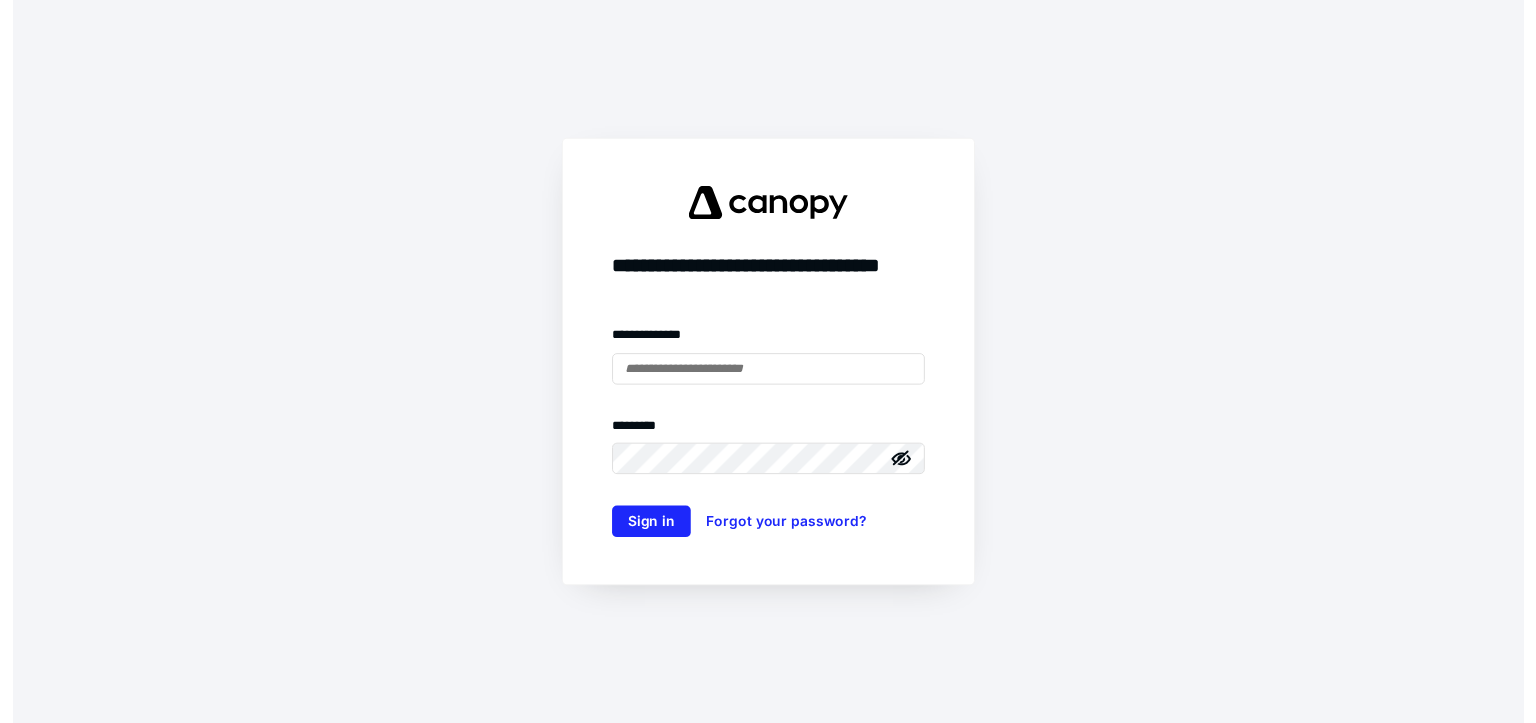 scroll, scrollTop: 0, scrollLeft: 0, axis: both 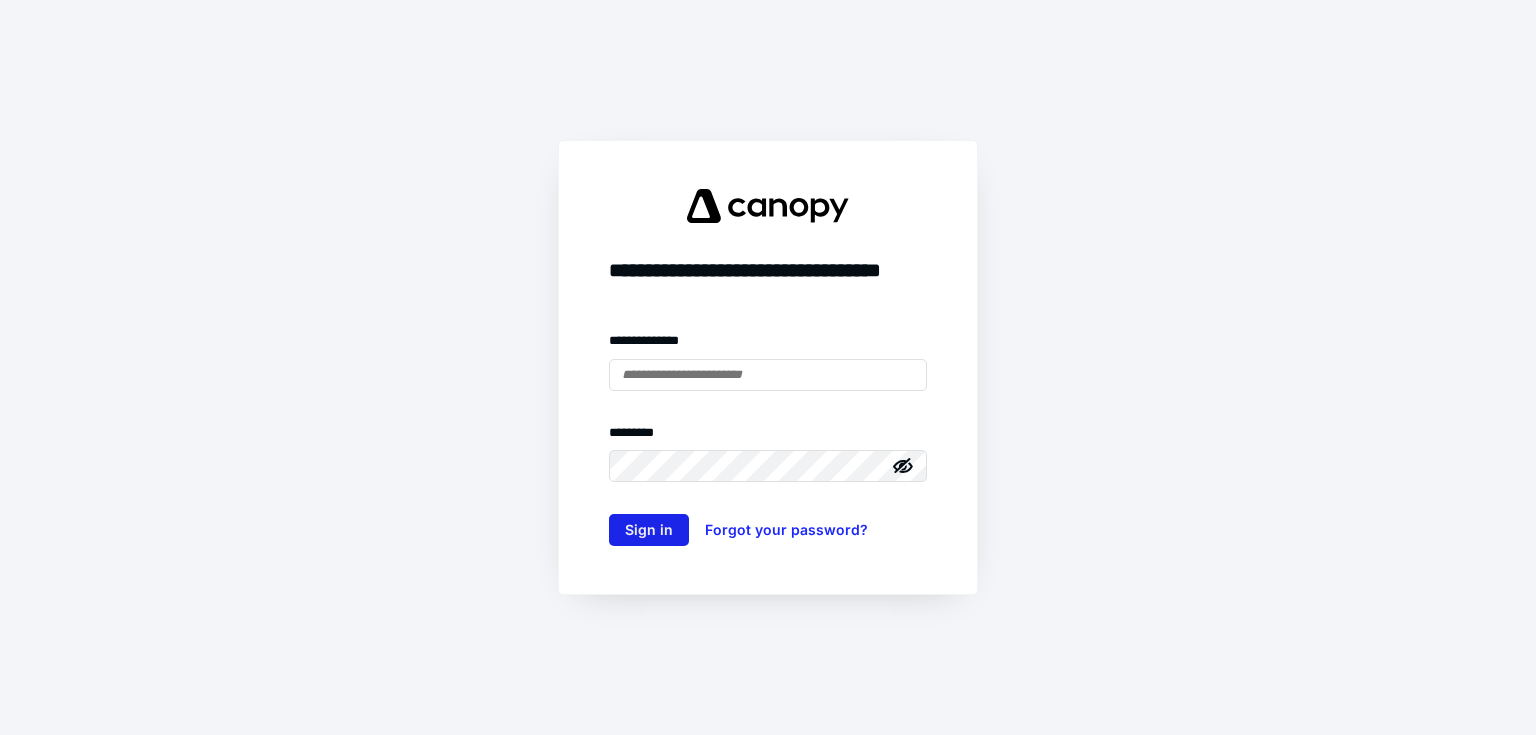 type on "**********" 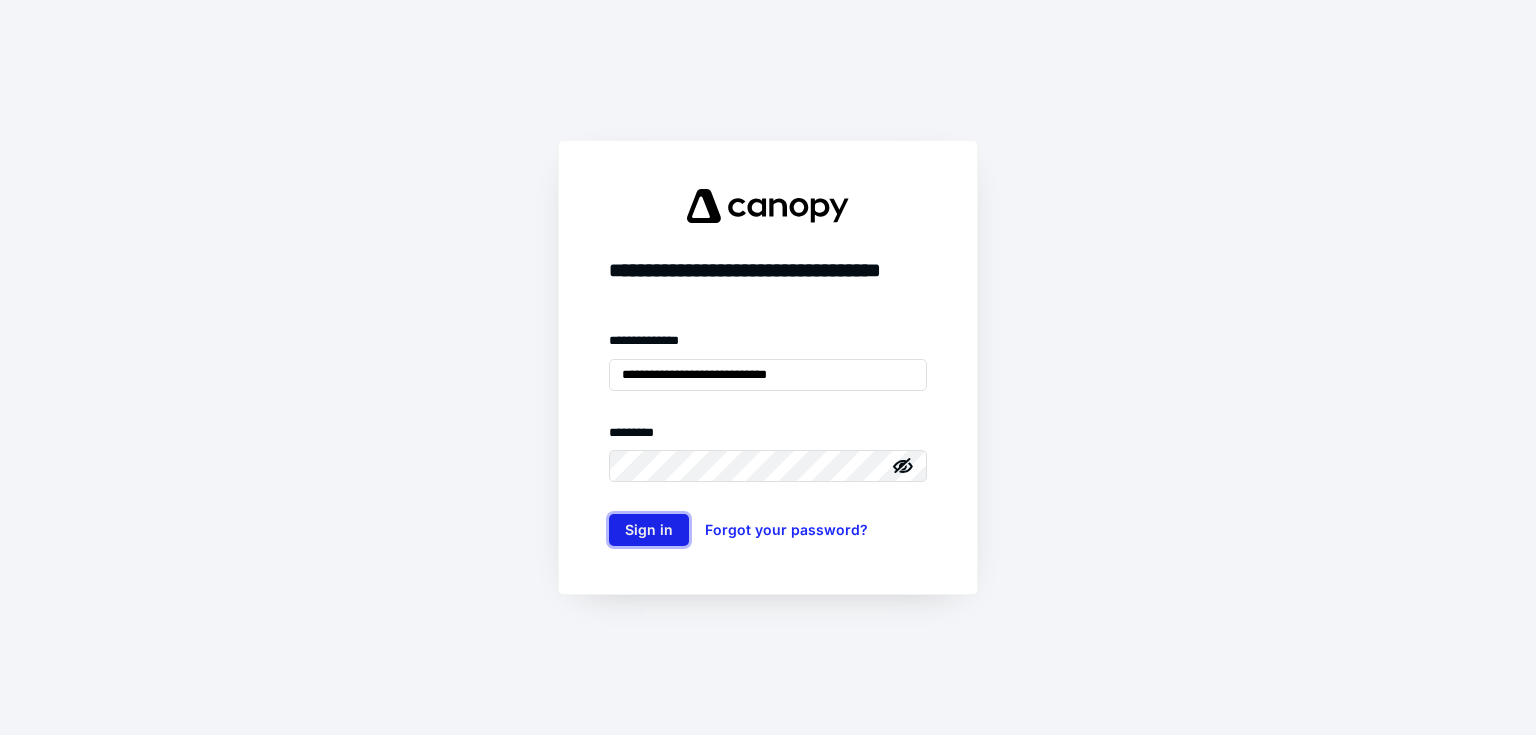 click on "Sign in" at bounding box center [649, 530] 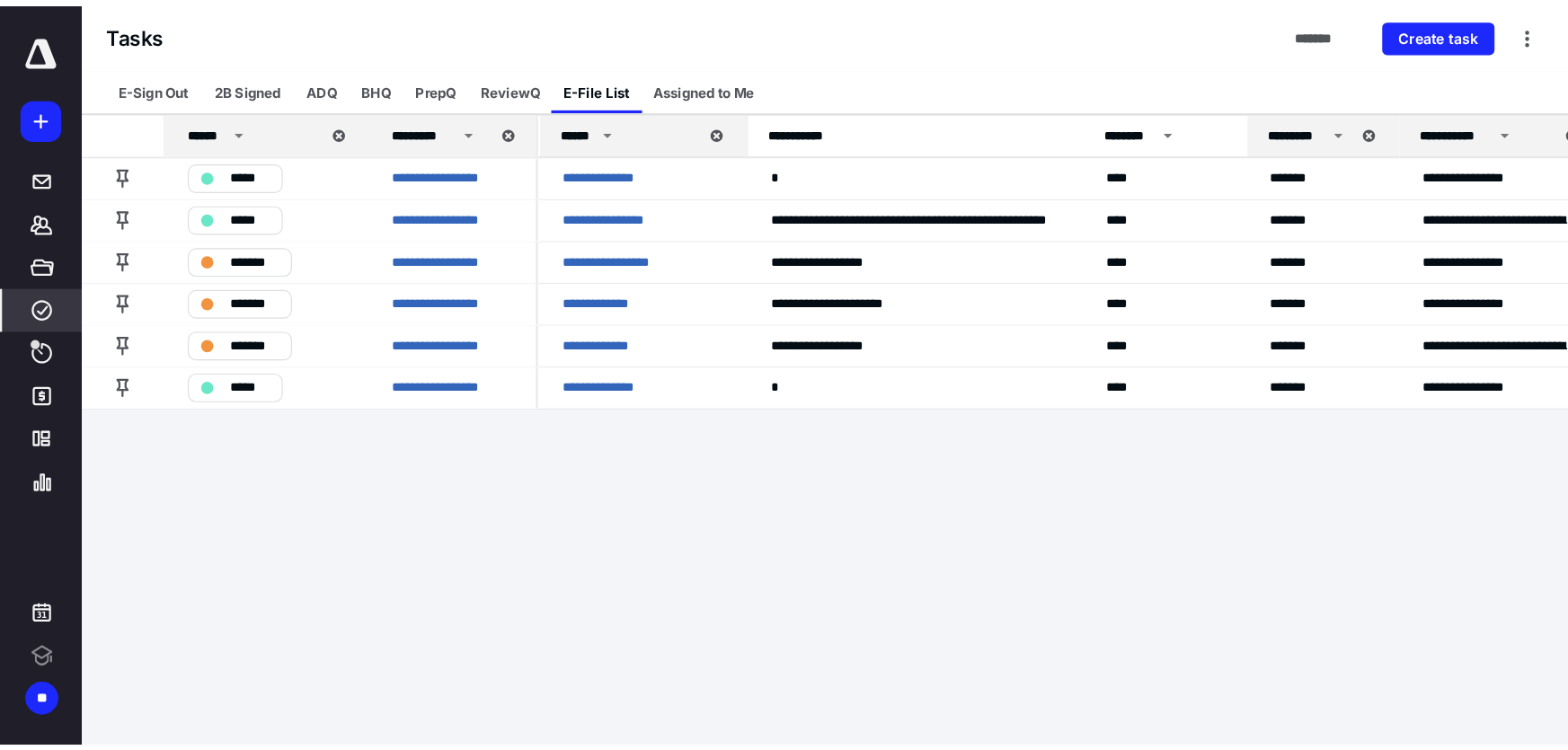 scroll, scrollTop: 0, scrollLeft: 0, axis: both 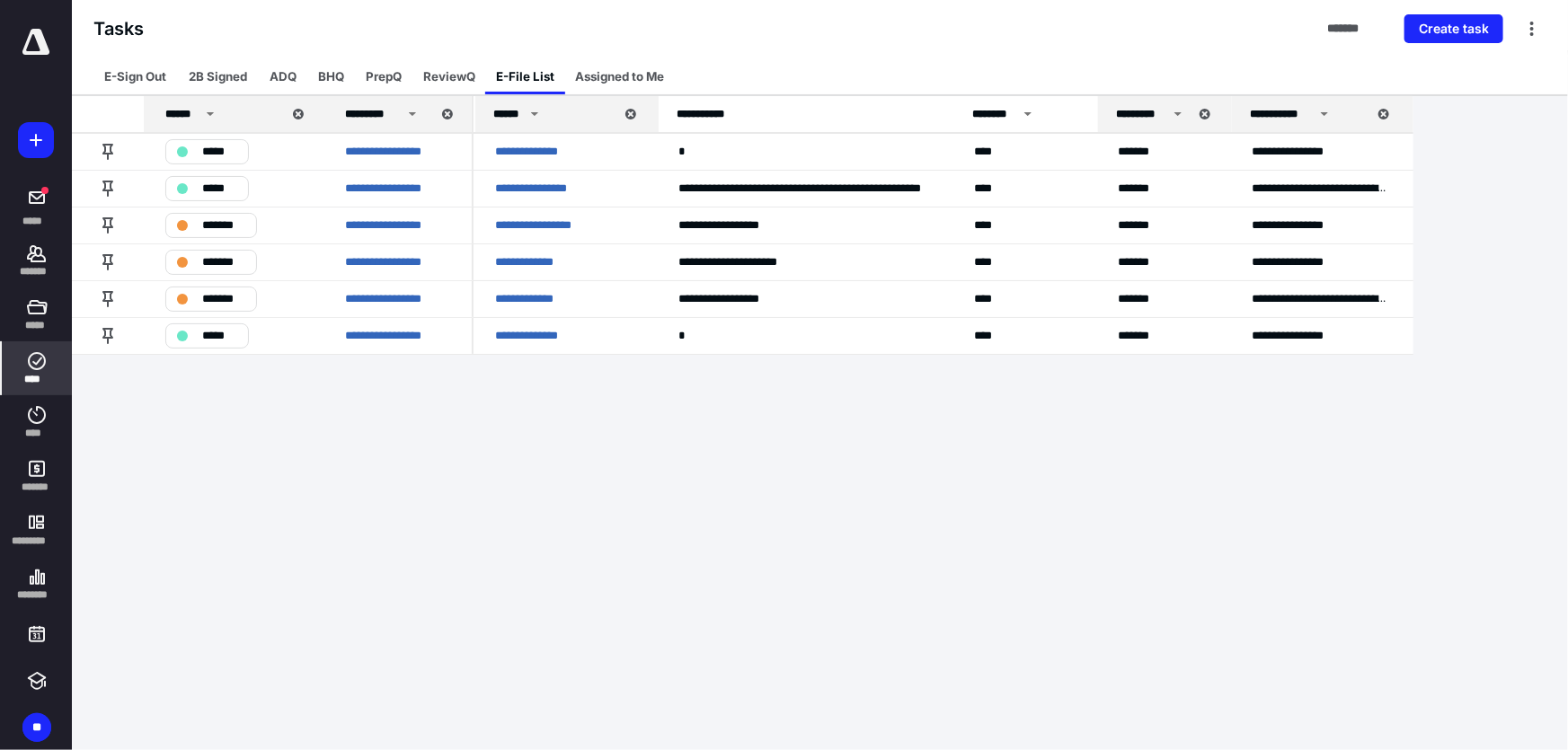 click on "**********" at bounding box center [784, 375] 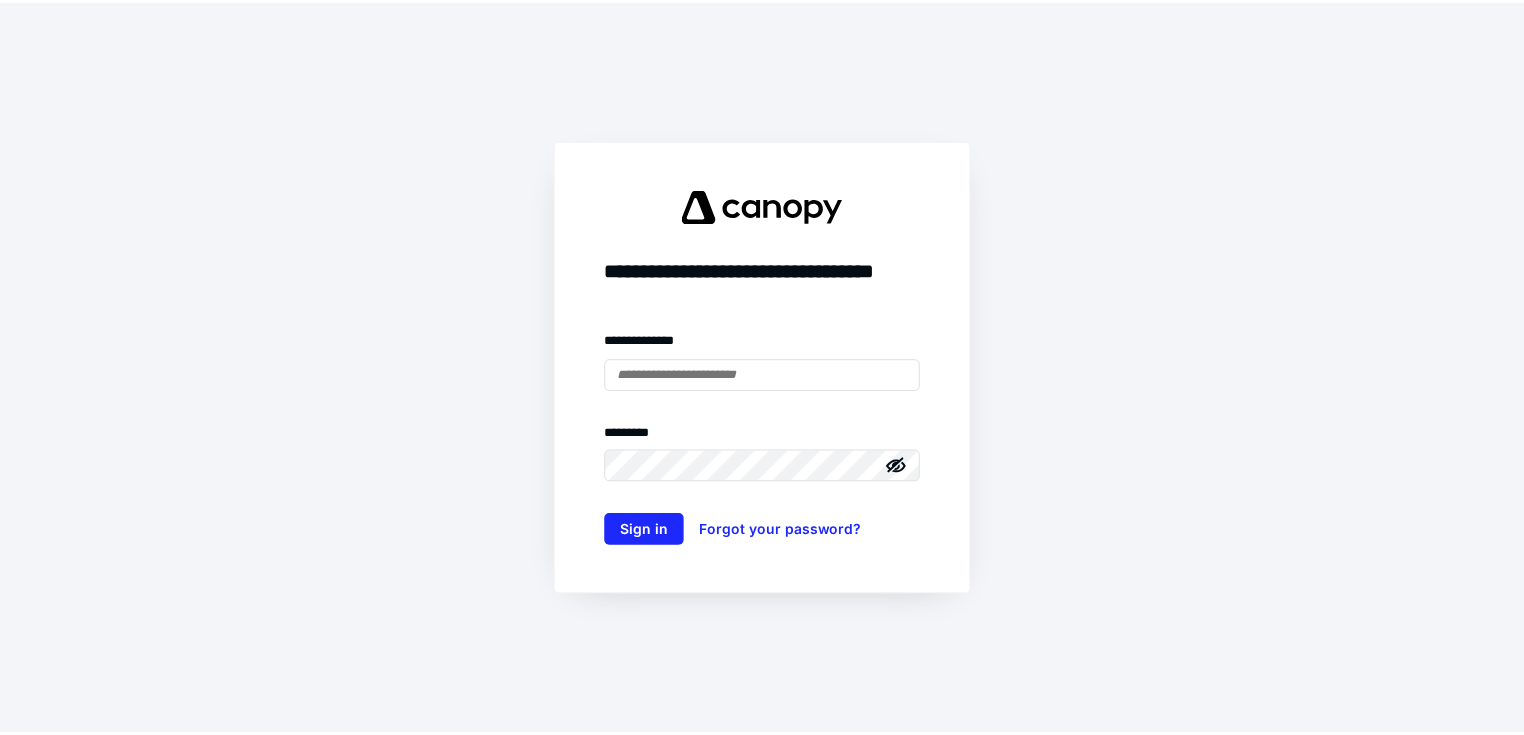 scroll, scrollTop: 0, scrollLeft: 0, axis: both 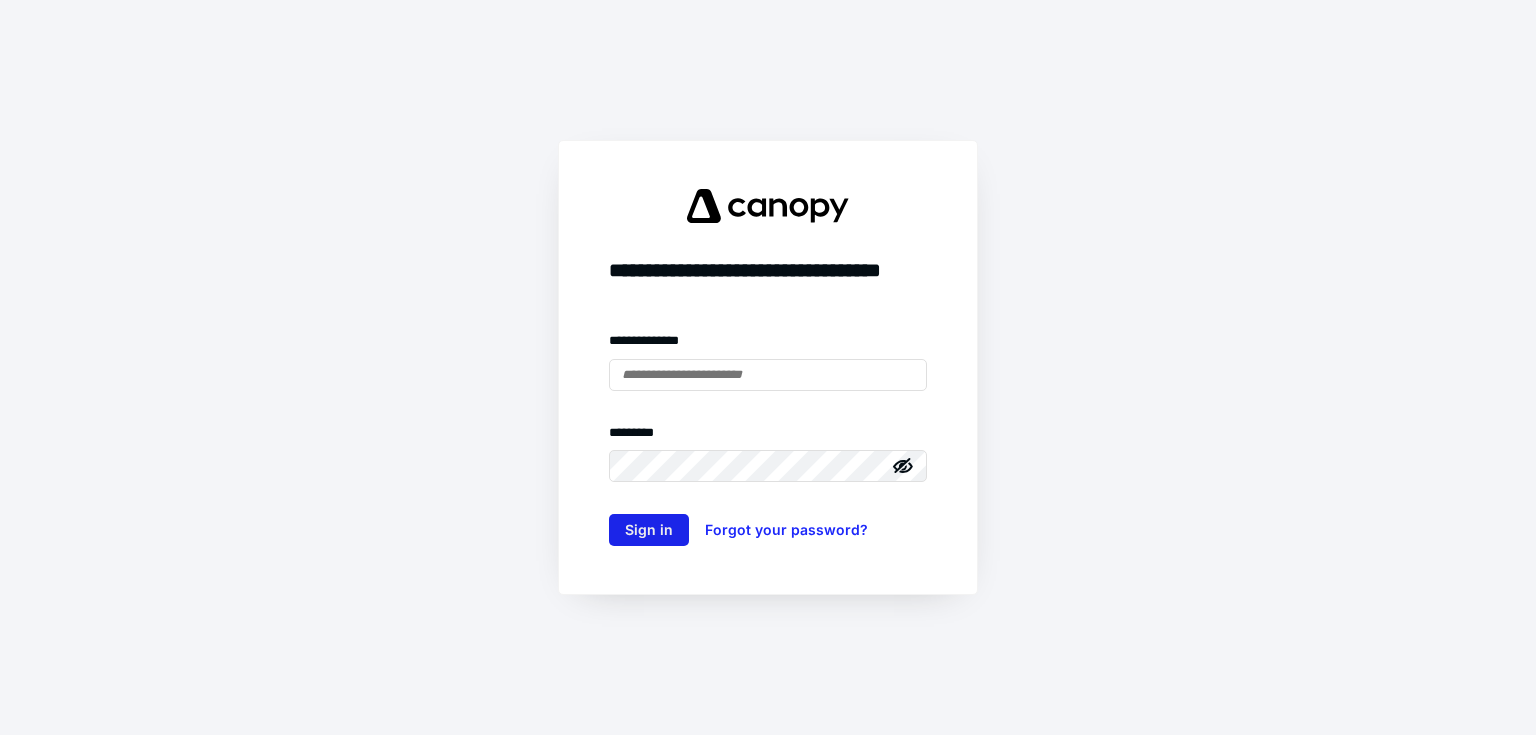 type on "**********" 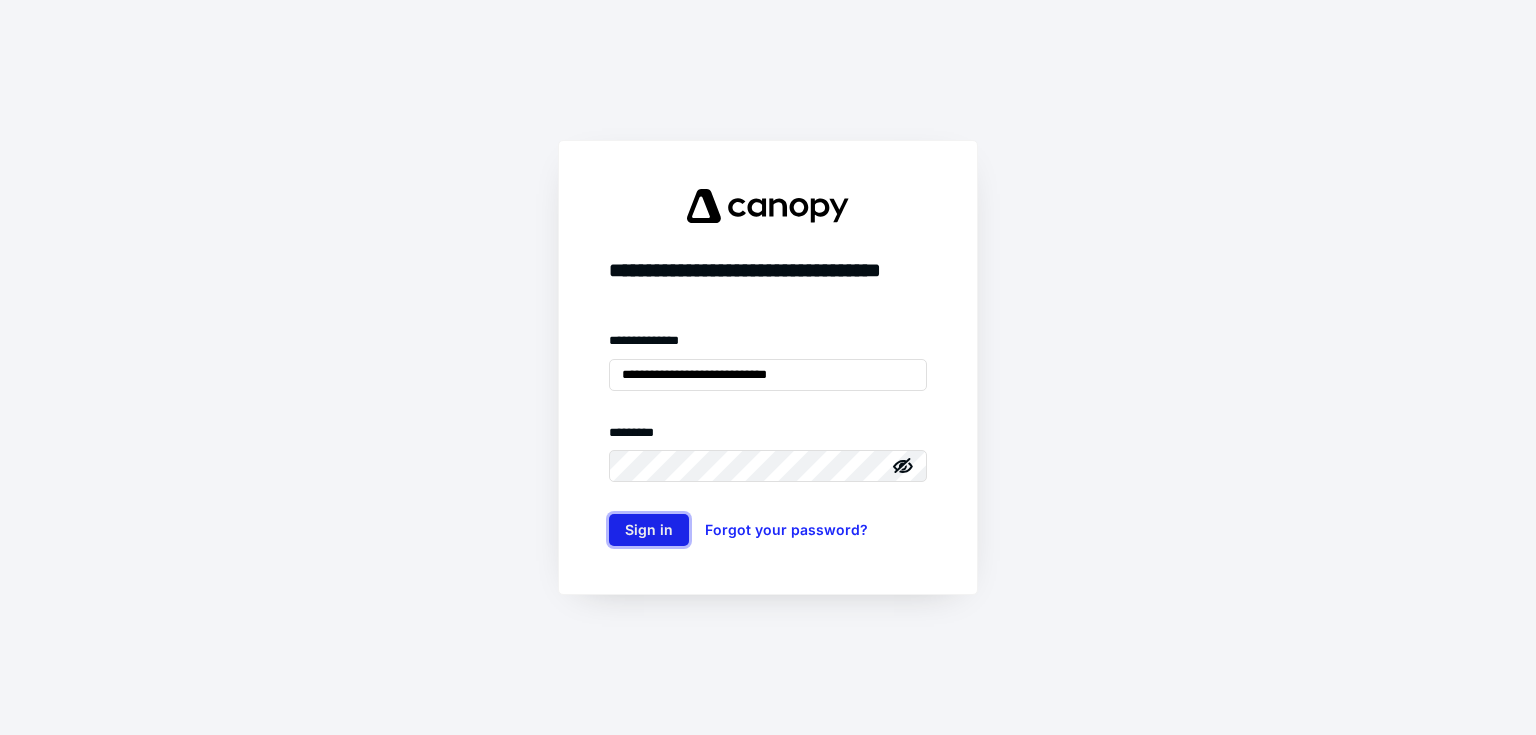click on "Sign in" at bounding box center (649, 530) 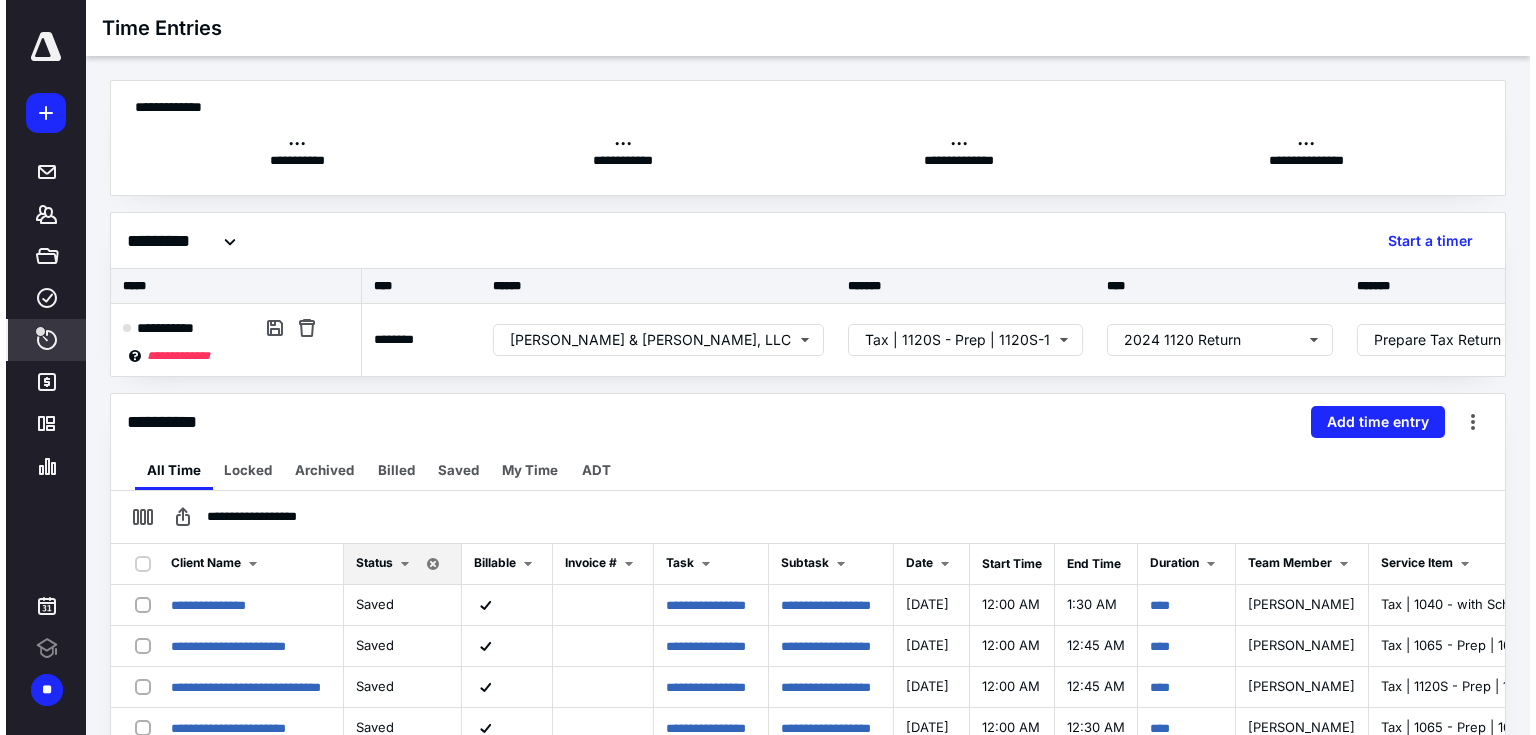 scroll, scrollTop: 0, scrollLeft: 0, axis: both 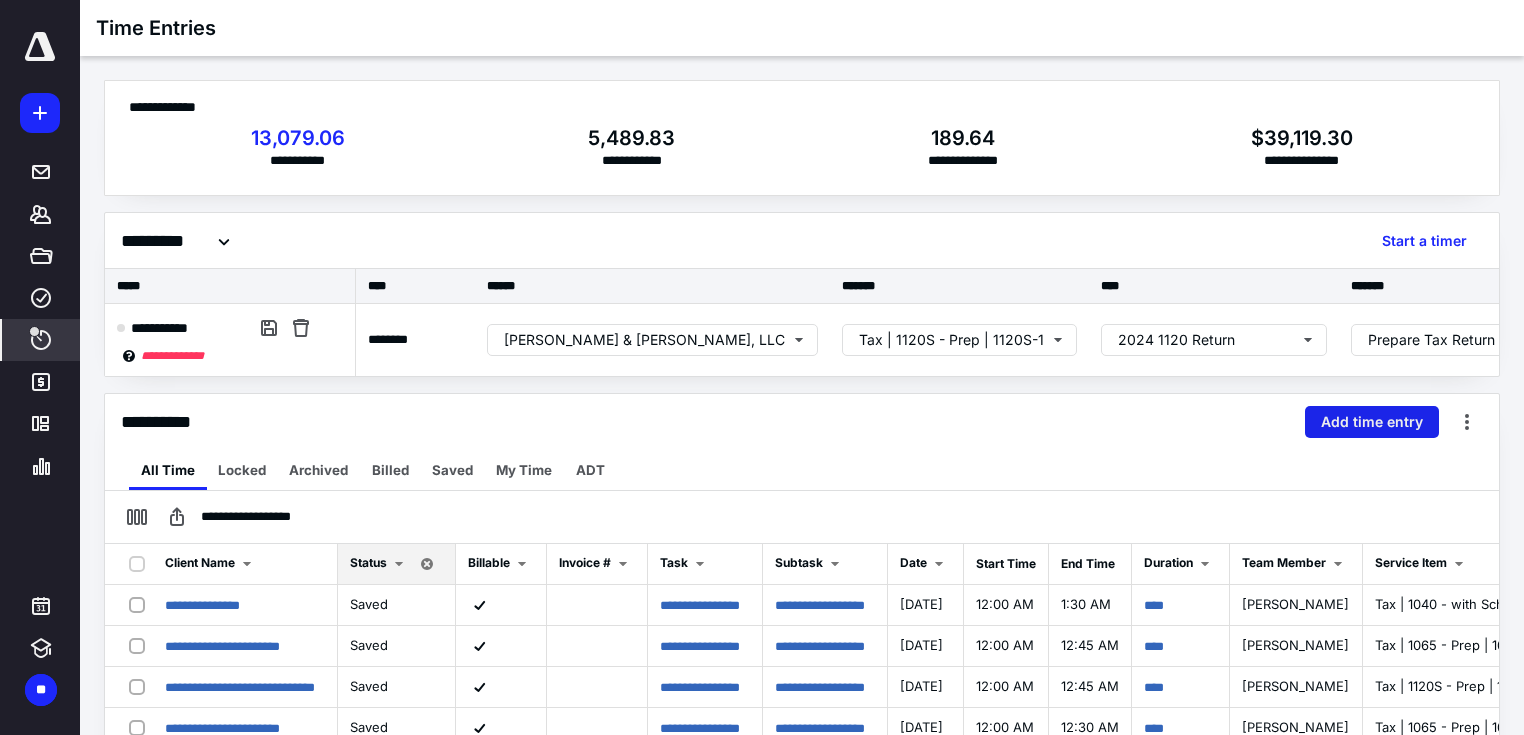 click on "Add time entry" at bounding box center (1372, 422) 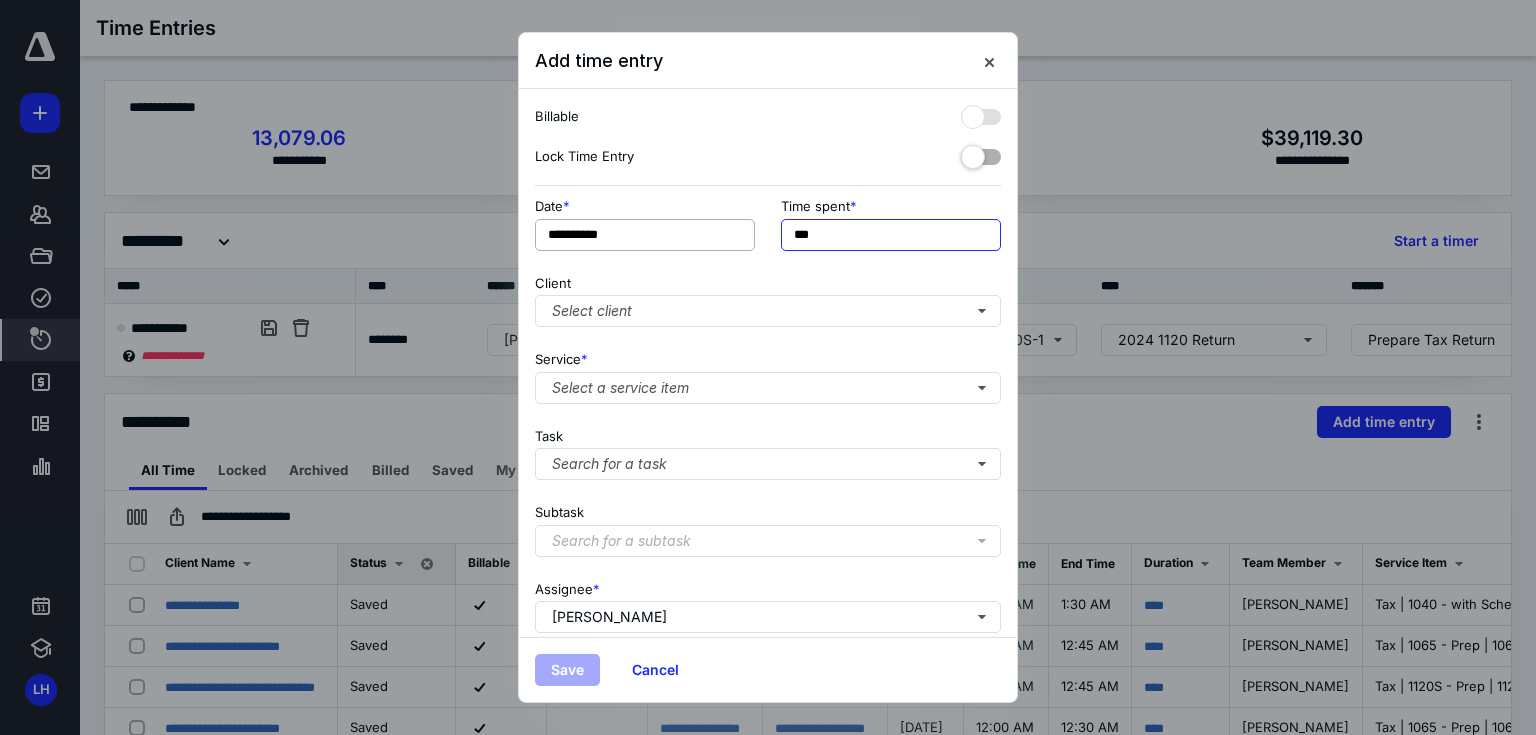 drag, startPoint x: 840, startPoint y: 239, endPoint x: 715, endPoint y: 228, distance: 125.48307 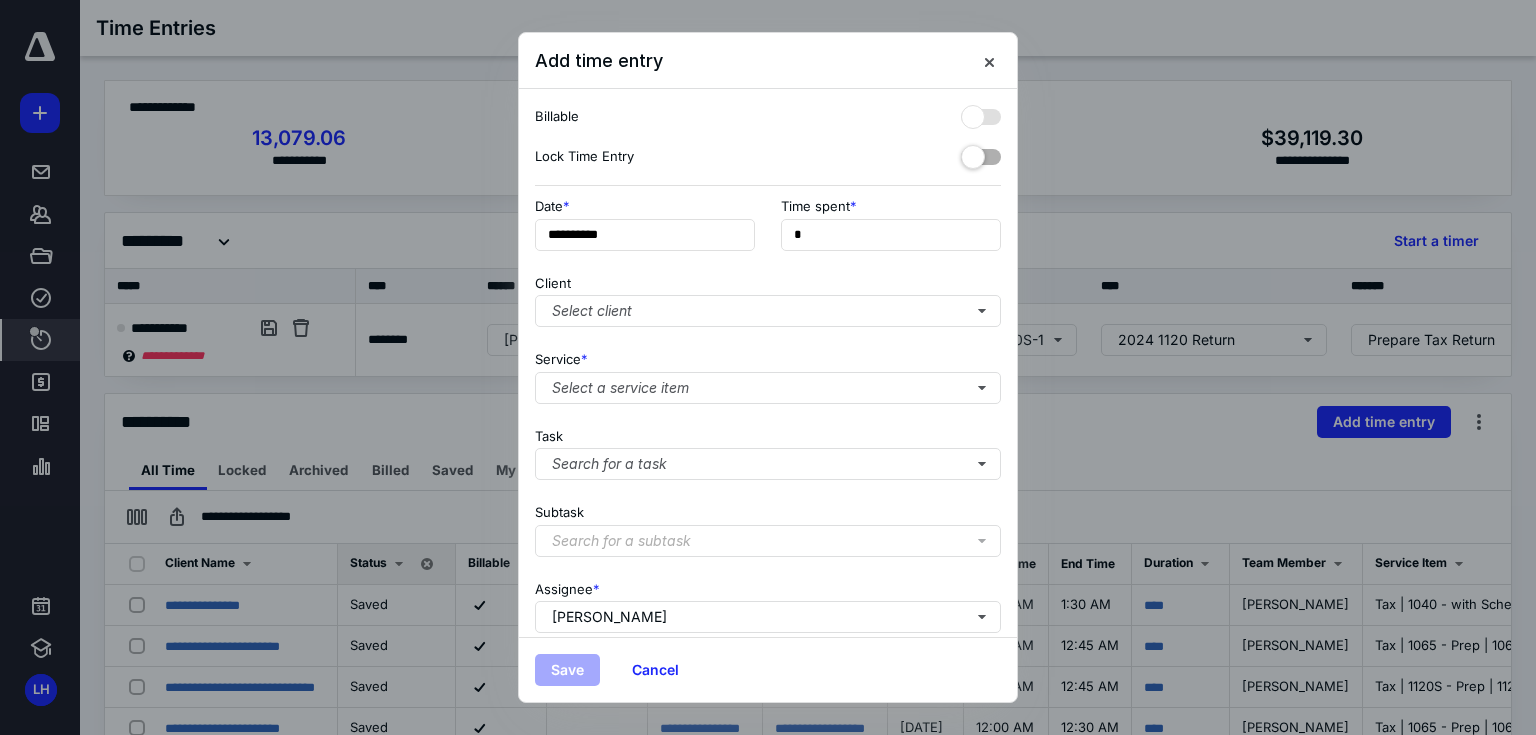 type on "**" 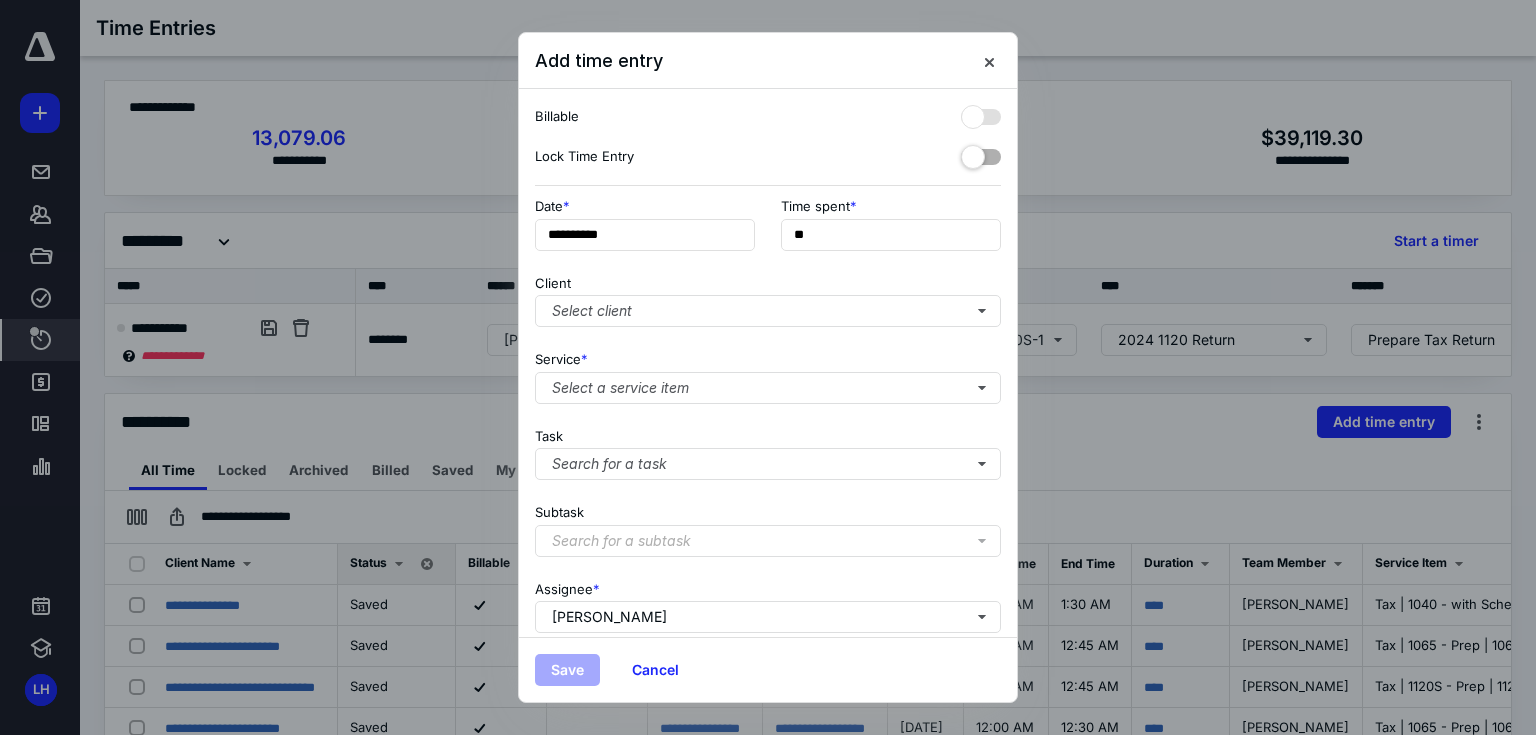 click on "**********" at bounding box center (768, 230) 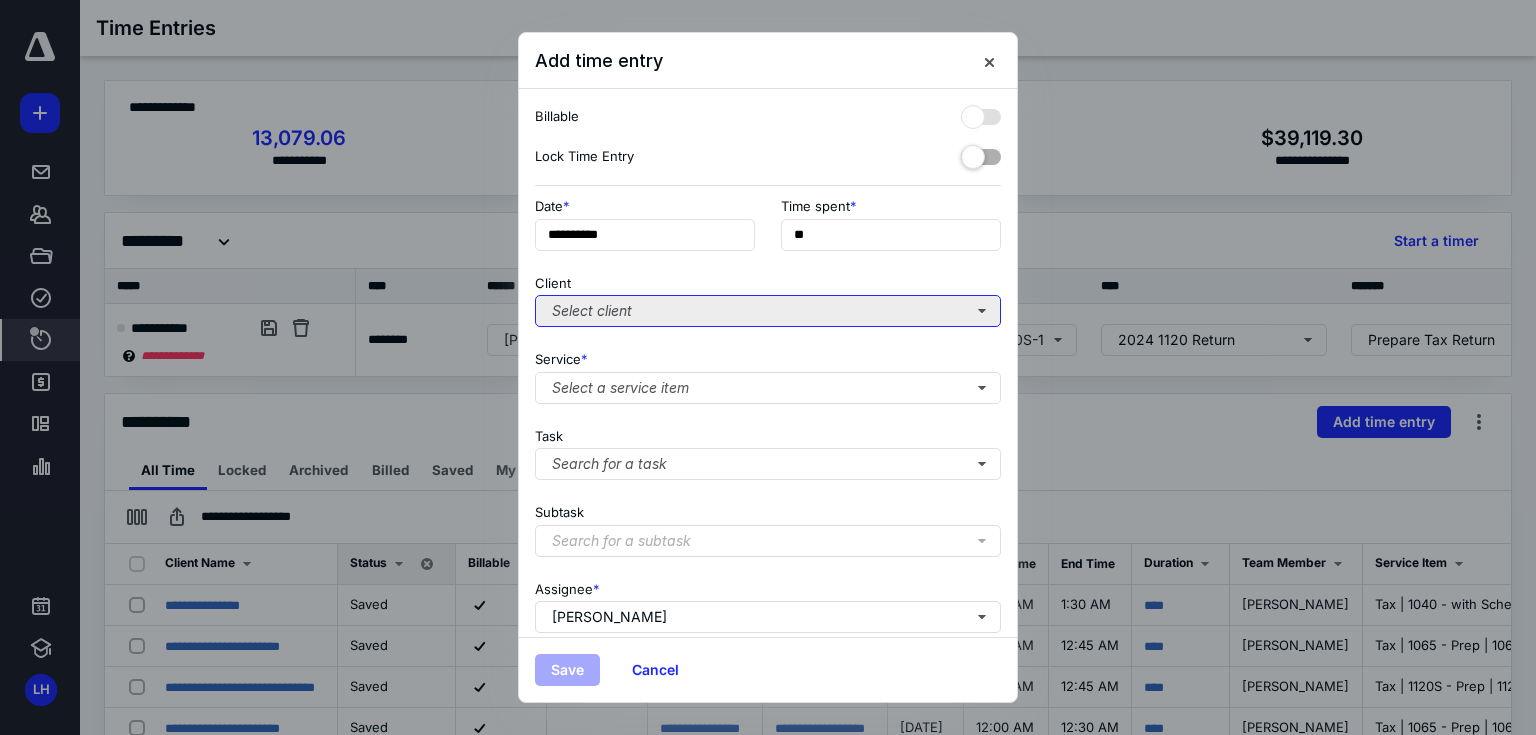 click on "Select client" at bounding box center [768, 311] 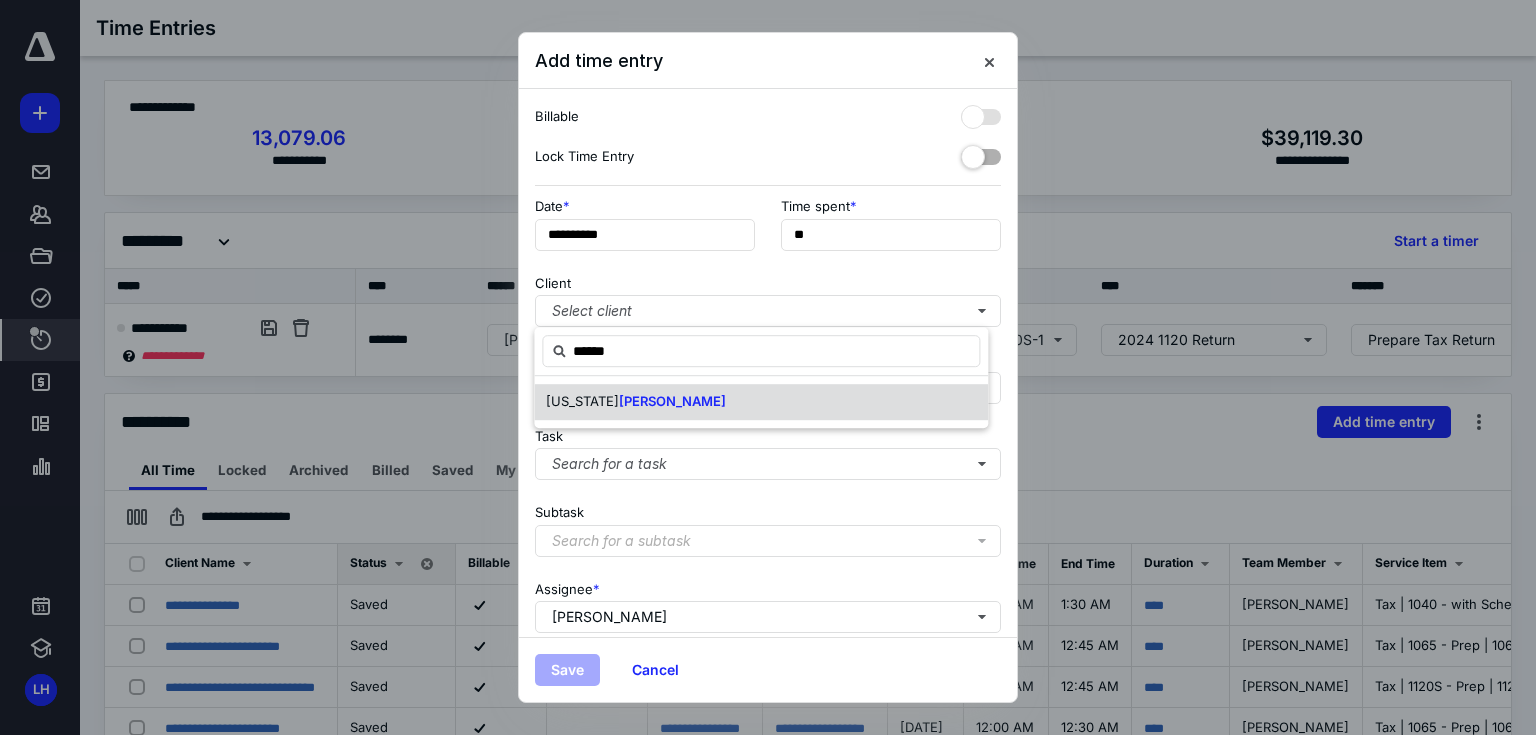 click on "Georgia  Jacobs" at bounding box center [636, 402] 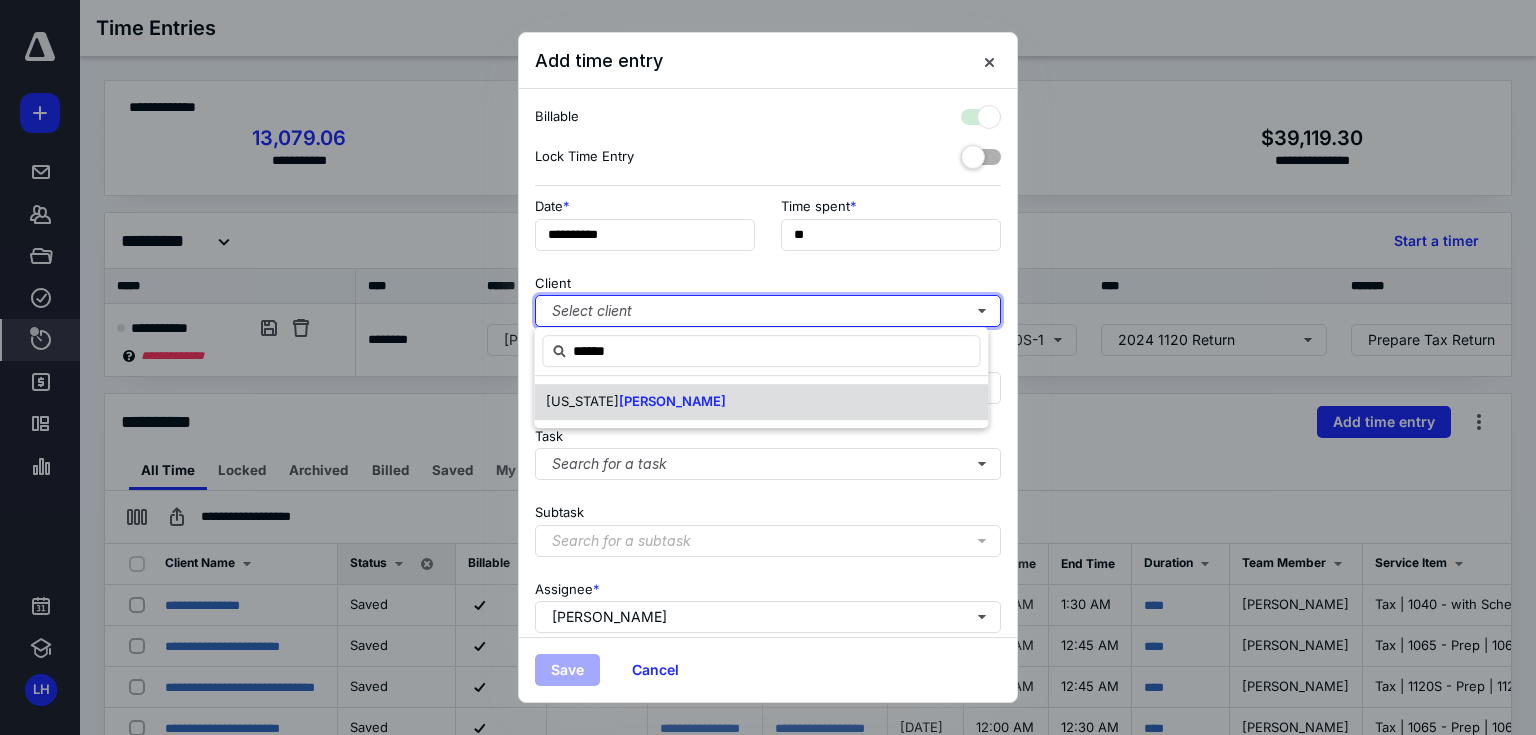 checkbox on "true" 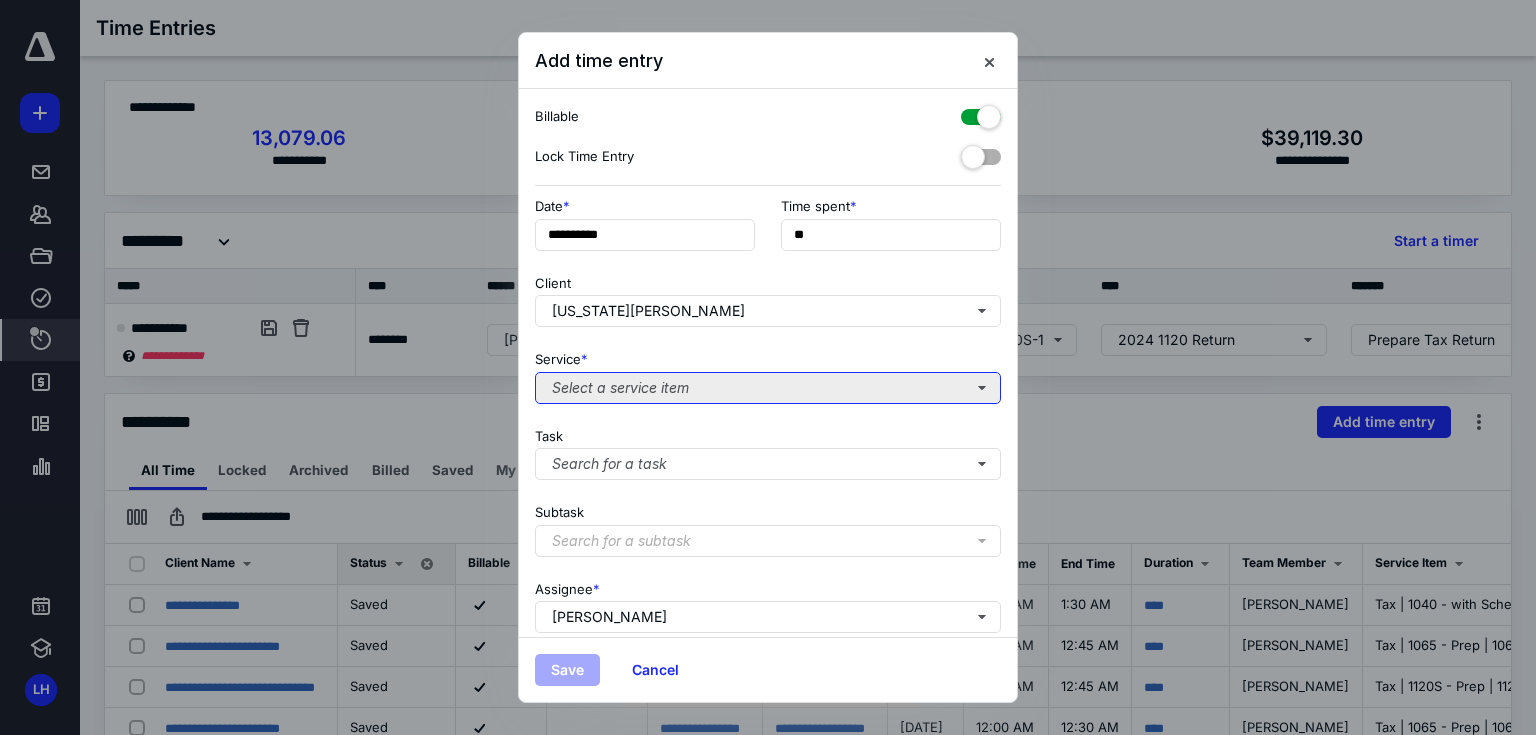 click on "Select a service item" at bounding box center (768, 388) 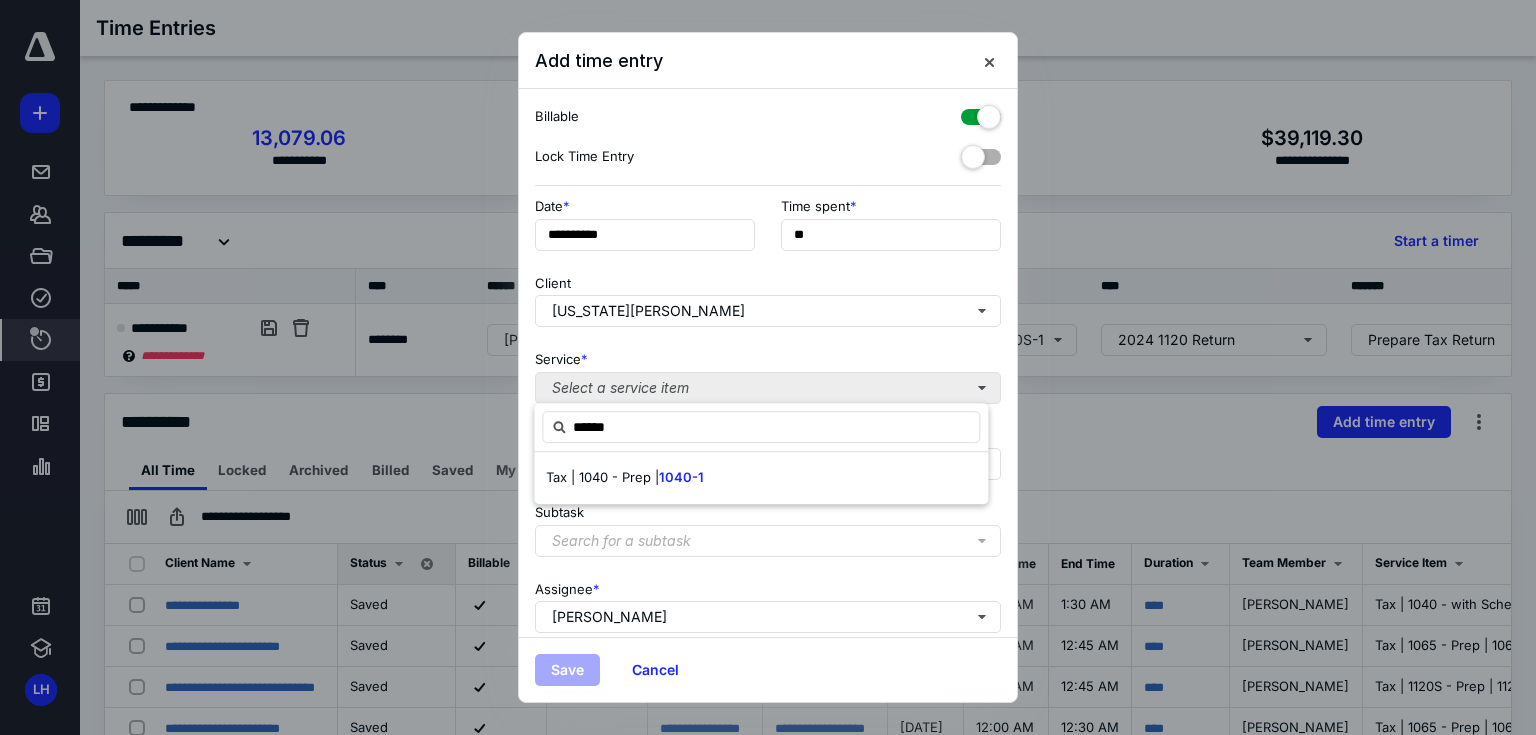 type on "******" 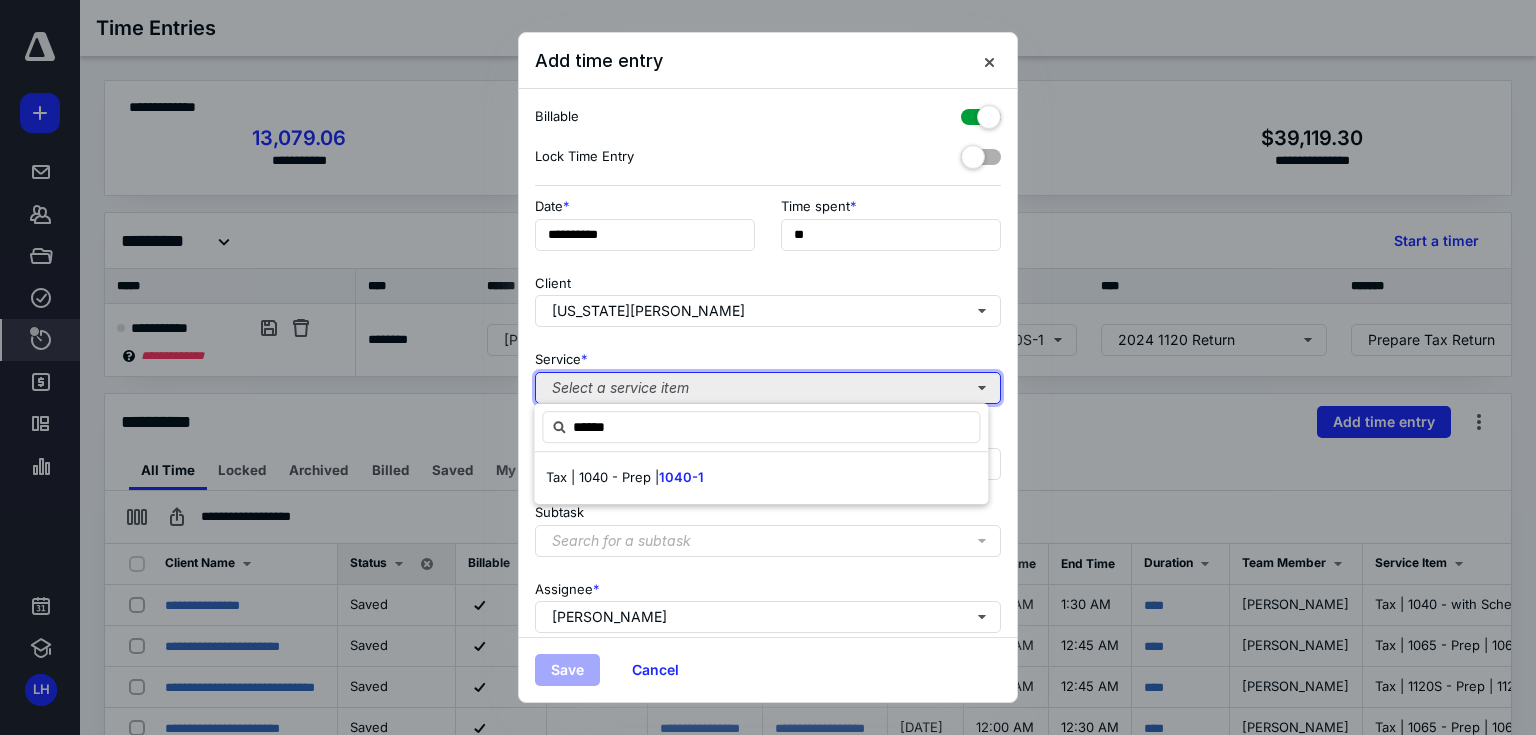 type 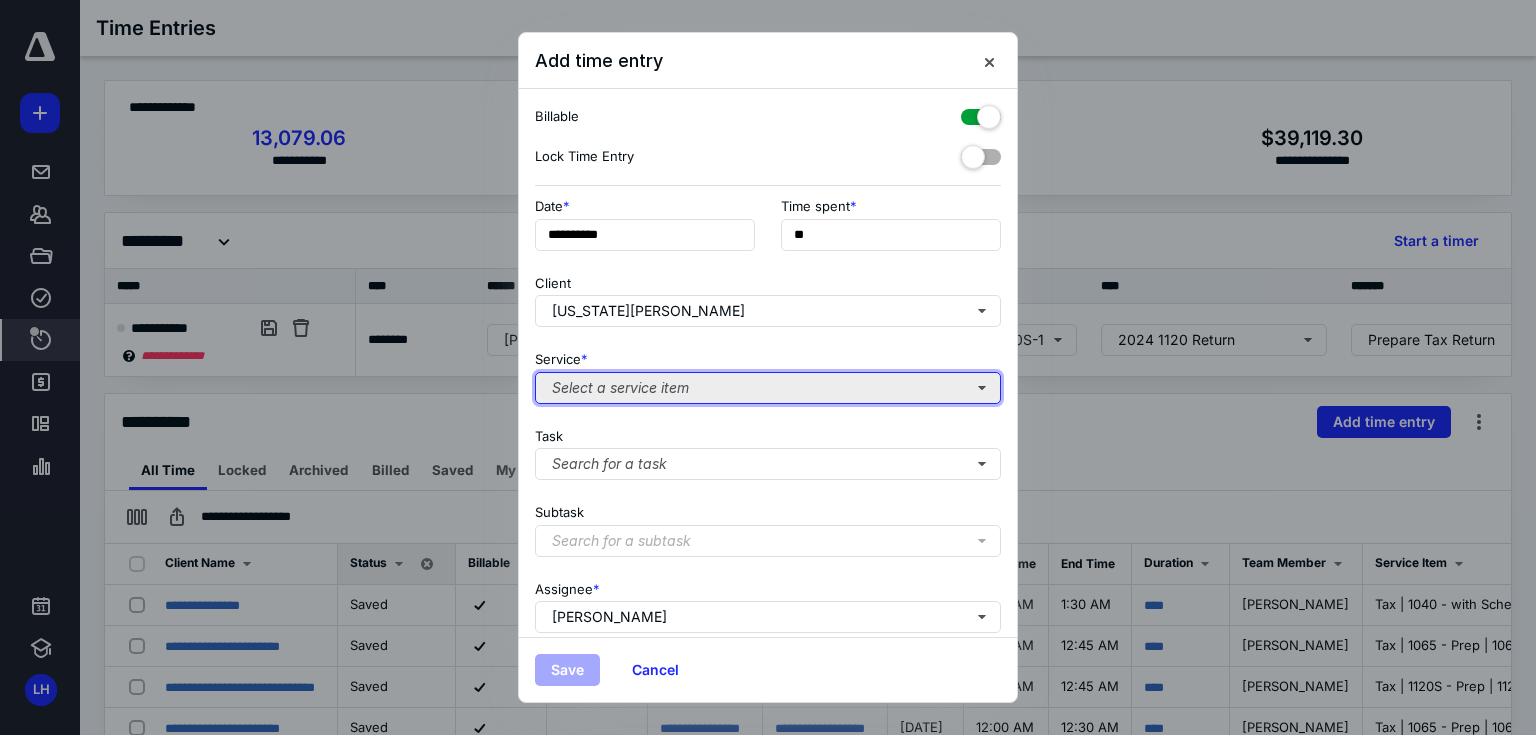 type 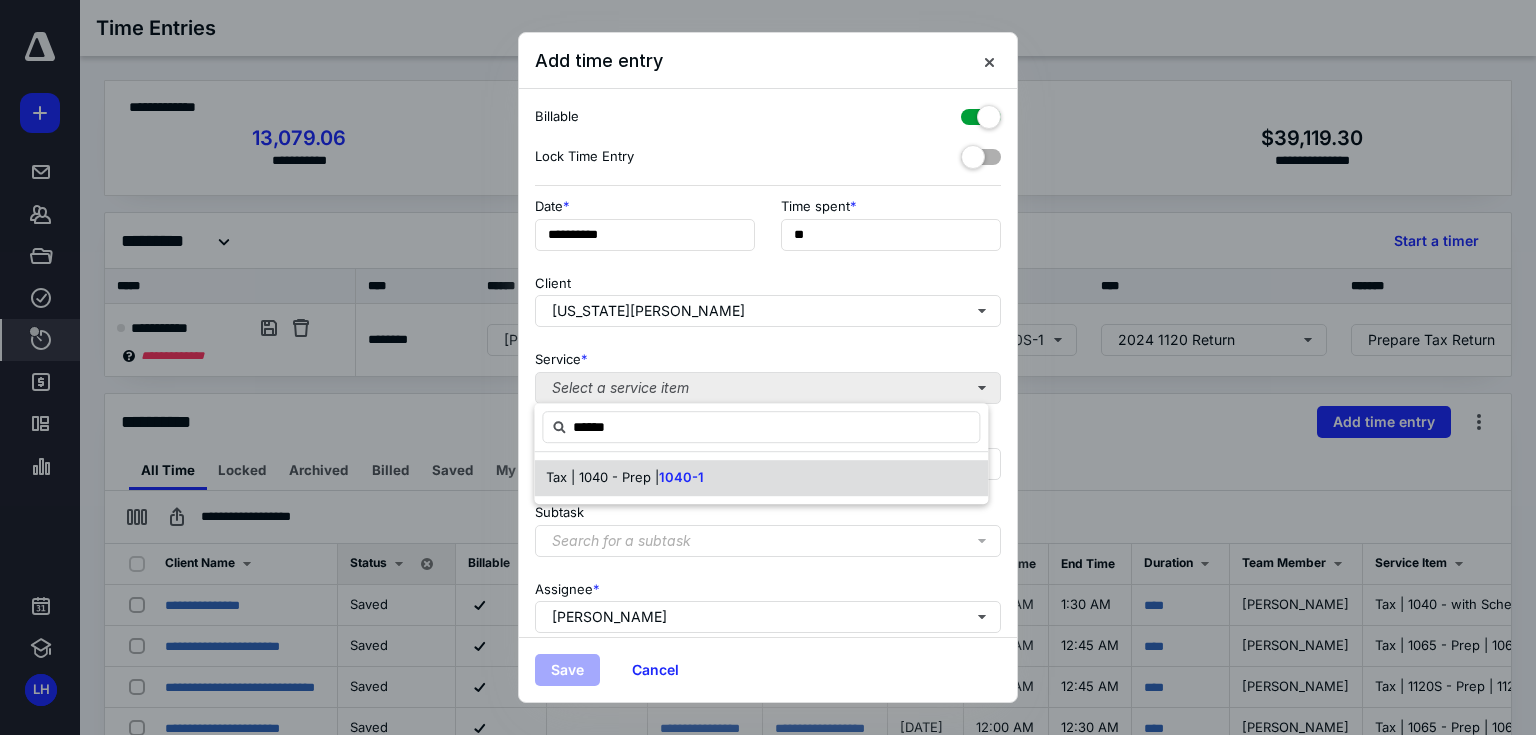 type on "******" 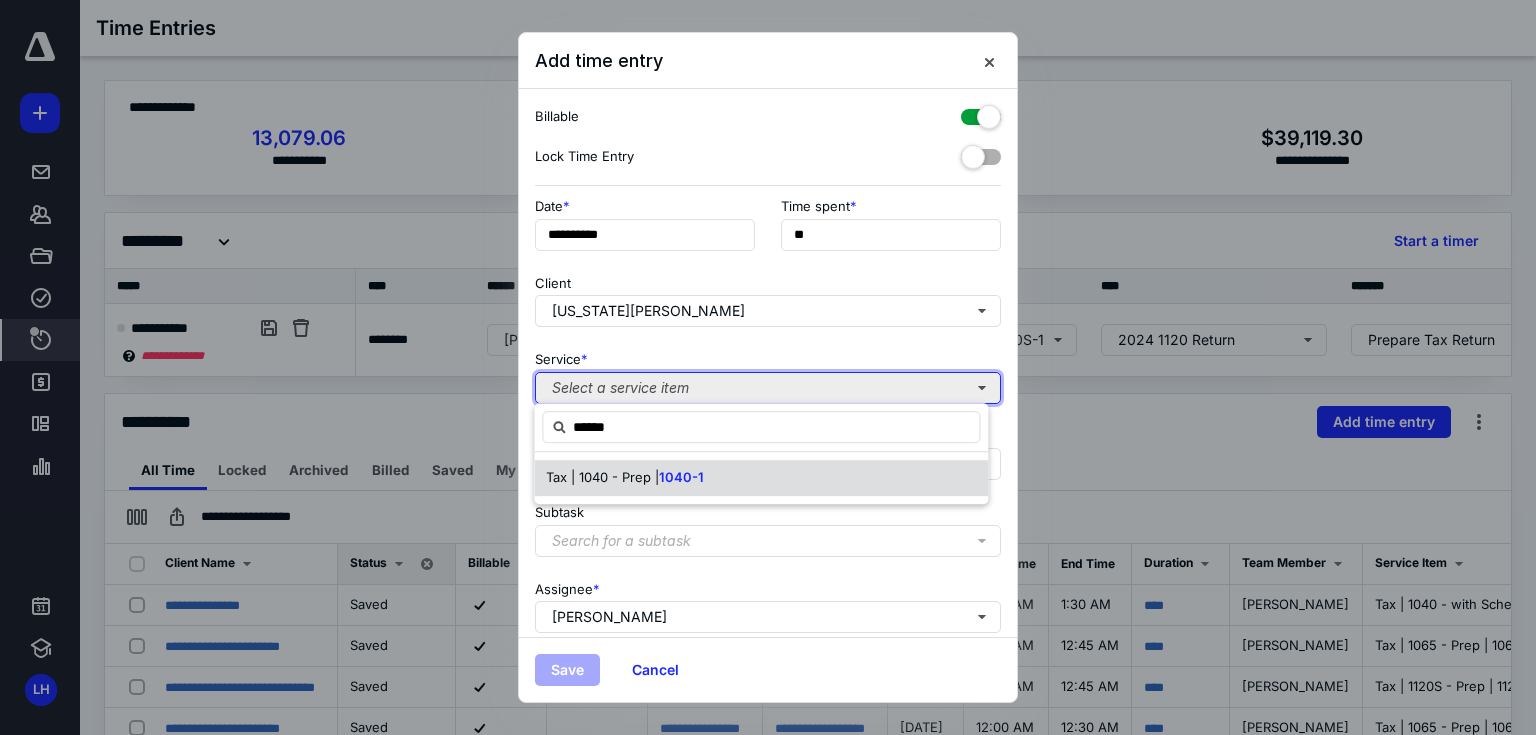 type 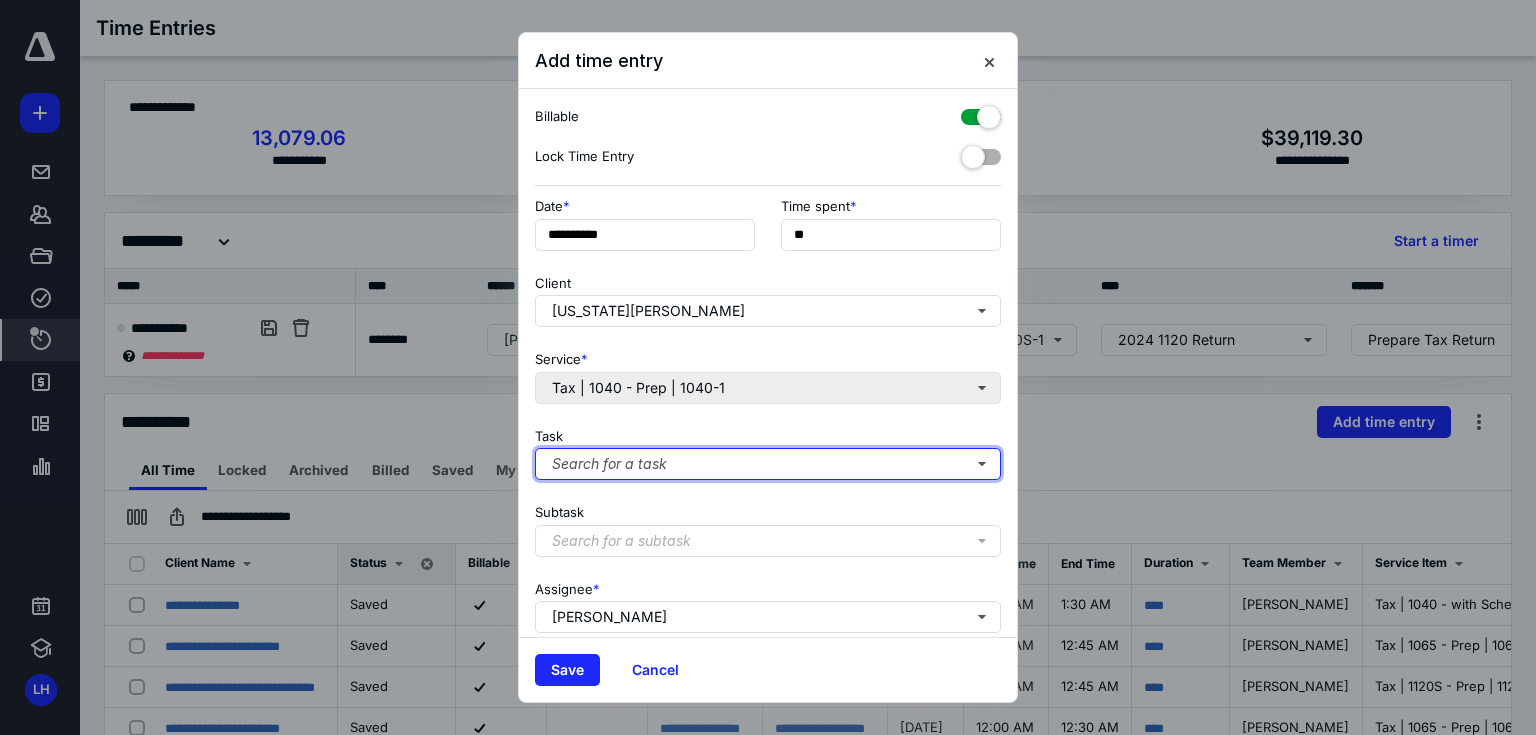 type 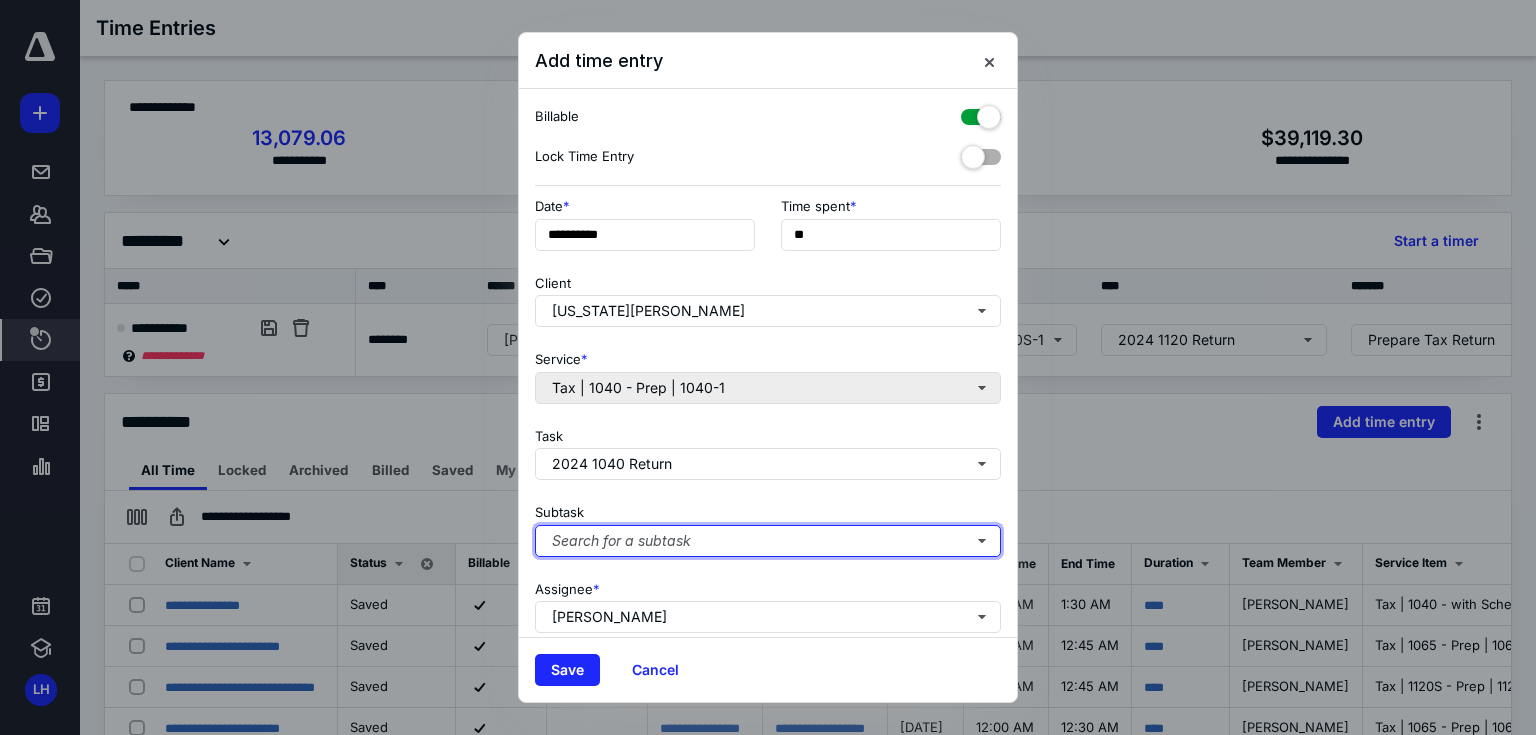 type 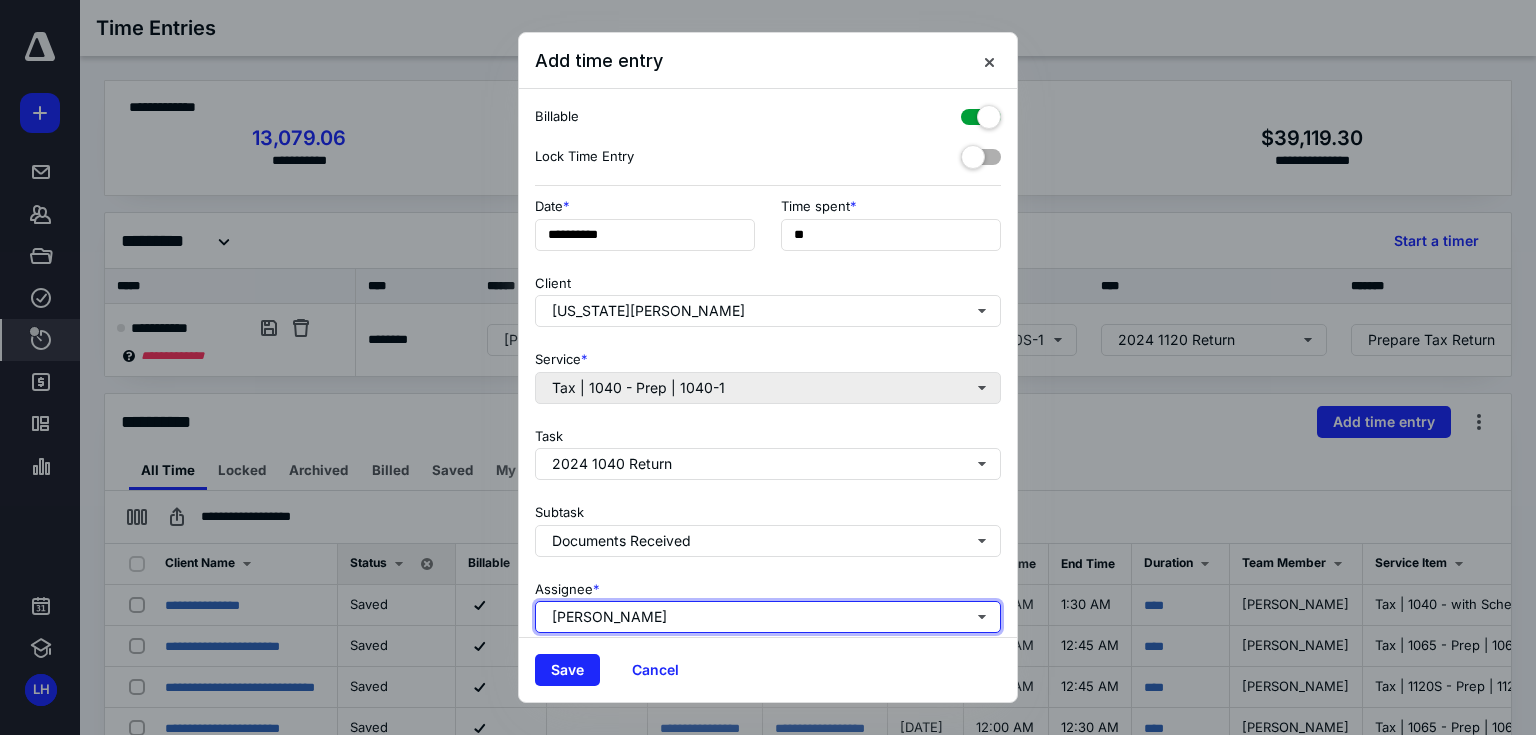 type 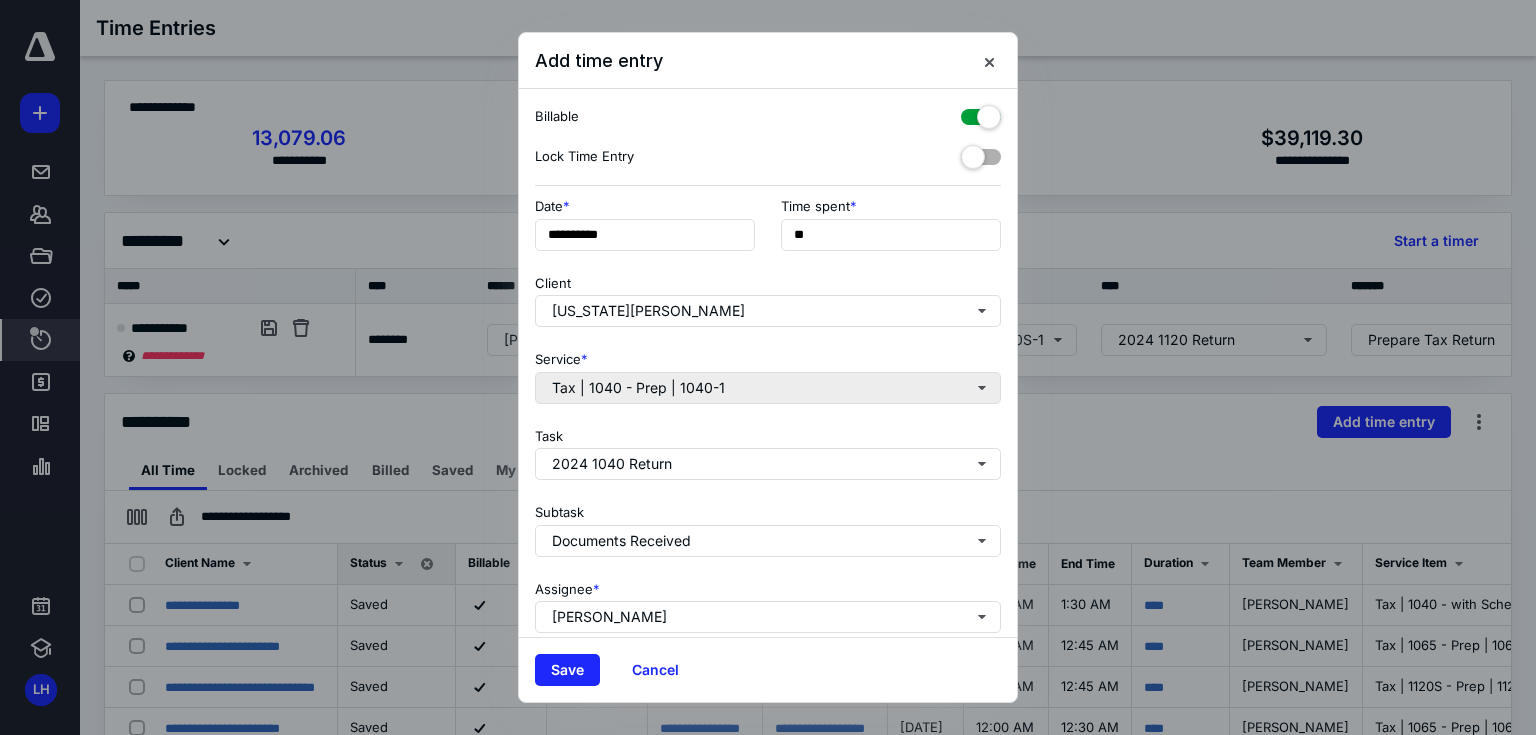 scroll, scrollTop: 150, scrollLeft: 0, axis: vertical 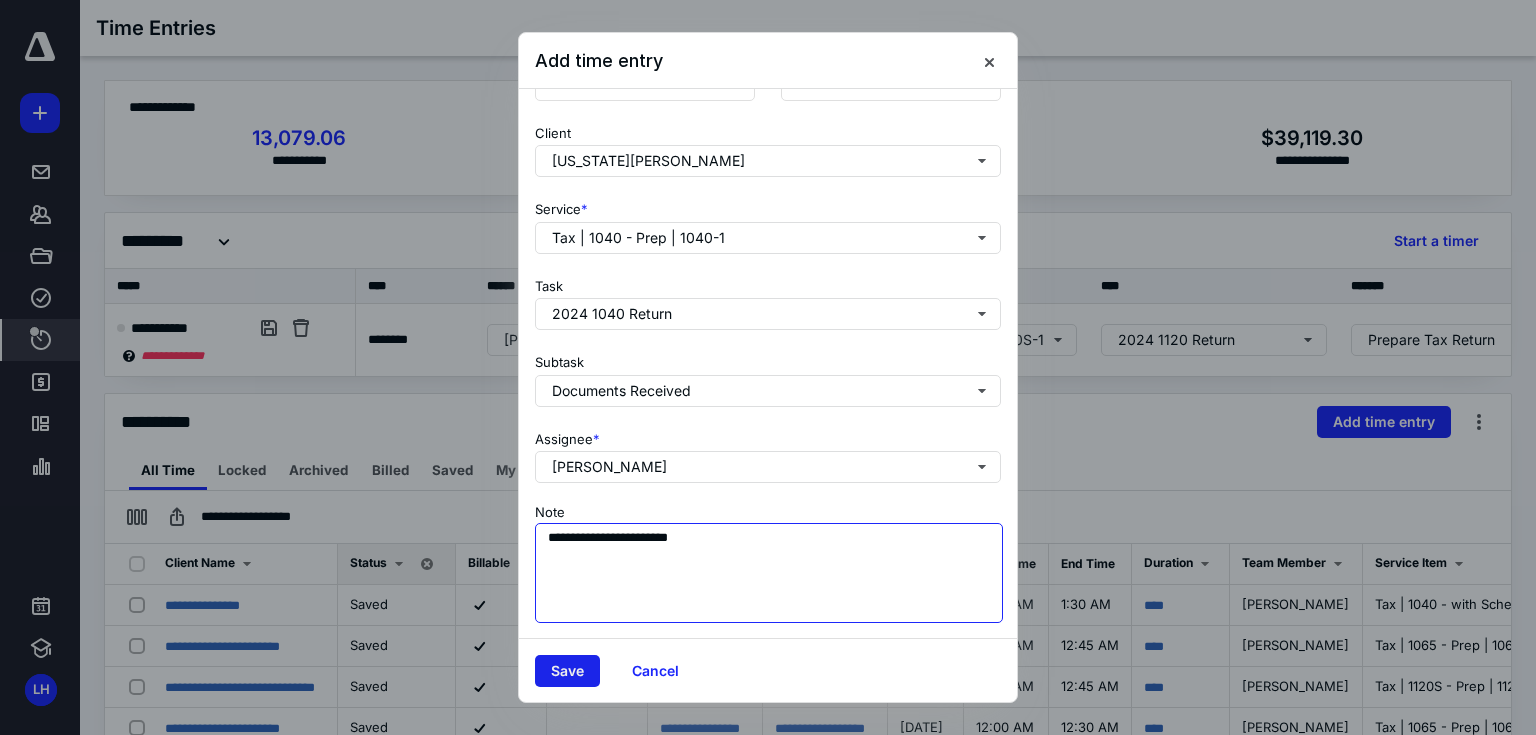 type on "**********" 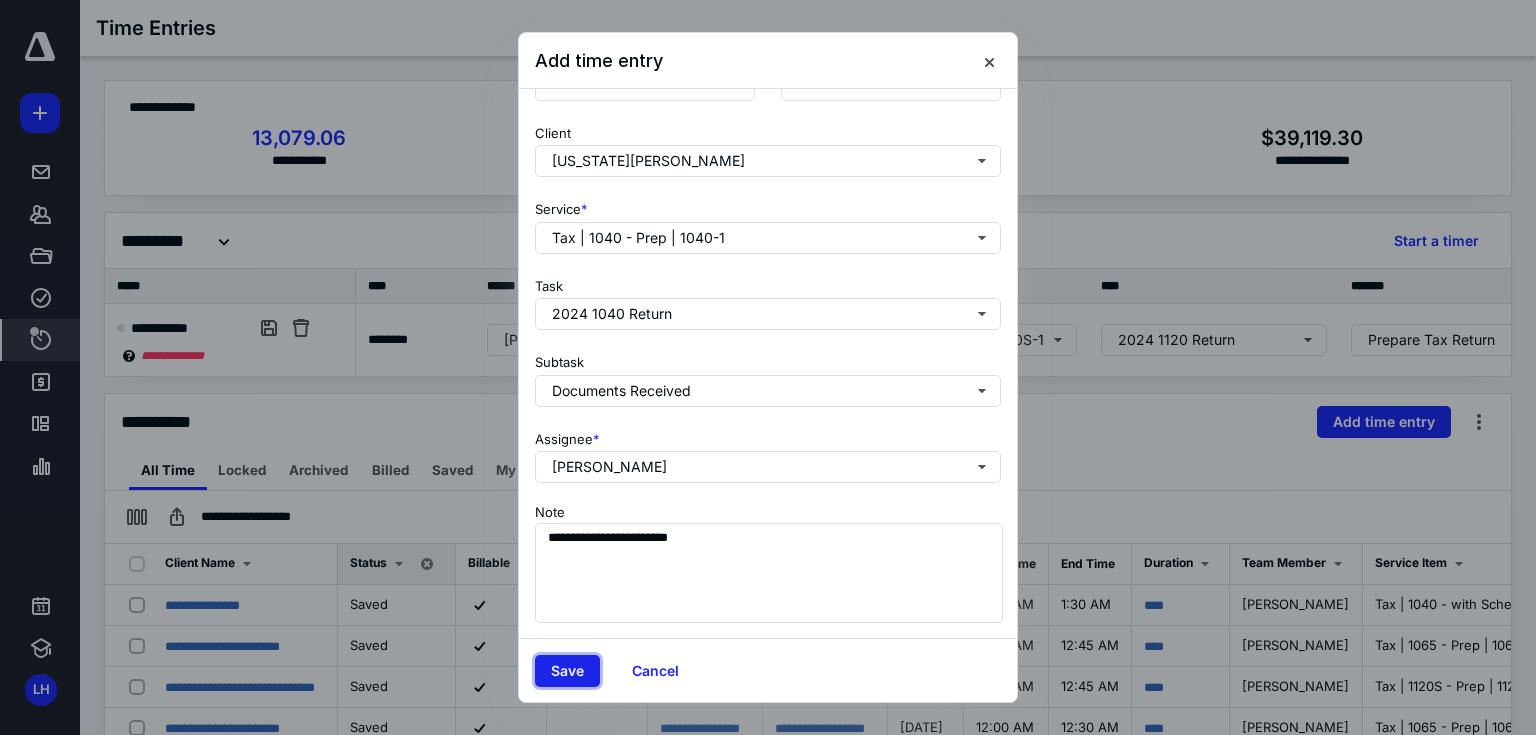 click on "Save" at bounding box center (567, 671) 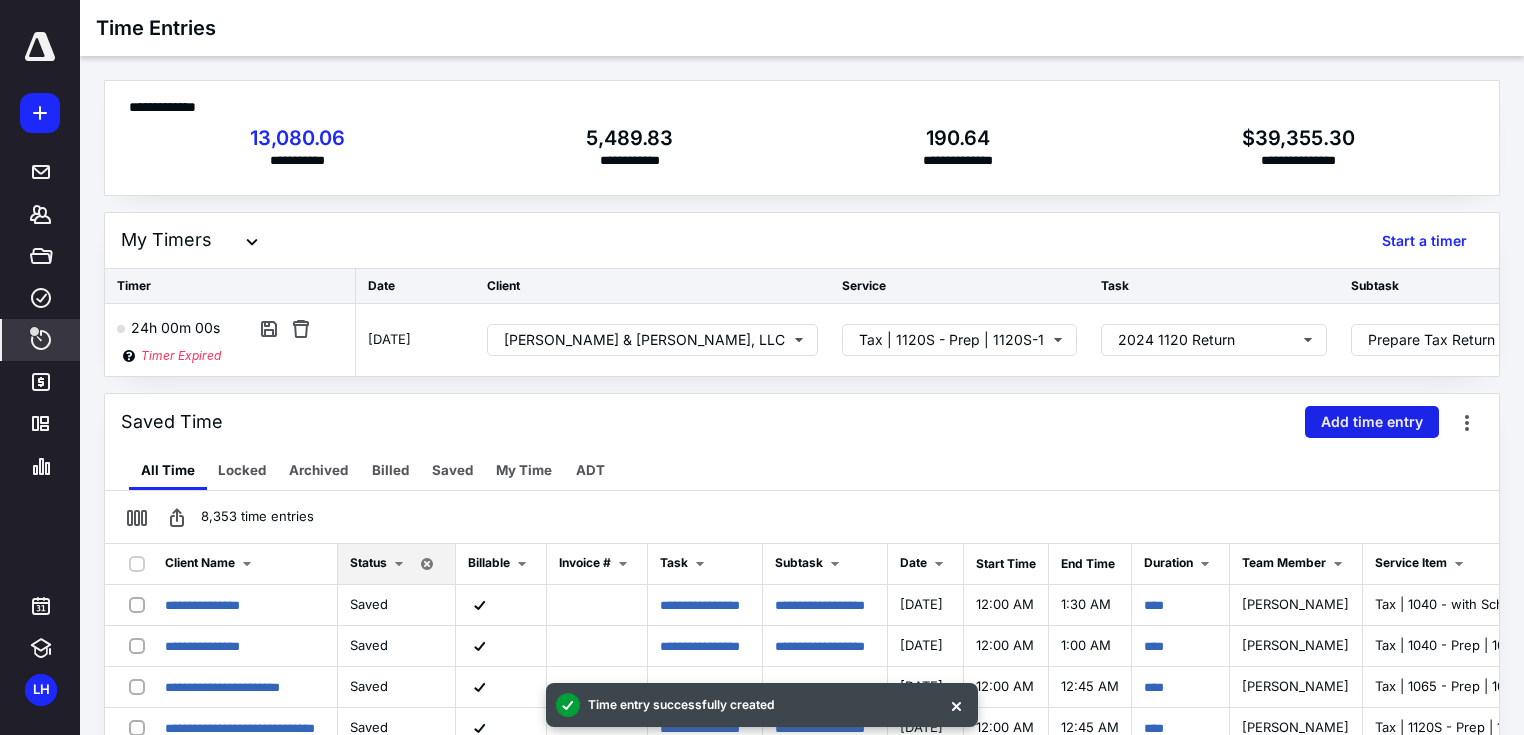 click on "Add time entry" at bounding box center [1372, 422] 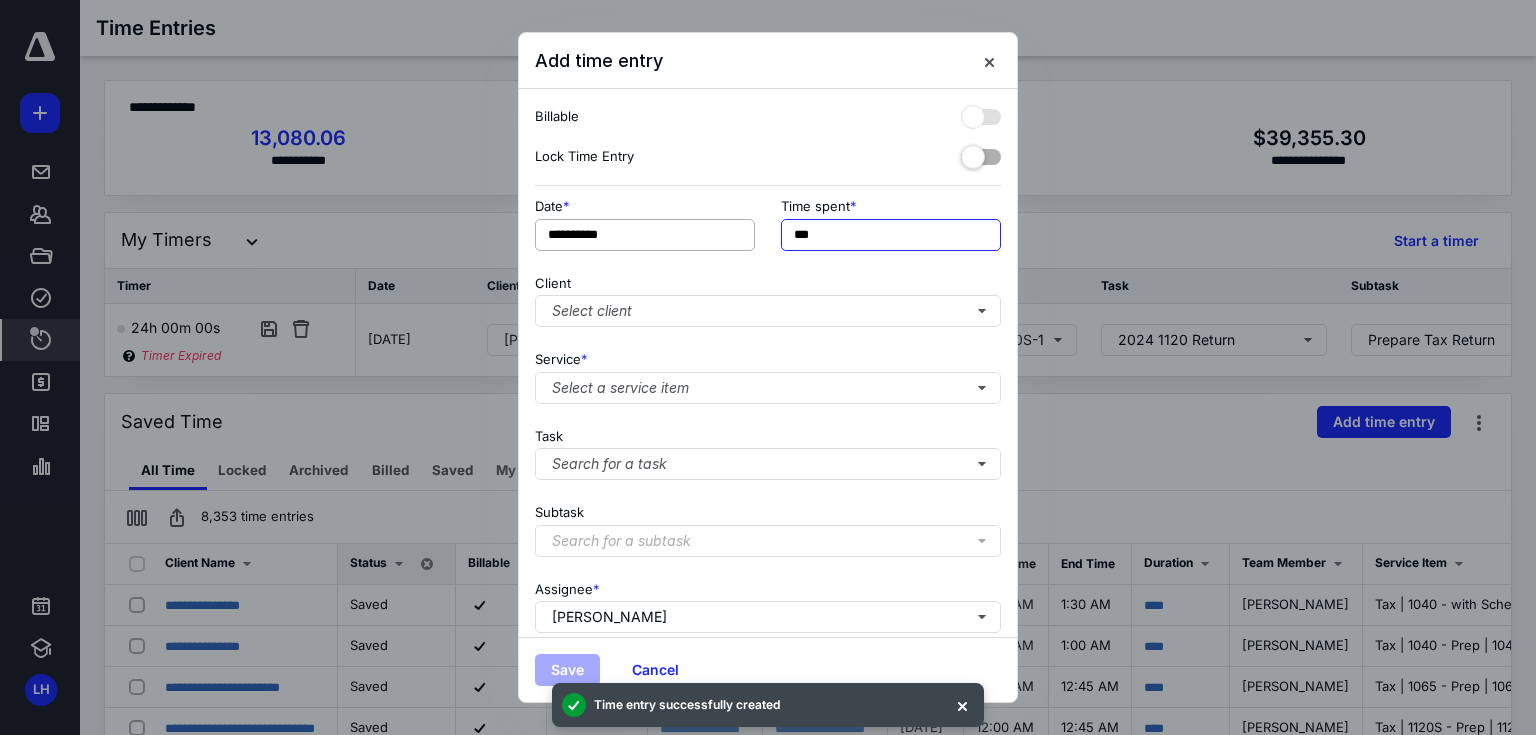 drag, startPoint x: 850, startPoint y: 236, endPoint x: 714, endPoint y: 236, distance: 136 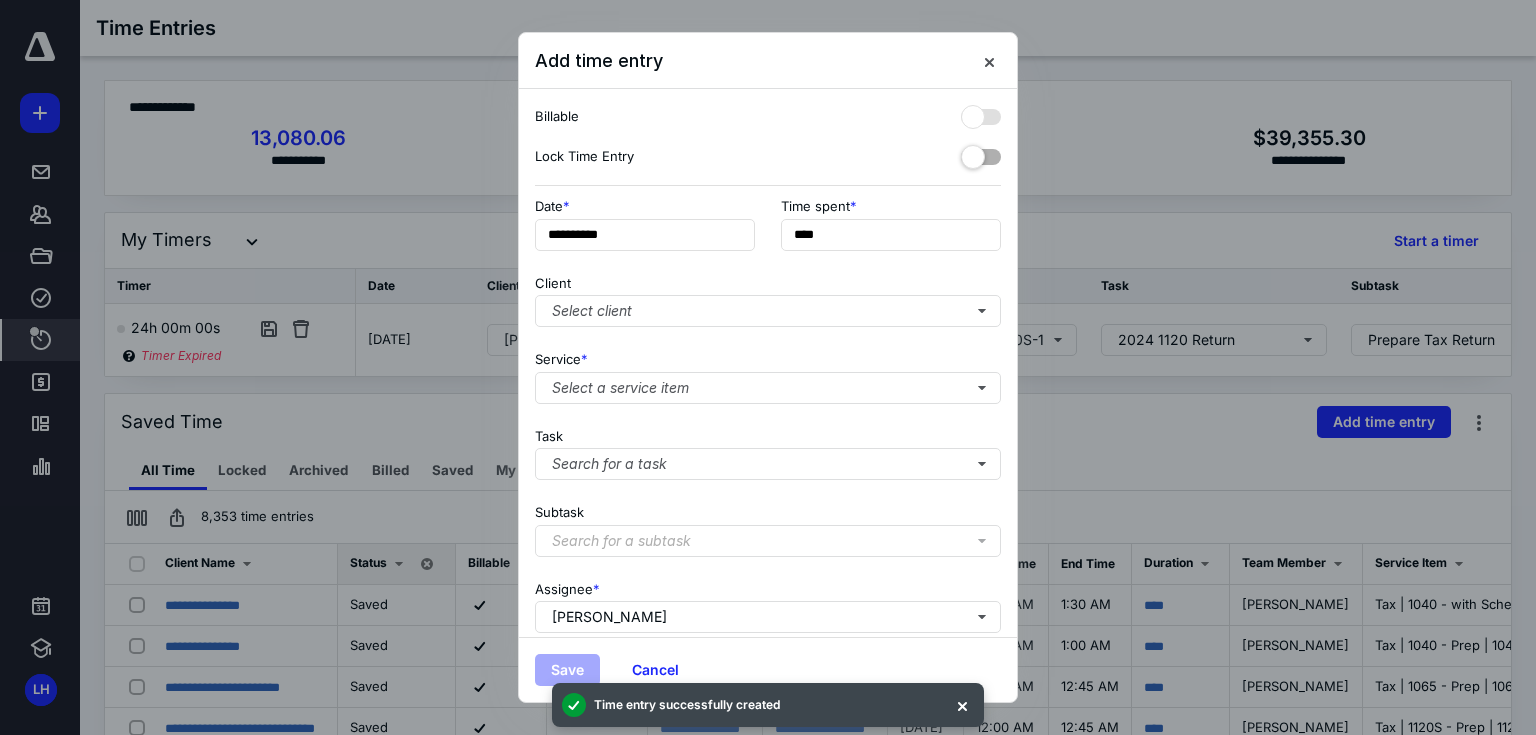 type on "******" 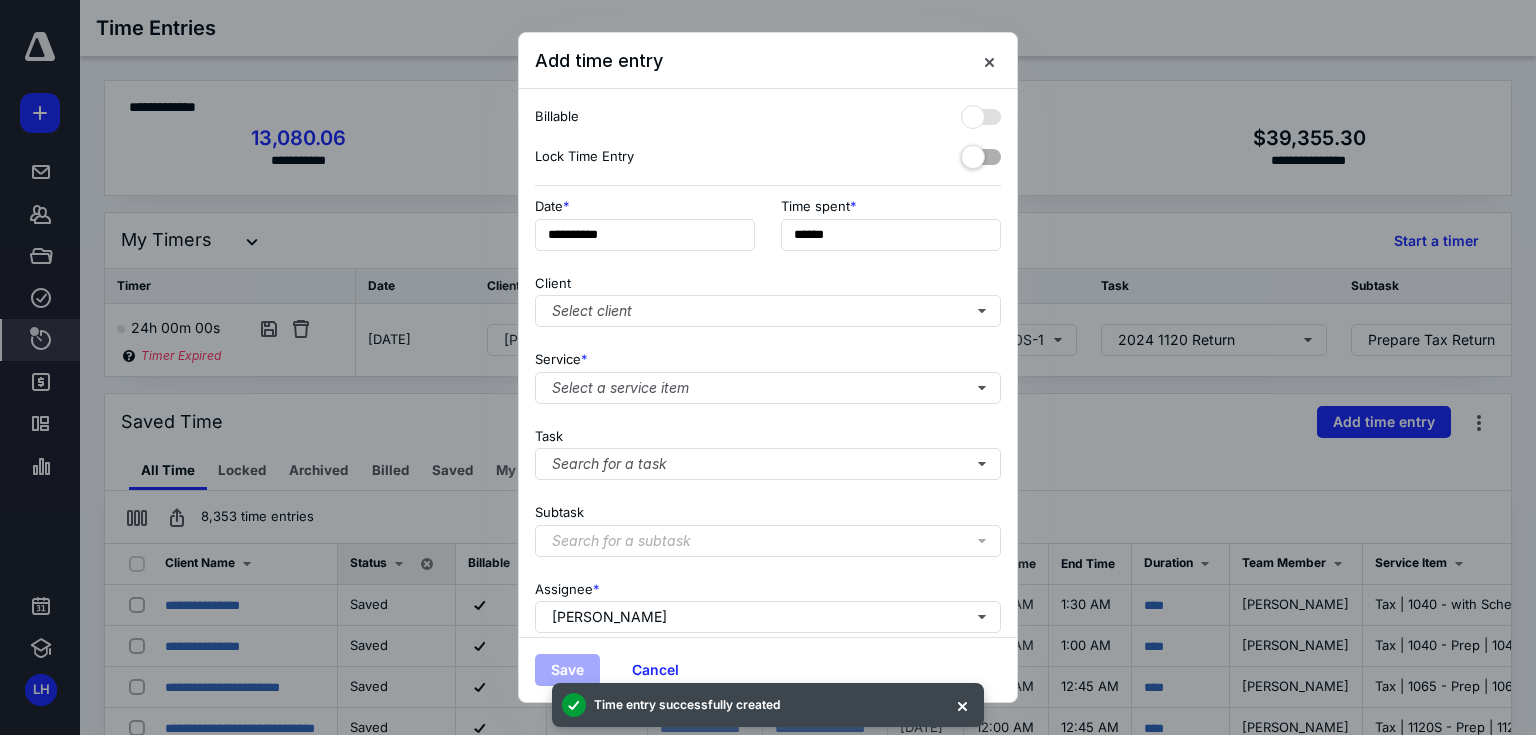 click on "Client Select client" at bounding box center (768, 297) 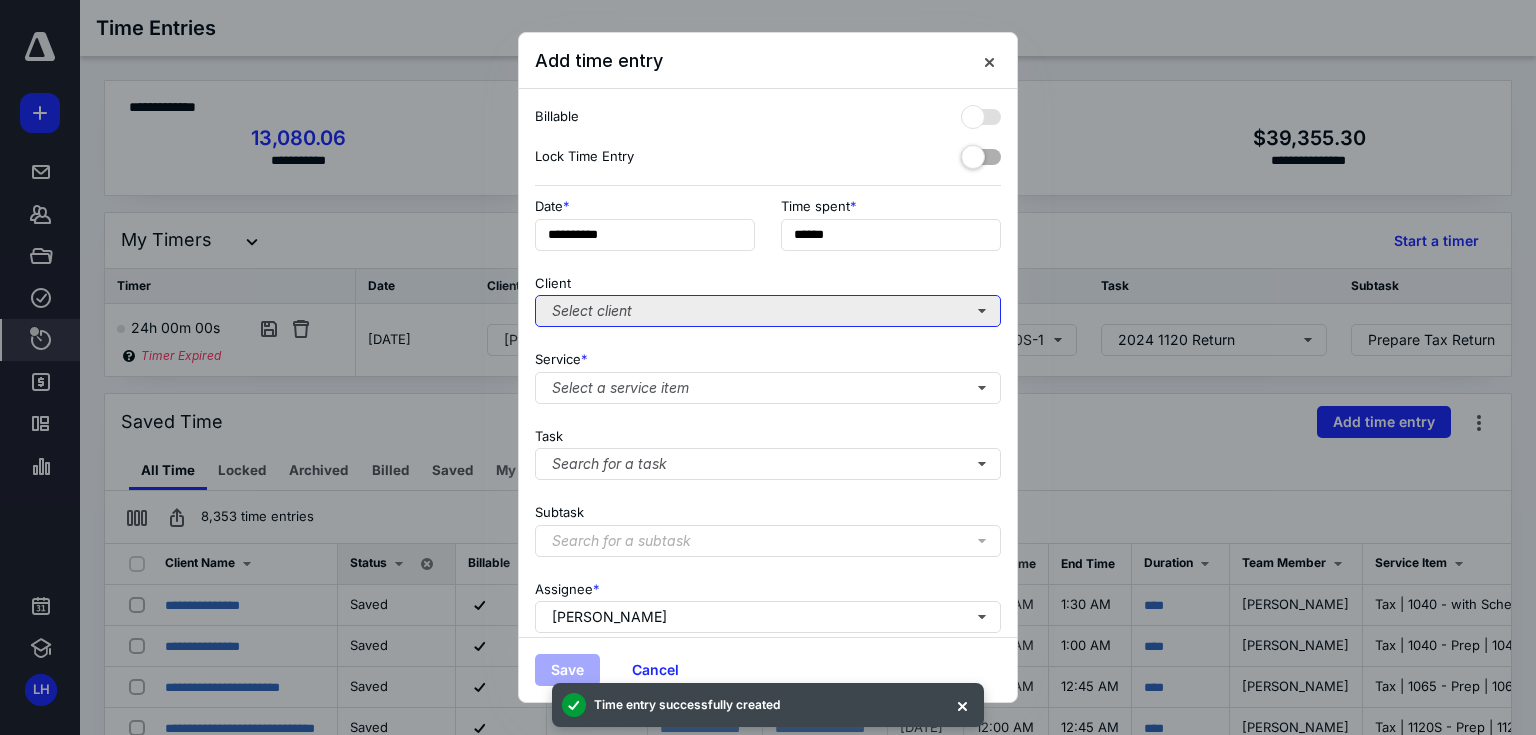 click on "Select client" at bounding box center [768, 311] 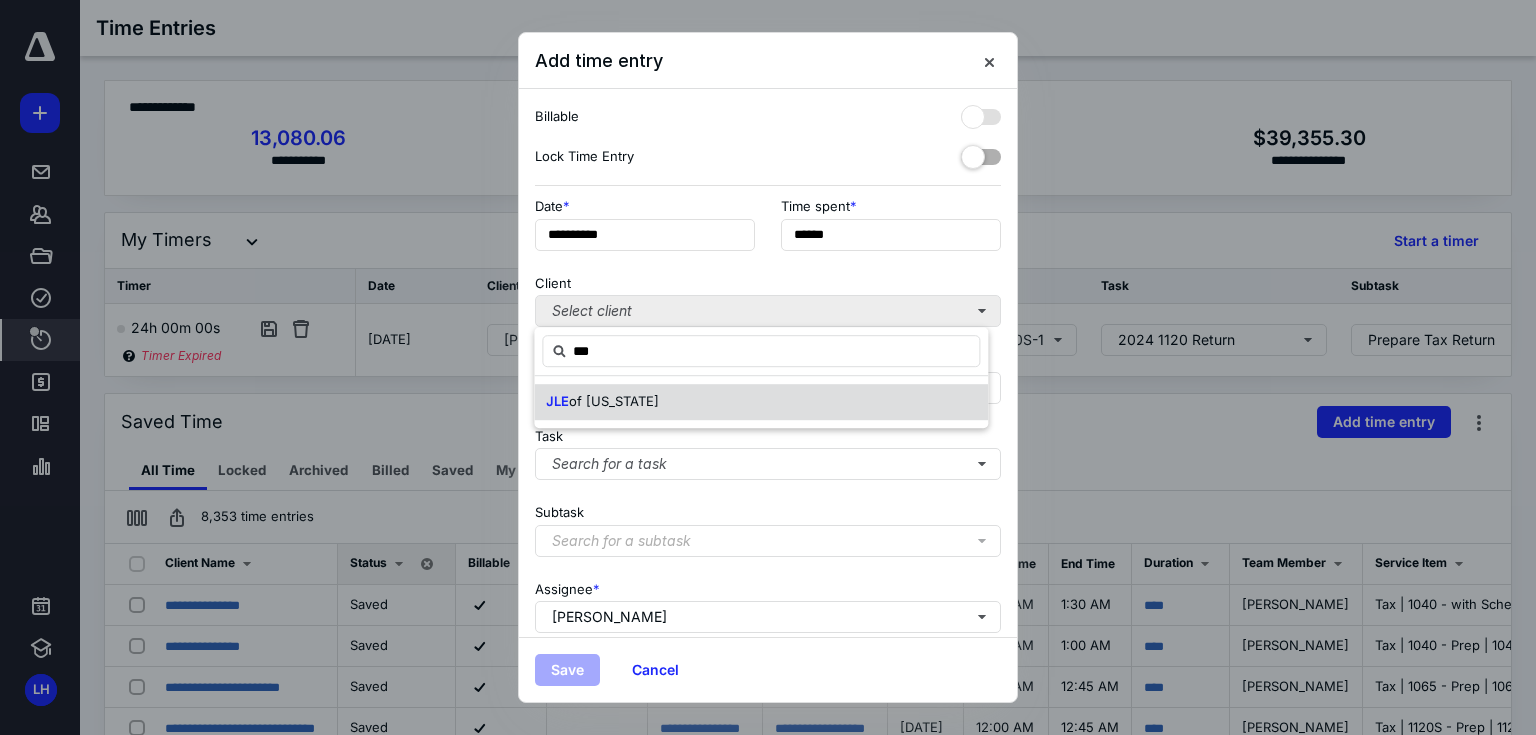 type on "***" 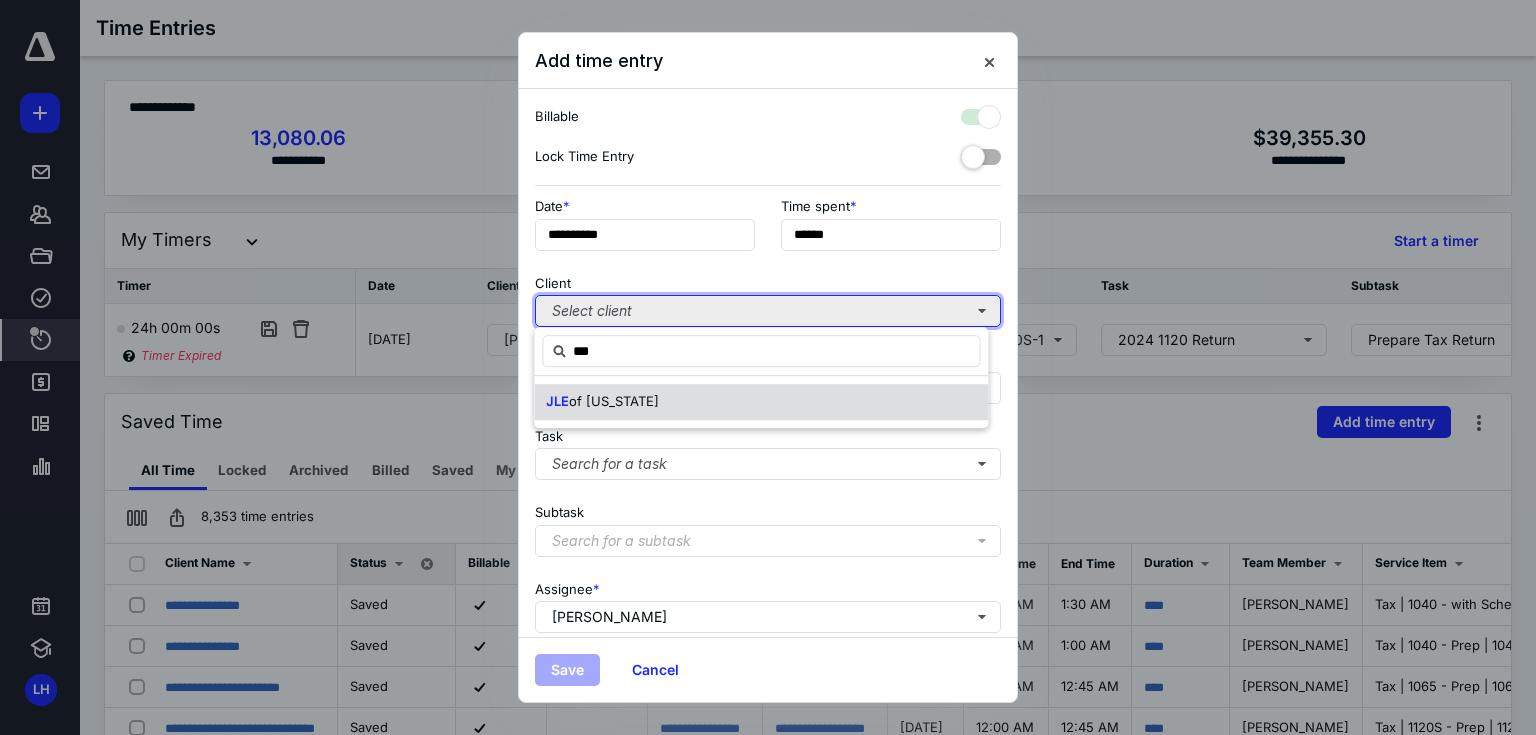 checkbox on "true" 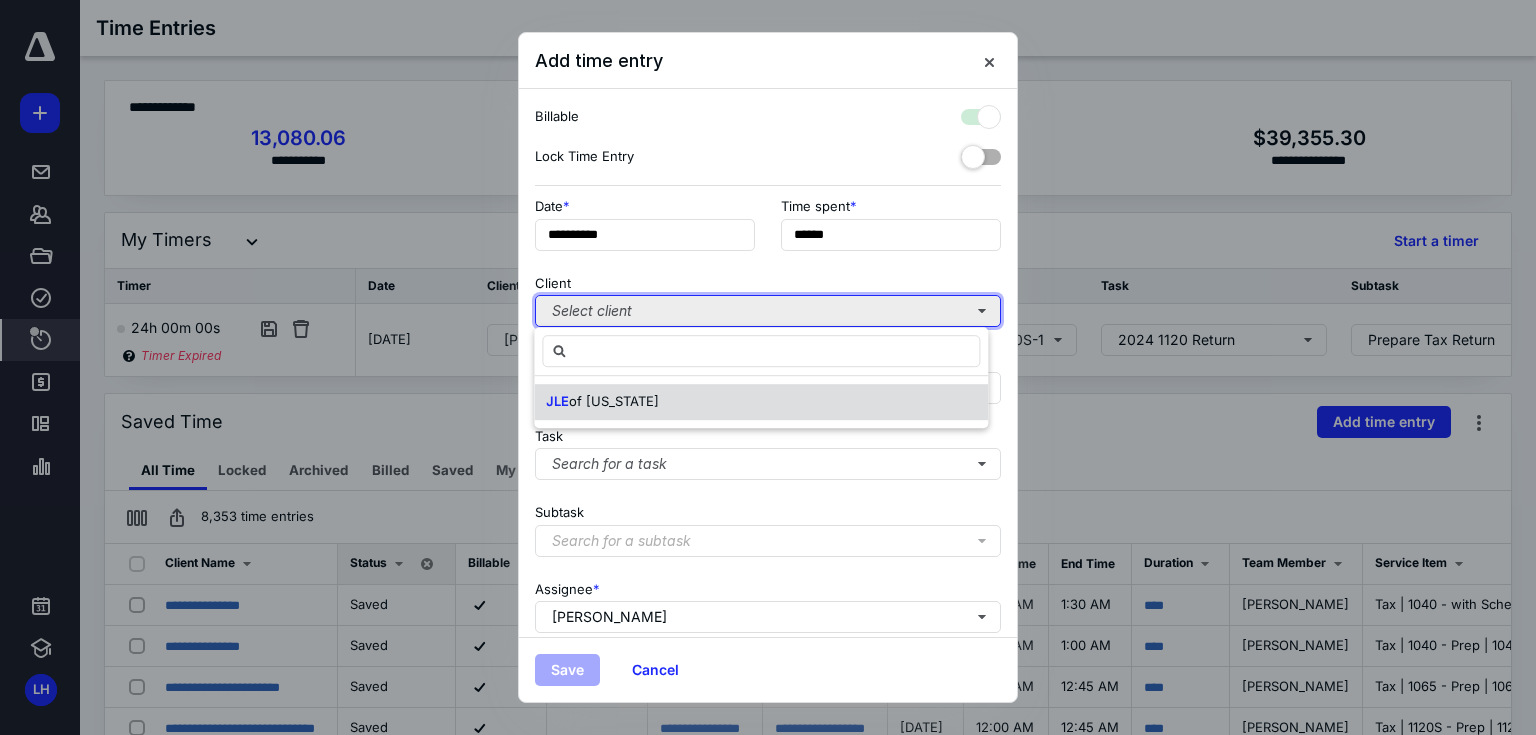 type 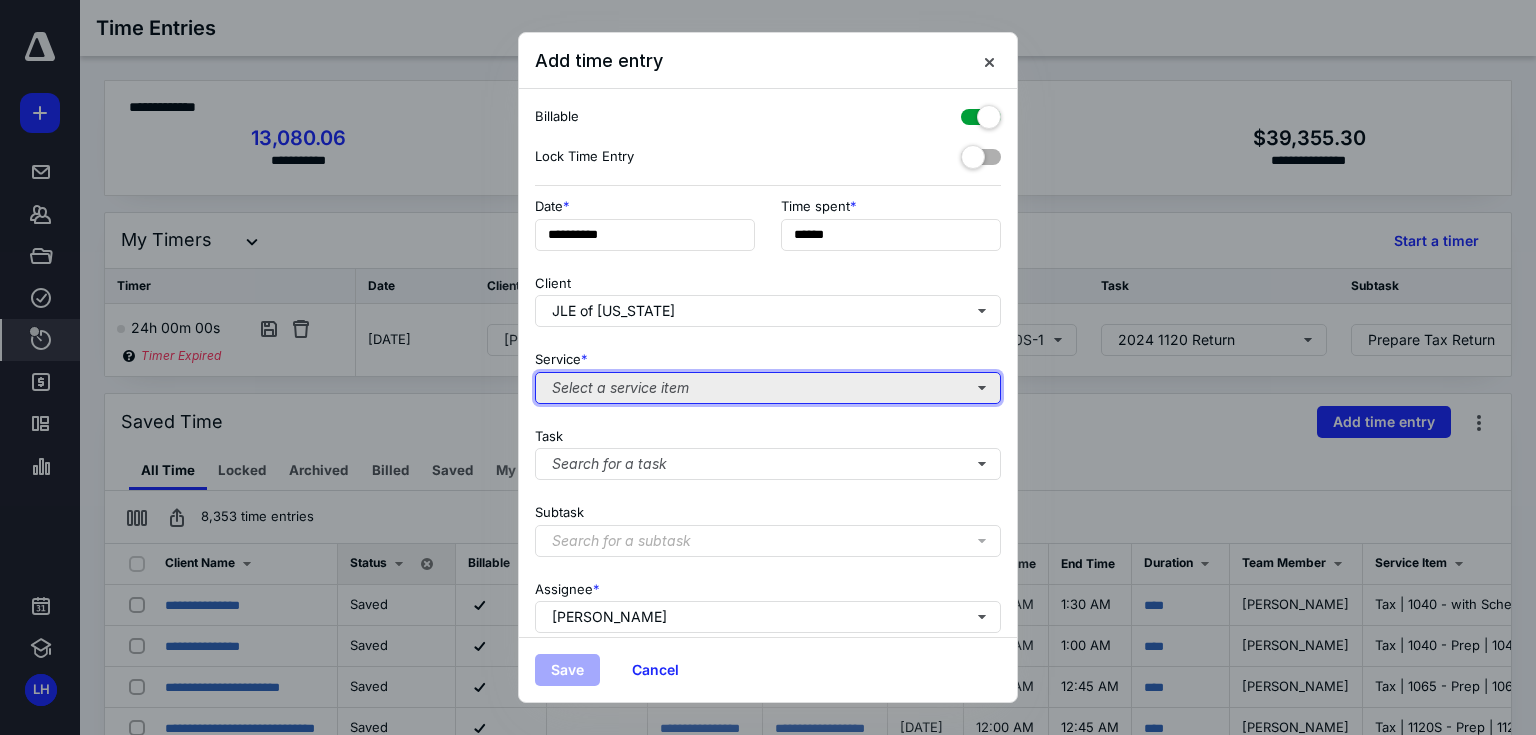 click on "Select a service item" at bounding box center (768, 388) 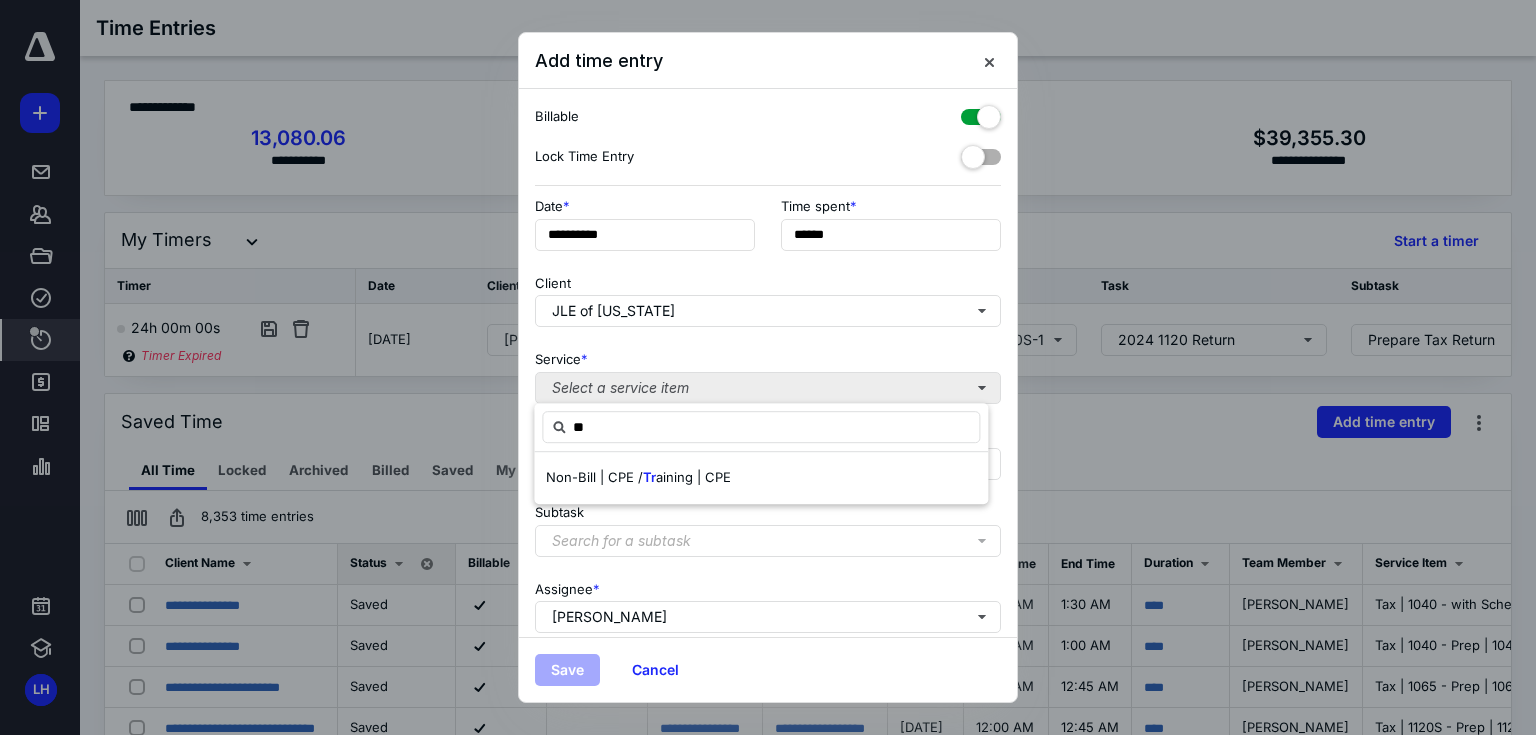 type on "*" 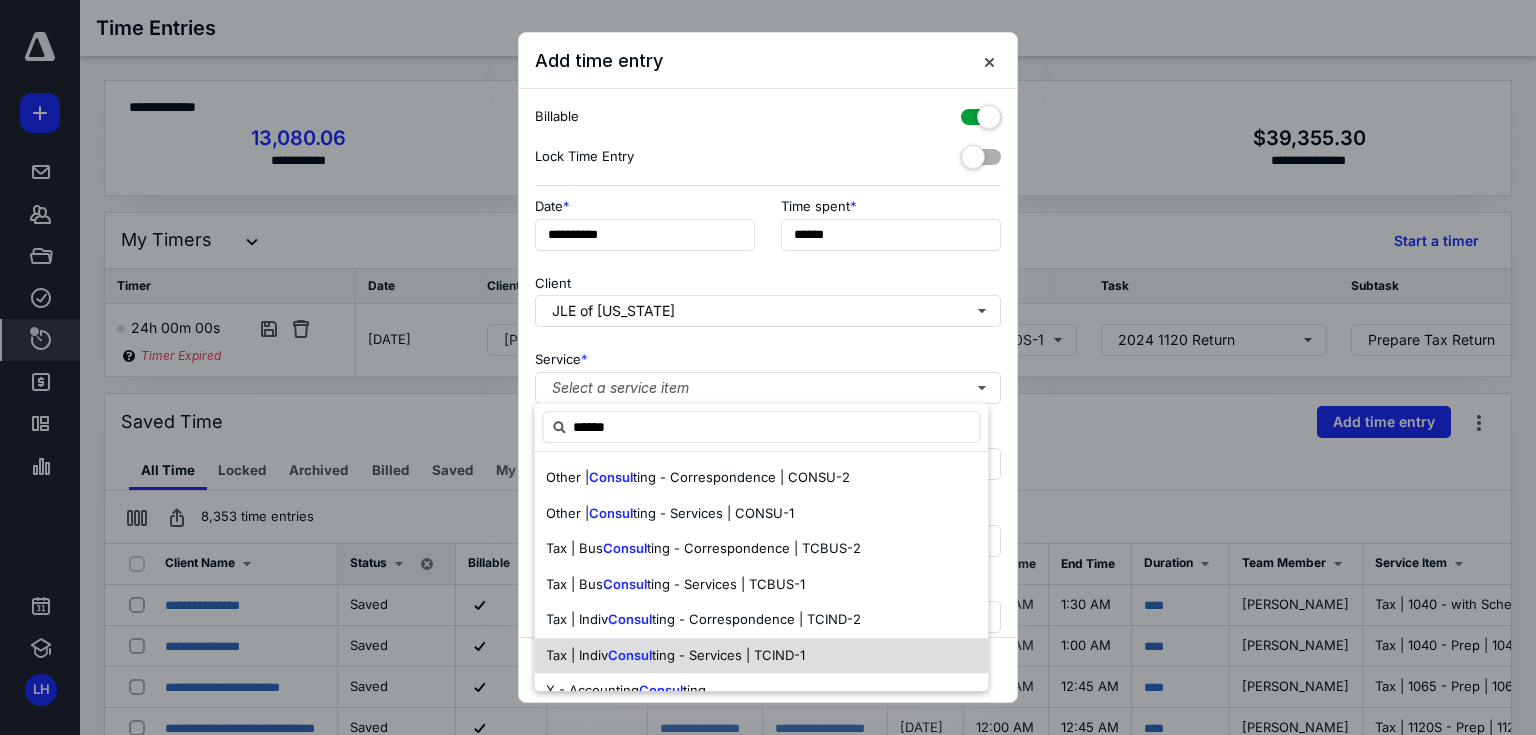 click on "ting - Services | TCIND-1" at bounding box center [728, 655] 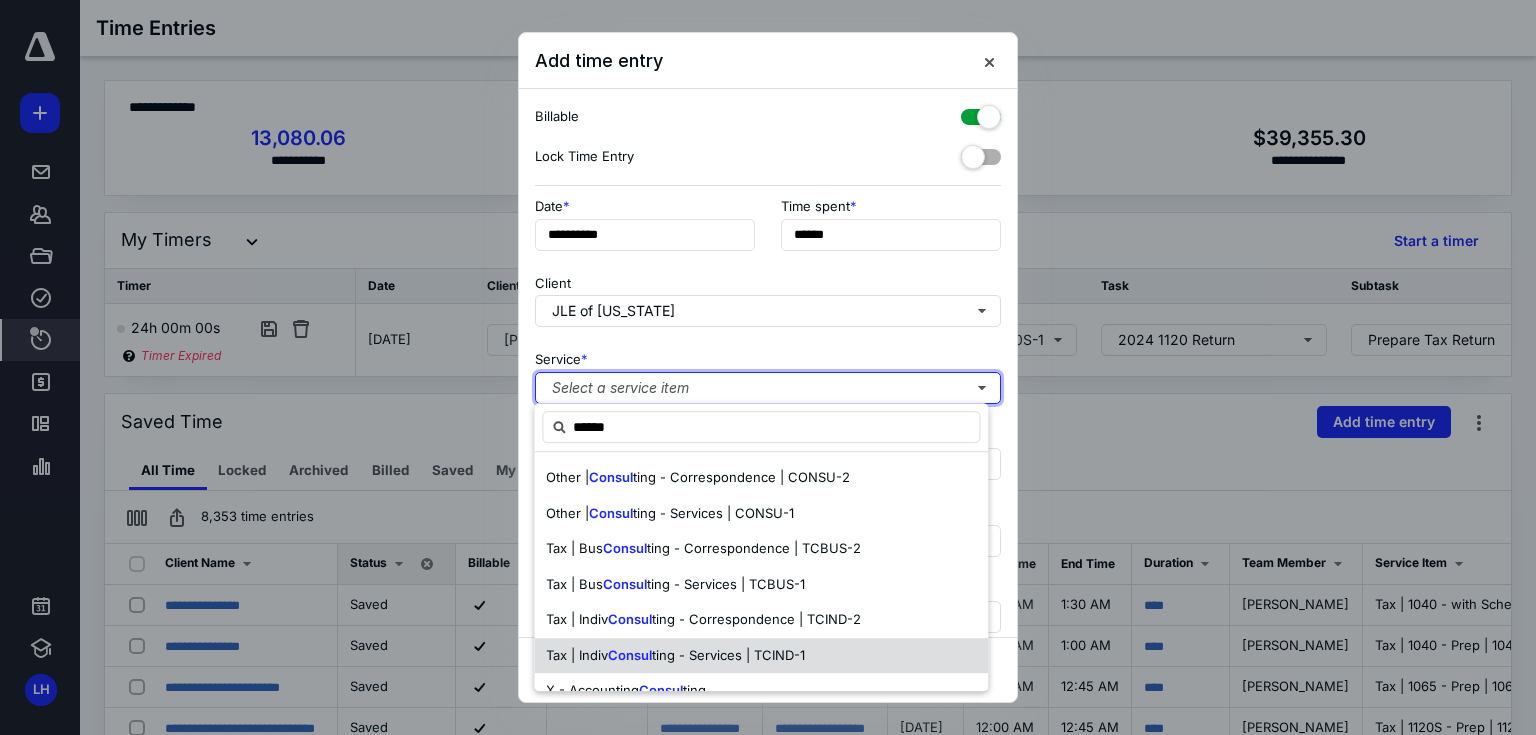 type 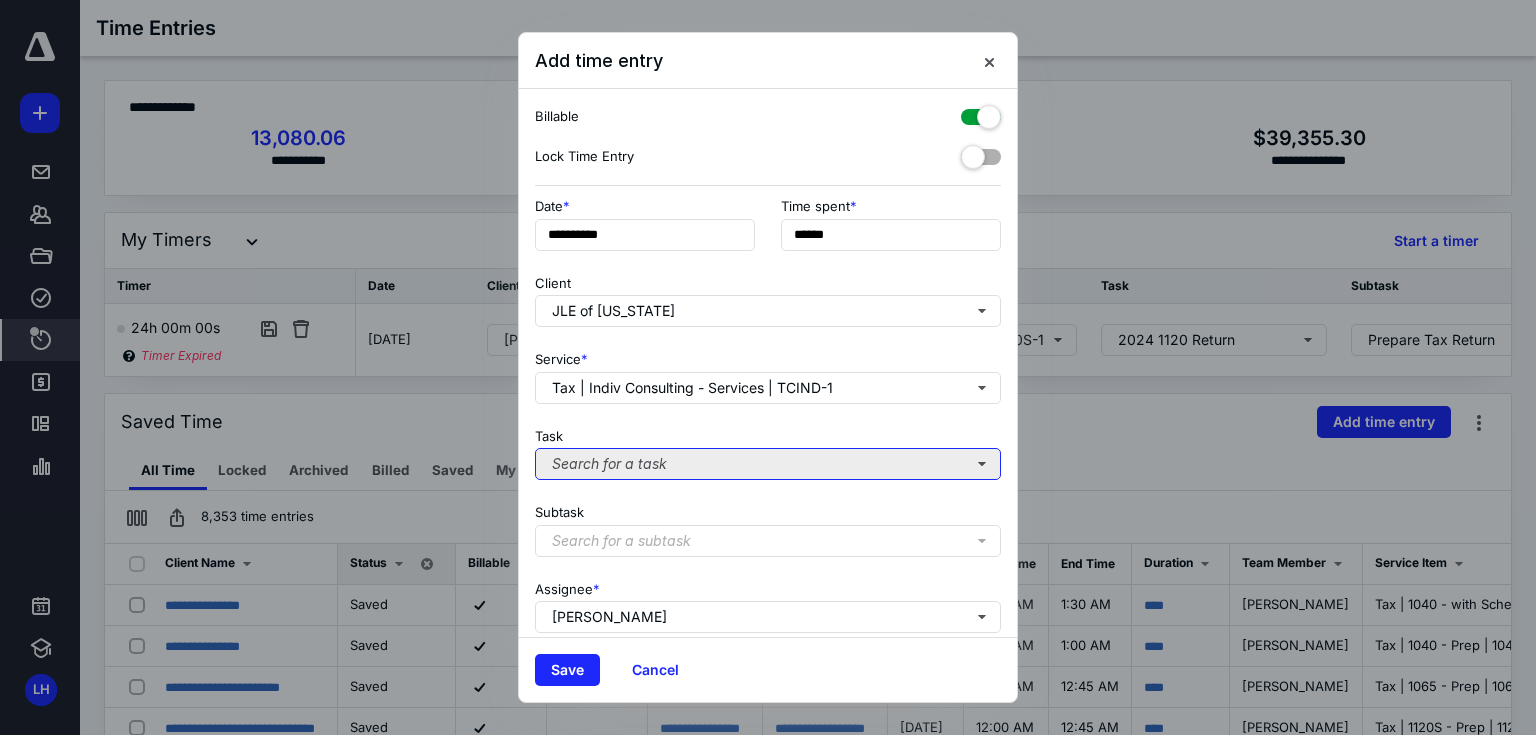 click on "Search for a task" at bounding box center [768, 464] 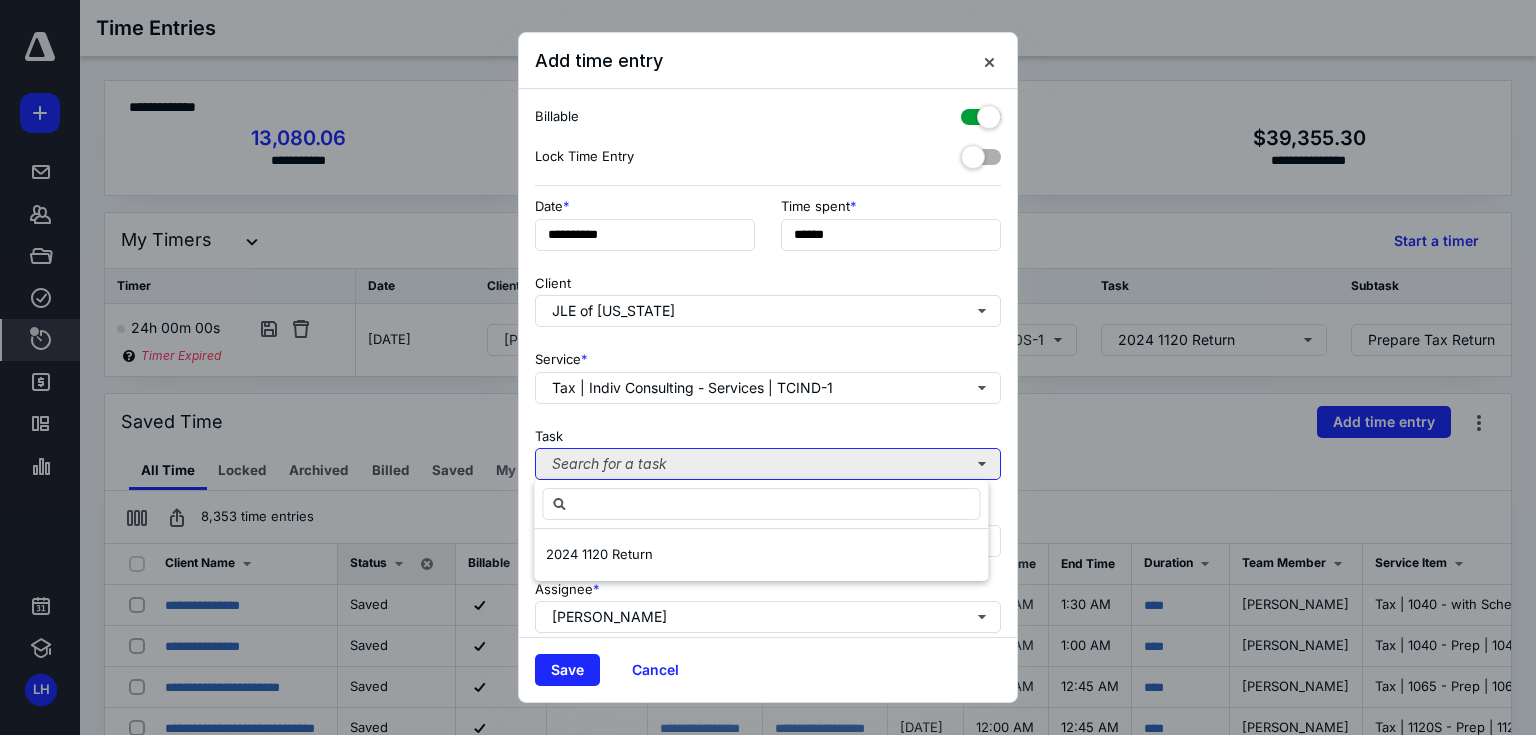 click on "Search for a task" at bounding box center (768, 464) 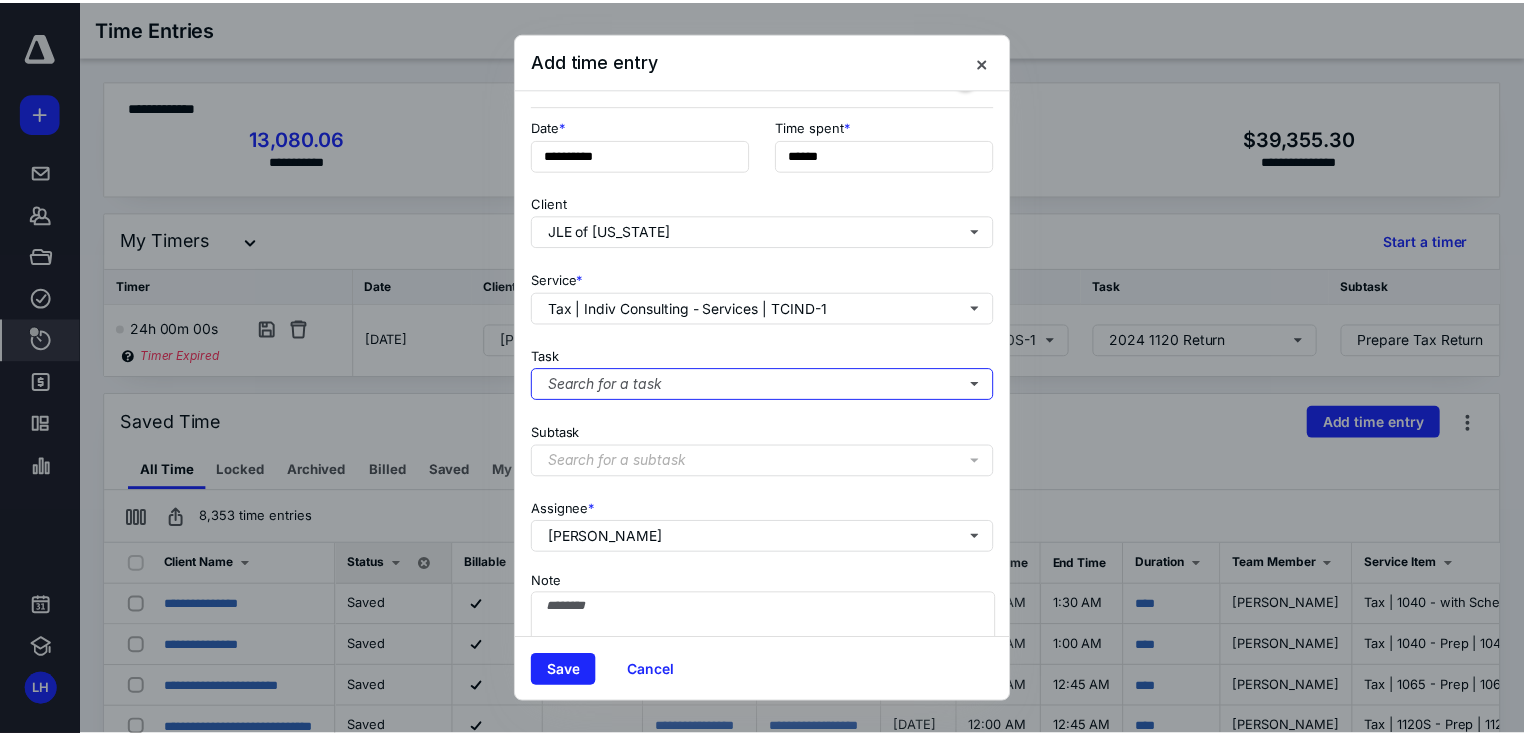 scroll, scrollTop: 150, scrollLeft: 0, axis: vertical 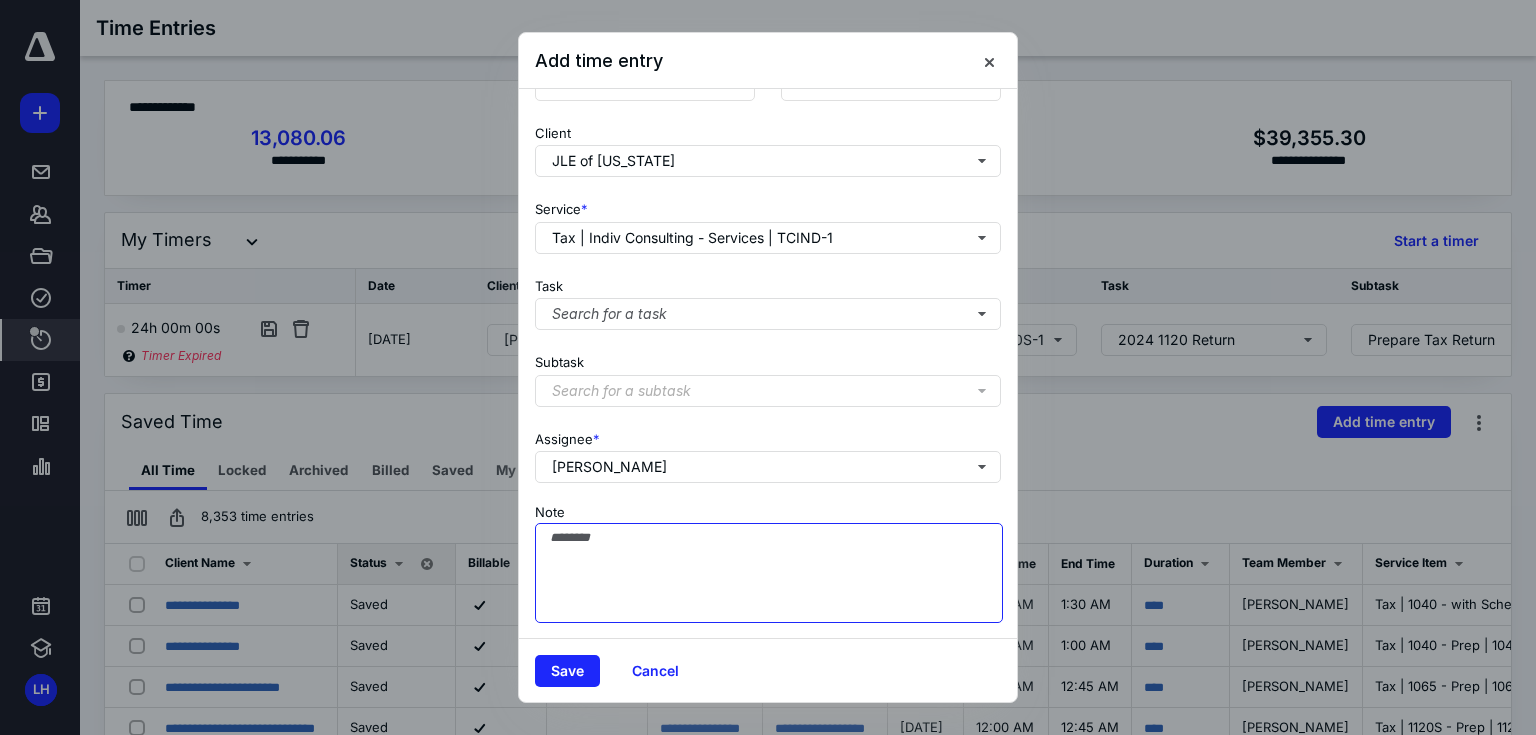 click on "Note" at bounding box center (769, 573) 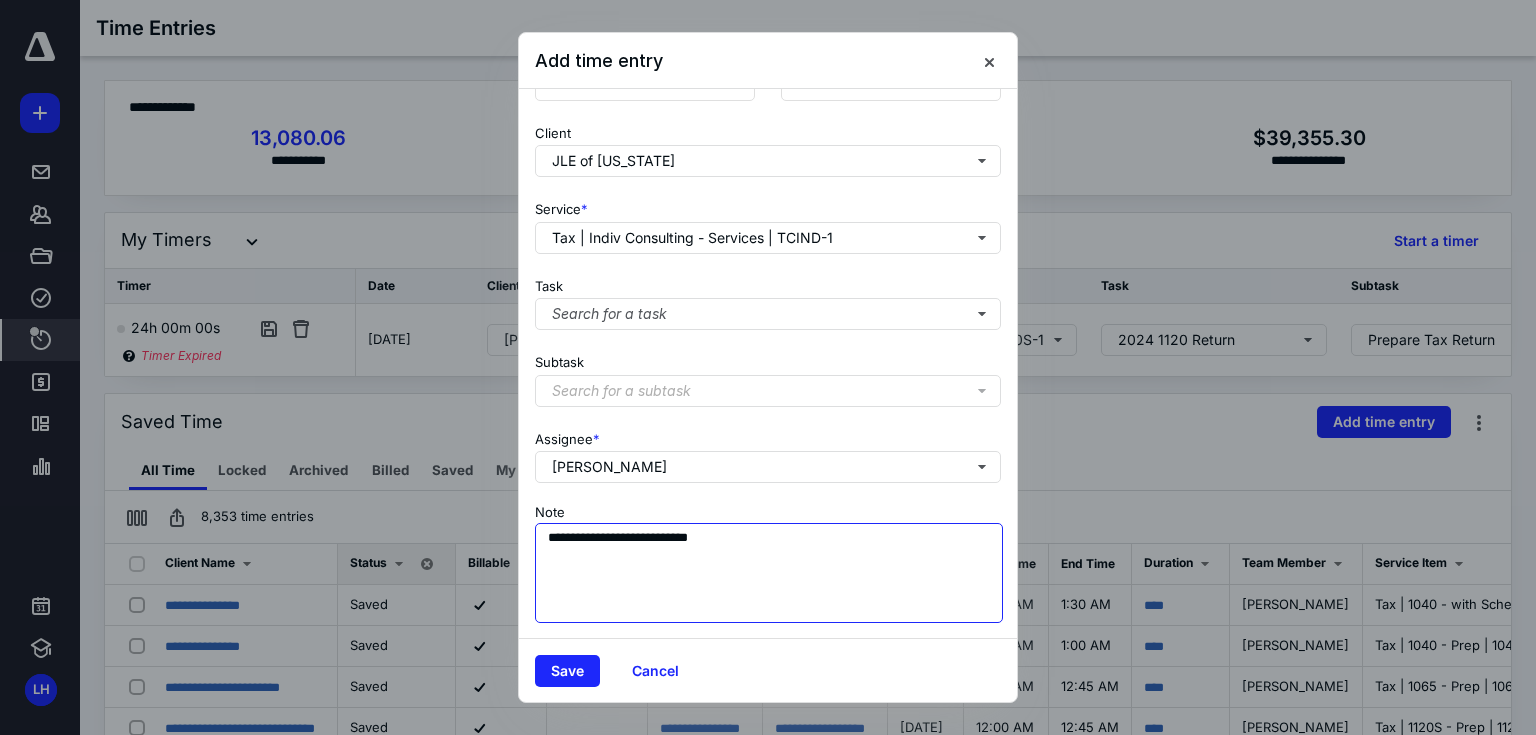 type on "**********" 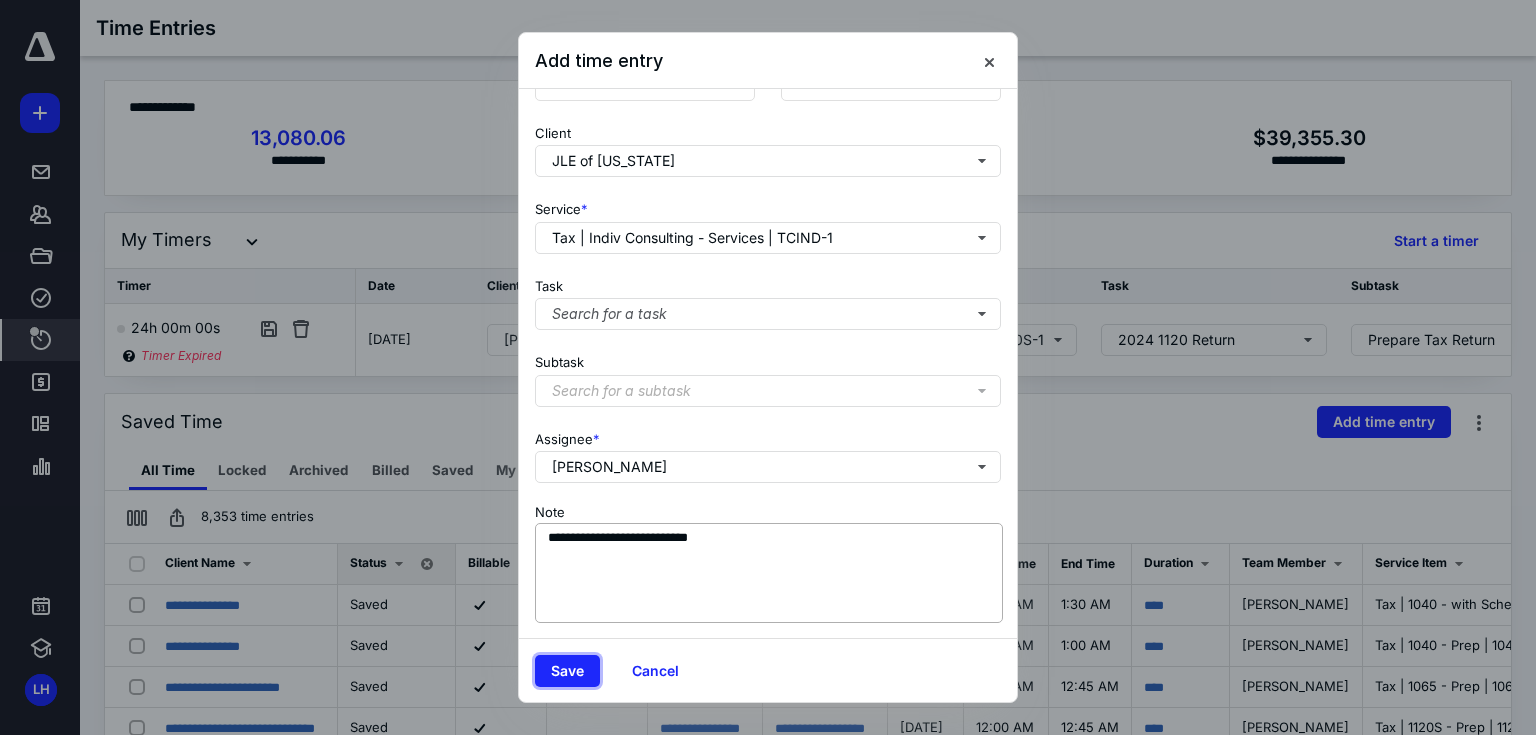 type 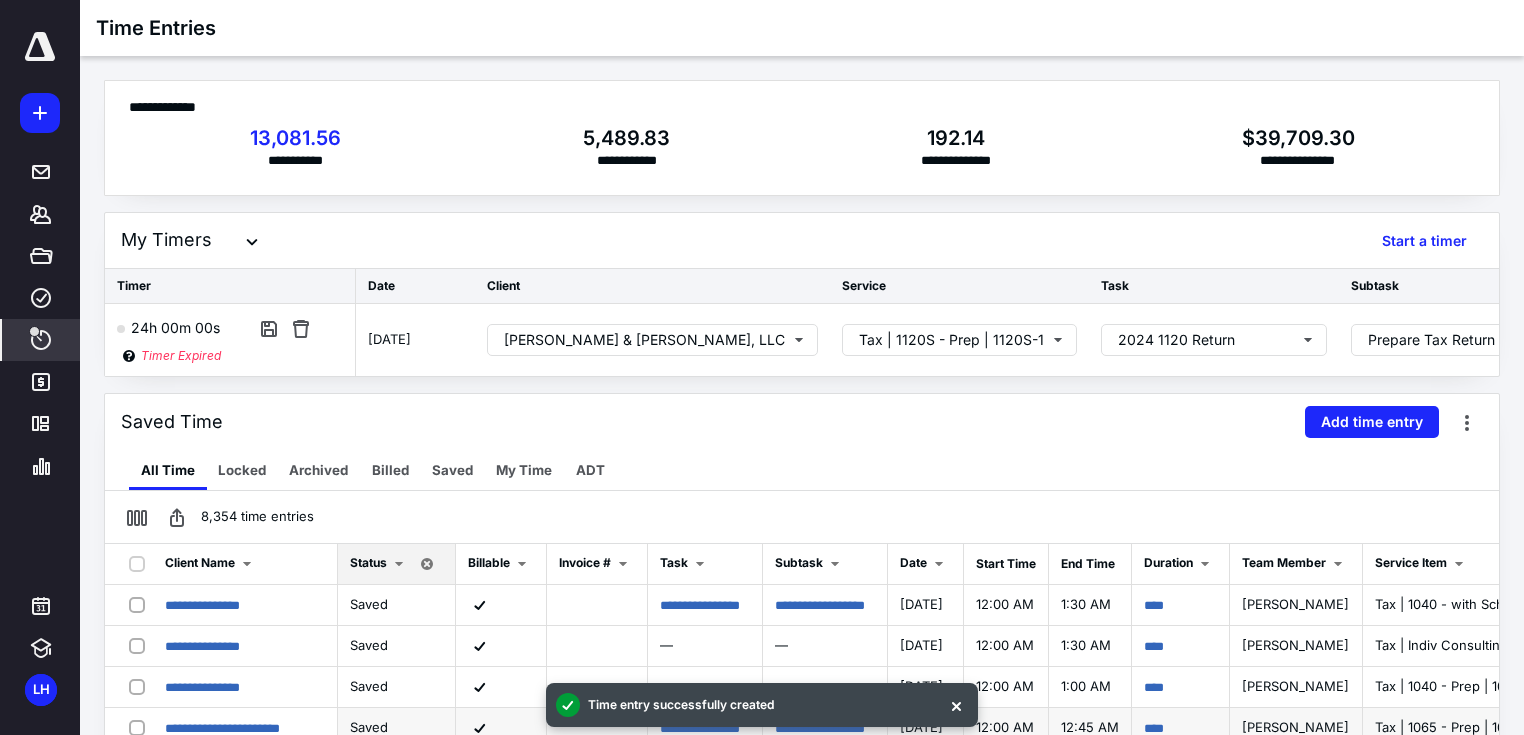 scroll, scrollTop: 347, scrollLeft: 0, axis: vertical 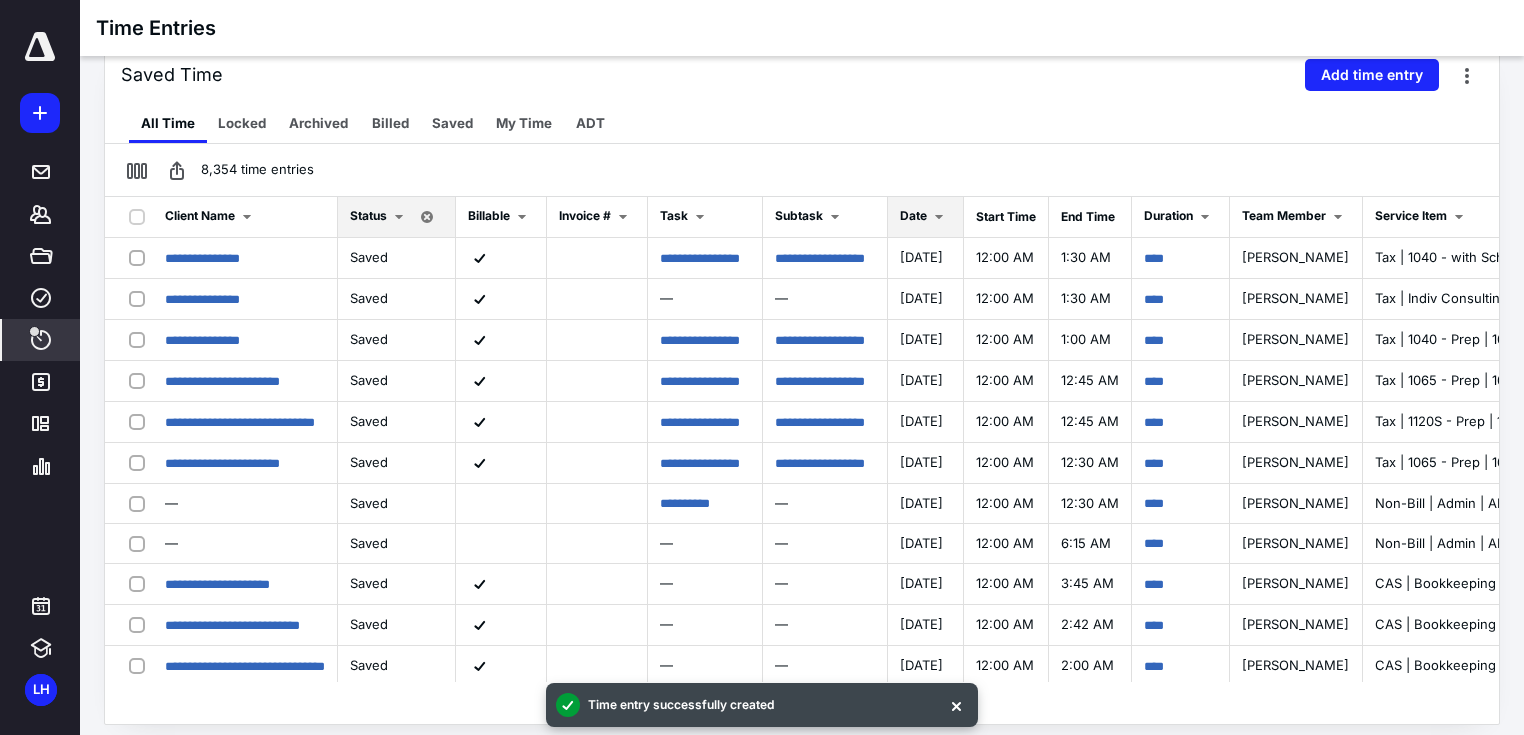 click on "Date" at bounding box center [913, 215] 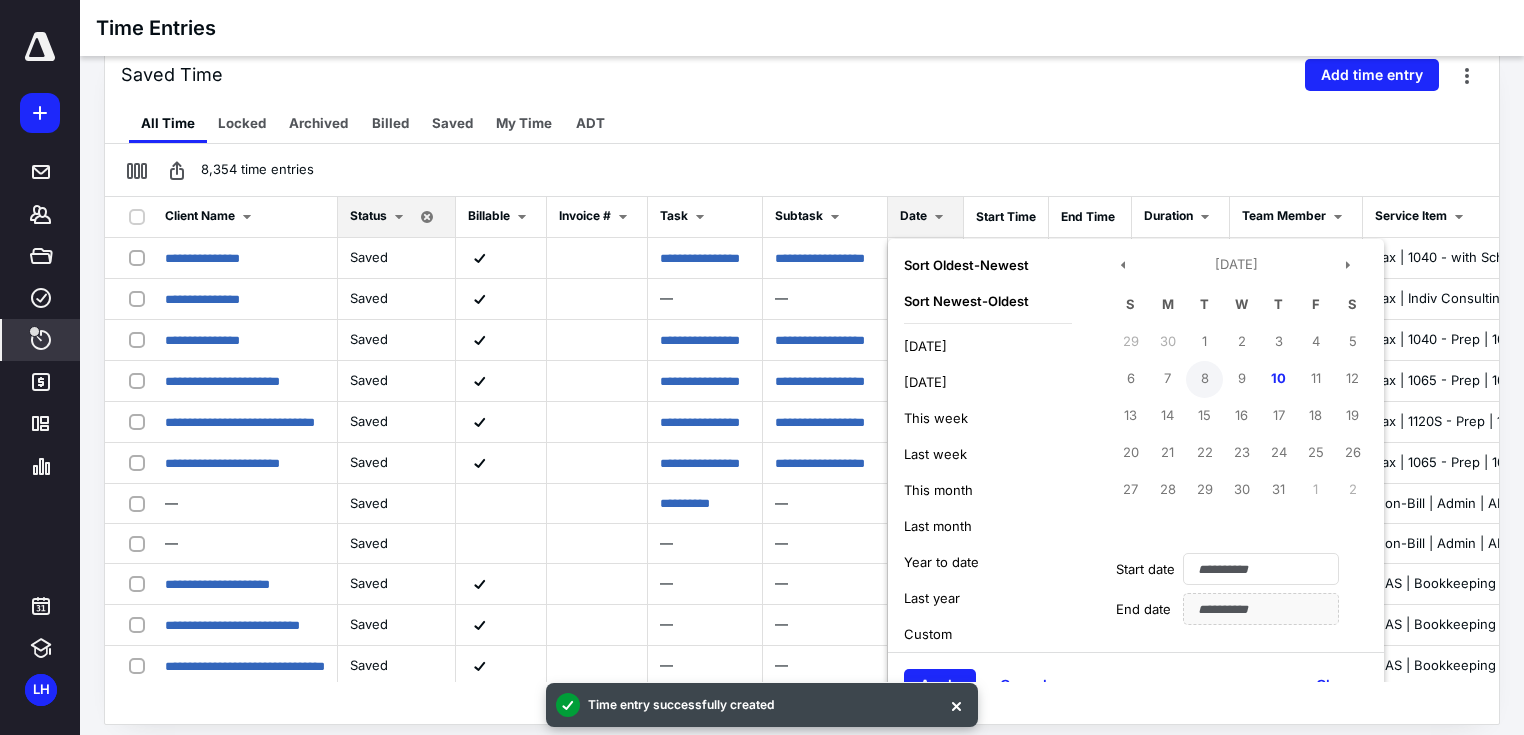 click on "8" at bounding box center (1204, 379) 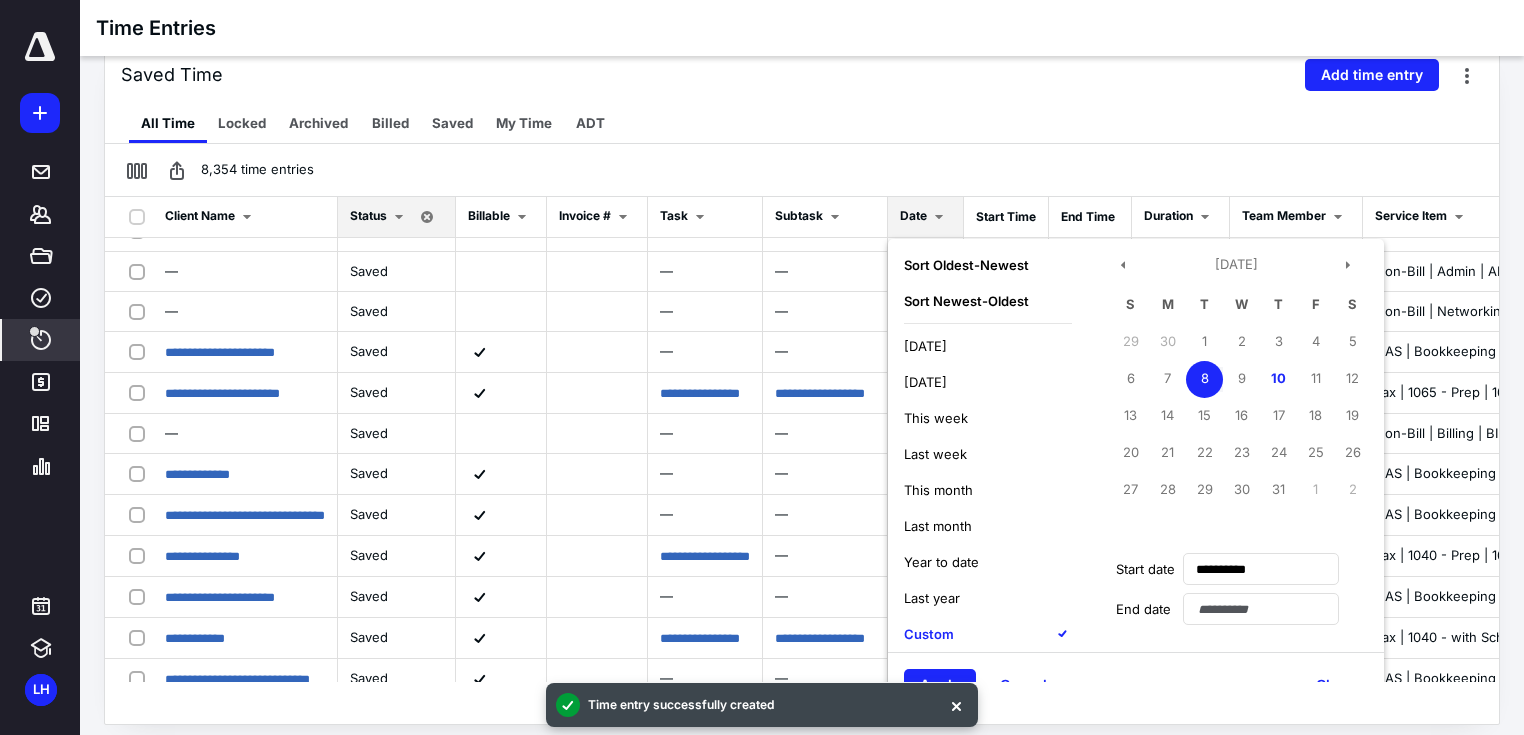 scroll, scrollTop: 480, scrollLeft: 0, axis: vertical 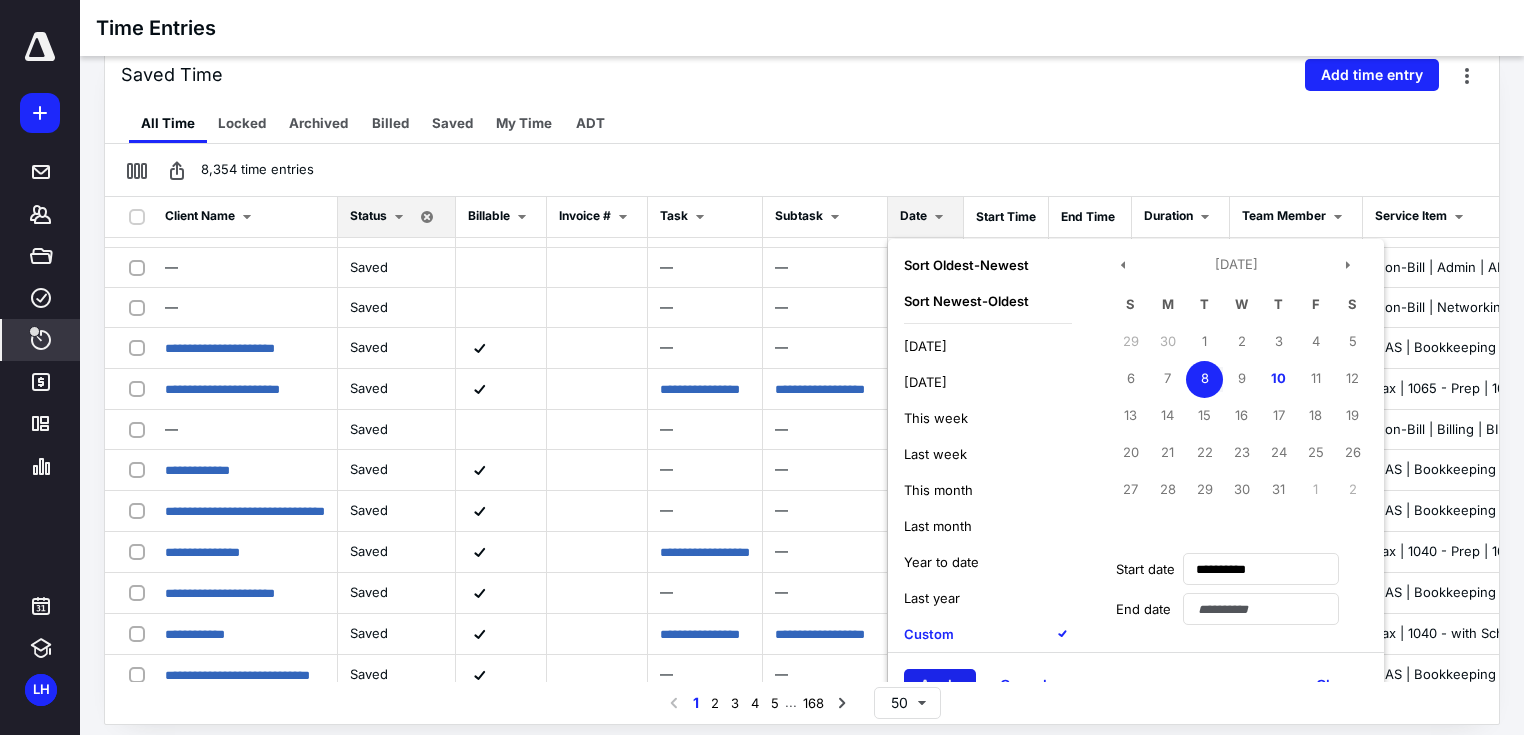click on "Apply" at bounding box center [940, 685] 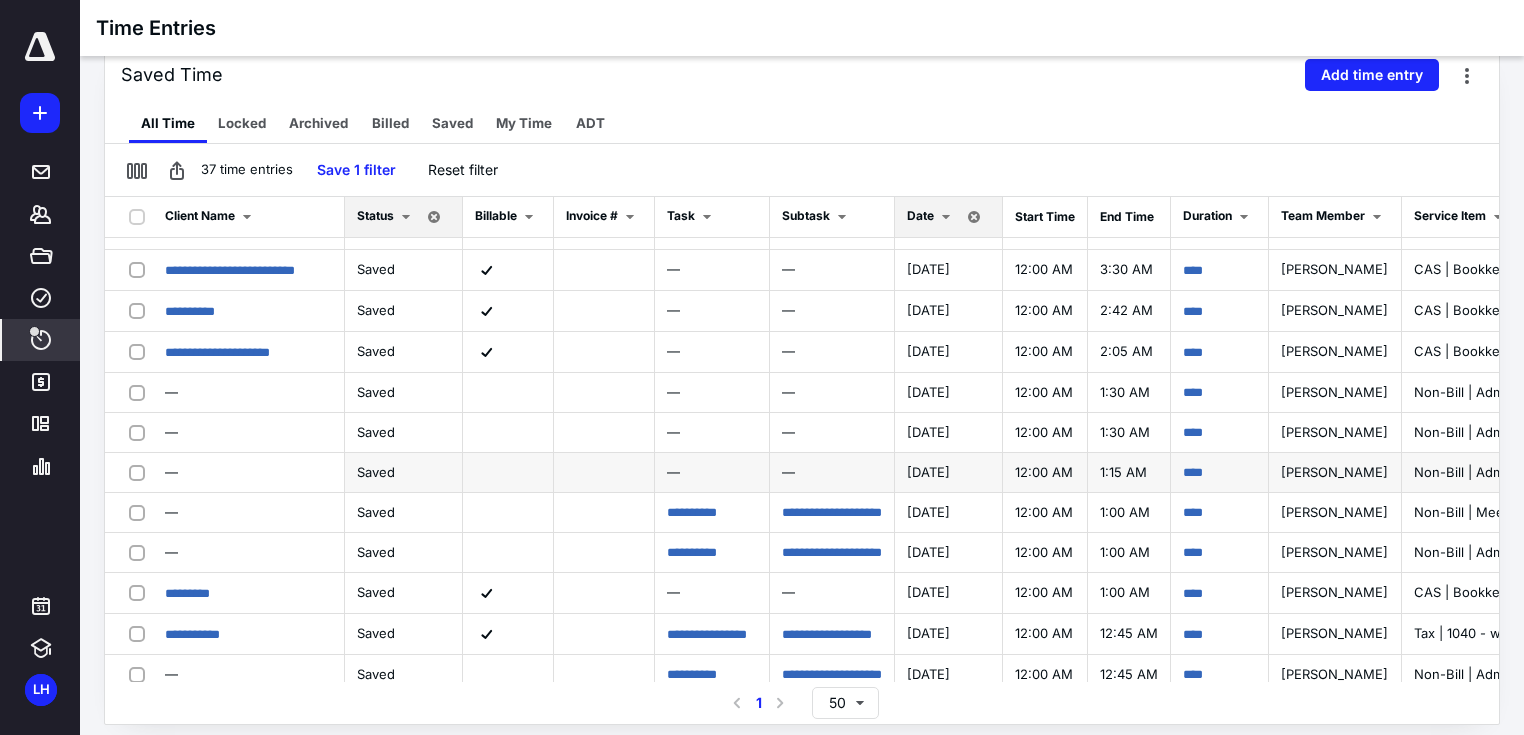 scroll, scrollTop: 0, scrollLeft: 0, axis: both 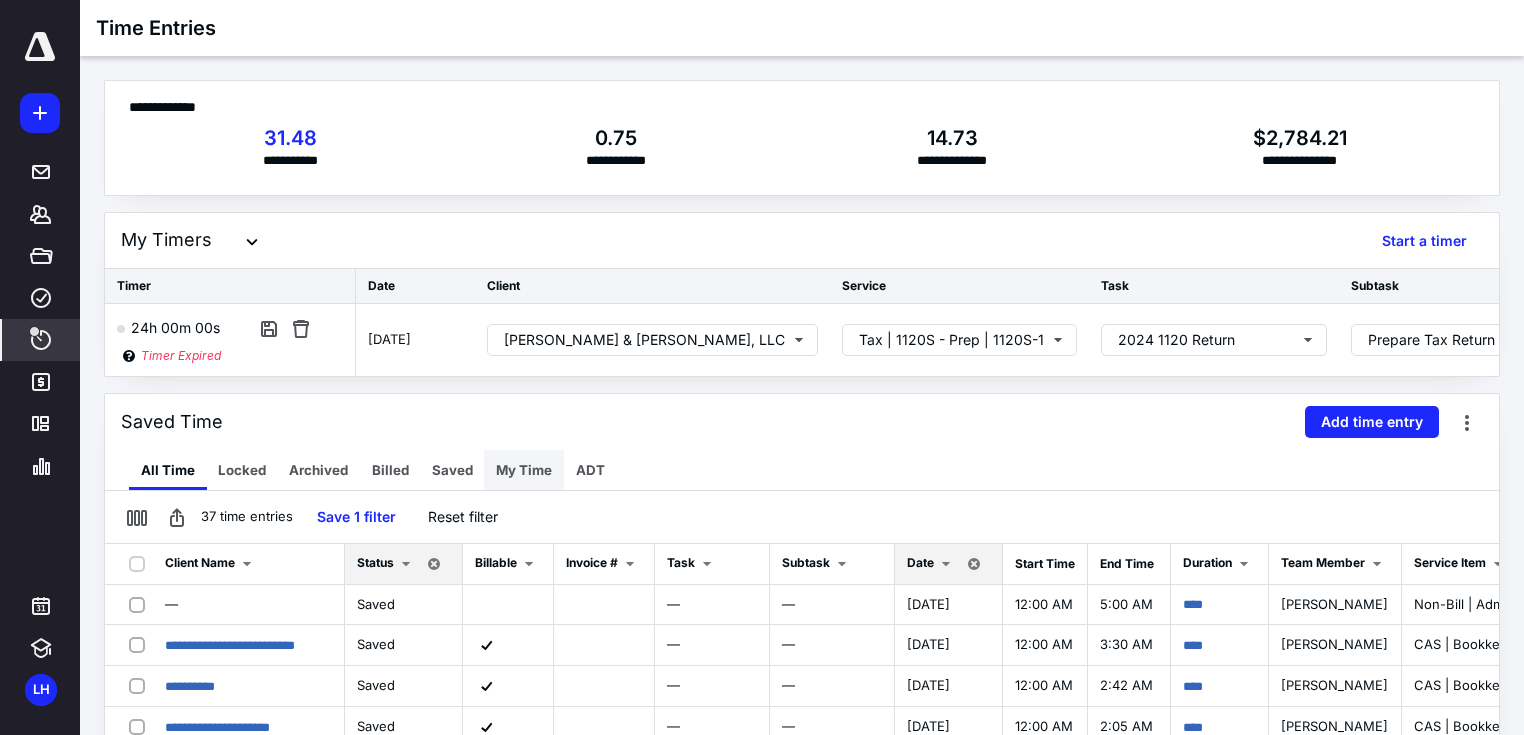 click on "My Time" at bounding box center [524, 470] 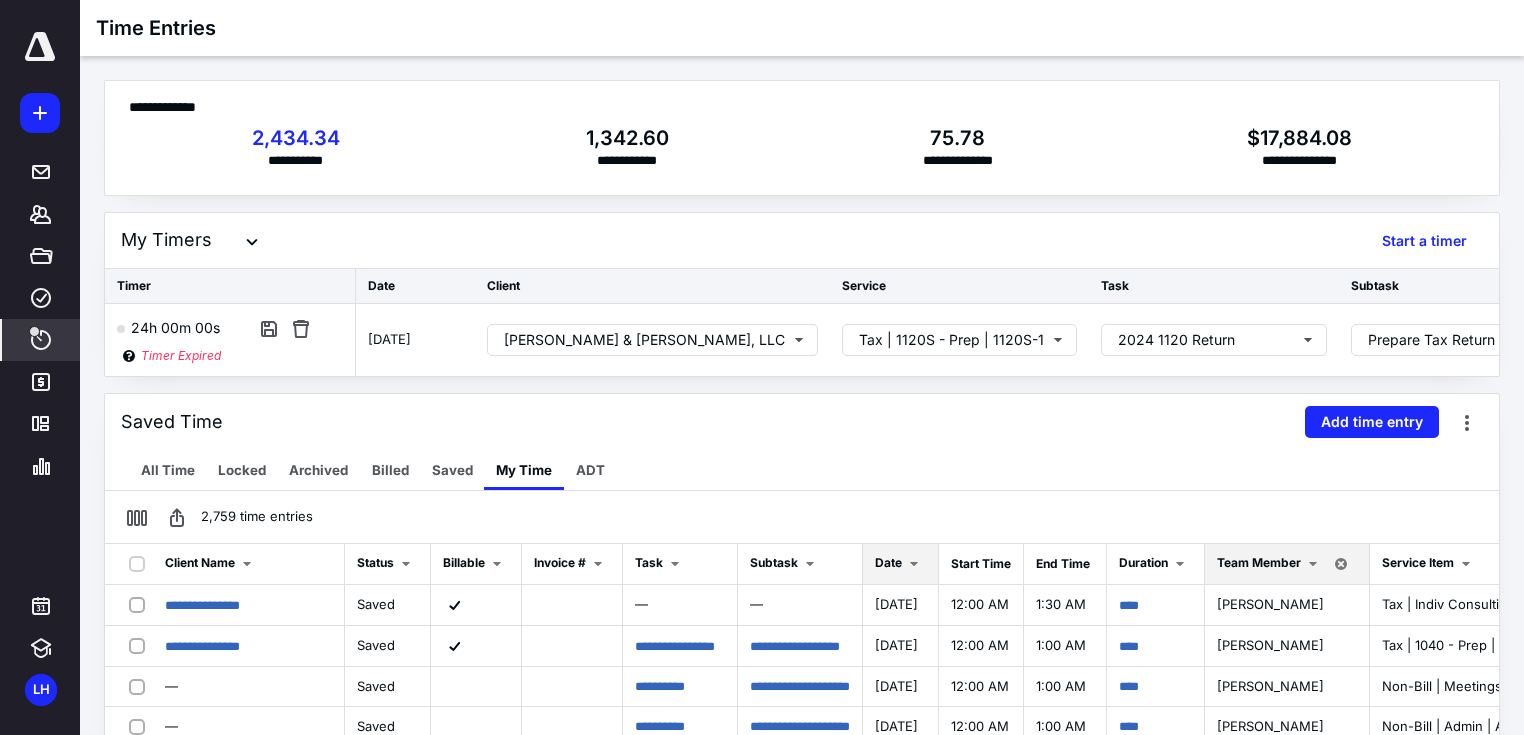 click on "Date" at bounding box center (901, 564) 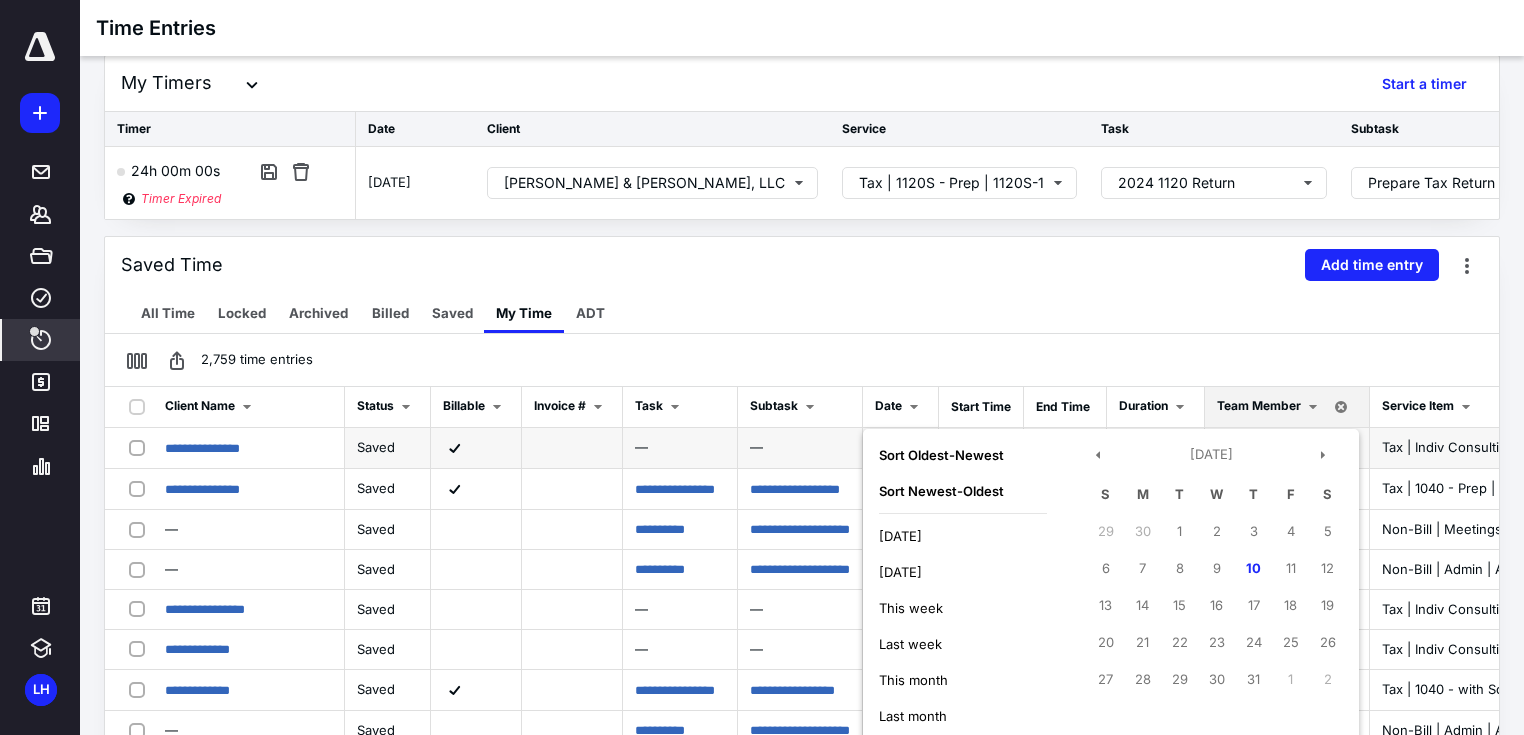 scroll, scrollTop: 347, scrollLeft: 0, axis: vertical 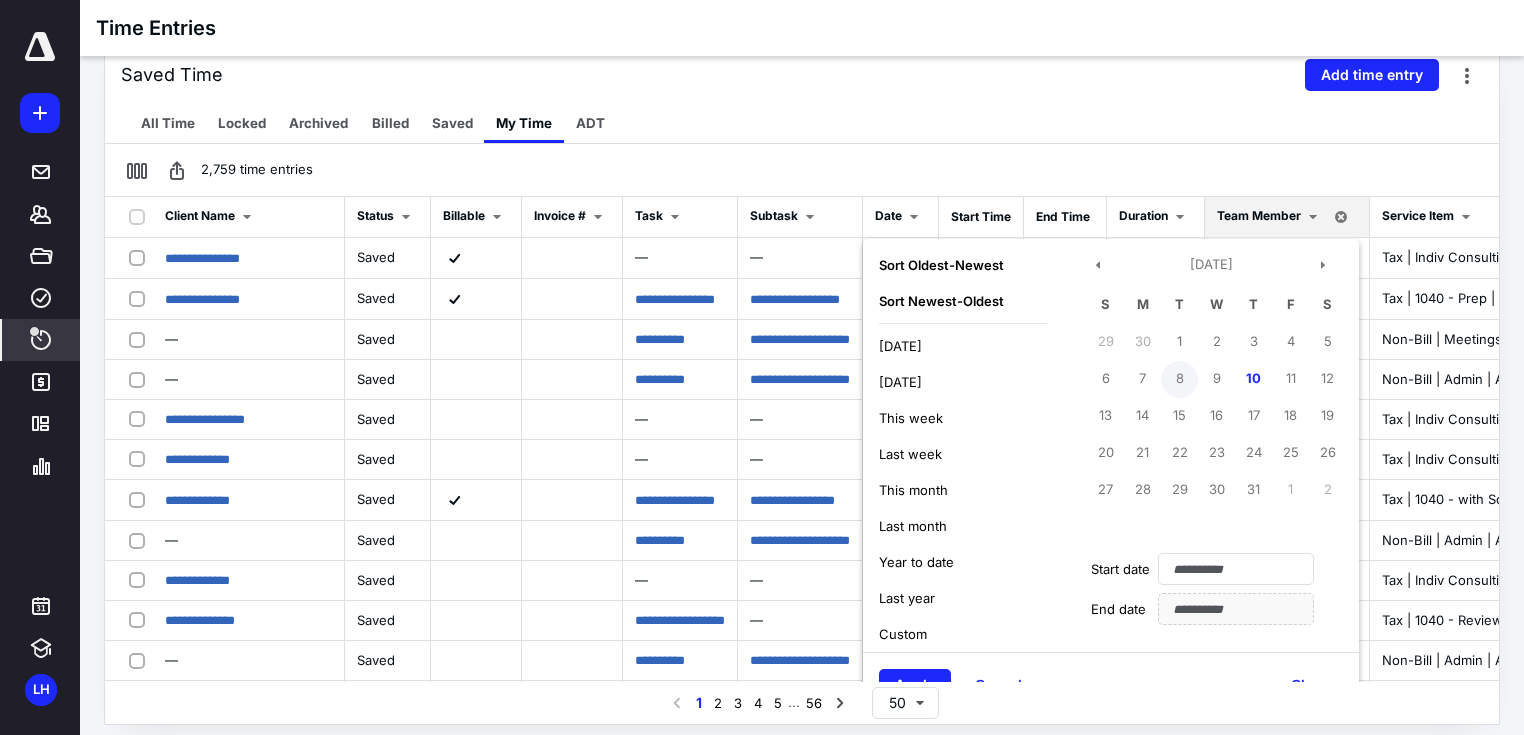 click on "8" at bounding box center [1179, 379] 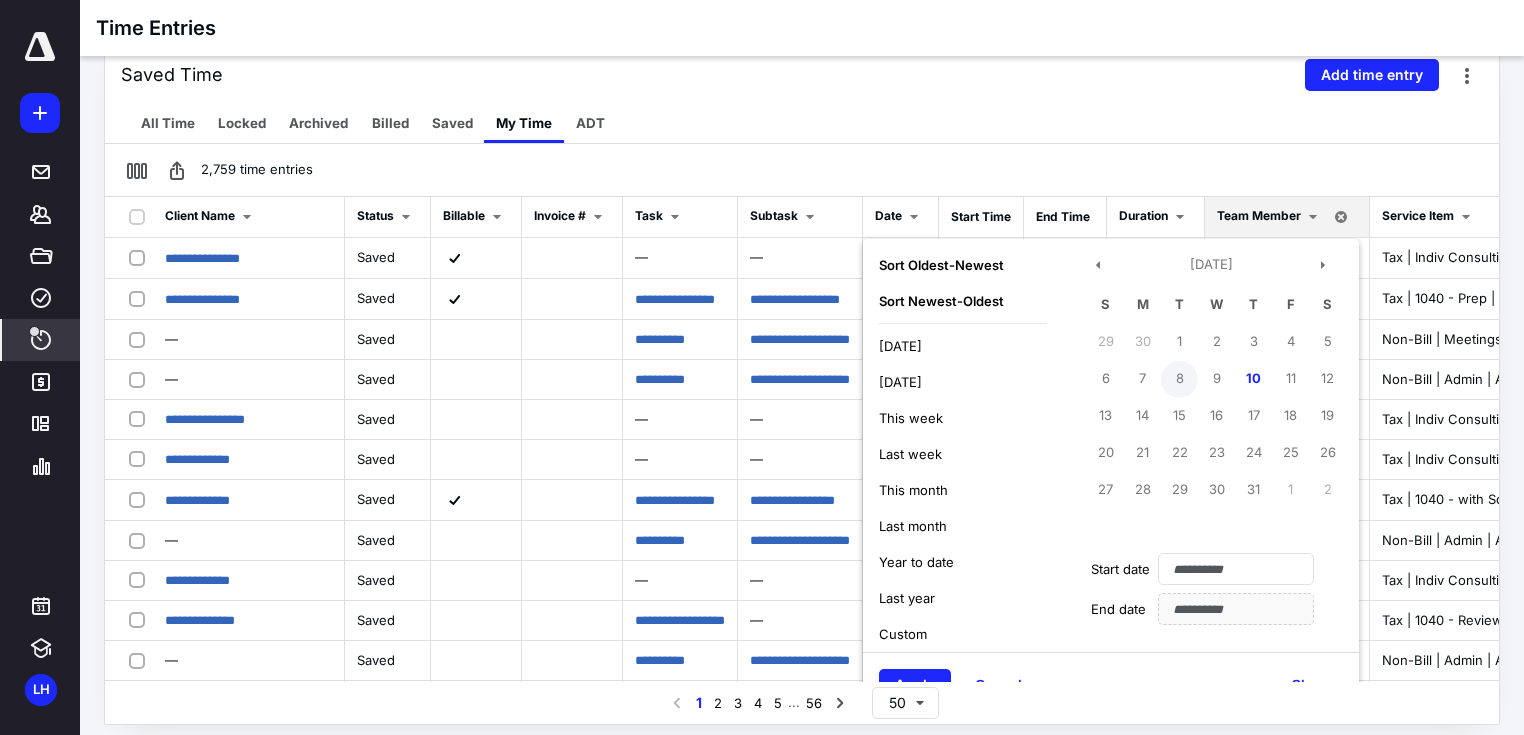 type on "**********" 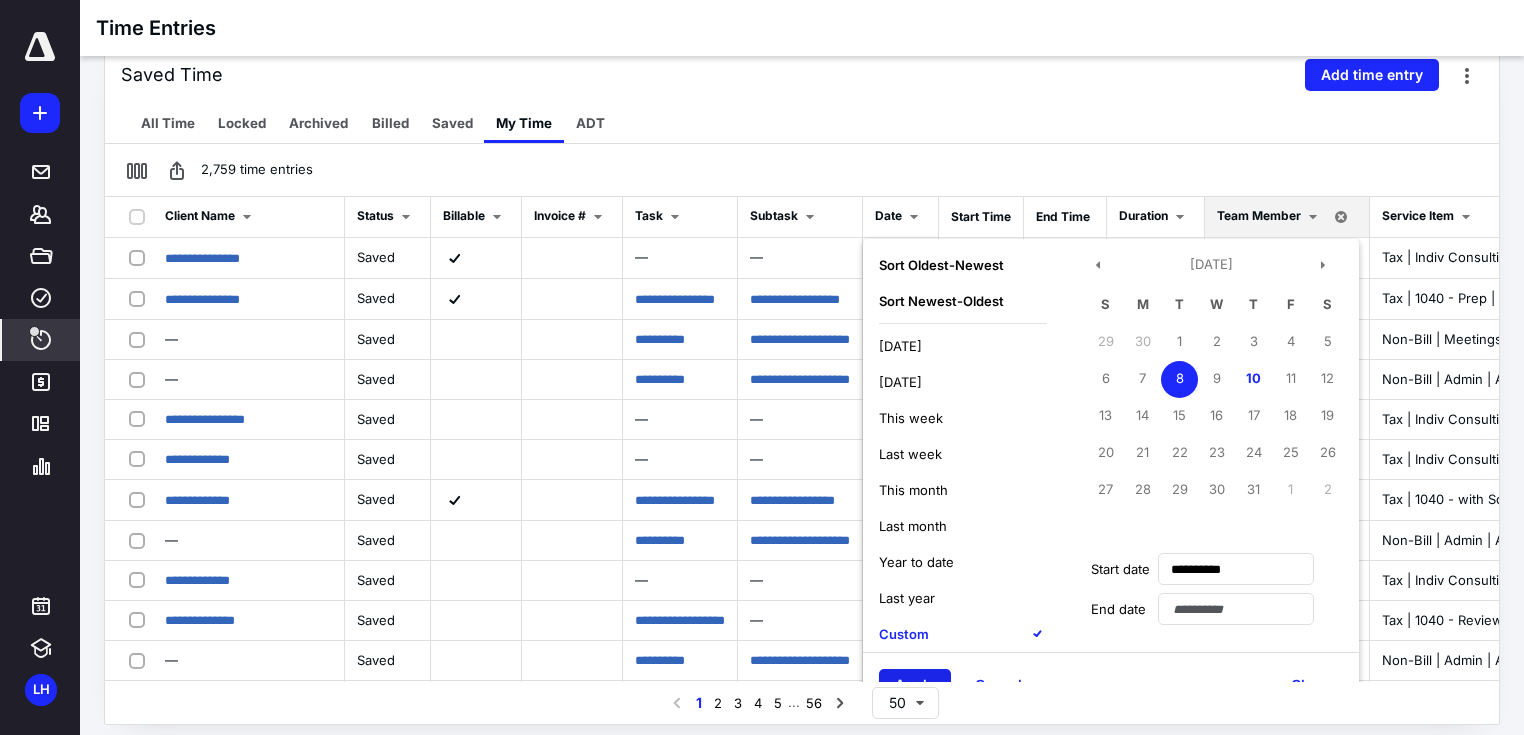 click on "Apply" at bounding box center [915, 685] 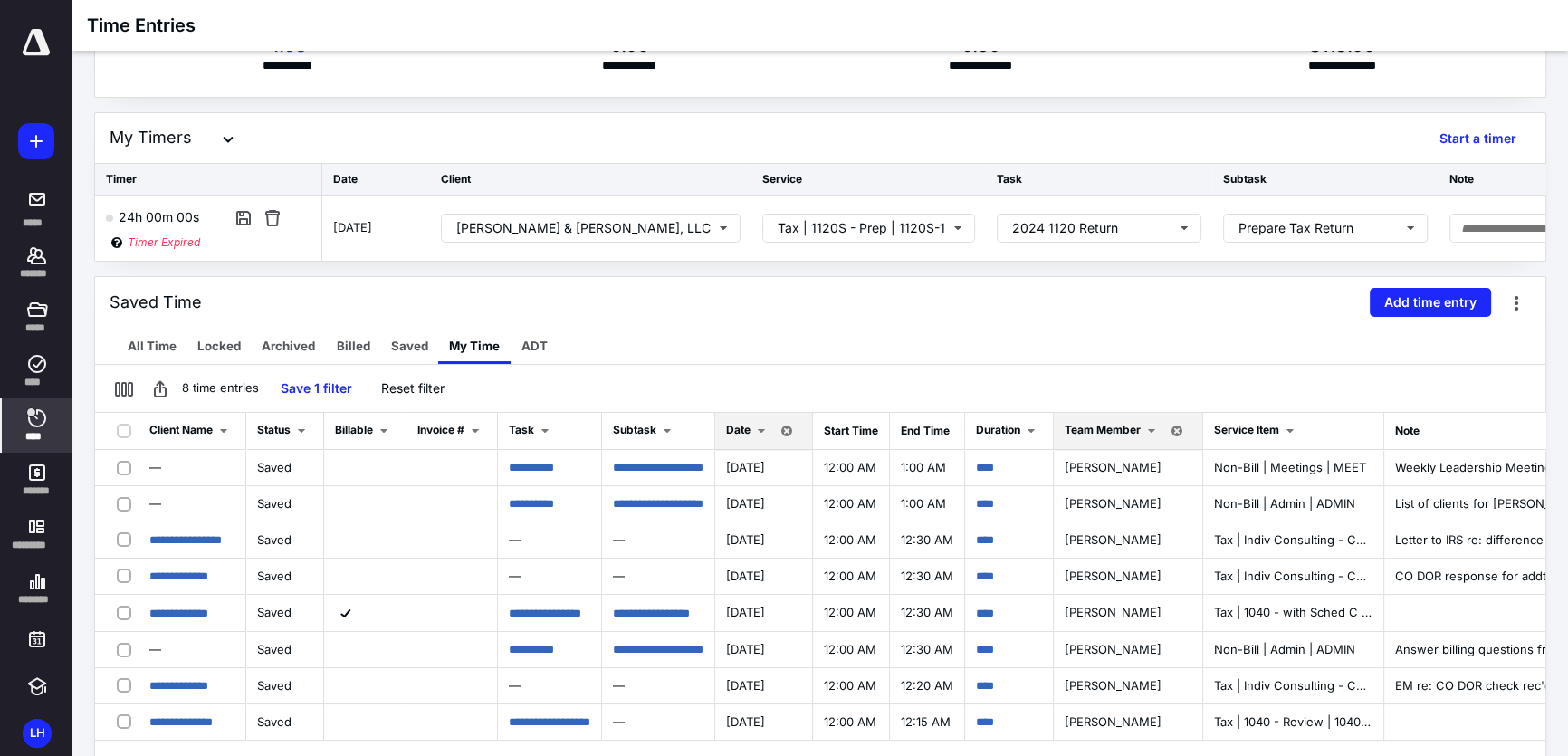scroll, scrollTop: 0, scrollLeft: 0, axis: both 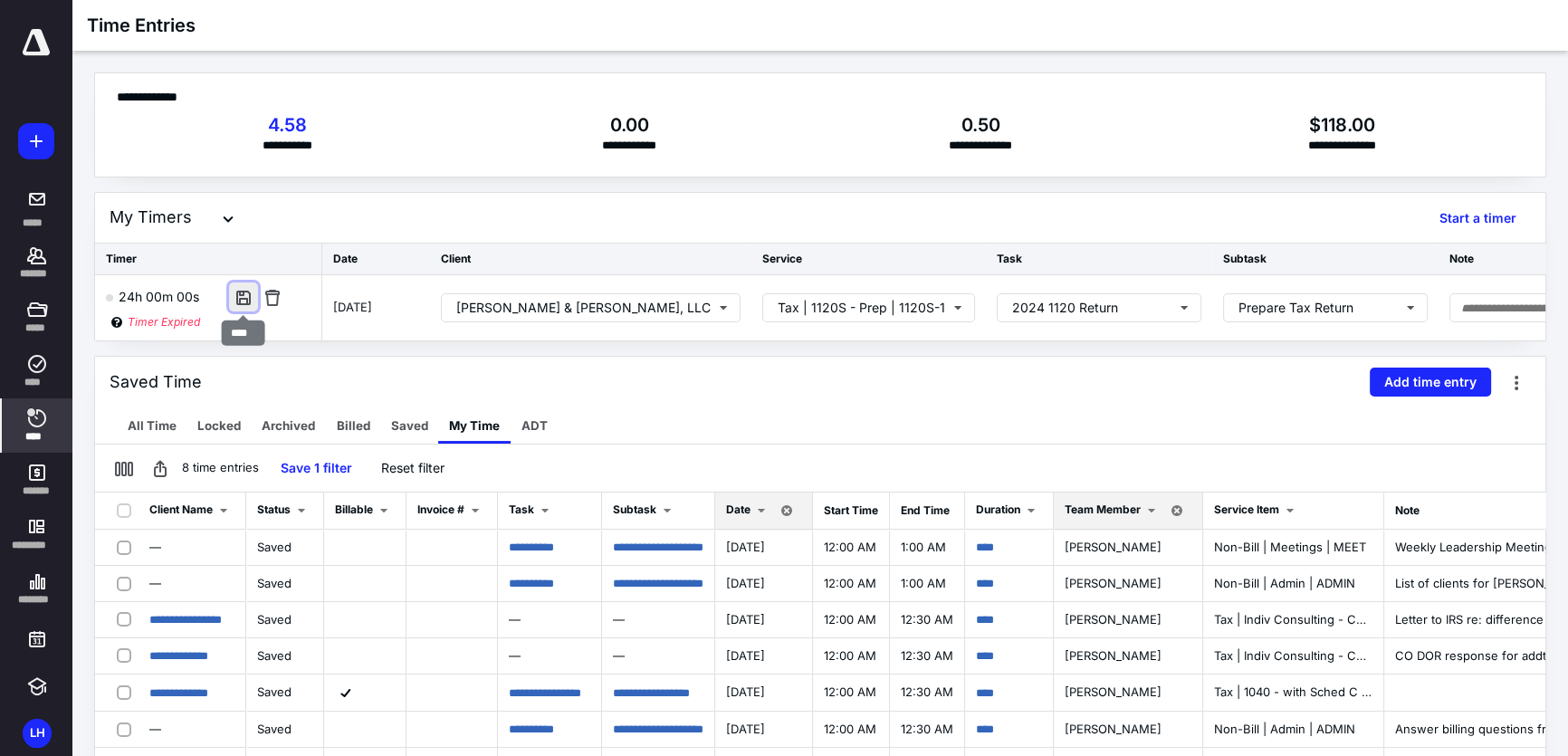 click at bounding box center [244, 297] 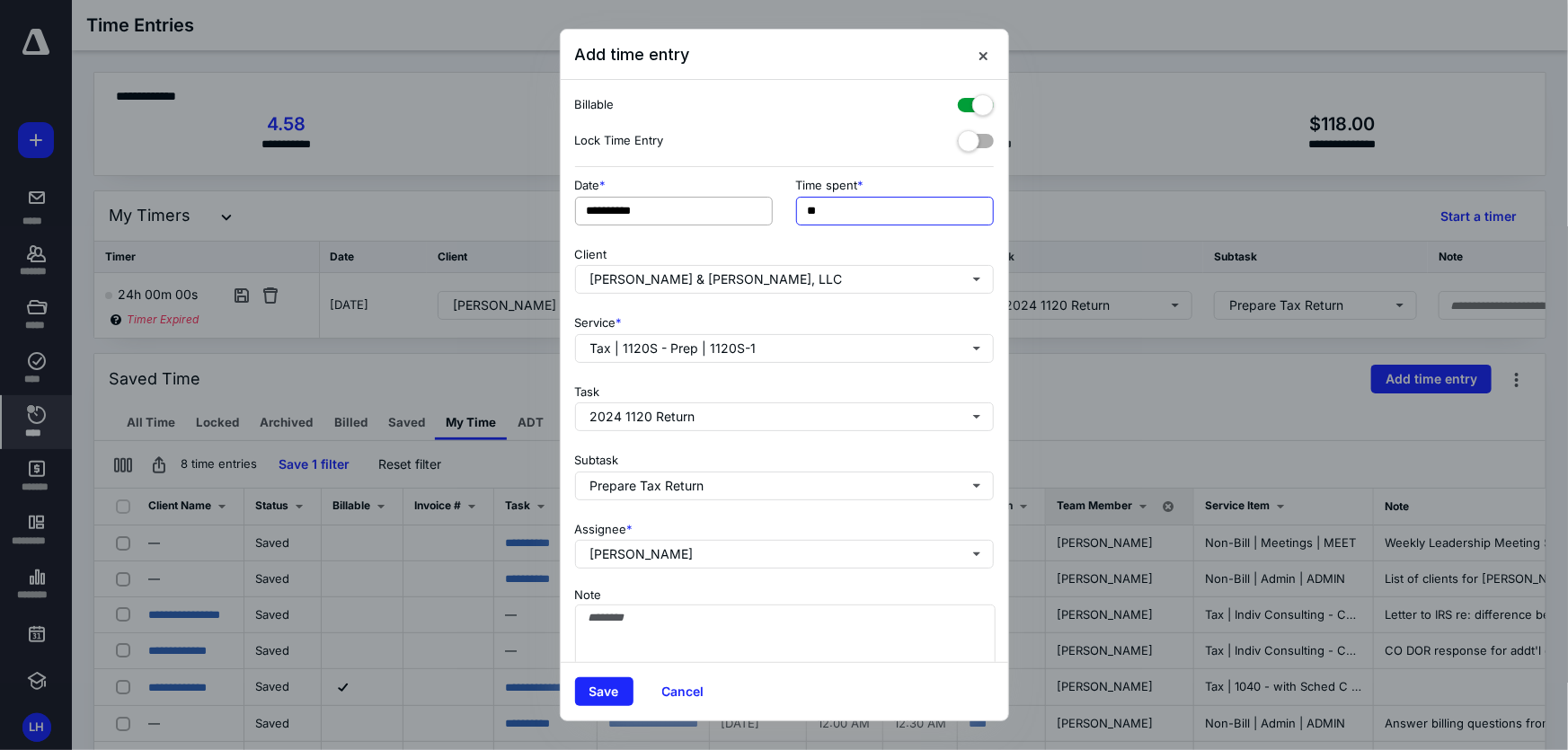 drag, startPoint x: 796, startPoint y: 197, endPoint x: 713, endPoint y: 214, distance: 84.723078 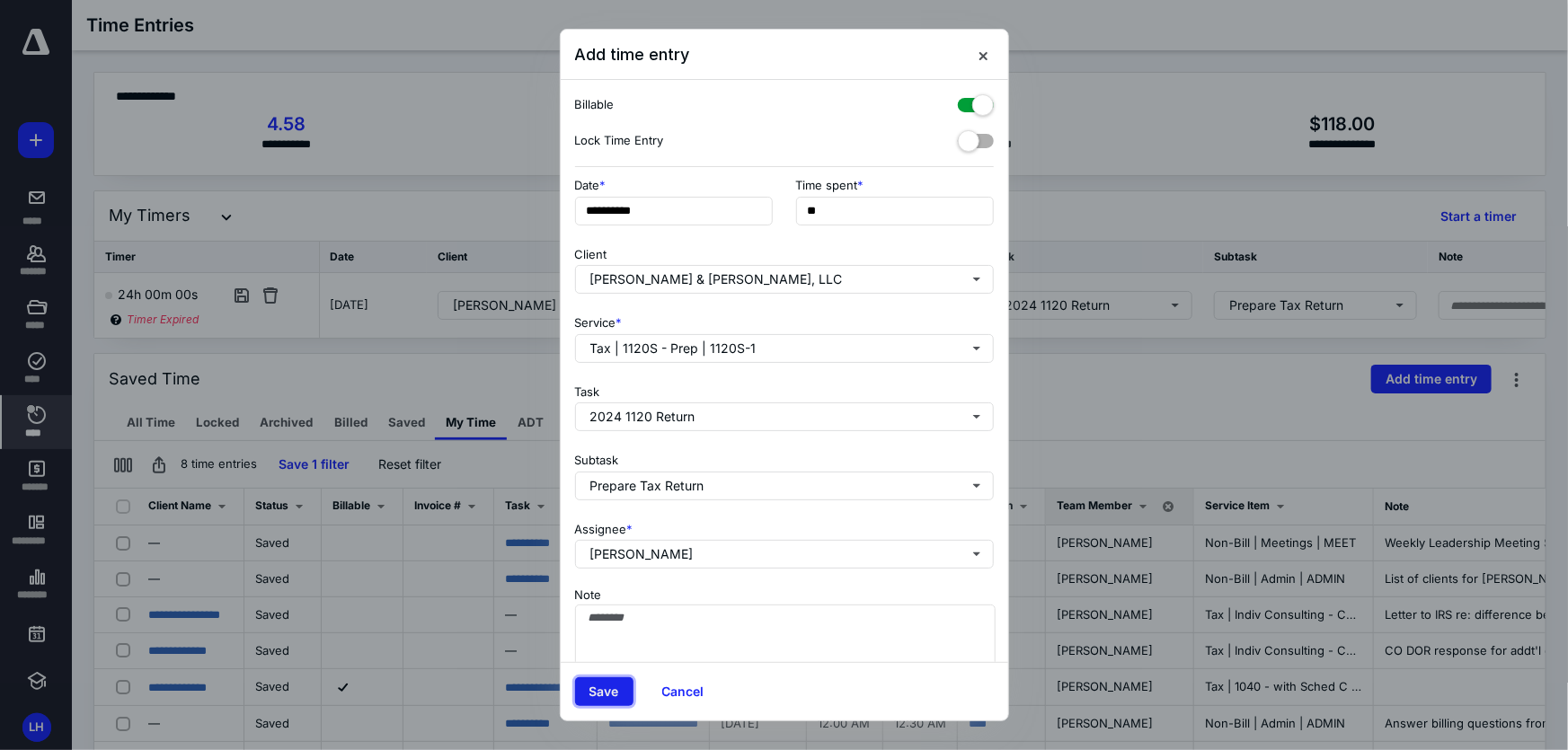 type on "***" 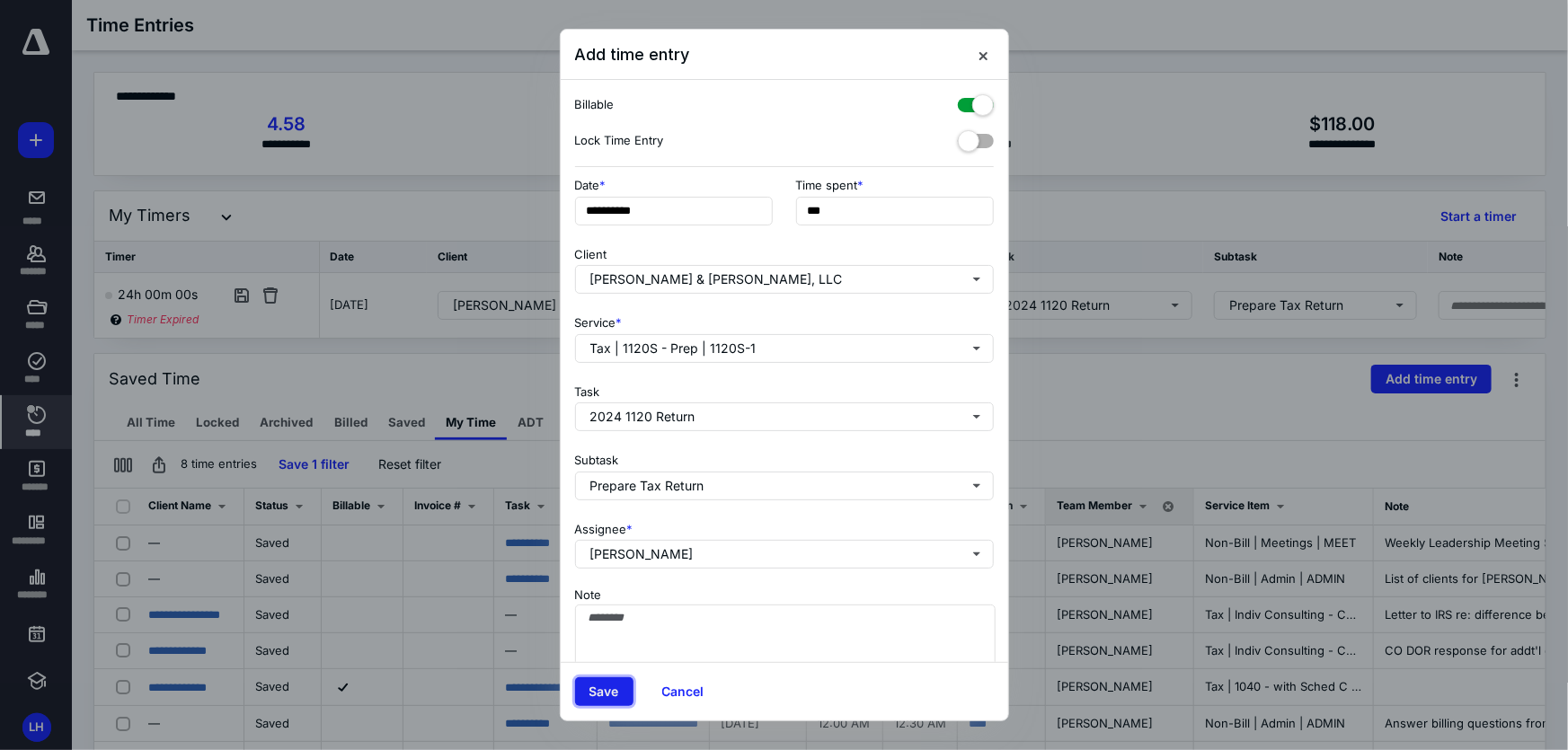click on "Save" at bounding box center [604, 692] 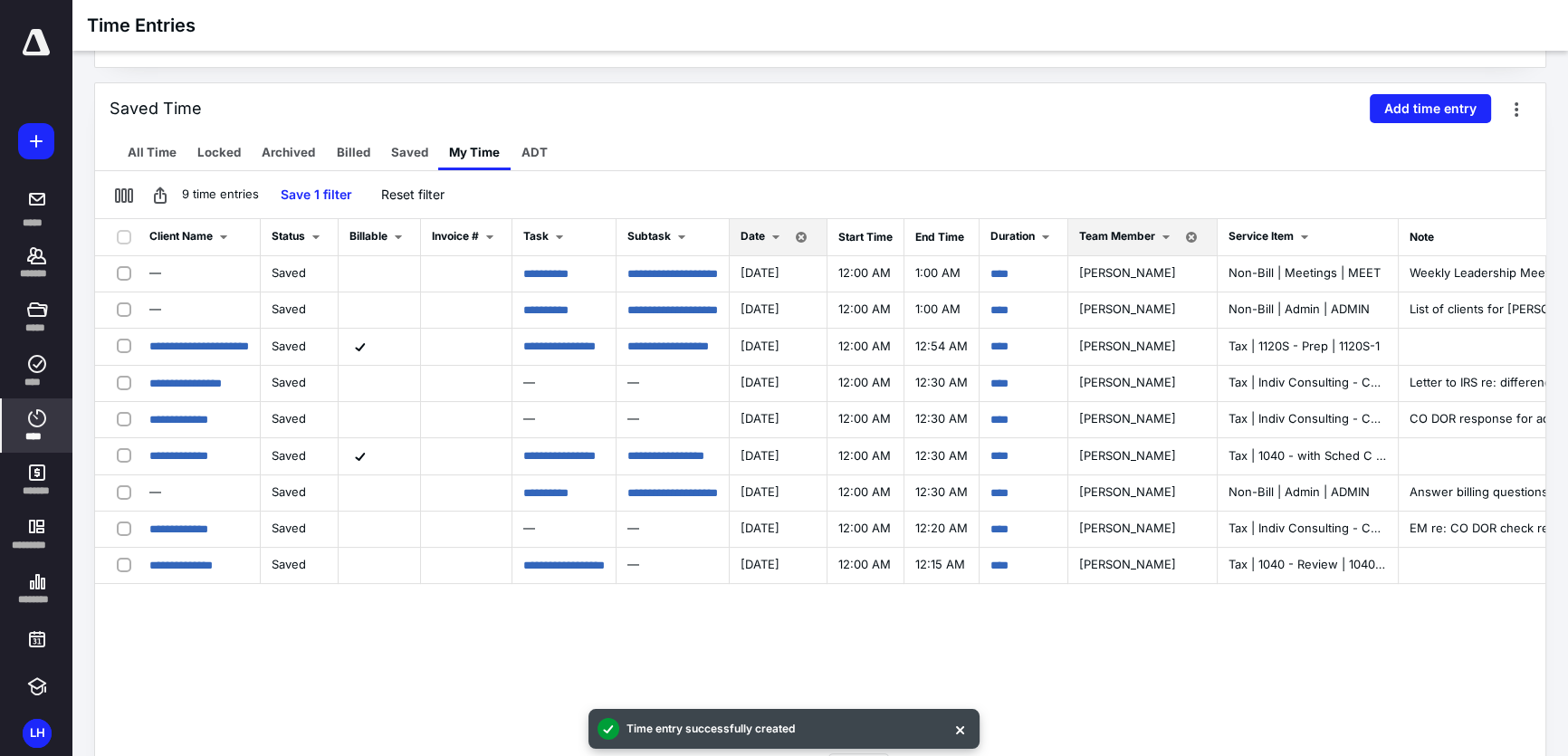 scroll, scrollTop: 400, scrollLeft: 0, axis: vertical 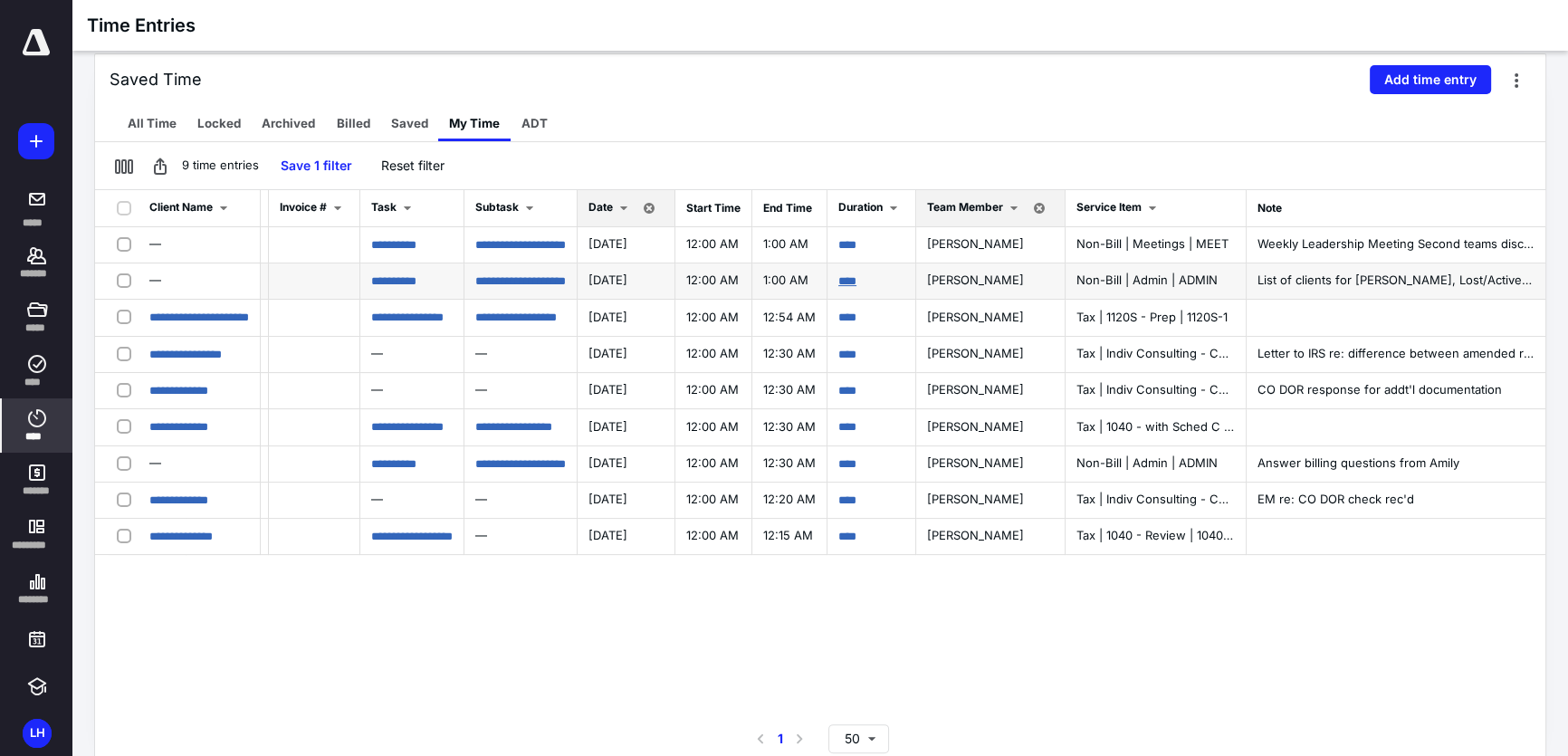 click on "****" at bounding box center [847, 281] 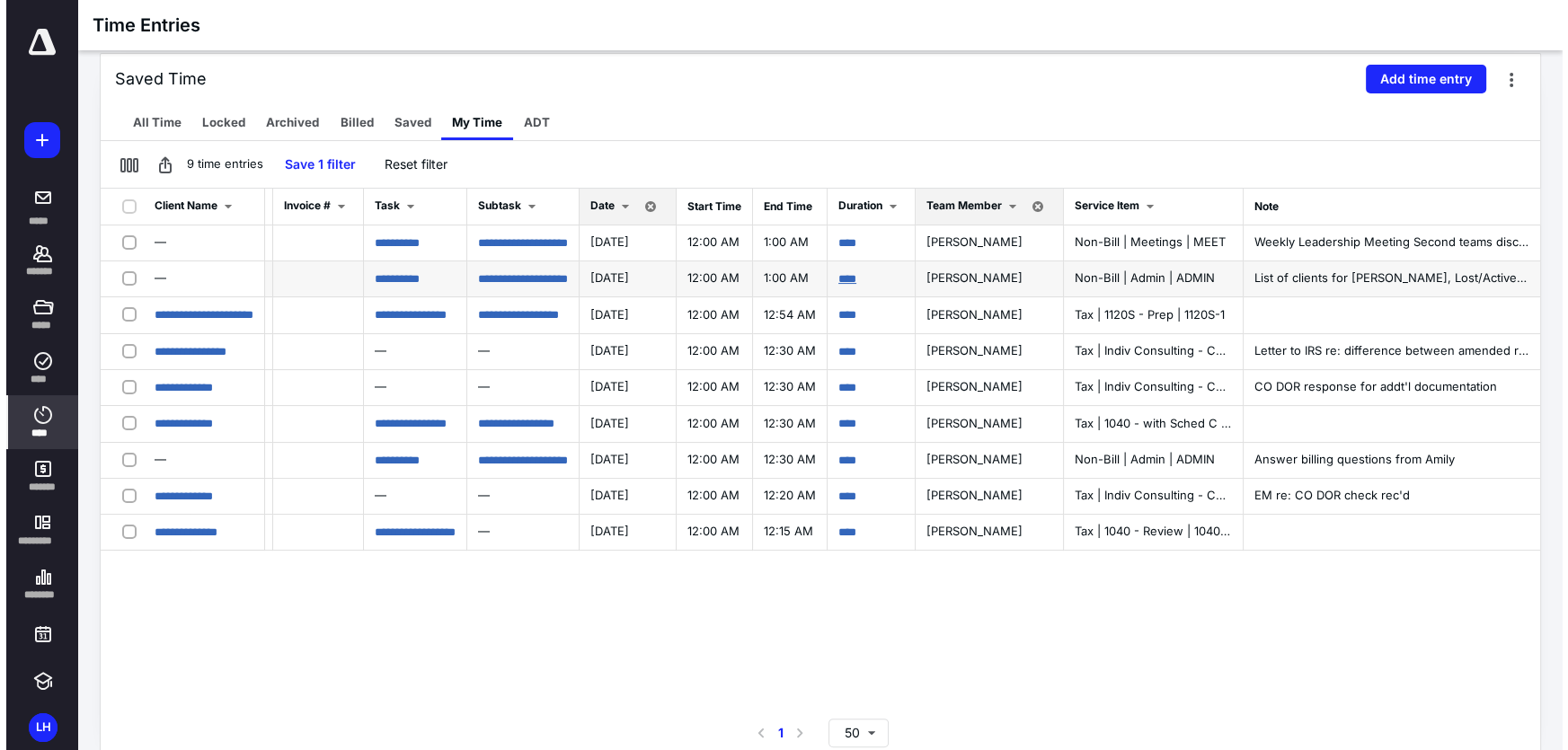 scroll, scrollTop: 0, scrollLeft: 225, axis: horizontal 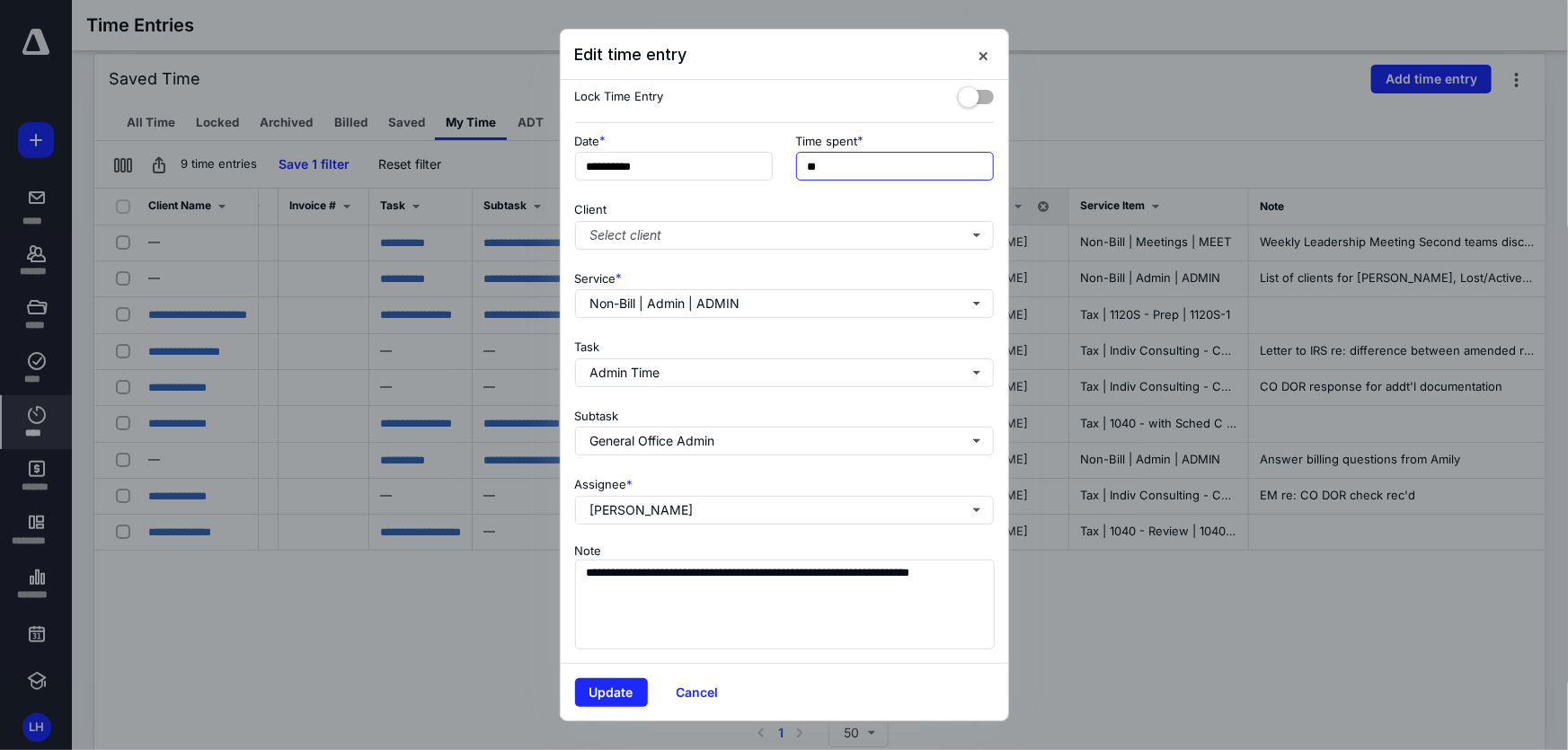 drag, startPoint x: 812, startPoint y: 162, endPoint x: 903, endPoint y: 188, distance: 94.641429 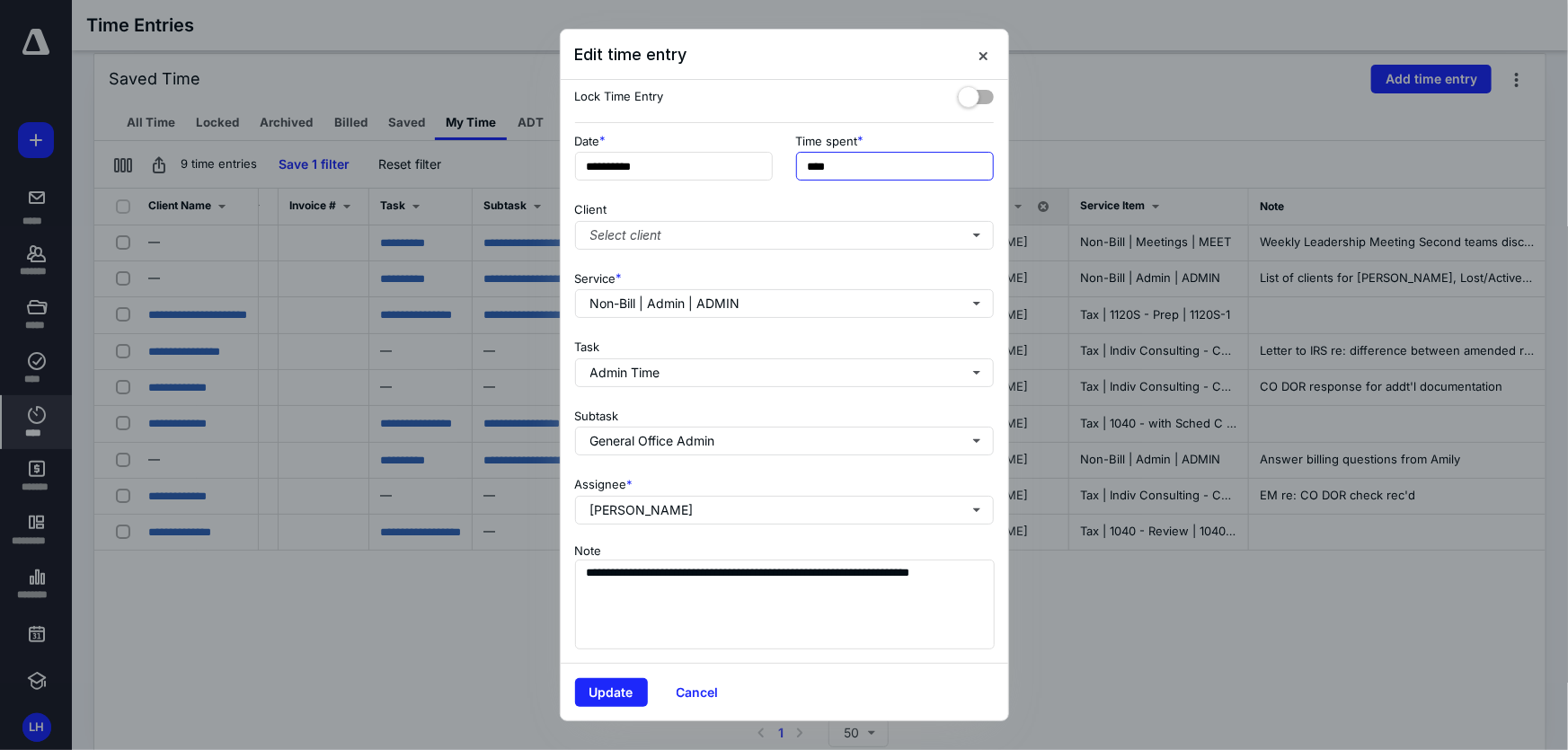 type on "******" 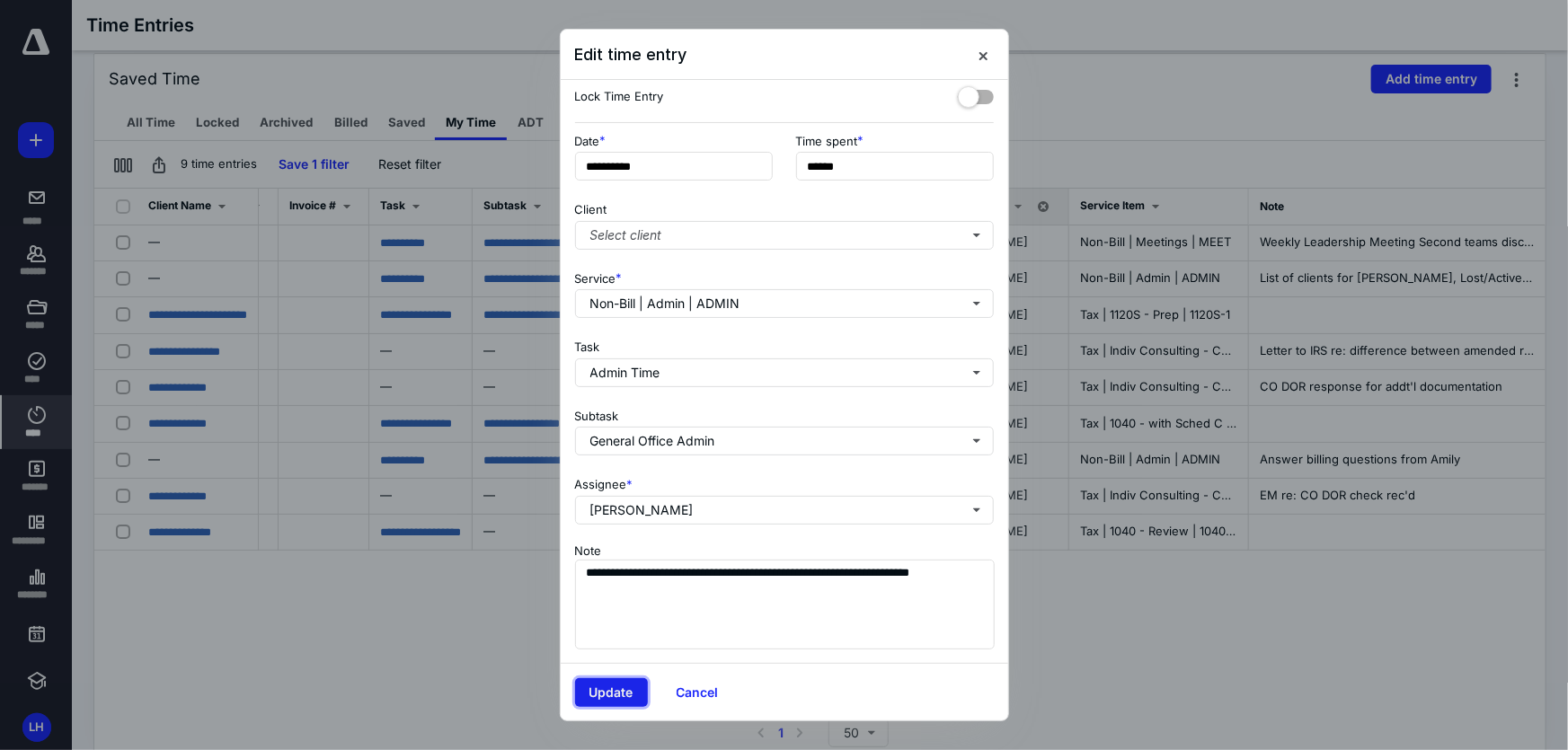 click on "Update" at bounding box center [611, 693] 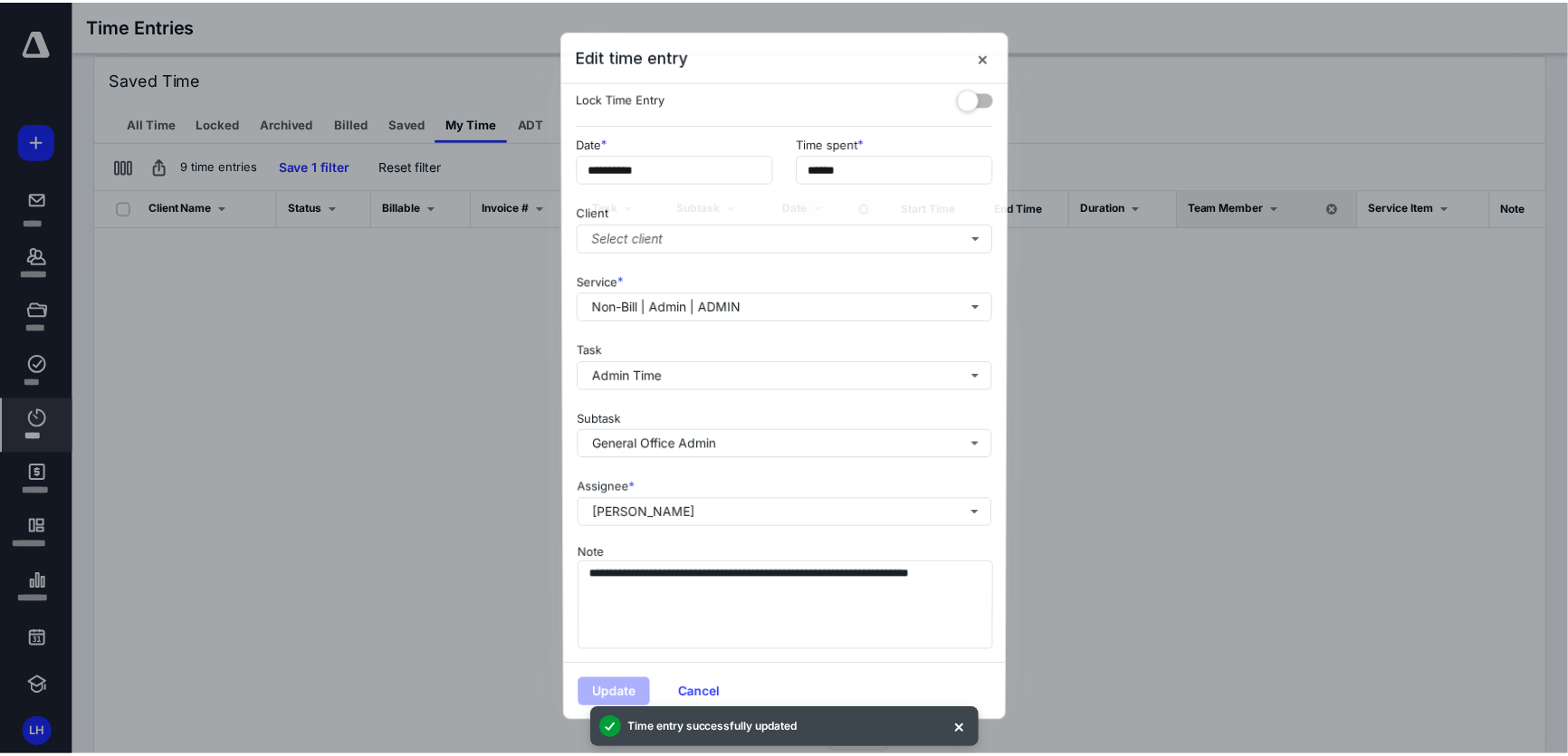 scroll, scrollTop: 0, scrollLeft: 0, axis: both 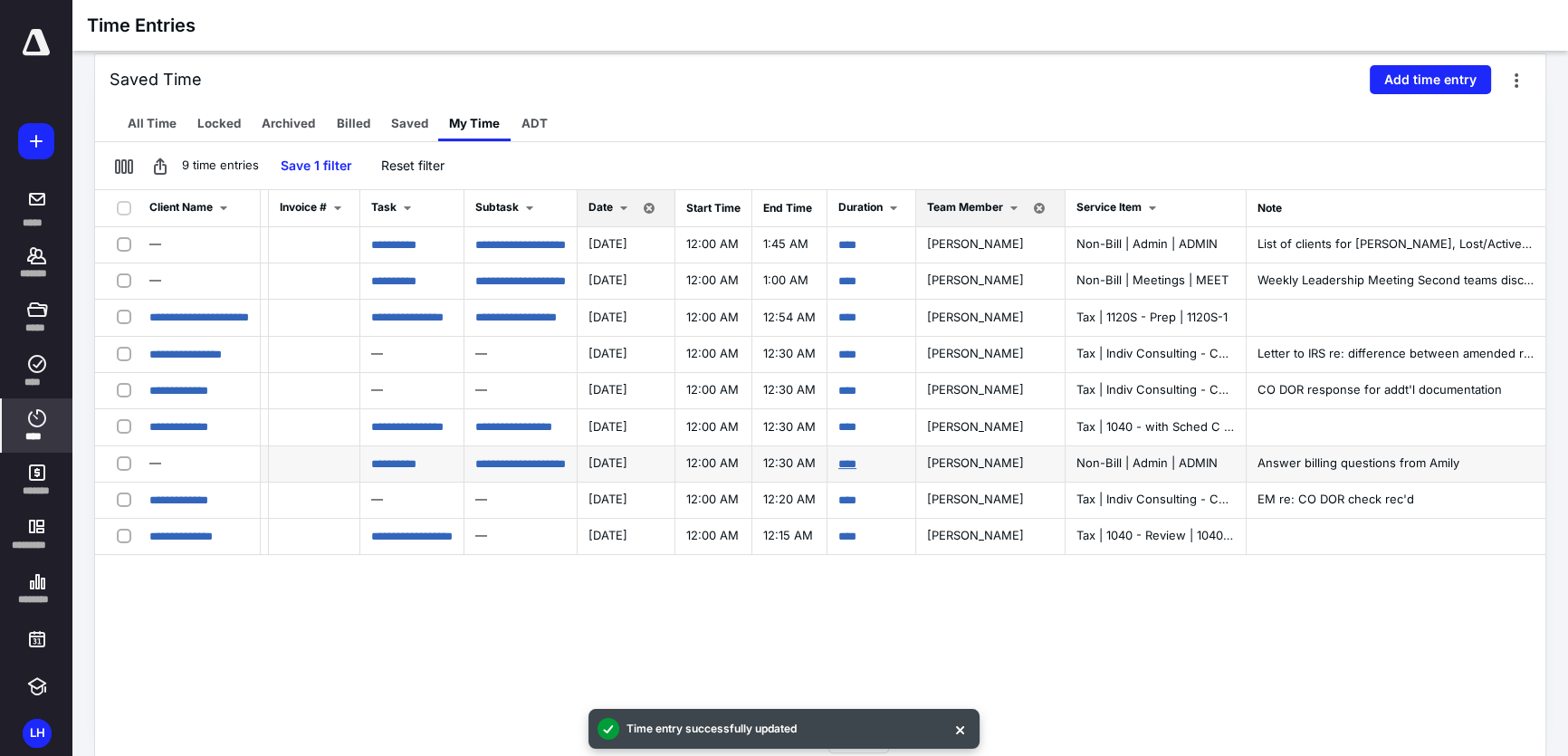 click on "****" at bounding box center [847, 464] 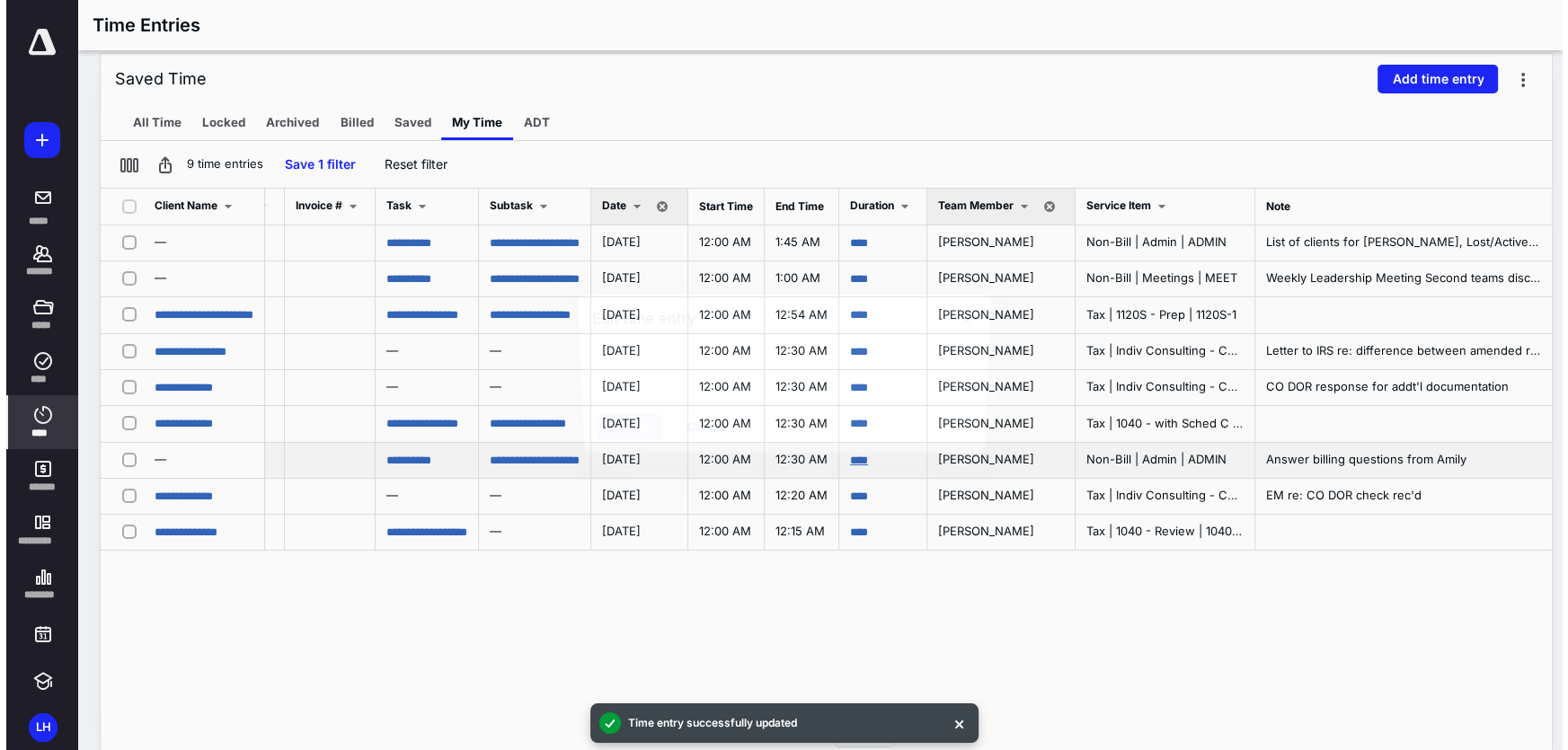 scroll, scrollTop: 0, scrollLeft: 225, axis: horizontal 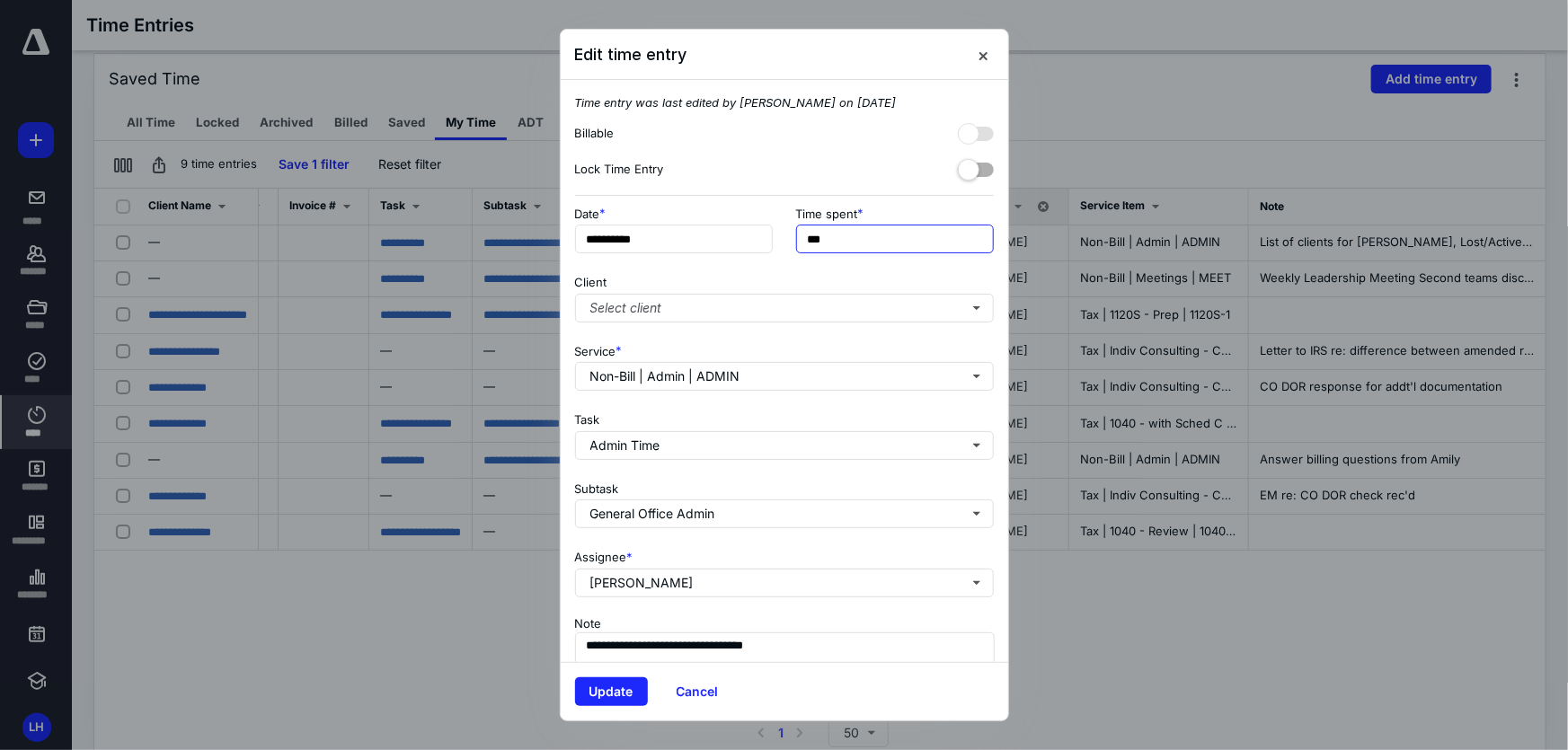 drag, startPoint x: 811, startPoint y: 237, endPoint x: 785, endPoint y: 242, distance: 26.476405 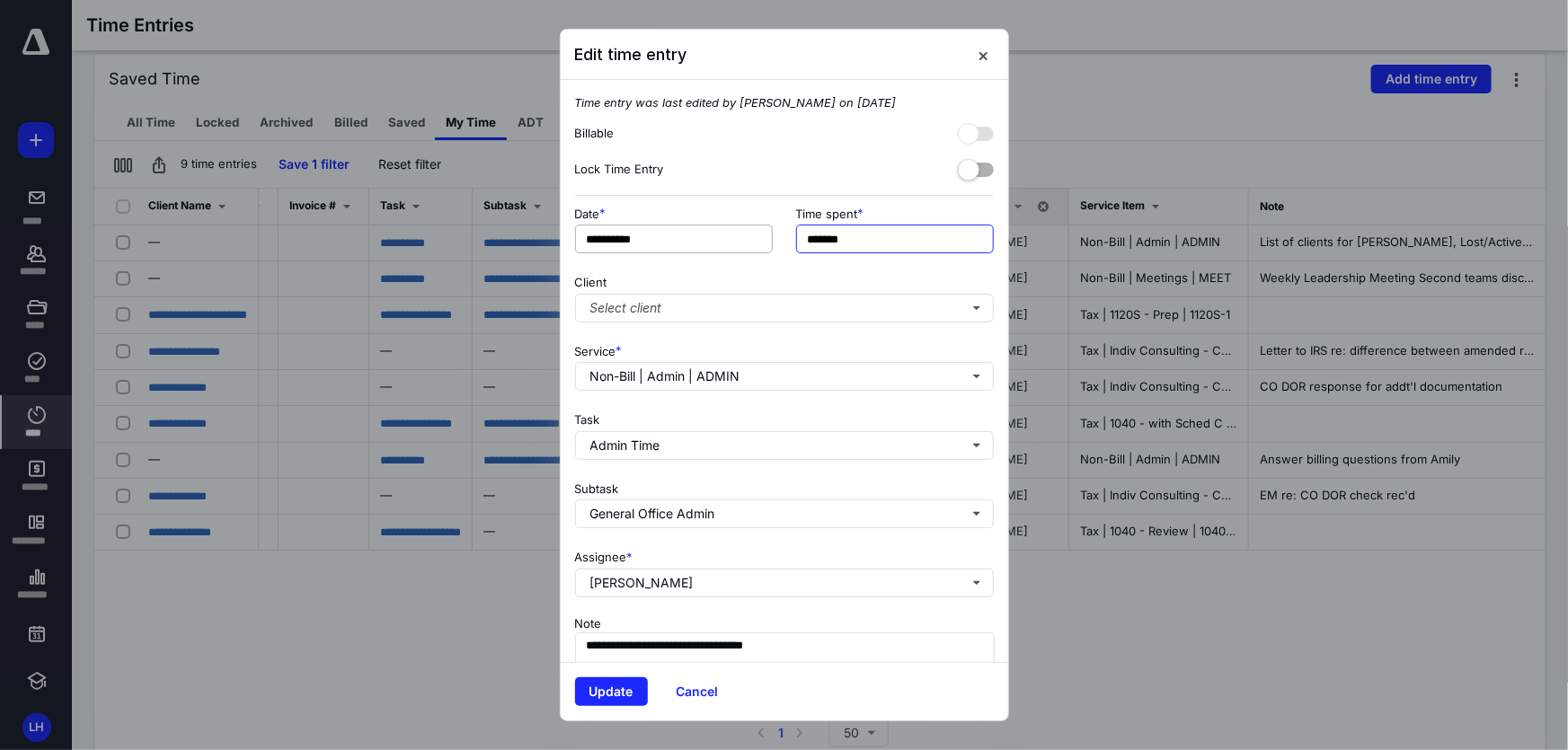 drag, startPoint x: 875, startPoint y: 234, endPoint x: 732, endPoint y: 234, distance: 143 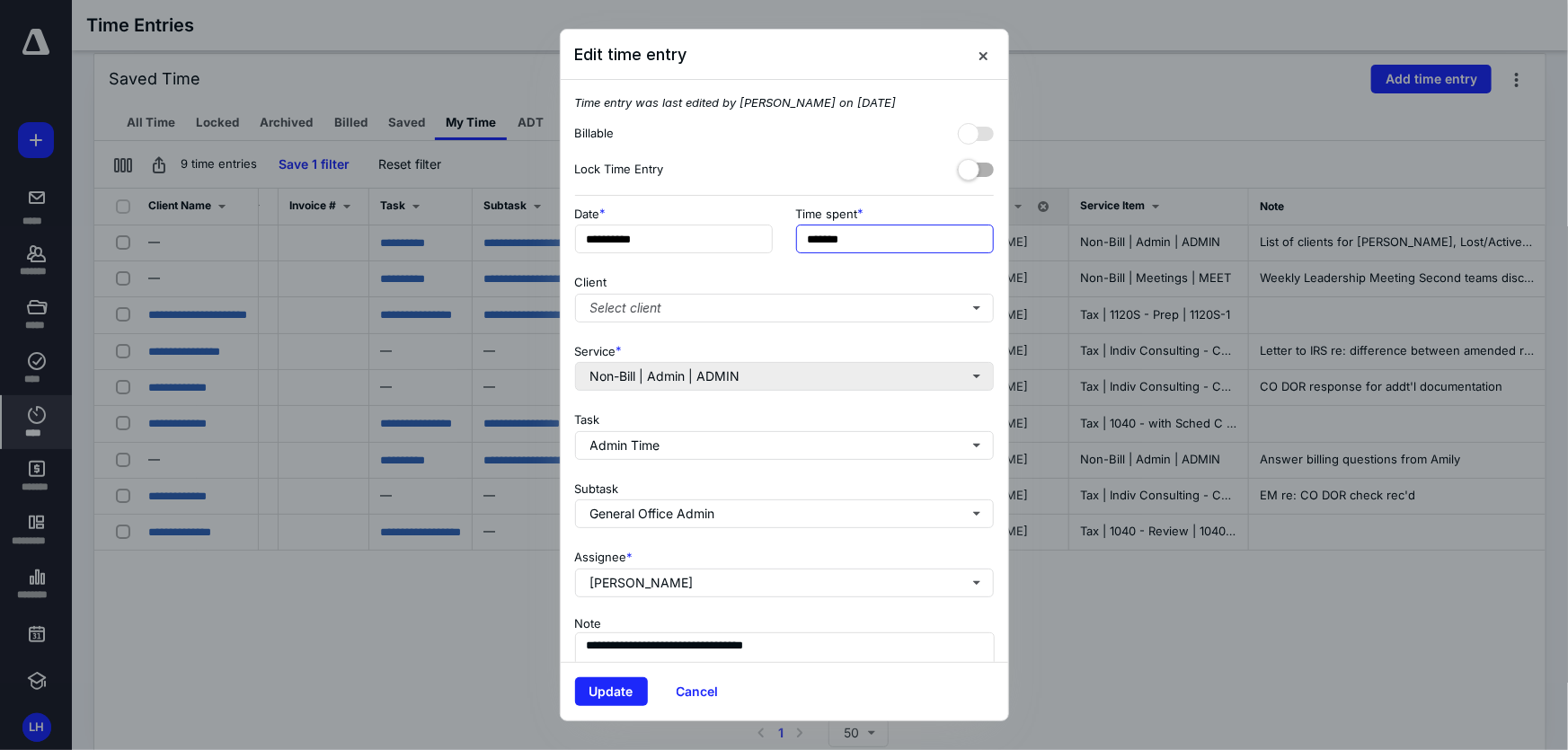 type on "*" 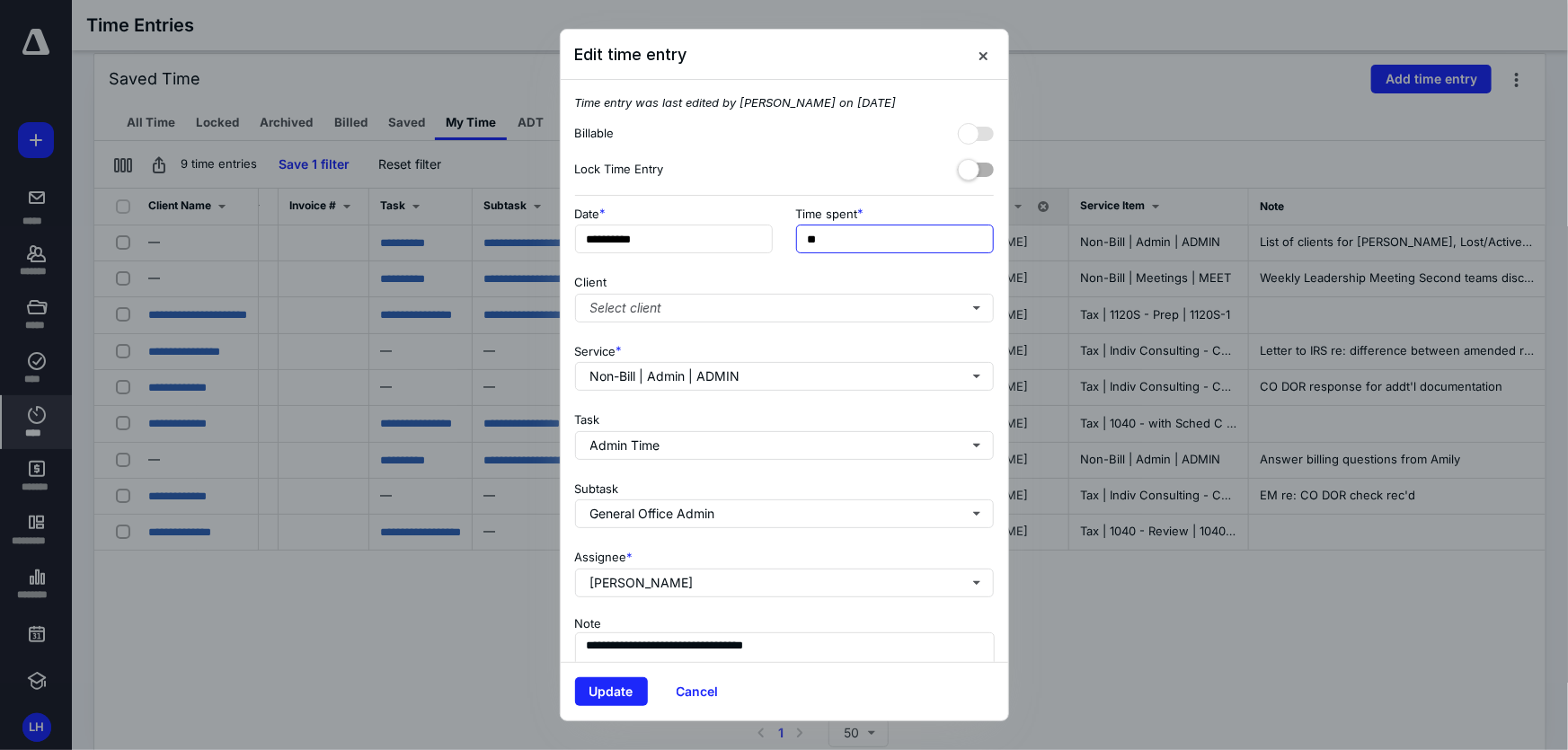 type on "*" 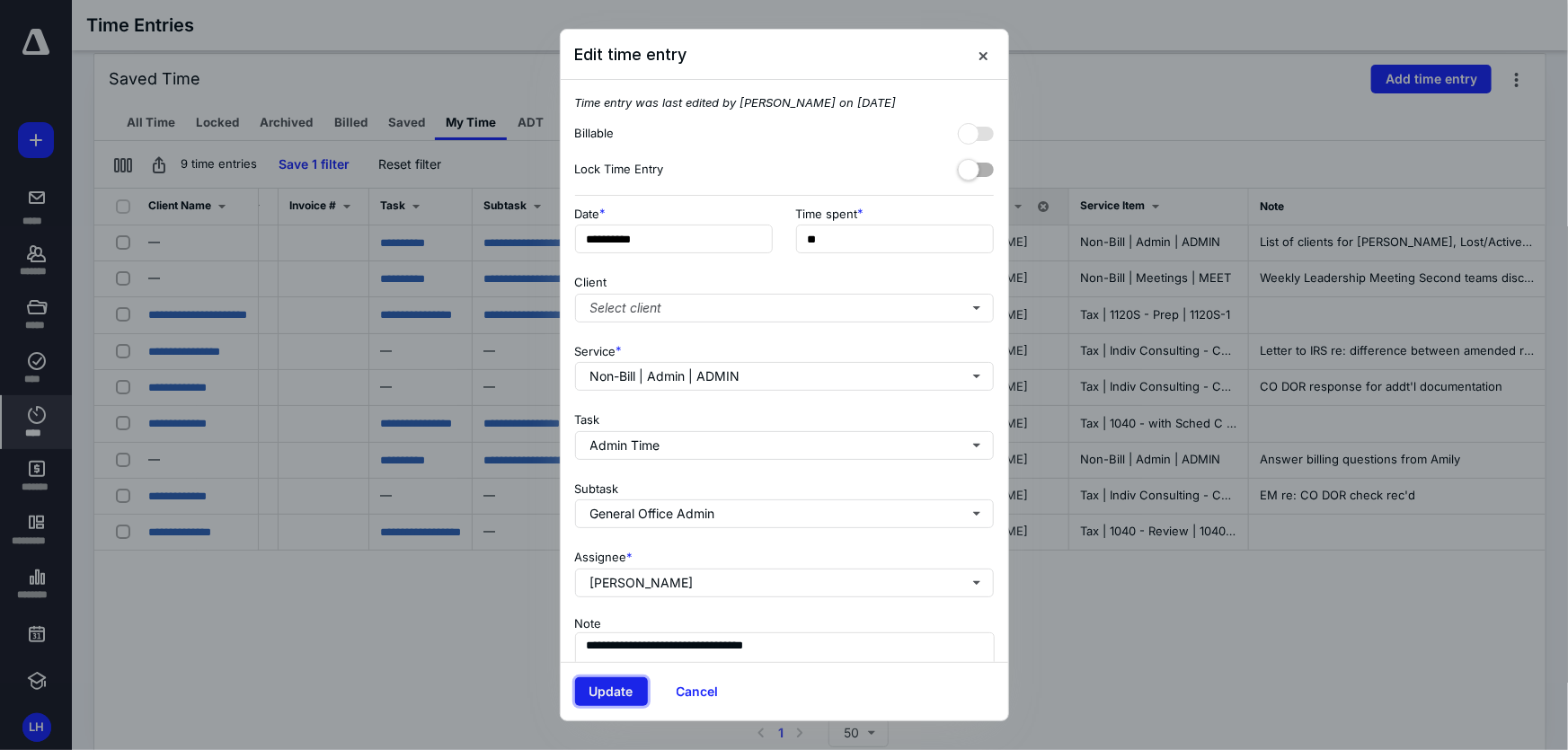 type on "***" 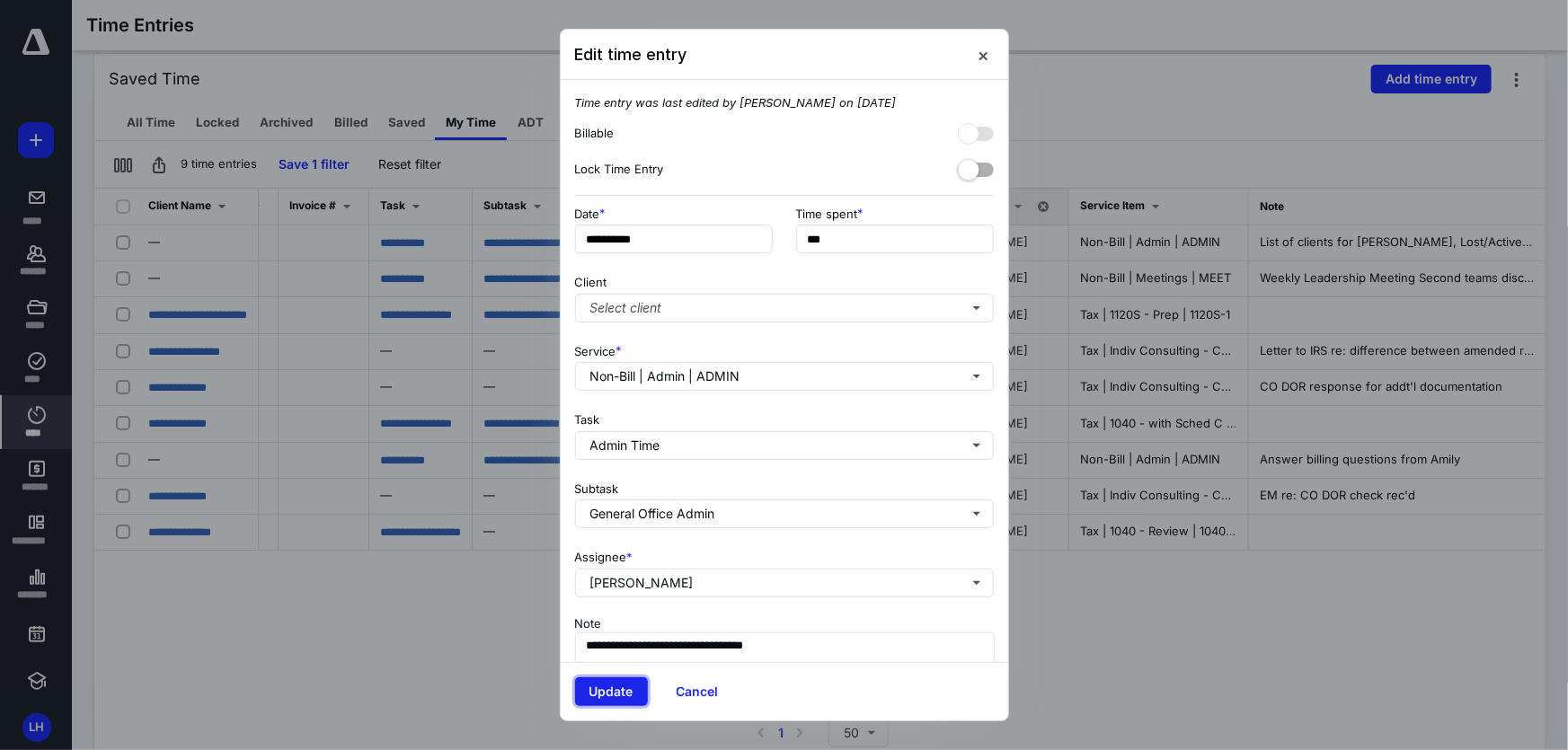 click on "Update" at bounding box center [611, 692] 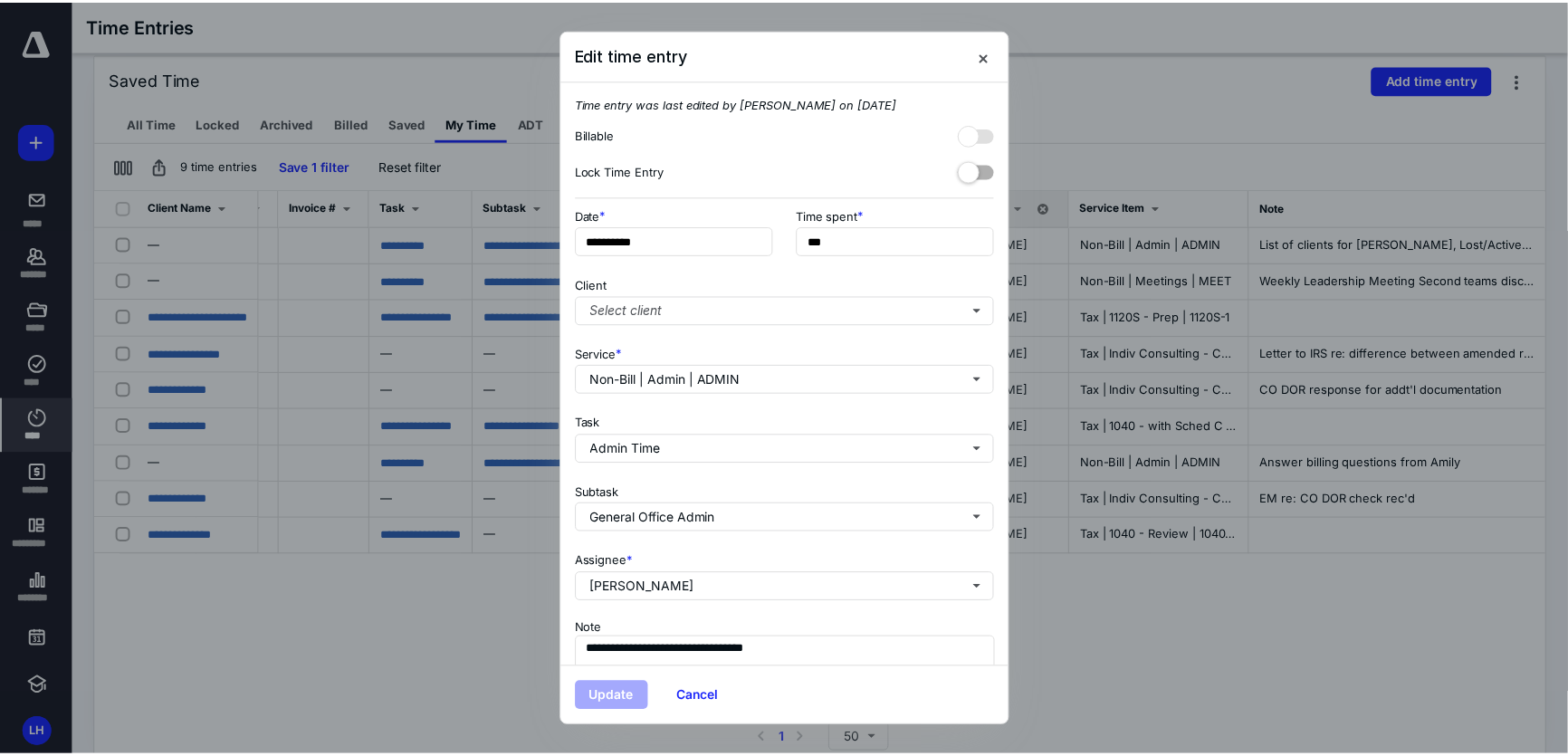 scroll, scrollTop: 0, scrollLeft: 0, axis: both 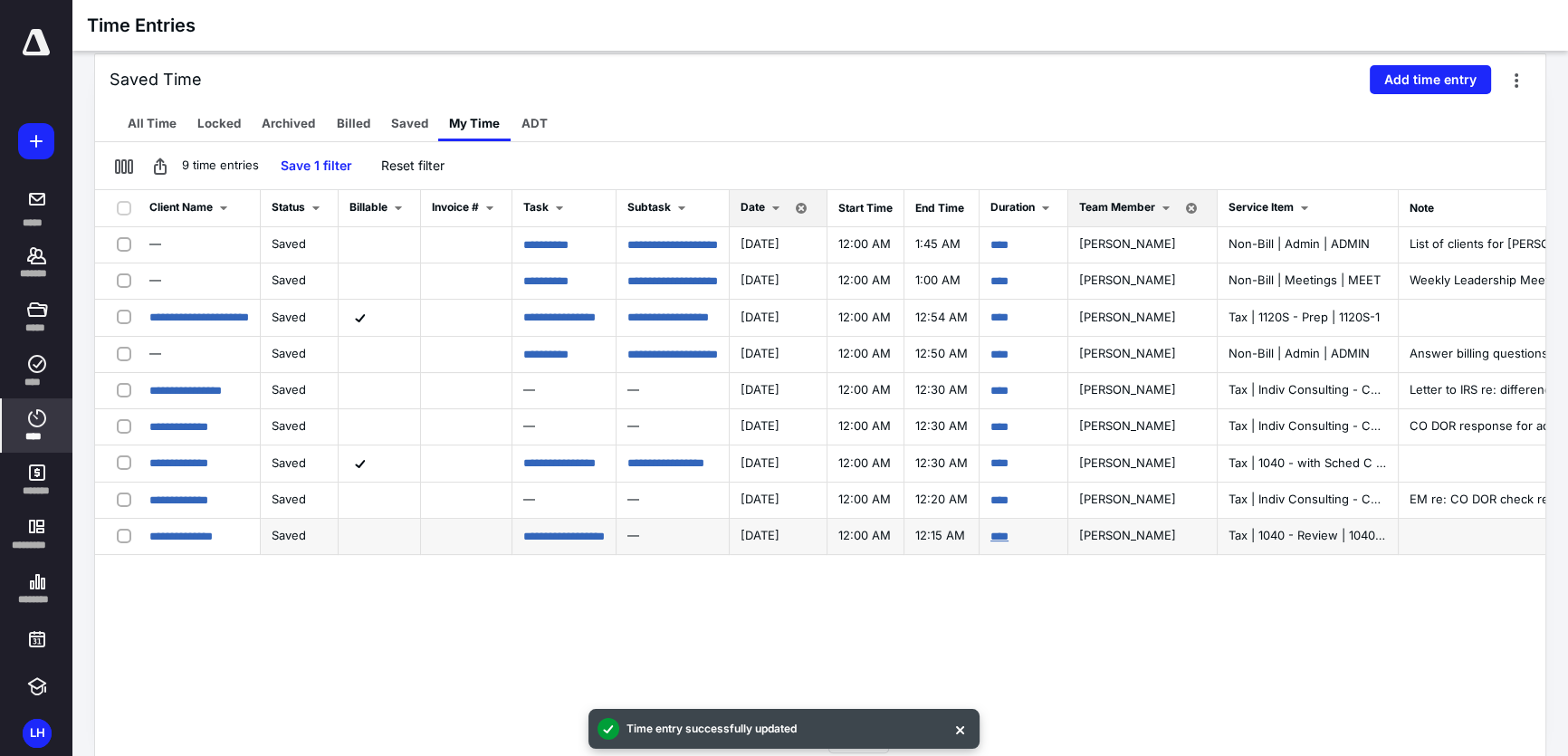 click on "****" at bounding box center (999, 536) 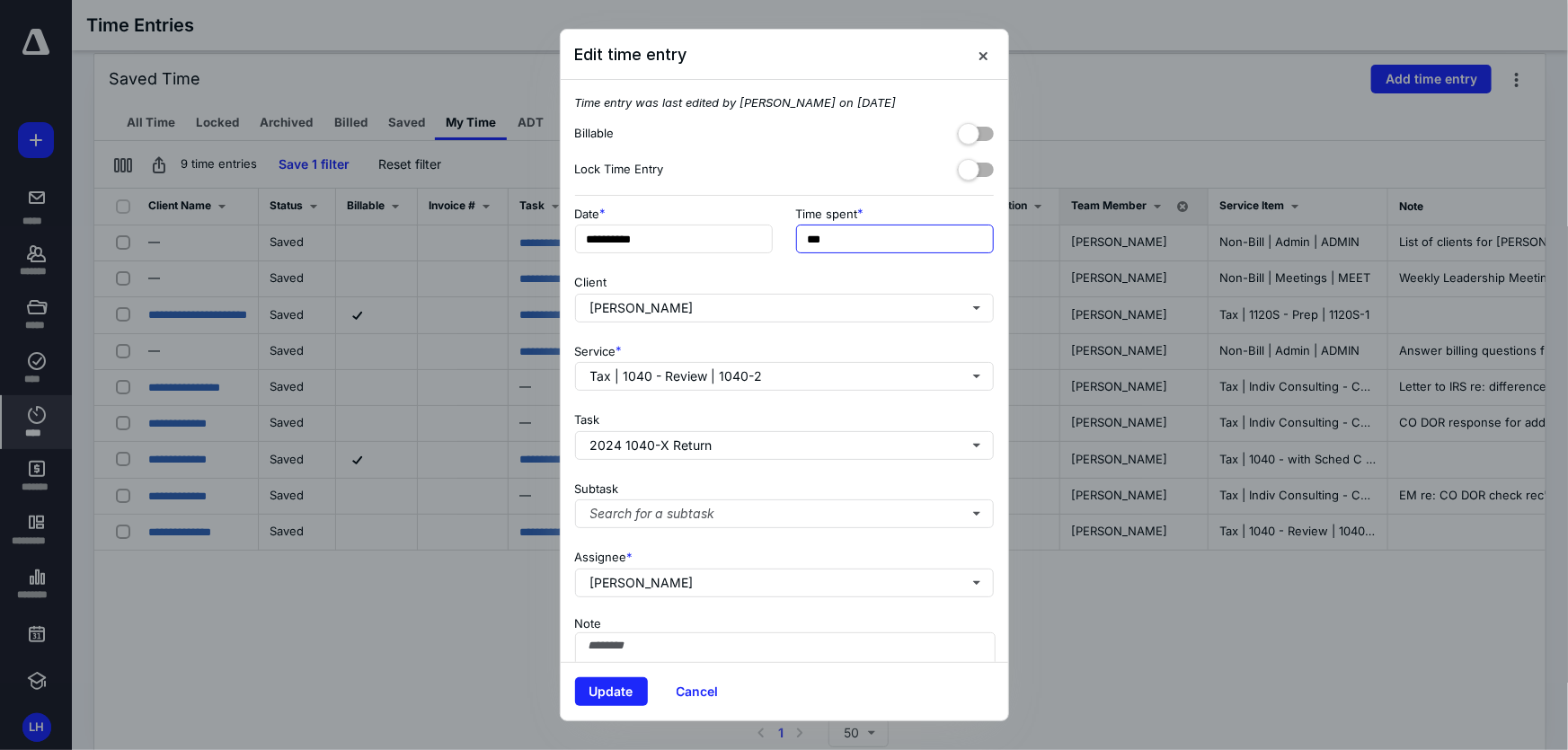drag, startPoint x: 816, startPoint y: 234, endPoint x: 801, endPoint y: 235, distance: 15.033296 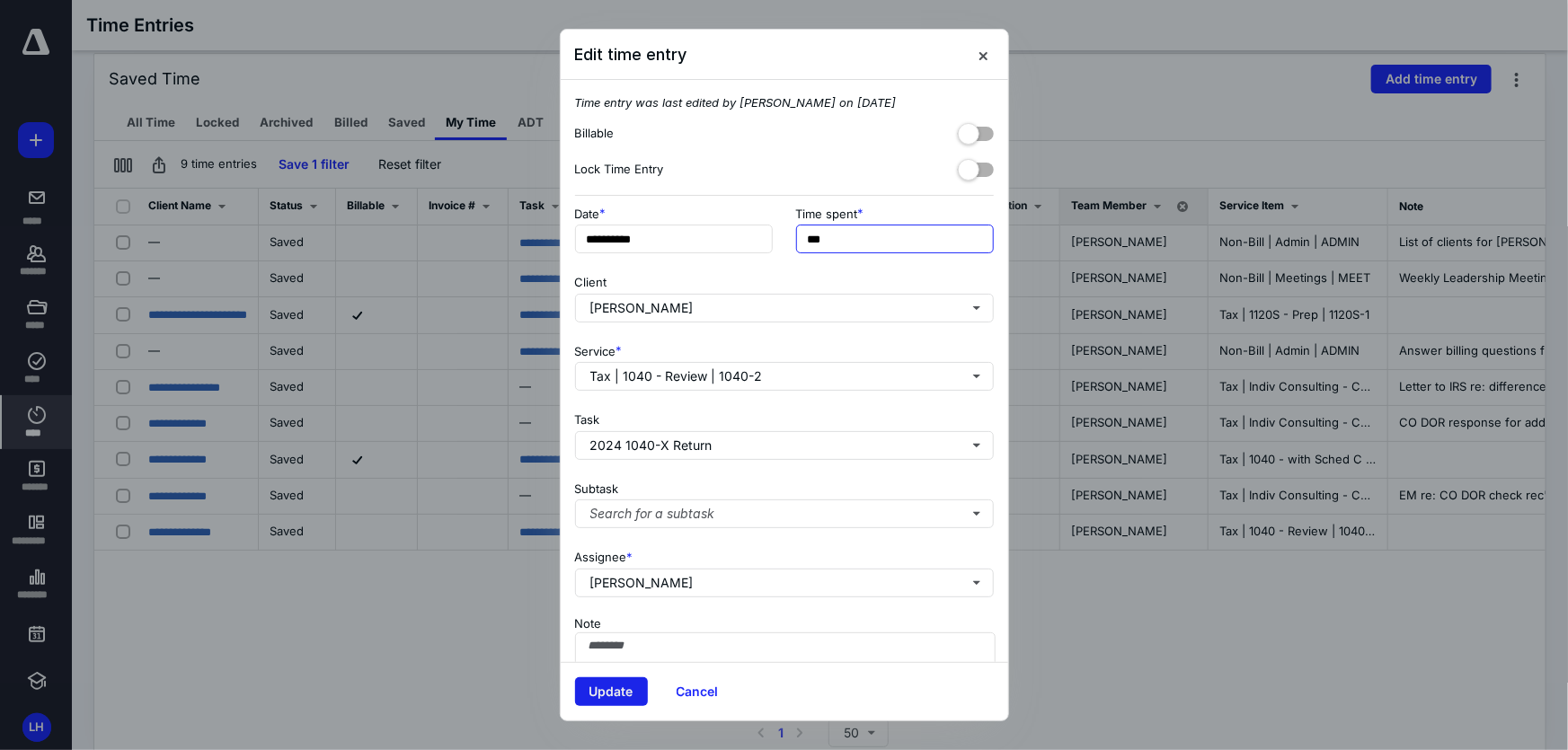type on "***" 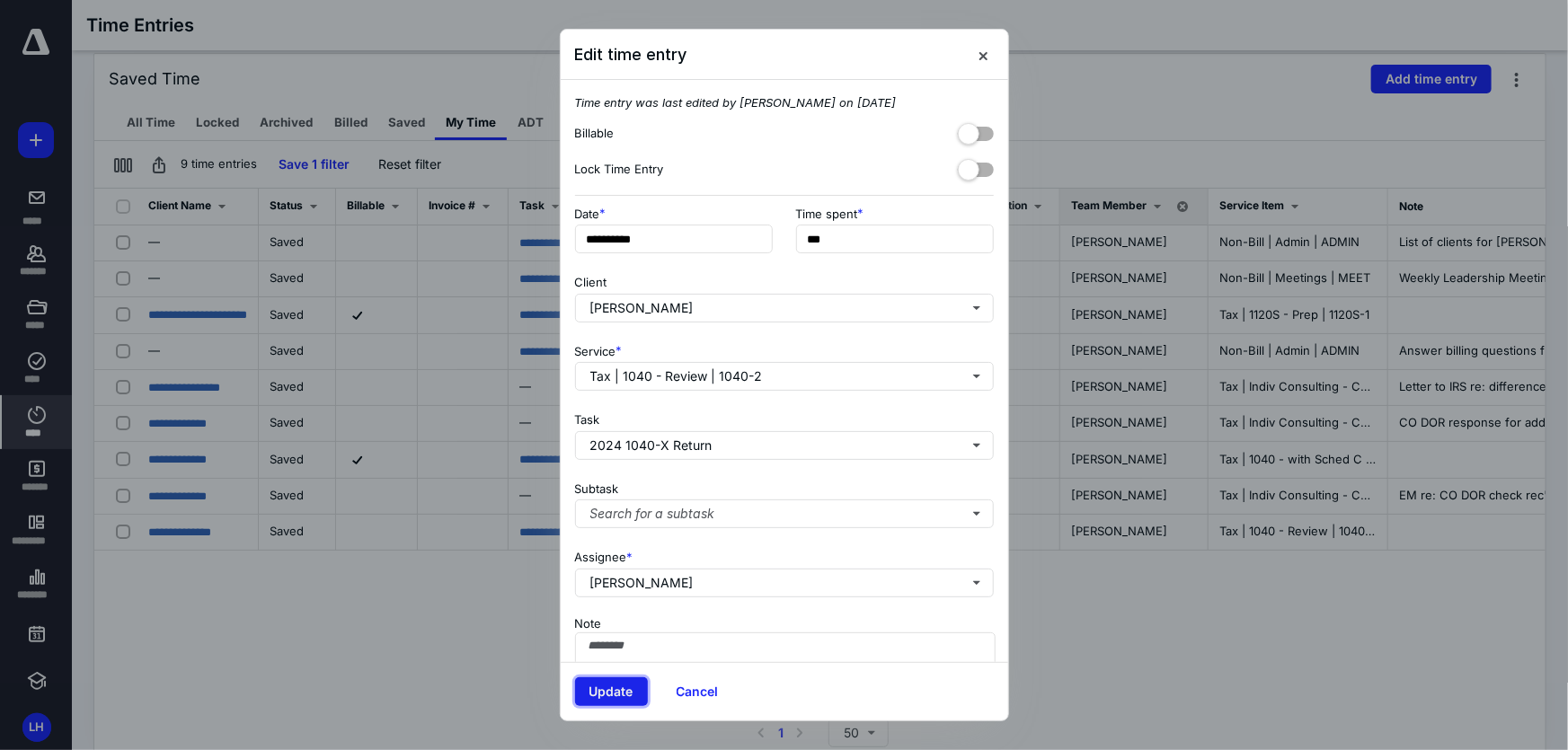 click on "Update" at bounding box center [611, 692] 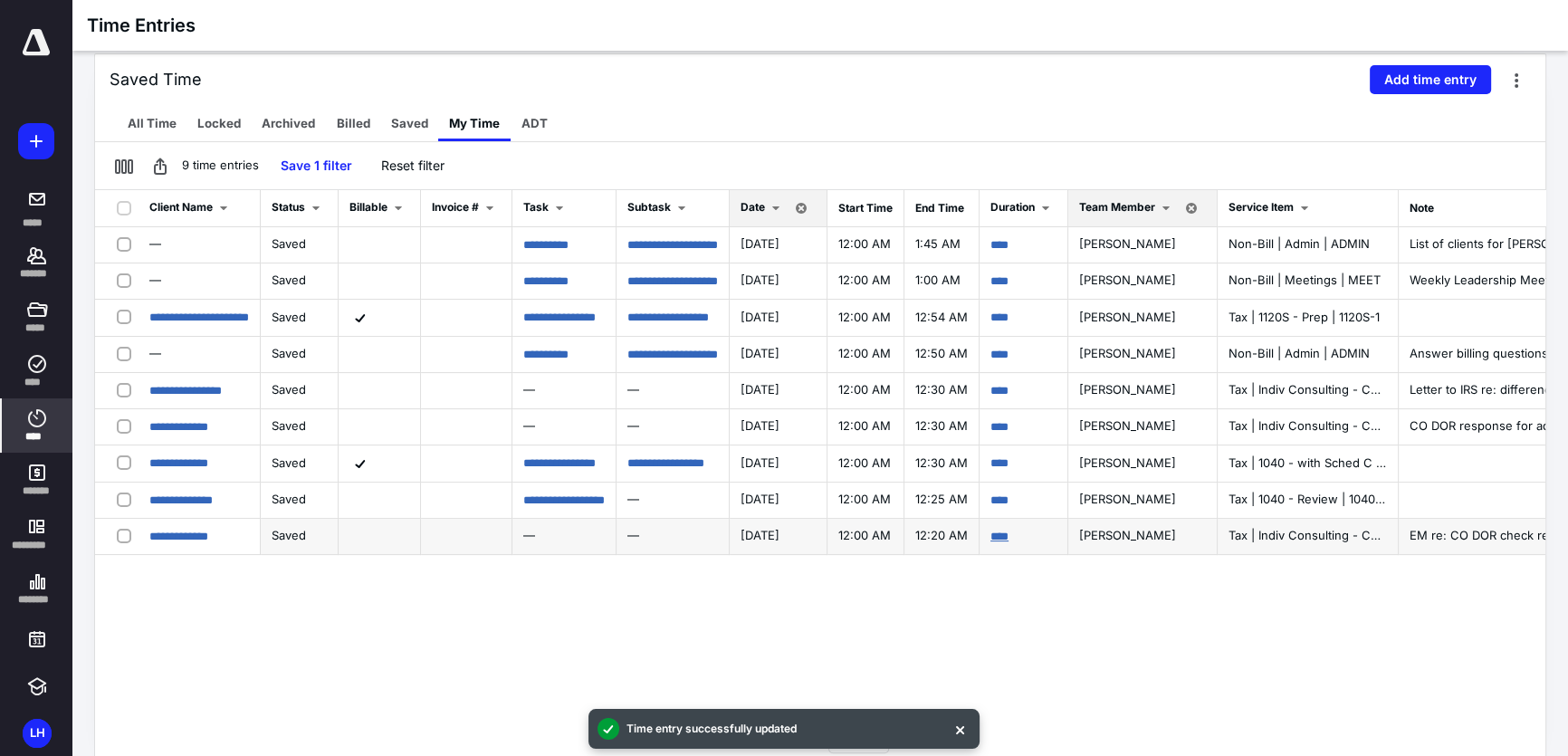 click on "****" at bounding box center (999, 536) 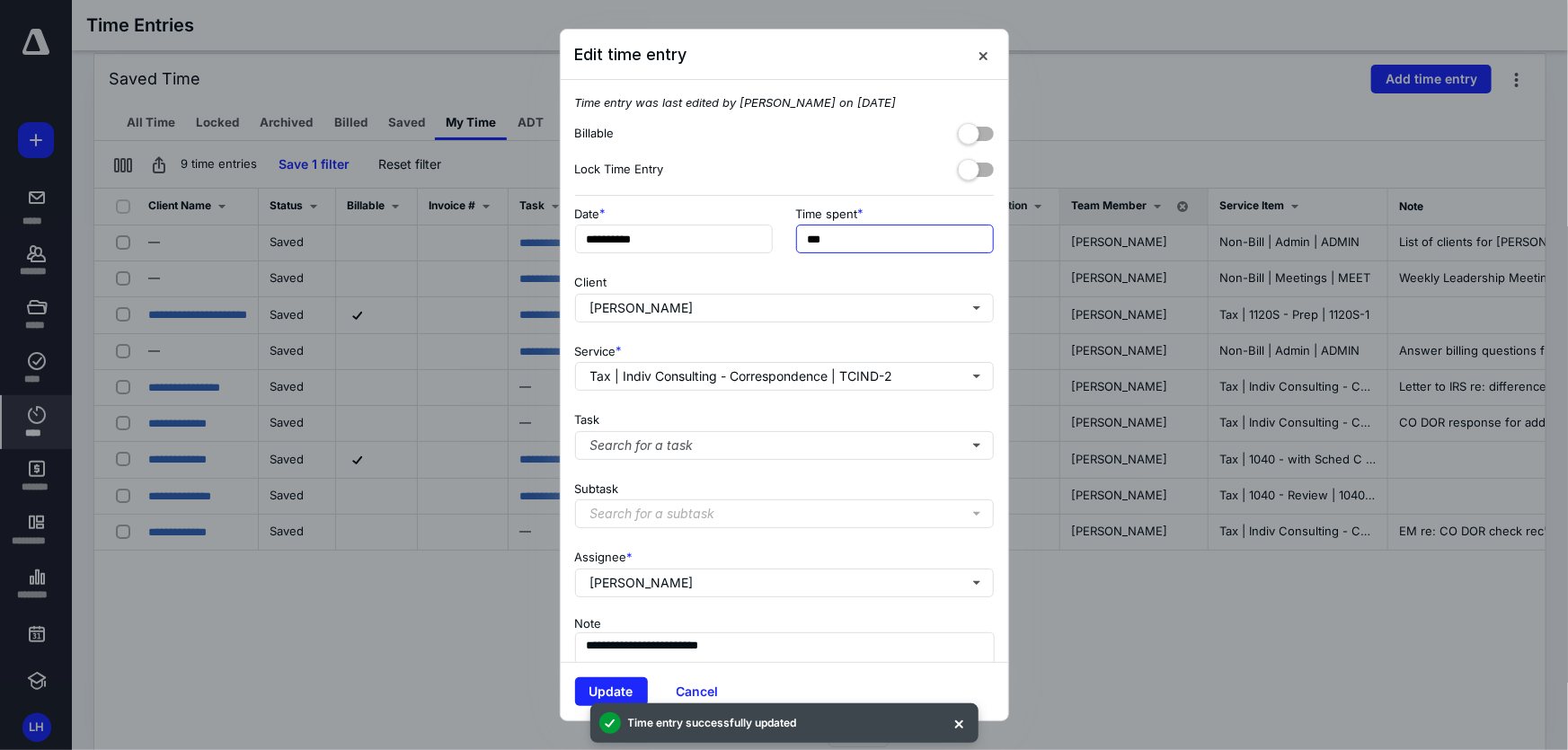 click on "***" at bounding box center [895, 239] 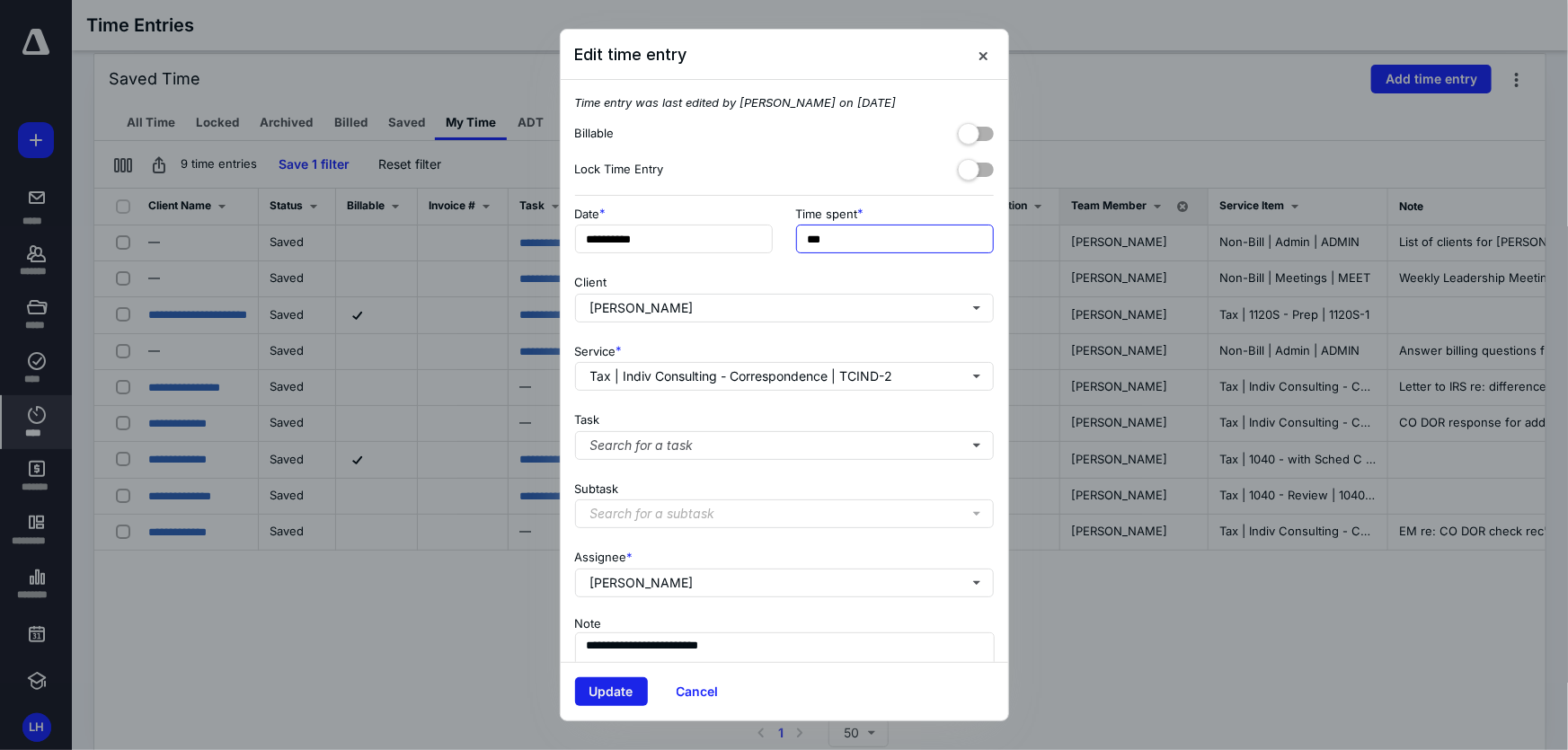 type on "***" 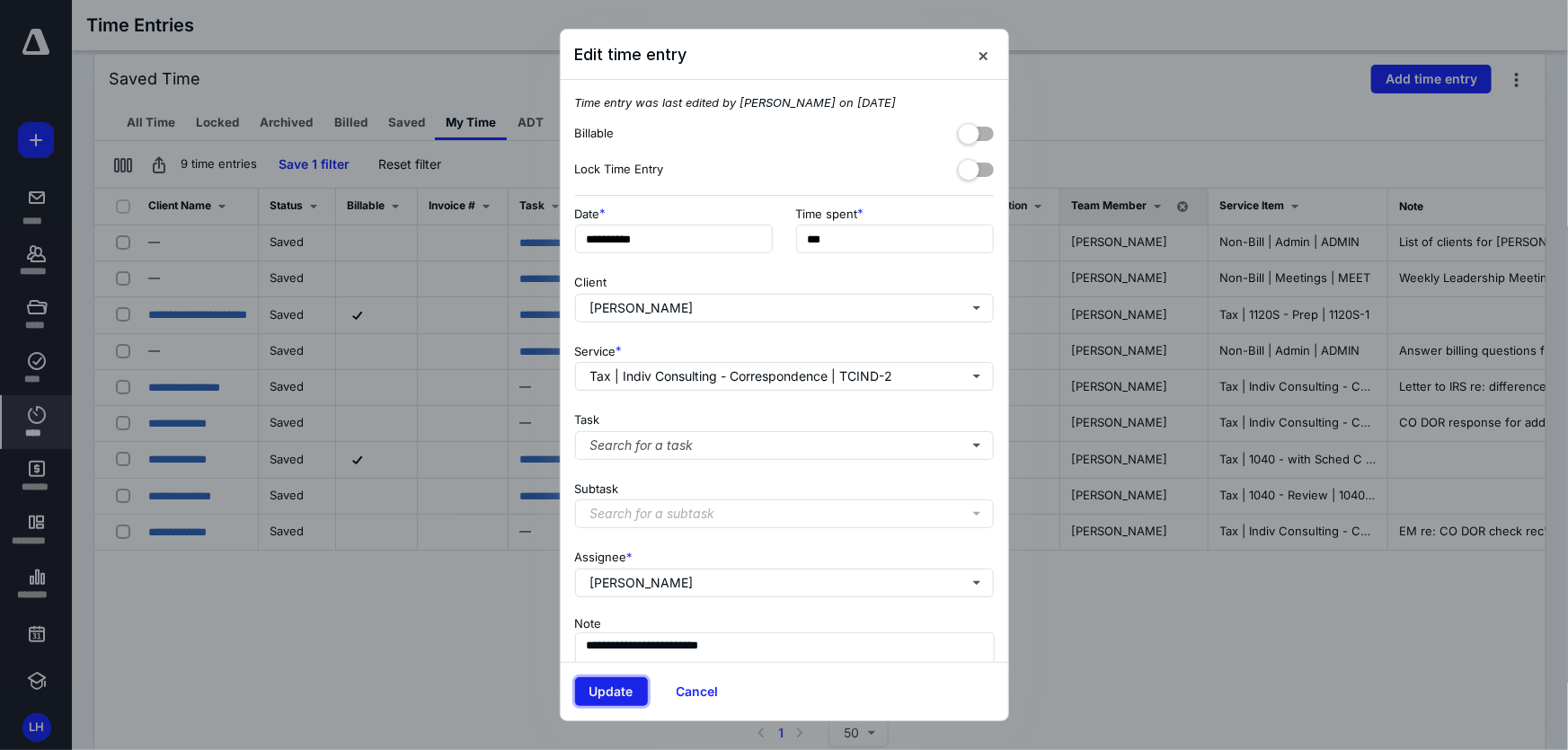 click on "Update" at bounding box center [611, 692] 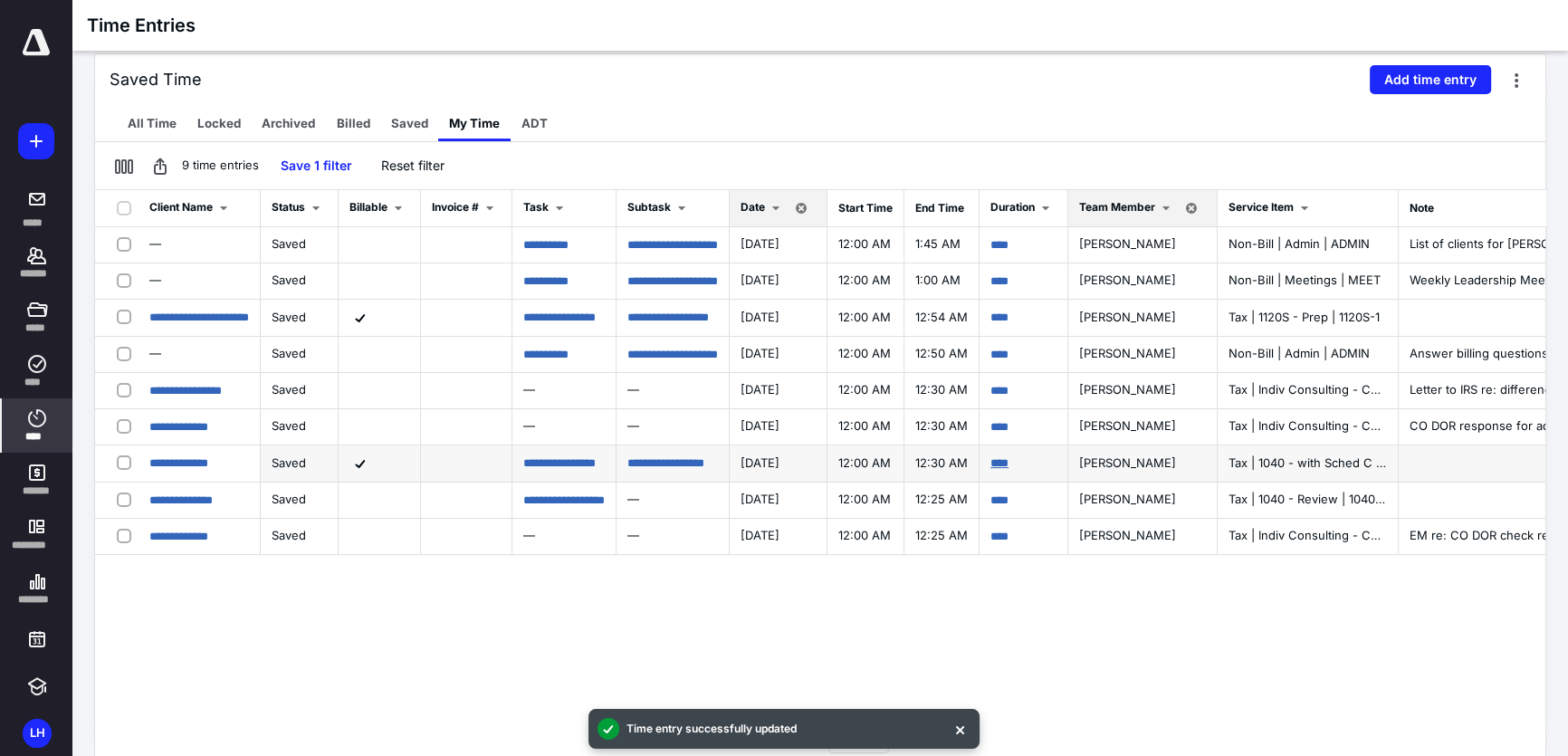 click on "****" at bounding box center [999, 463] 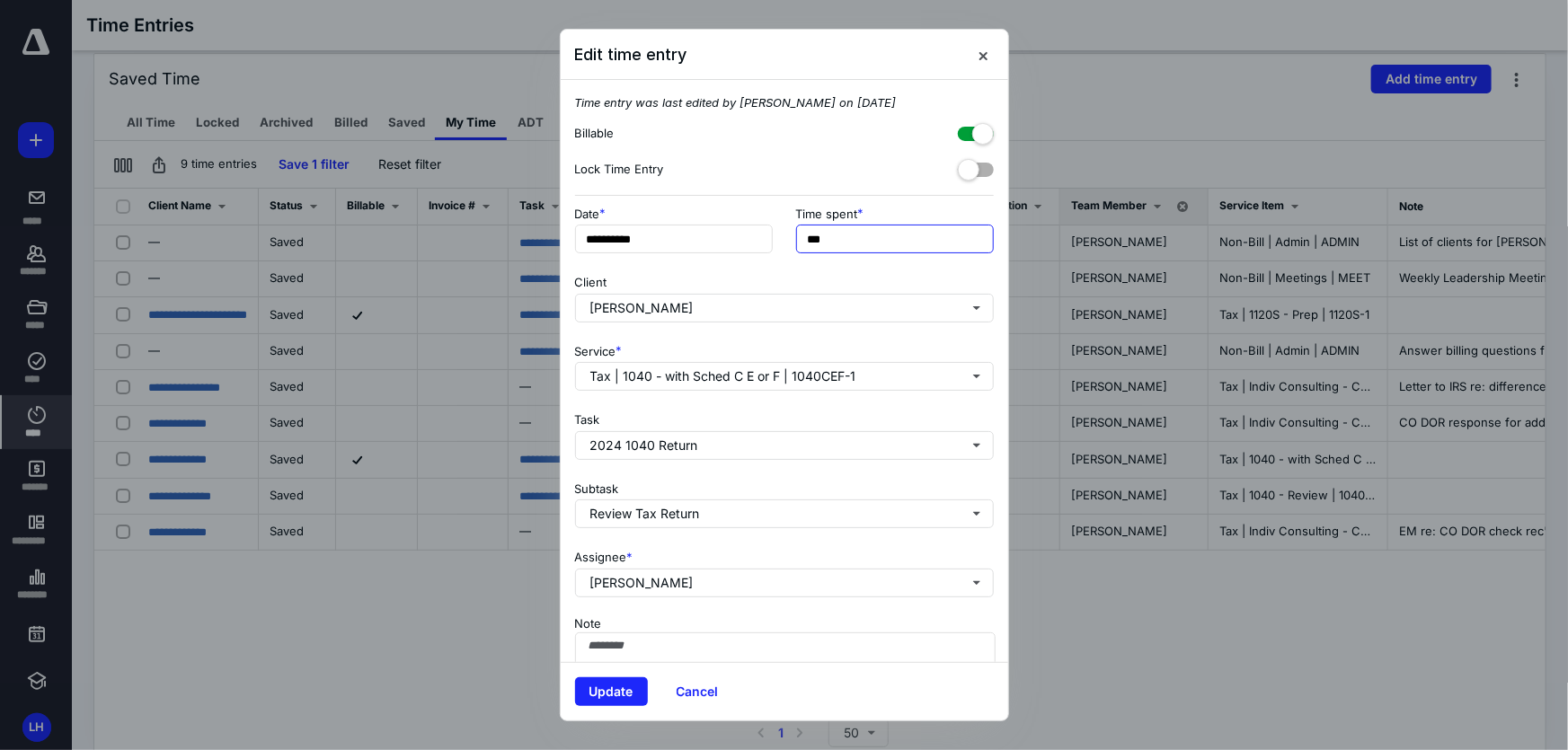 click on "***" at bounding box center (895, 239) 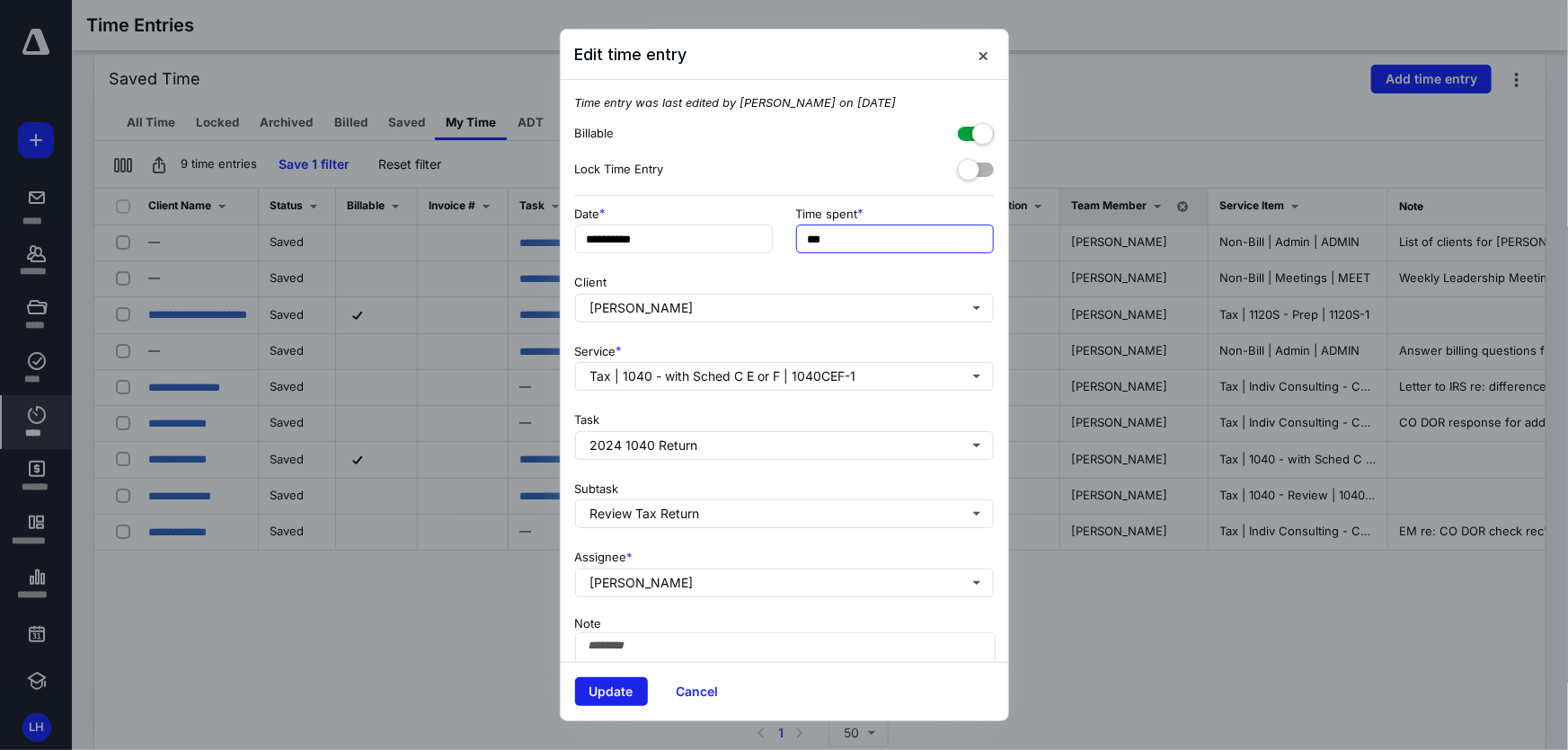 type on "***" 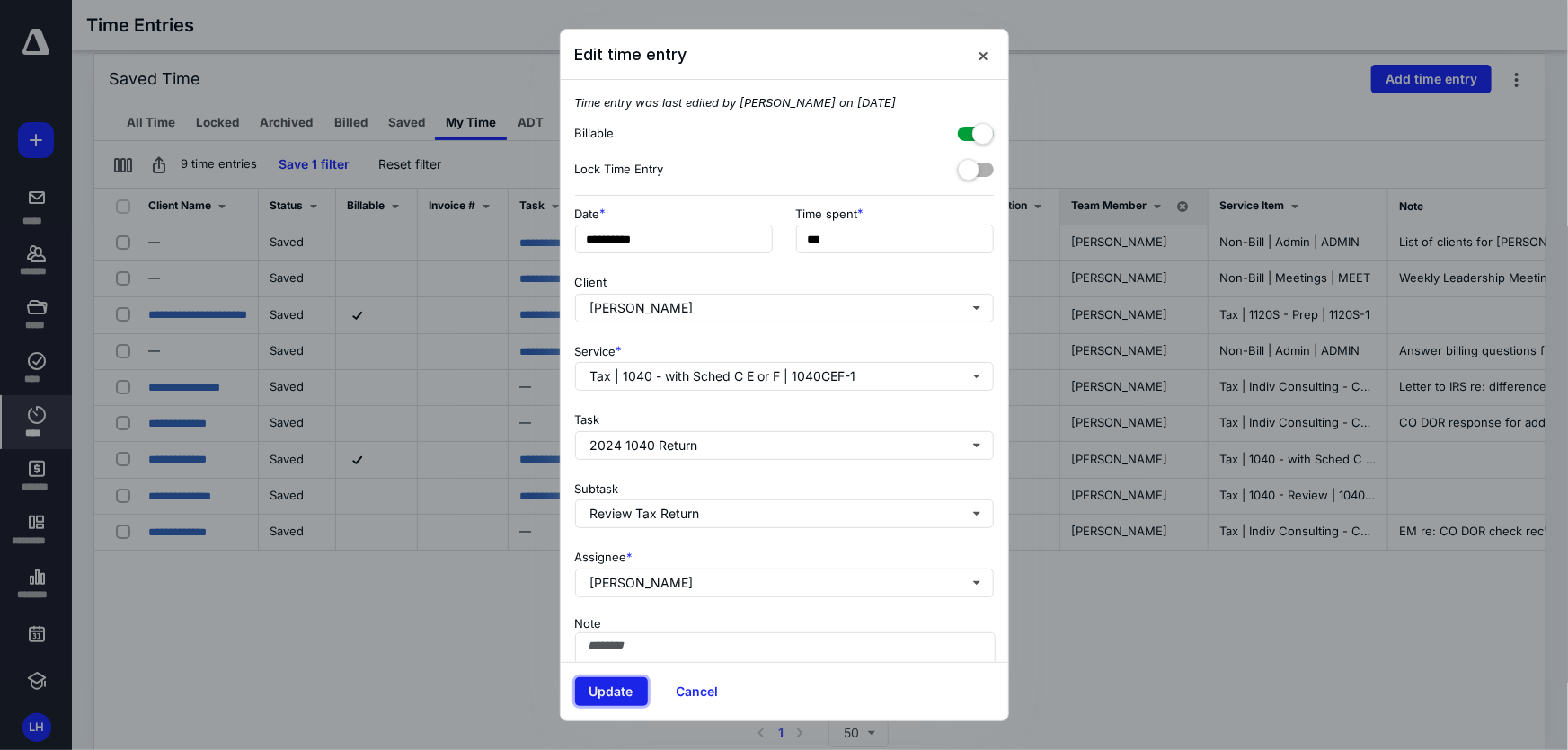 click on "Update" at bounding box center [611, 692] 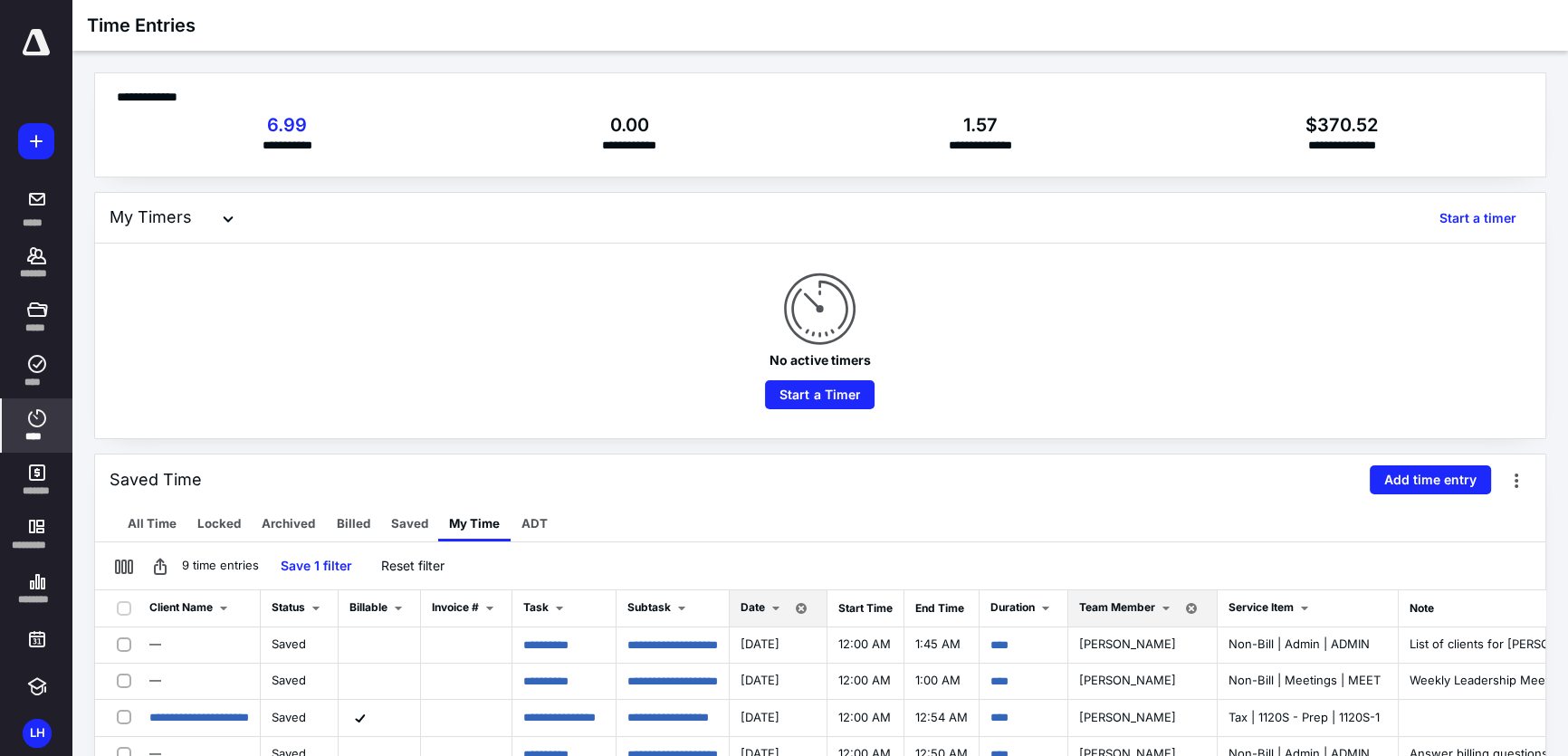 scroll, scrollTop: 0, scrollLeft: 0, axis: both 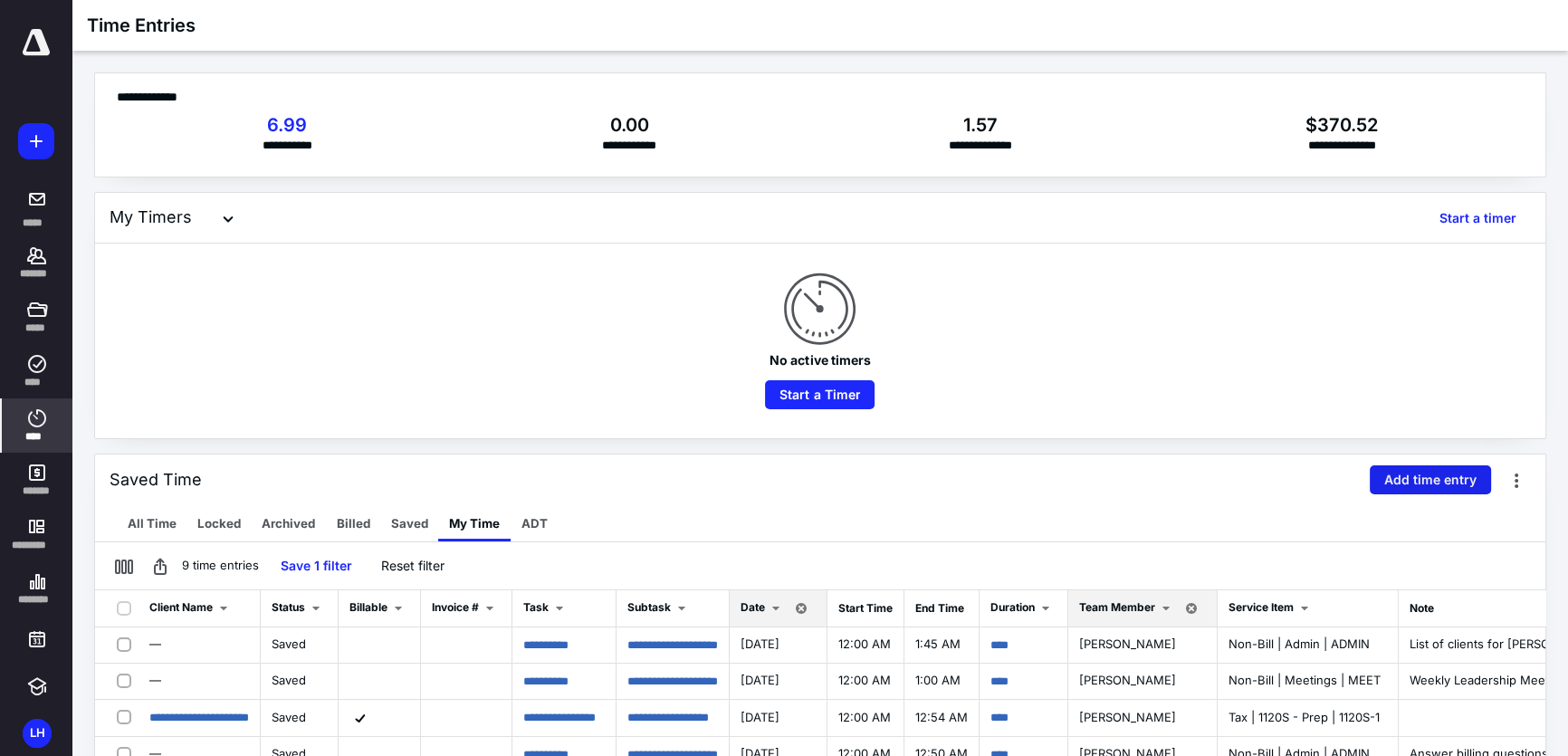 click on "Add time entry" at bounding box center [1430, 480] 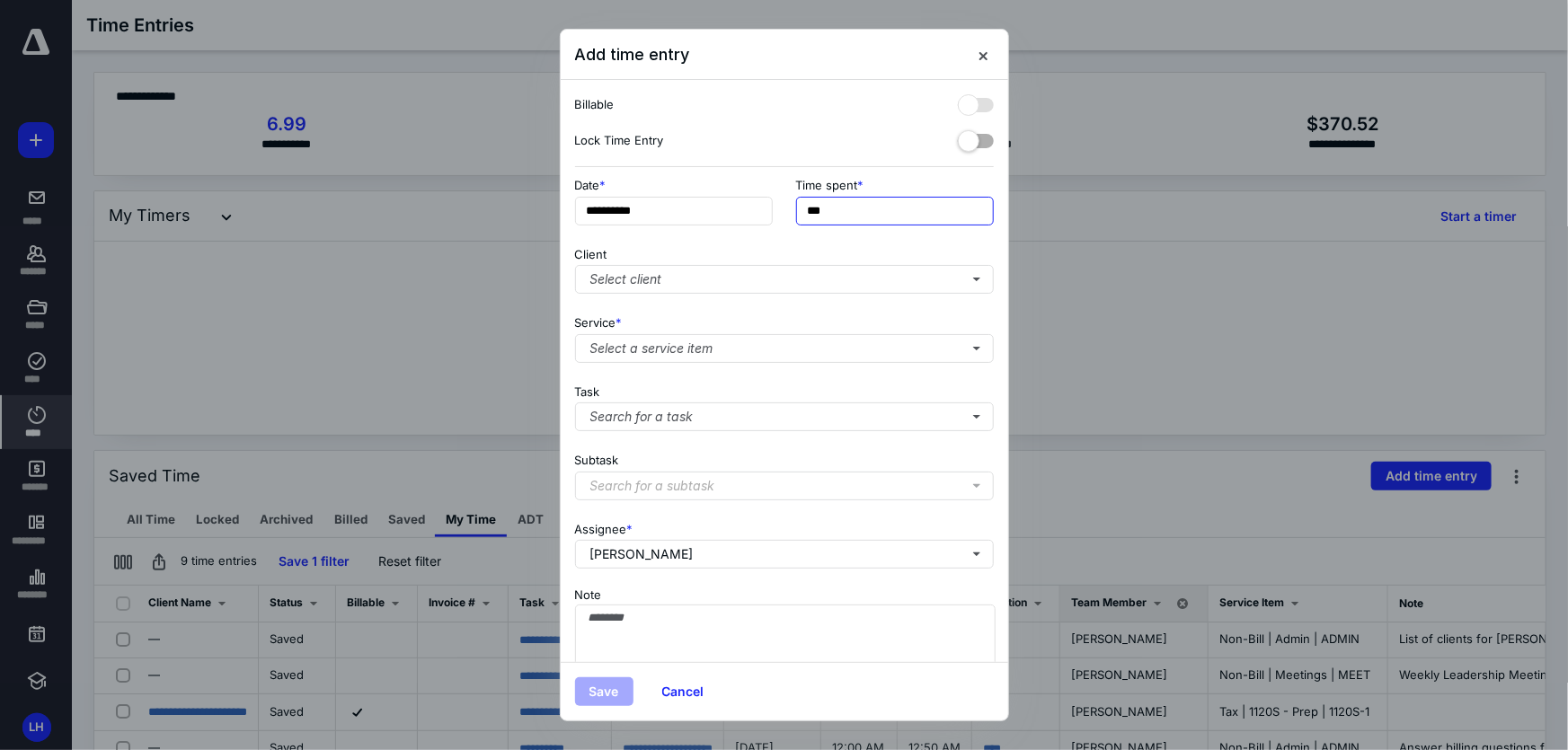 drag, startPoint x: 781, startPoint y: 200, endPoint x: 619, endPoint y: 184, distance: 162.78821 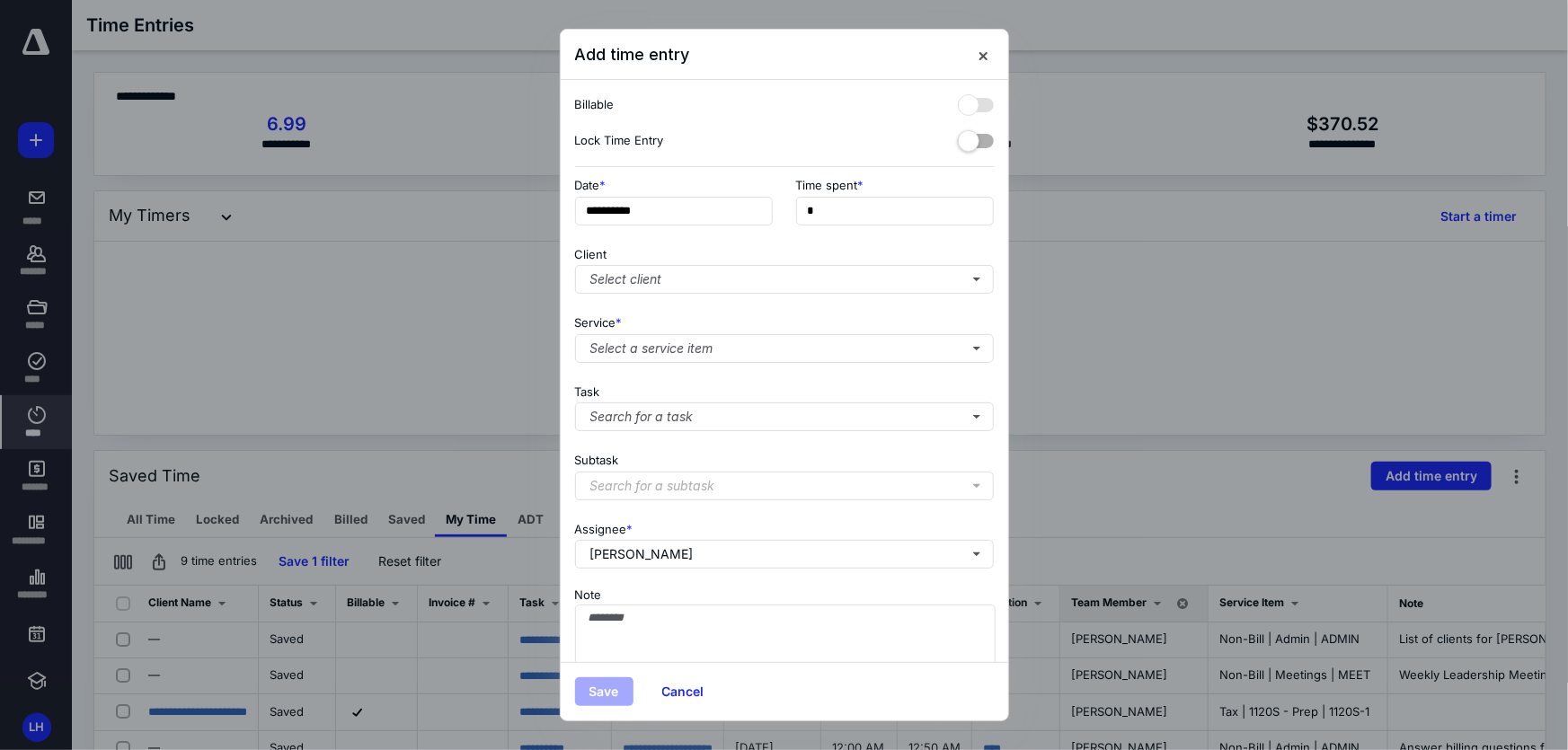 type on "**" 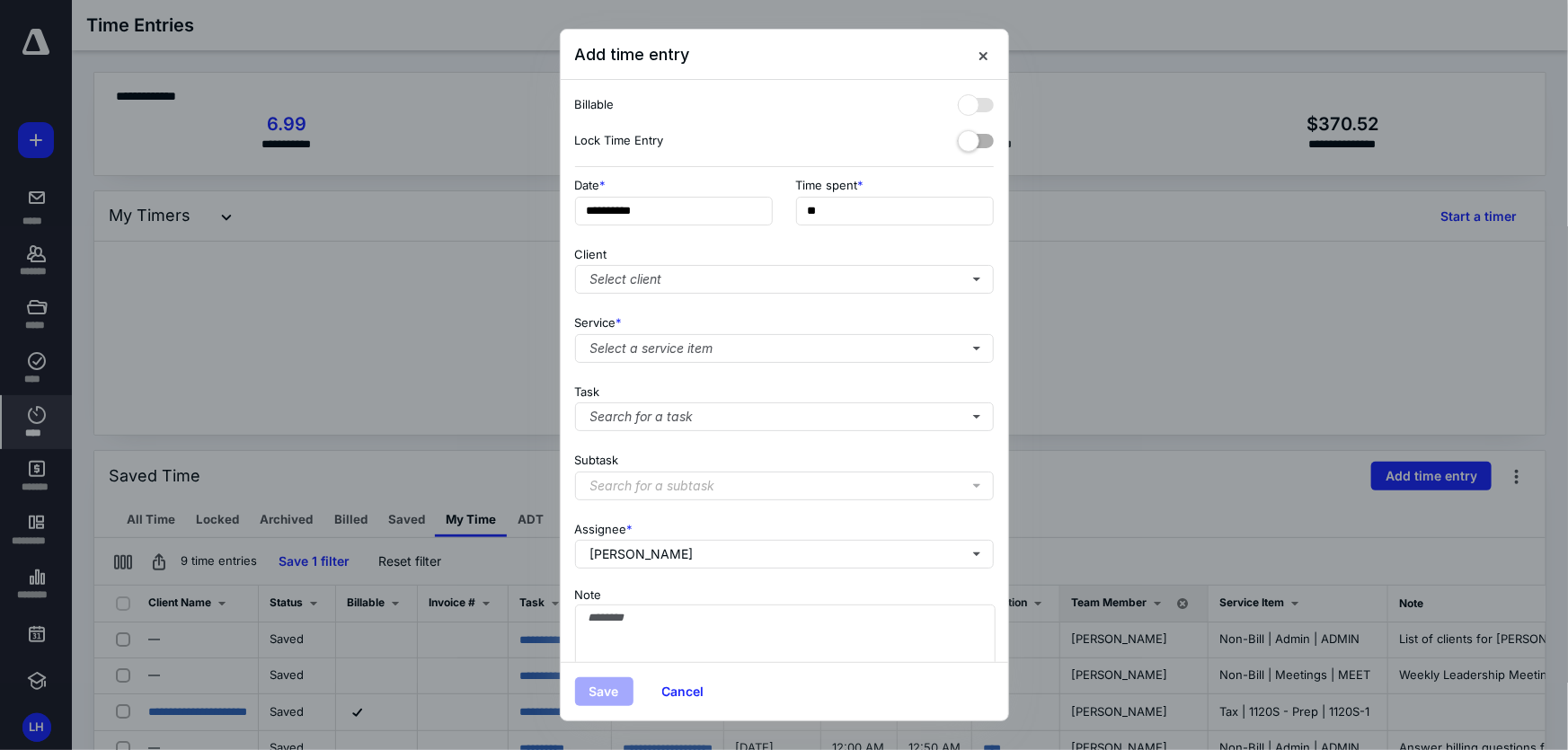 click on "Client Select client" at bounding box center (784, 267) 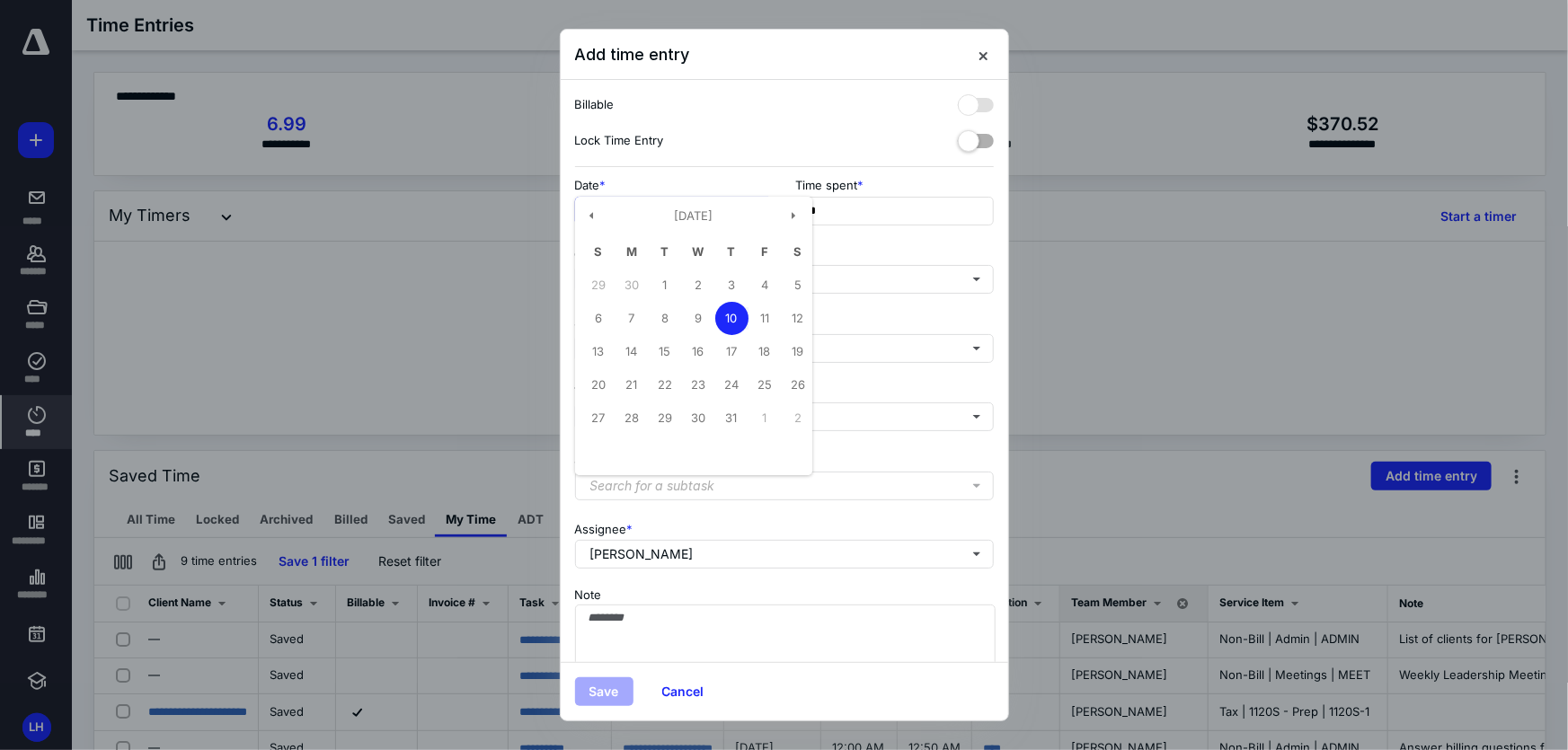 click on "**********" at bounding box center [674, 211] 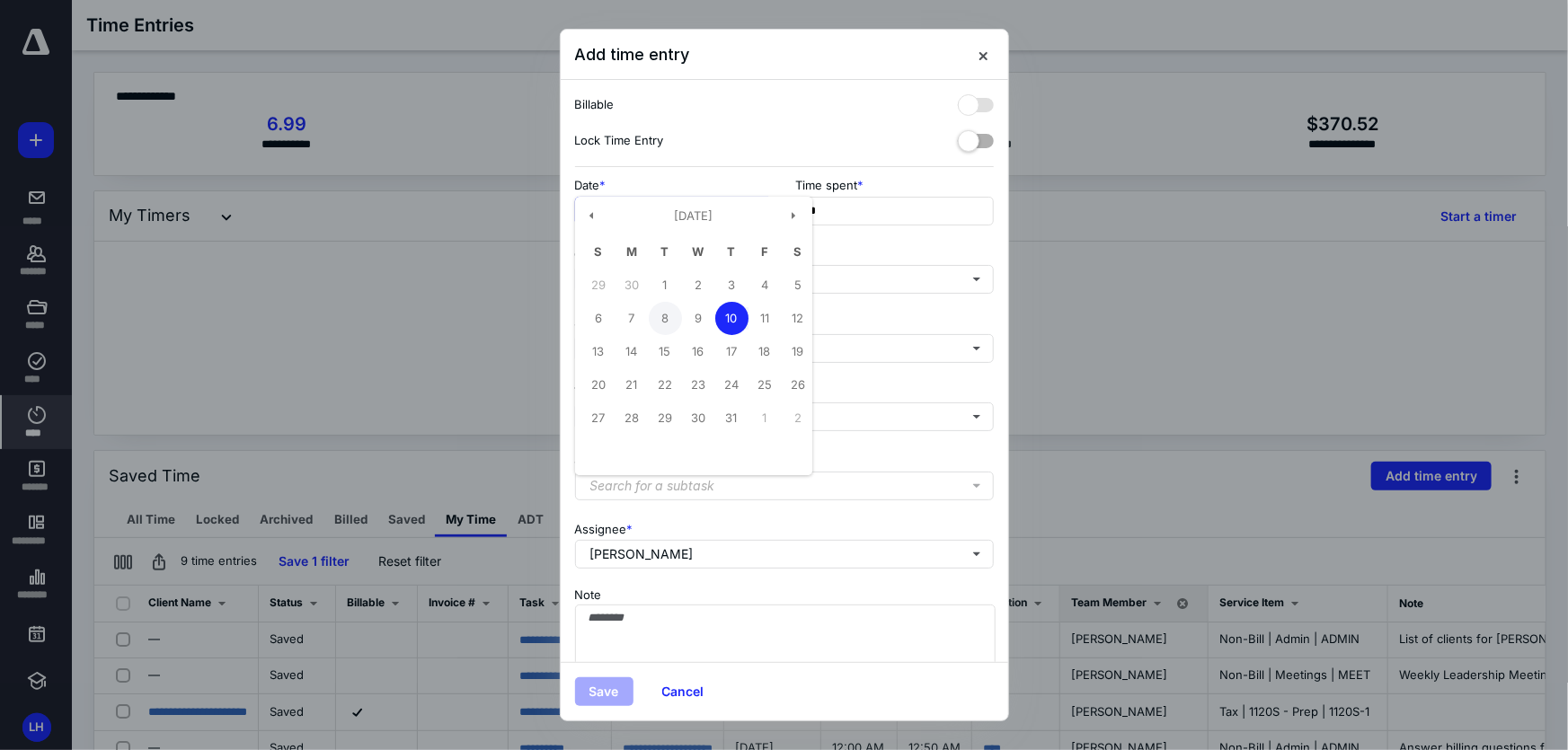 click on "8" at bounding box center (665, 318) 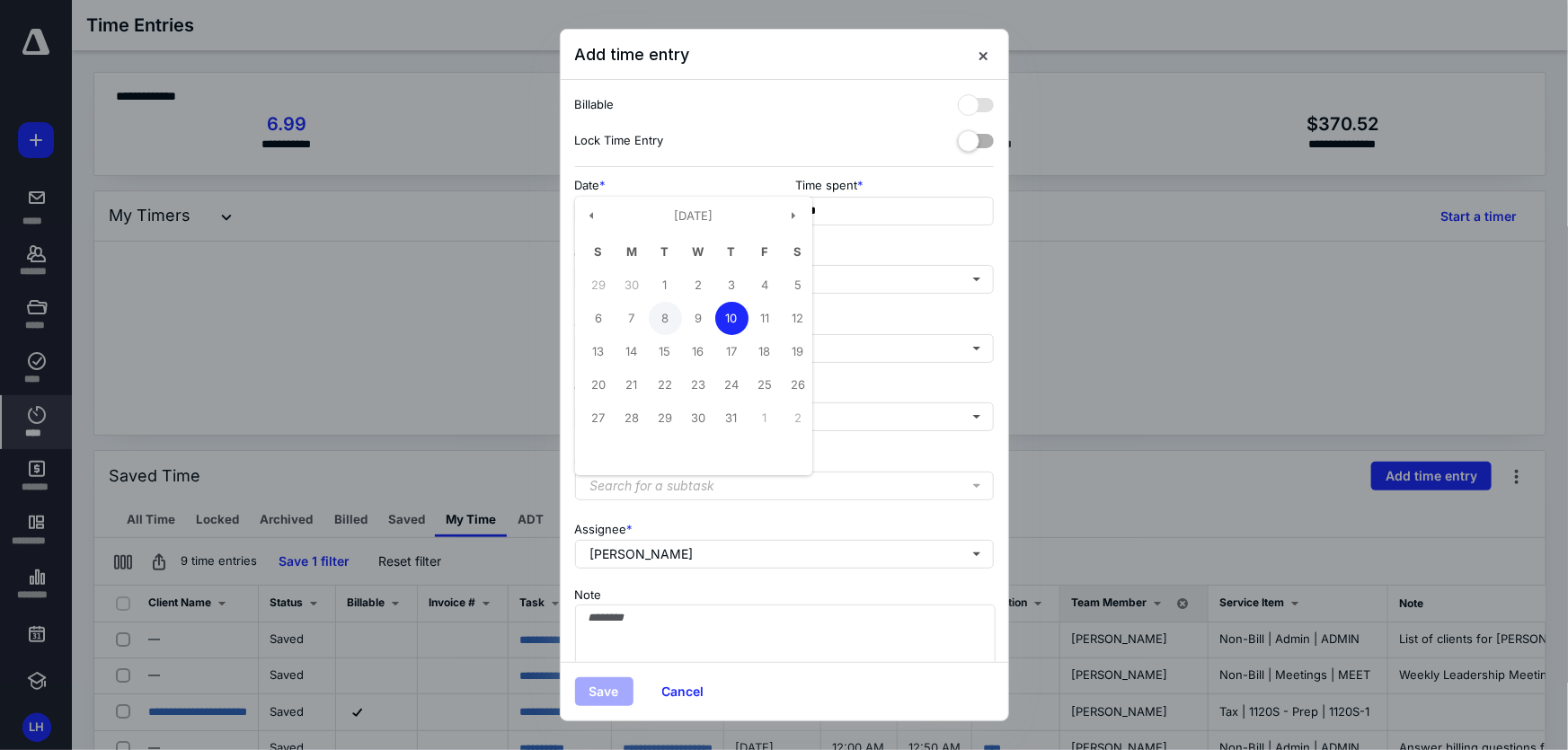 type on "**********" 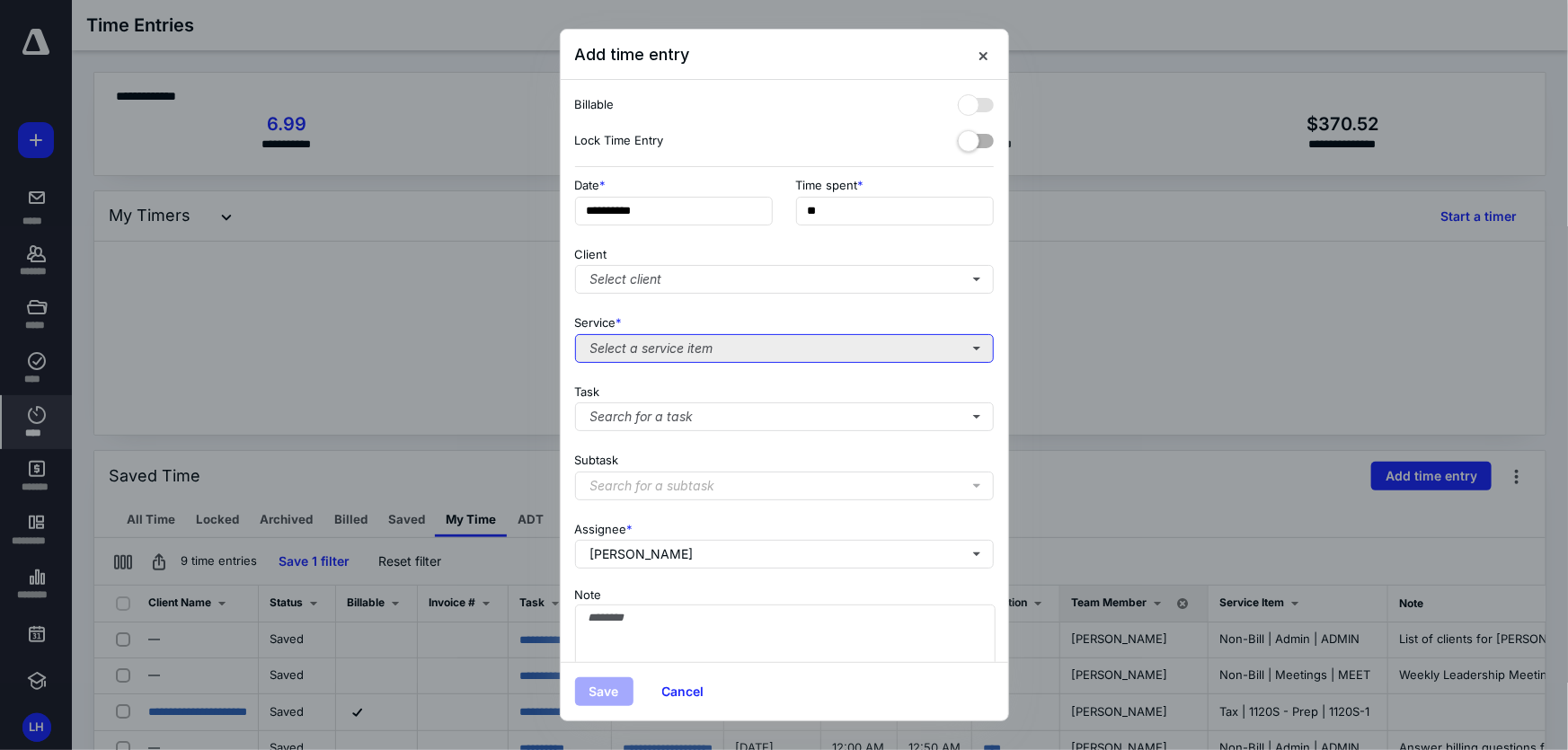 click on "Select a service item" at bounding box center (784, 349) 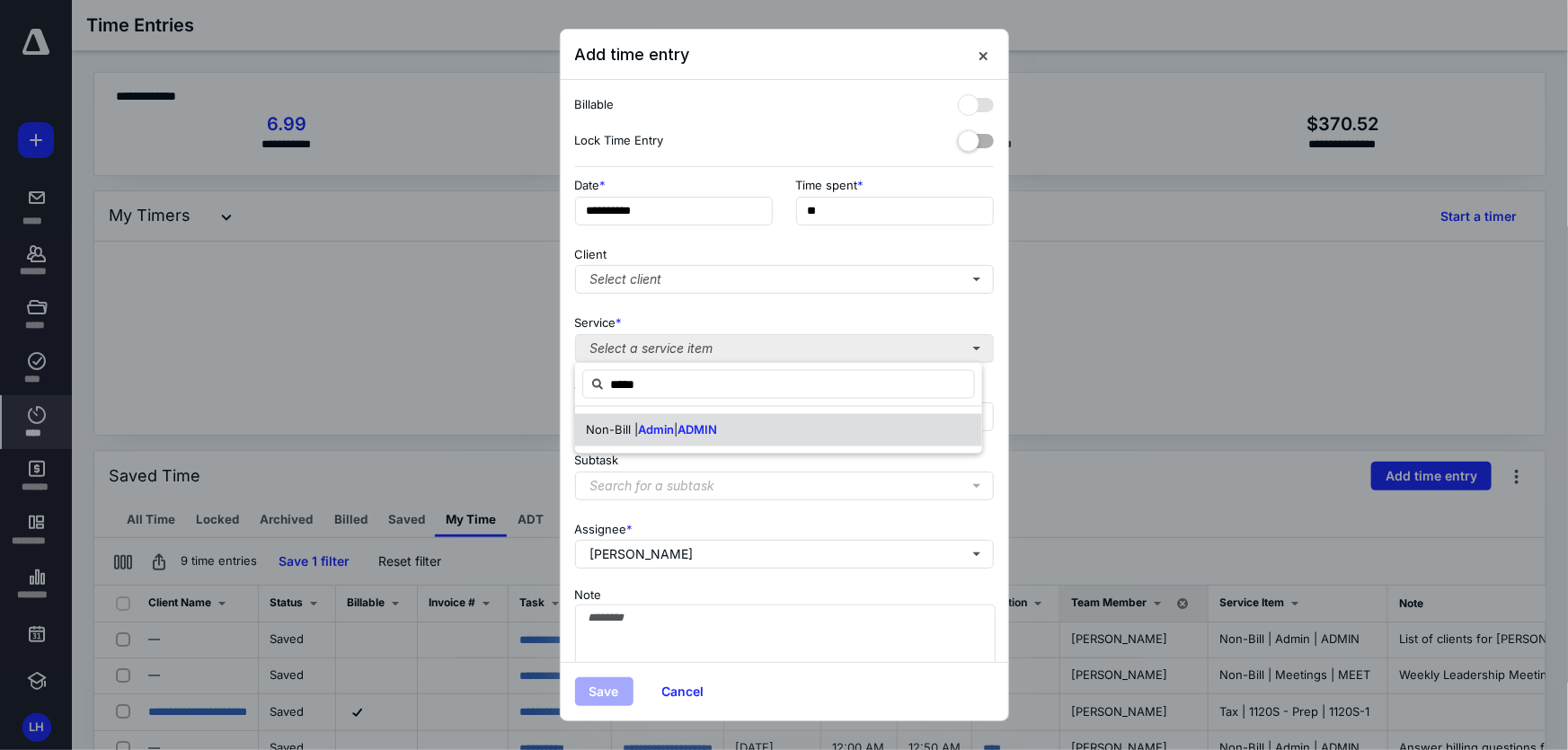 type on "*****" 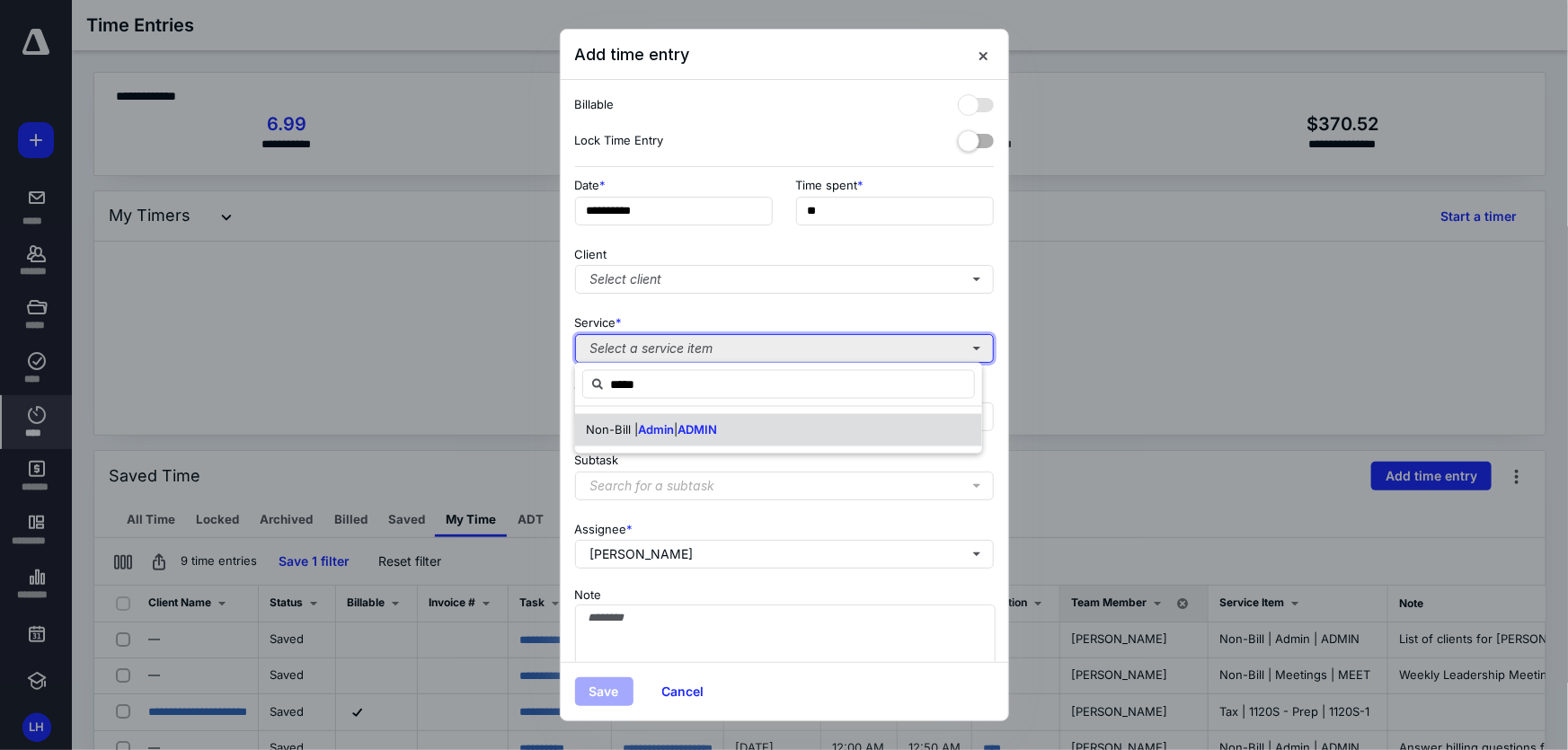 type 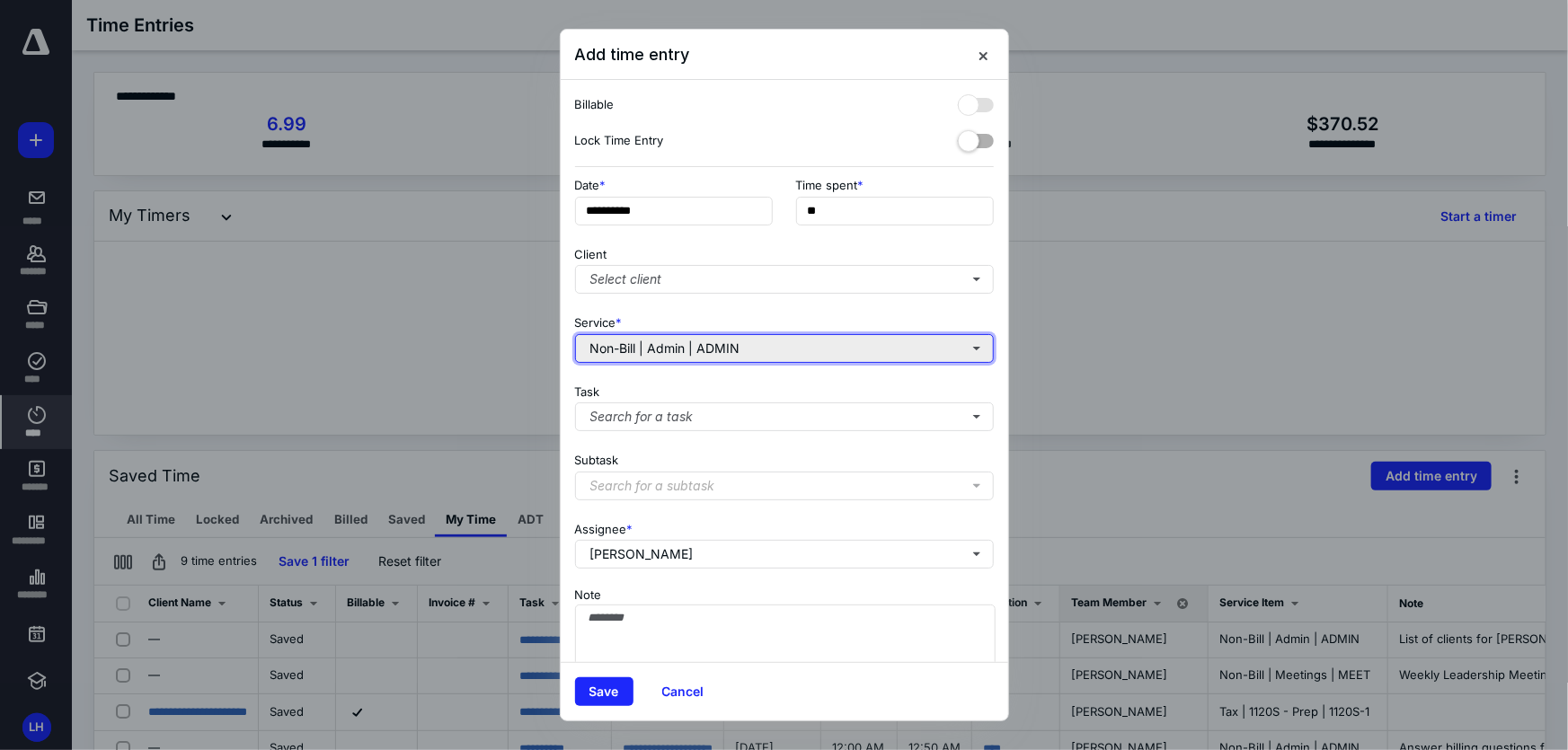 type 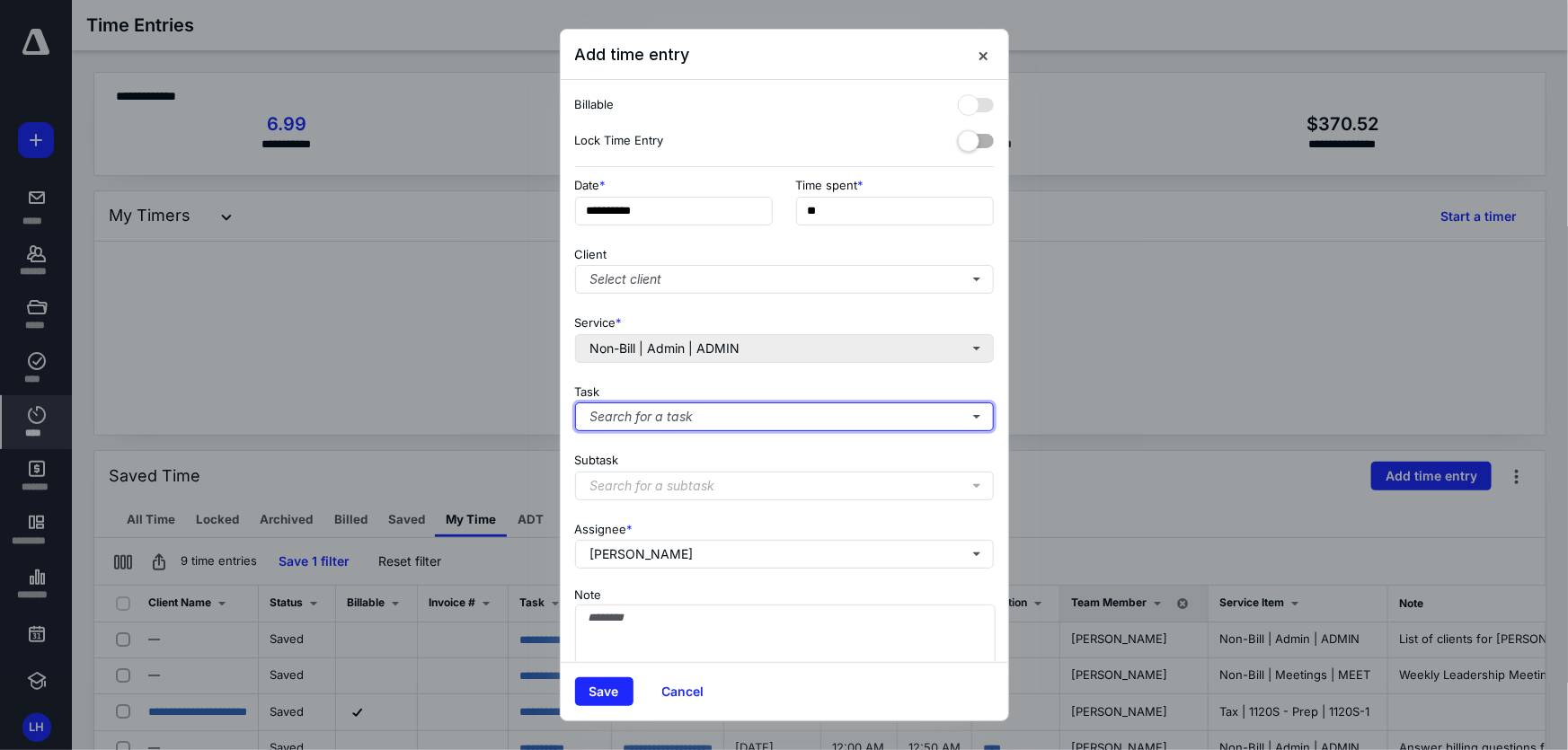 type 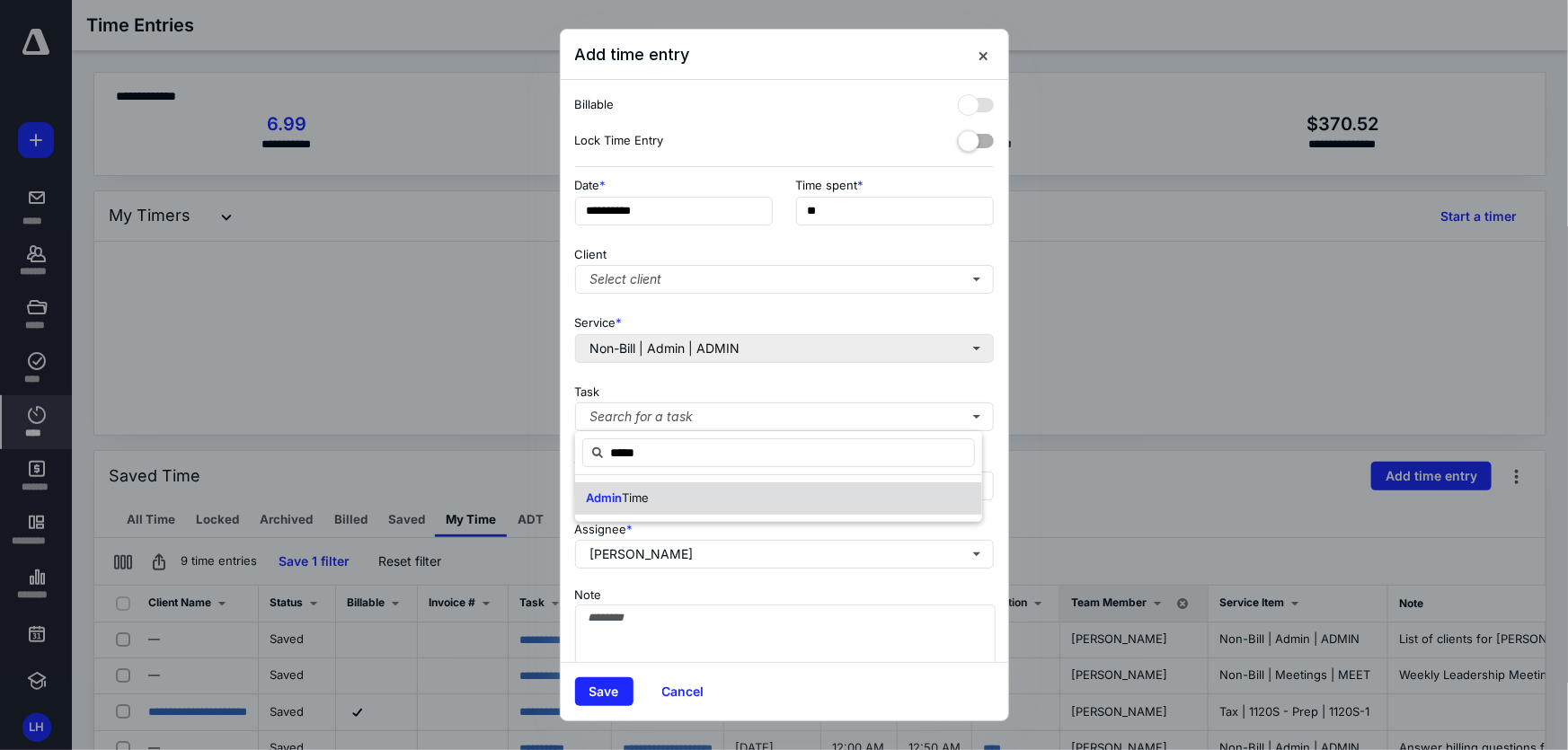 type on "*****" 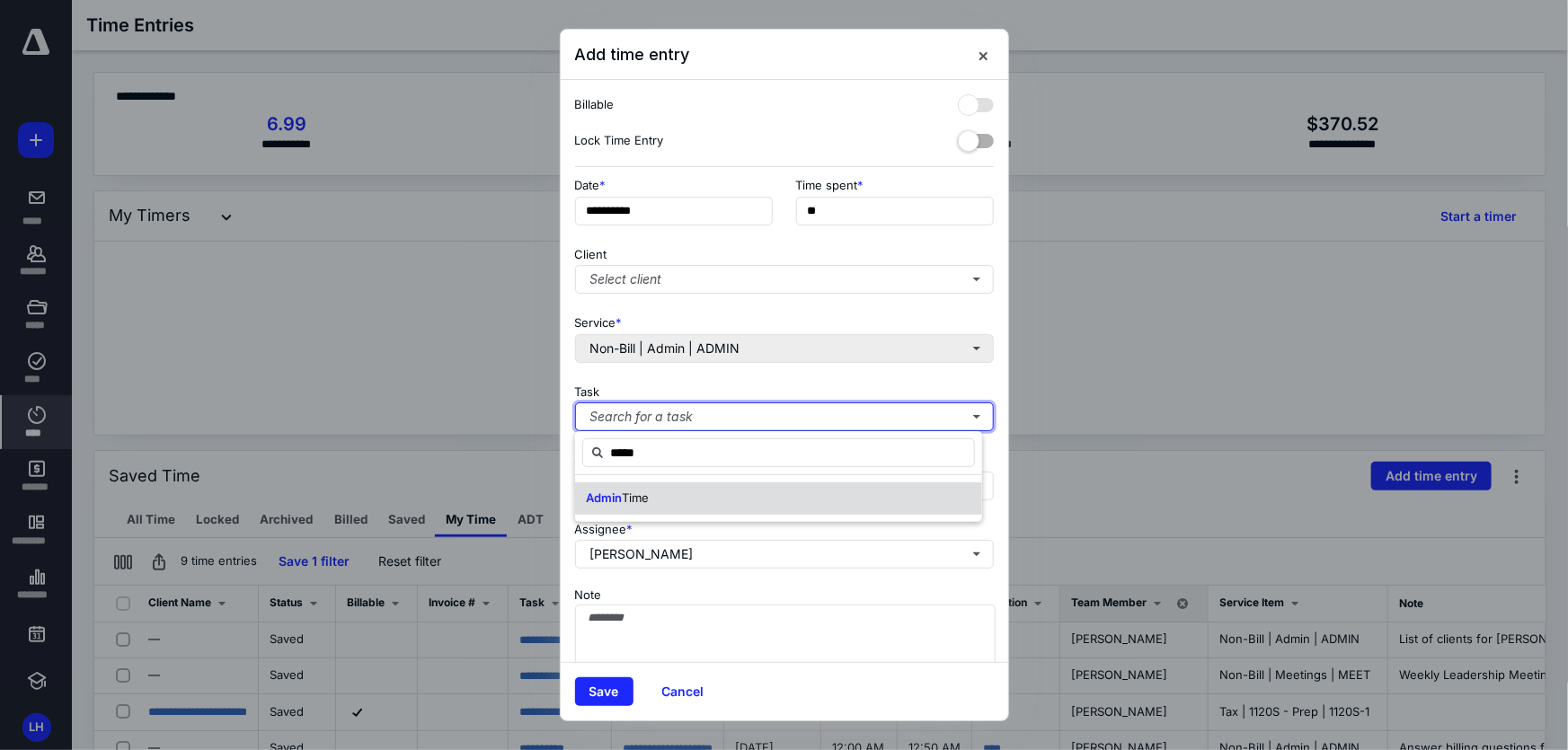 type 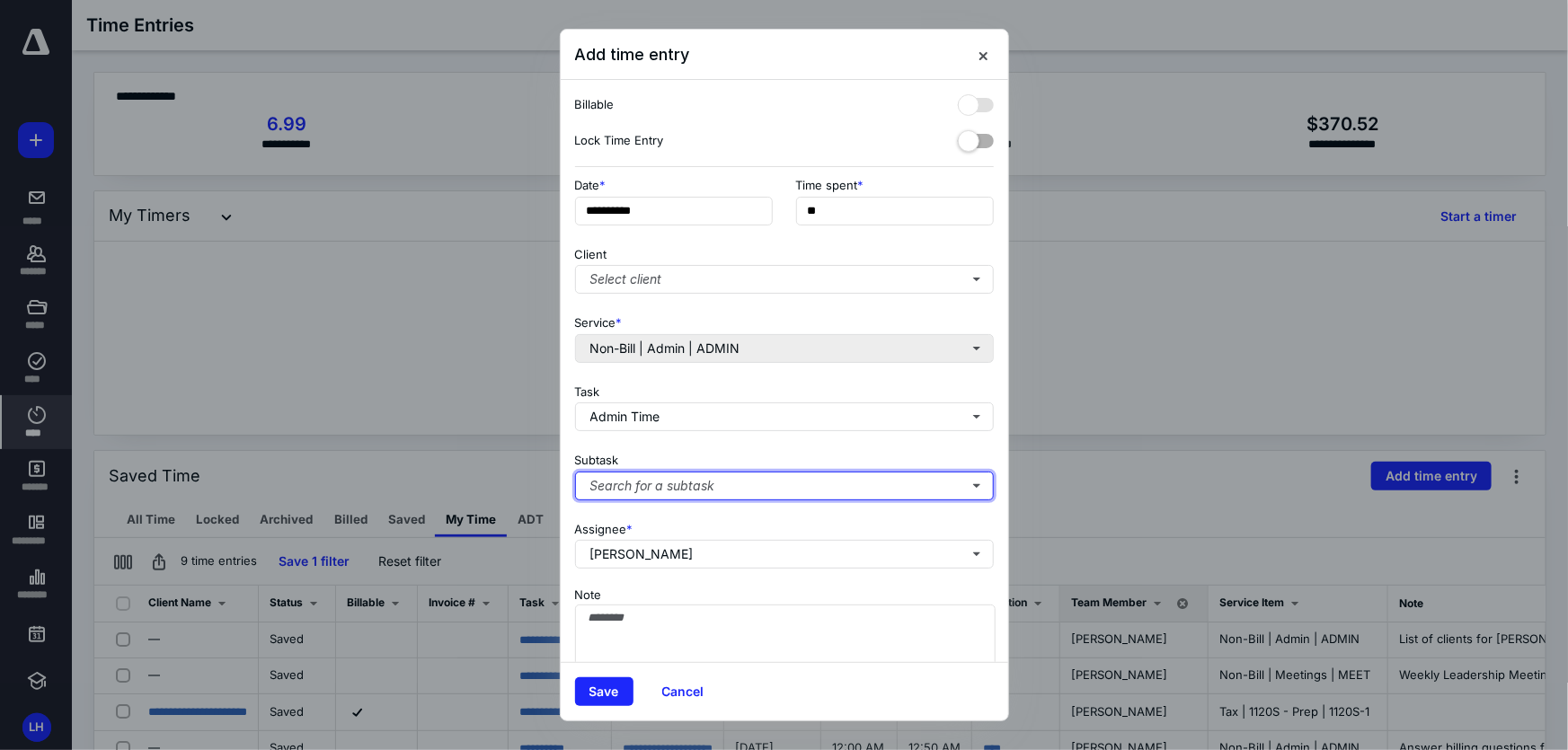 type 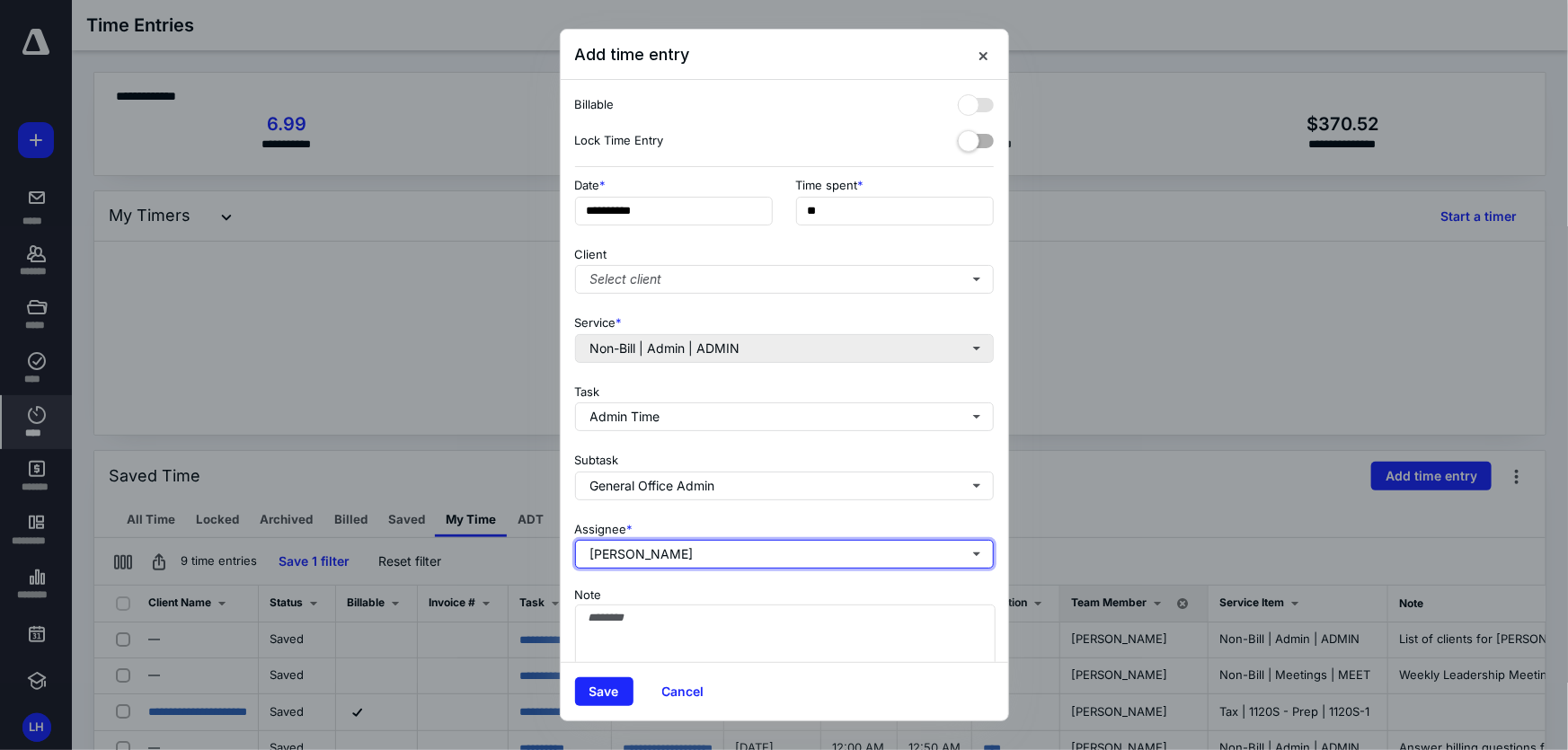 type 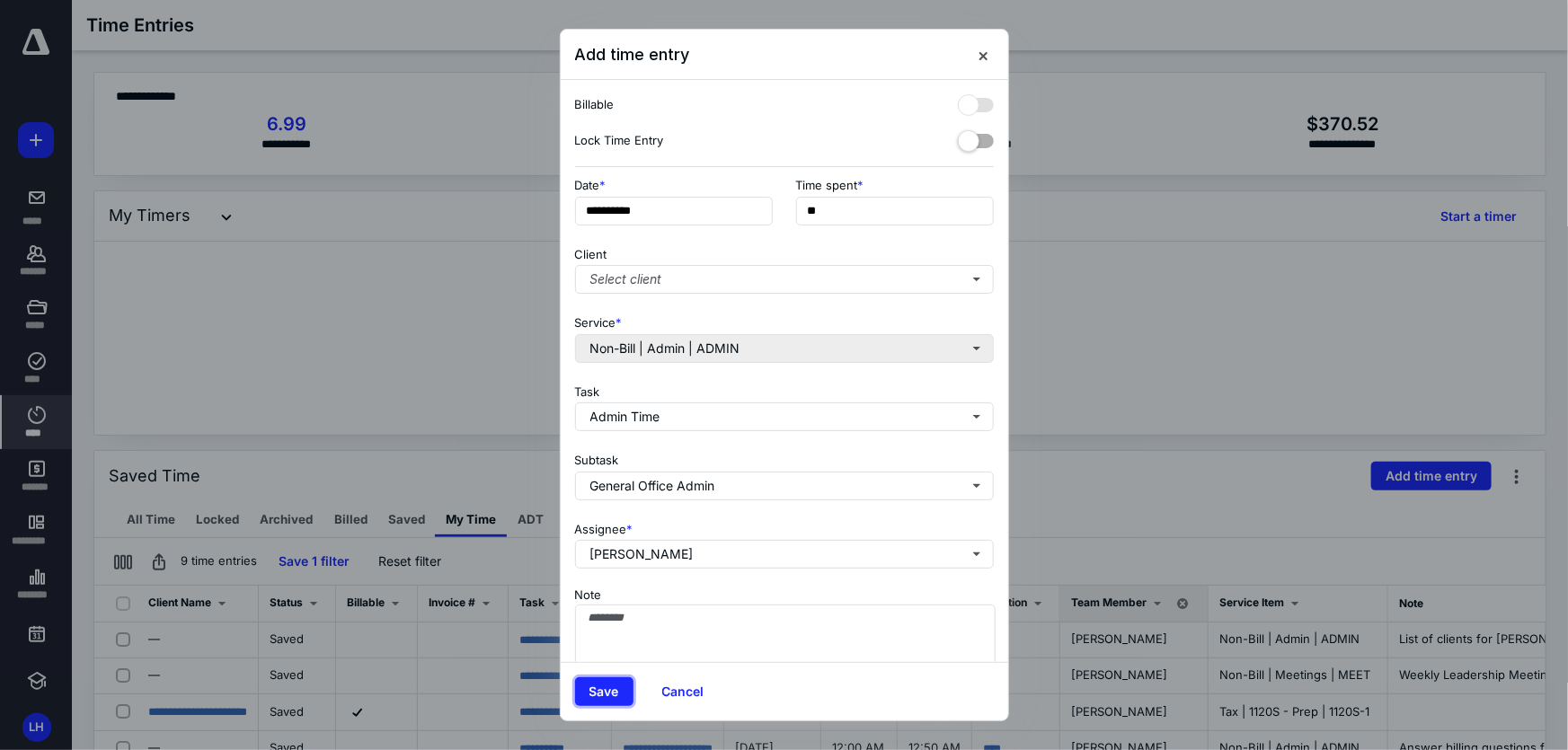 type 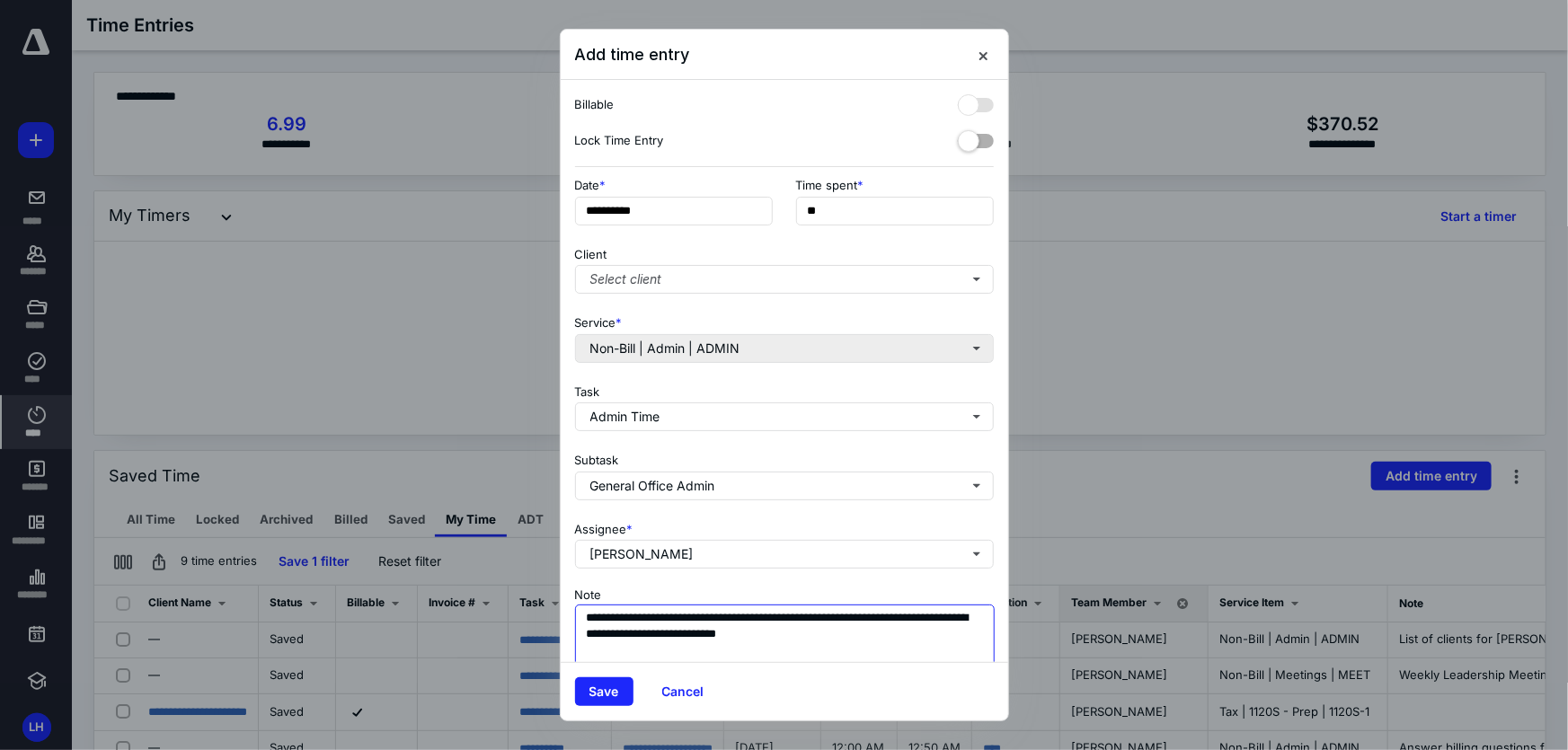 type on "**********" 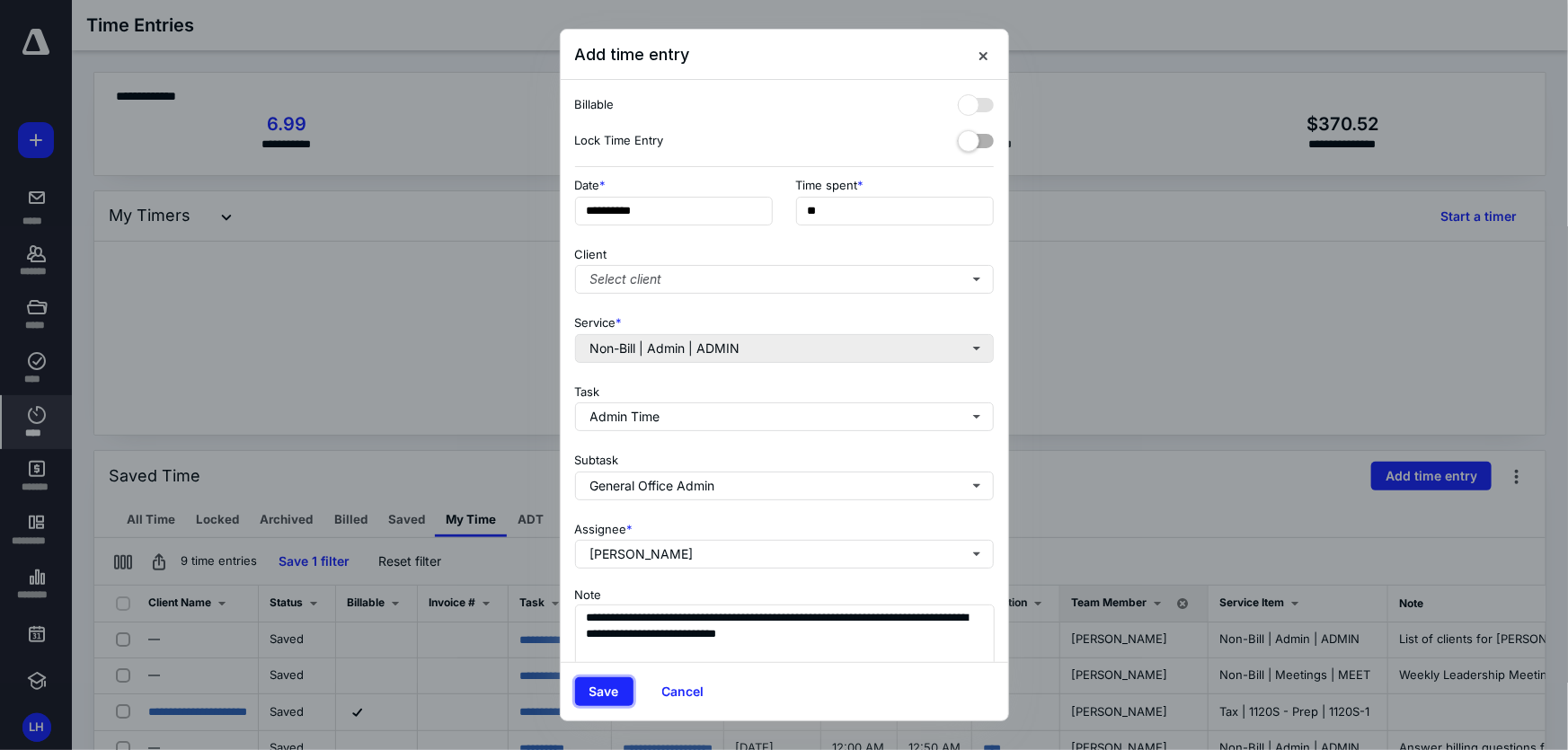 click on "Save" at bounding box center [604, 692] 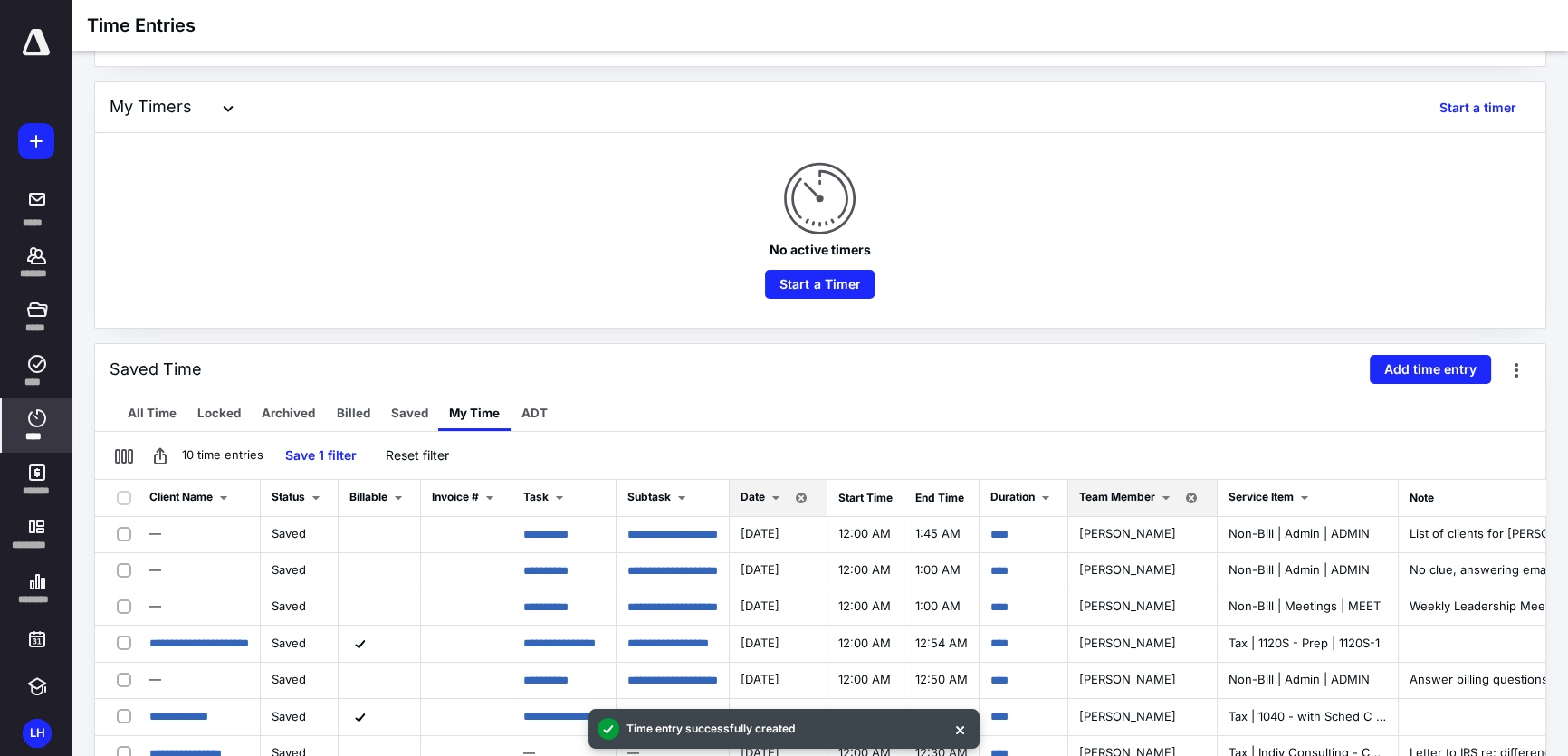 scroll, scrollTop: 164, scrollLeft: 0, axis: vertical 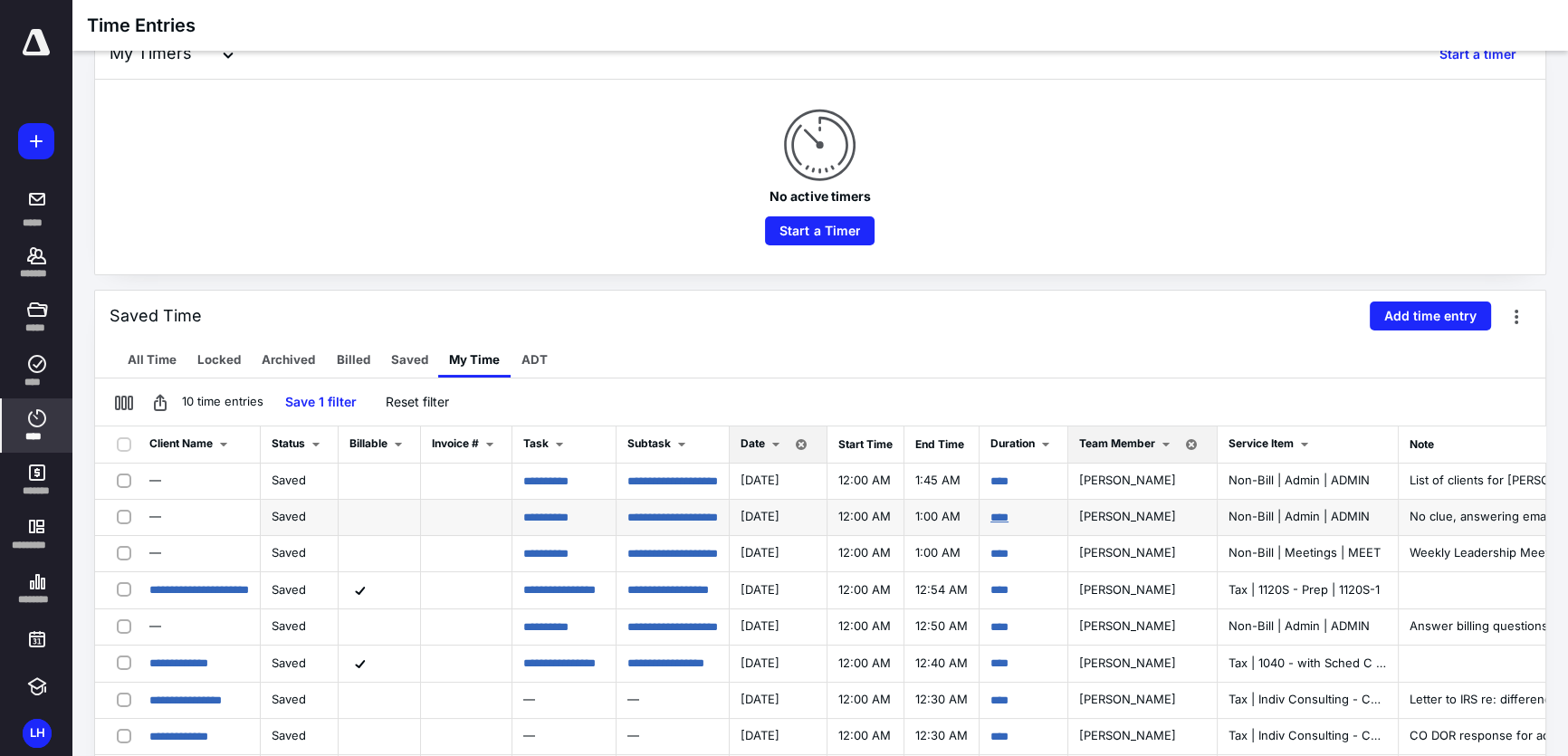 click on "****" at bounding box center [999, 517] 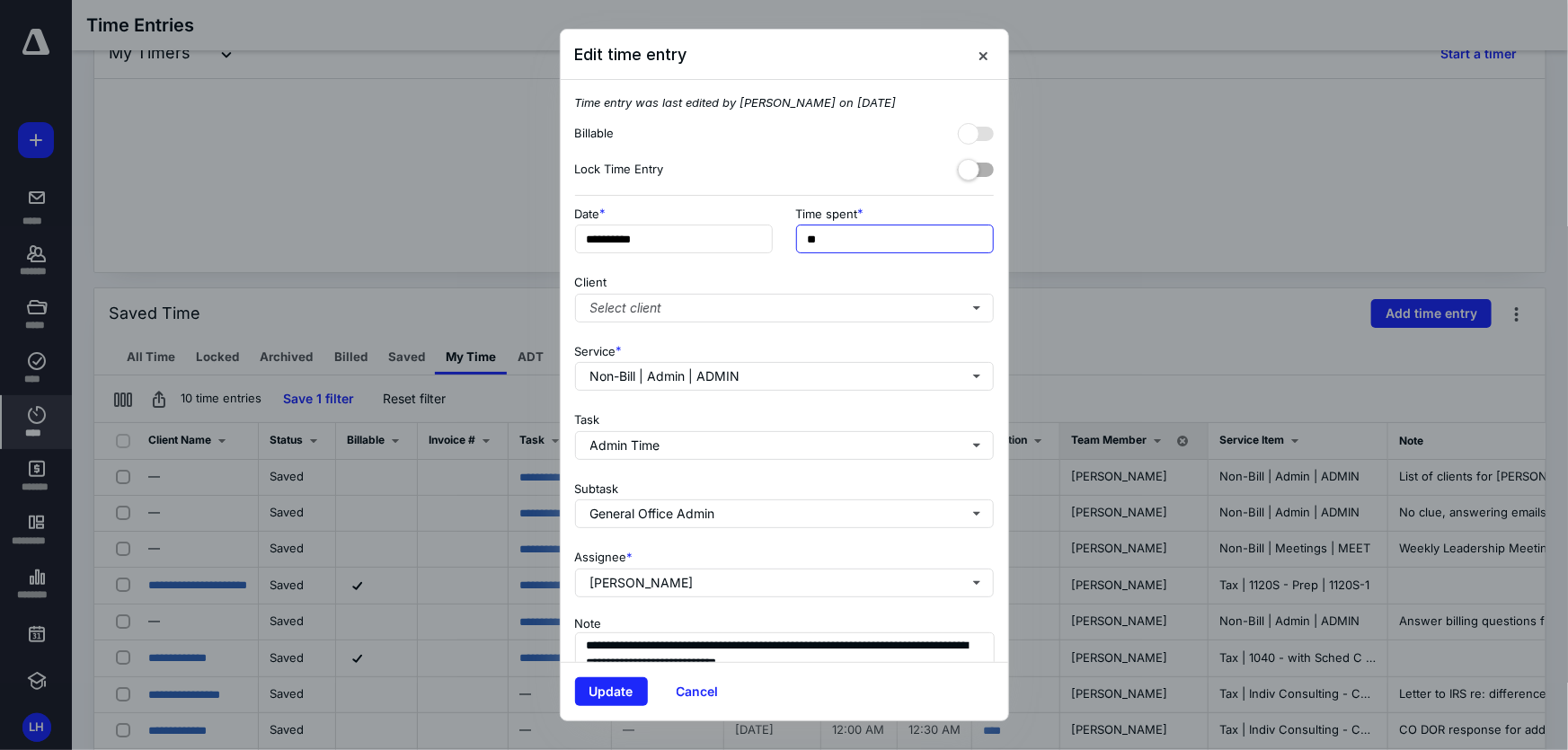 click on "**" at bounding box center [895, 239] 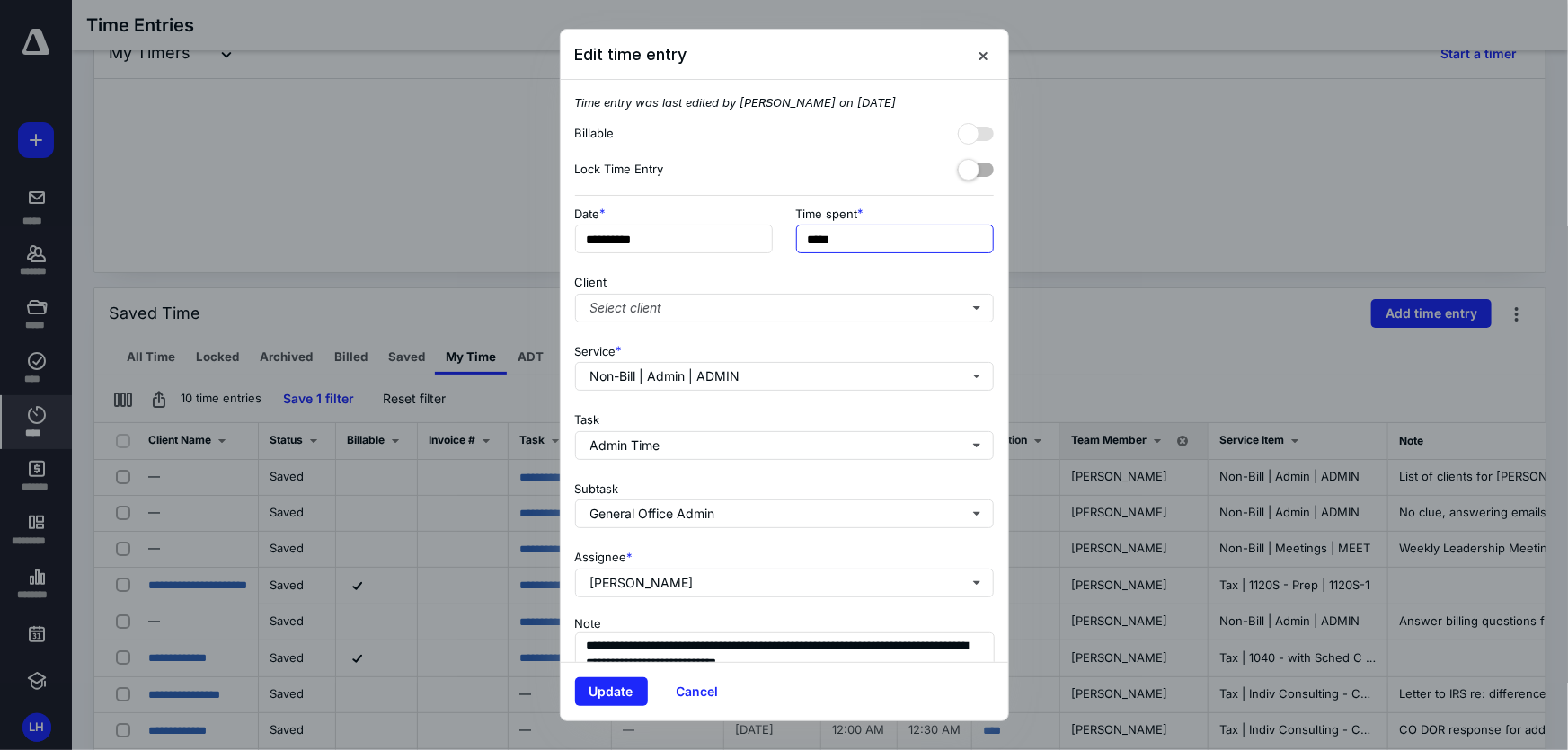 type on "******" 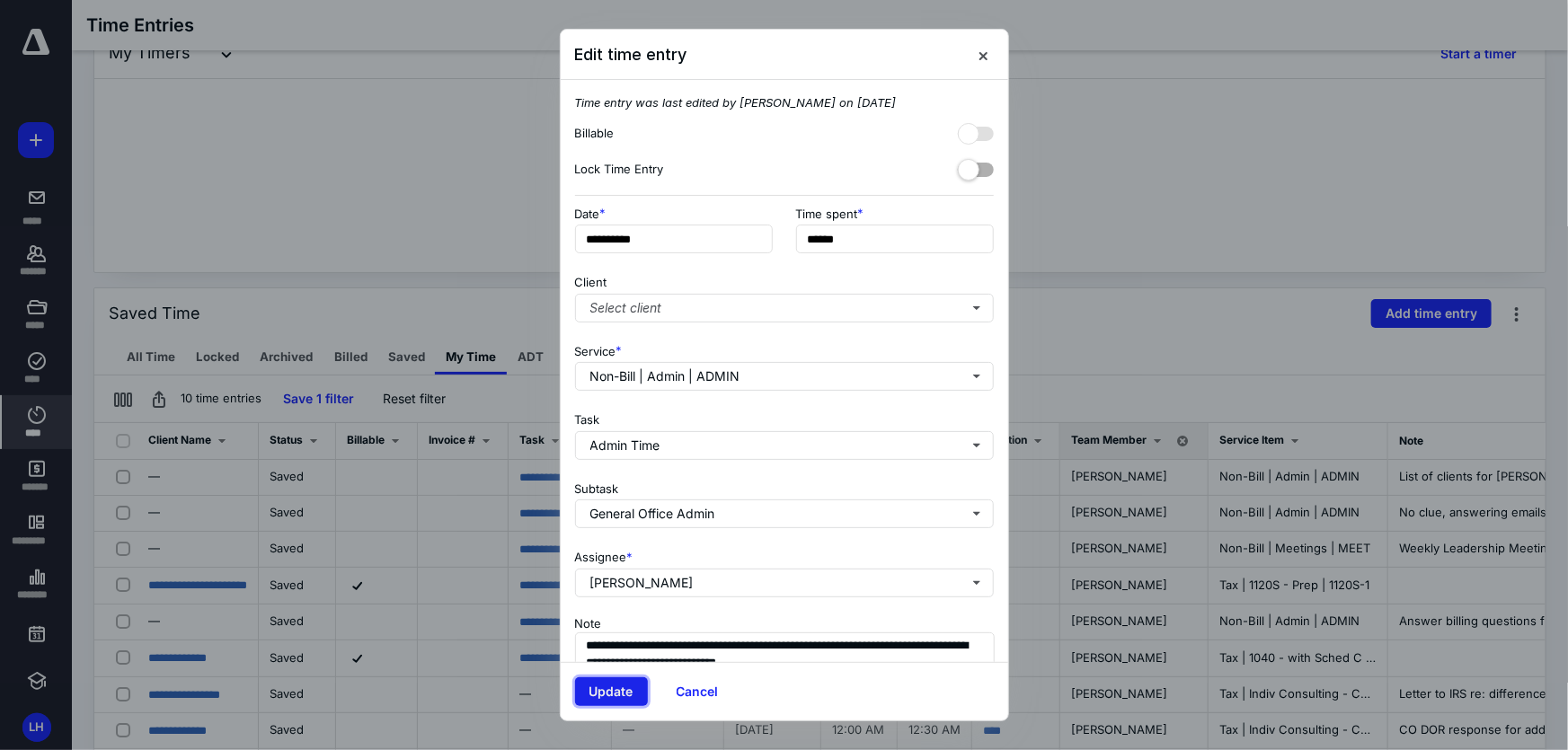 click on "Update" at bounding box center [611, 692] 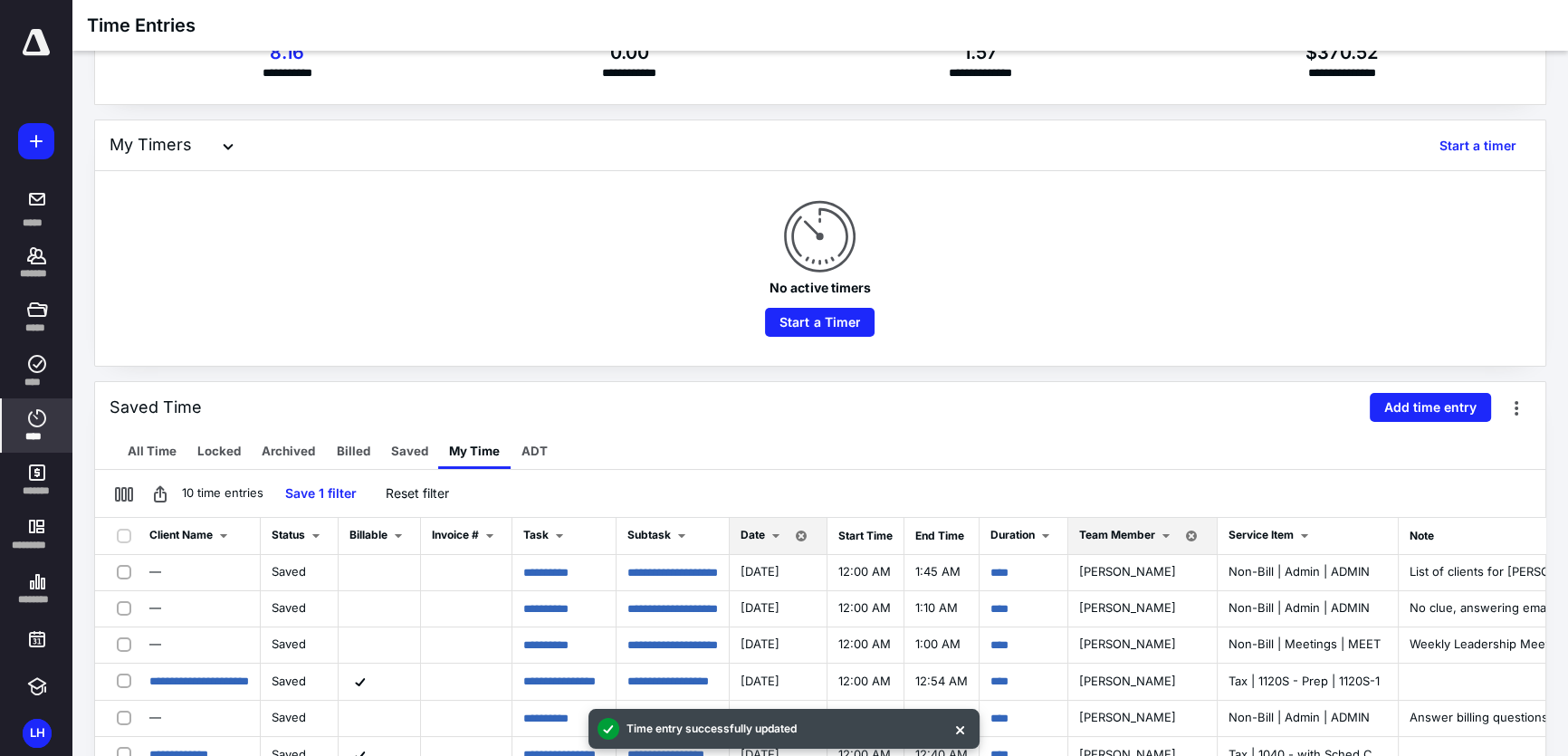 scroll, scrollTop: 0, scrollLeft: 0, axis: both 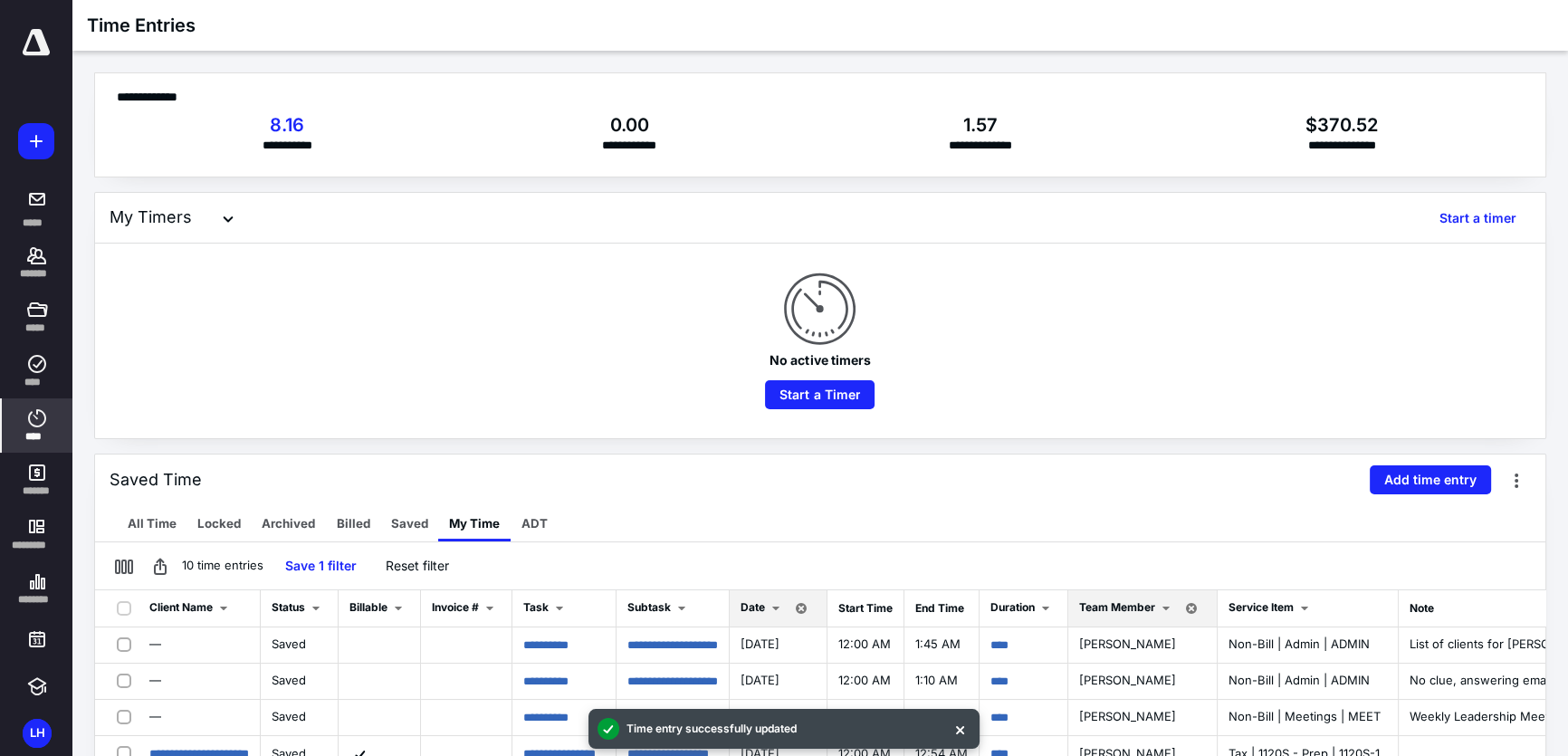 click on "Date" at bounding box center [752, 607] 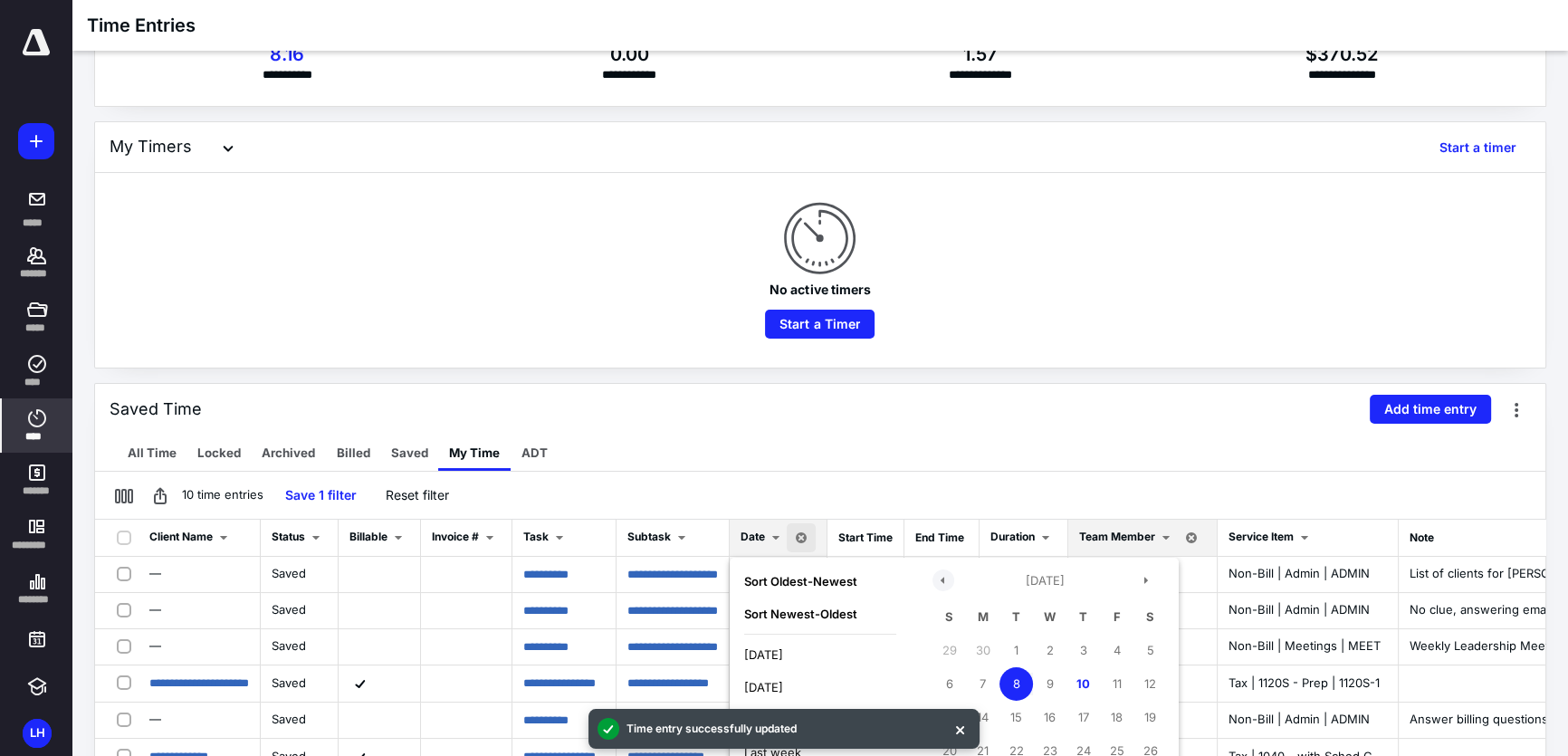 scroll, scrollTop: 400, scrollLeft: 0, axis: vertical 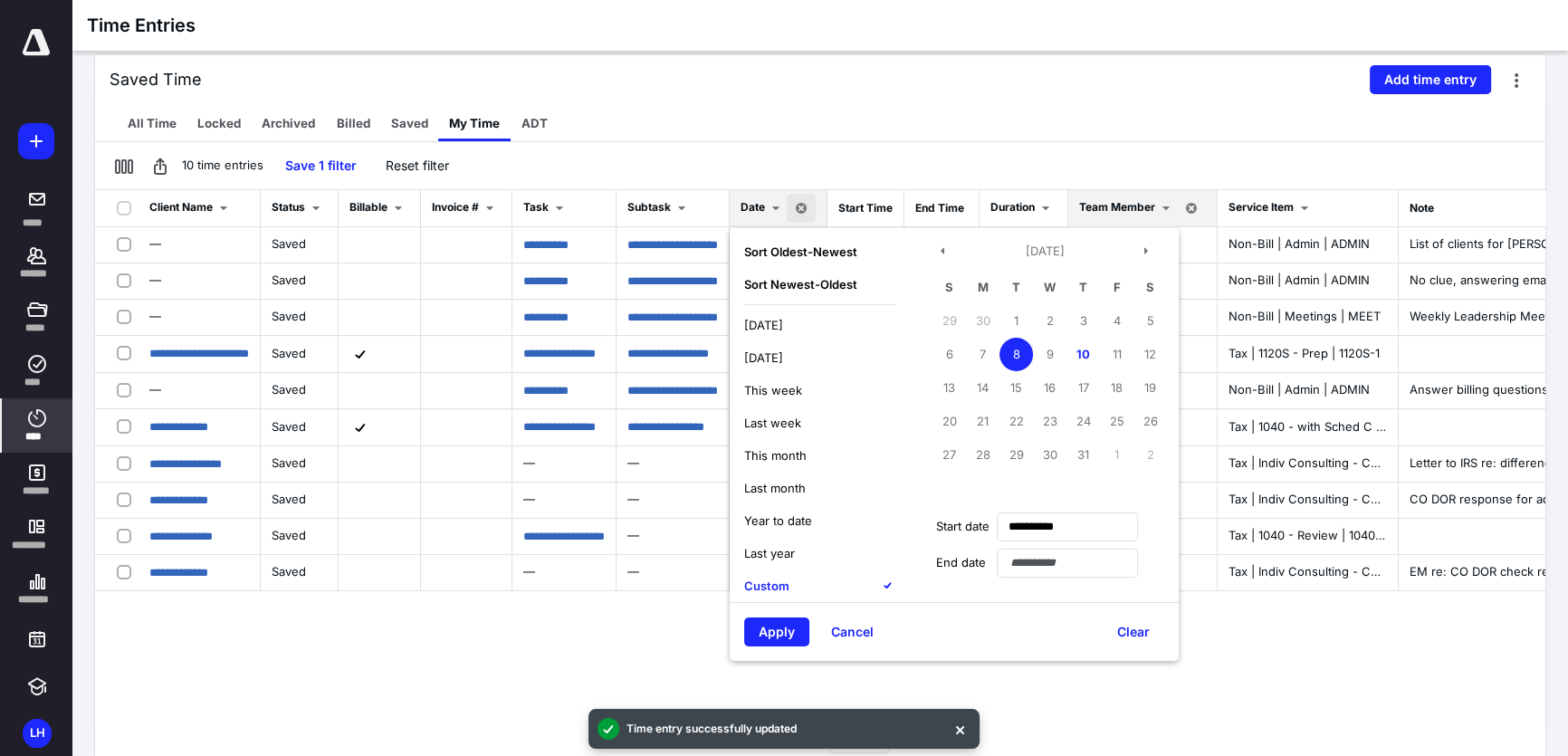 click on "[DATE]" at bounding box center [763, 325] 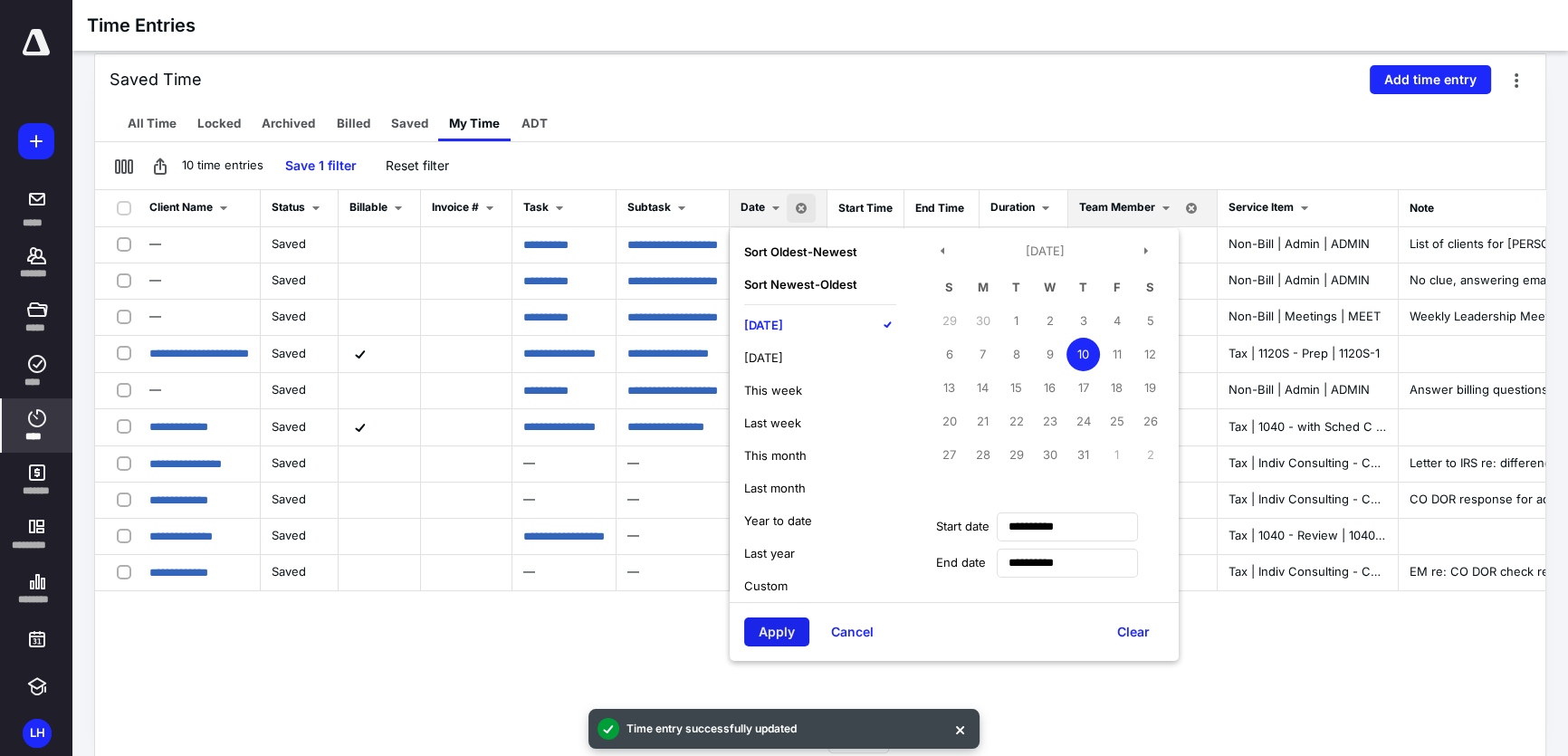 click on "Apply" at bounding box center (777, 632) 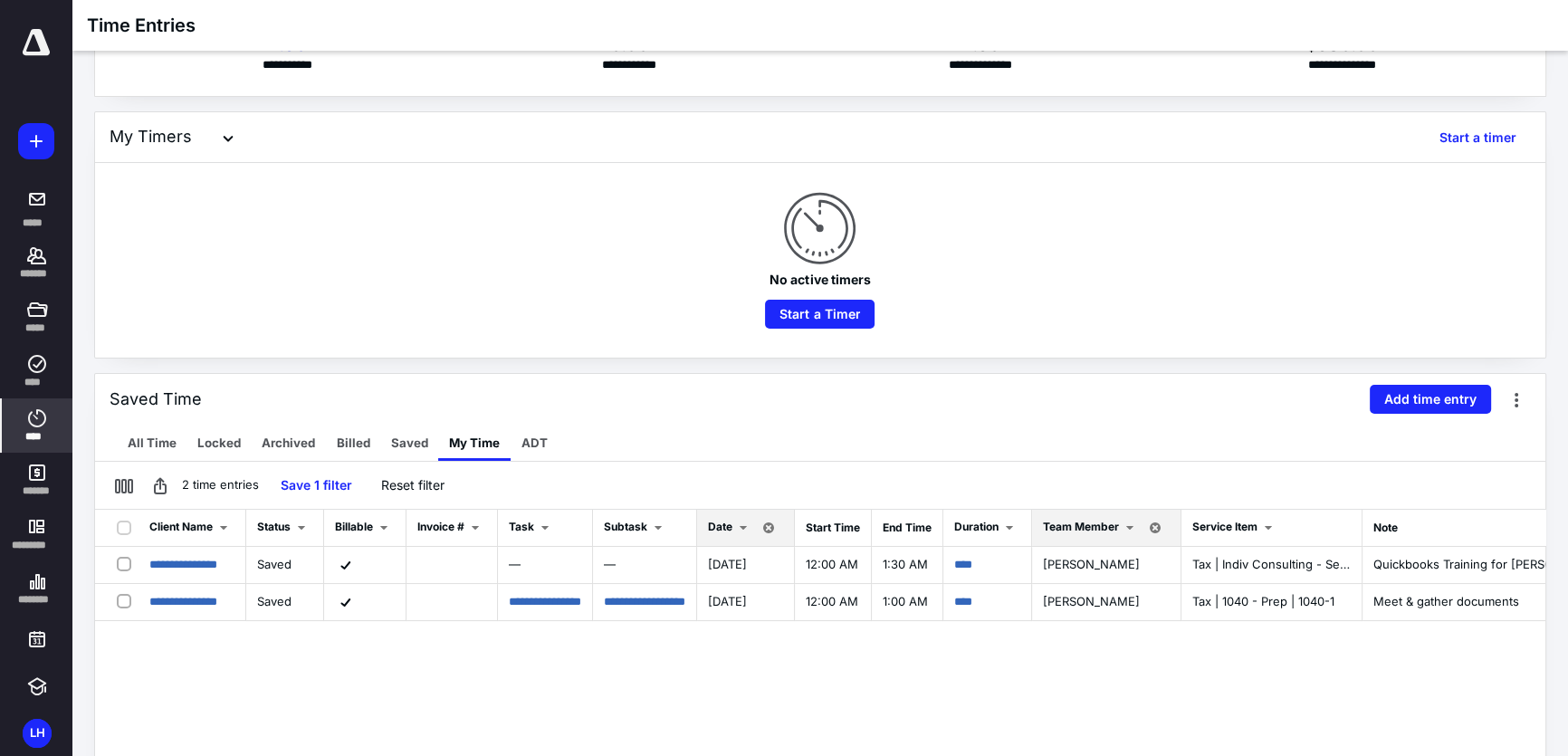 scroll, scrollTop: 0, scrollLeft: 0, axis: both 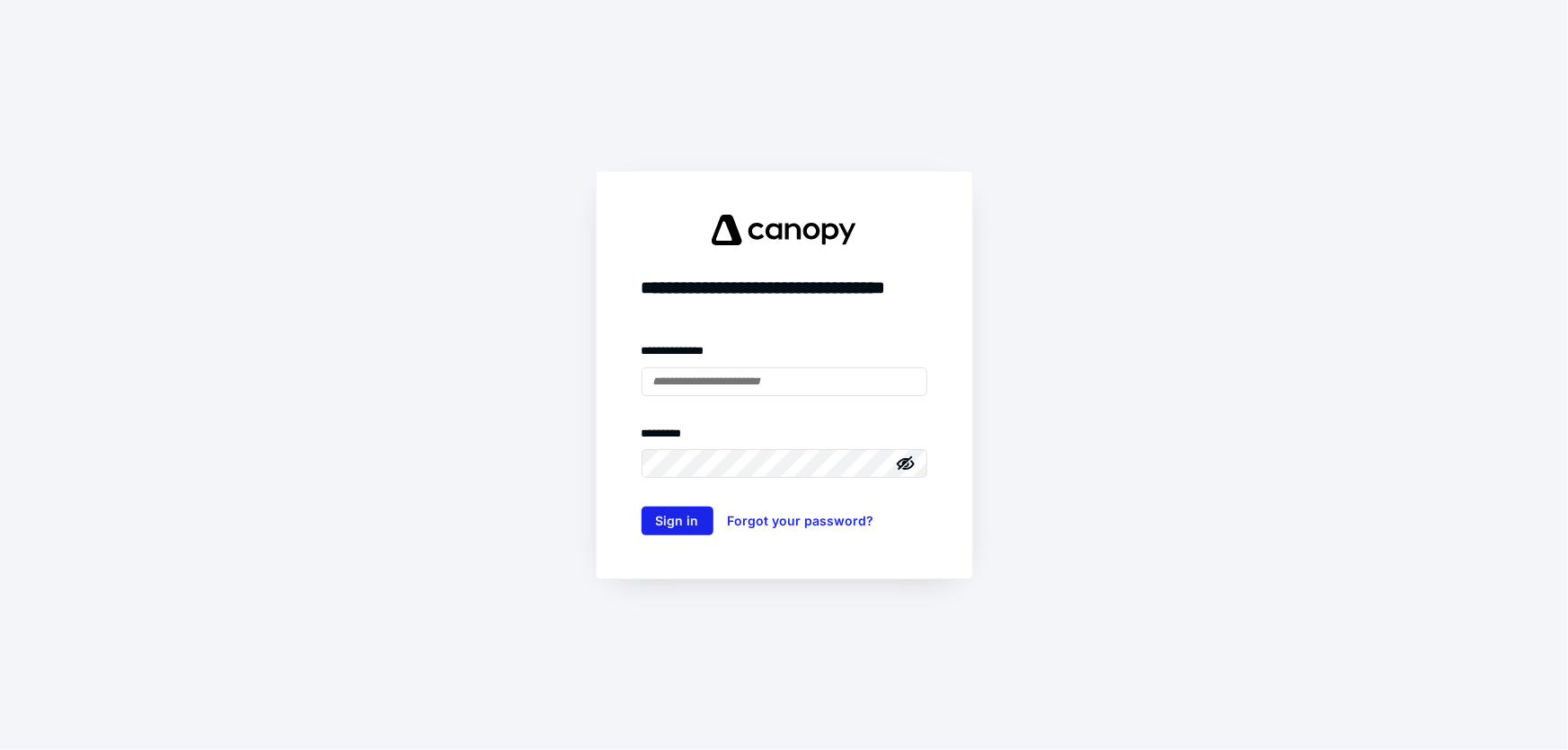 type on "**********" 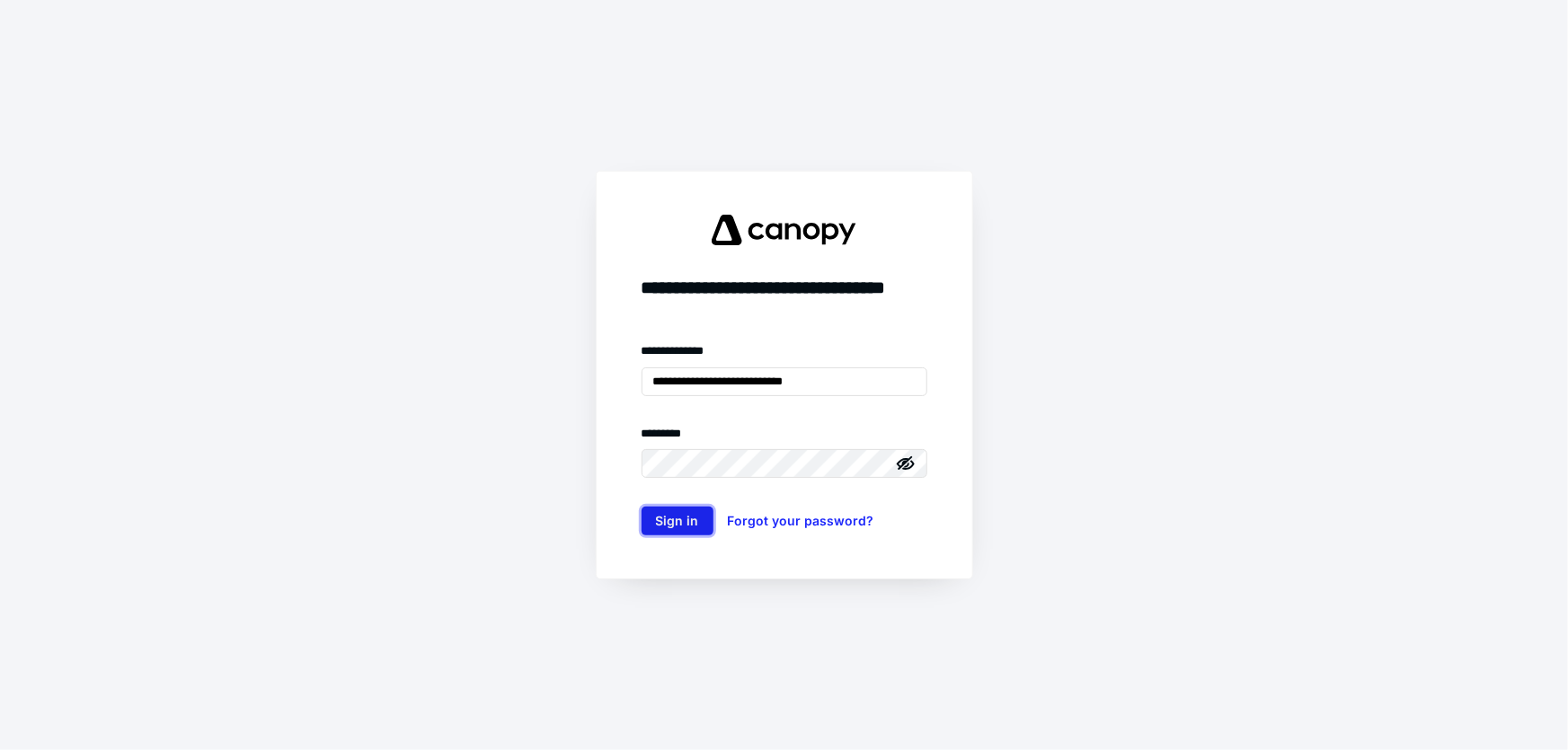click on "Sign in" at bounding box center (678, 521) 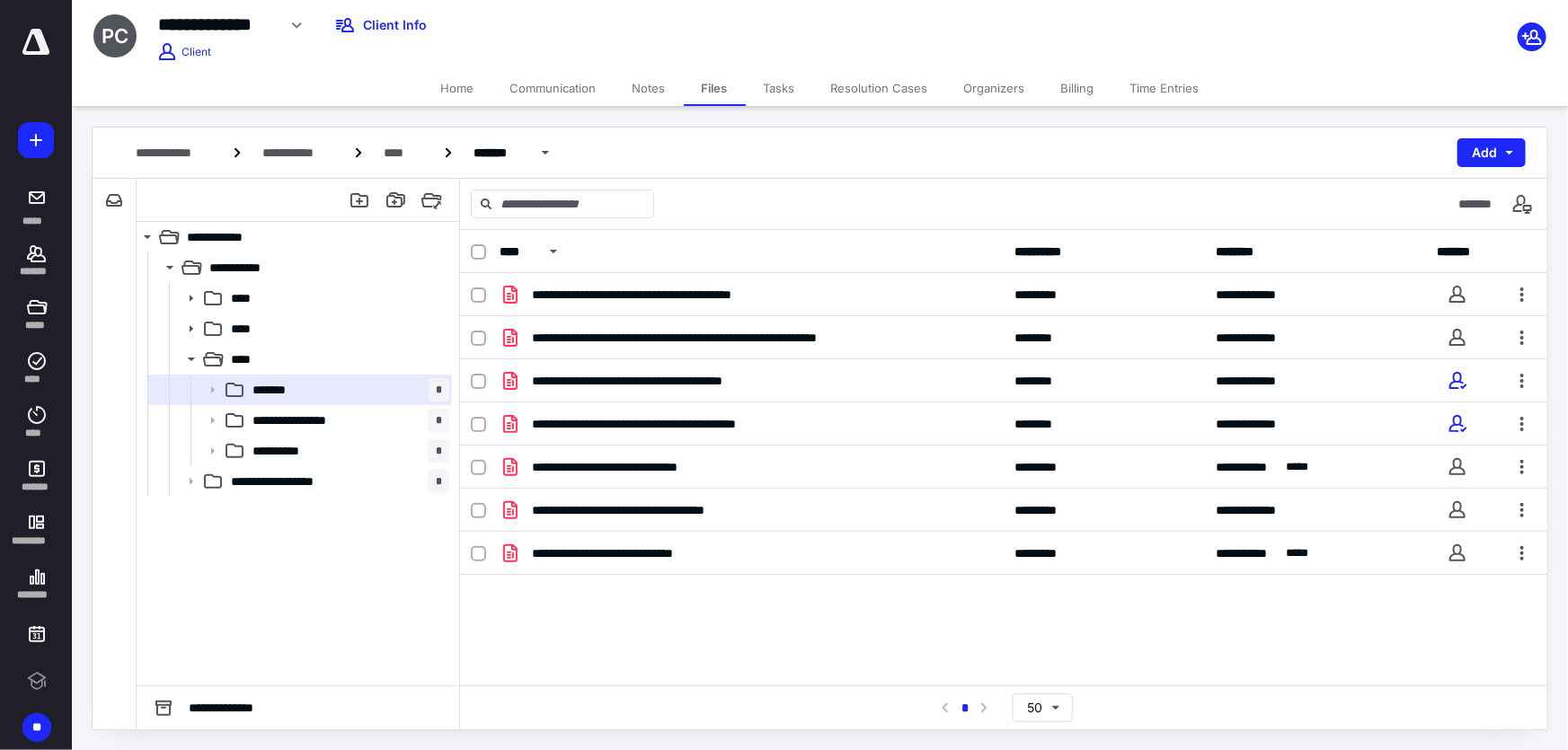 scroll, scrollTop: 0, scrollLeft: 0, axis: both 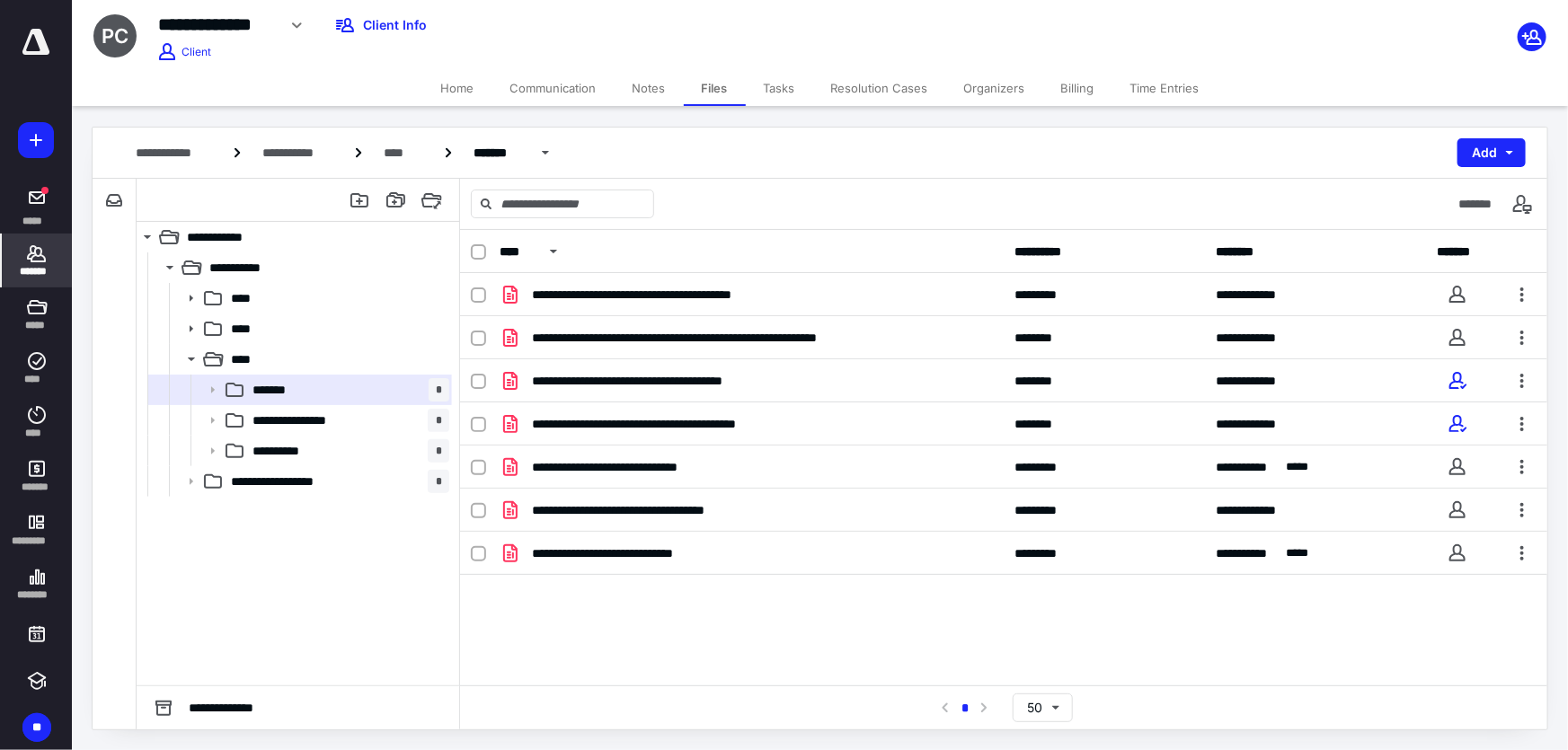 click on "*******" at bounding box center [37, 260] 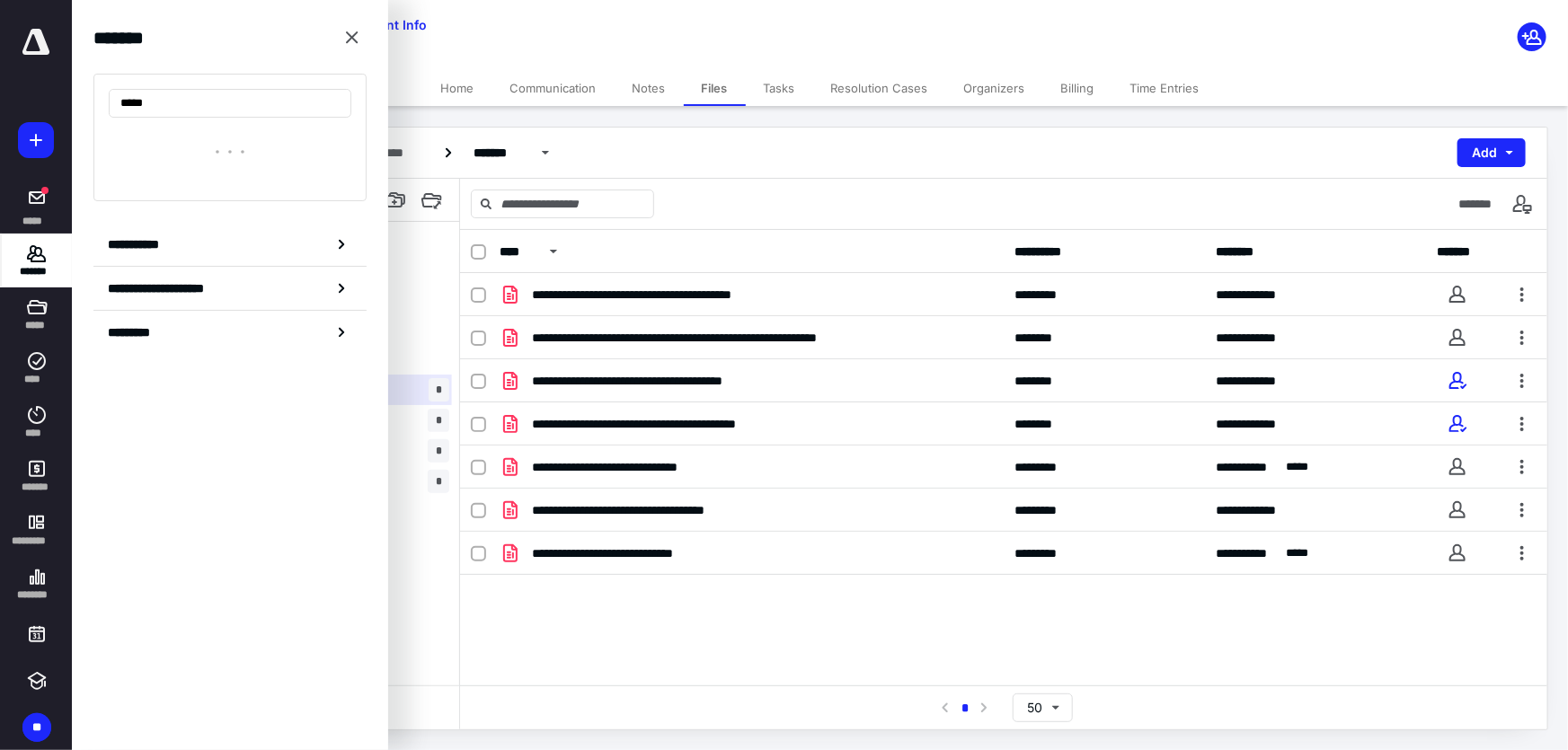 type on "*****" 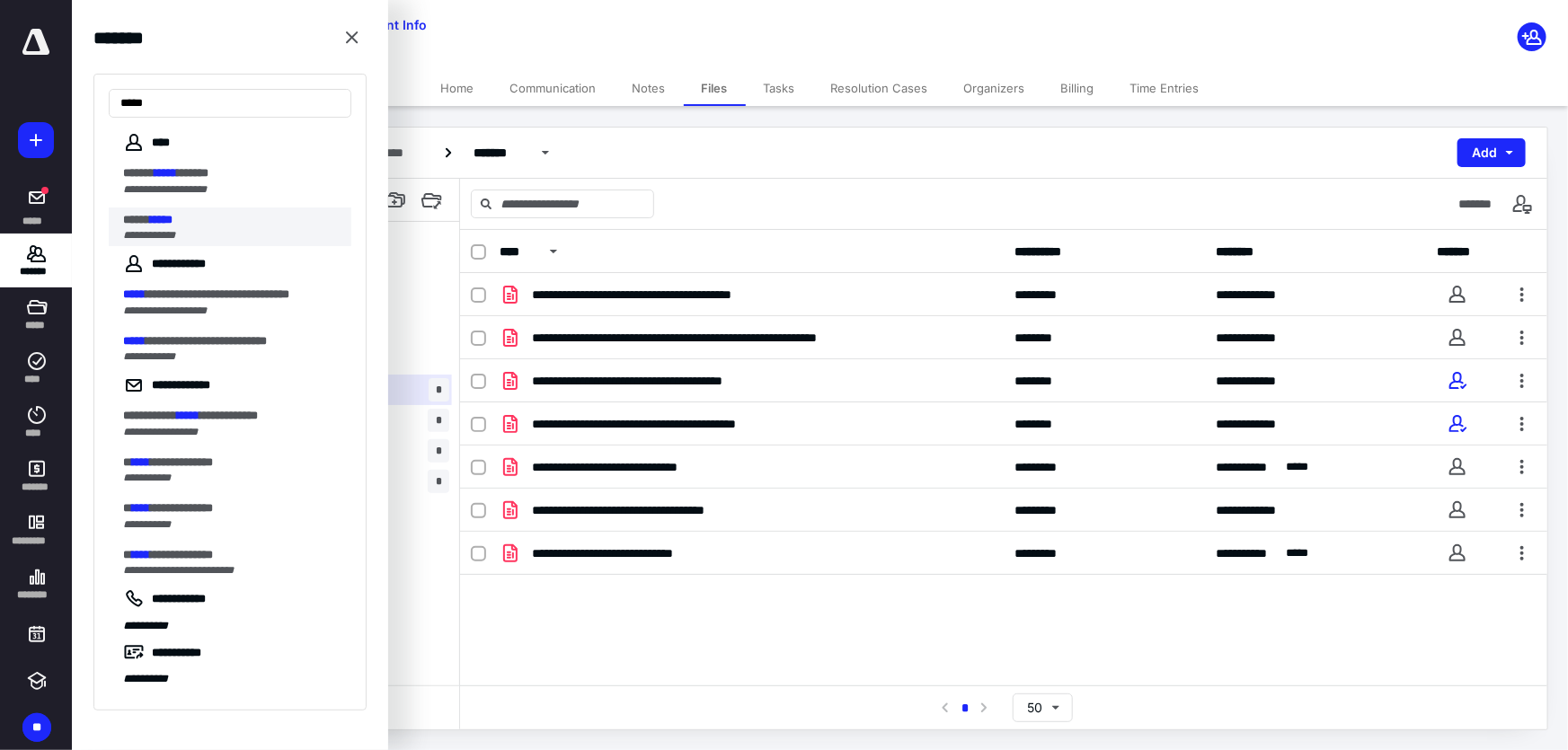 click on "**********" at bounding box center [232, 235] 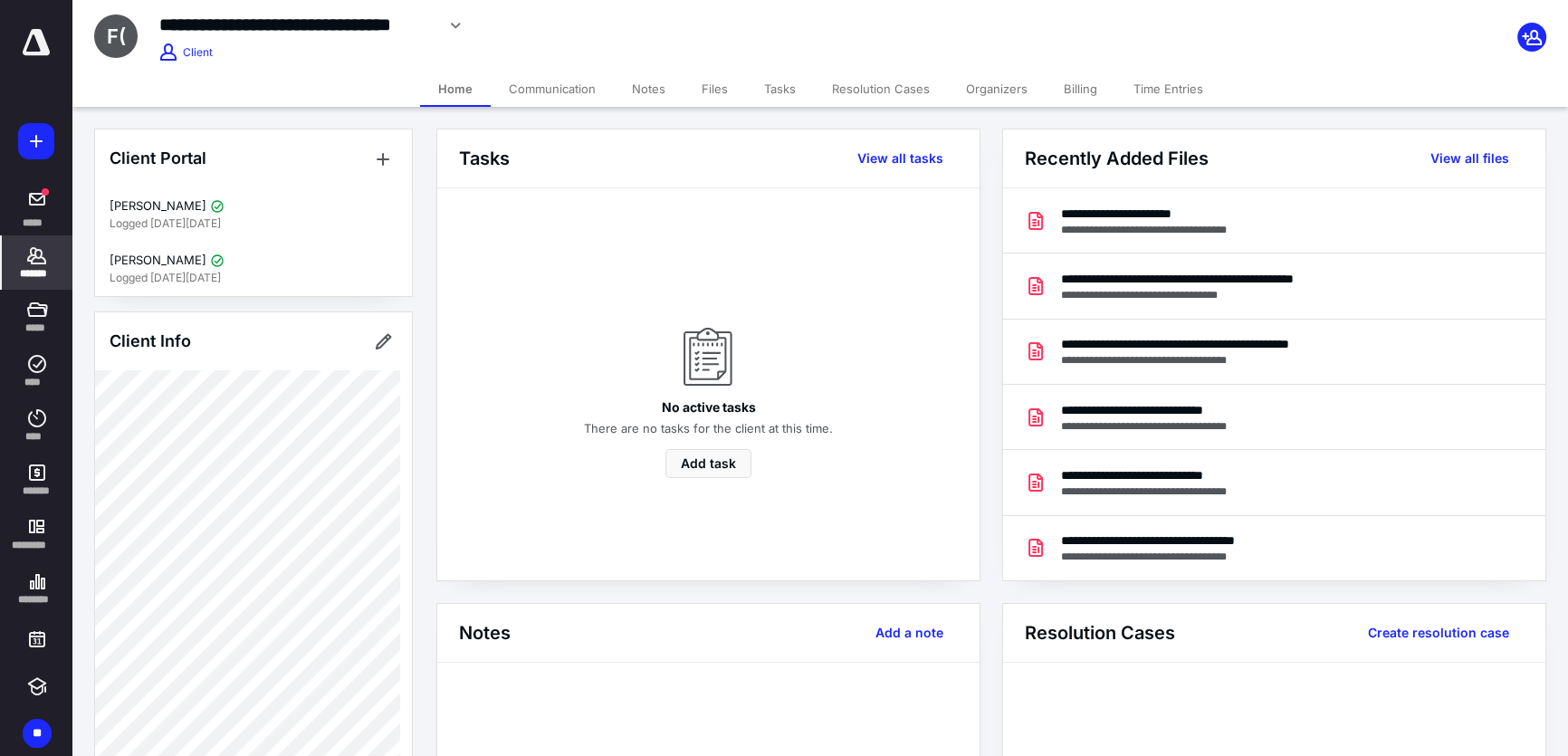 click on "*******" at bounding box center (37, 263) 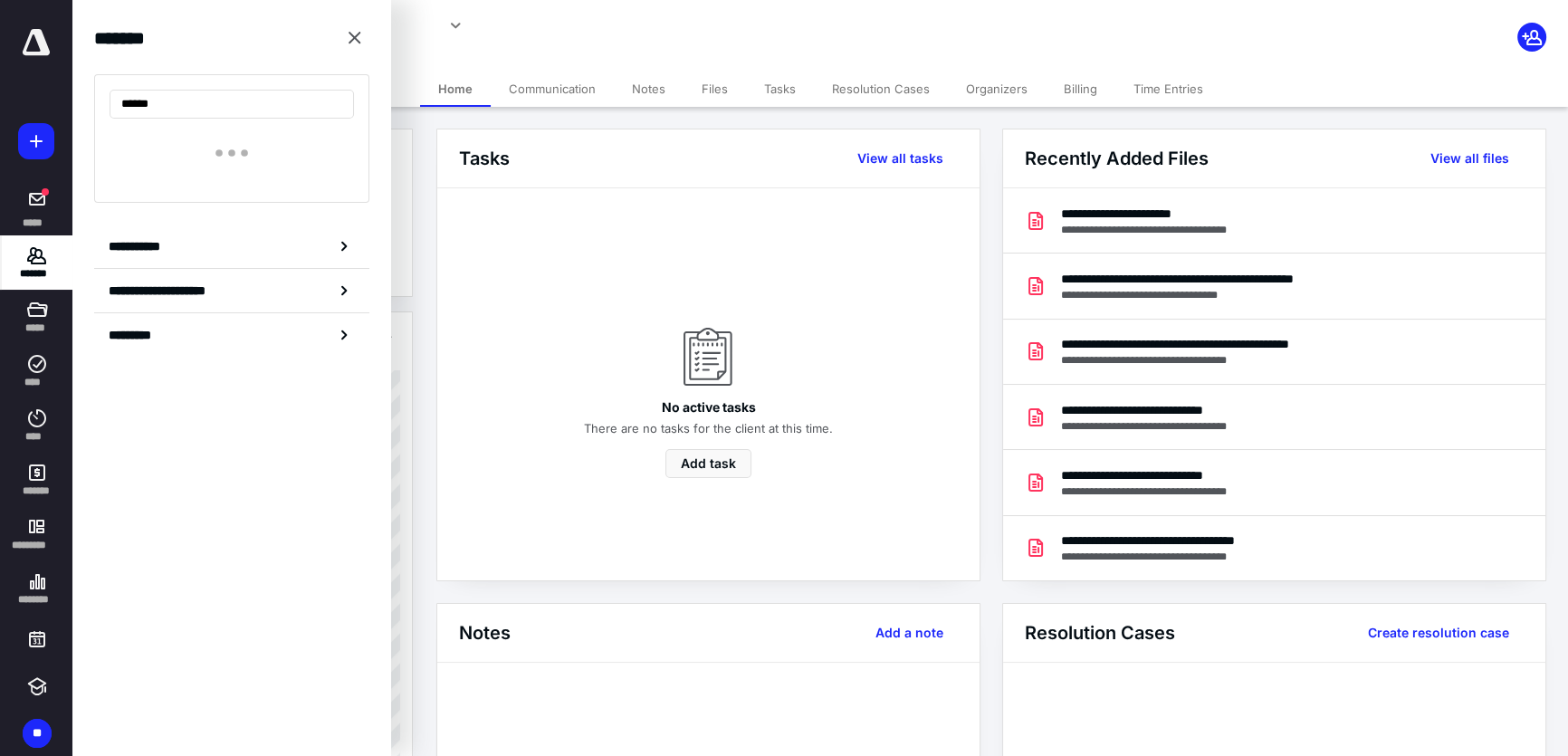 type on "******" 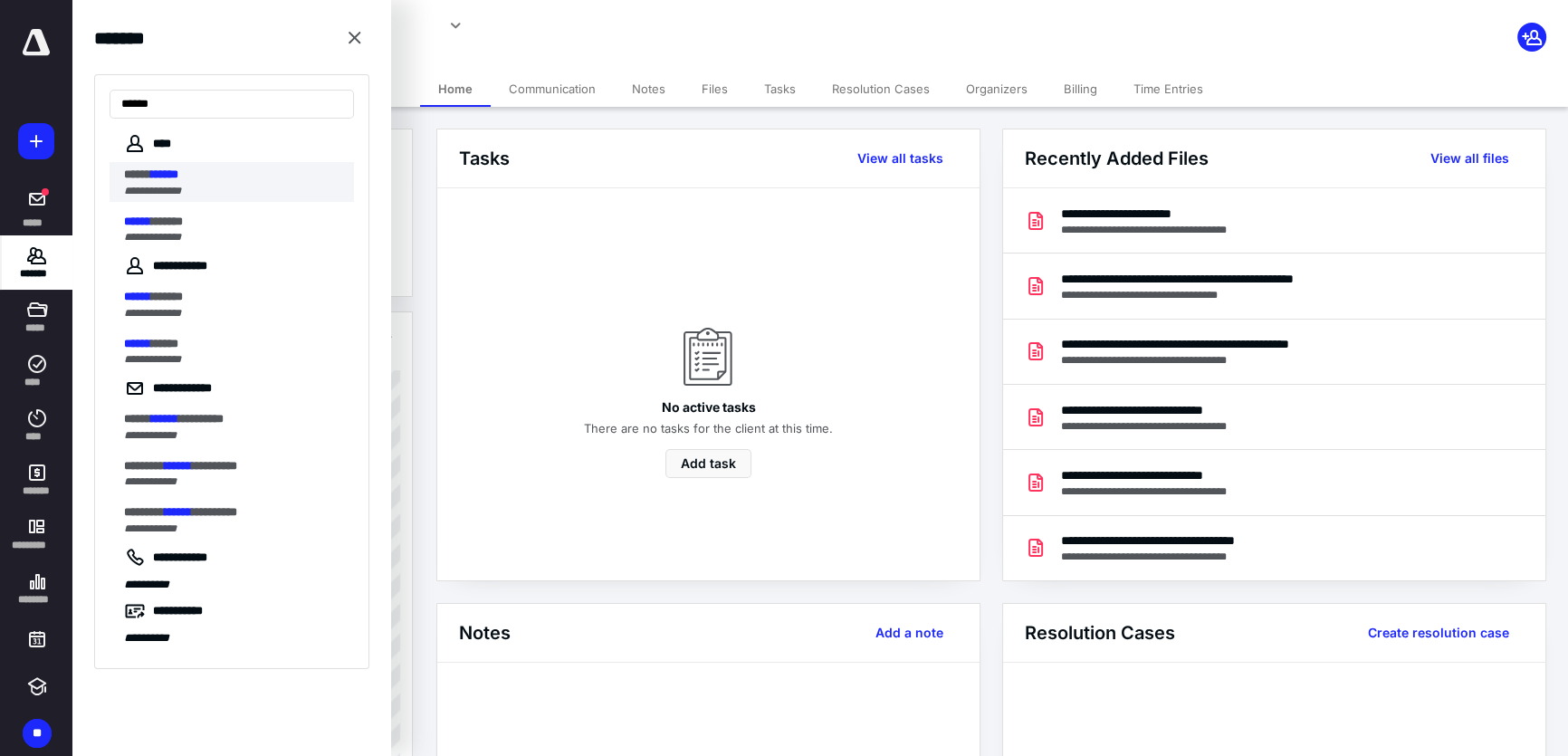 click on "**********" at bounding box center (234, 191) 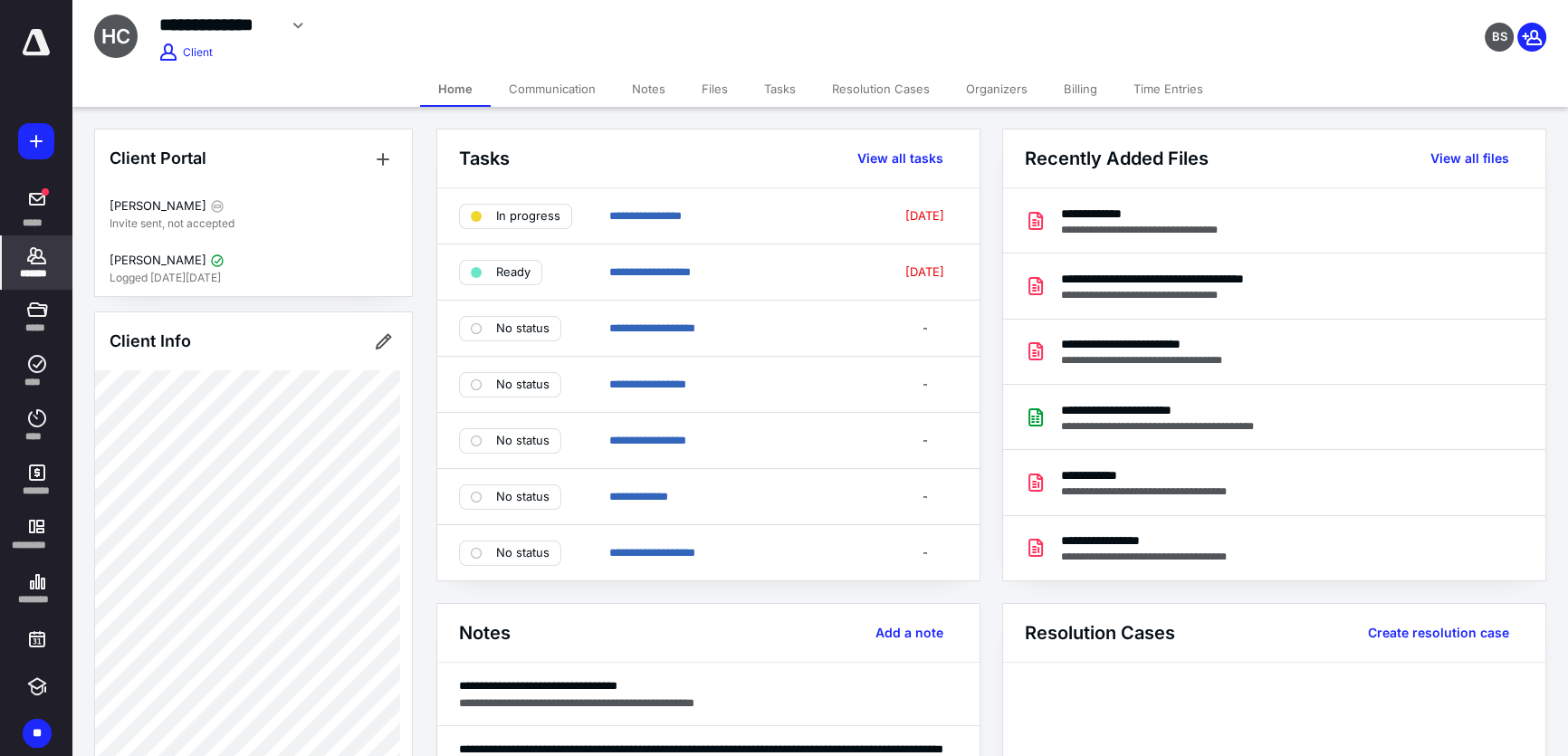 click on "Files" at bounding box center (714, 89) 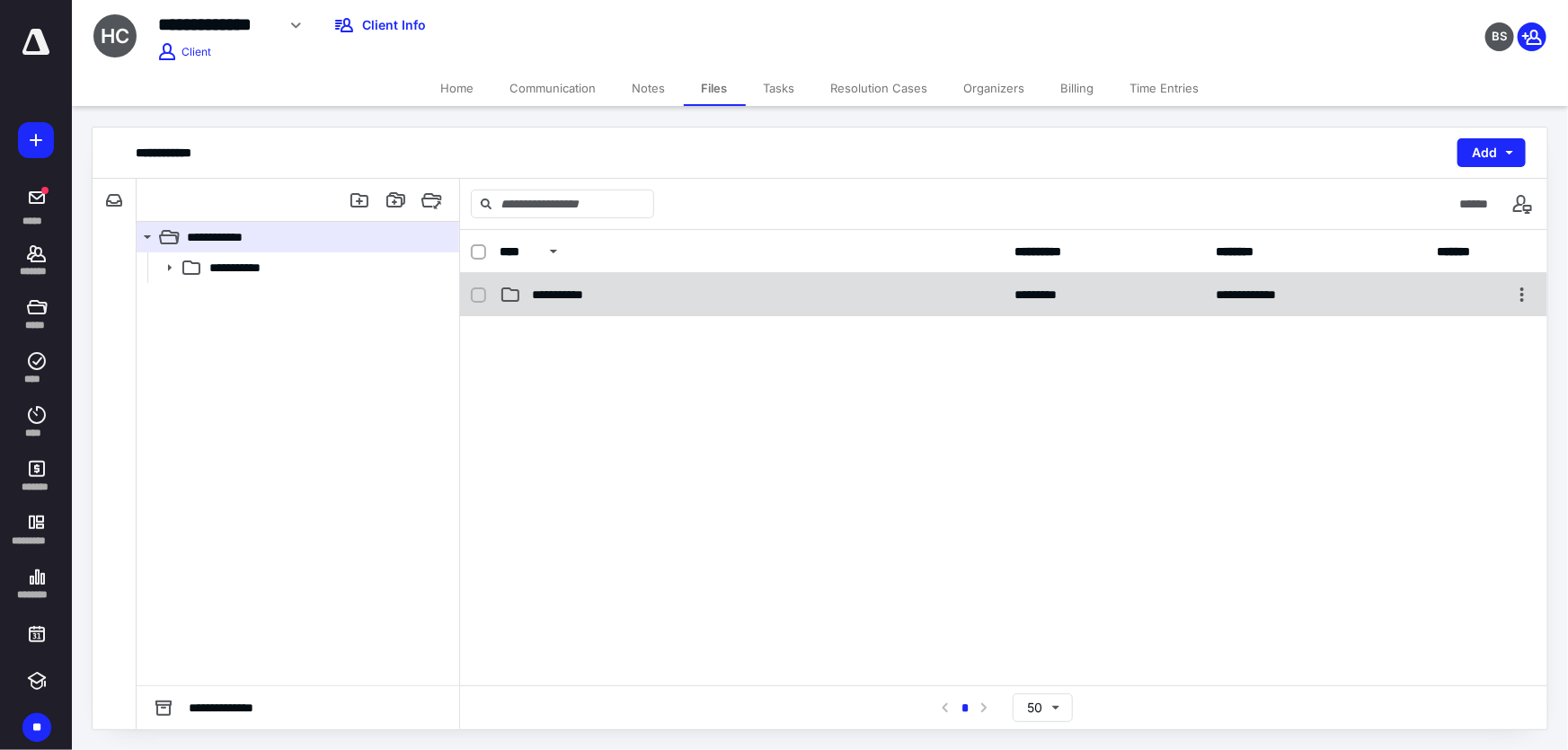 click on "**********" at bounding box center (751, 295) 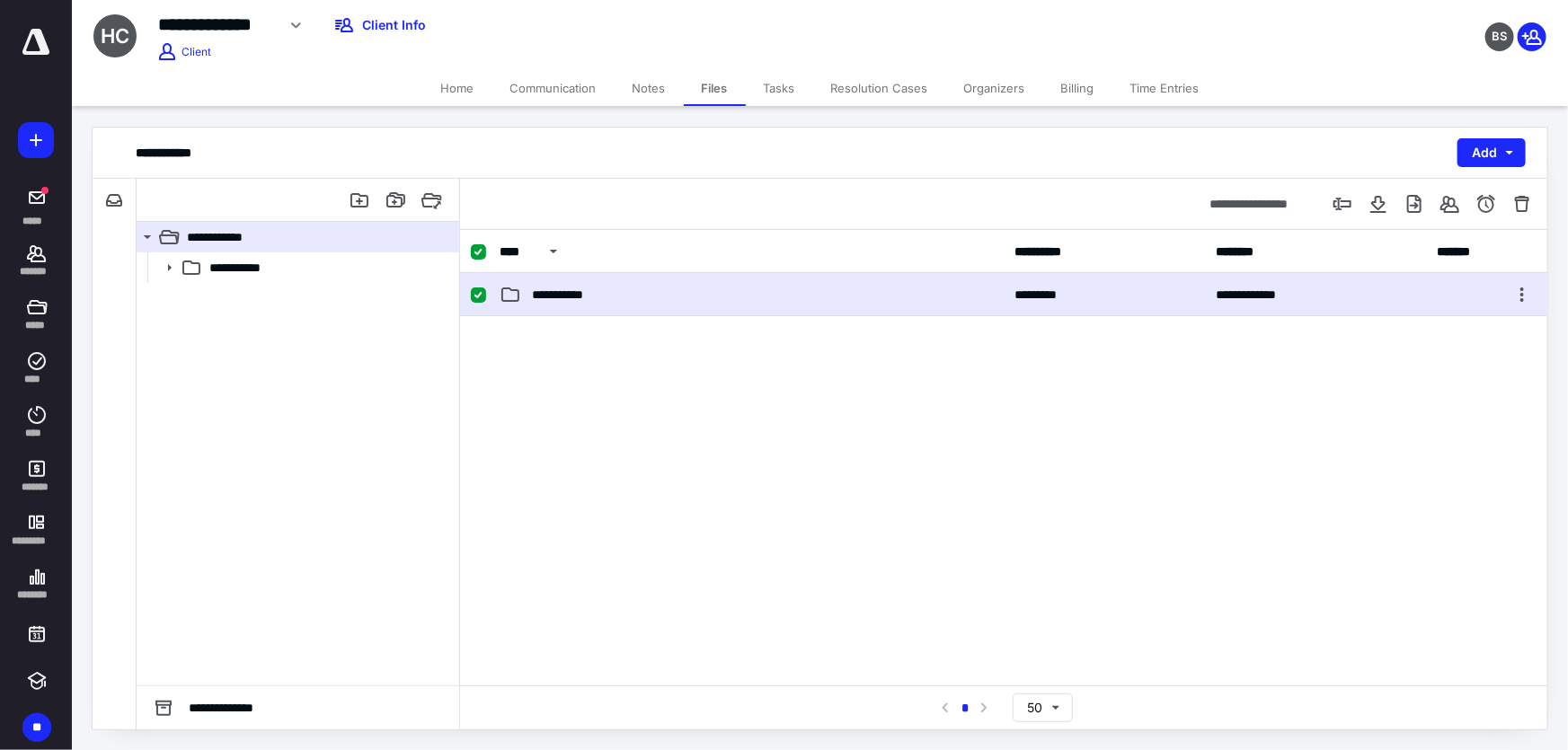 click on "**********" at bounding box center (751, 295) 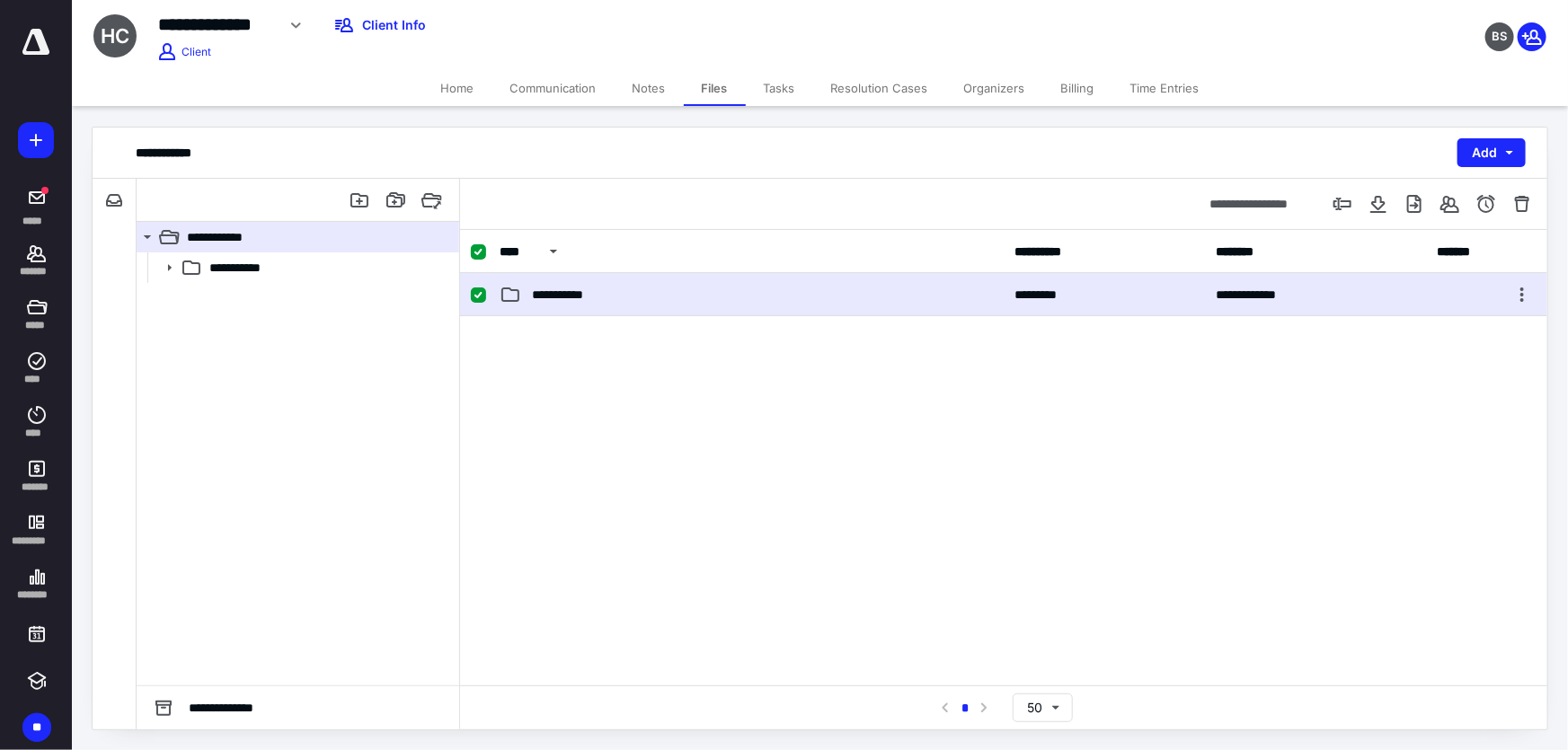 checkbox on "false" 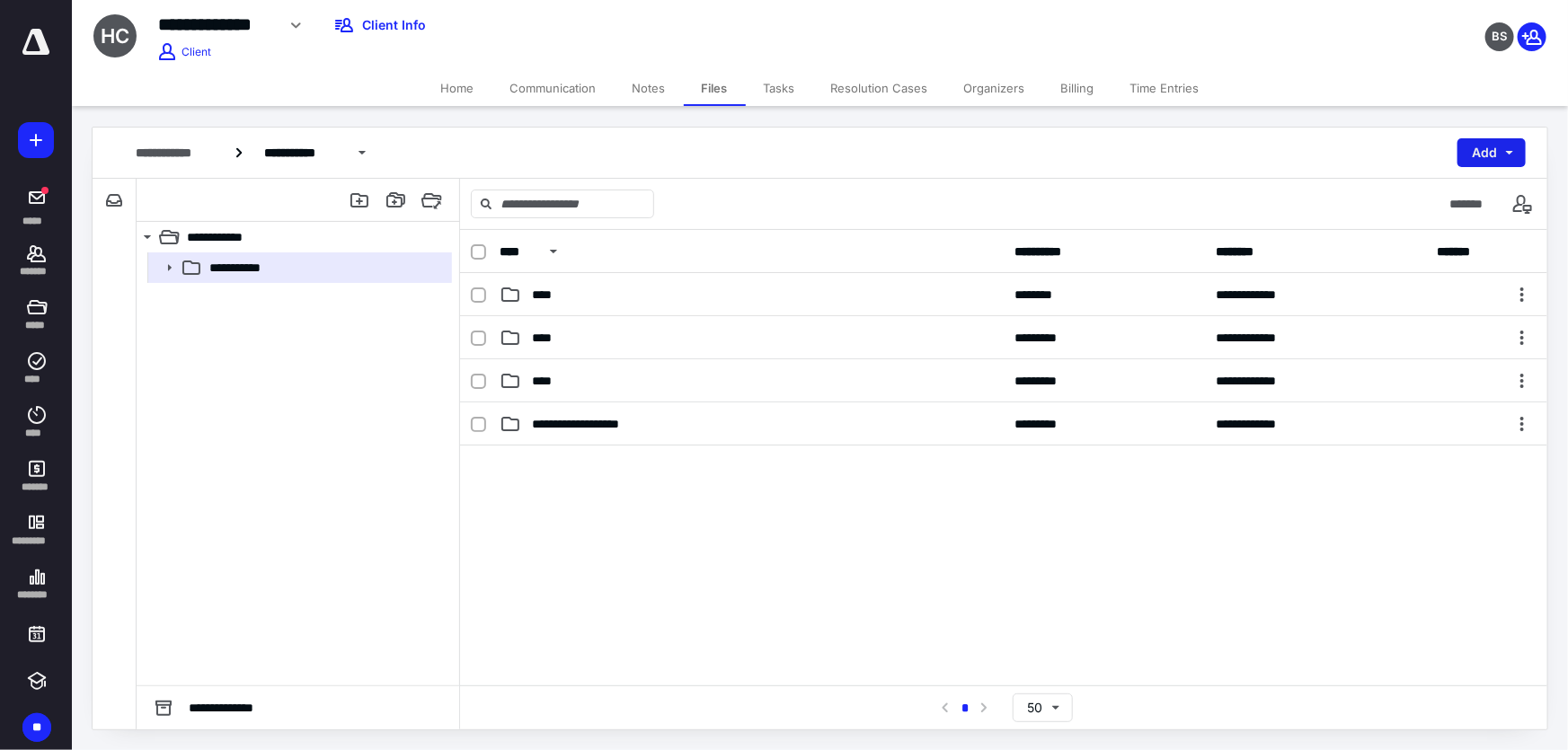 click on "Add" at bounding box center [1492, 153] 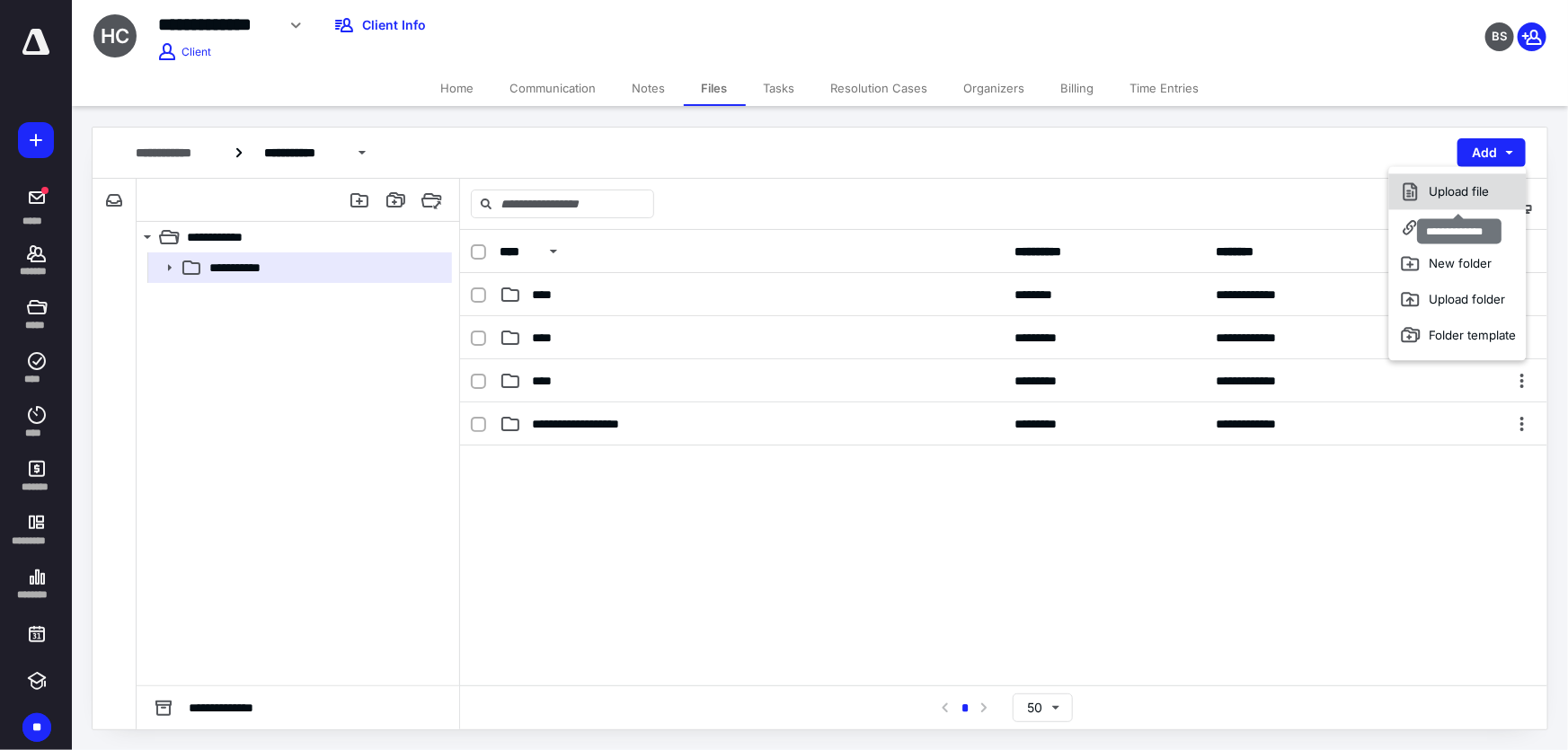 click on "Upload file" at bounding box center [1457, 191] 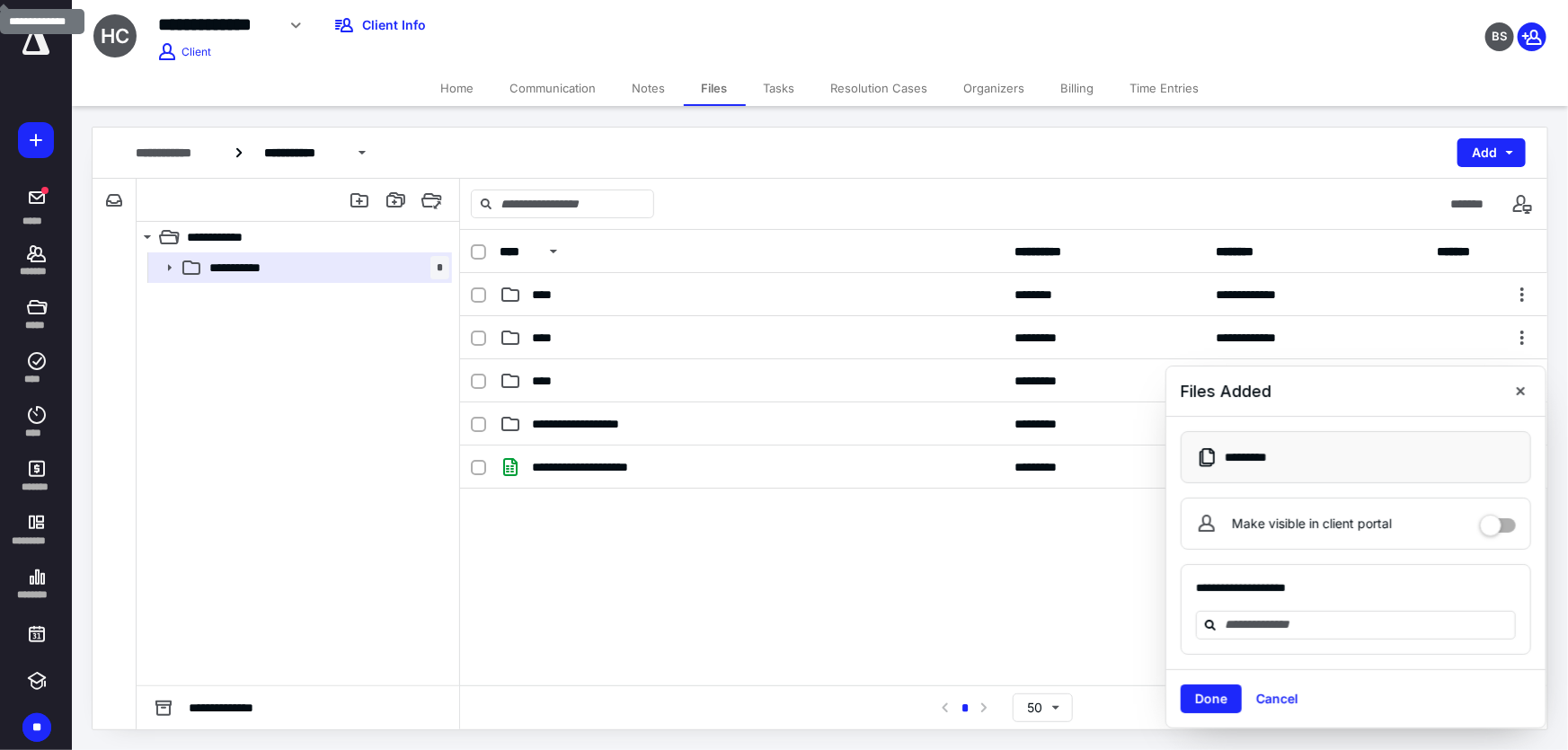 drag, startPoint x: 1293, startPoint y: 688, endPoint x: 1276, endPoint y: 683, distance: 17.720045 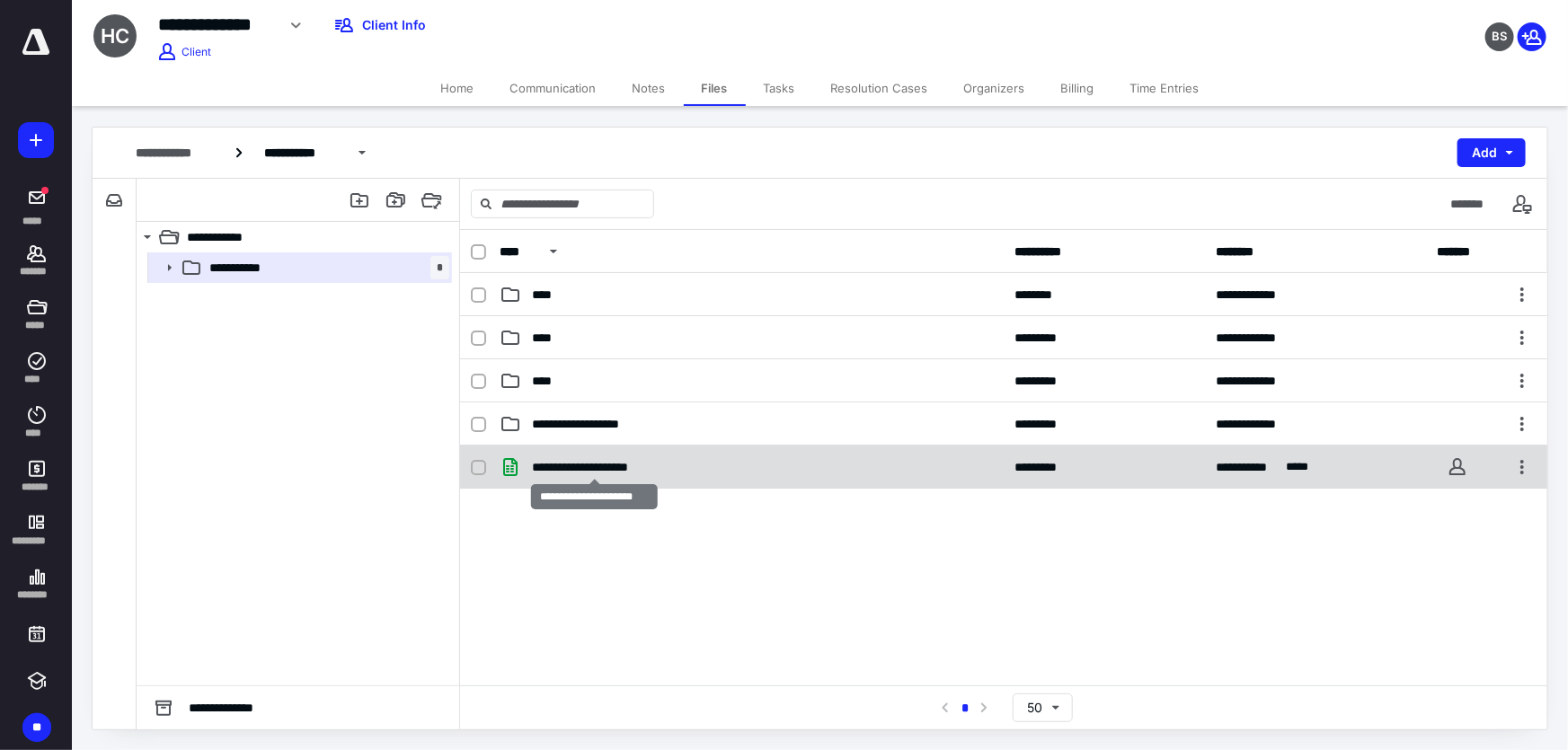 checkbox on "true" 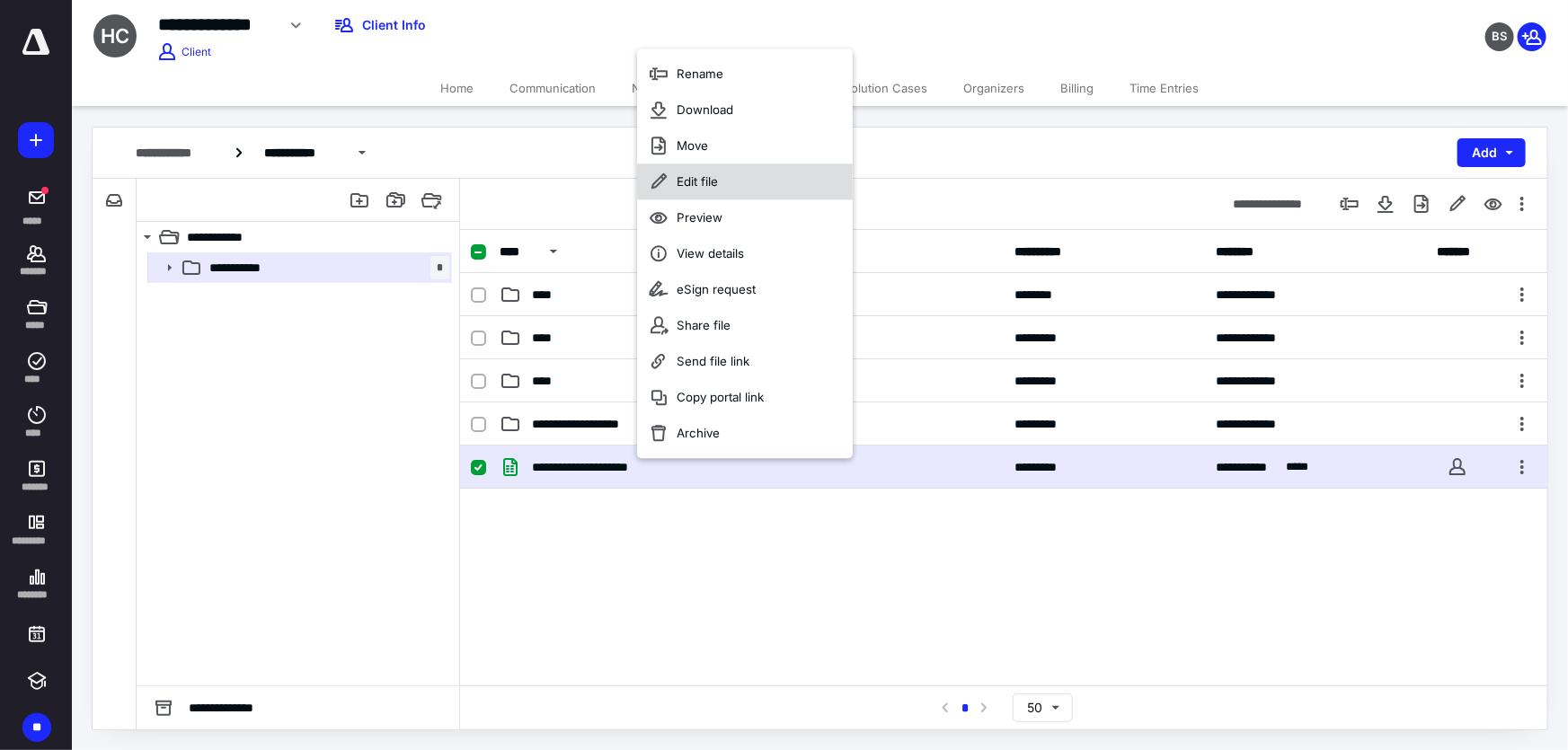 click on "Edit file" at bounding box center [745, 182] 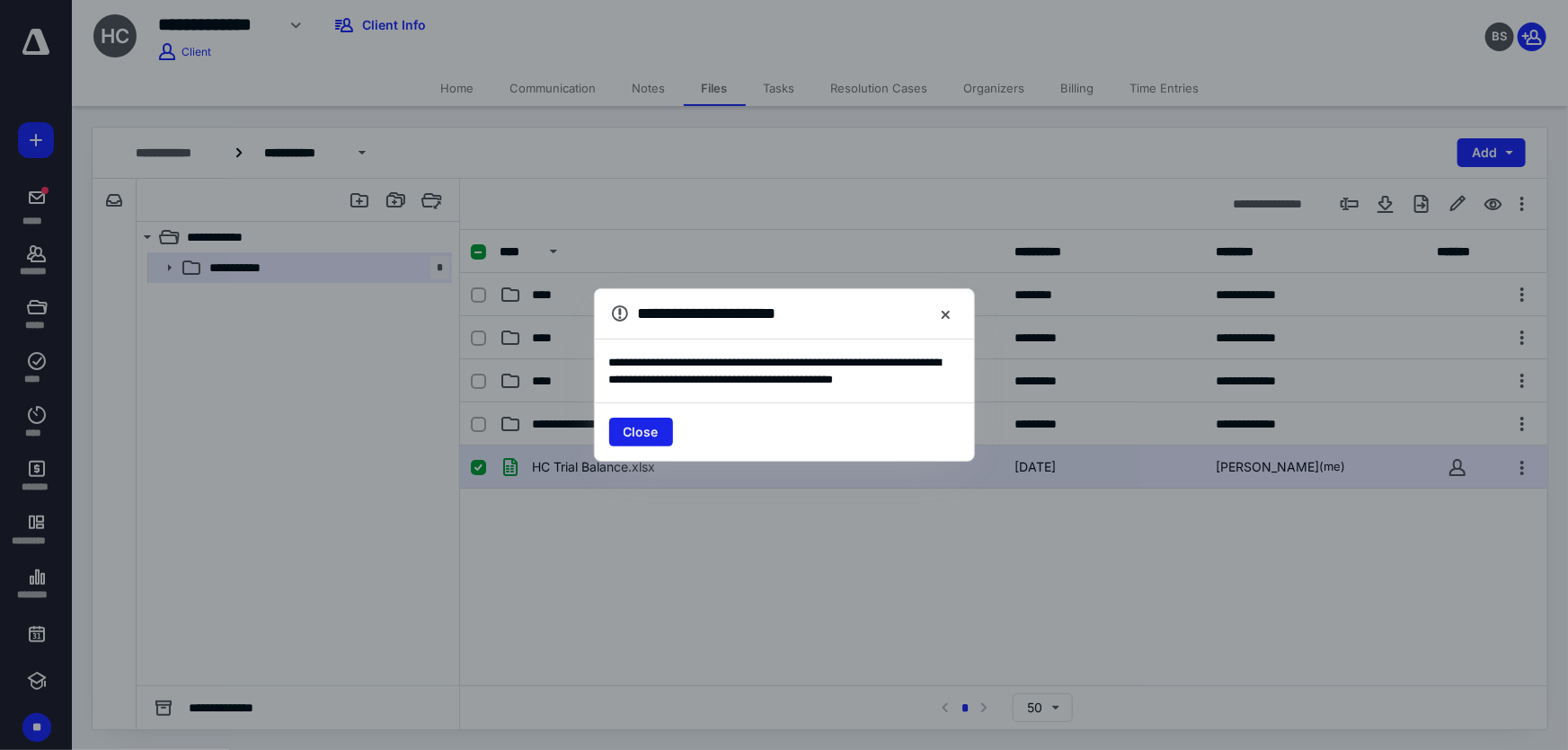 click on "Close" at bounding box center [641, 432] 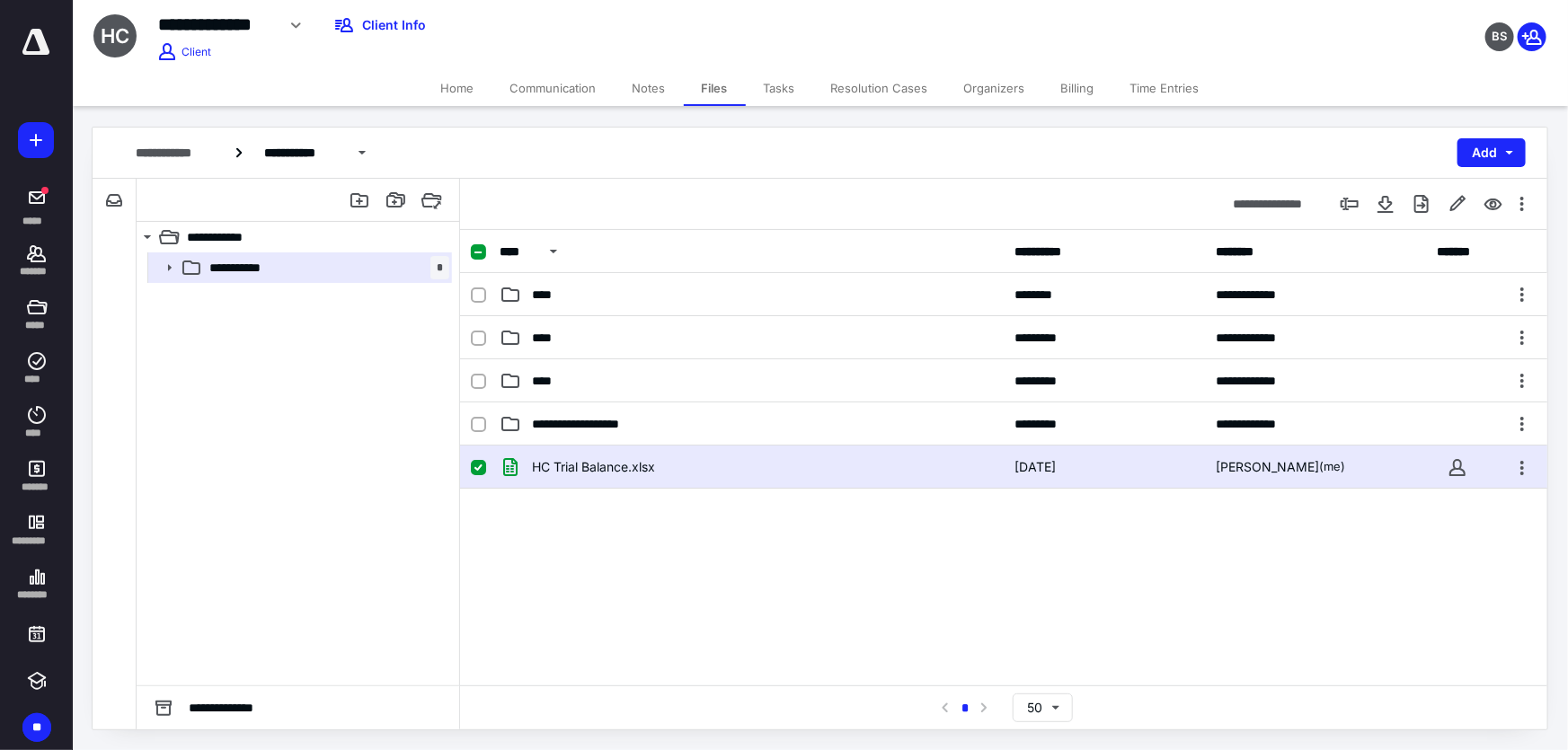 click on "HC Trial Balance.xlsx 7/10/2025 Lara Hunter  (me)" at bounding box center [1004, 580] 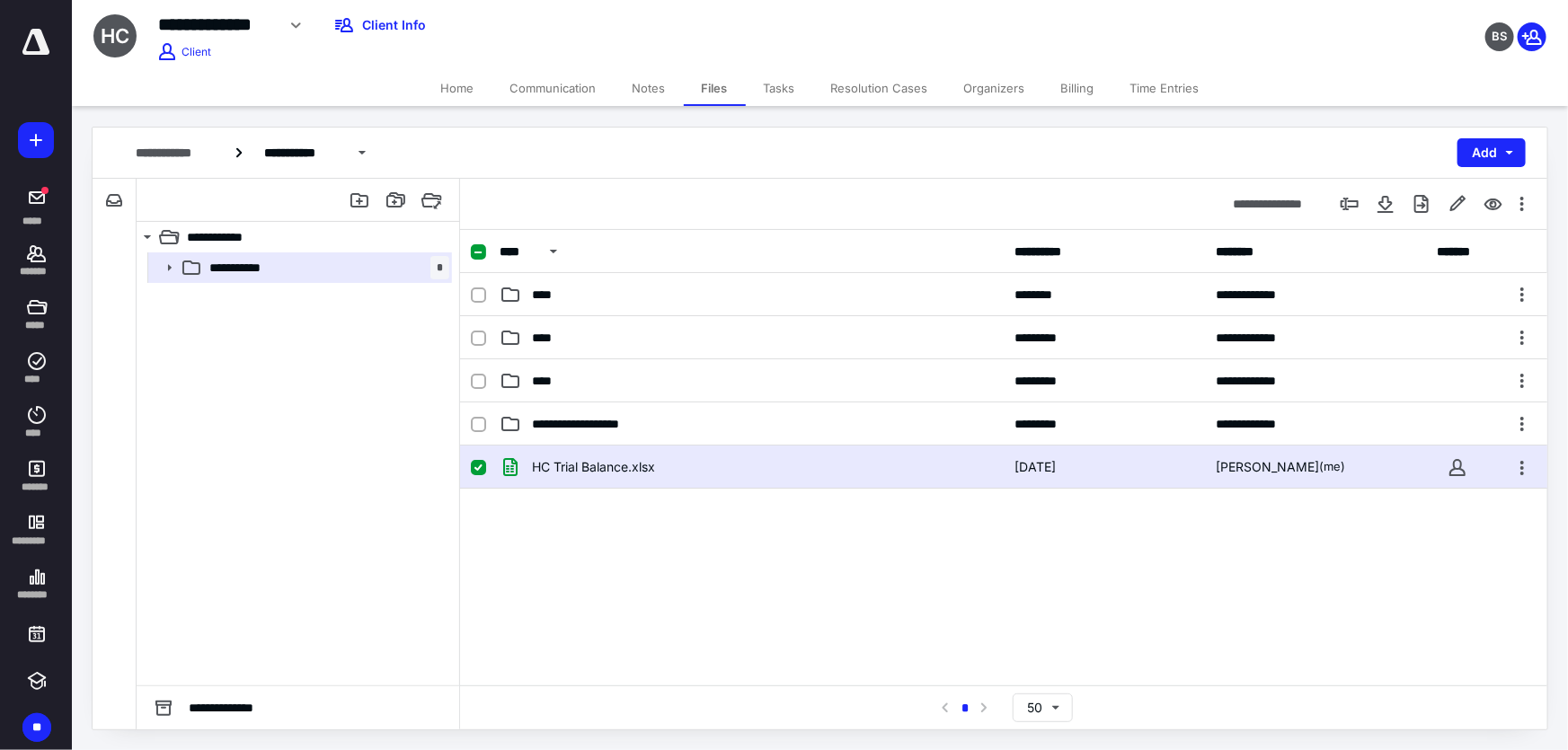click on "Notes" at bounding box center [649, 88] 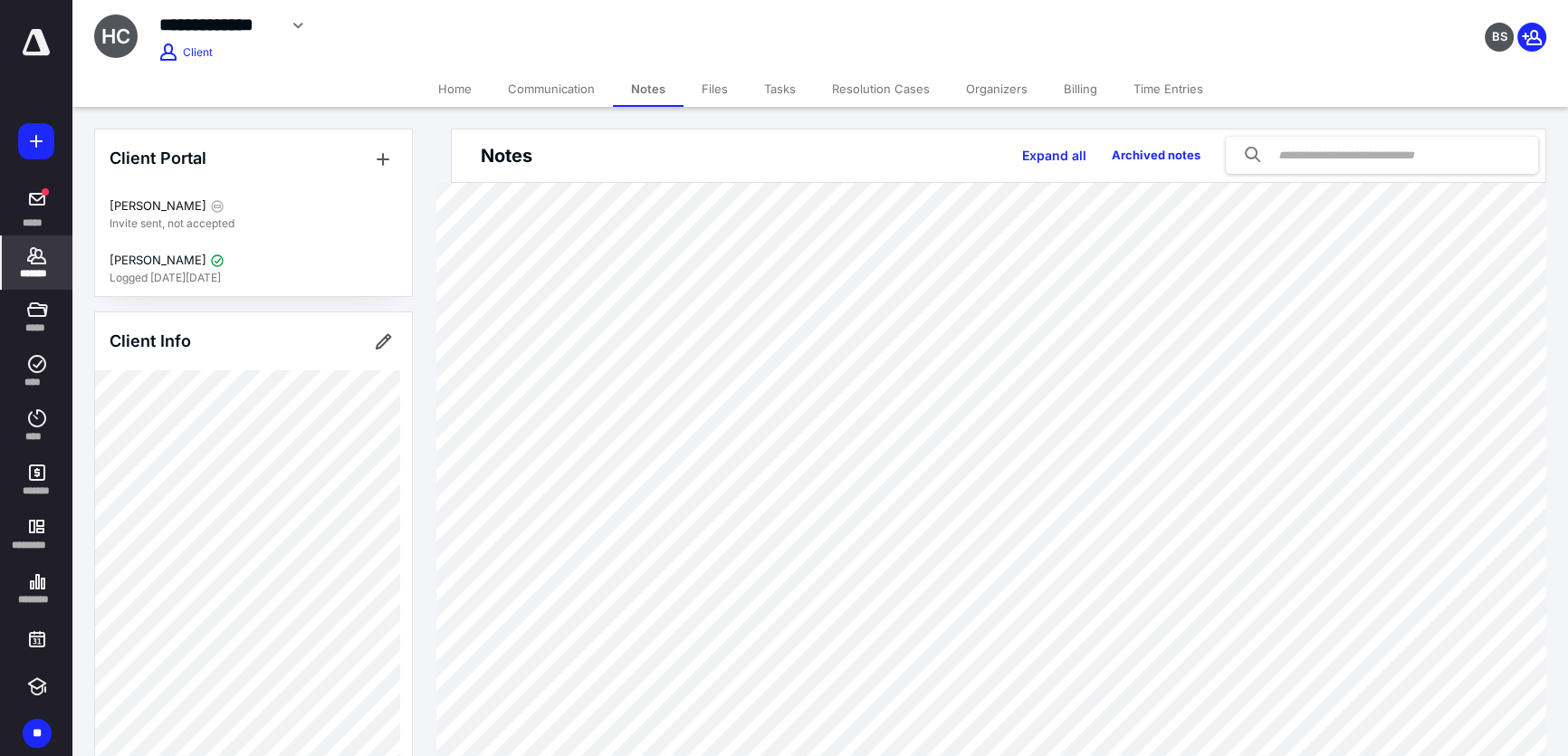 click on "Files" at bounding box center (714, 89) 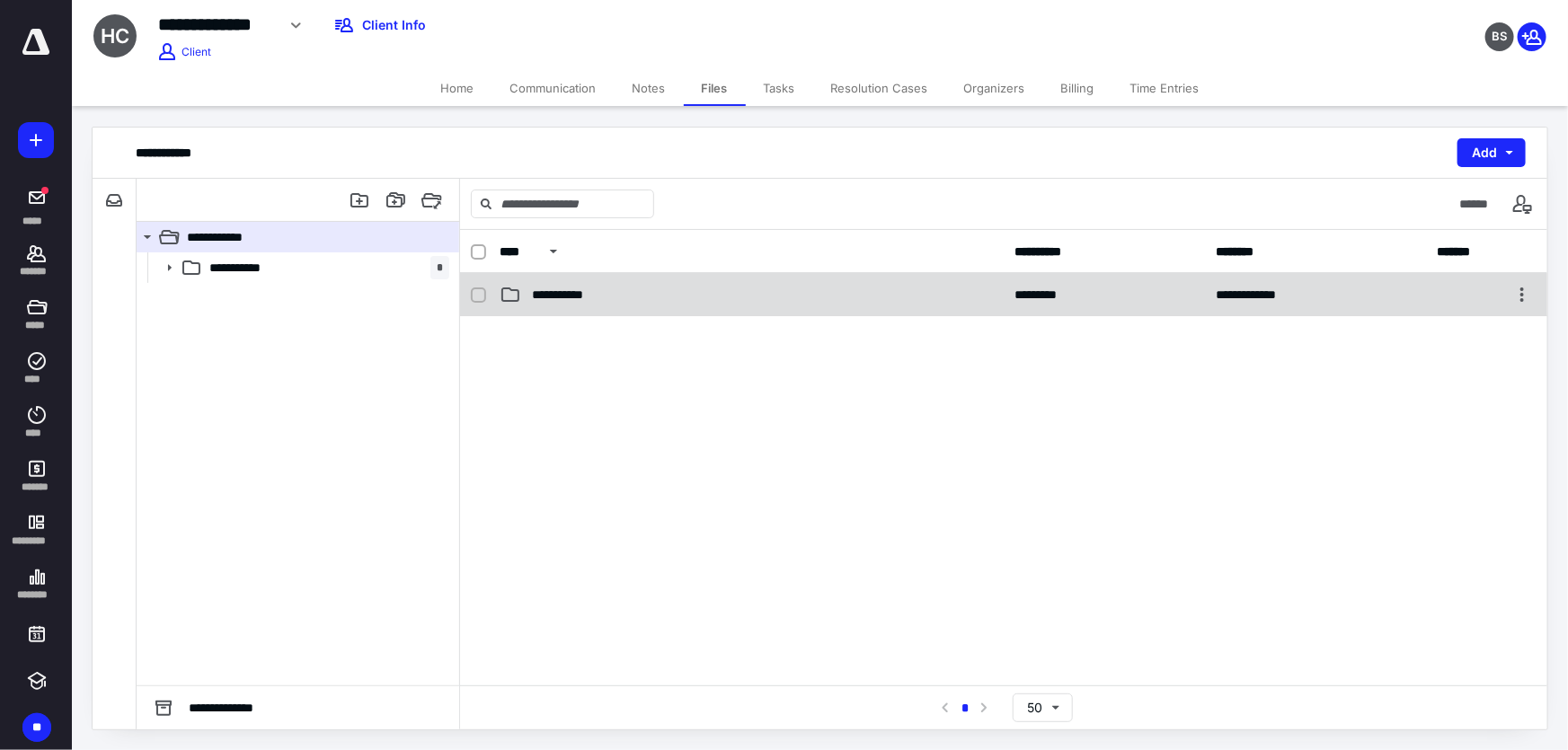click on "**********" at bounding box center [751, 295] 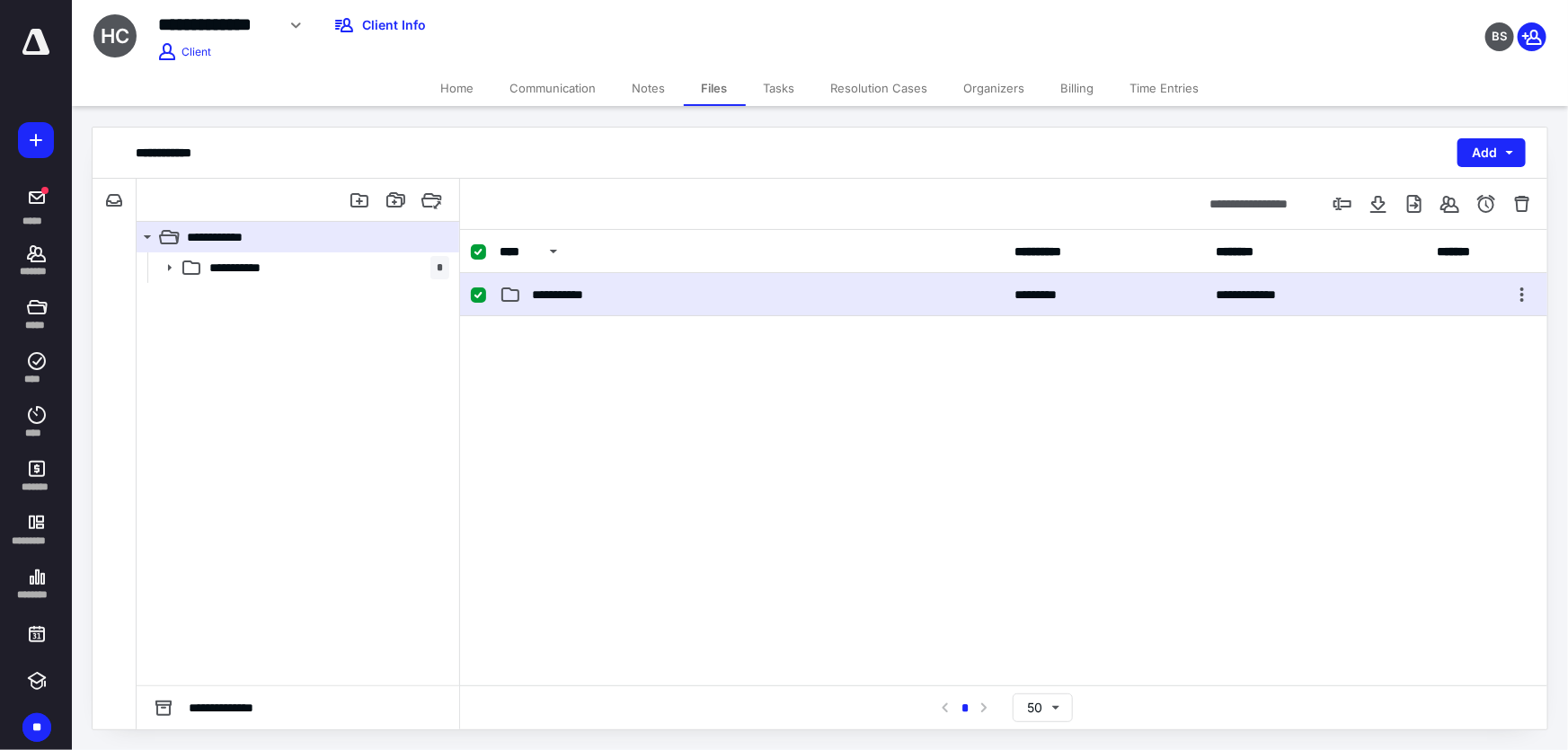 click on "**********" at bounding box center (751, 295) 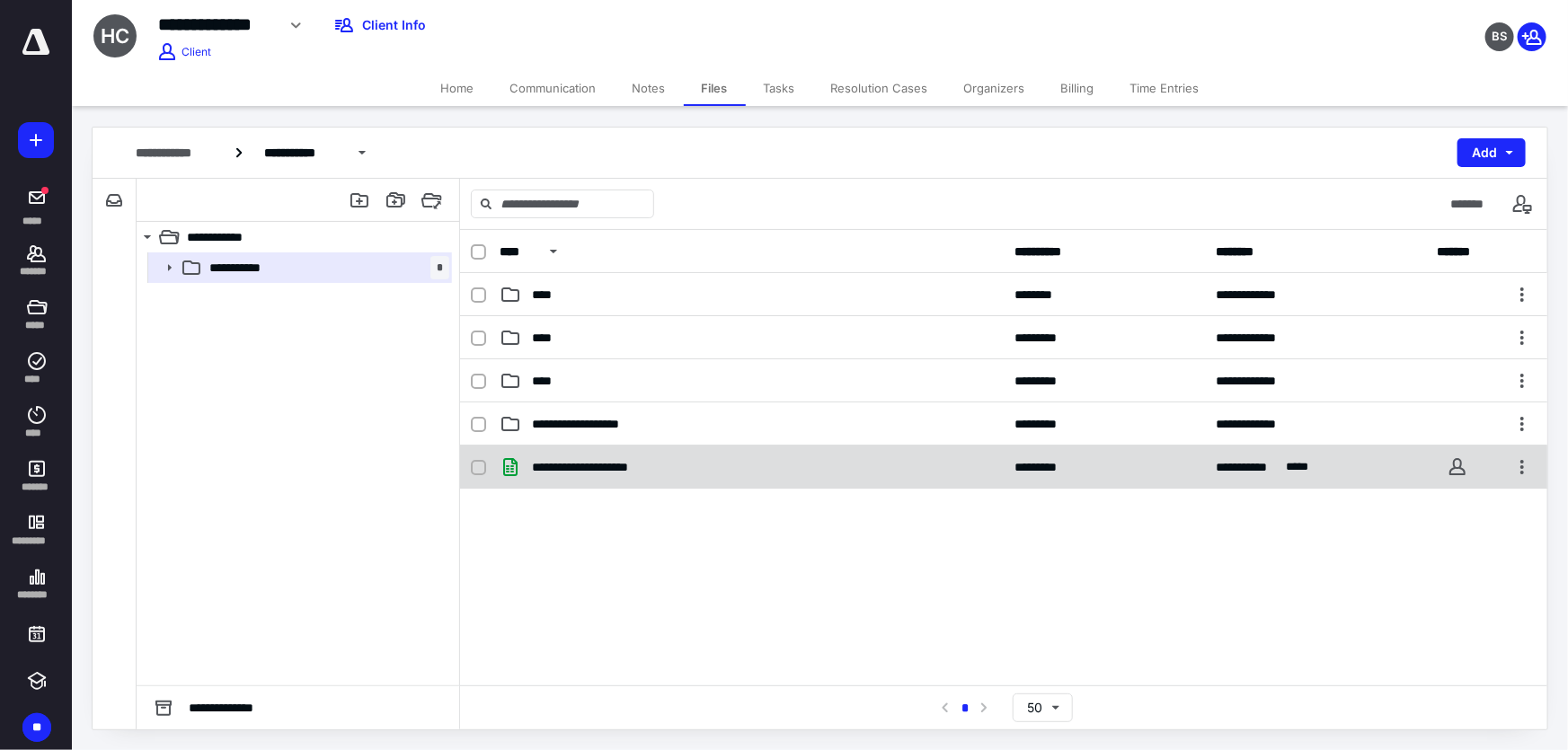 checkbox on "true" 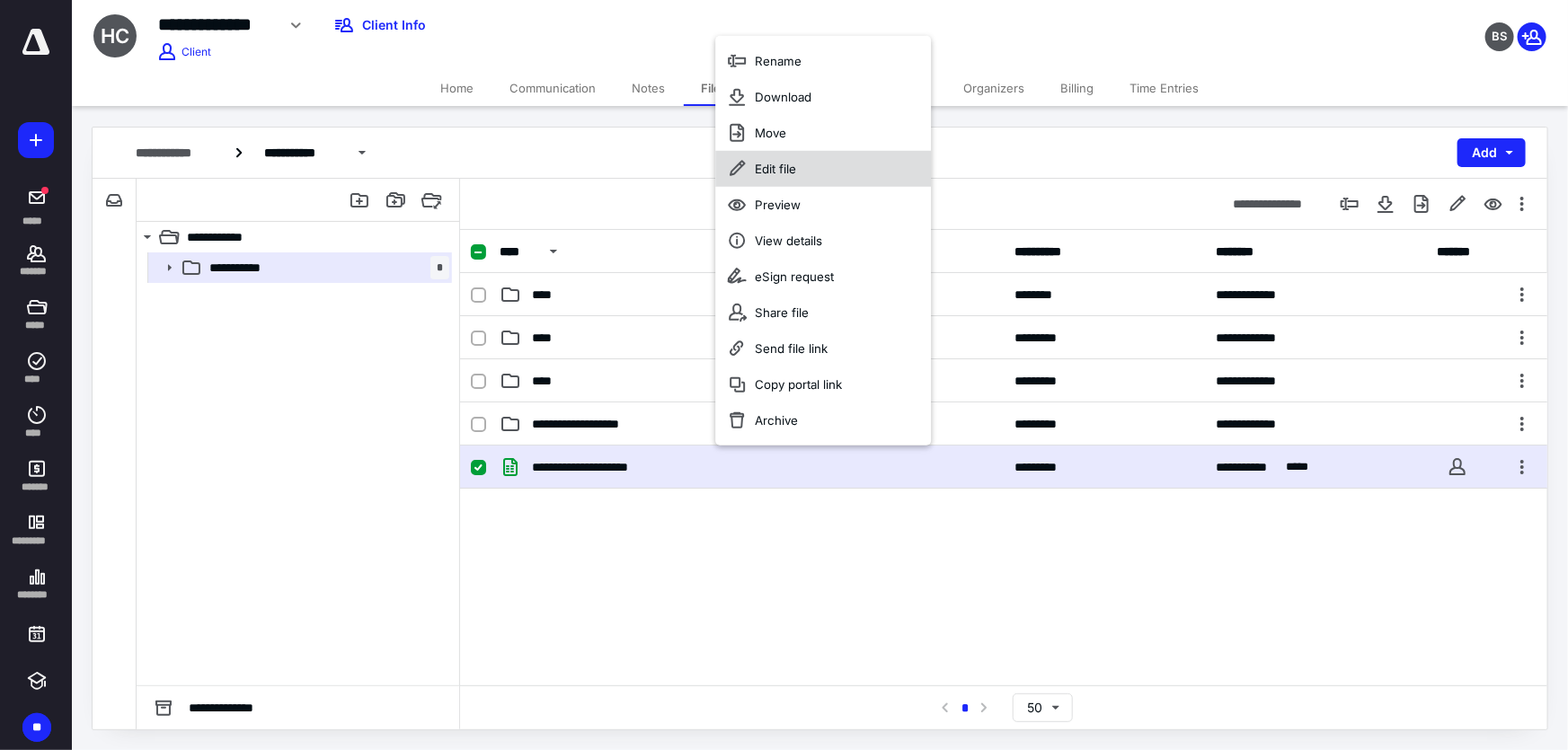 click on "Edit file" at bounding box center (823, 169) 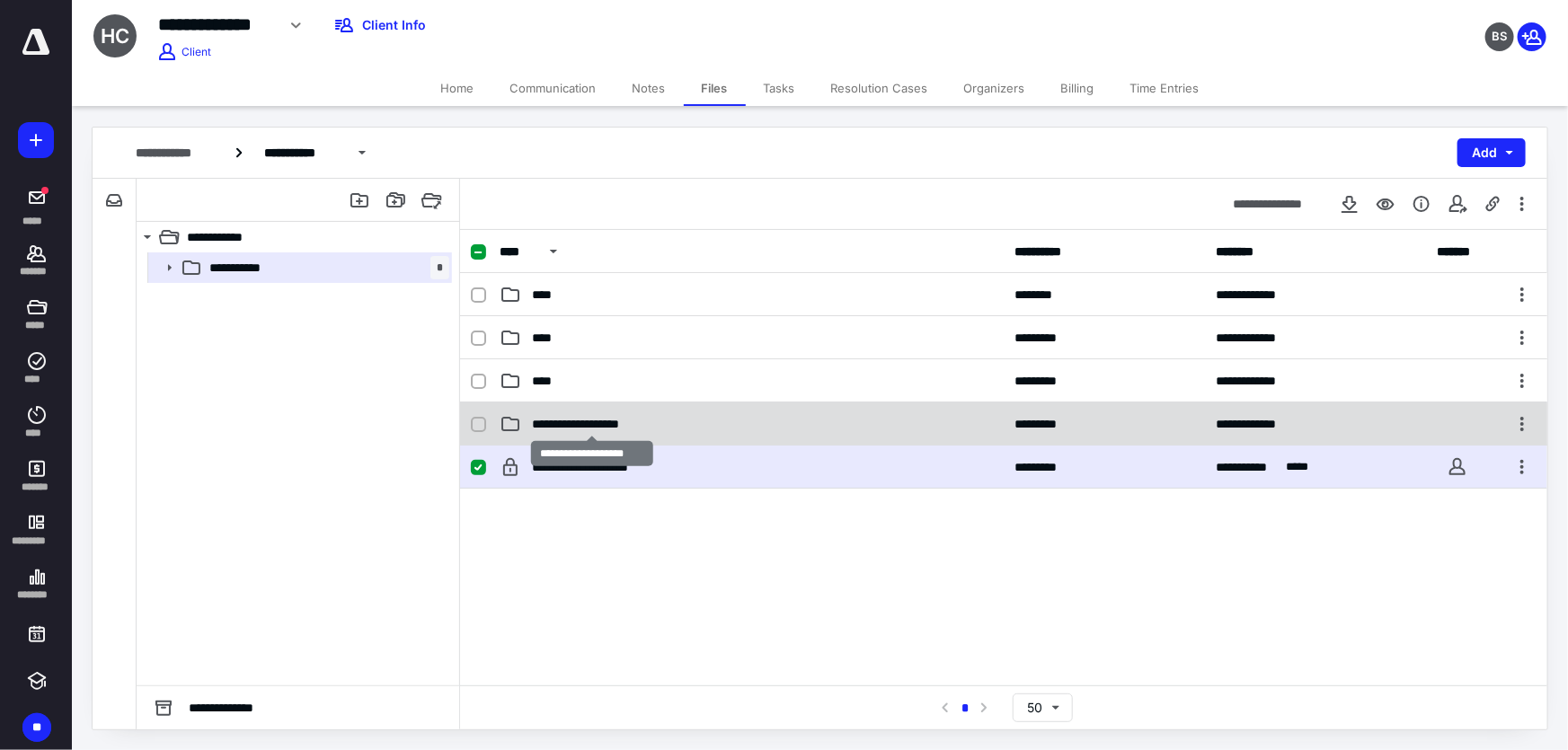 click on "**********" at bounding box center (592, 424) 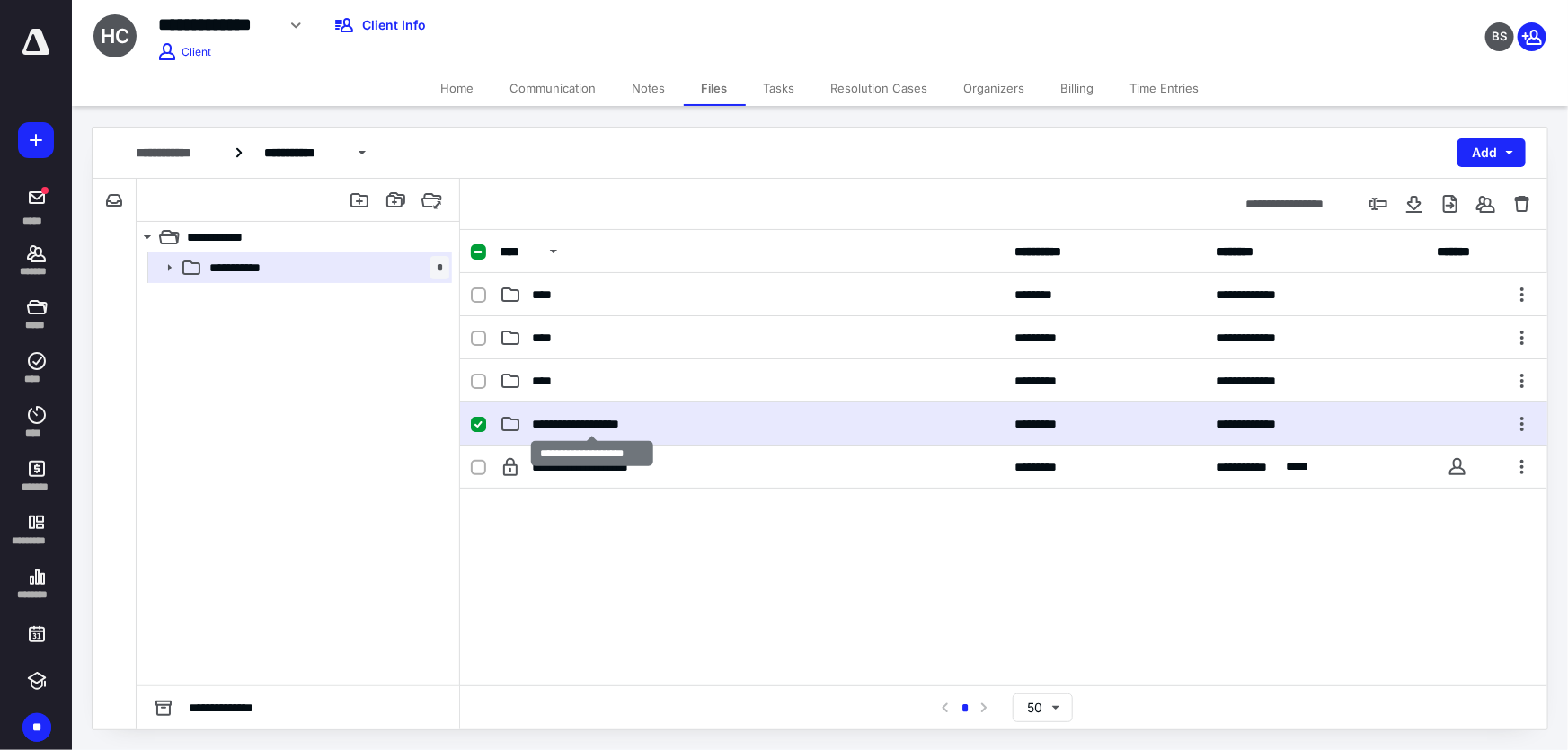 click on "**********" at bounding box center [592, 424] 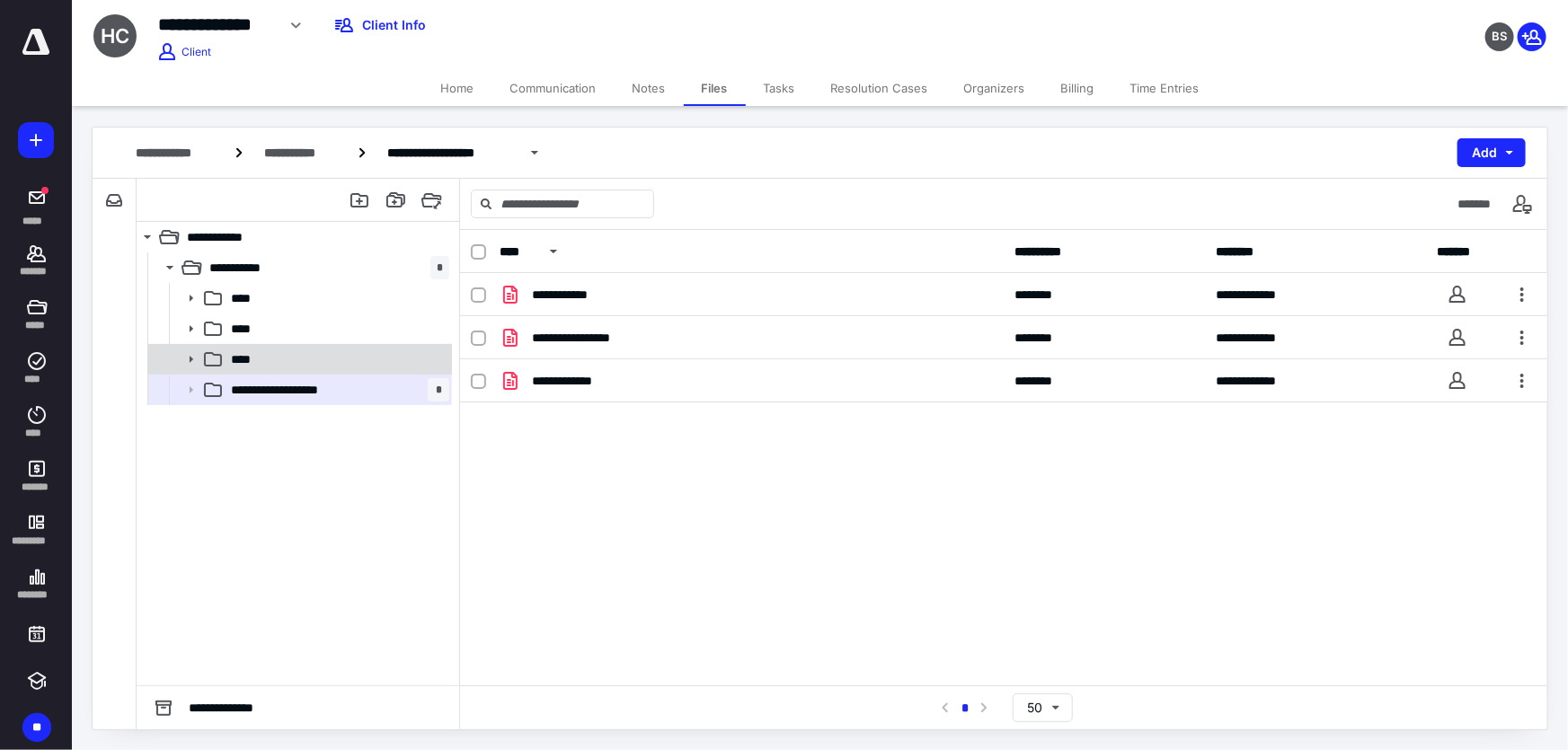 click on "****" at bounding box center [336, 359] 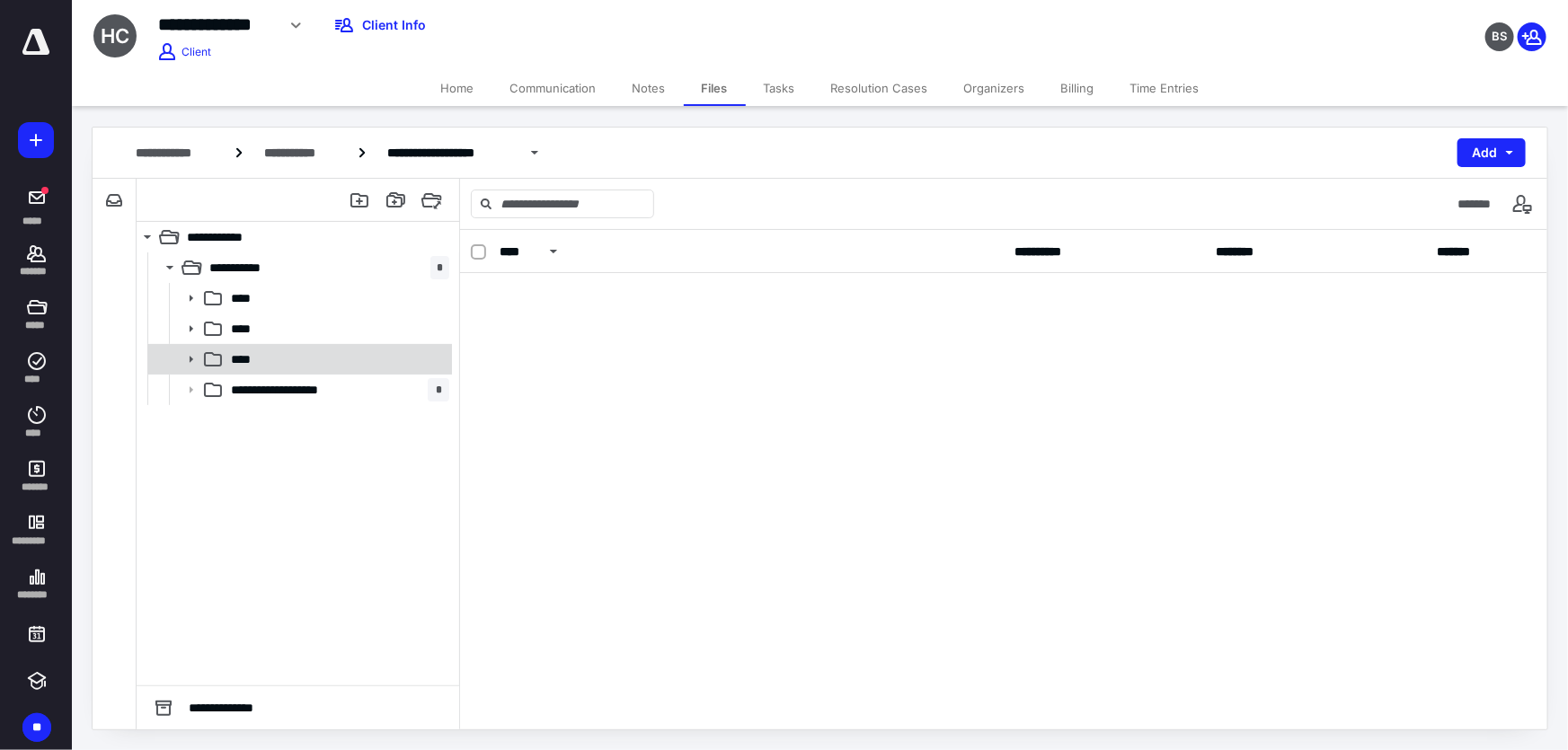 click on "****" at bounding box center (336, 359) 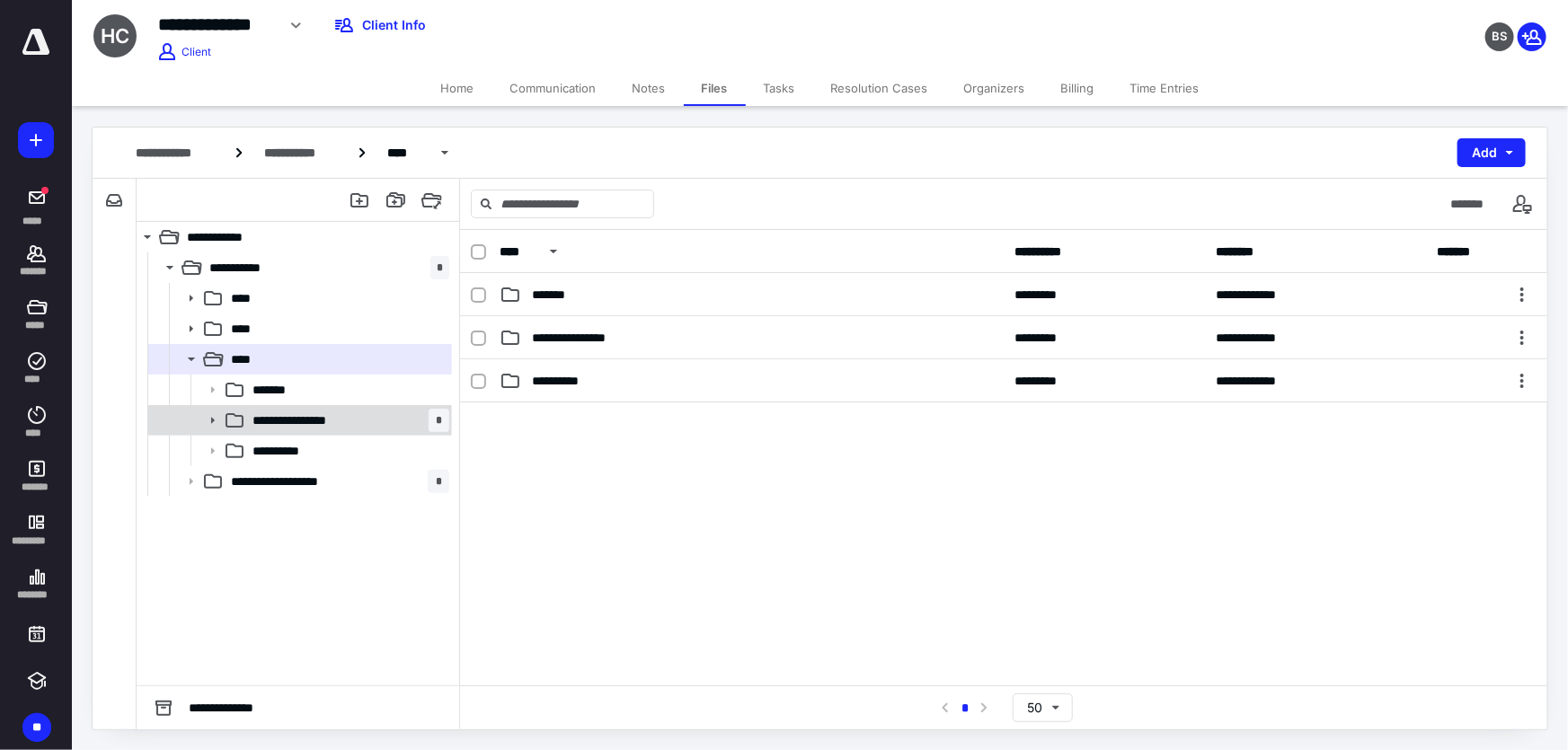 click on "**********" at bounding box center (347, 420) 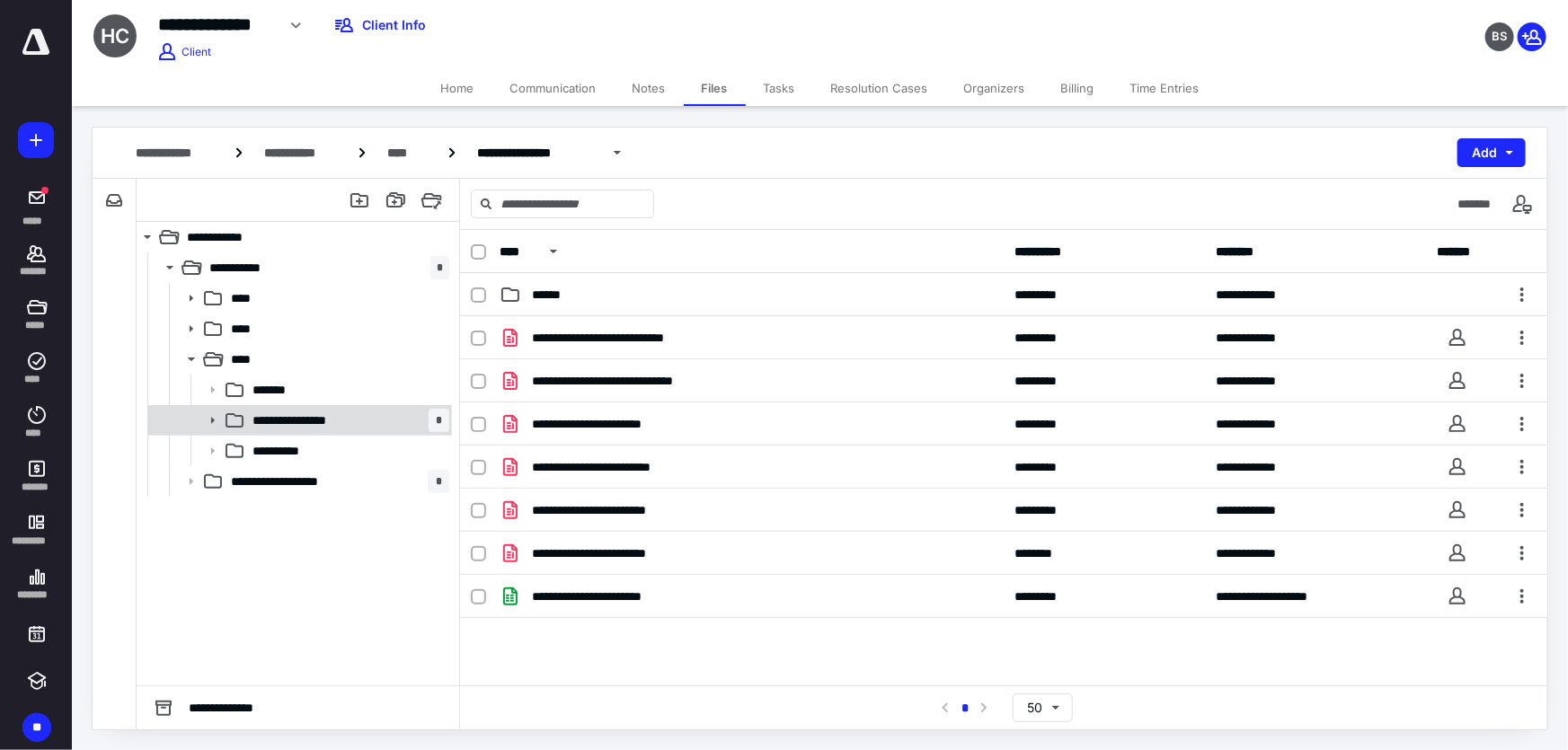 click on "**********" at bounding box center [347, 420] 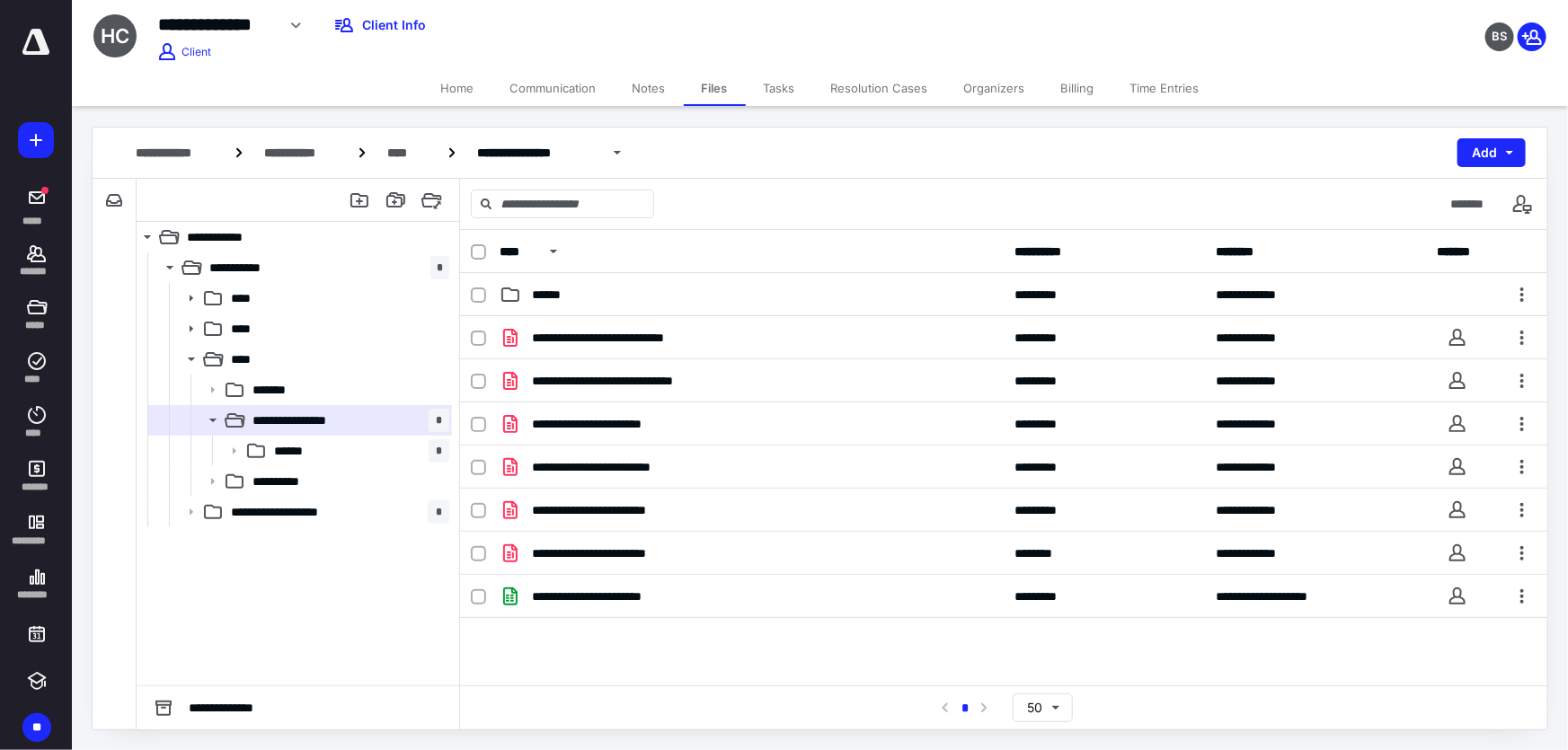 click on "**********" at bounding box center (291, 512) 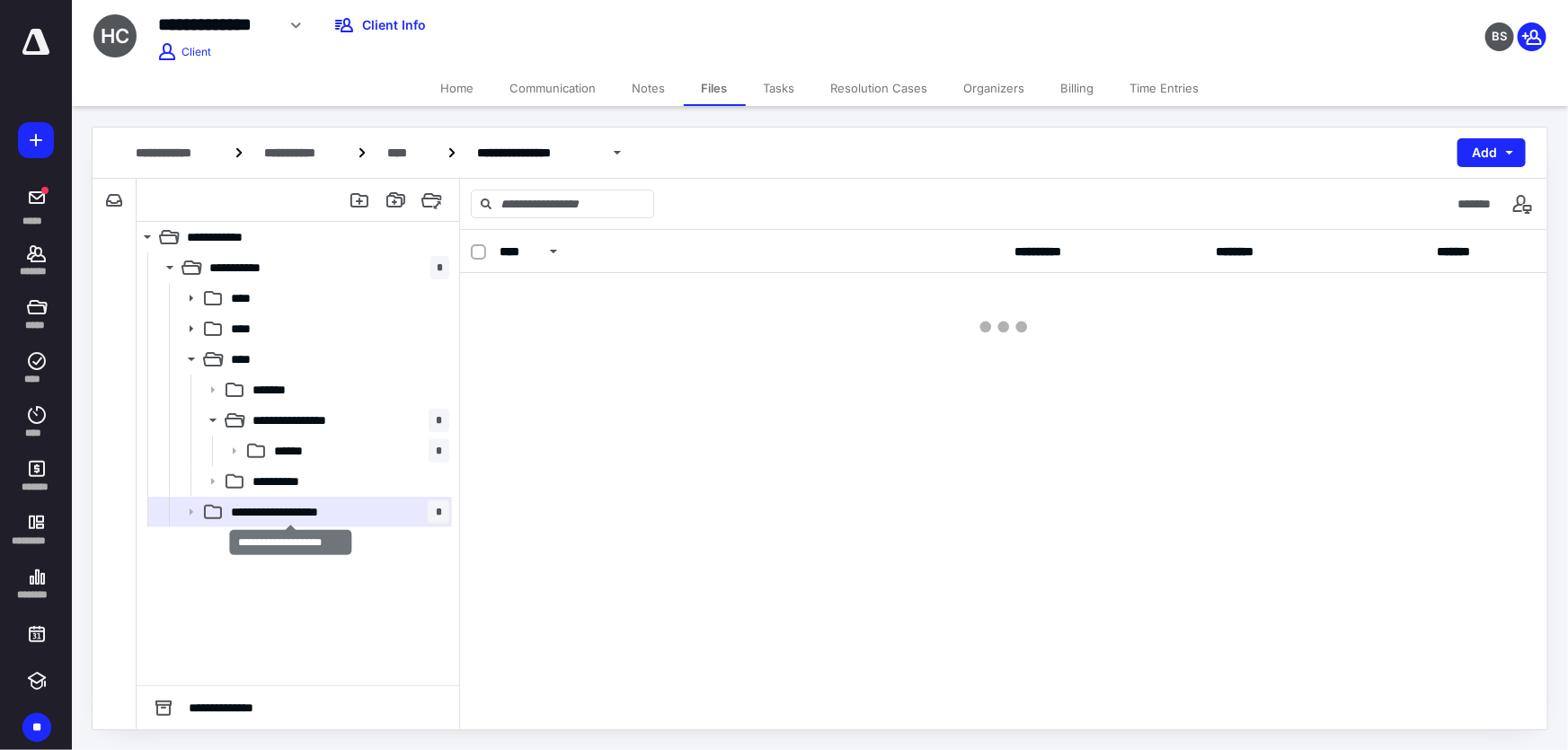 click on "**********" at bounding box center (291, 512) 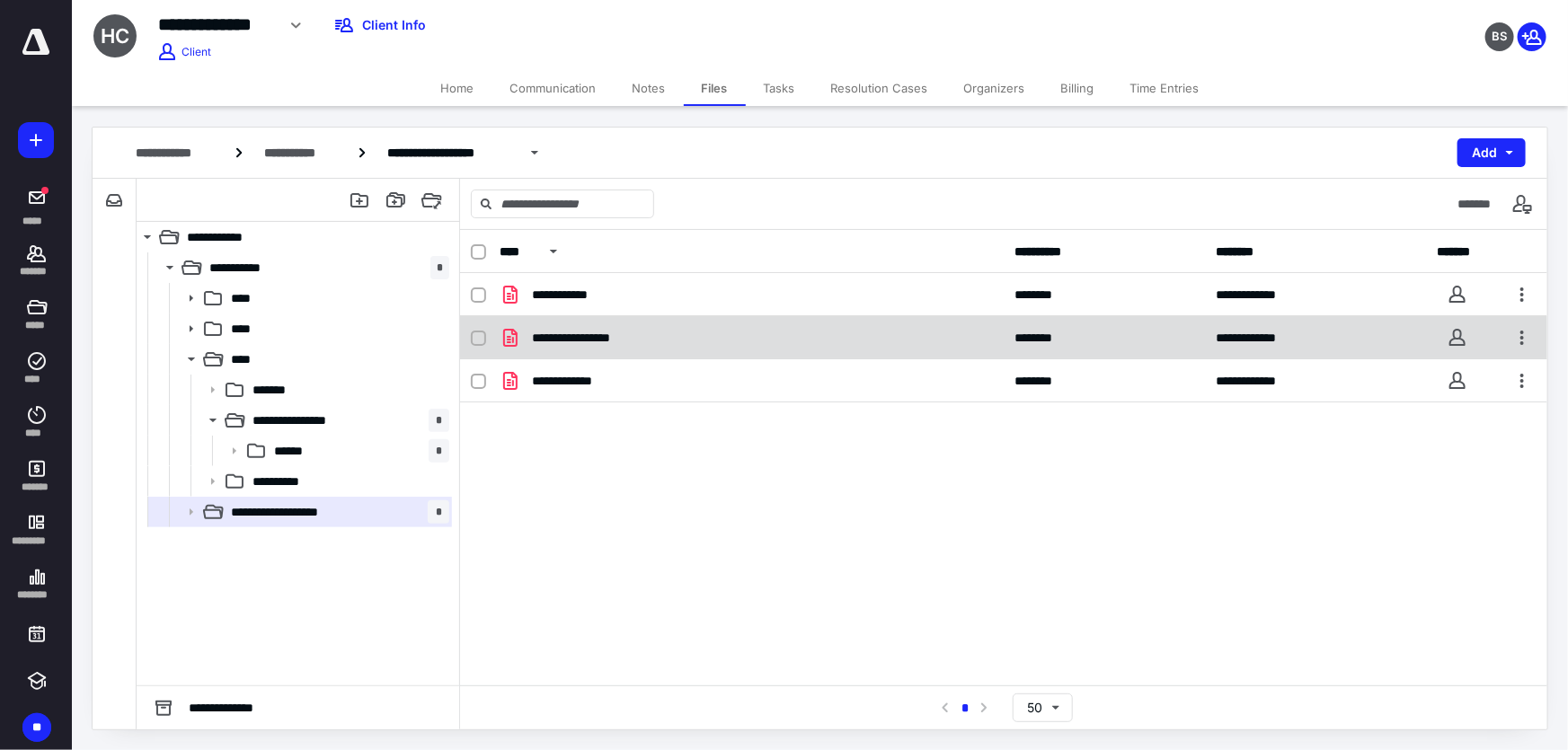 click on "**********" at bounding box center [583, 338] 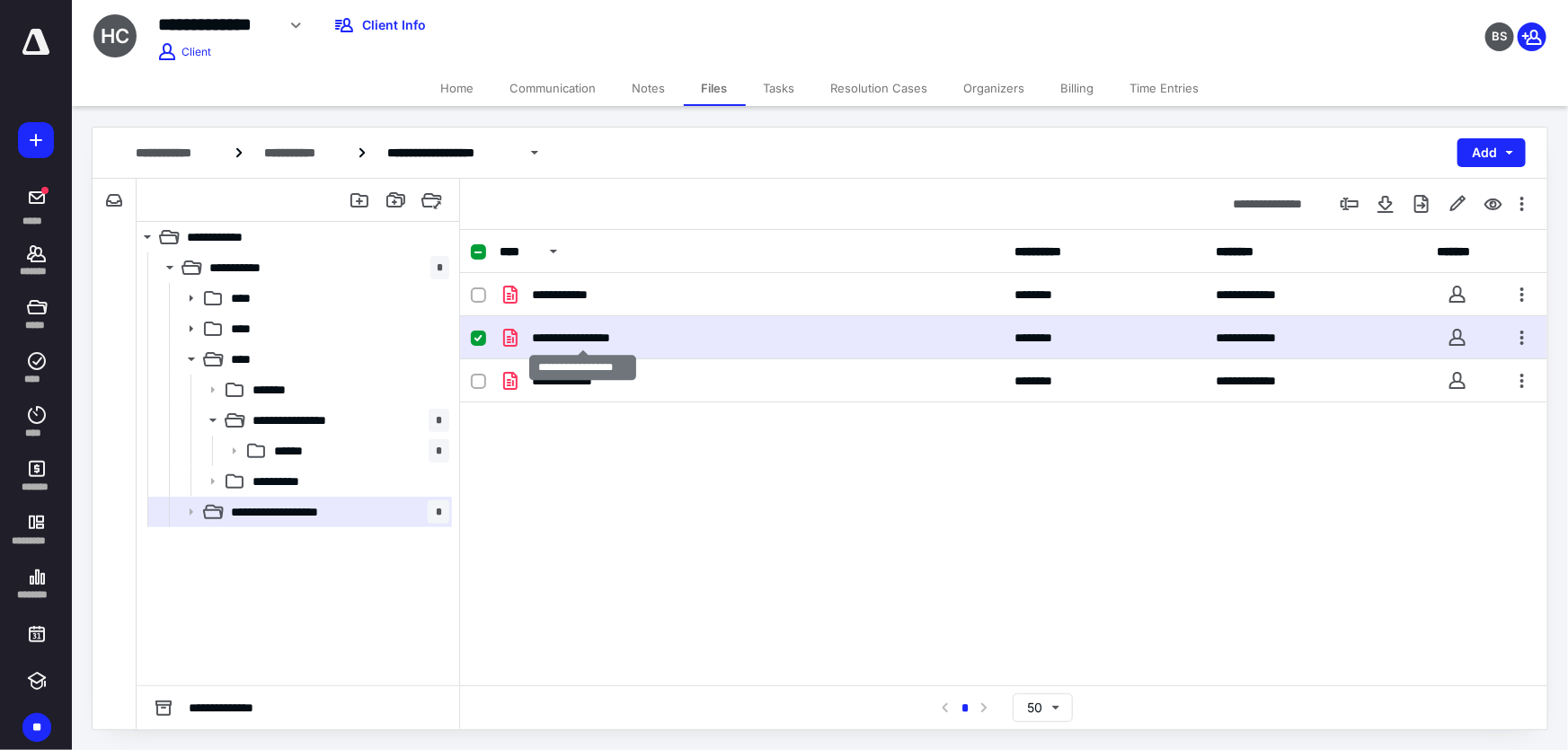 click on "**********" at bounding box center (583, 338) 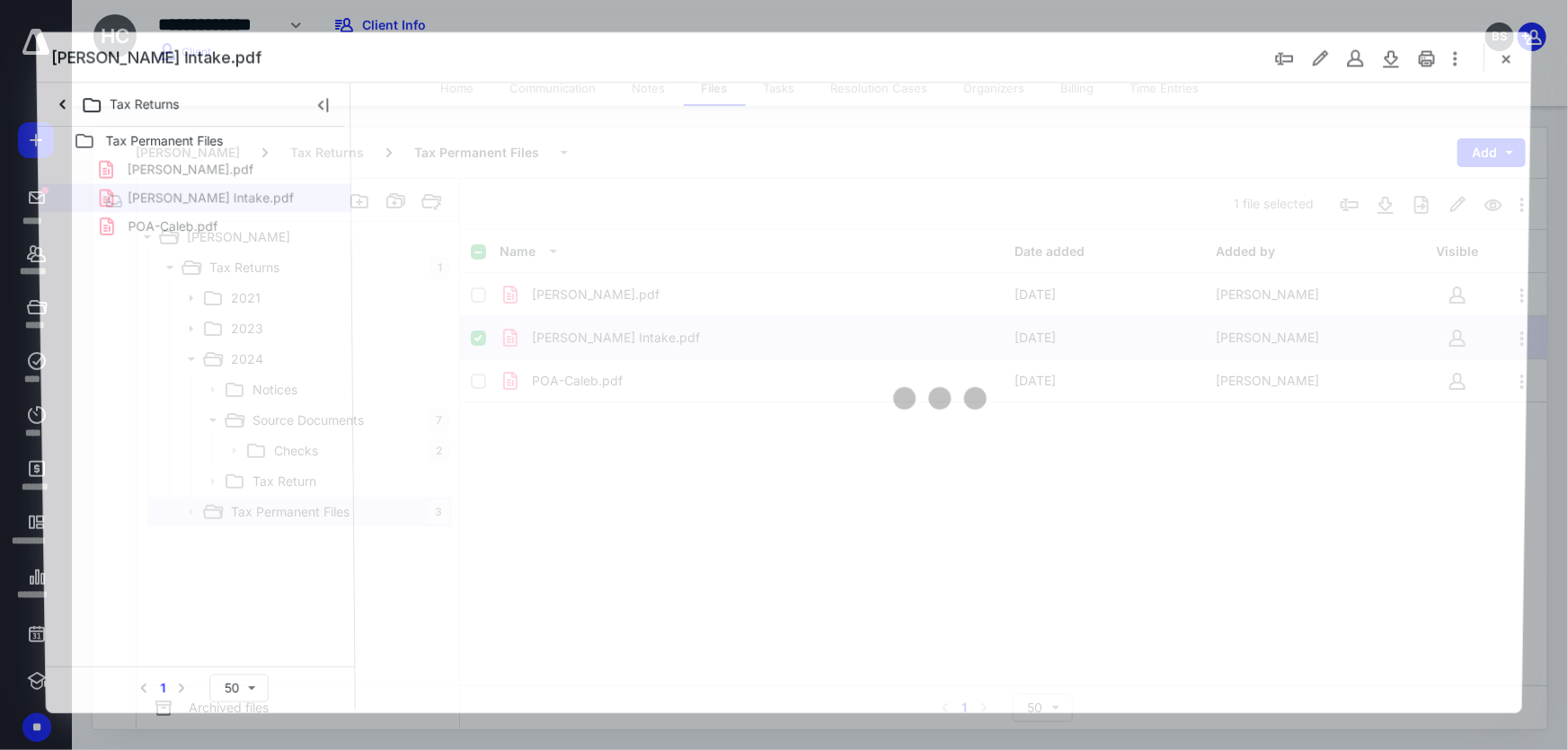 scroll, scrollTop: 0, scrollLeft: 0, axis: both 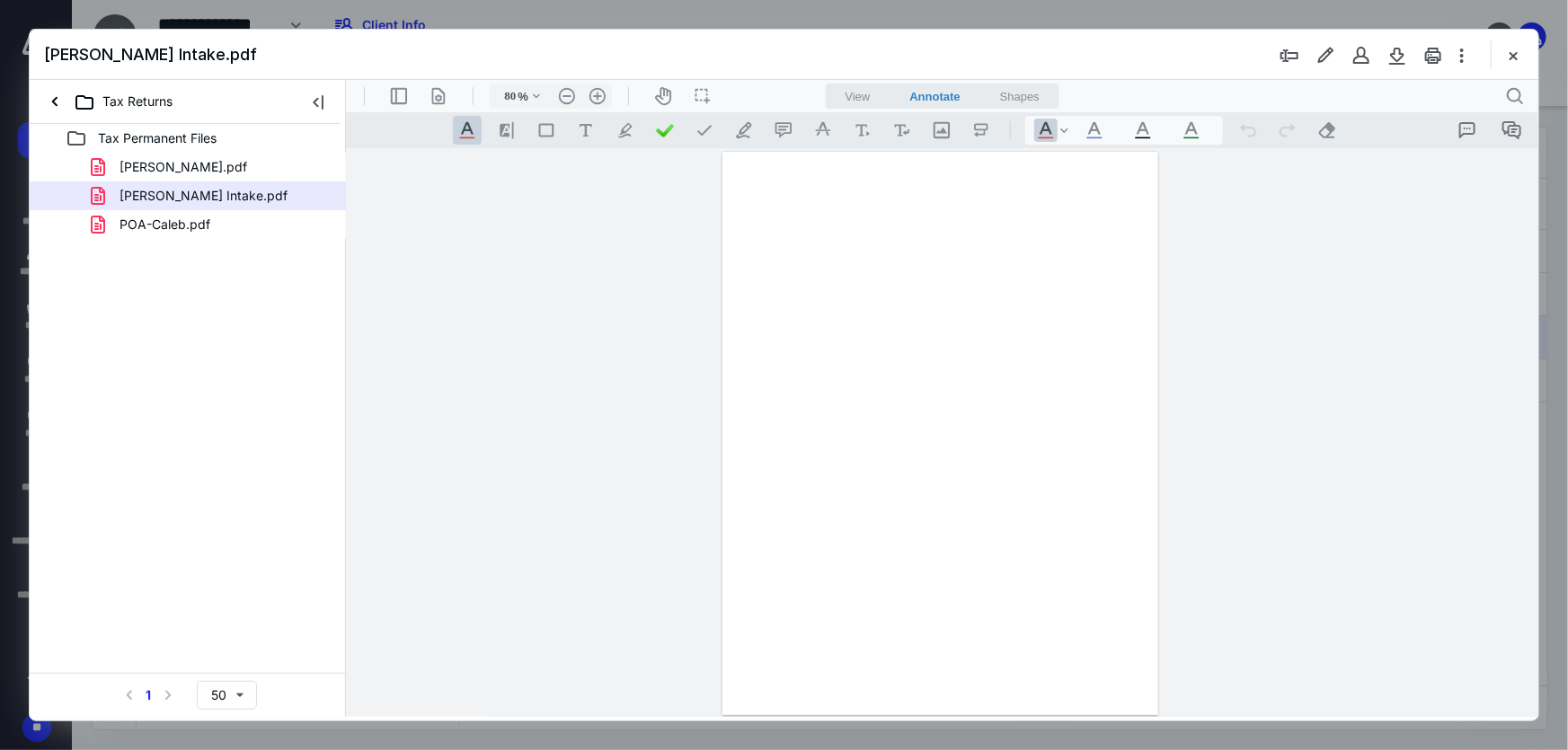 type on "213" 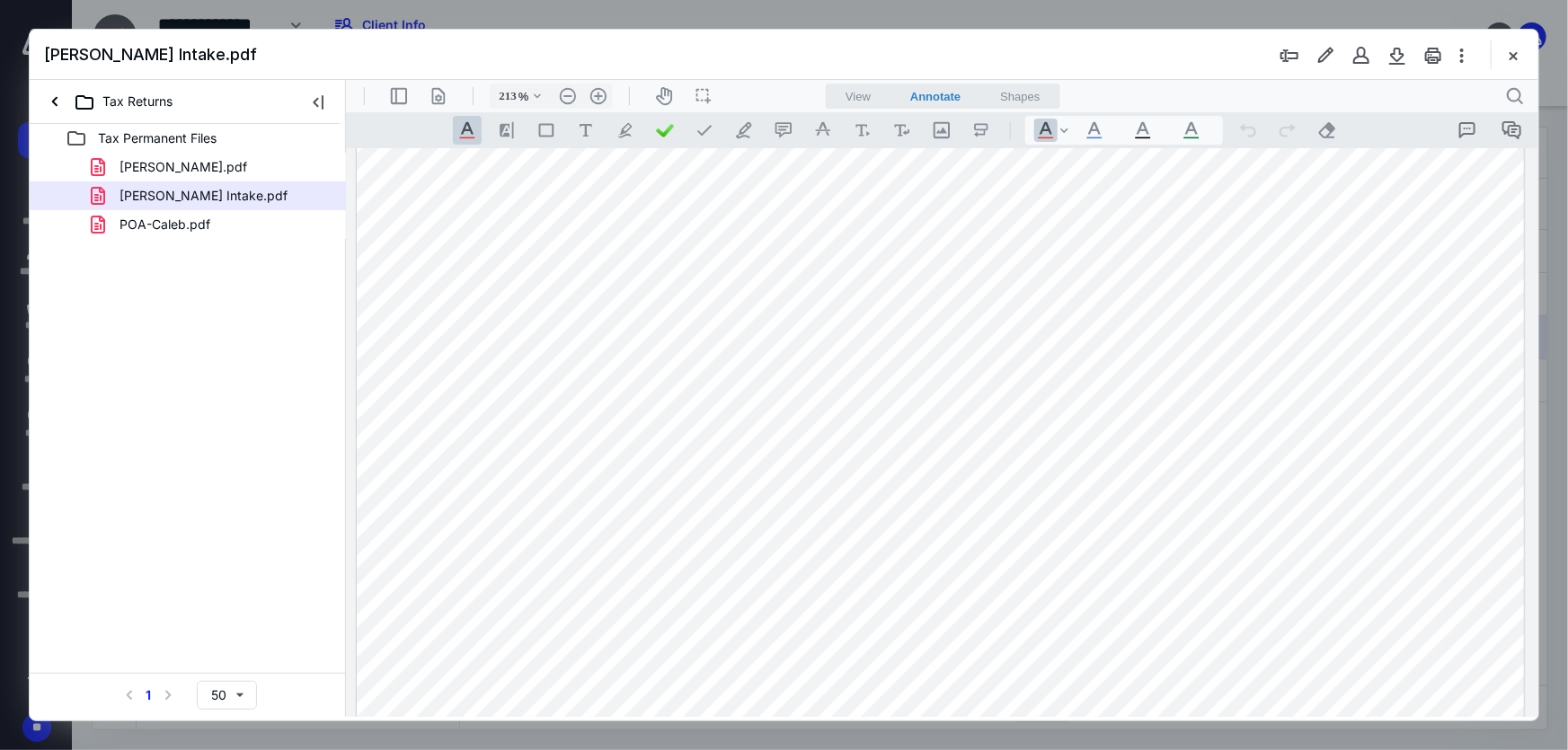 scroll, scrollTop: 710, scrollLeft: 0, axis: vertical 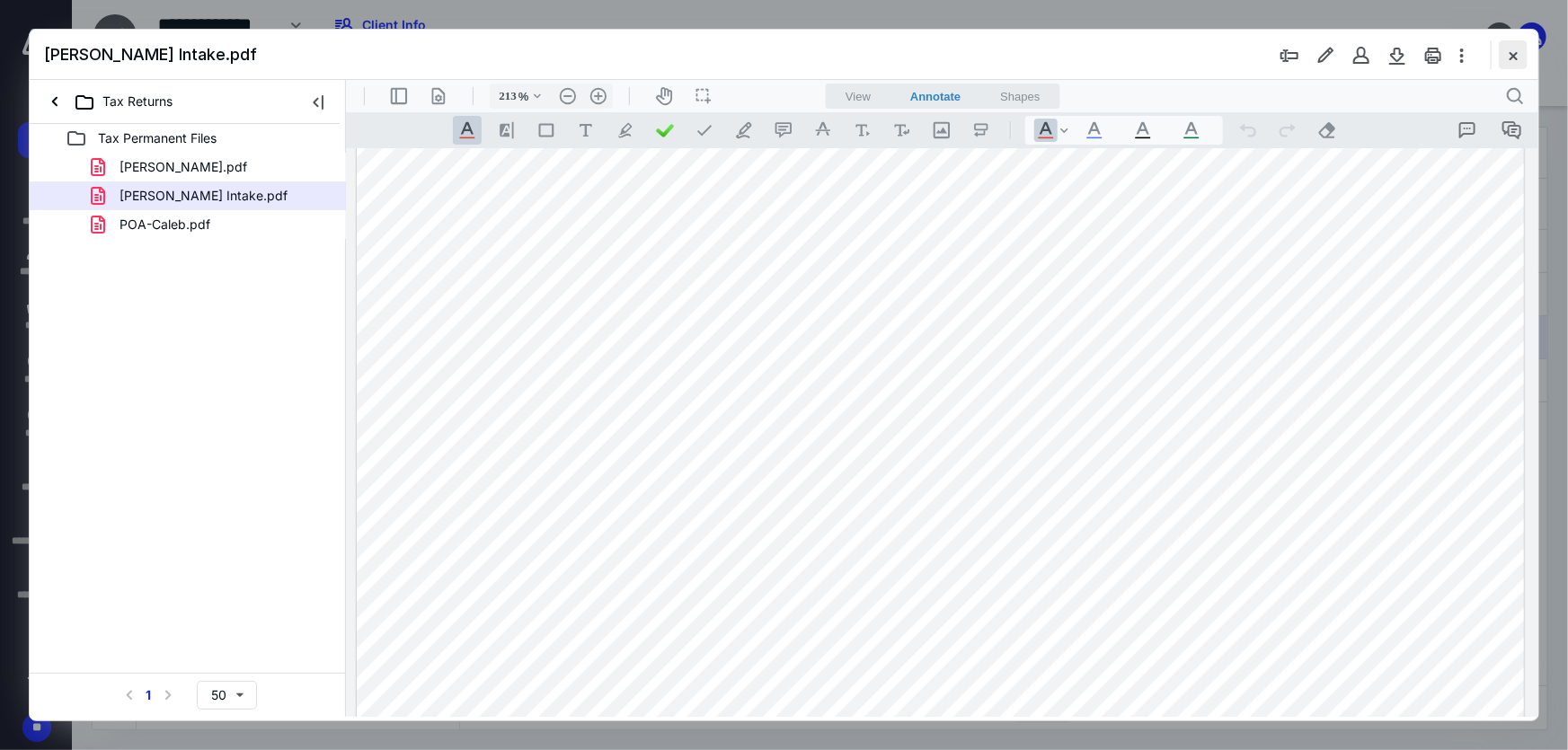 click at bounding box center [1513, 55] 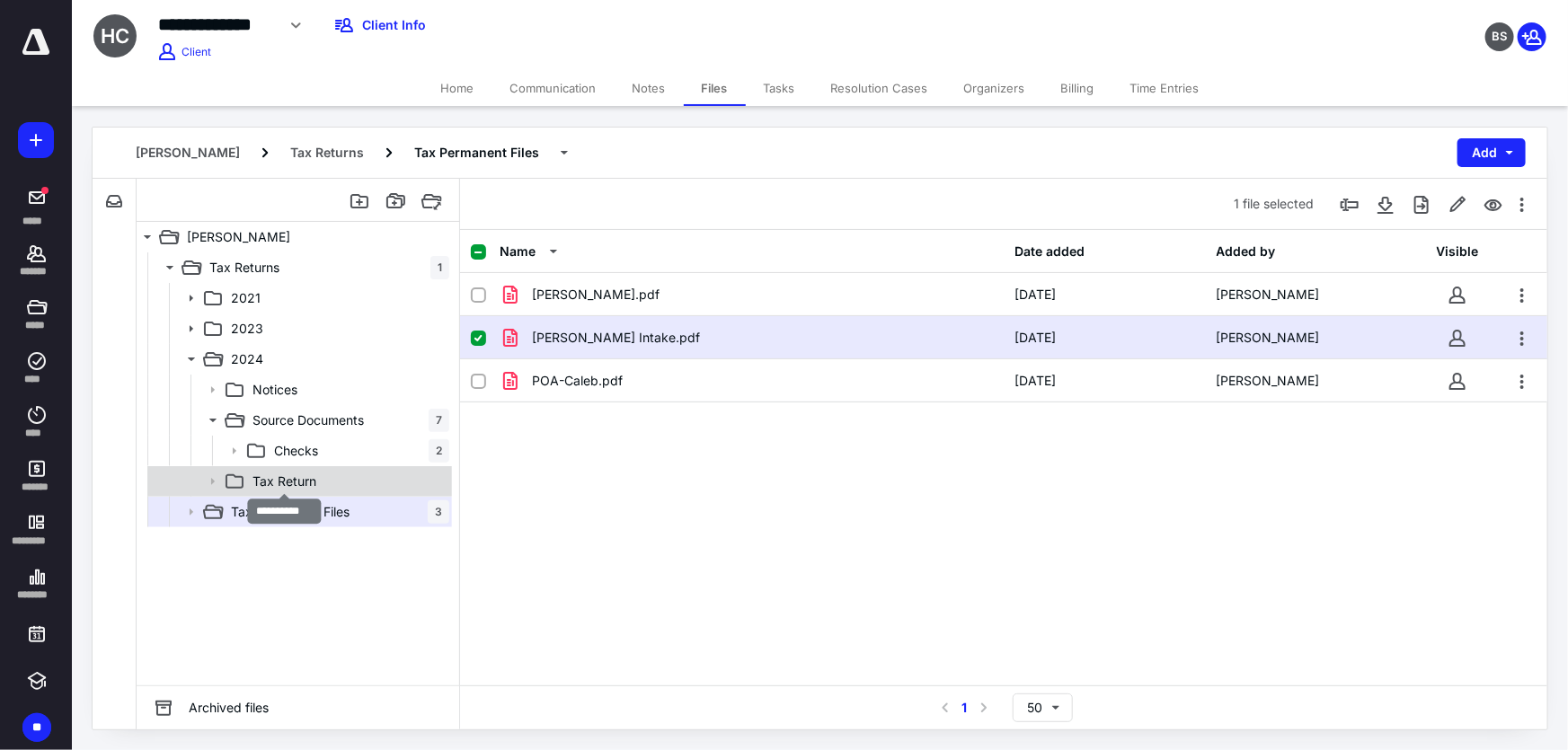 click on "Tax Return" at bounding box center [284, 481] 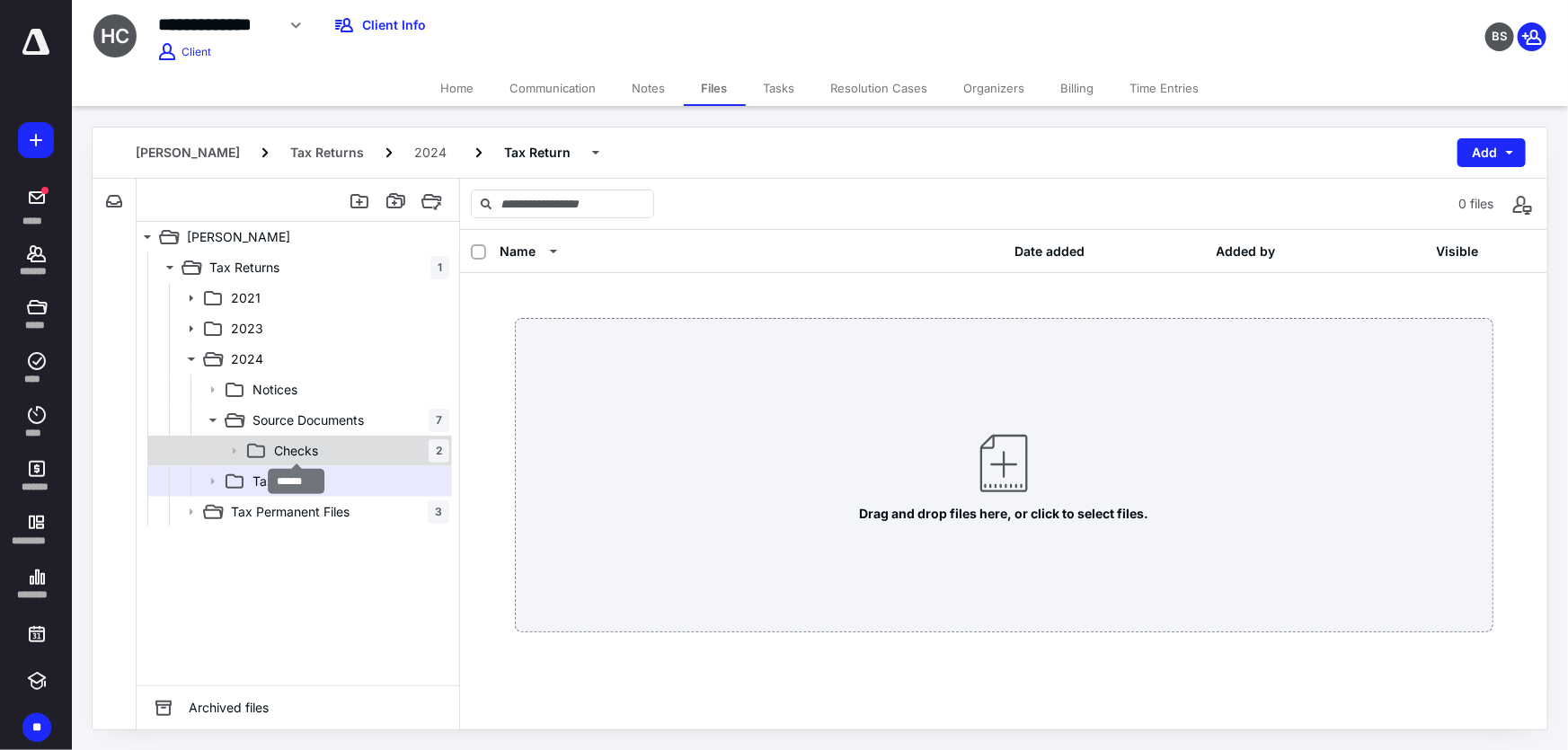 click on "Checks" at bounding box center [296, 451] 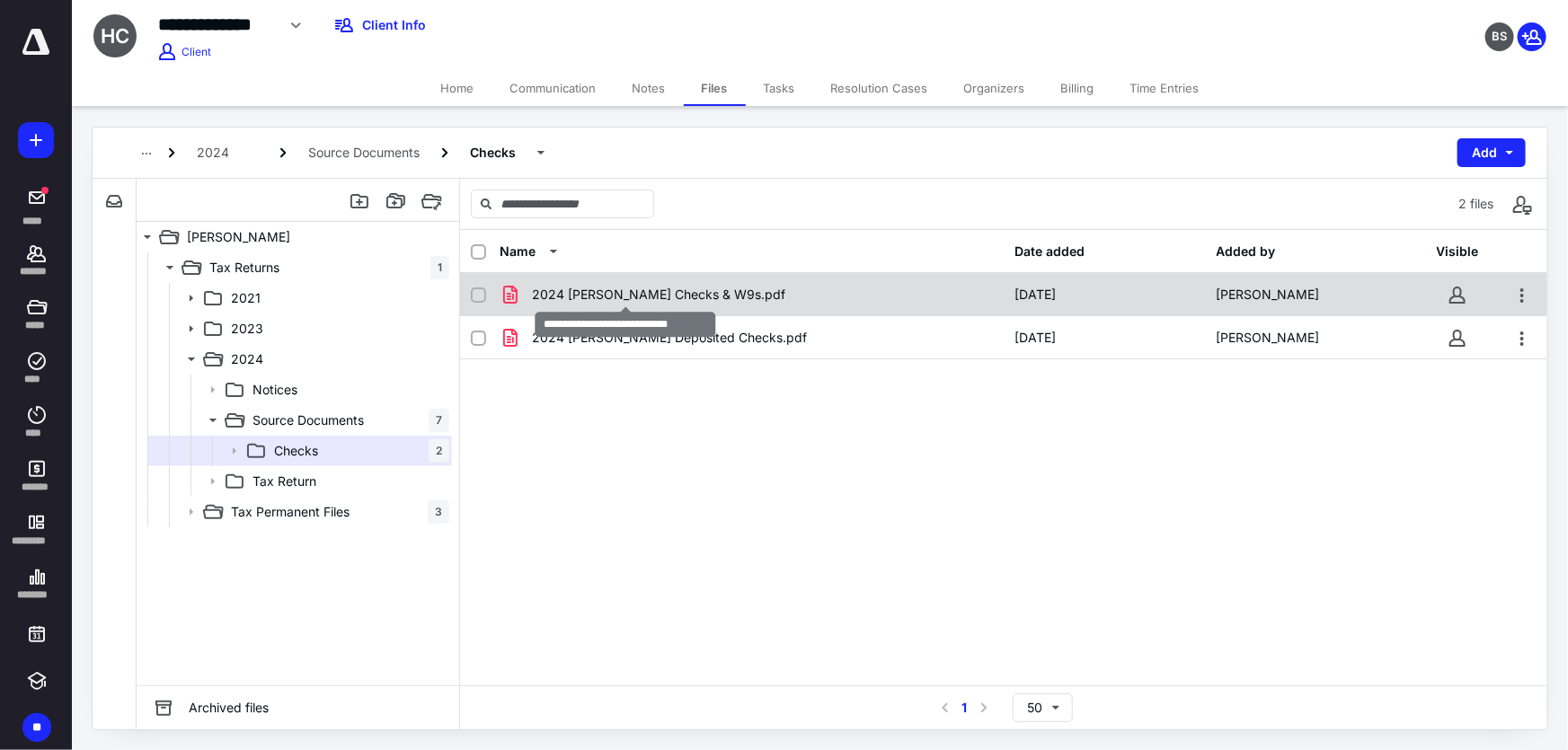click on "2024 Hurley Checks & W9s.pdf" at bounding box center (659, 295) 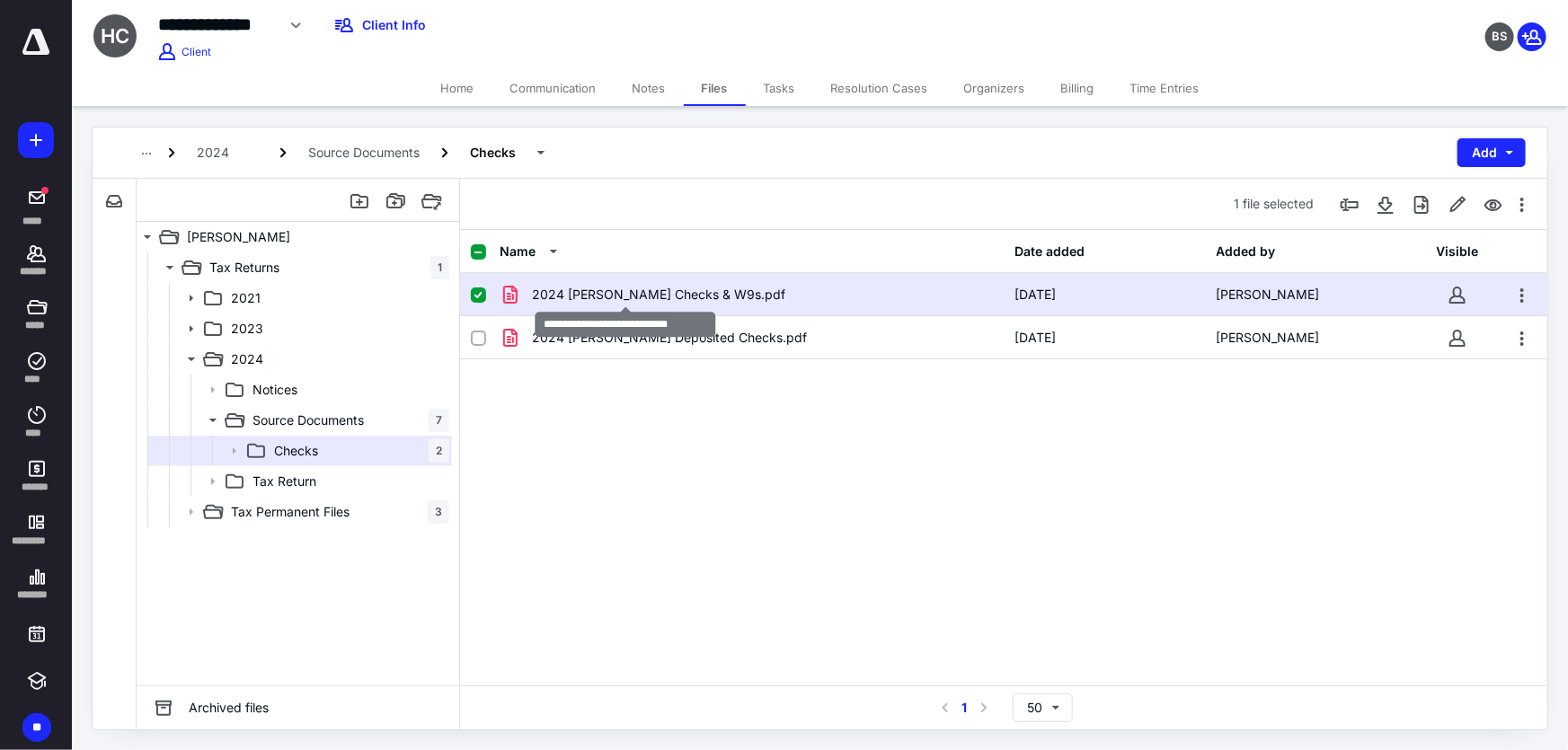 click on "2024 Hurley Checks & W9s.pdf" at bounding box center [659, 295] 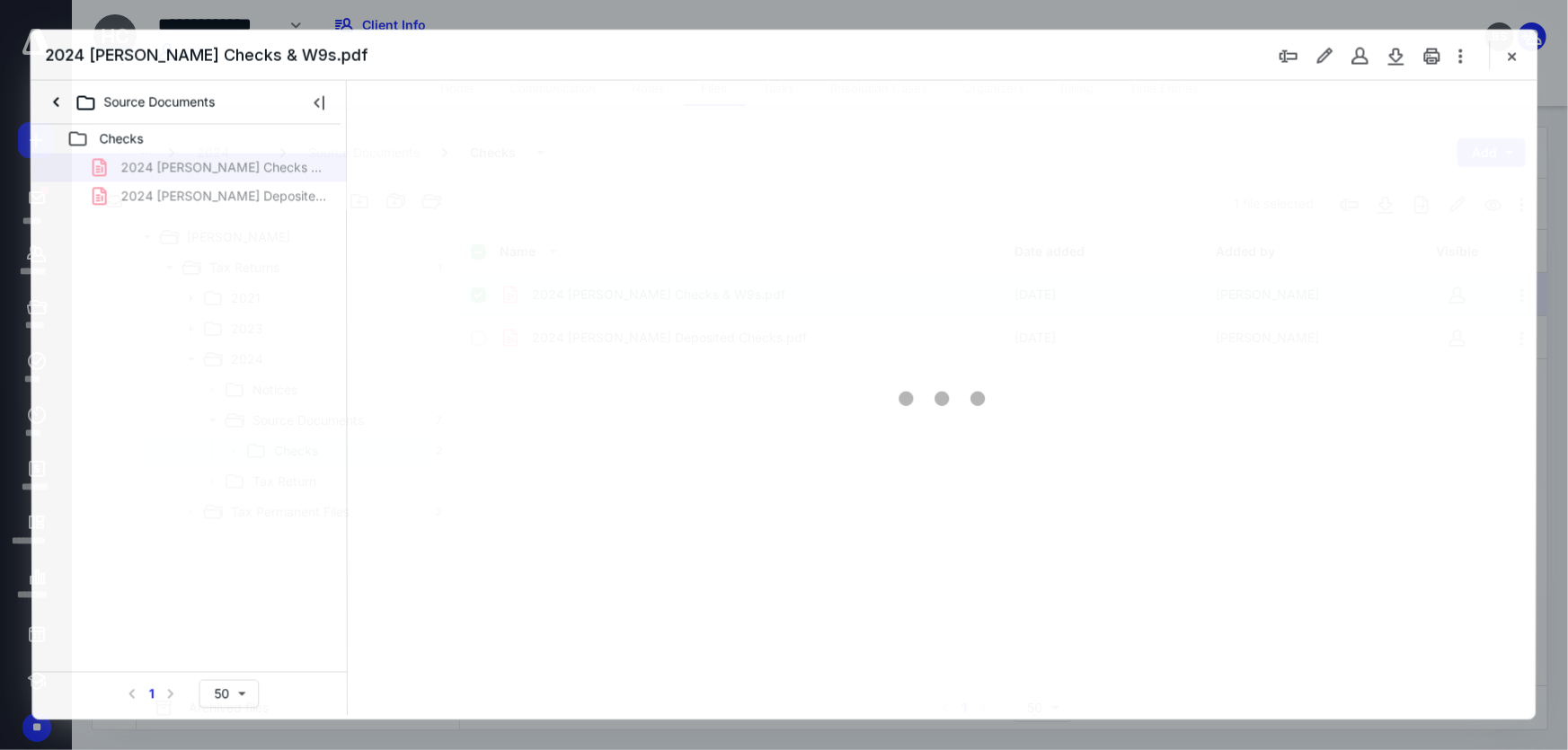 scroll, scrollTop: 0, scrollLeft: 0, axis: both 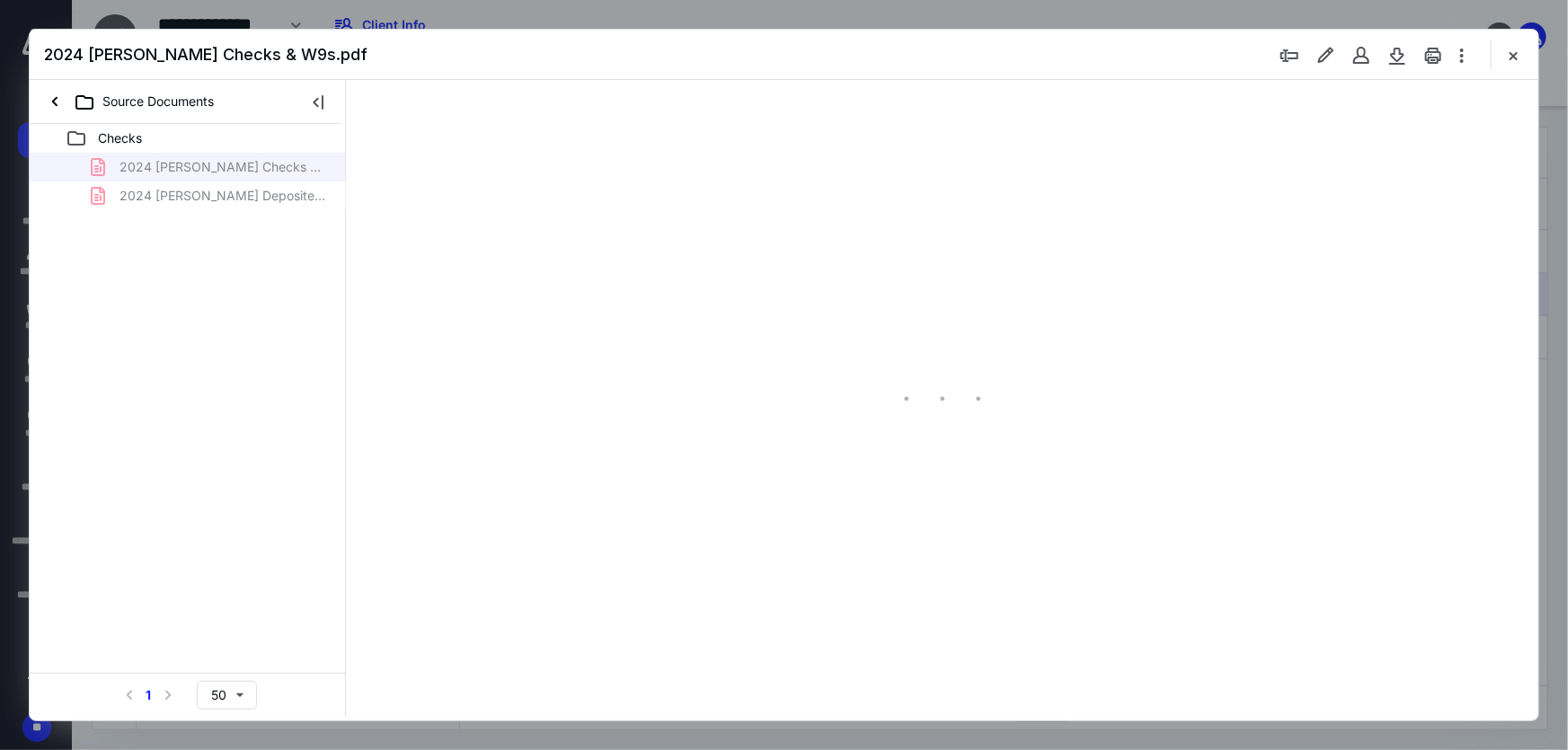 type on "214" 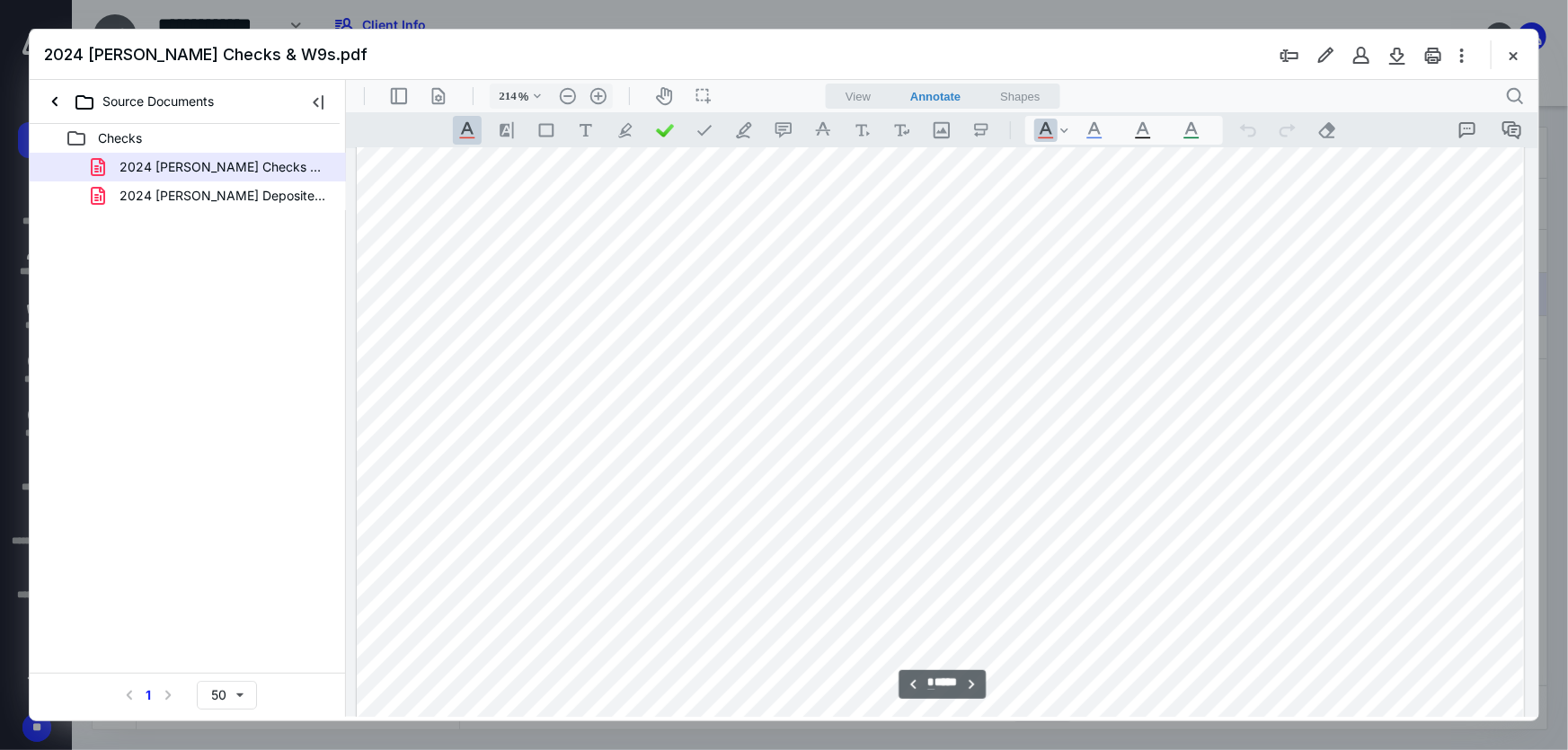 scroll, scrollTop: 9711, scrollLeft: 1, axis: both 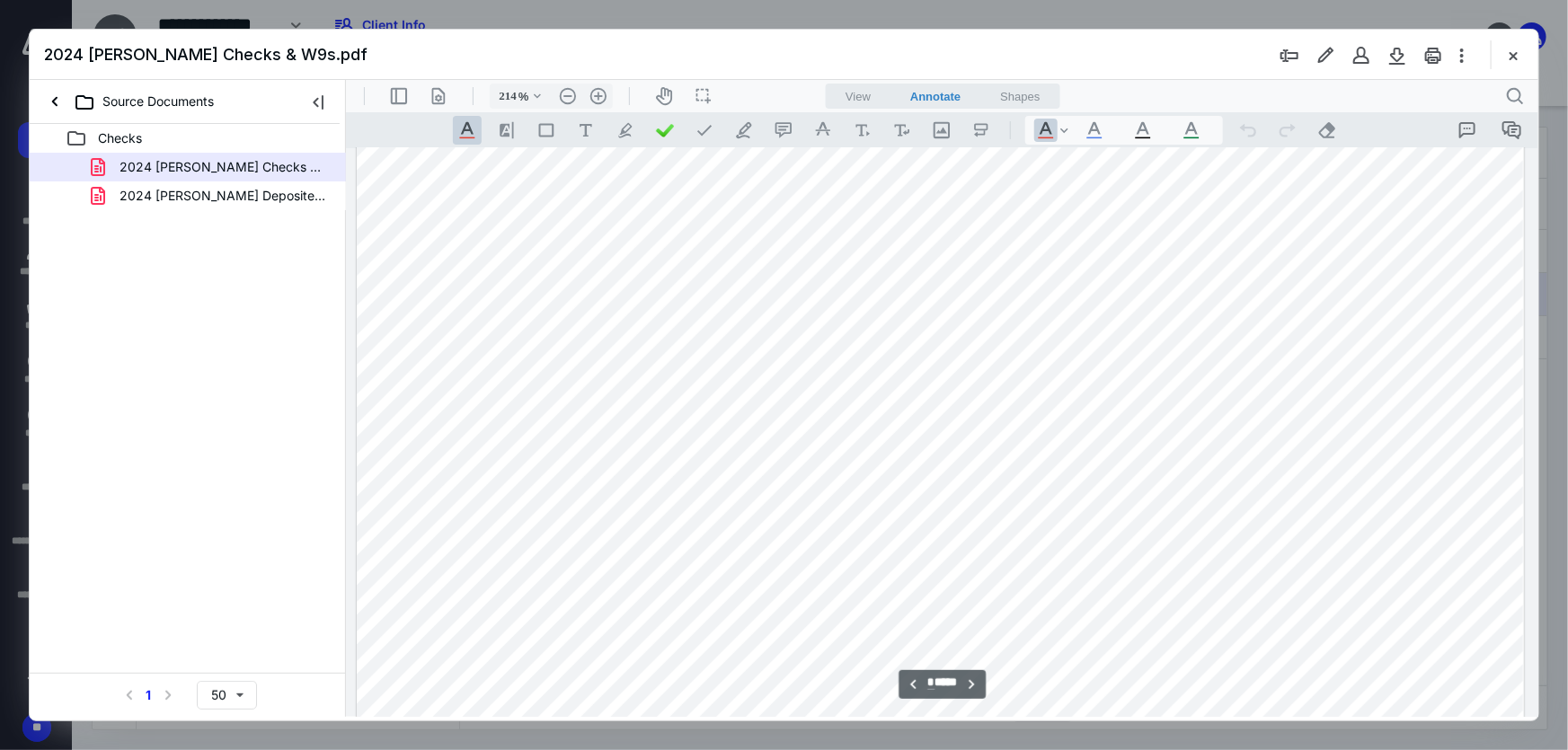 click at bounding box center (940, 425) 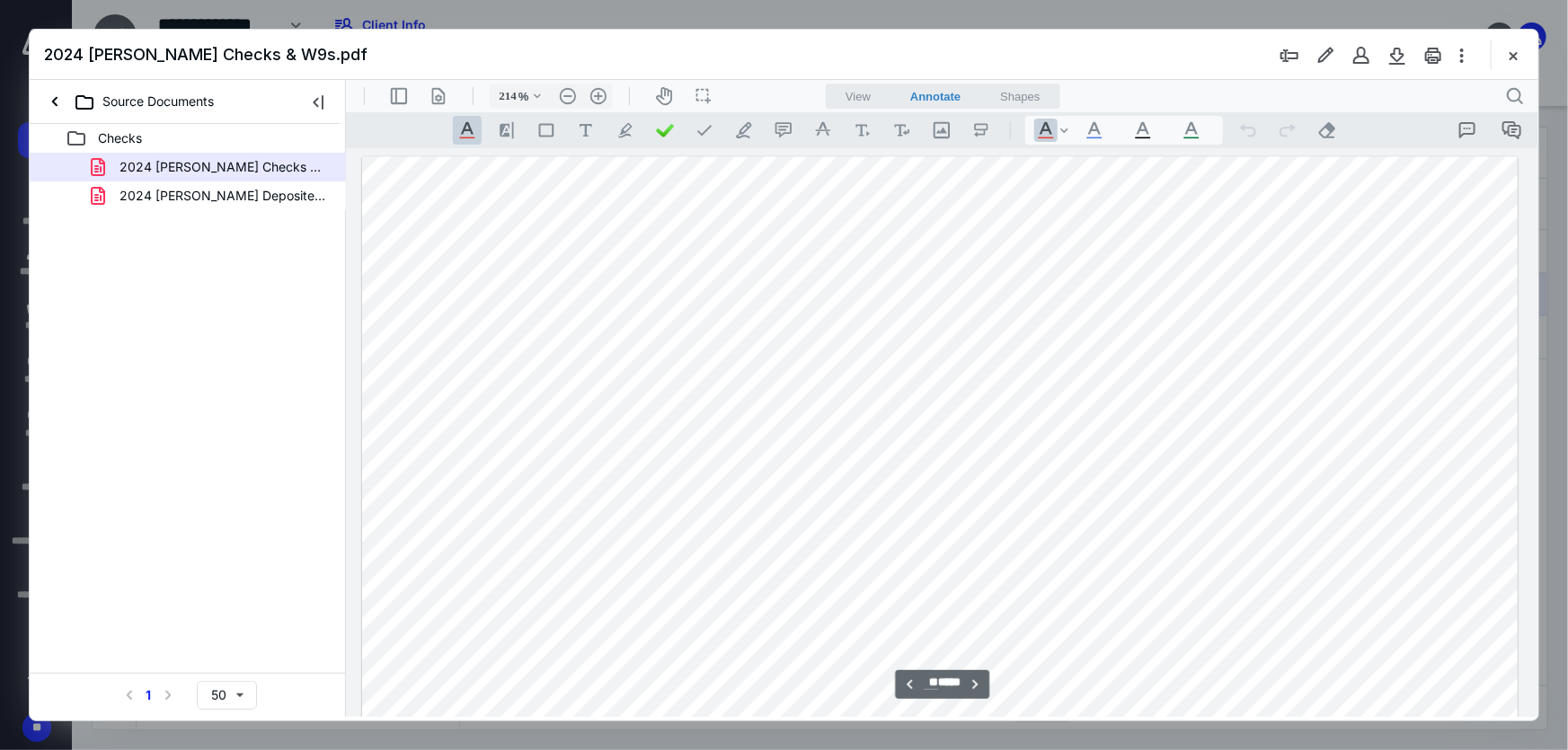 type on "**" 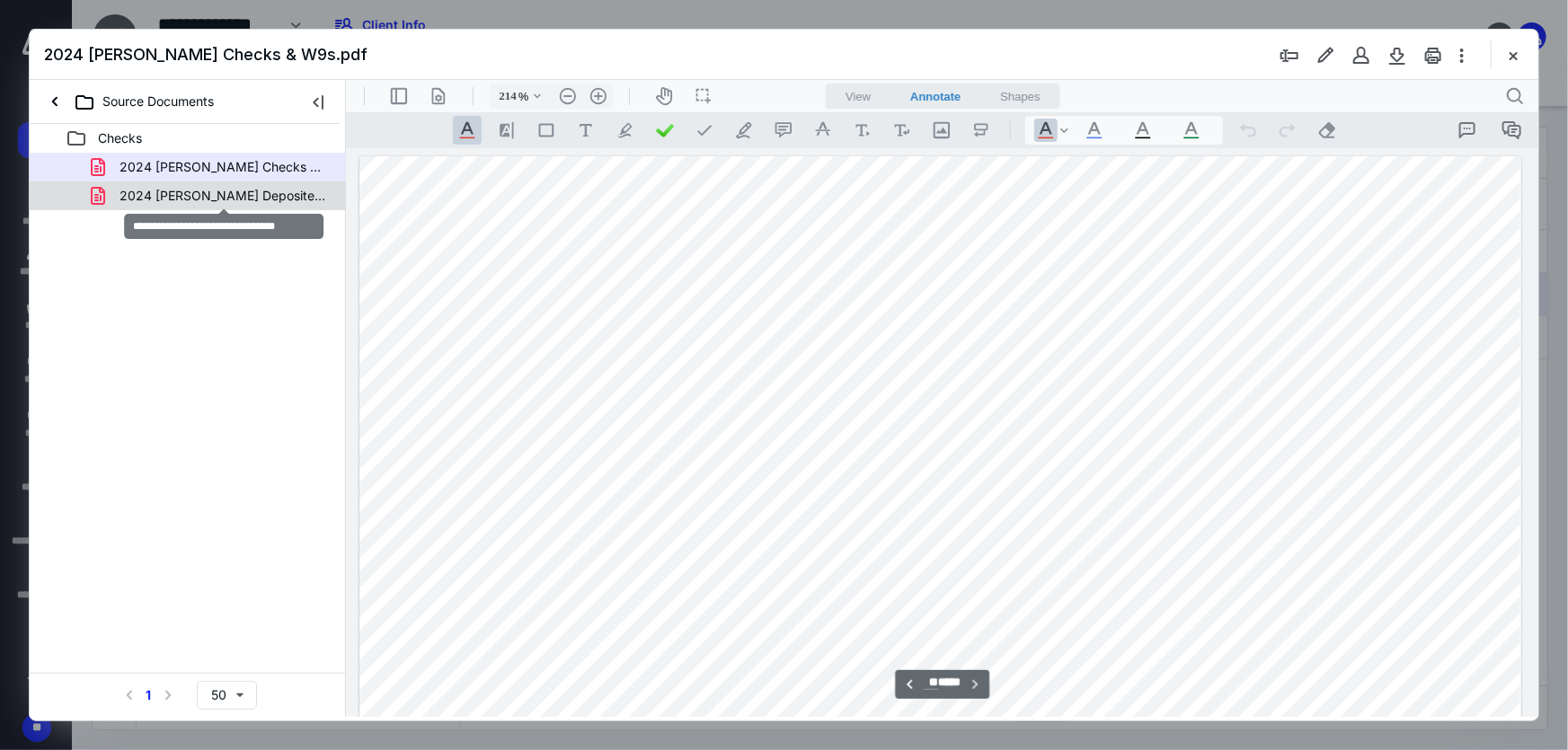 click on "2024 Hurley Deposited Checks.pdf" at bounding box center [224, 196] 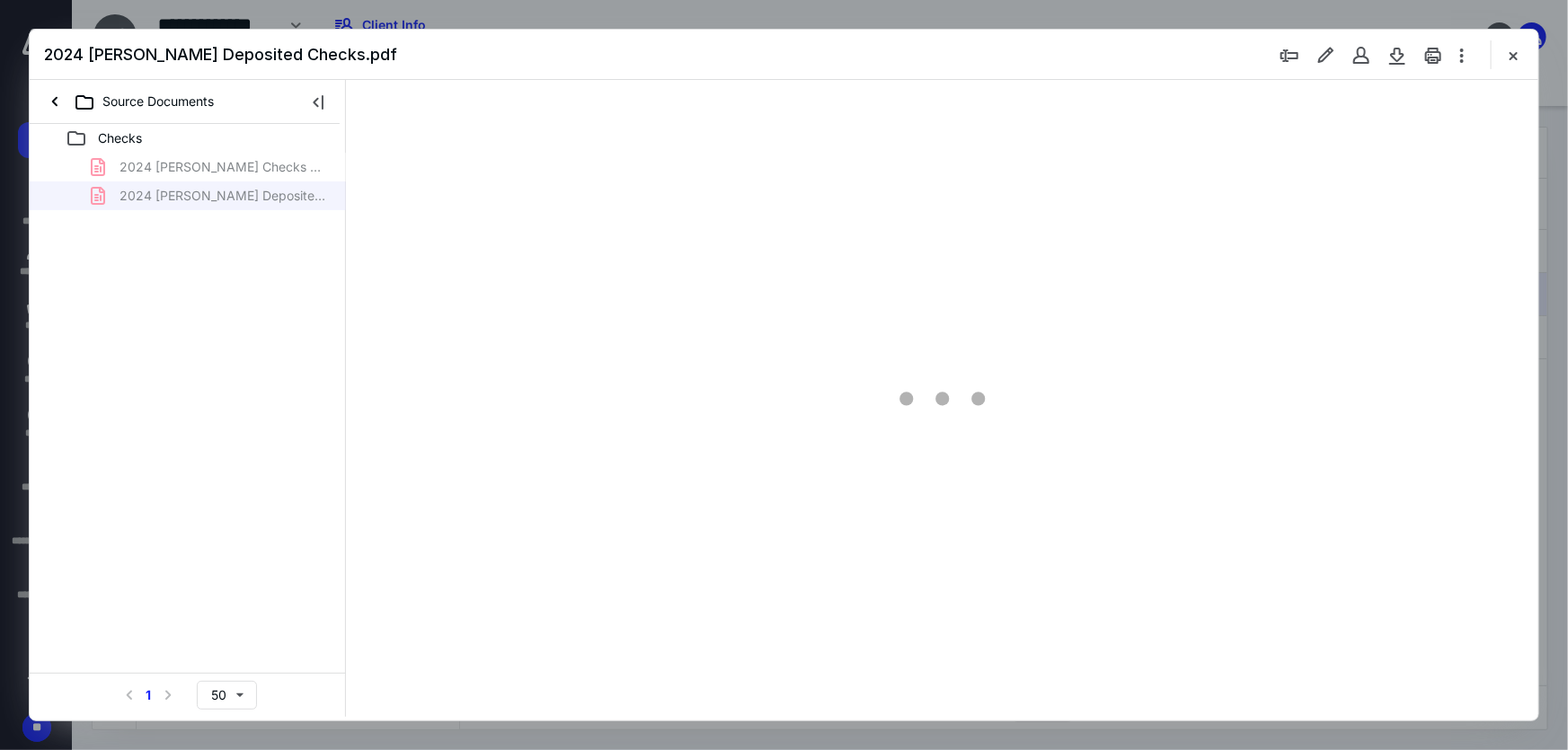 type on "165" 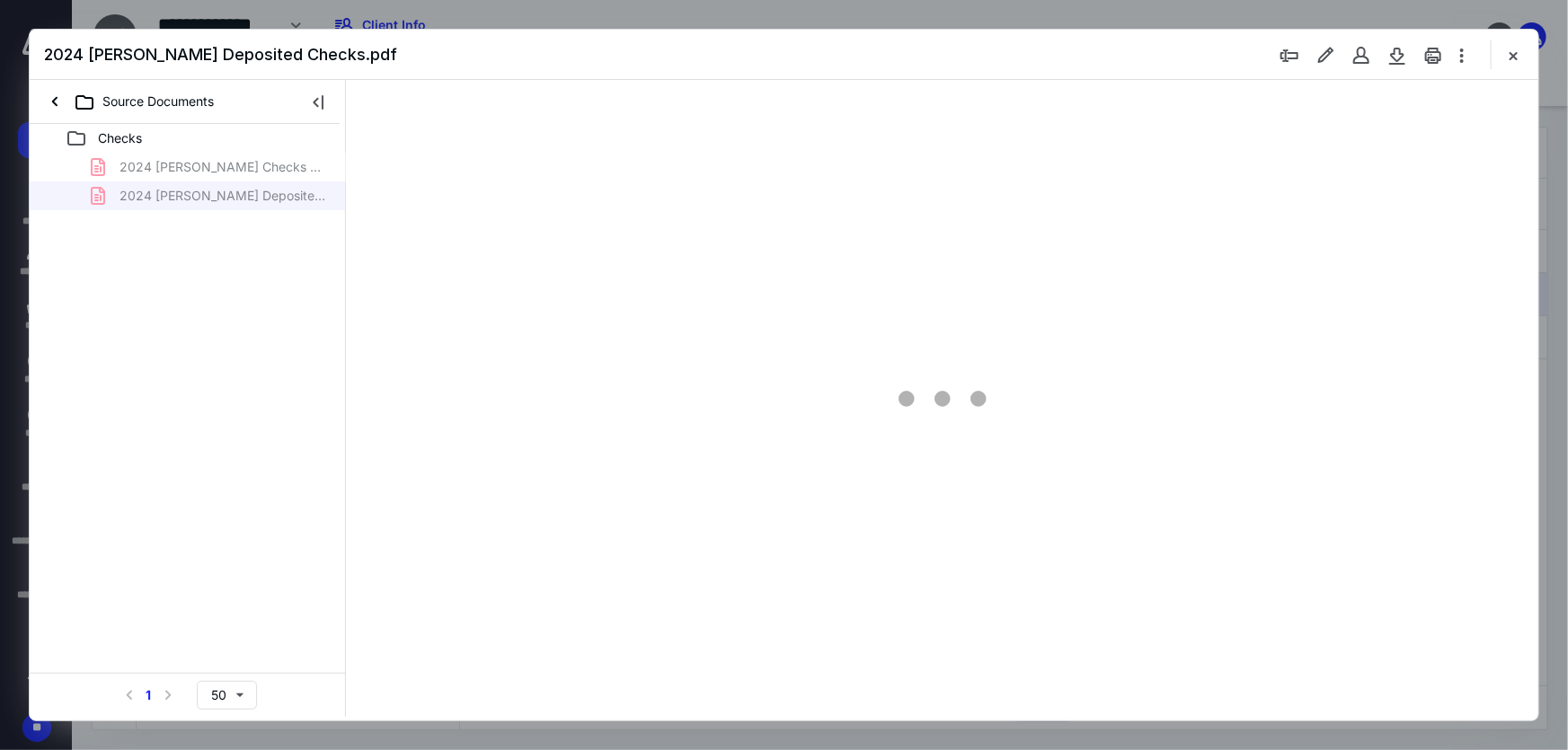 scroll, scrollTop: 74, scrollLeft: 0, axis: vertical 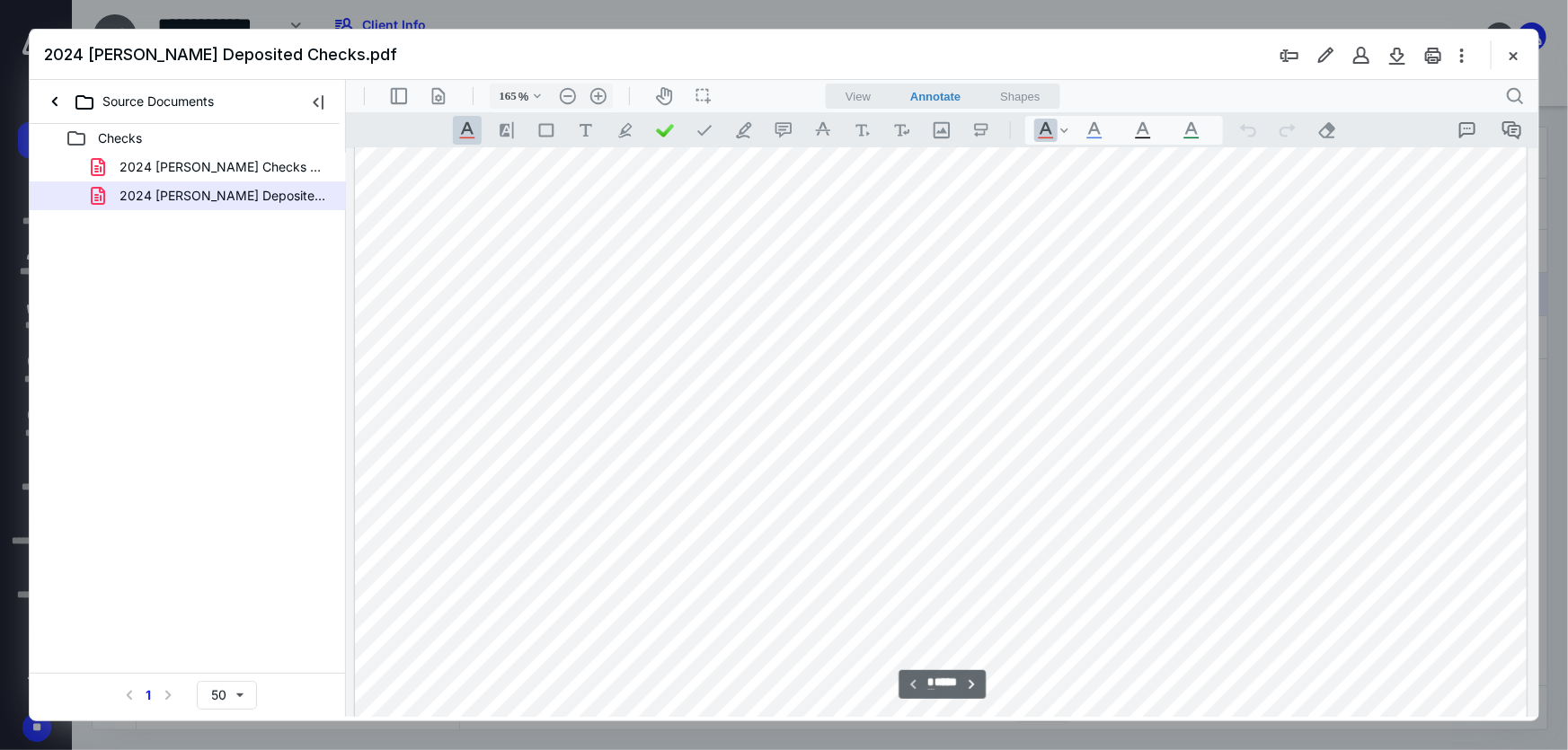 click at bounding box center (940, 529) 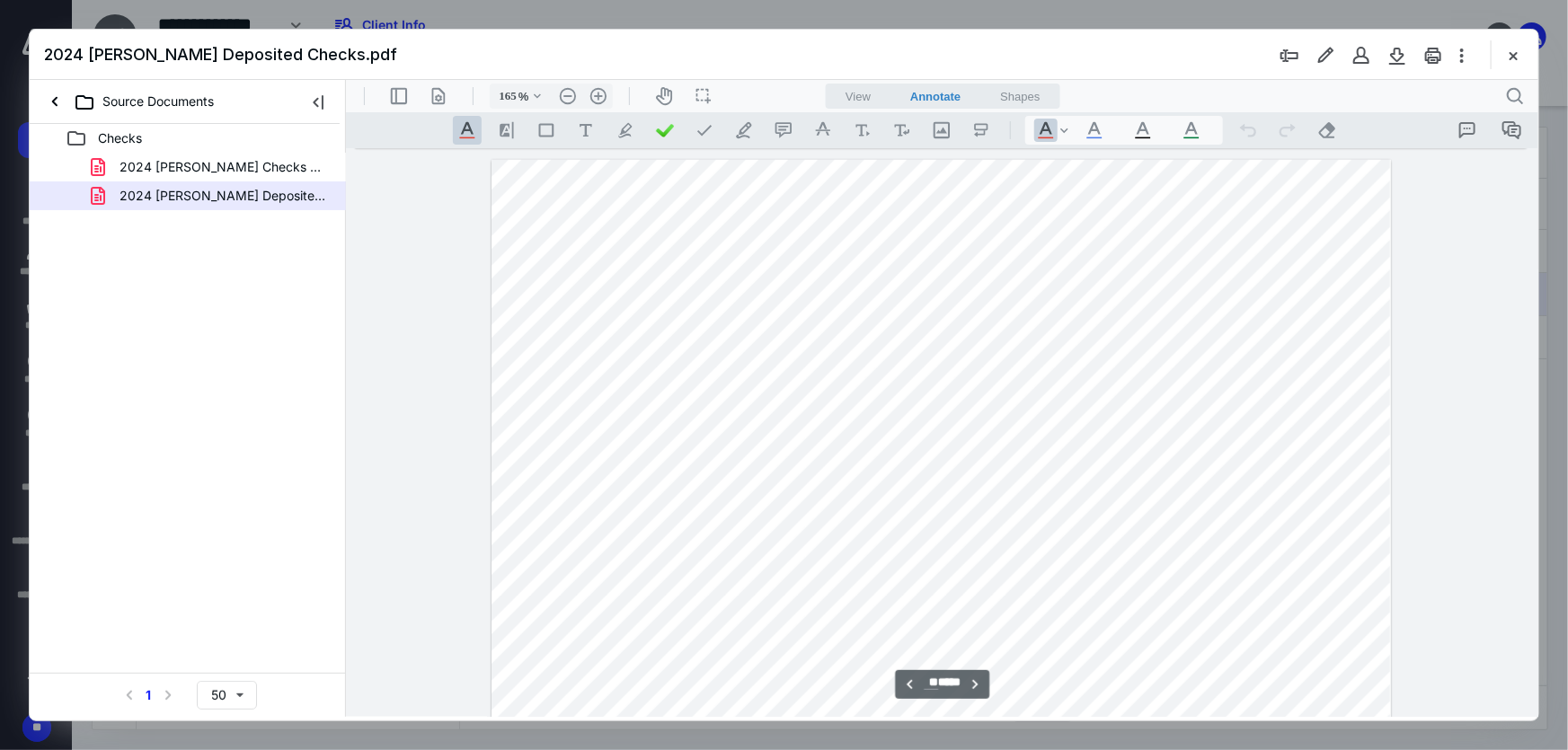 type on "**" 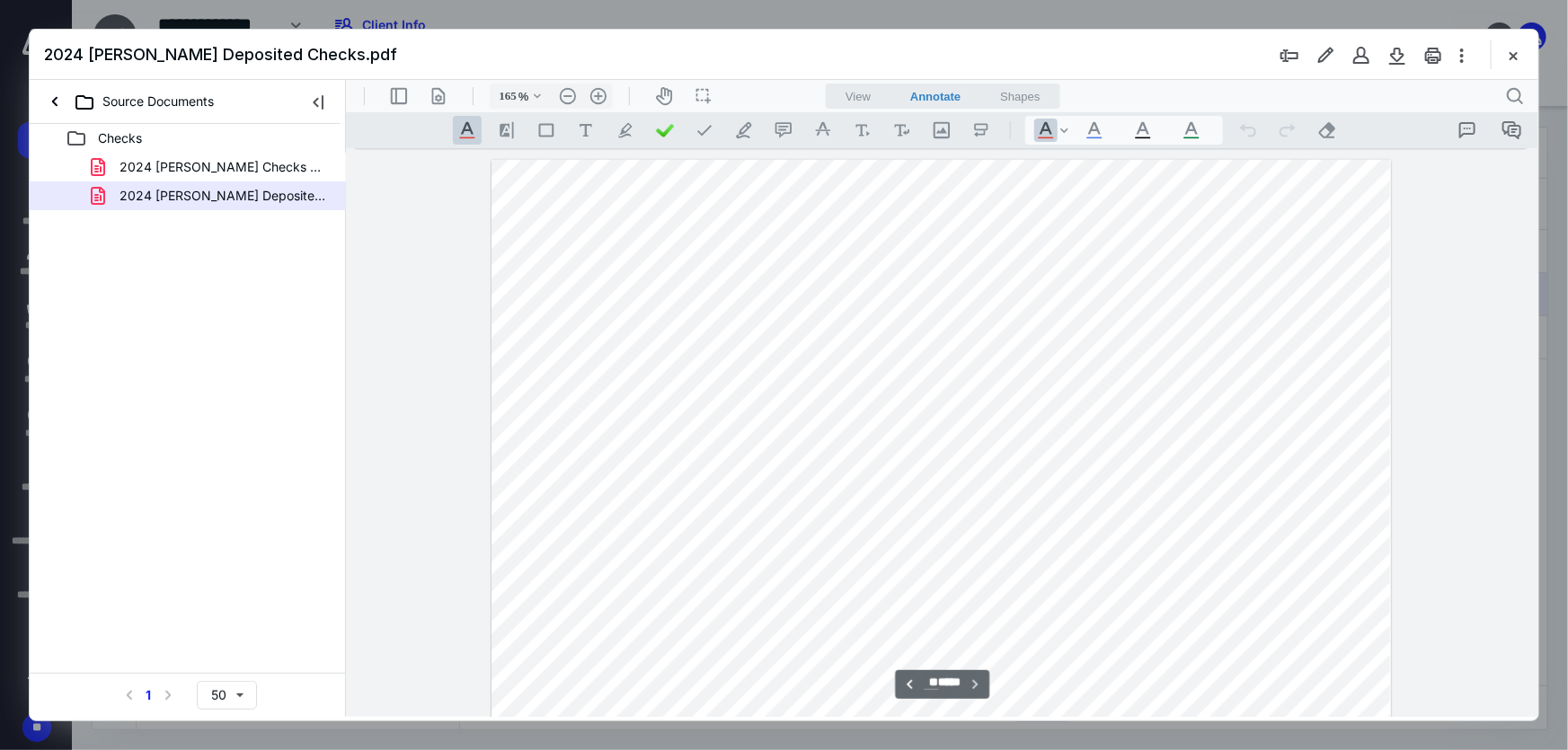 scroll, scrollTop: 29663, scrollLeft: 0, axis: vertical 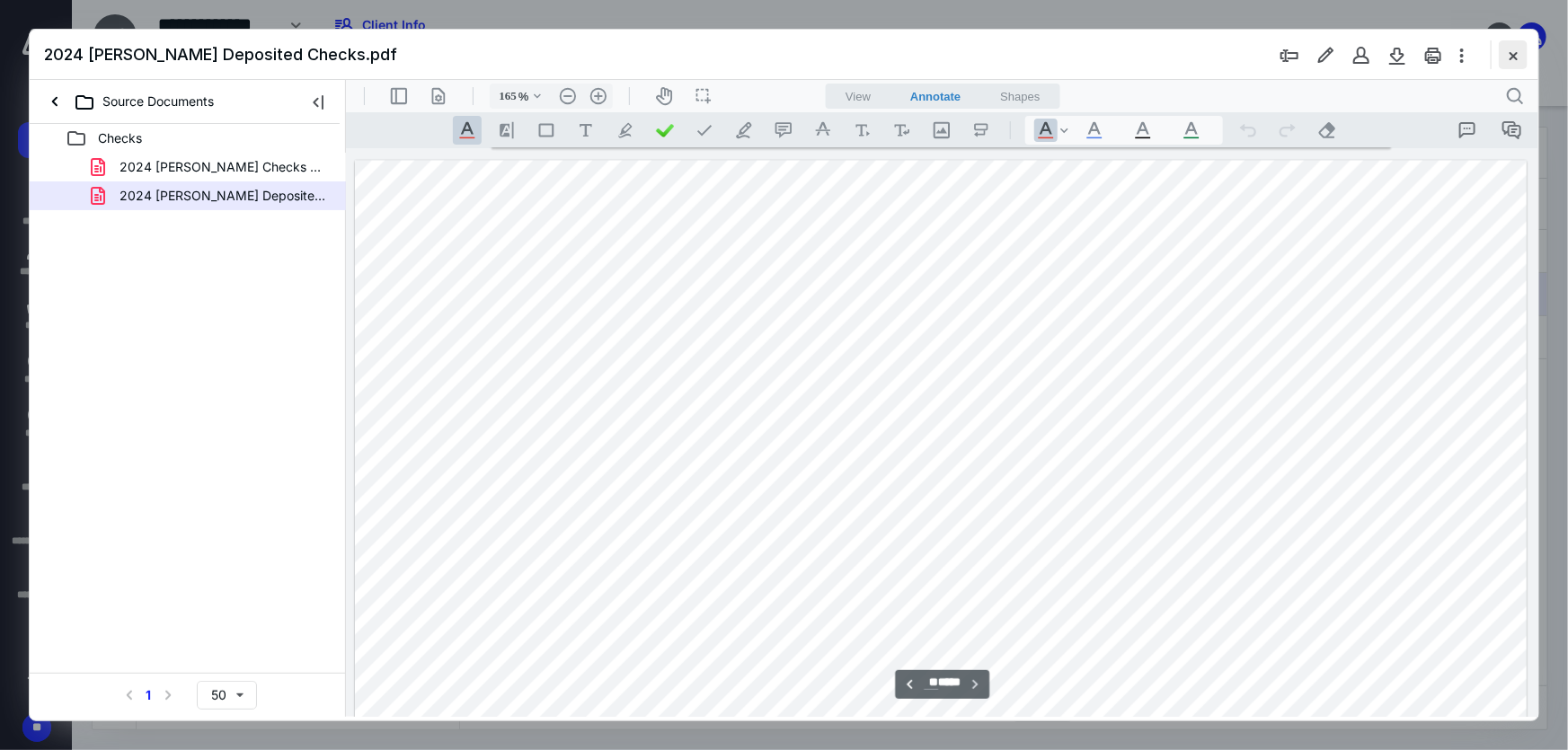 click at bounding box center [1513, 55] 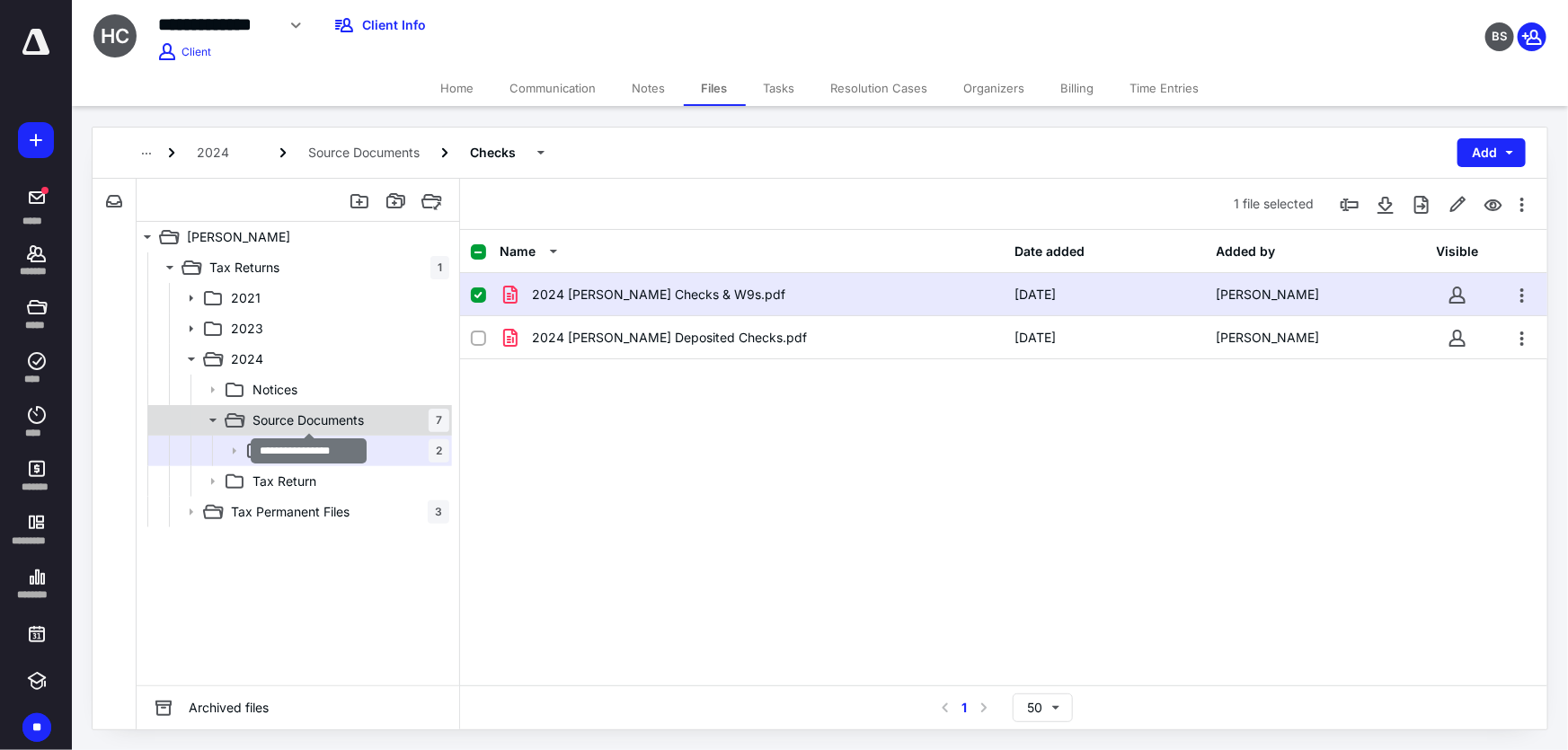 click on "Source Documents" at bounding box center (308, 420) 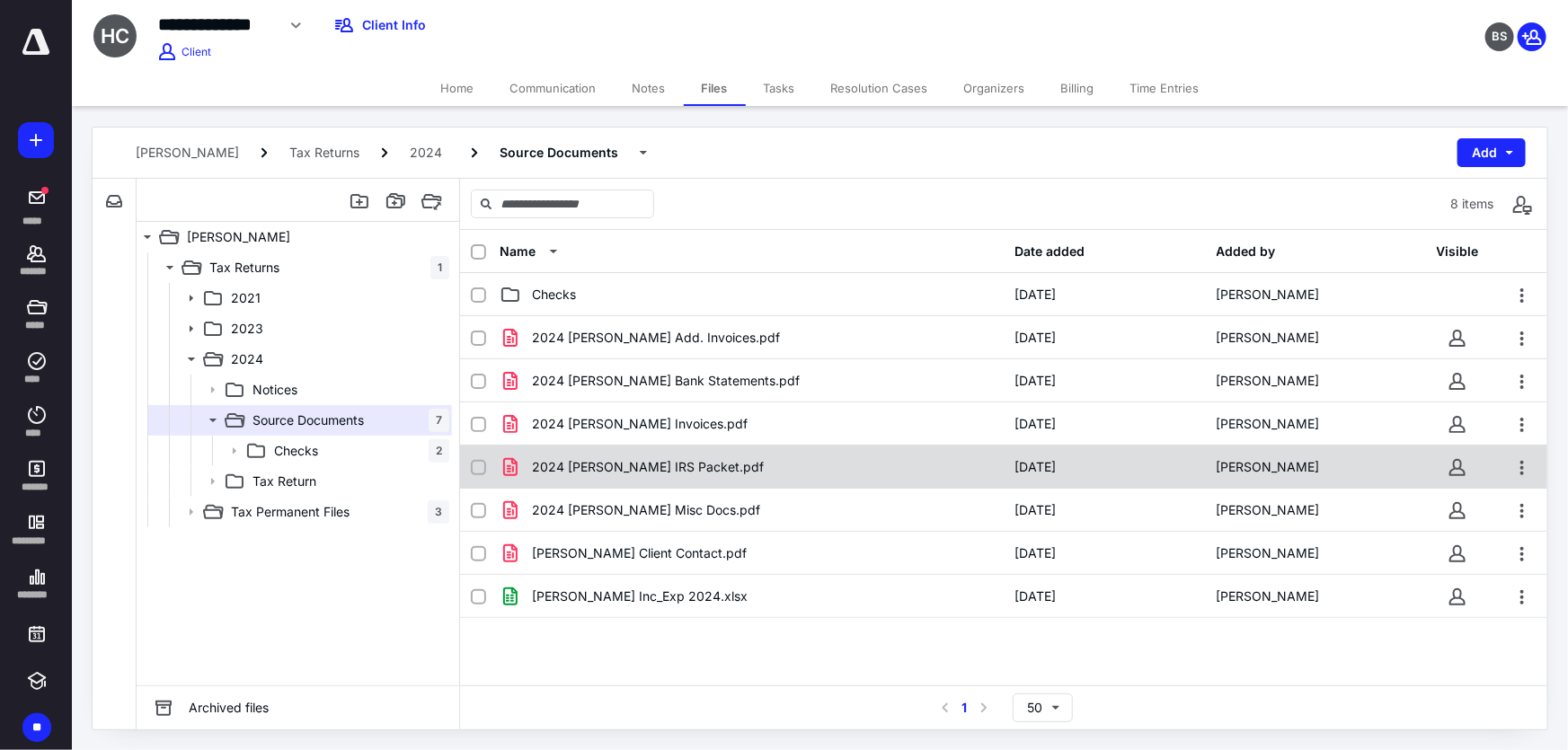 click on "2024 Hurley IRS Packet.pdf" at bounding box center (751, 467) 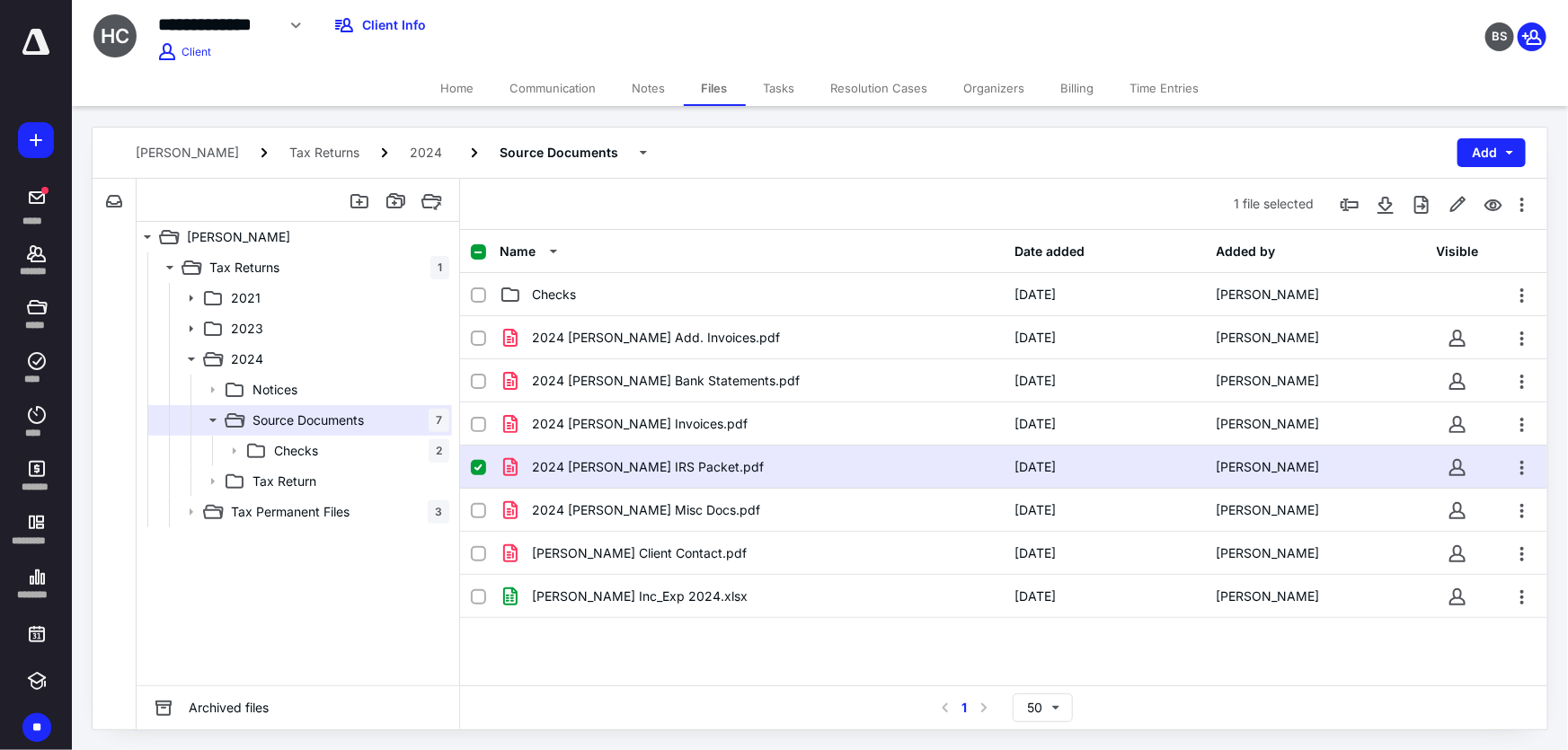 click on "2024 Hurley IRS Packet.pdf" at bounding box center (751, 467) 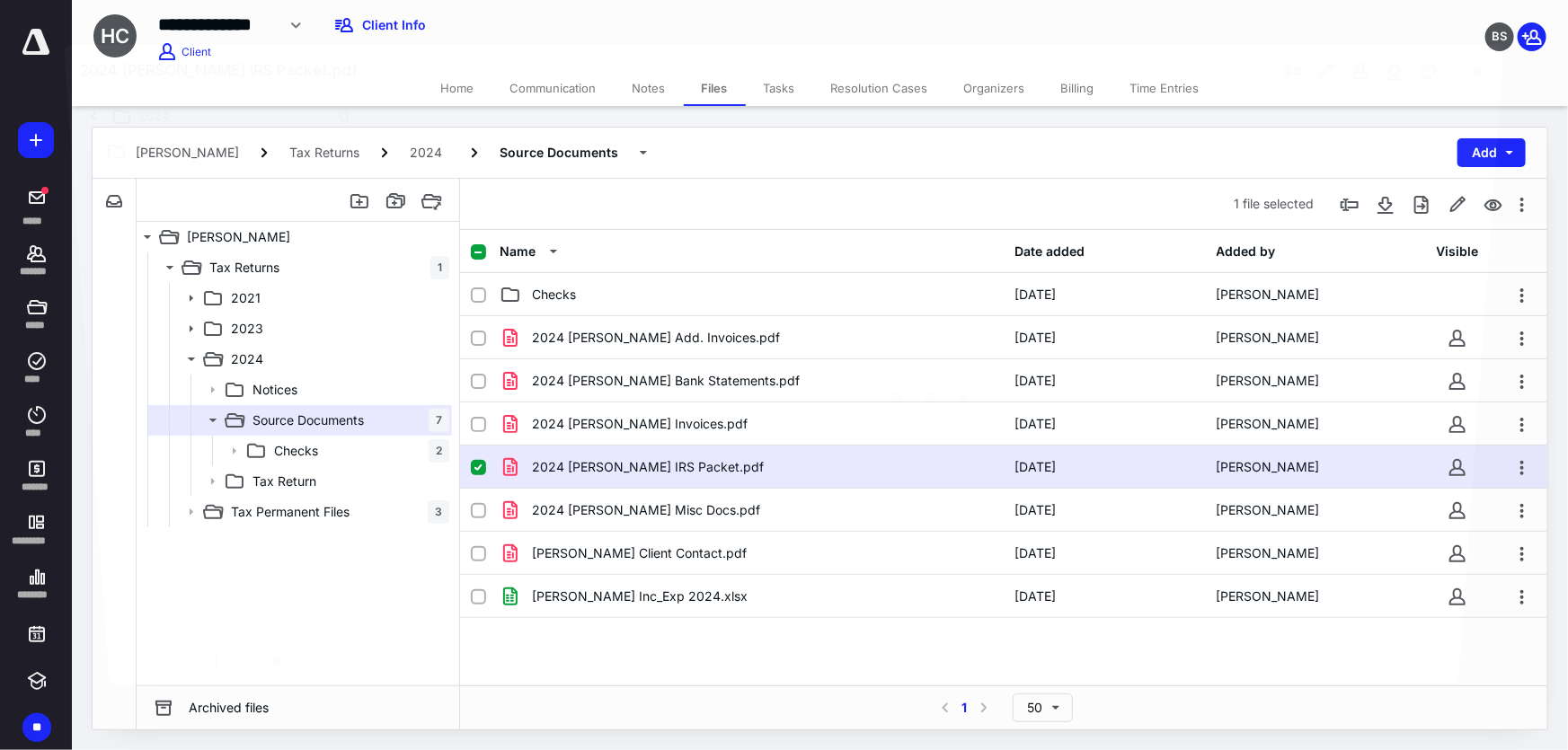 click at bounding box center (934, 388) 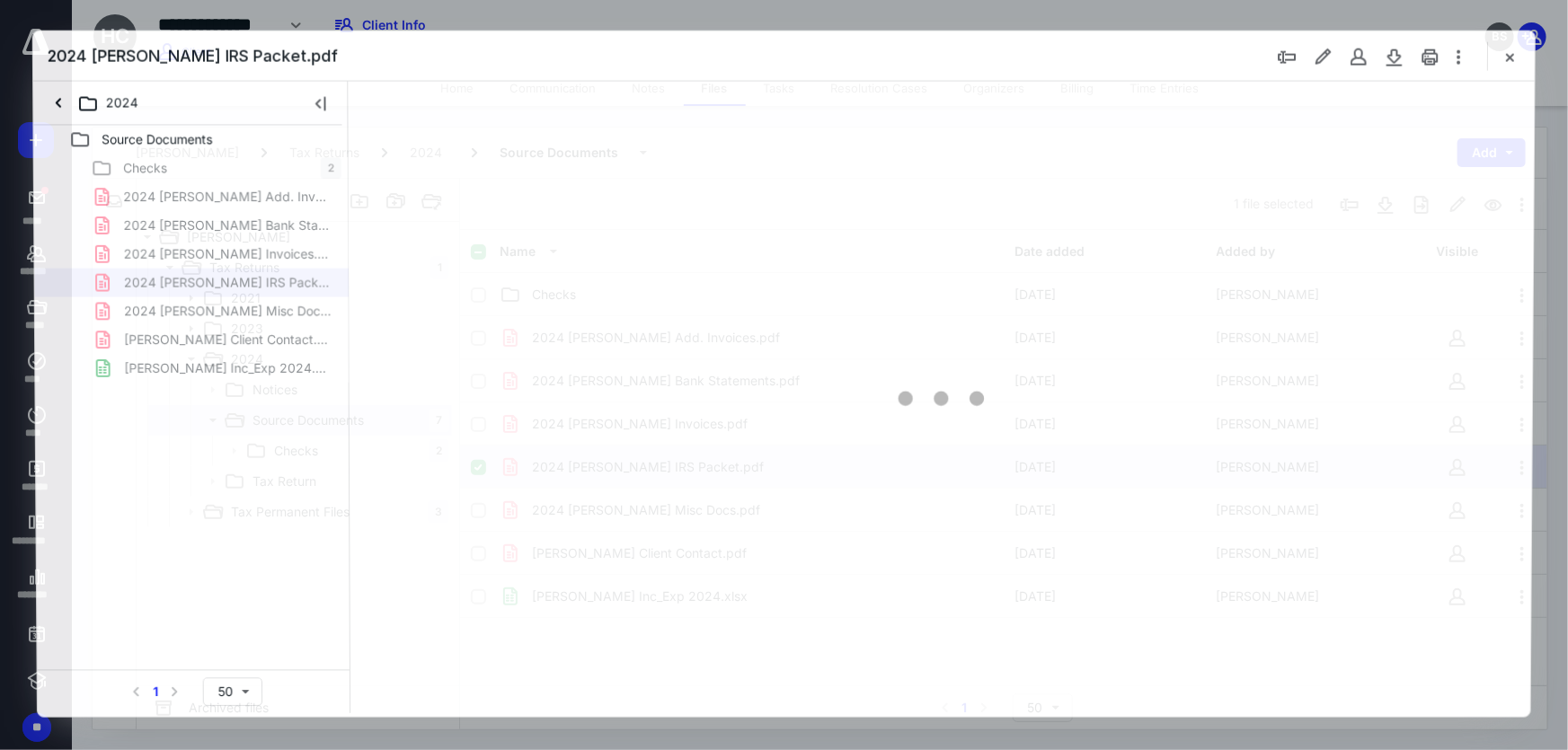 scroll, scrollTop: 0, scrollLeft: 0, axis: both 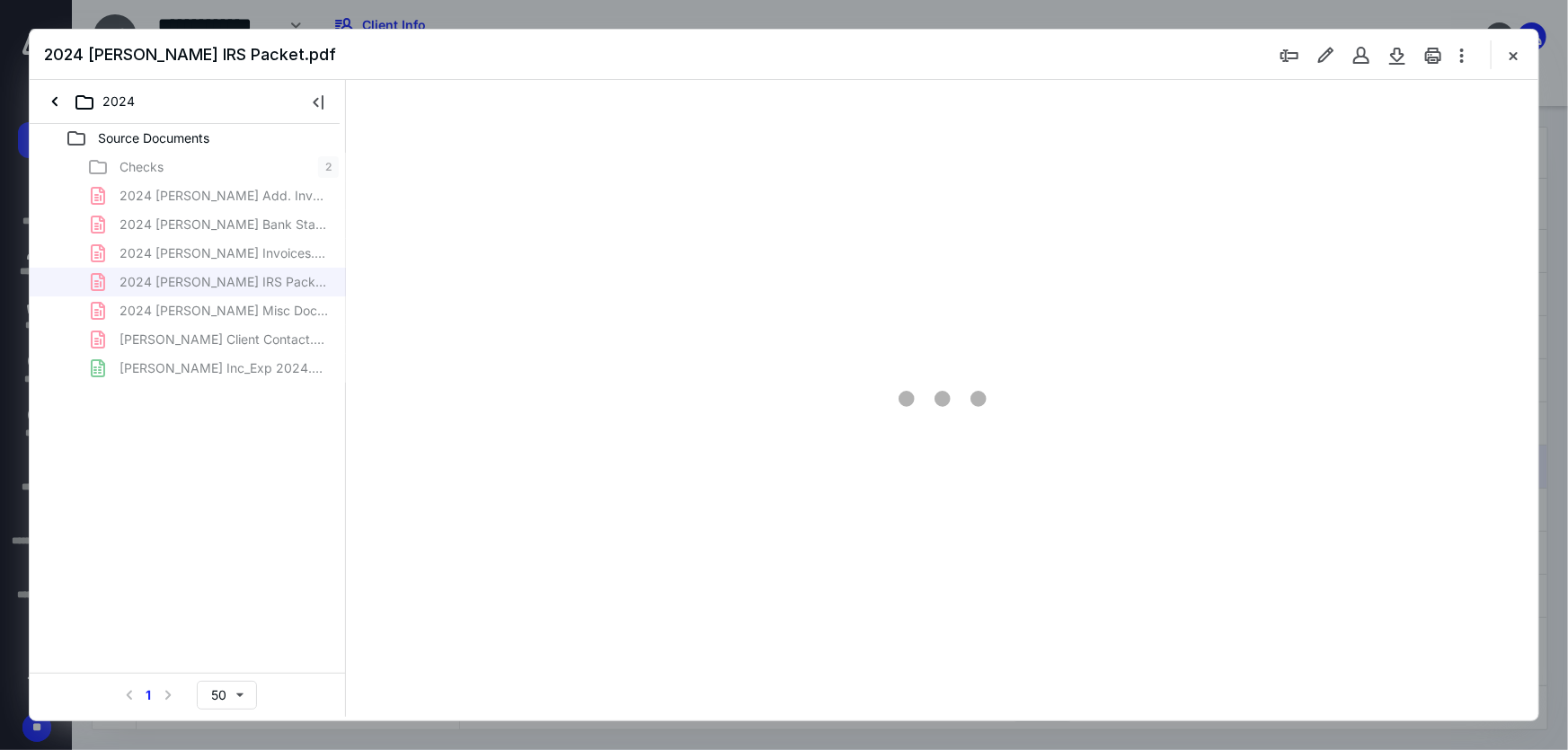 type on "215" 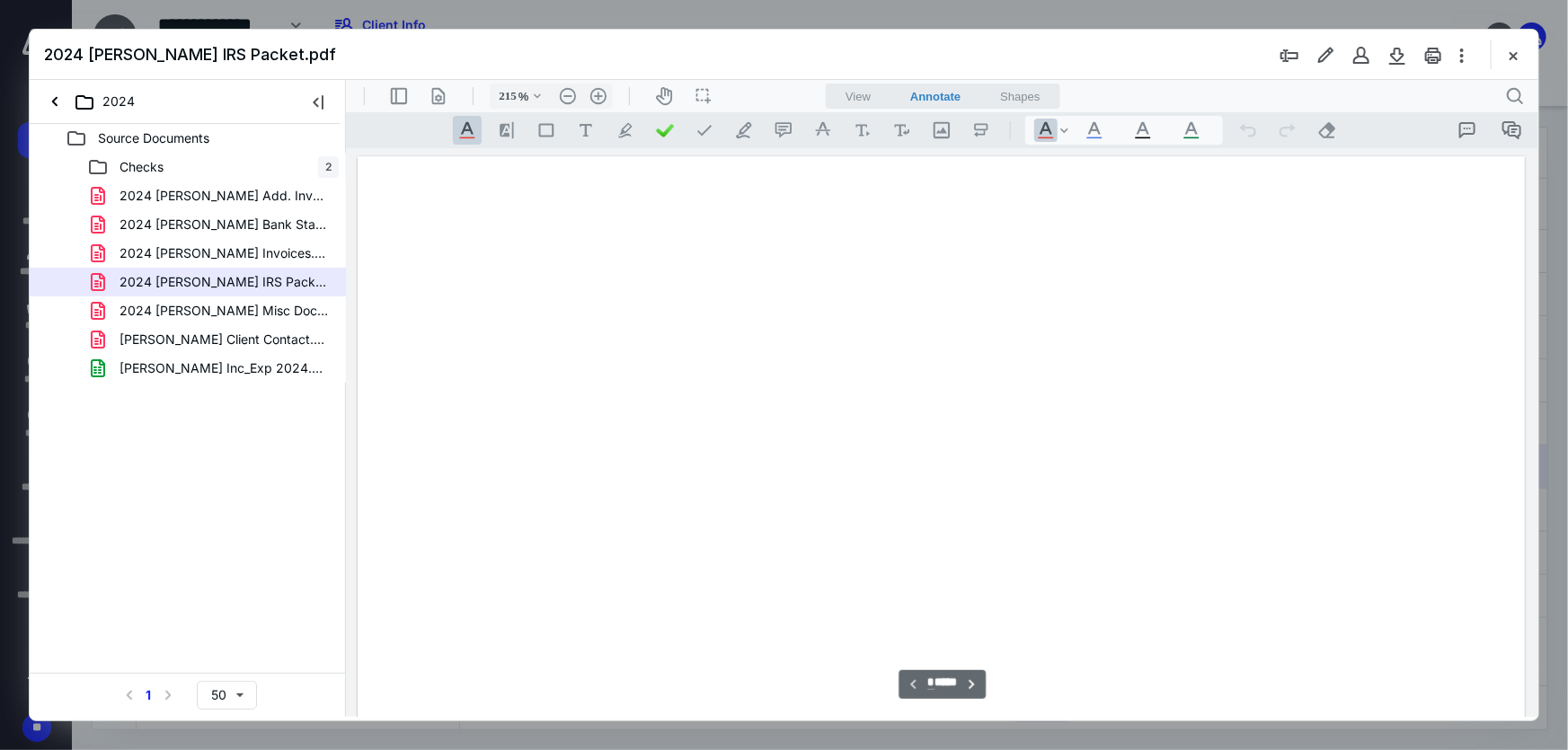 scroll, scrollTop: 76, scrollLeft: 1, axis: both 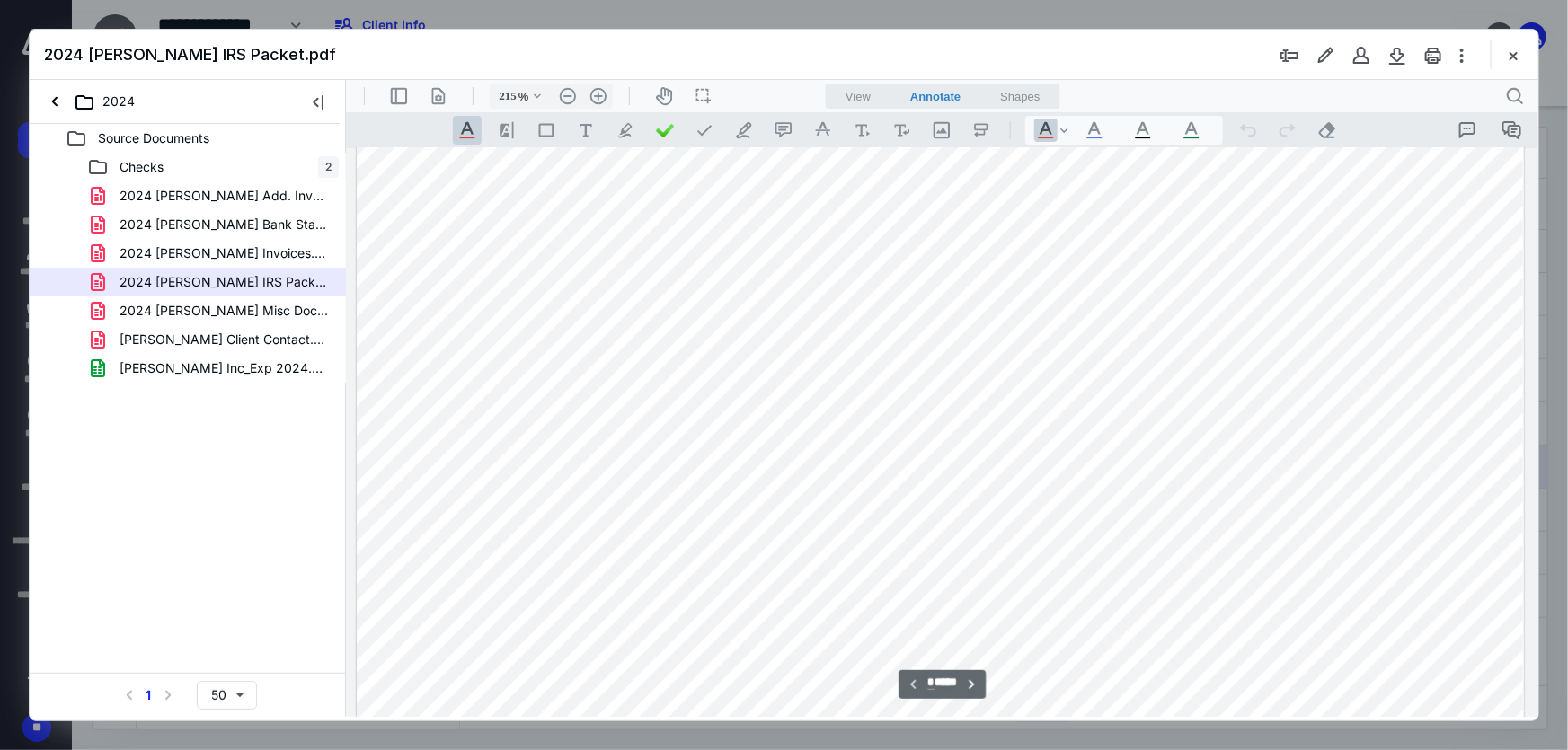 click at bounding box center [940, 843] 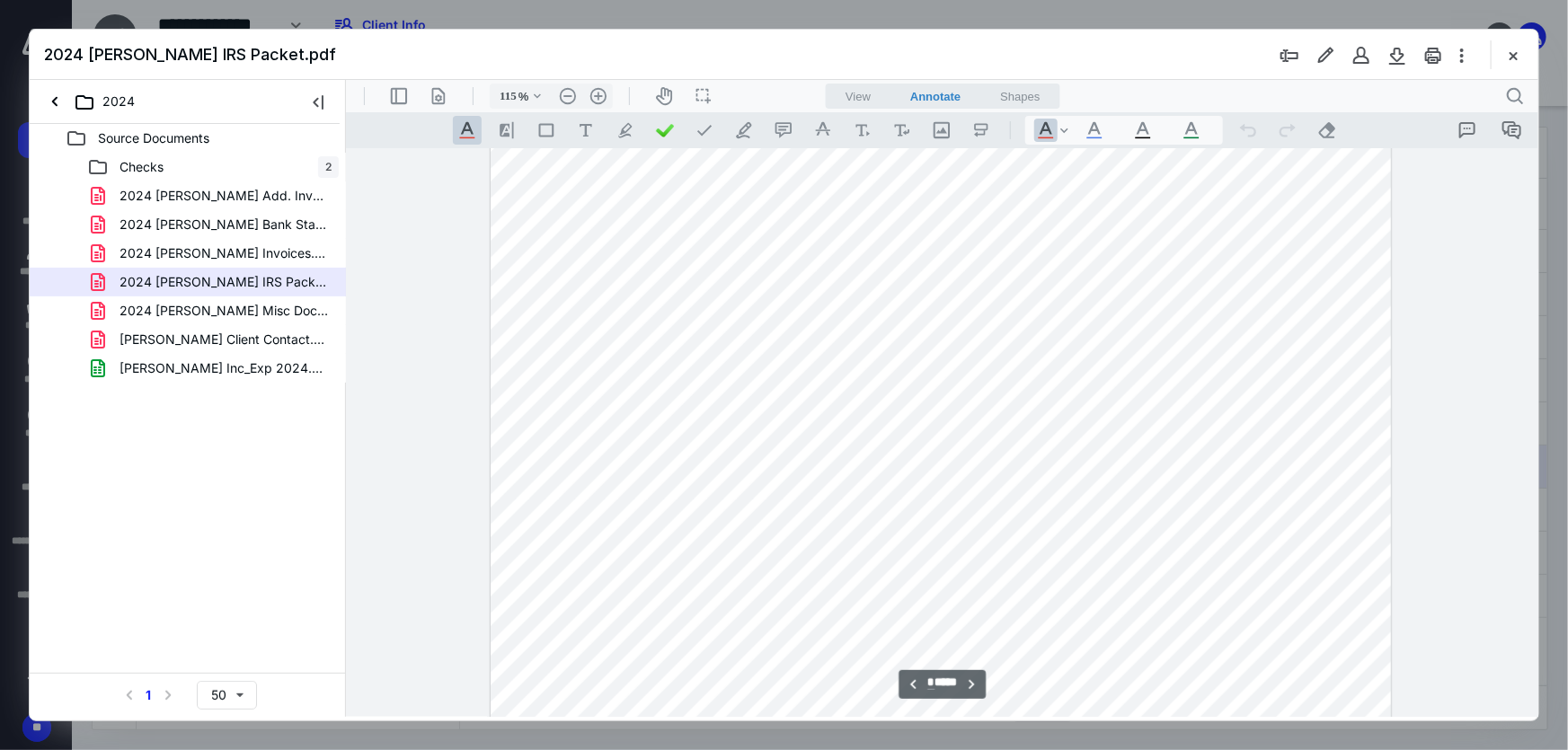 scroll, scrollTop: 764, scrollLeft: 0, axis: vertical 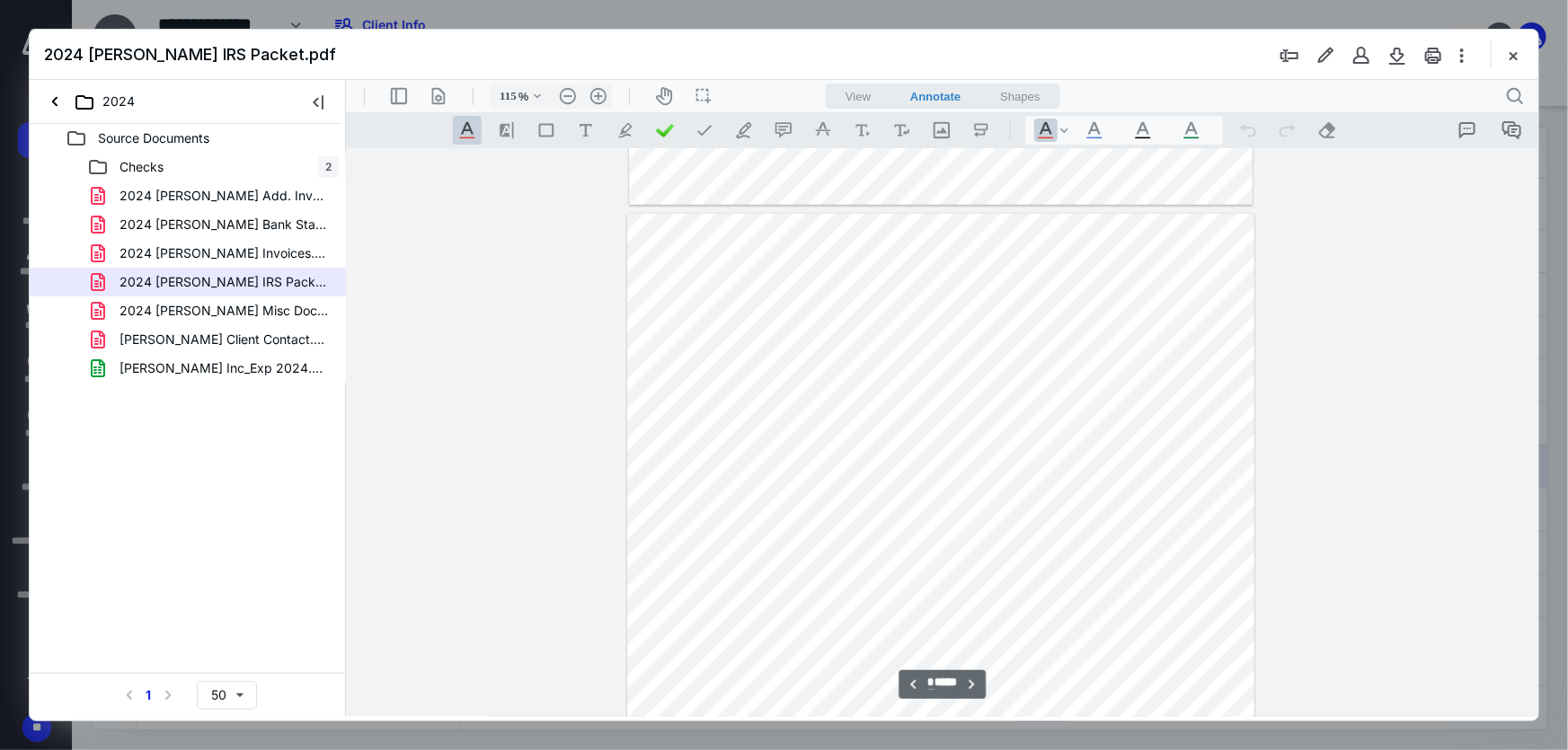 type on "140" 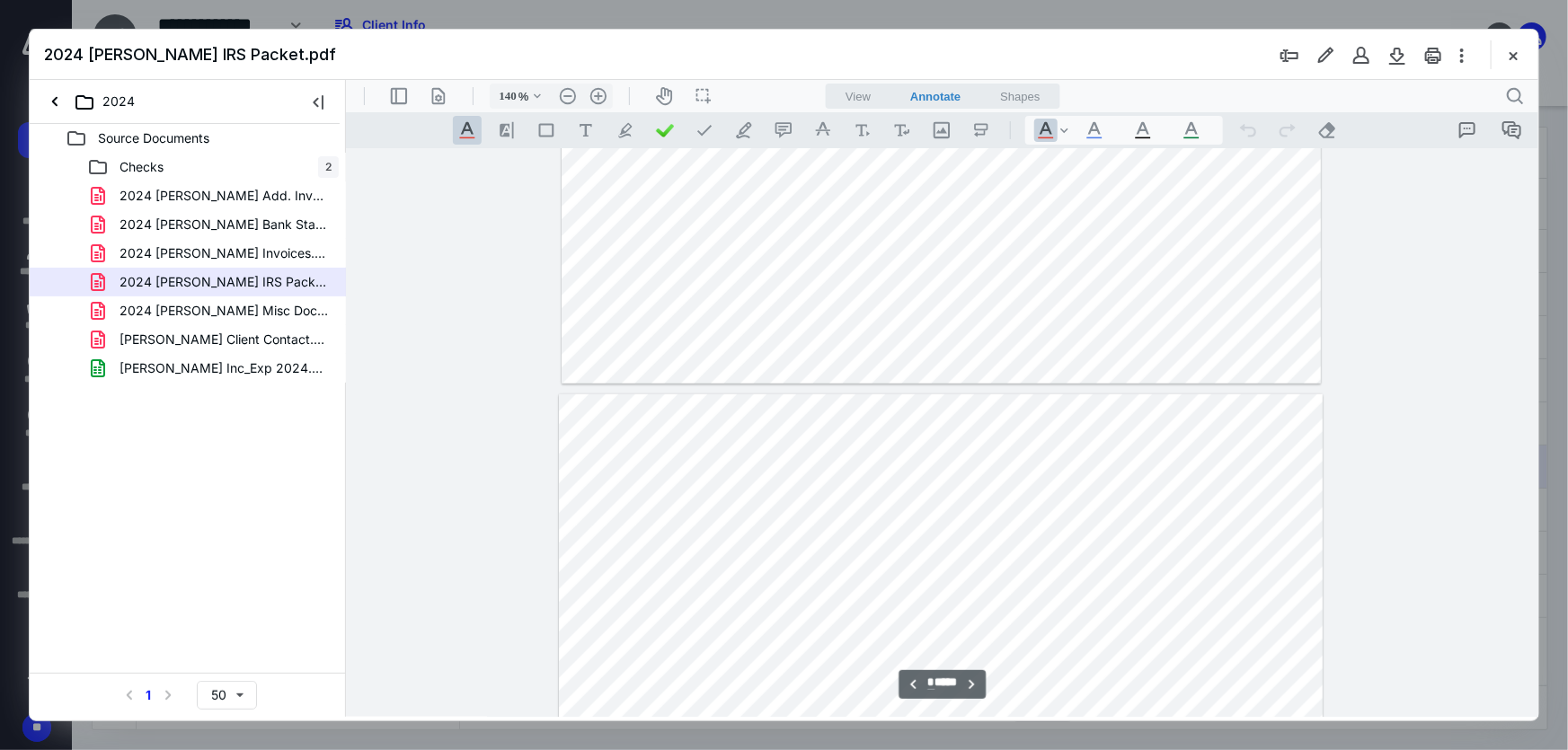 scroll, scrollTop: 1006, scrollLeft: 0, axis: vertical 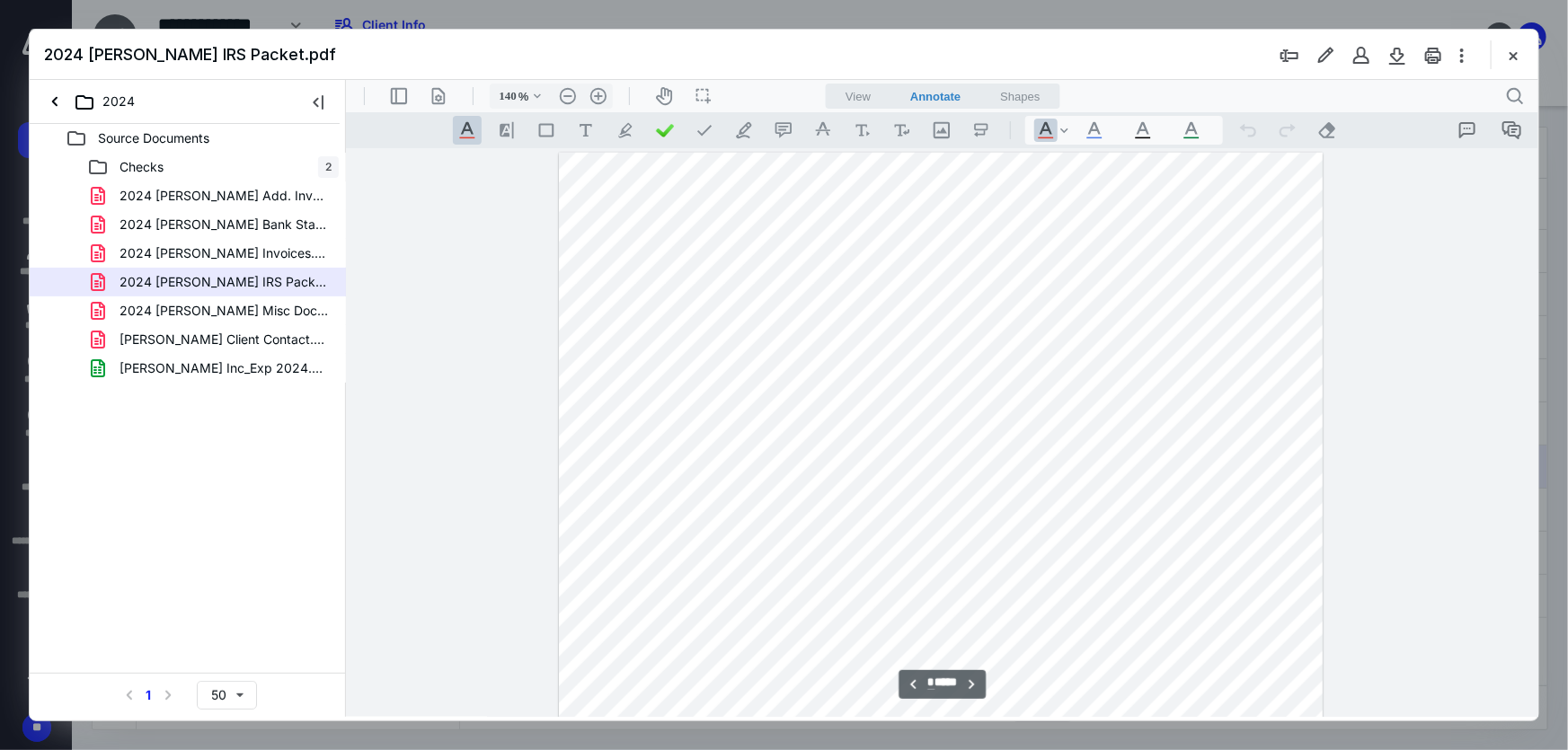 click at bounding box center (940, 649) 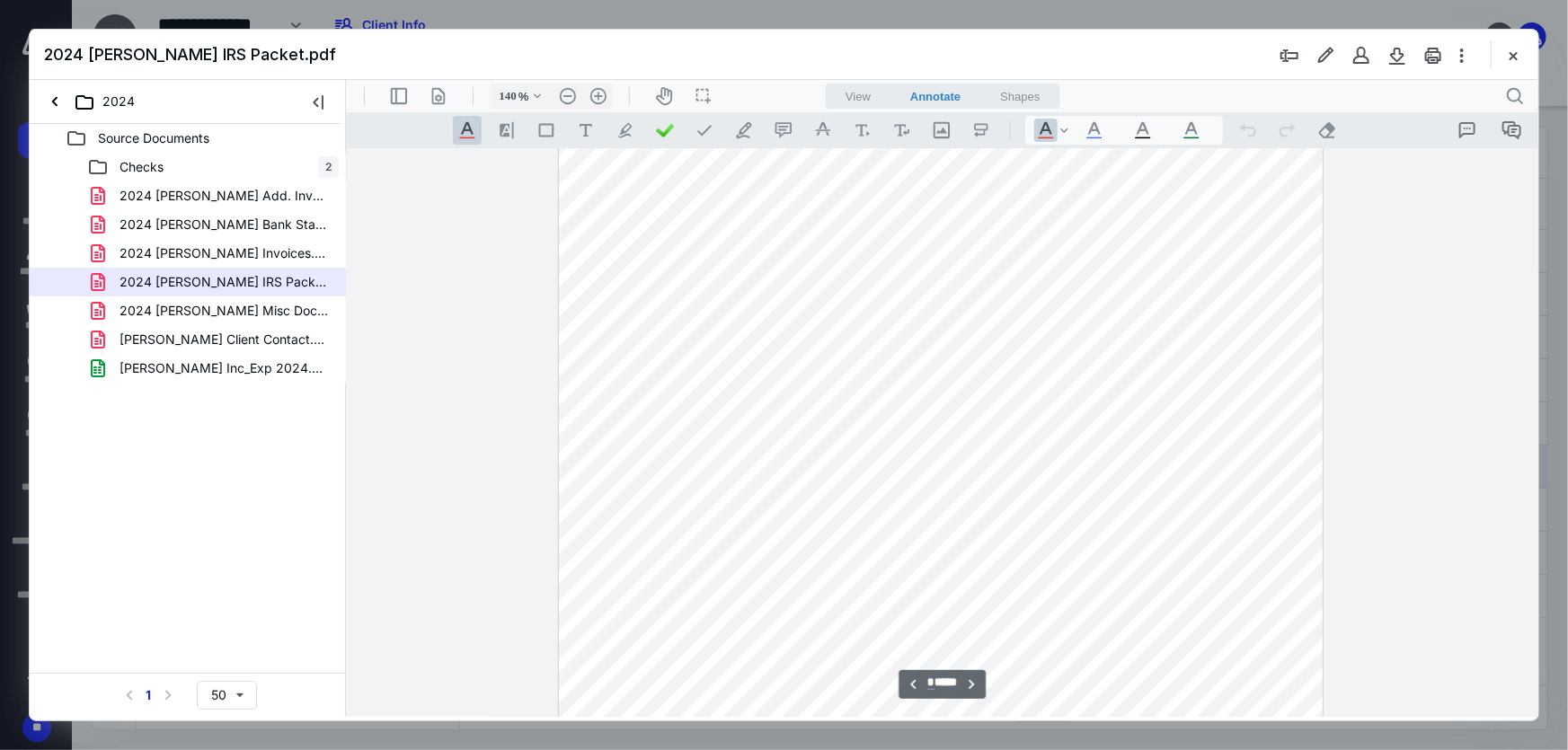 click on "**********" at bounding box center [941, 432] 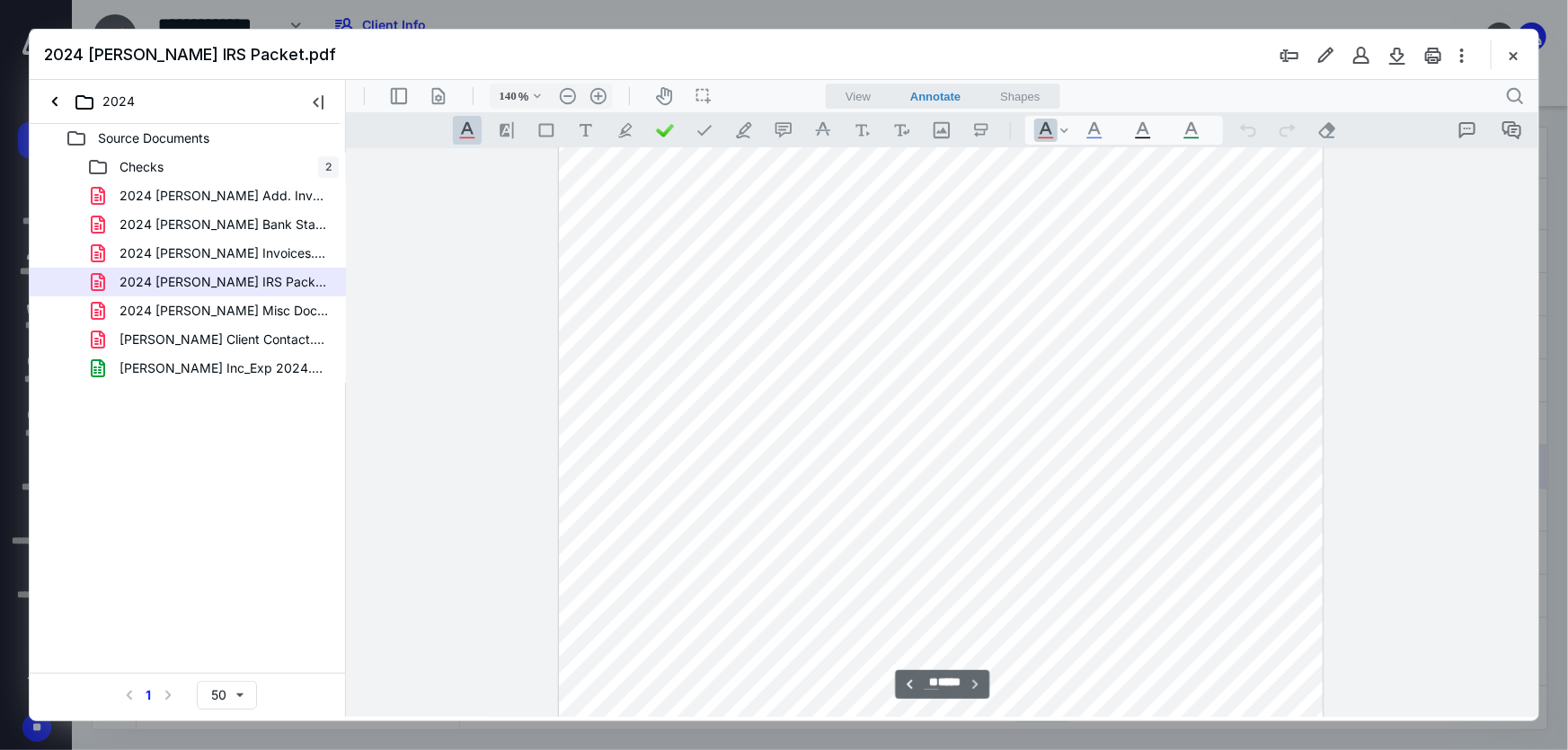 scroll, scrollTop: 13501, scrollLeft: 0, axis: vertical 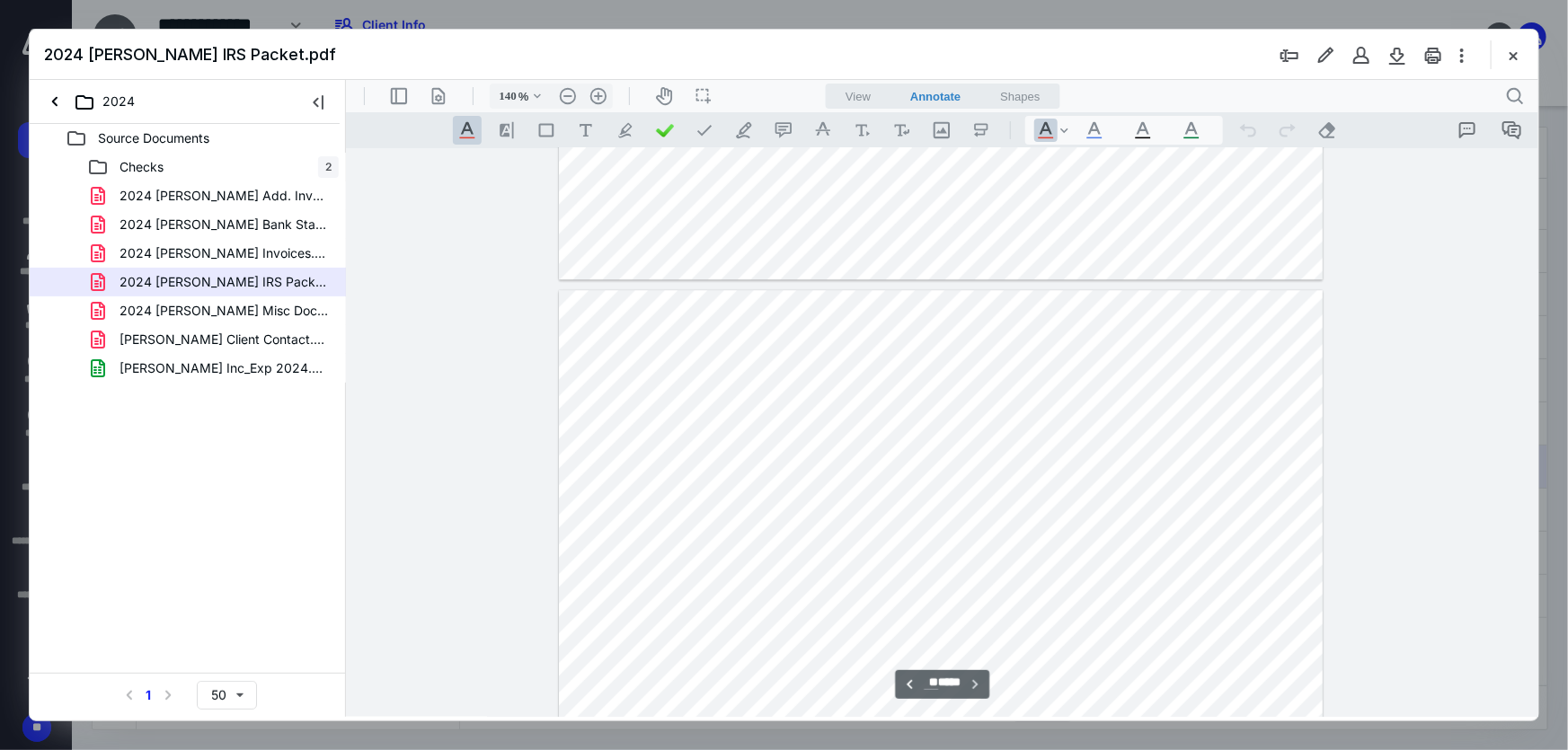 type on "**" 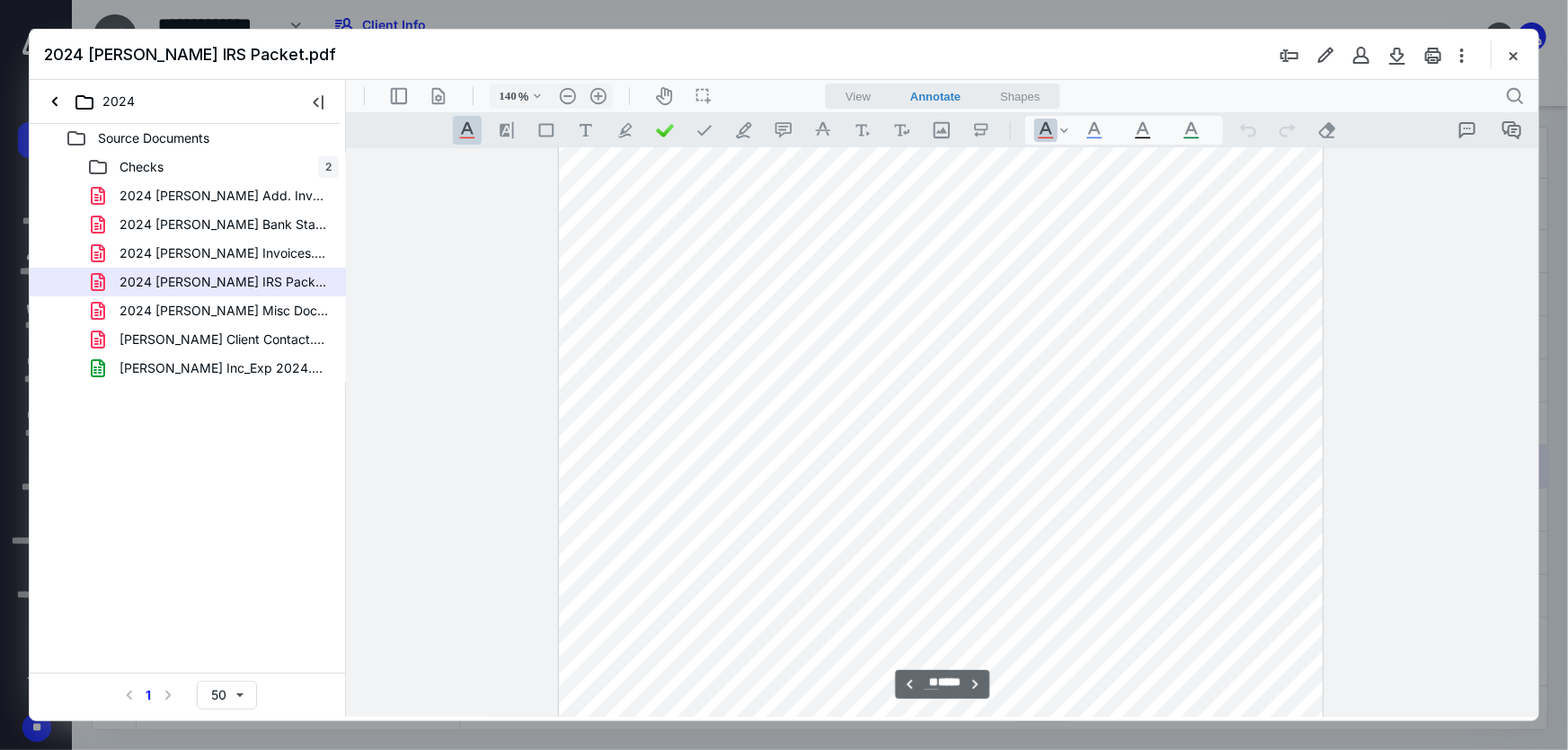 scroll, scrollTop: 11868, scrollLeft: 0, axis: vertical 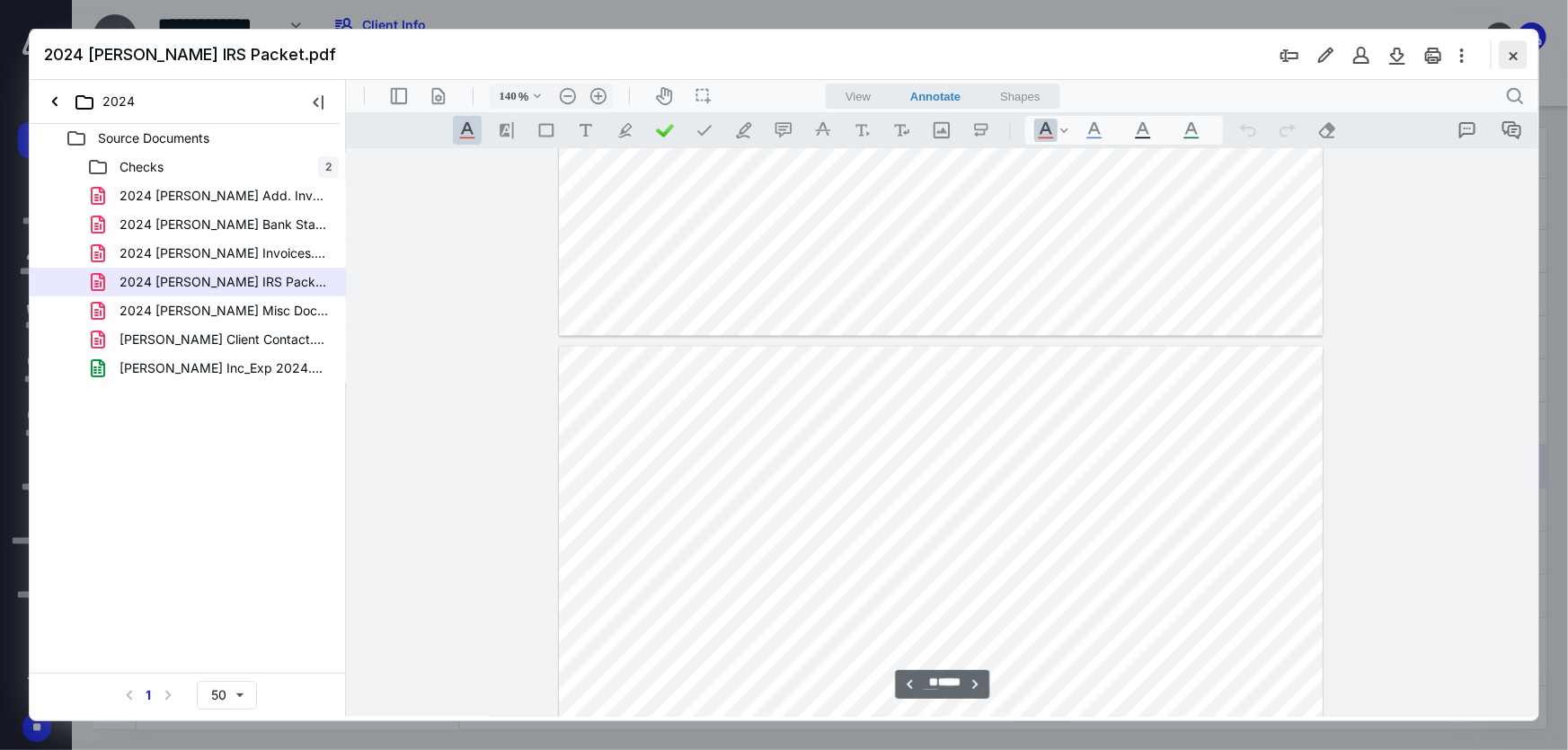click at bounding box center [1513, 55] 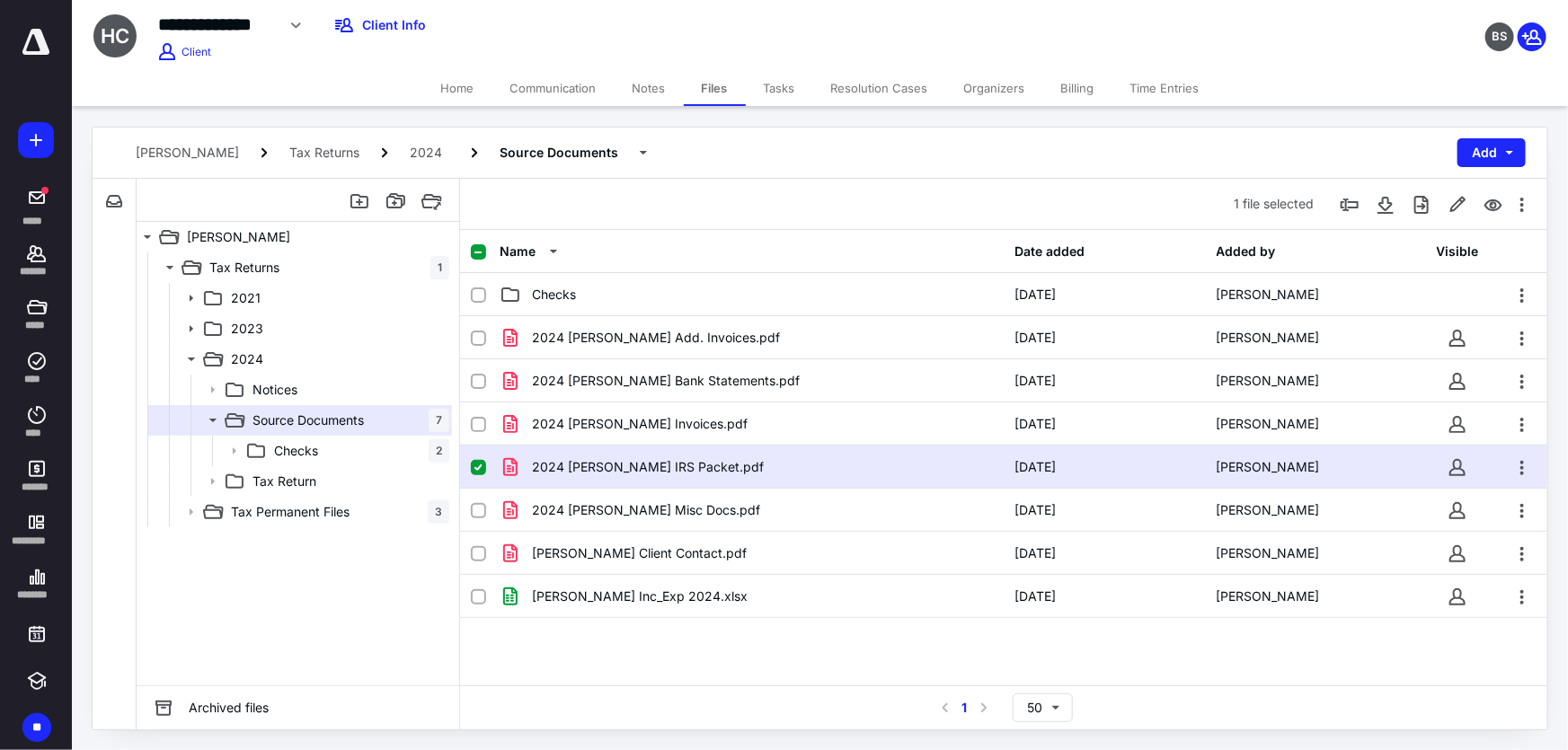 click on "1 file selected" at bounding box center [1004, 204] 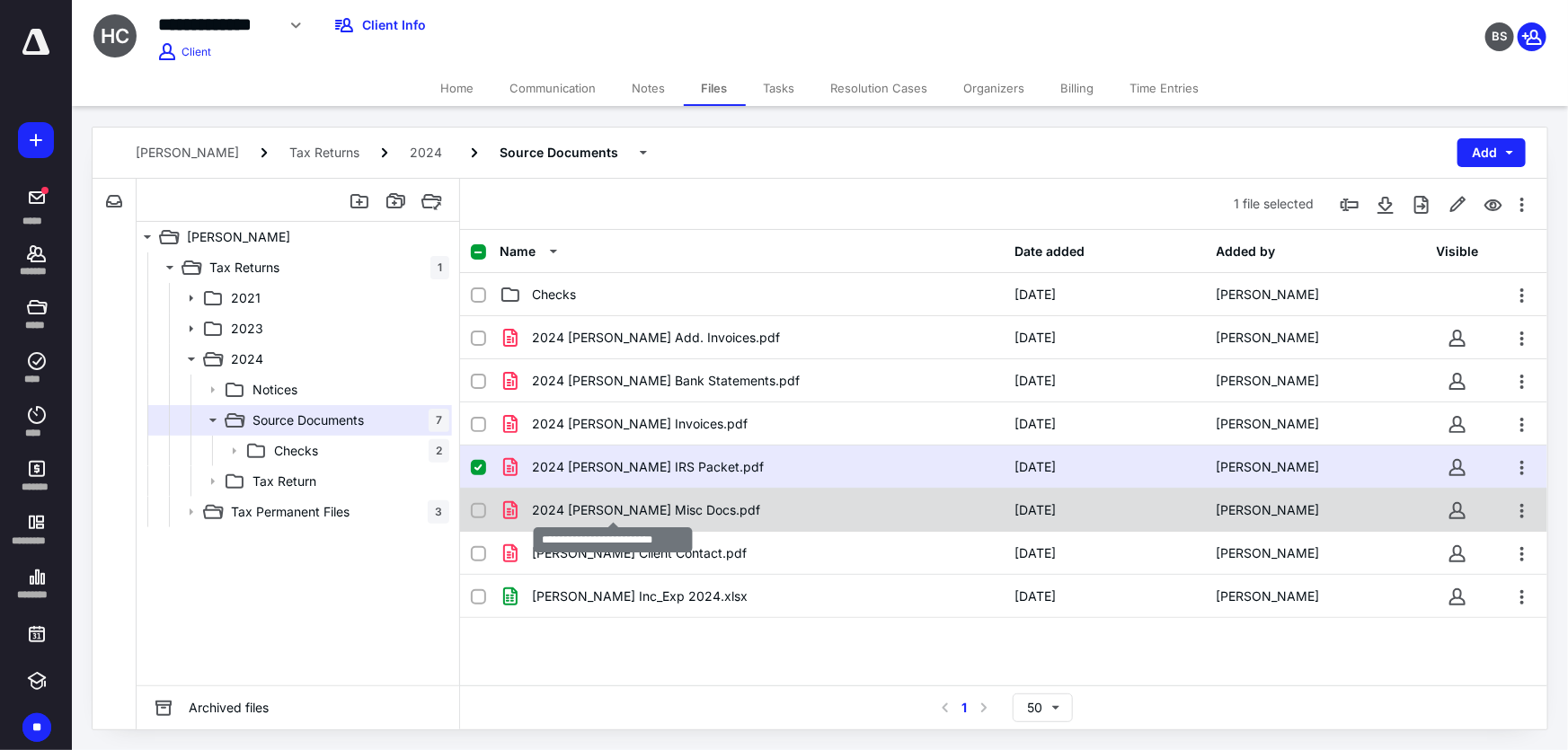 click on "2024 Hurley Misc Docs.pdf" at bounding box center [646, 510] 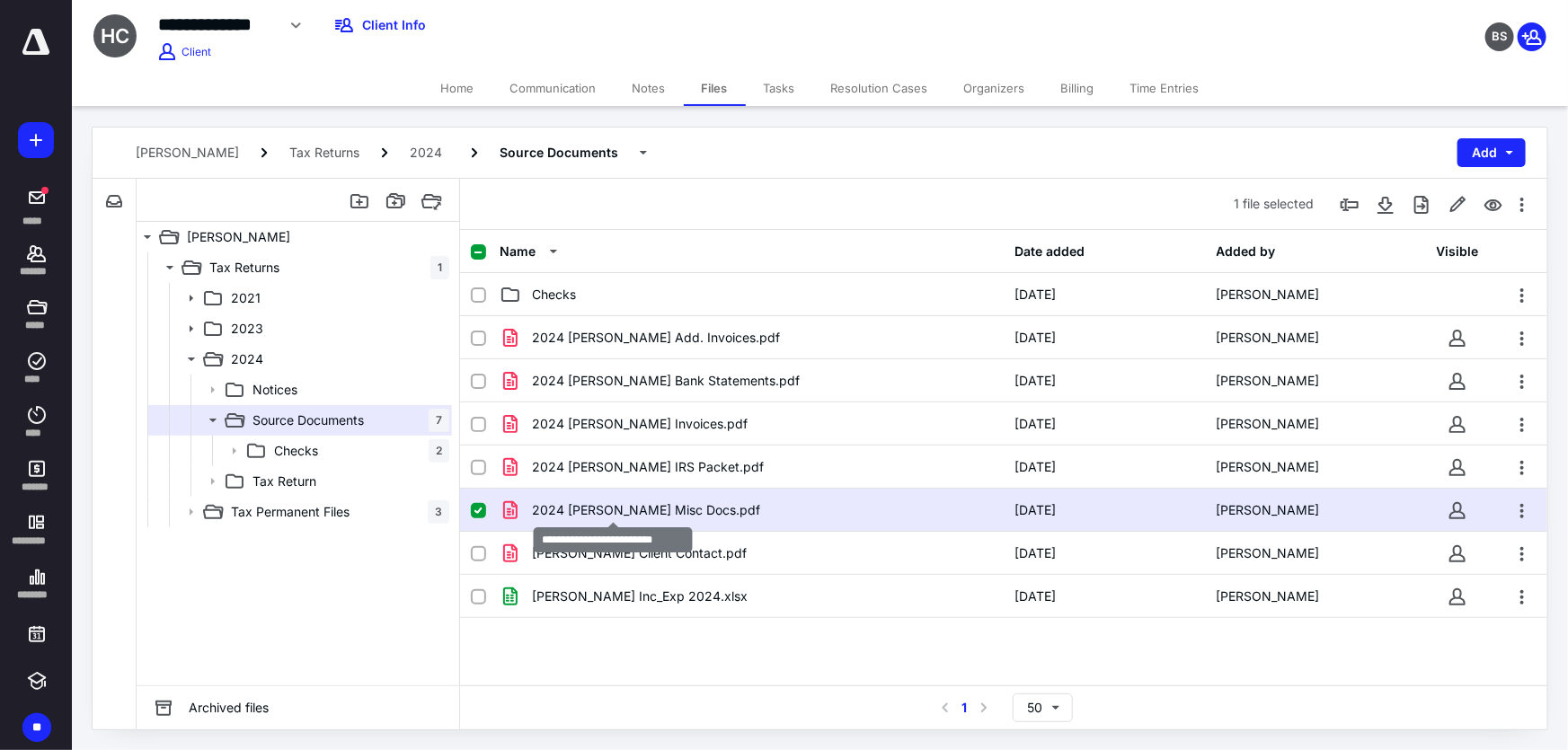 click on "2024 Hurley Misc Docs.pdf" at bounding box center (646, 510) 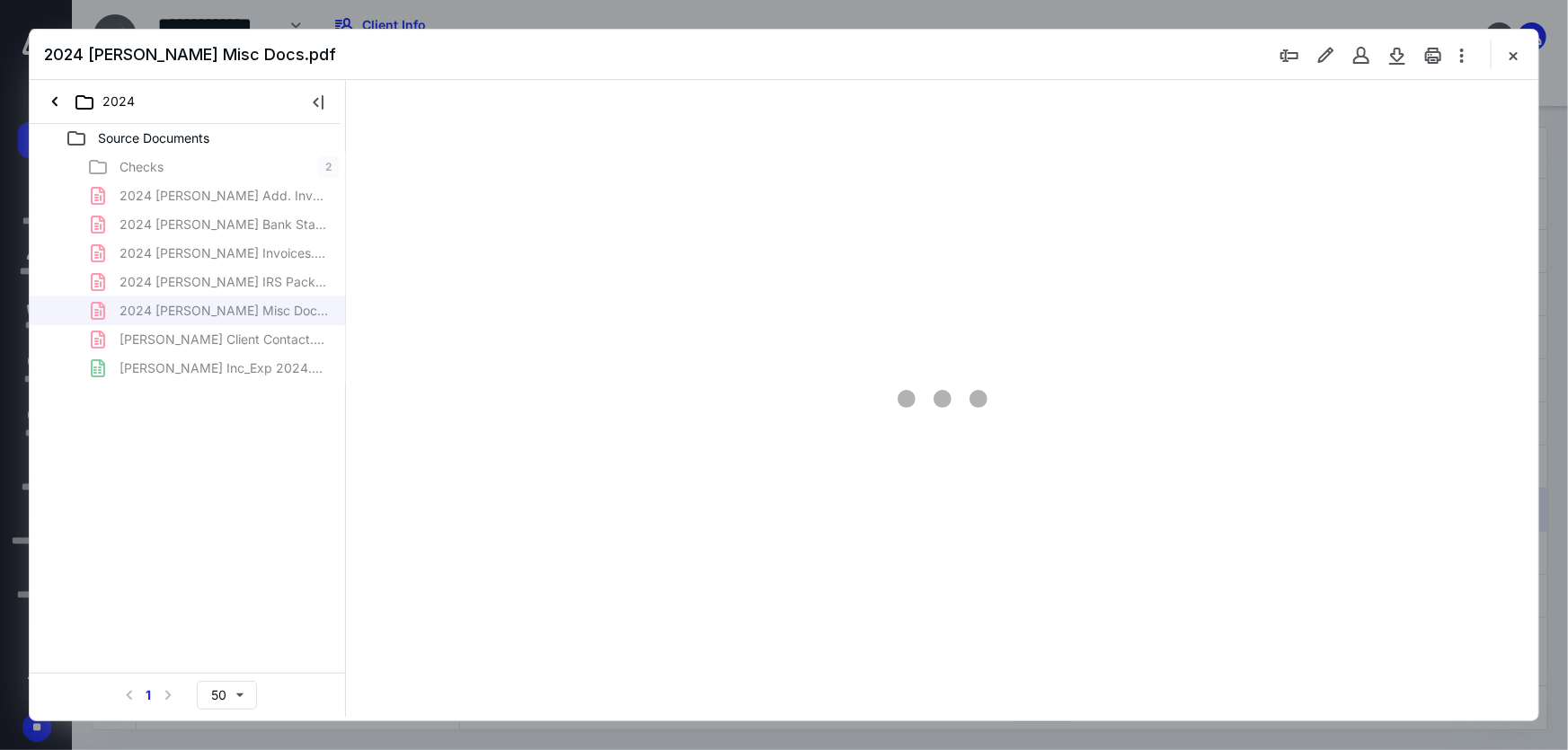 scroll, scrollTop: 0, scrollLeft: 0, axis: both 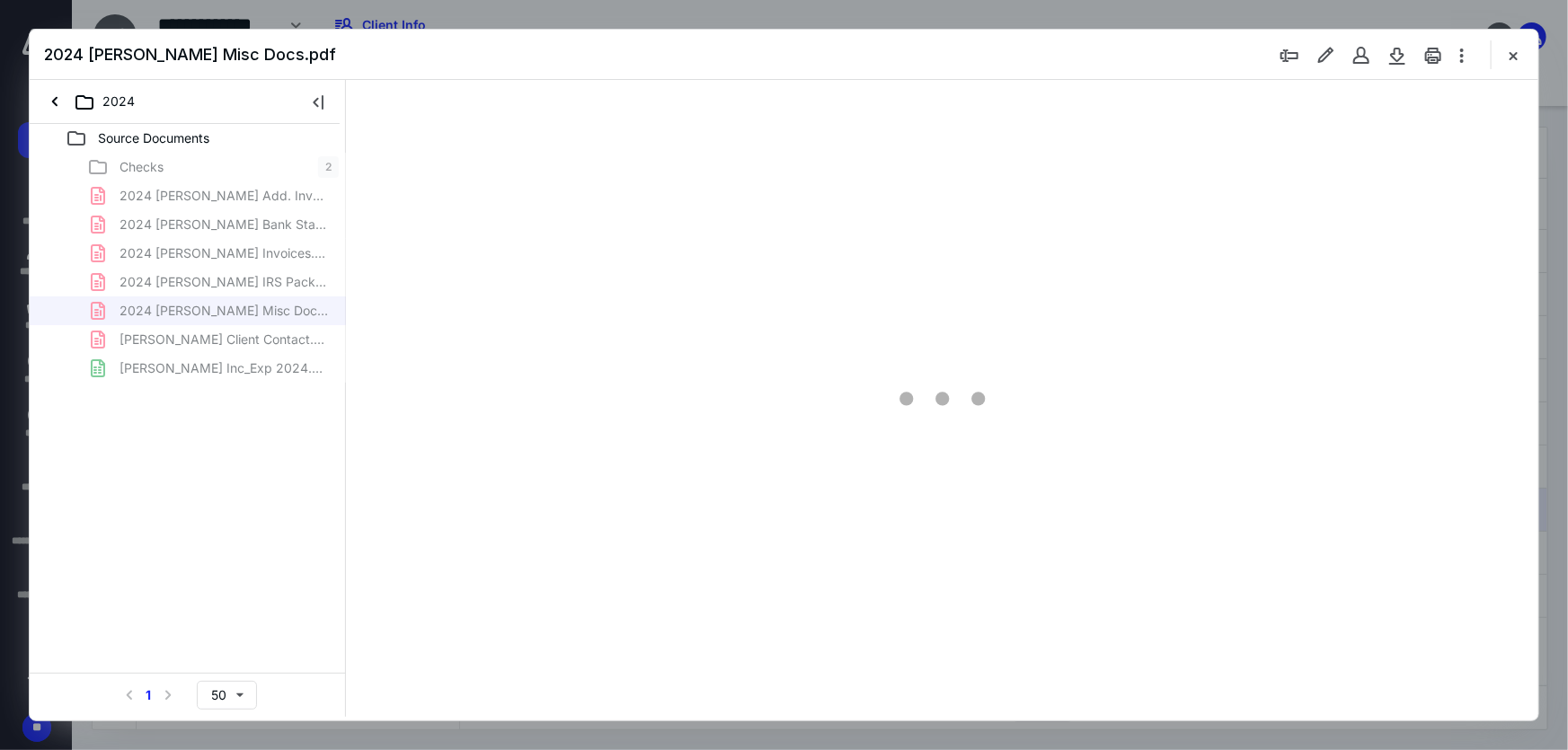 type on "214" 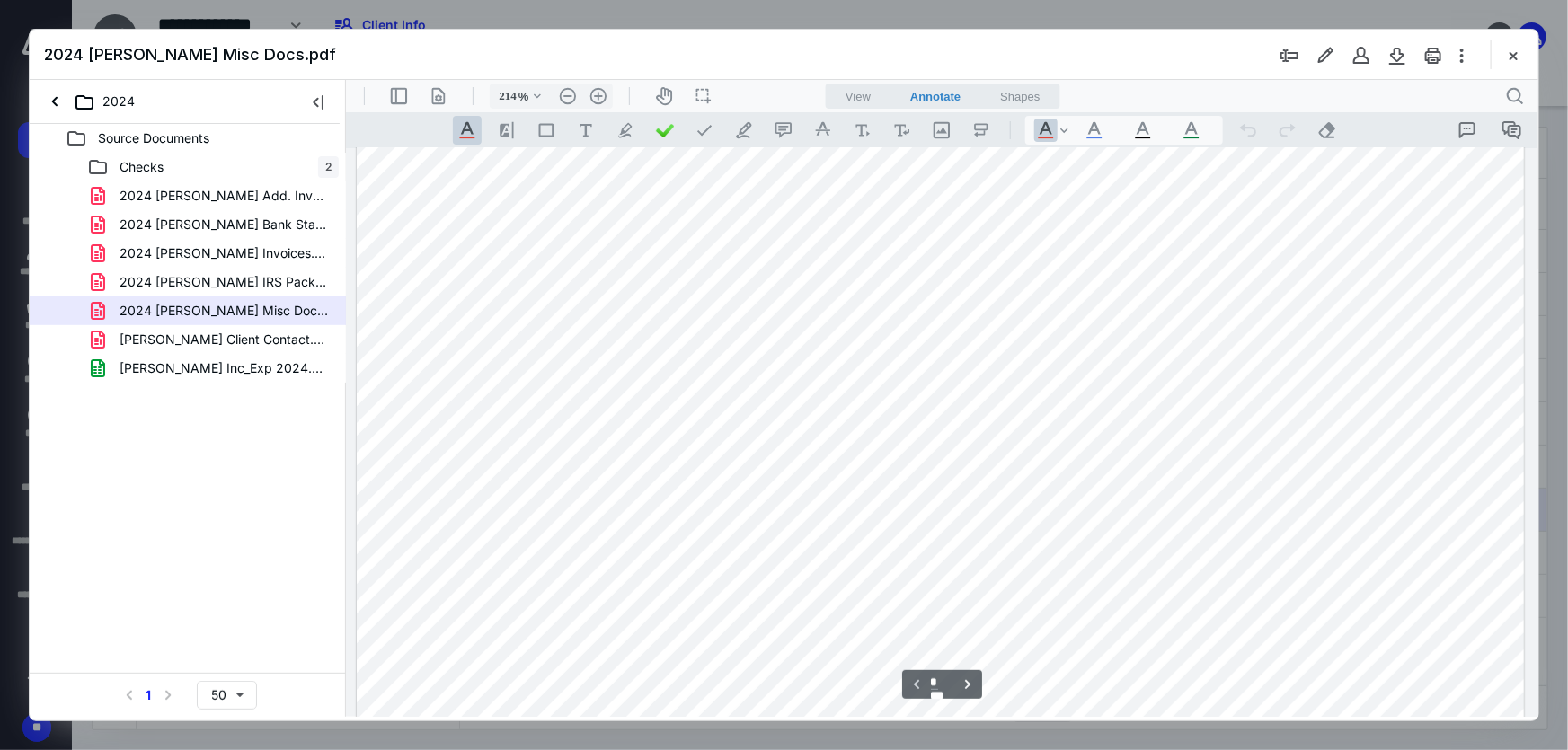 scroll, scrollTop: 566, scrollLeft: 0, axis: vertical 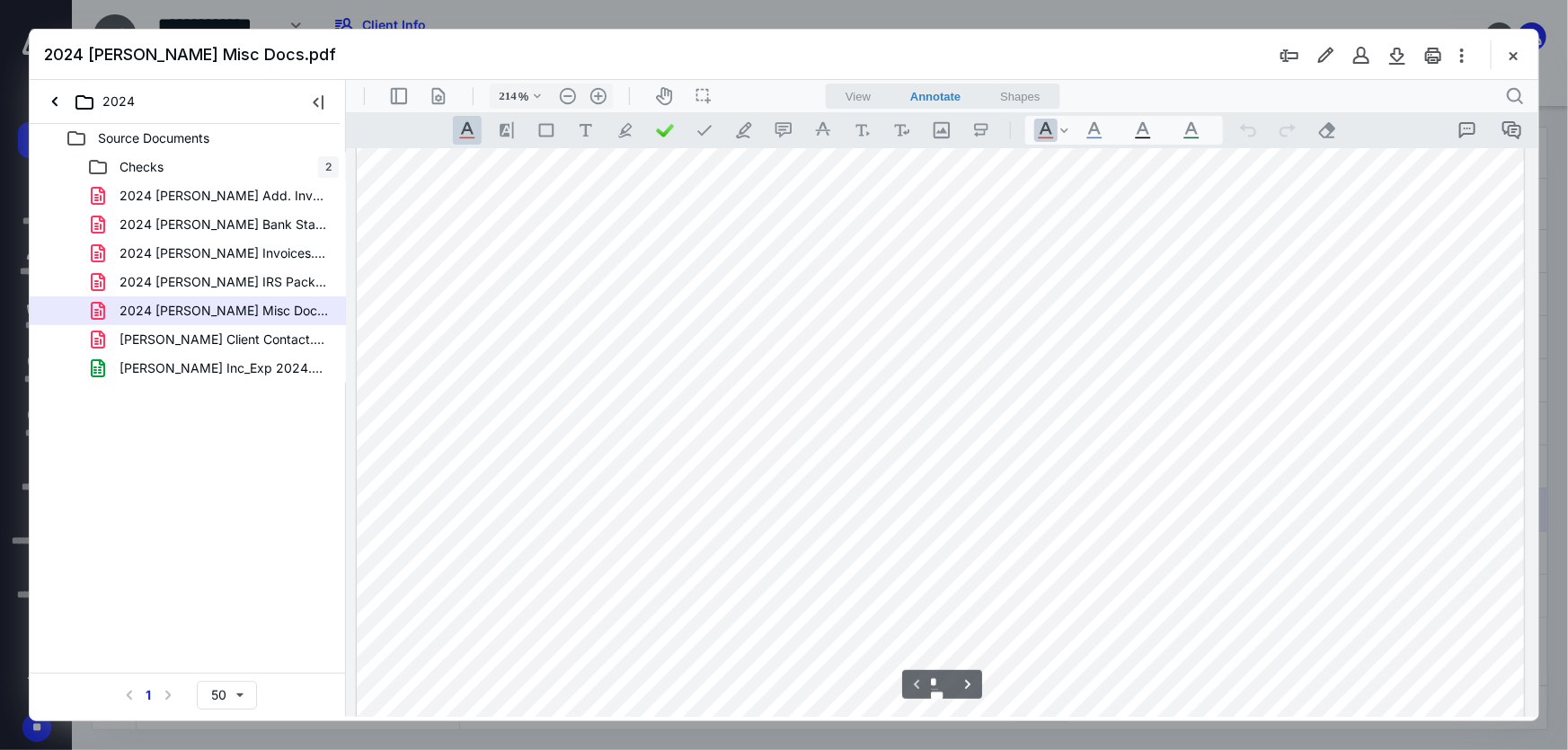 click at bounding box center (940, 349) 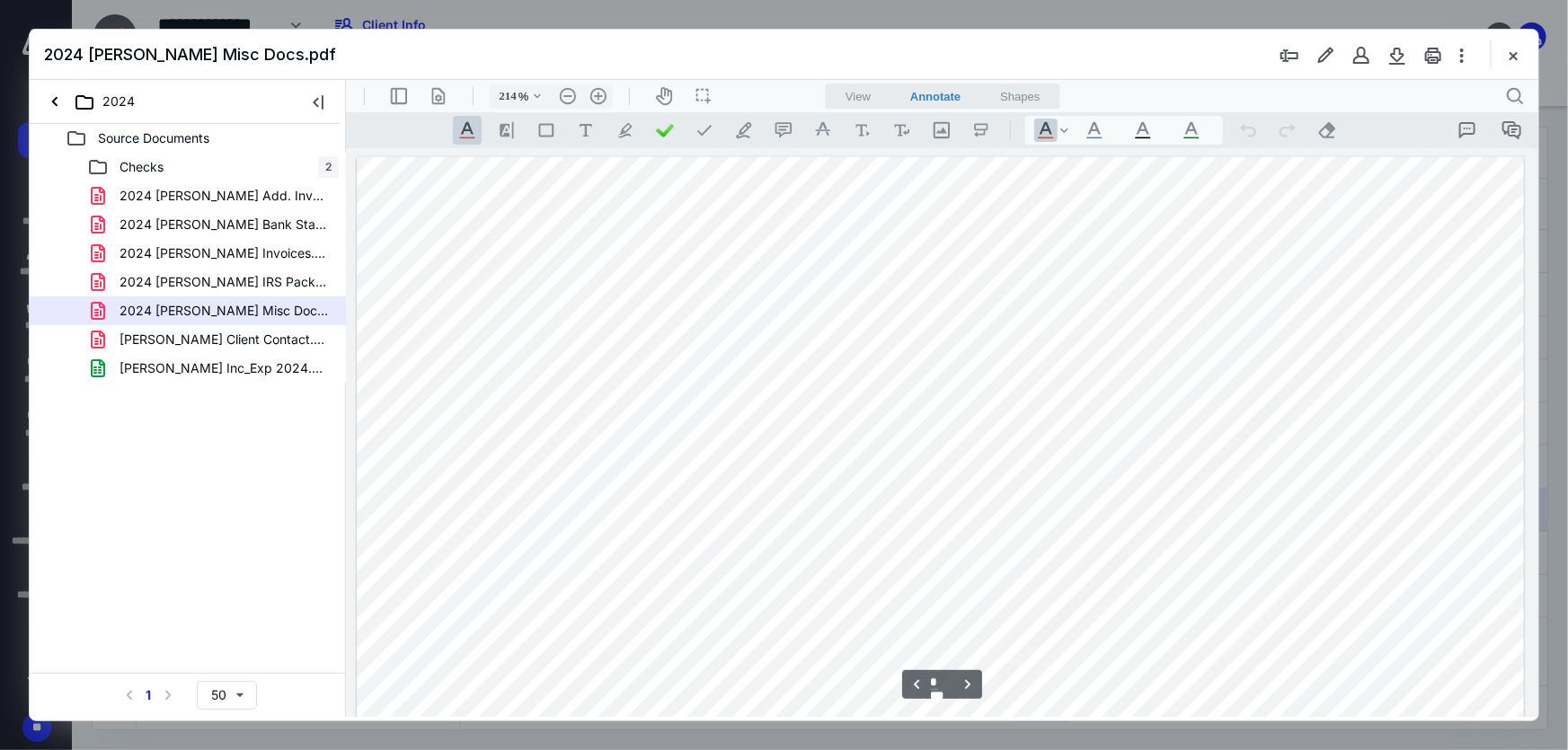 scroll, scrollTop: 3073, scrollLeft: 1, axis: both 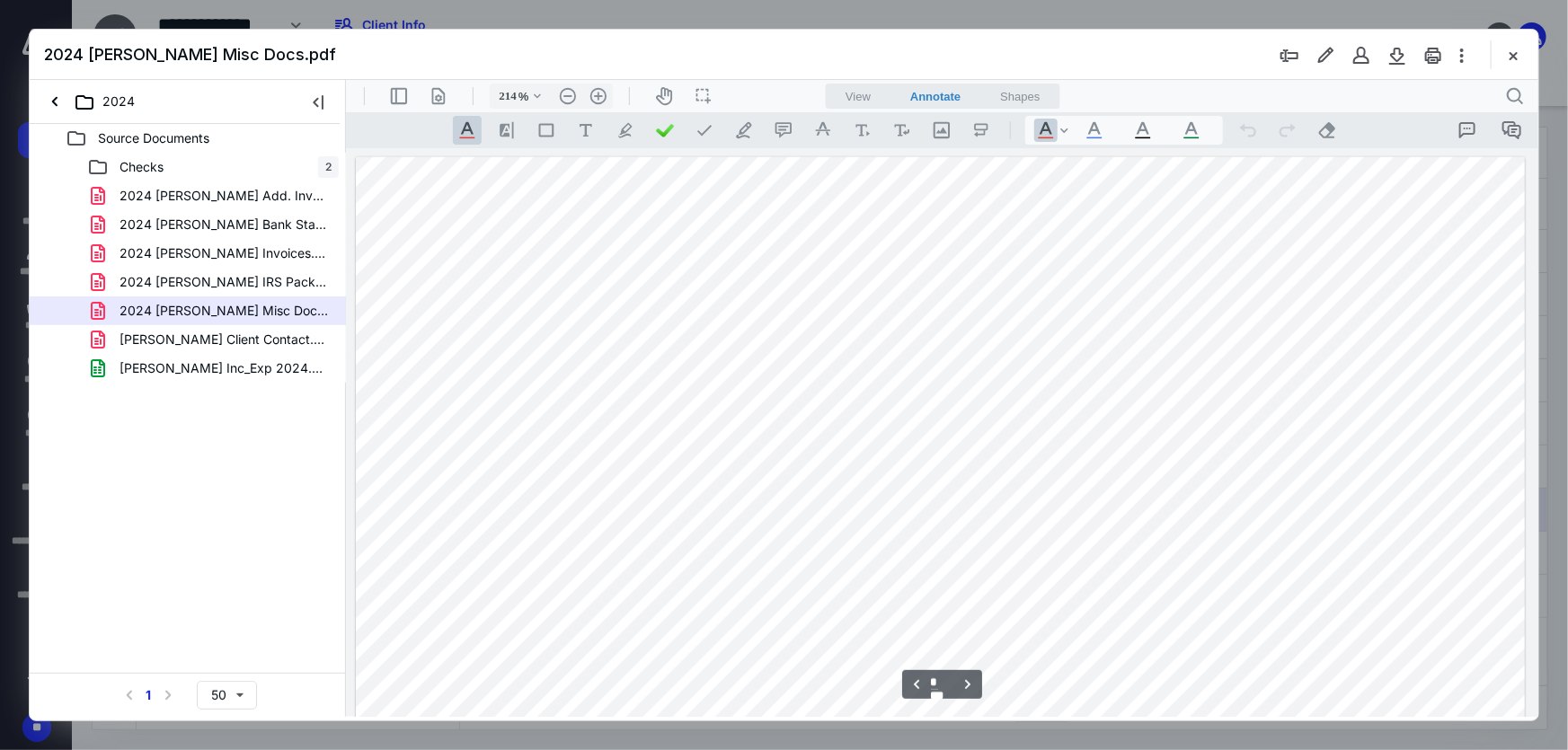 type on "*" 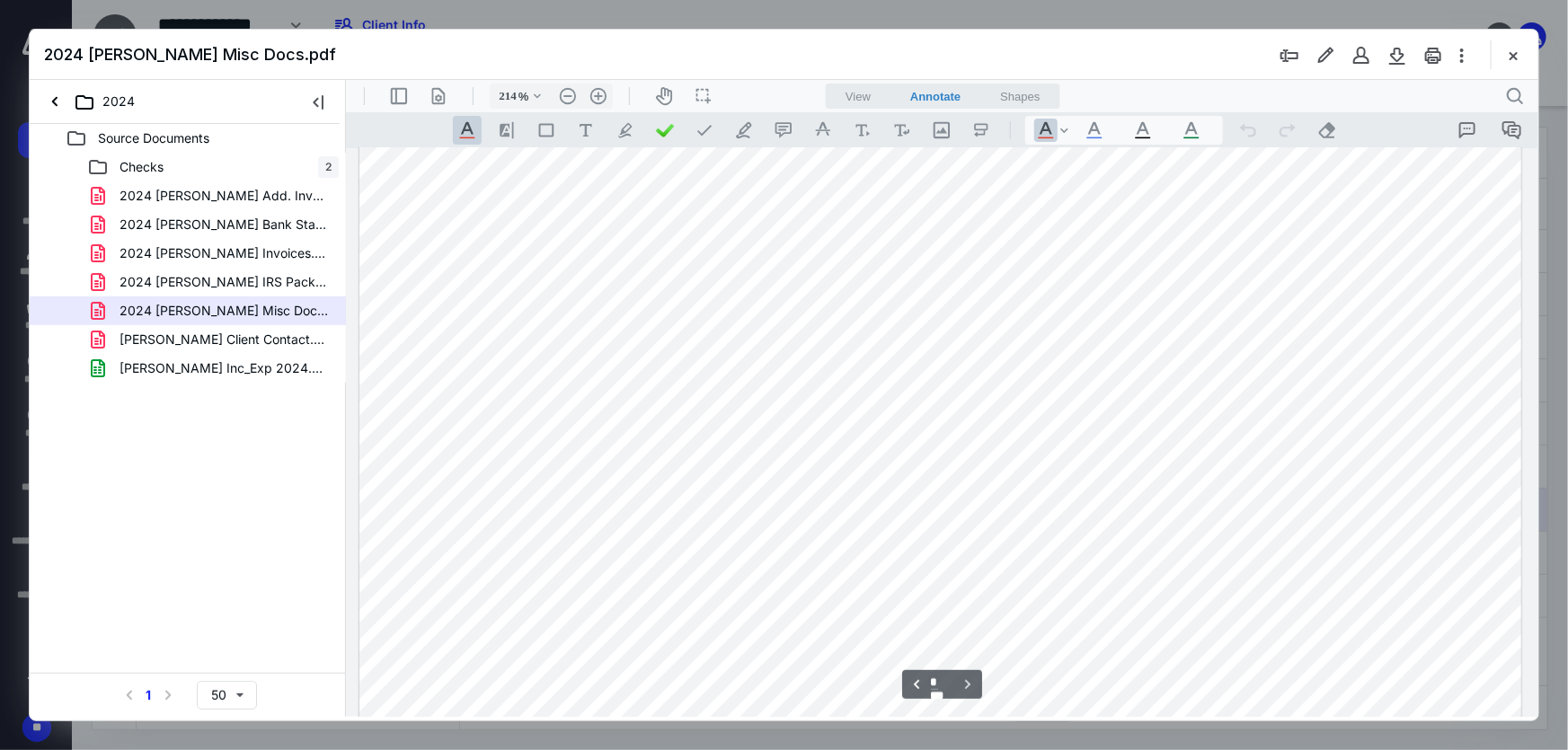 scroll, scrollTop: 7120, scrollLeft: 1, axis: both 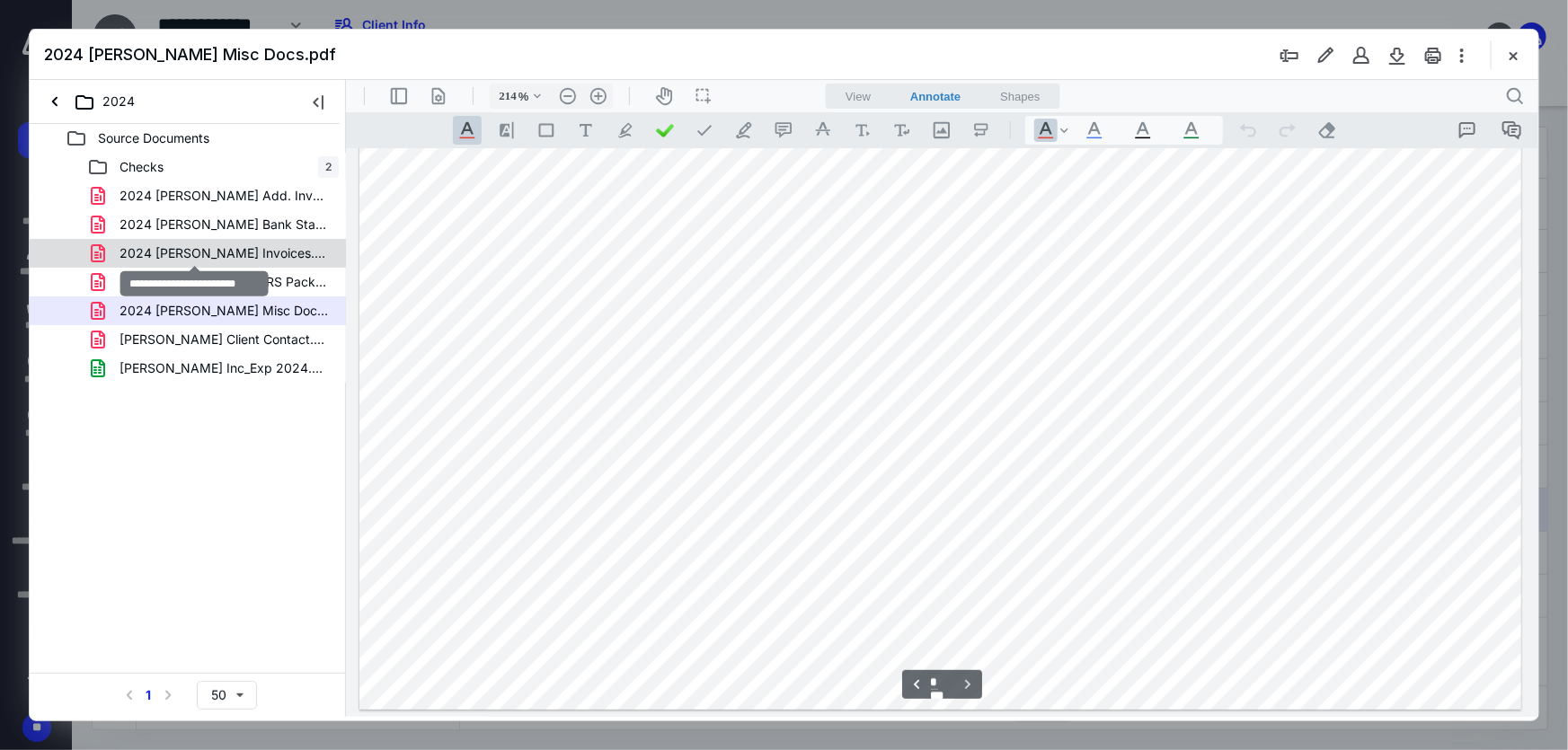 click on "2024 Hurley Invoices.pdf" at bounding box center (224, 253) 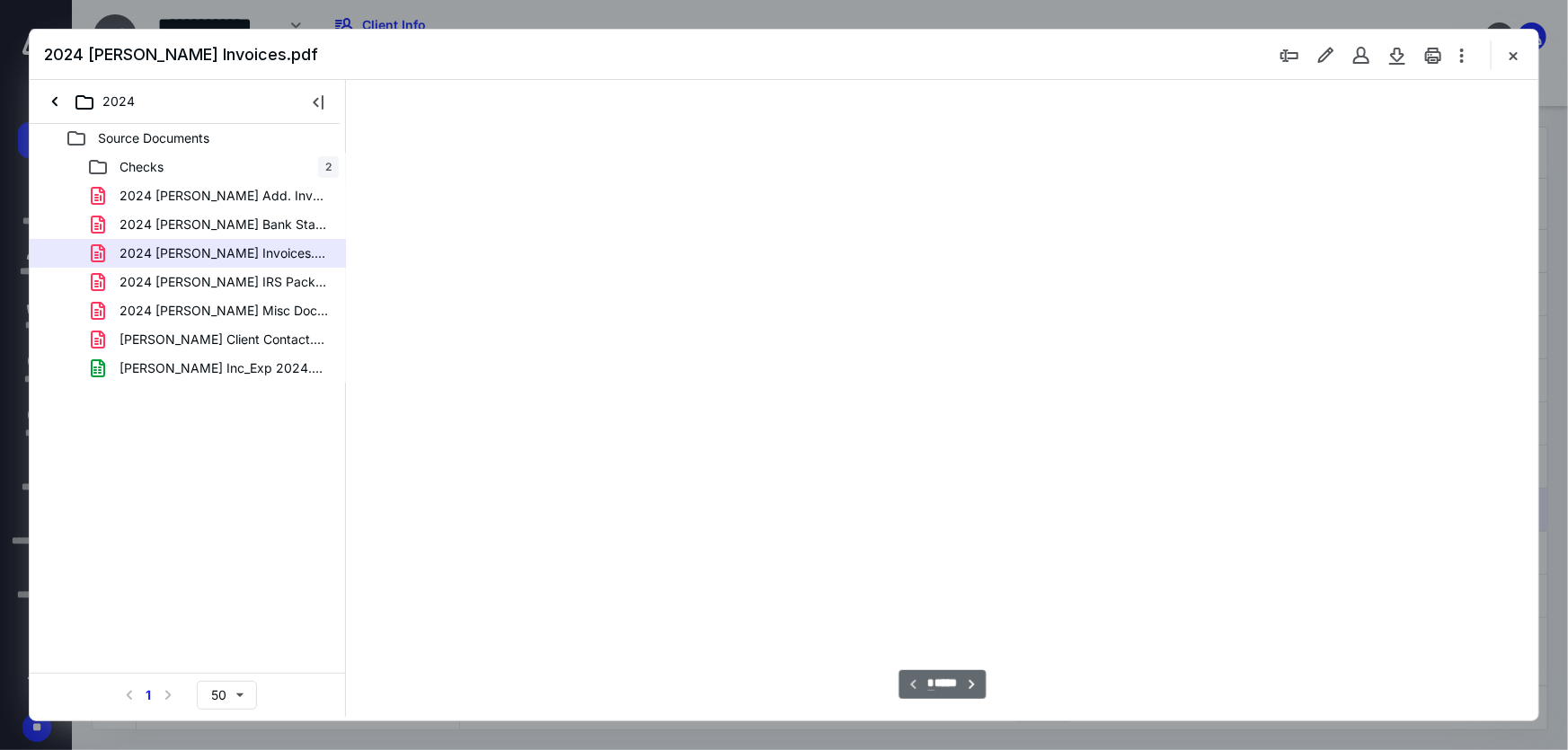 type on "214" 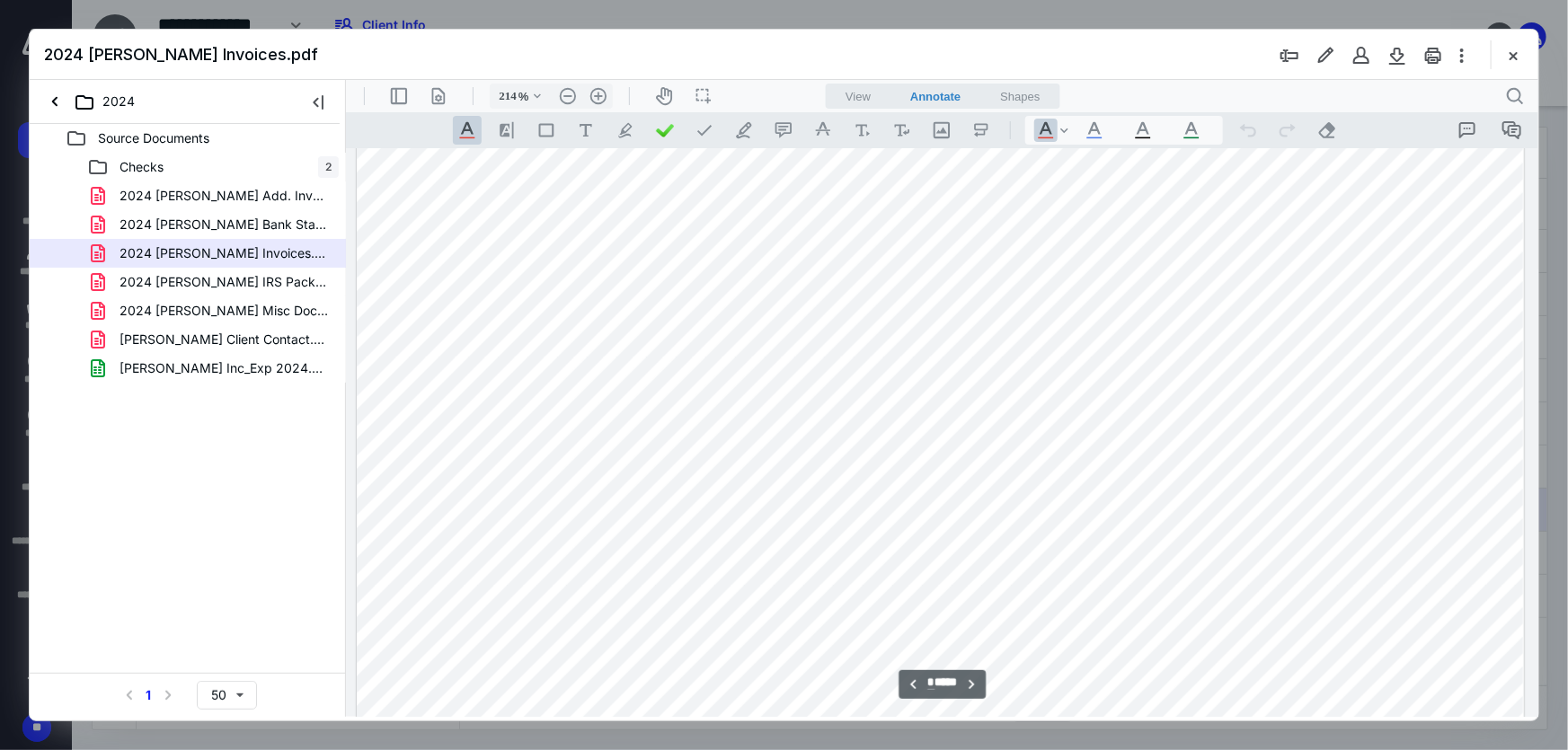 scroll, scrollTop: 5062, scrollLeft: 1, axis: both 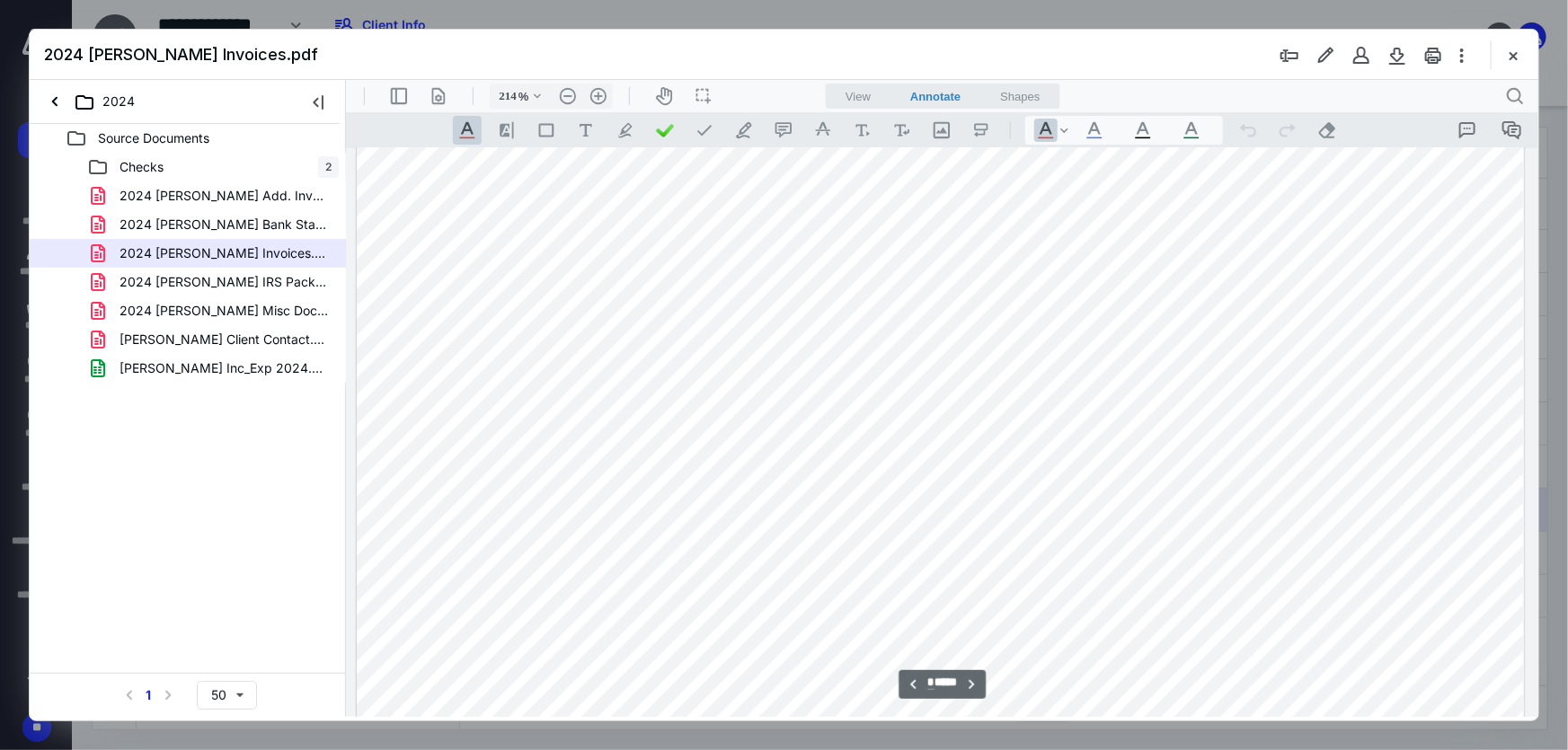 click at bounding box center (940, 218) 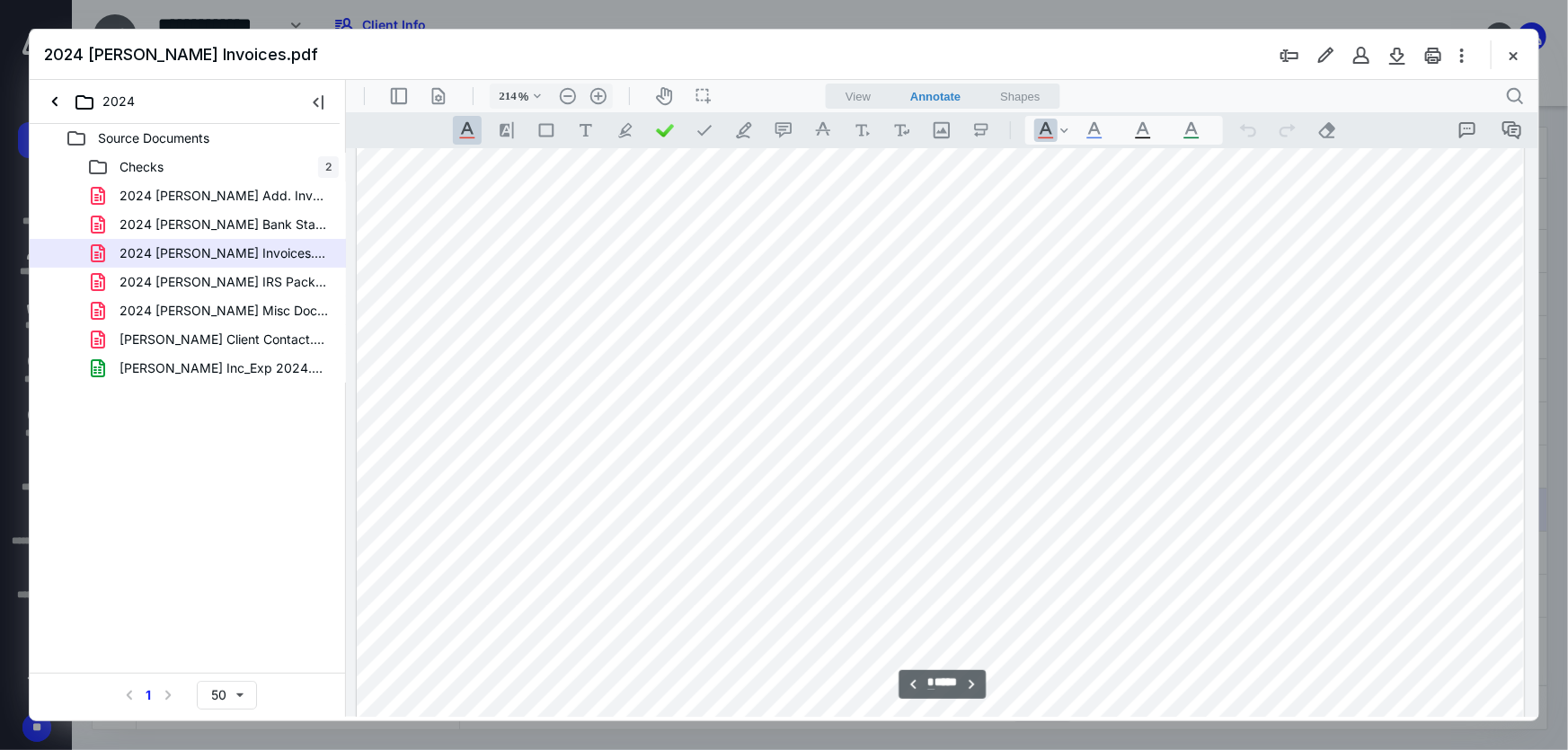 click at bounding box center (940, 382) 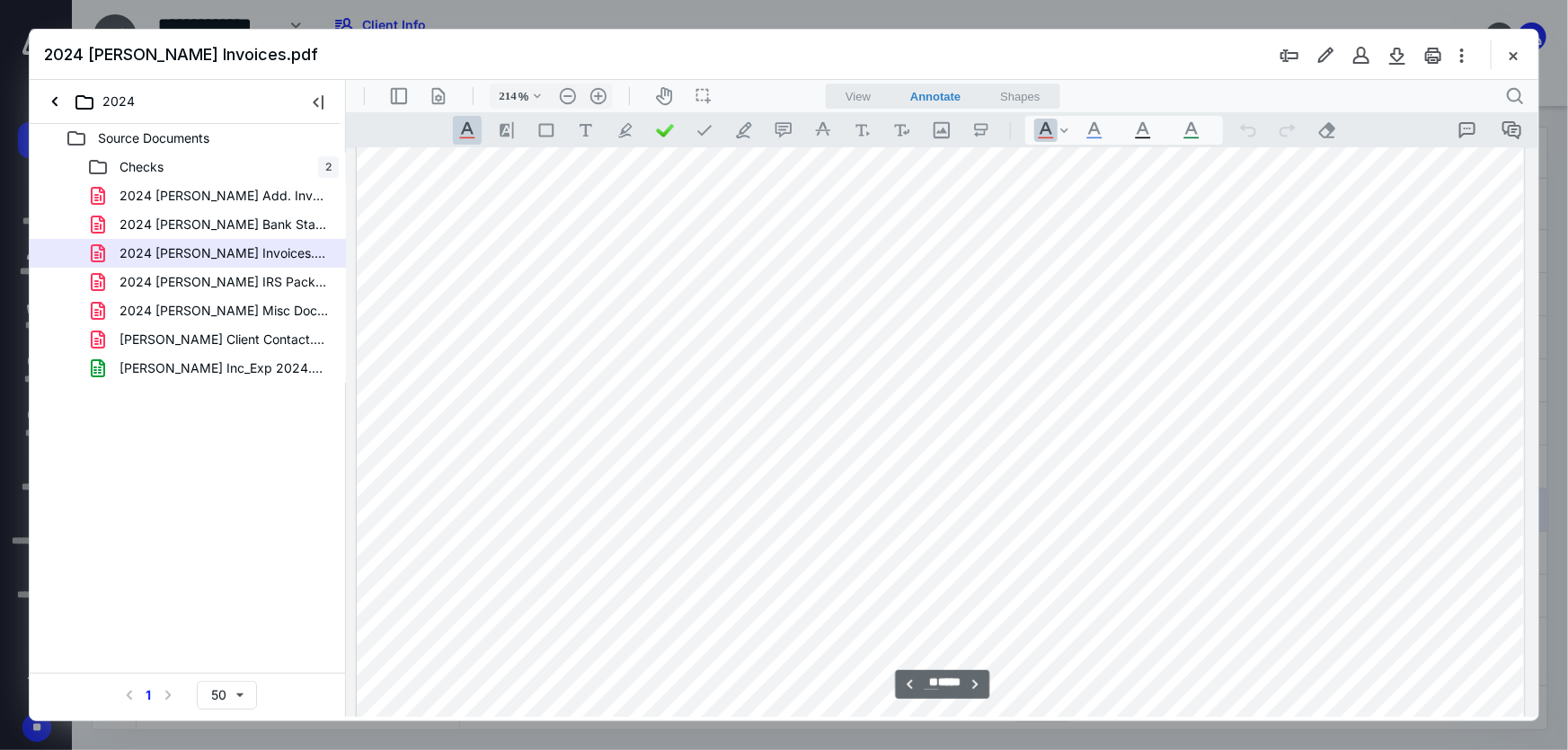 scroll, scrollTop: 24321, scrollLeft: 6, axis: both 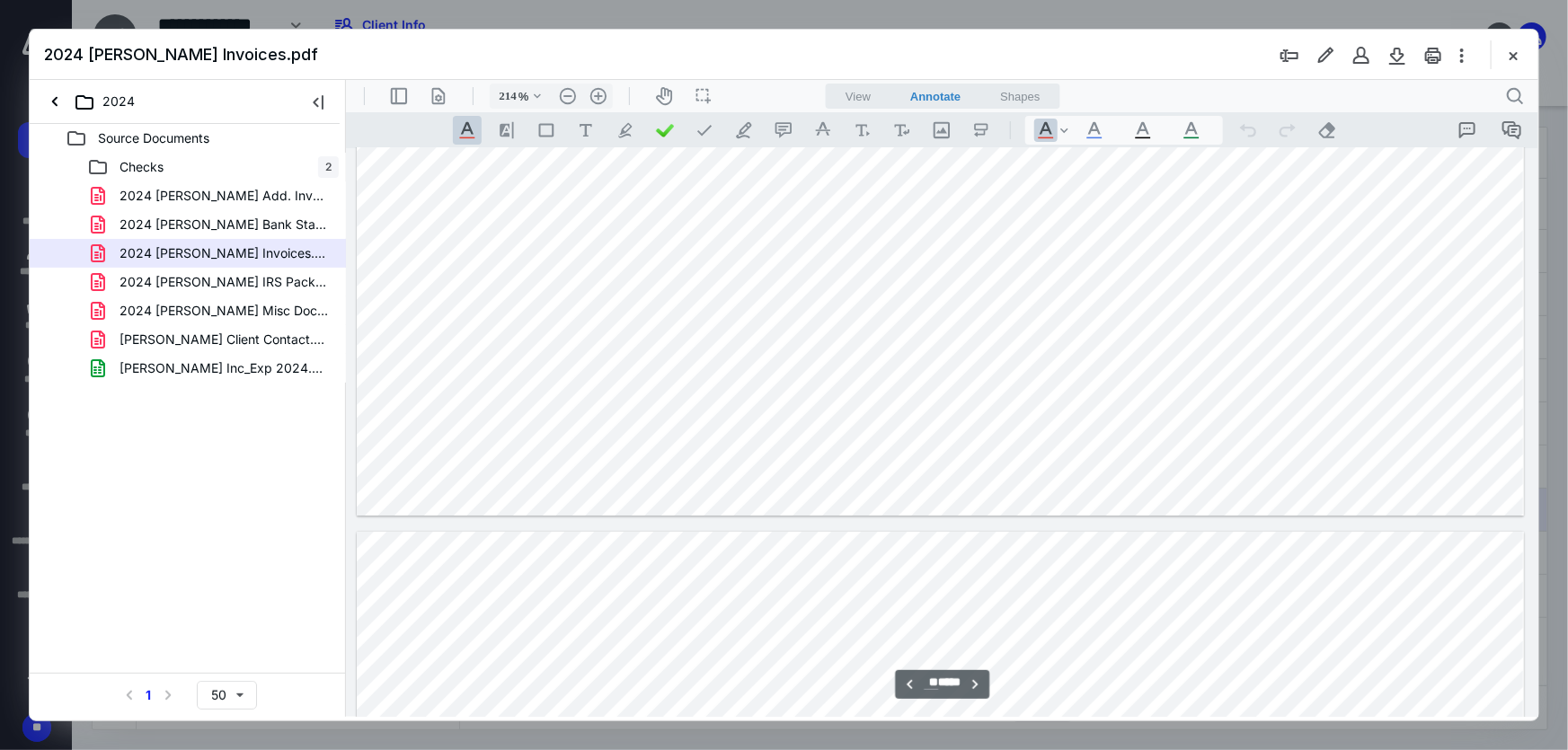 type on "**" 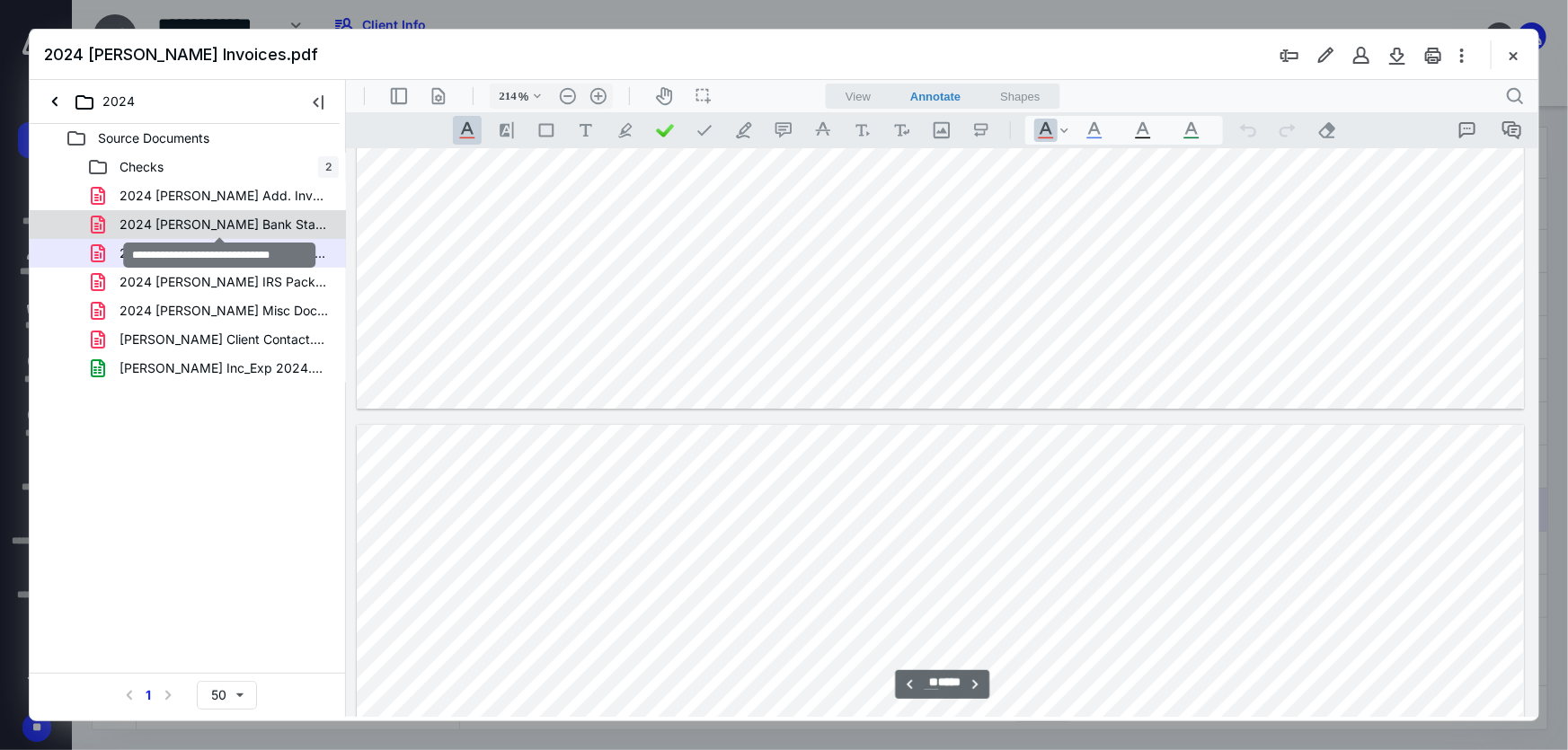 click on "2024 Hurley Bank Statements.pdf" at bounding box center [224, 225] 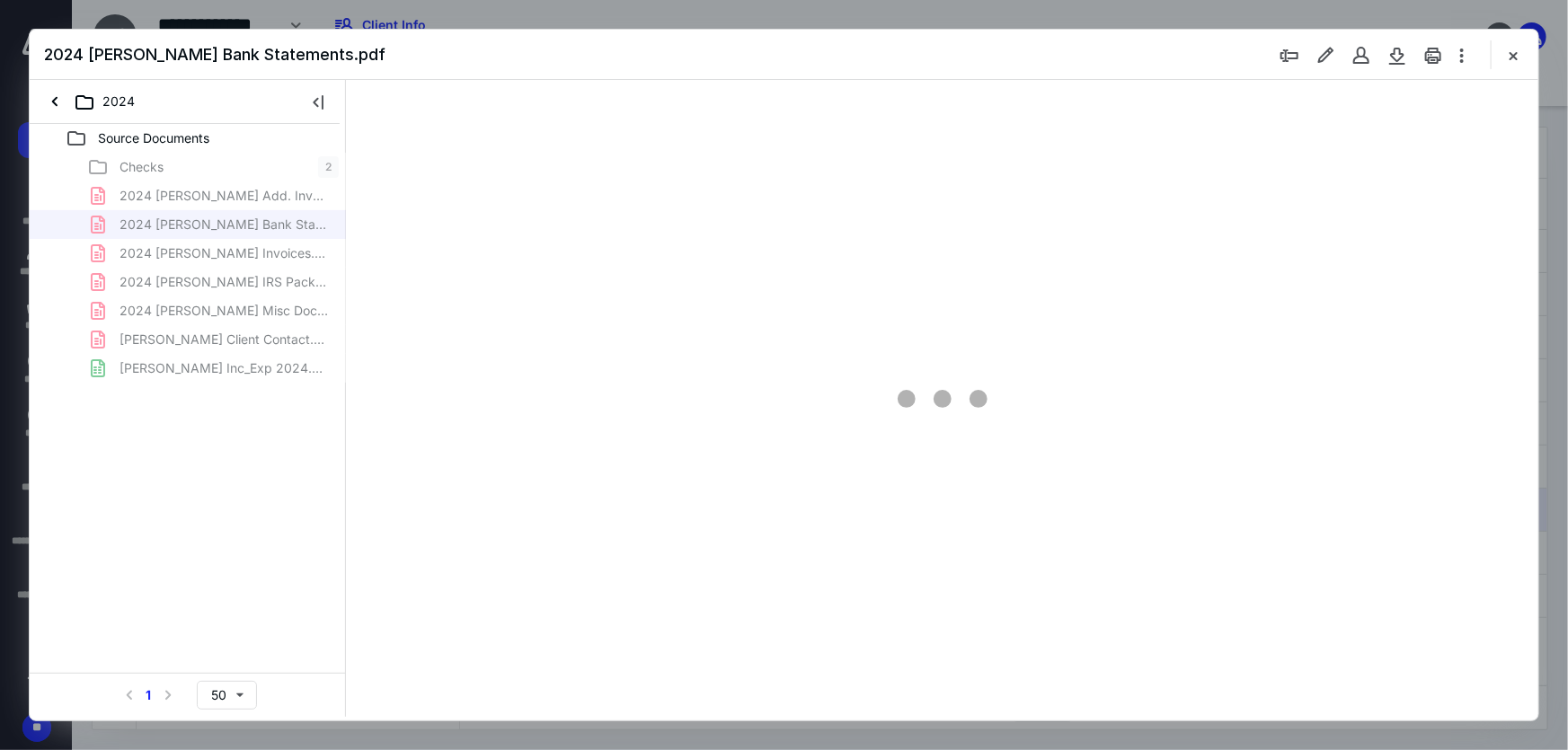 scroll, scrollTop: 76, scrollLeft: 2, axis: both 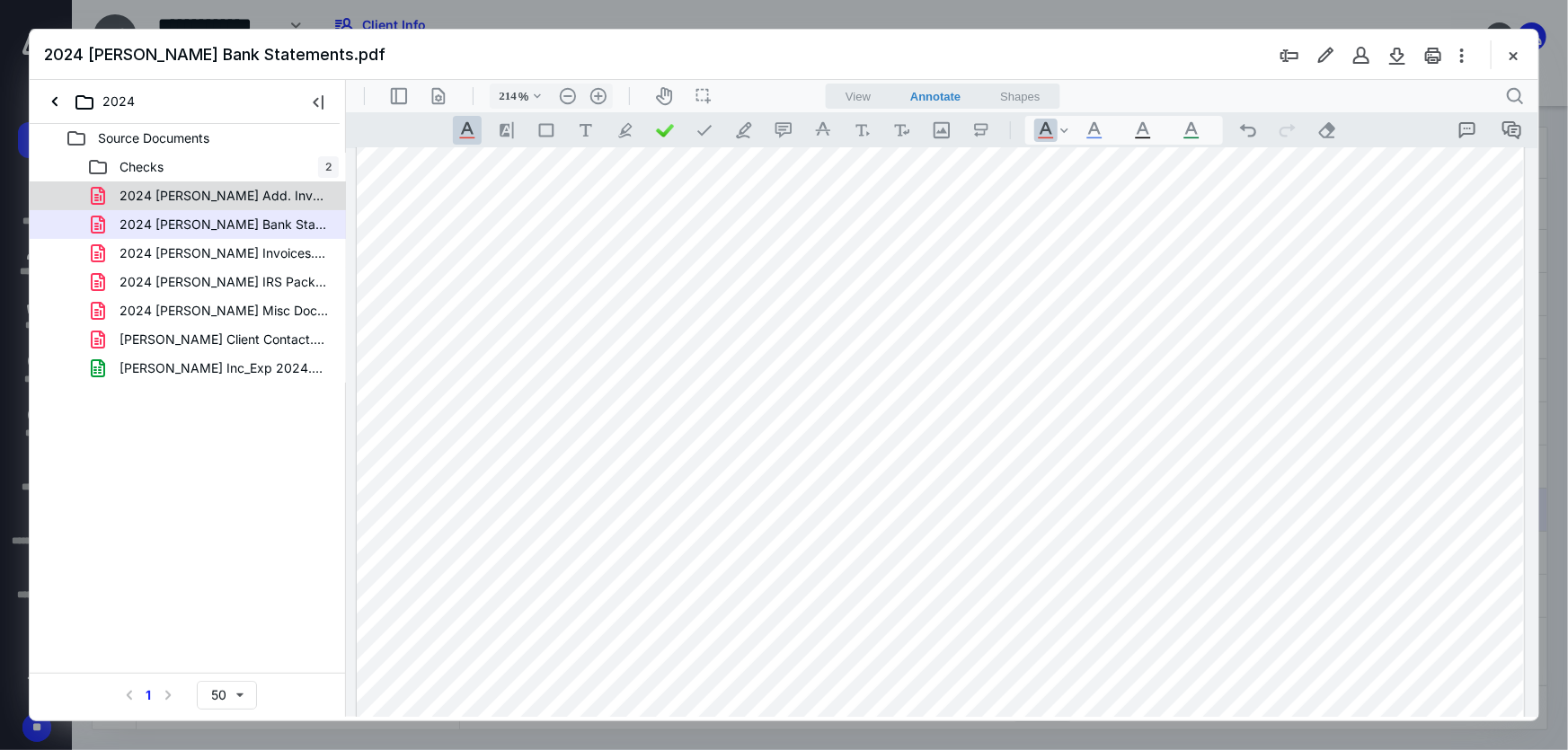 click on "2024 Hurley Add. Invoices.pdf" at bounding box center (224, 196) 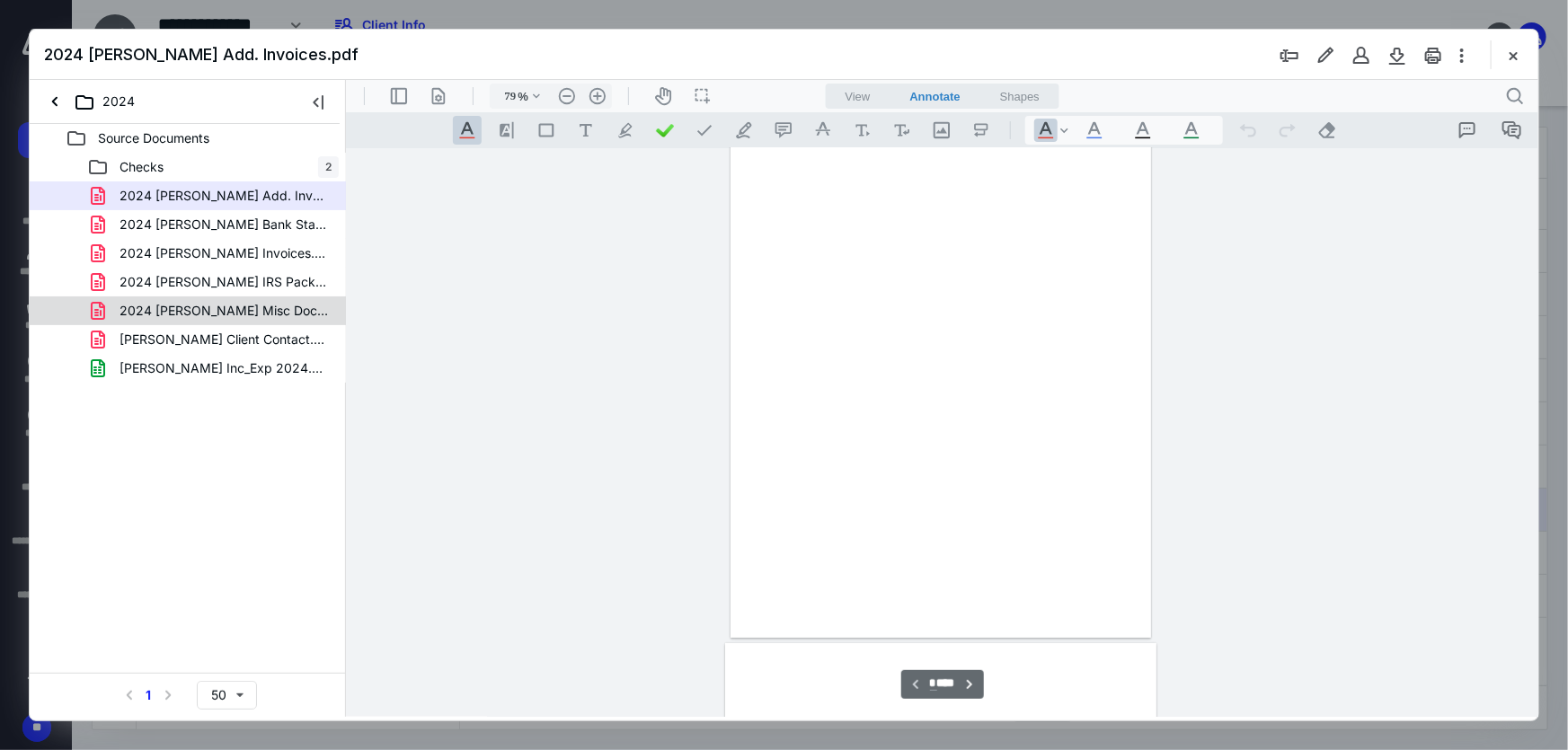 scroll, scrollTop: 71, scrollLeft: 0, axis: vertical 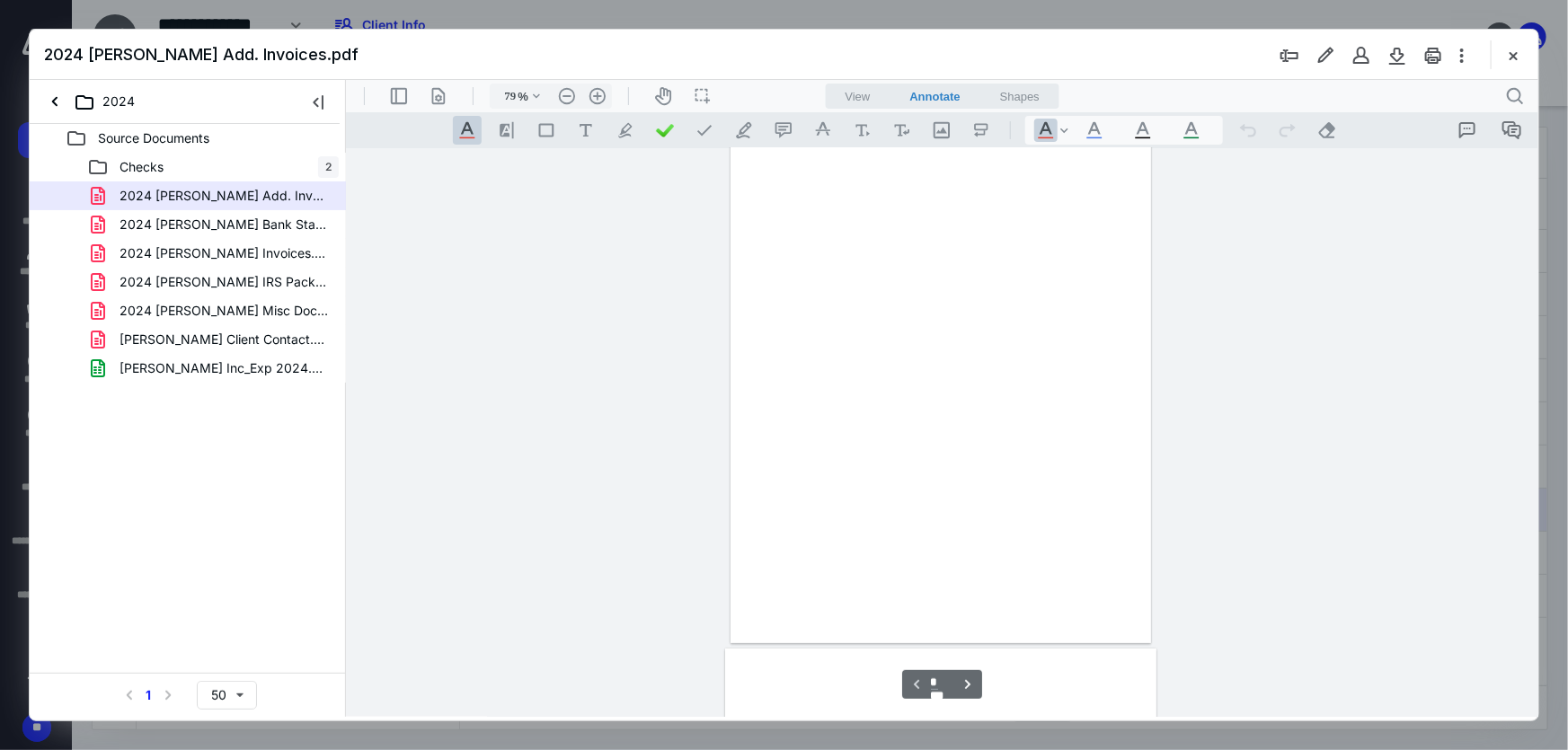 type on "218" 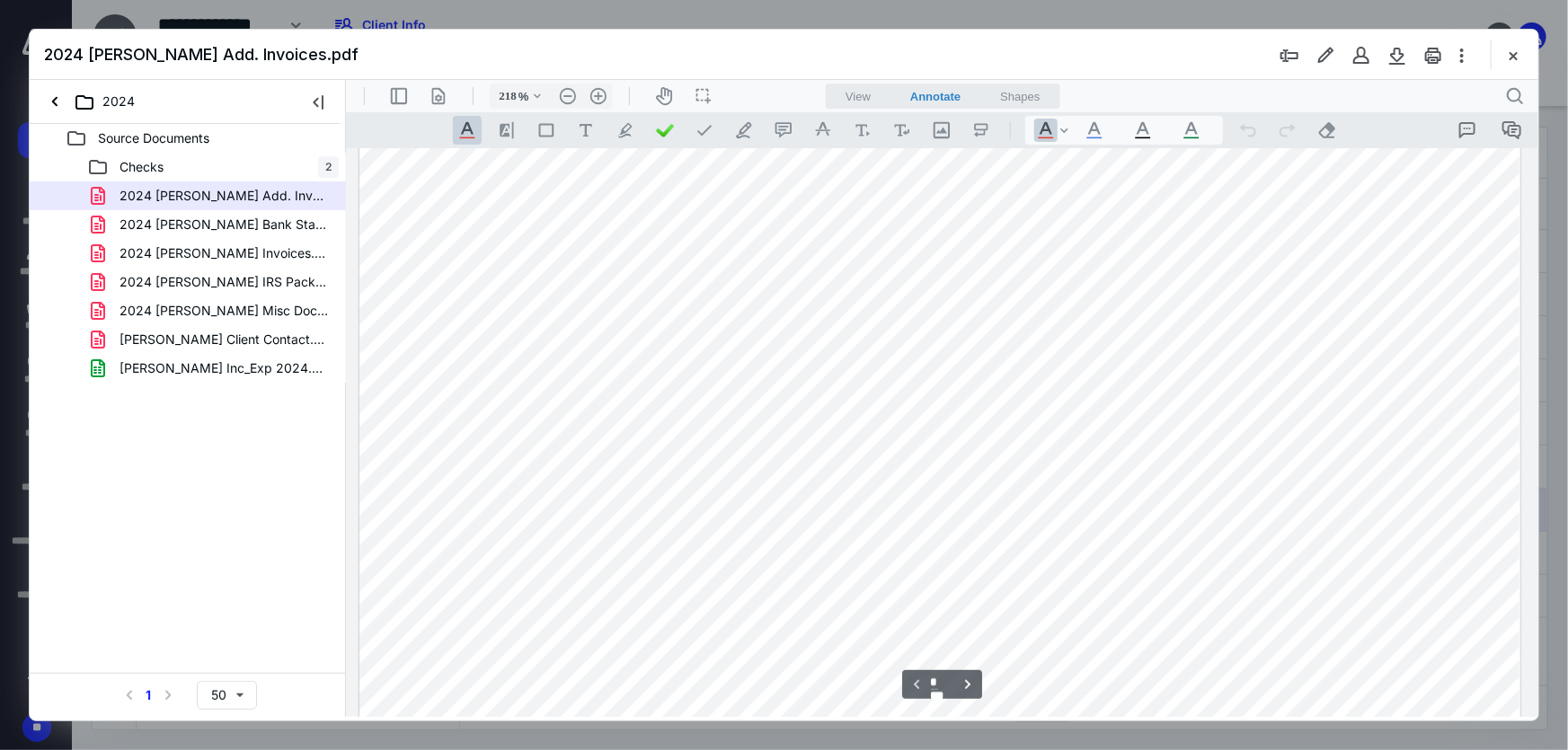 scroll, scrollTop: 604, scrollLeft: 10, axis: both 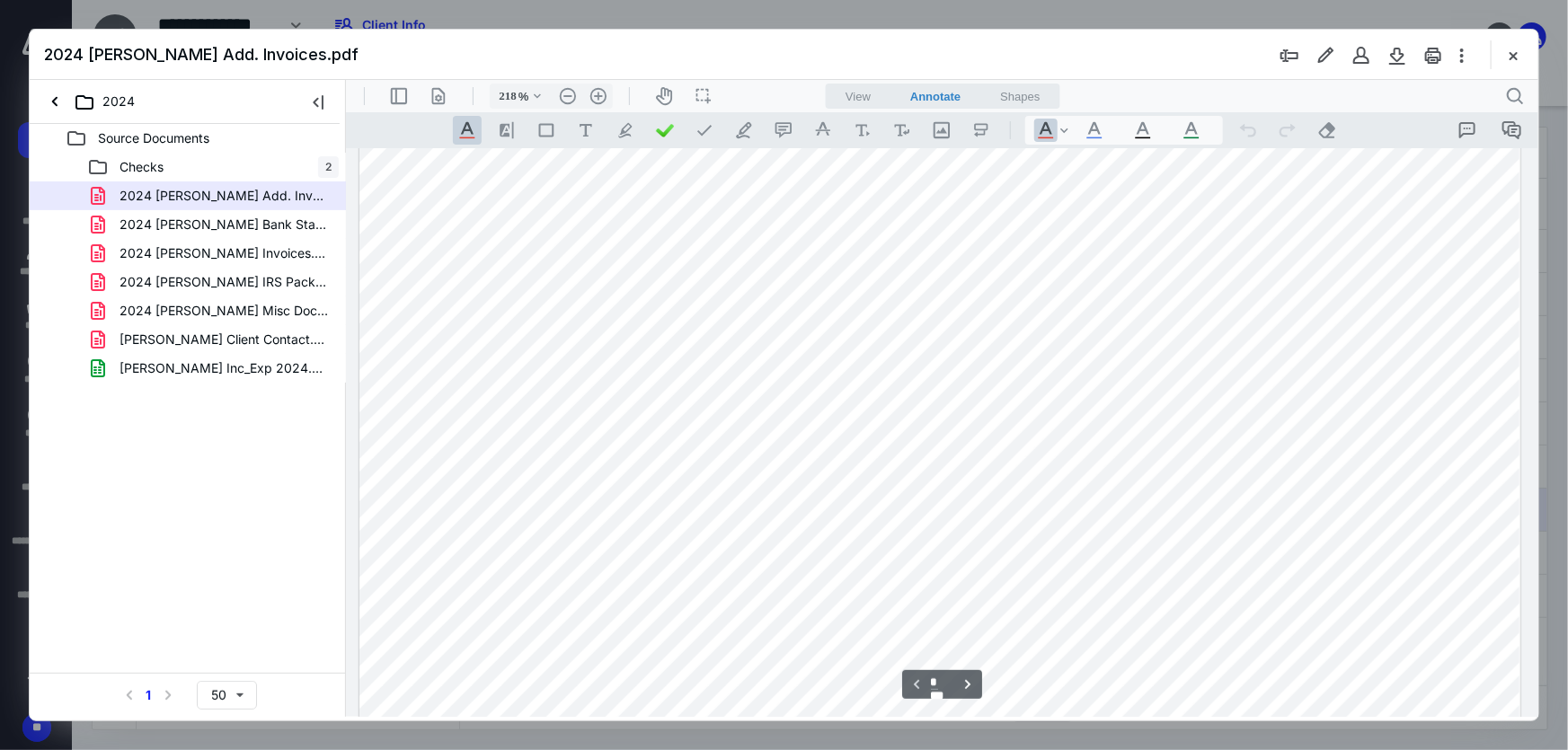 click at bounding box center [939, 330] 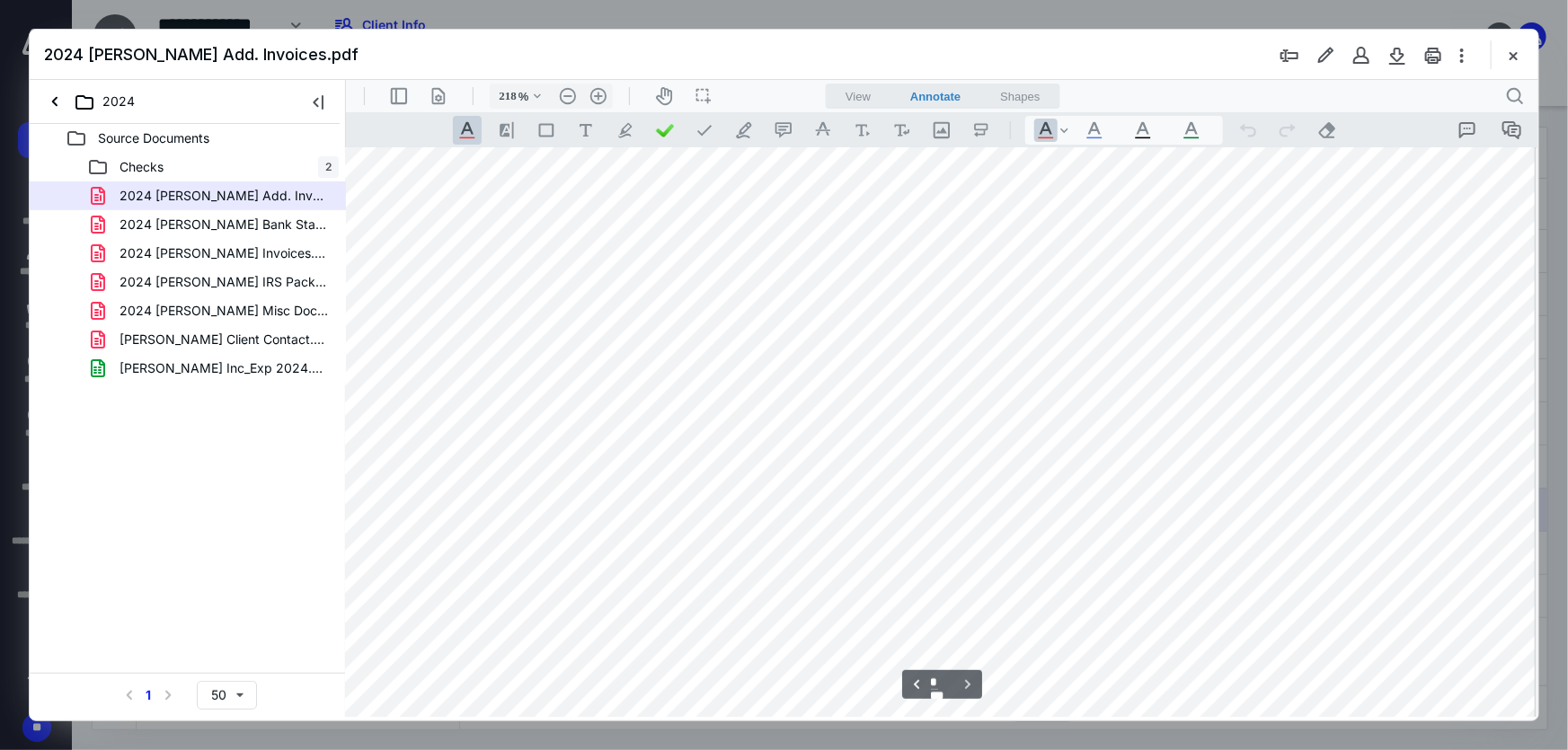 scroll, scrollTop: 2574, scrollLeft: 10, axis: both 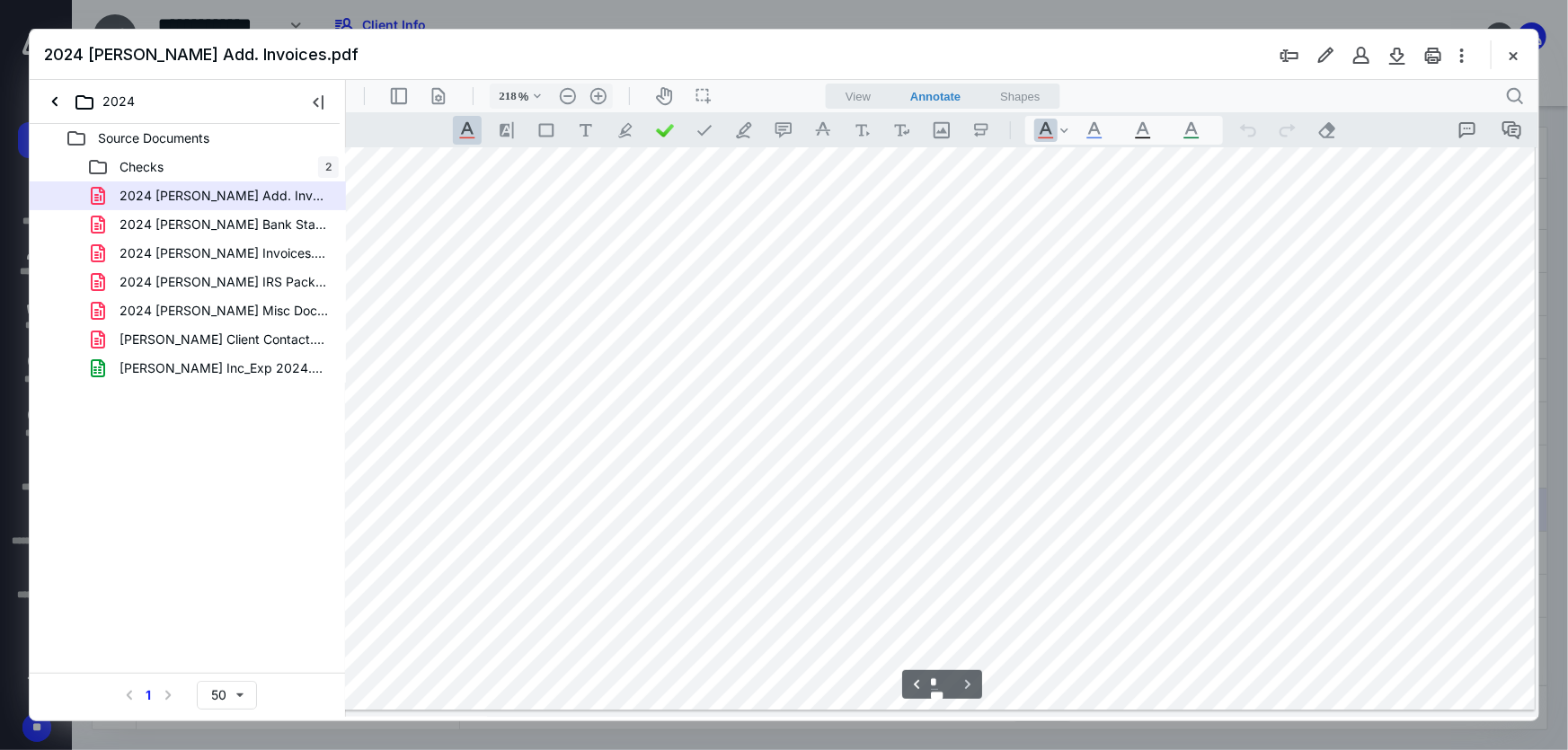 type on "*" 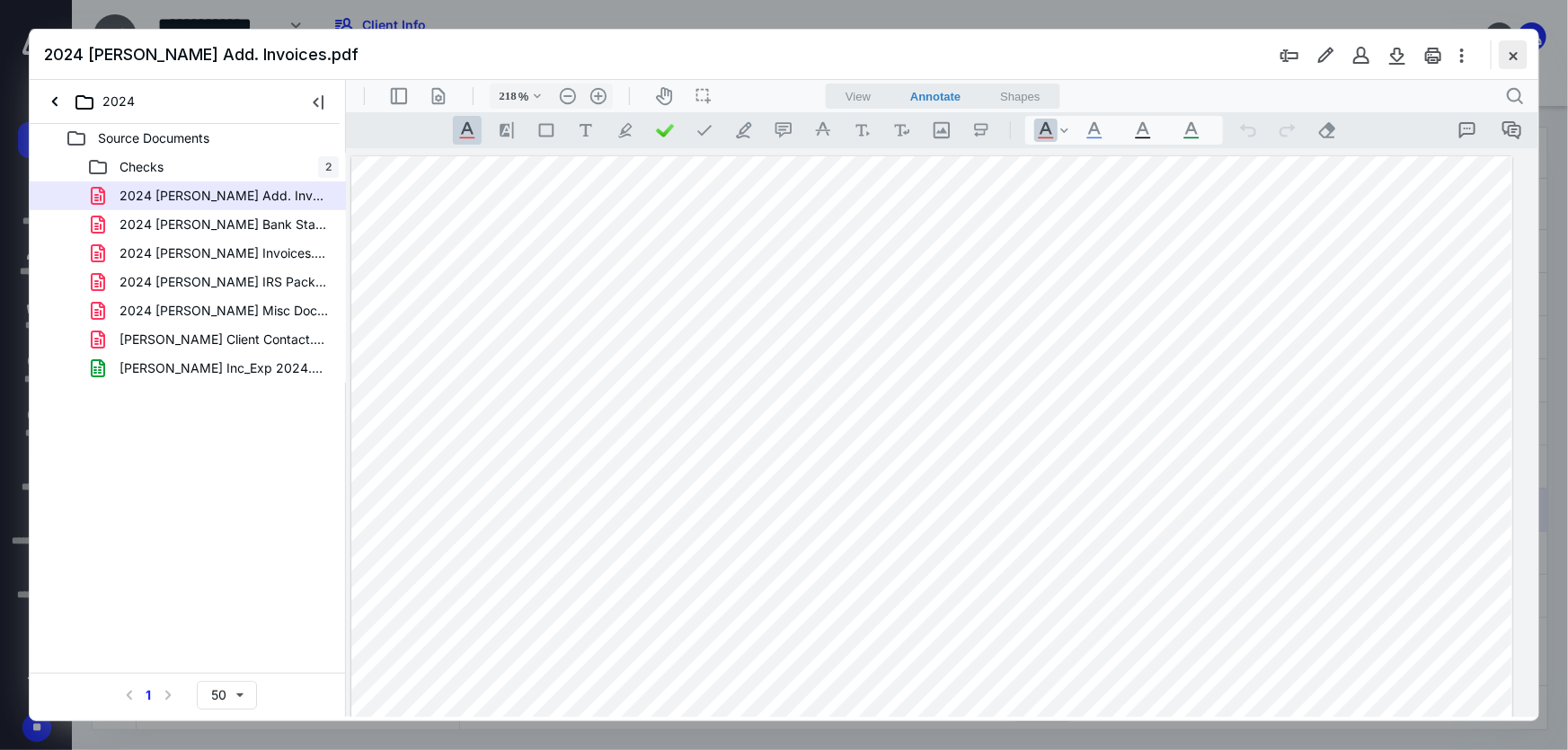 click at bounding box center (1513, 55) 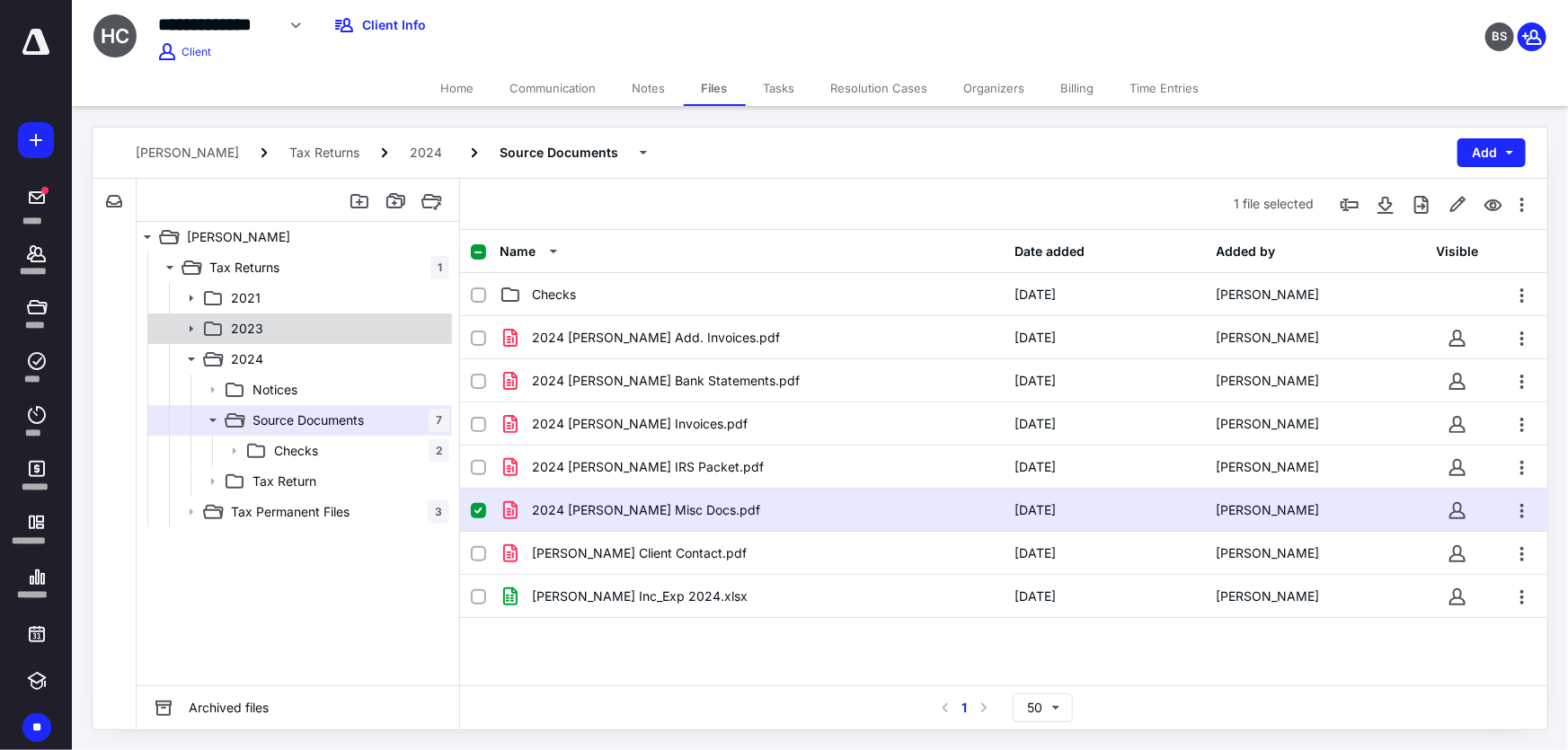 click on "2023" at bounding box center (336, 329) 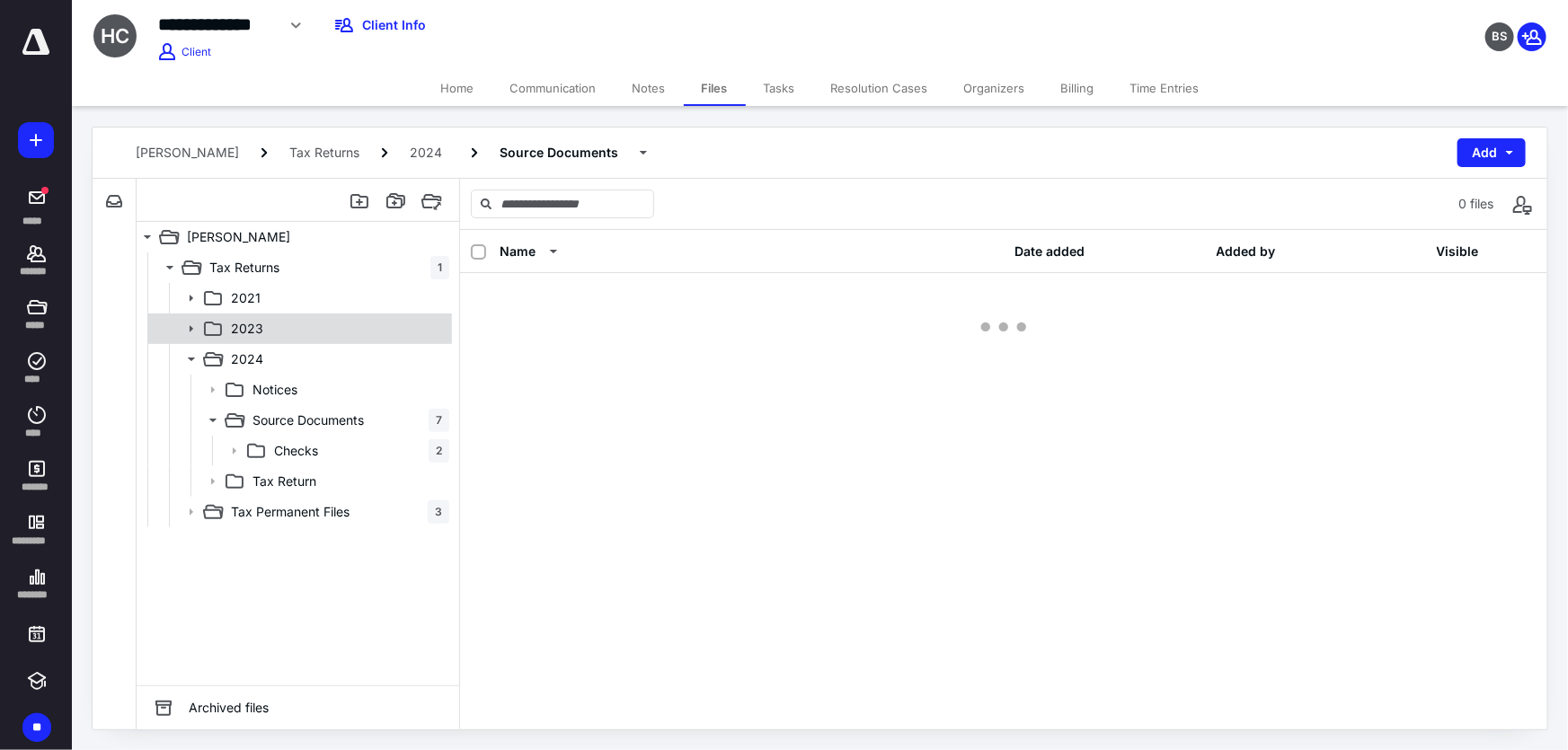 click on "2023" at bounding box center [336, 329] 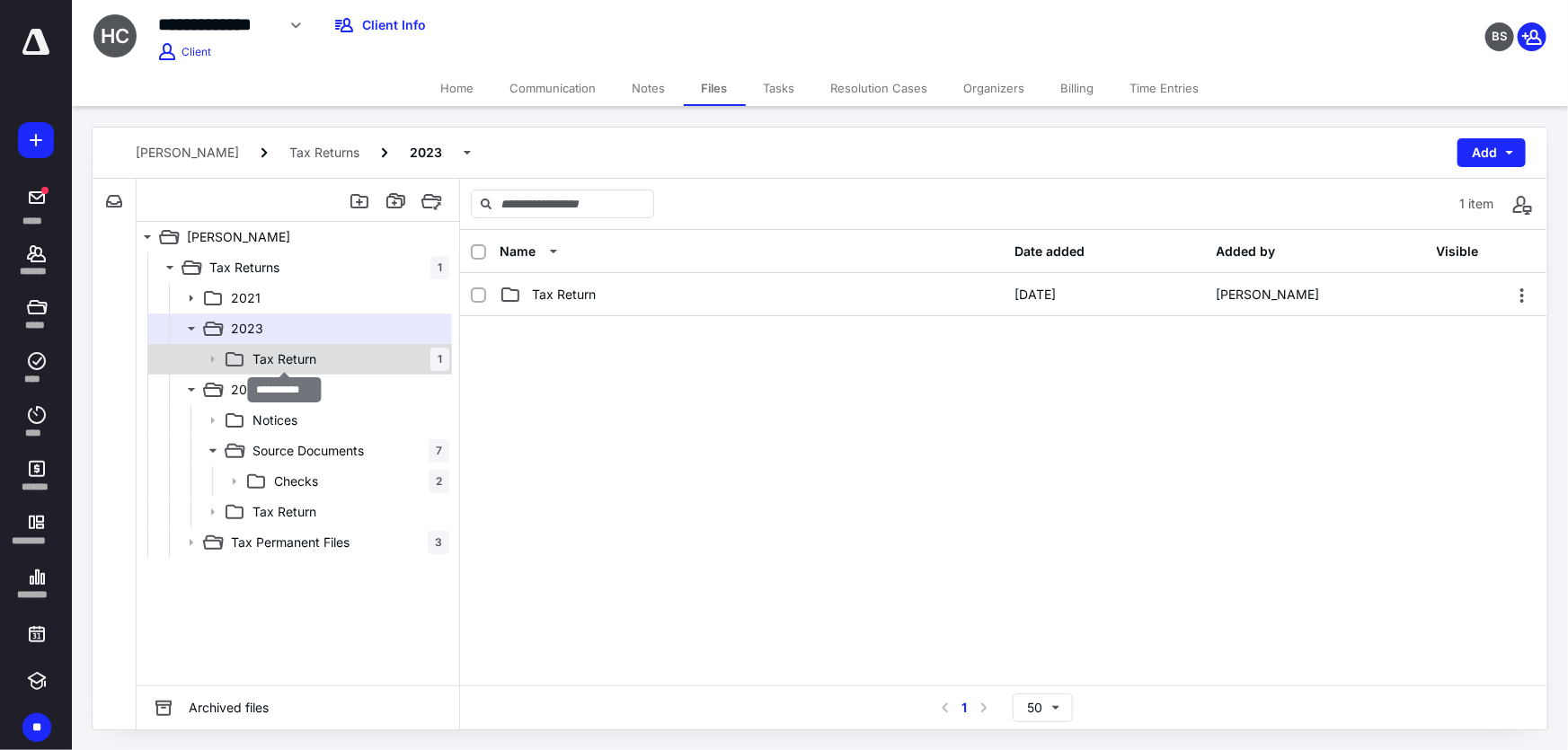 click on "Tax Return" at bounding box center [284, 359] 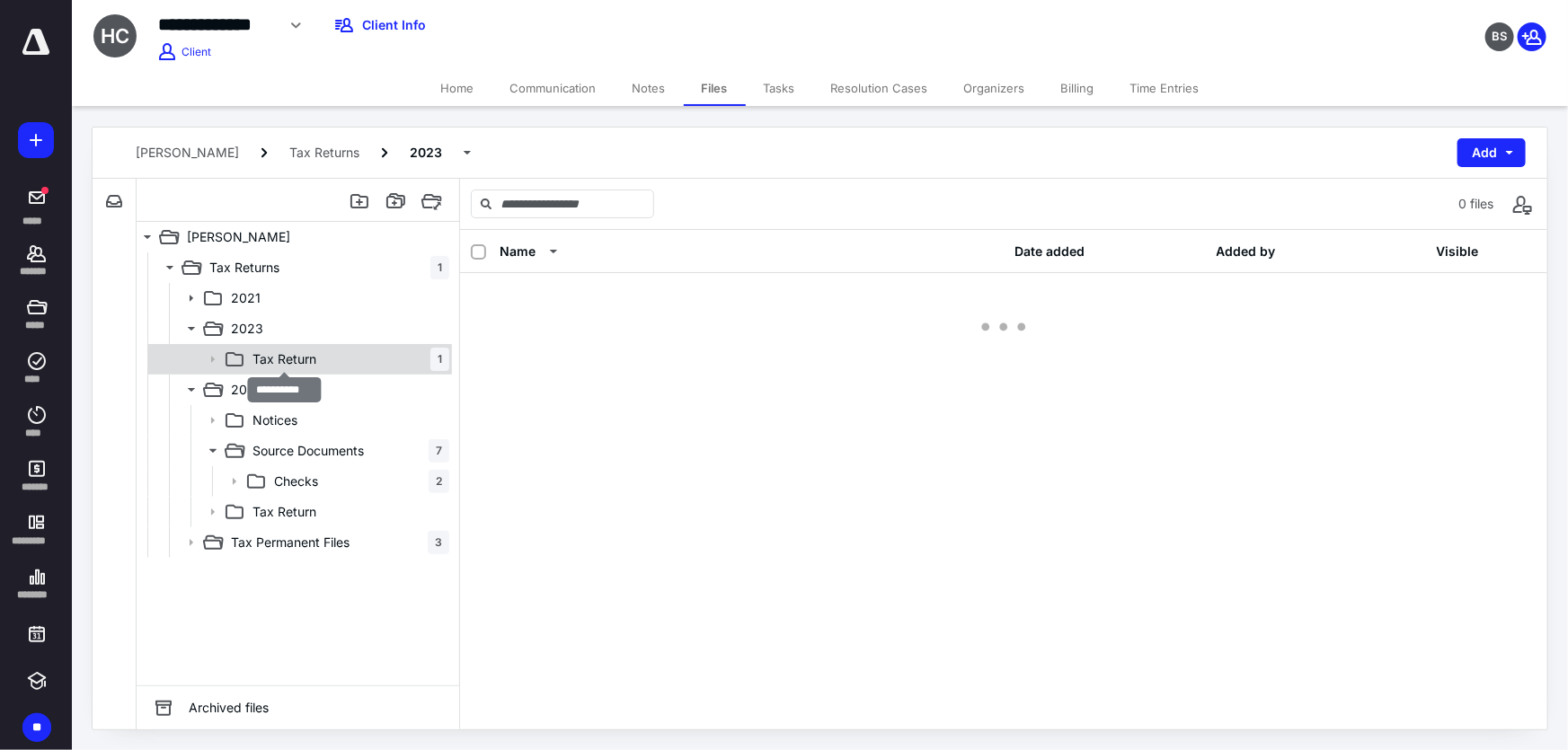 click on "Tax Return" at bounding box center (284, 359) 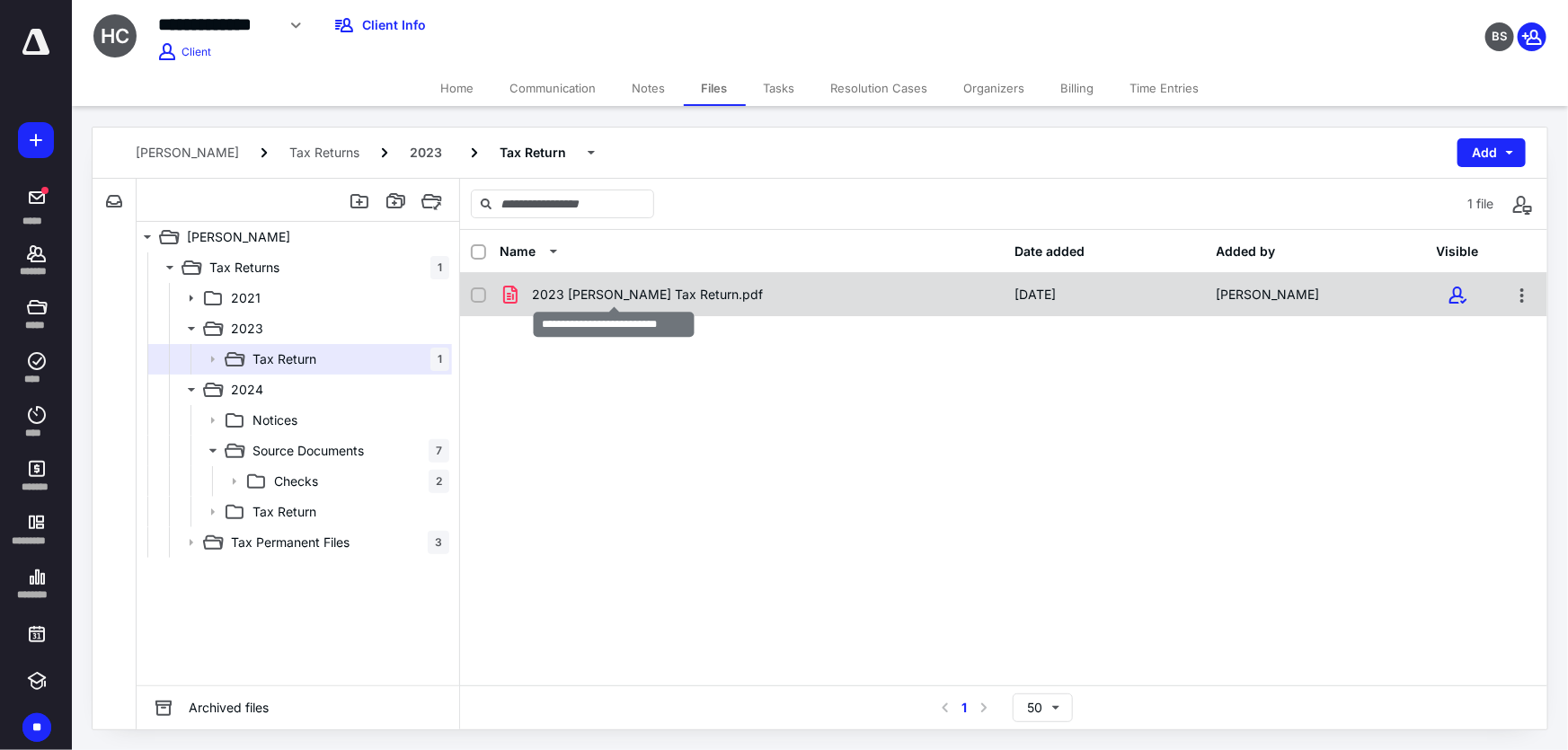 click on "2023 Hurley Tax Return.pdf" at bounding box center [647, 295] 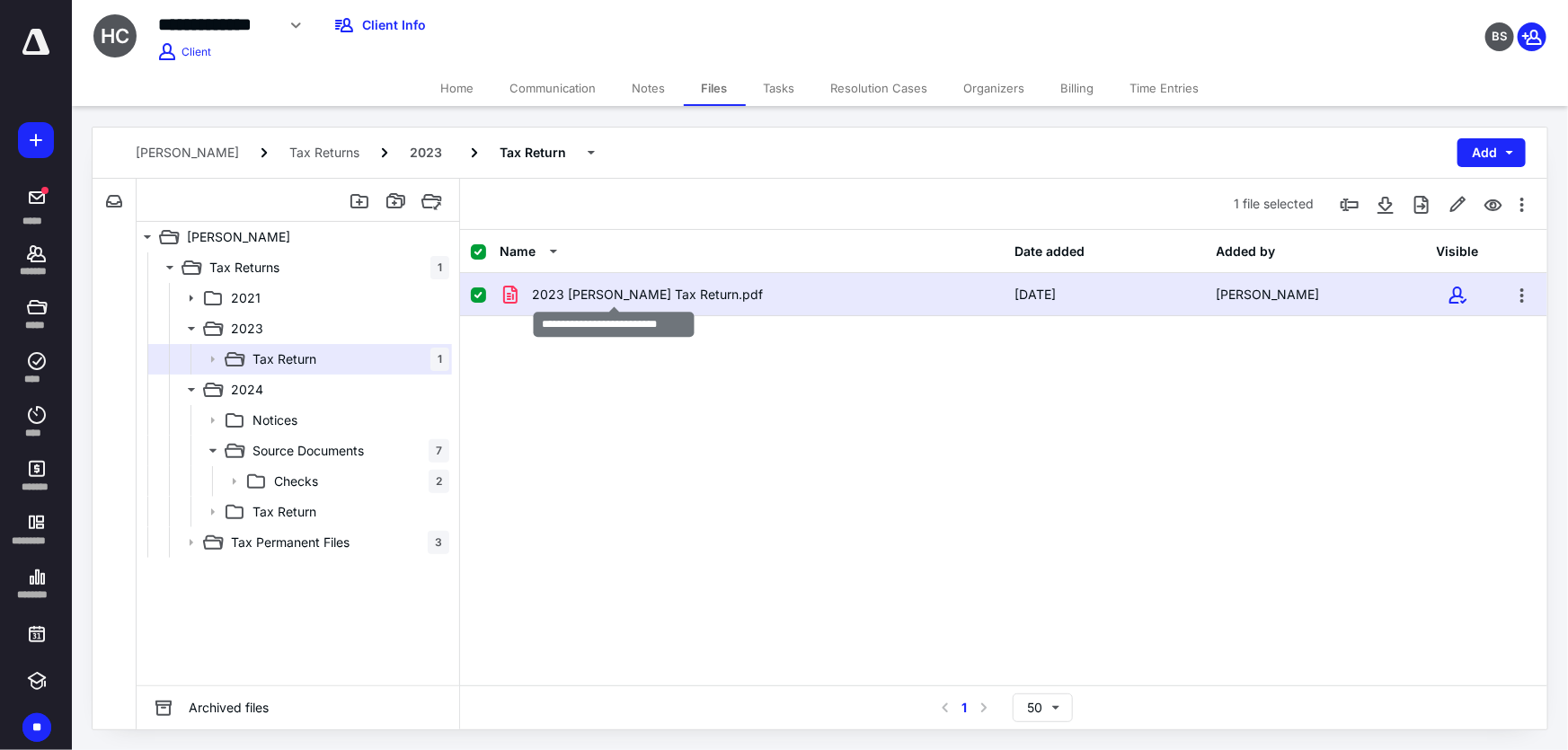 click on "2023 Hurley Tax Return.pdf" at bounding box center [647, 295] 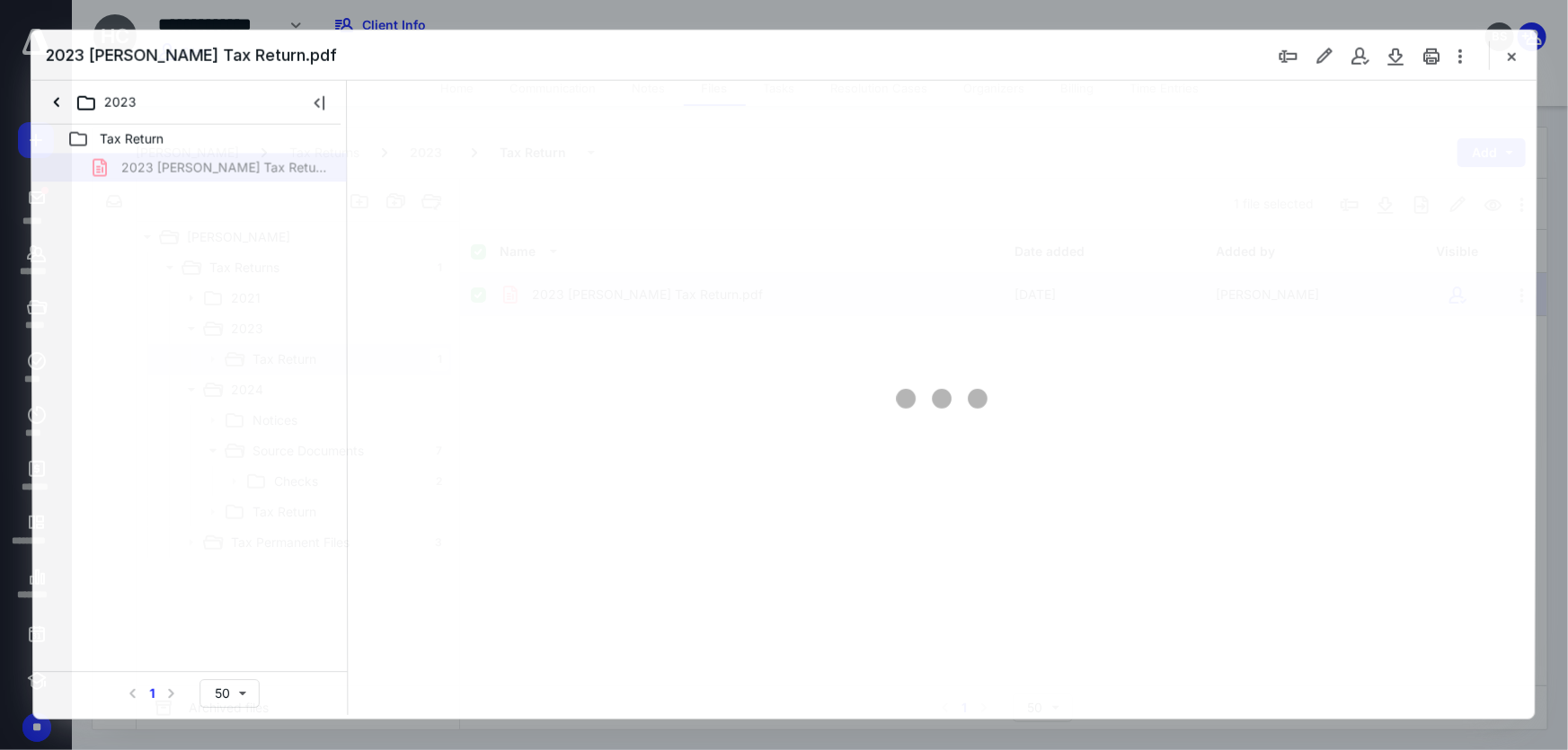 scroll, scrollTop: 0, scrollLeft: 0, axis: both 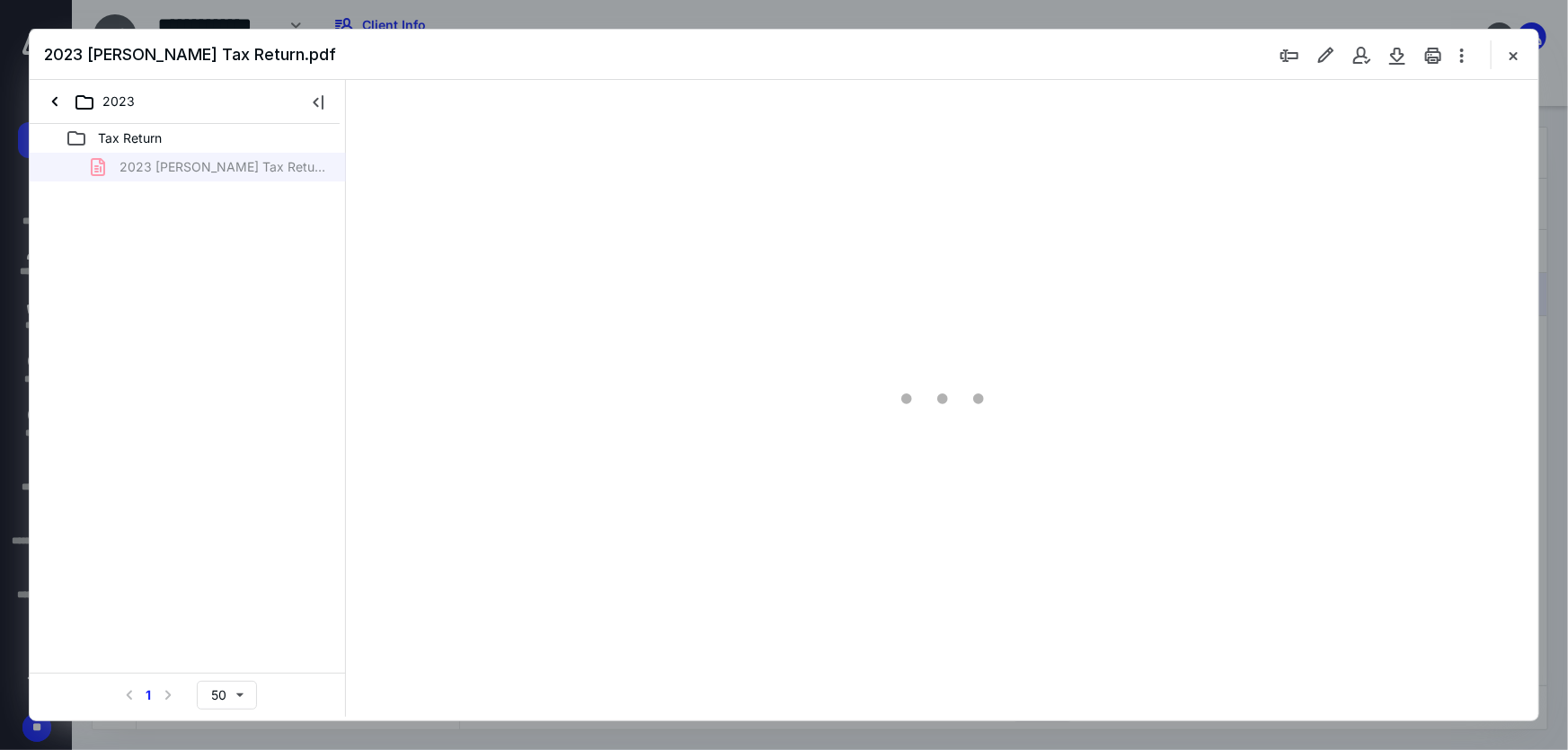 type on "214" 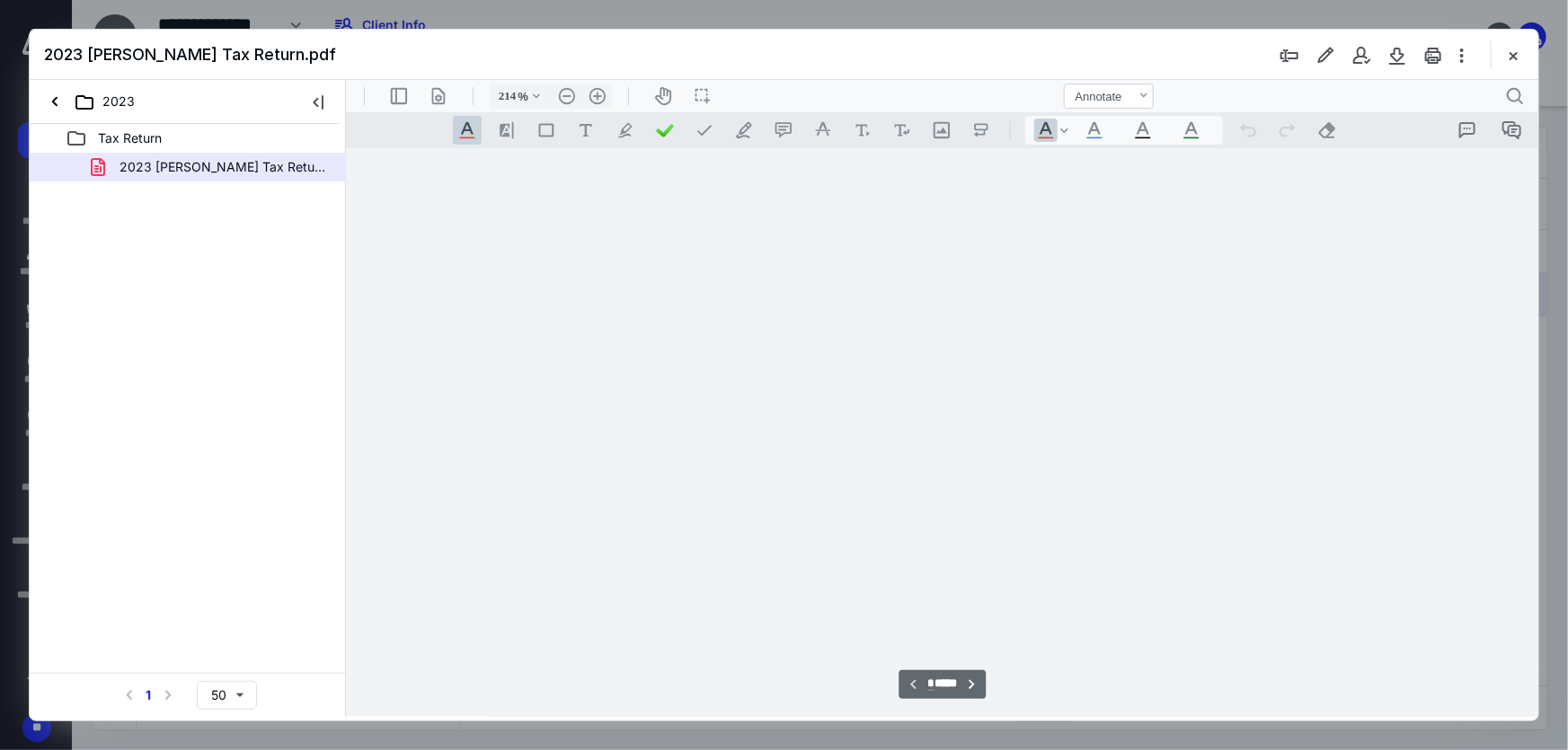 scroll, scrollTop: 76, scrollLeft: 175, axis: both 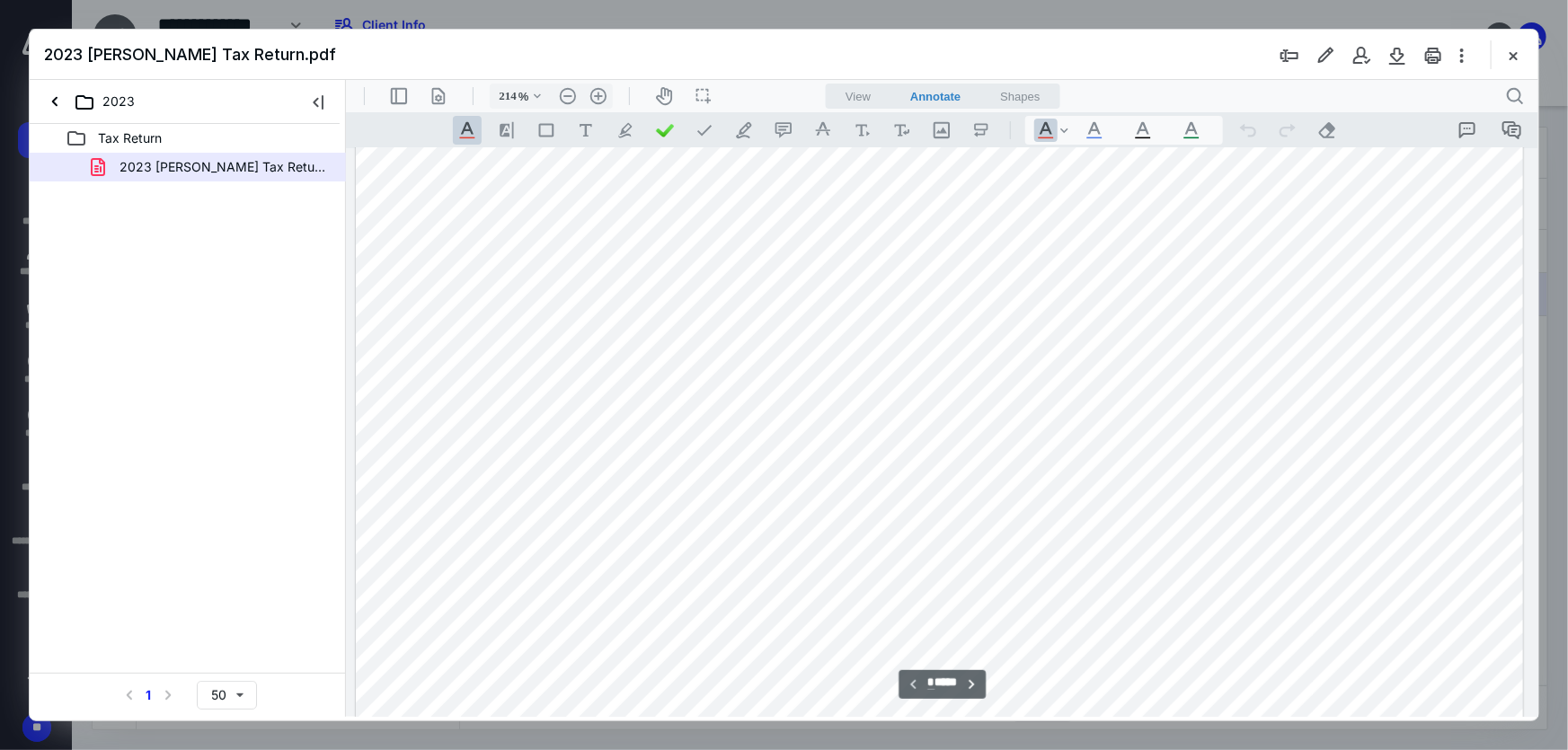 click at bounding box center [939, 839] 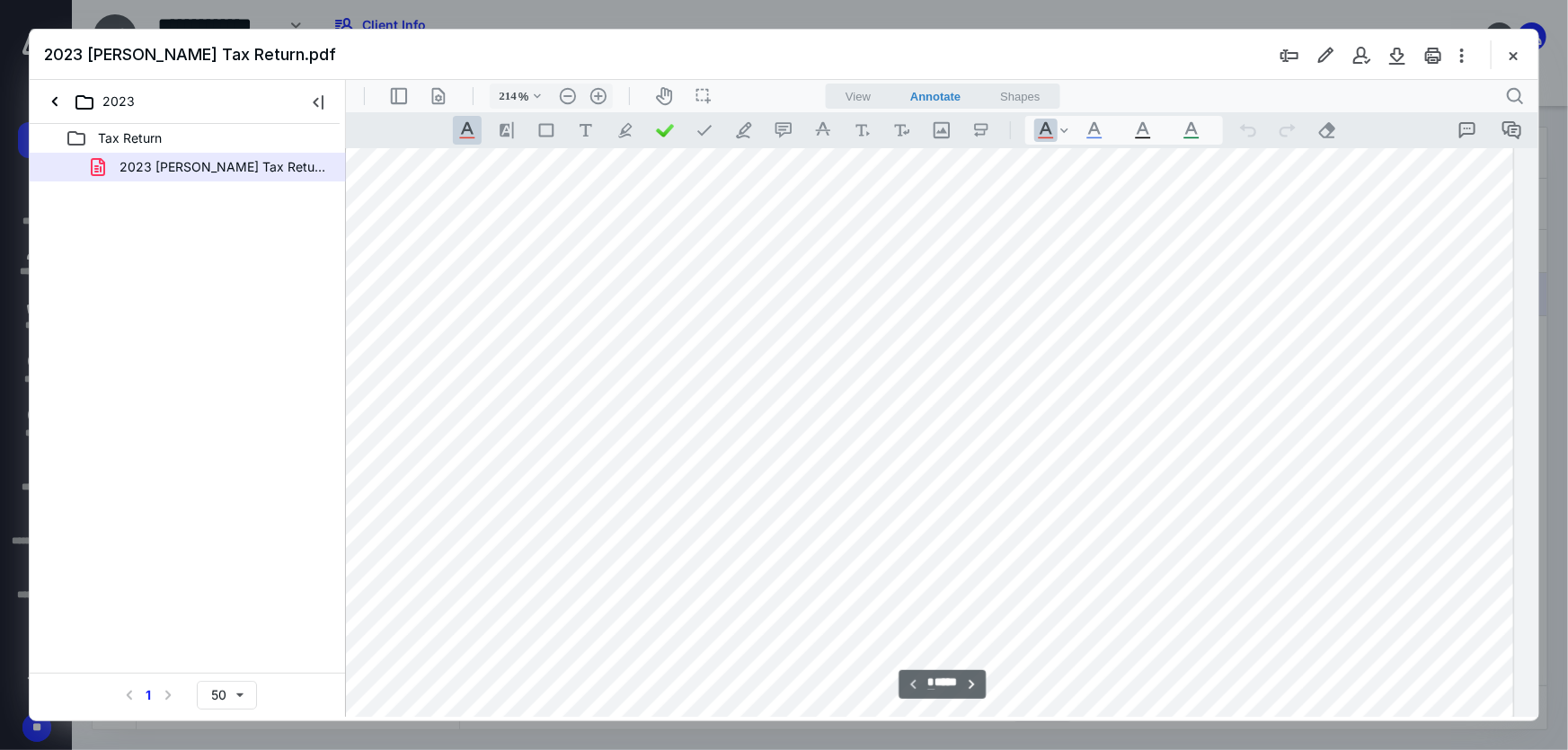 scroll, scrollTop: 898, scrollLeft: 185, axis: both 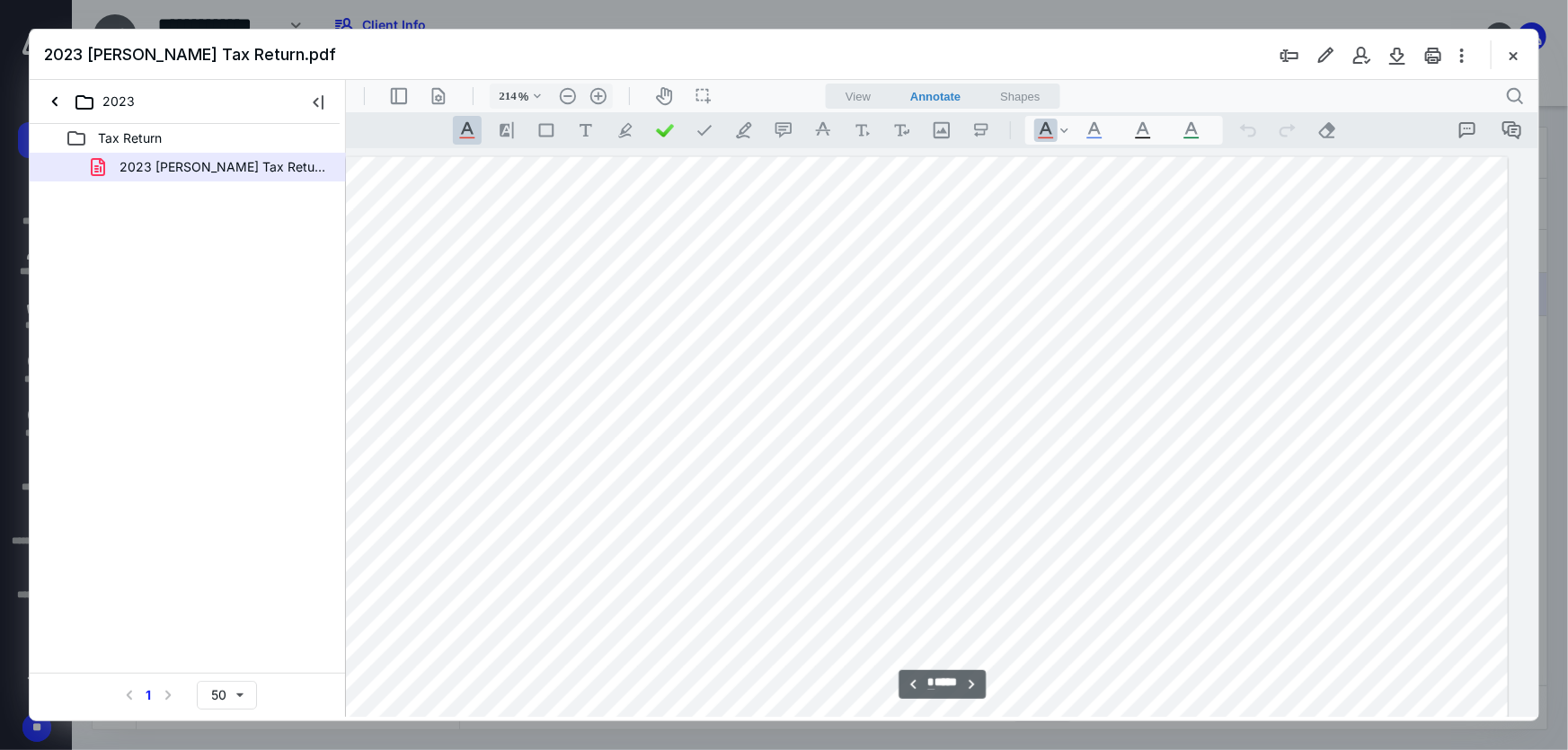 type on "*" 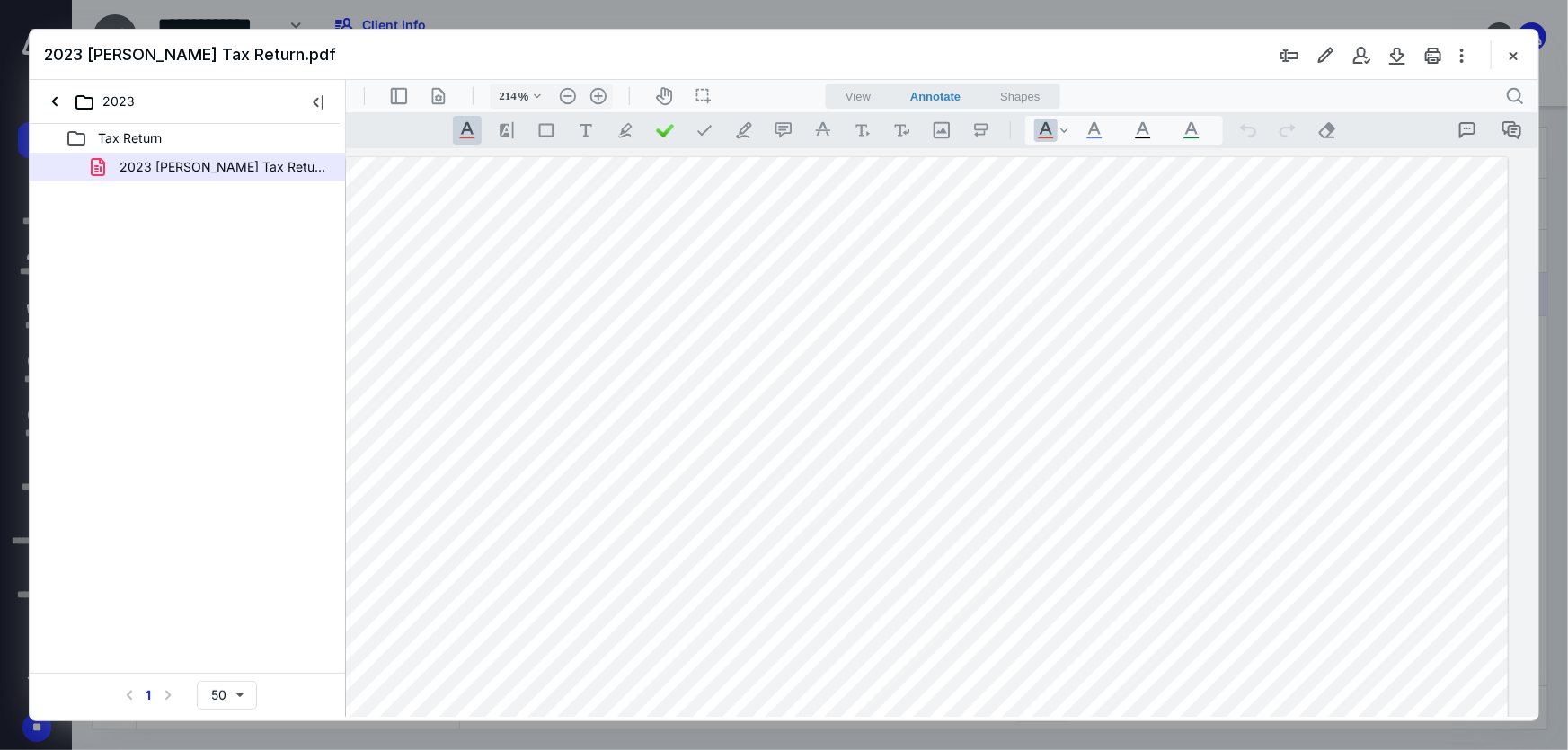 click at bounding box center [926, 916] 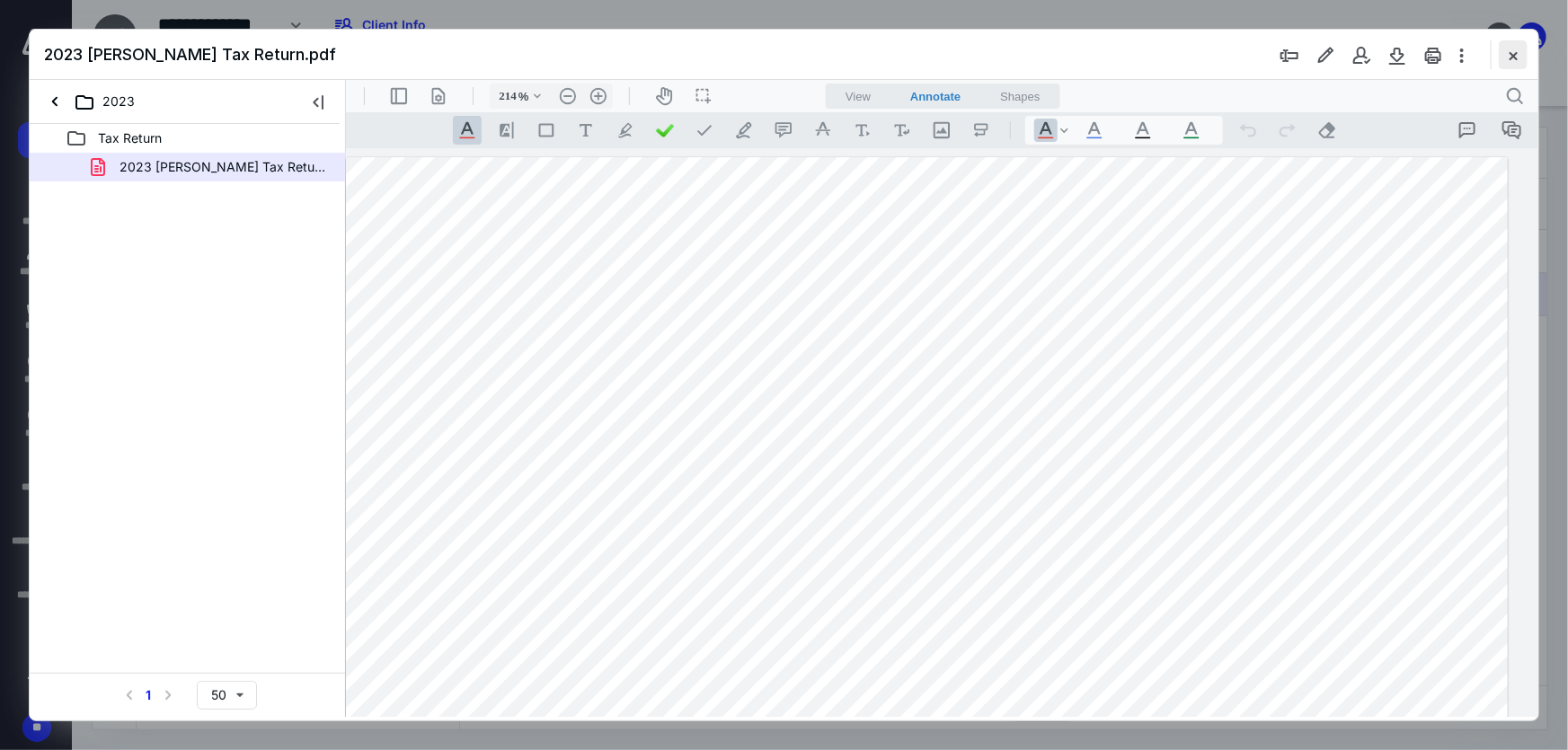 click at bounding box center [1513, 55] 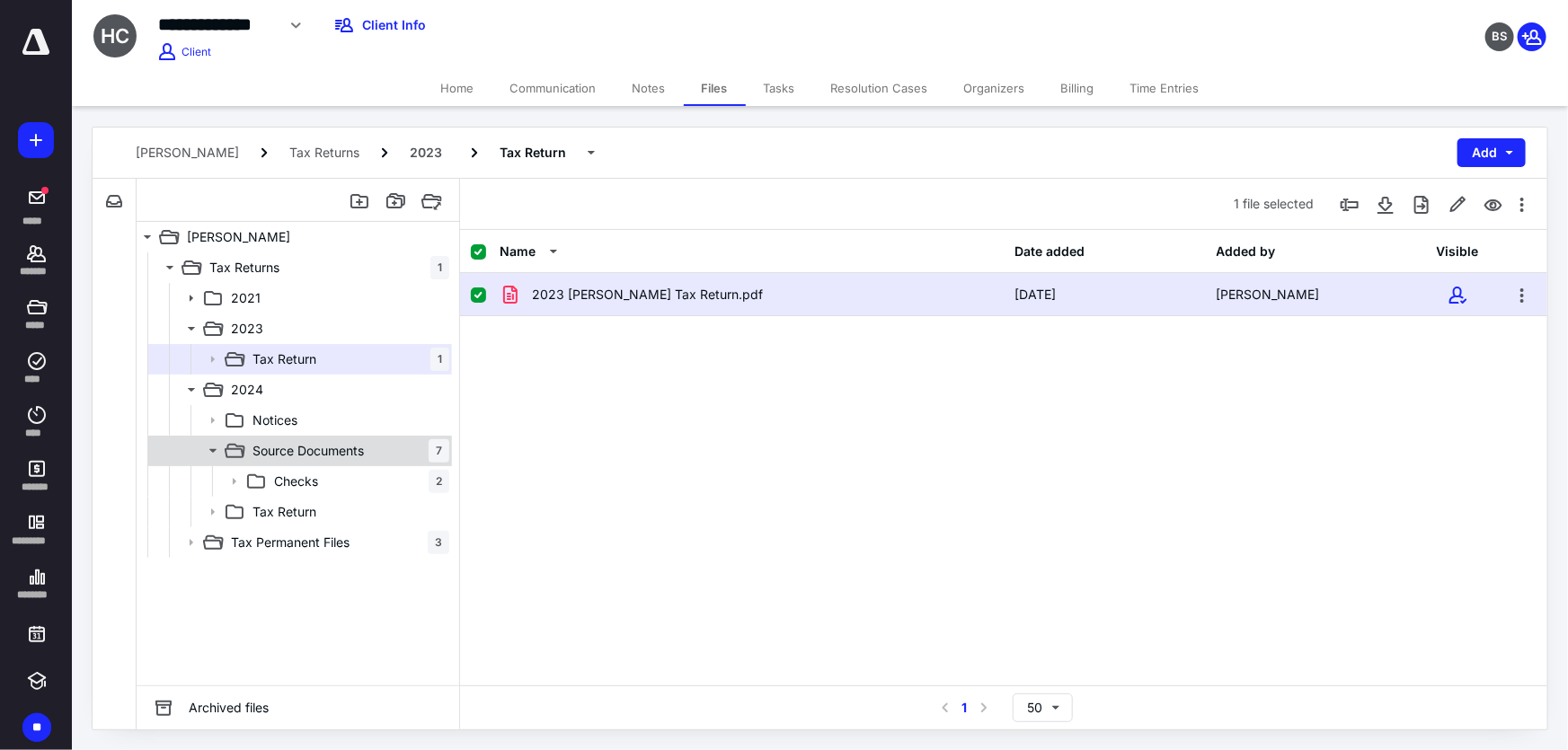 click on "Source Documents 7" at bounding box center [298, 451] 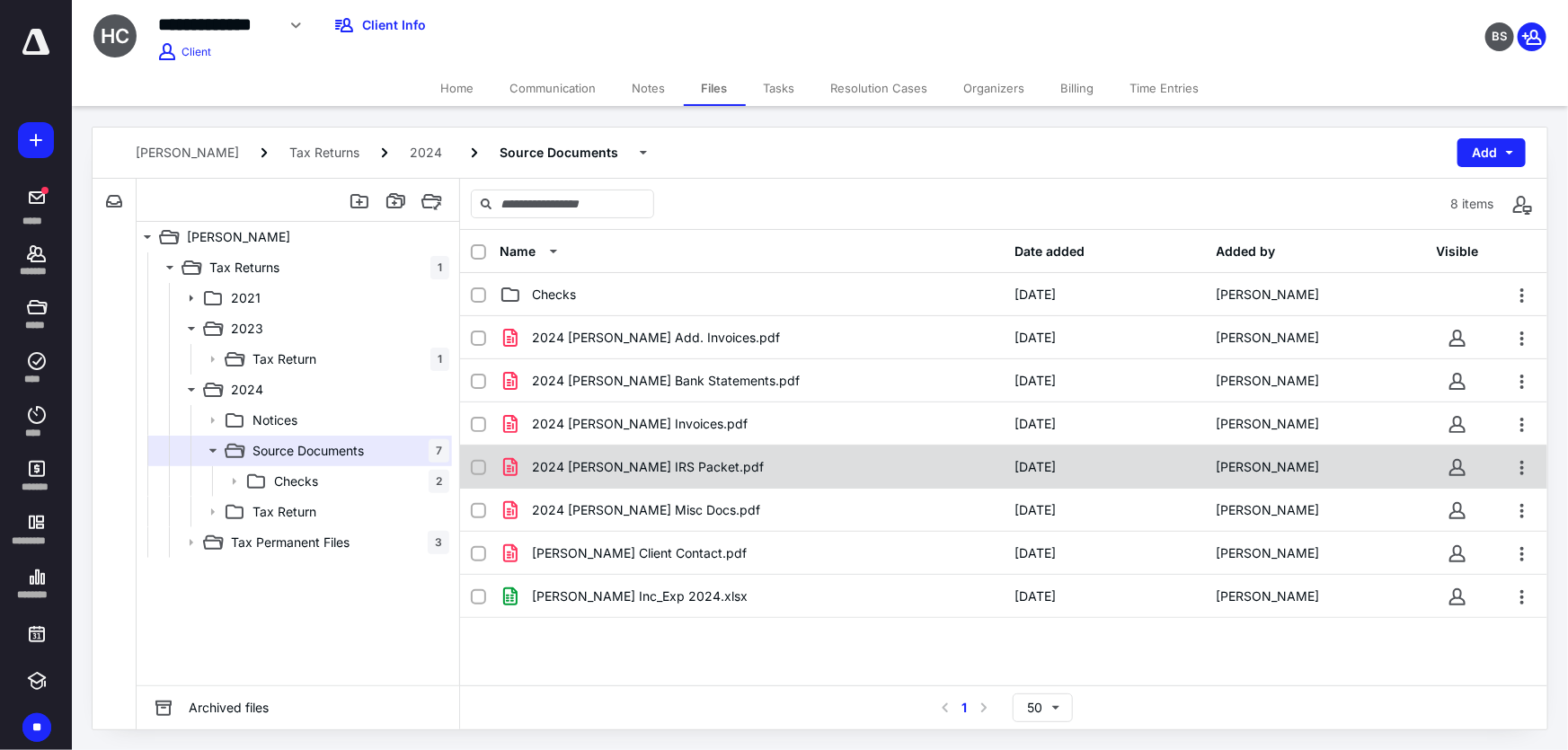 click 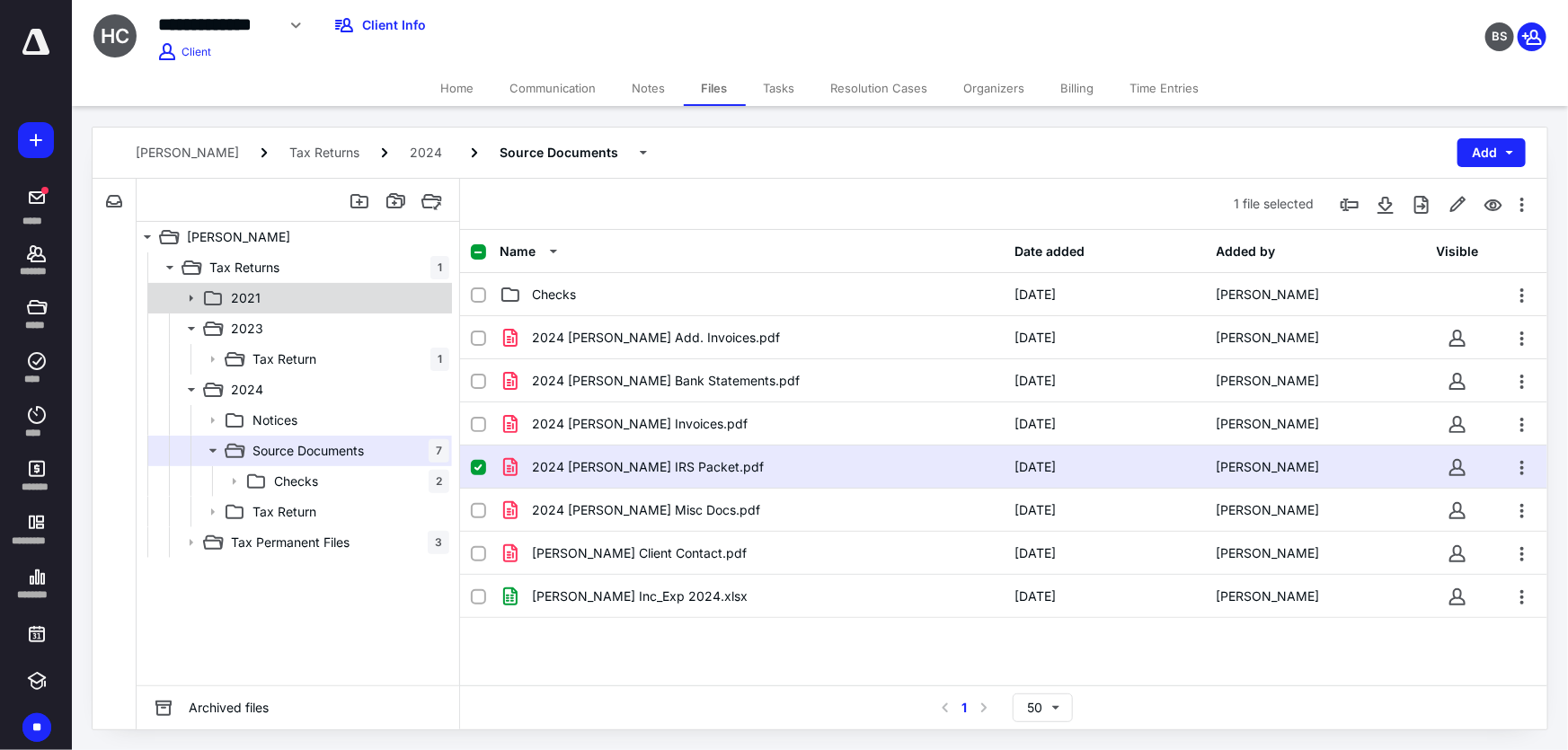 click 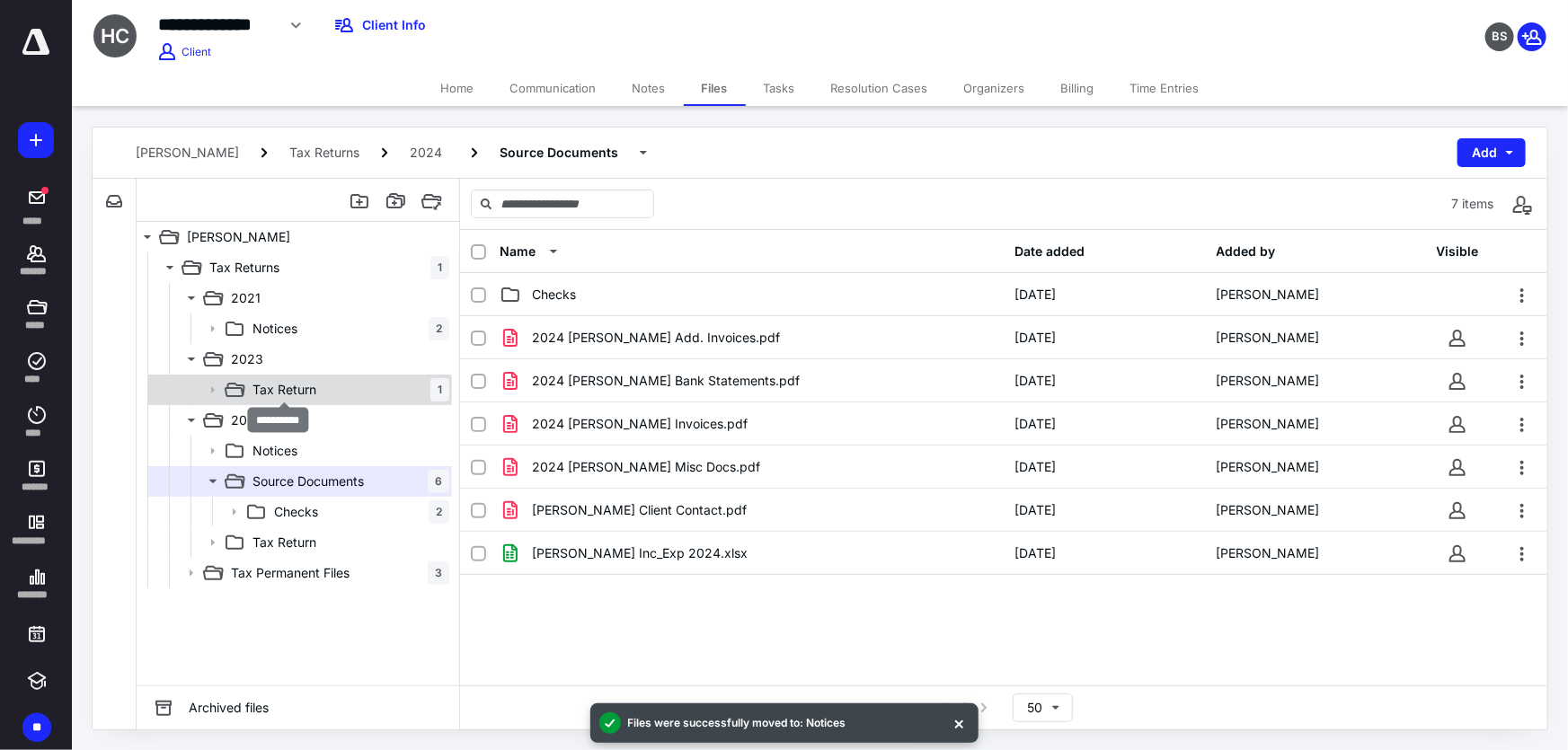 click on "Tax Return" at bounding box center [284, 390] 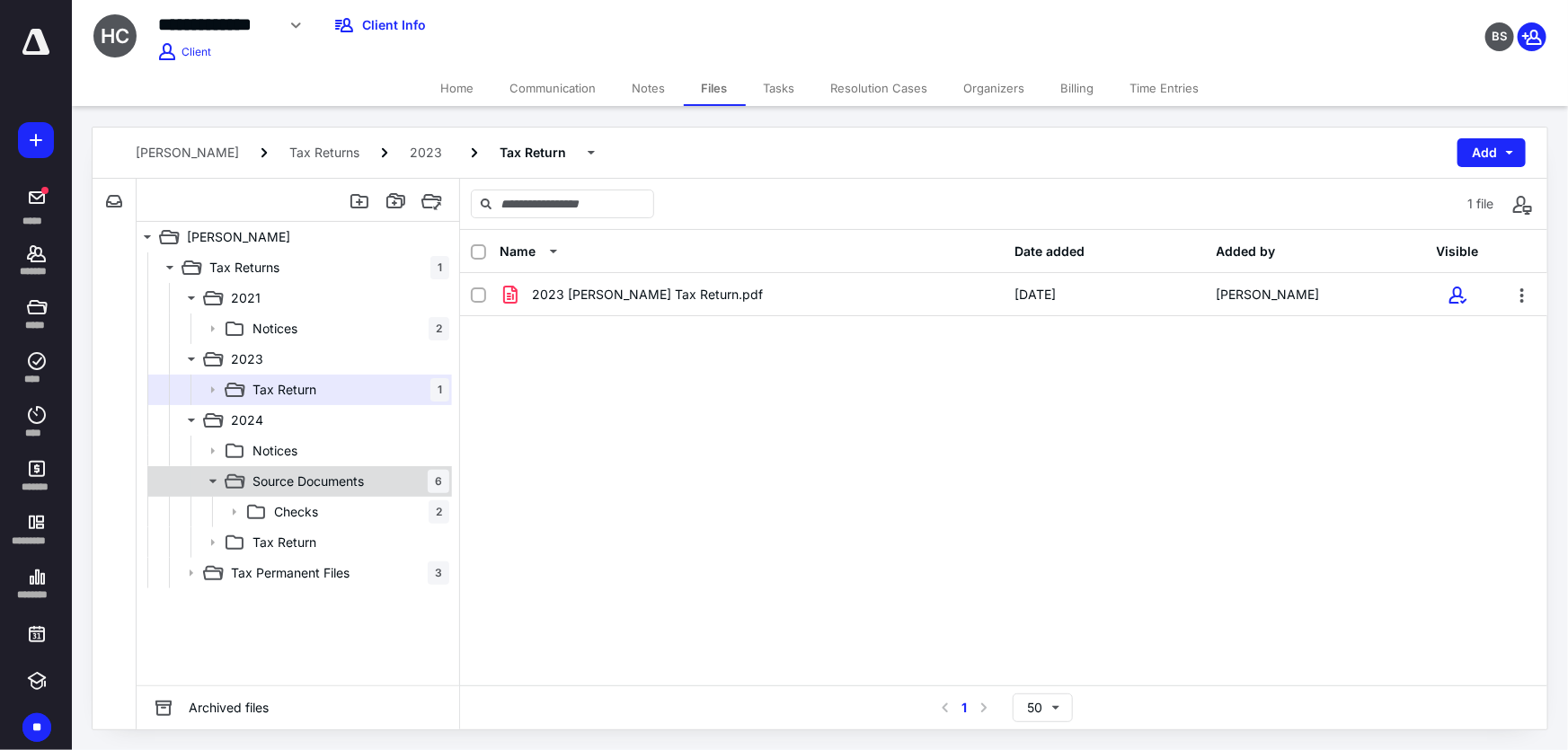 click on "Source Documents" at bounding box center [308, 481] 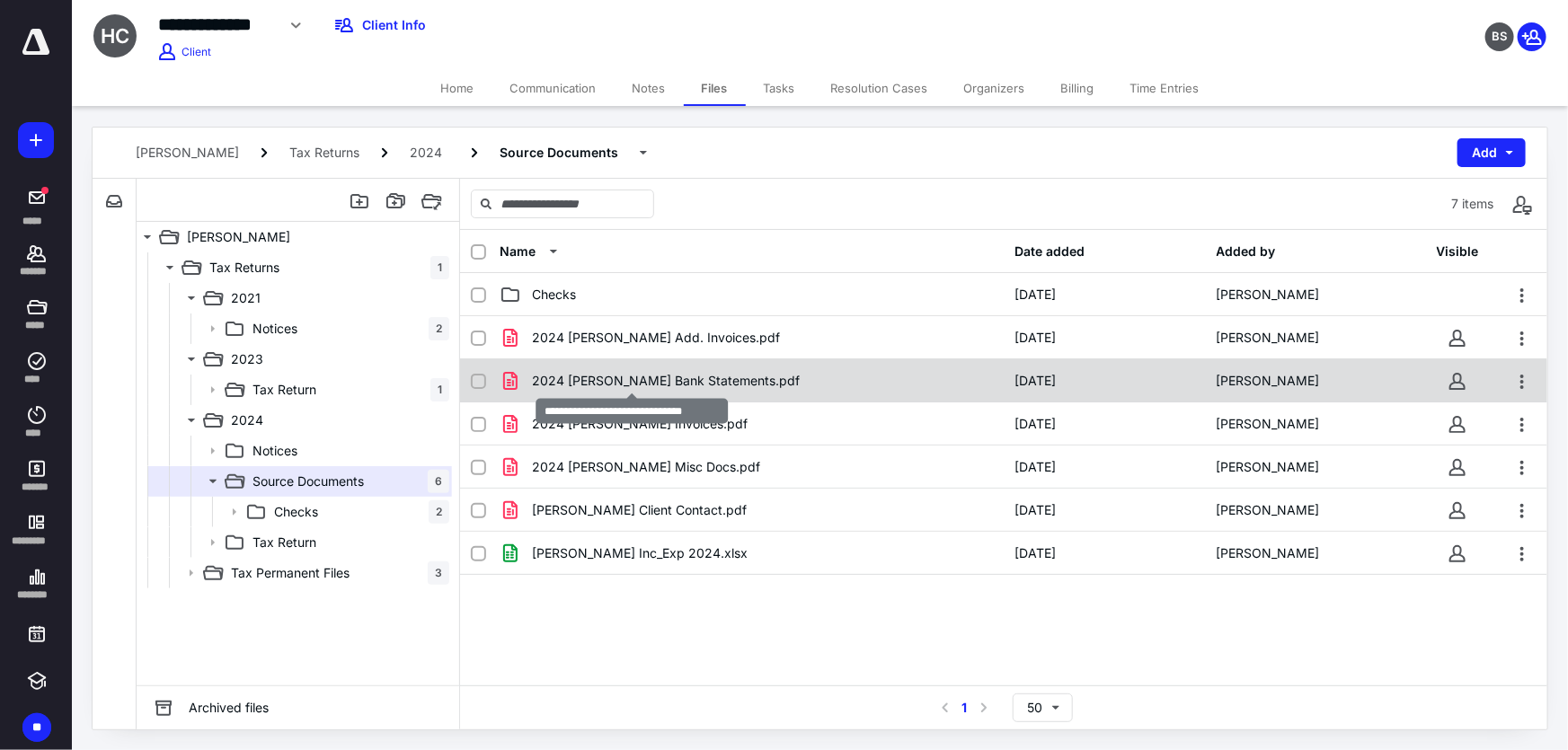 click on "2024 Hurley Bank Statements.pdf" at bounding box center (666, 381) 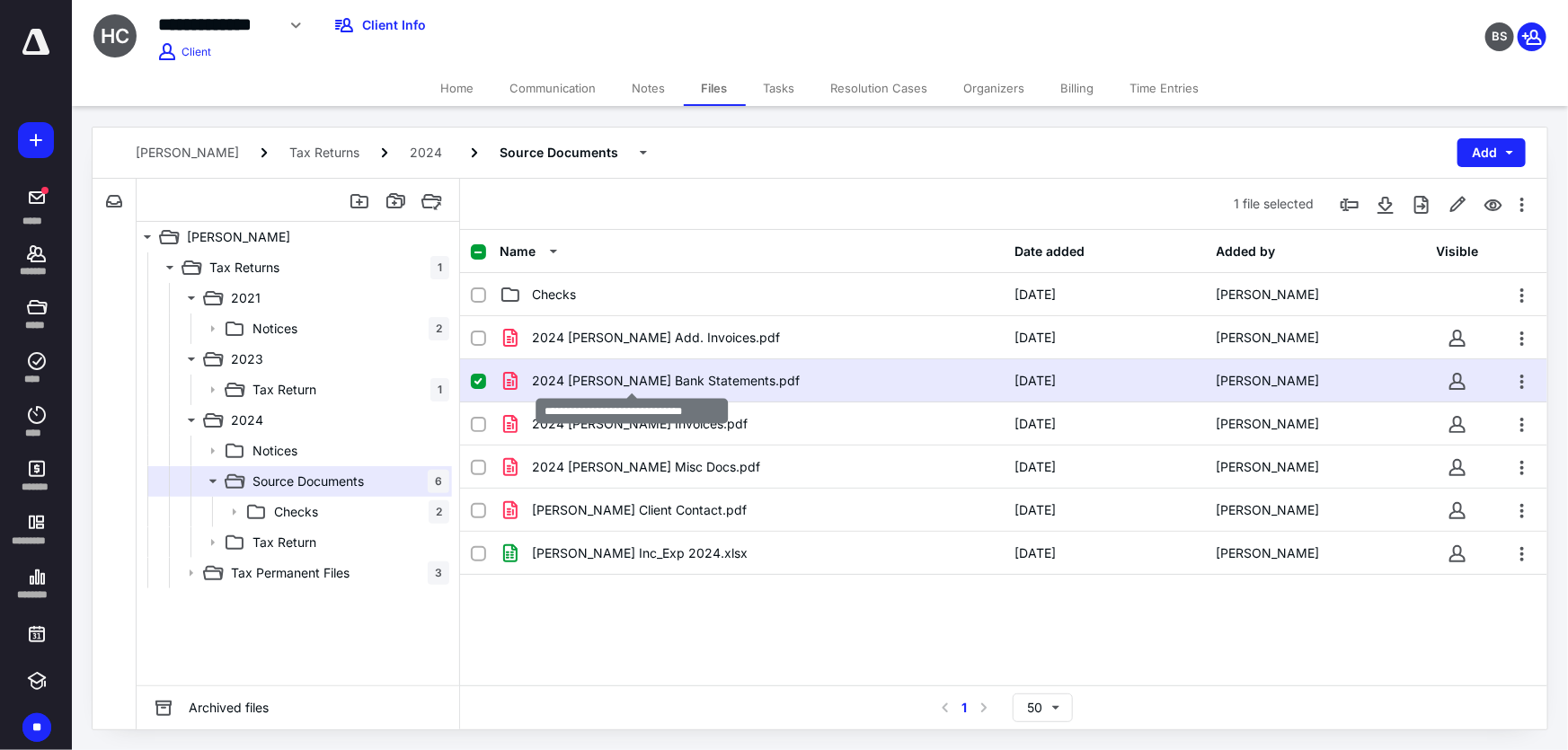 click on "2024 Hurley Bank Statements.pdf" at bounding box center (666, 381) 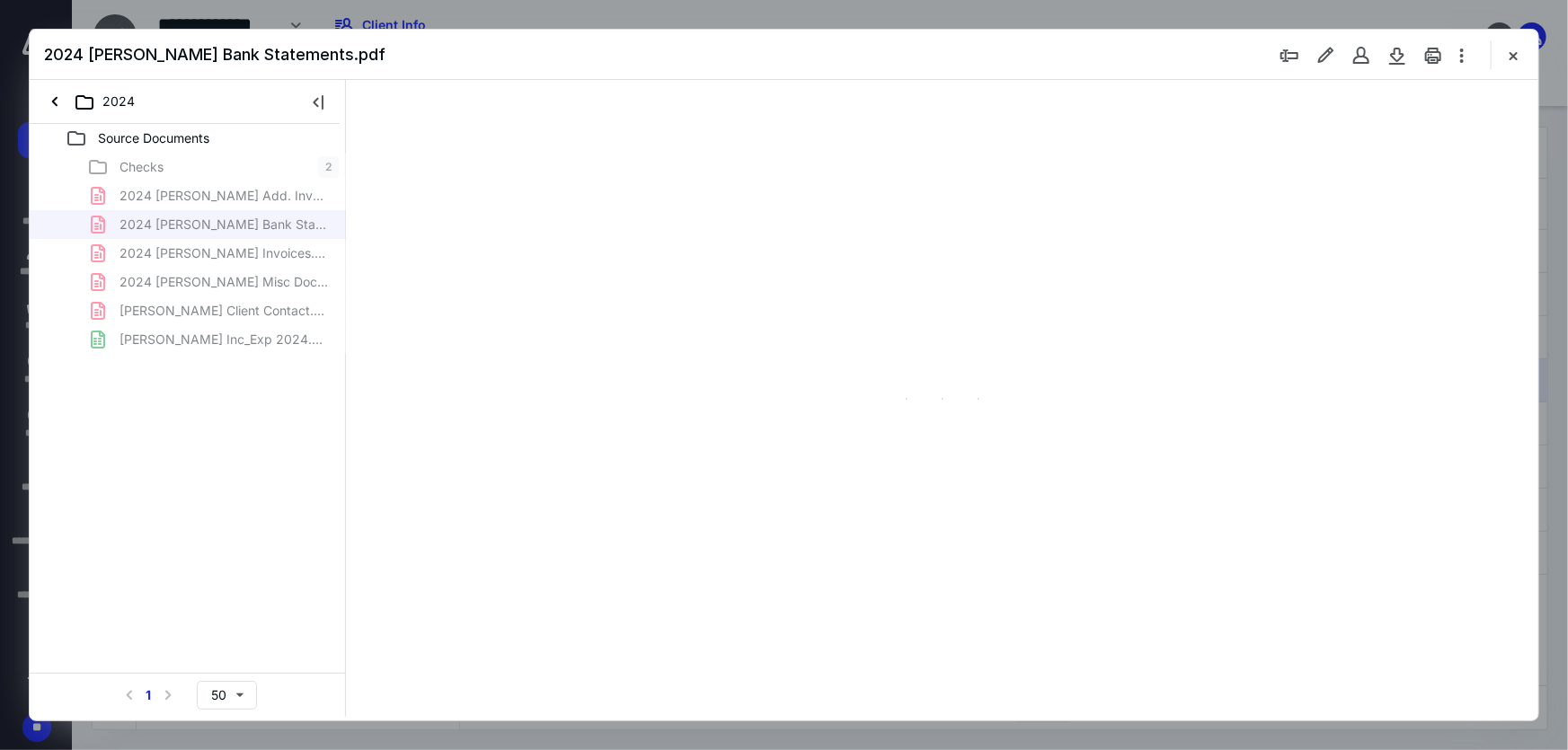 scroll, scrollTop: 0, scrollLeft: 0, axis: both 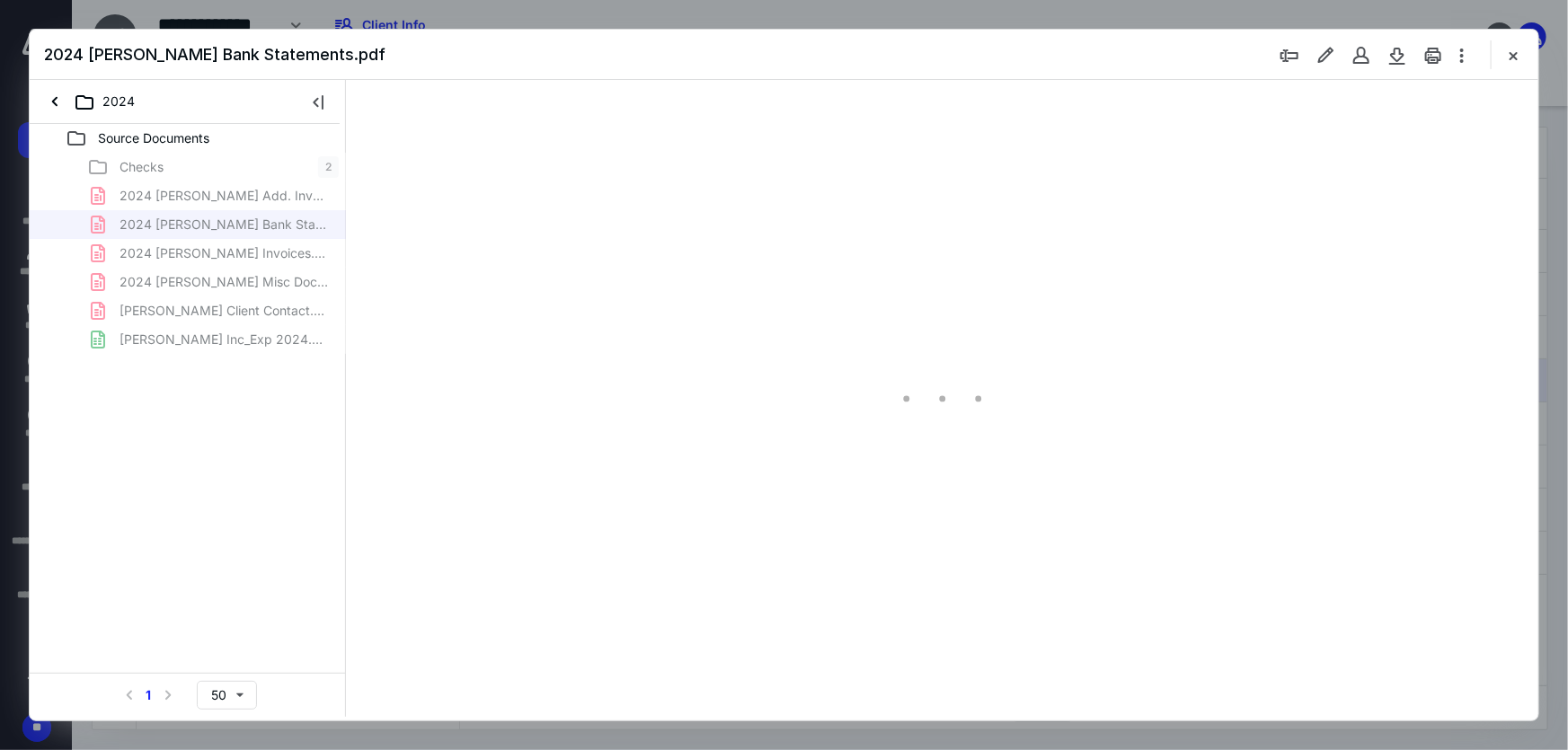 type on "214" 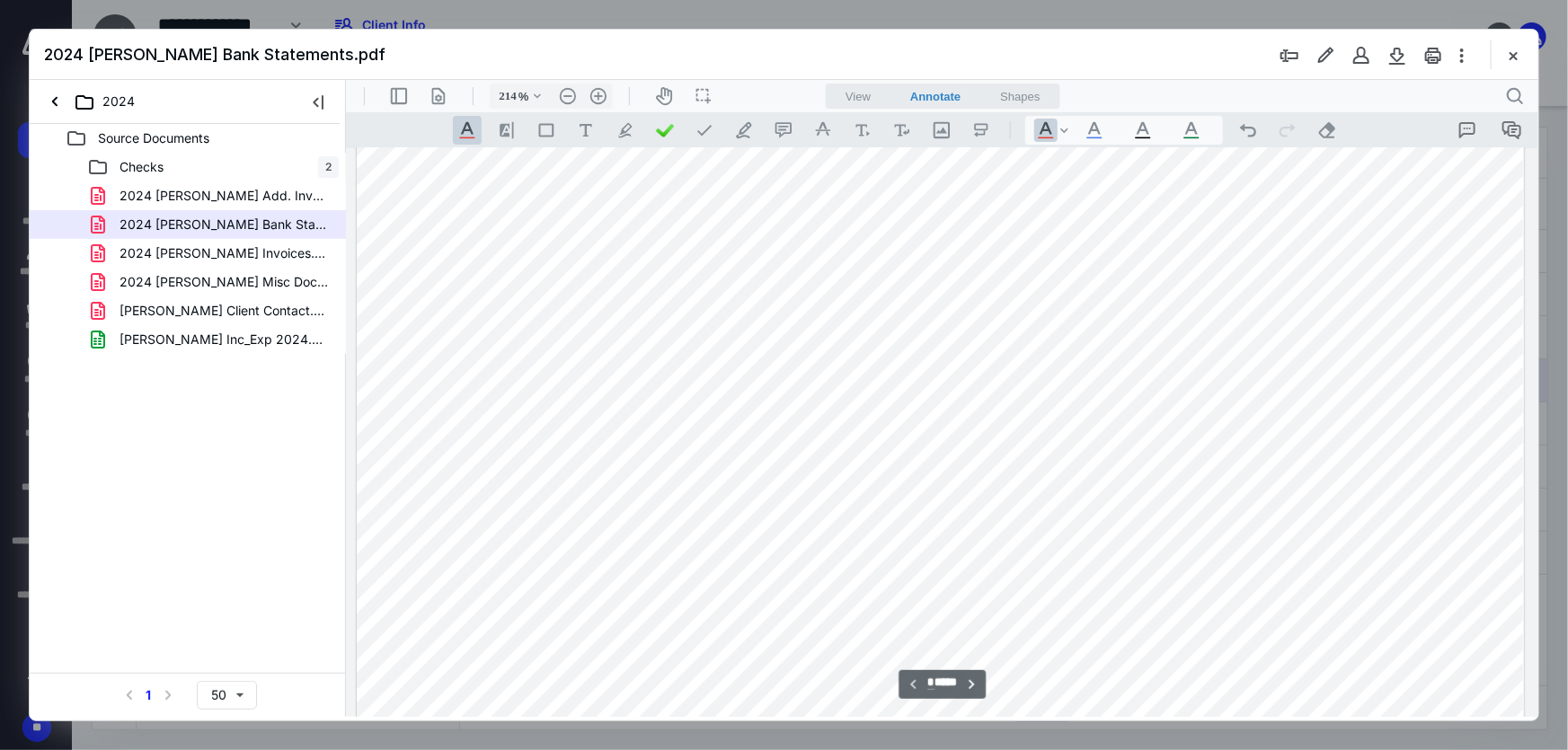 drag, startPoint x: 466, startPoint y: 534, endPoint x: 415, endPoint y: 495, distance: 64.2028 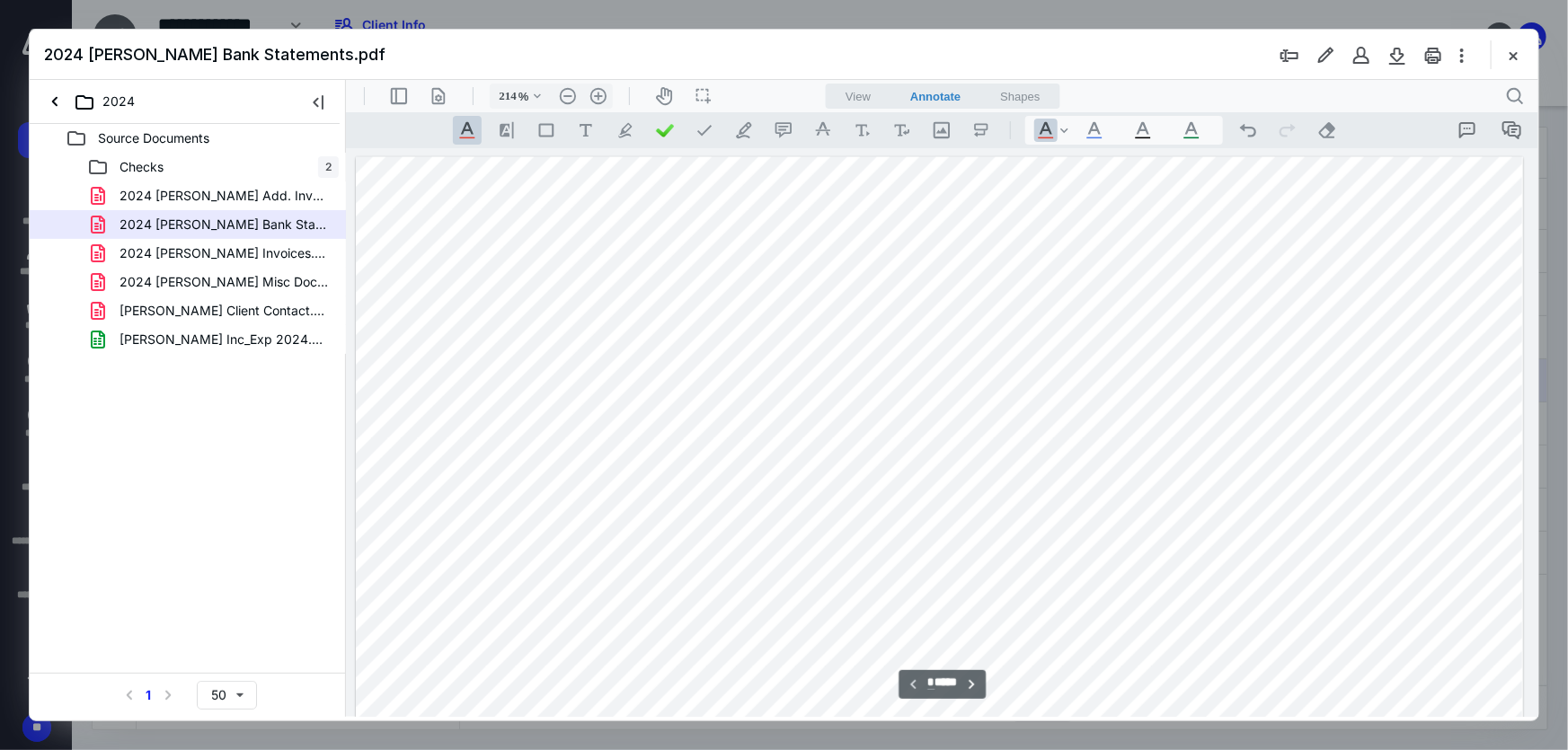 scroll, scrollTop: 0, scrollLeft: 8, axis: horizontal 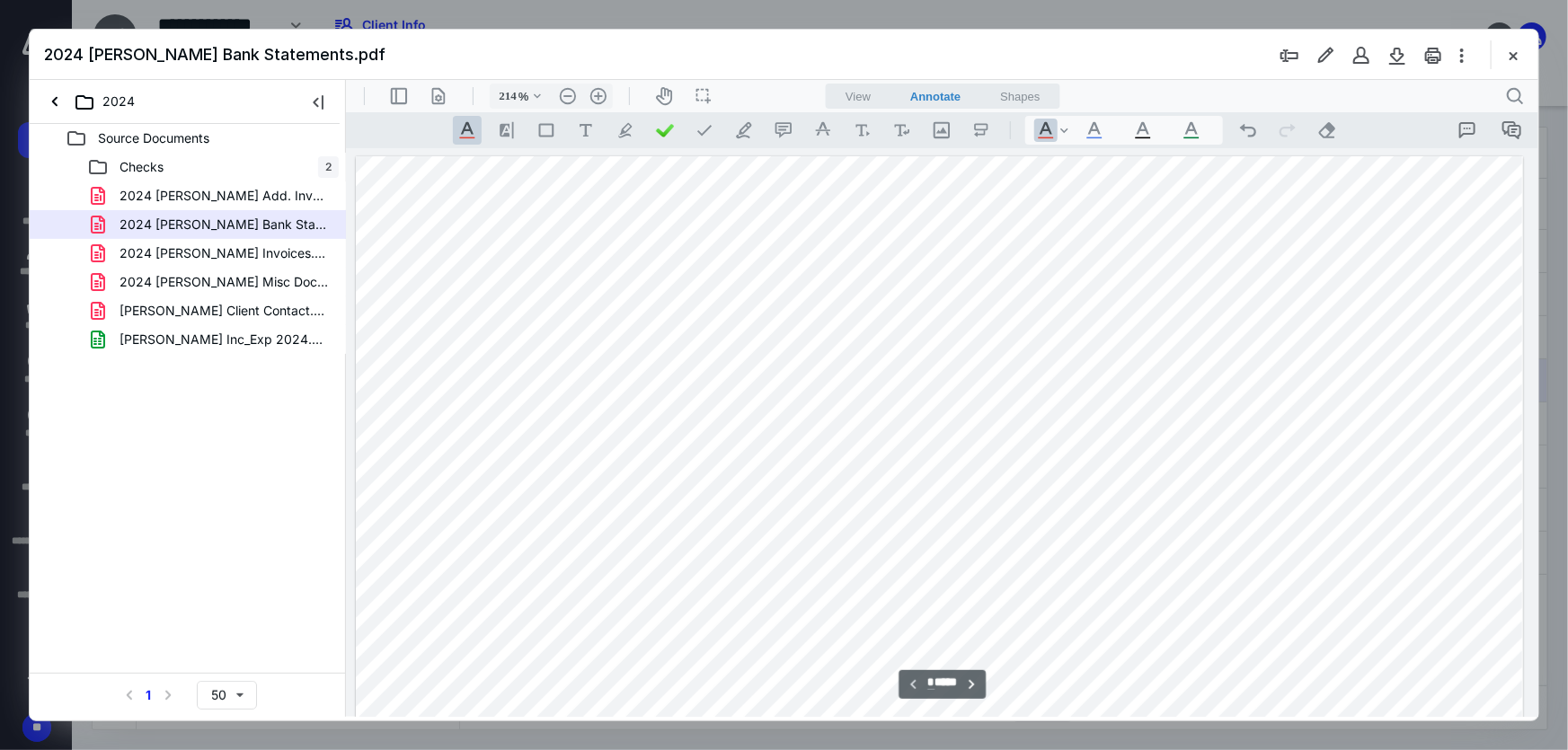 click at bounding box center (939, 915) 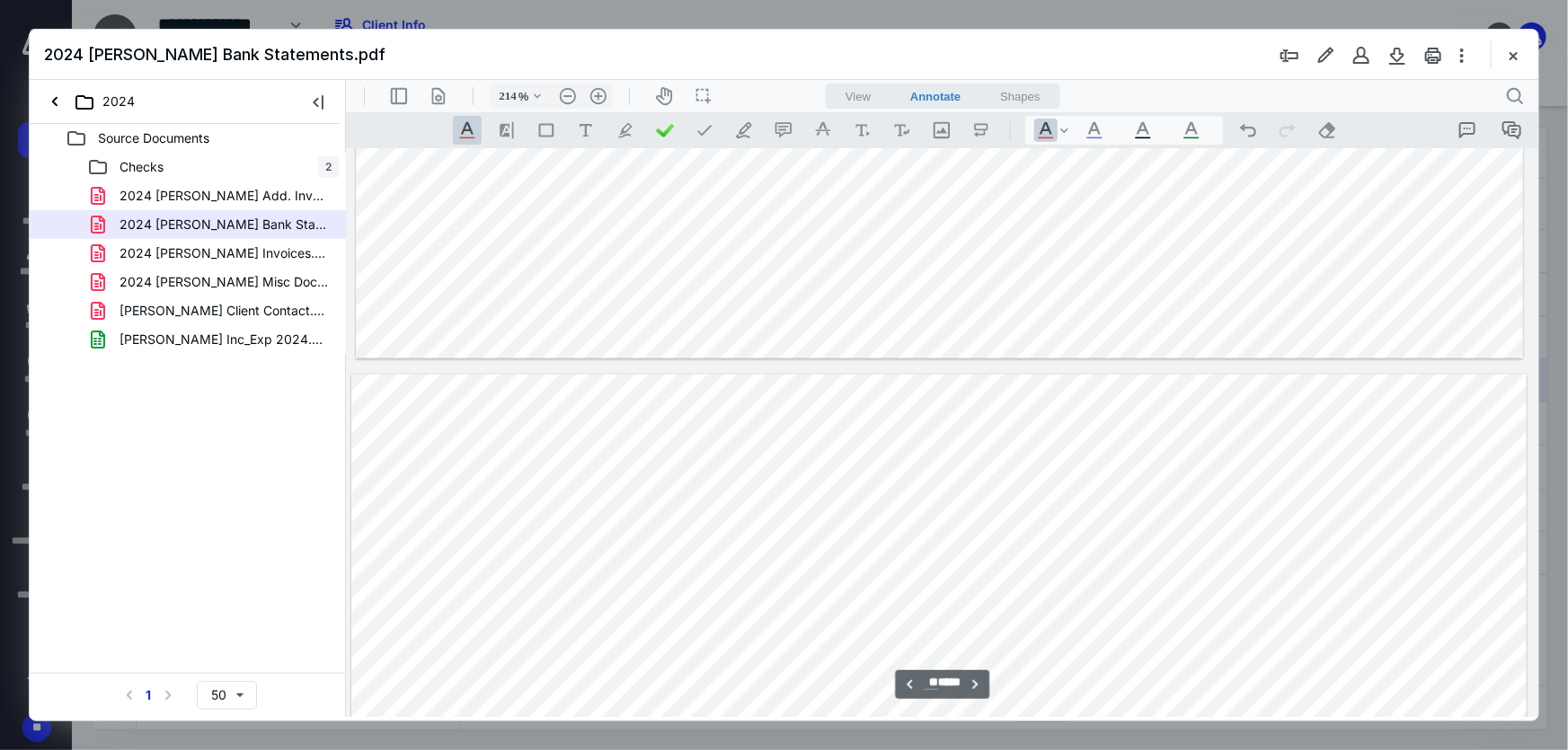 scroll, scrollTop: 32236, scrollLeft: 8, axis: both 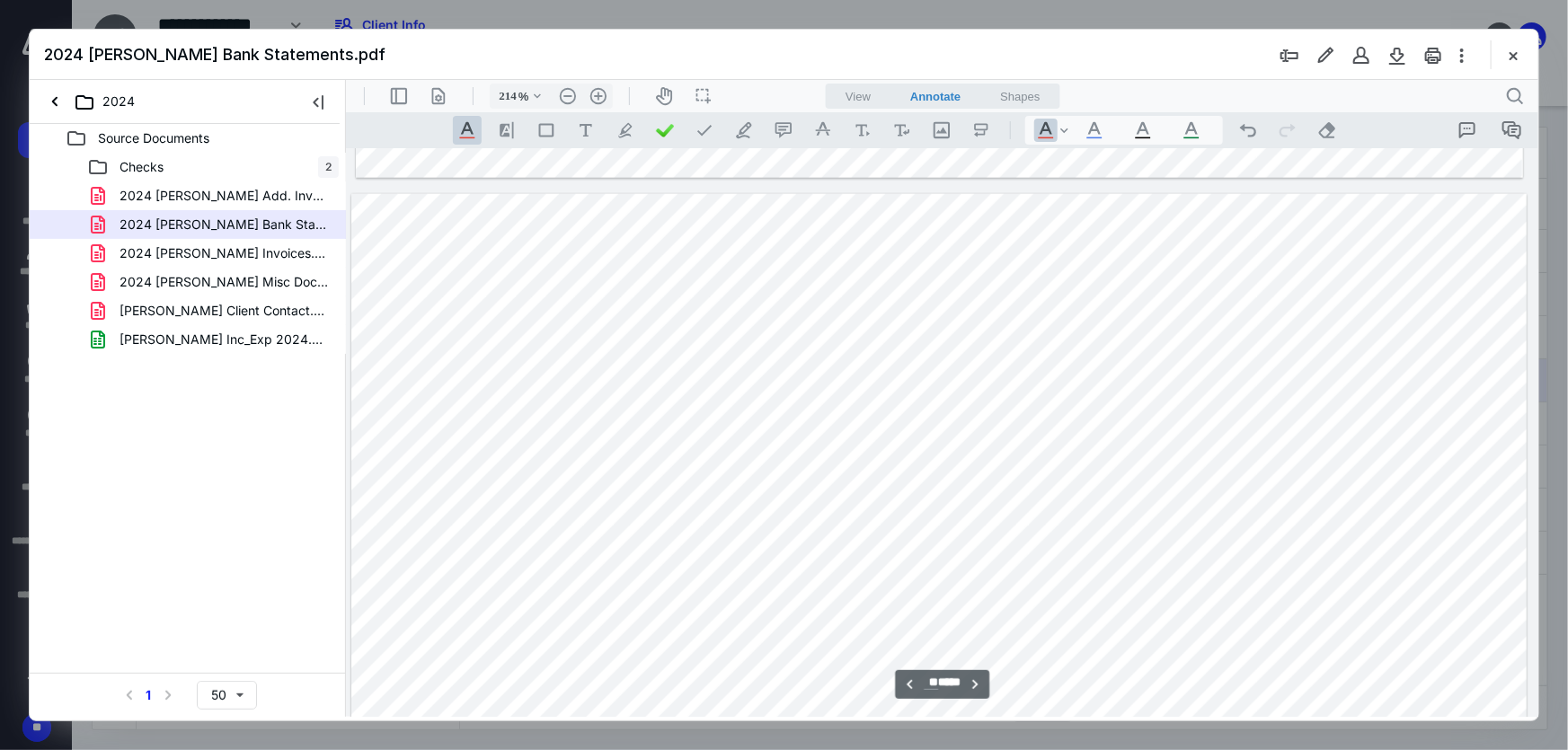 click at bounding box center (938, 953) 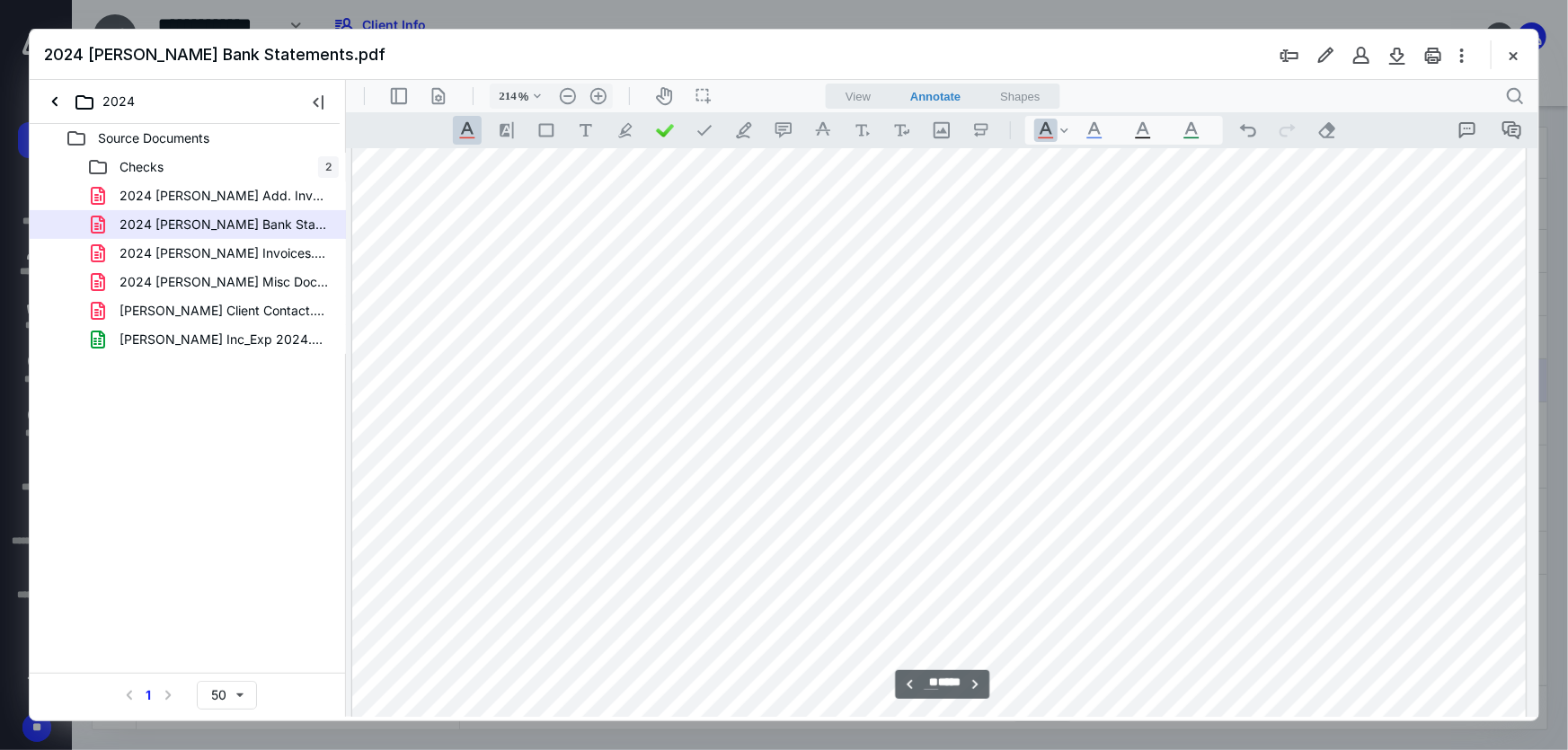 scroll, scrollTop: 66692, scrollLeft: 4, axis: both 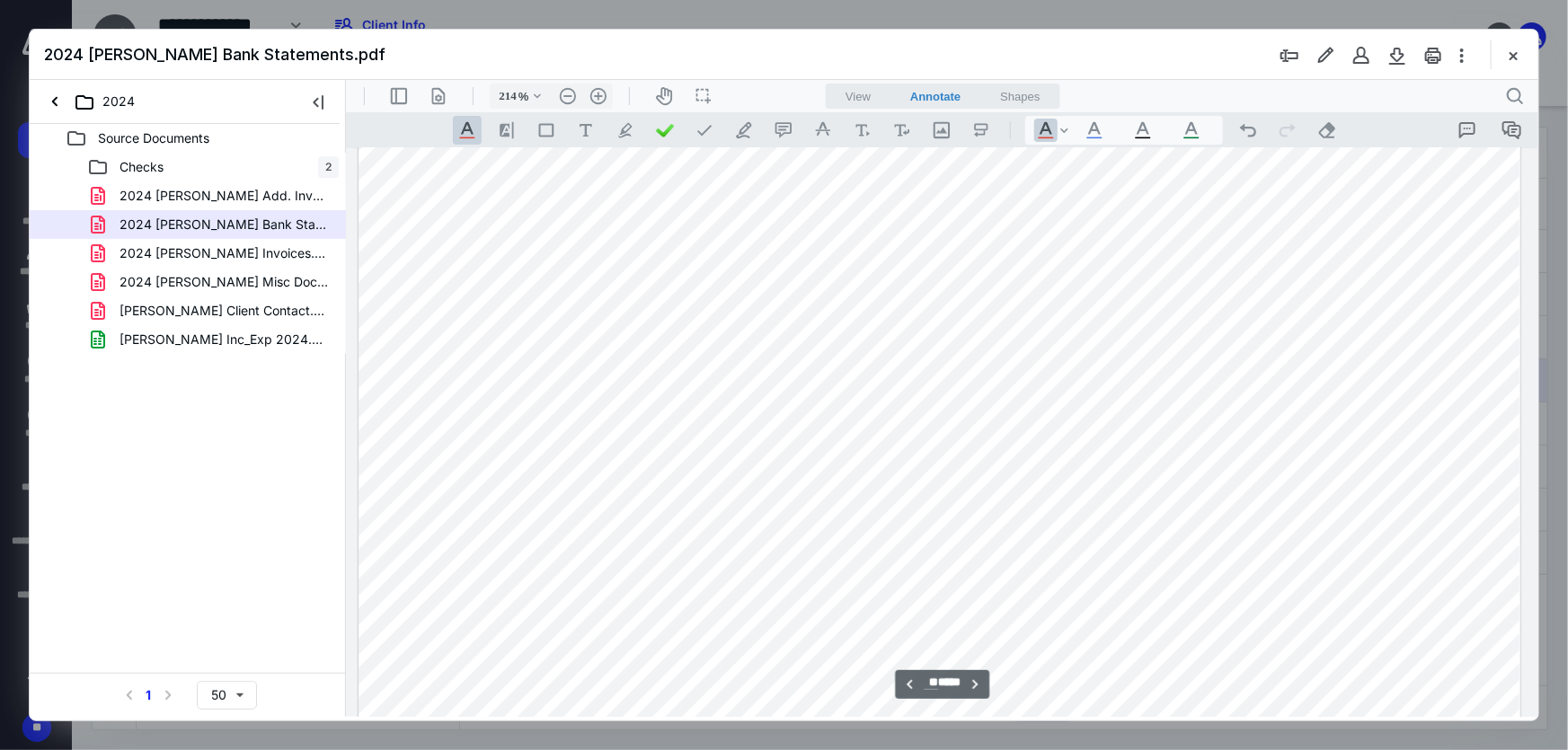click at bounding box center [938, 211] 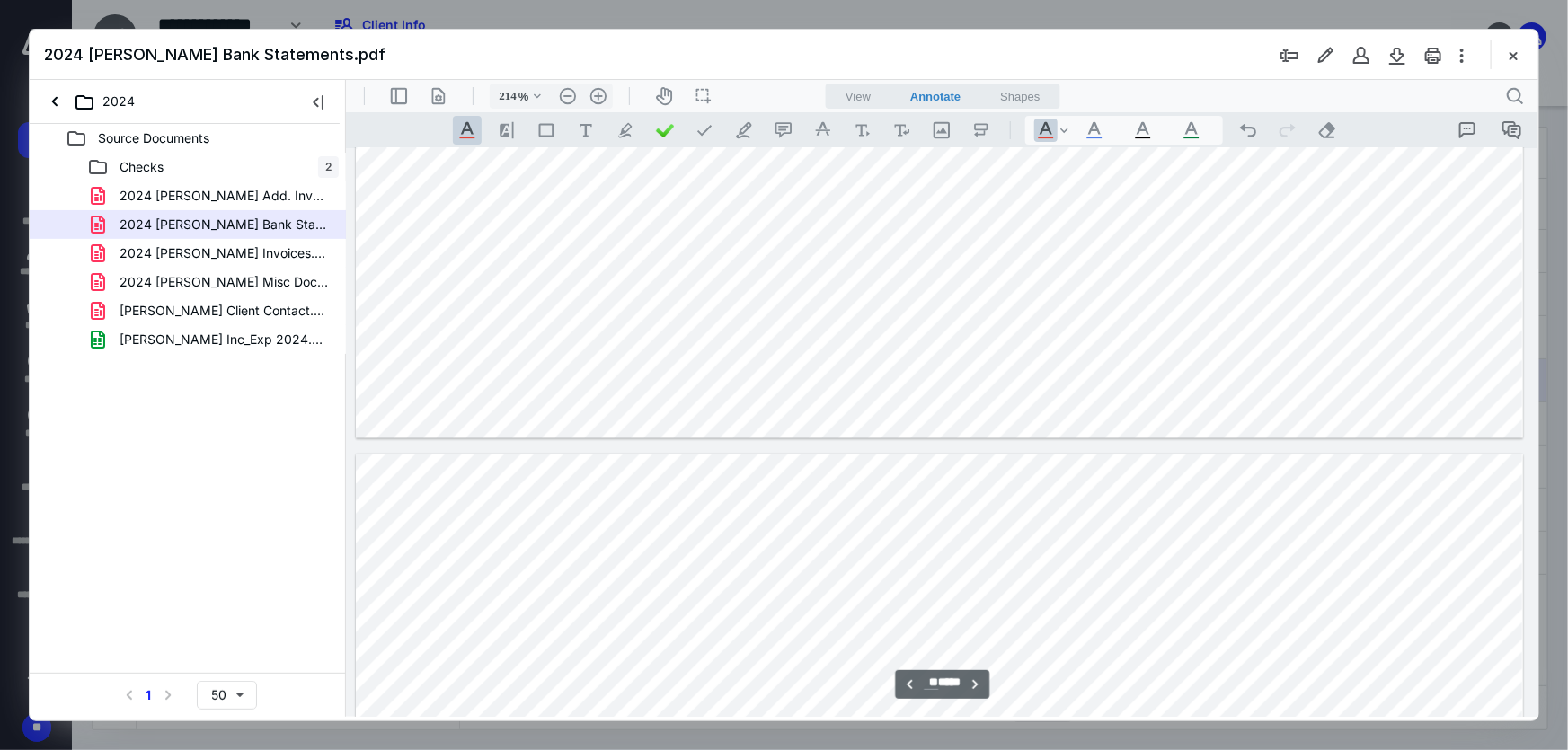 type on "**" 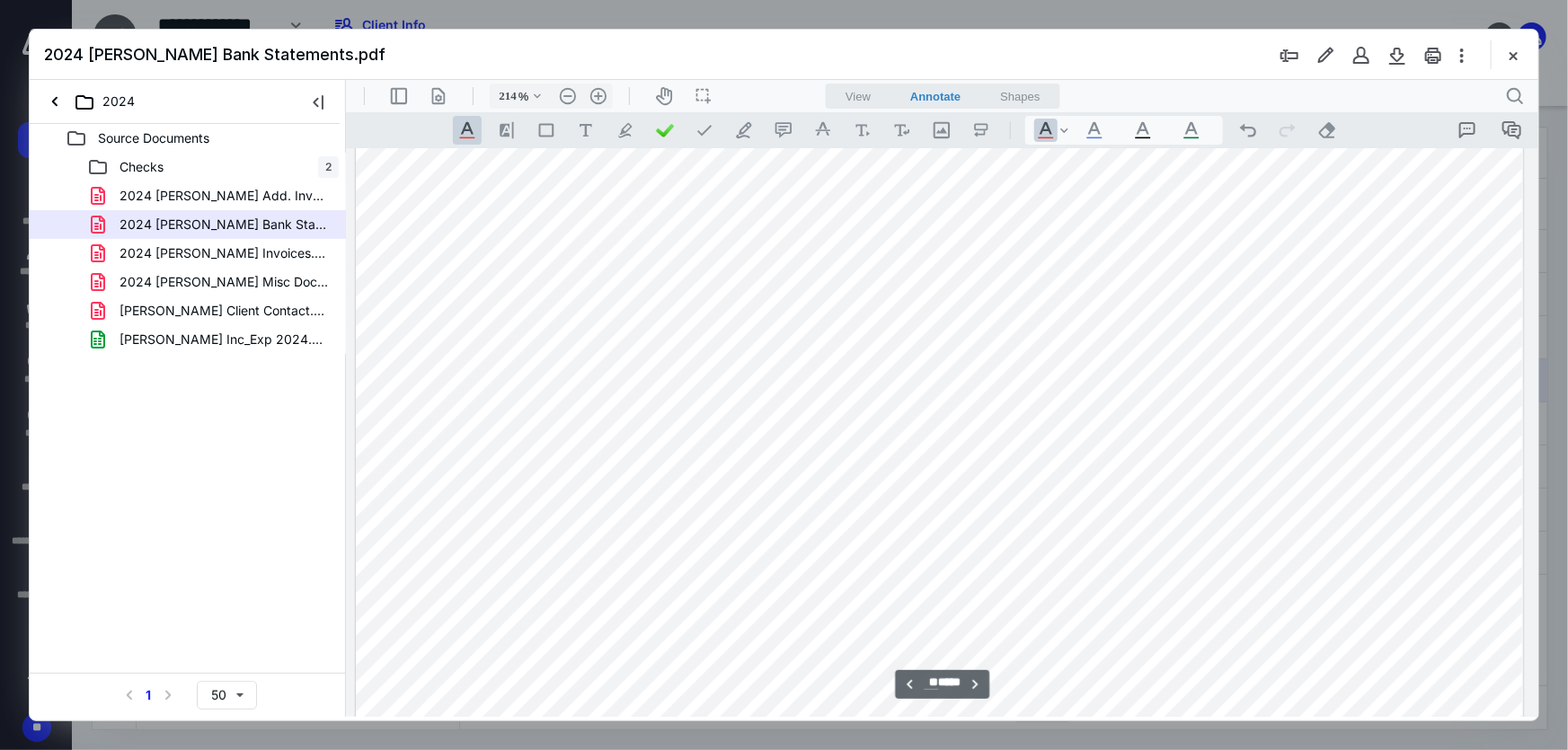 scroll, scrollTop: 80628, scrollLeft: 4, axis: both 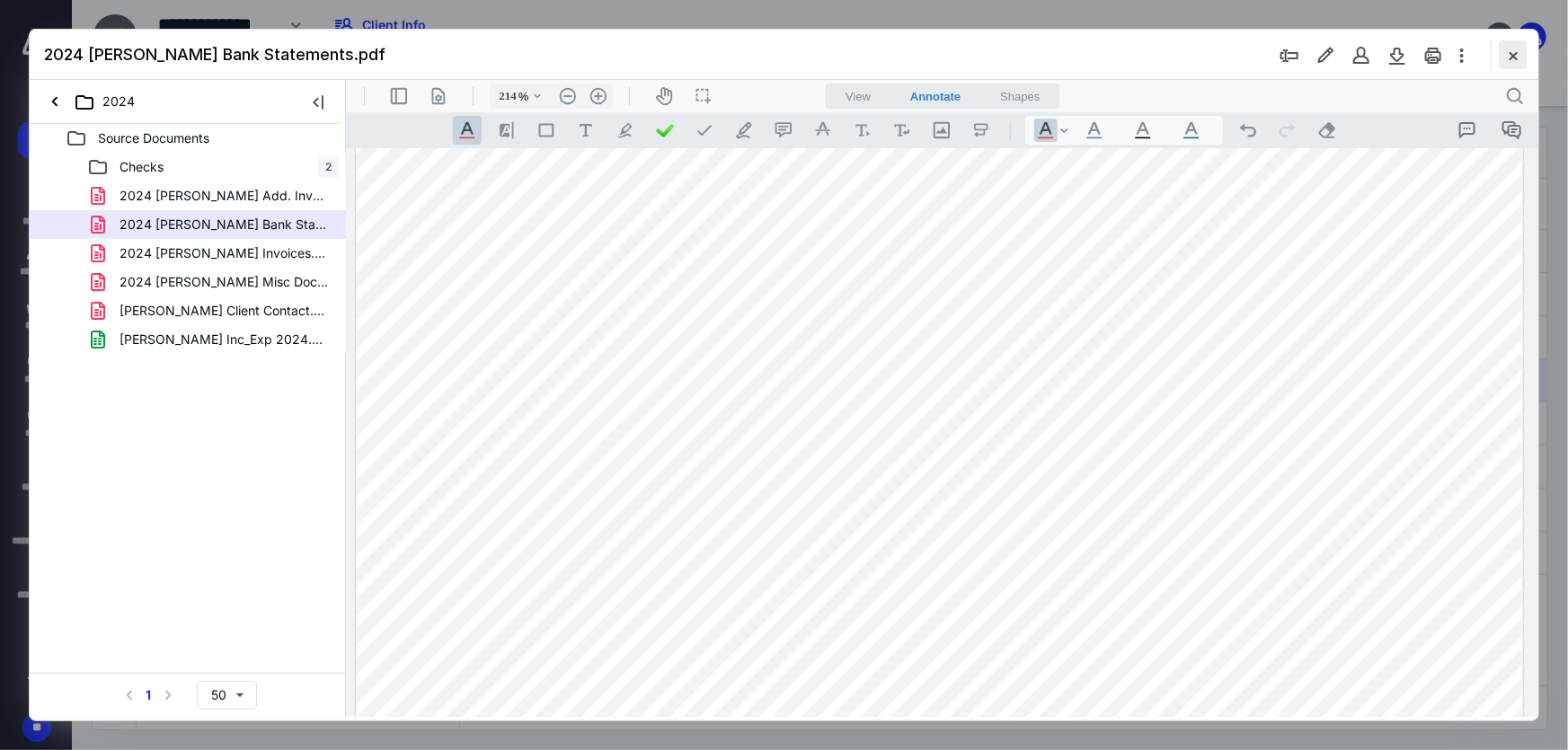 click at bounding box center (1513, 55) 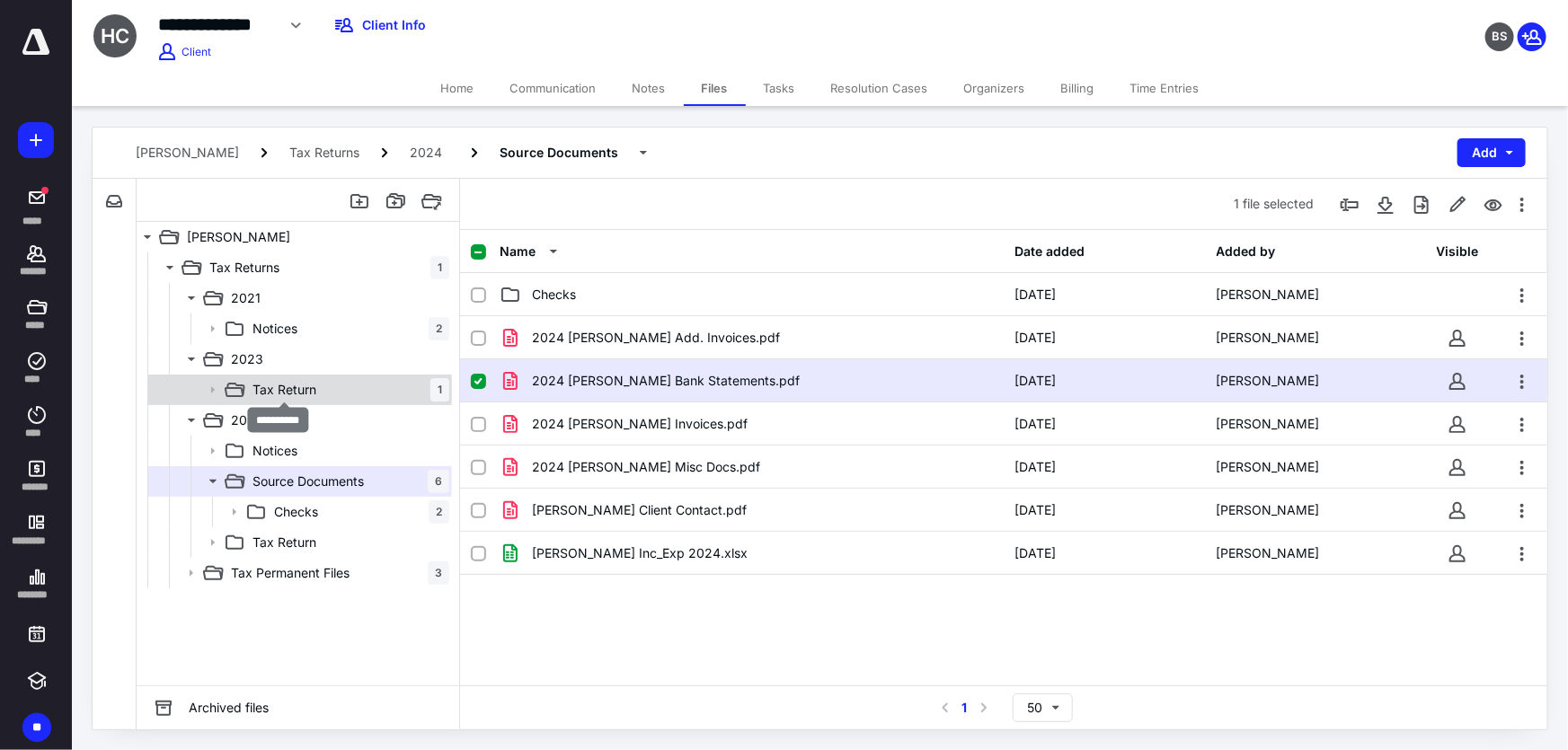 click on "Tax Return" at bounding box center (284, 390) 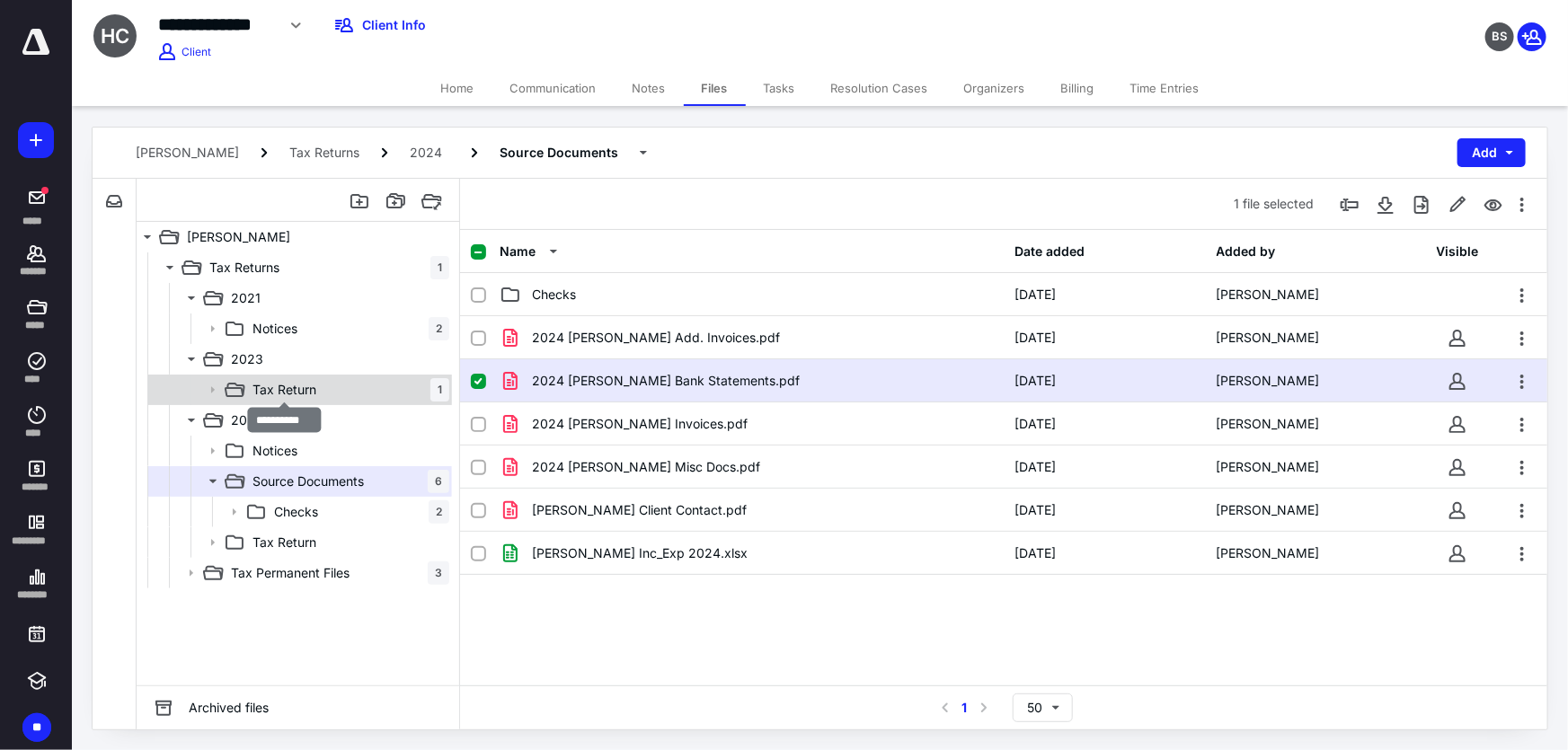 click on "Tax Return" at bounding box center (284, 390) 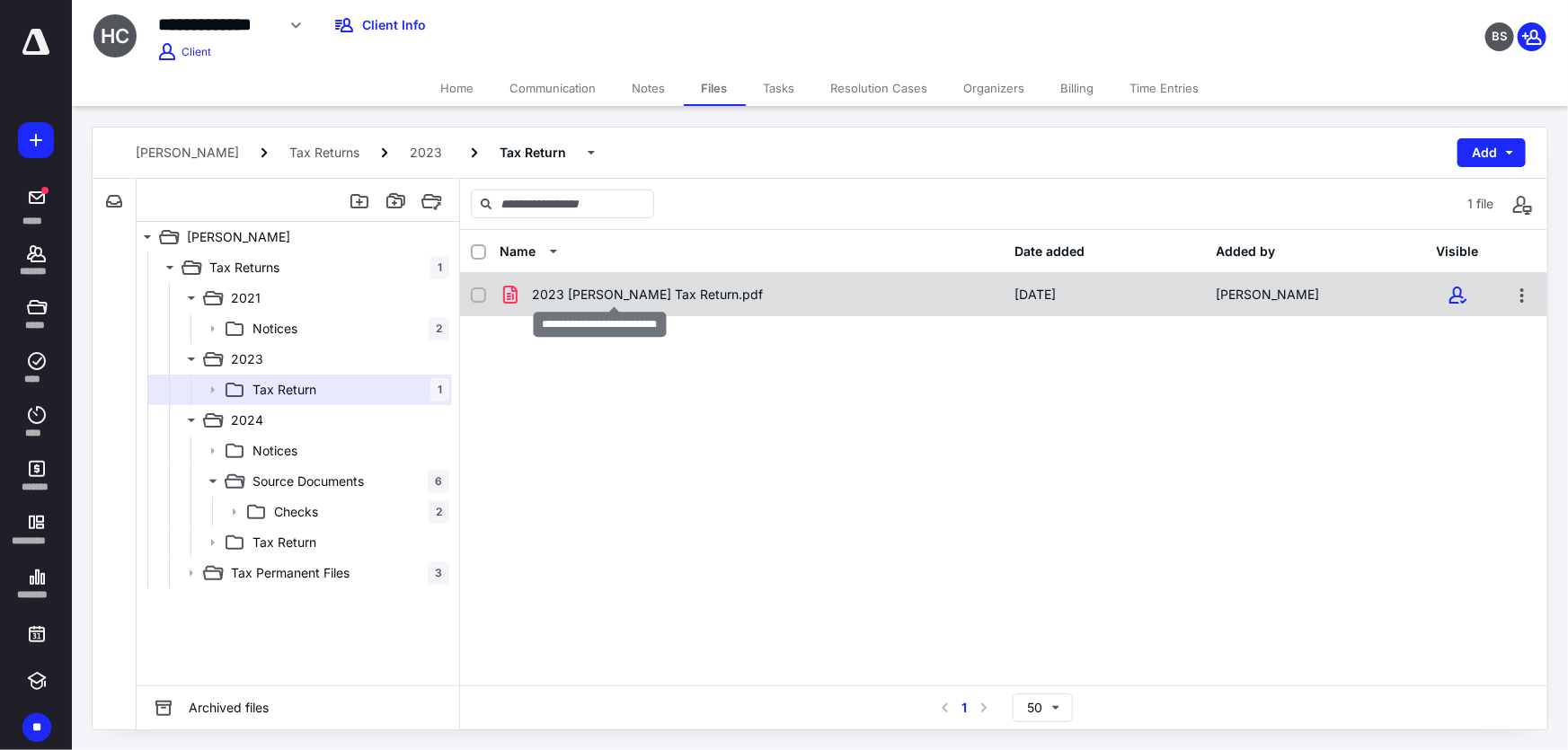 click on "2023 Hurley Tax Return.pdf" at bounding box center (647, 295) 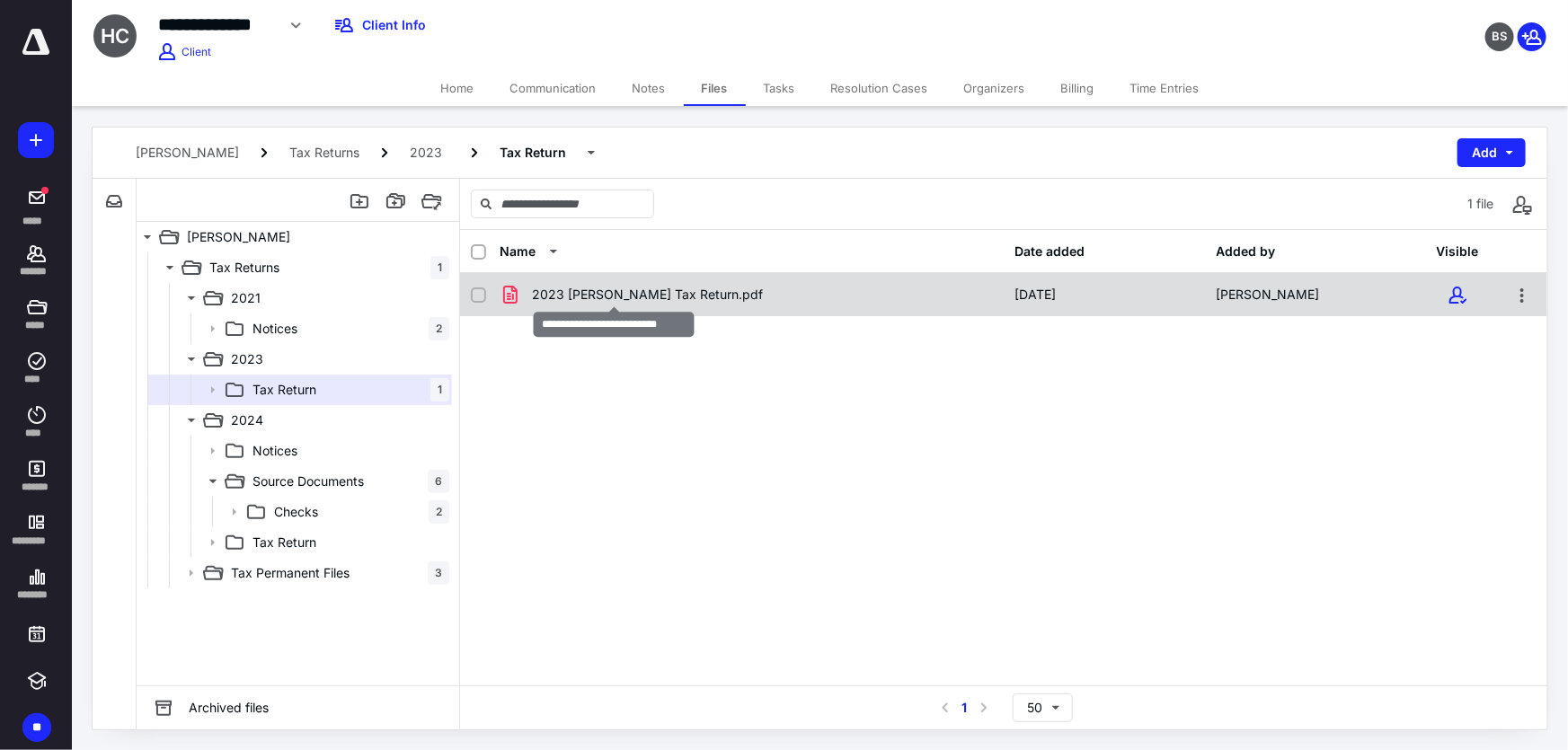 click on "2023 Hurley Tax Return.pdf" at bounding box center [647, 295] 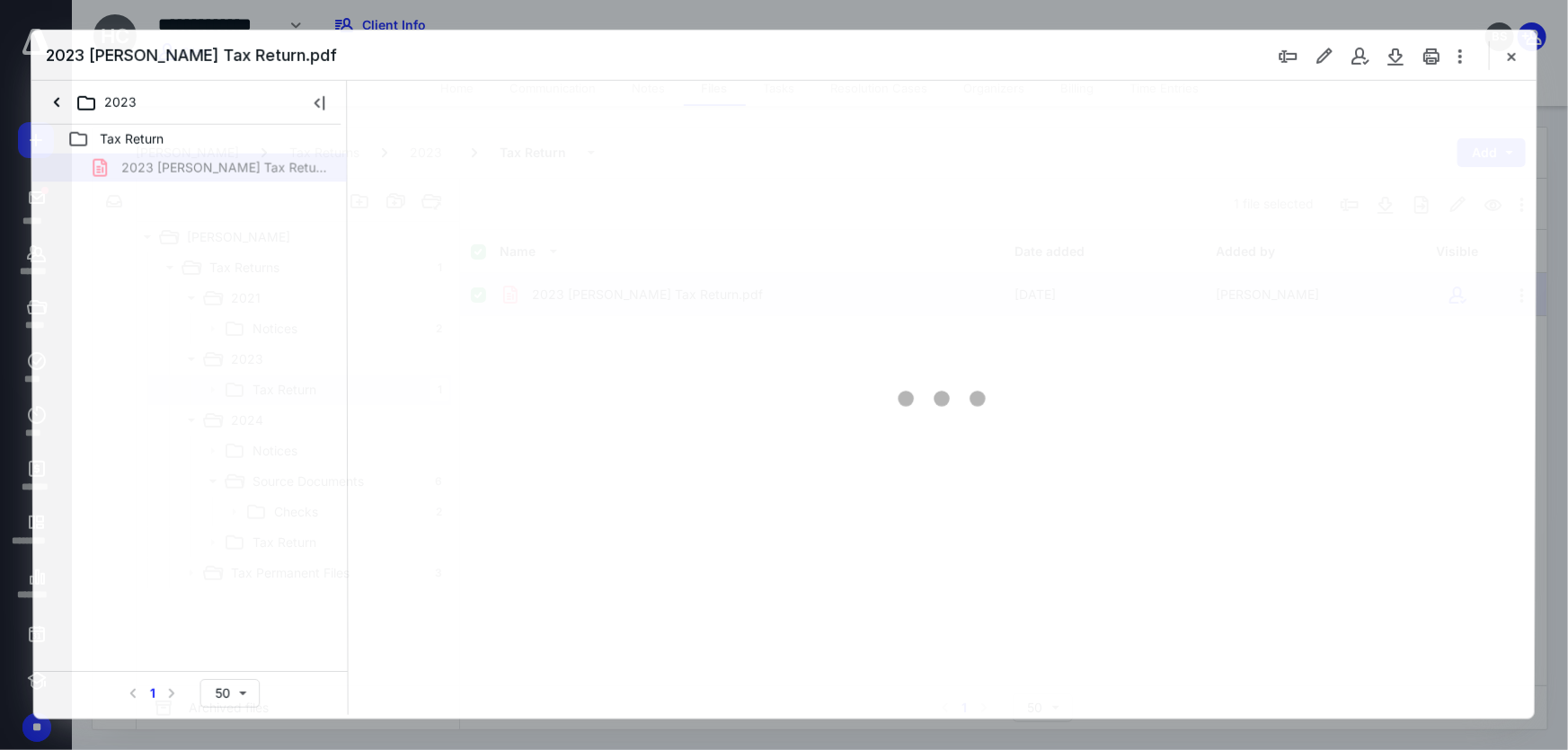 scroll, scrollTop: 0, scrollLeft: 0, axis: both 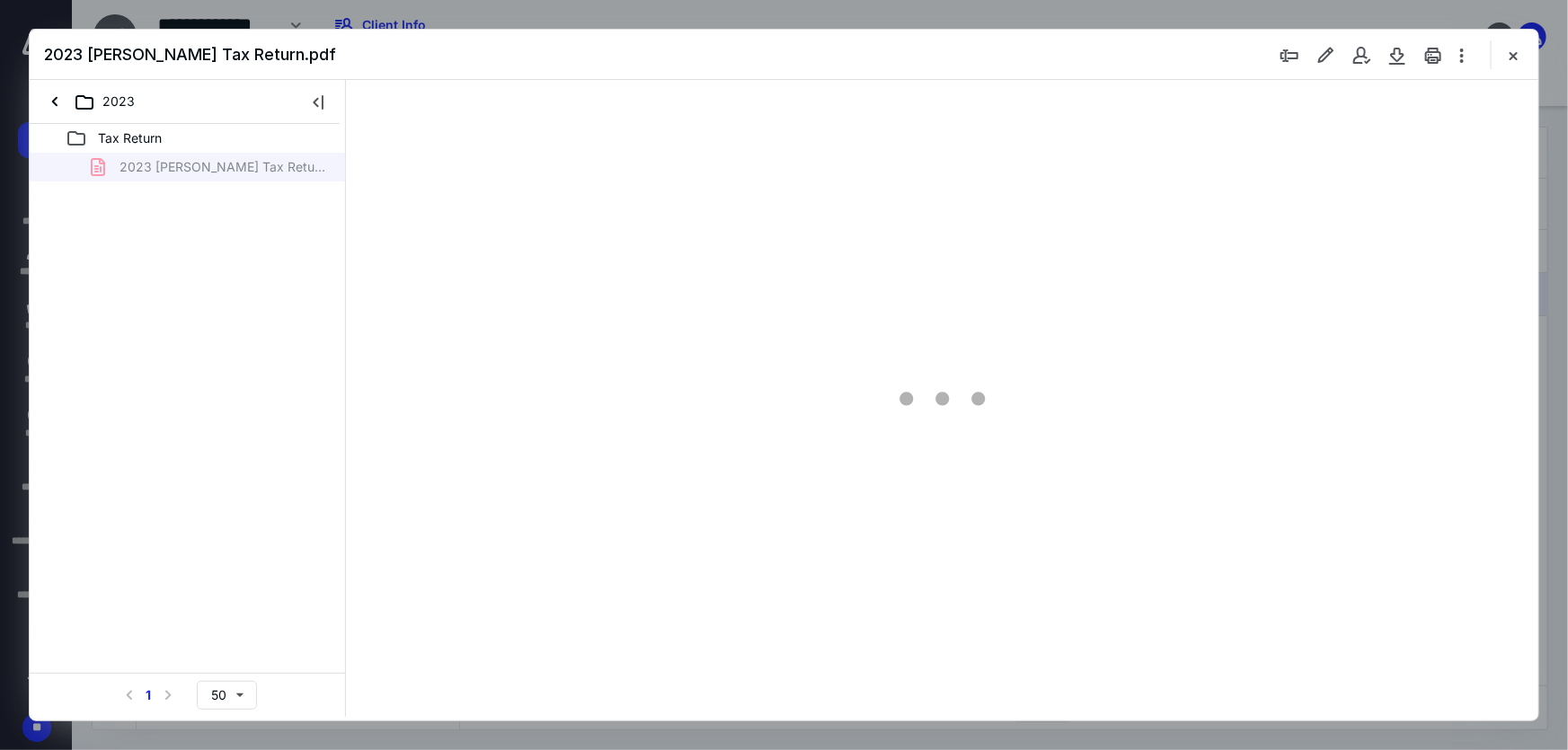 type on "214" 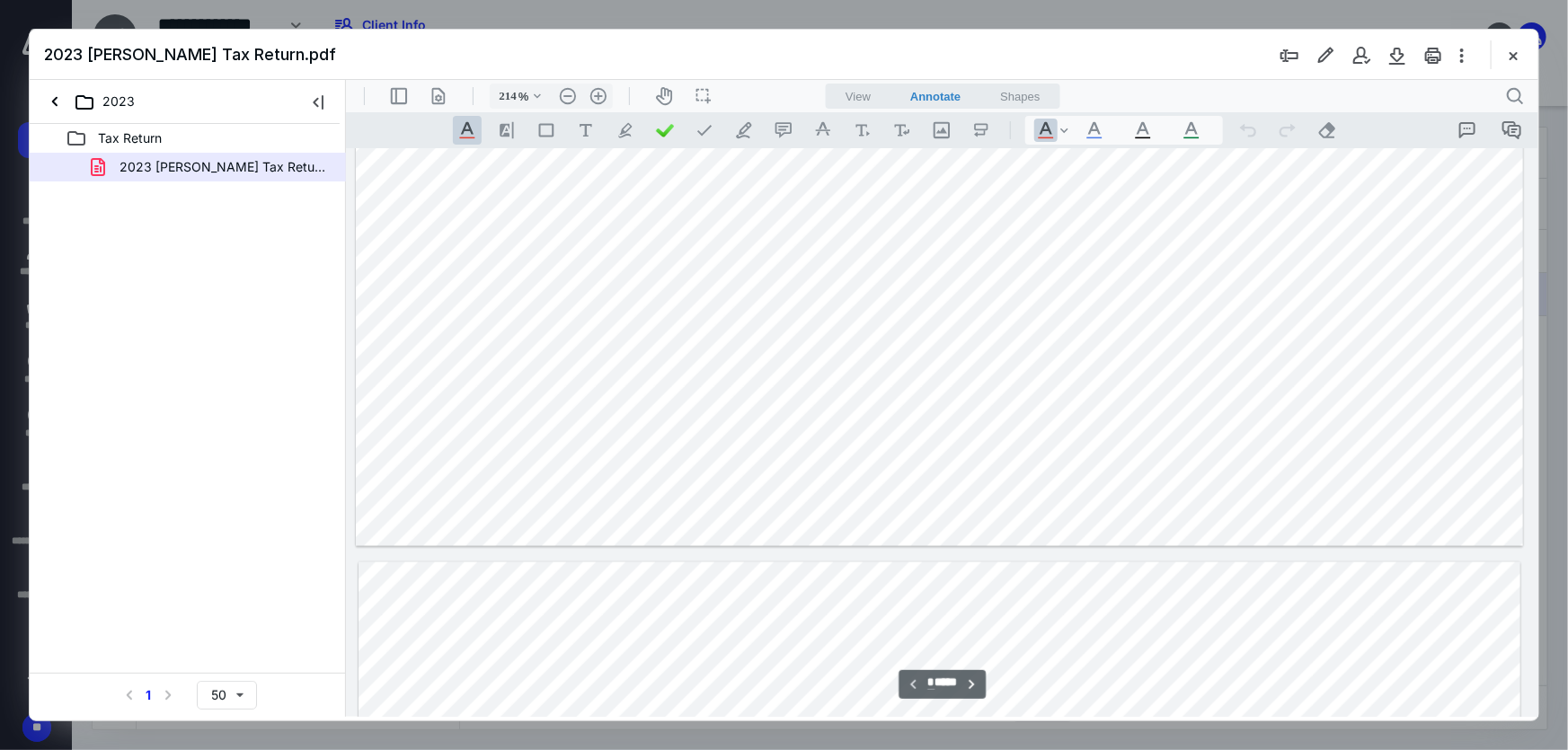 scroll, scrollTop: 1138, scrollLeft: 175, axis: both 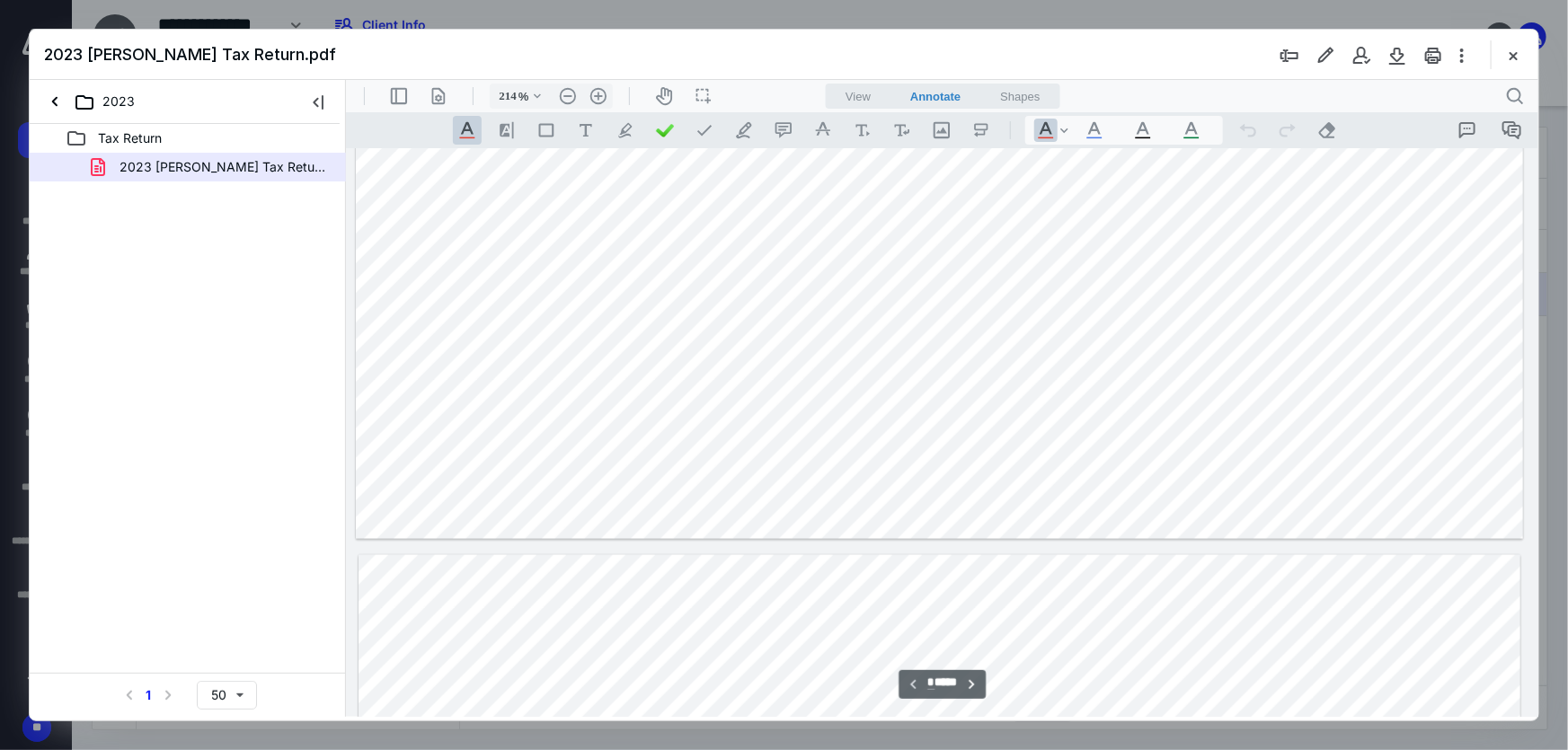 drag, startPoint x: 1330, startPoint y: 261, endPoint x: 1474, endPoint y: 262, distance: 144.00347 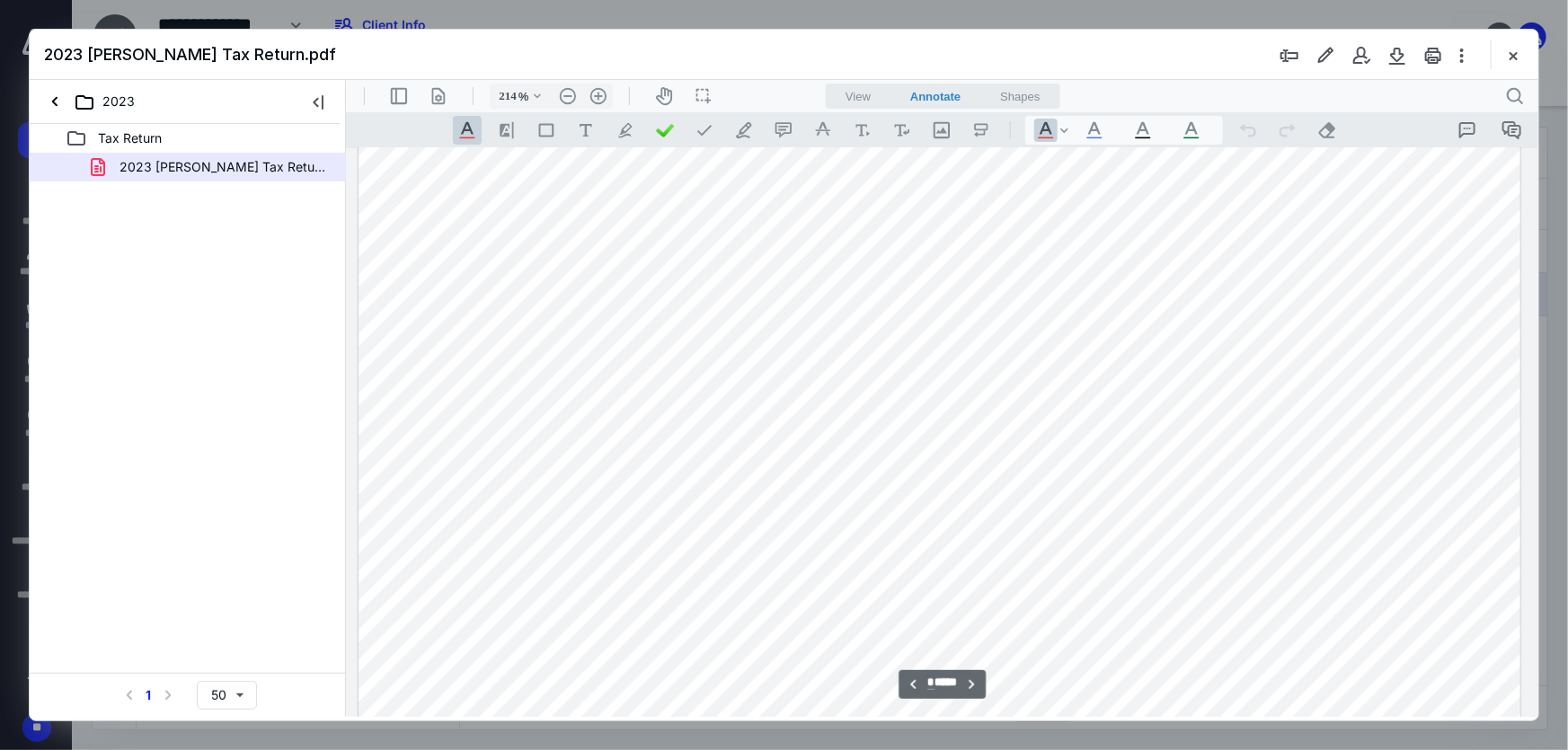 scroll, scrollTop: 1954, scrollLeft: 175, axis: both 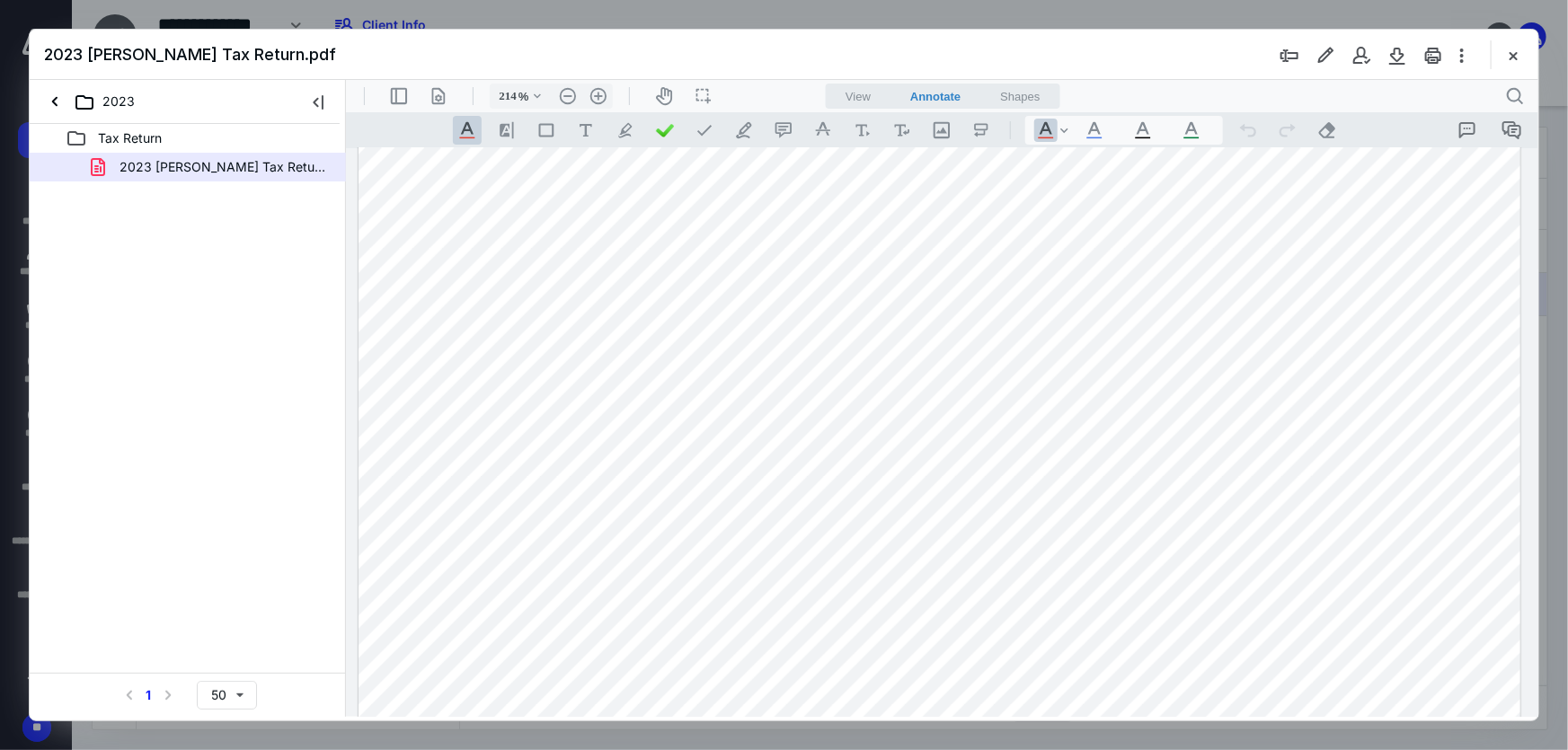 click at bounding box center (938, 498) 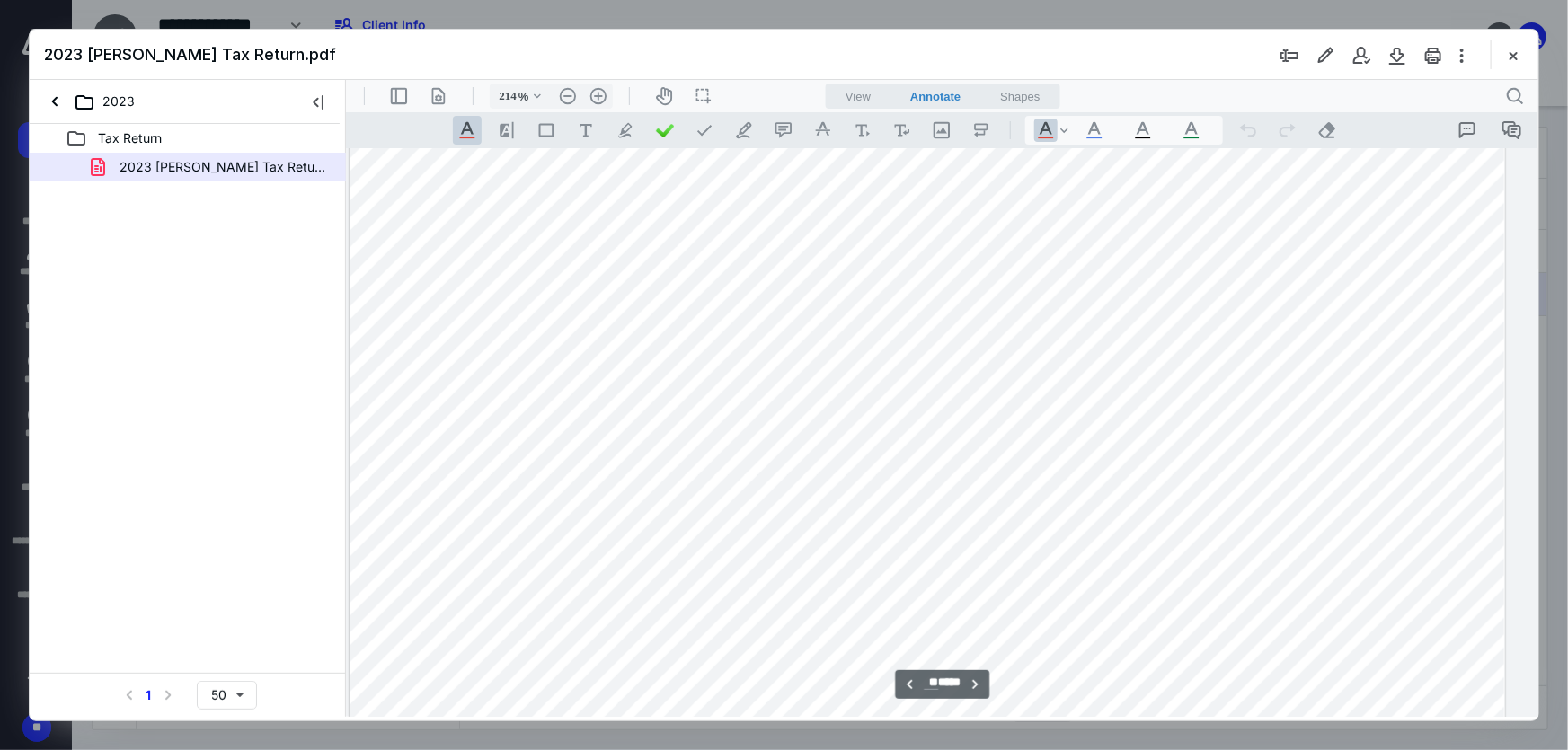 scroll, scrollTop: 19010, scrollLeft: 188, axis: both 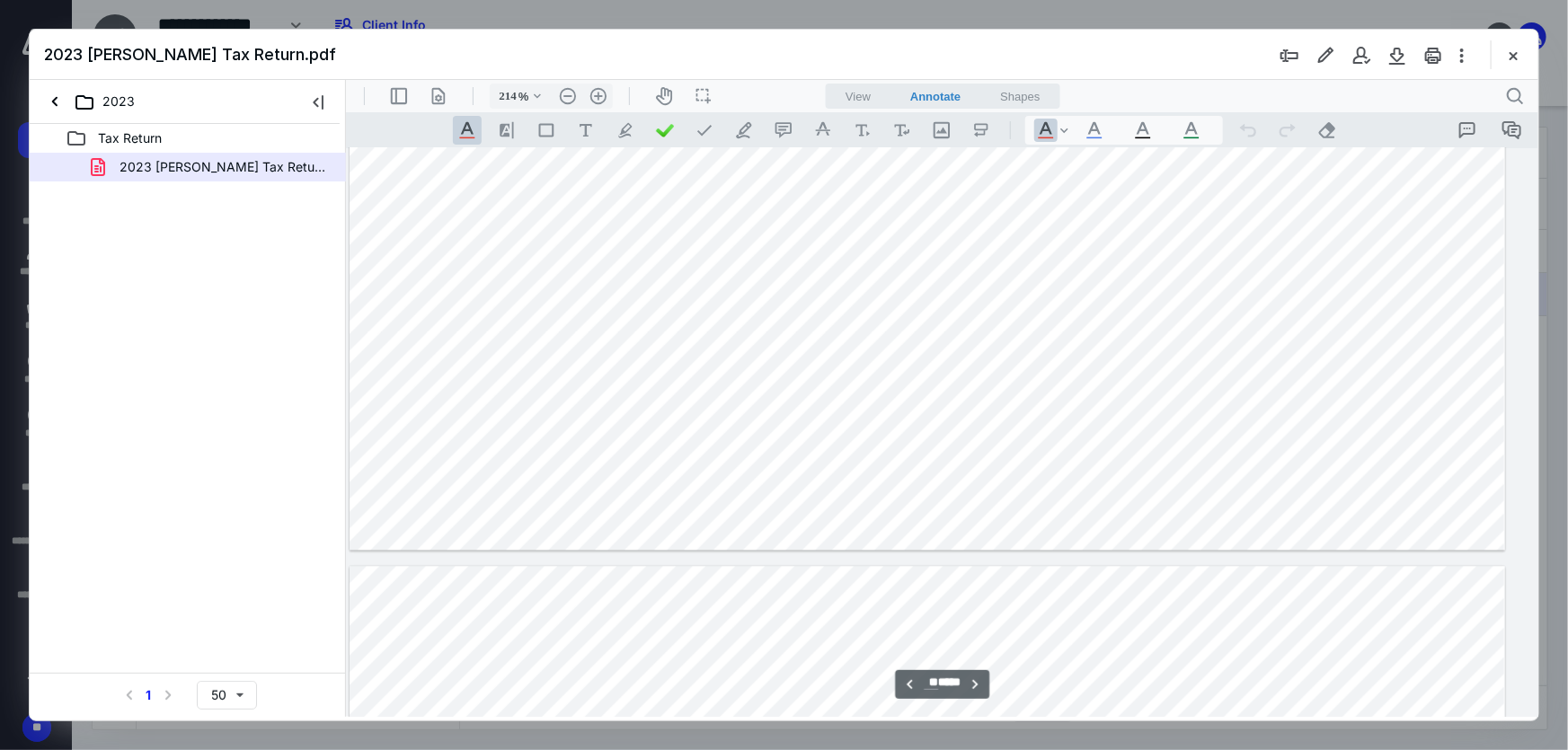 type on "**" 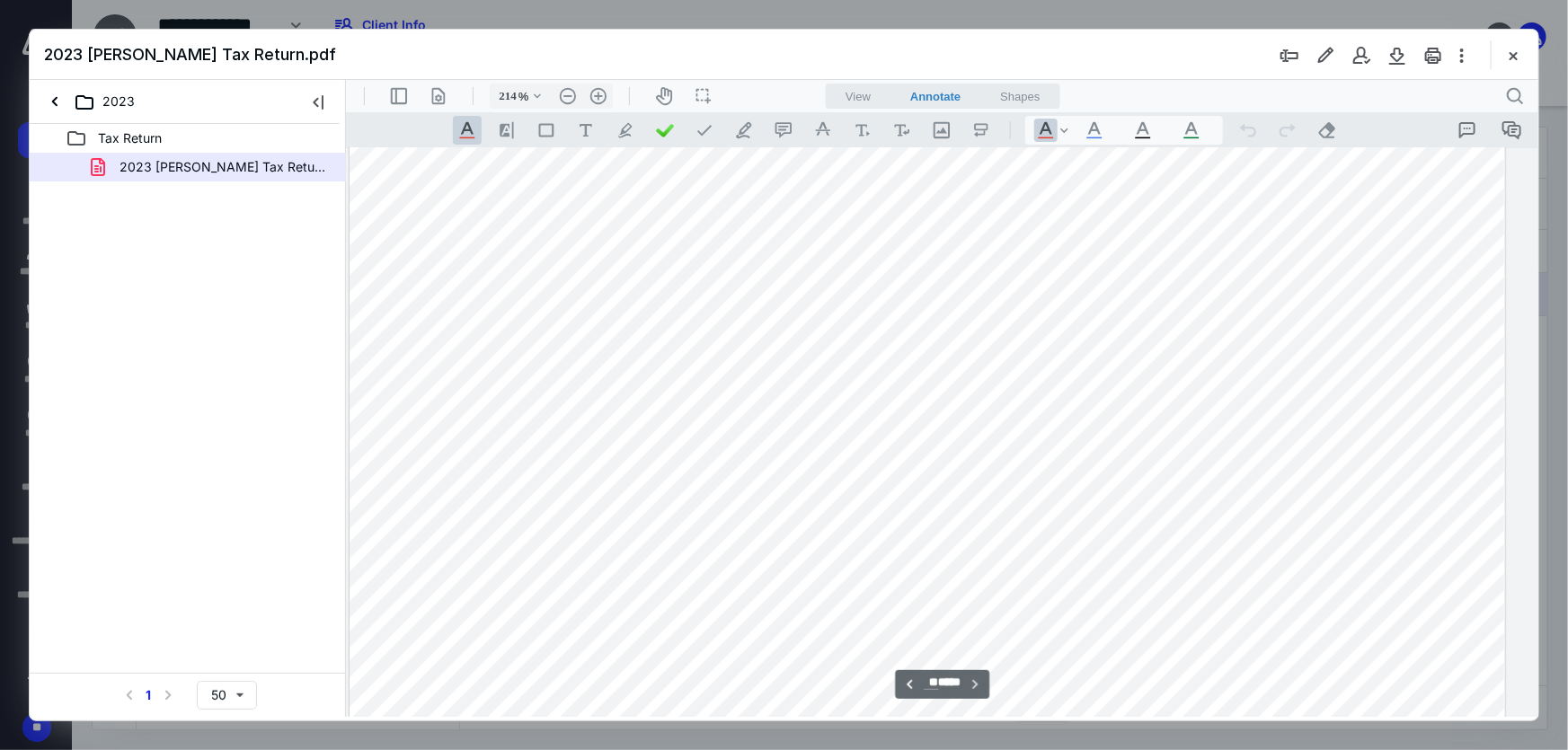 scroll, scrollTop: 20592, scrollLeft: 188, axis: both 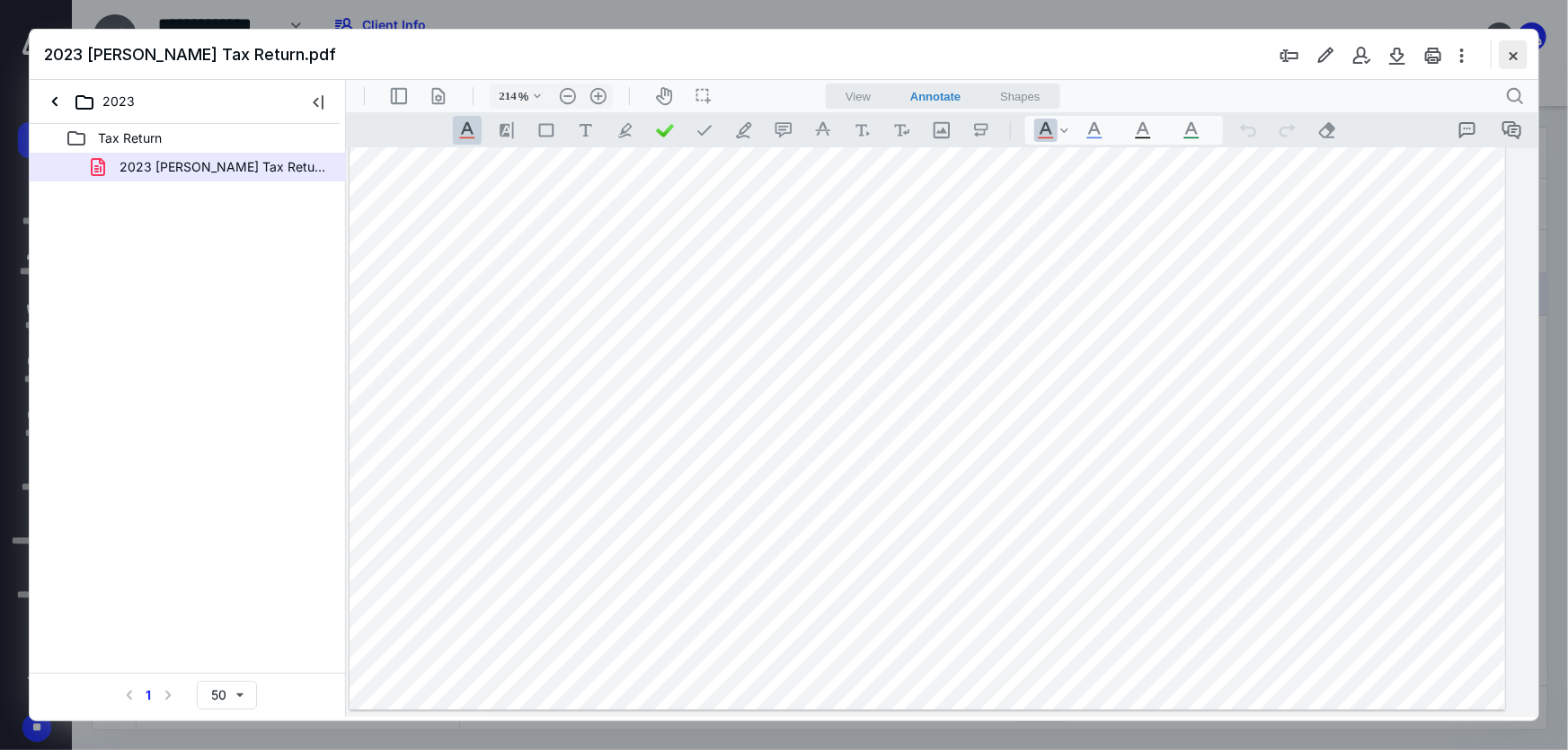 click at bounding box center (1513, 55) 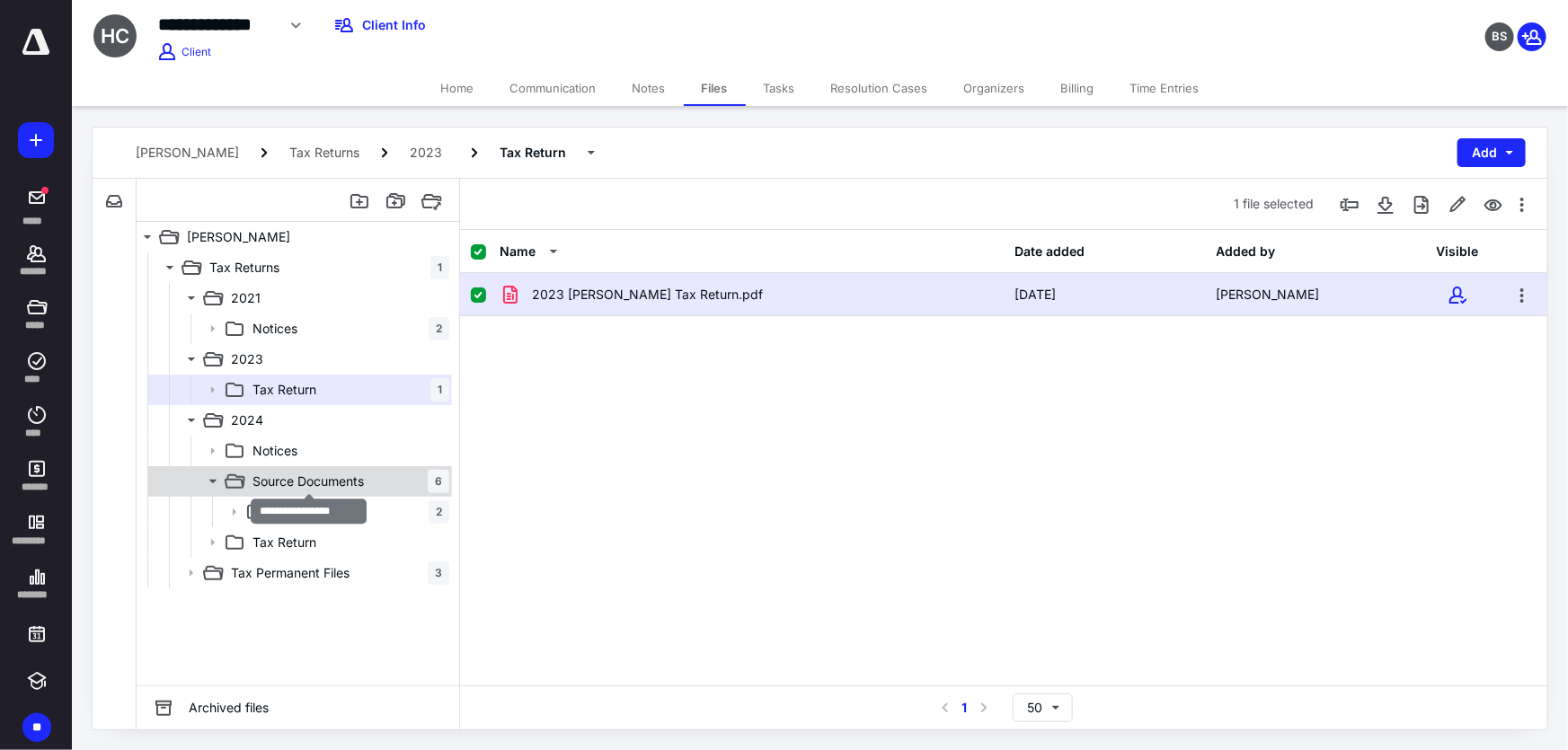click on "Source Documents" at bounding box center [308, 481] 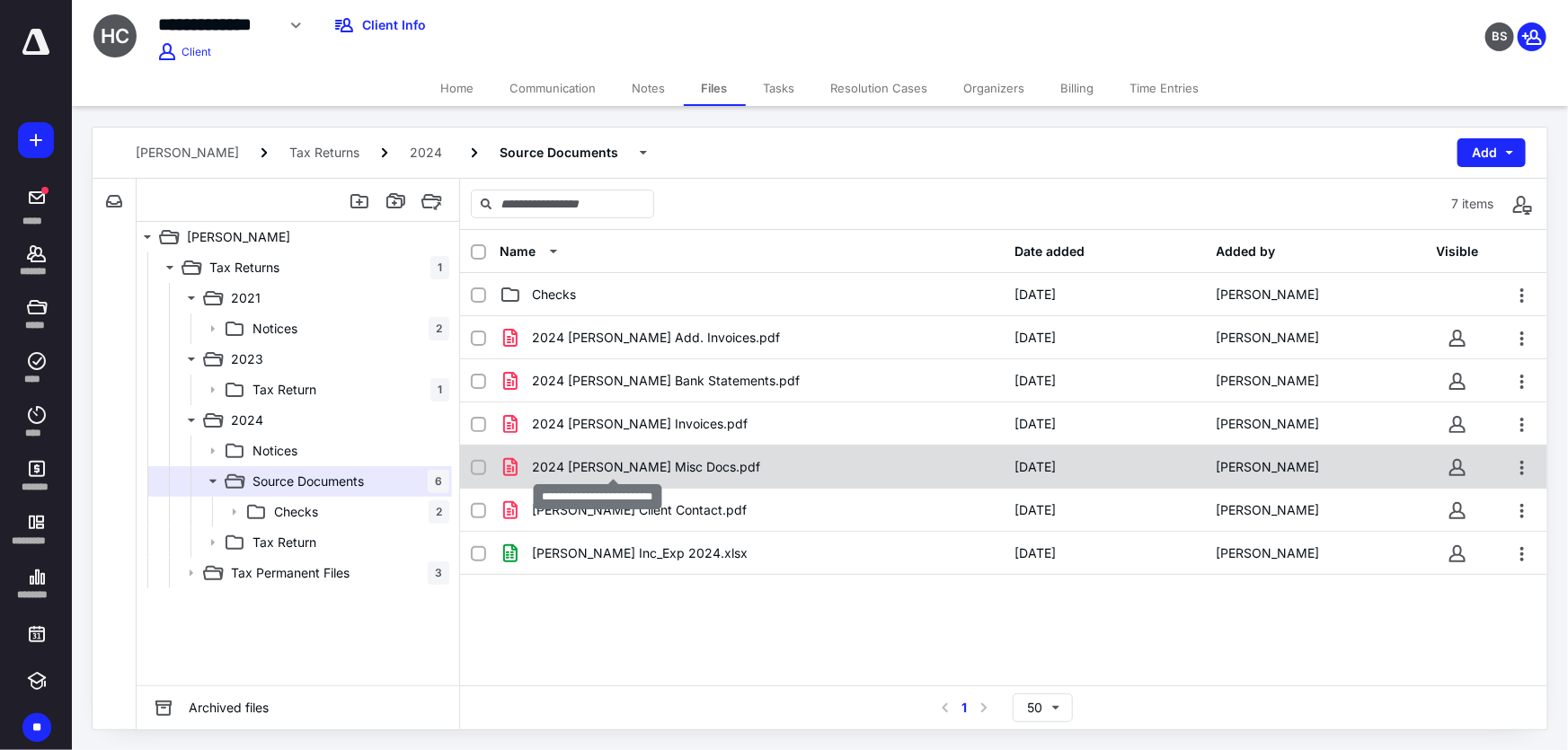 click on "2024 Hurley Misc Docs.pdf" at bounding box center [646, 467] 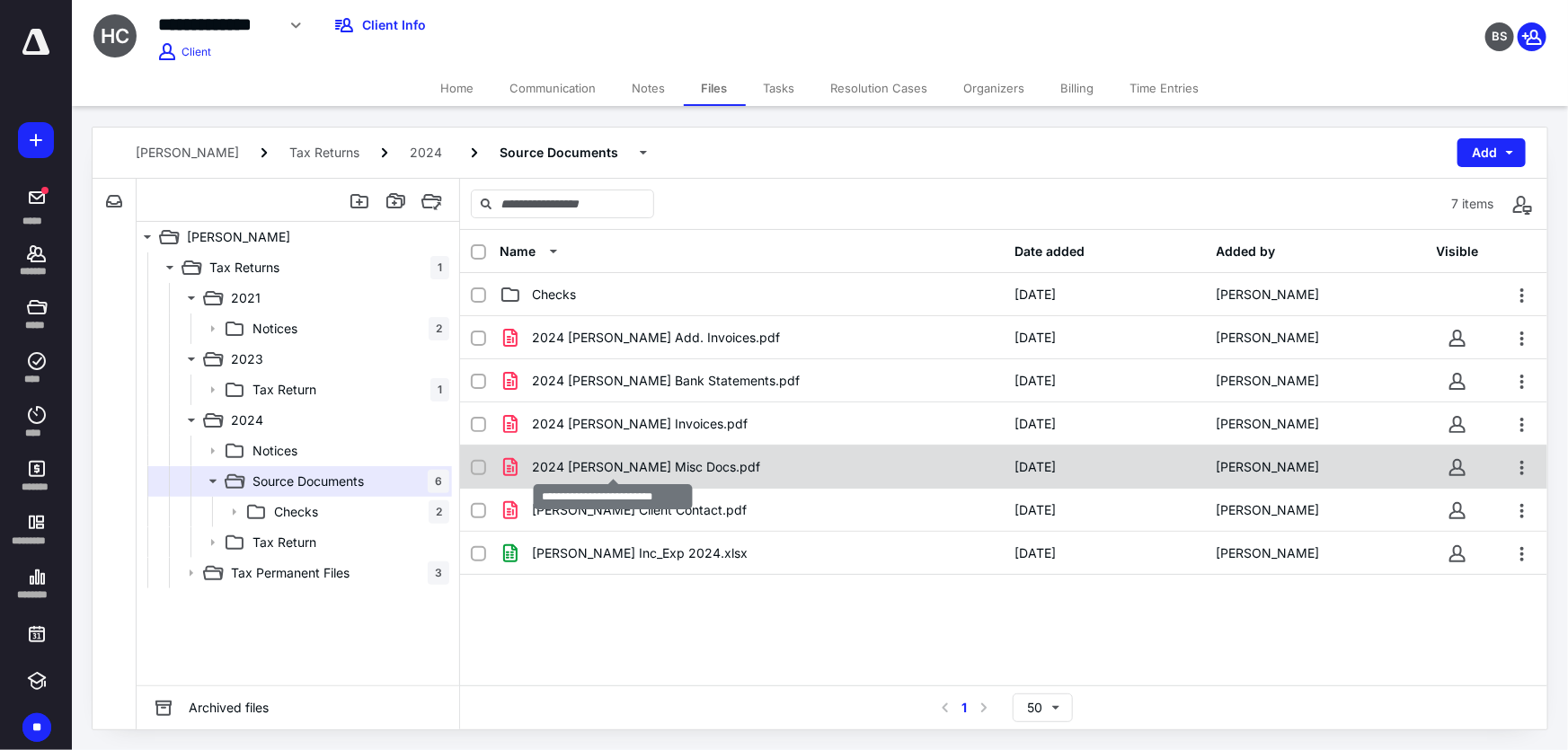 click on "2024 Hurley Misc Docs.pdf" at bounding box center (646, 467) 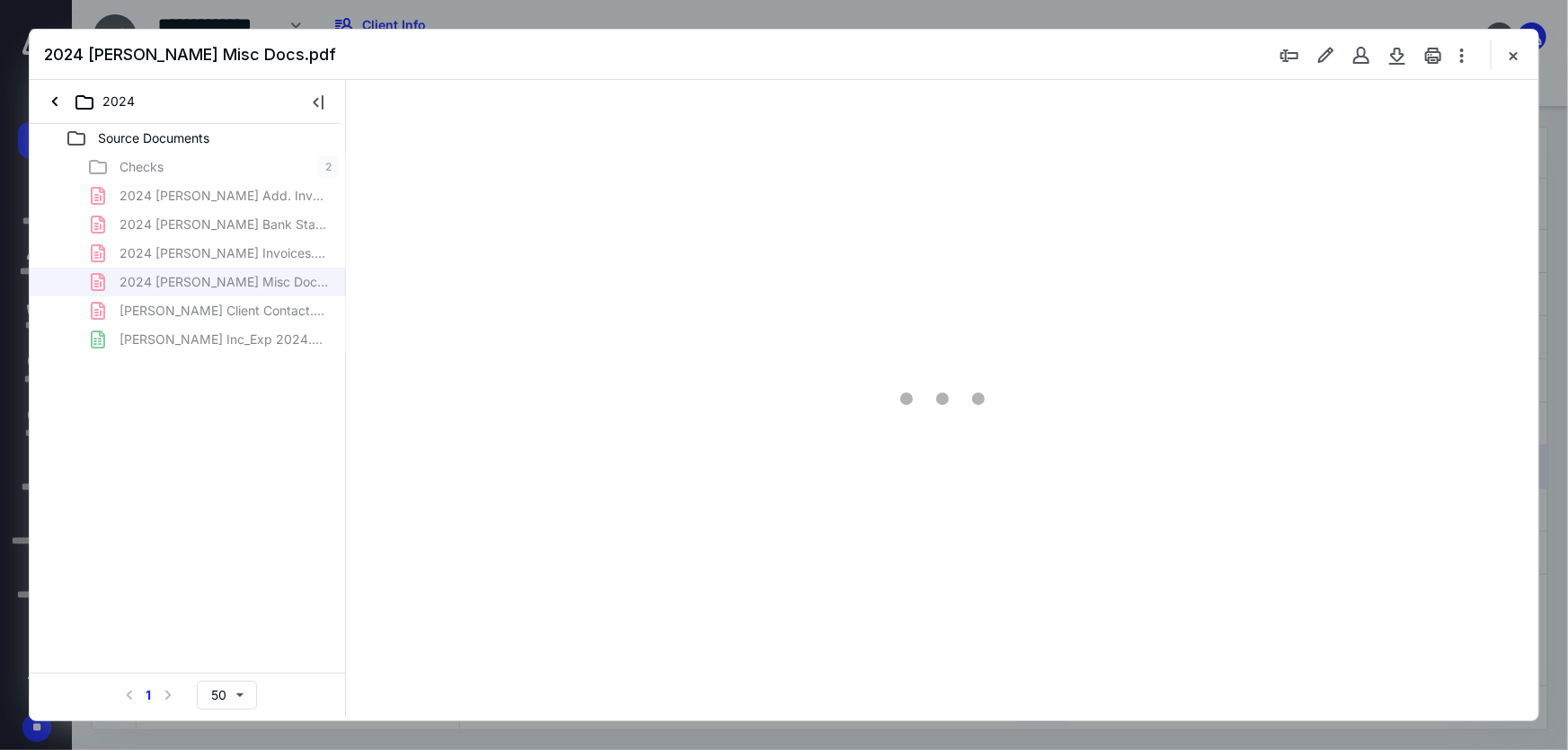 scroll, scrollTop: 0, scrollLeft: 0, axis: both 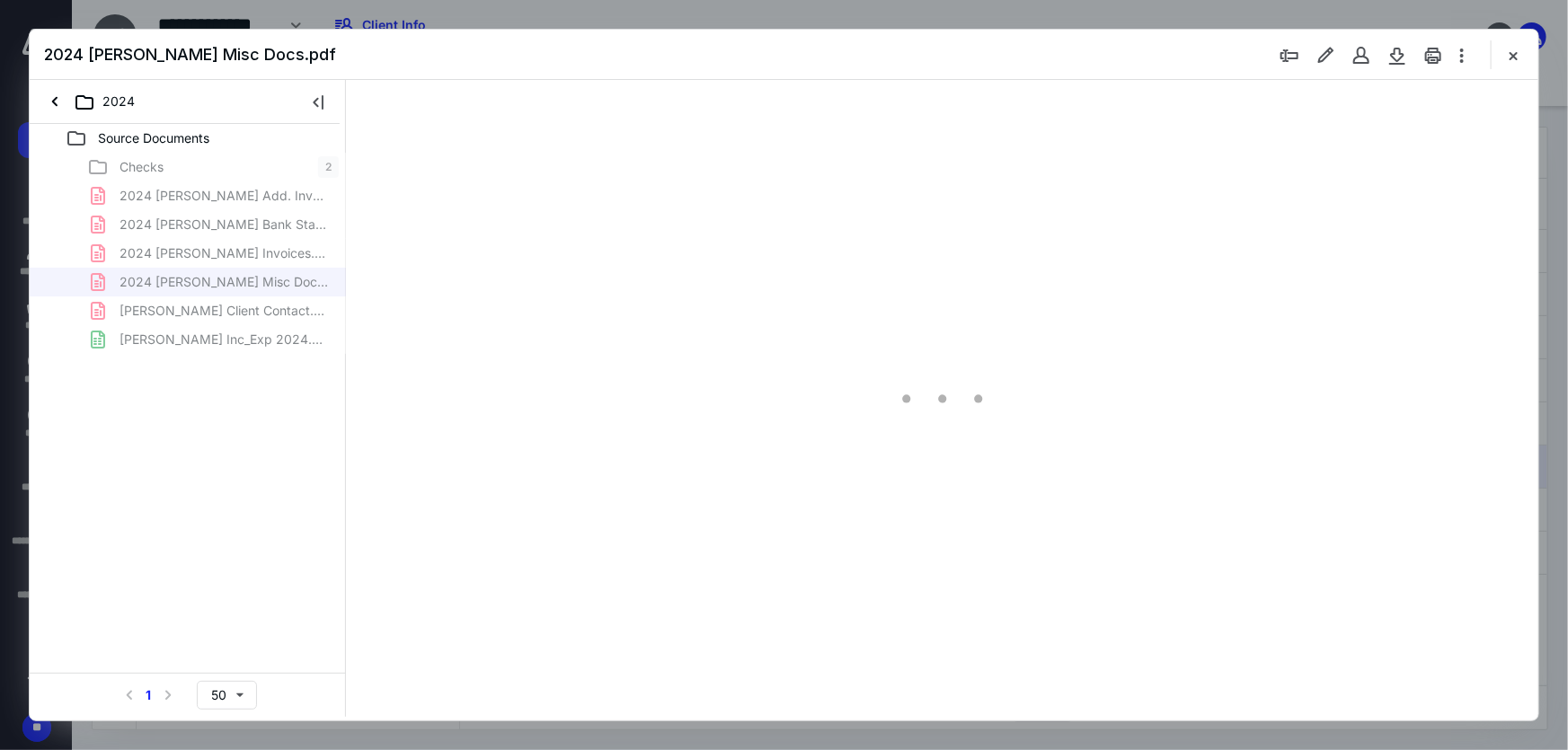 type on "214" 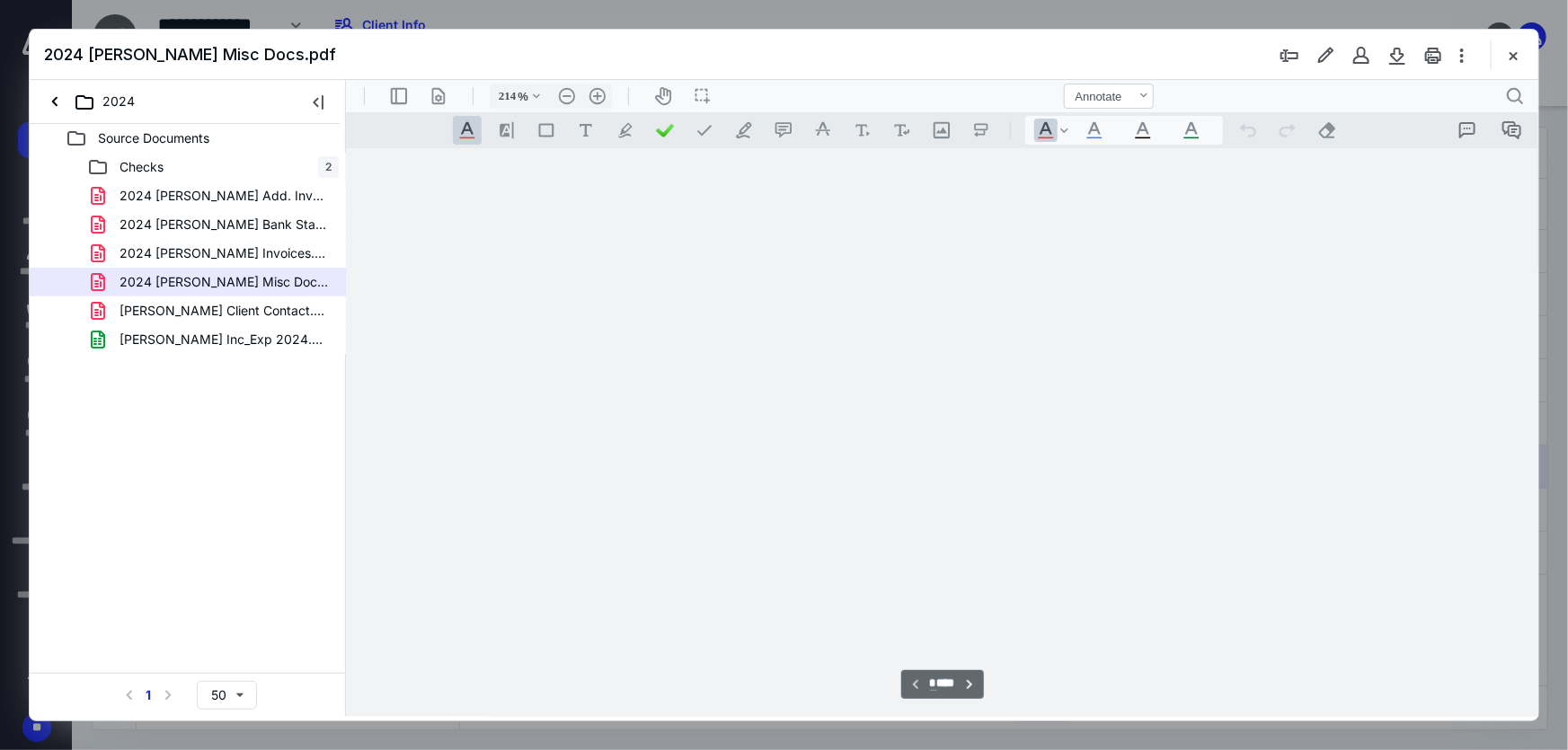scroll, scrollTop: 76, scrollLeft: 0, axis: vertical 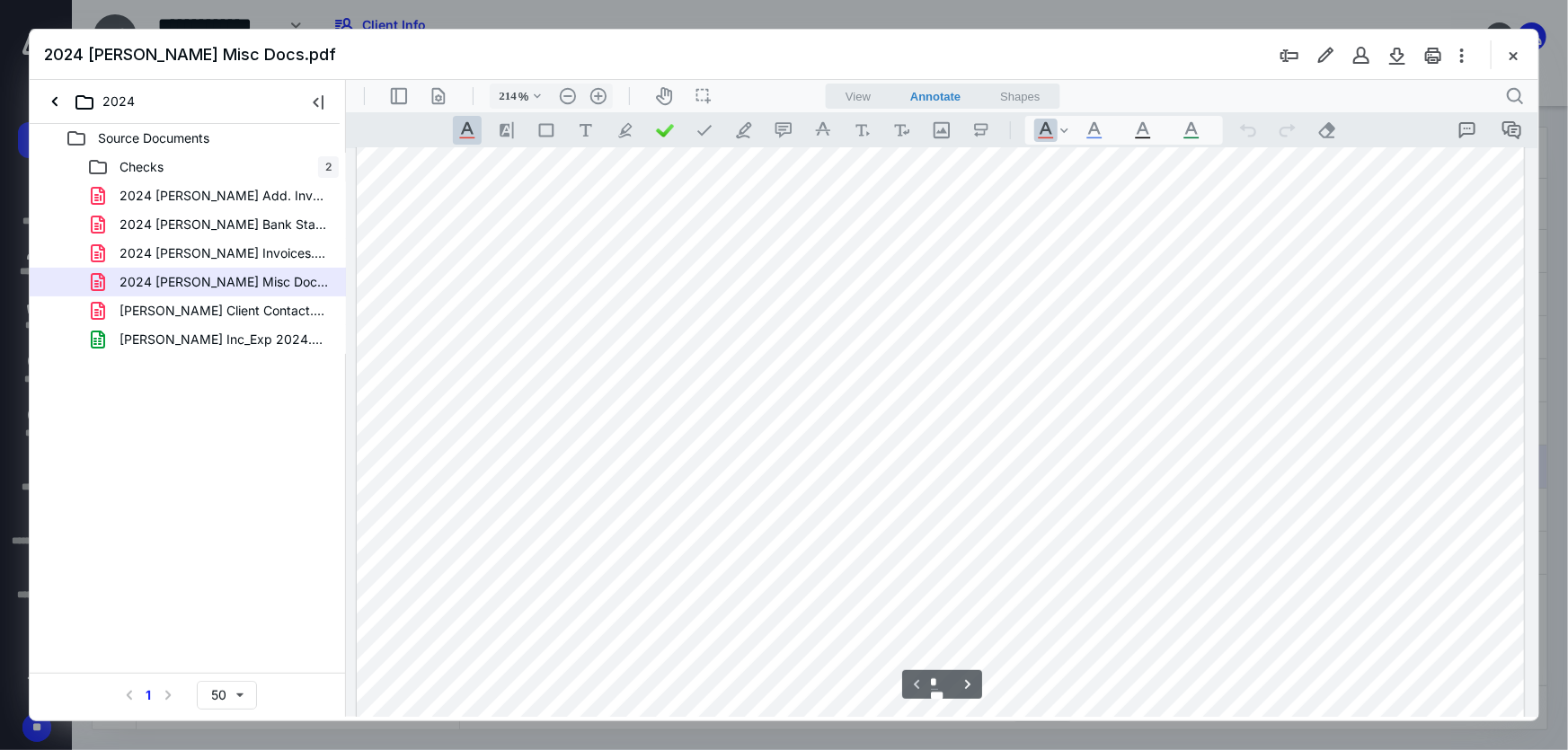 click on "**********" at bounding box center [940, 3913] 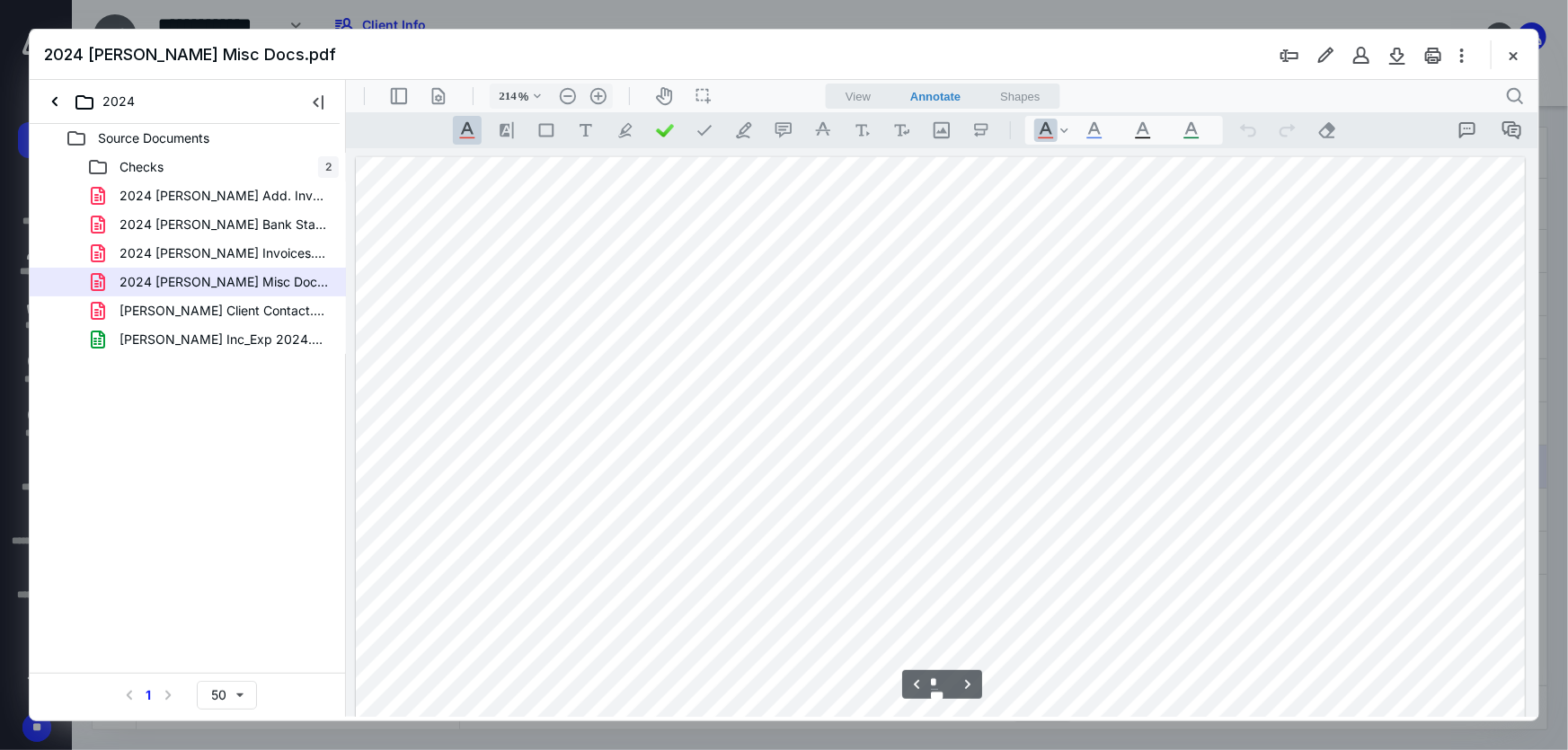 type on "*" 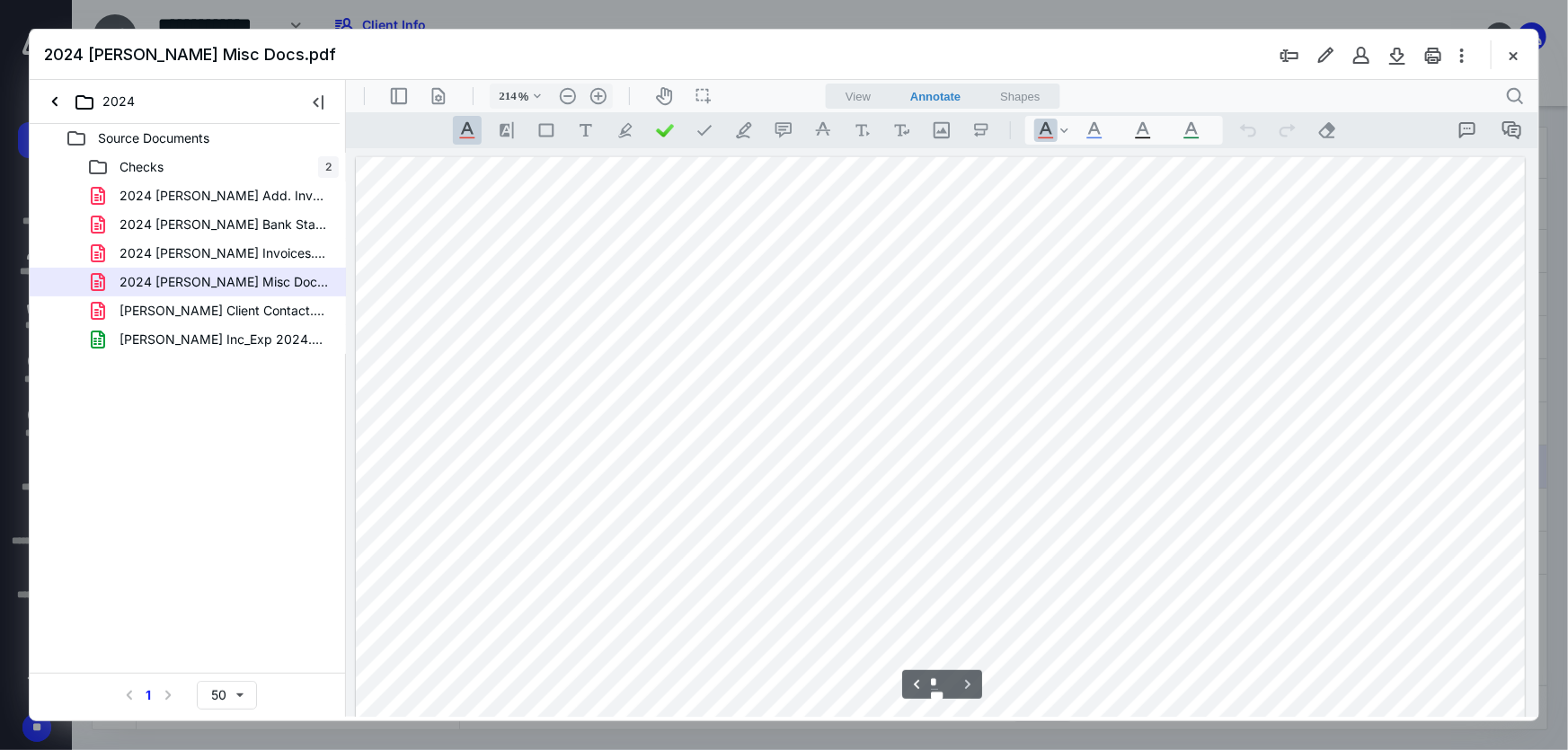 scroll, scrollTop: 6146, scrollLeft: 1, axis: both 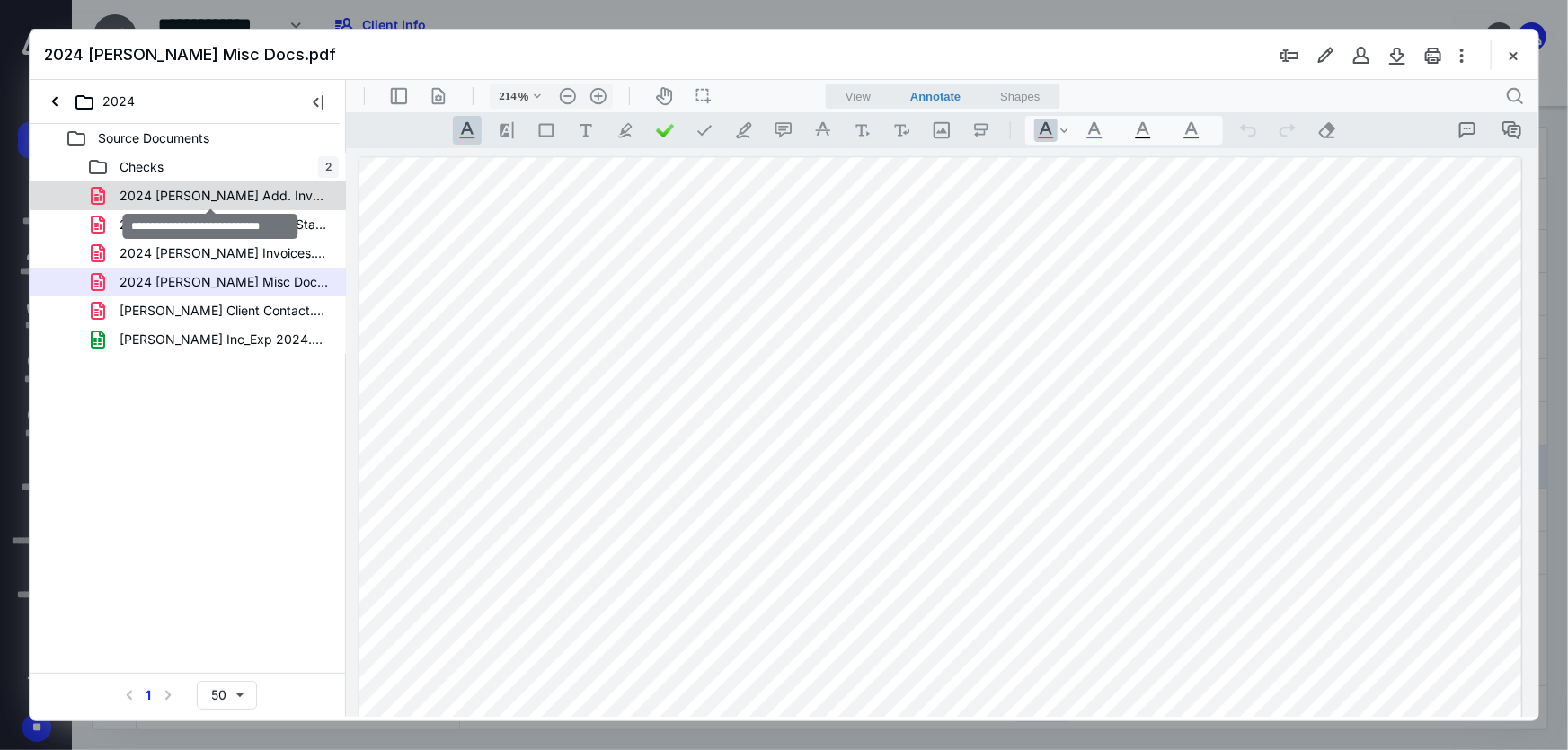 click on "2024 Hurley Add. Invoices.pdf" at bounding box center (224, 196) 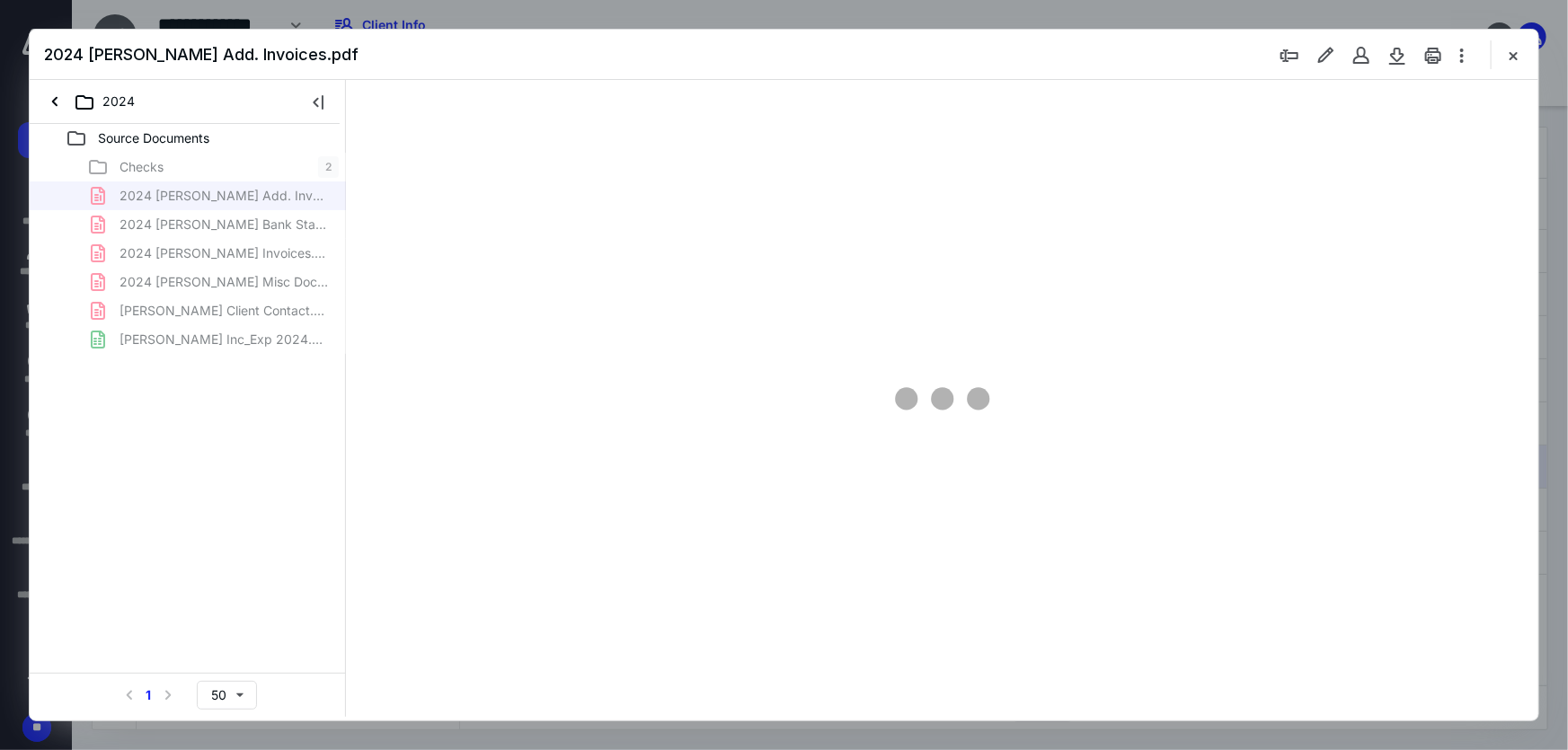 scroll, scrollTop: 71, scrollLeft: 0, axis: vertical 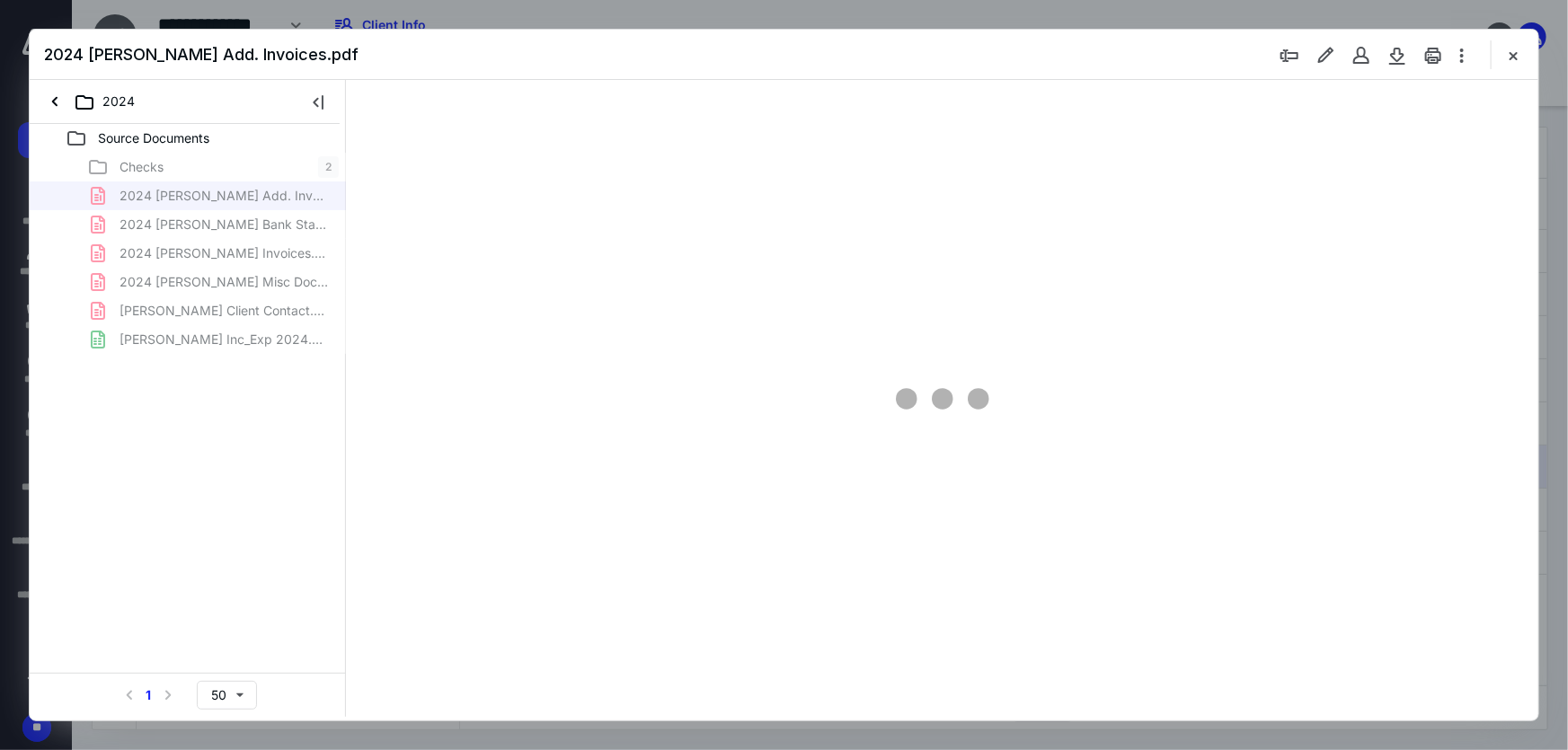 type on "218" 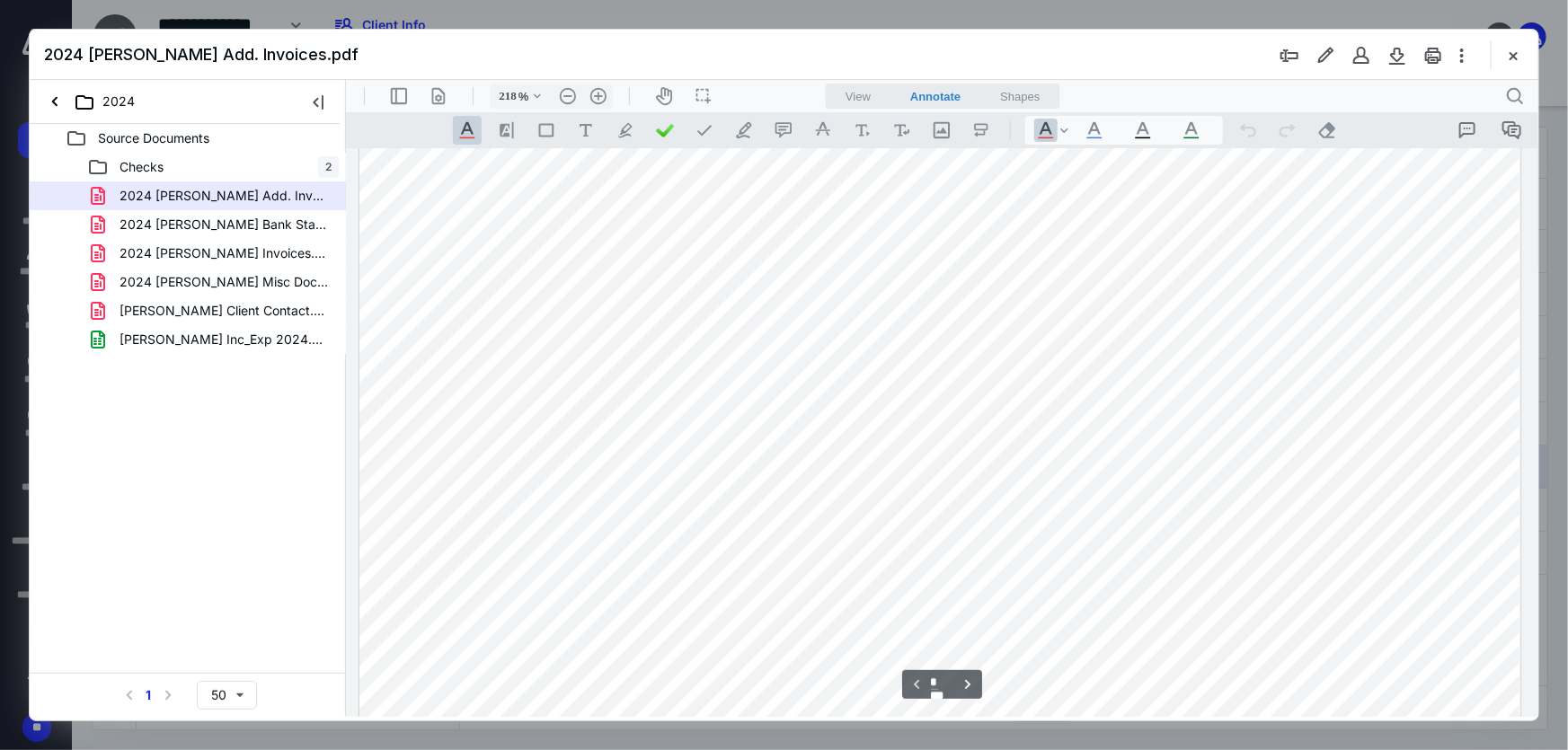 drag, startPoint x: 793, startPoint y: 503, endPoint x: 757, endPoint y: 490, distance: 38.275318 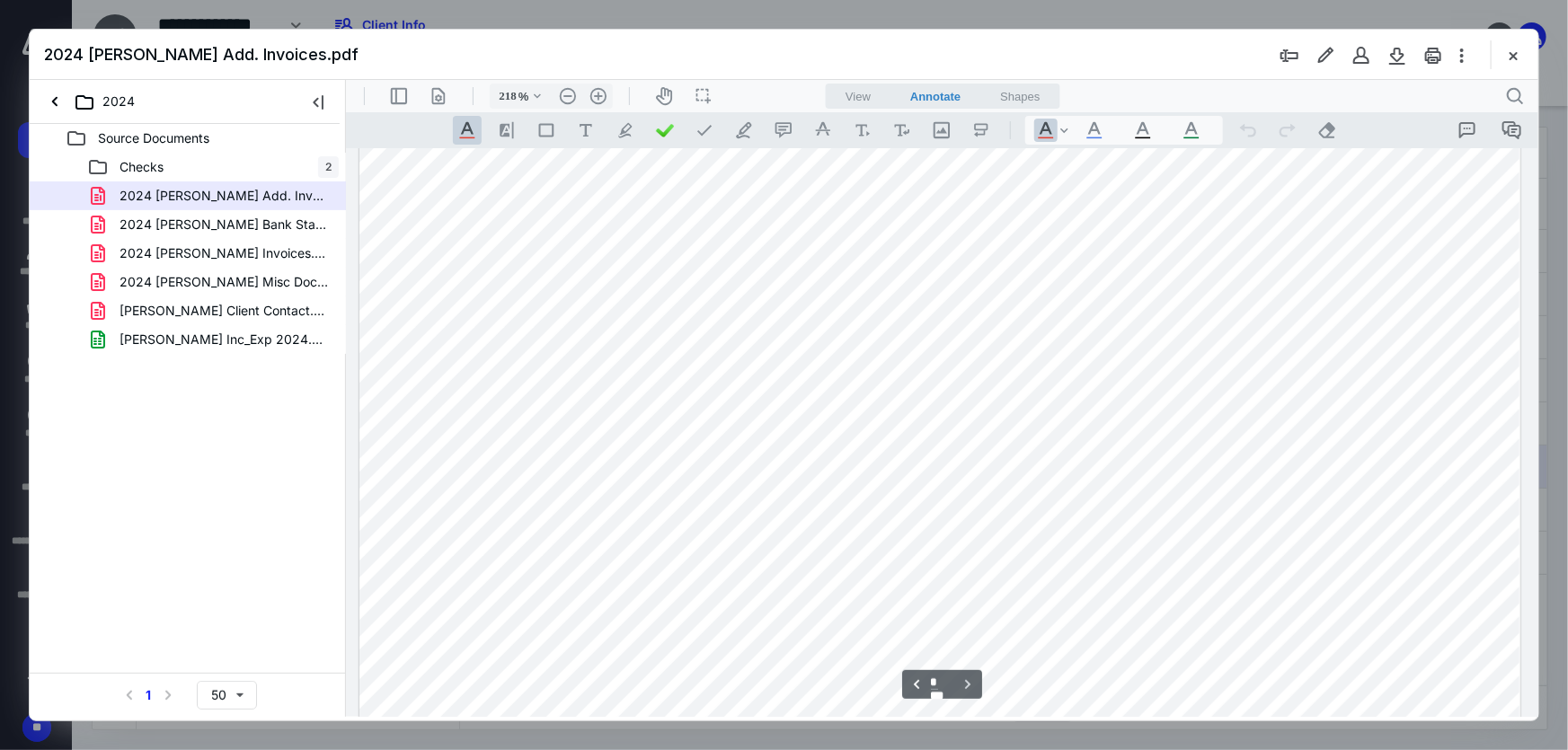 scroll, scrollTop: 1572, scrollLeft: 8, axis: both 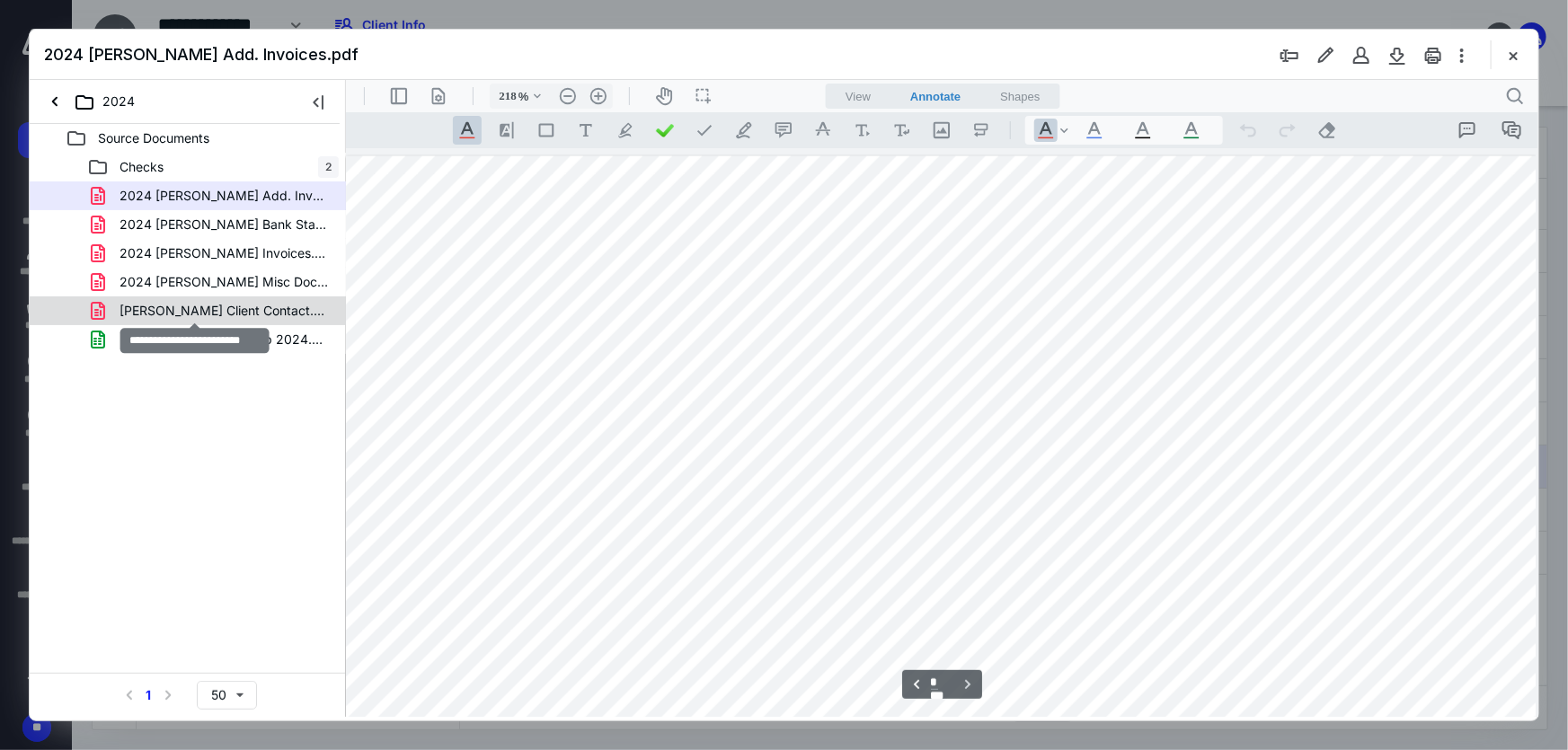 click on "Hurley Client Contact.pdf" at bounding box center [224, 311] 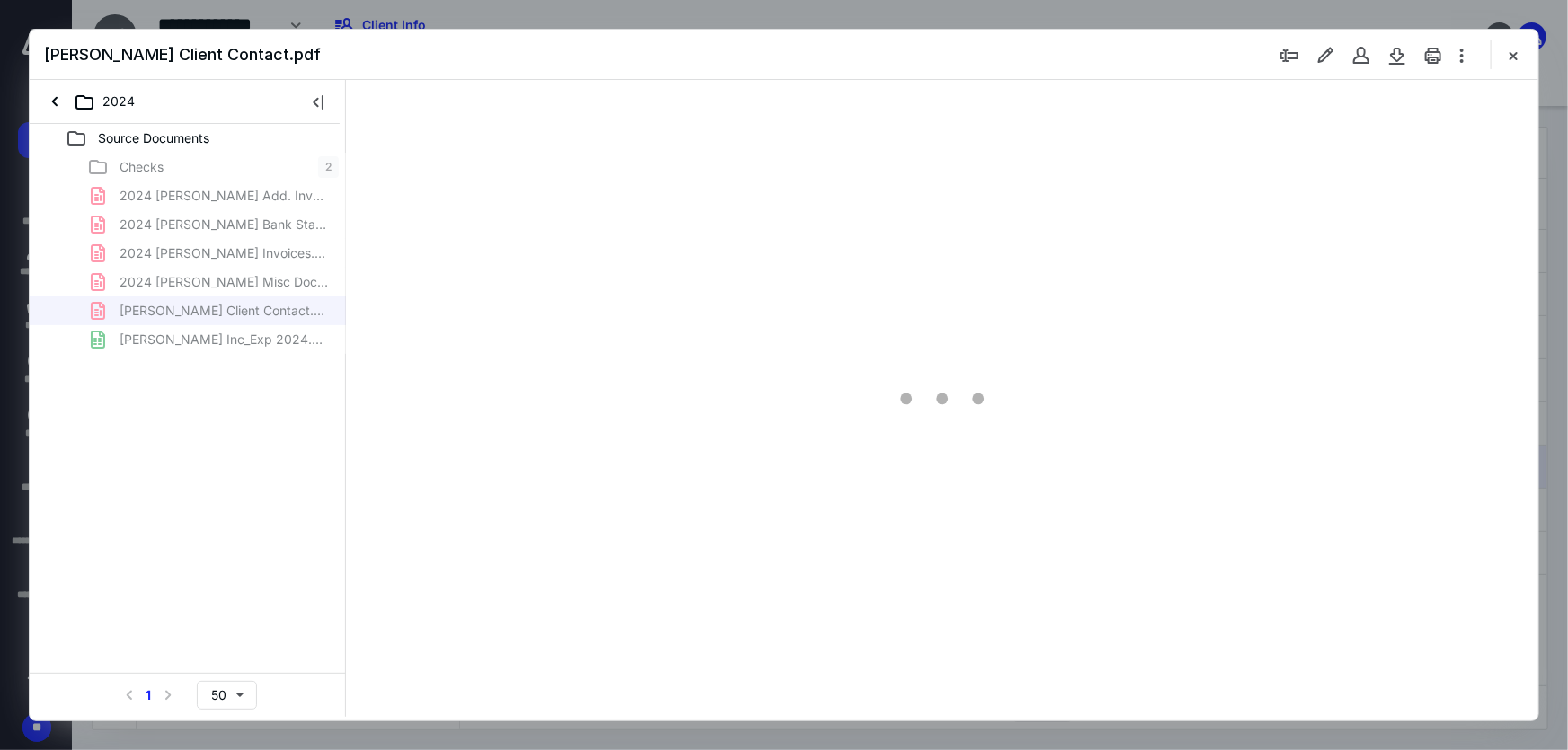 scroll, scrollTop: 0, scrollLeft: 0, axis: both 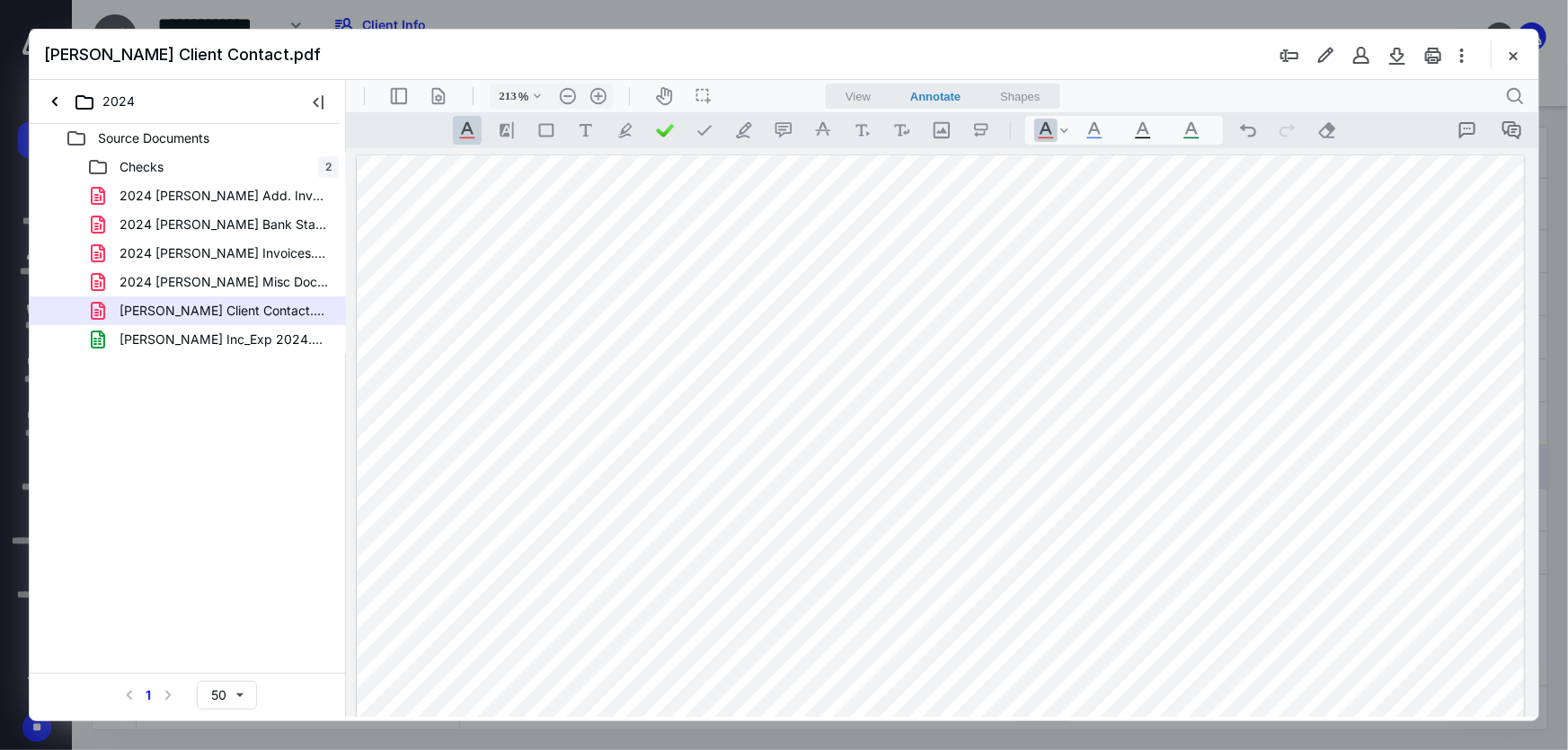 drag, startPoint x: 594, startPoint y: 444, endPoint x: 518, endPoint y: 437, distance: 76.32169 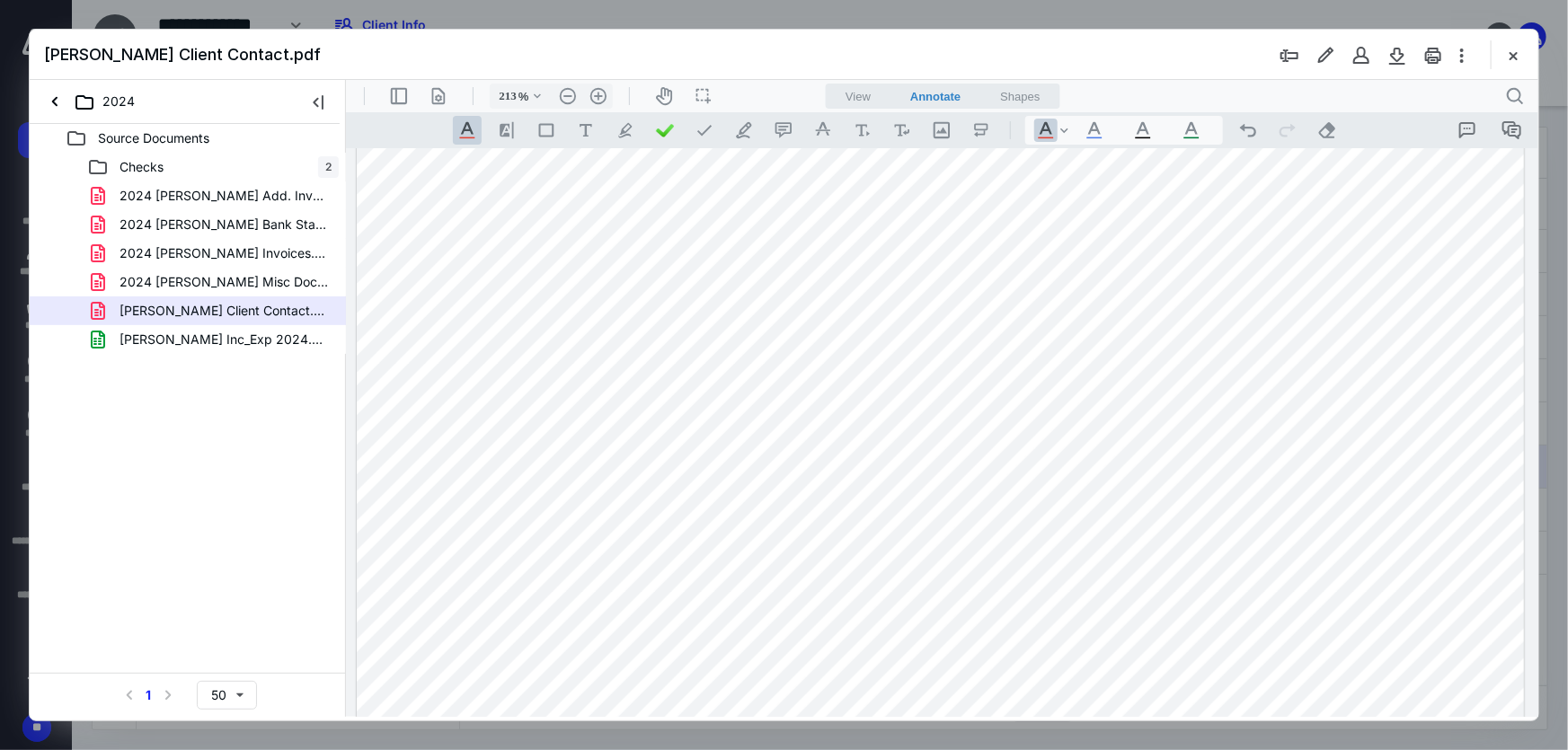 scroll, scrollTop: 955, scrollLeft: 0, axis: vertical 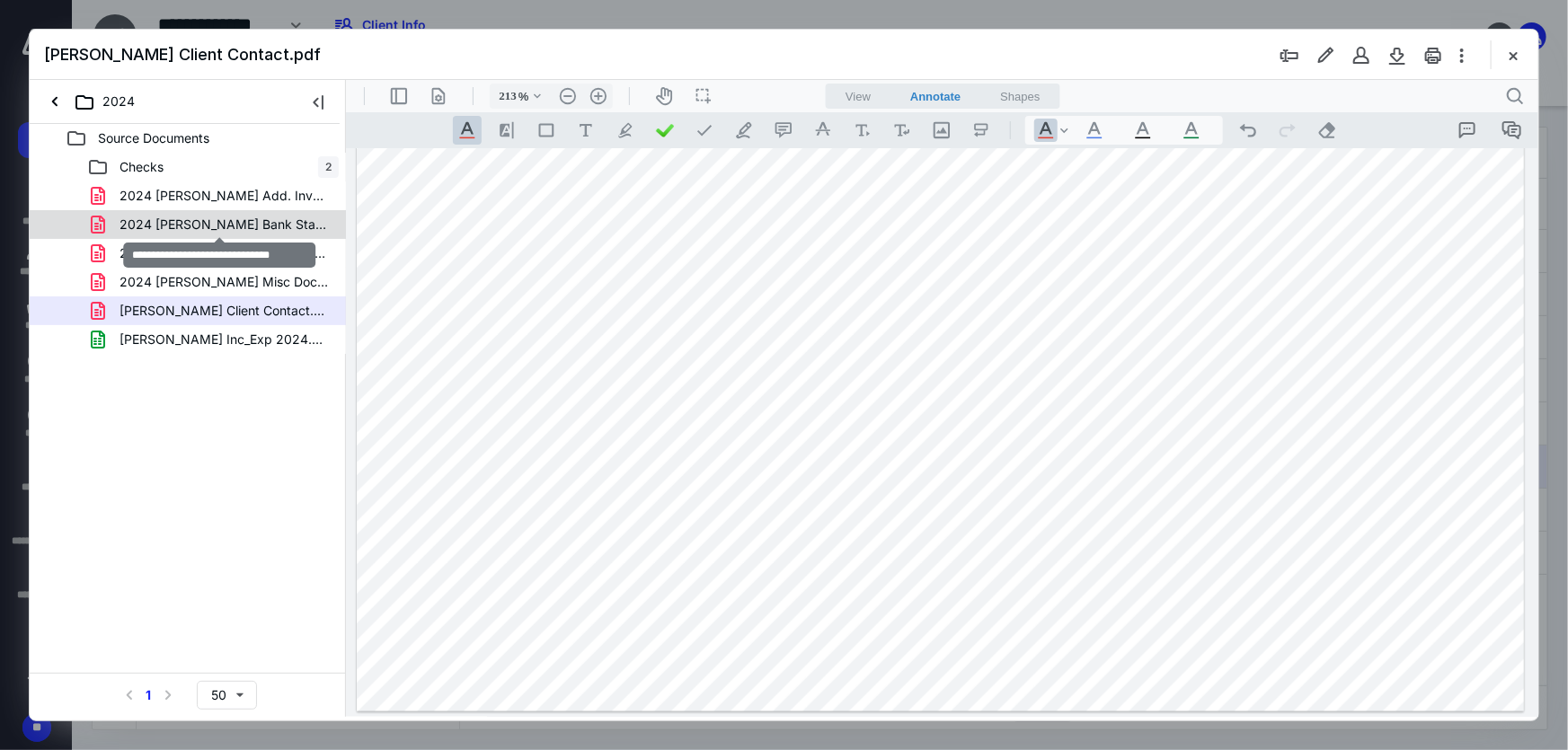 click on "2024 Hurley Bank Statements.pdf" at bounding box center (224, 225) 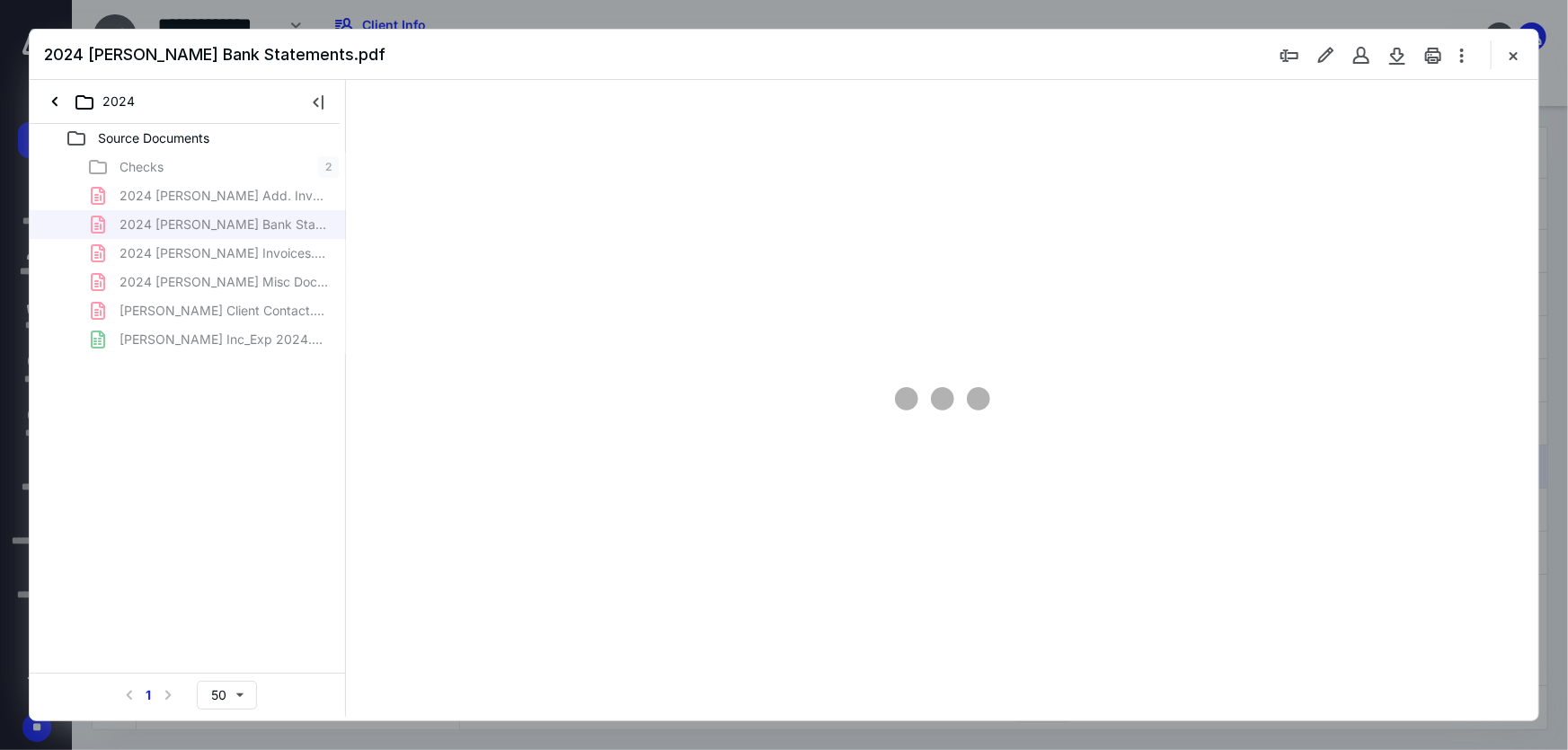 type on "214" 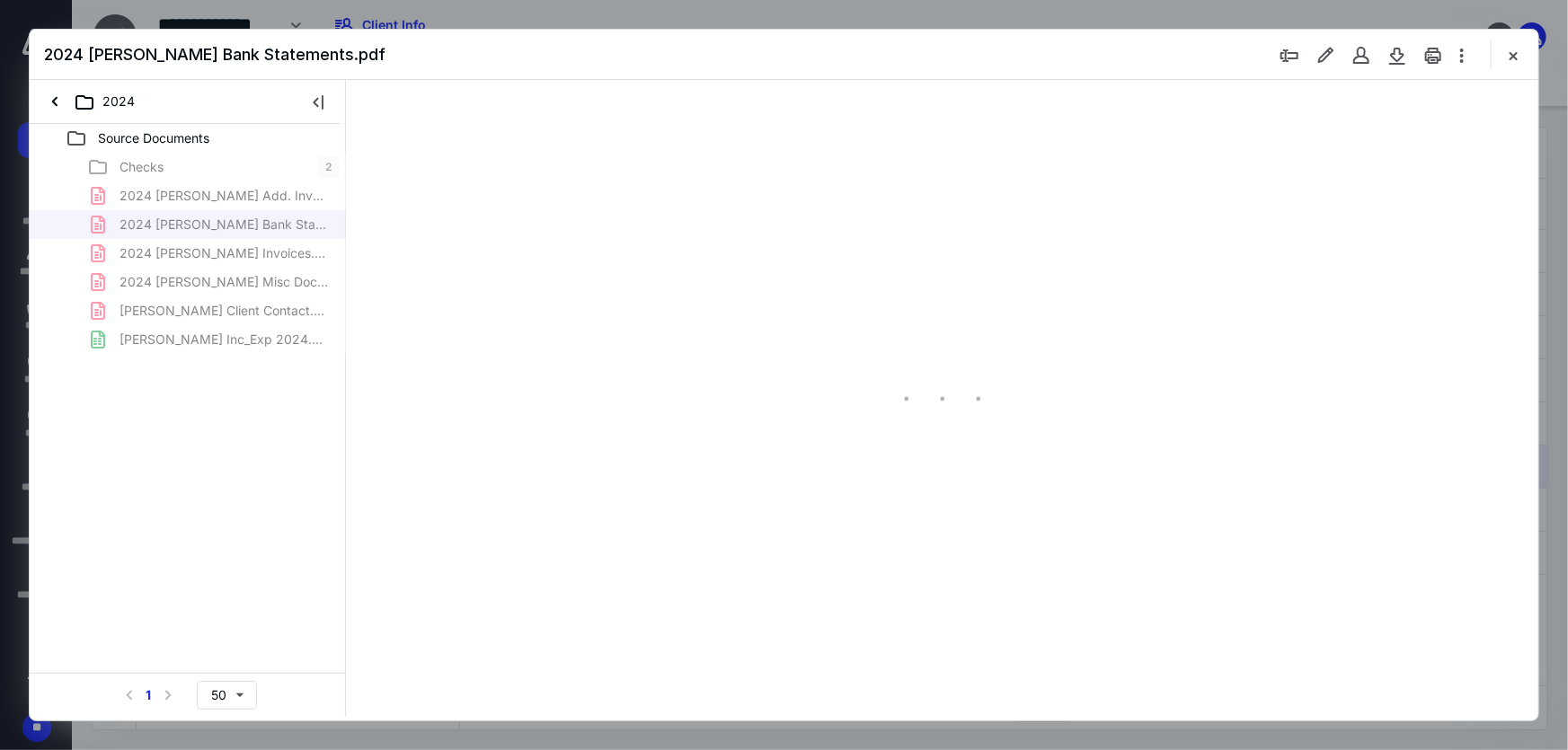 scroll, scrollTop: 76, scrollLeft: 2, axis: both 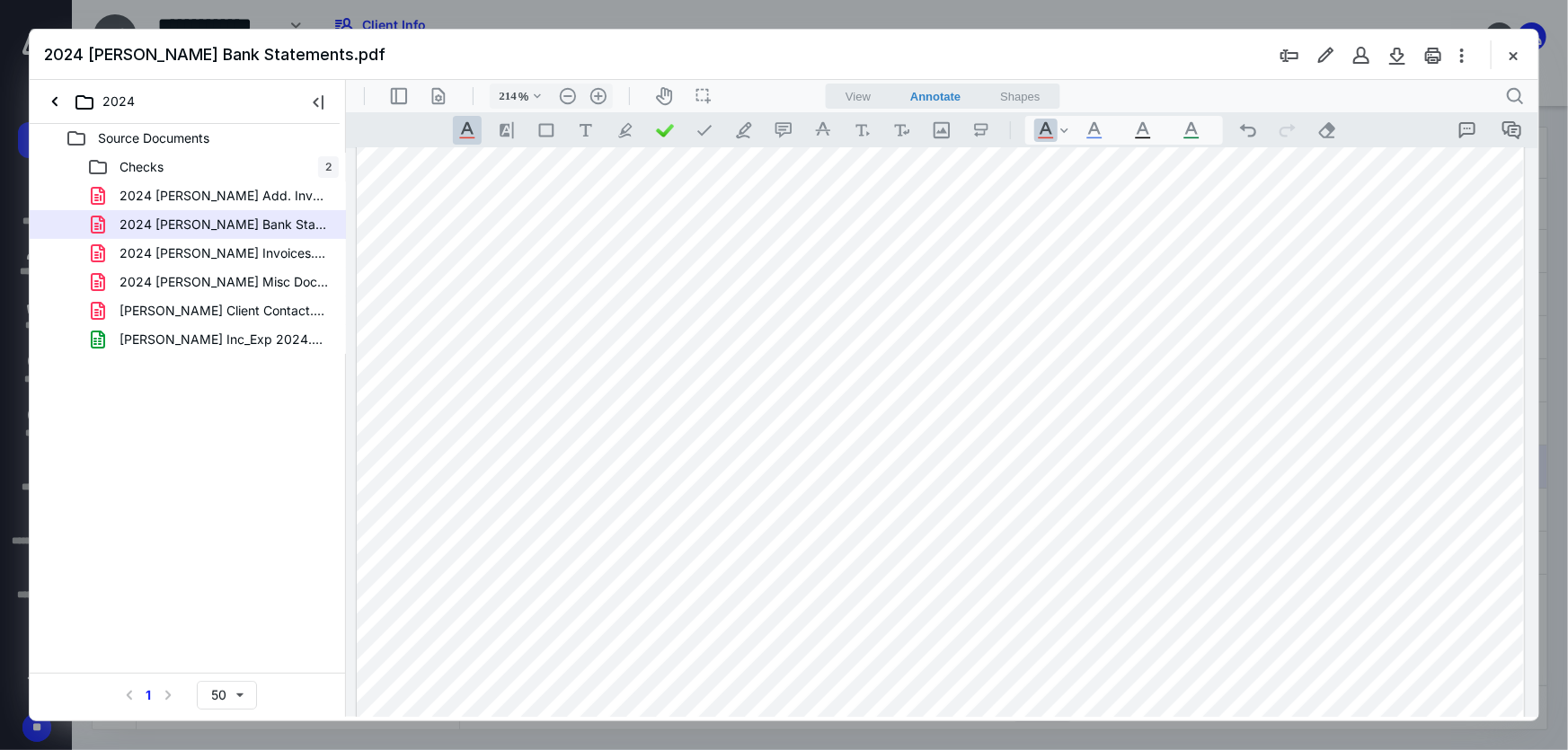 click at bounding box center [940, 839] 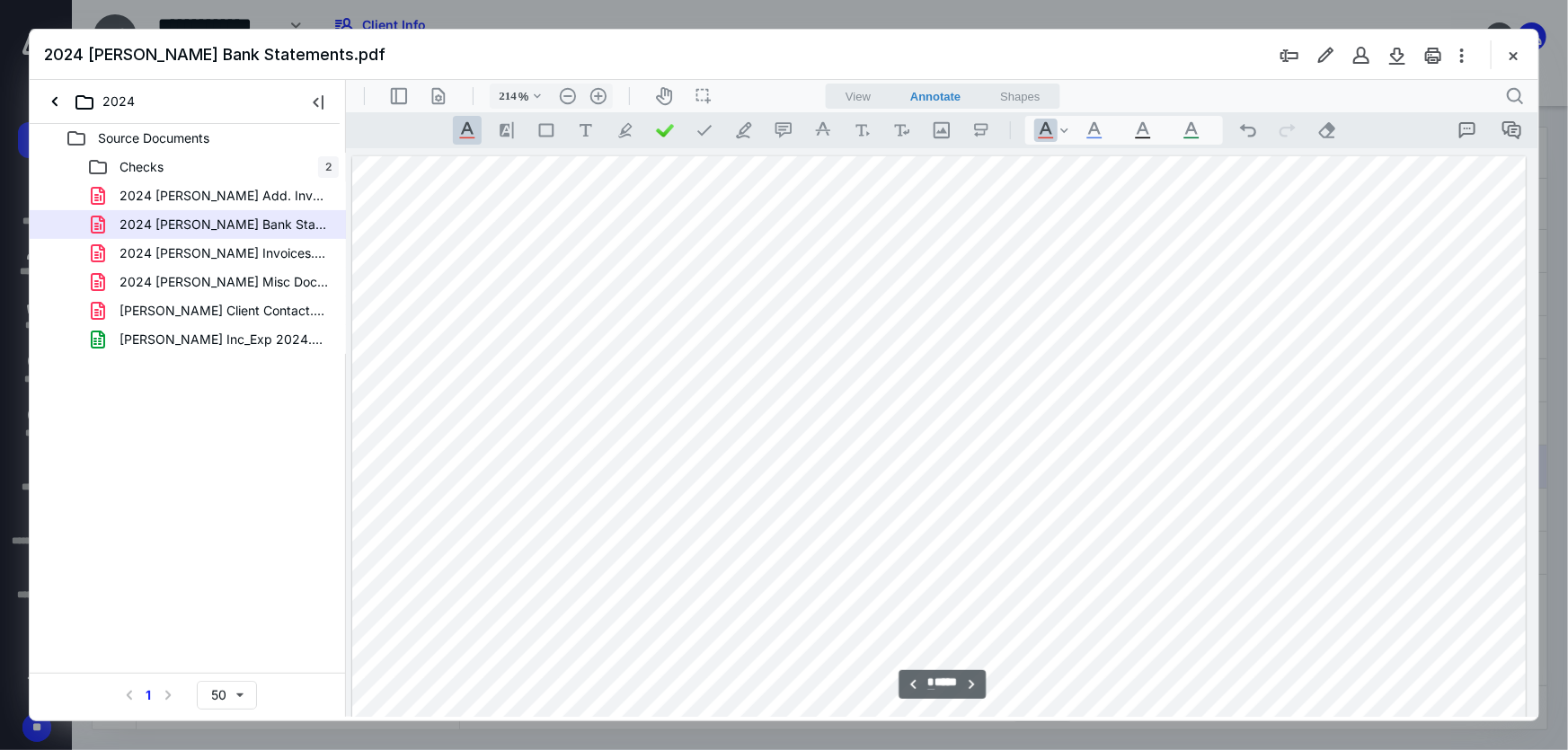 scroll, scrollTop: 9221, scrollLeft: 8, axis: both 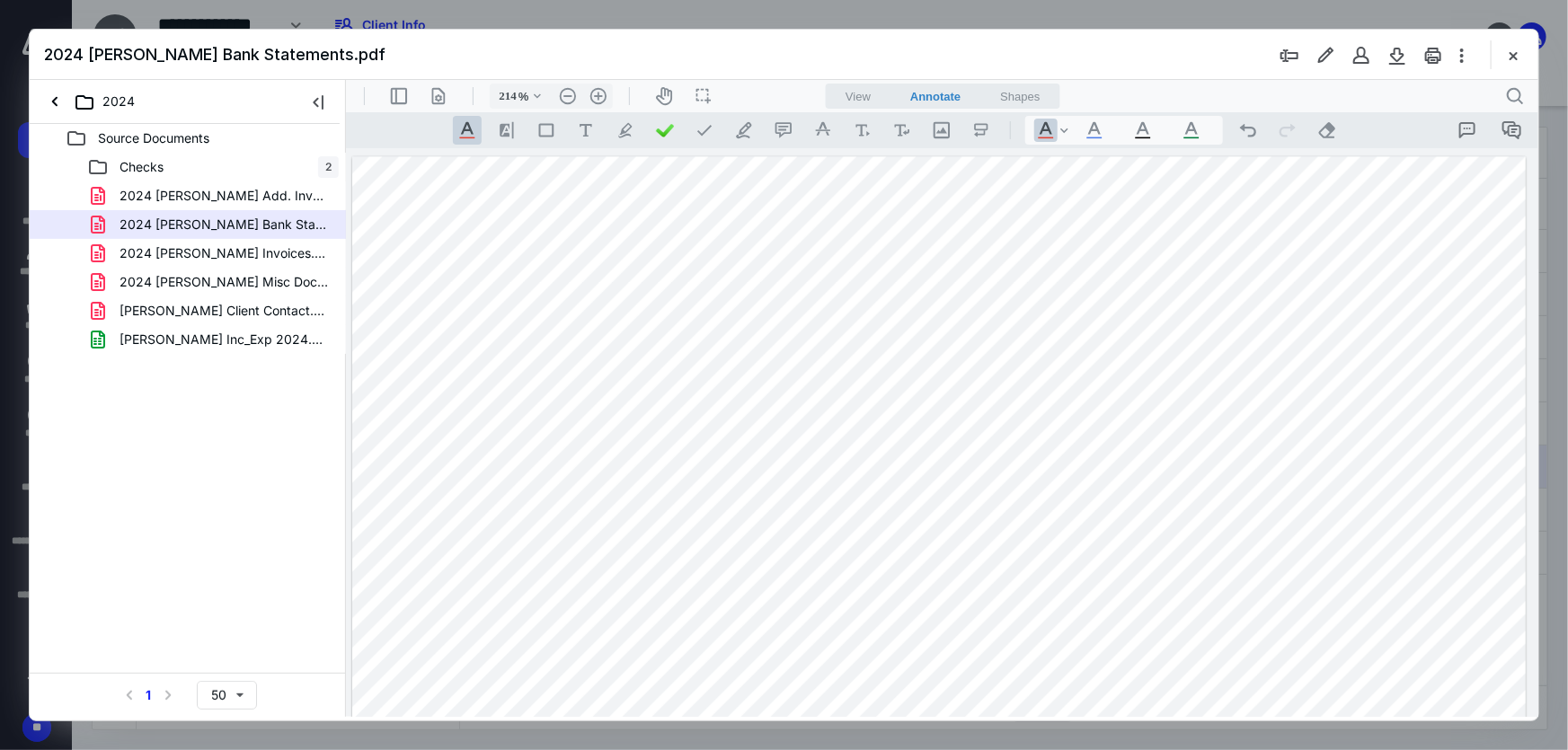 click at bounding box center [938, 915] 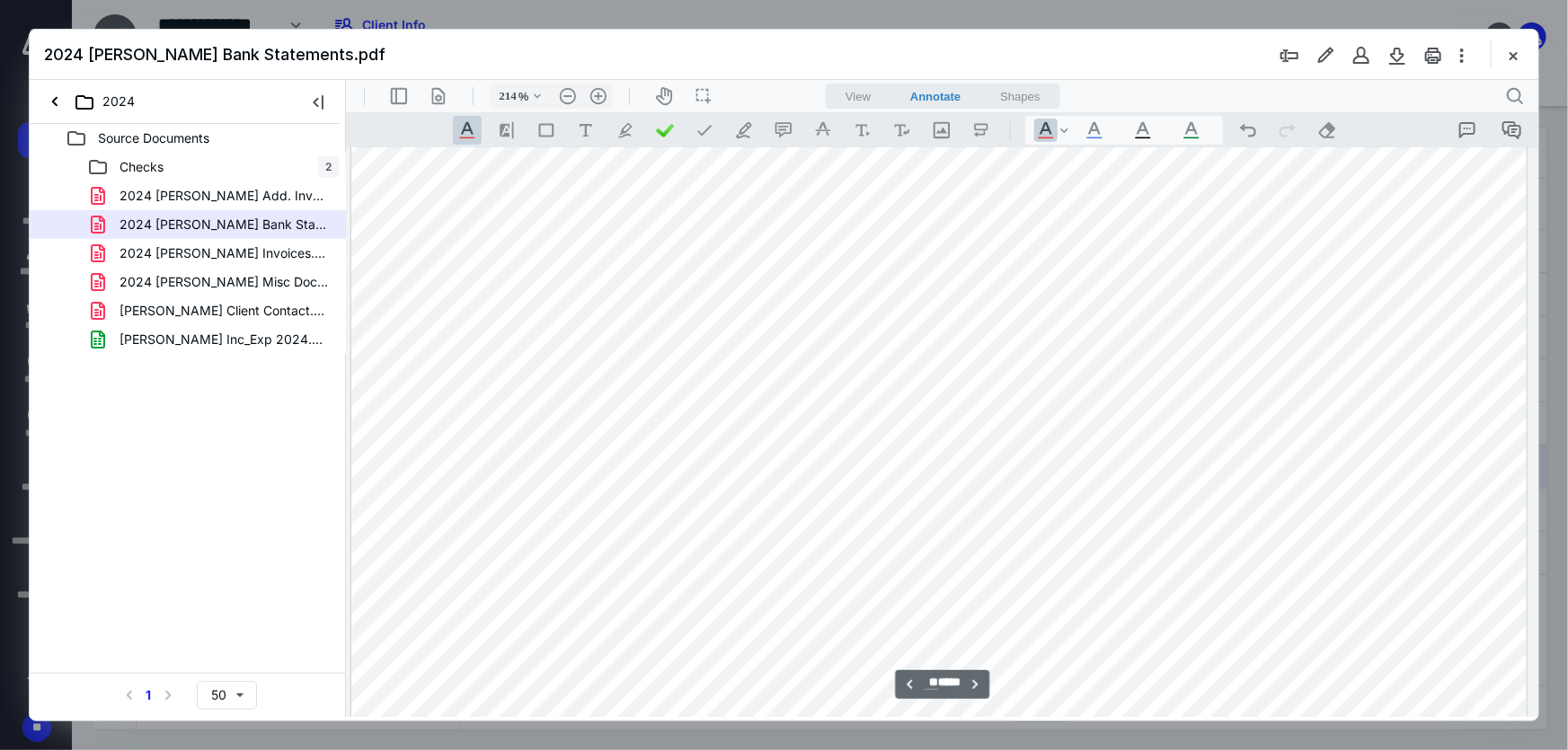 scroll, scrollTop: 141471, scrollLeft: 7, axis: both 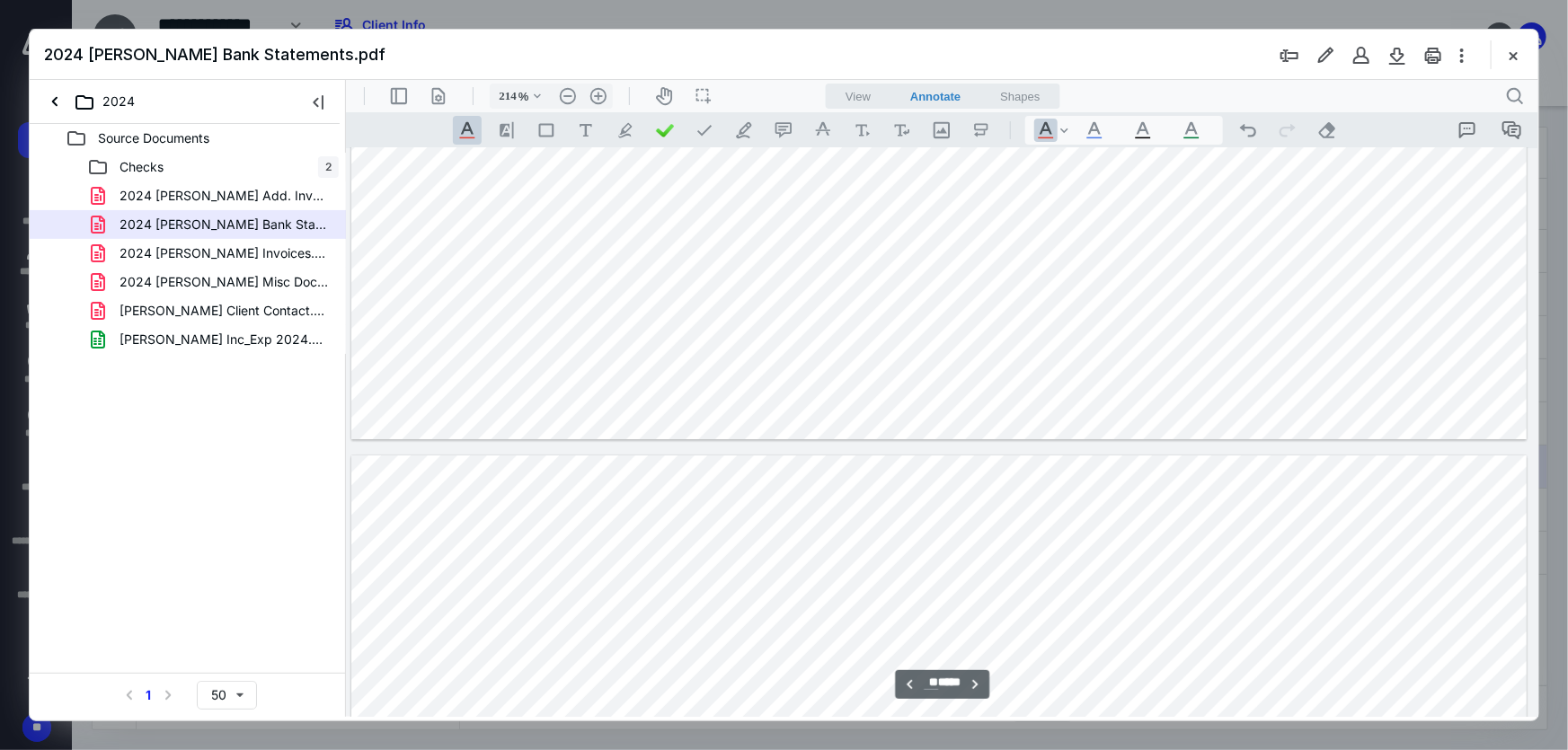 type on "**" 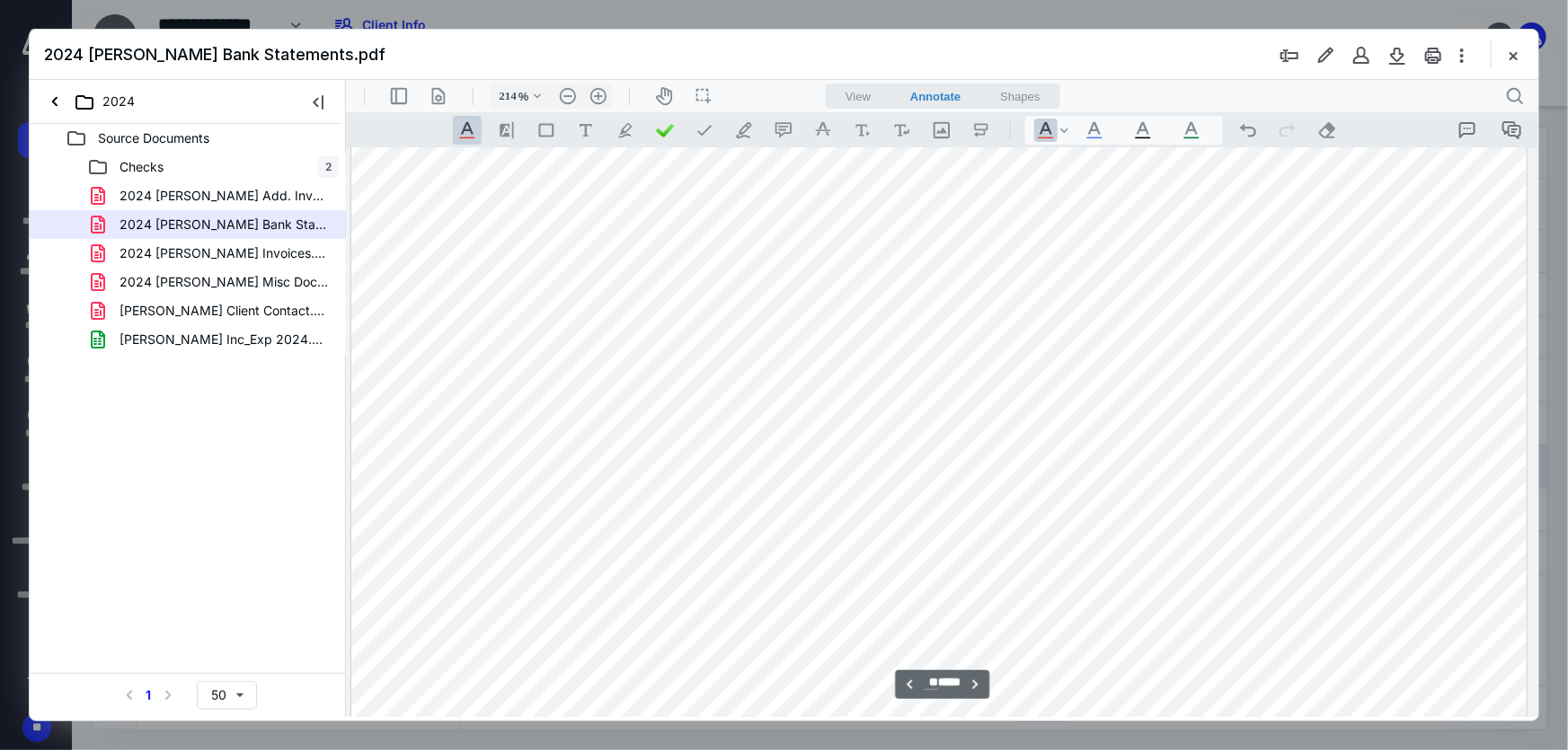 scroll, scrollTop: 140409, scrollLeft: 7, axis: both 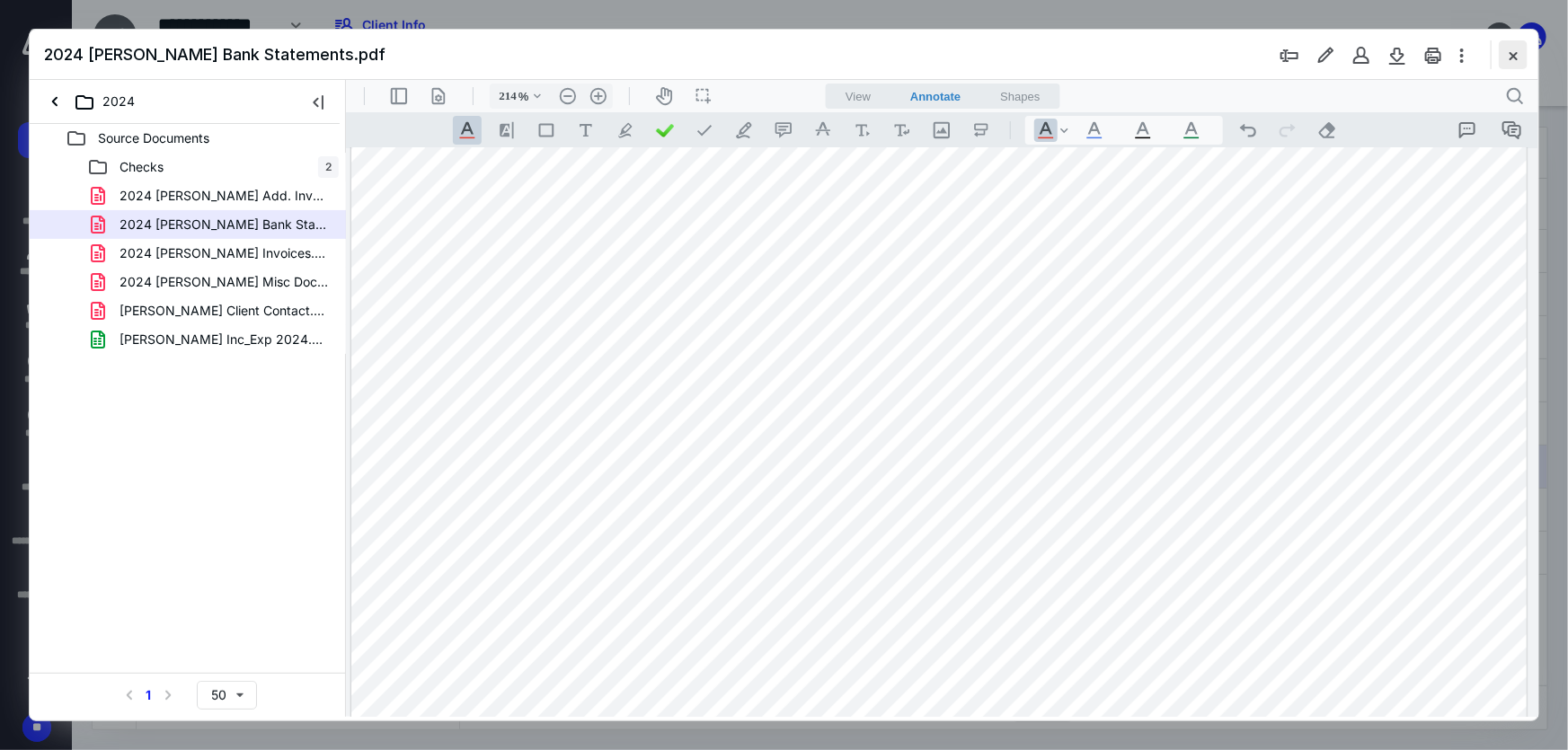 click at bounding box center (1513, 55) 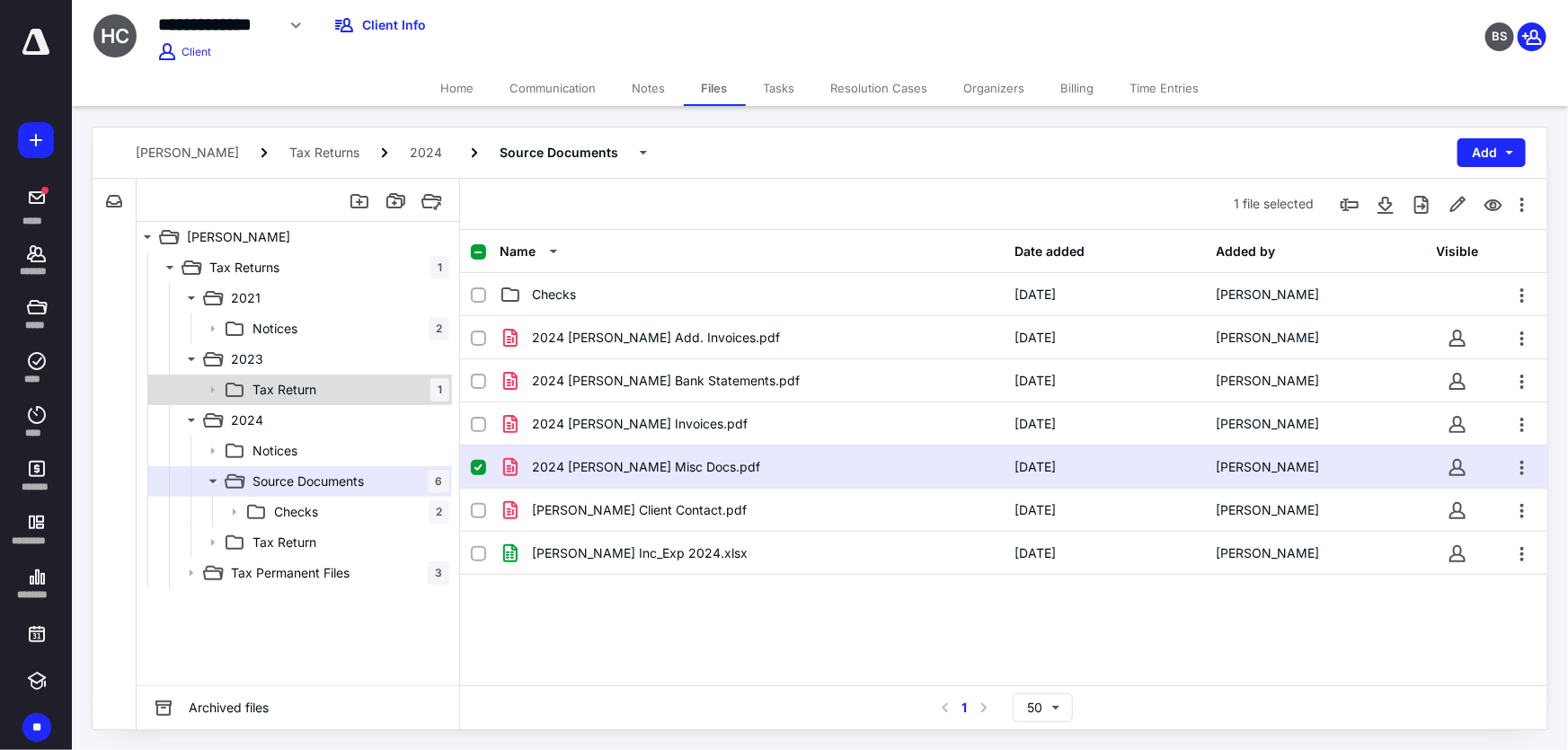 click on "Tax Return" at bounding box center (284, 390) 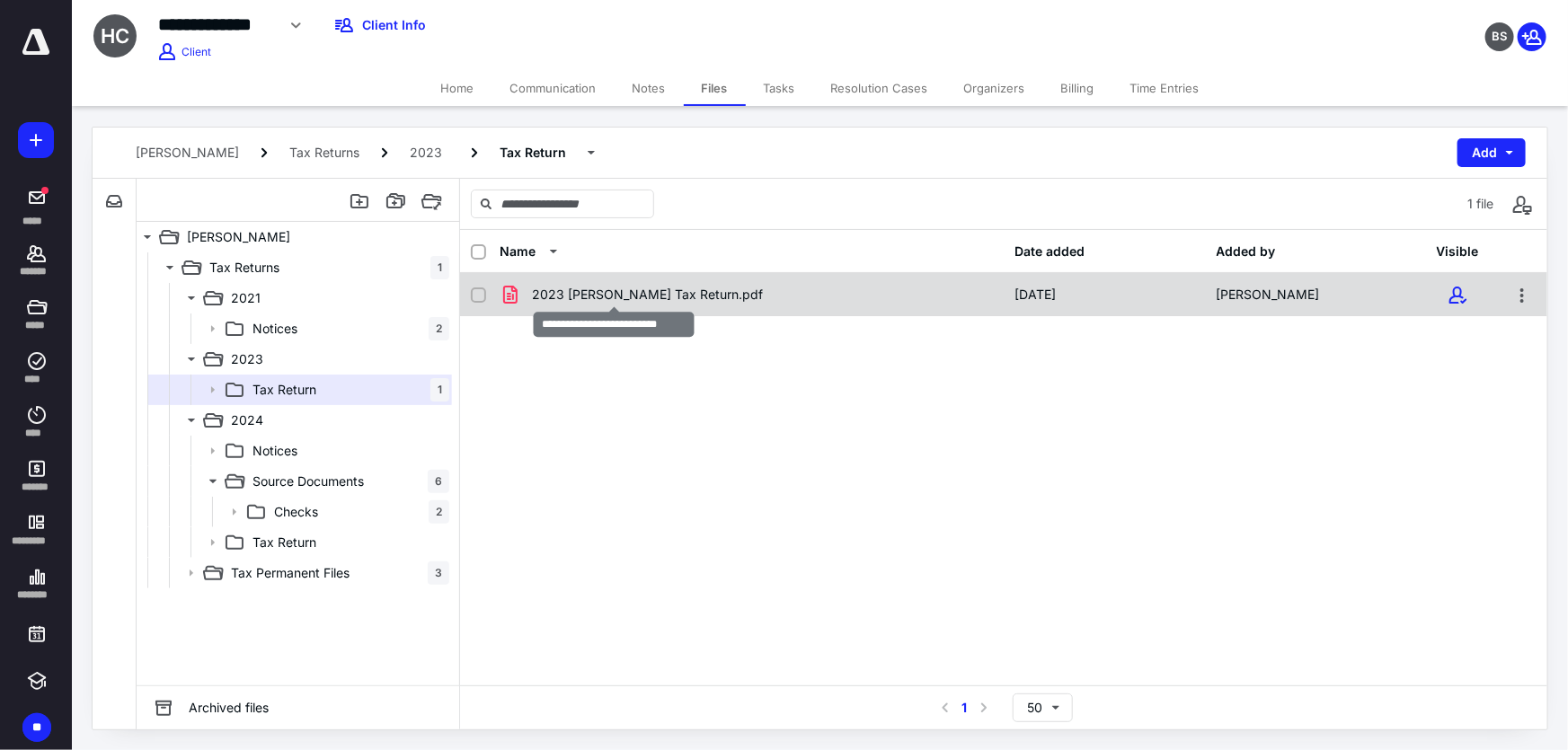 click on "2023 Hurley Tax Return.pdf" at bounding box center [647, 295] 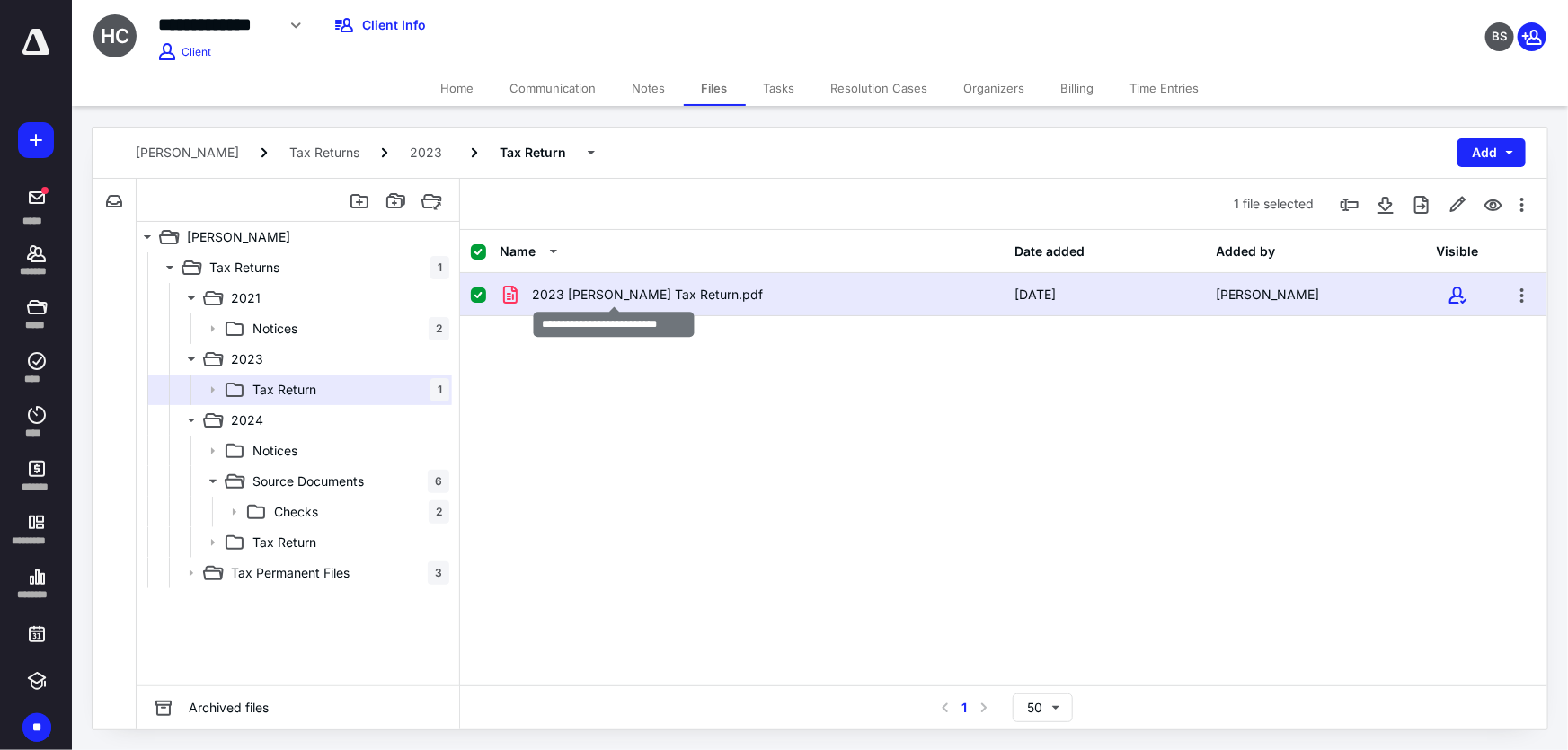 click on "2023 Hurley Tax Return.pdf" at bounding box center [647, 295] 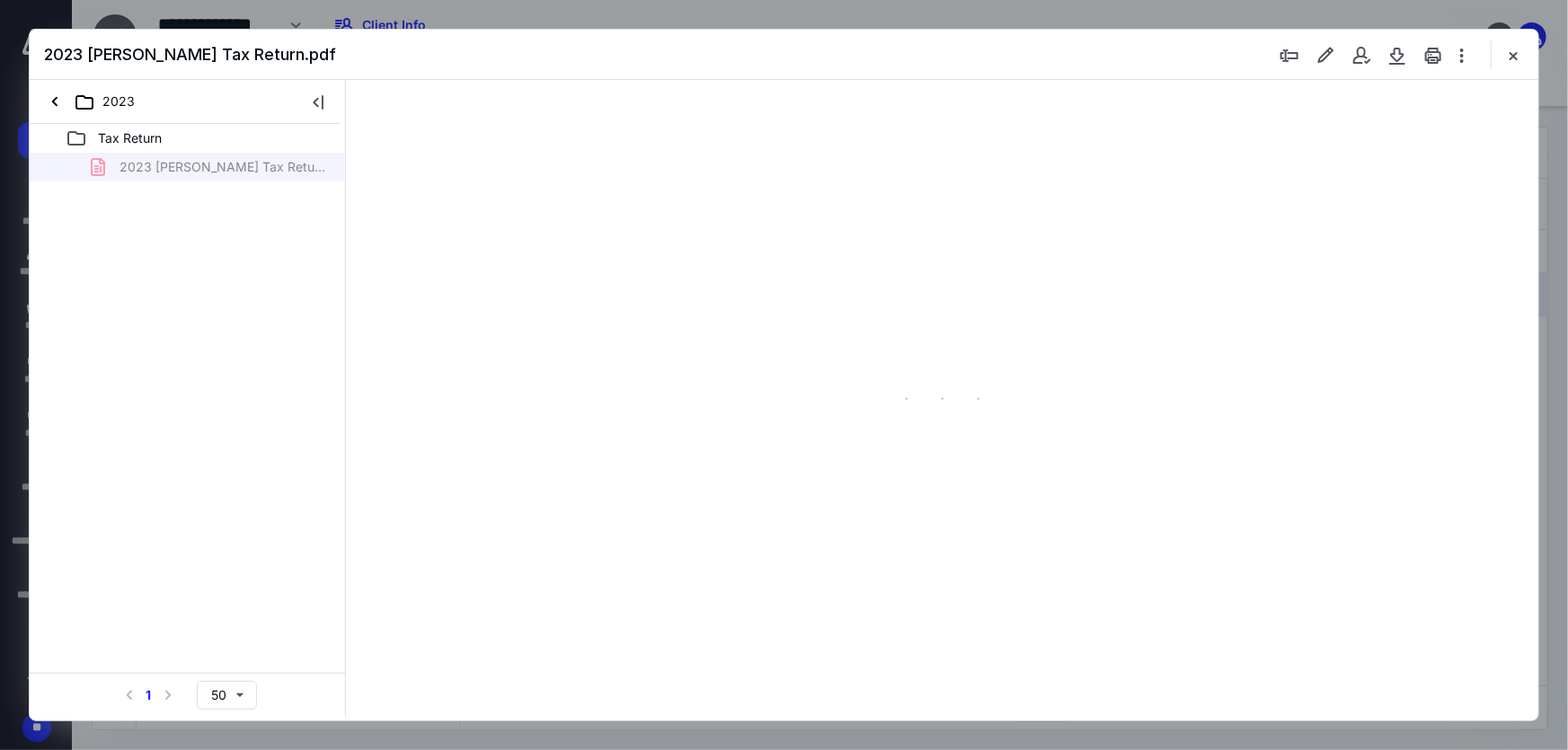 scroll, scrollTop: 0, scrollLeft: 0, axis: both 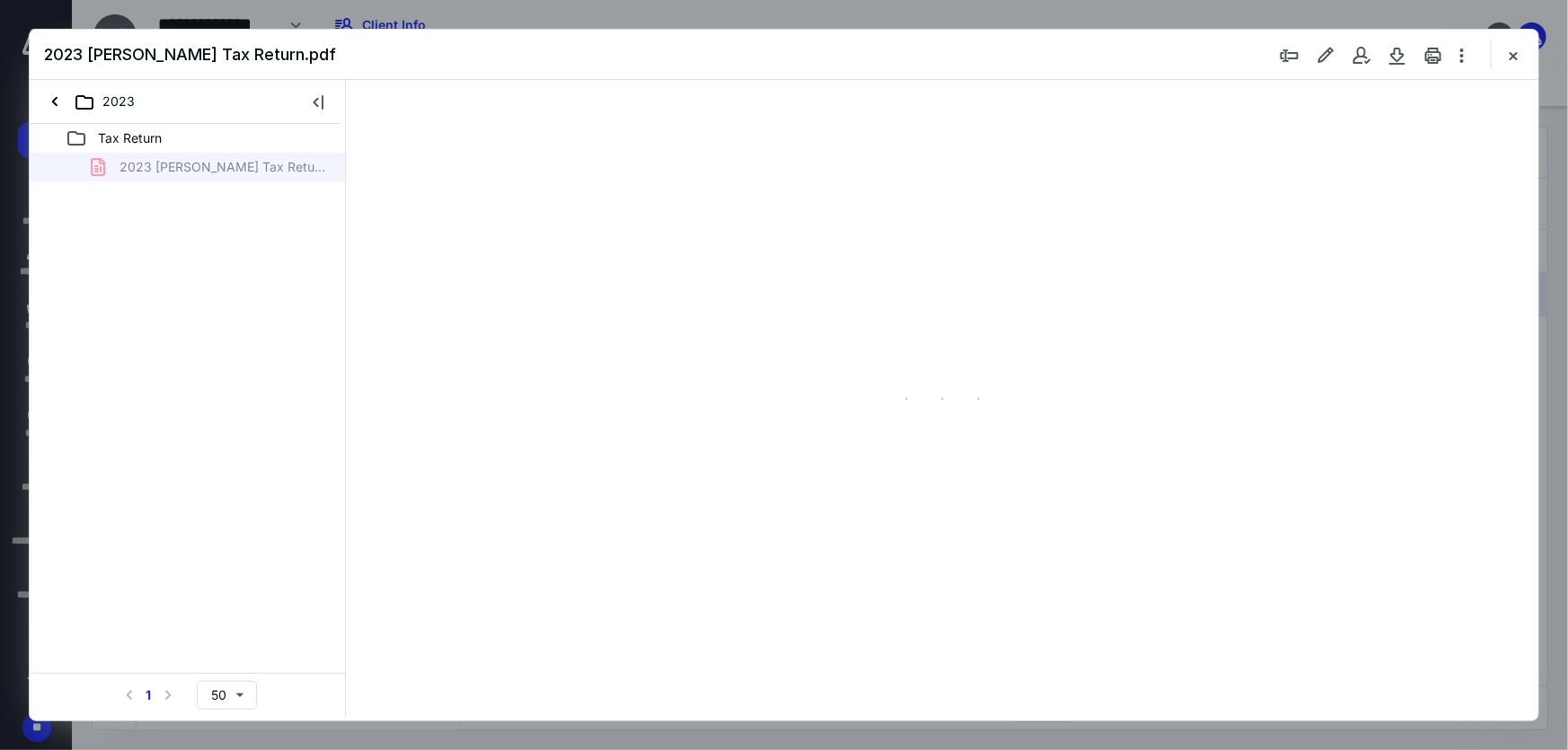 type on "214" 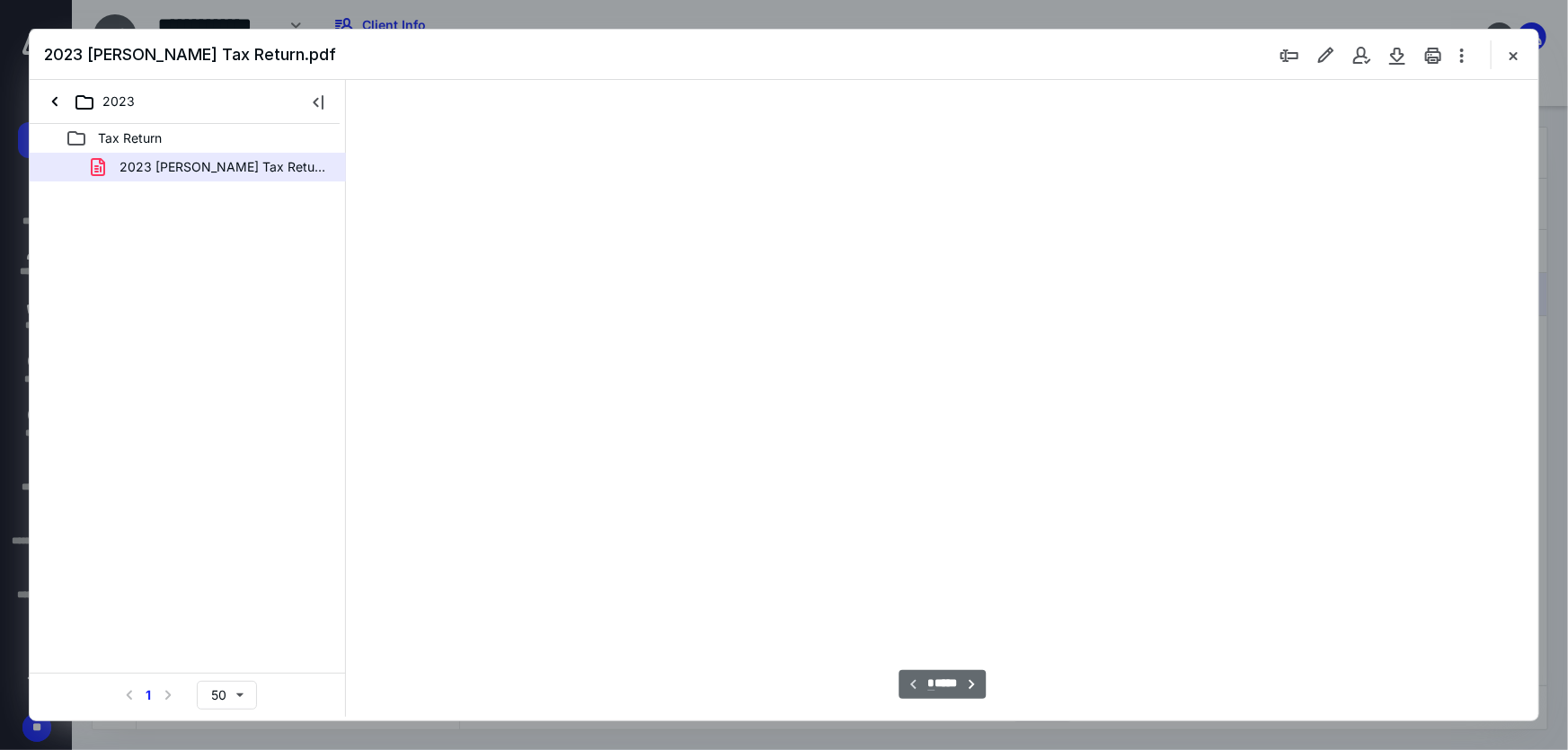 scroll, scrollTop: 76, scrollLeft: 175, axis: both 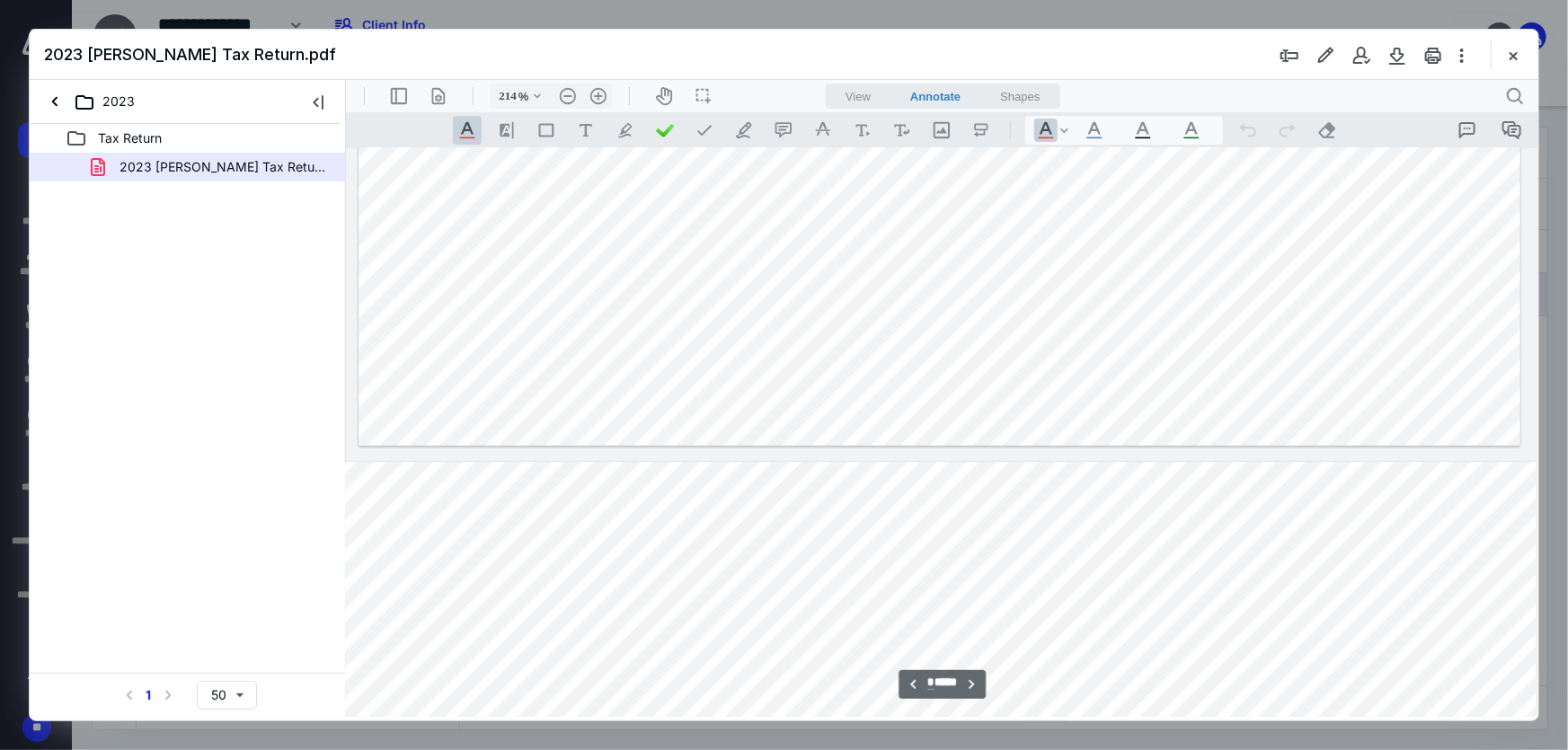 type on "*" 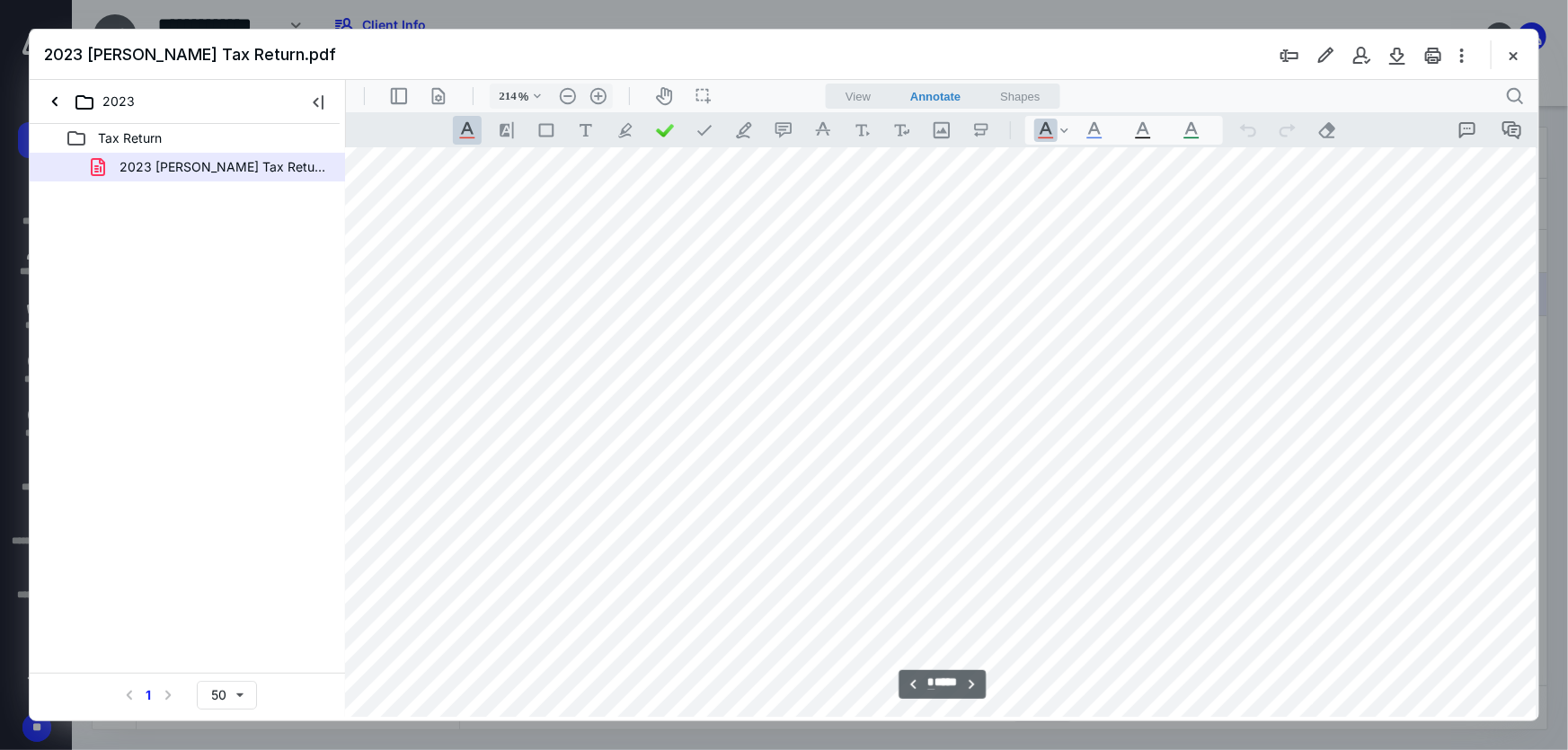 scroll, scrollTop: 6282, scrollLeft: 175, axis: both 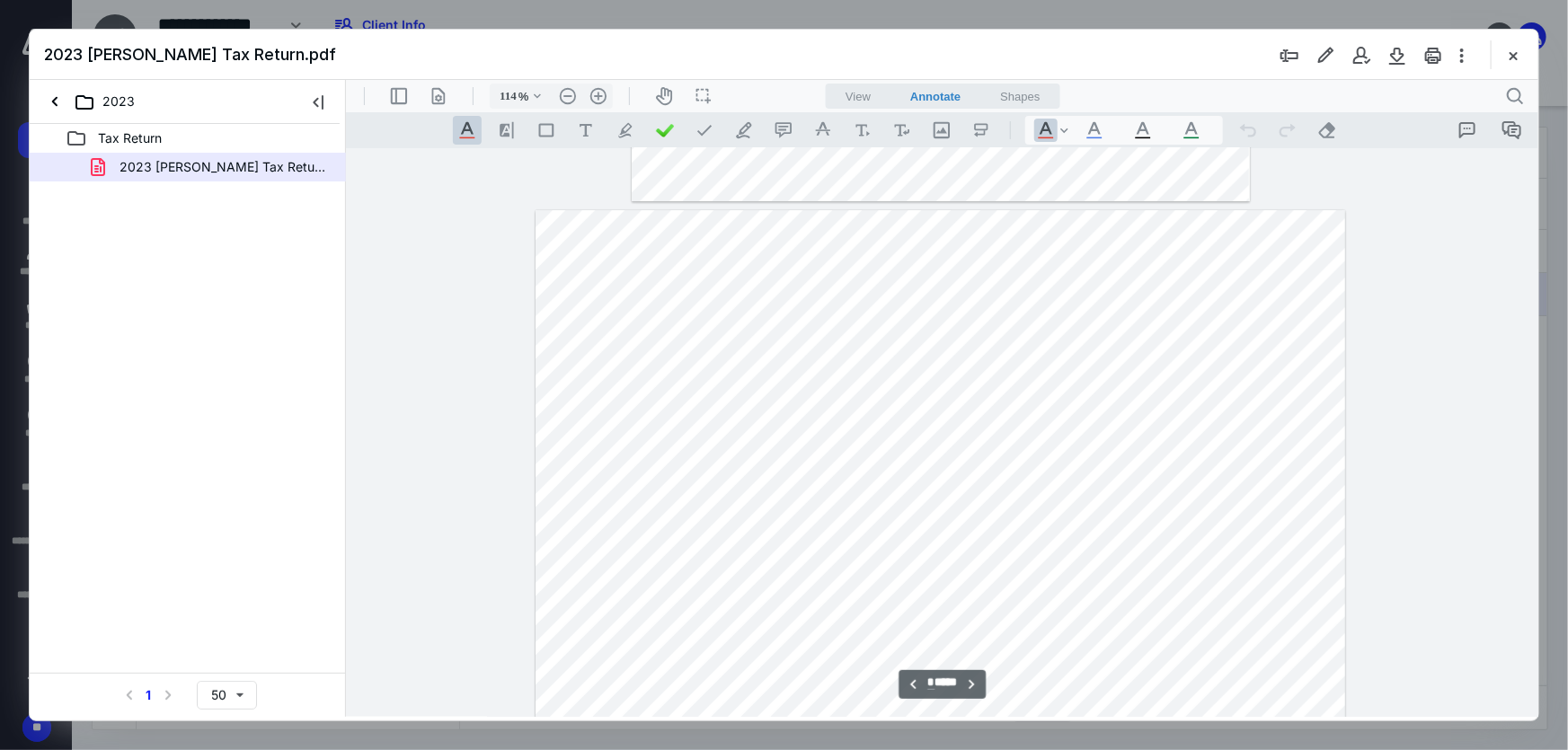 type on "139" 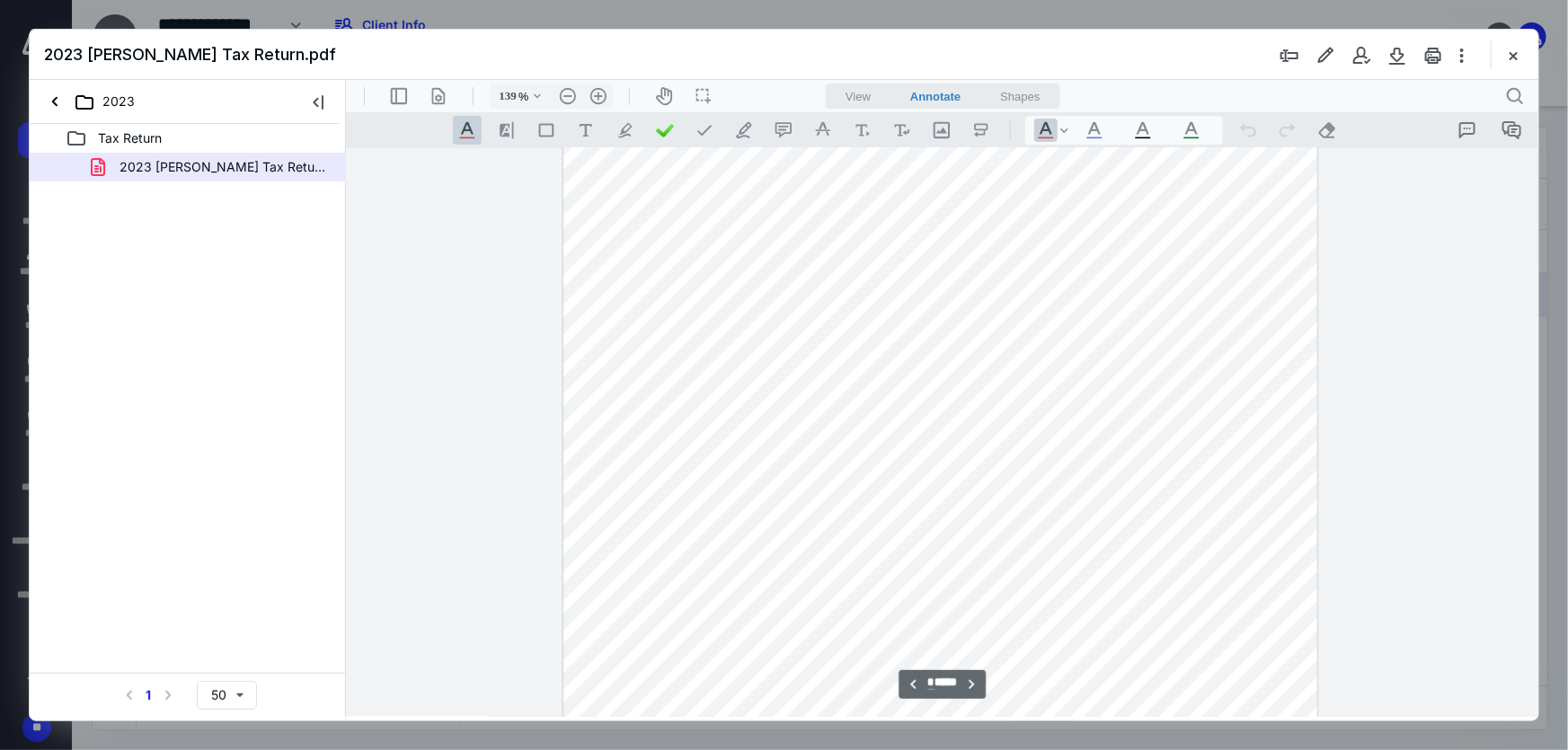 scroll, scrollTop: 3983, scrollLeft: 0, axis: vertical 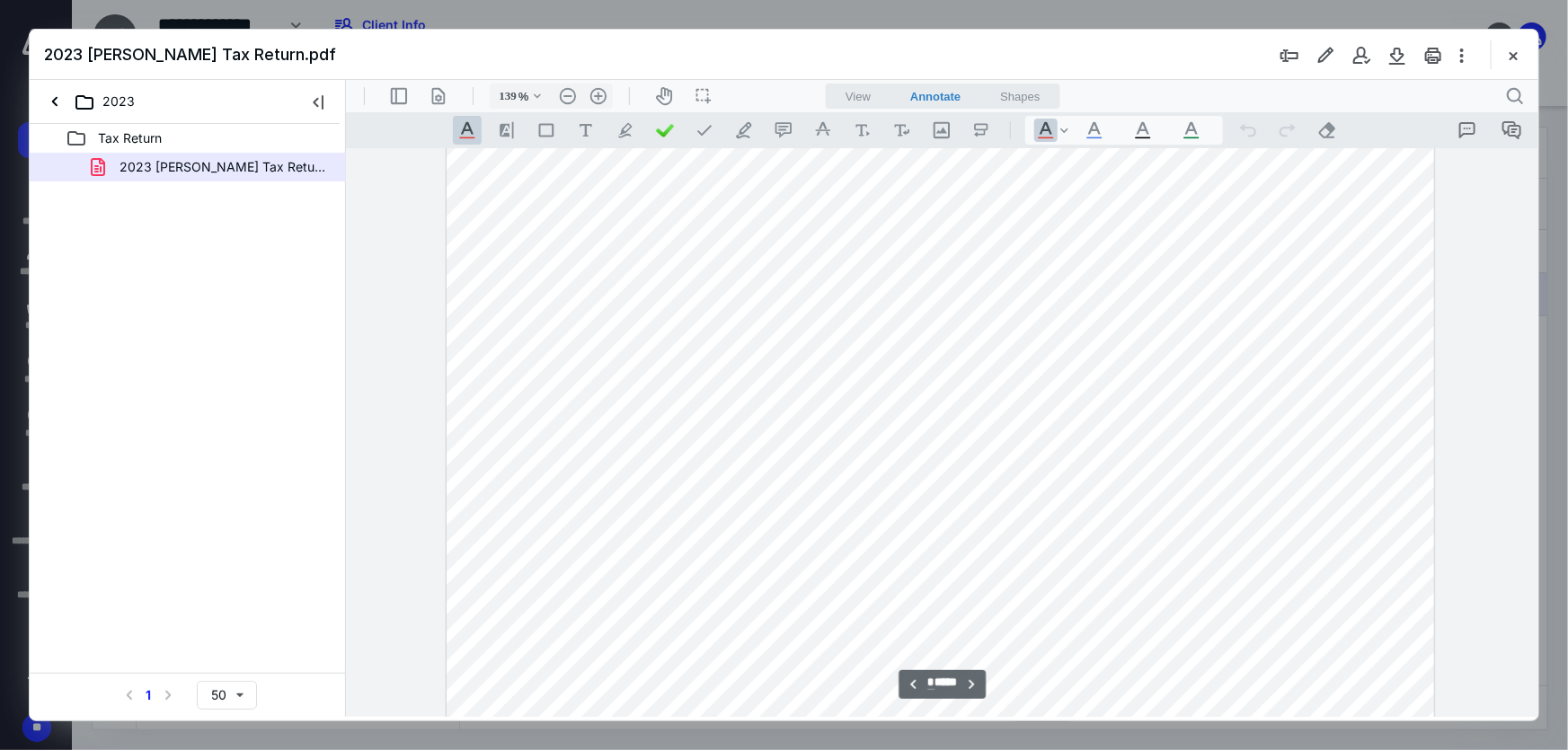 click at bounding box center (939, 457) 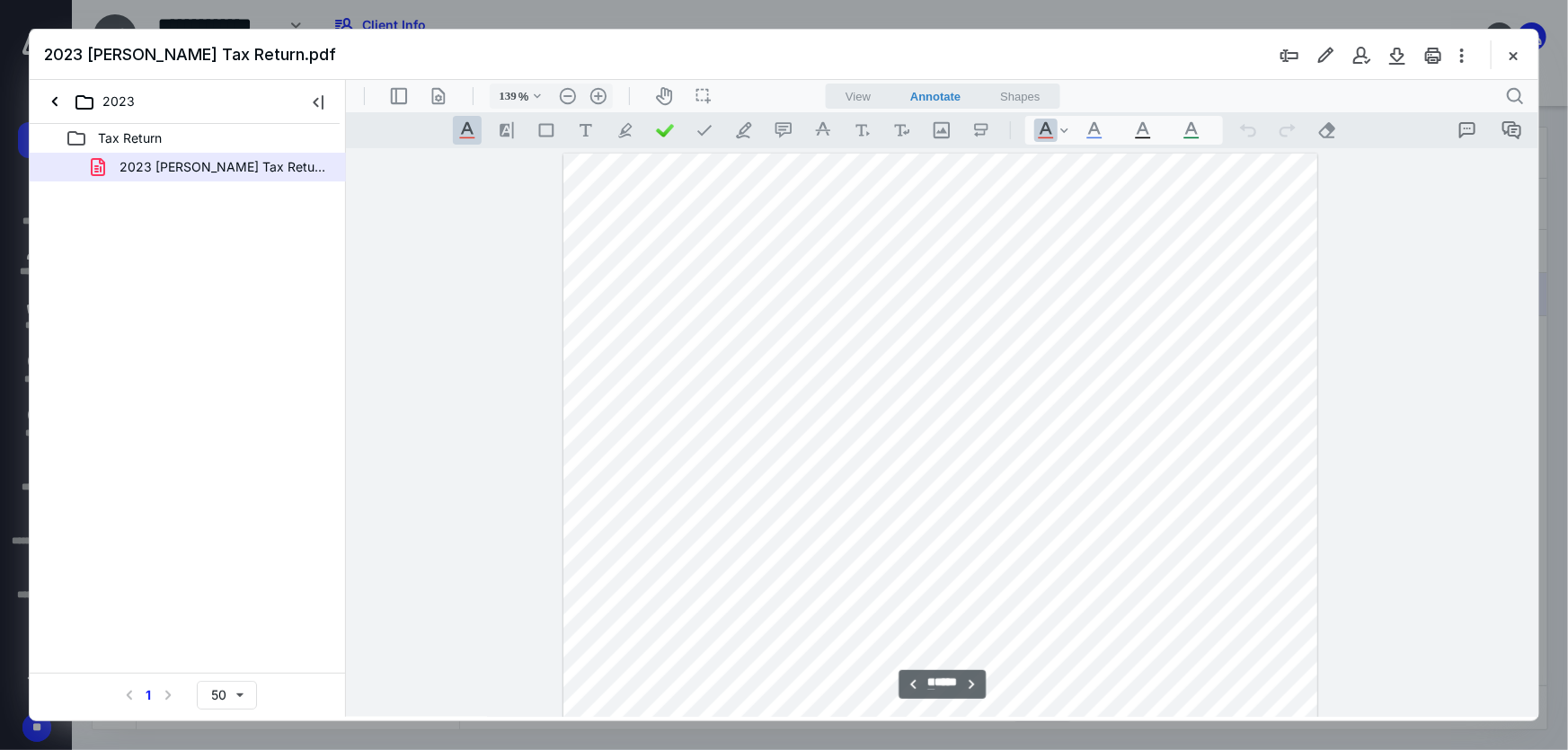 scroll, scrollTop: 8748, scrollLeft: 0, axis: vertical 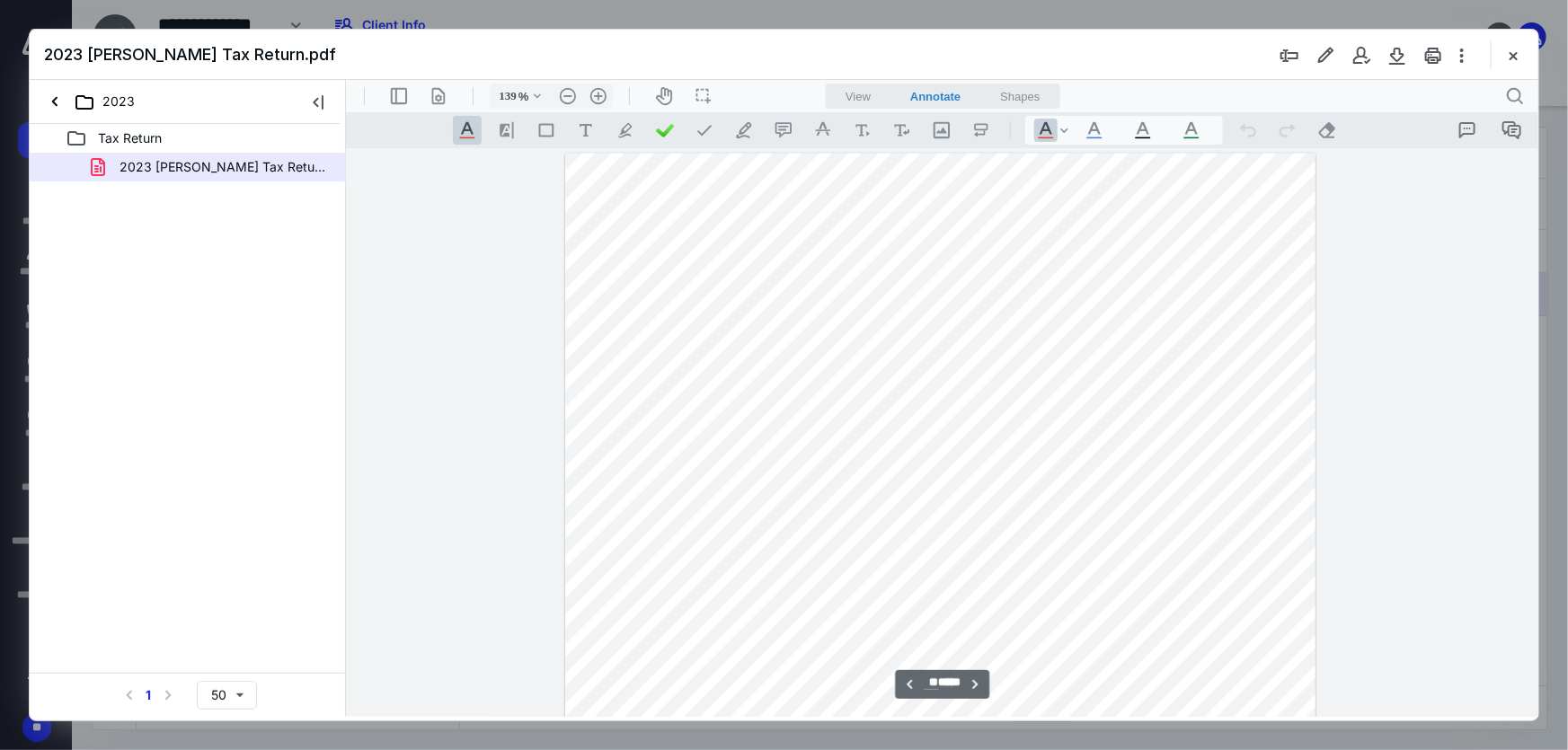 type on "**" 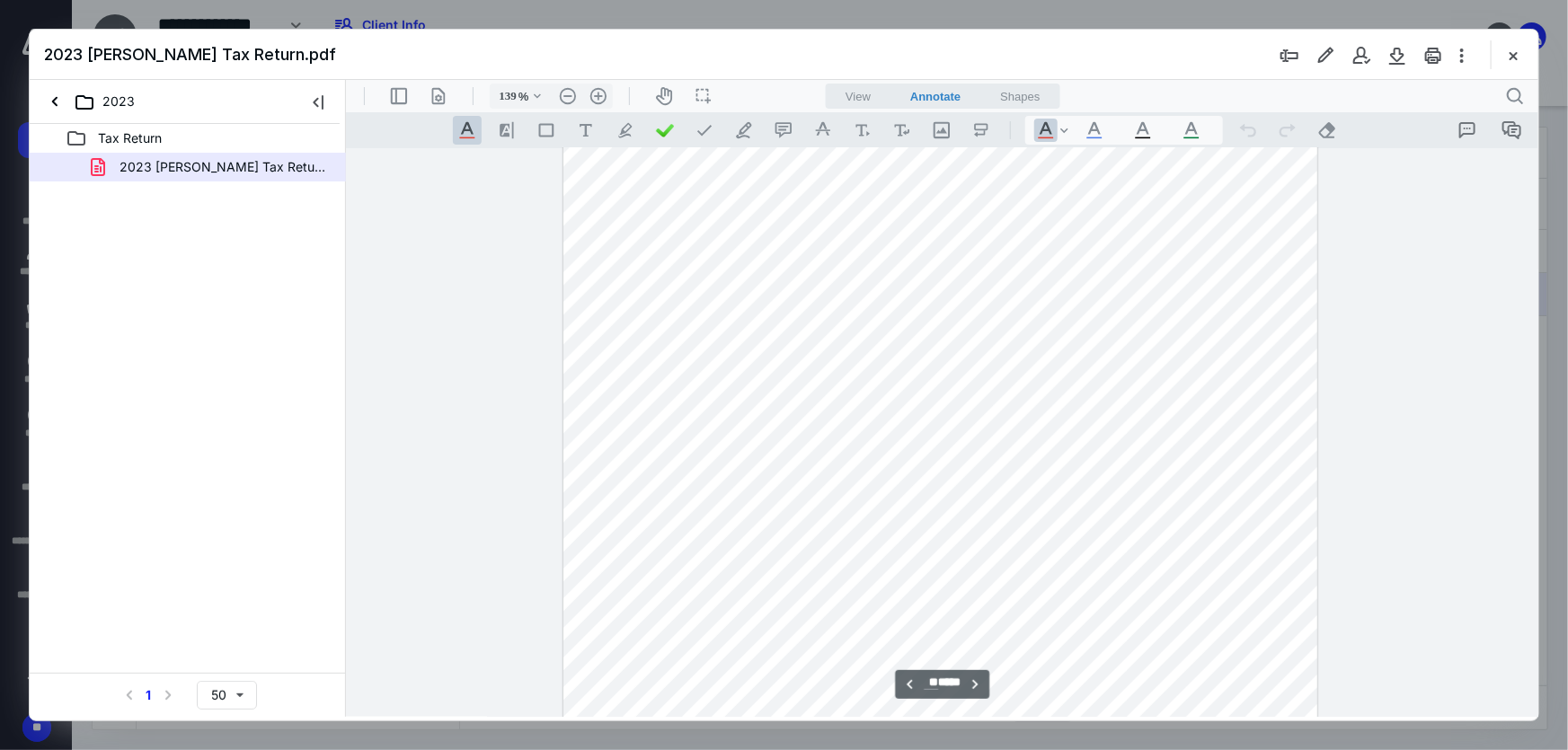 scroll, scrollTop: 9990, scrollLeft: 0, axis: vertical 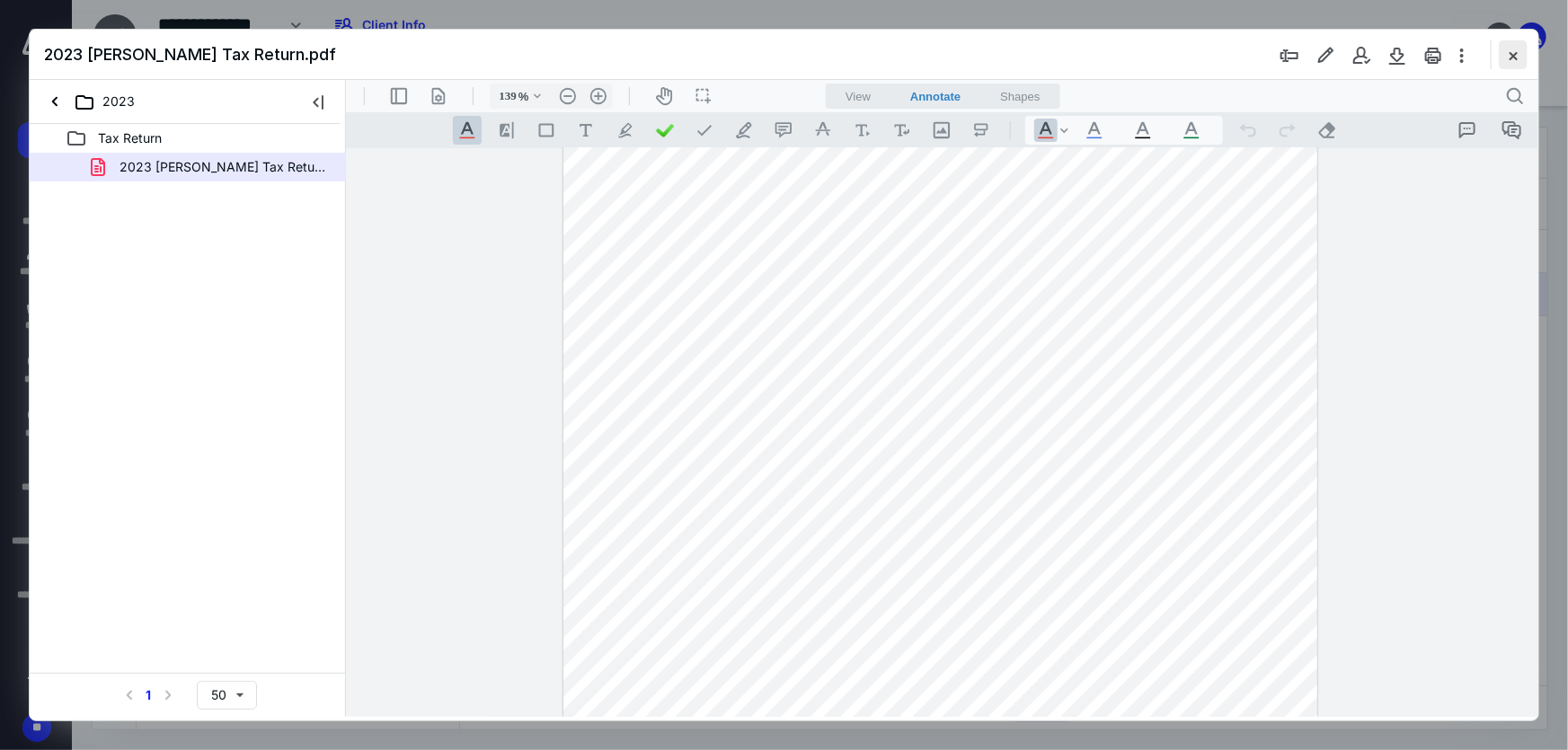 click at bounding box center (1513, 55) 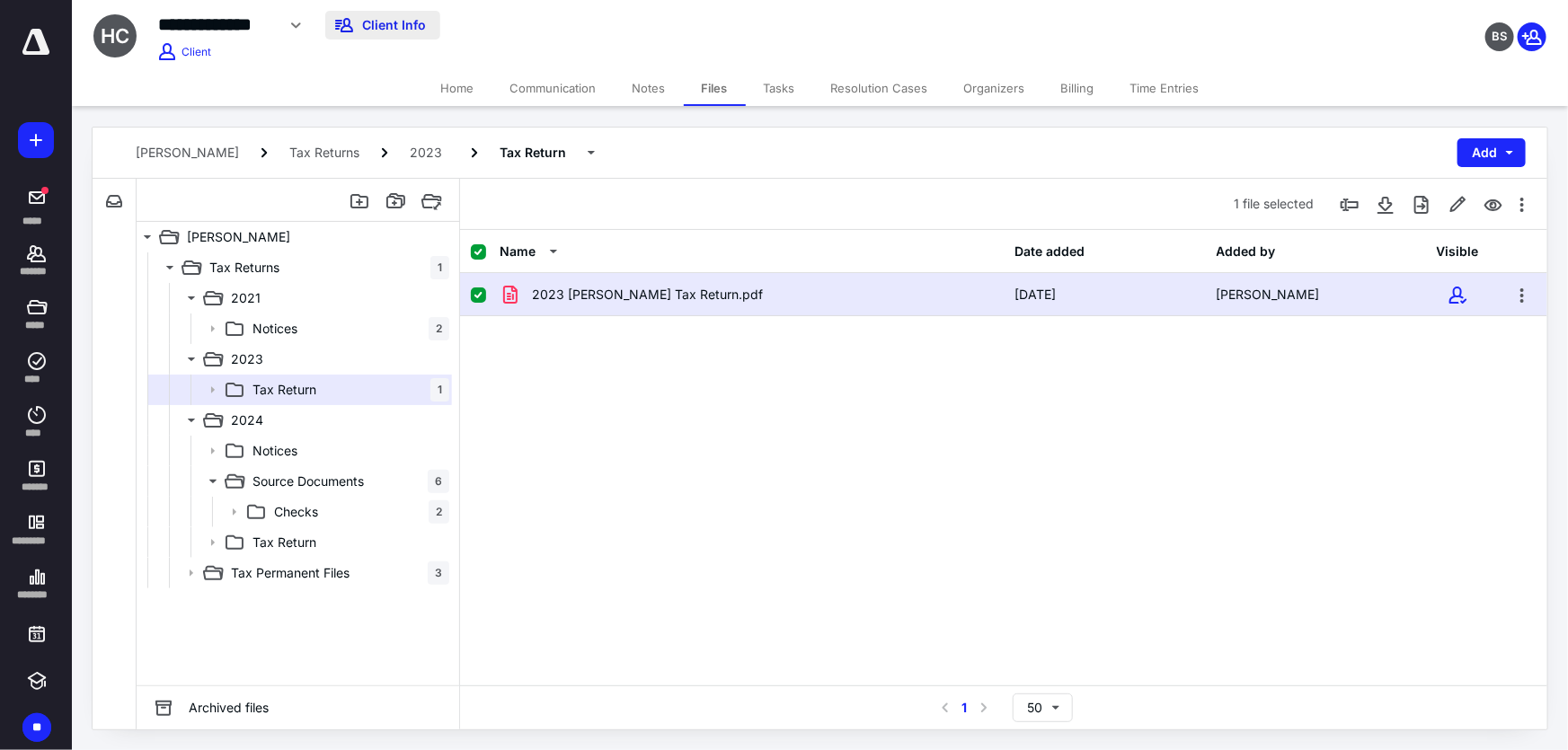 click on "Client Info" at bounding box center (383, 25) 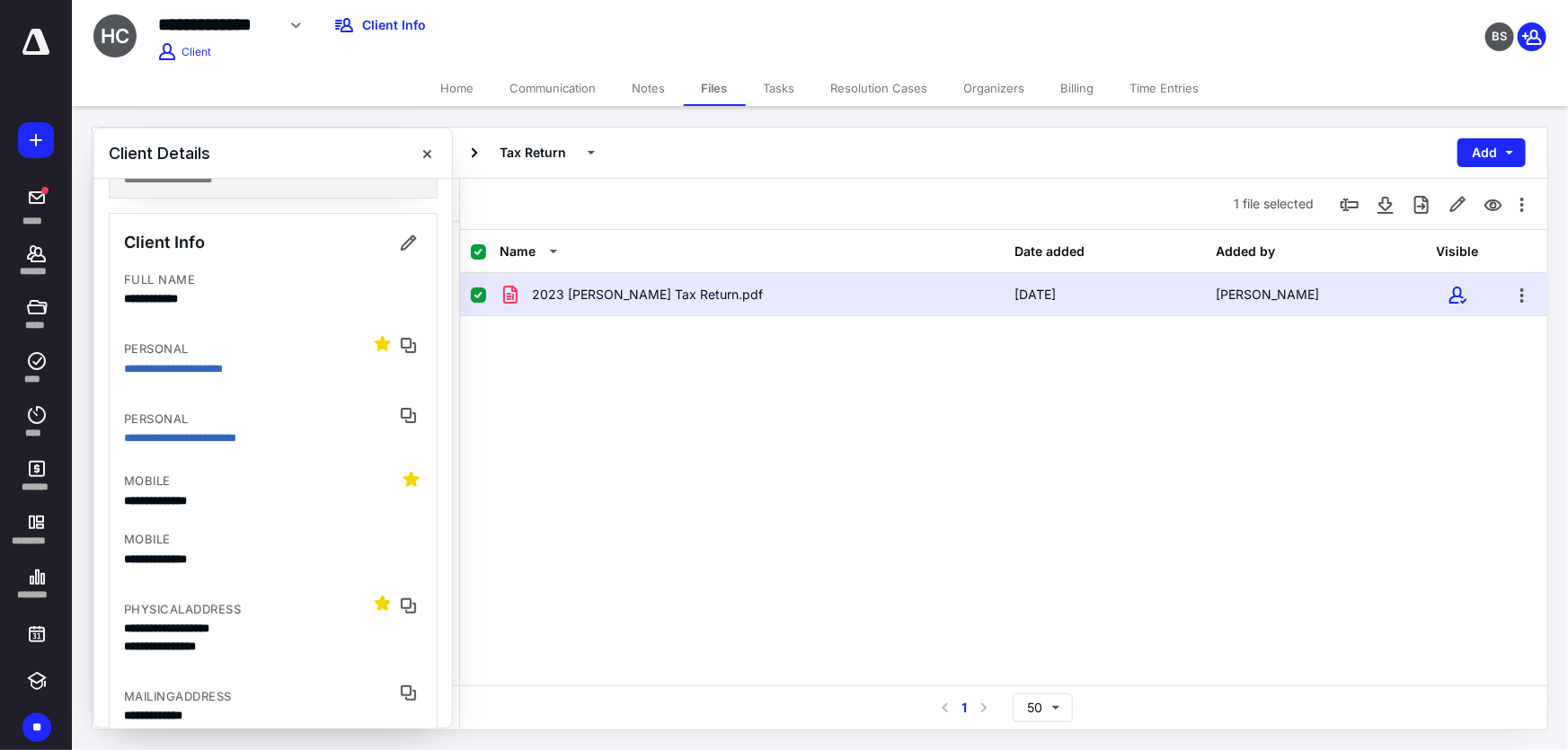 scroll, scrollTop: 81, scrollLeft: 0, axis: vertical 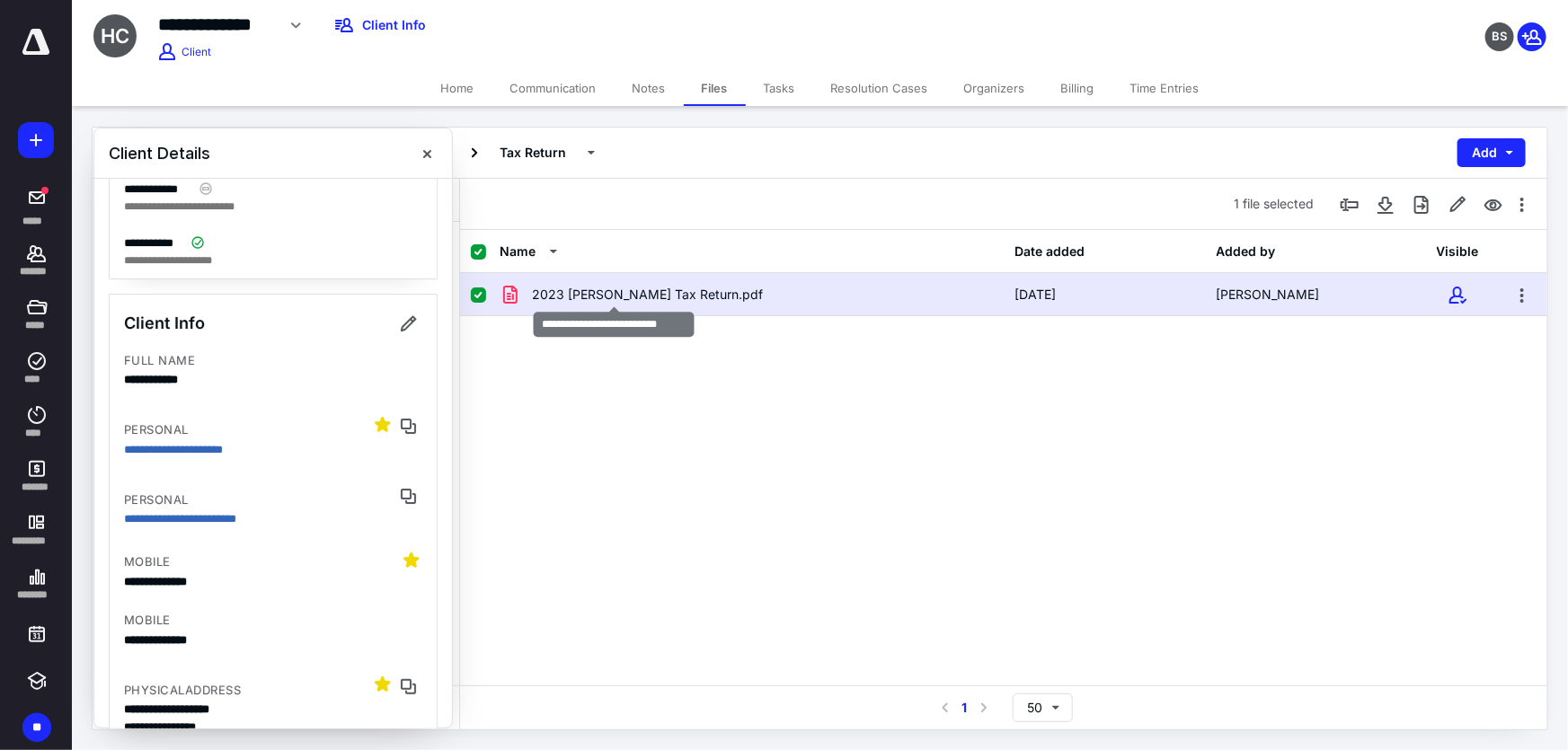 click on "2023 Hurley Tax Return.pdf" at bounding box center [647, 295] 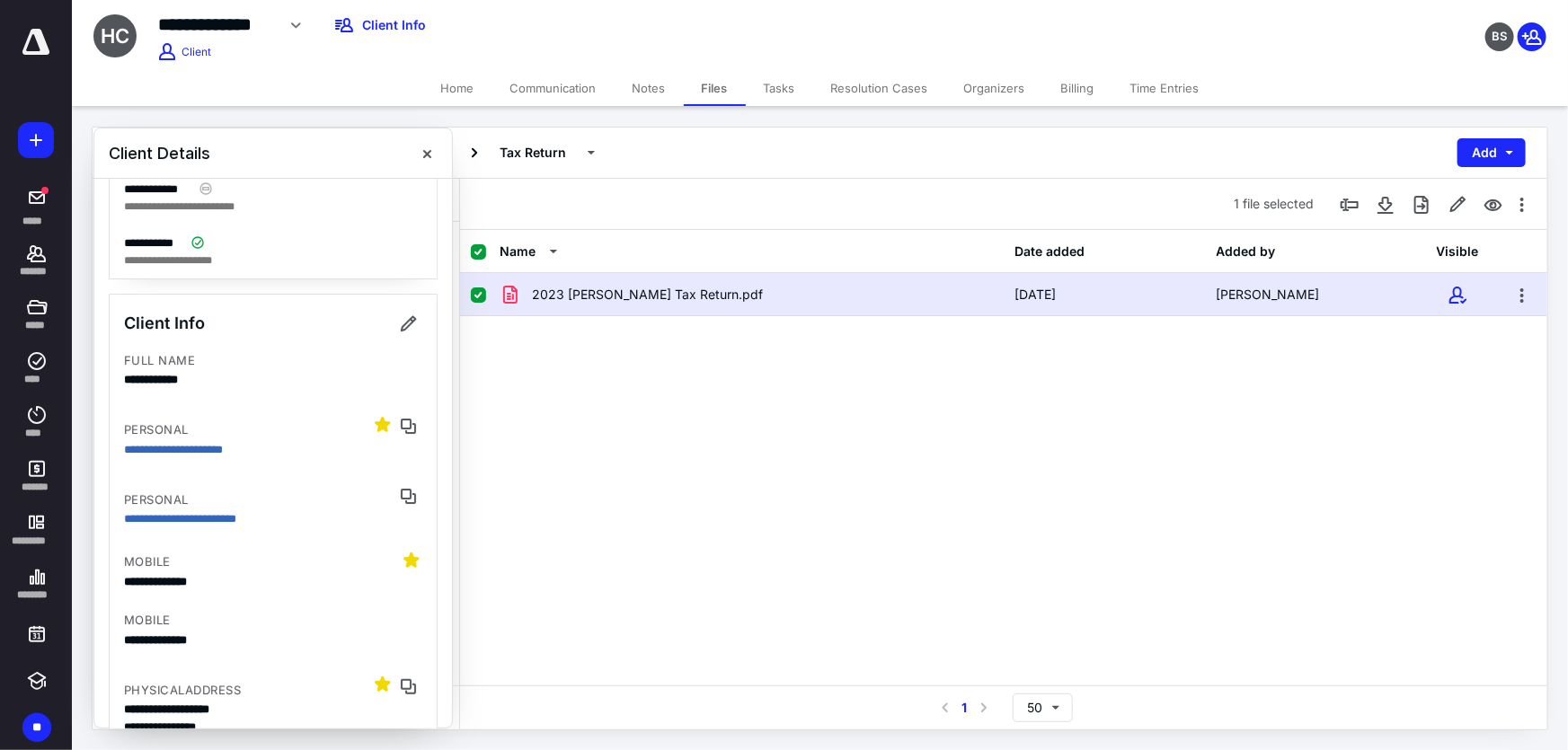 click on "2023 Hurley Tax Return.pdf" at bounding box center (647, 295) 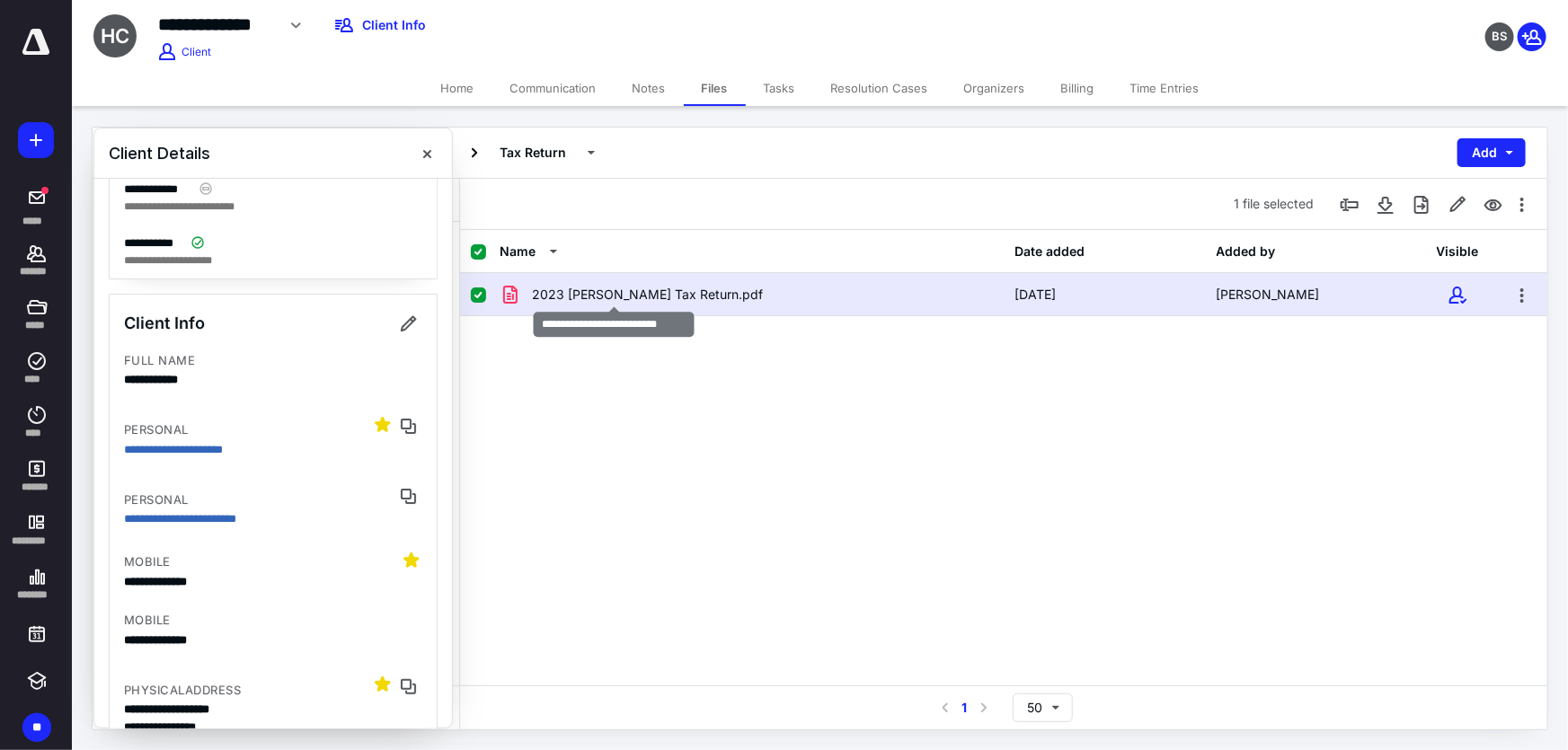 click on "2023 Hurley Tax Return.pdf" at bounding box center [647, 295] 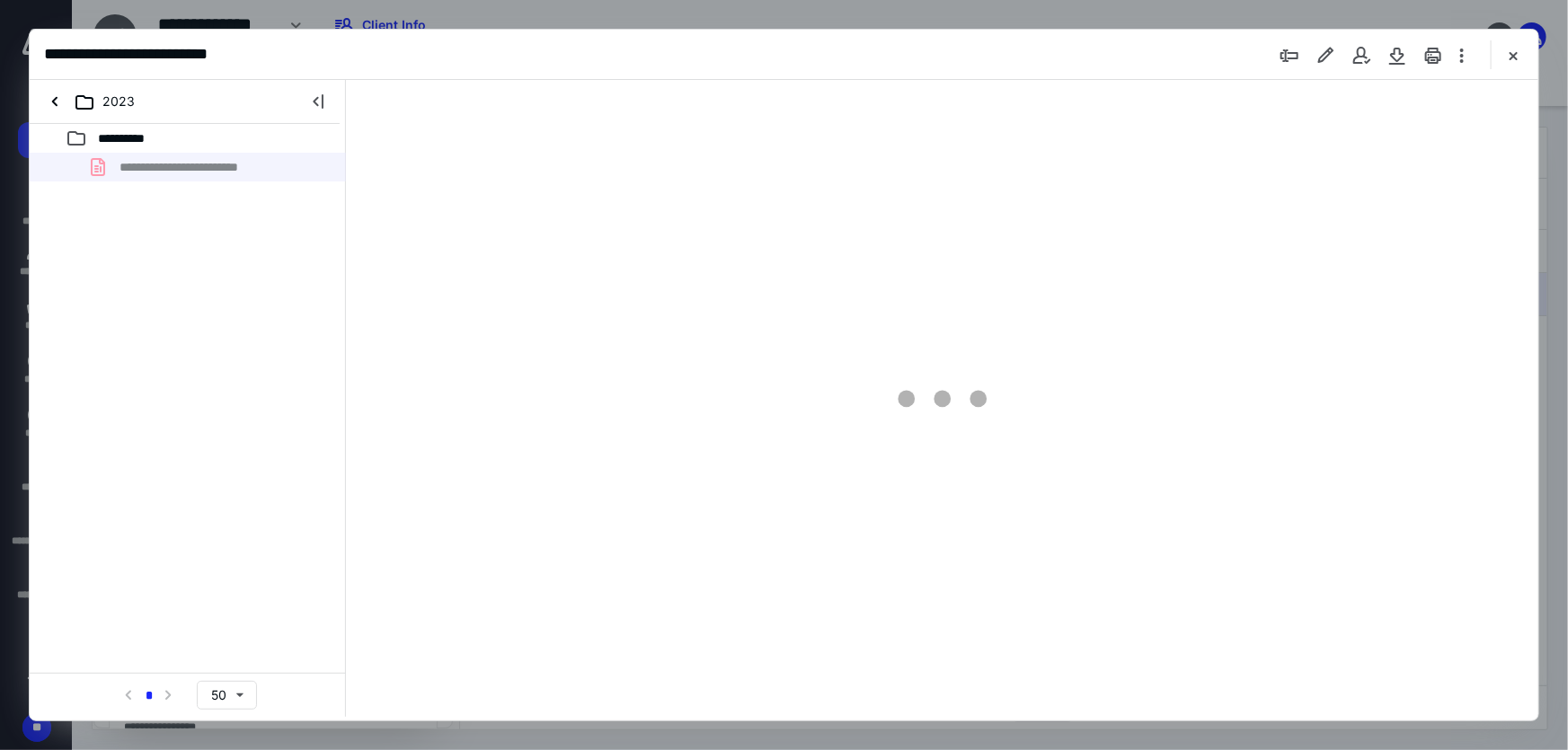 scroll, scrollTop: 0, scrollLeft: 0, axis: both 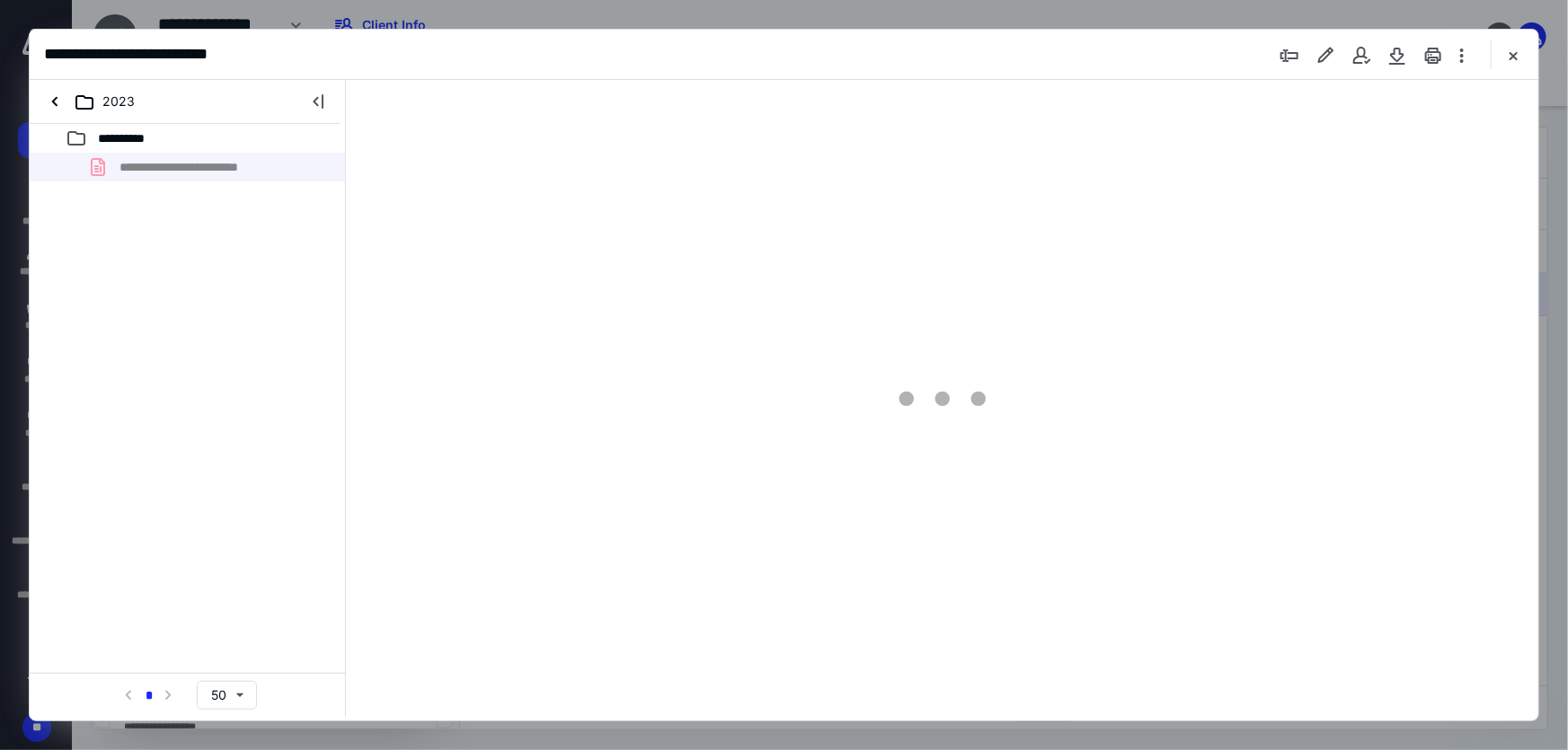 type on "214" 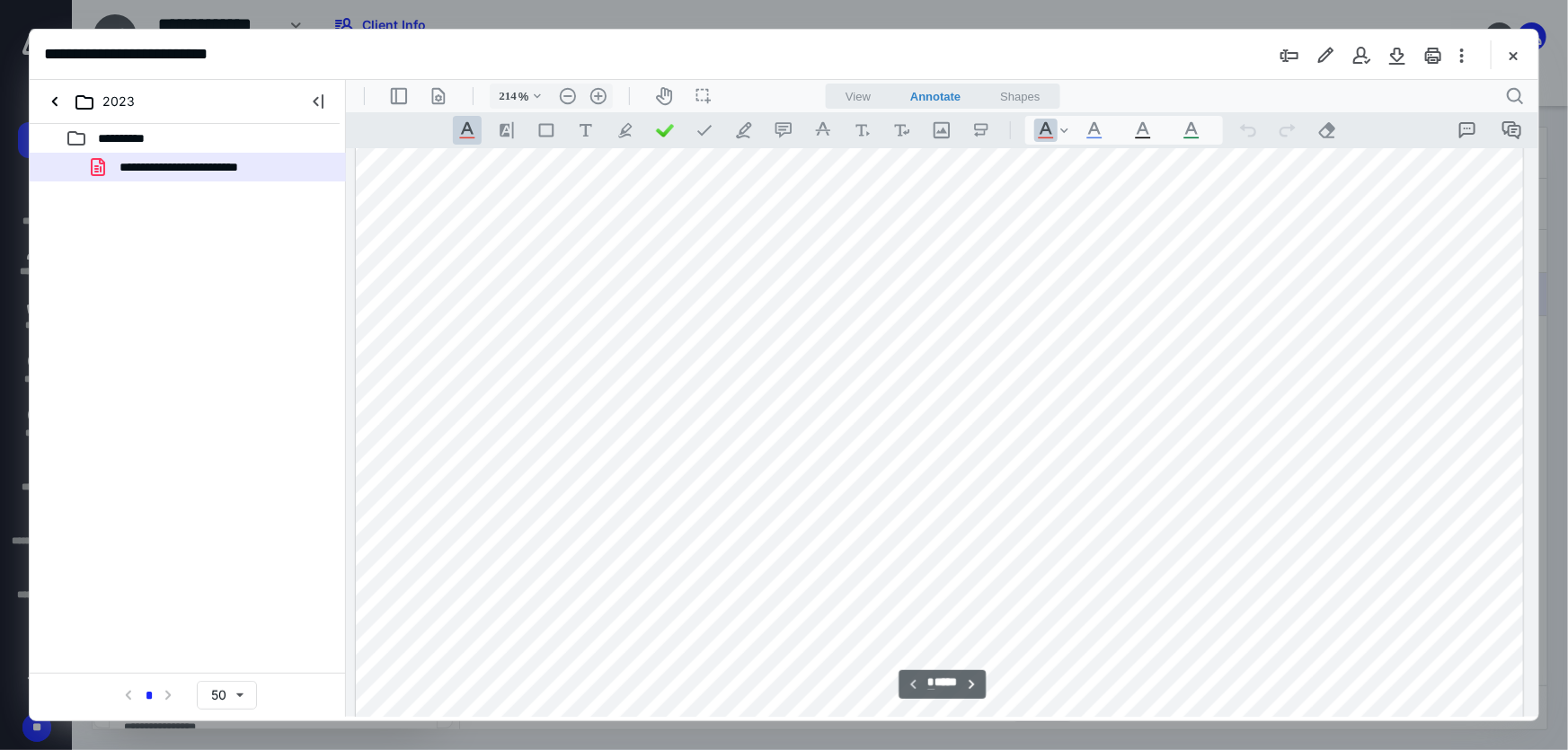 scroll, scrollTop: 1220, scrollLeft: 175, axis: both 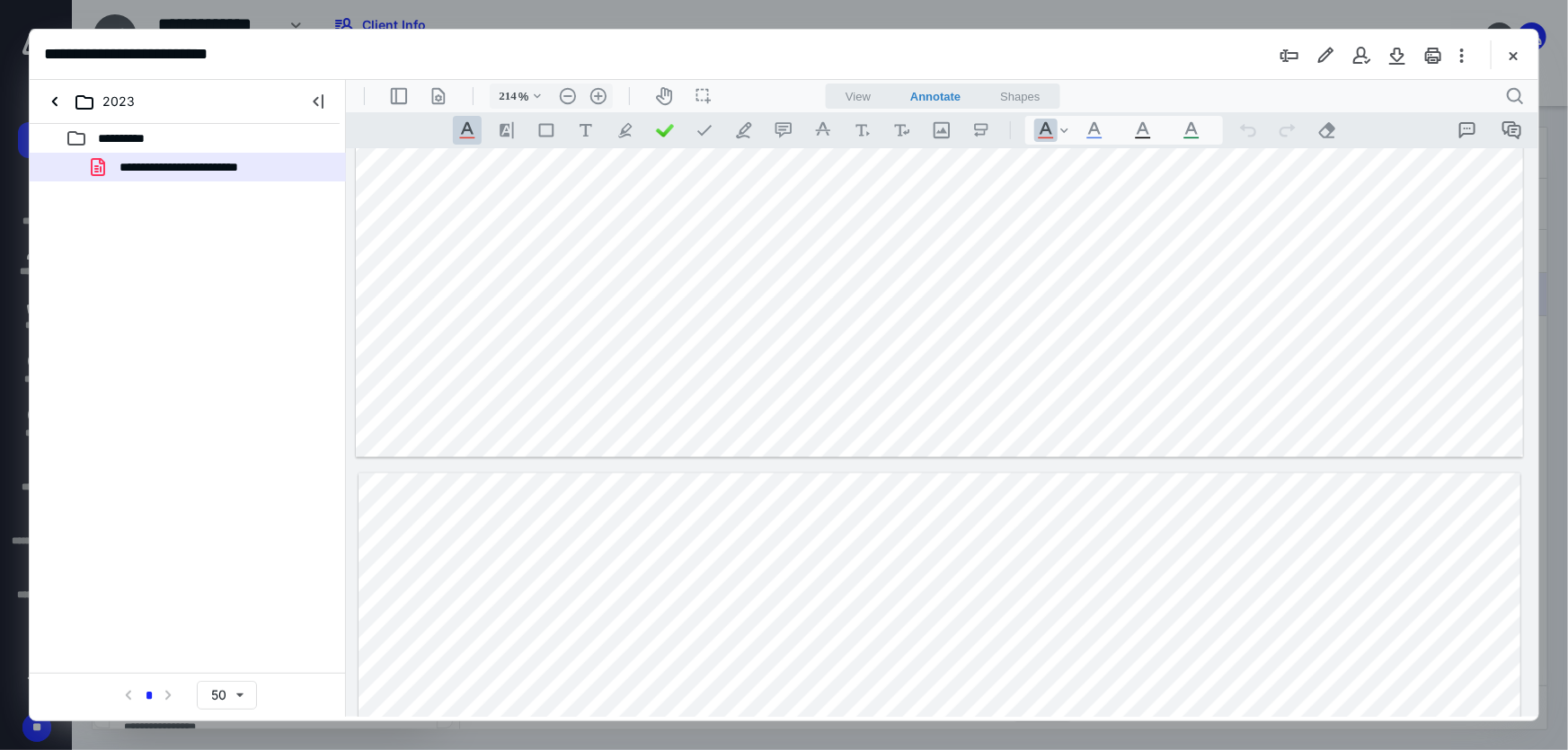click at bounding box center [939, -304] 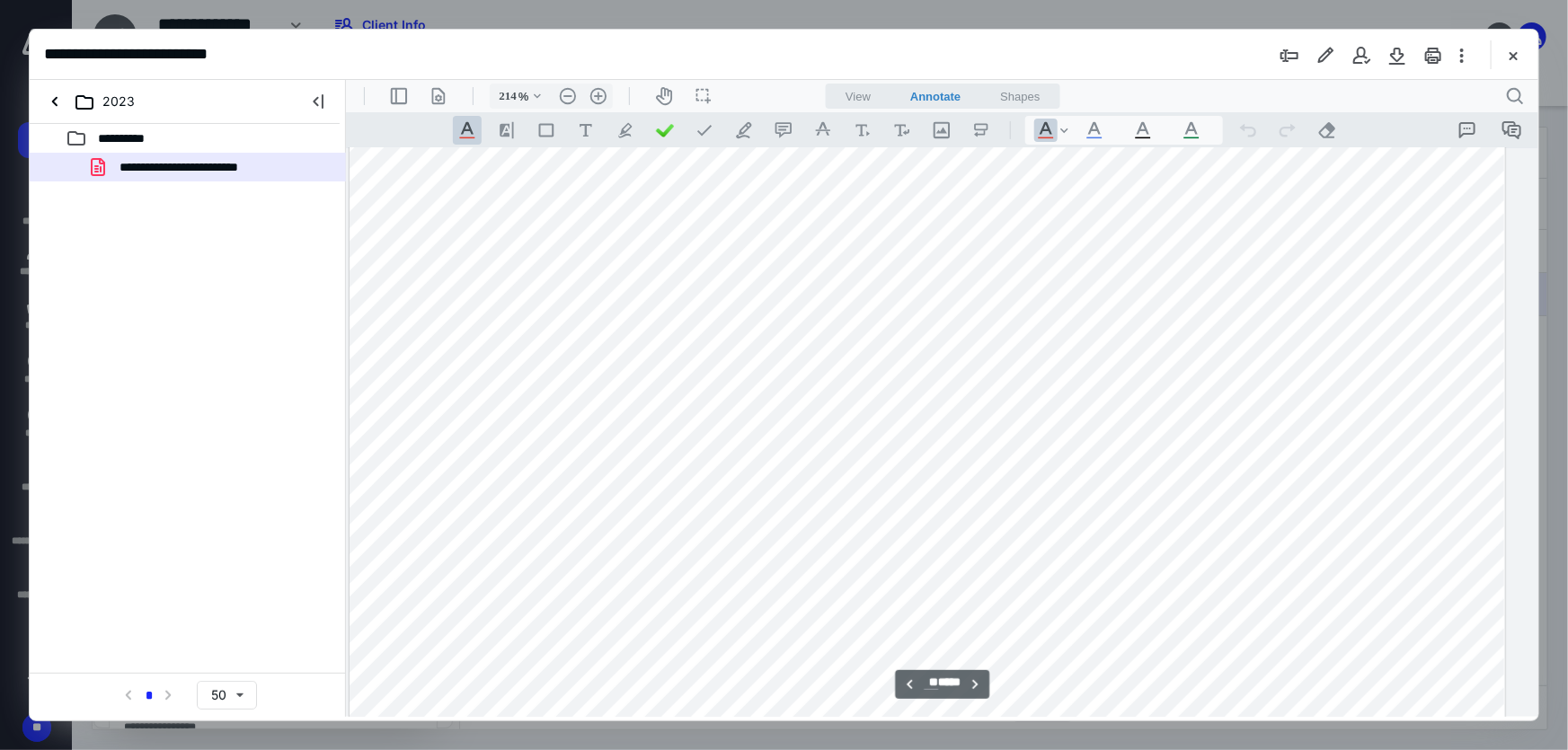 scroll, scrollTop: 17050, scrollLeft: 188, axis: both 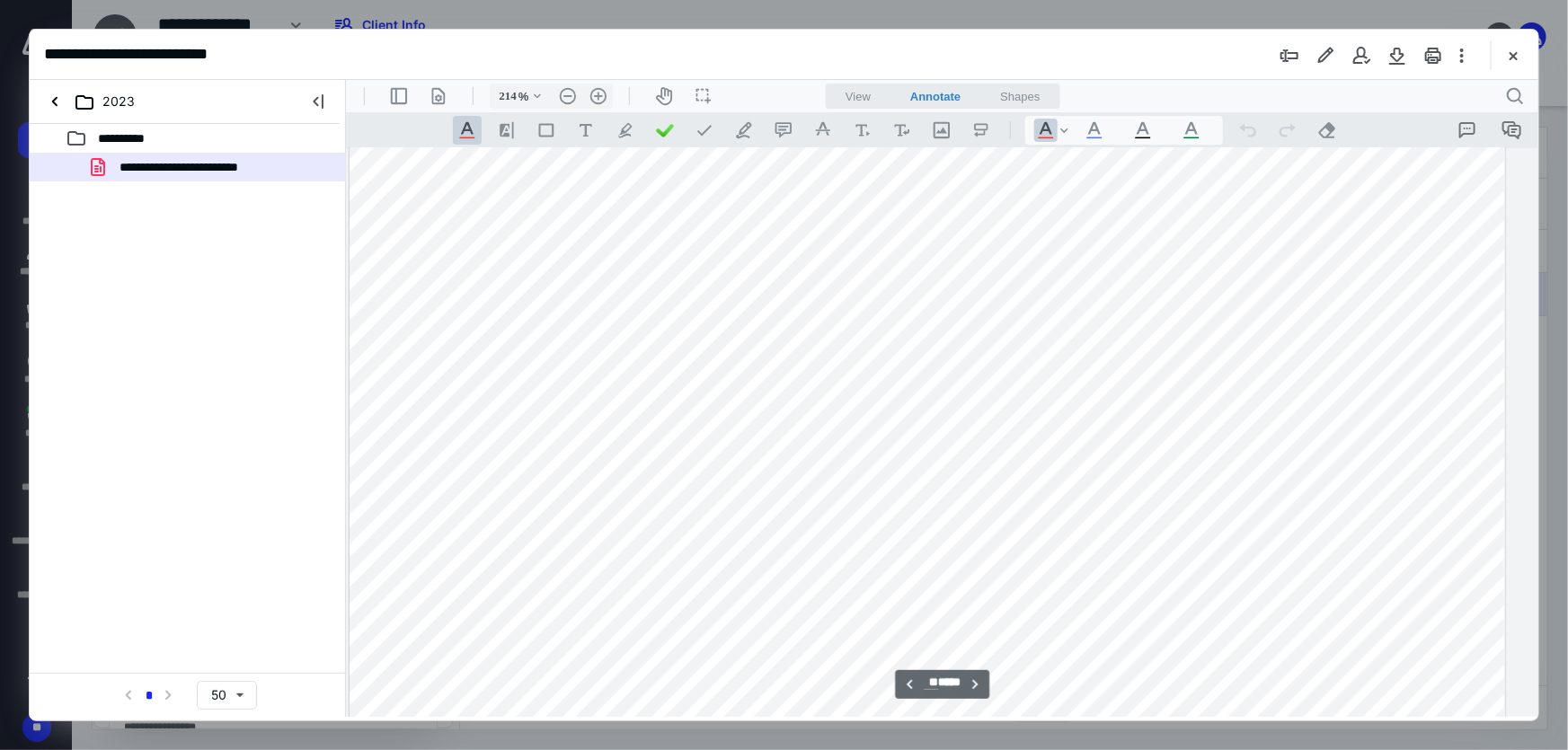 drag, startPoint x: 1864, startPoint y: 138, endPoint x: 1126, endPoint y: 583, distance: 861.7825 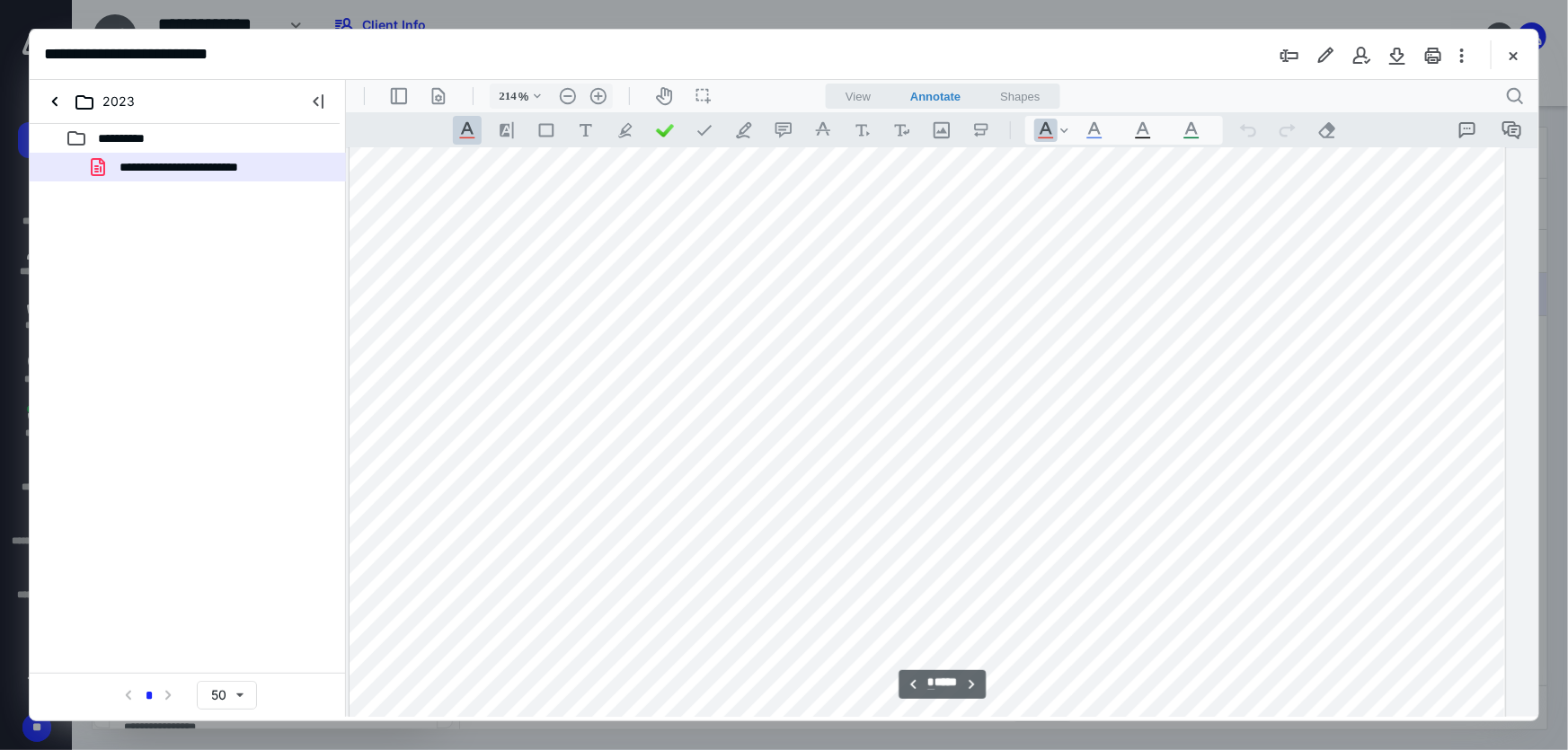 scroll, scrollTop: 0, scrollLeft: 188, axis: horizontal 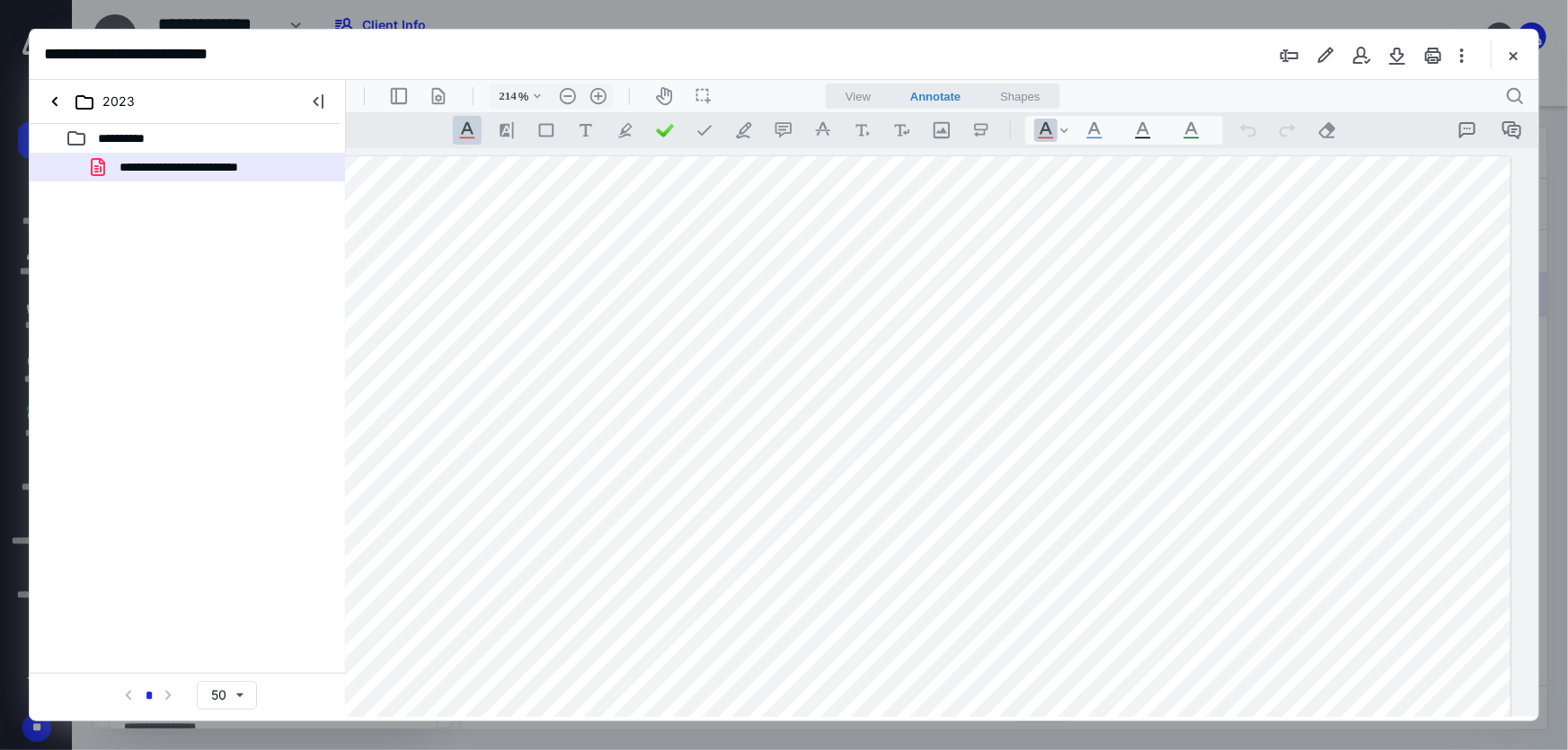 click at bounding box center [926, 915] 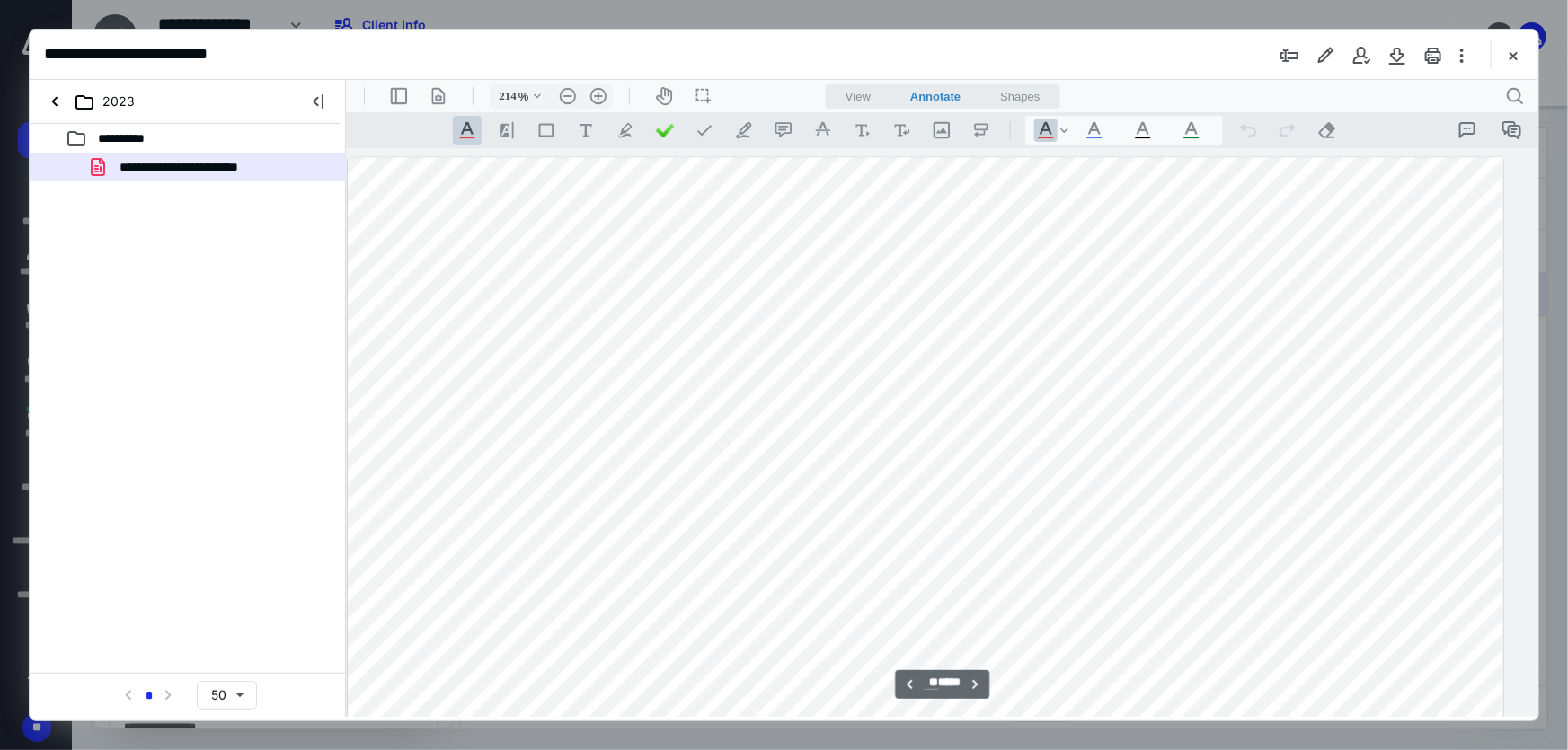 type on "**" 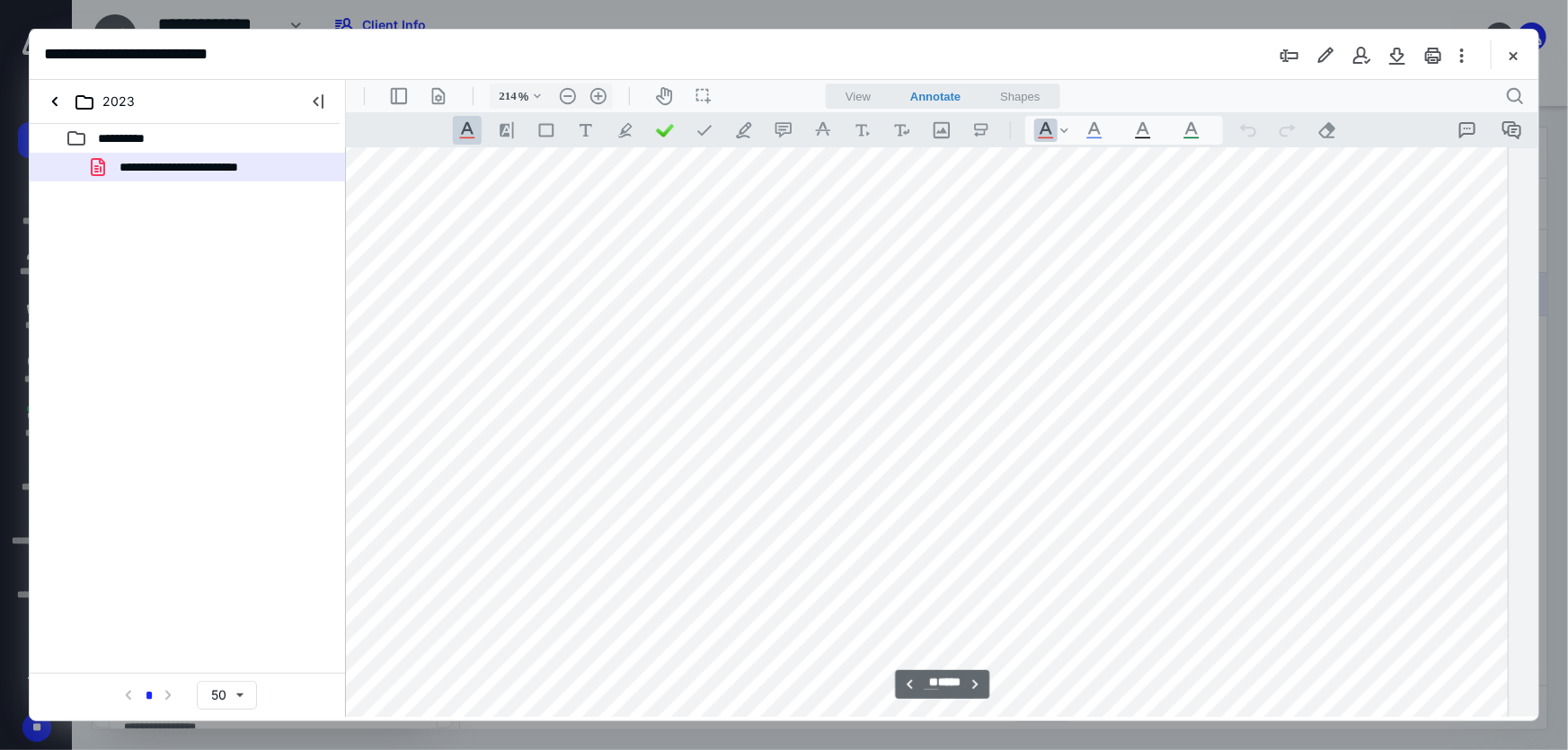 scroll, scrollTop: 15662, scrollLeft: 188, axis: both 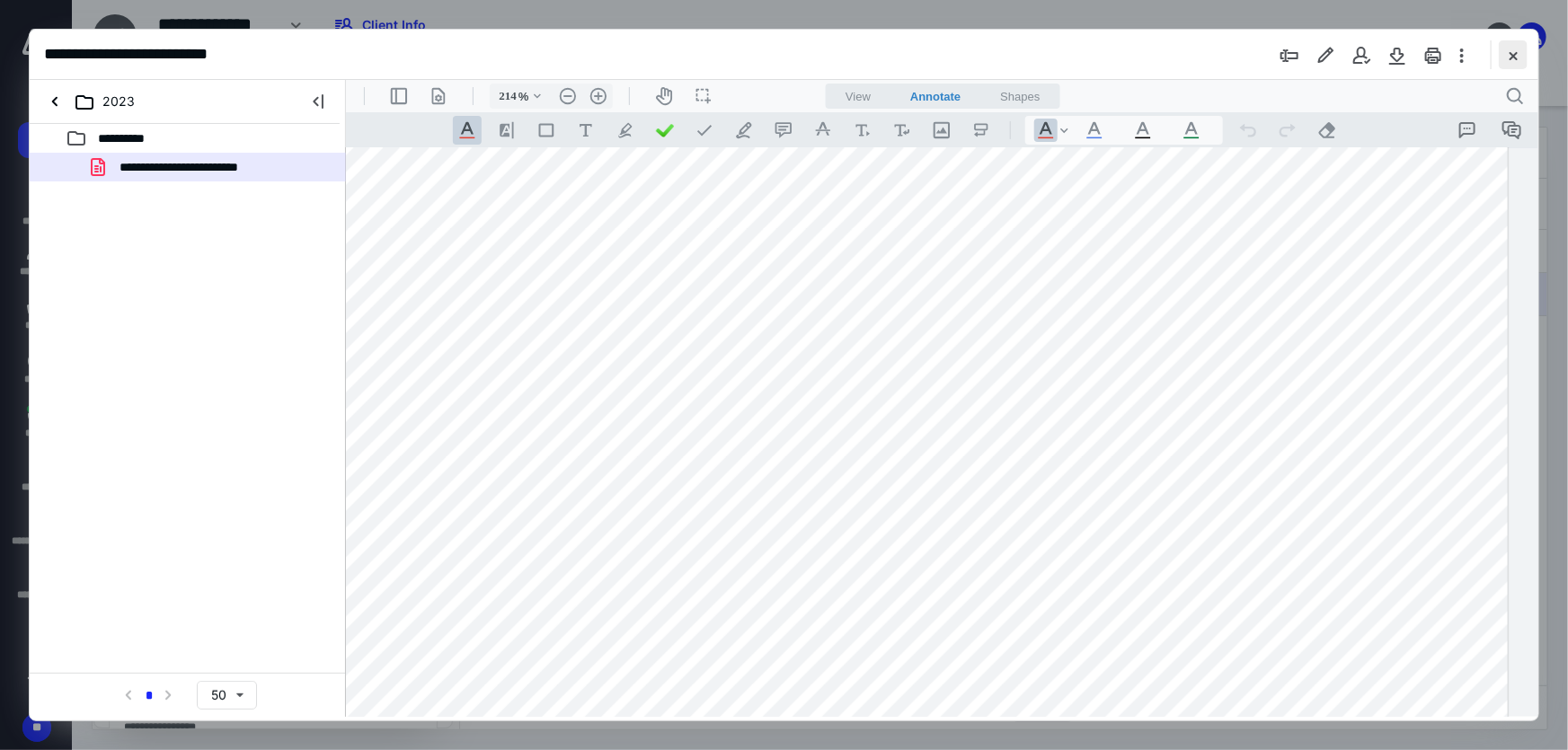 click at bounding box center (1513, 55) 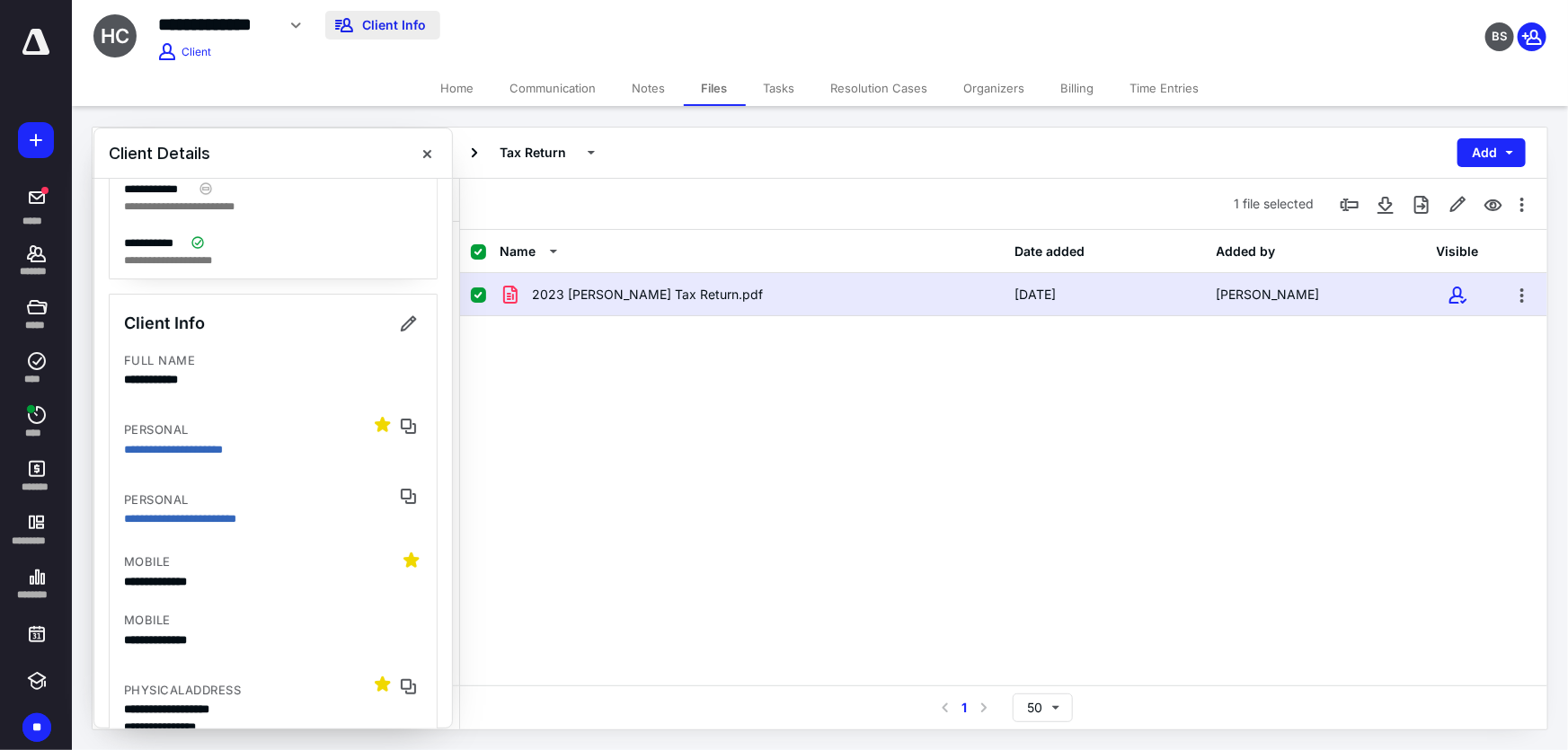 click on "Client Info" at bounding box center (383, 25) 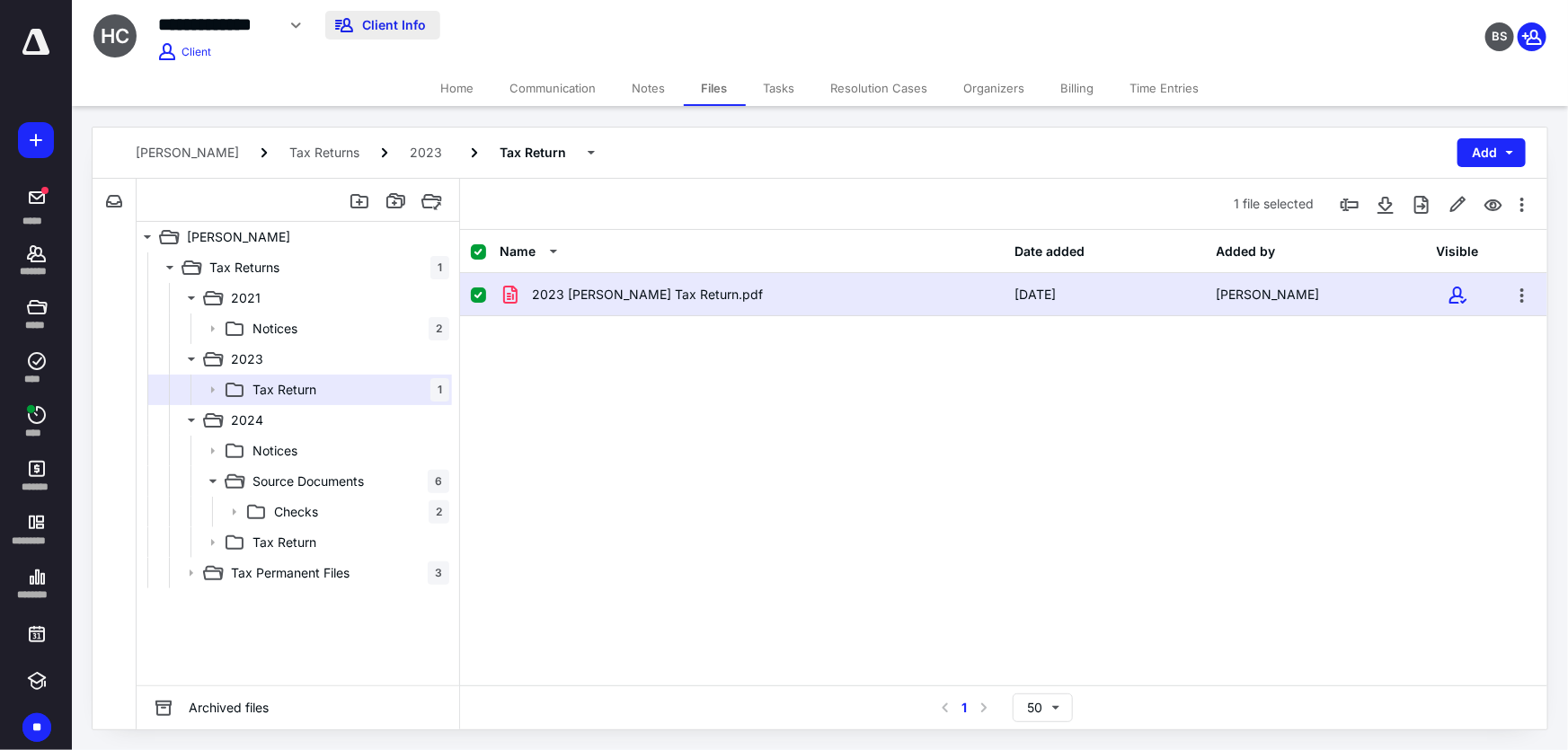 click on "Client Info" at bounding box center (383, 25) 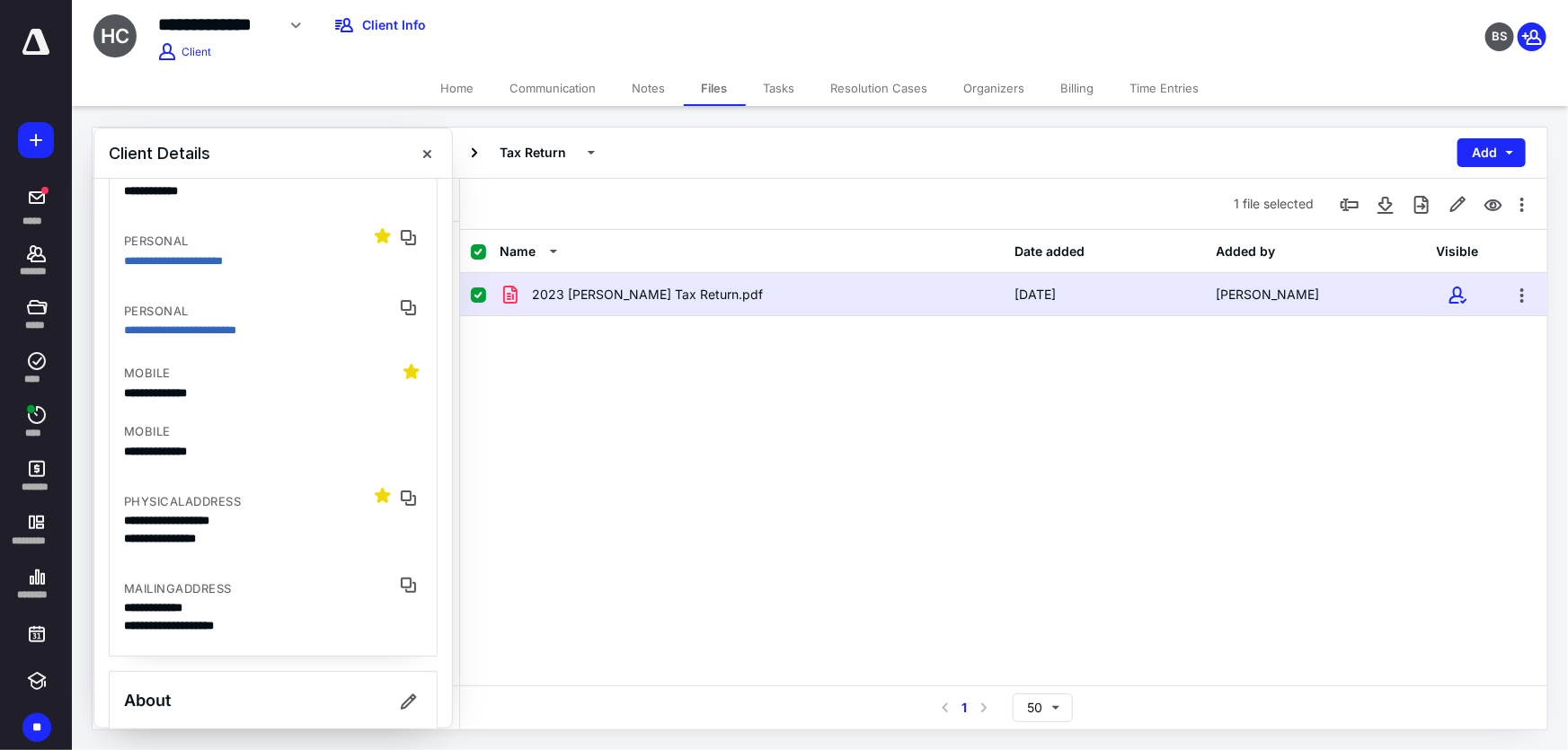 scroll, scrollTop: 244, scrollLeft: 0, axis: vertical 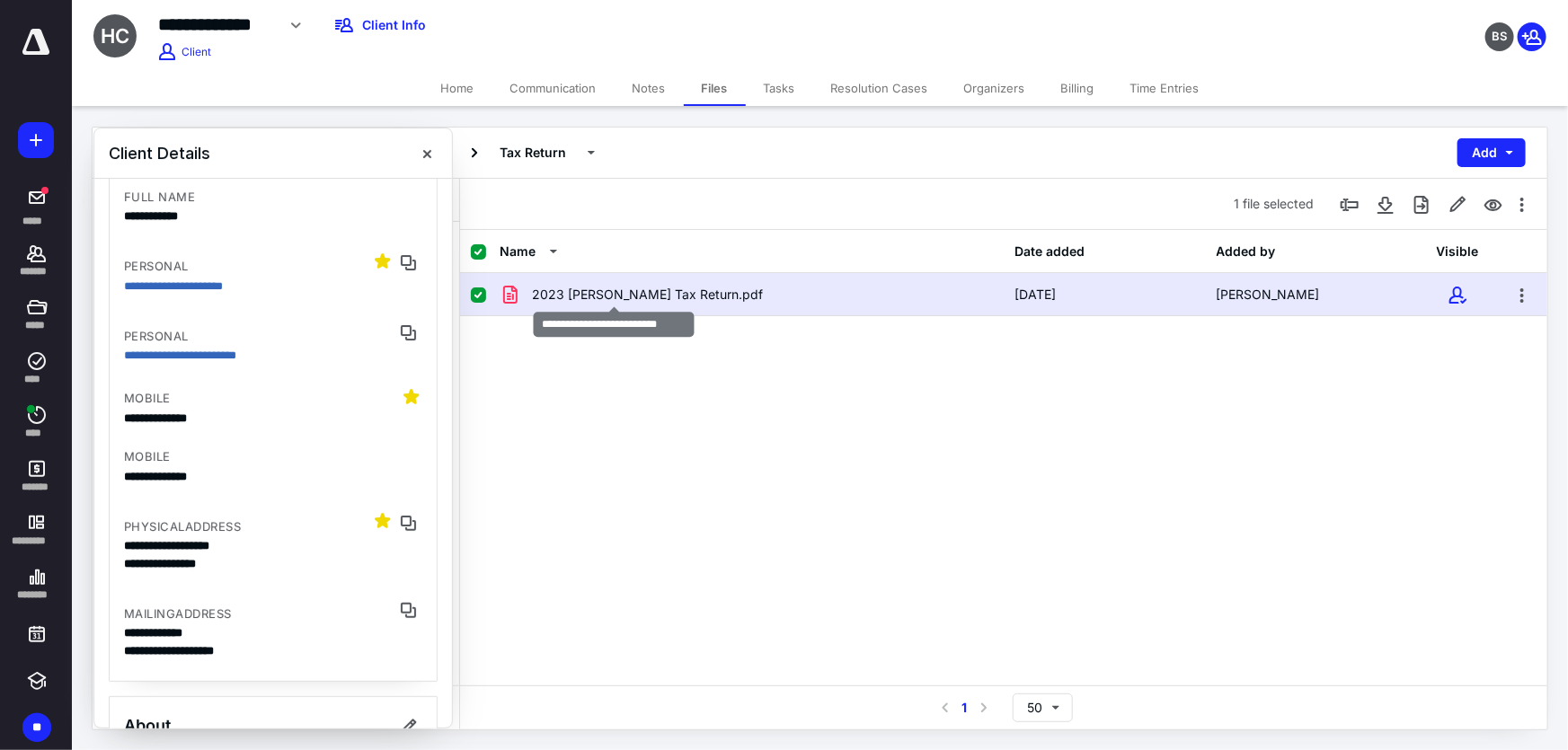 click on "2023 Hurley Tax Return.pdf" at bounding box center [647, 295] 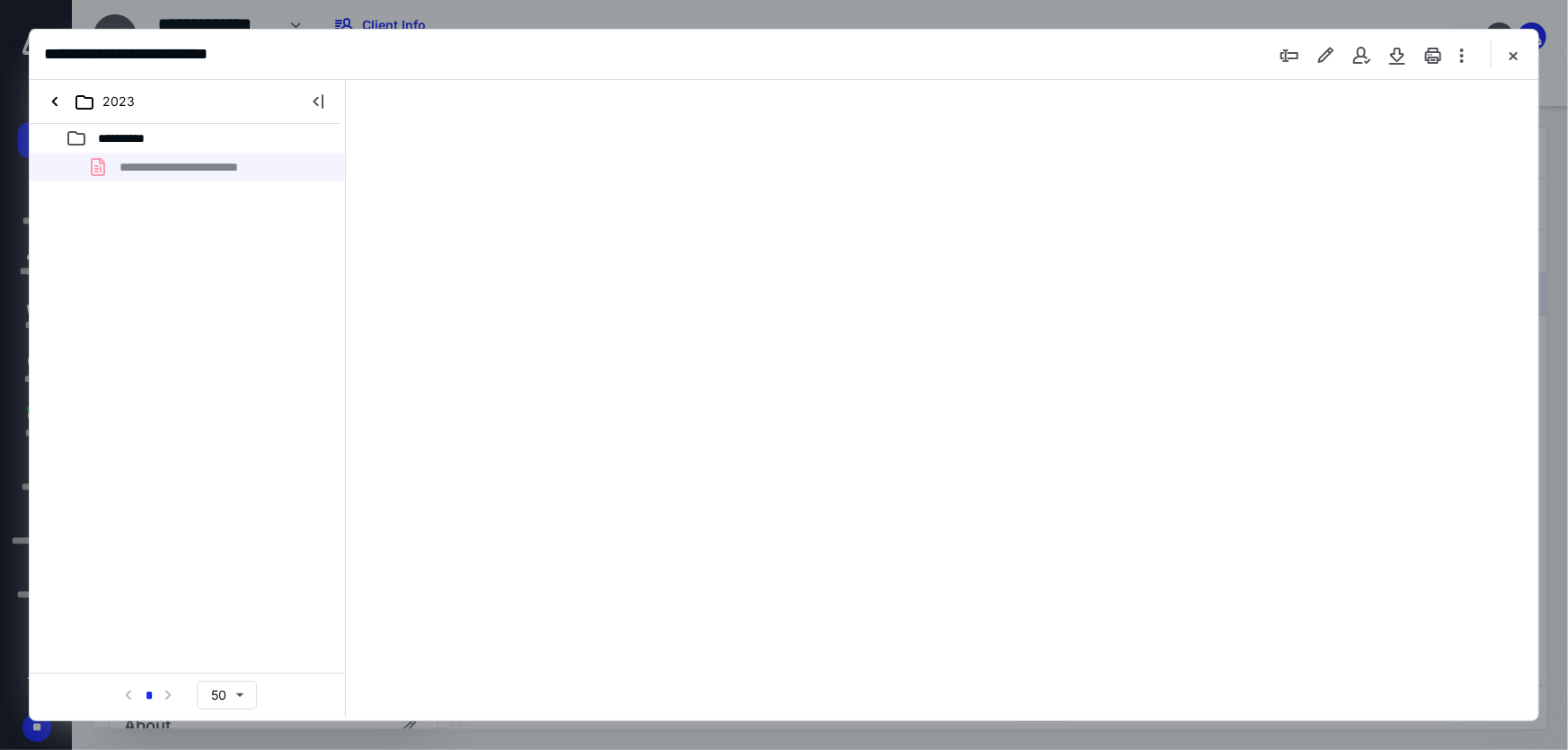 scroll, scrollTop: 0, scrollLeft: 0, axis: both 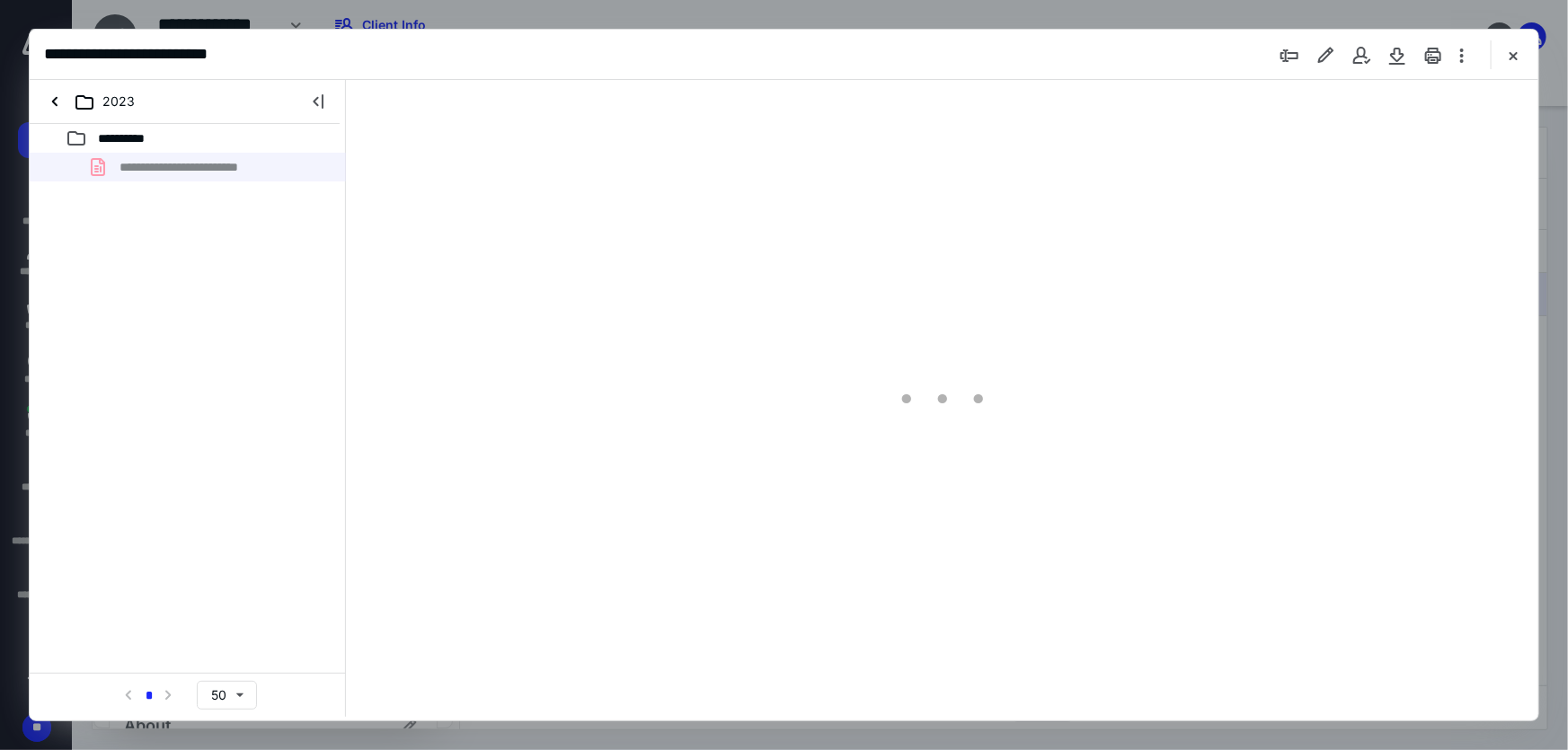 type on "214" 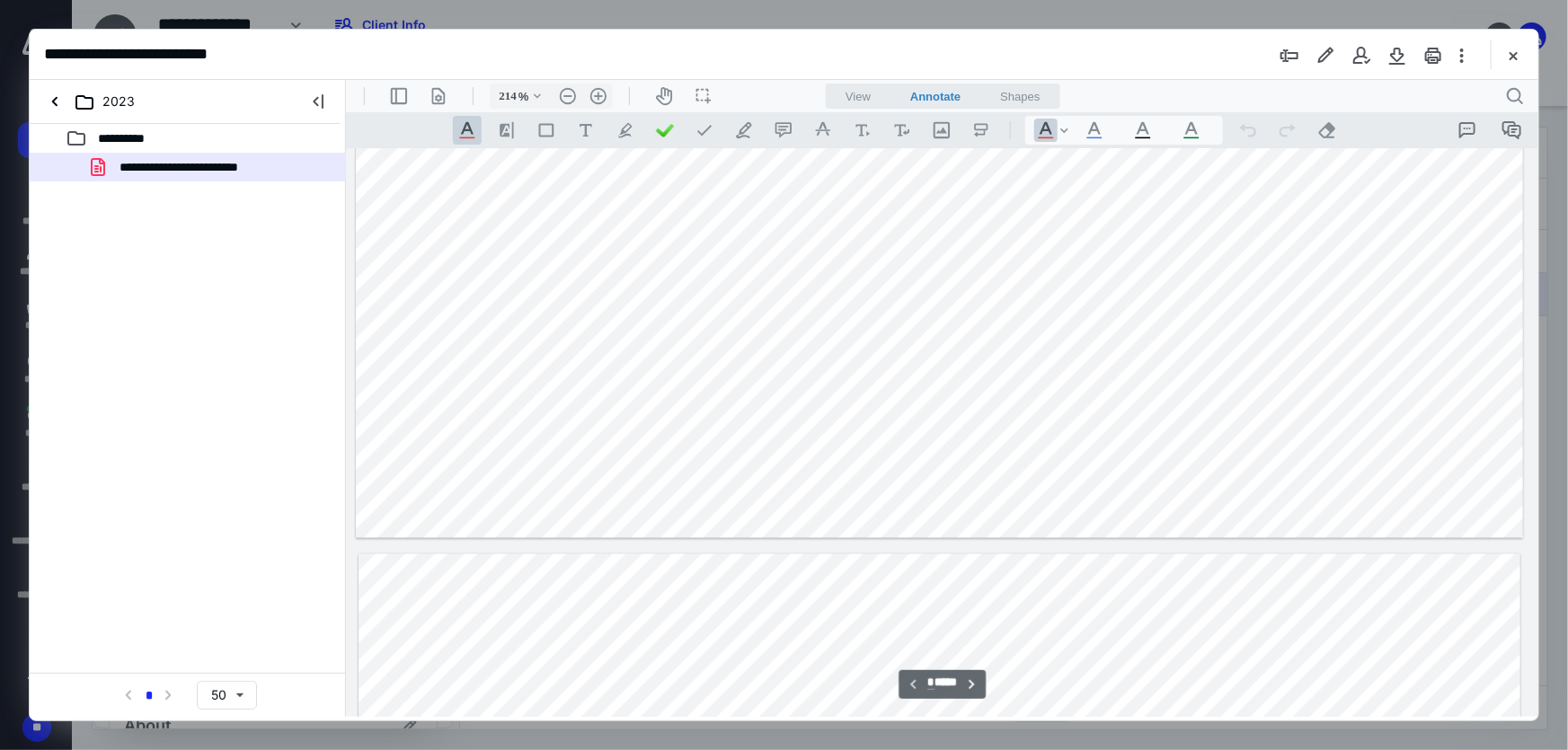 scroll, scrollTop: 1138, scrollLeft: 175, axis: both 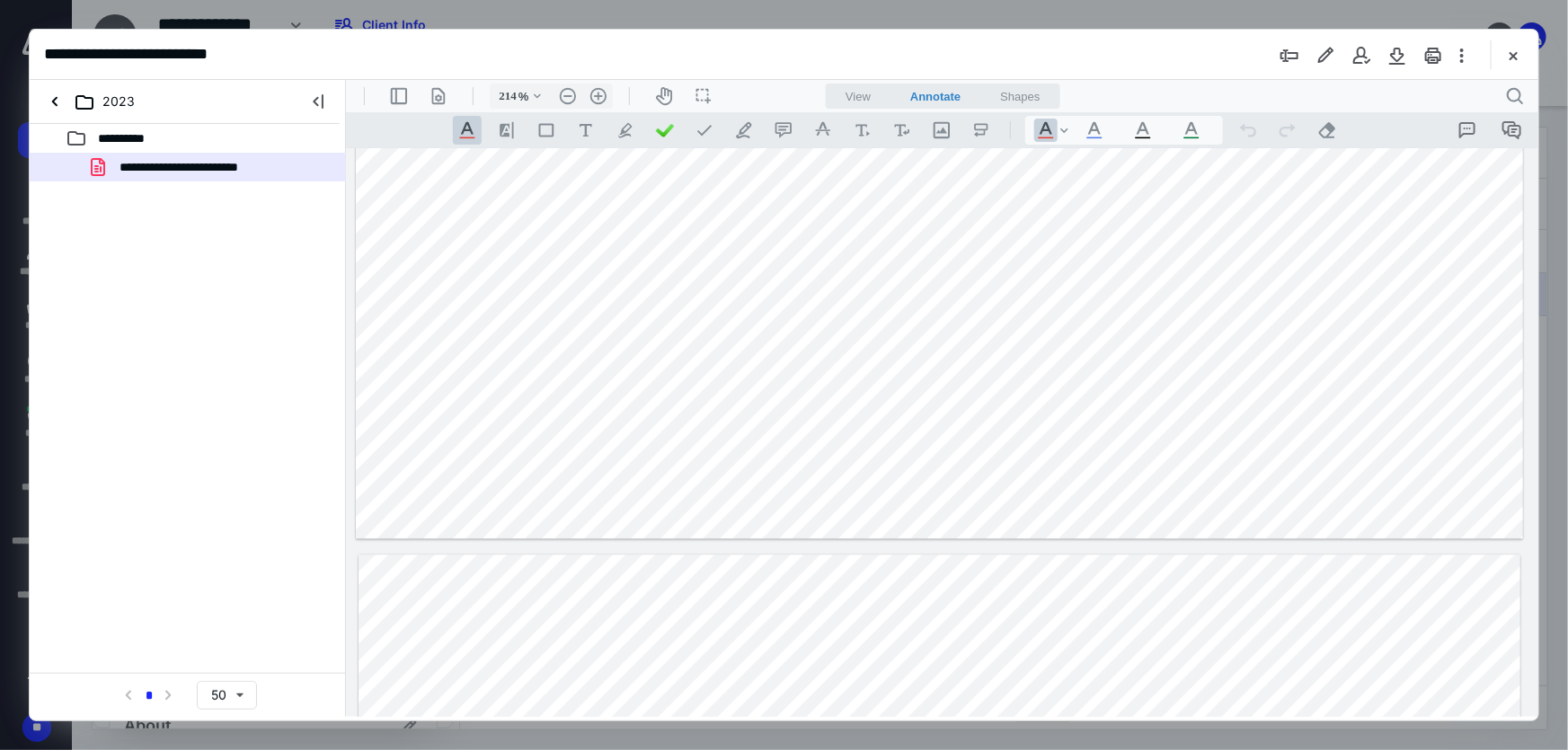 click at bounding box center (939, -223) 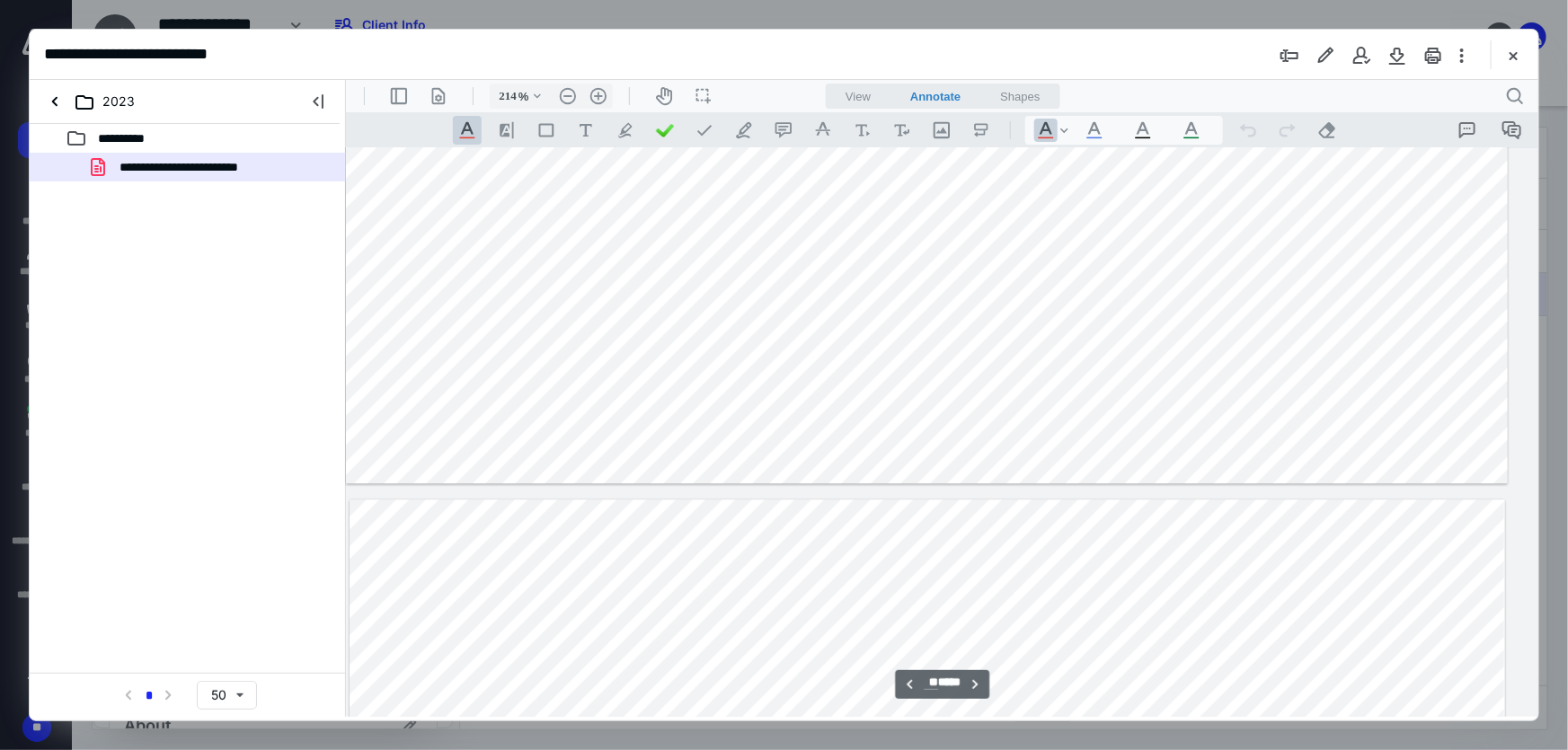 scroll, scrollTop: 15988, scrollLeft: 188, axis: both 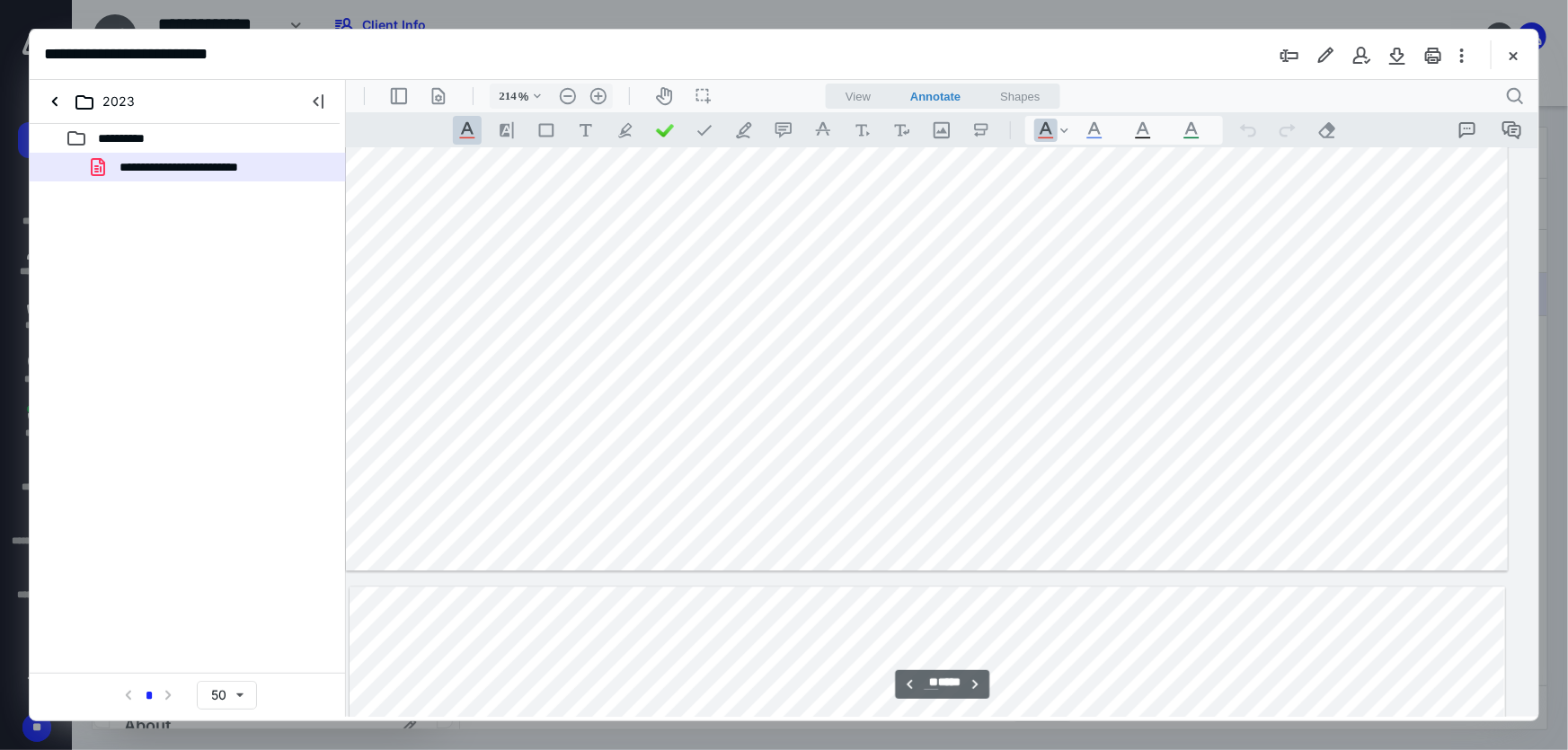 type on "**" 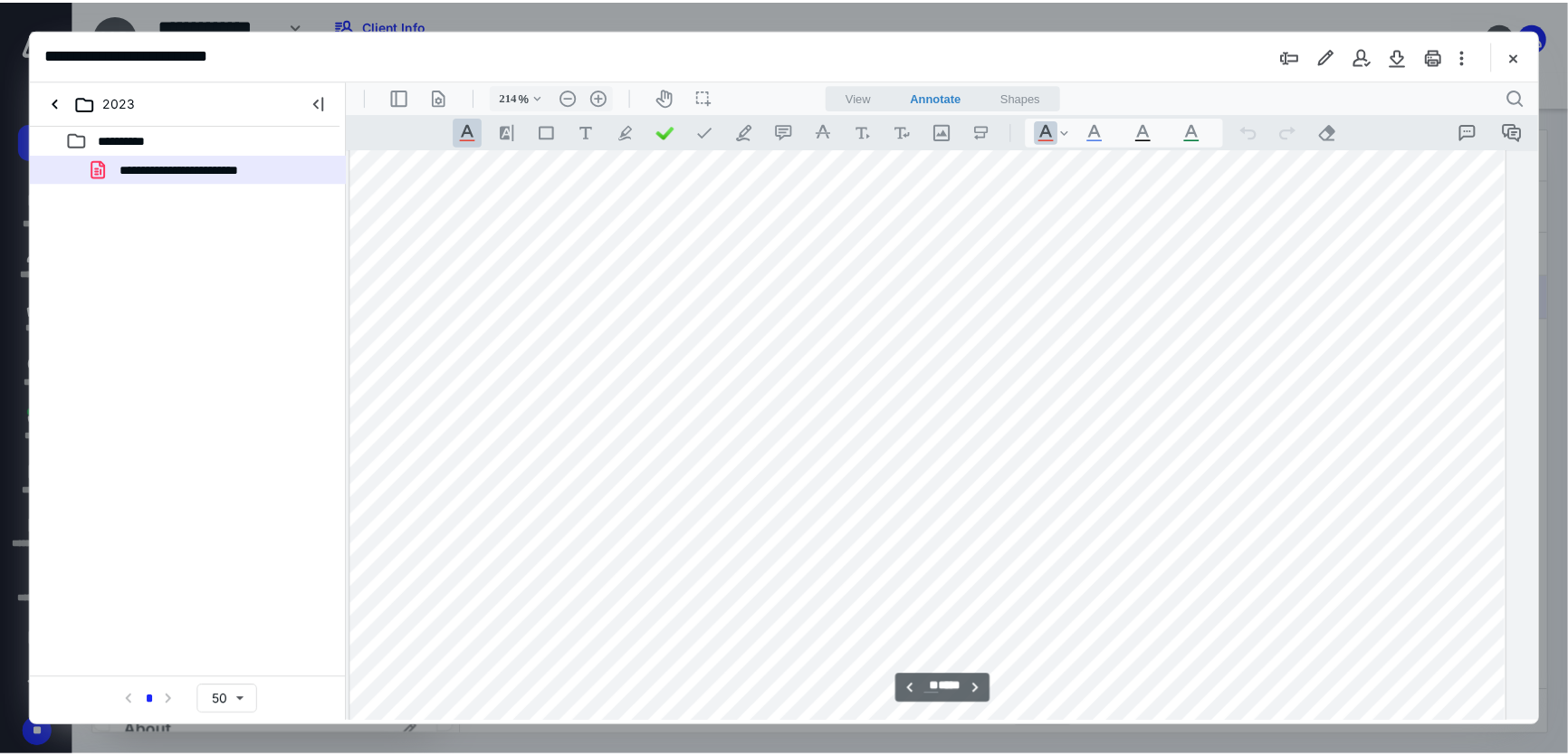 scroll, scrollTop: 17598, scrollLeft: 189, axis: both 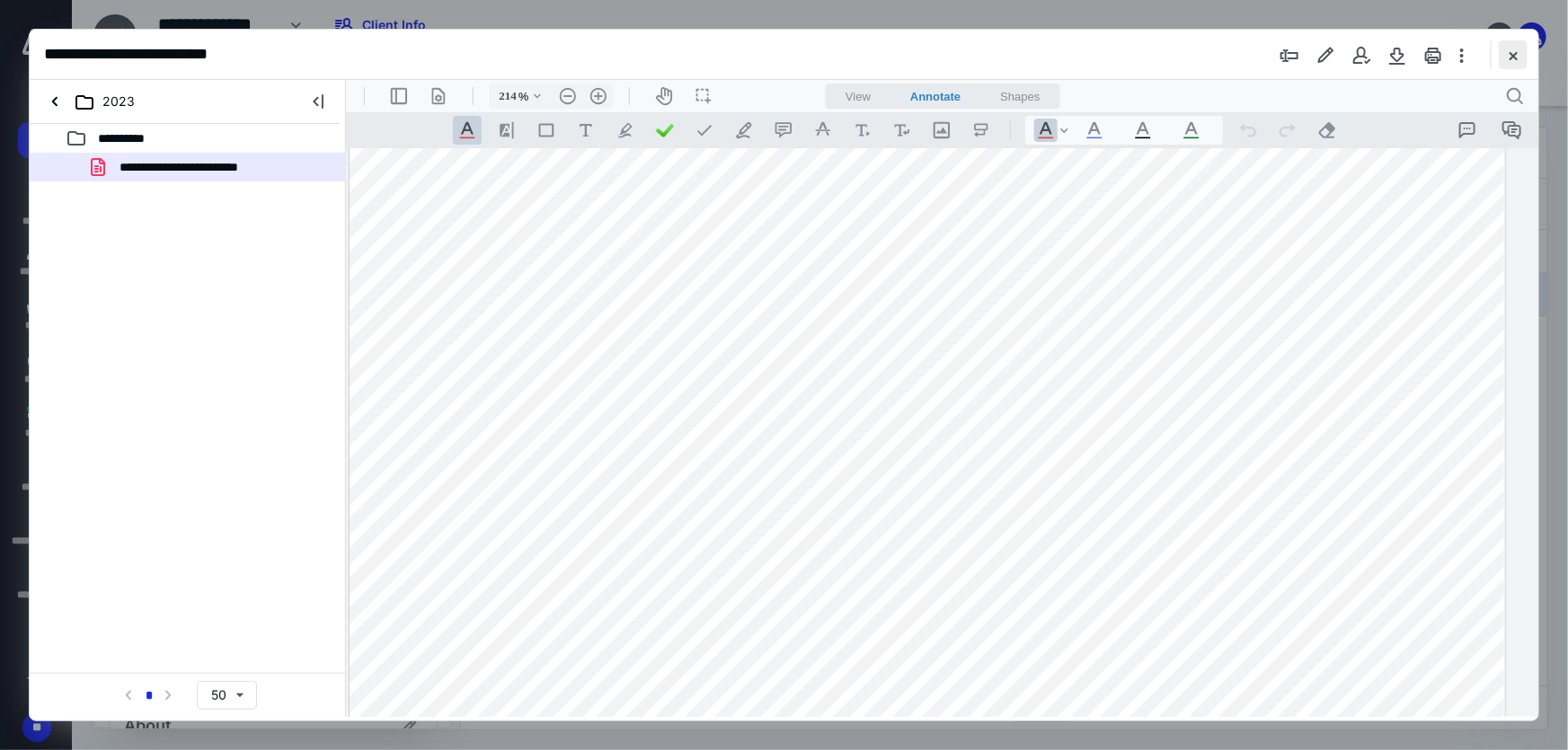 click at bounding box center (1513, 55) 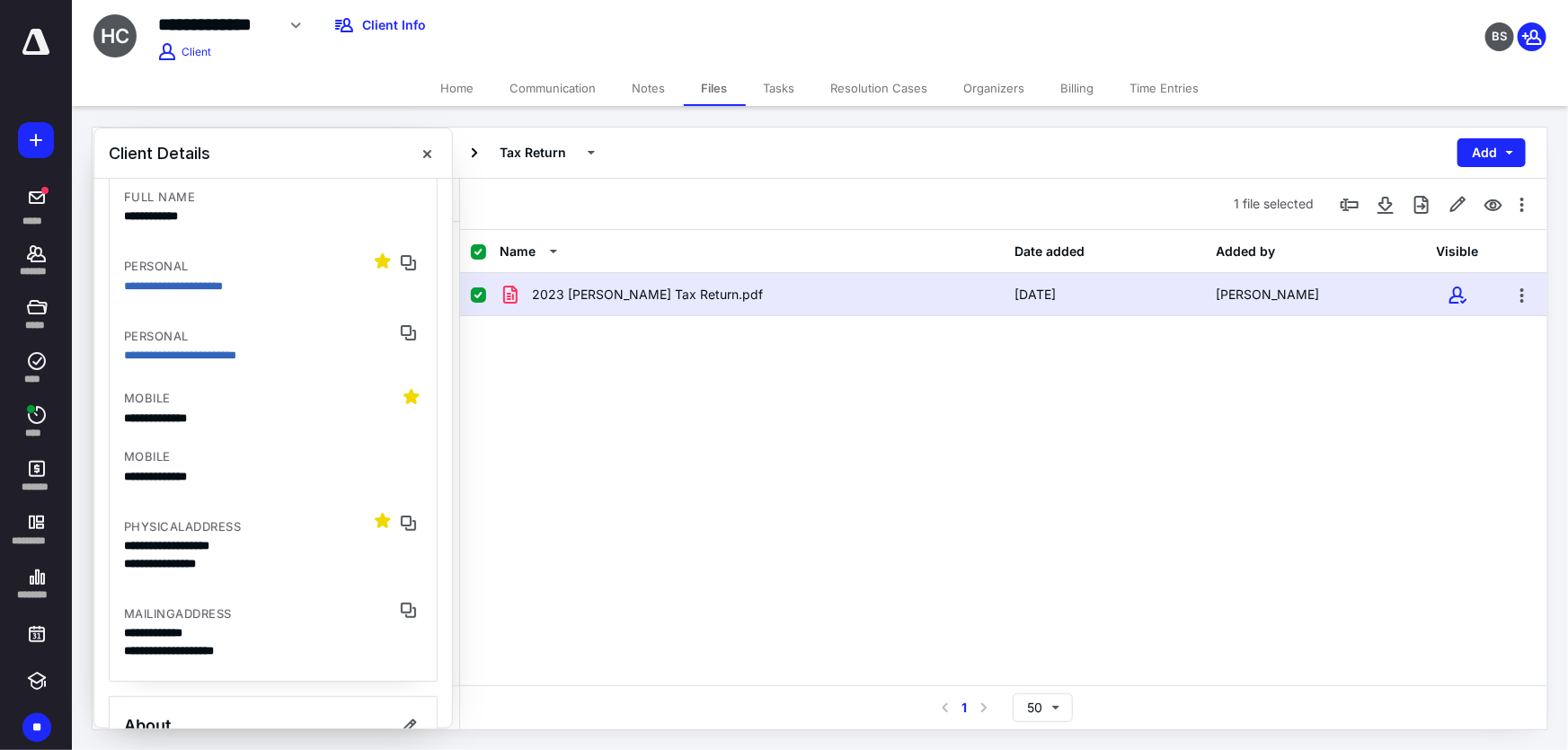 click on "Home" at bounding box center (457, 88) 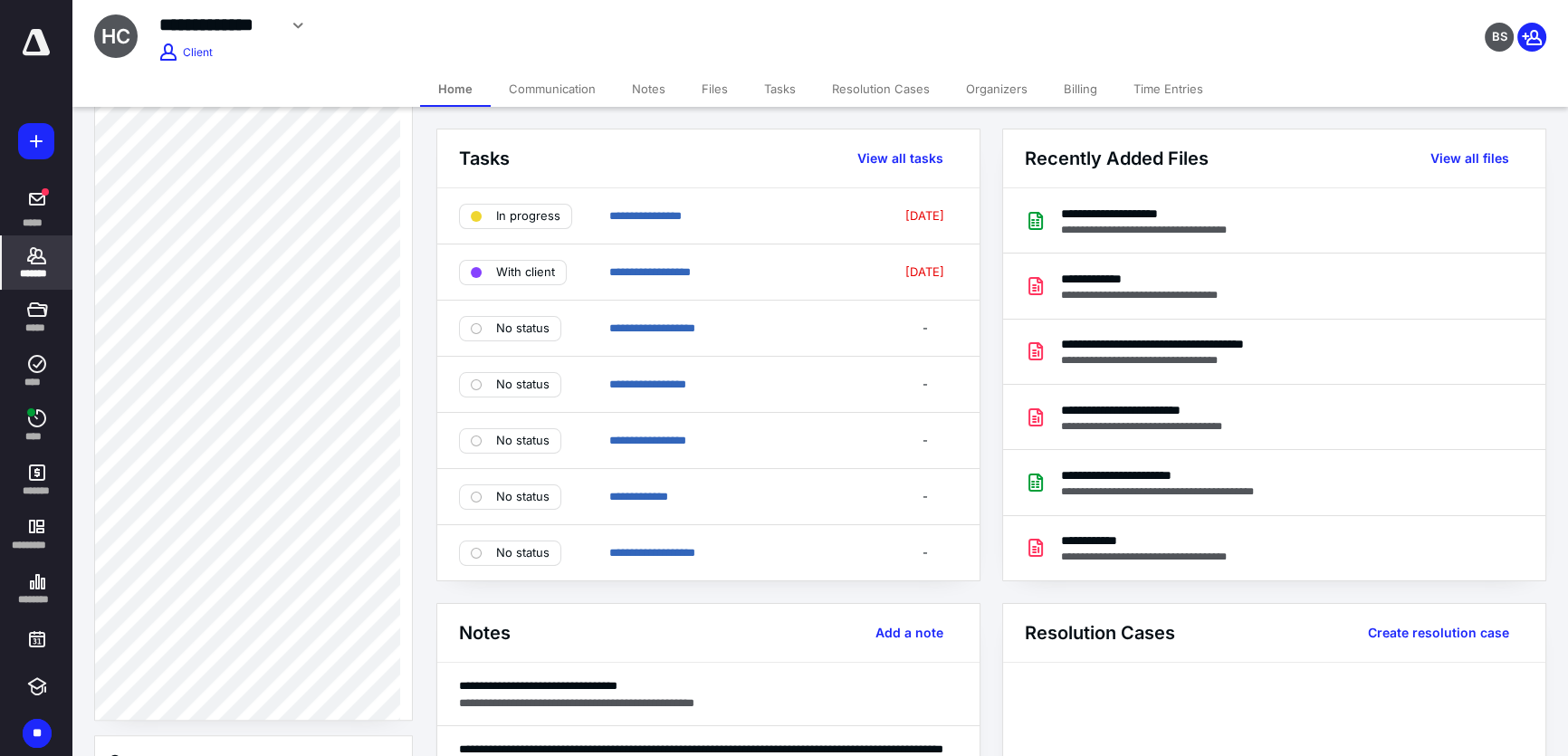 scroll, scrollTop: 1267, scrollLeft: 0, axis: vertical 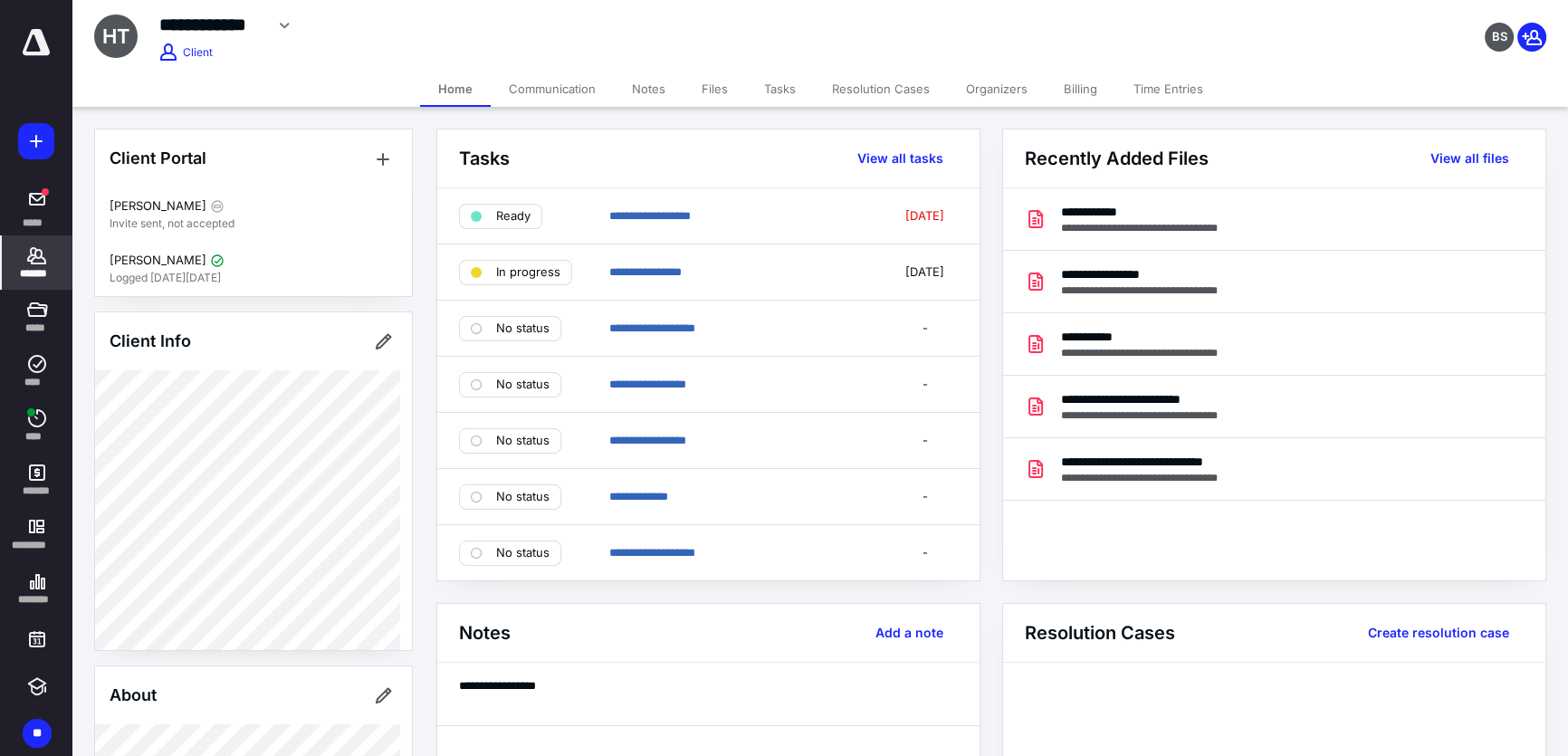 click on "Files" at bounding box center (714, 89) 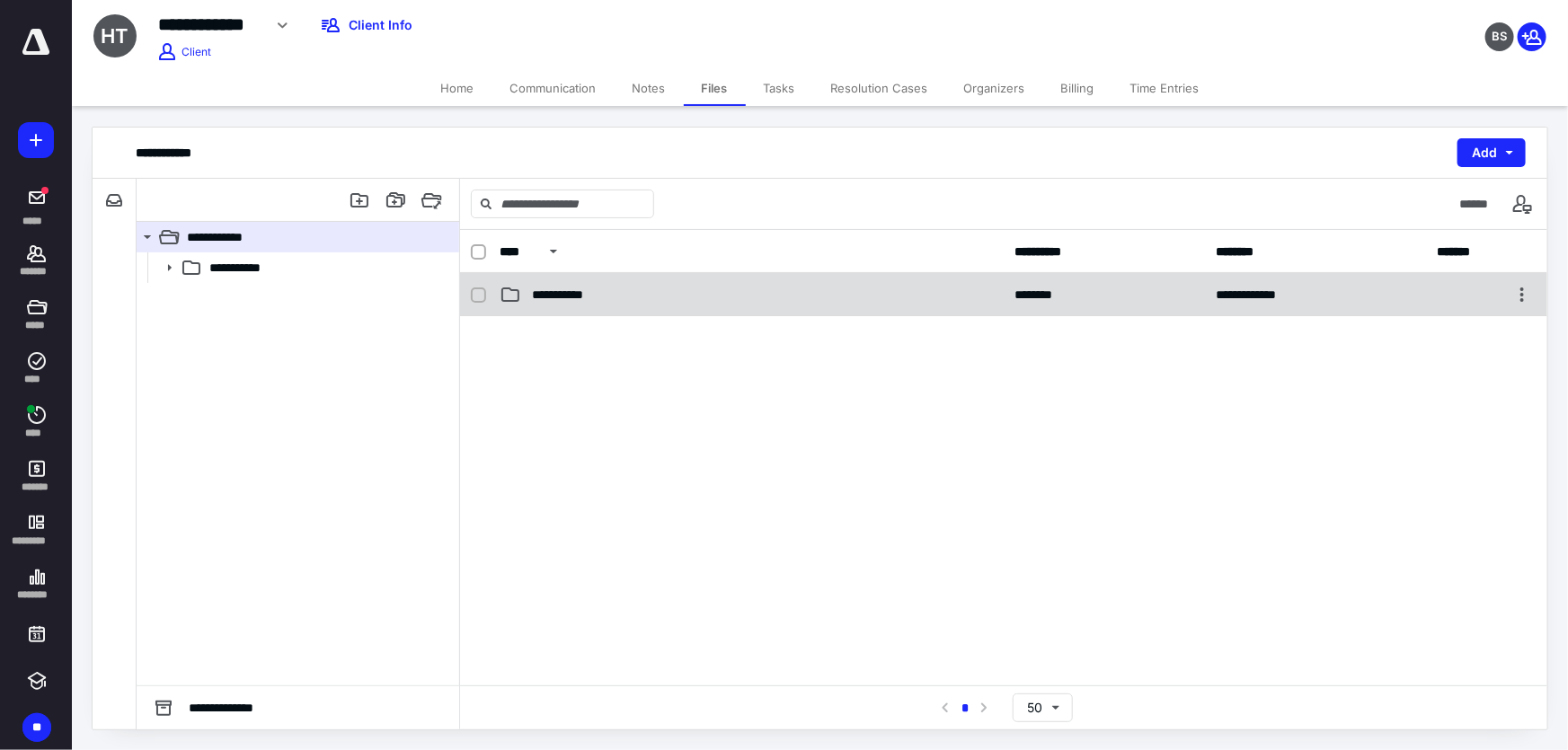 click on "**********" at bounding box center (751, 295) 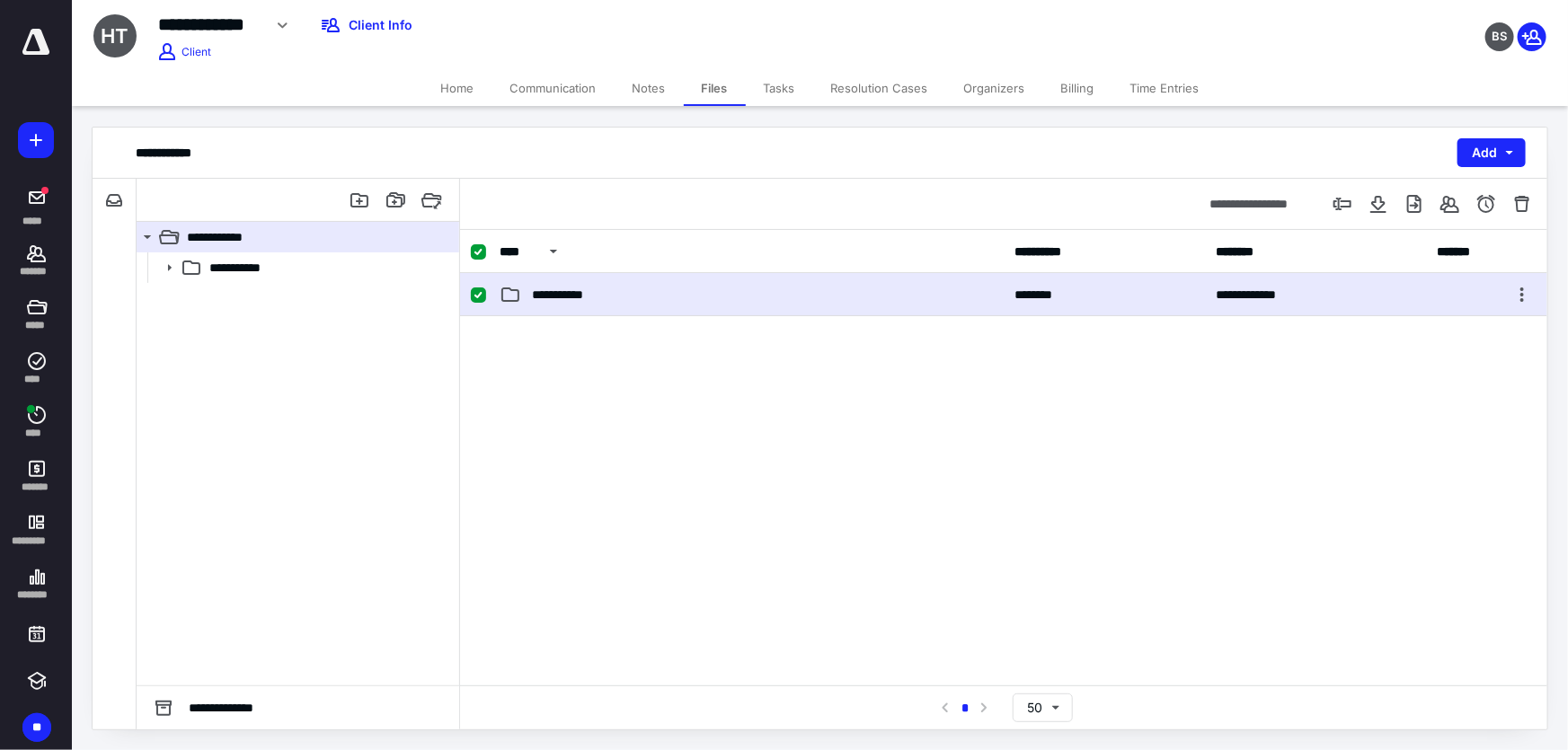 click on "**********" at bounding box center (751, 295) 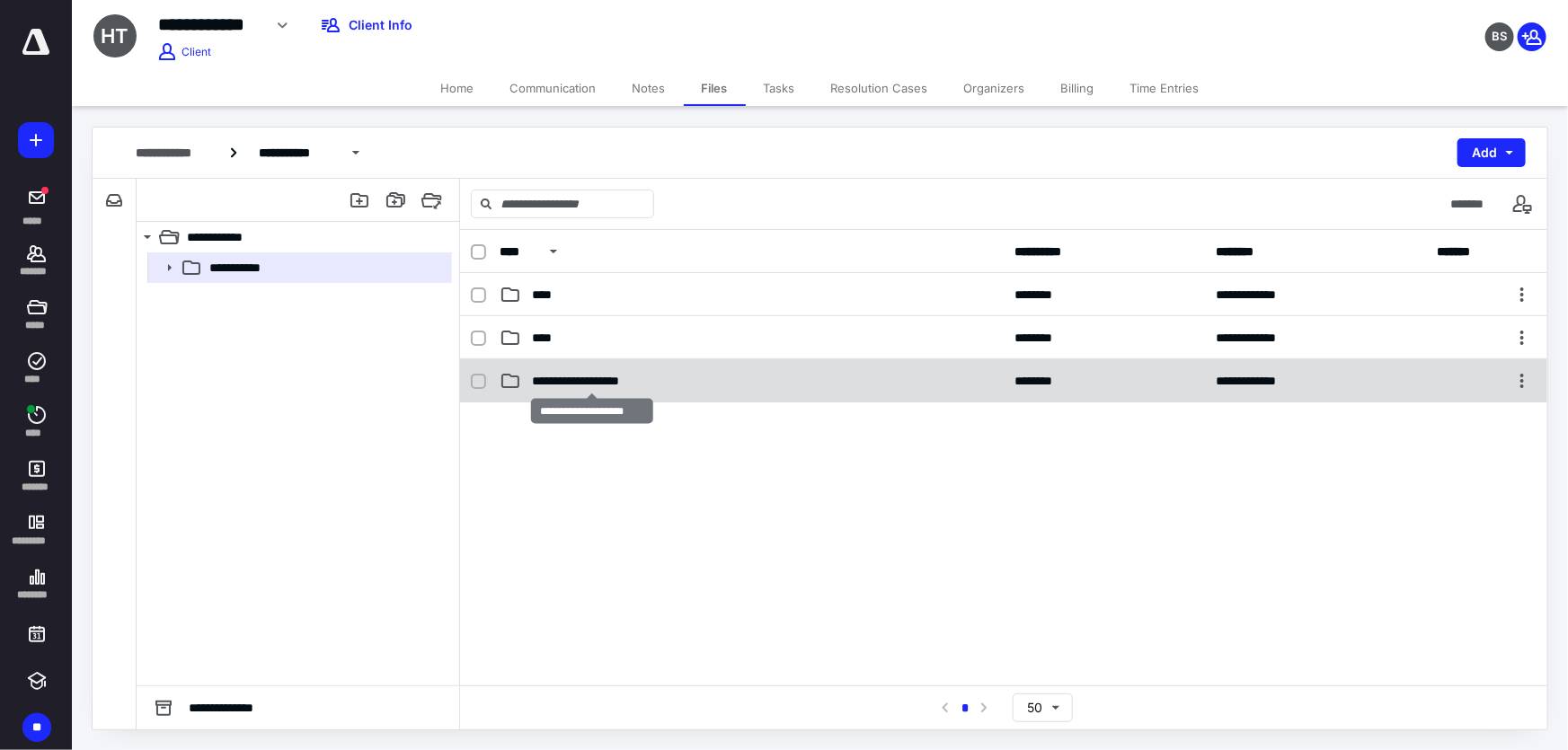 click on "**********" at bounding box center [592, 381] 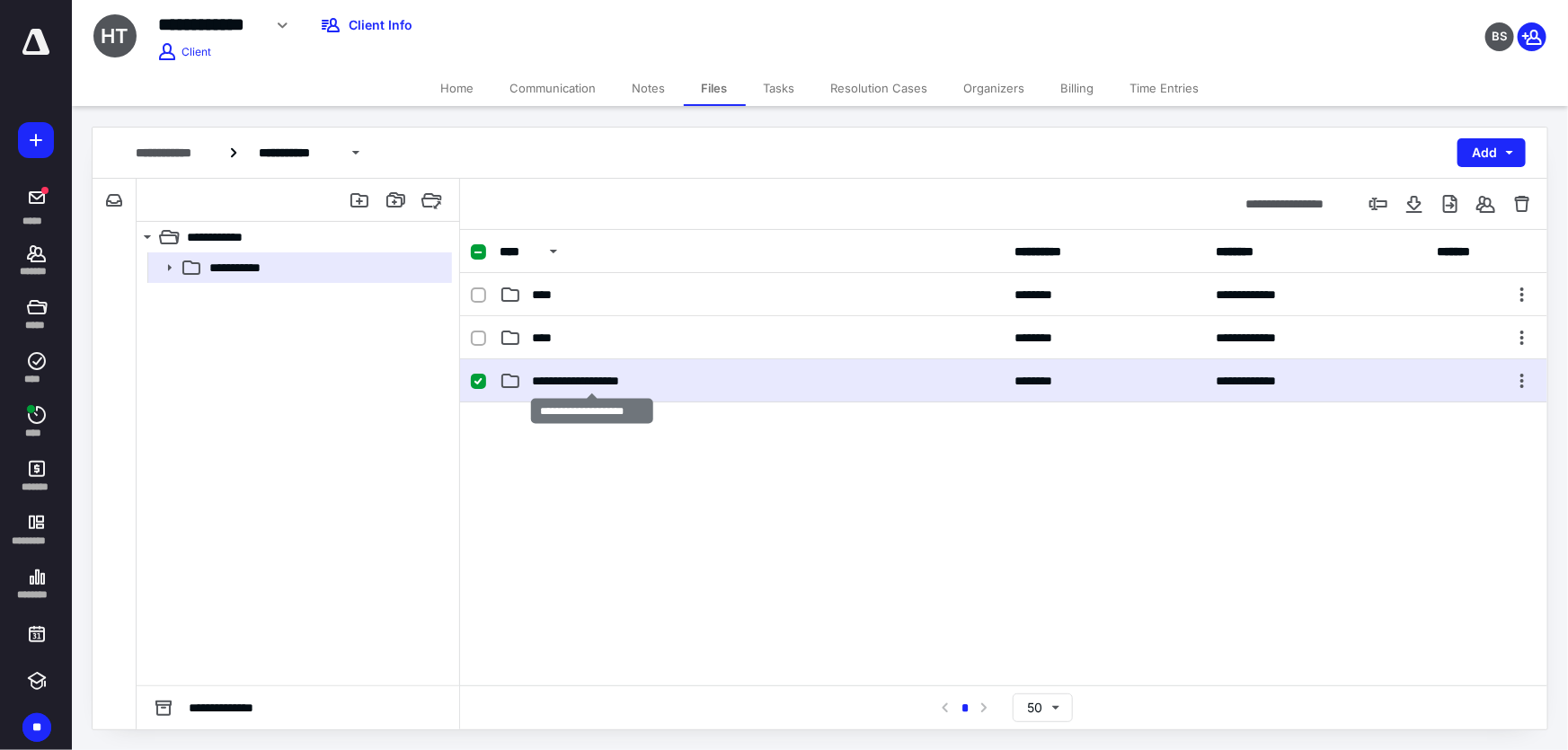 click on "**********" at bounding box center (592, 381) 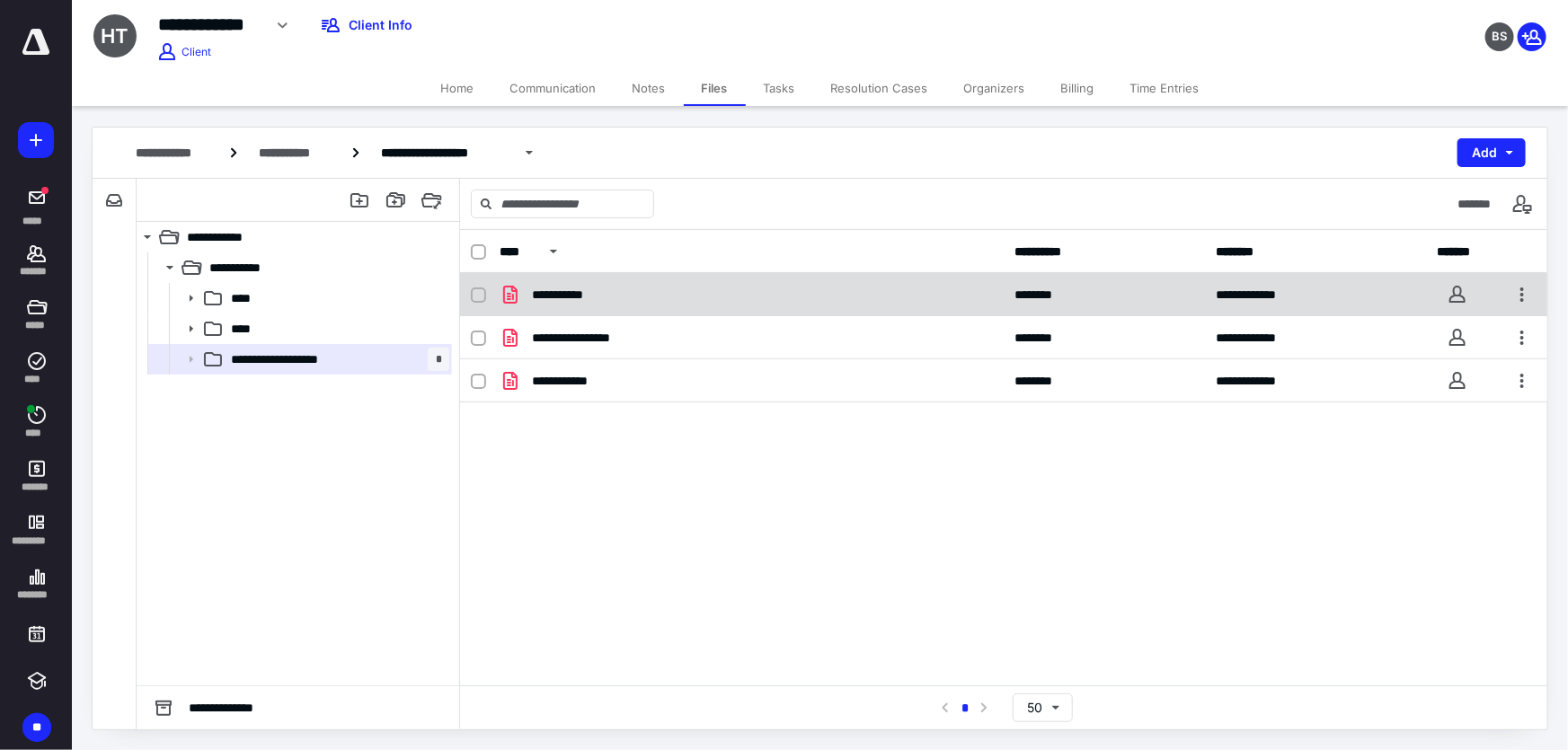 click on "**********" at bounding box center [751, 295] 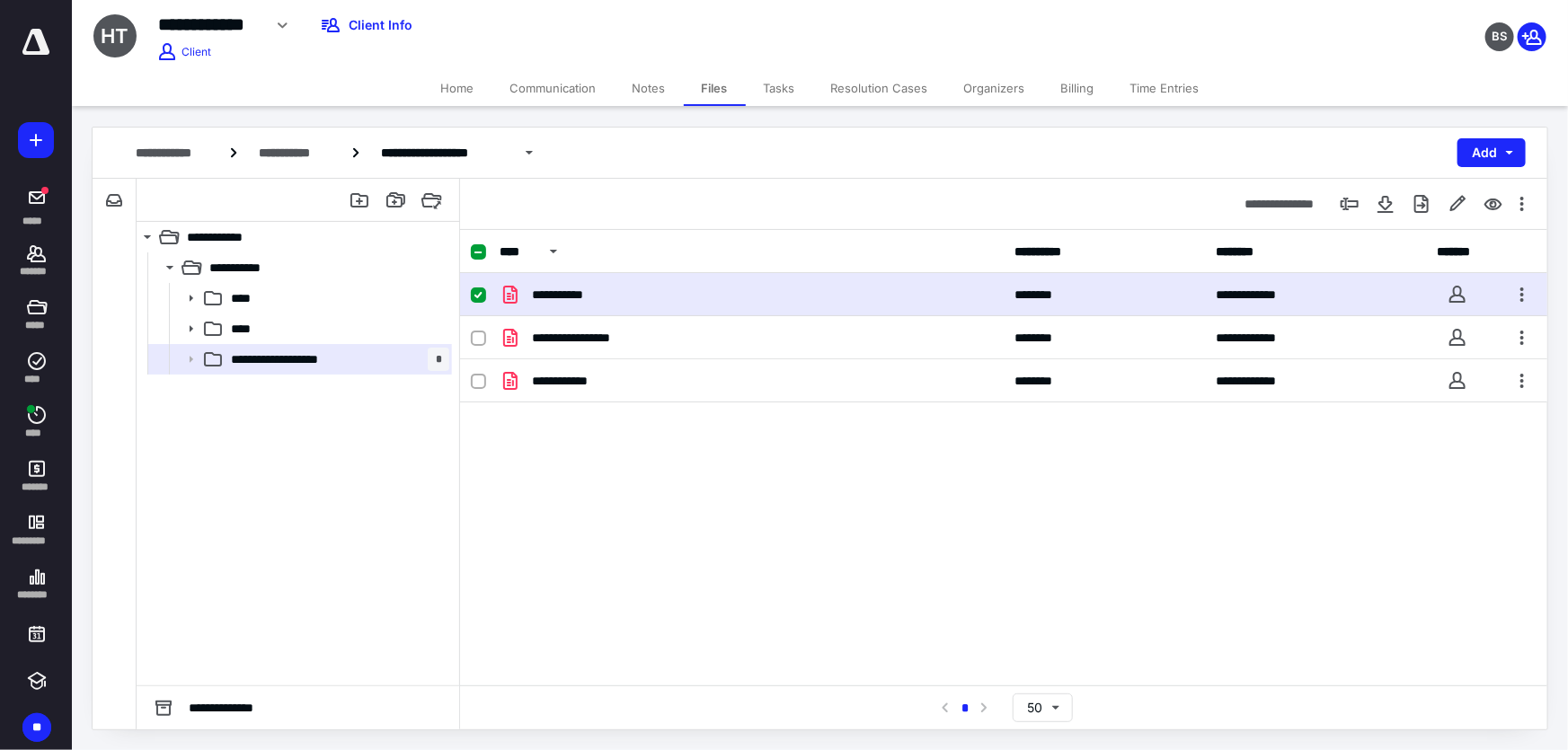 click on "**********" at bounding box center [751, 295] 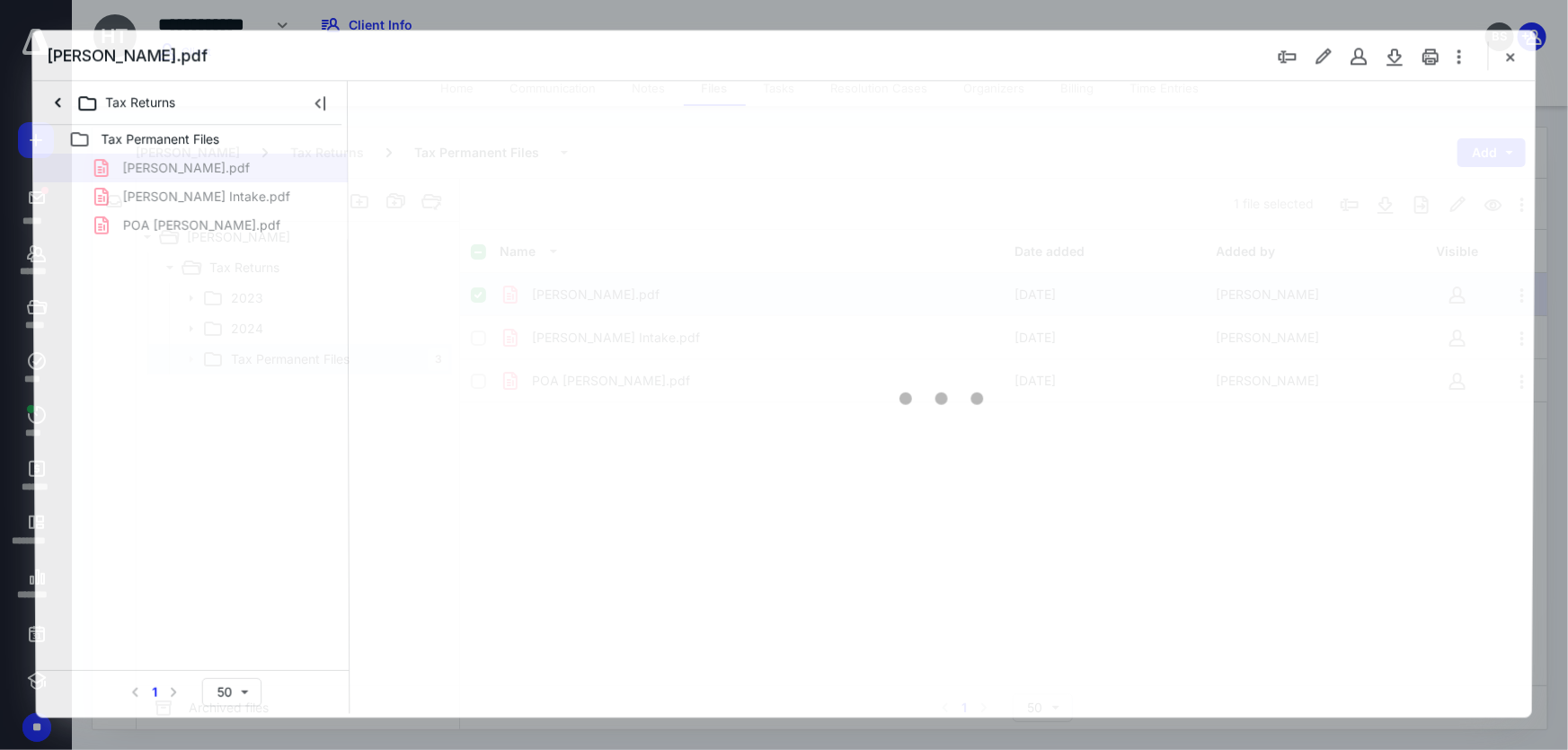 scroll, scrollTop: 0, scrollLeft: 0, axis: both 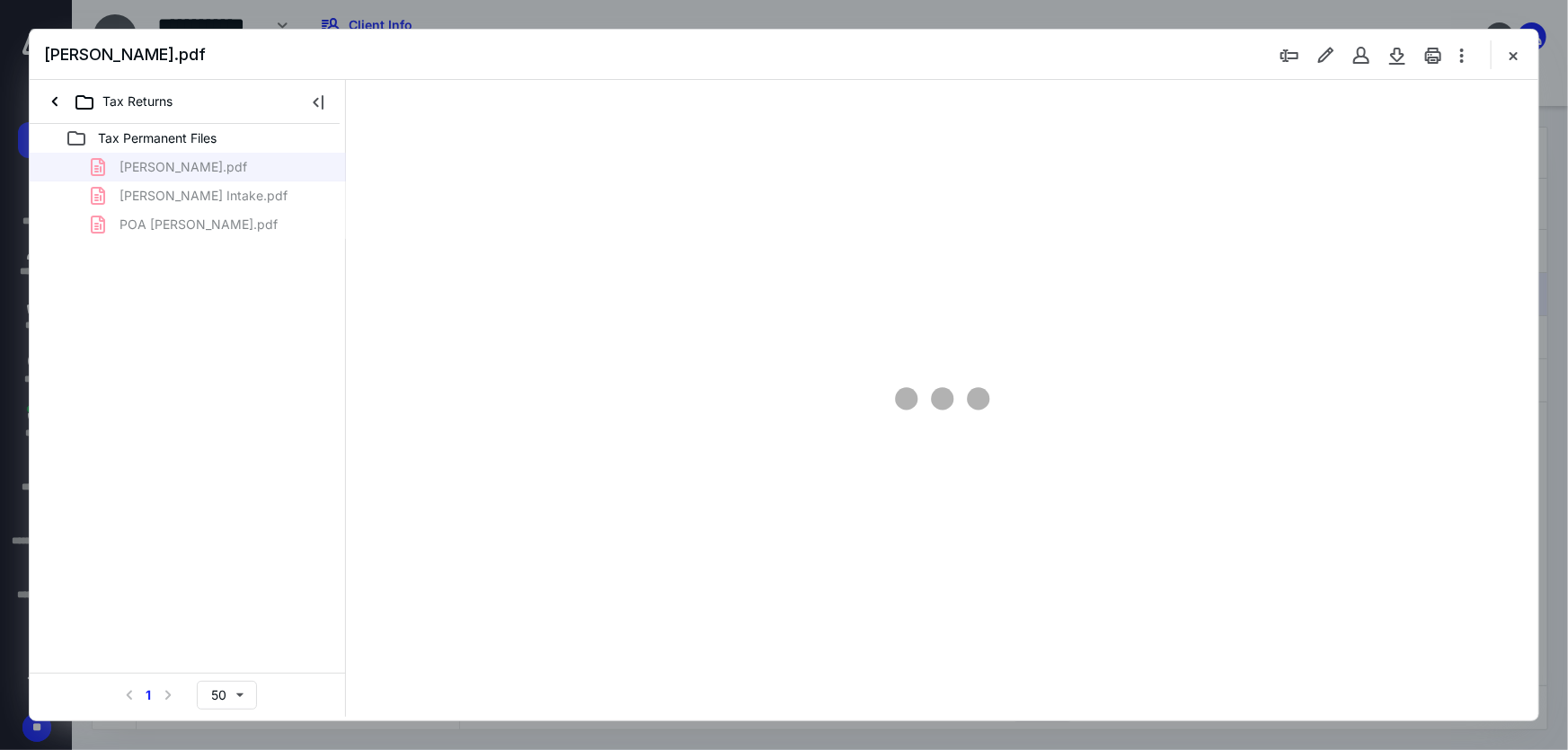 type on "521" 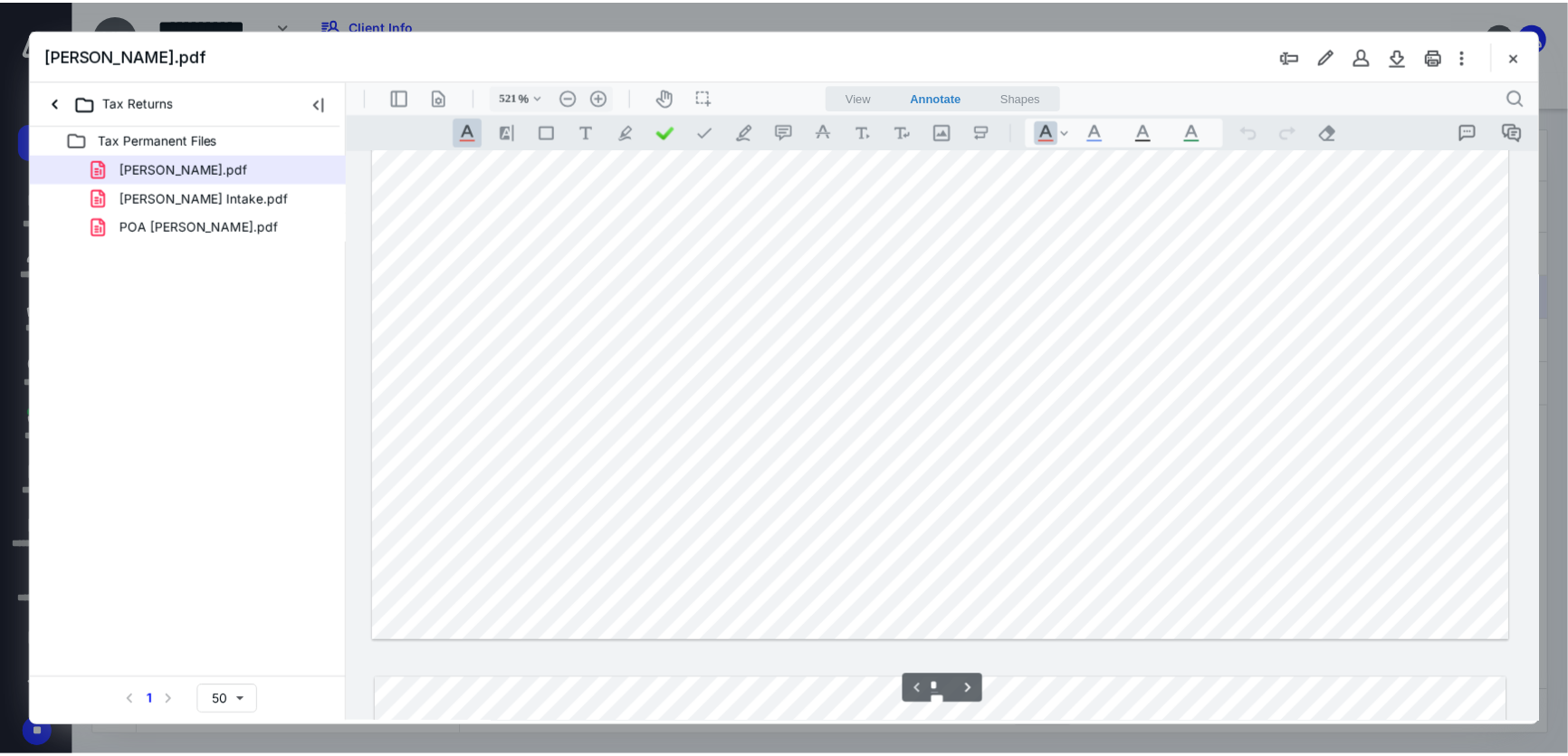 scroll, scrollTop: 273, scrollLeft: 0, axis: vertical 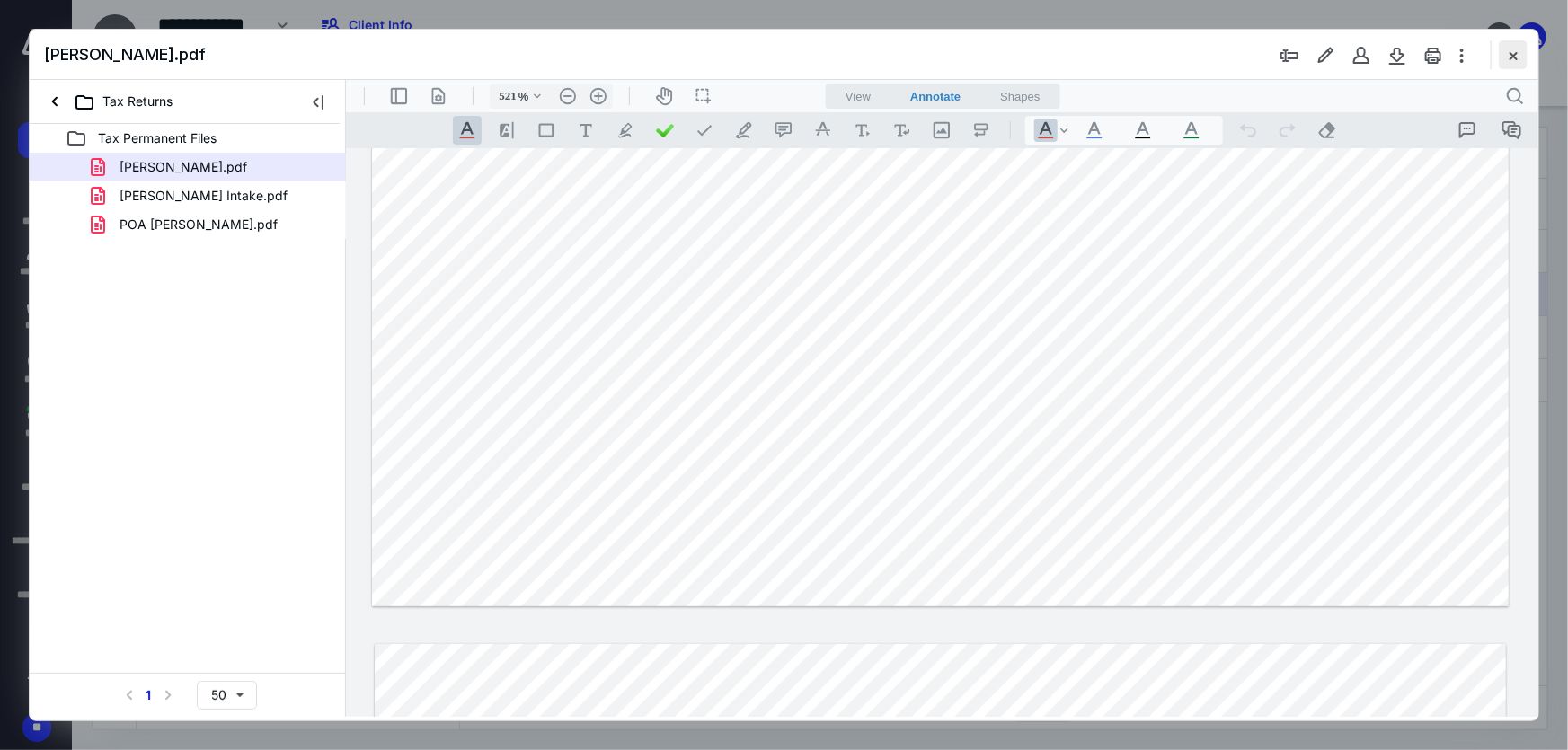 click at bounding box center (1513, 55) 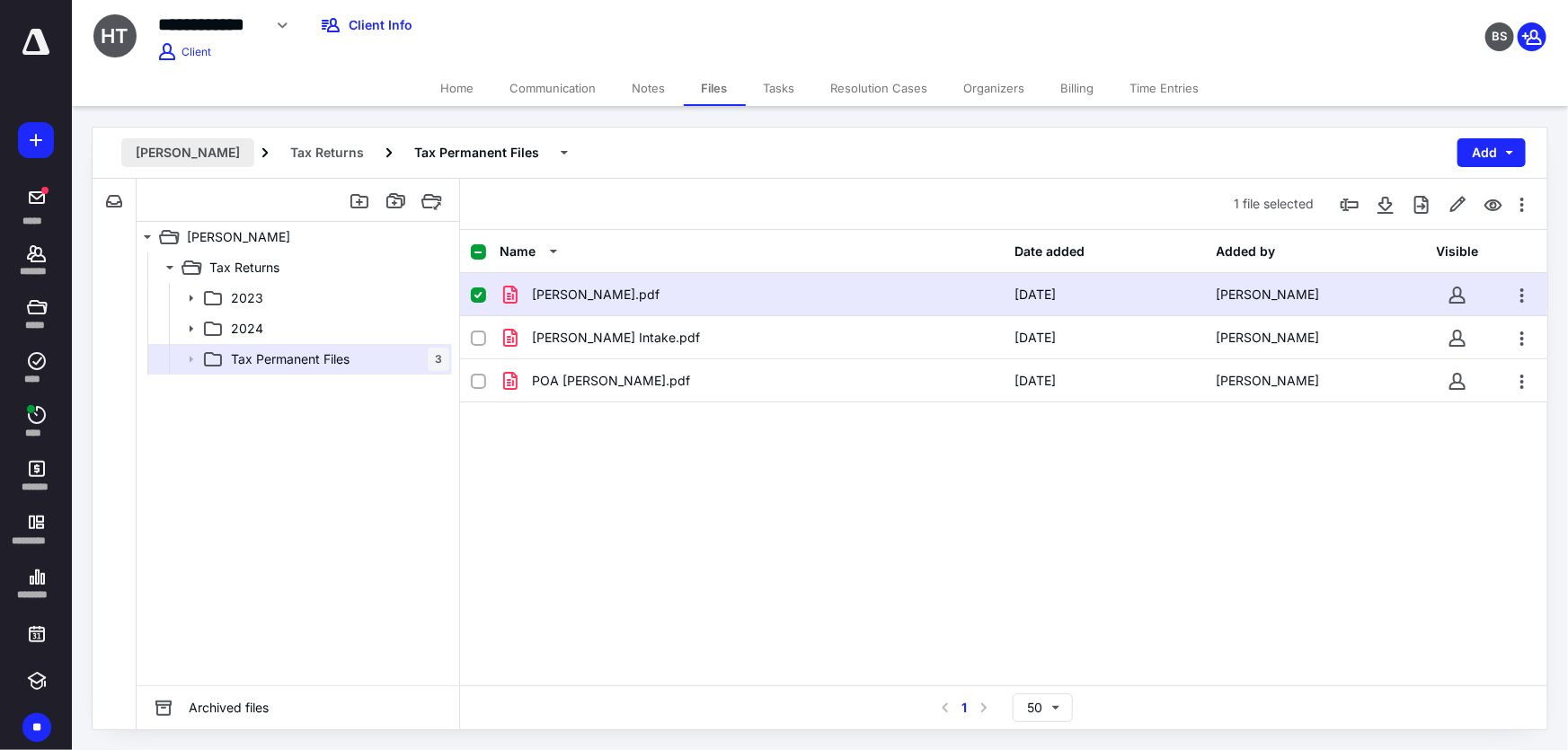 click on "Hurley, Toni" at bounding box center [188, 153] 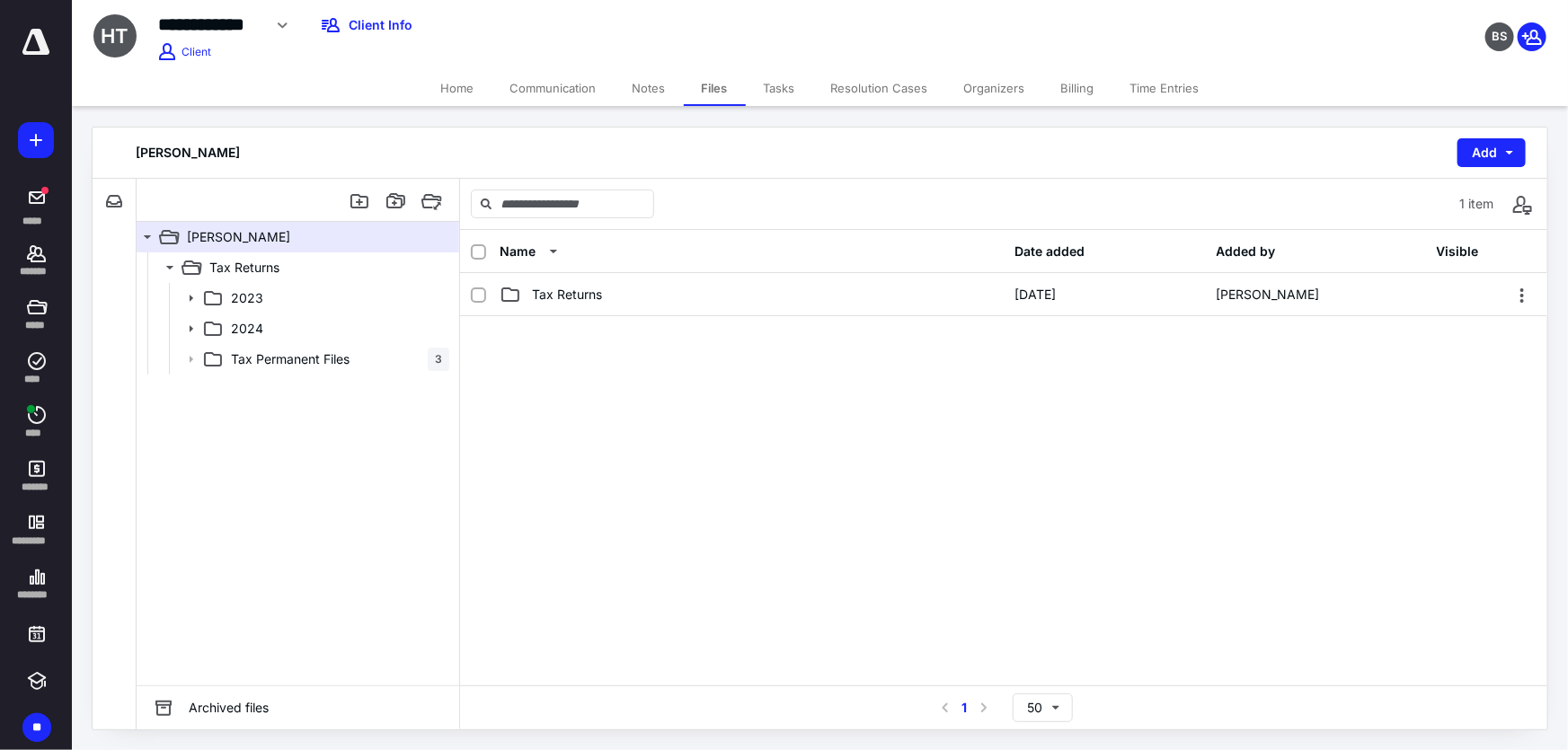 click on "Home" at bounding box center [457, 88] 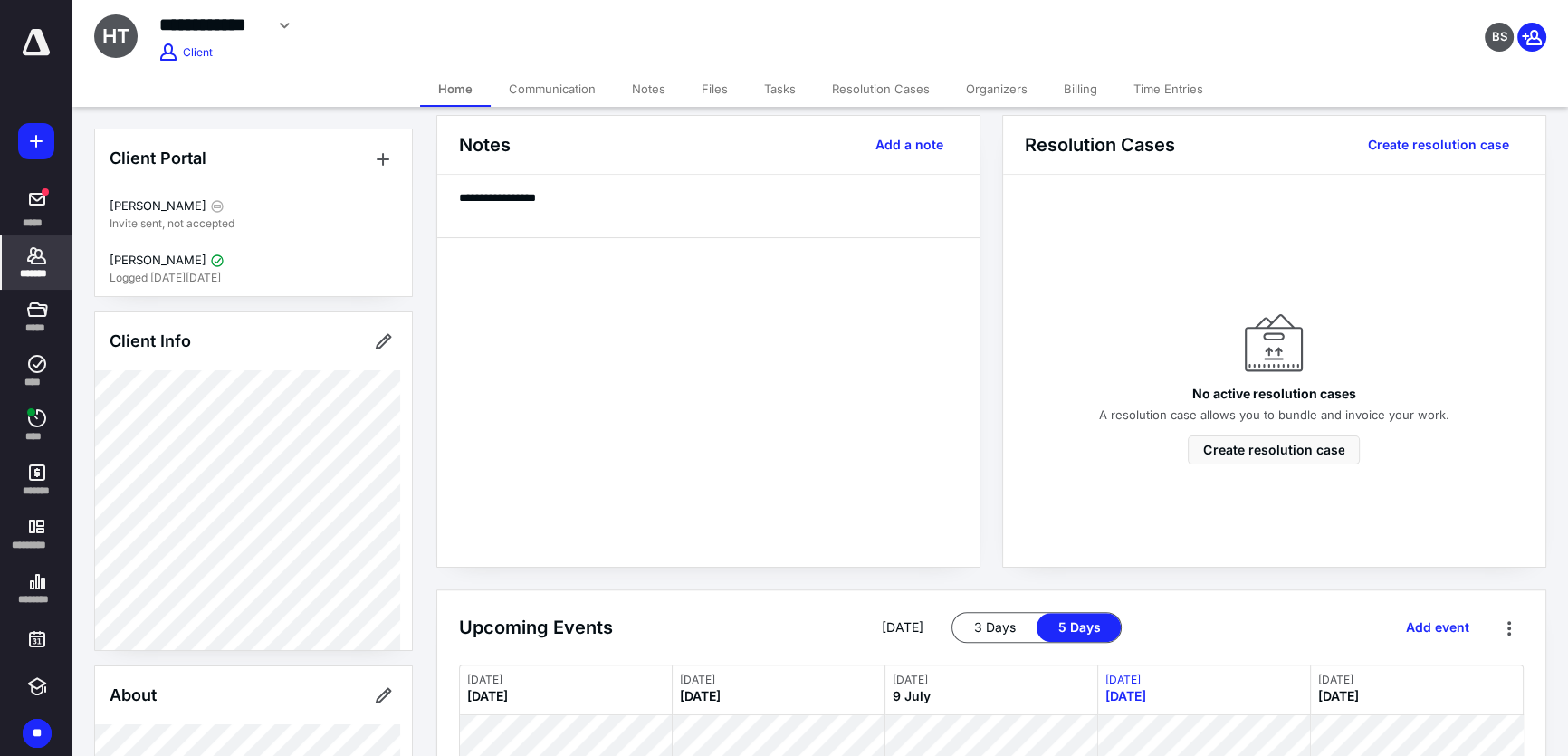 scroll, scrollTop: 489, scrollLeft: 0, axis: vertical 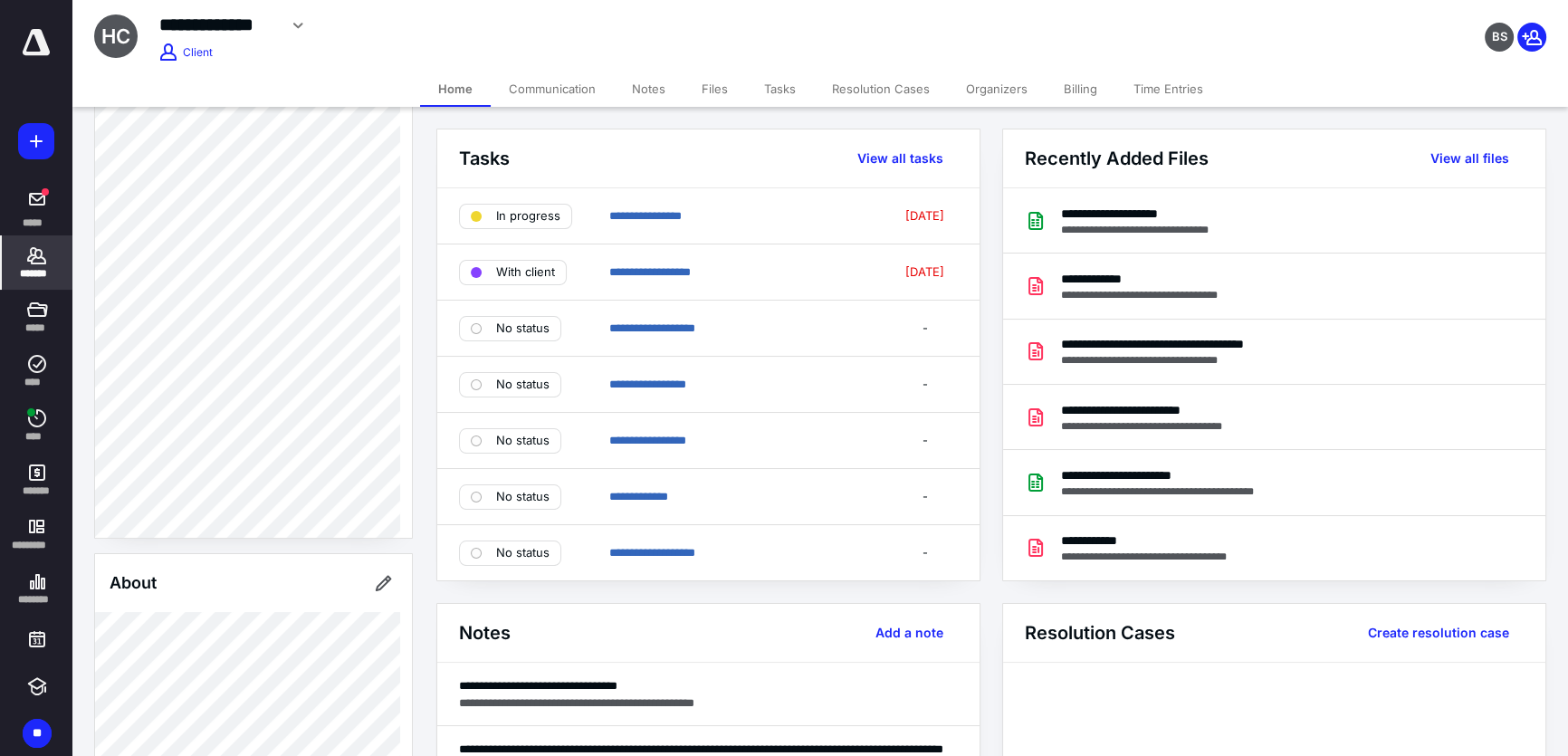 click on "*******" at bounding box center (37, 273) 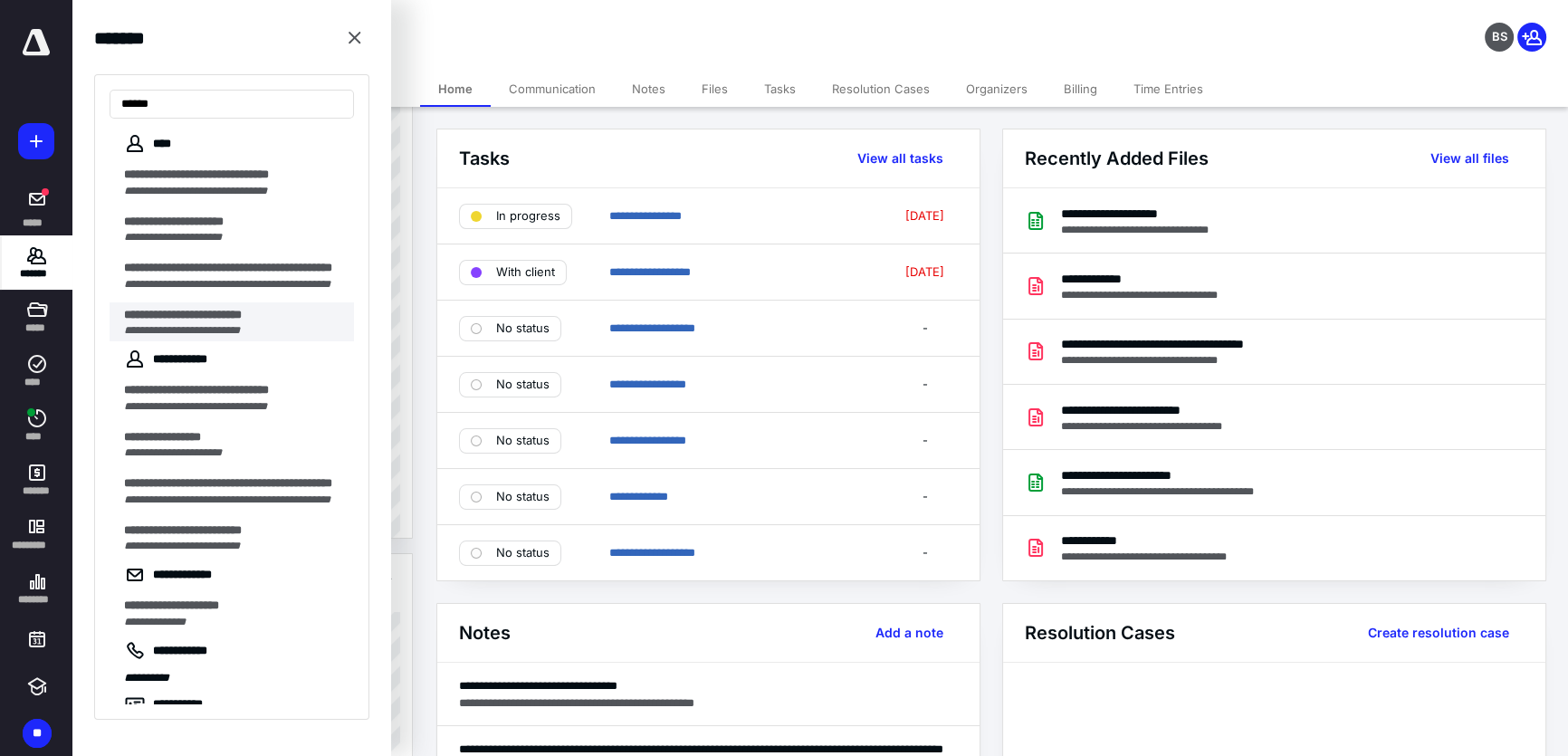 type on "*****" 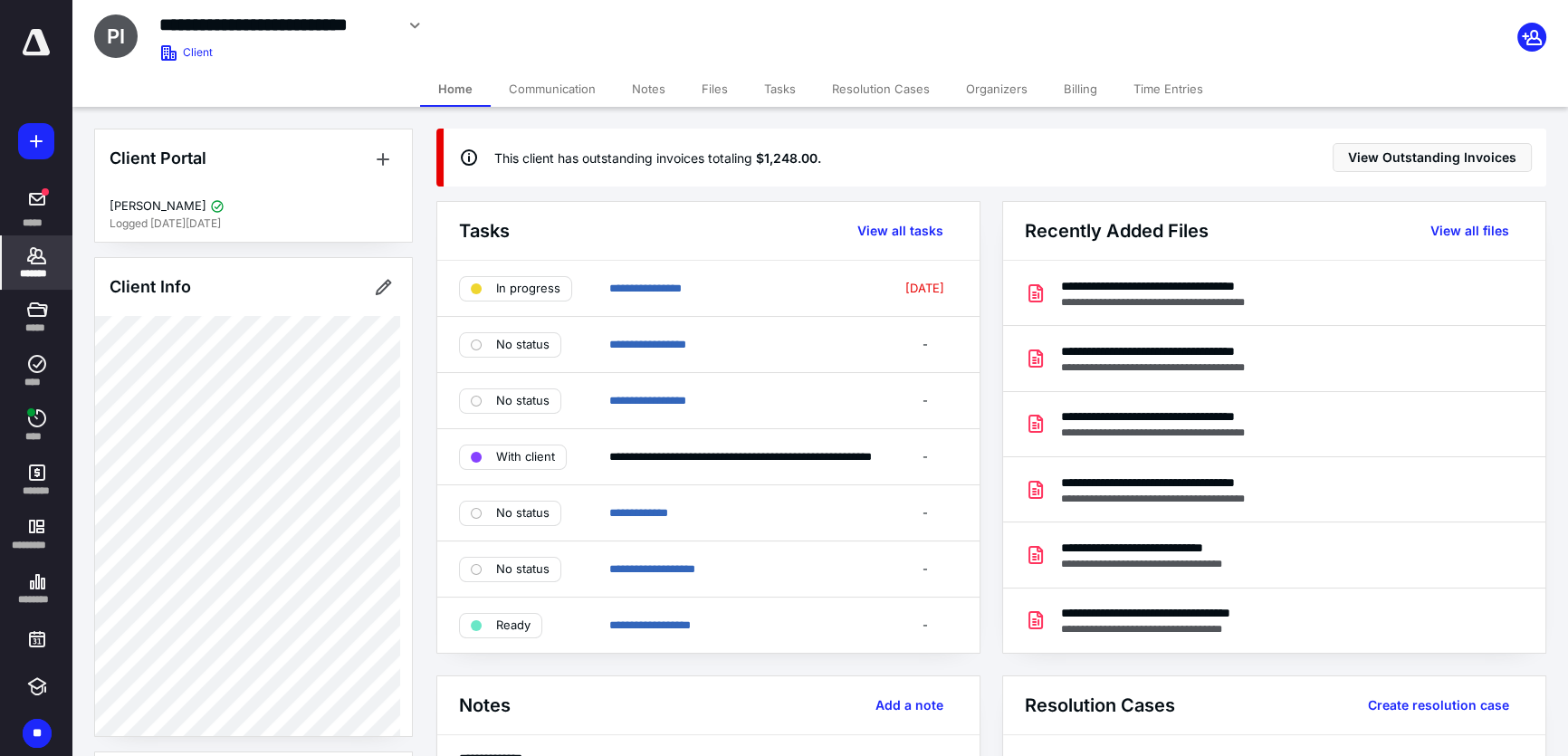 click on "Files" at bounding box center (714, 89) 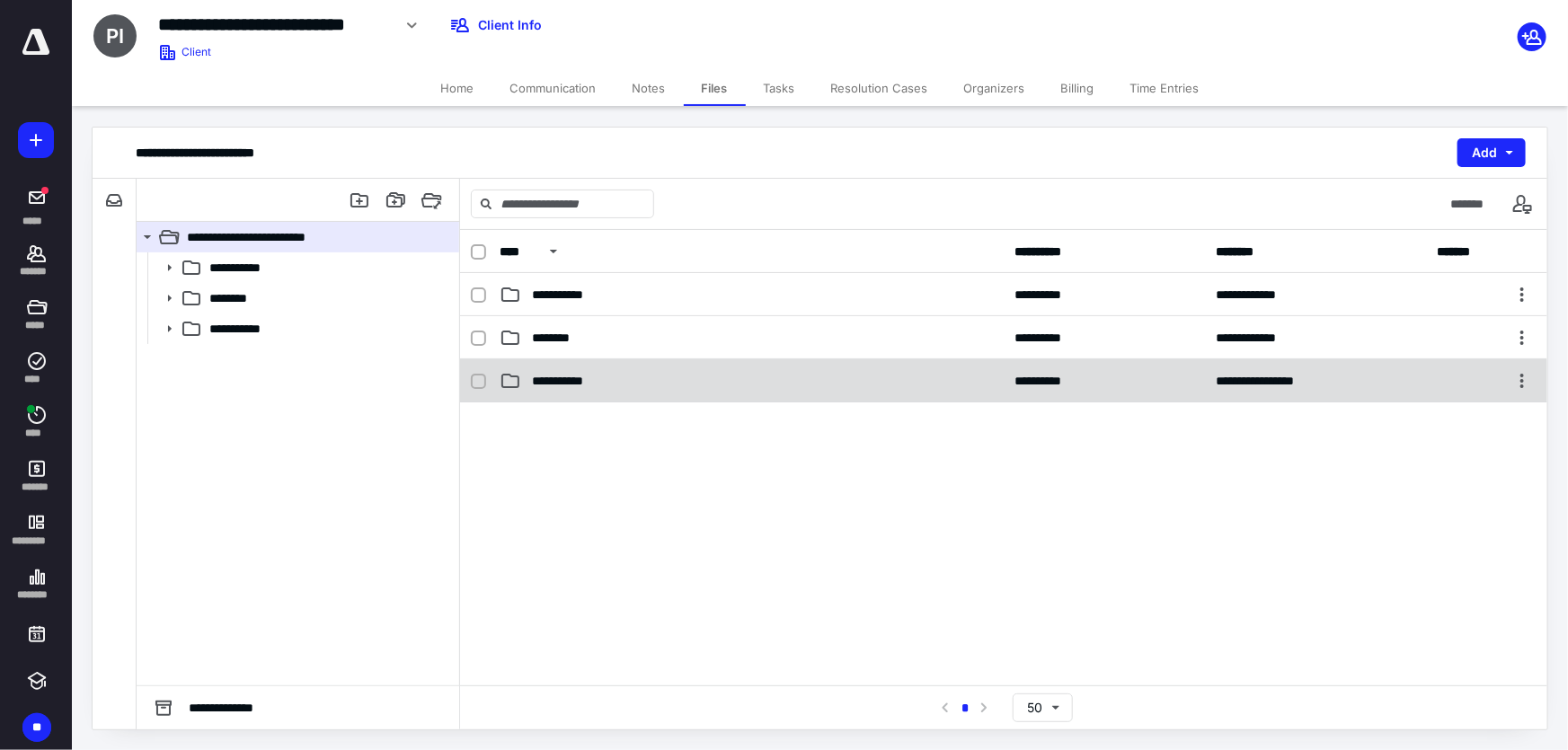 click on "**********" at bounding box center (567, 381) 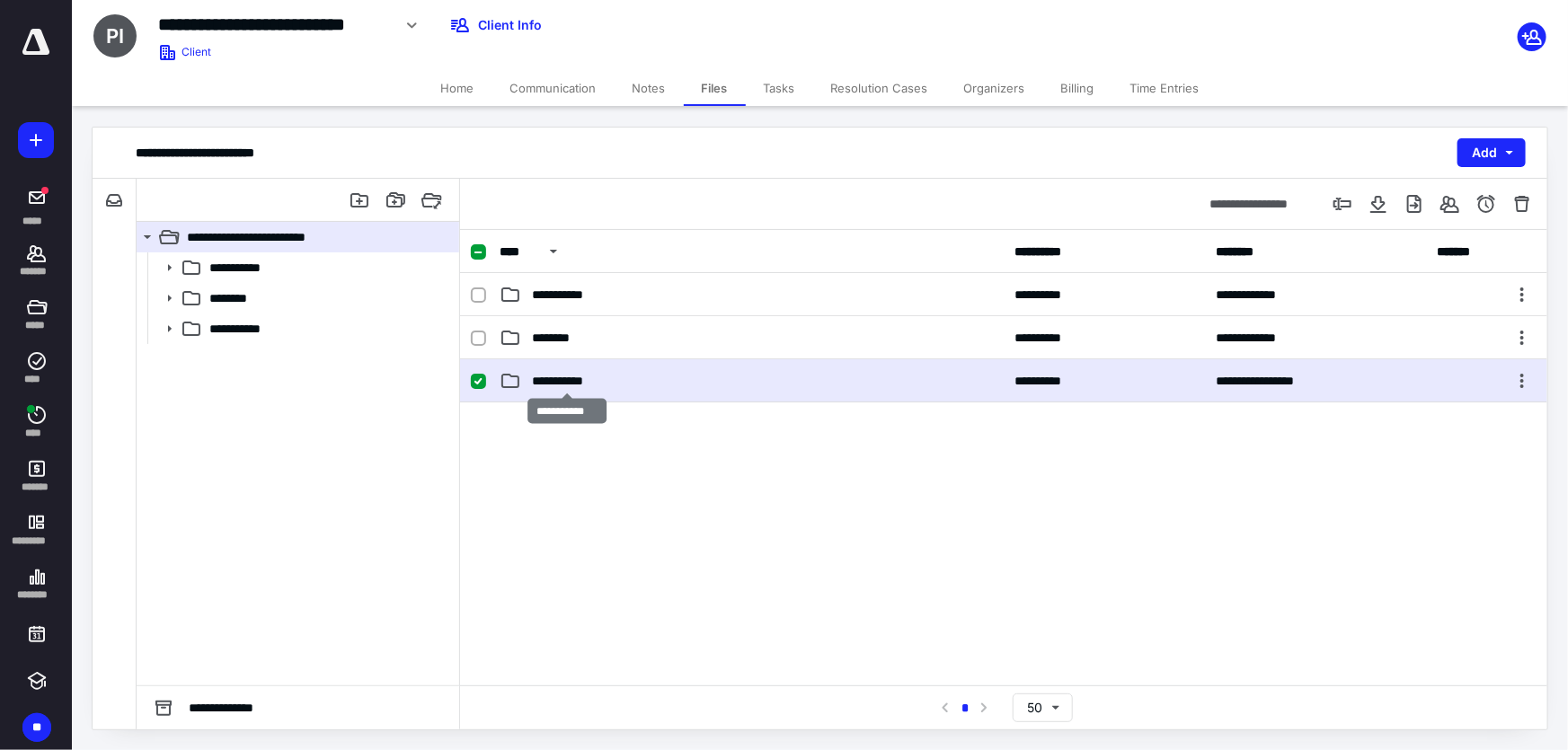 click on "**********" at bounding box center [567, 381] 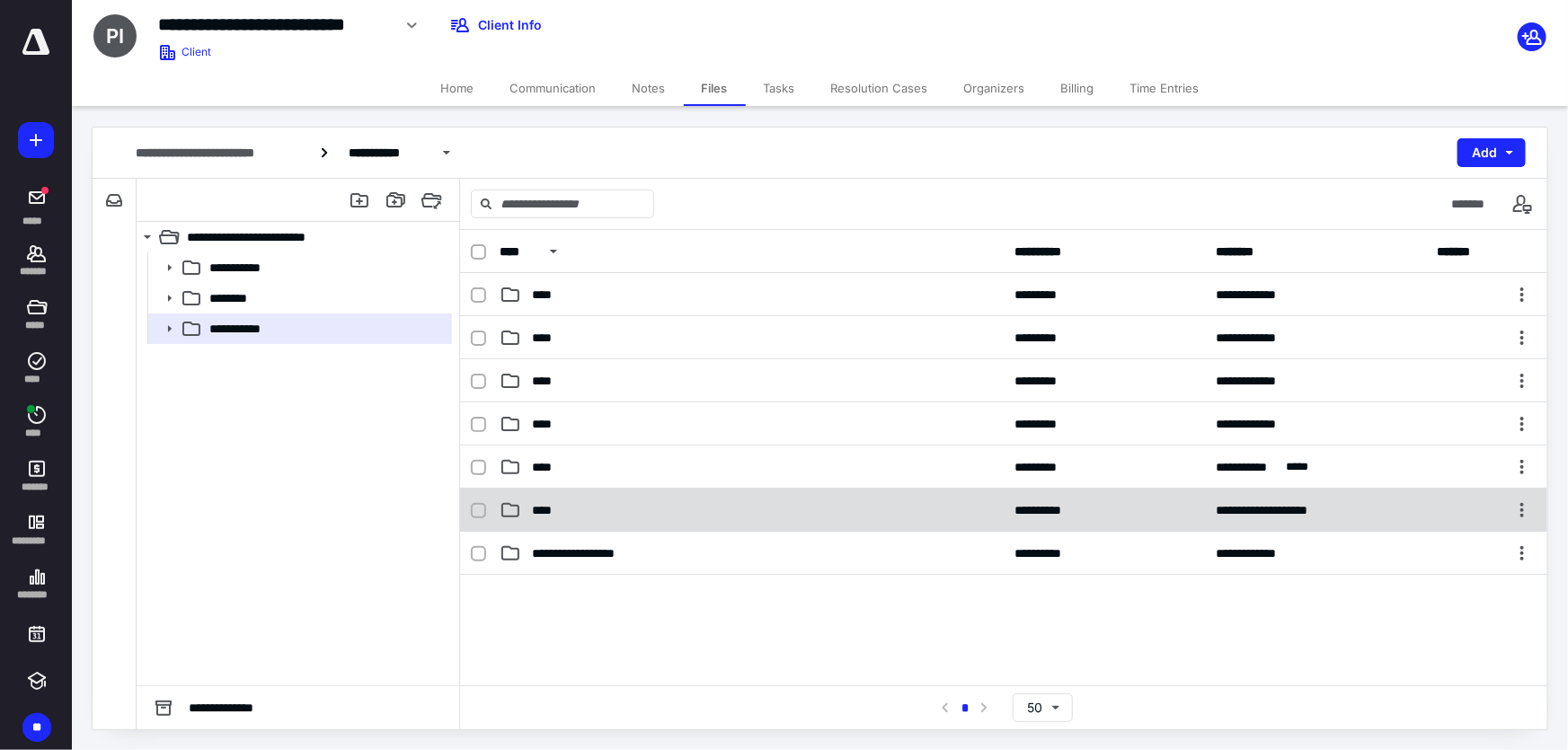 click on "****" at bounding box center [751, 510] 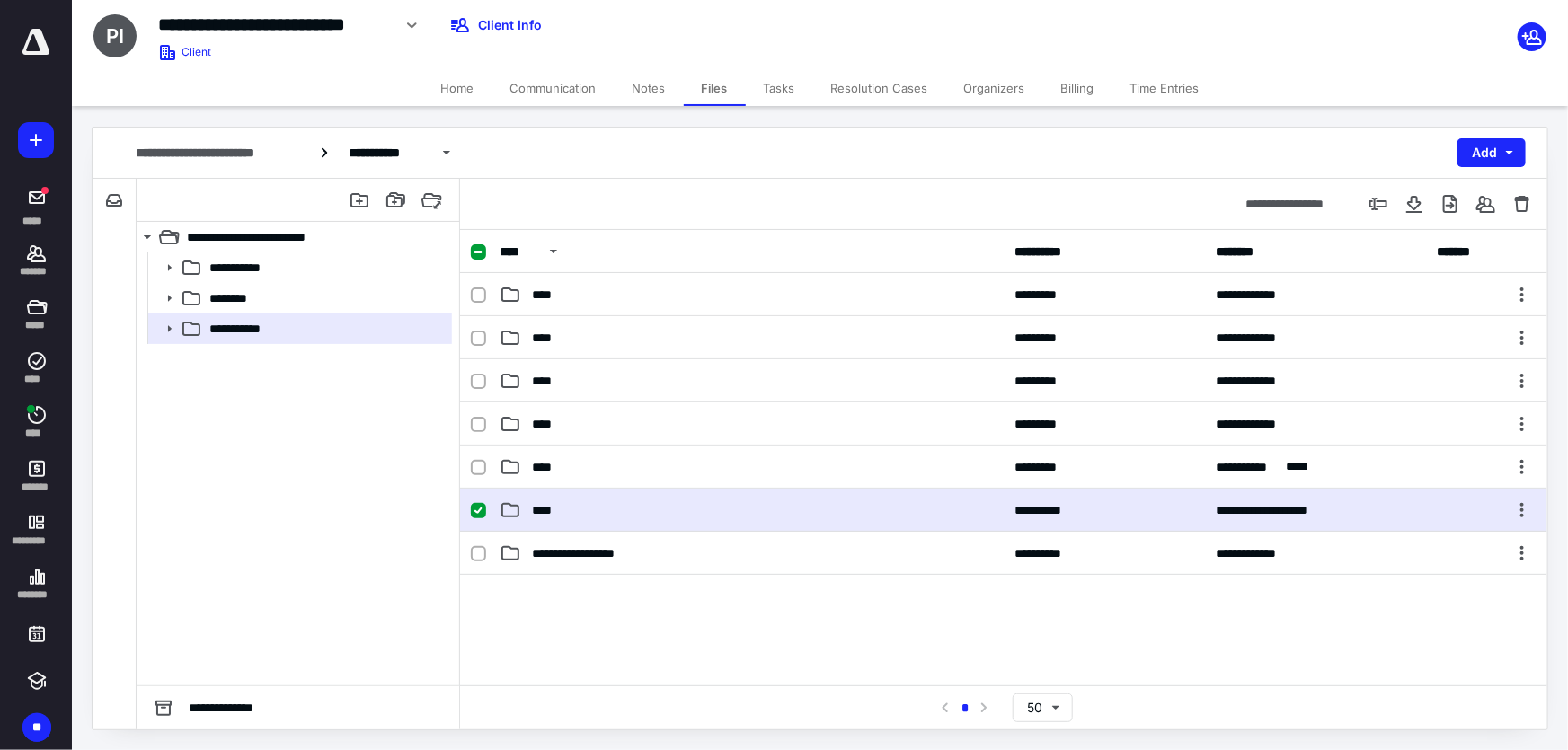 click on "****" at bounding box center (751, 510) 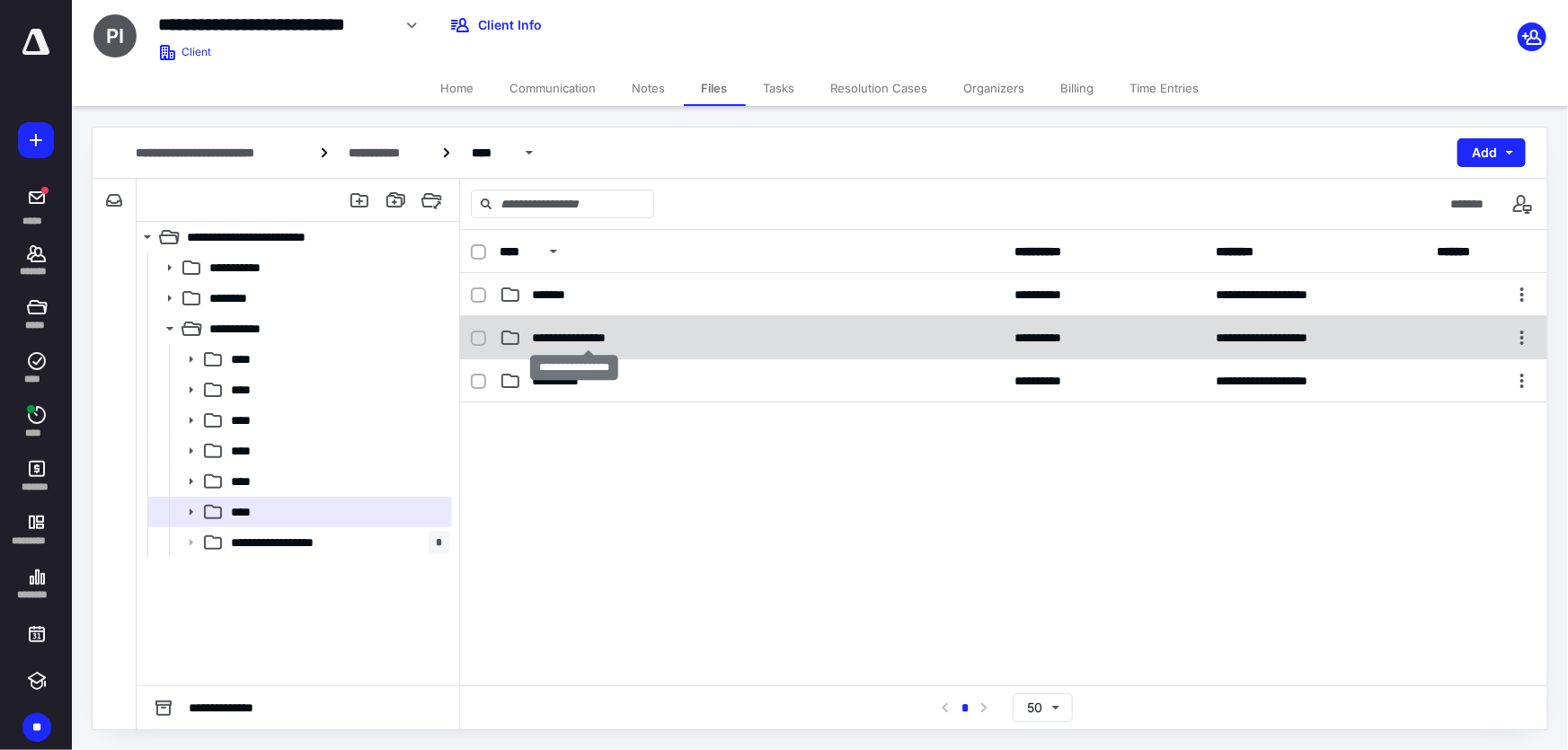 click on "**********" at bounding box center (589, 338) 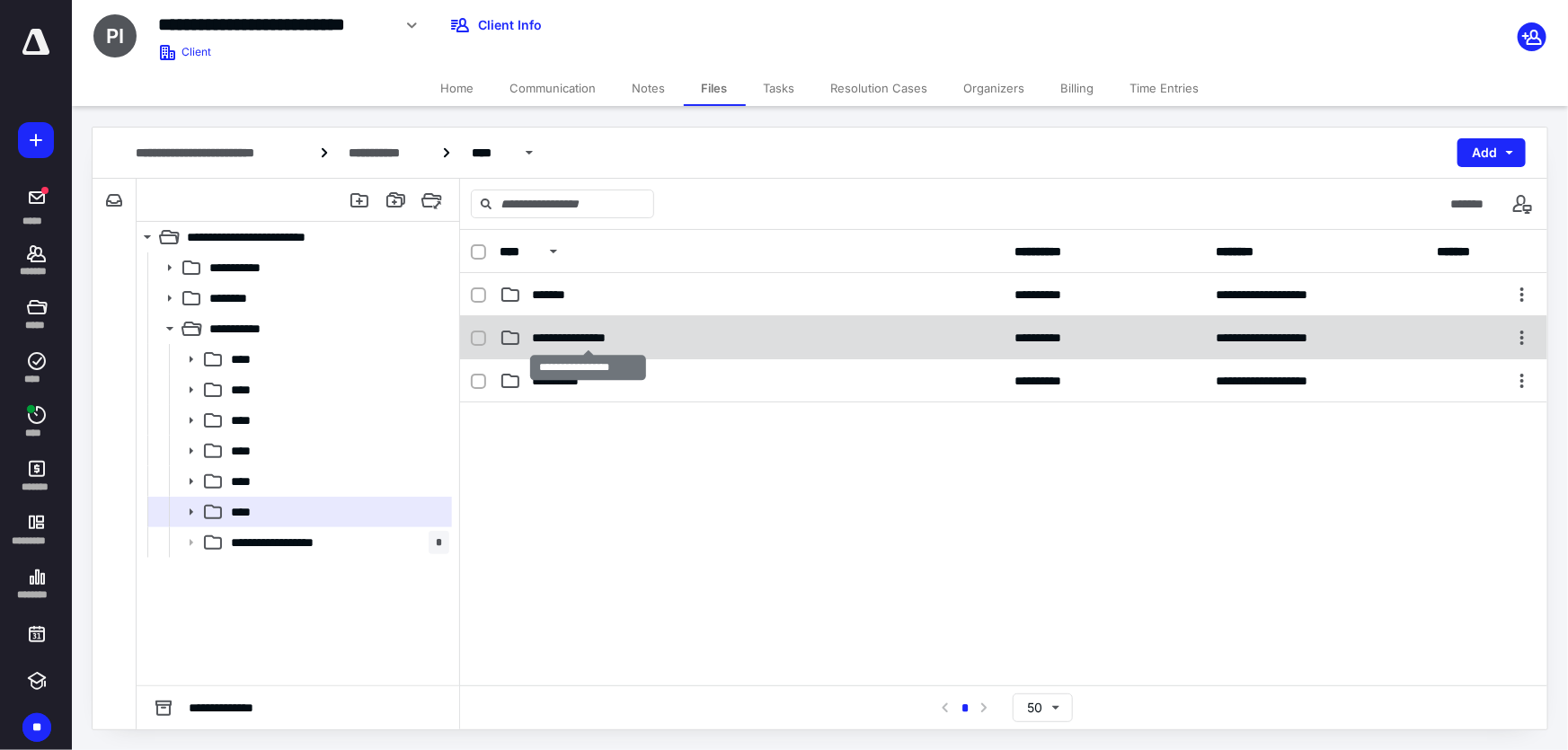 click on "**********" at bounding box center (589, 338) 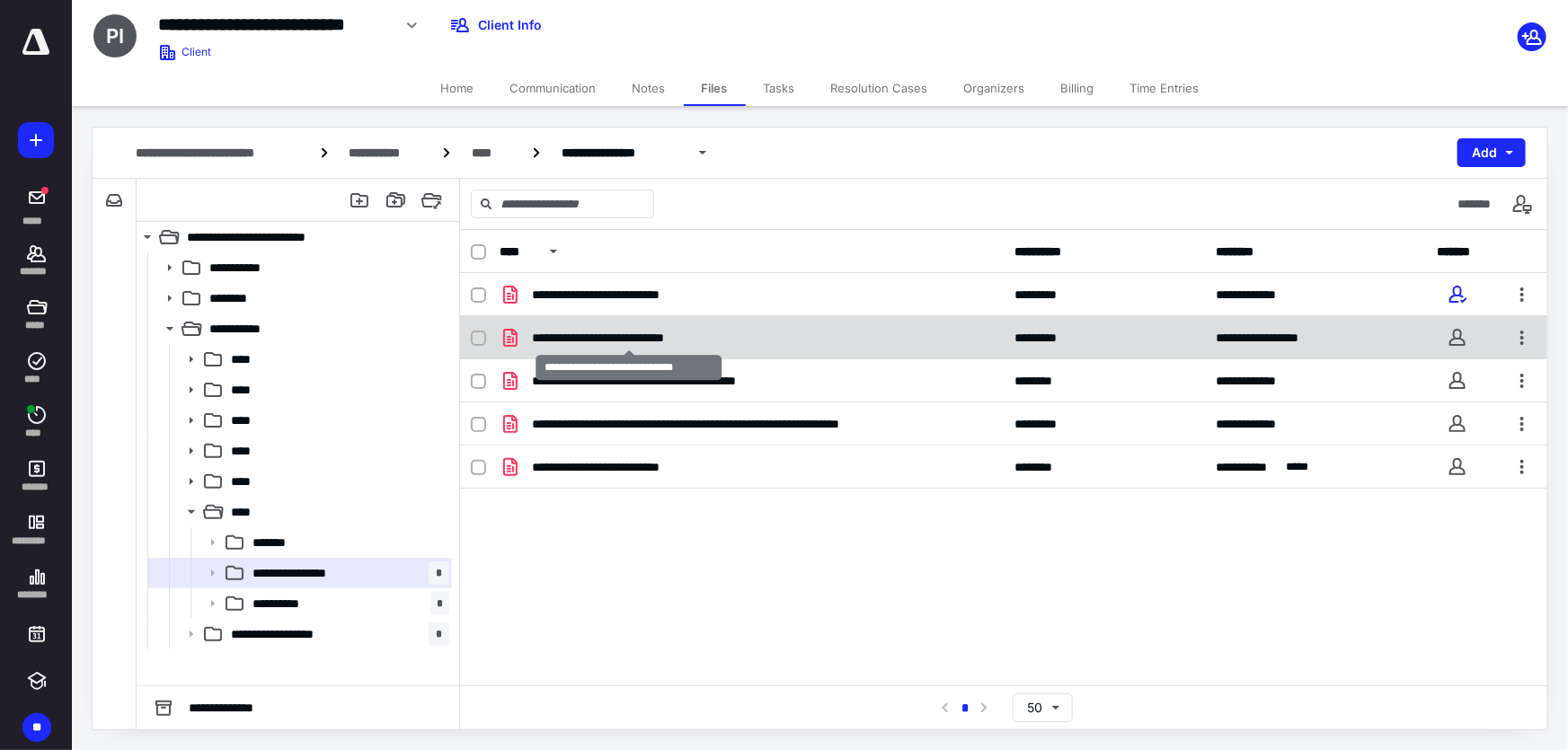 click on "**********" at bounding box center (629, 338) 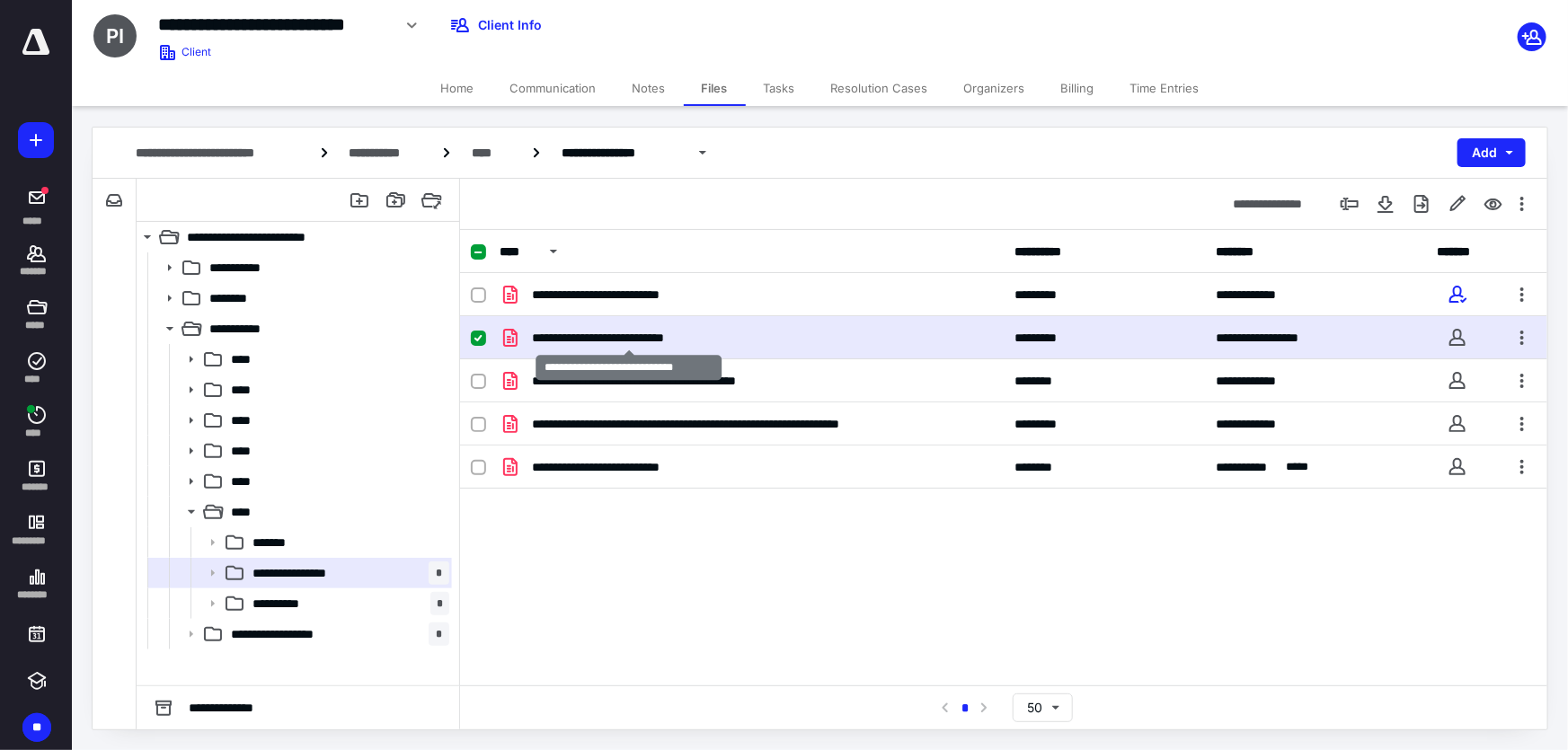 click on "**********" at bounding box center (629, 338) 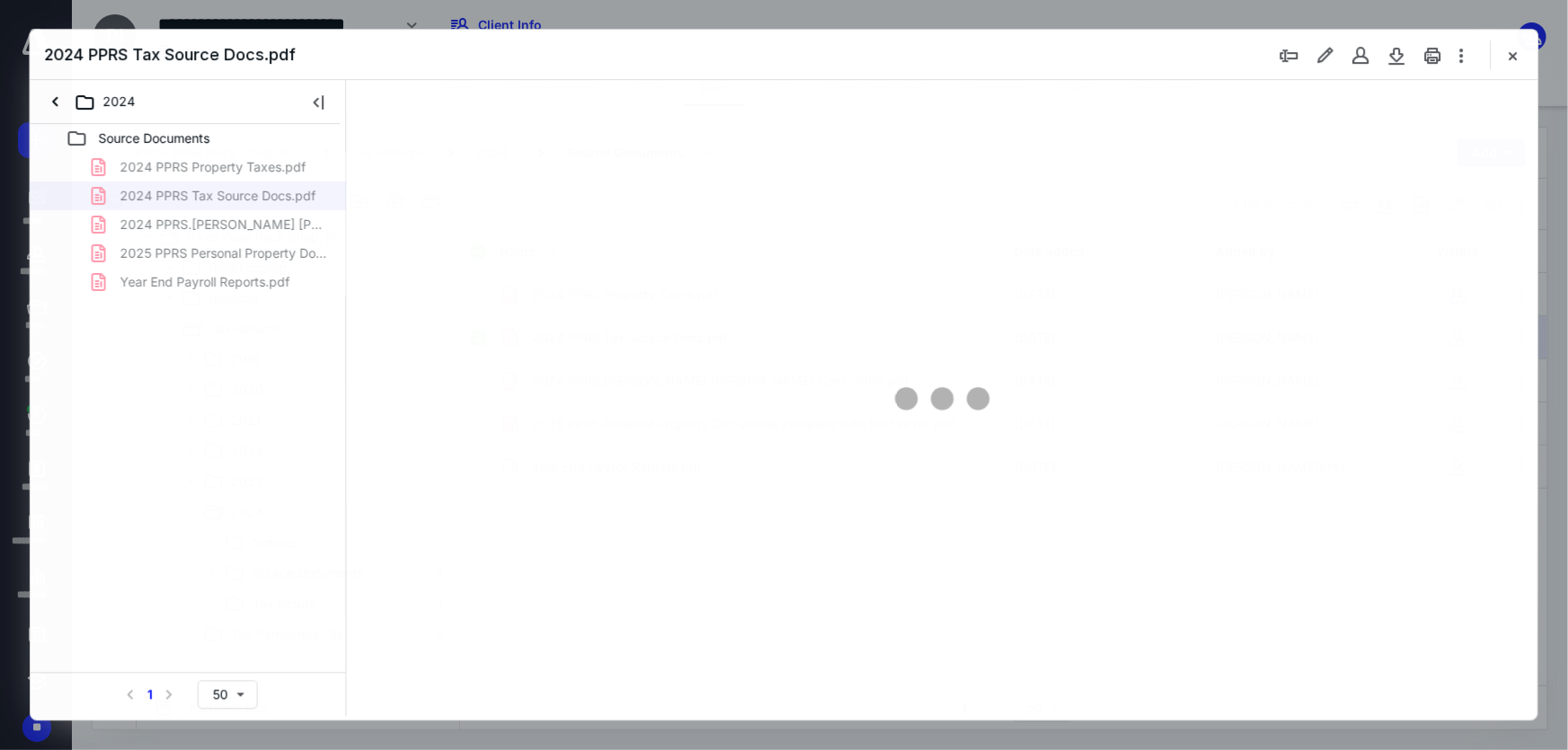 scroll, scrollTop: 0, scrollLeft: 0, axis: both 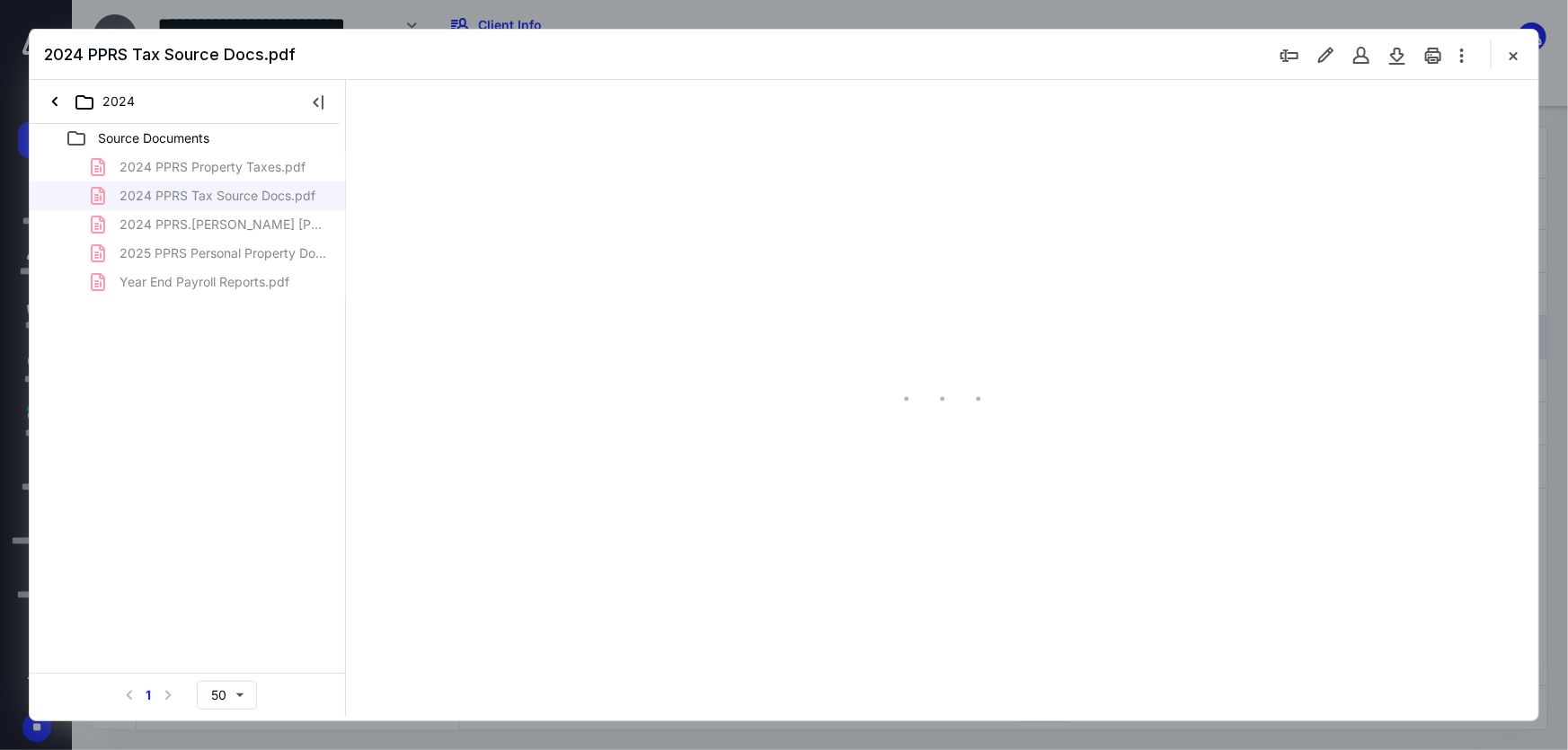 type on "215" 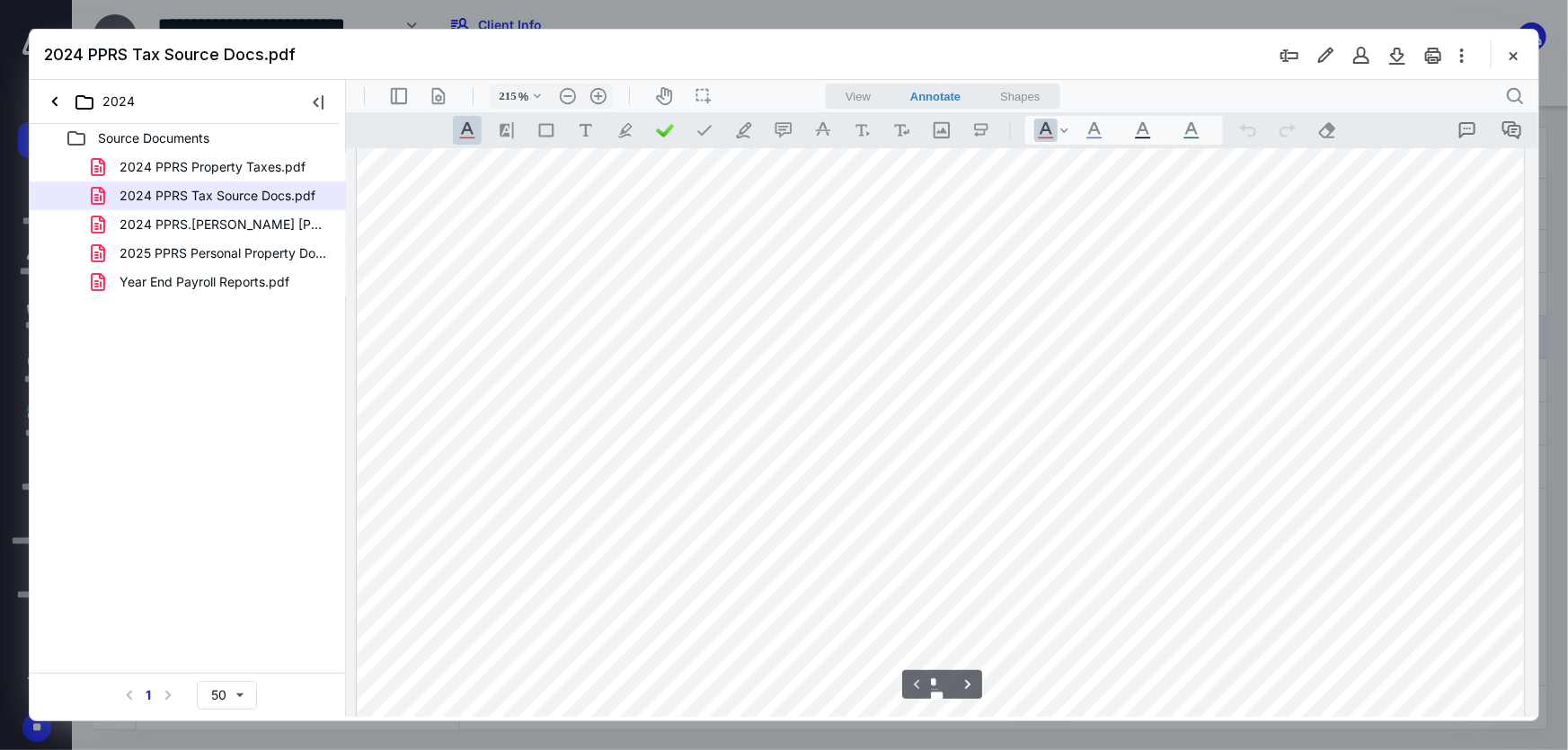 scroll, scrollTop: 566, scrollLeft: 1, axis: both 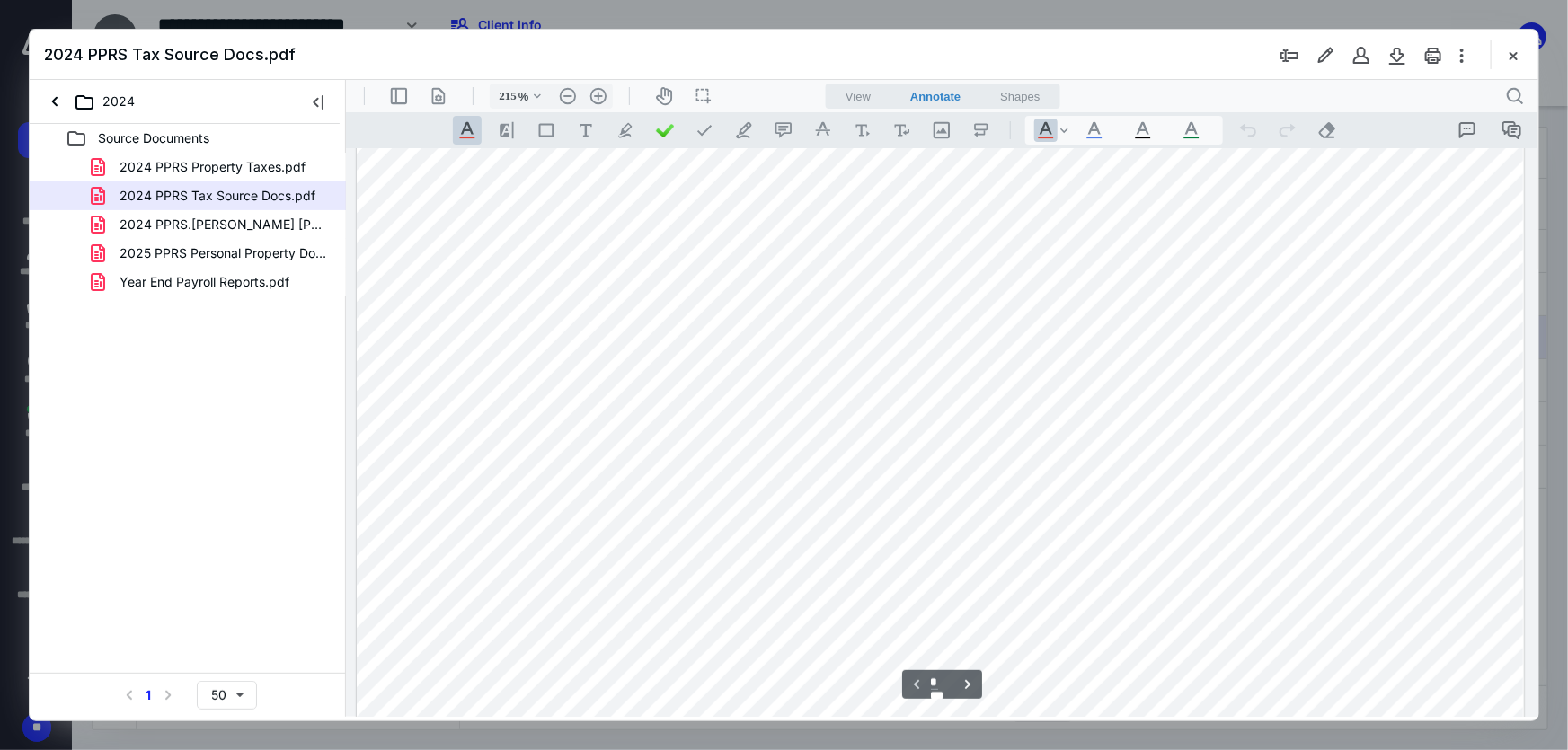 drag, startPoint x: 642, startPoint y: 494, endPoint x: 613, endPoint y: 455, distance: 48.600412 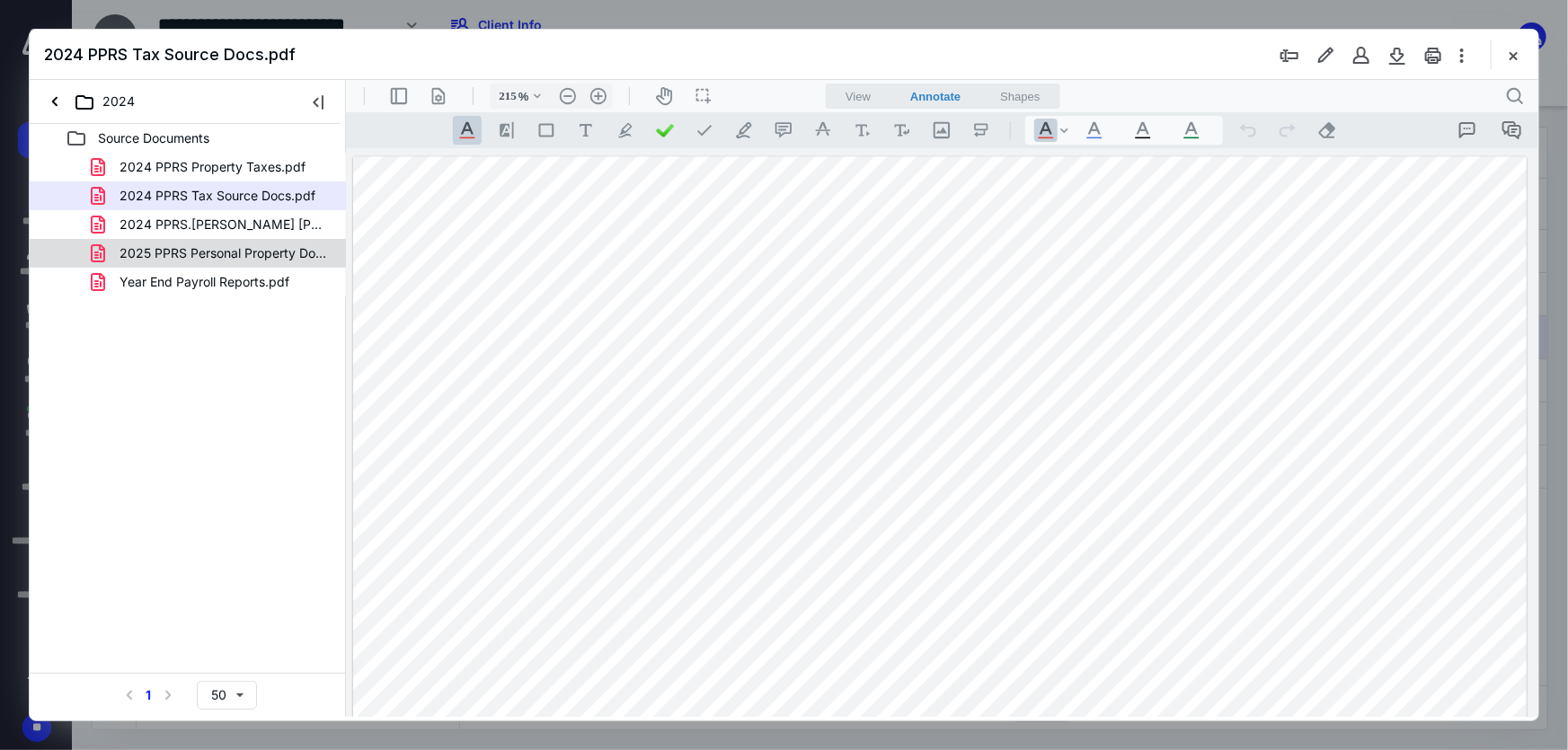 scroll, scrollTop: 1164, scrollLeft: 6, axis: both 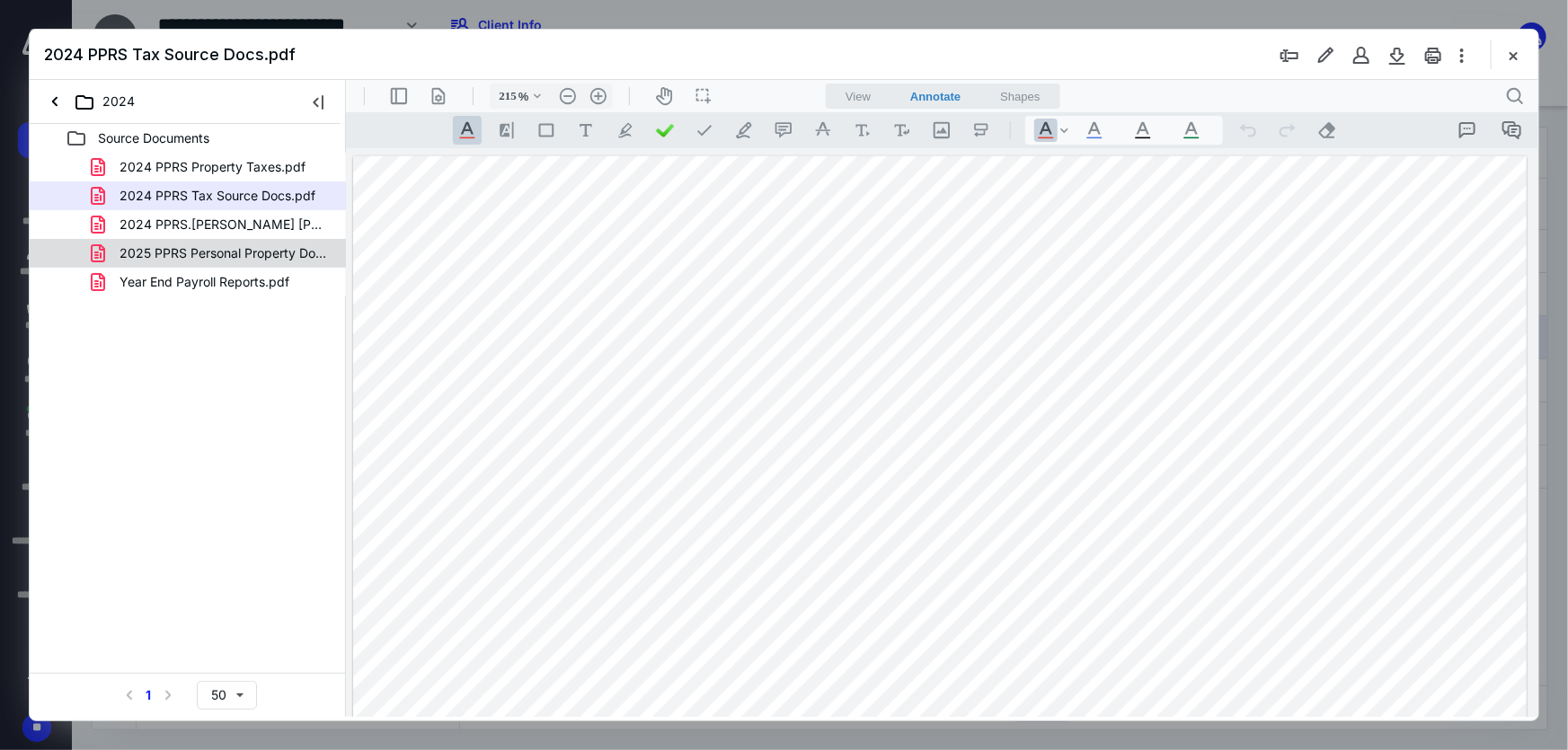type on "*" 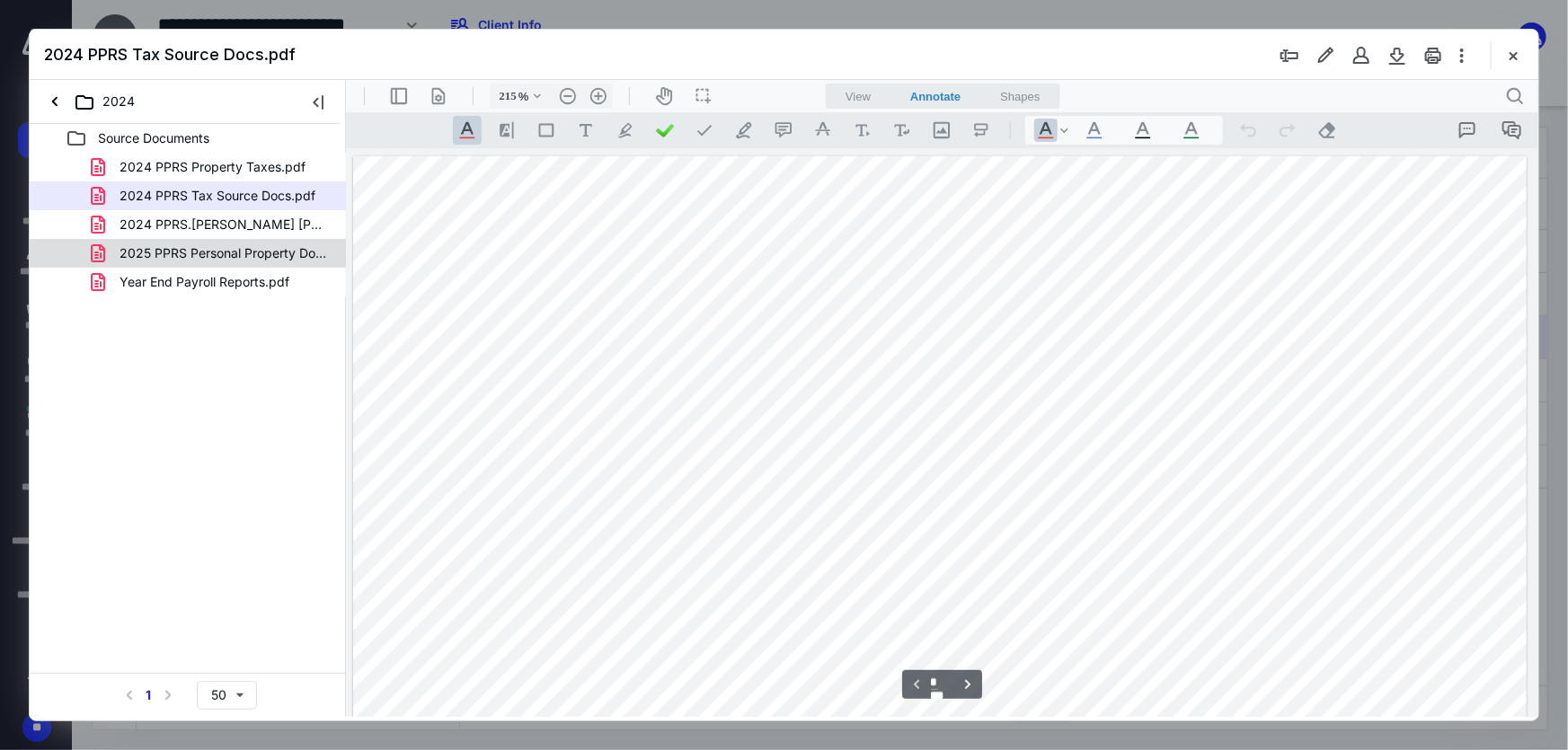 scroll, scrollTop: 0, scrollLeft: 6, axis: horizontal 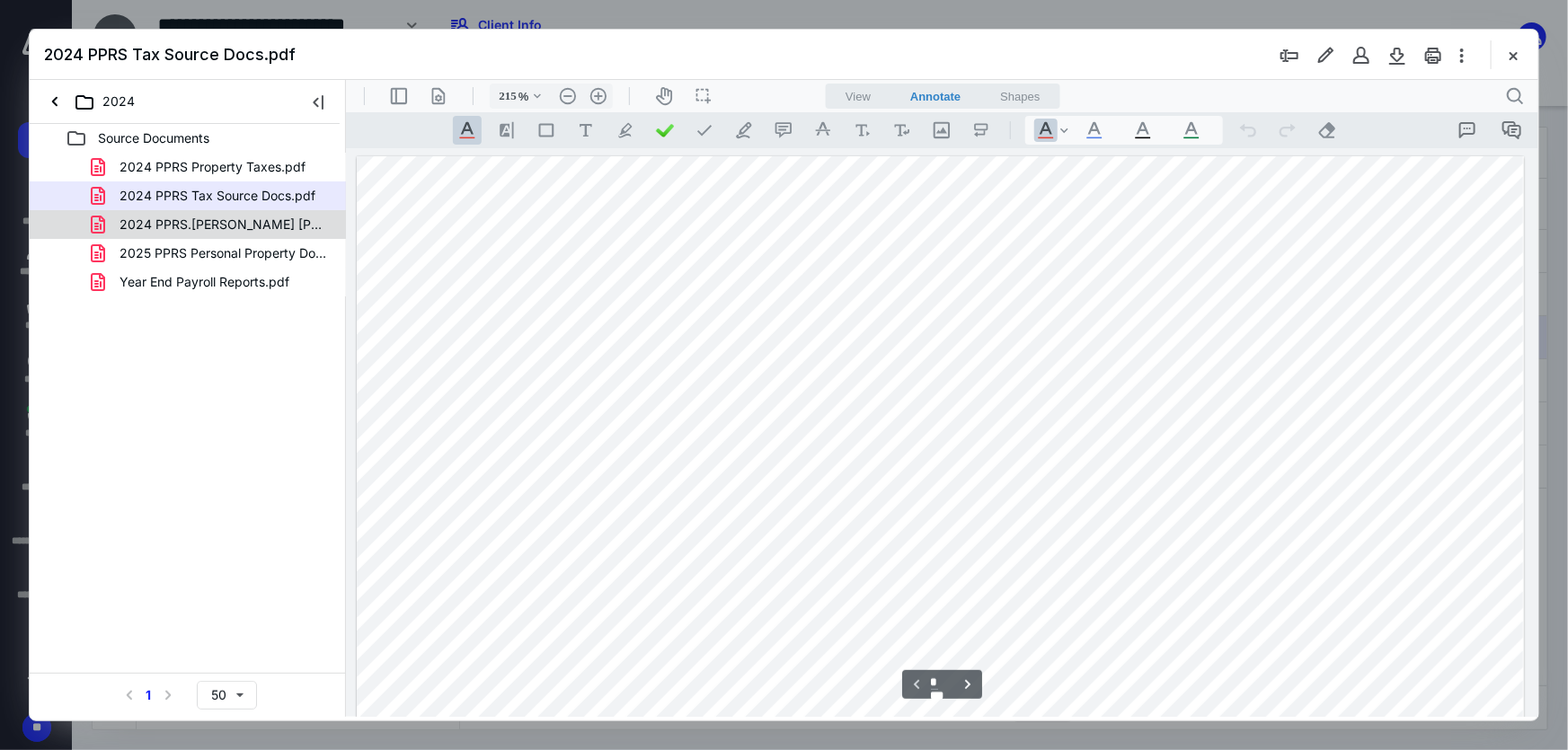 click on "2024 PPRS.Engle Morgan Stanley Cons. 1099.pdf" at bounding box center (224, 225) 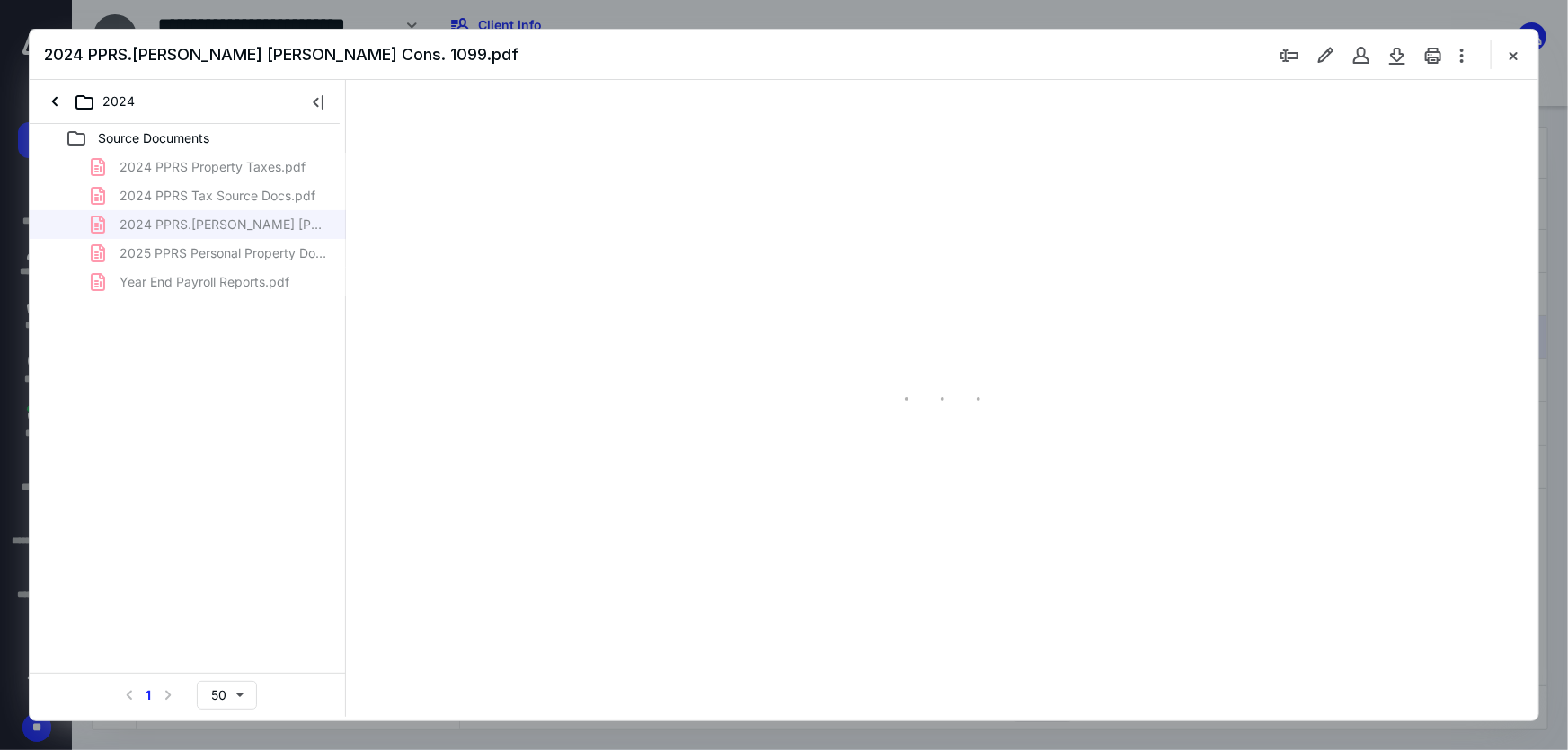 type on "166" 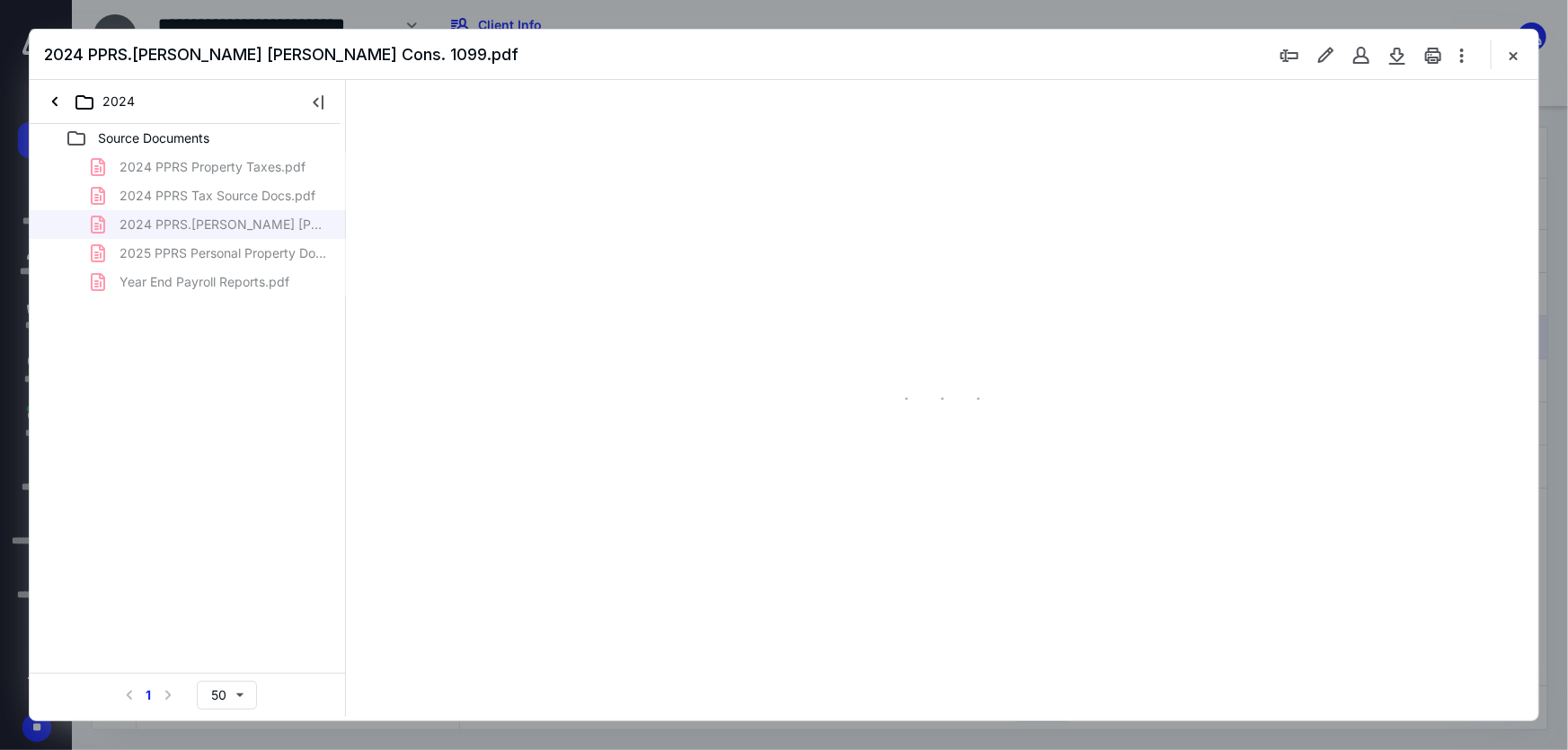 scroll, scrollTop: 0, scrollLeft: 1, axis: horizontal 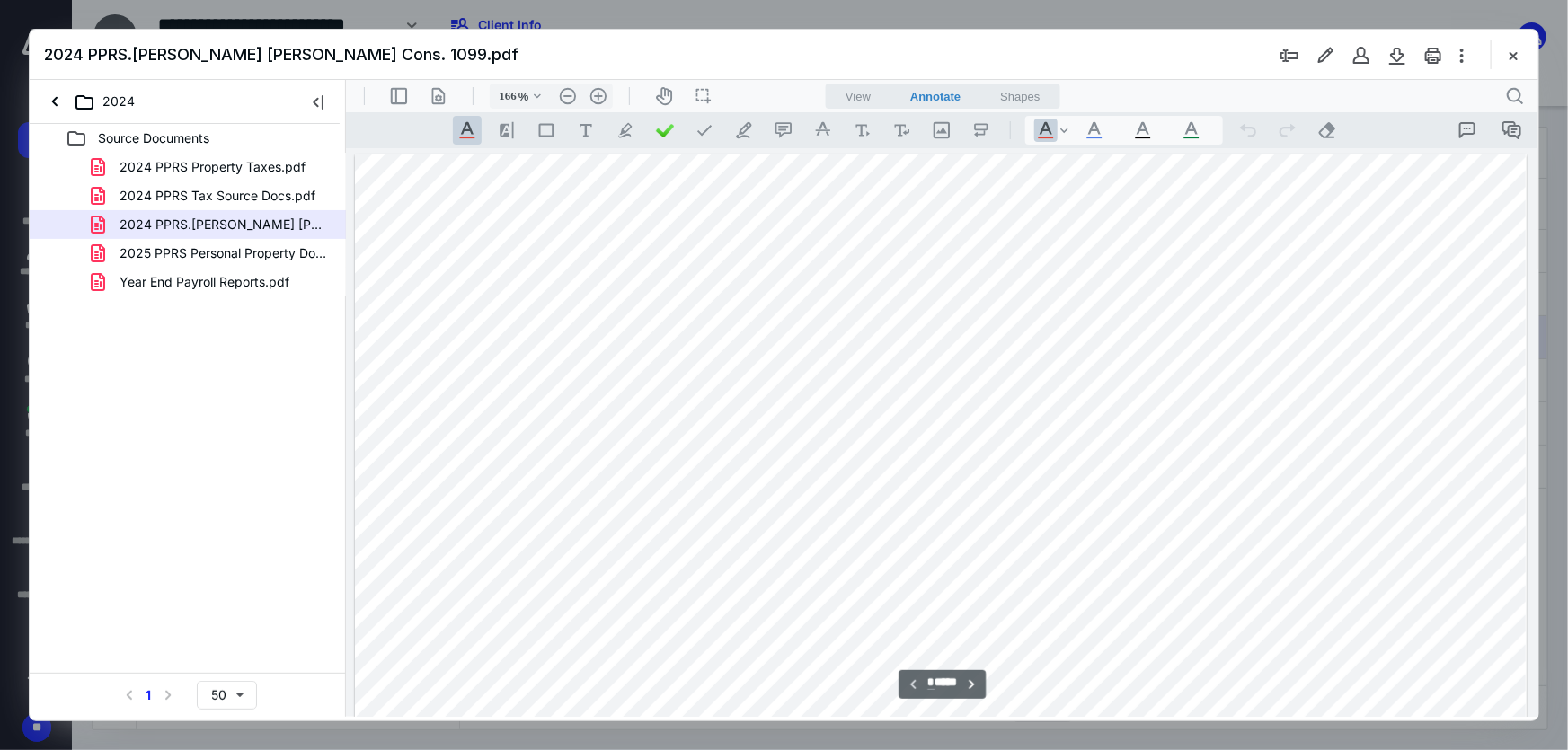click at bounding box center [940, 604] 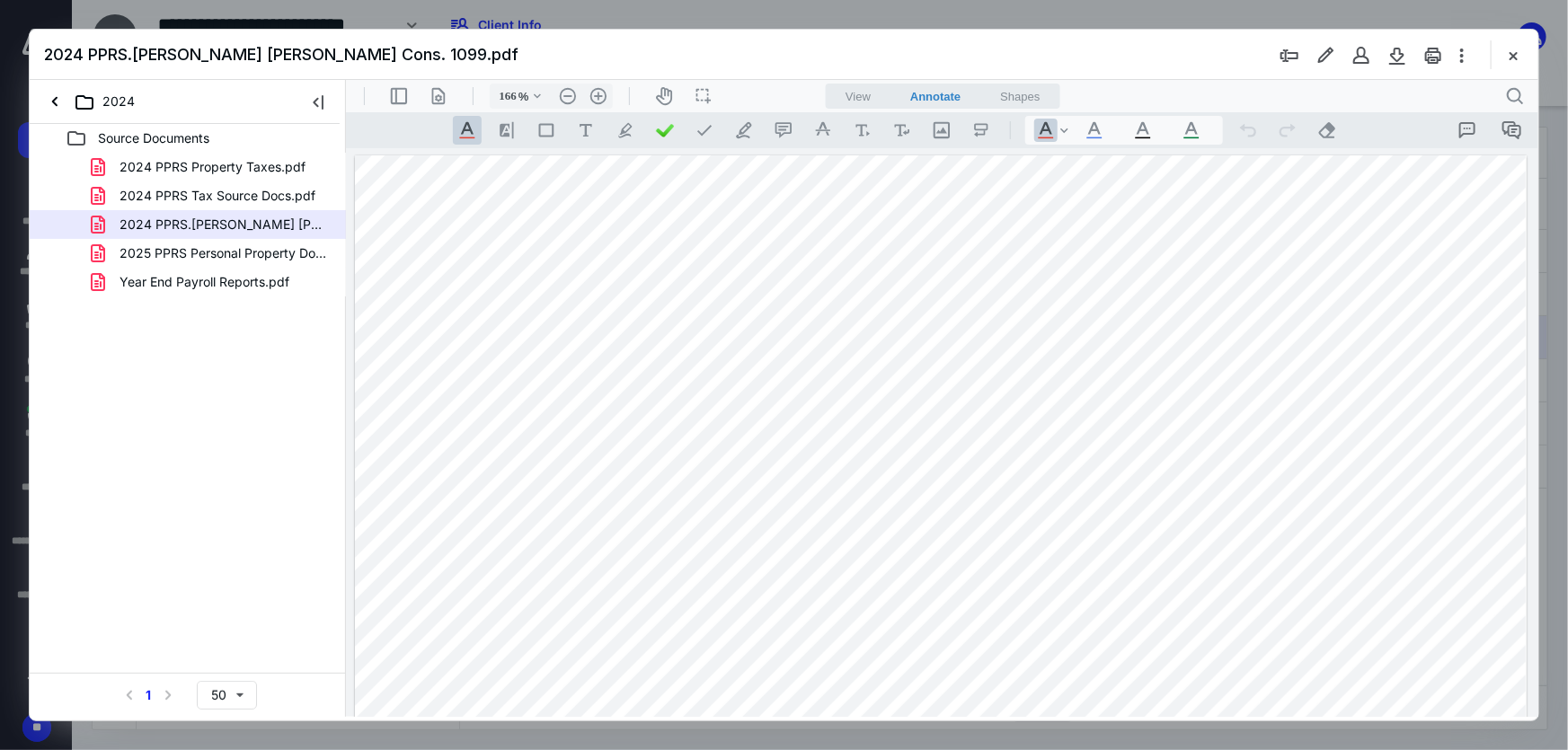 scroll, scrollTop: 1518, scrollLeft: 4, axis: both 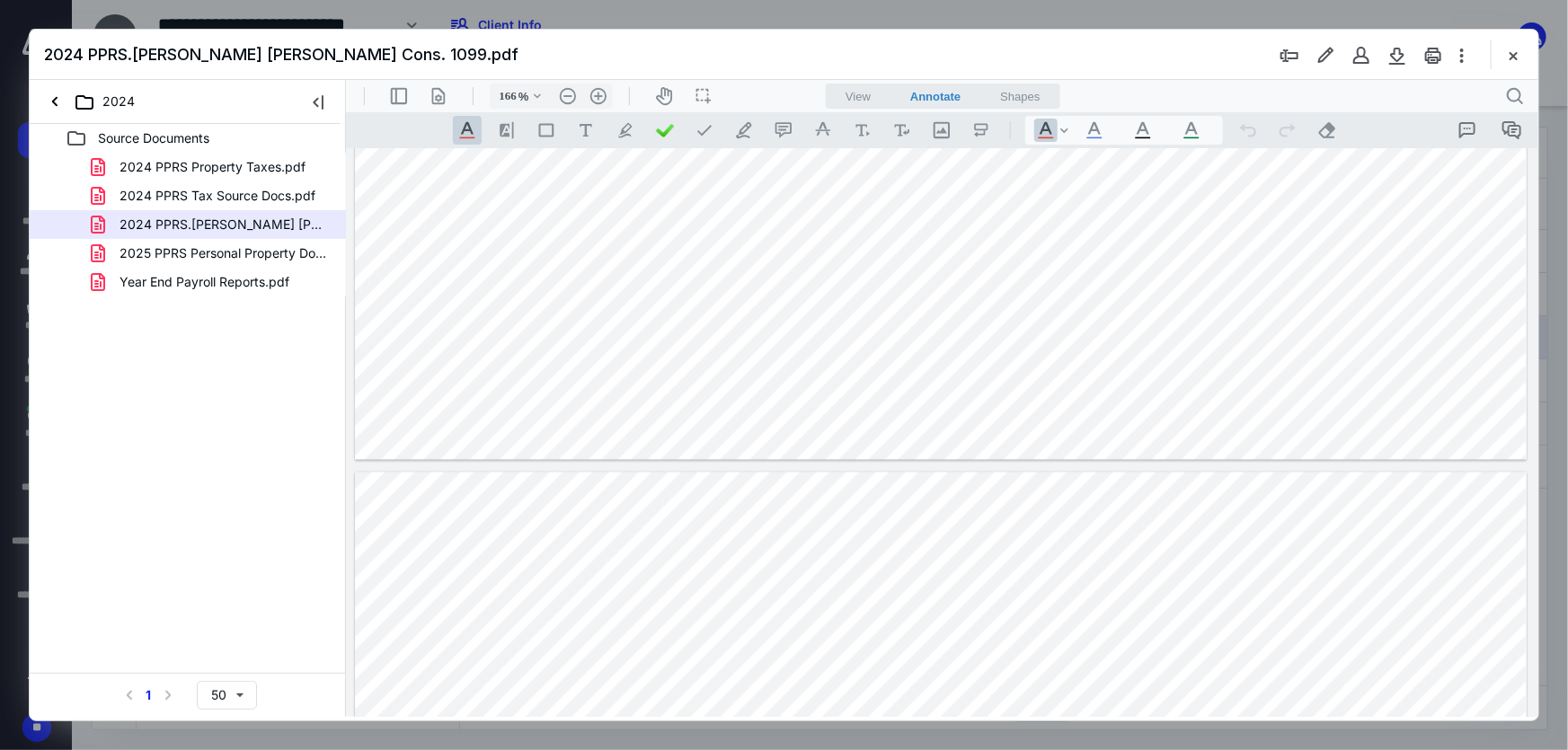 type on "*" 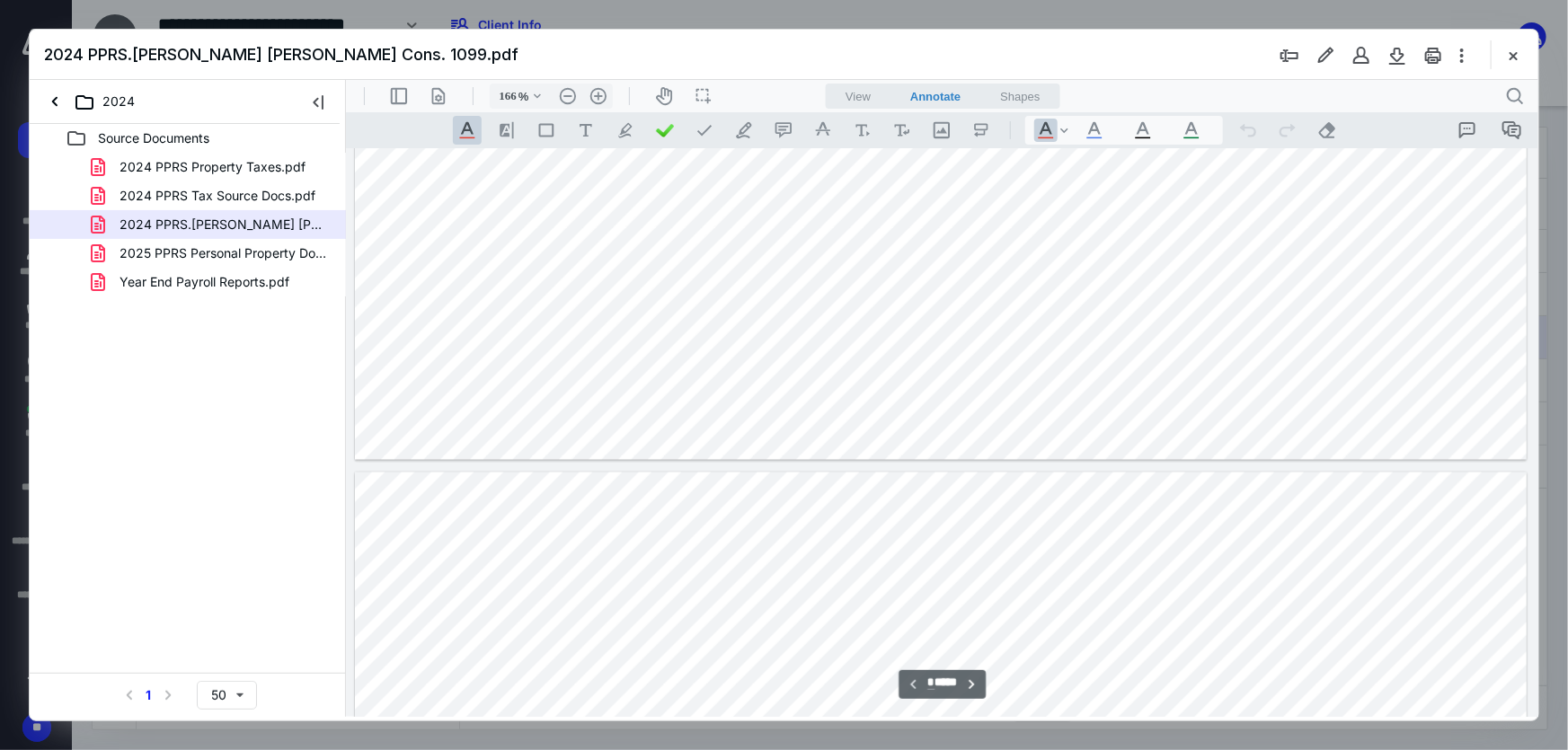 scroll, scrollTop: 0, scrollLeft: 4, axis: horizontal 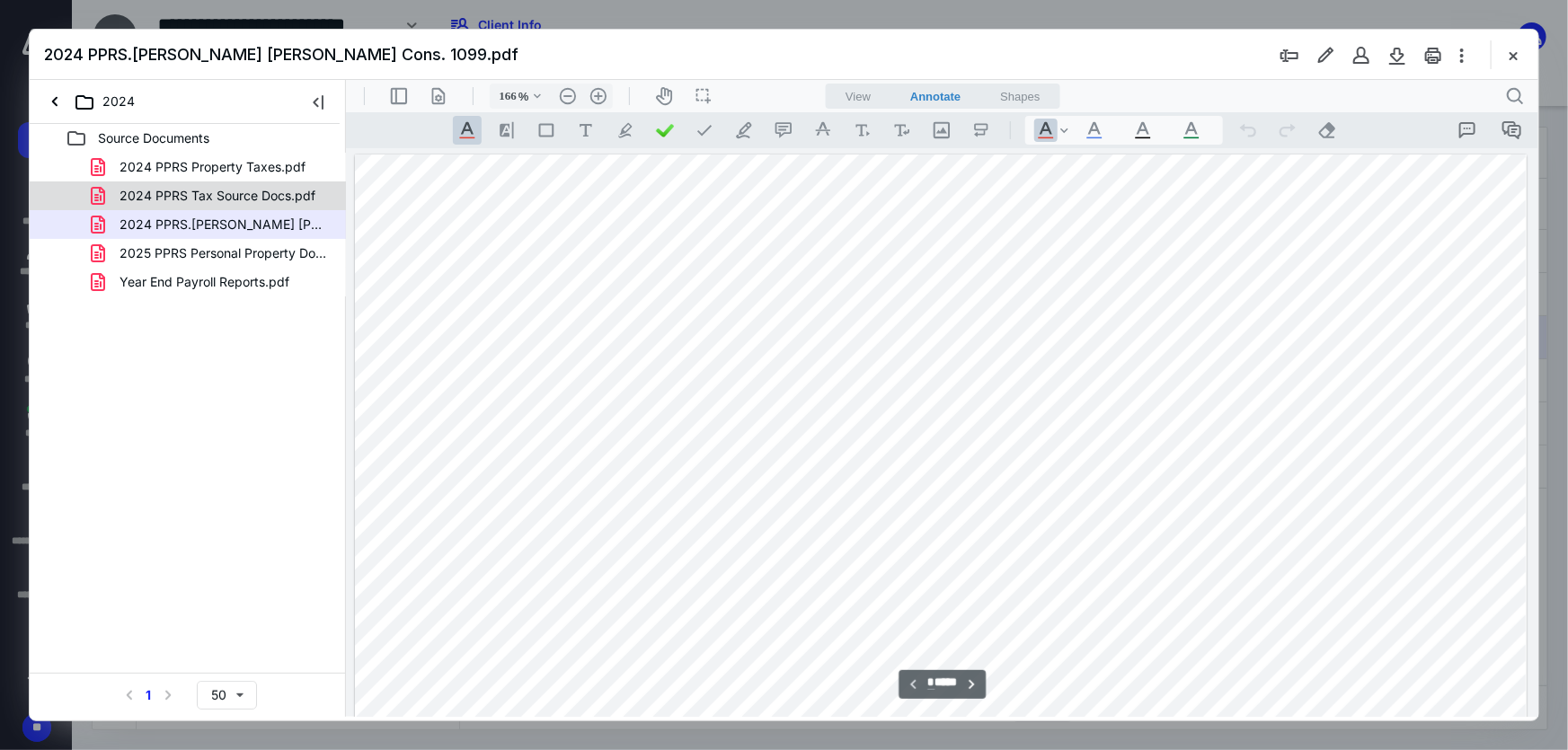 click on "2024 PPRS Tax Source Docs.pdf" at bounding box center (188, 196) 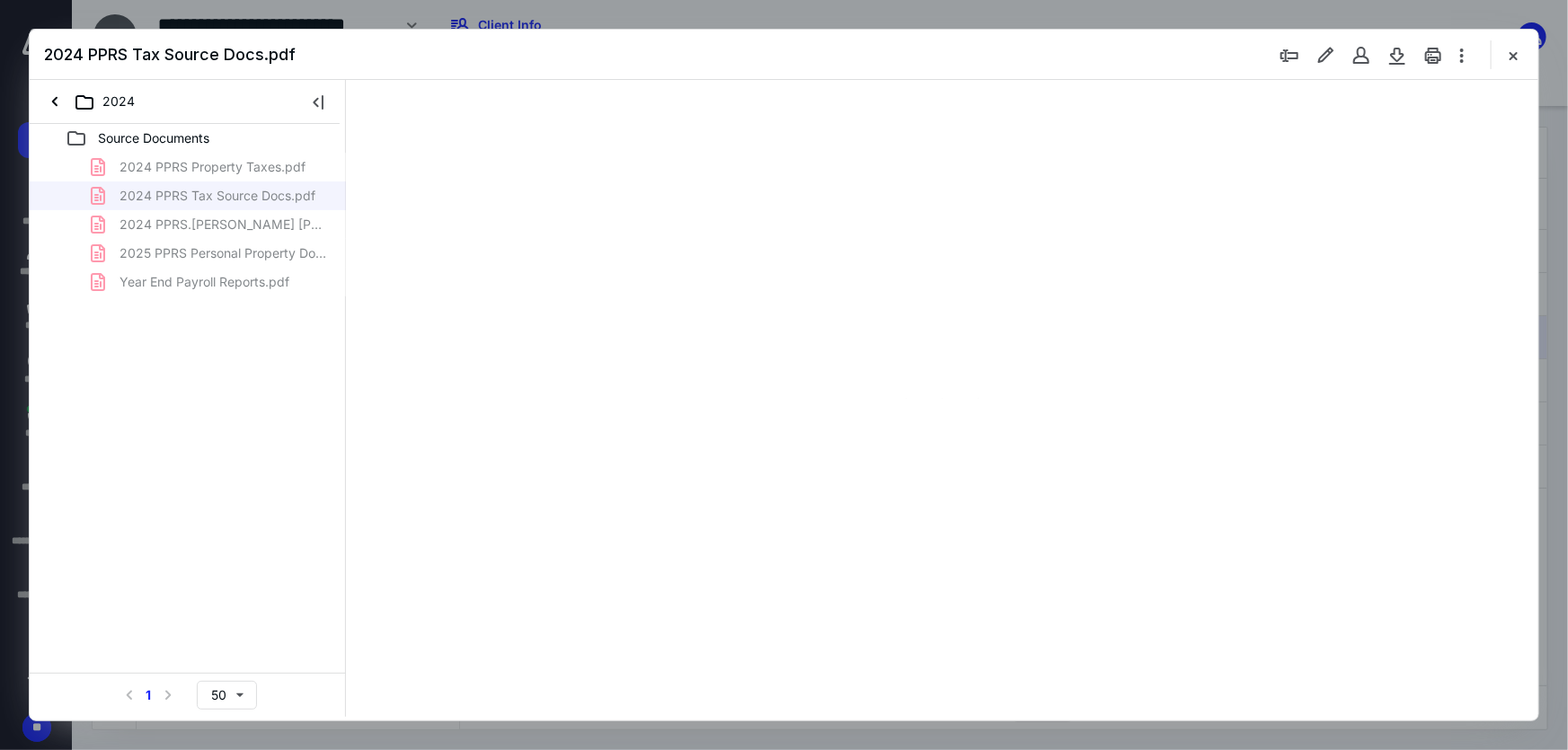 type on "215" 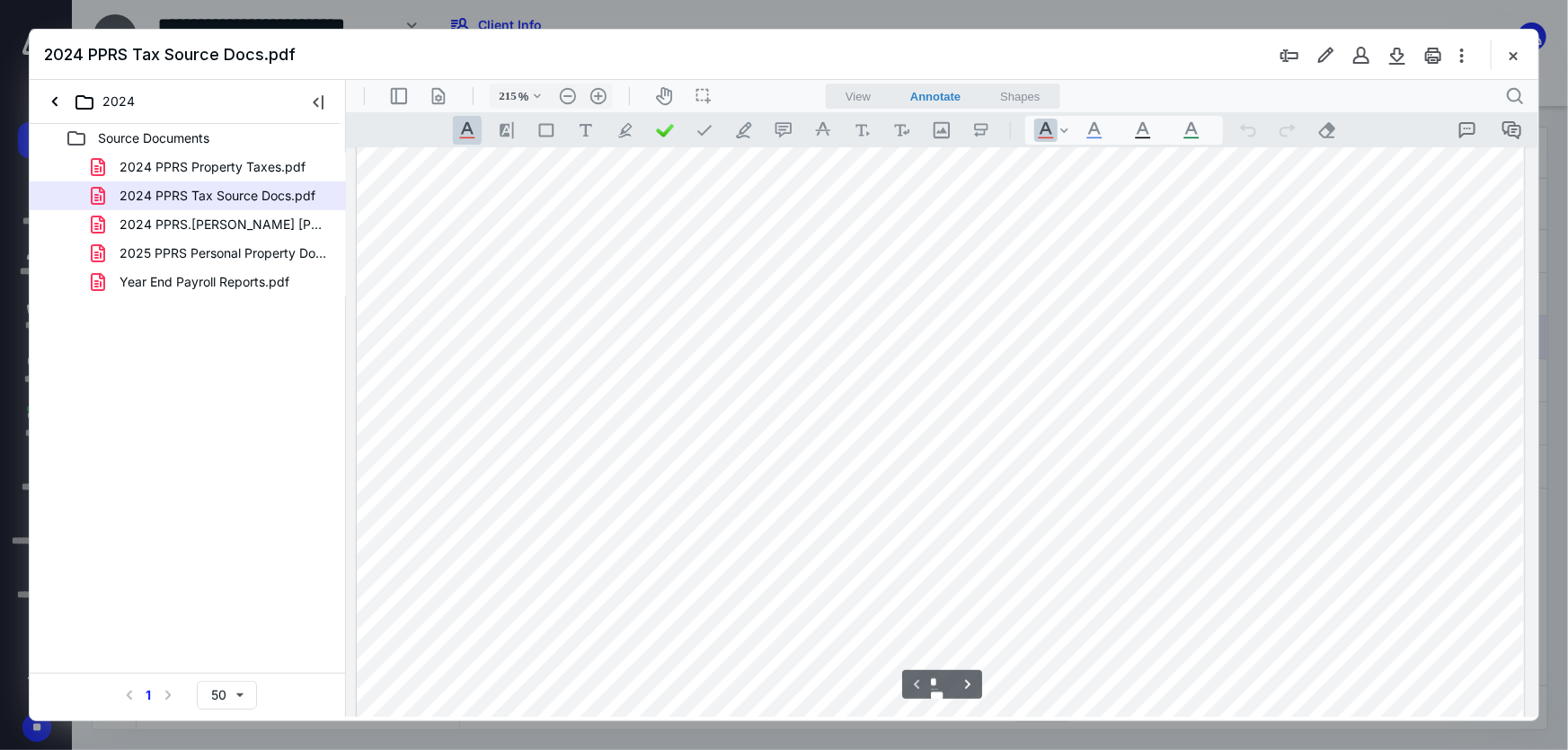 click at bounding box center (940, 653) 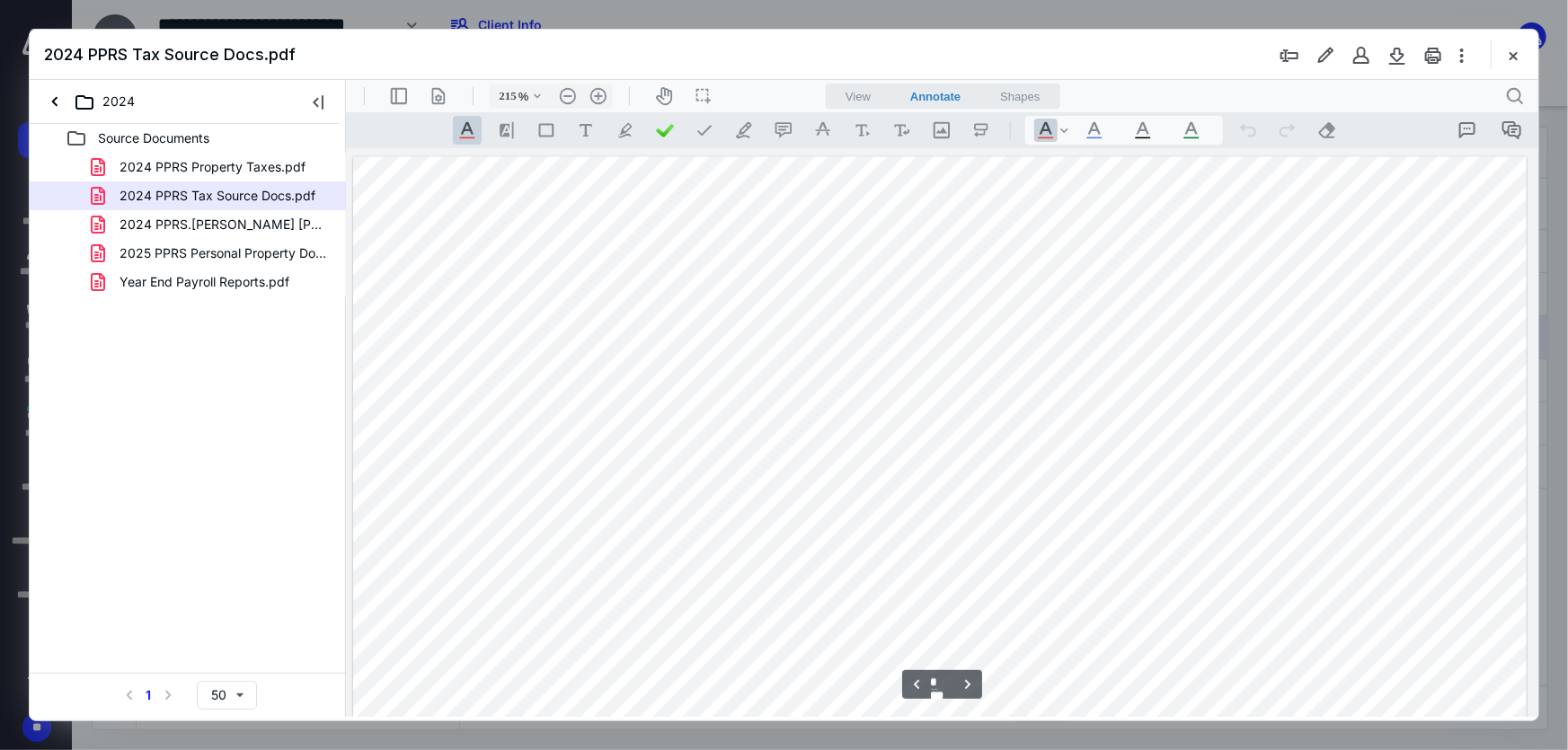 type on "*" 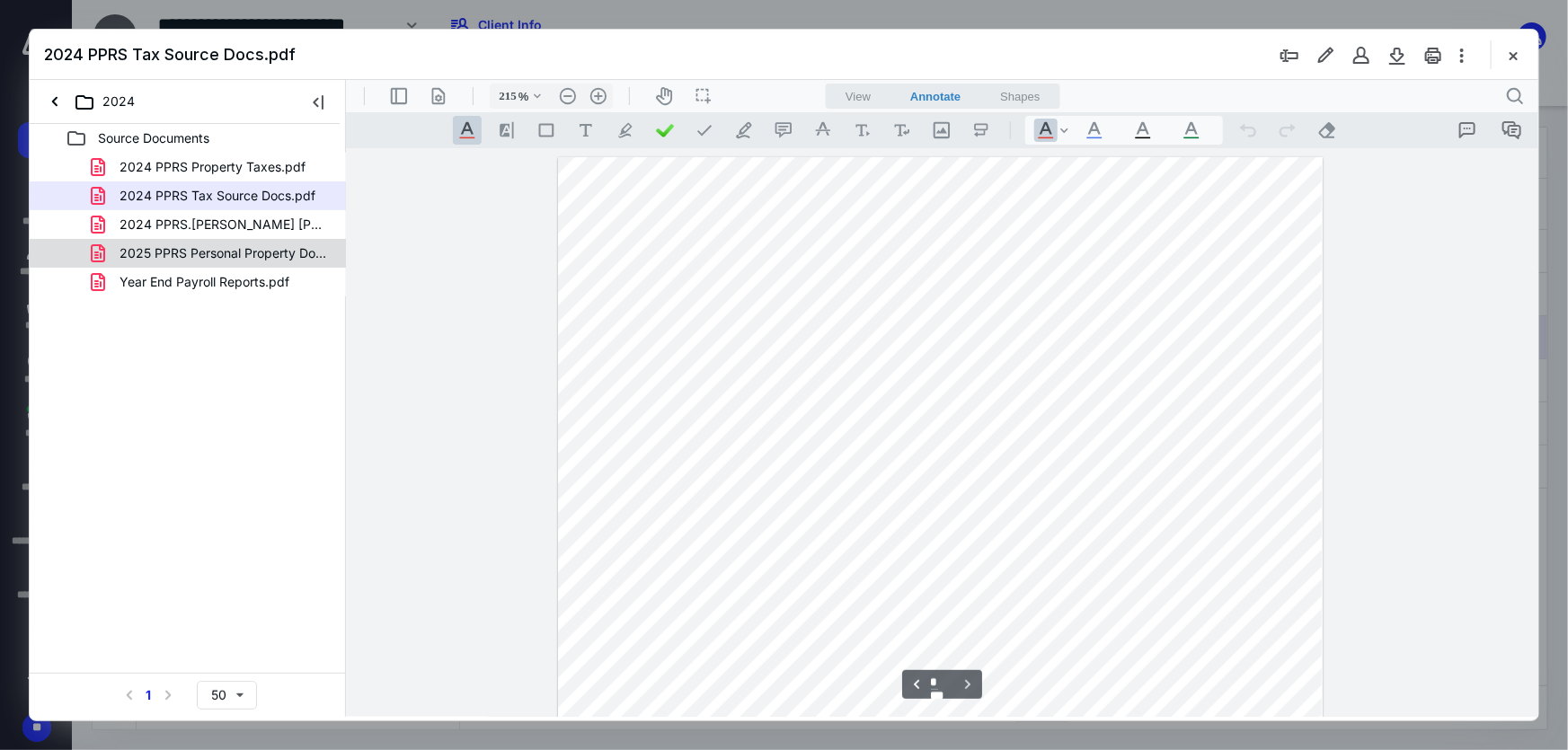 click on "2025 PPRS Personal Property Doc-please complete with the tax ret.pdf" at bounding box center (213, 253) 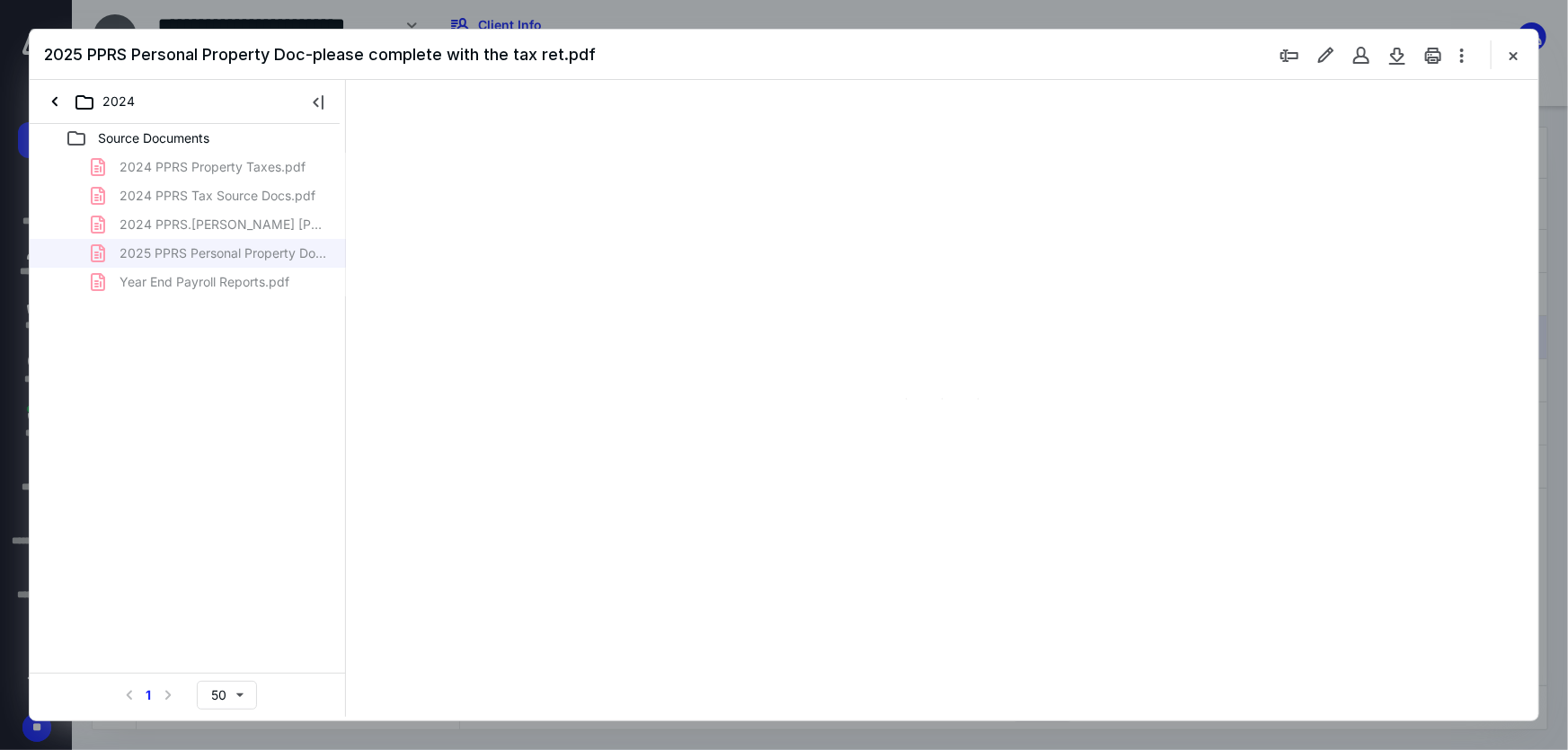 click on "2024 PPRS Property Taxes.pdf 2024 PPRS Tax Source Docs.pdf 2024 PPRS.Engle Morgan Stanley Cons. 1099.pdf 2025 PPRS Personal Property Doc-please complete with the tax ret.pdf Year End Payroll Reports.pdf" at bounding box center (188, 225) 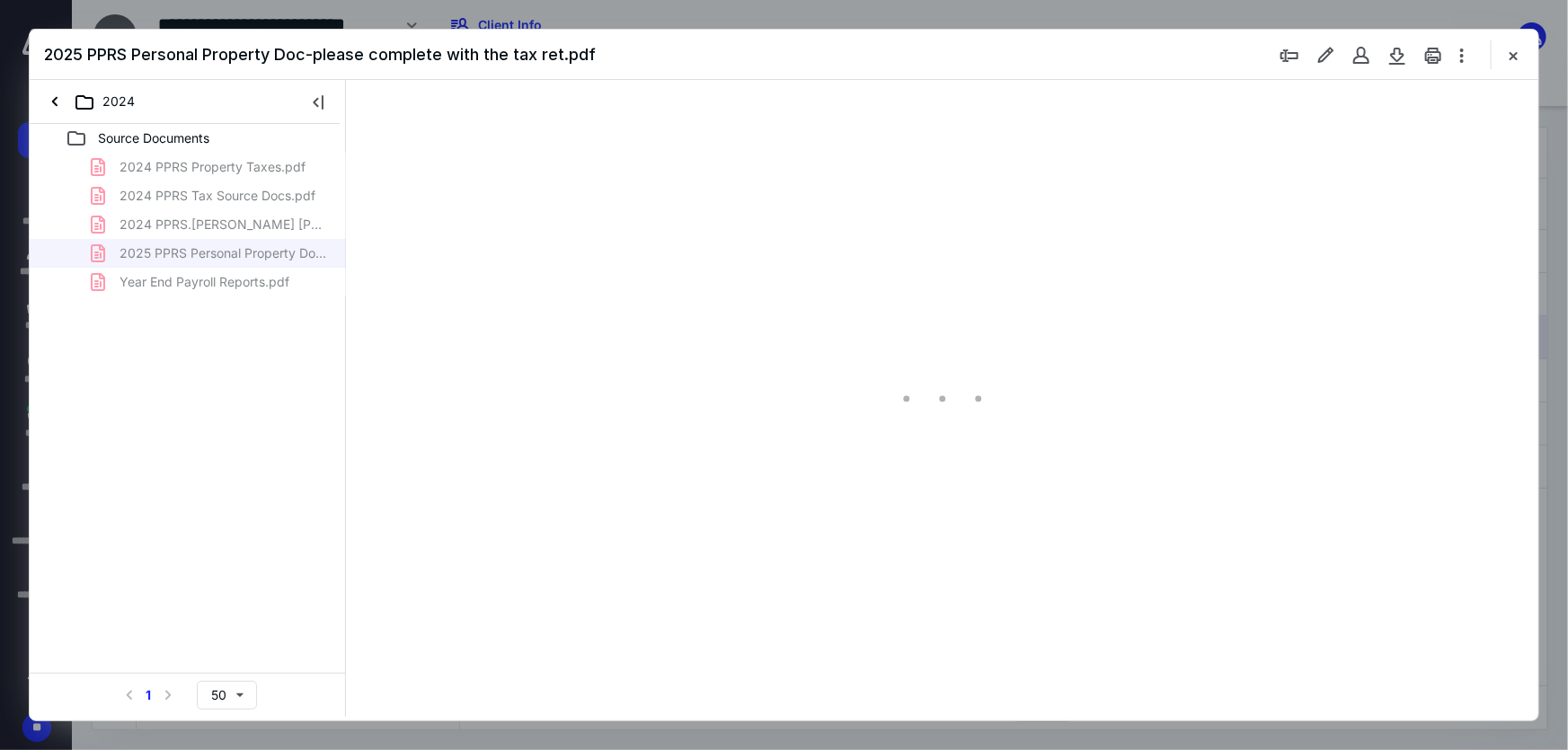 type on "214" 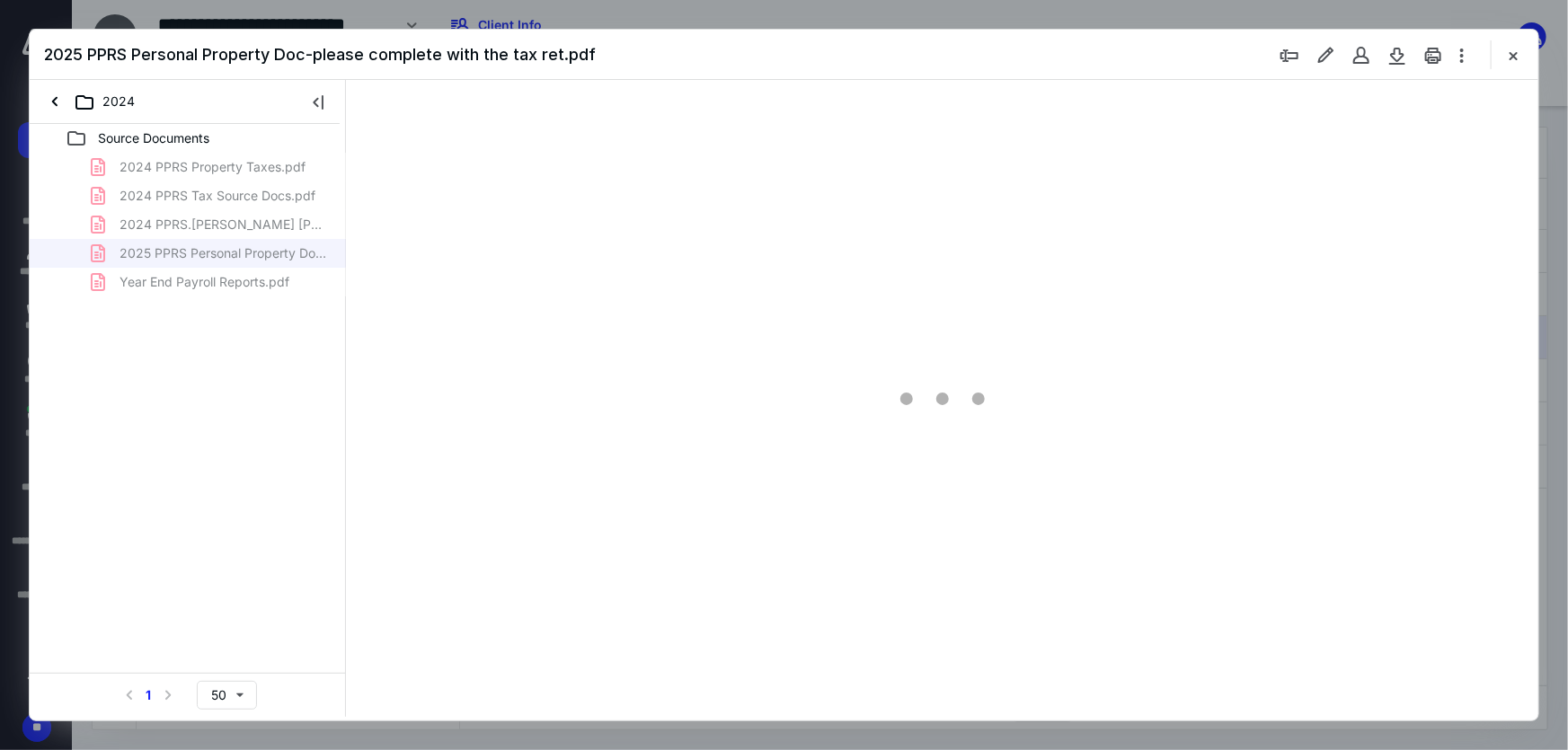 scroll, scrollTop: 76, scrollLeft: 1, axis: both 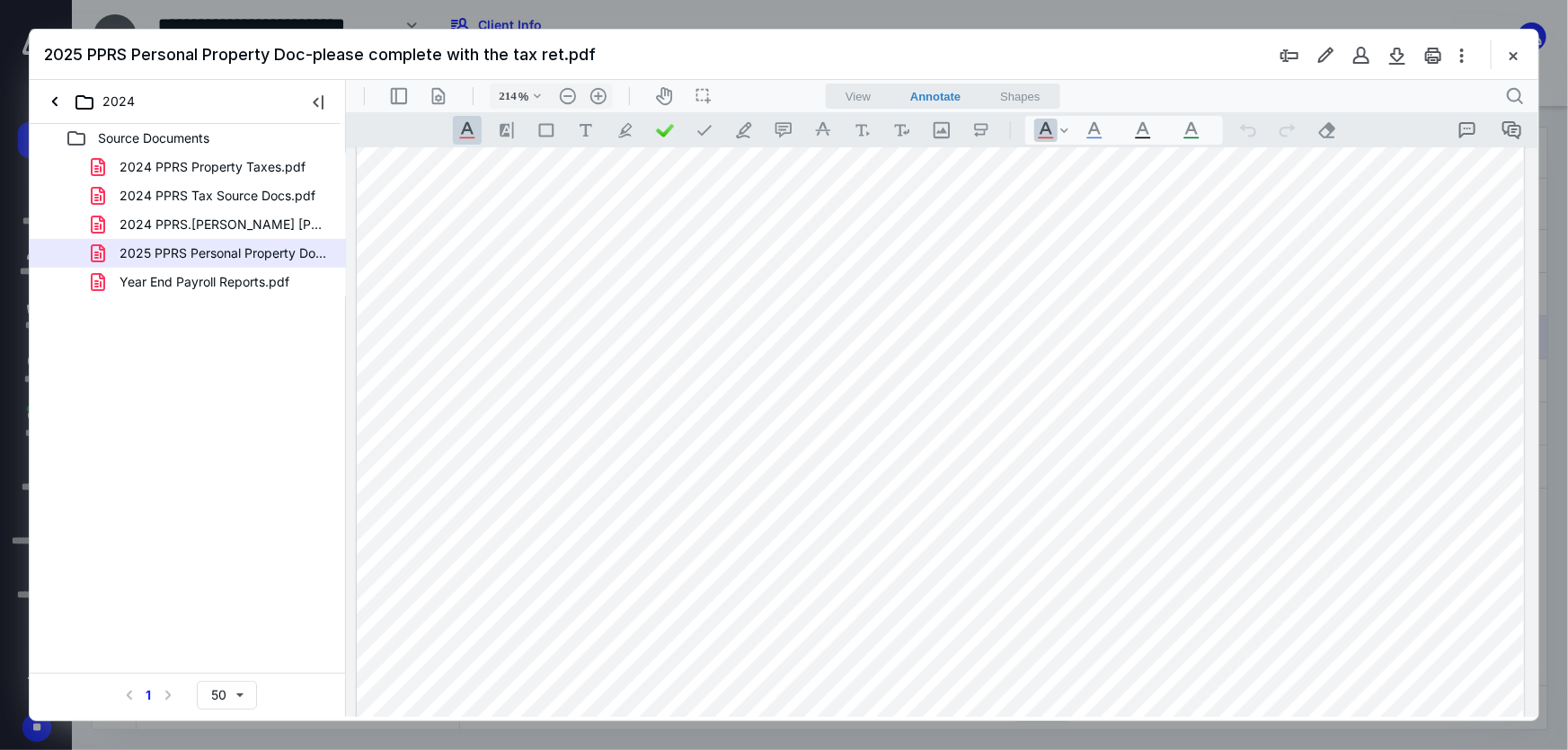 click on "**********" at bounding box center (939, 3145) 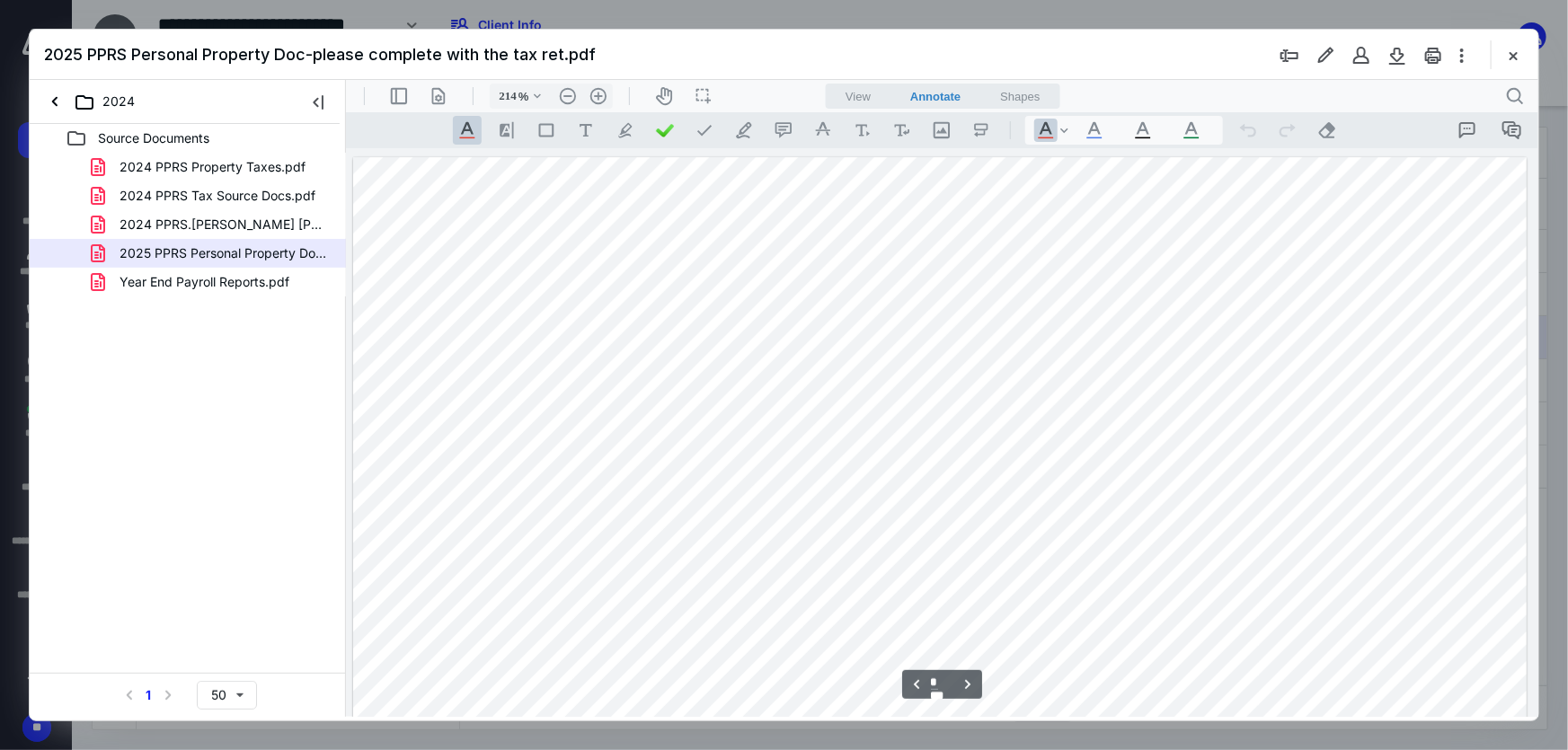 type on "*" 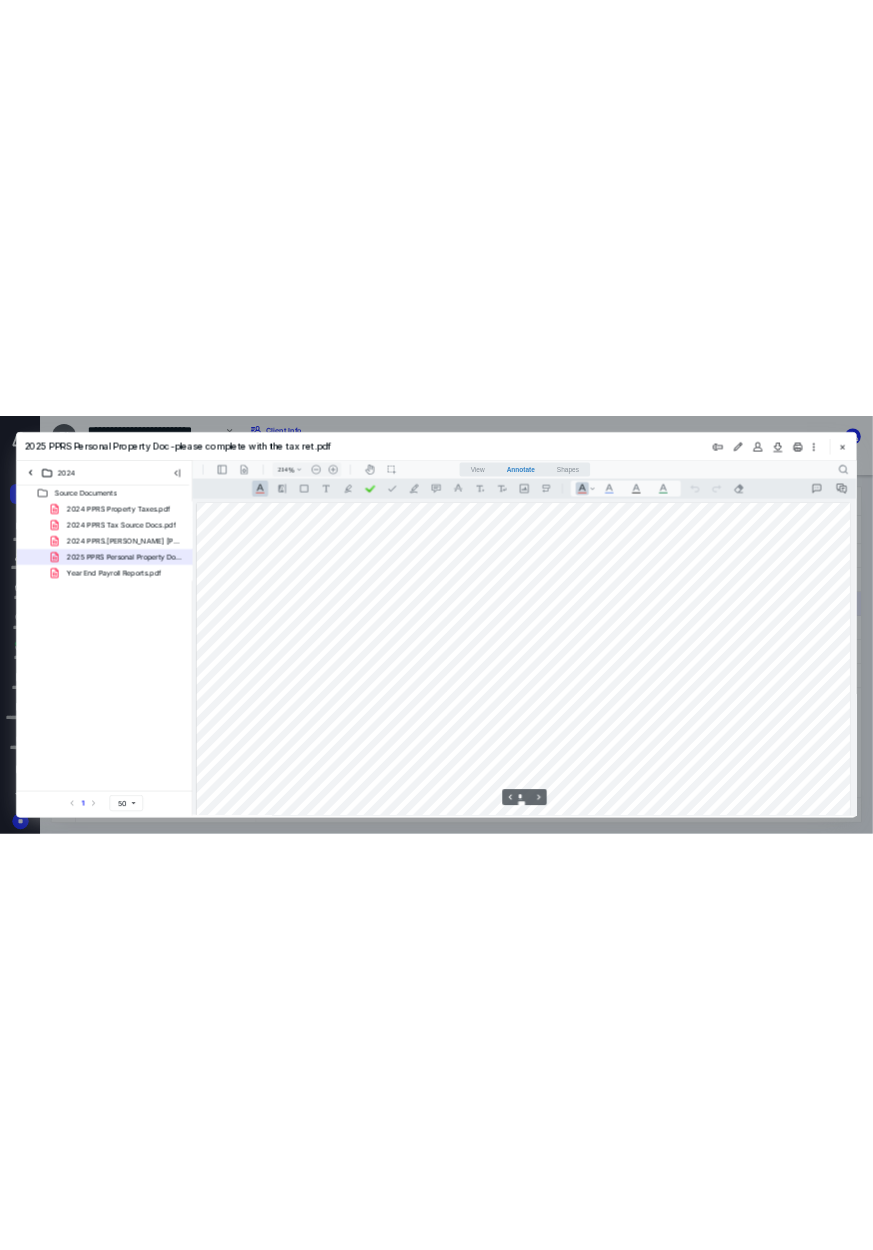 scroll, scrollTop: 5132, scrollLeft: 7, axis: both 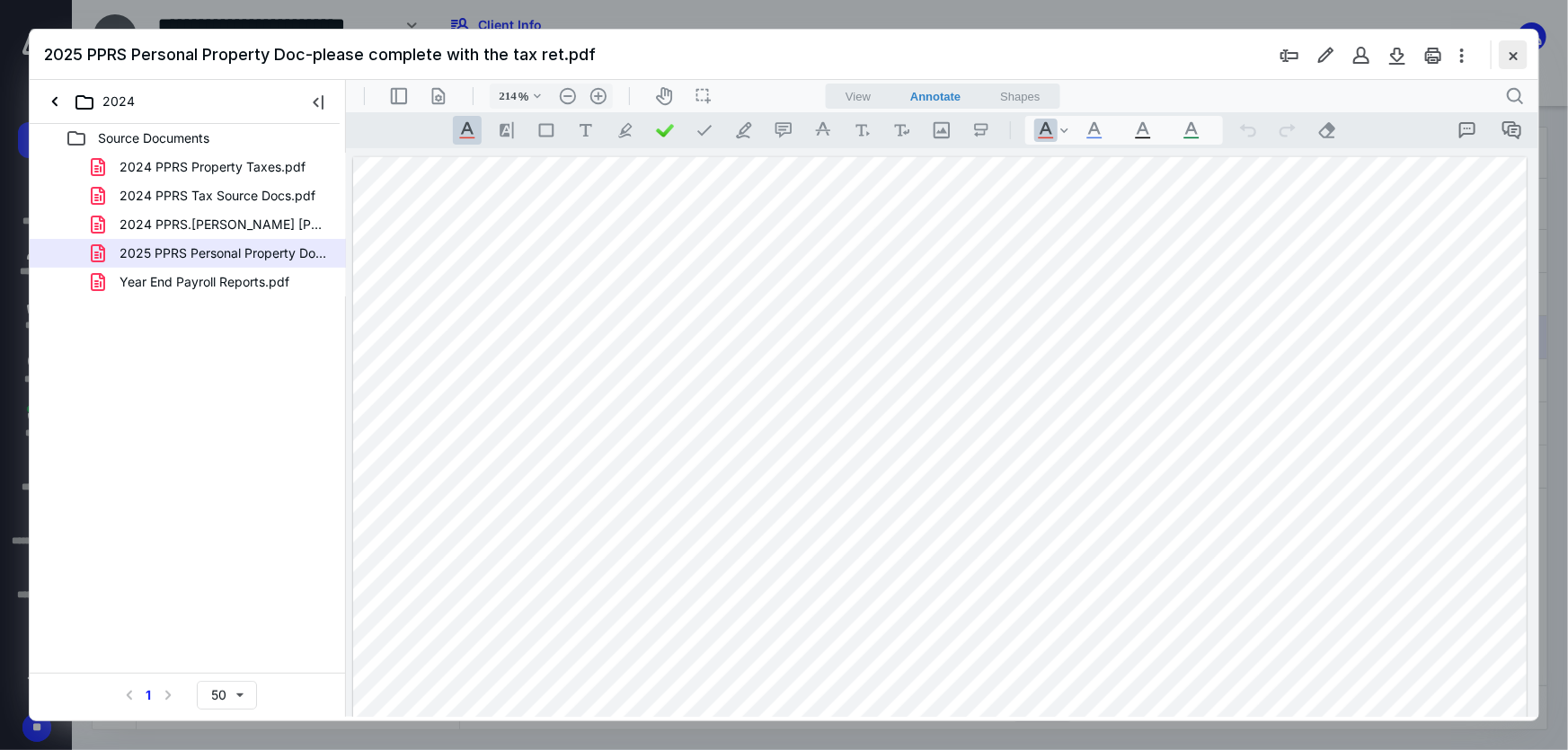 click at bounding box center [1513, 55] 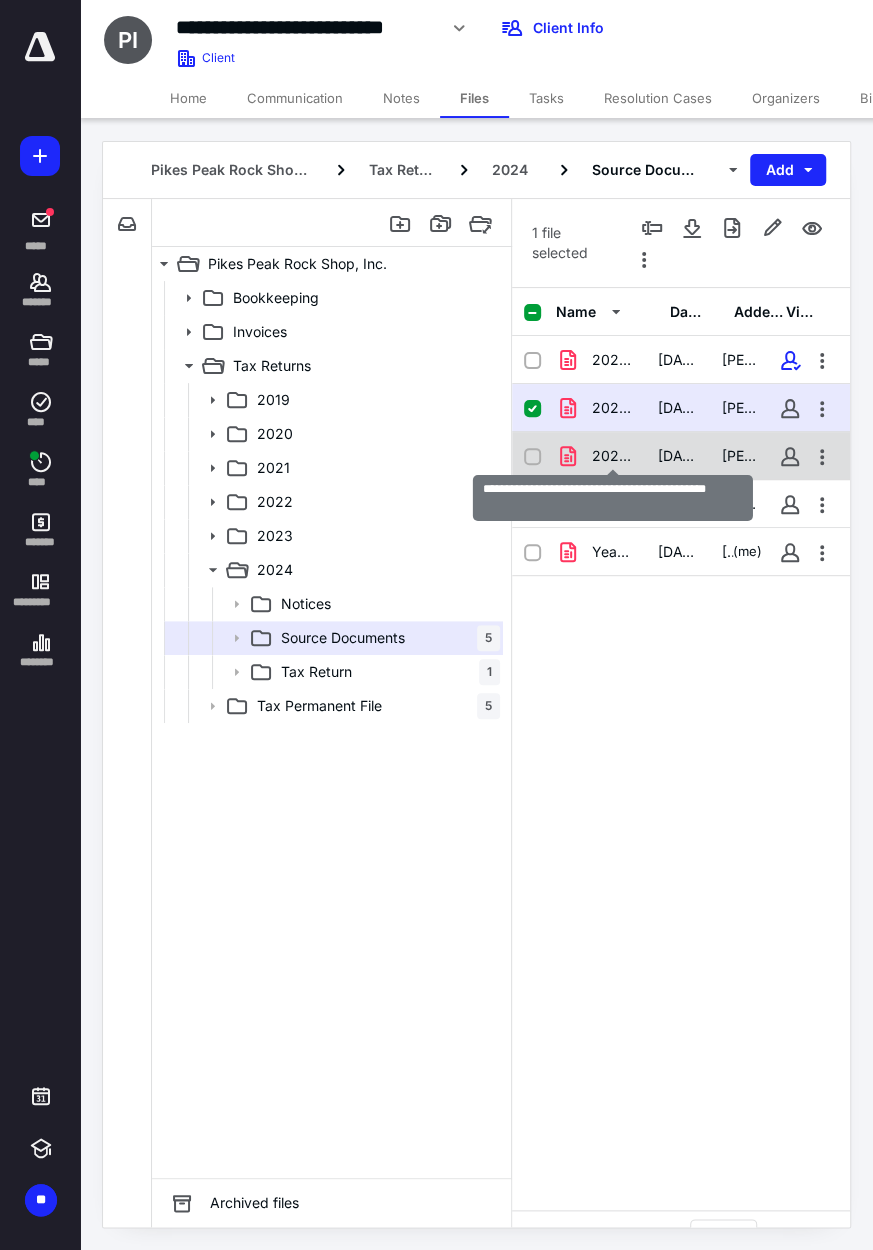 click on "2024 PPRS.Engle Morgan Stanley Cons. 1099.pdf" at bounding box center (613, 456) 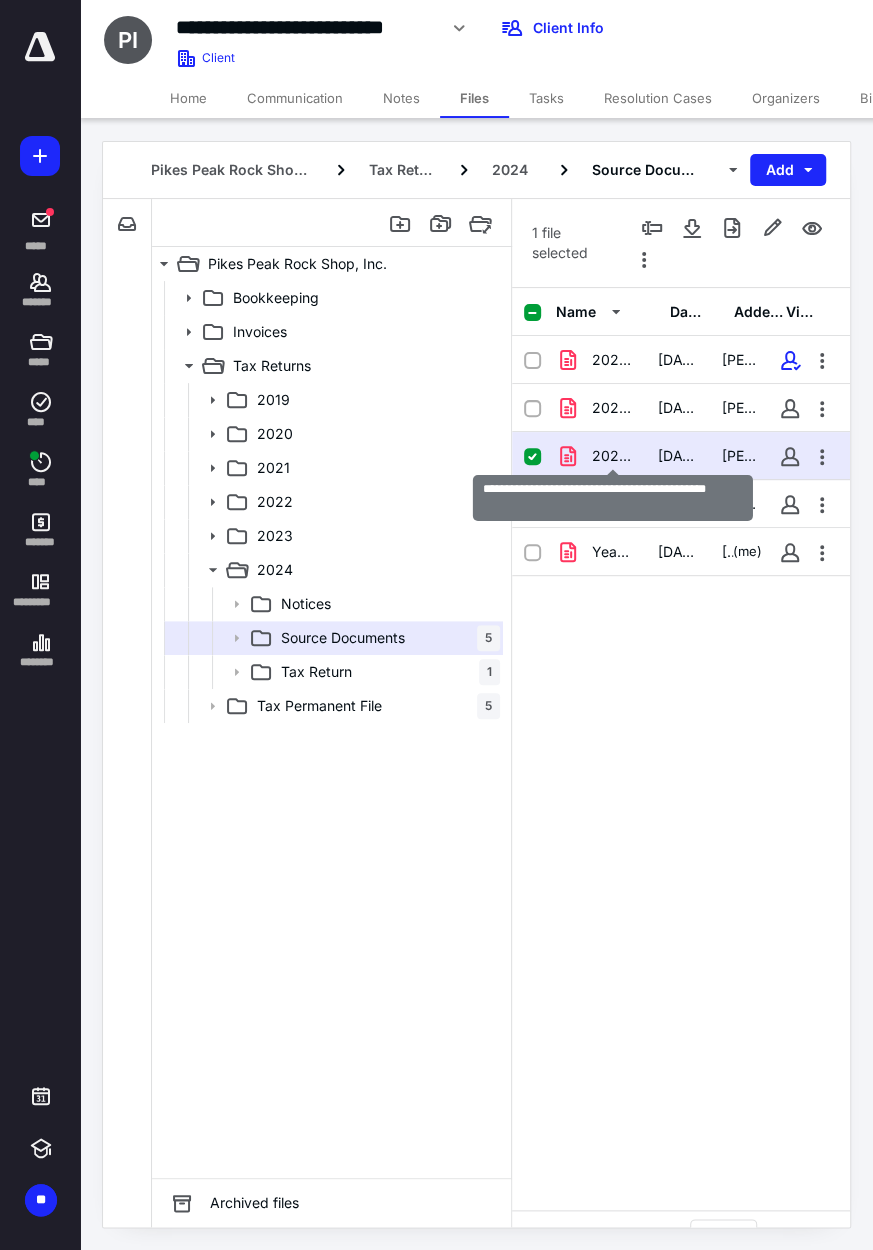click on "2024 PPRS.Engle Morgan Stanley Cons. 1099.pdf" at bounding box center [613, 456] 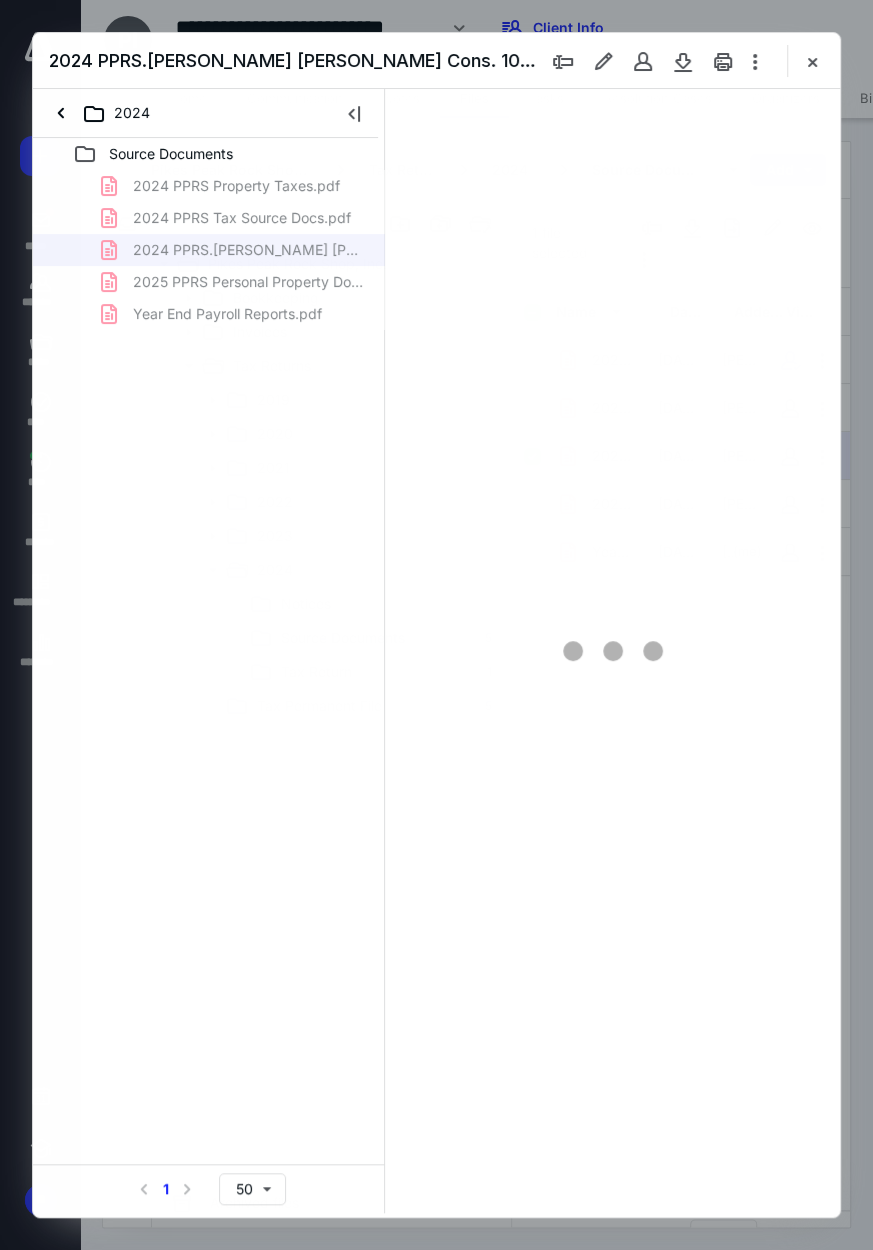 scroll, scrollTop: 0, scrollLeft: 0, axis: both 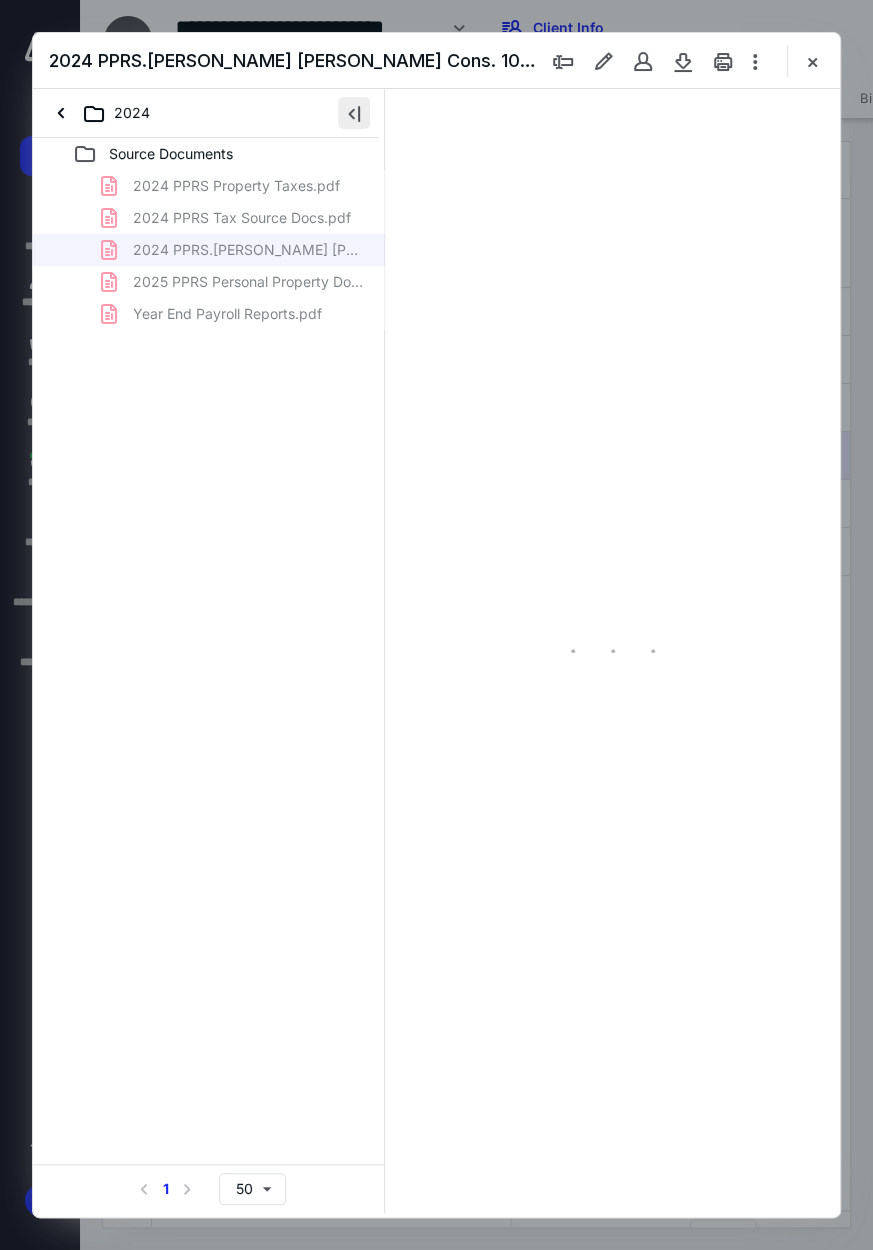 click at bounding box center [354, 113] 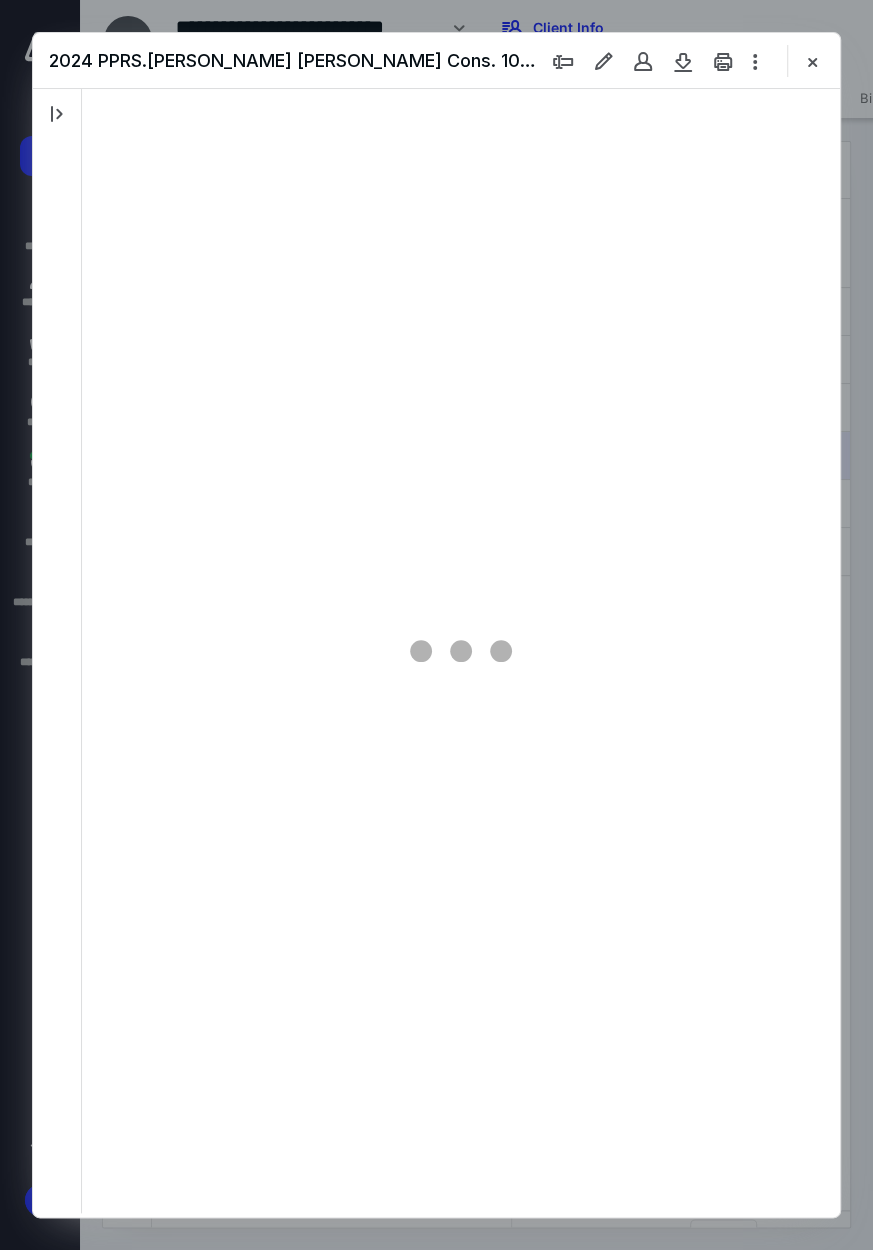 scroll, scrollTop: 103, scrollLeft: 0, axis: vertical 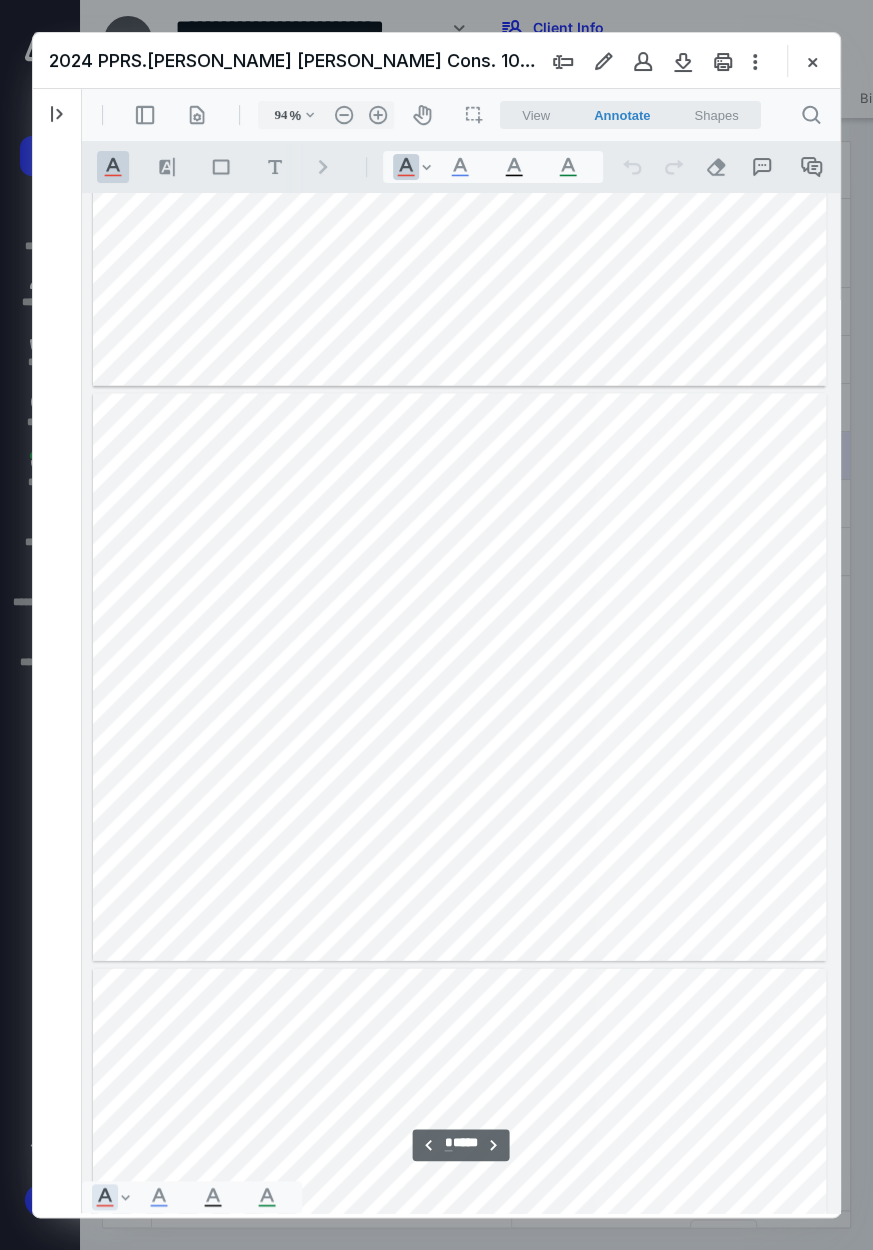 type on "*" 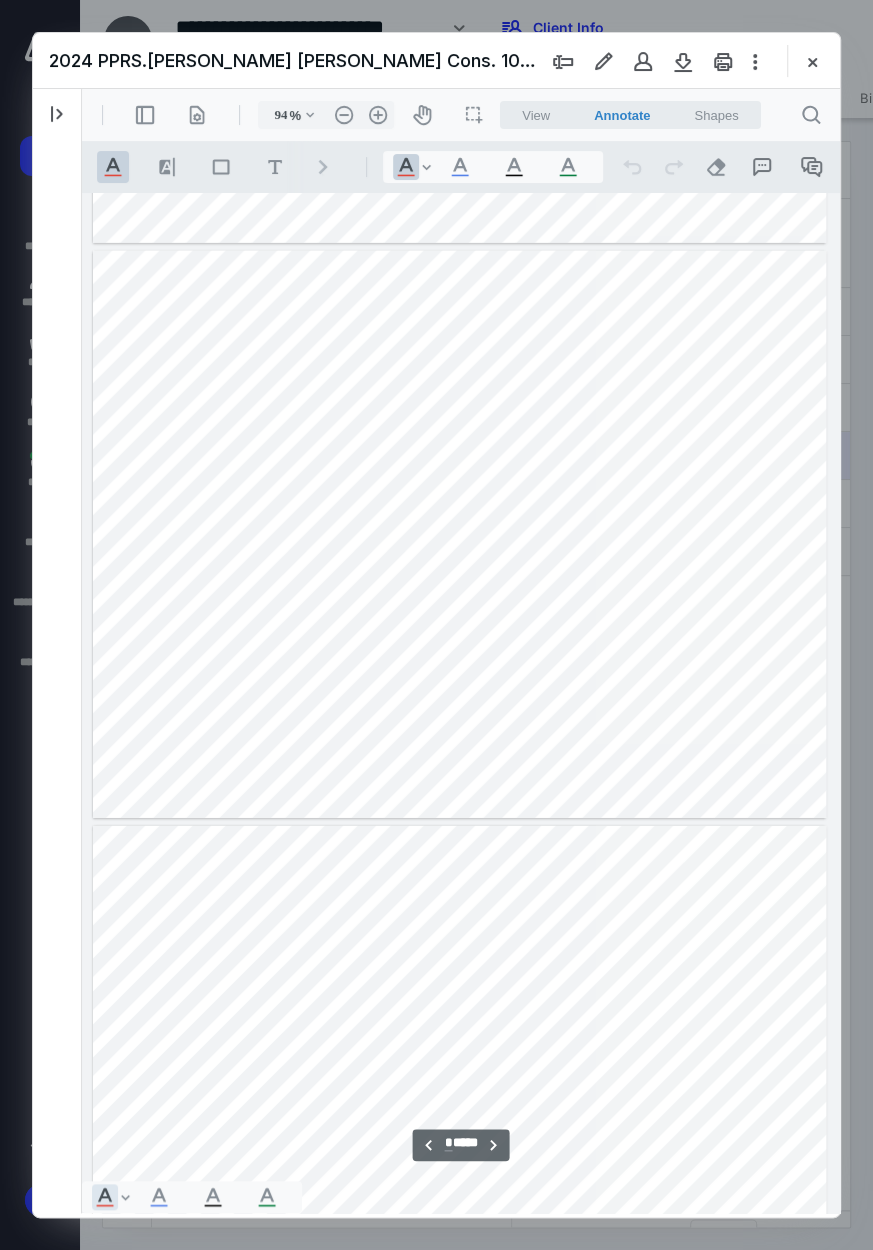 scroll, scrollTop: 2285, scrollLeft: 0, axis: vertical 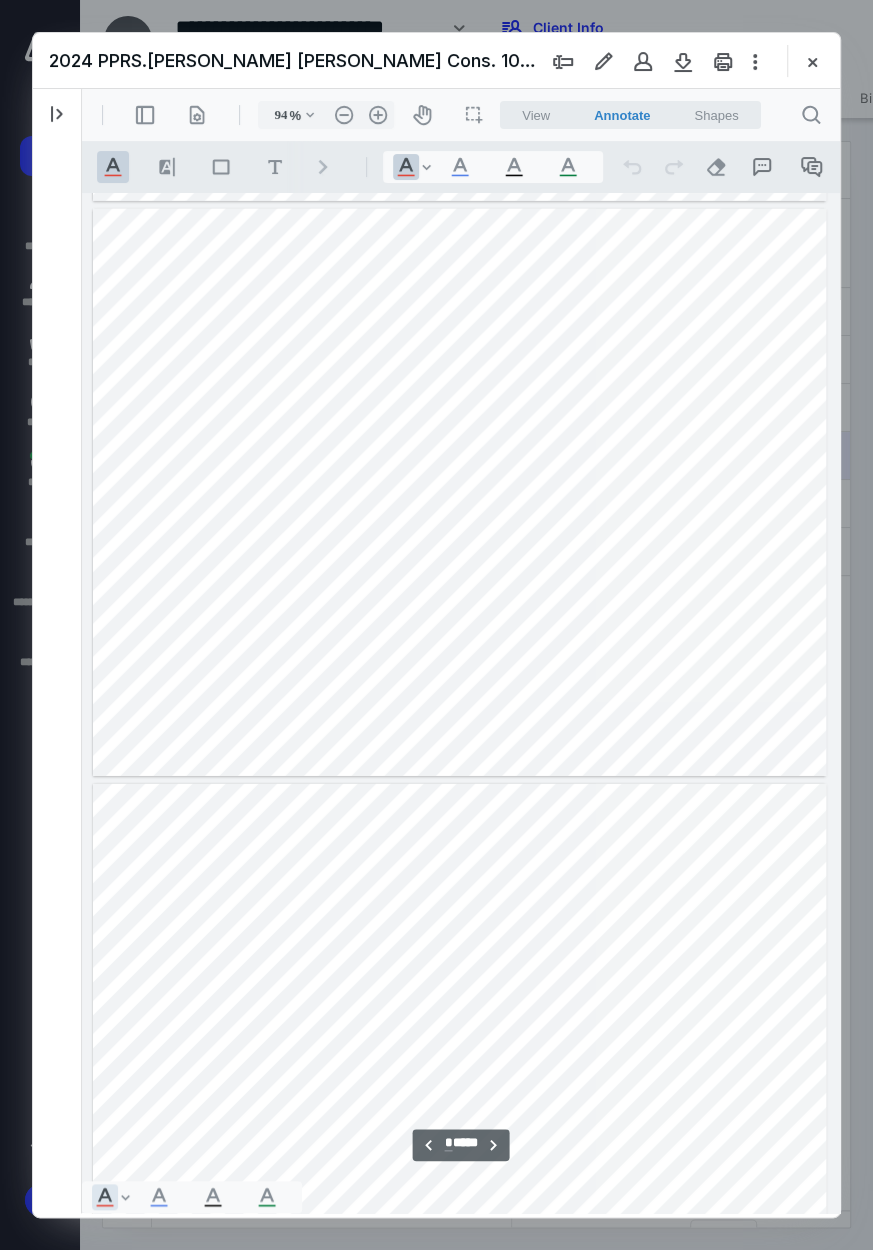 type 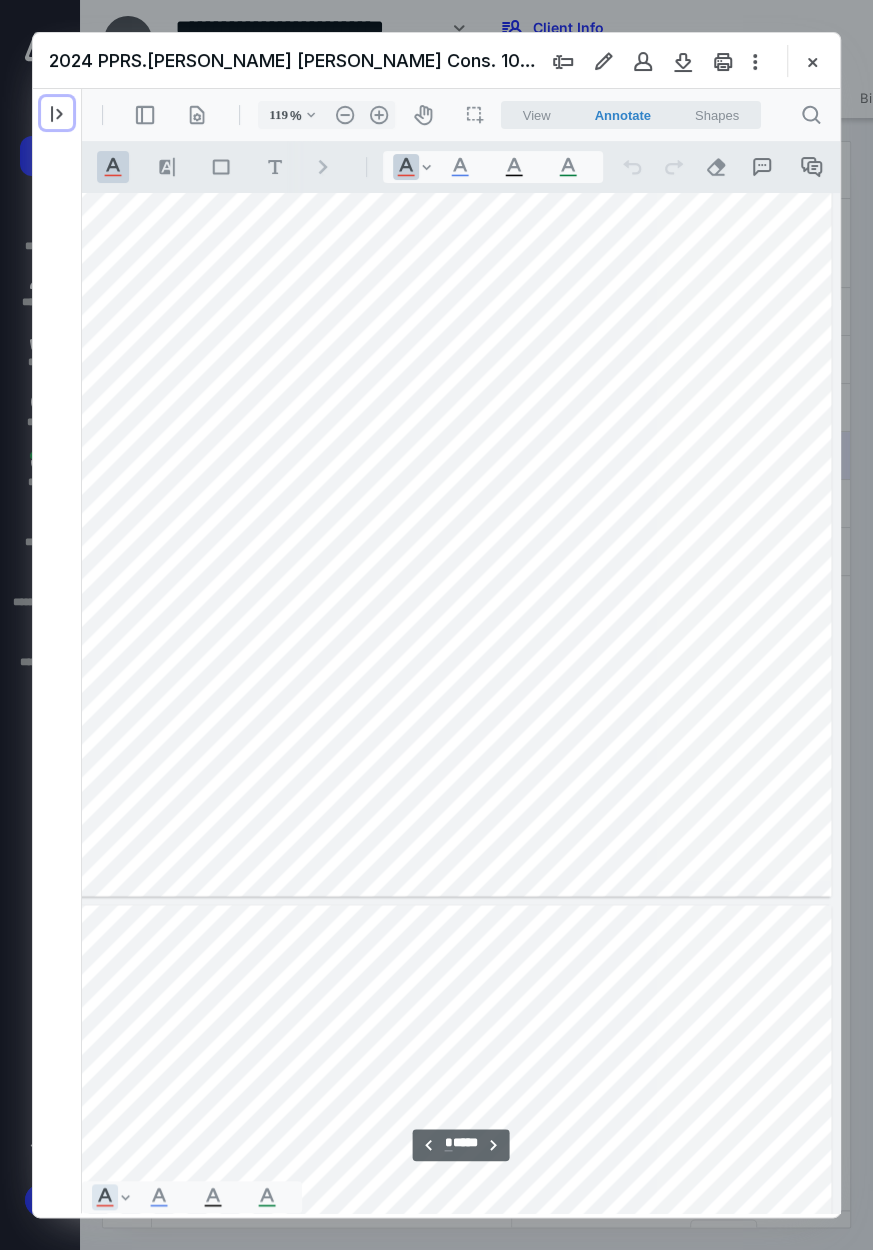 scroll, scrollTop: 2983, scrollLeft: 80, axis: both 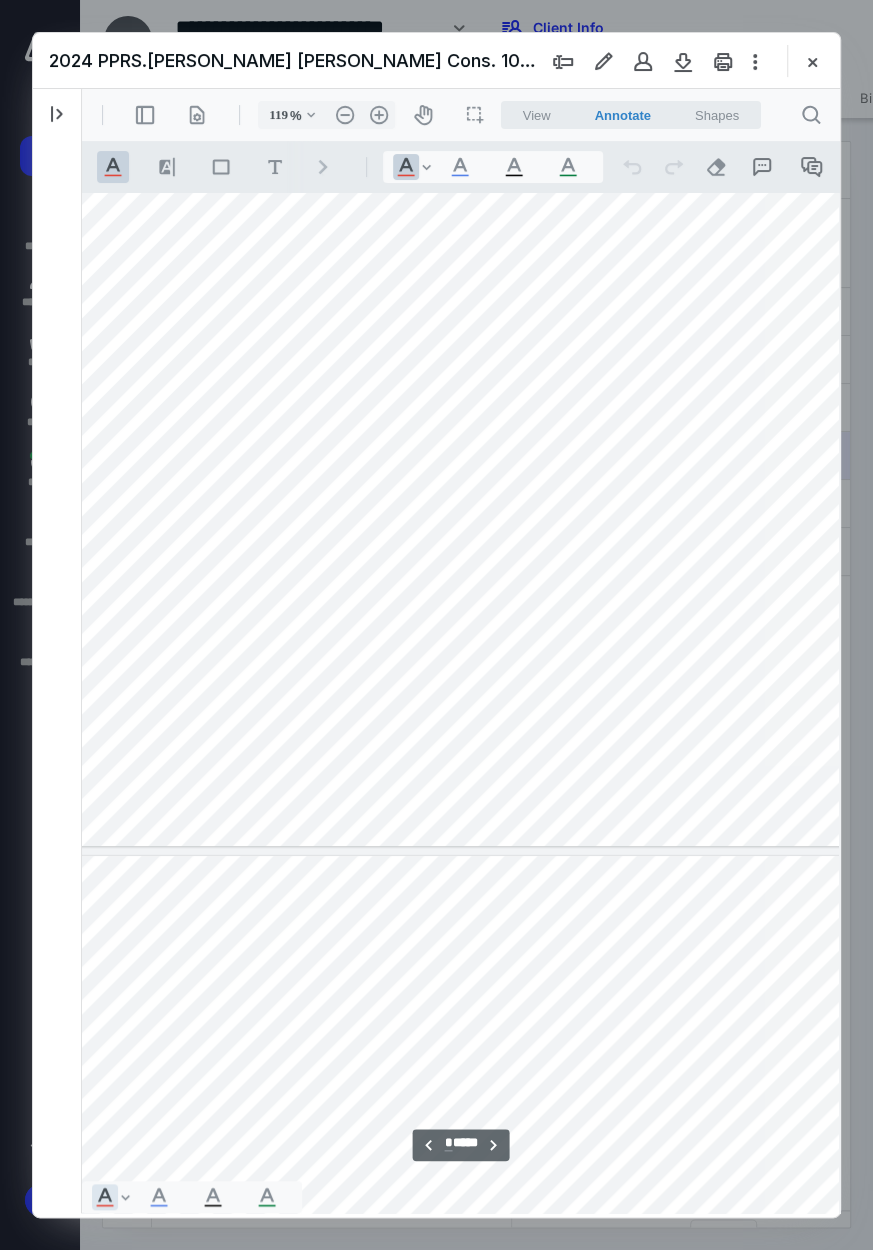 click at bounding box center (474, 486) 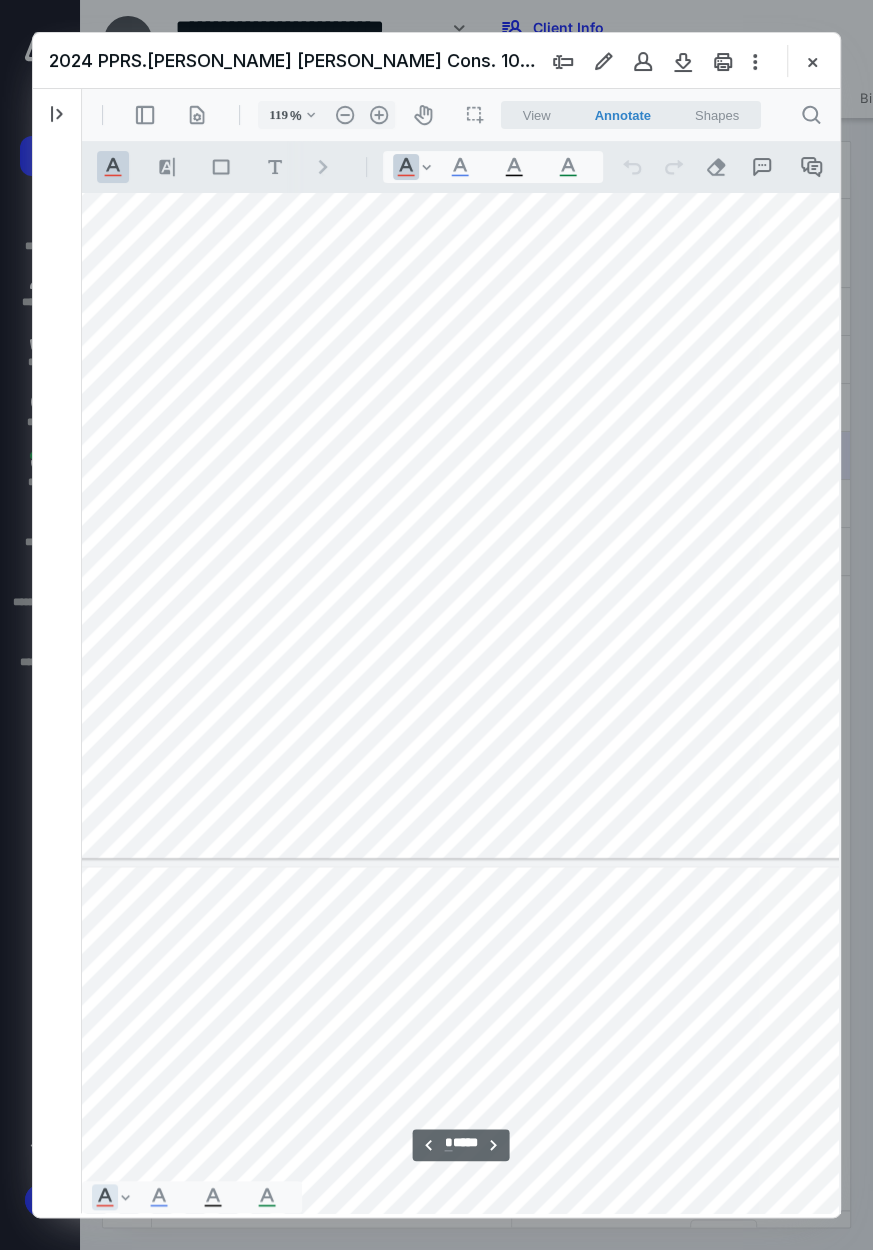 scroll, scrollTop: 2977, scrollLeft: 0, axis: vertical 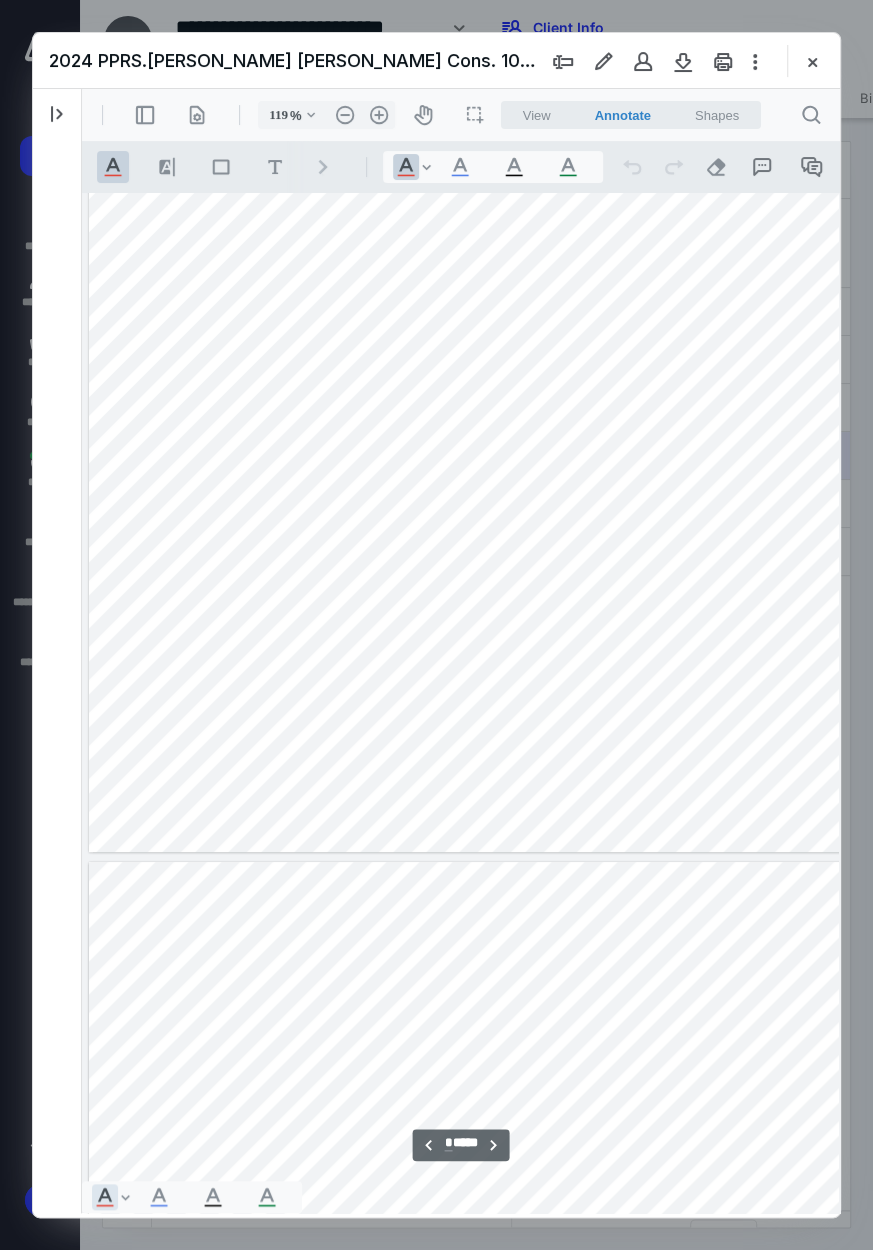 click at bounding box center [554, 492] 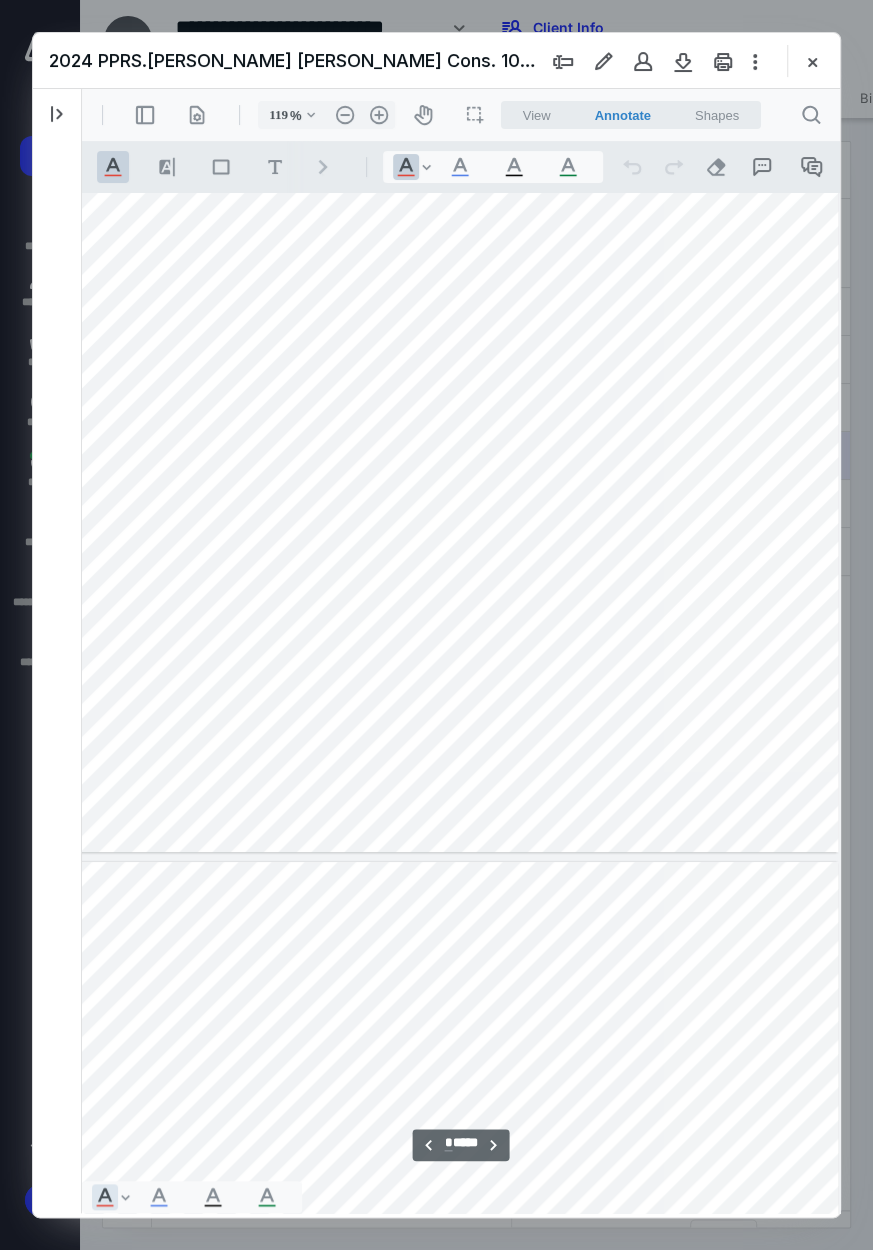 scroll, scrollTop: 2977, scrollLeft: 194, axis: both 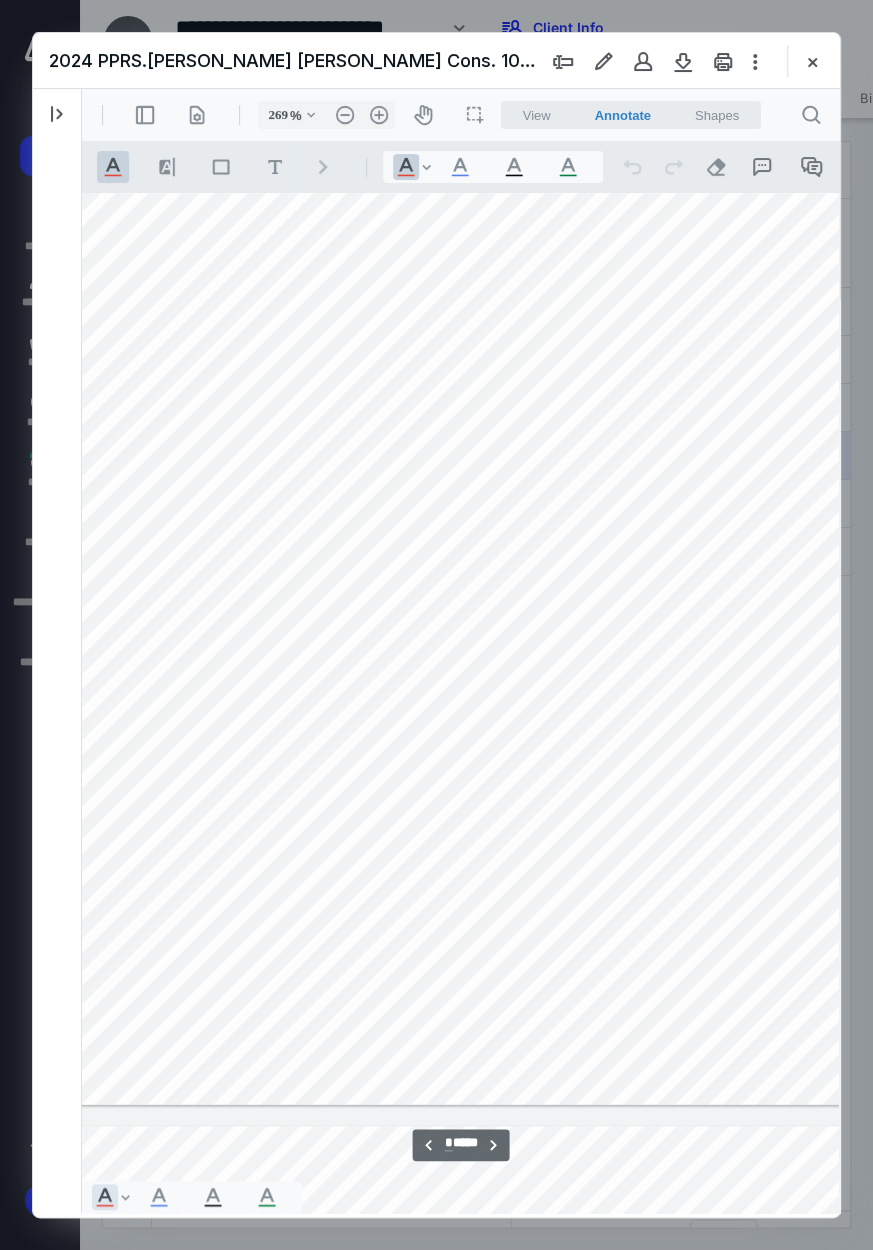 click at bounding box center [130, 288] 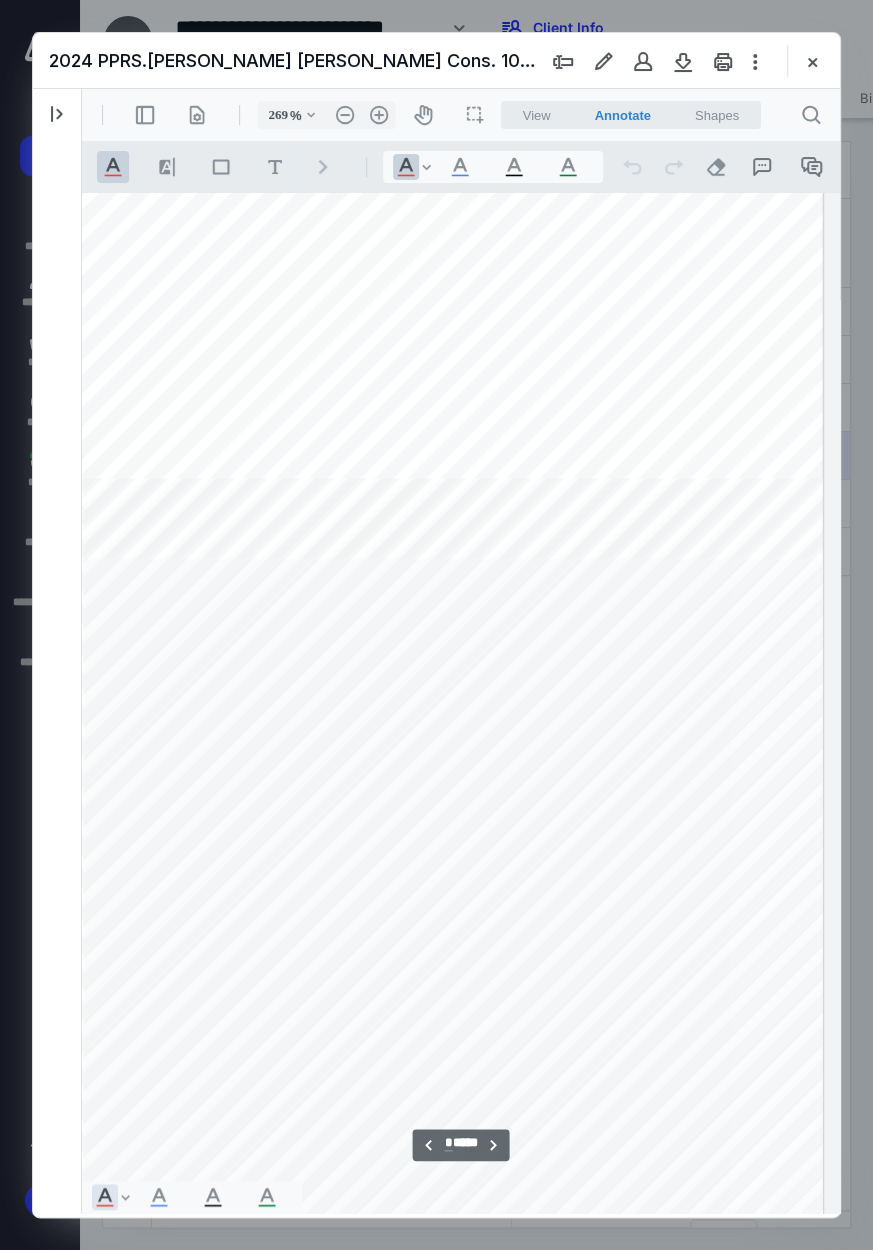 scroll, scrollTop: 6880, scrollLeft: 1384, axis: both 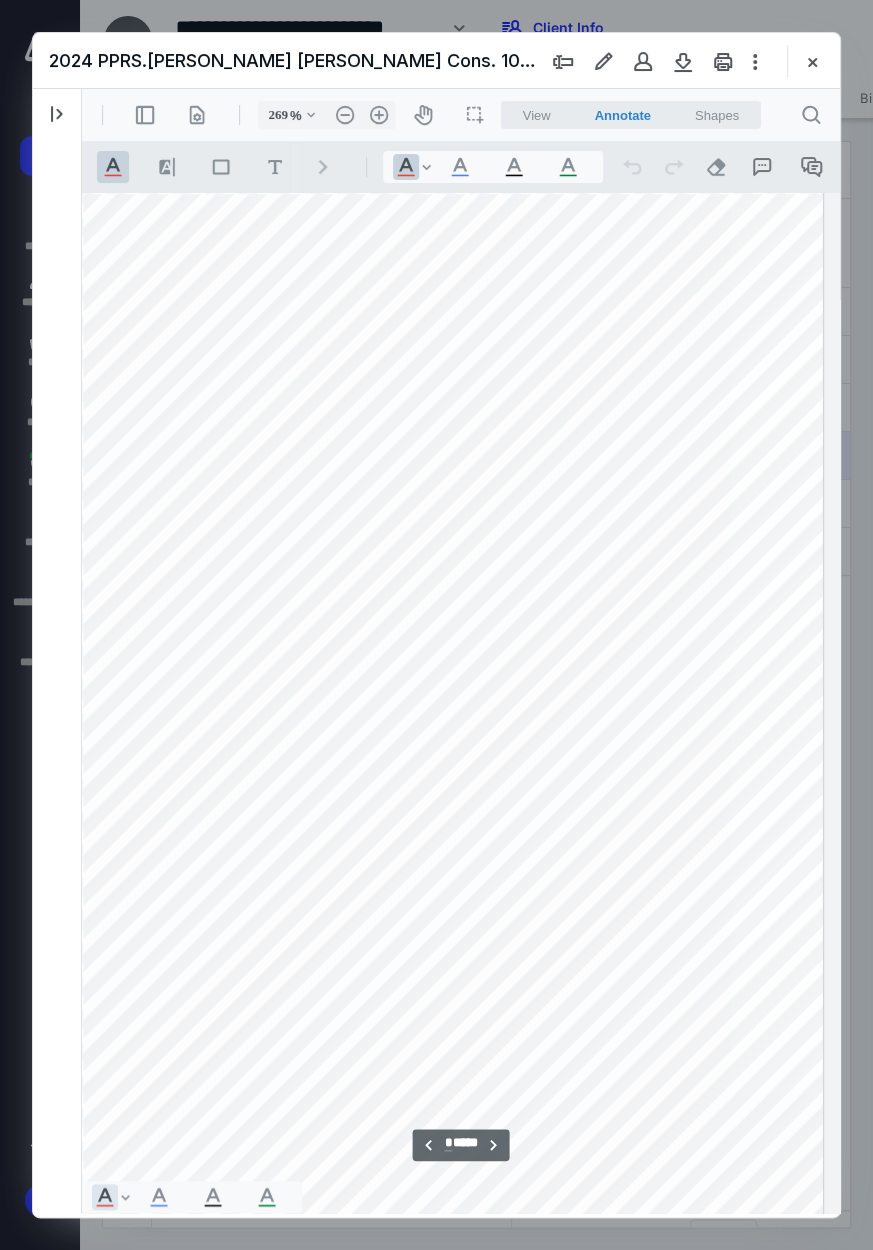 type on "169" 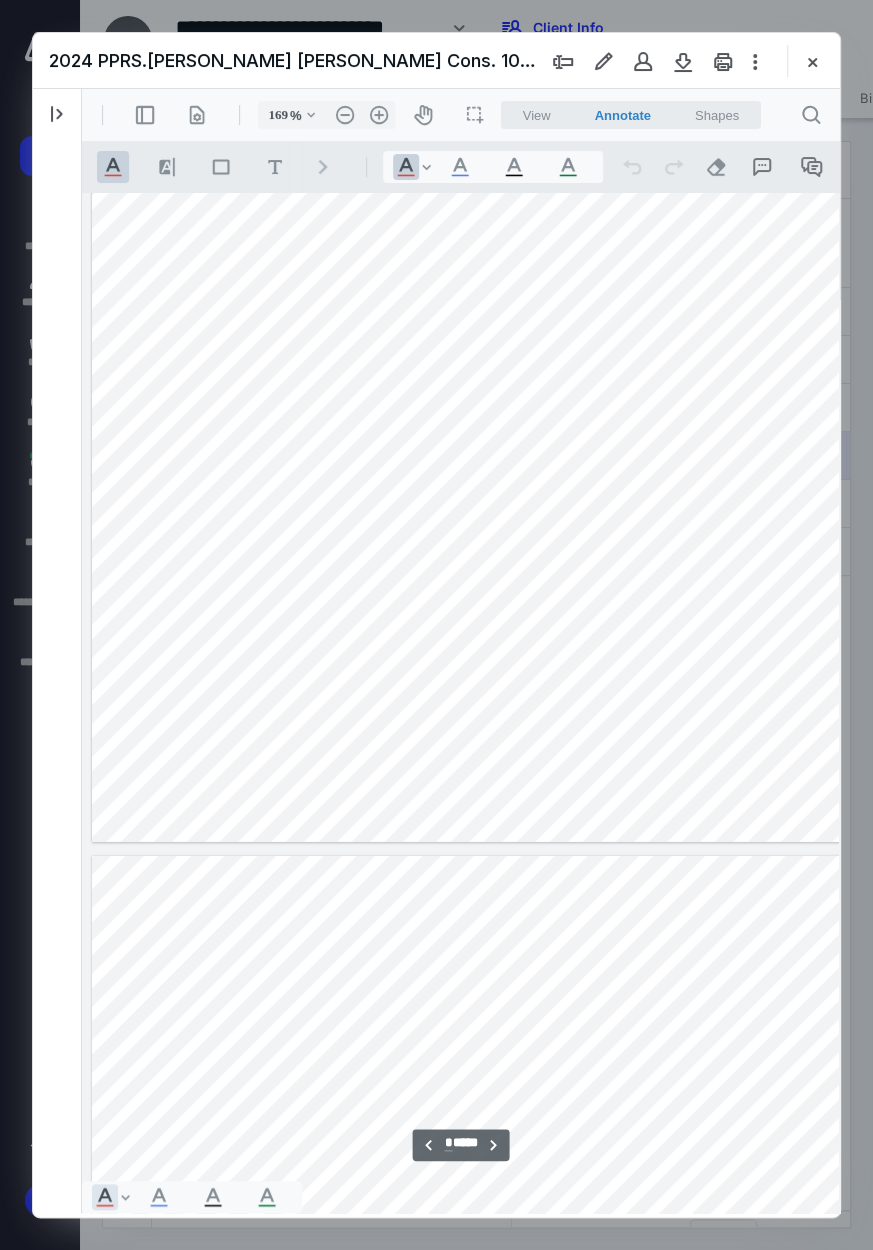 scroll, scrollTop: 6021, scrollLeft: 0, axis: vertical 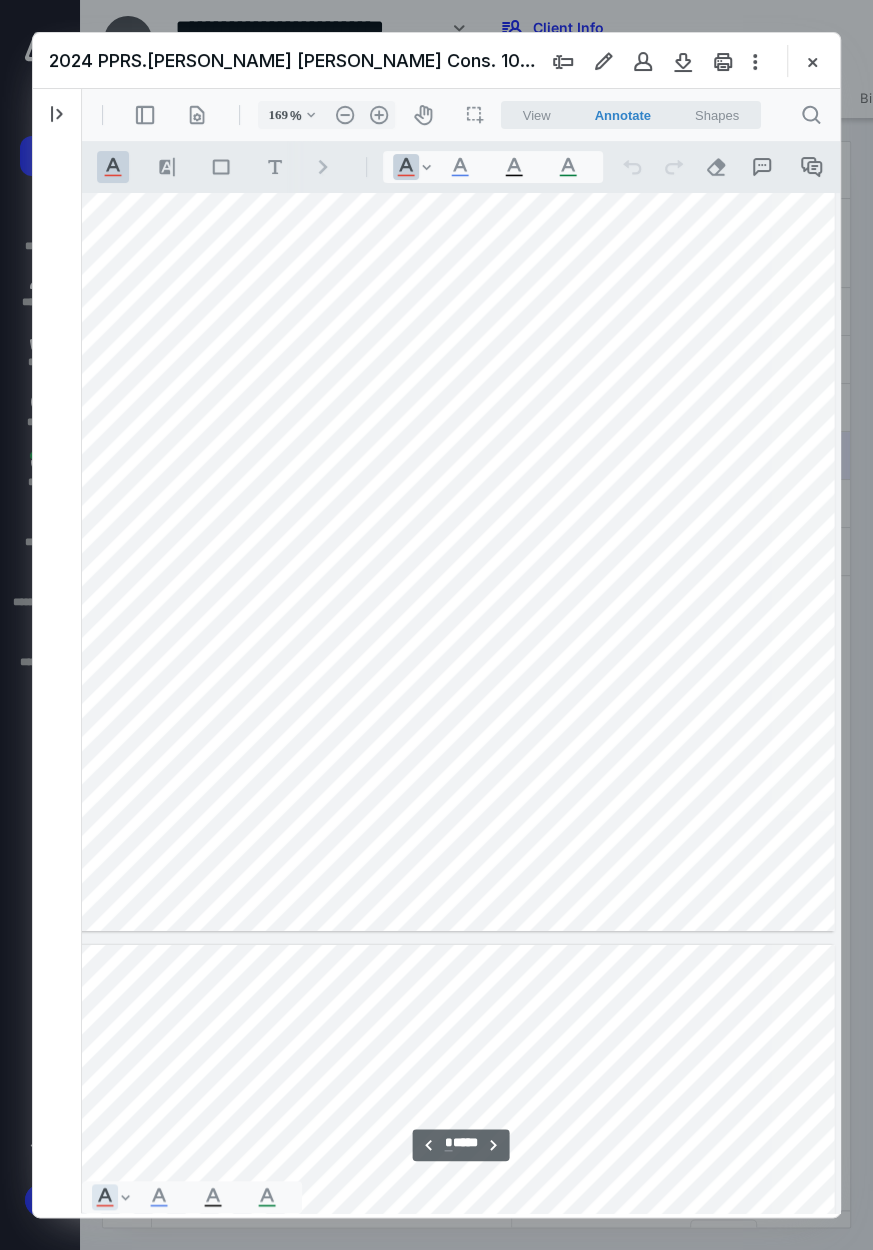 type on "*" 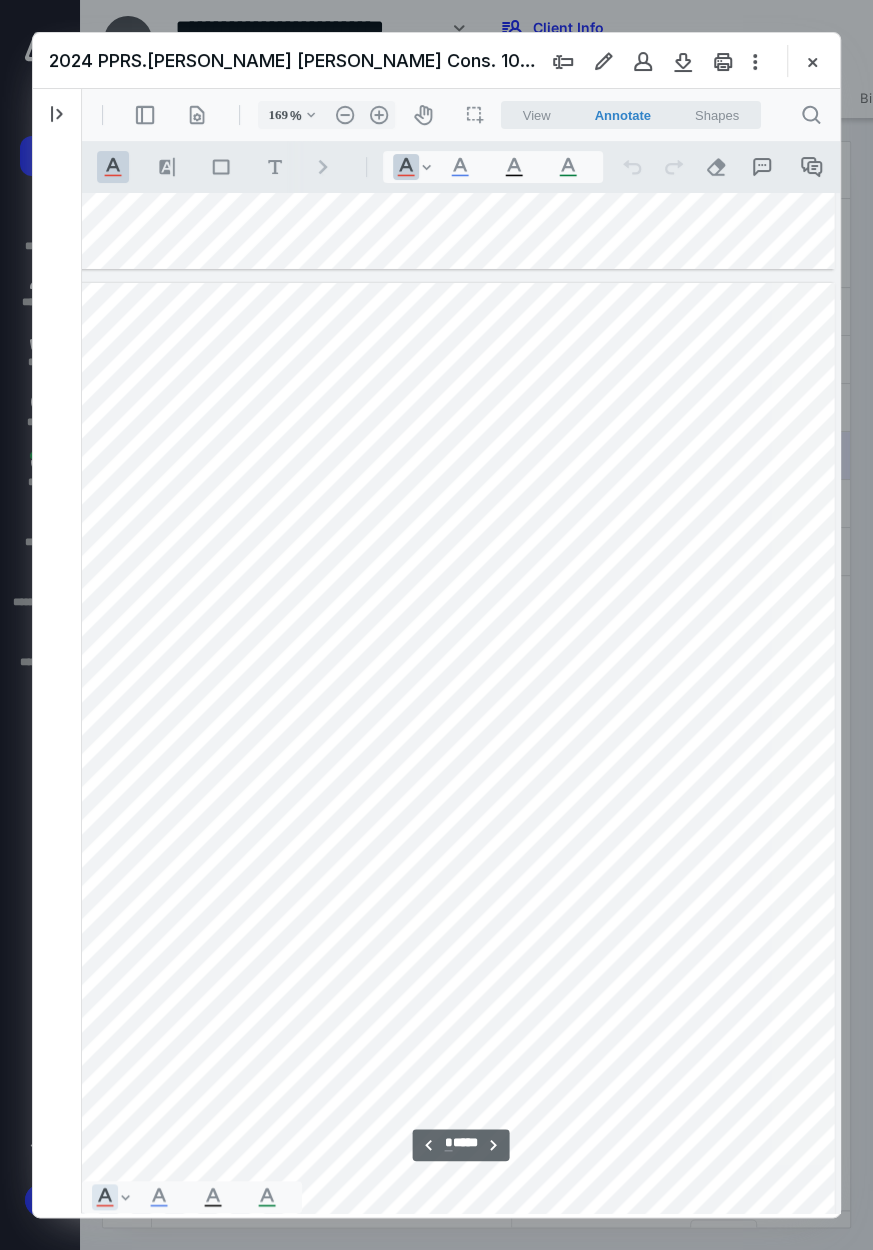 scroll, scrollTop: 6112, scrollLeft: 581, axis: both 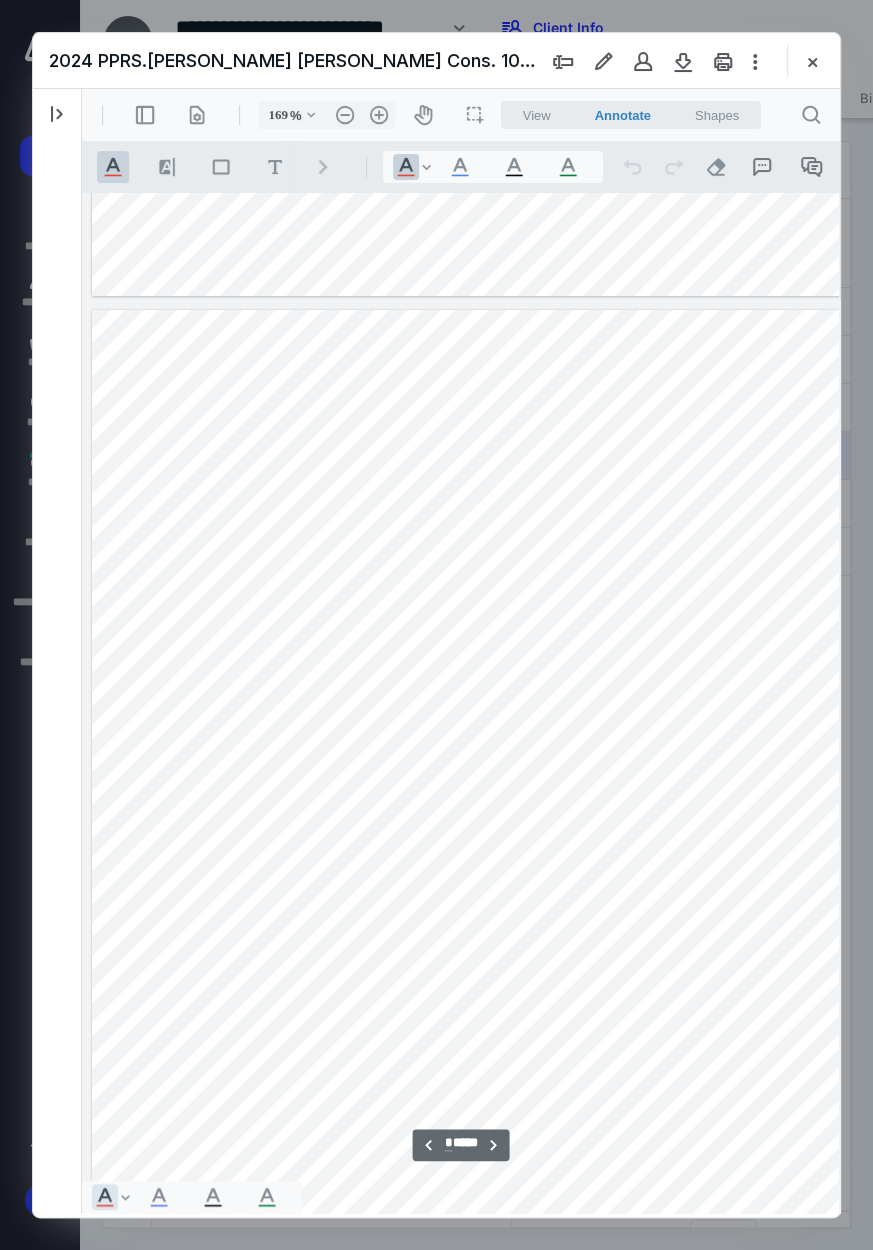 type on "119" 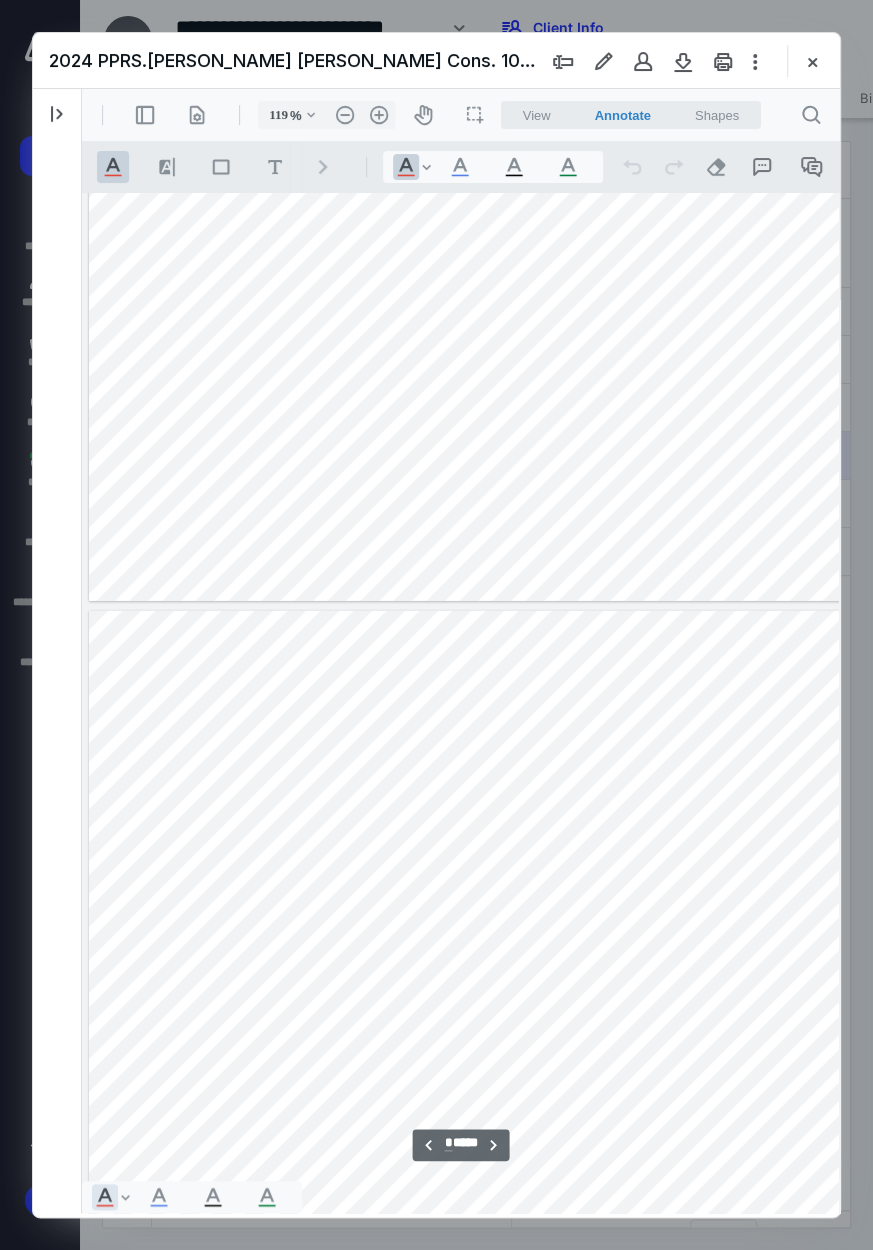 scroll, scrollTop: 5506, scrollLeft: 0, axis: vertical 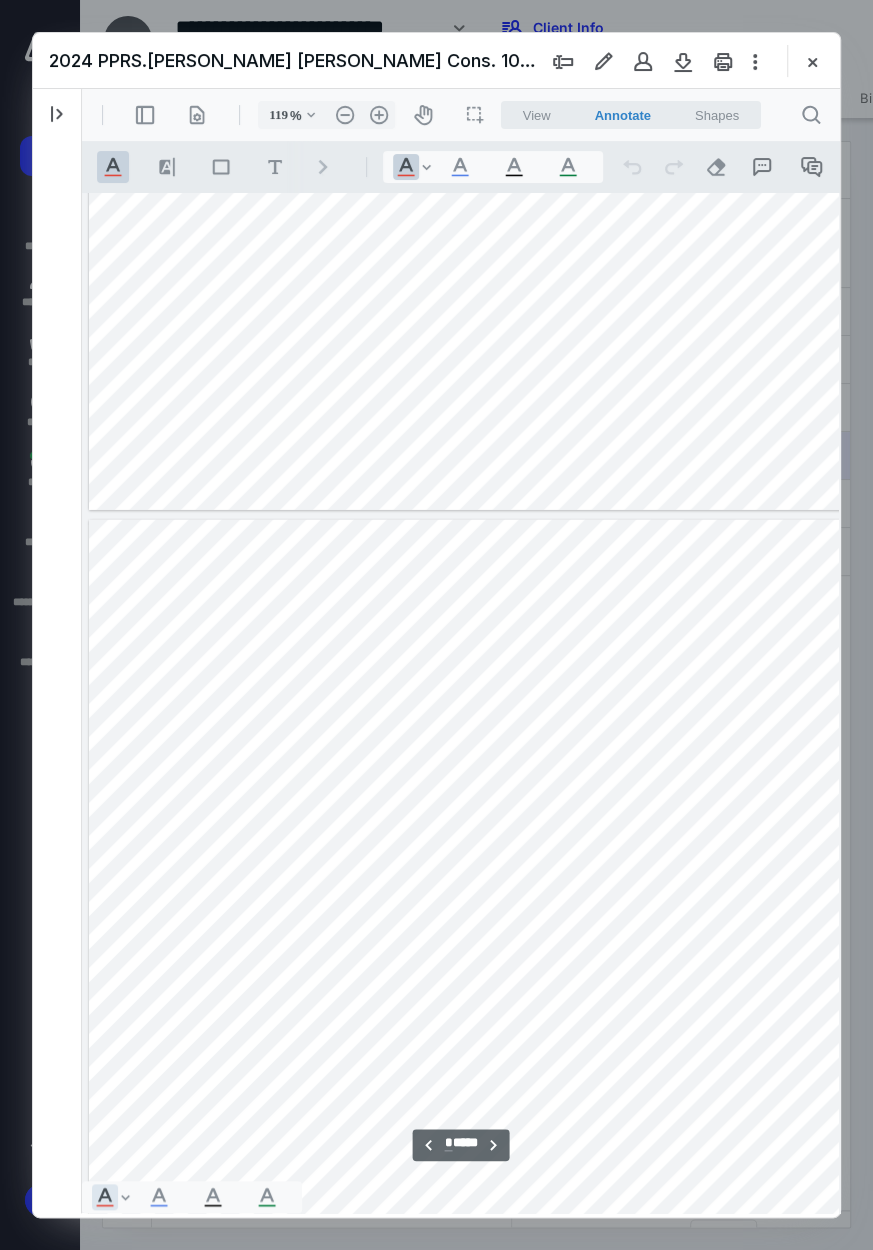 click at bounding box center (554, 879) 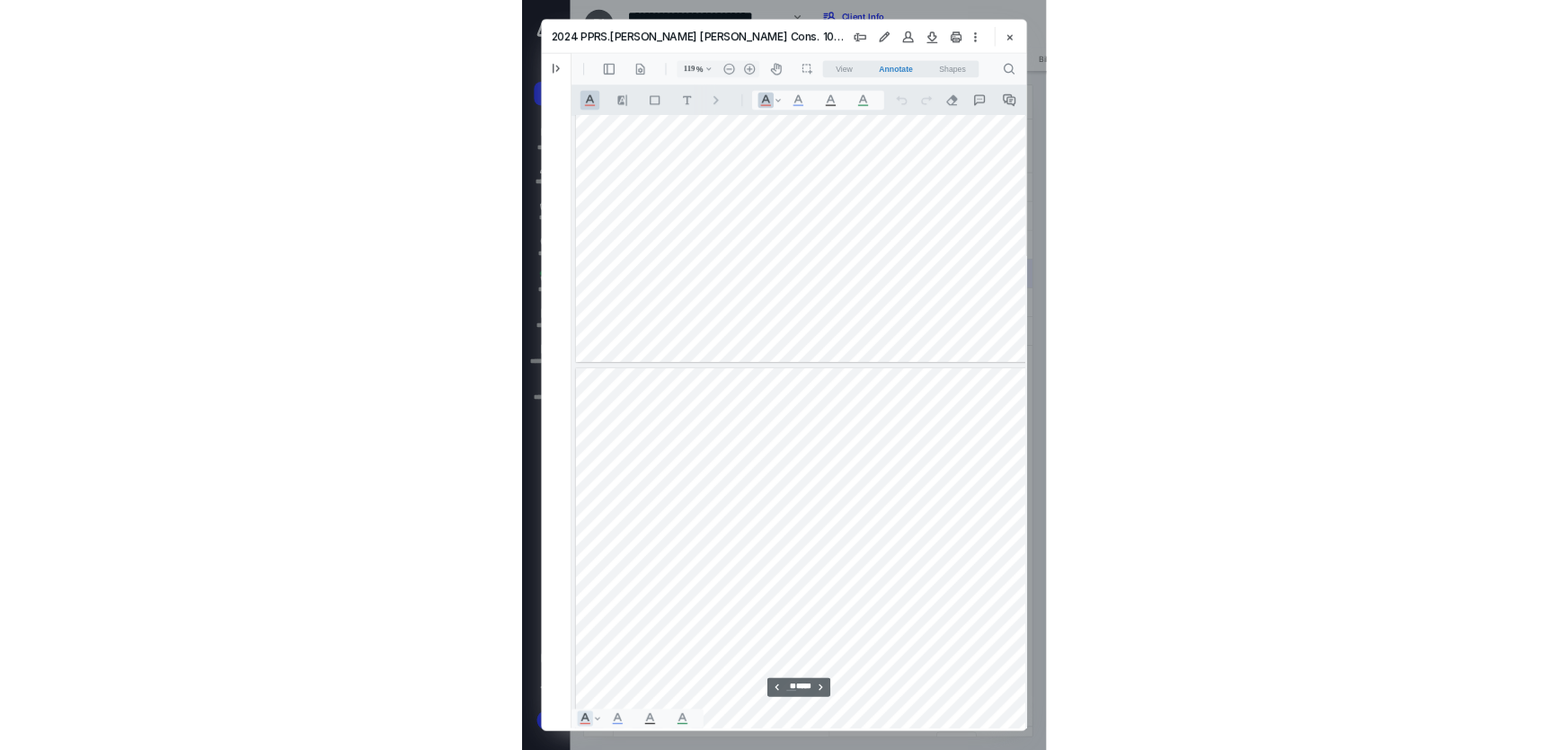 scroll, scrollTop: 5517, scrollLeft: 0, axis: vertical 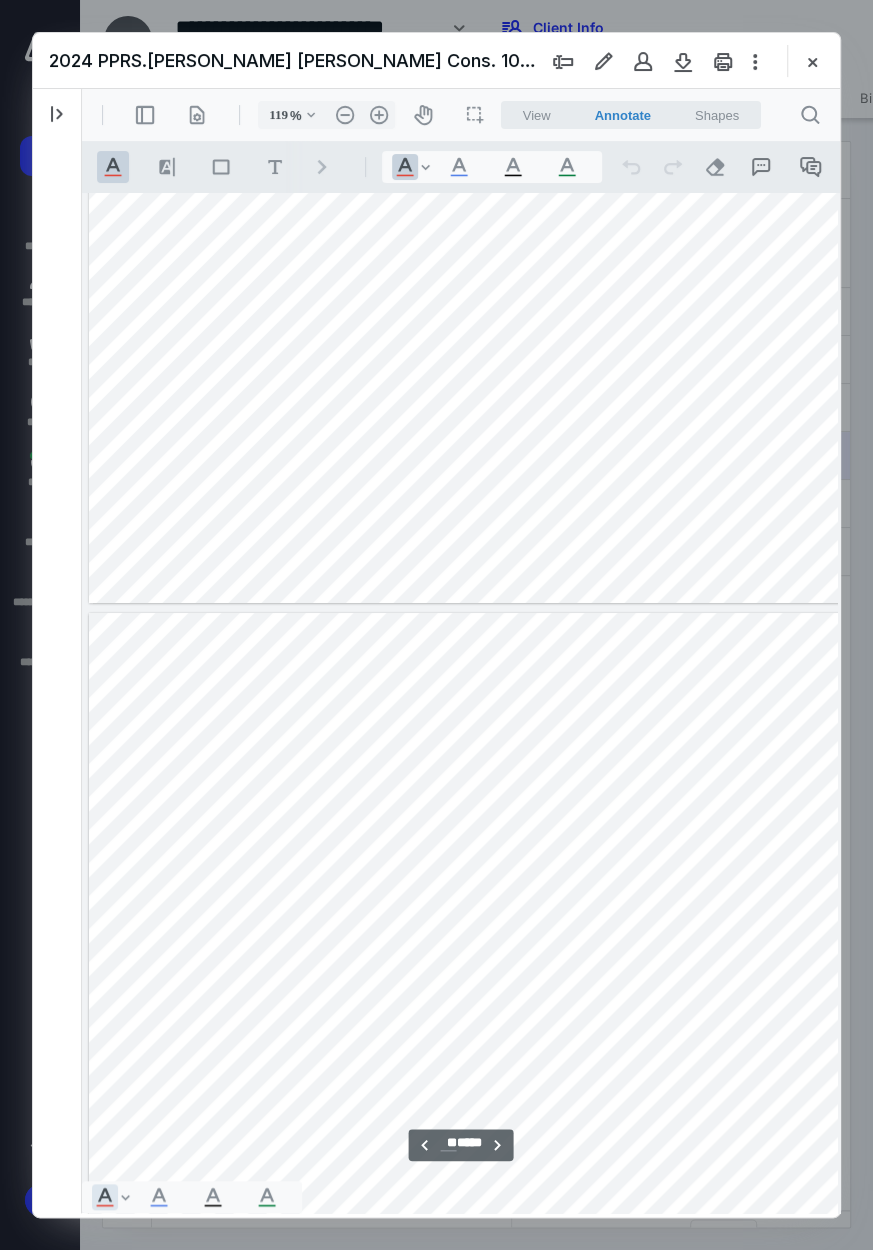 type on "*" 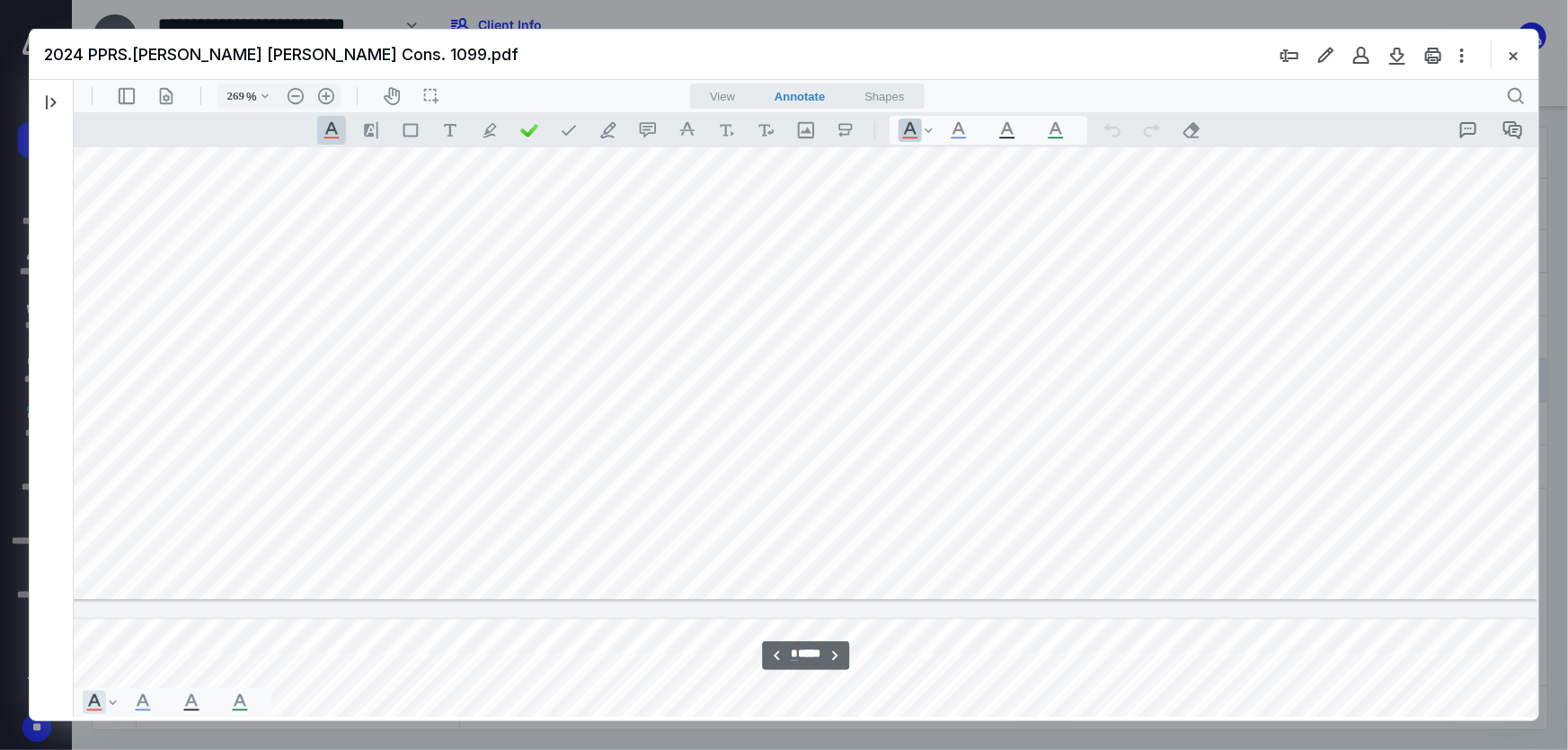scroll, scrollTop: 12912, scrollLeft: 75, axis: both 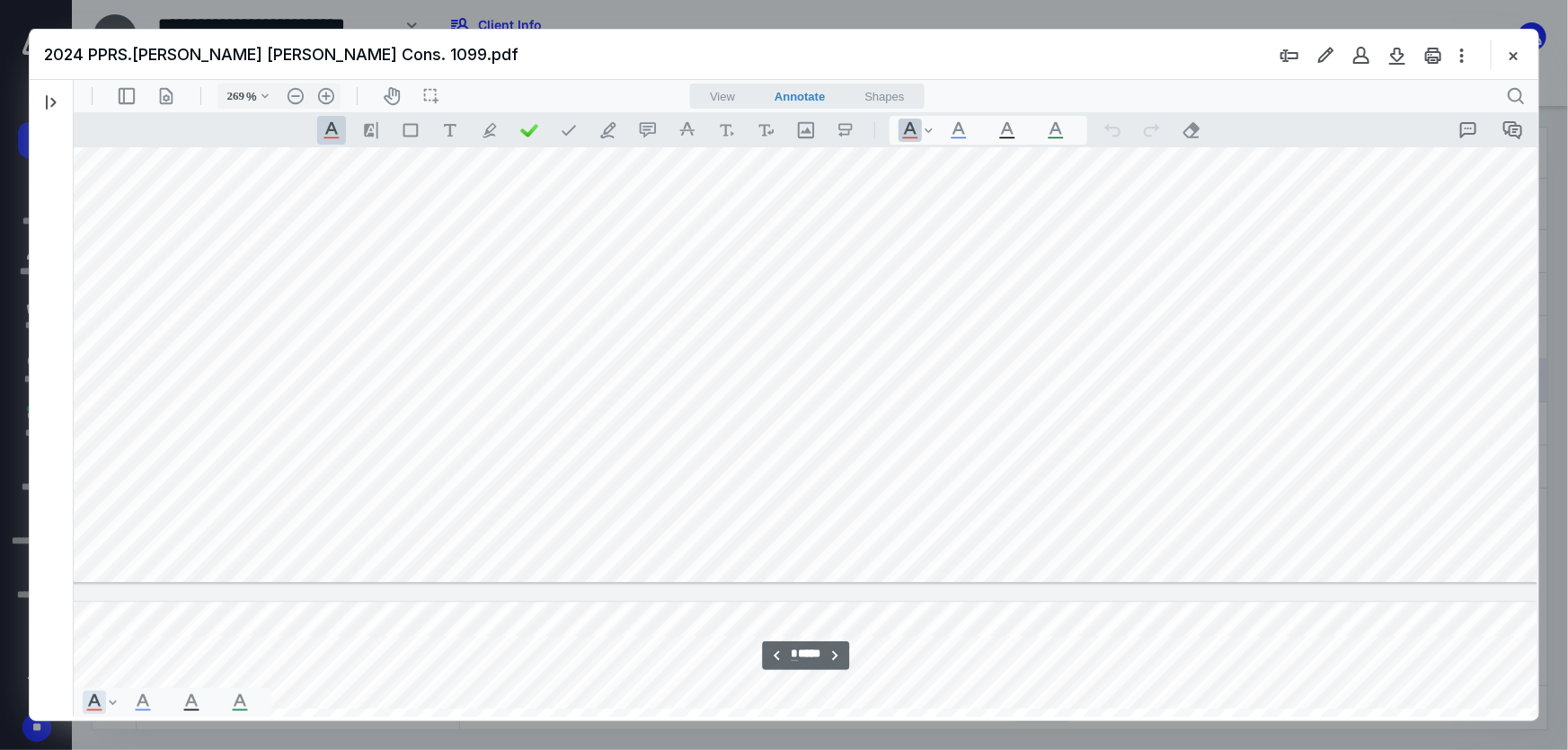 type on "169" 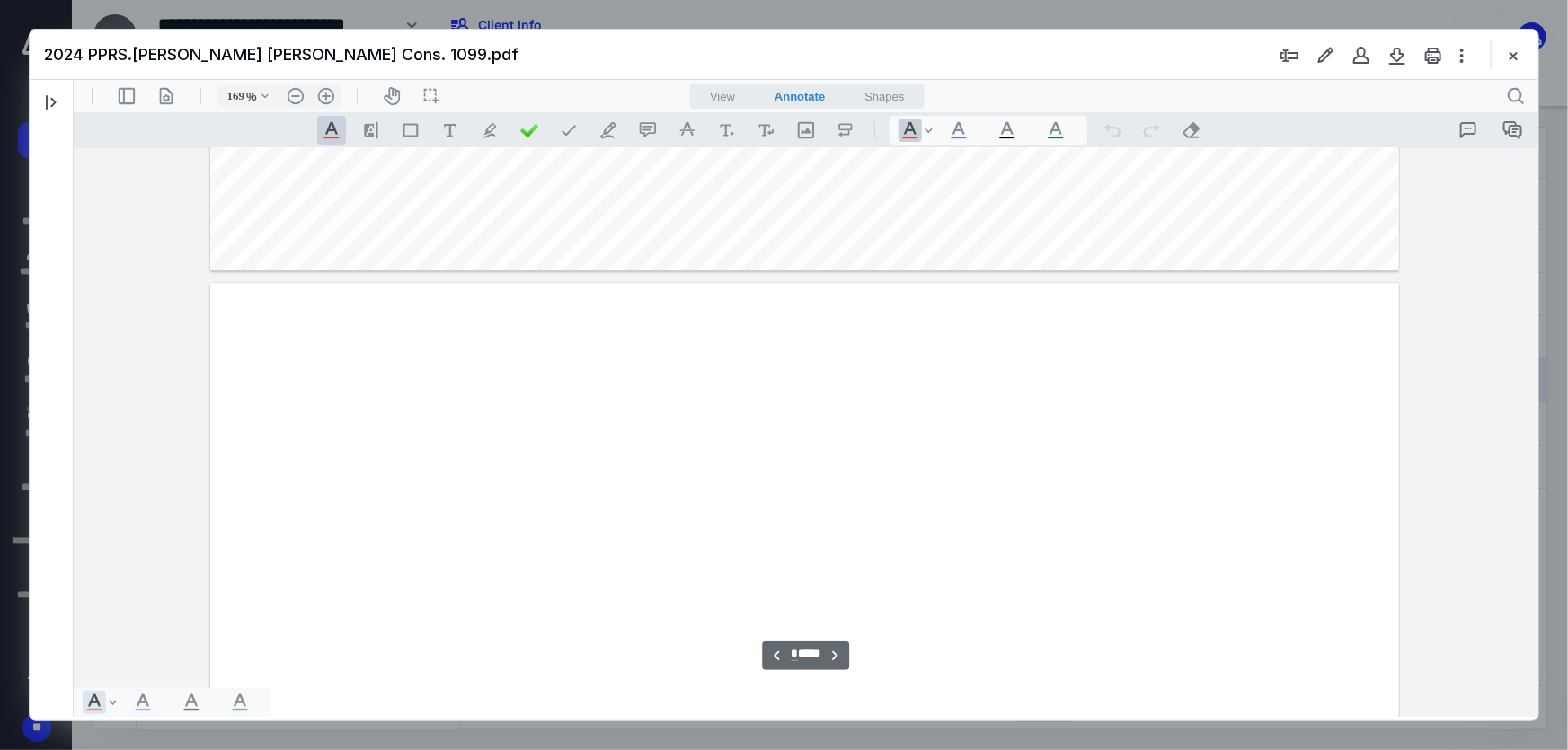 scroll, scrollTop: 7999, scrollLeft: 0, axis: vertical 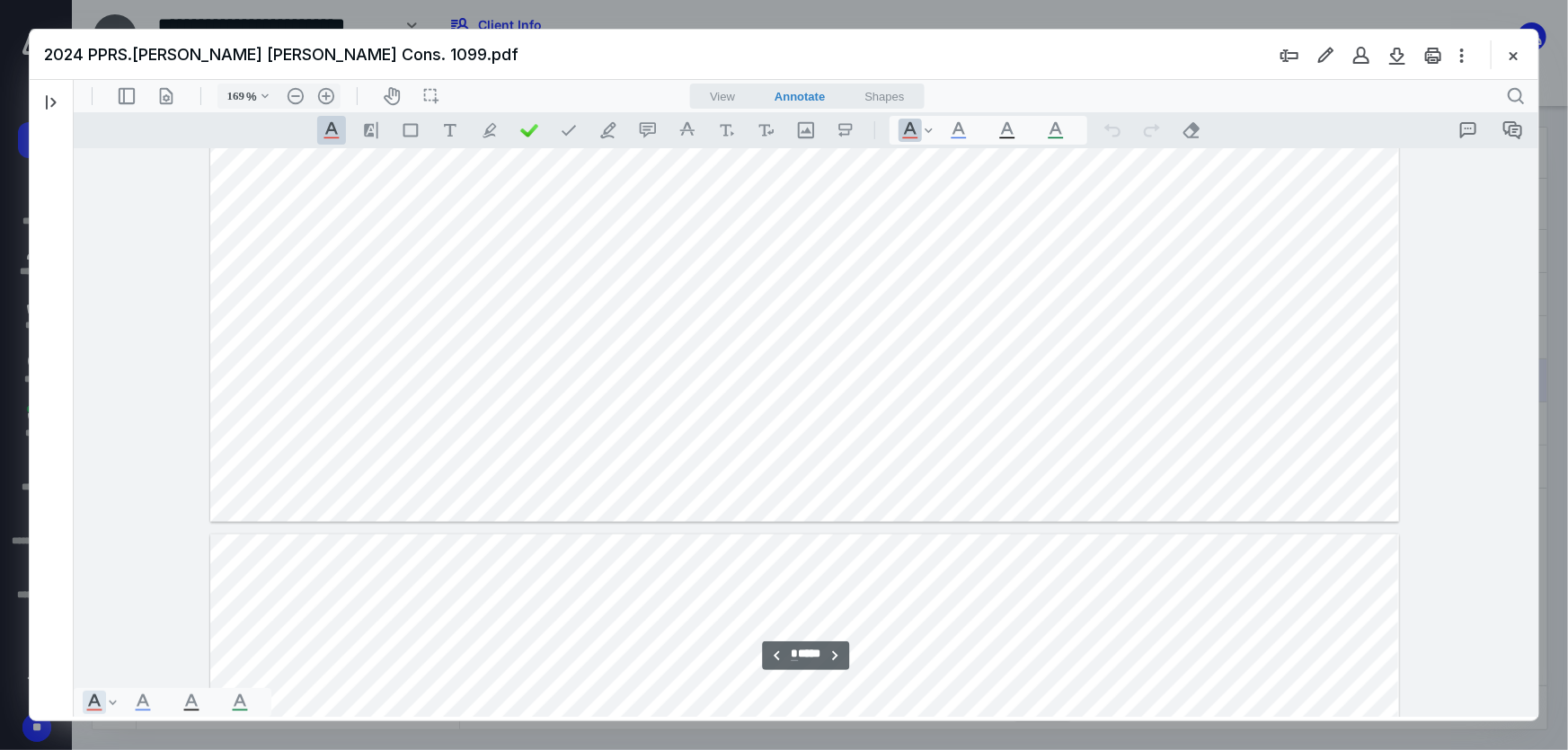 click at bounding box center (803, 61) 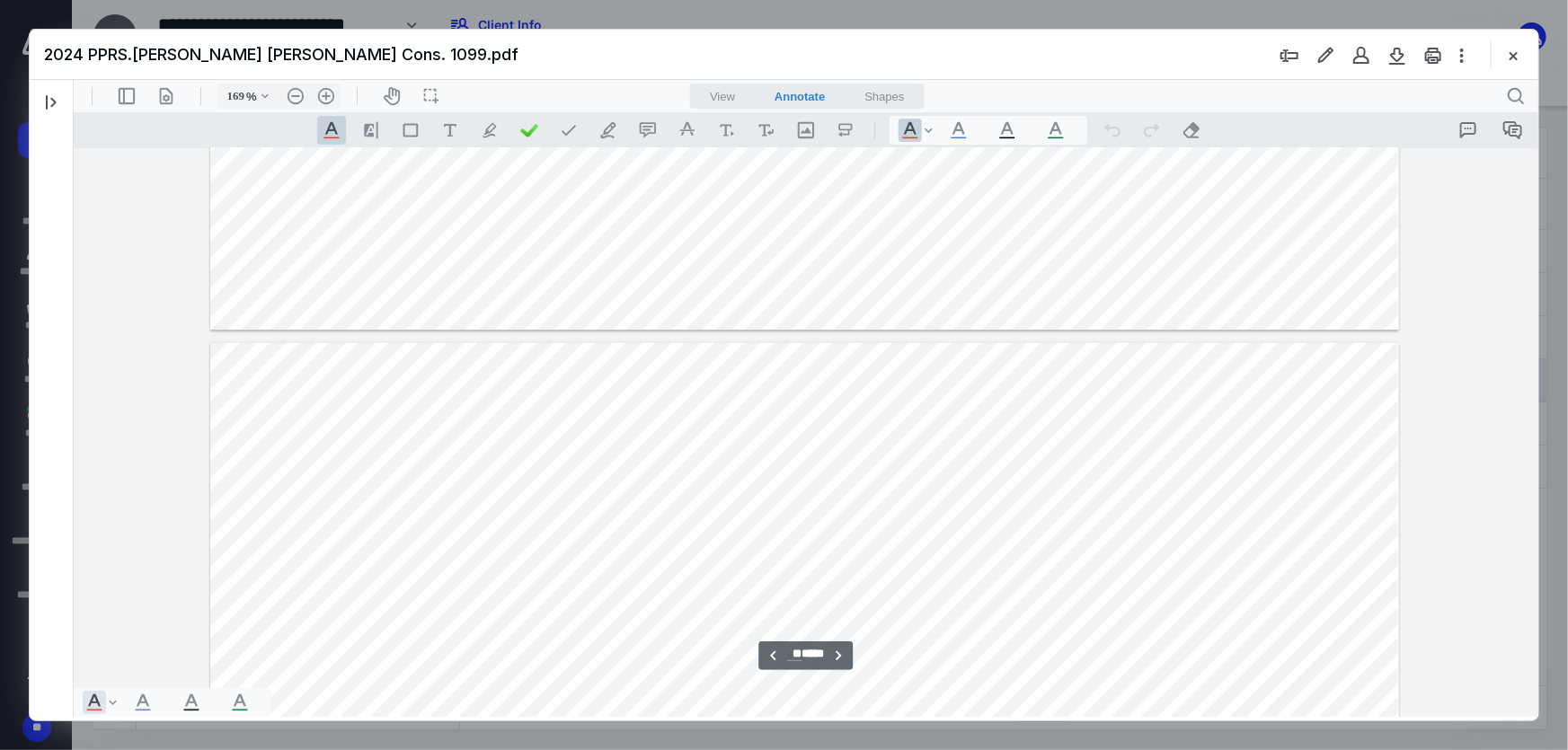 scroll, scrollTop: 22423, scrollLeft: 0, axis: vertical 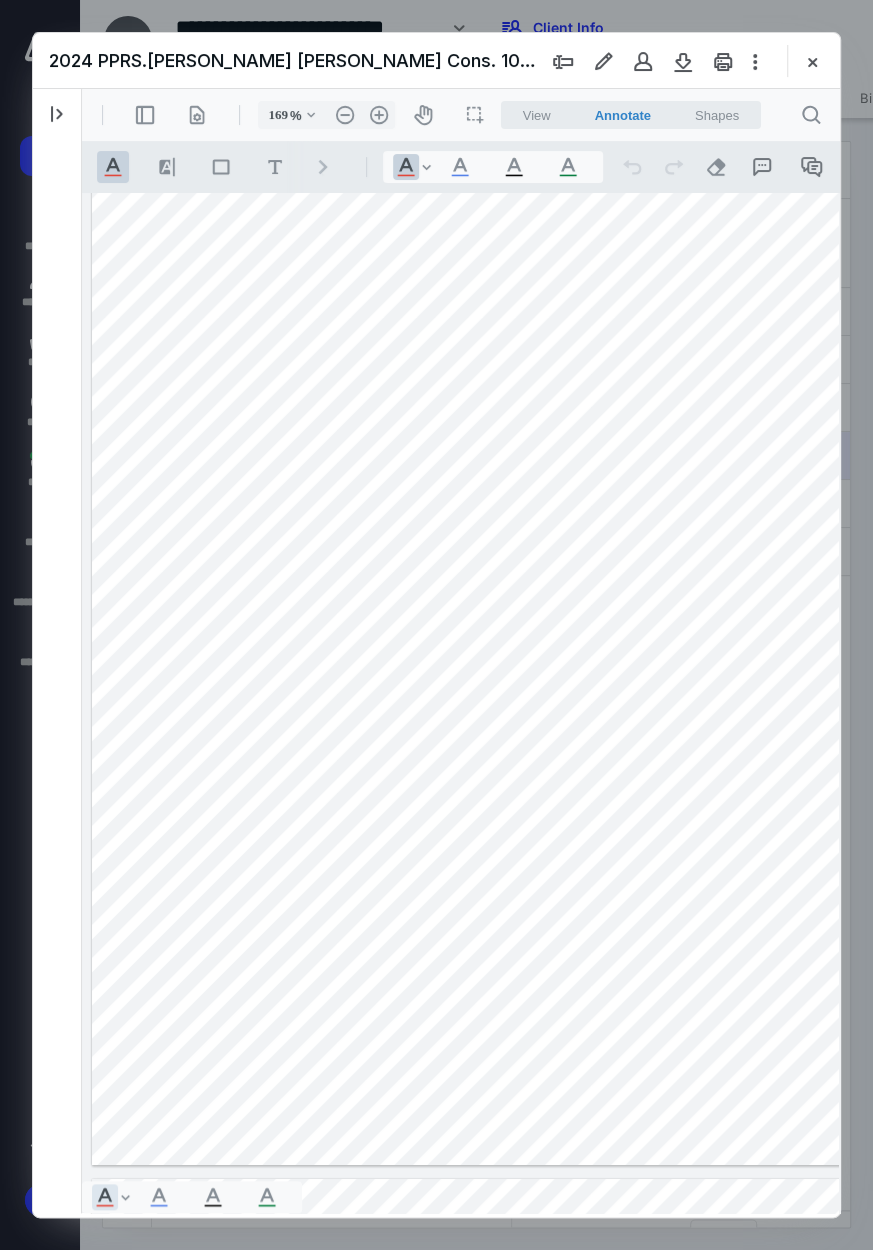 click at bounding box center [753, 656] 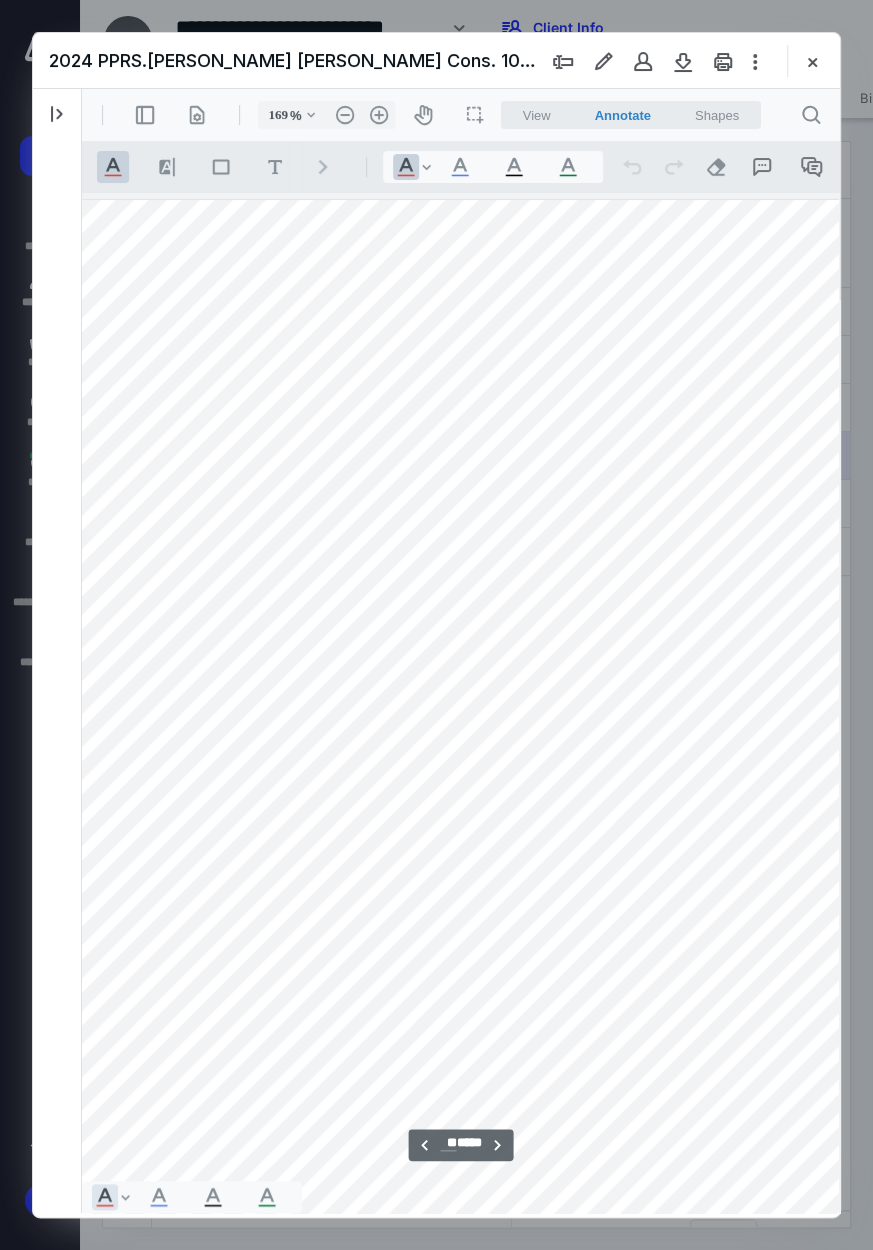 scroll, scrollTop: 42816, scrollLeft: 10, axis: both 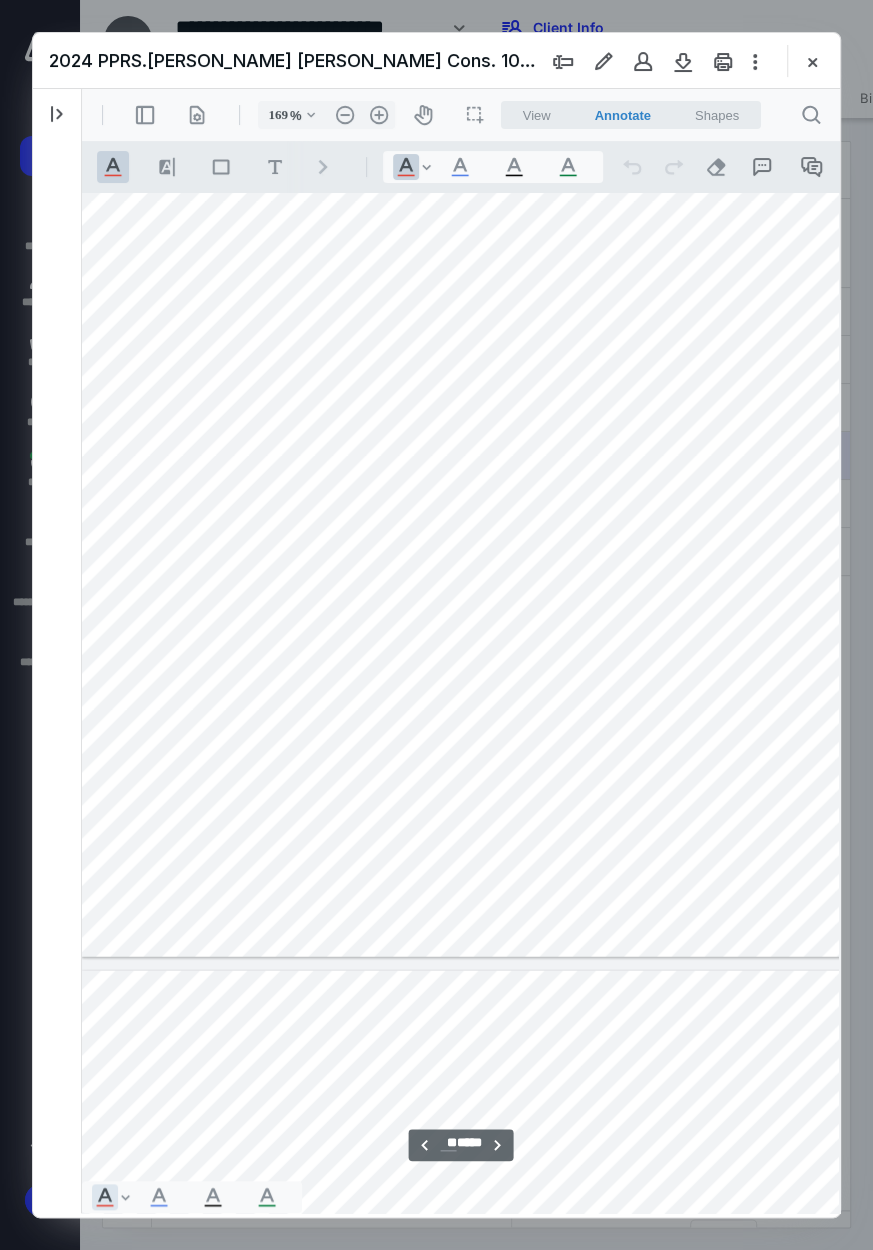 click at bounding box center (743, 442) 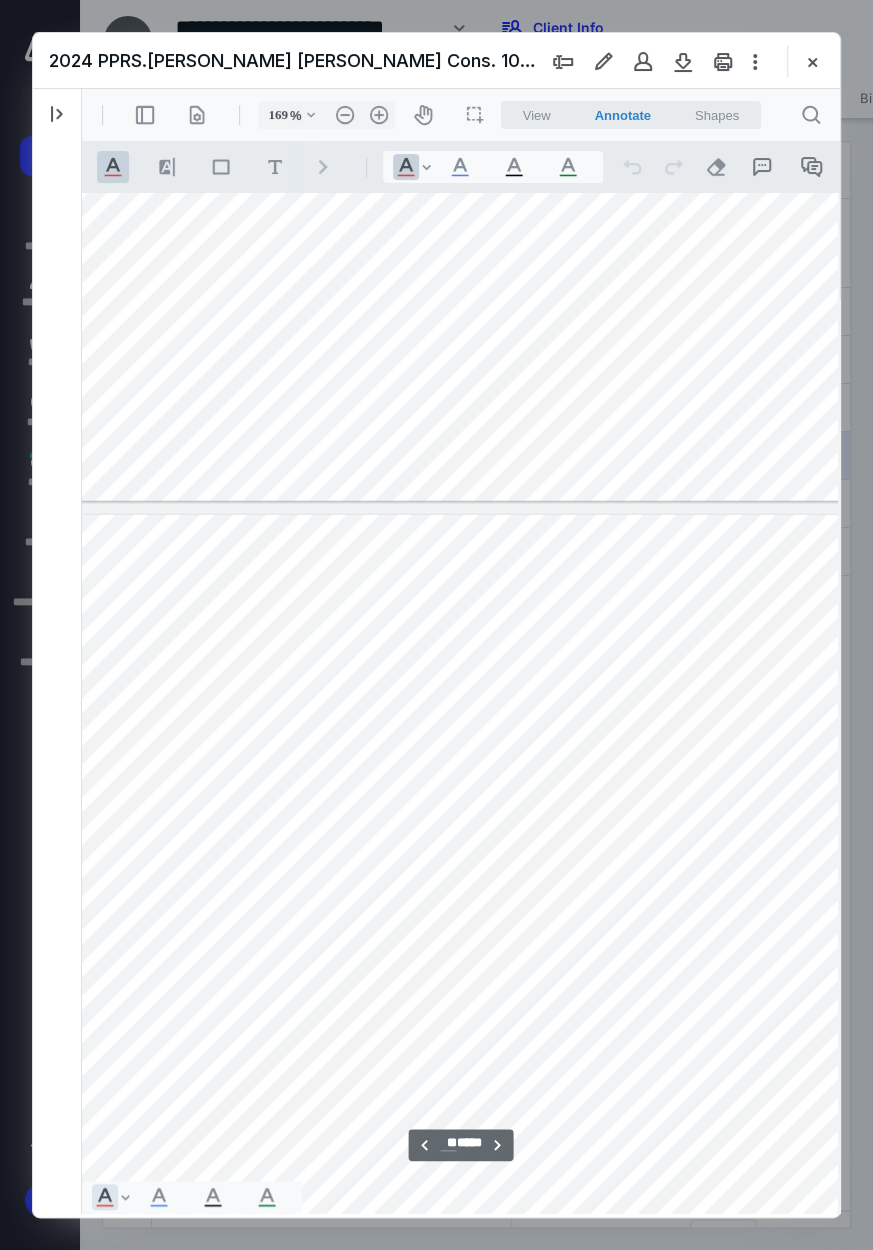 scroll, scrollTop: 43634, scrollLeft: 373, axis: both 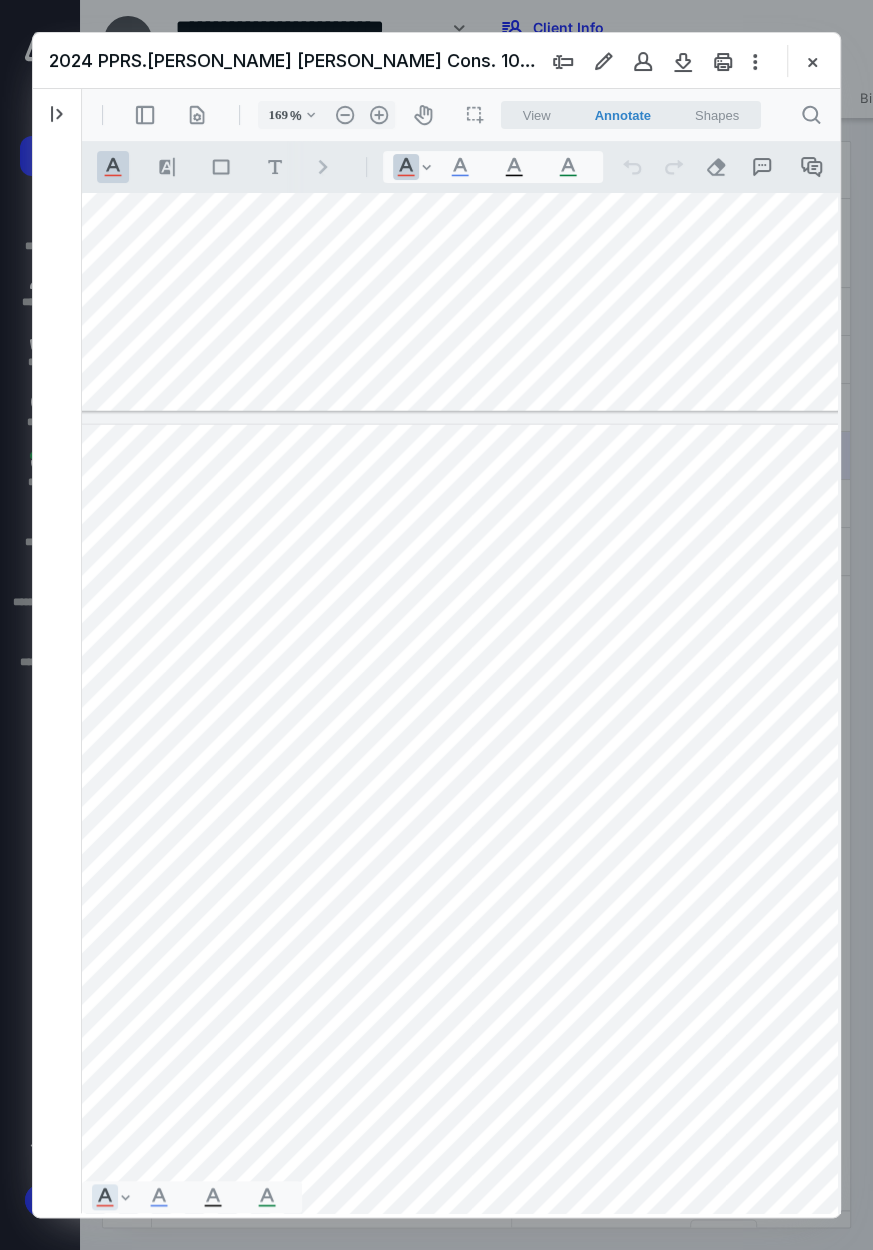 click at bounding box center [380, 934] 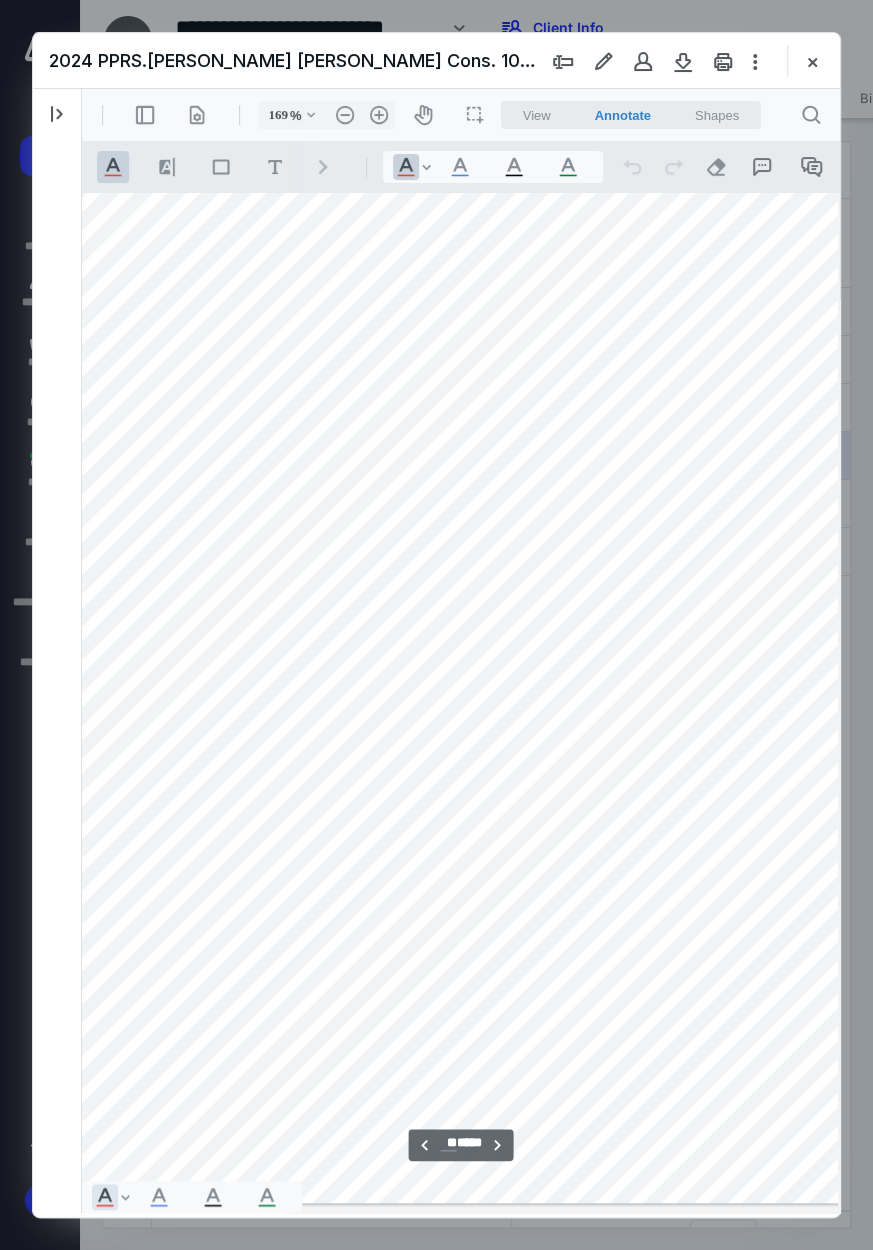 scroll, scrollTop: 44907, scrollLeft: 181, axis: both 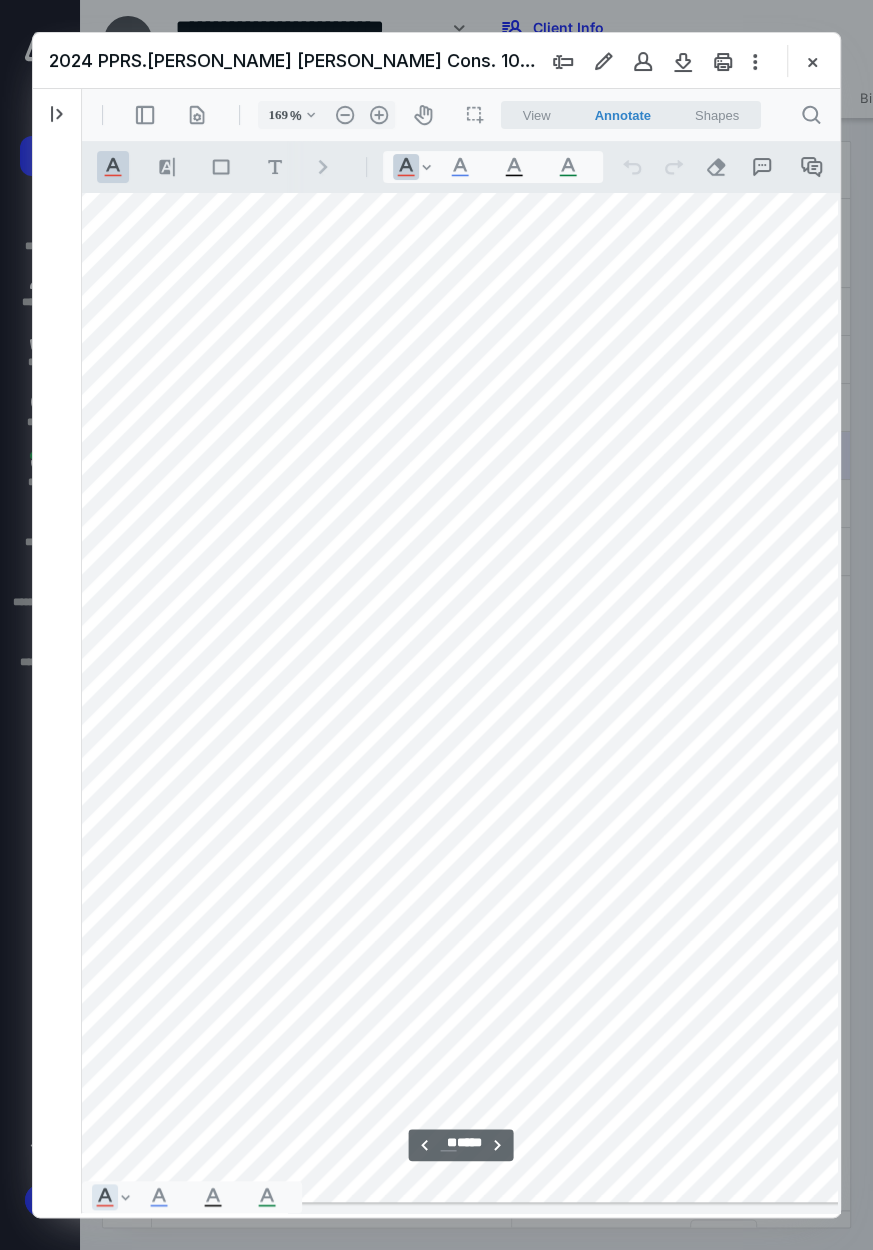drag, startPoint x: 423, startPoint y: 1001, endPoint x: 410, endPoint y: 995, distance: 14.3178215 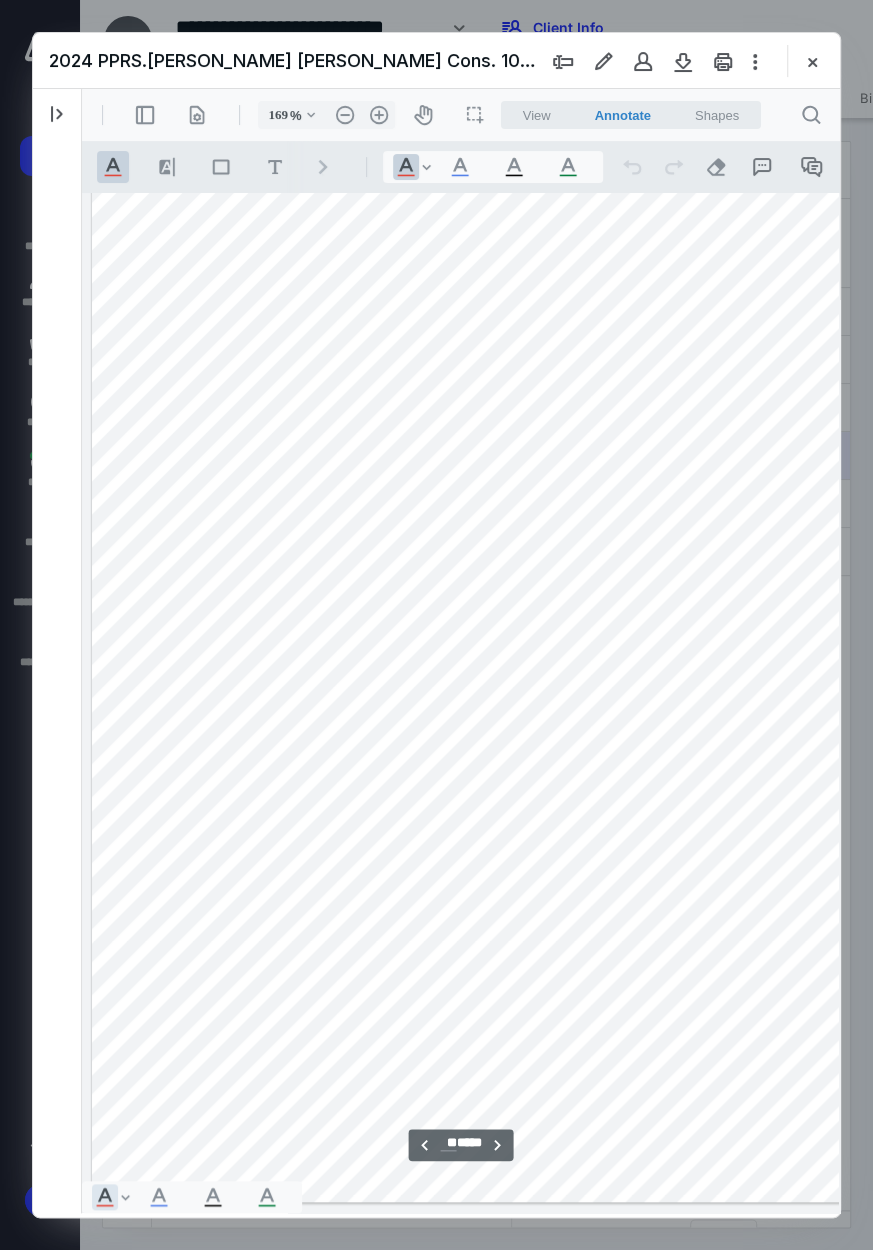 scroll, scrollTop: 44907, scrollLeft: 0, axis: vertical 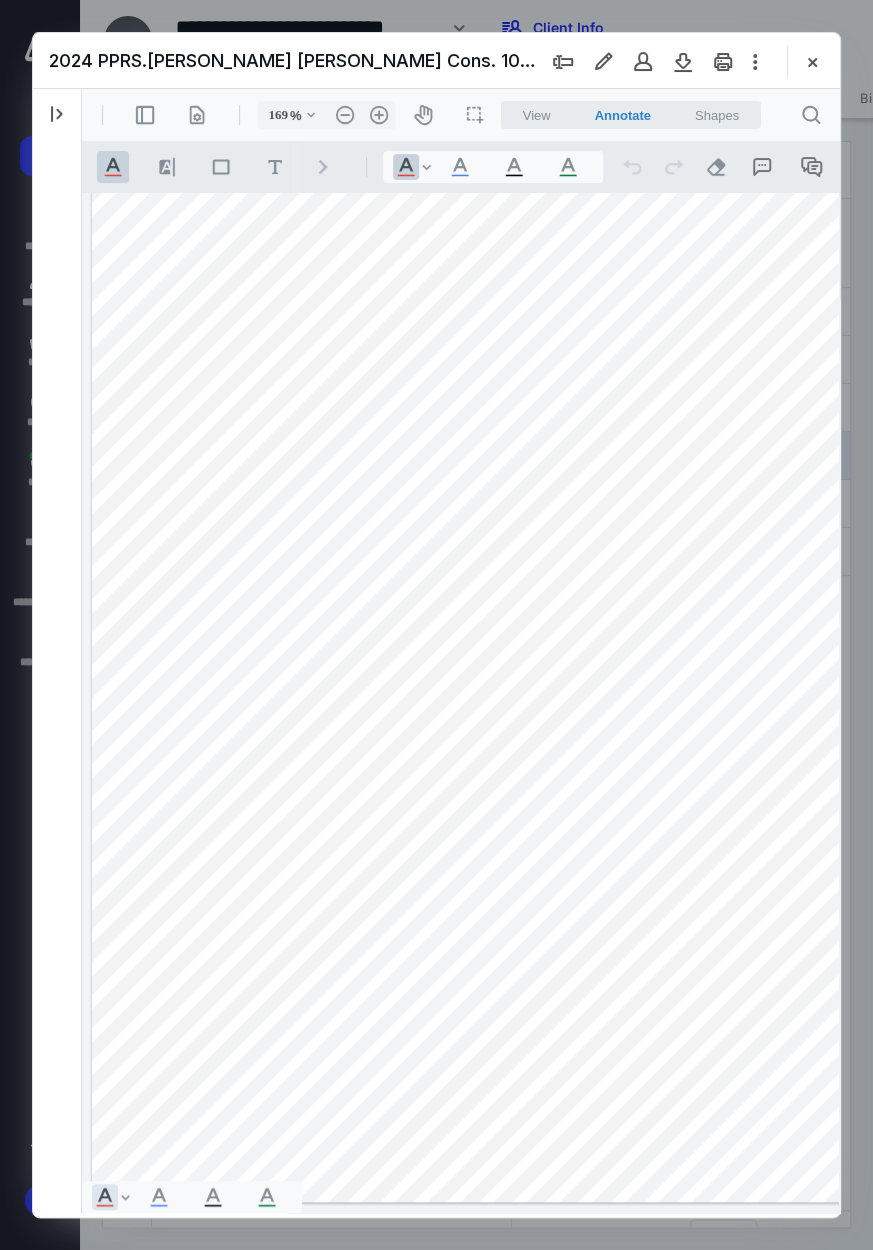 click at bounding box center [753, 693] 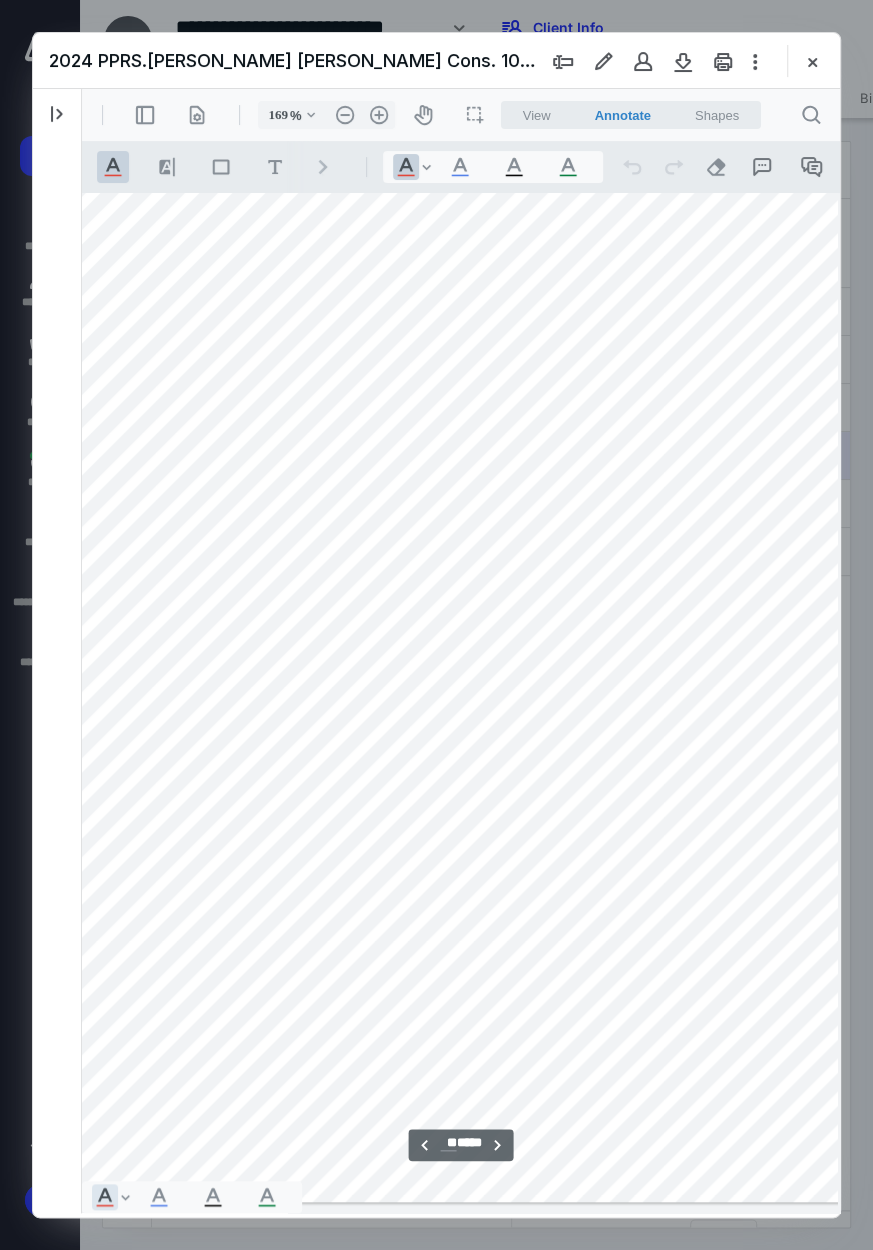 scroll, scrollTop: 44907, scrollLeft: 218, axis: both 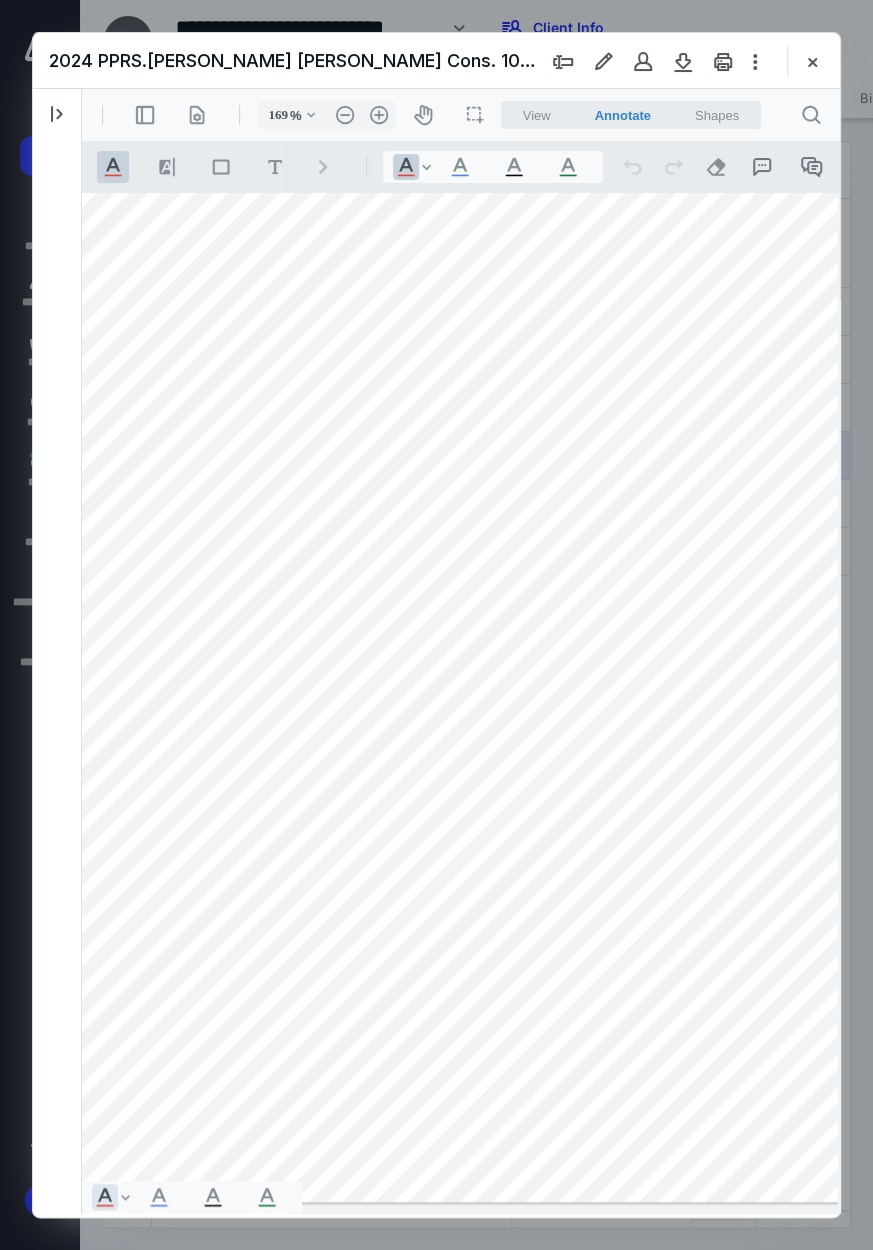 click at bounding box center [535, 693] 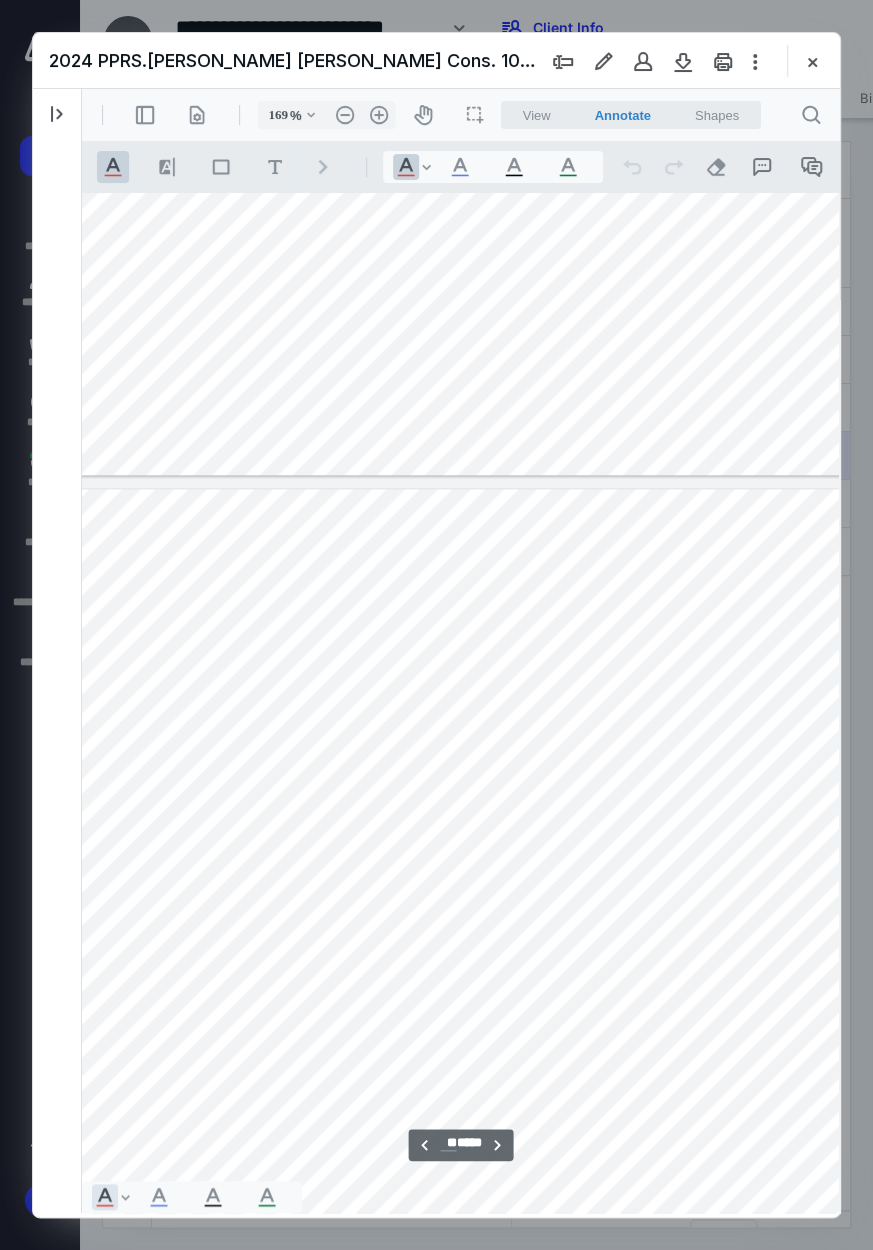 scroll, scrollTop: 45725, scrollLeft: 36, axis: both 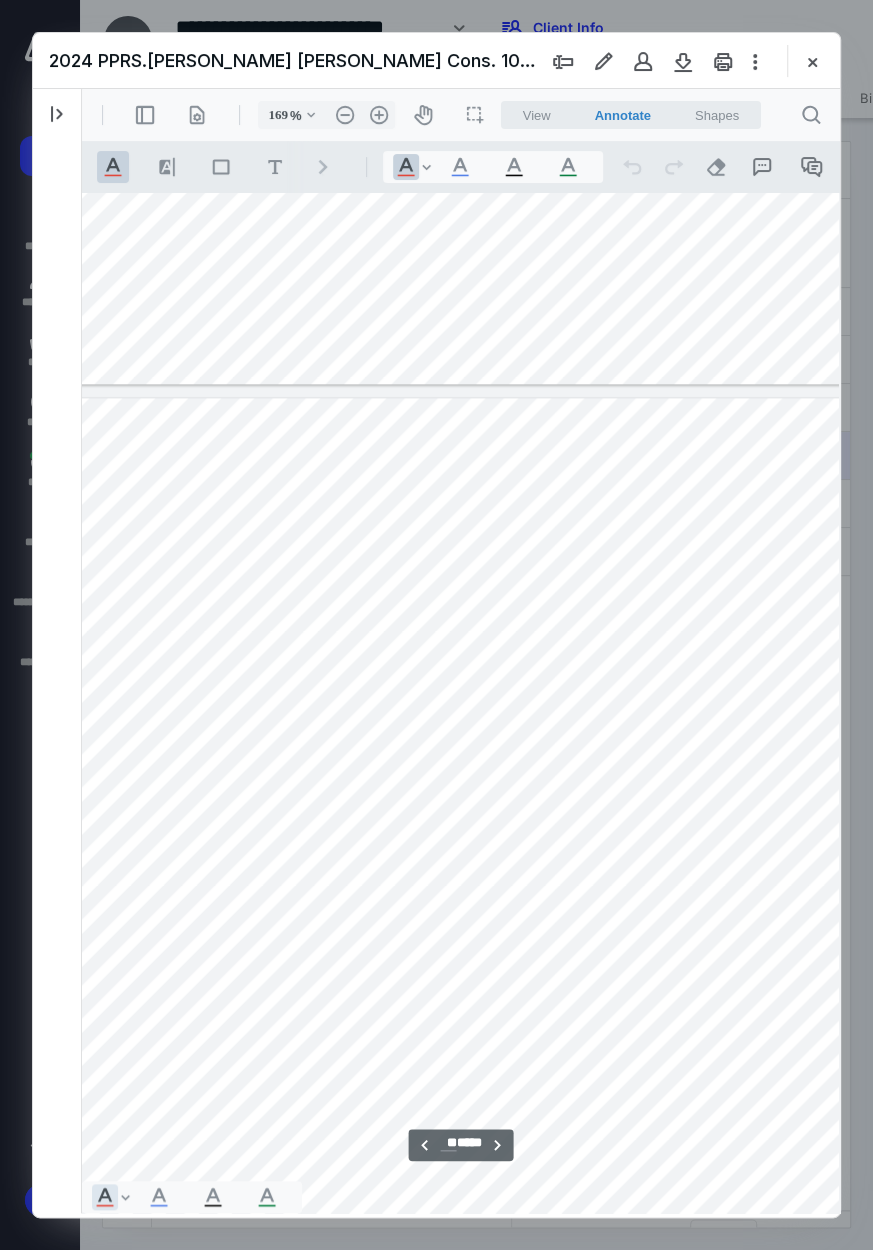 click at bounding box center (717, 909) 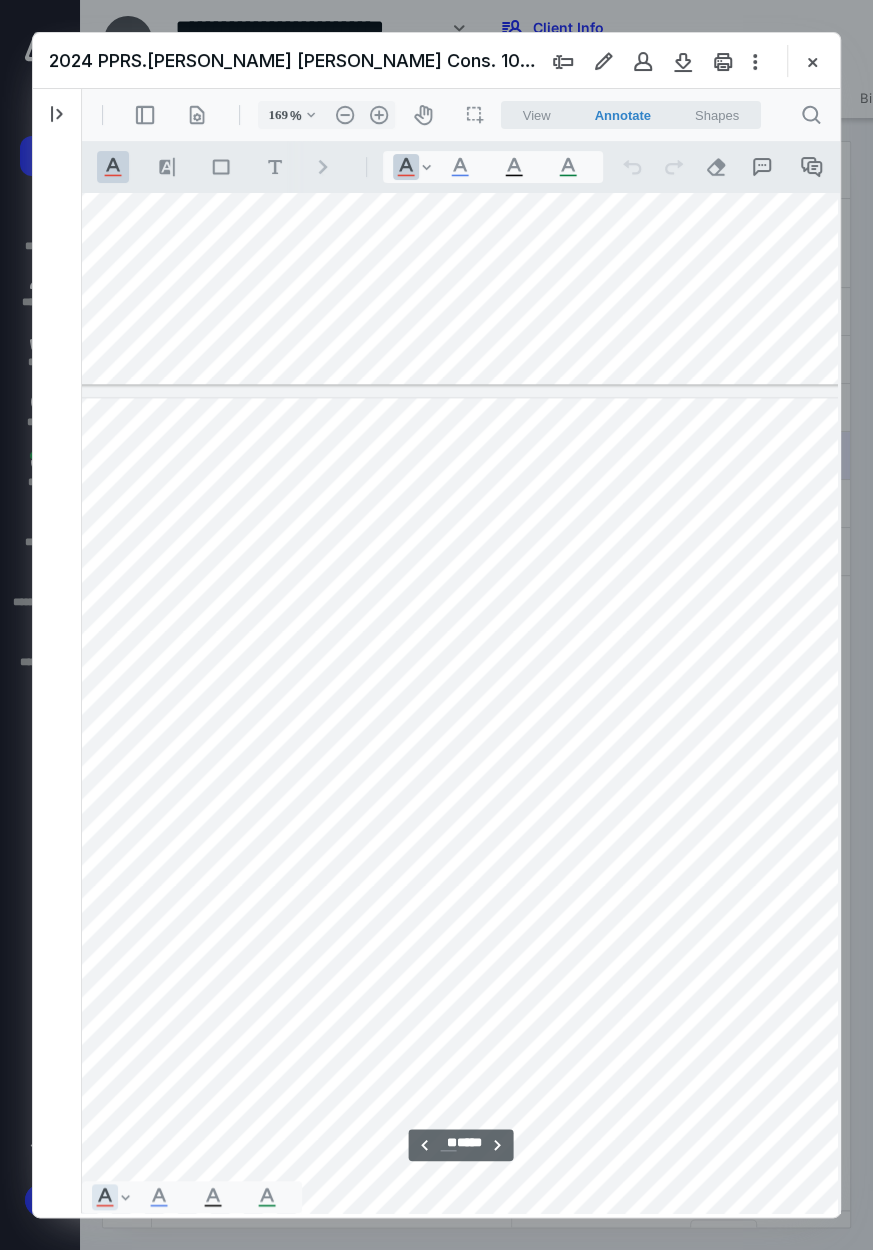 scroll, scrollTop: 45725, scrollLeft: 254, axis: both 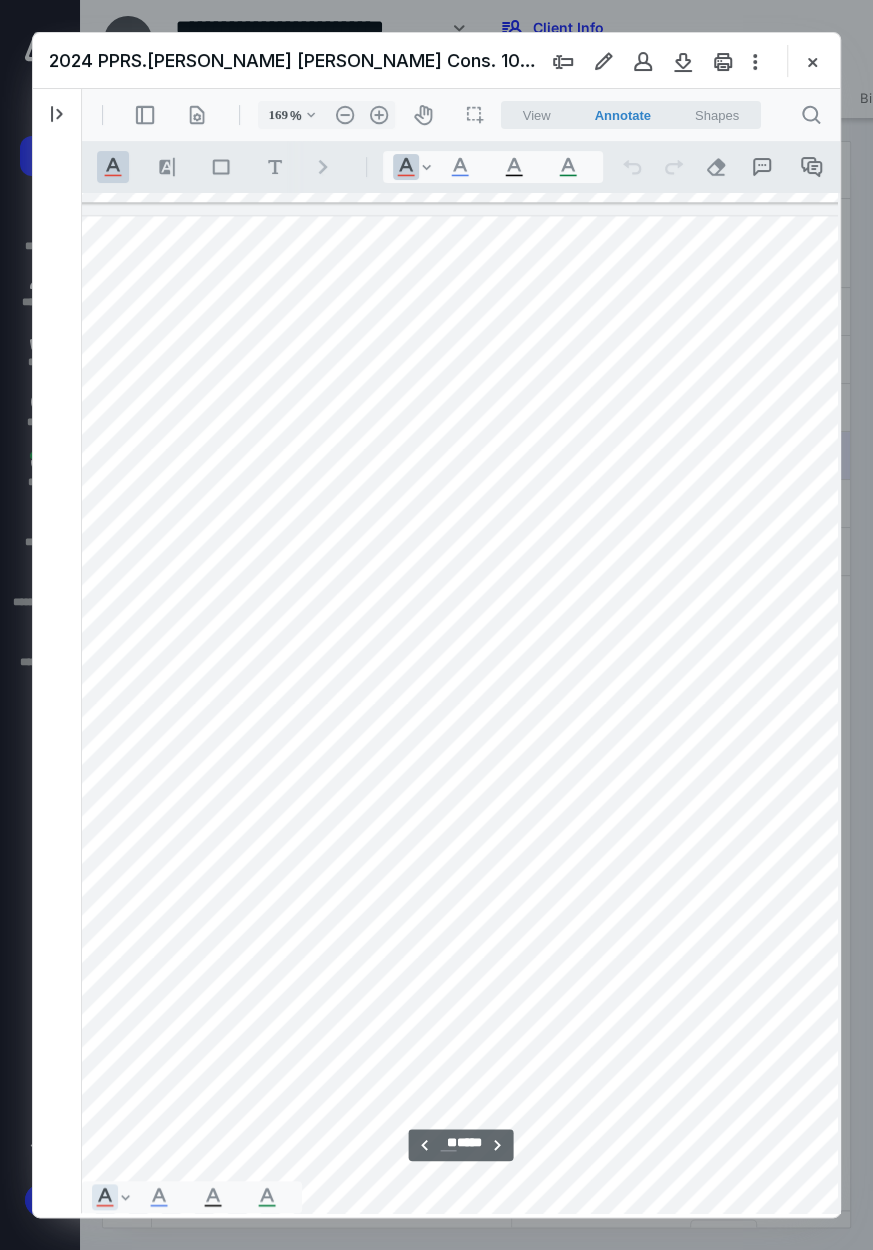 click at bounding box center (499, 727) 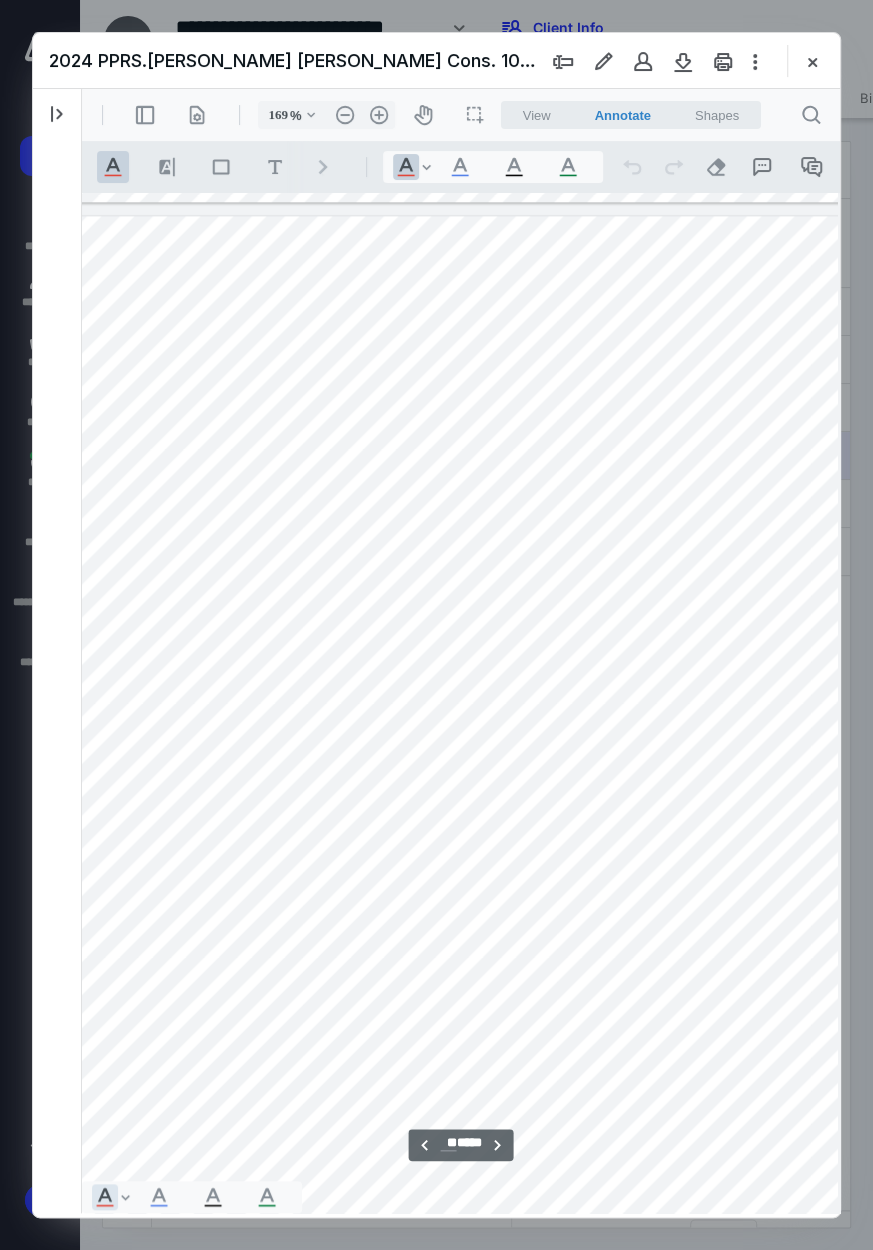 scroll, scrollTop: 45907, scrollLeft: 290, axis: both 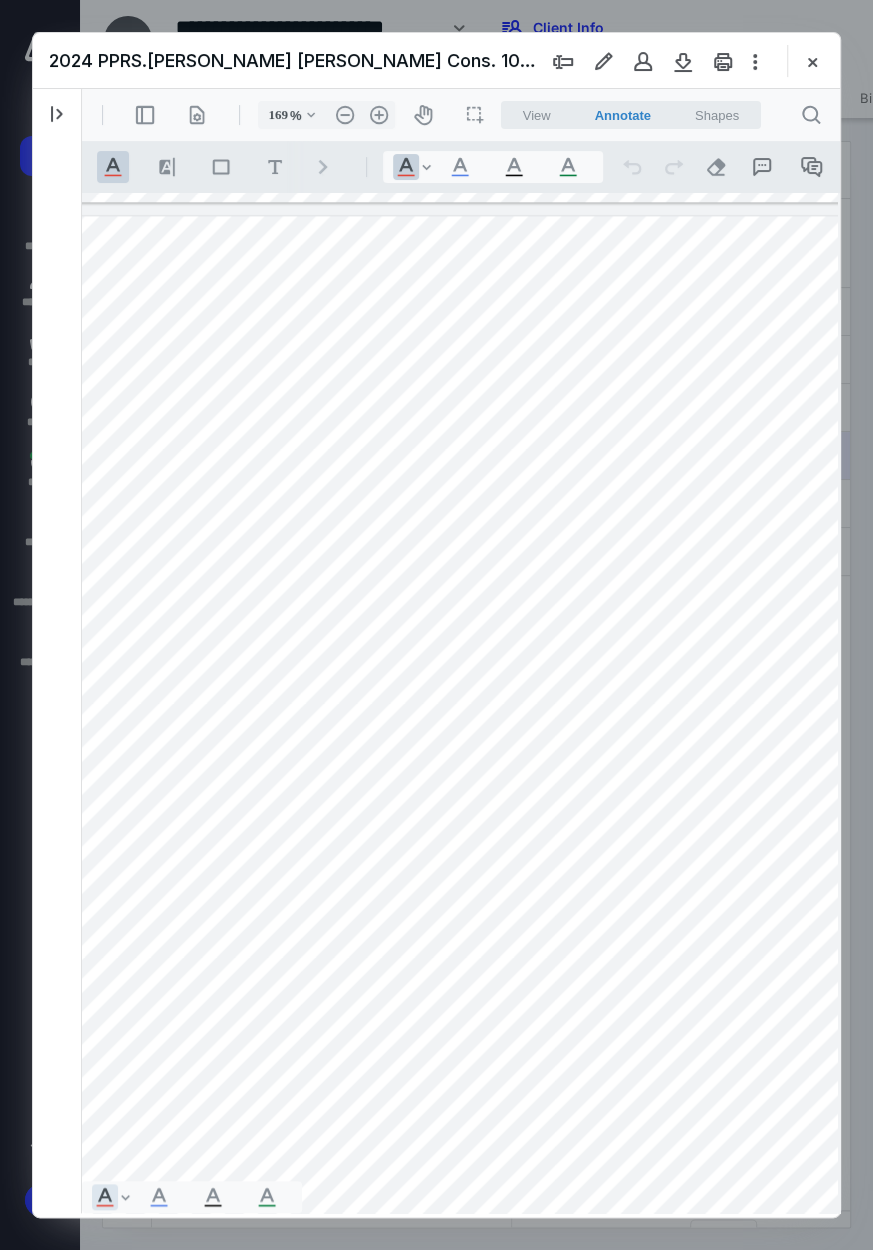 click at bounding box center [463, 727] 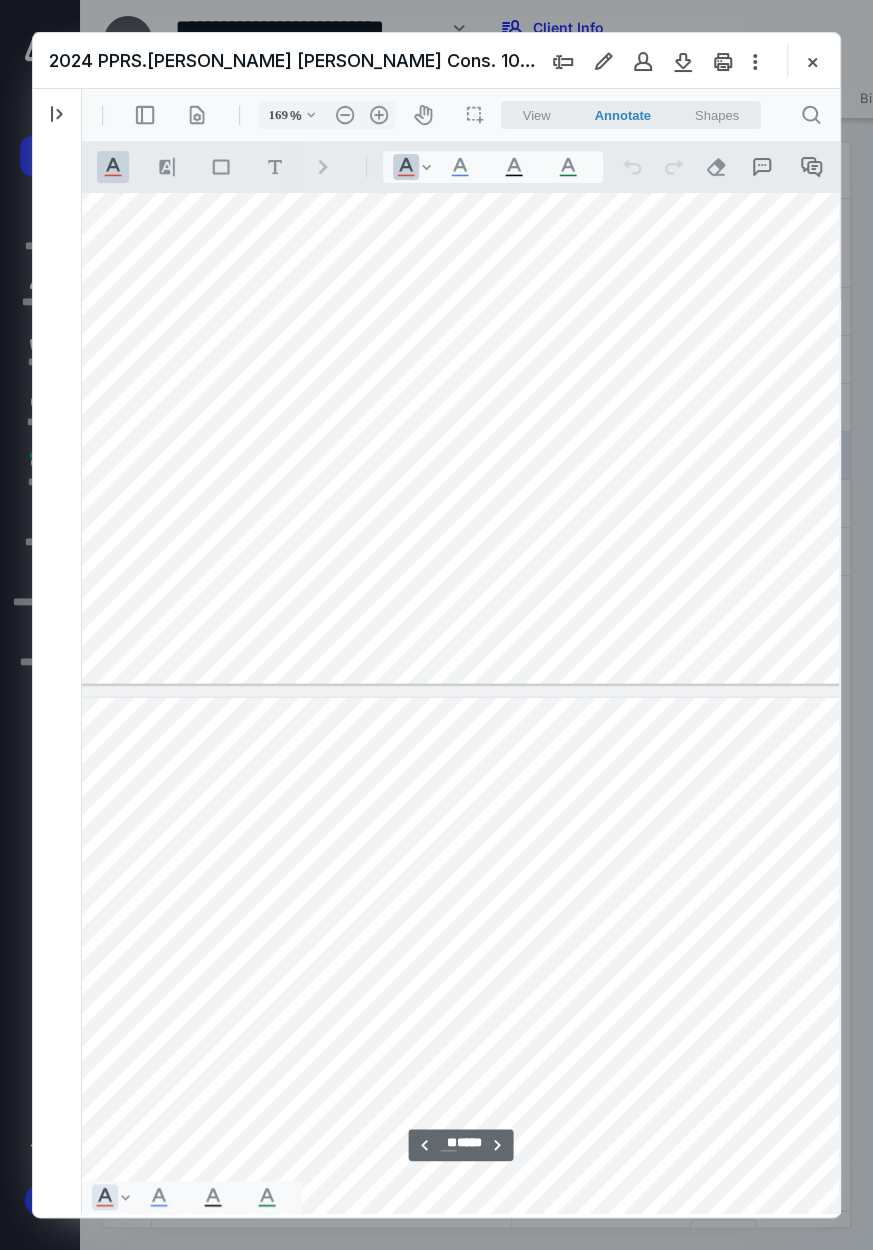 scroll, scrollTop: 43453, scrollLeft: 10, axis: both 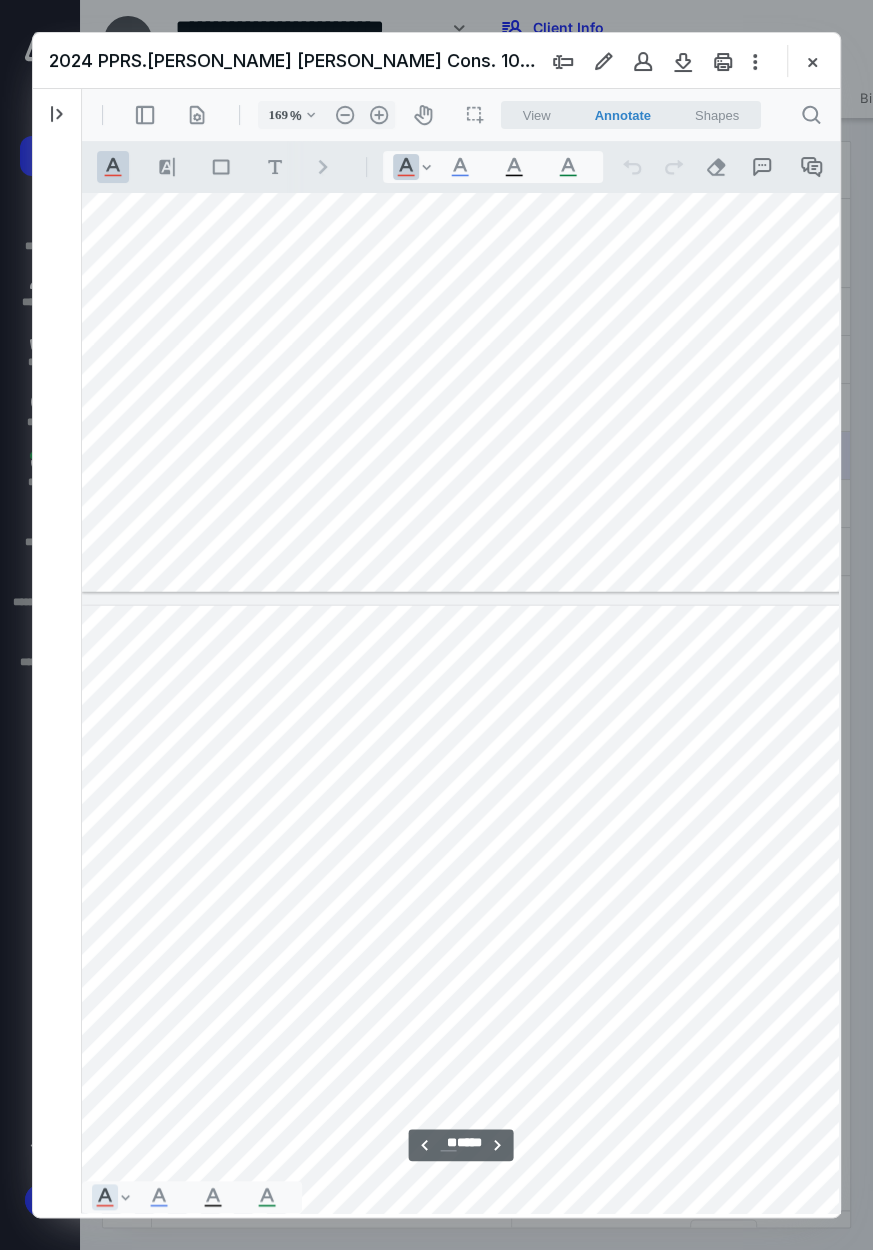 click at bounding box center (743, 1115) 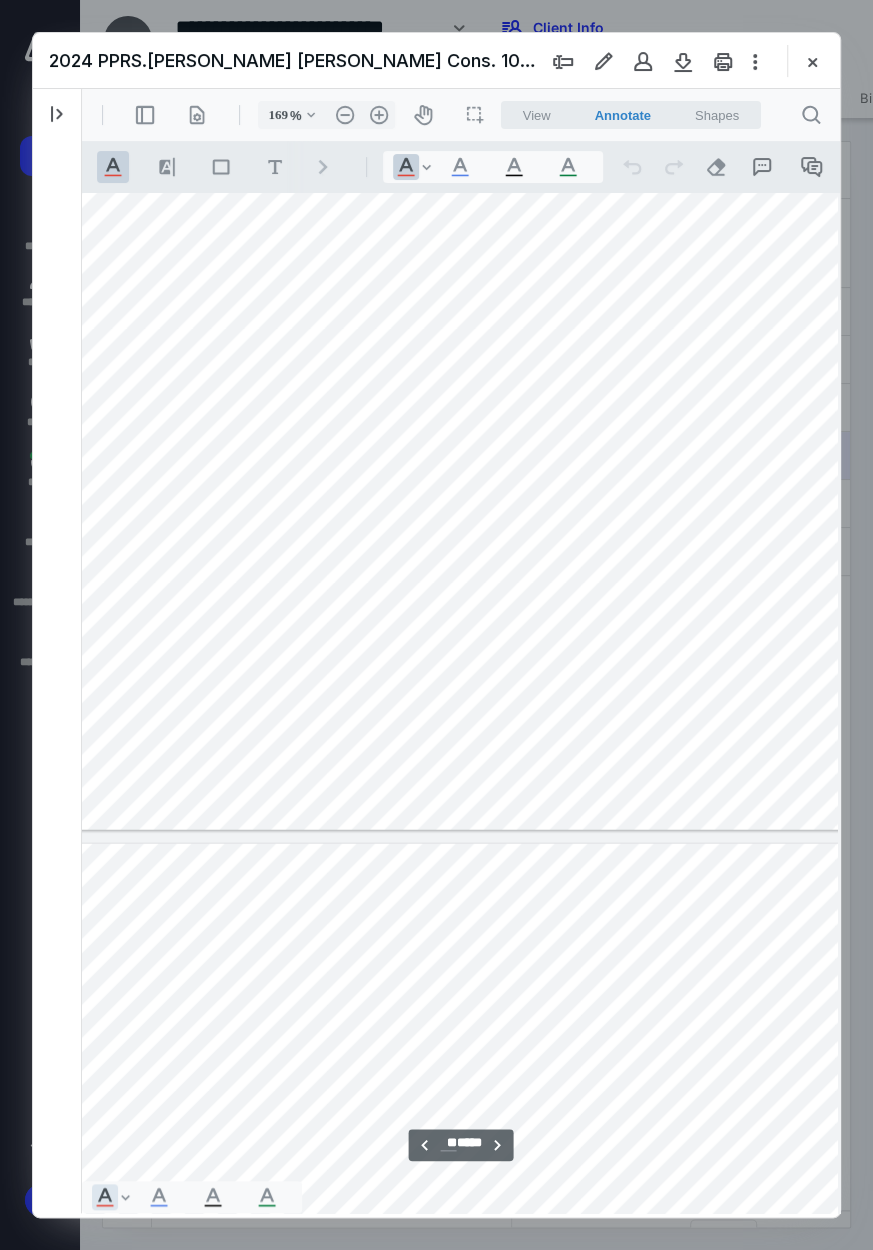 scroll, scrollTop: 43180, scrollLeft: 264, axis: both 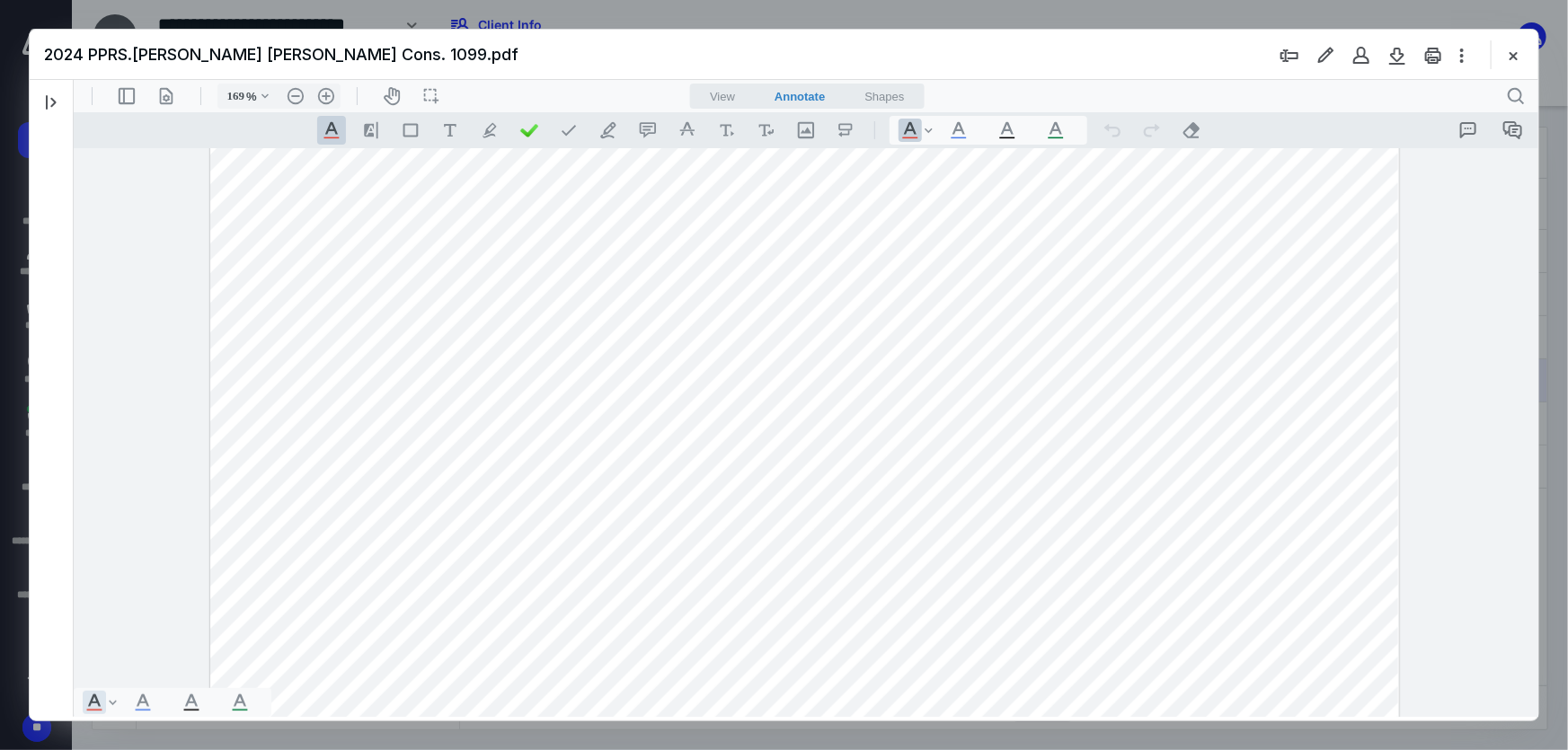 click at bounding box center [803, 289] 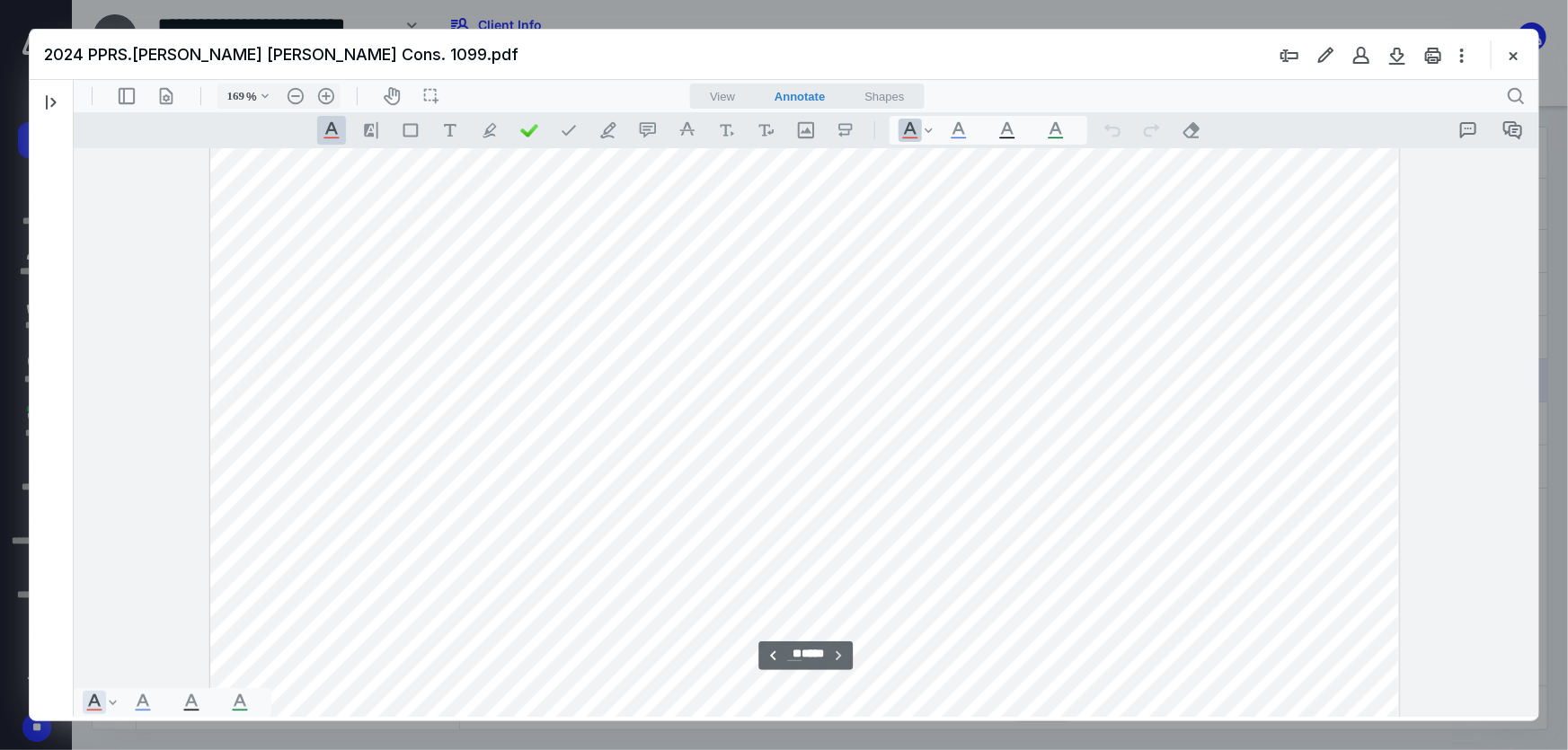 scroll, scrollTop: 49725, scrollLeft: 0, axis: vertical 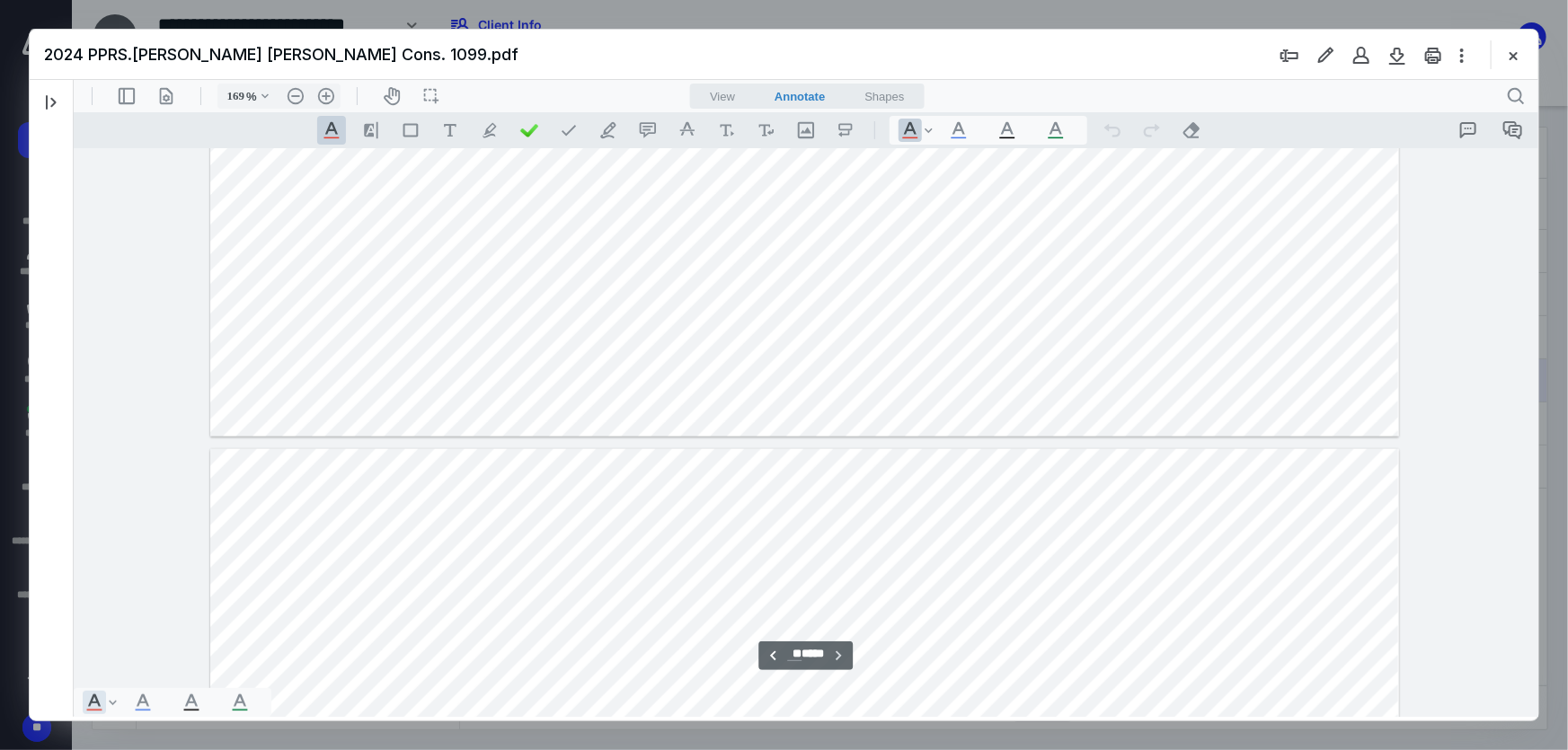 type on "**" 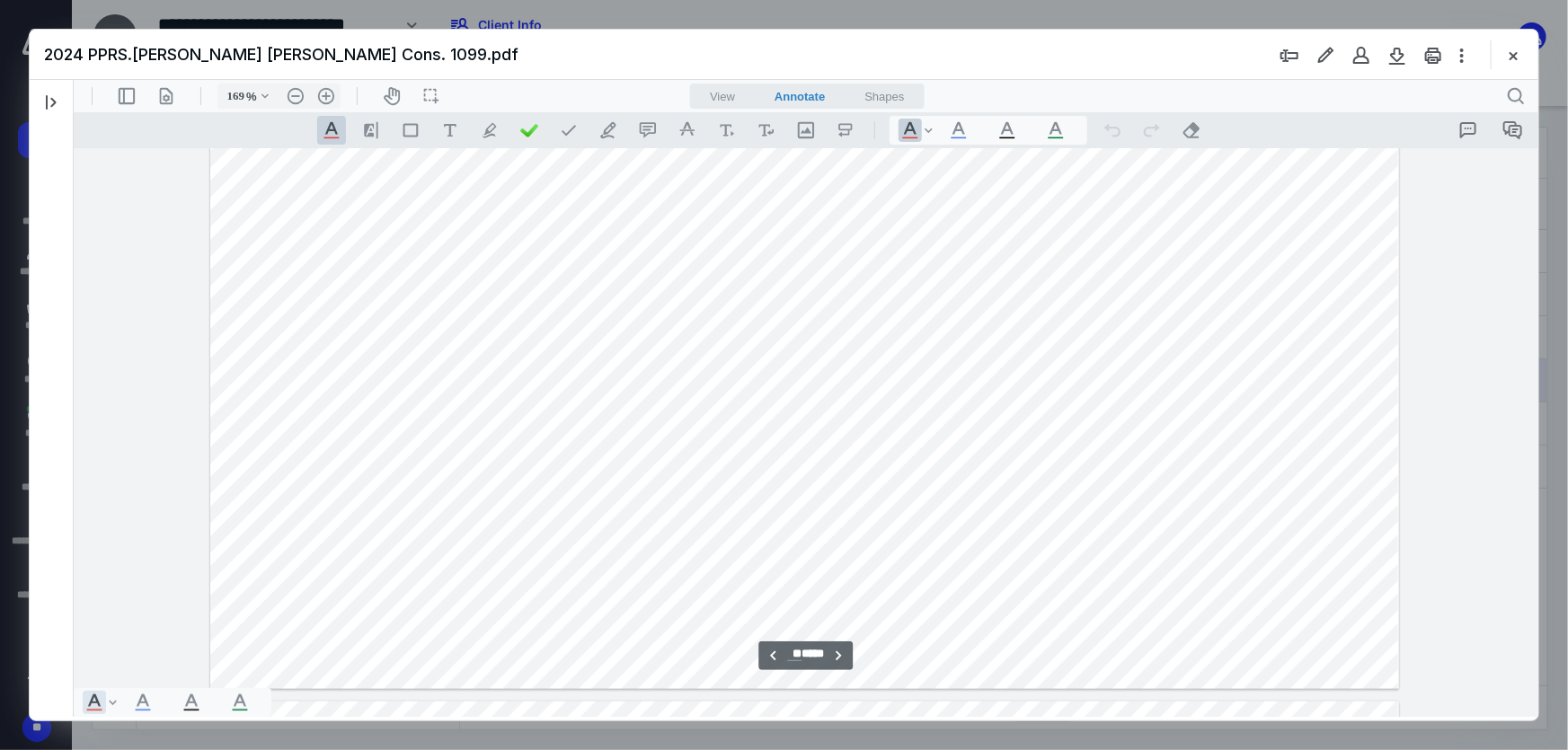 scroll, scrollTop: 49072, scrollLeft: 0, axis: vertical 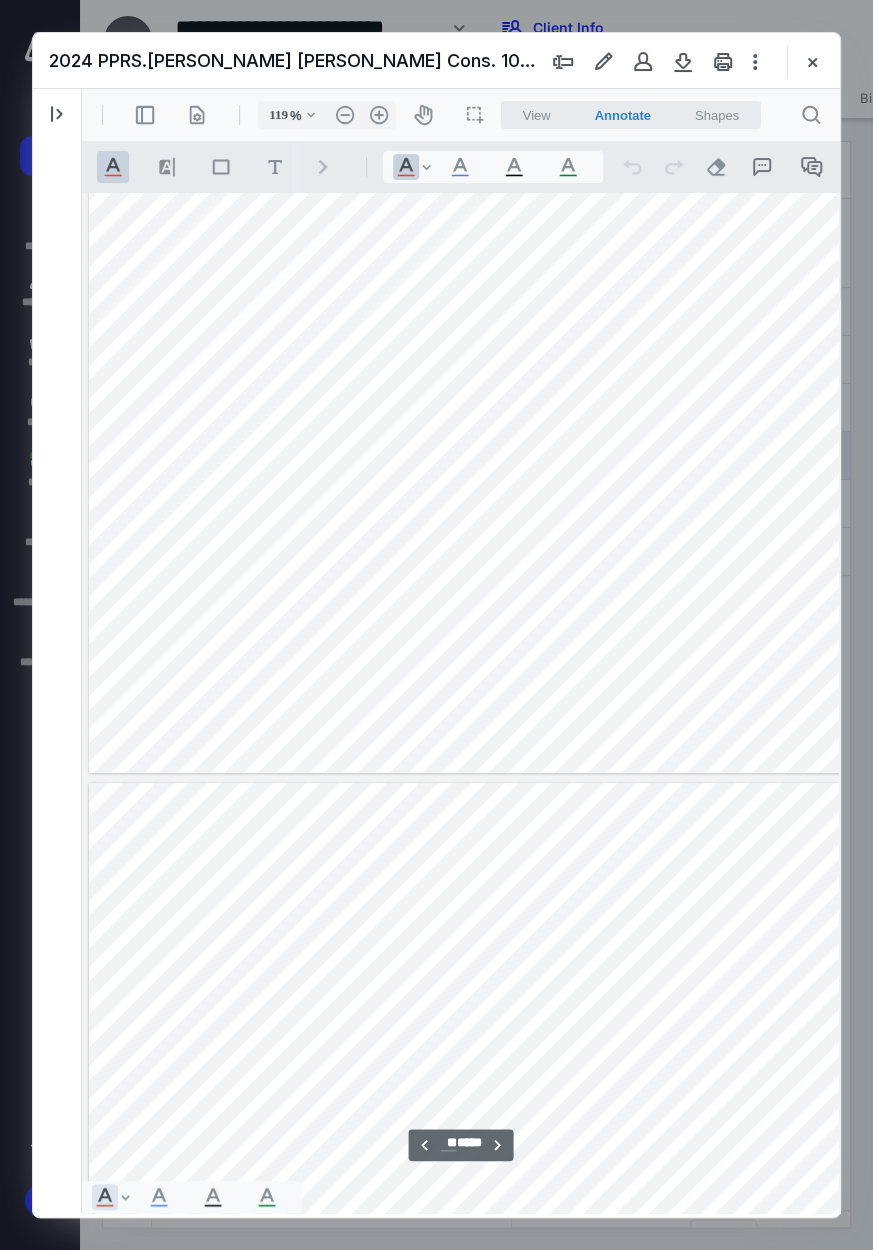 click at bounding box center [554, 411] 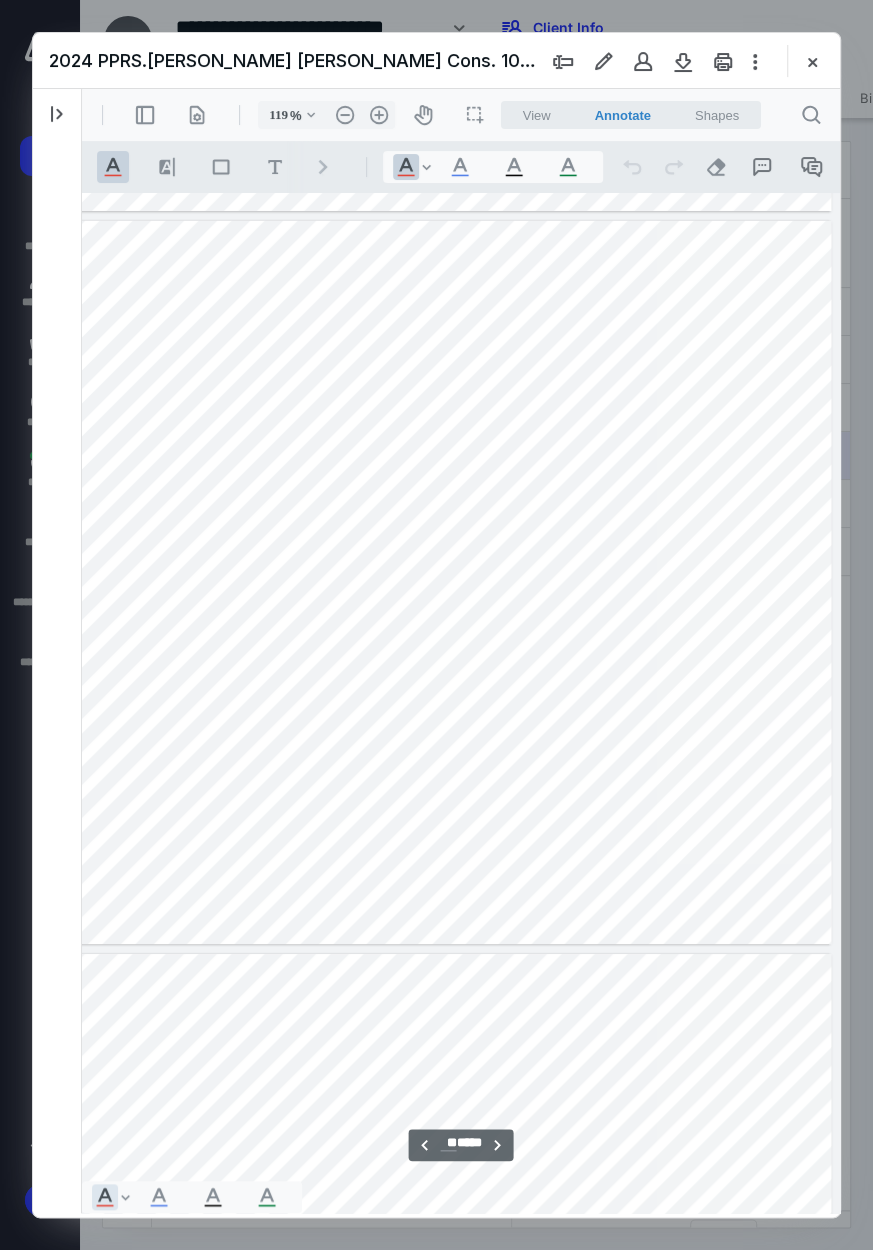 scroll, scrollTop: 38093, scrollLeft: 194, axis: both 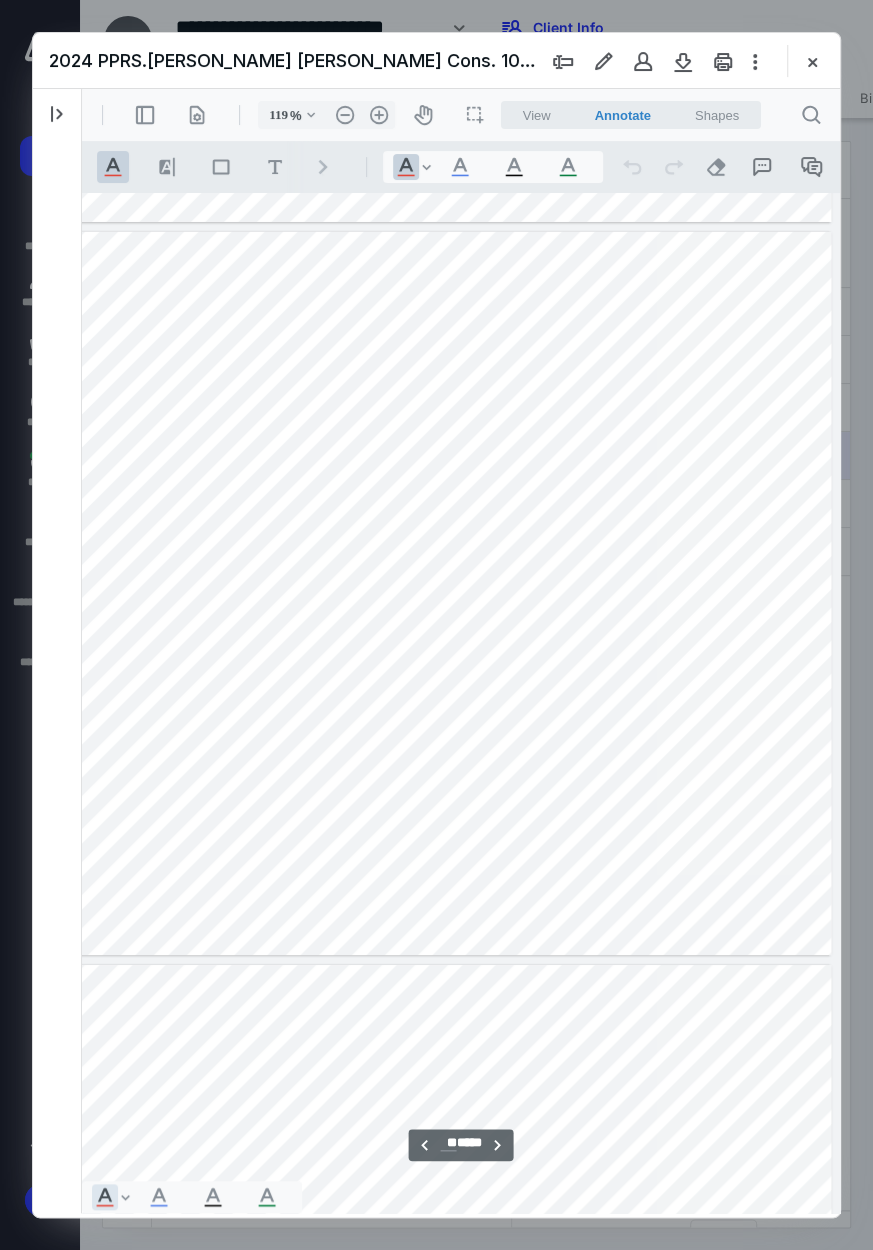 click at bounding box center [366, 593] 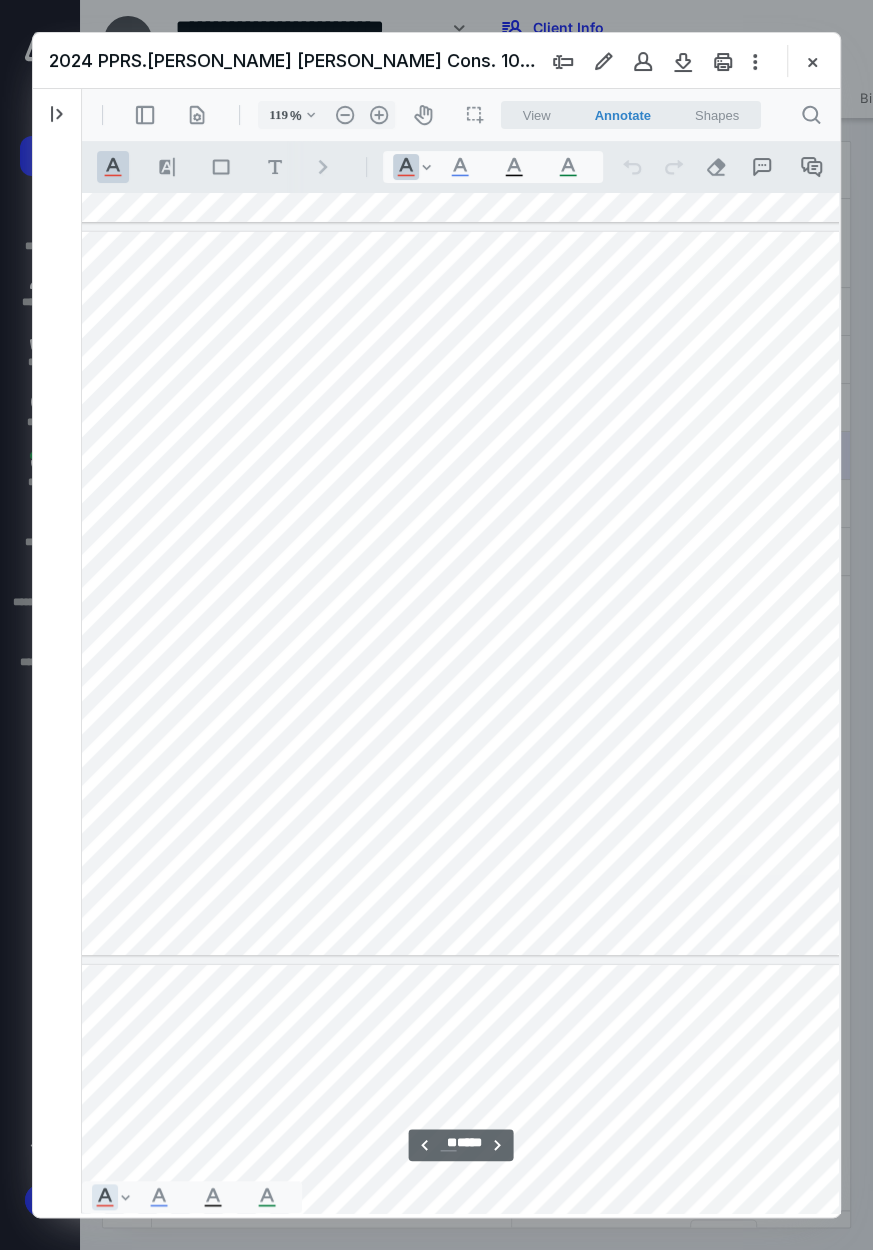 scroll, scrollTop: 38093, scrollLeft: 194, axis: both 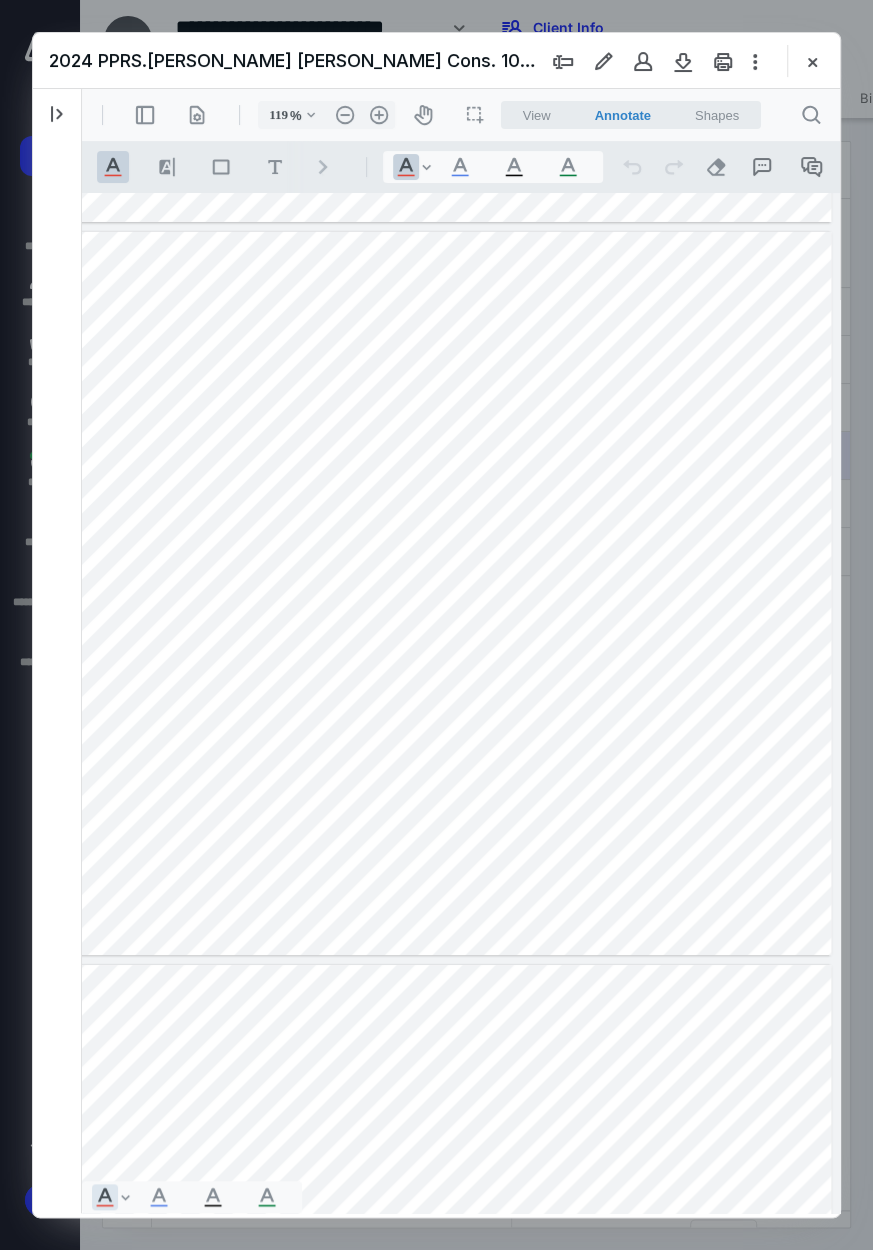 click at bounding box center [366, 593] 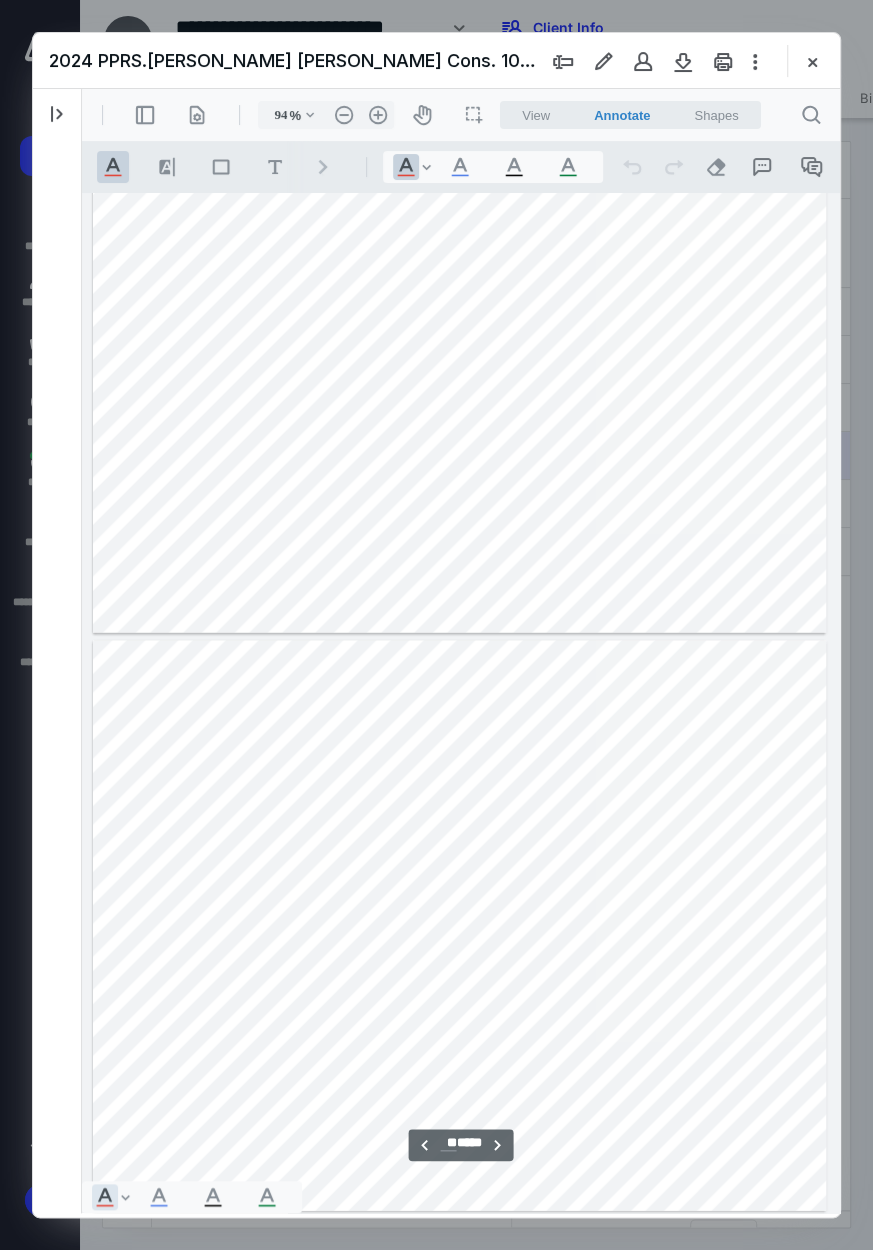 scroll, scrollTop: 29965, scrollLeft: 0, axis: vertical 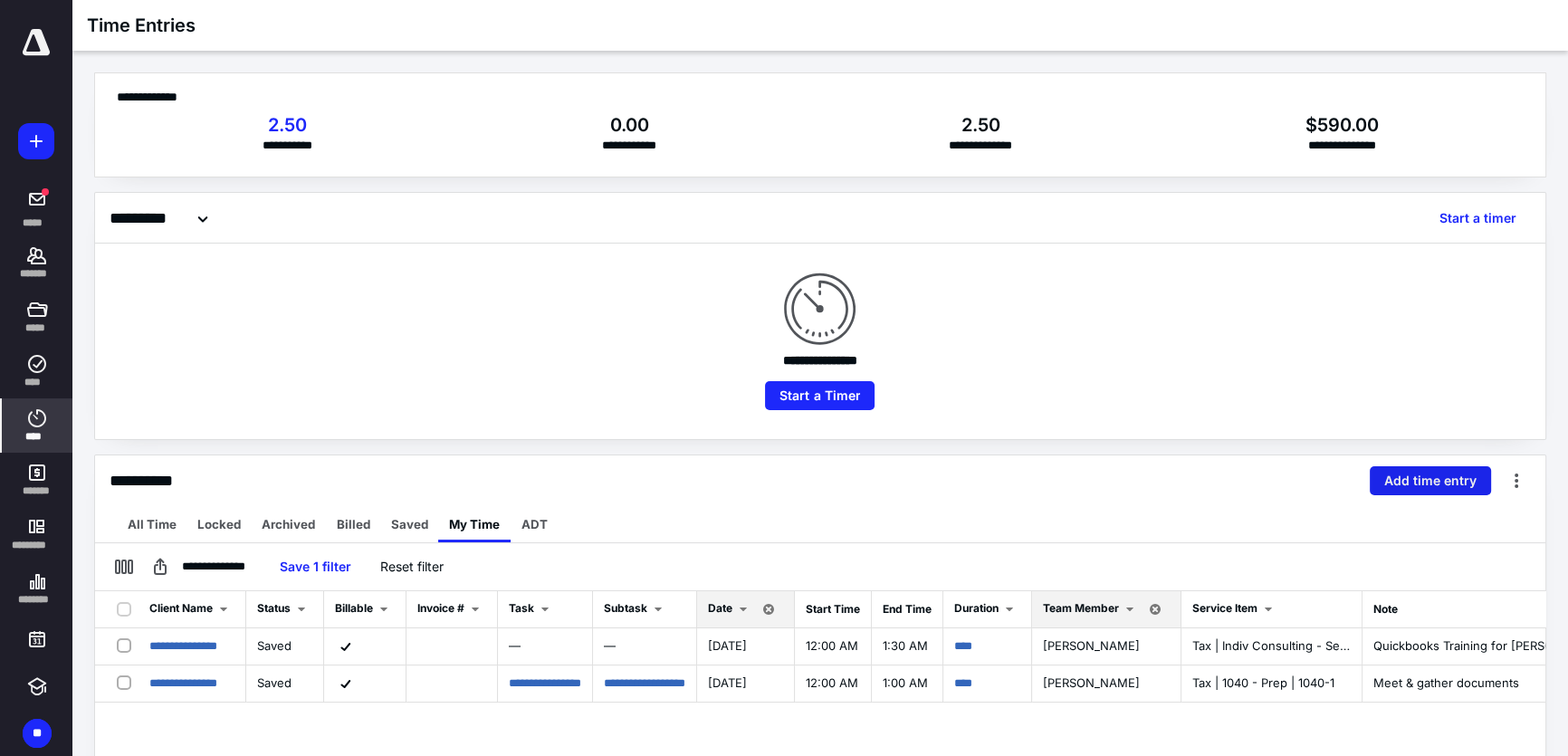 click on "Add time entry" at bounding box center [1430, 481] 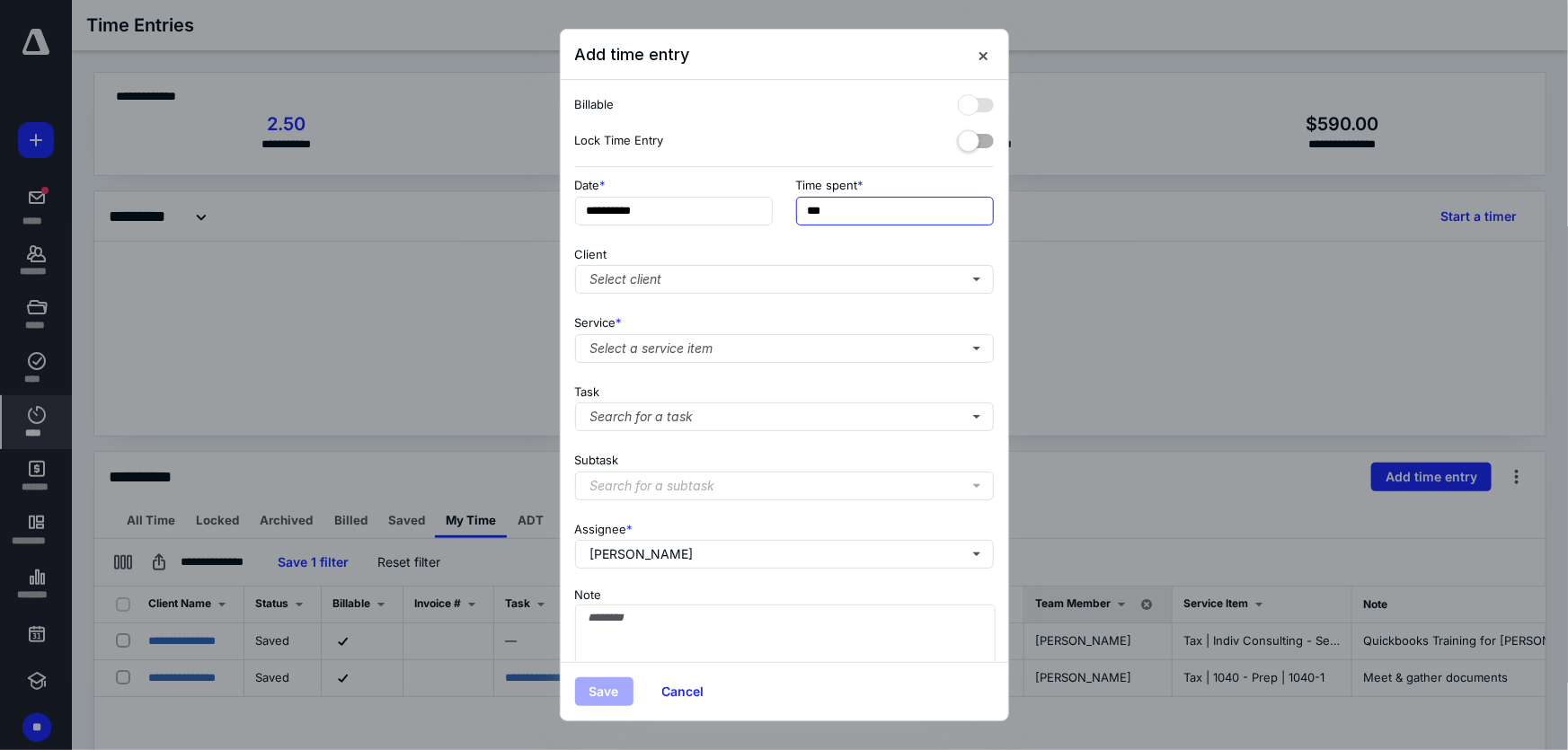 drag, startPoint x: 845, startPoint y: 208, endPoint x: 470, endPoint y: 215, distance: 375.06533 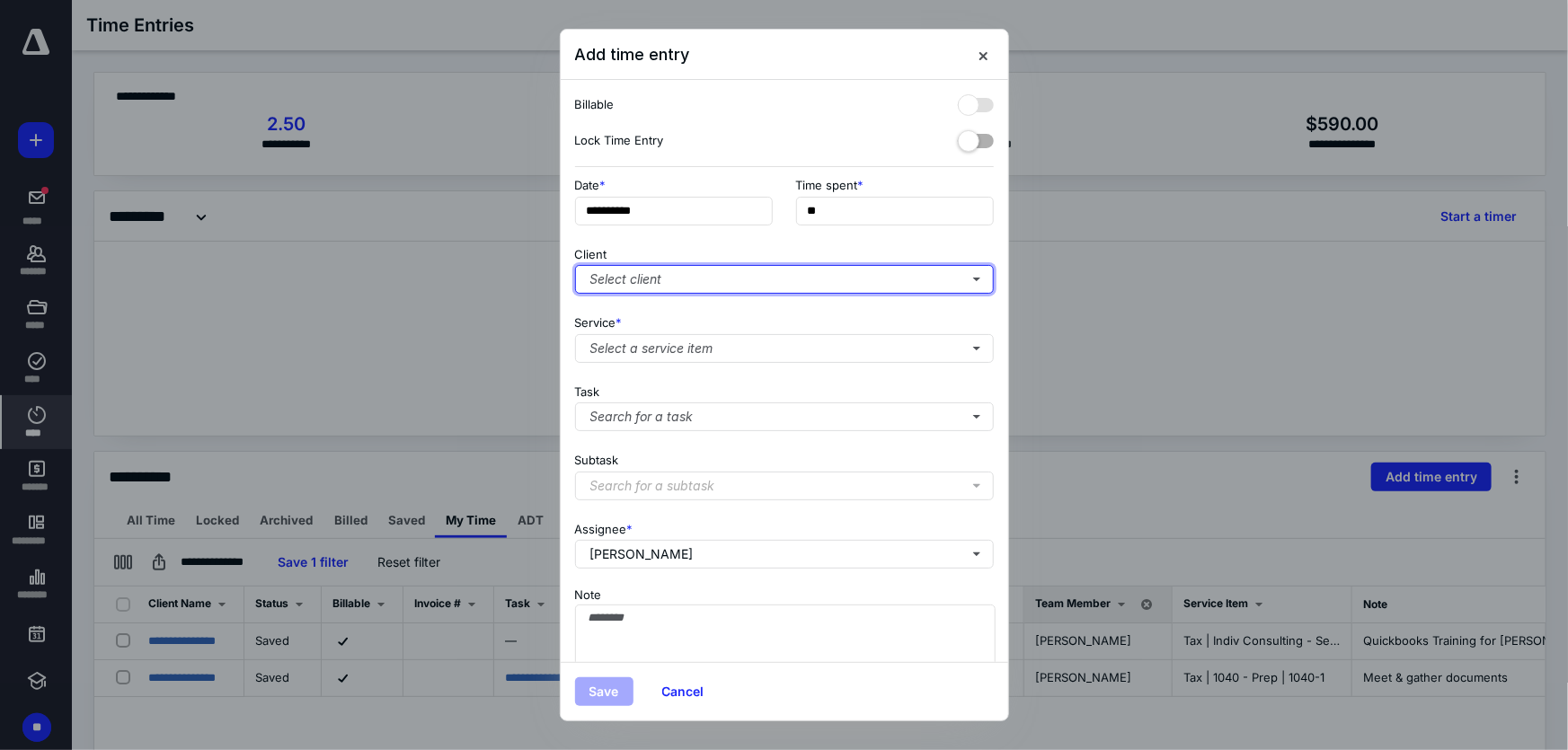 type on "***" 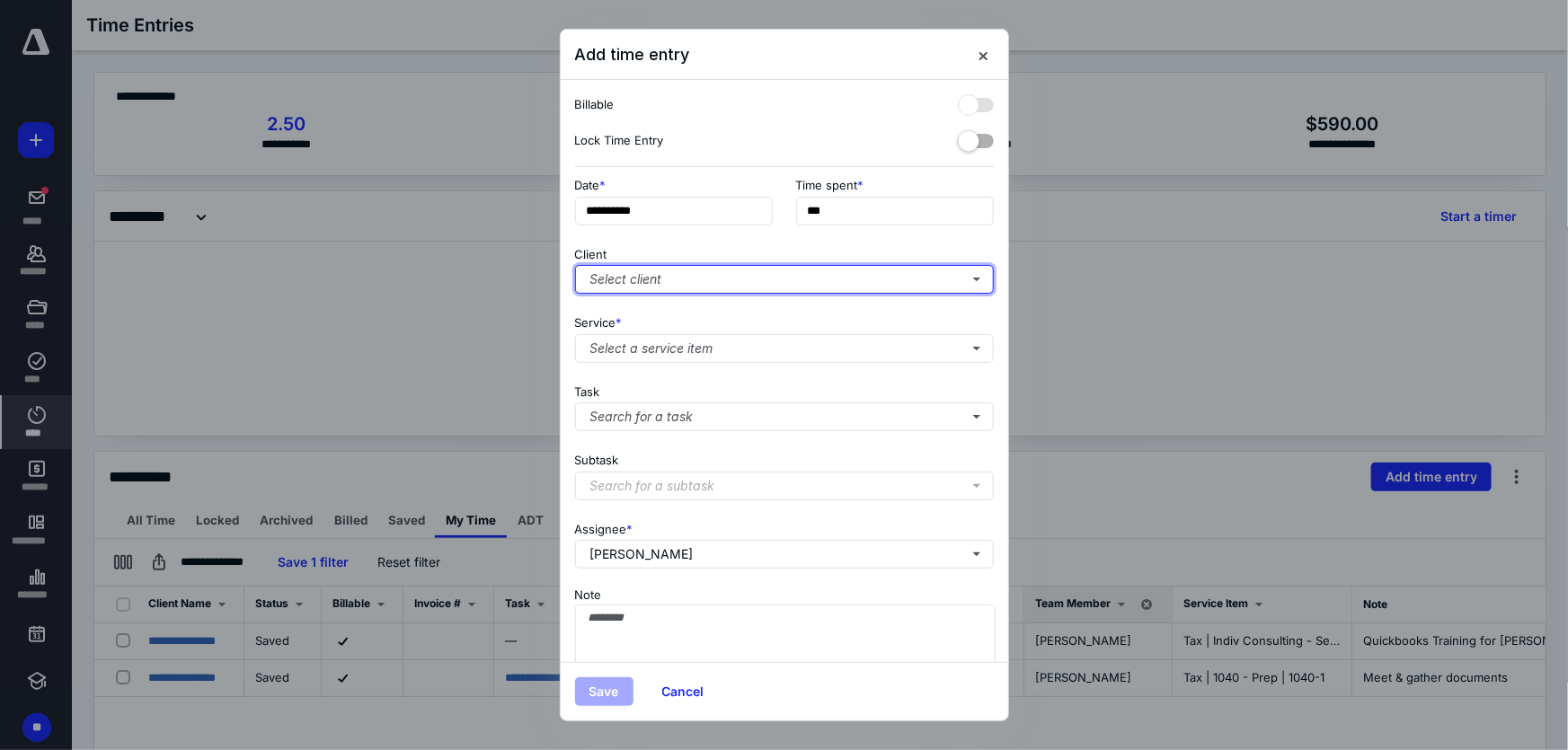 type 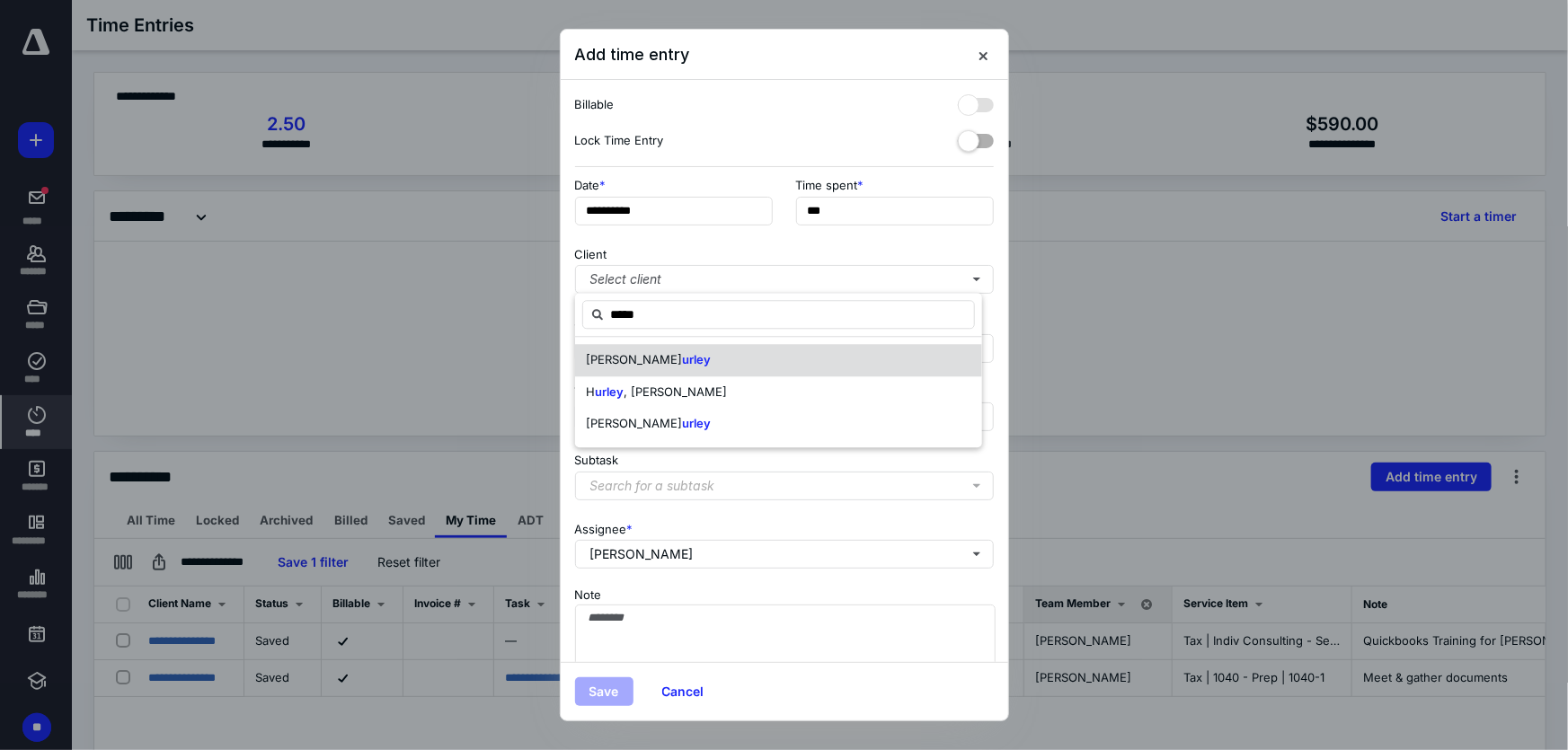 click on "urley" at bounding box center [696, 359] 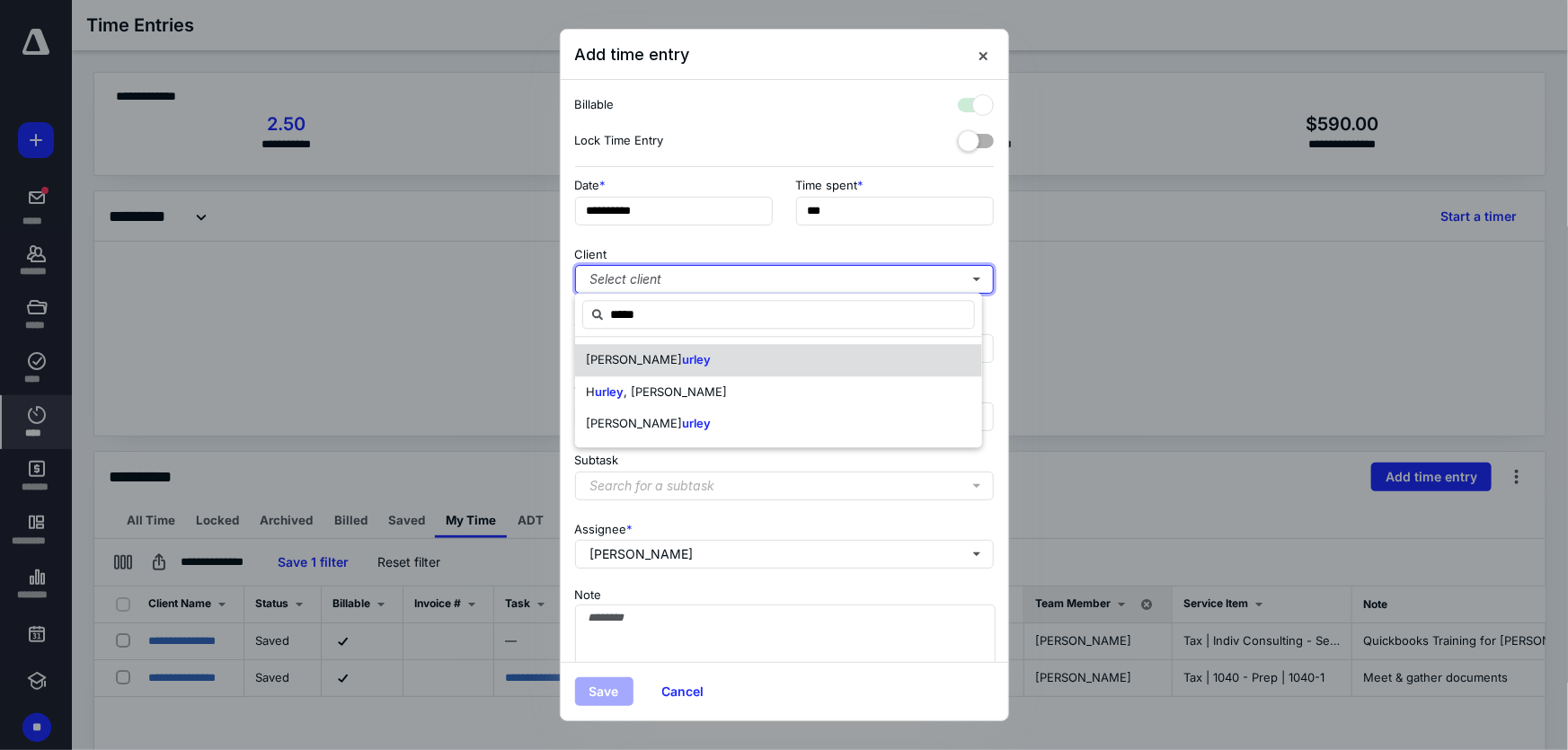 checkbox on "true" 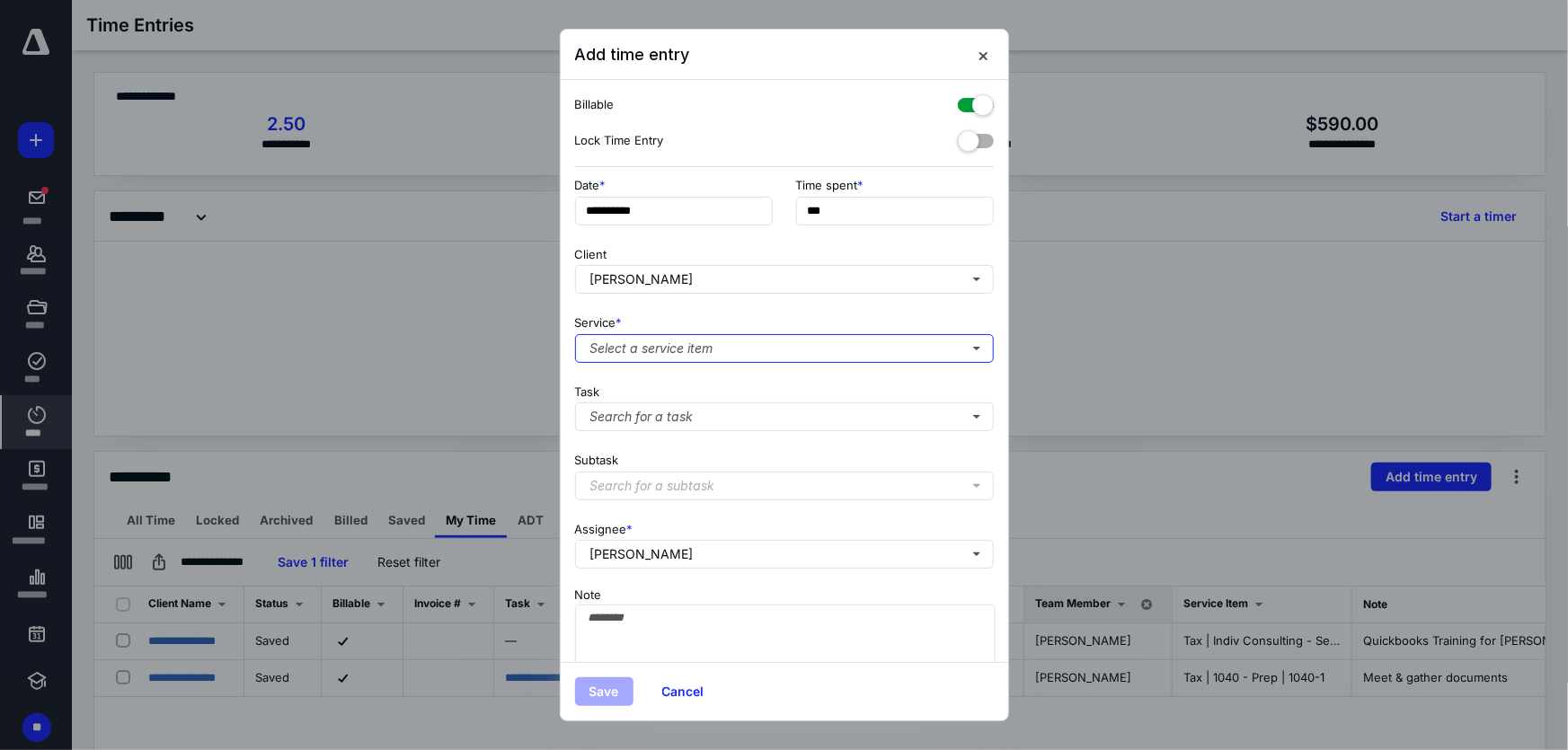 click on "Select a service item" at bounding box center (784, 349) 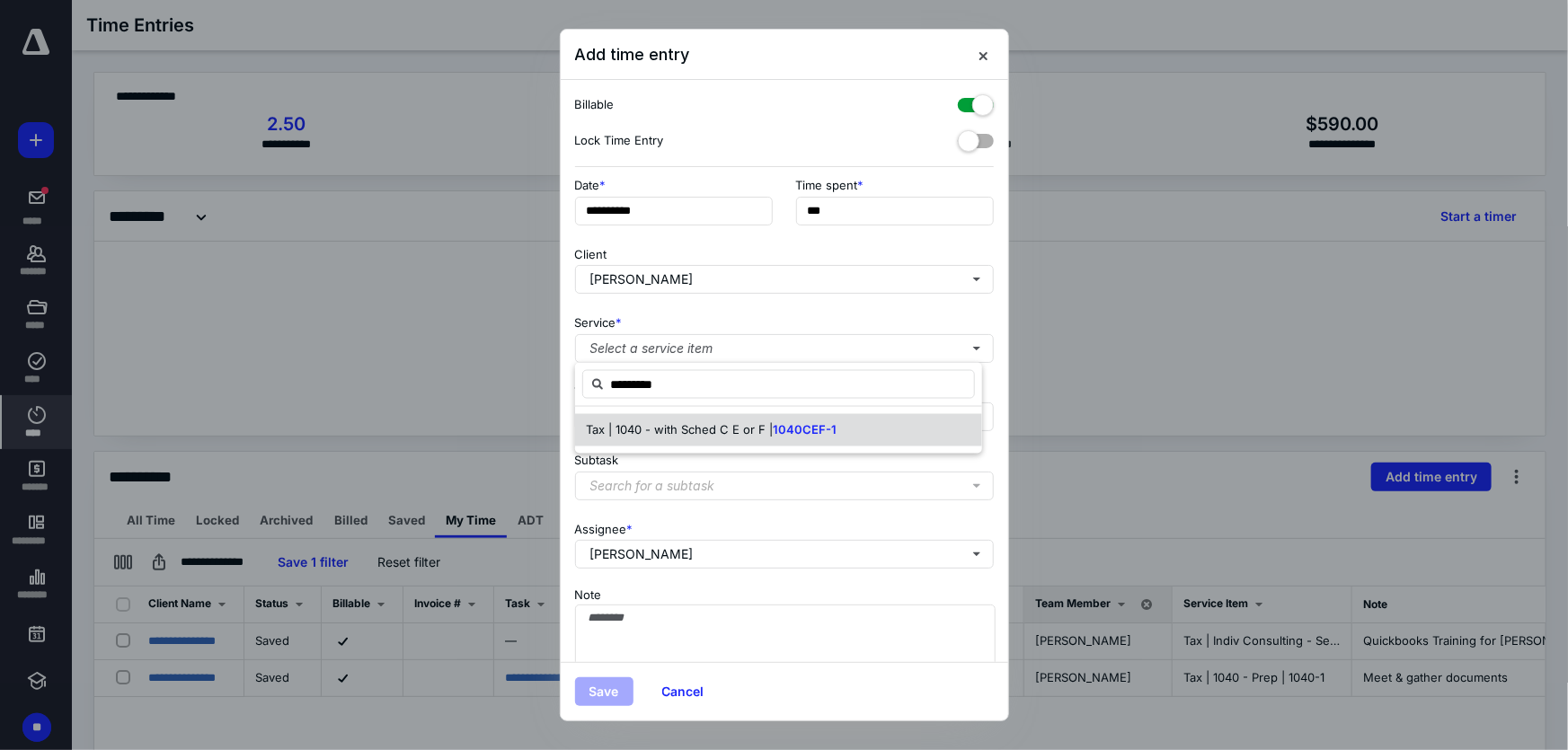 type on "*********" 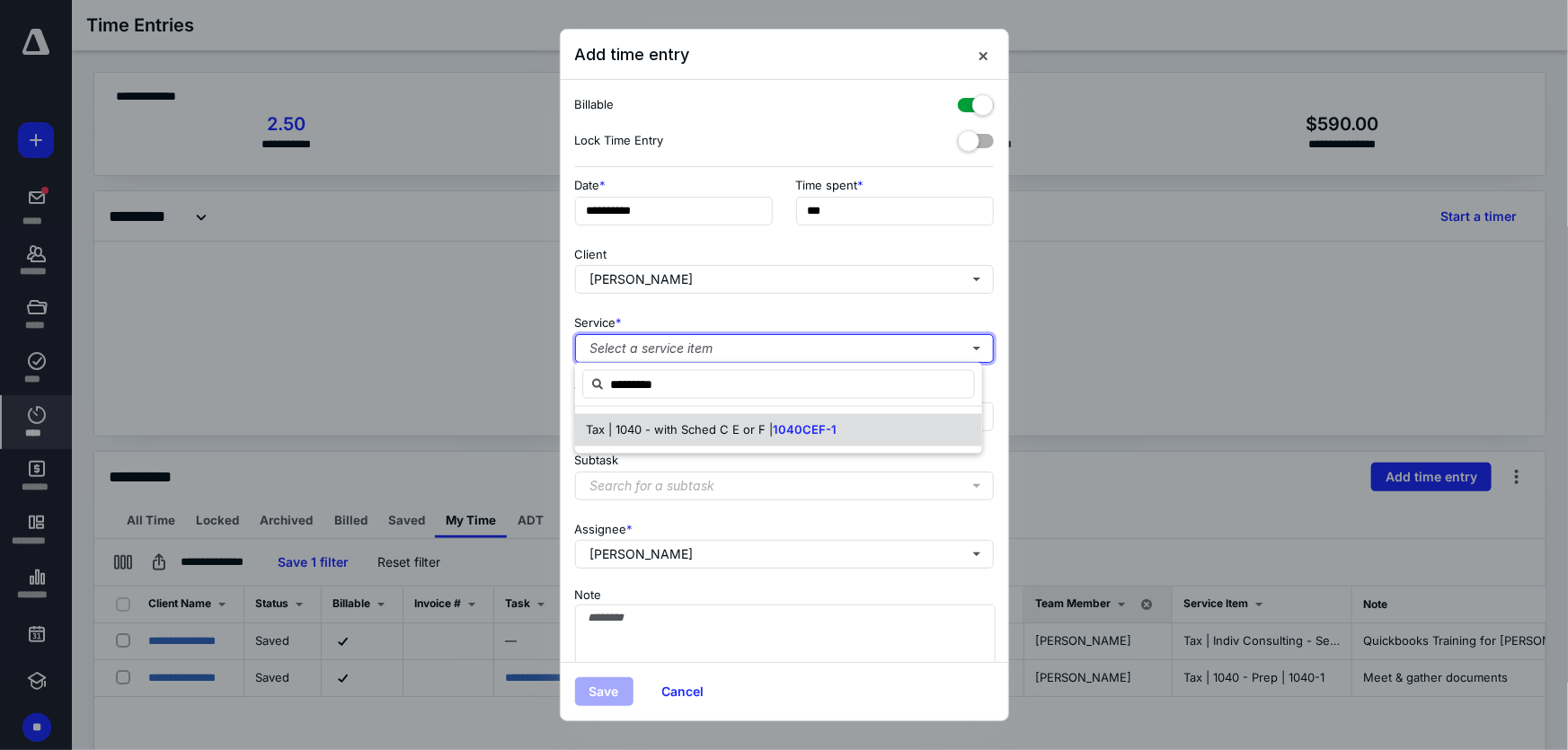 type 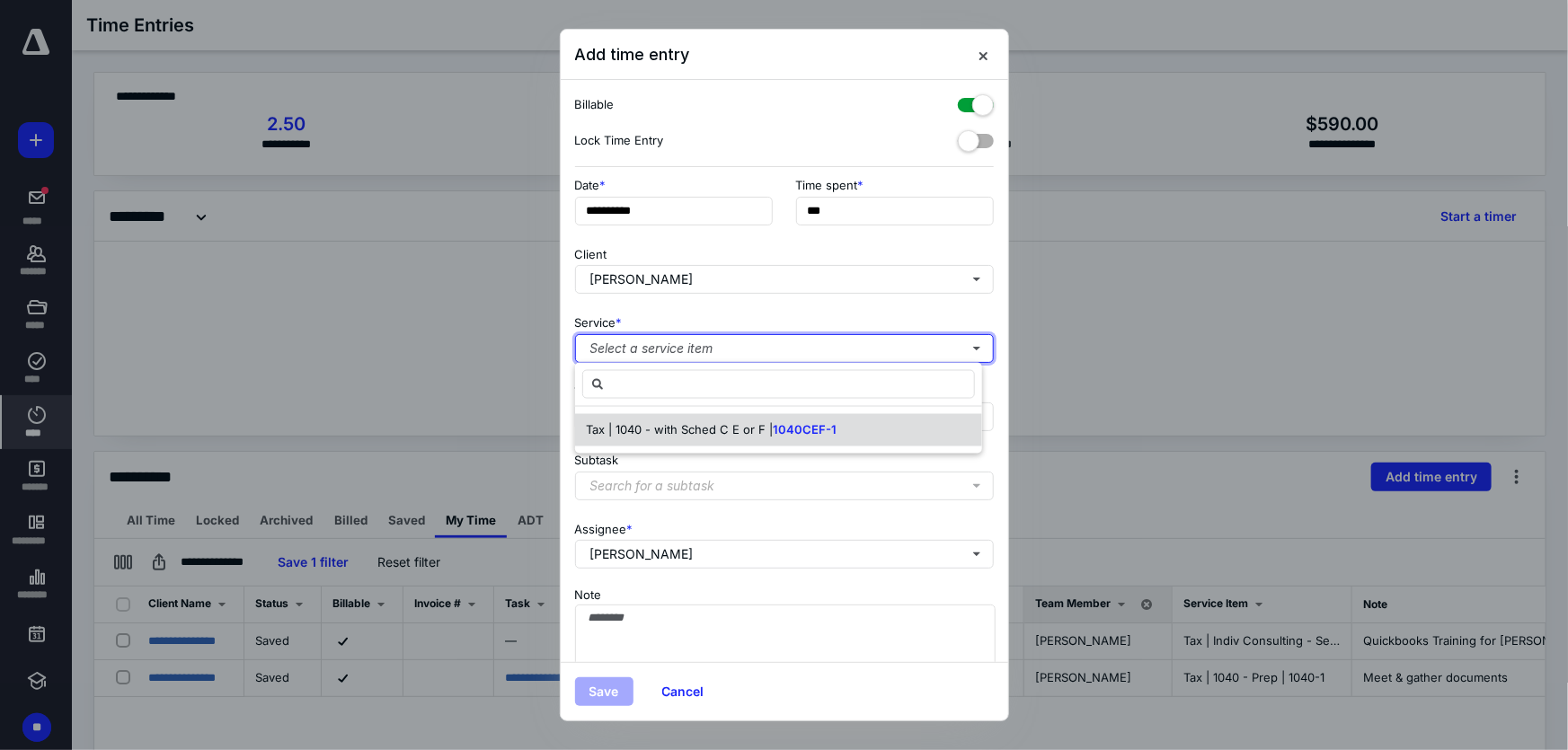 type 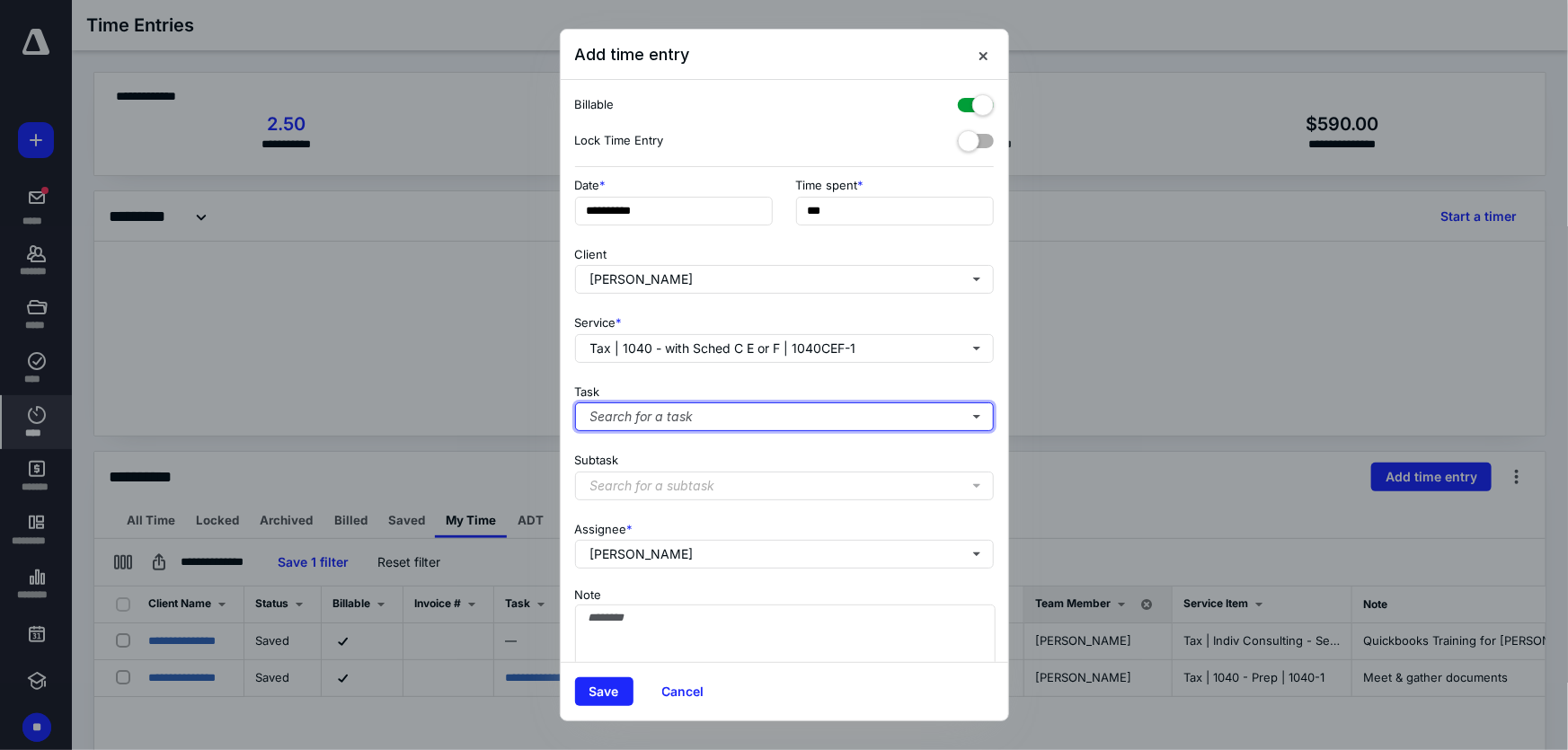 type 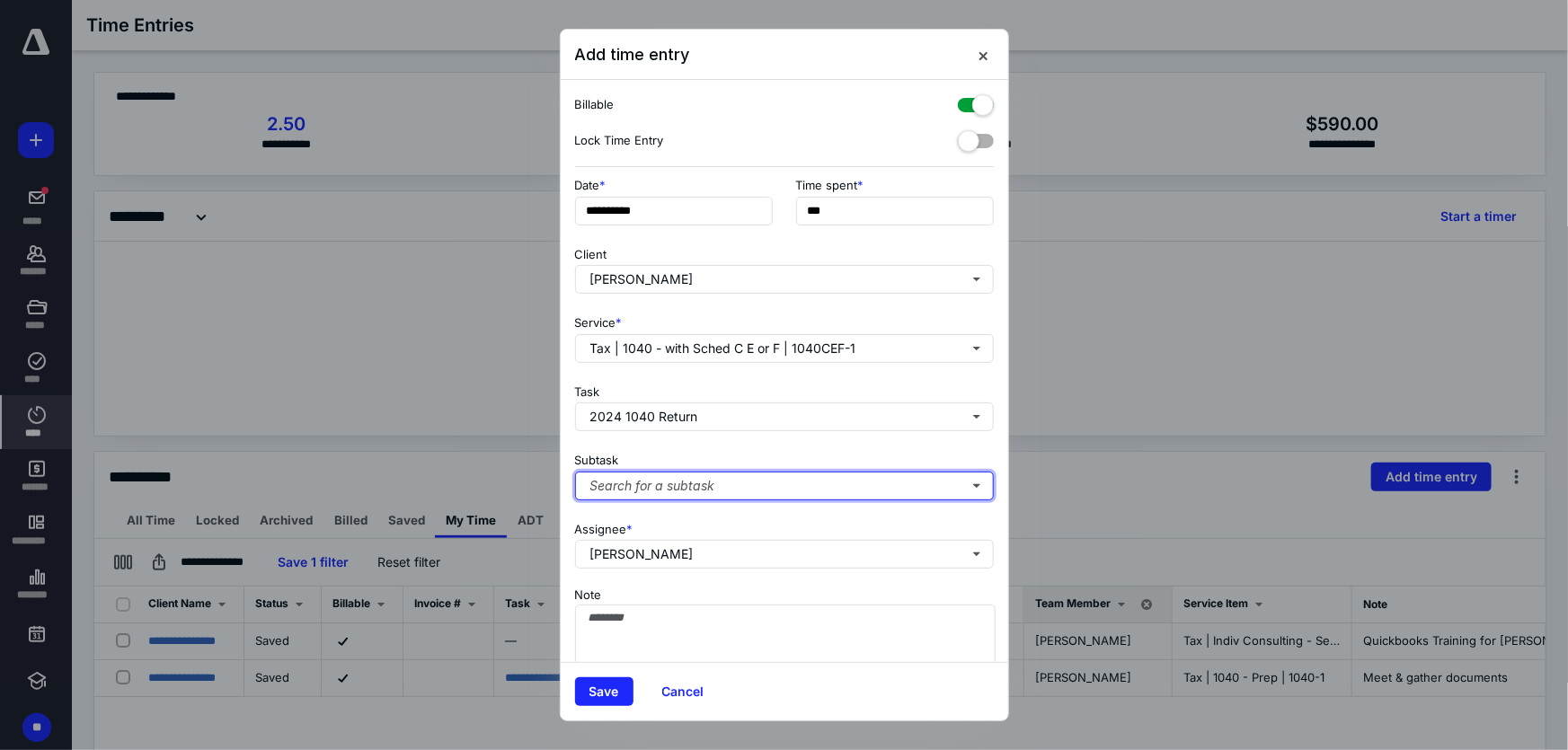 type 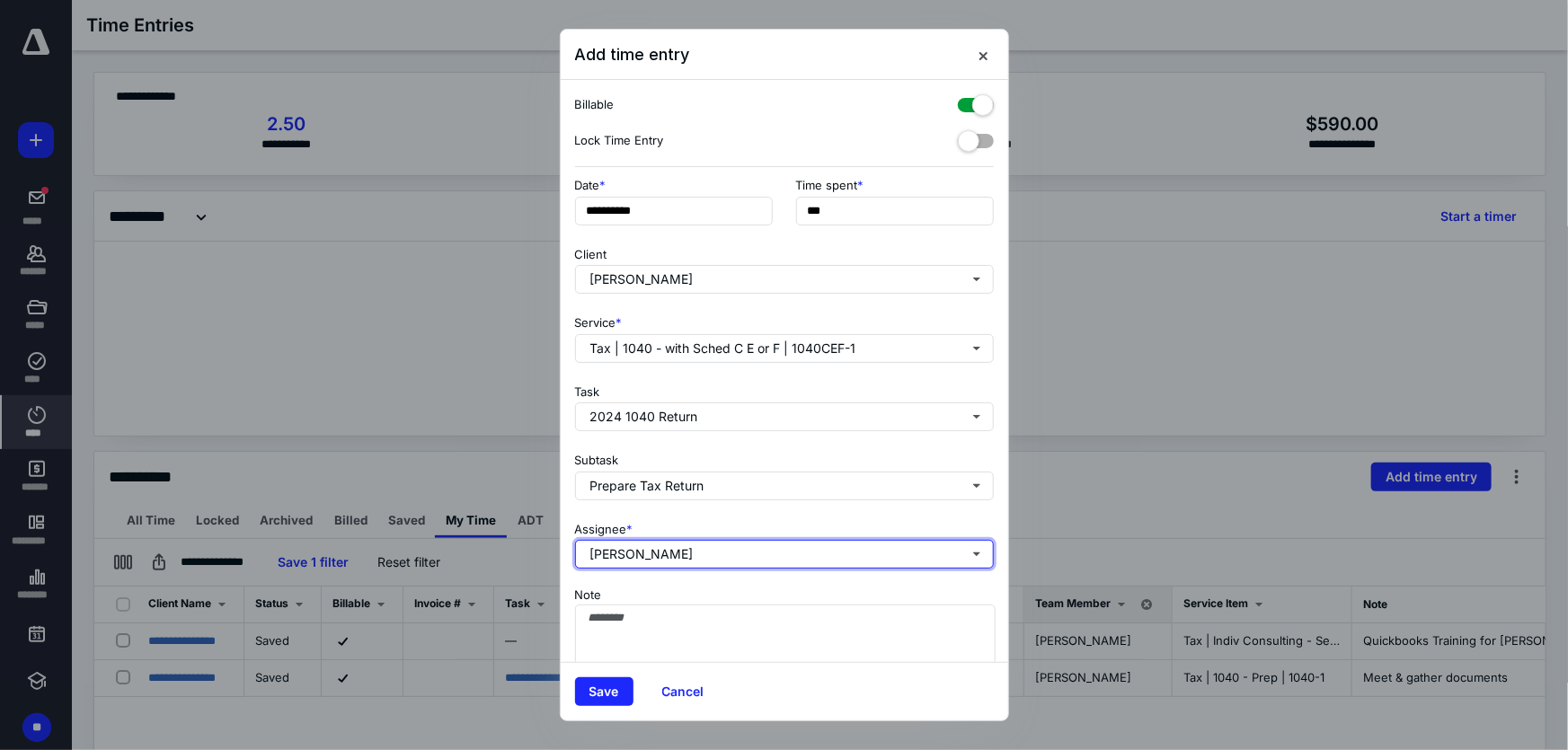 type 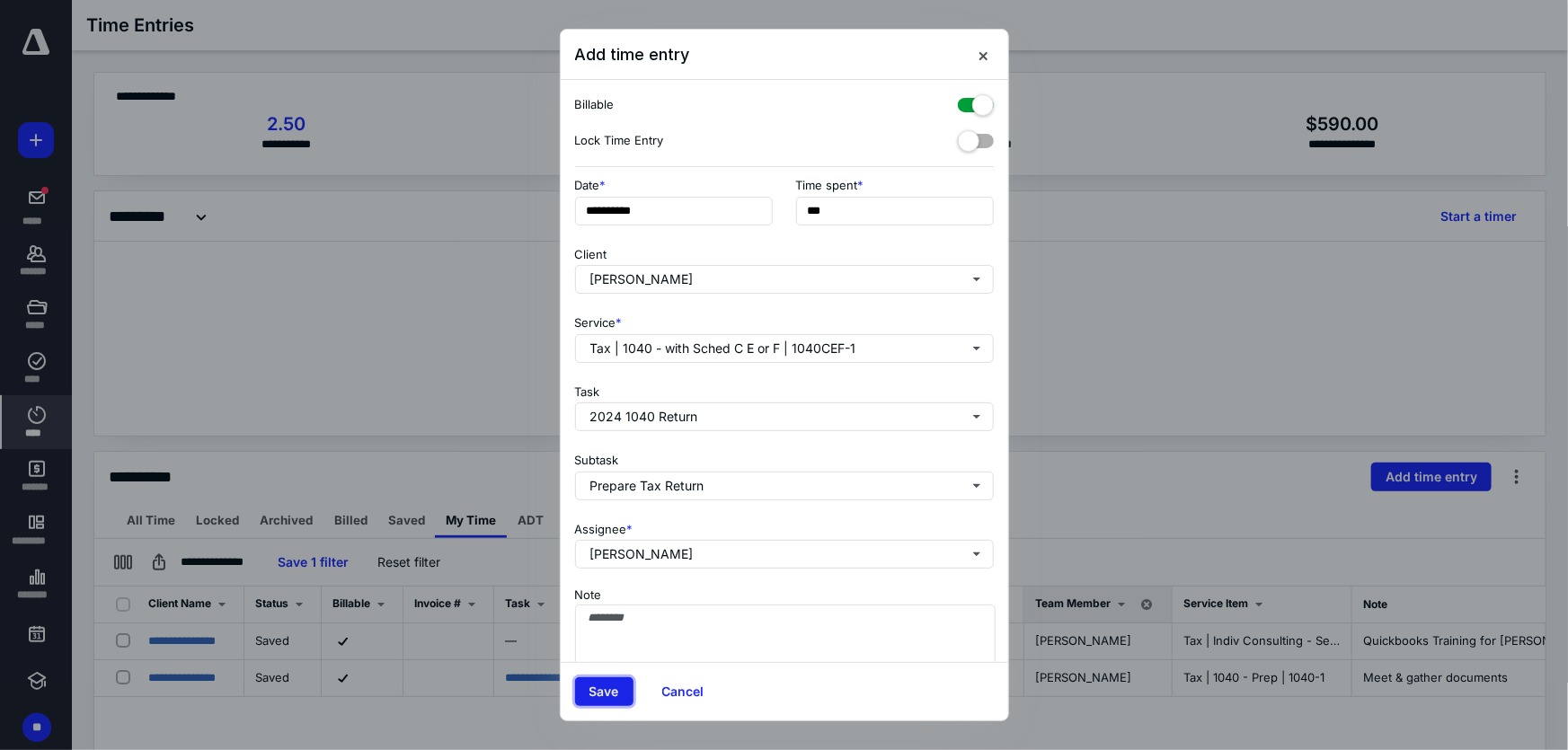 click on "Save" at bounding box center (604, 692) 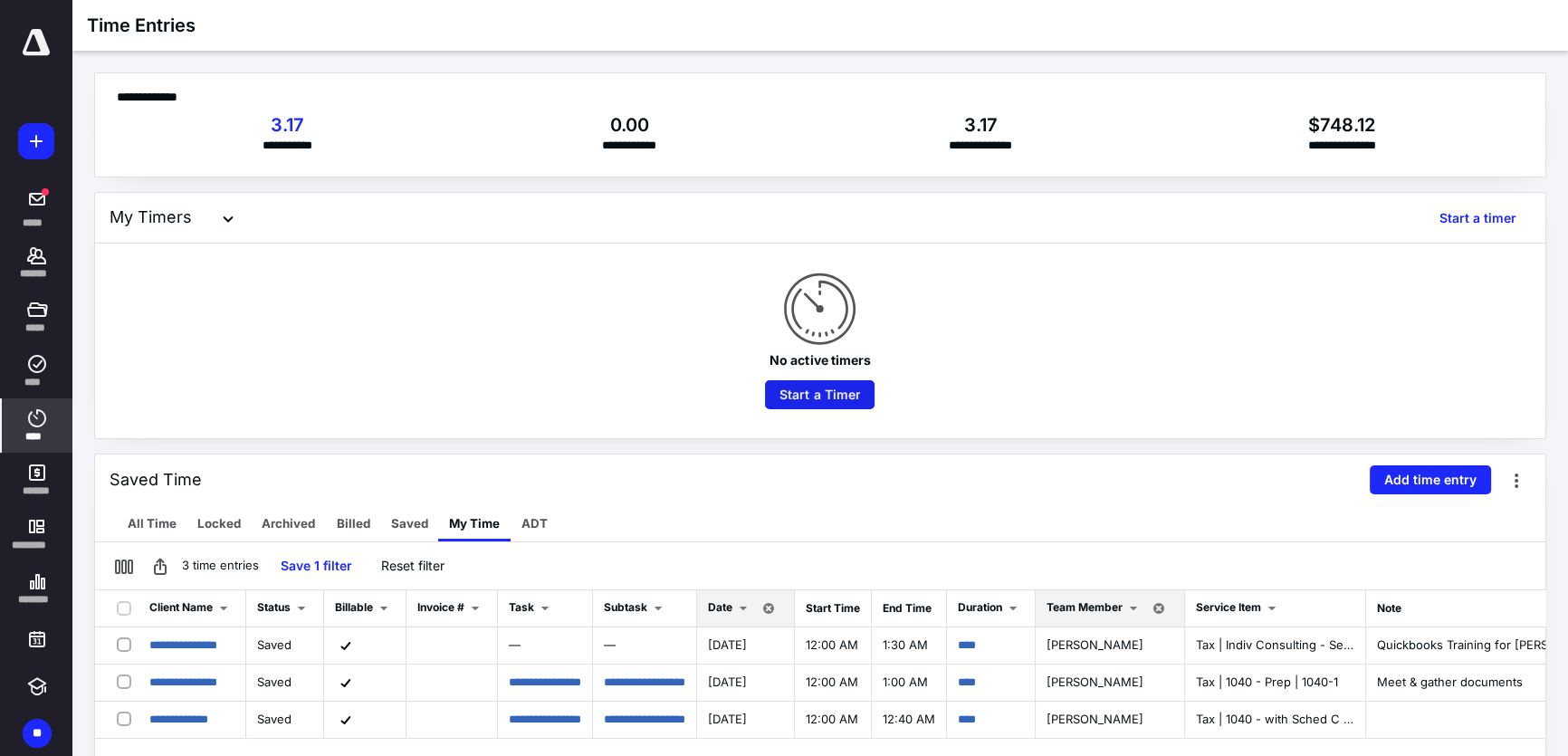 click on "Start a Timer" at bounding box center [819, 395] 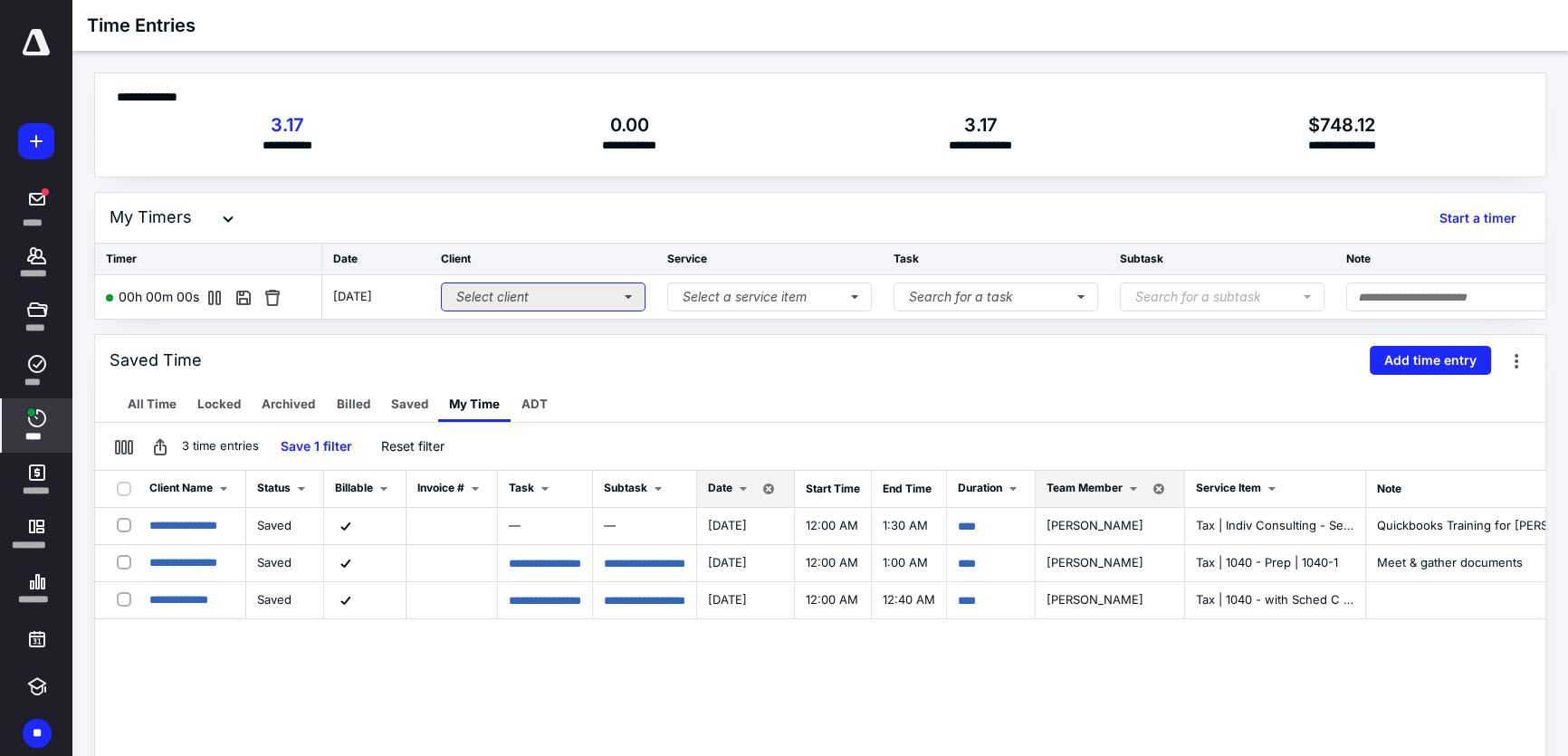 click on "Select client" at bounding box center [543, 297] 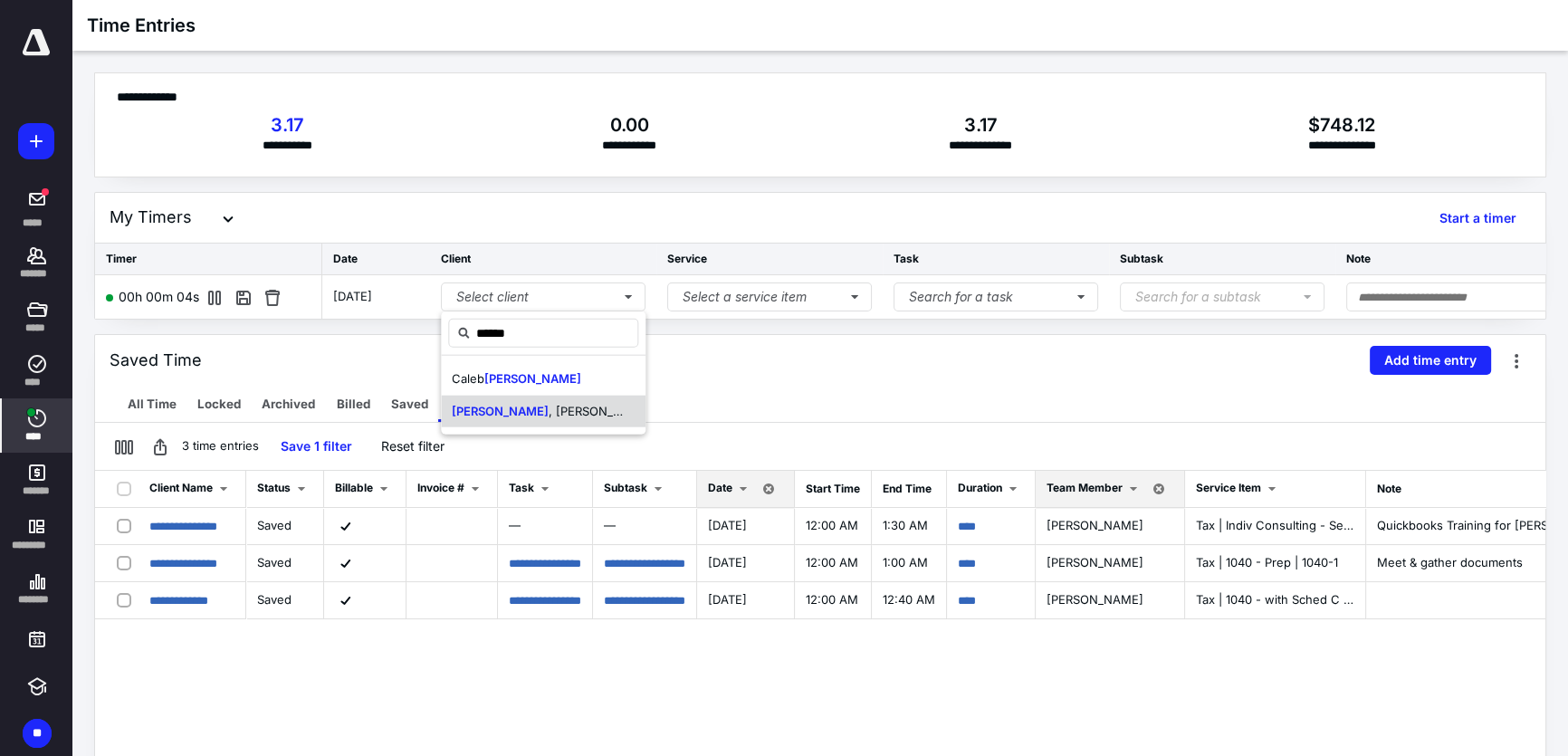 click on "Hurley , Toni" at bounding box center [543, 411] 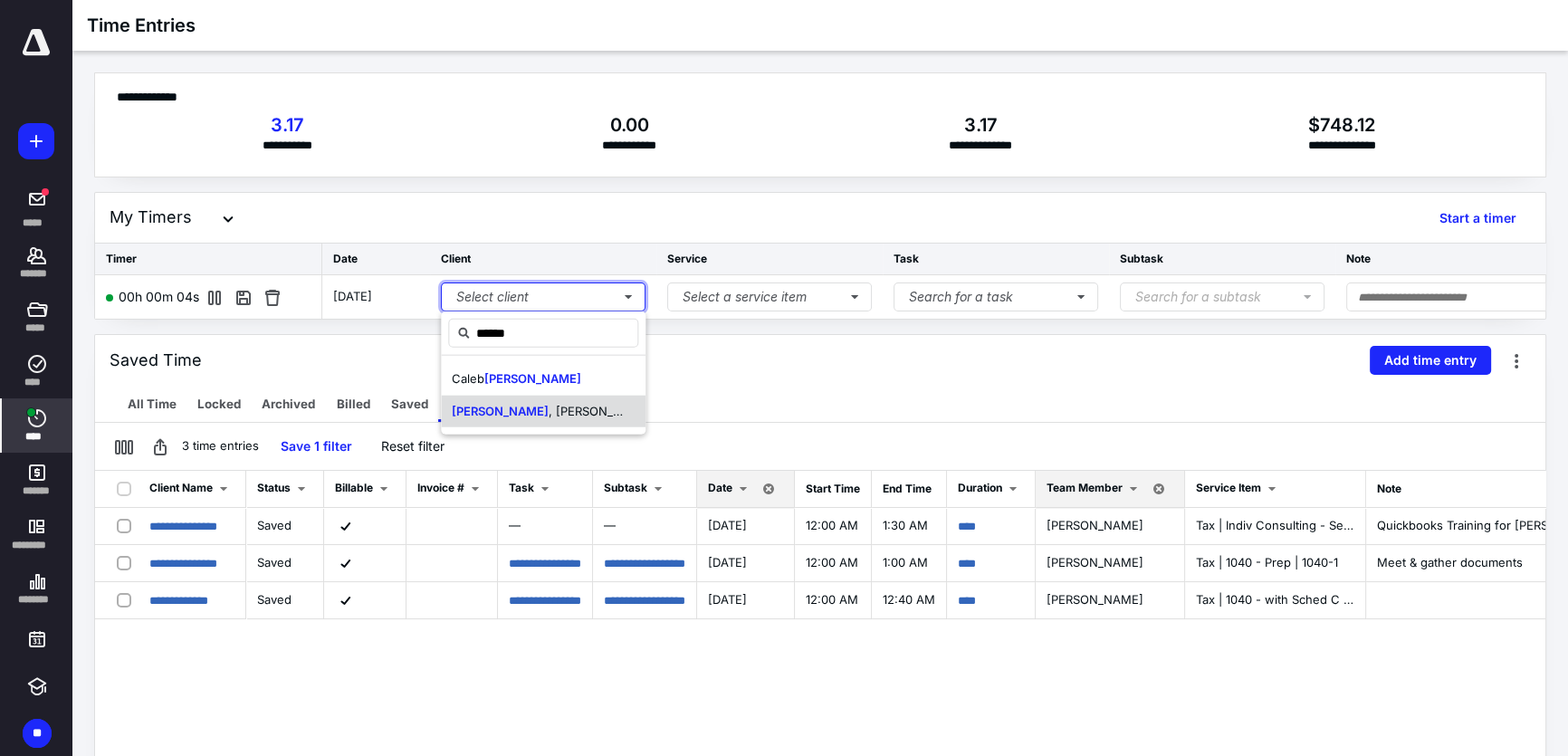 type 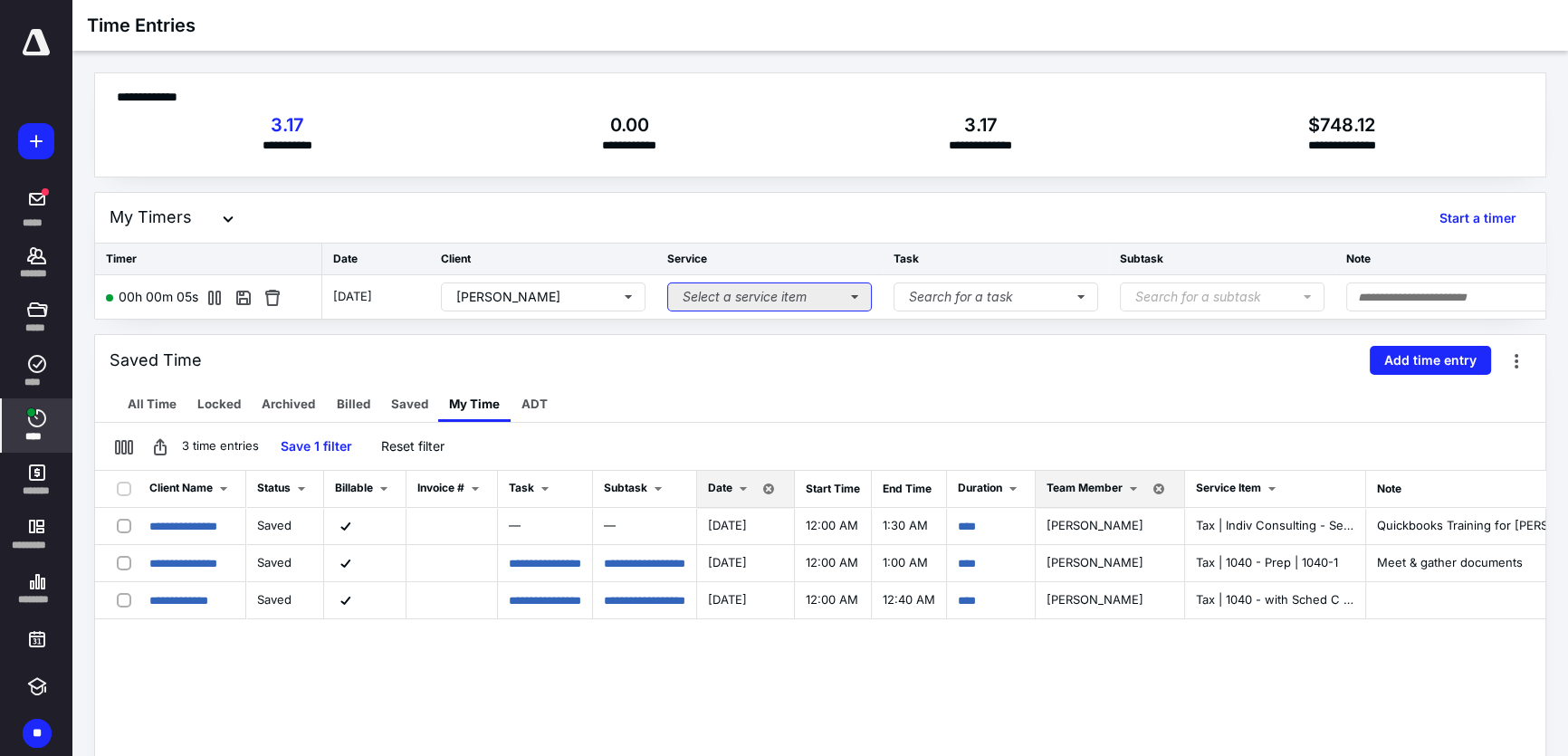 click on "Select a service item" at bounding box center [770, 297] 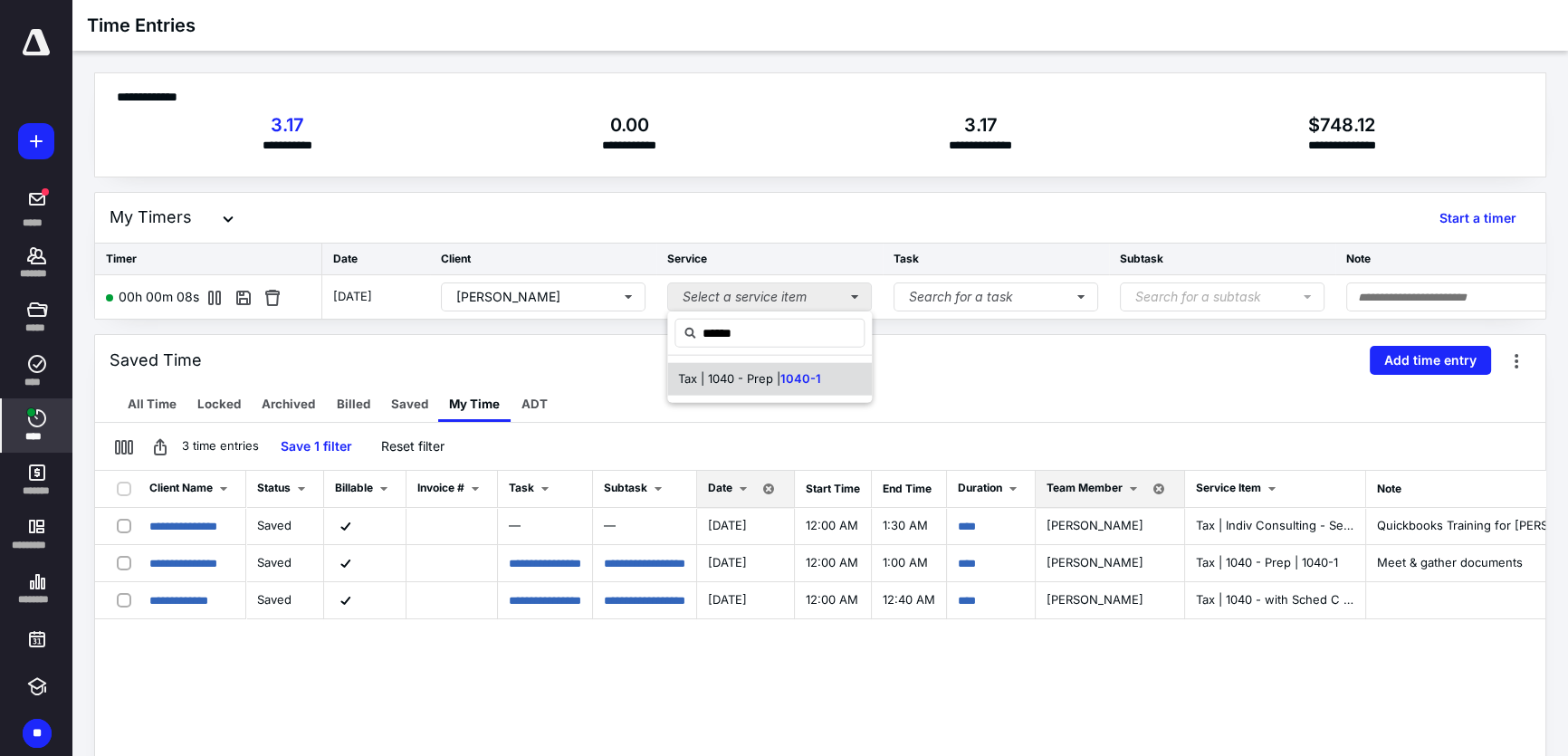 type on "******" 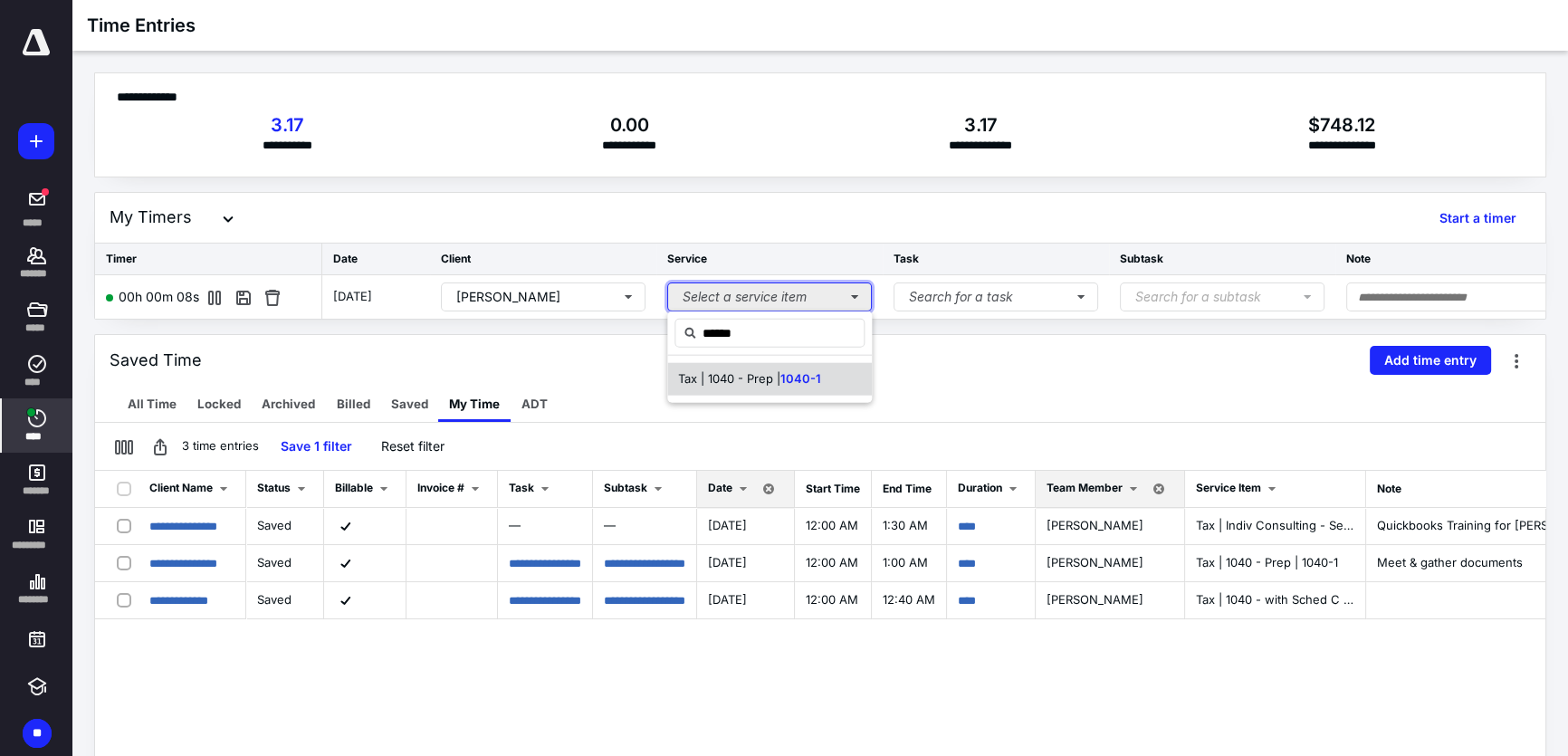 type 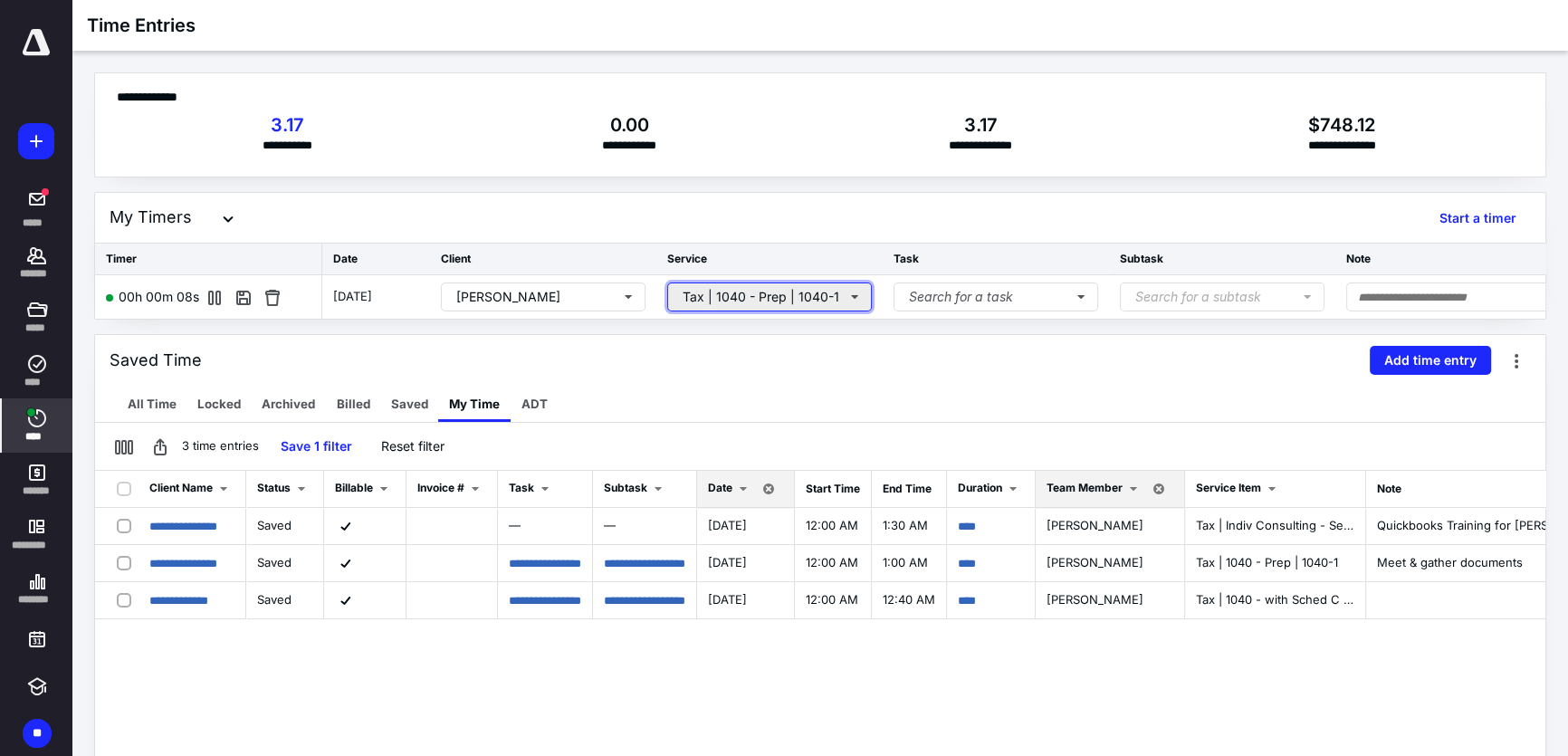 type 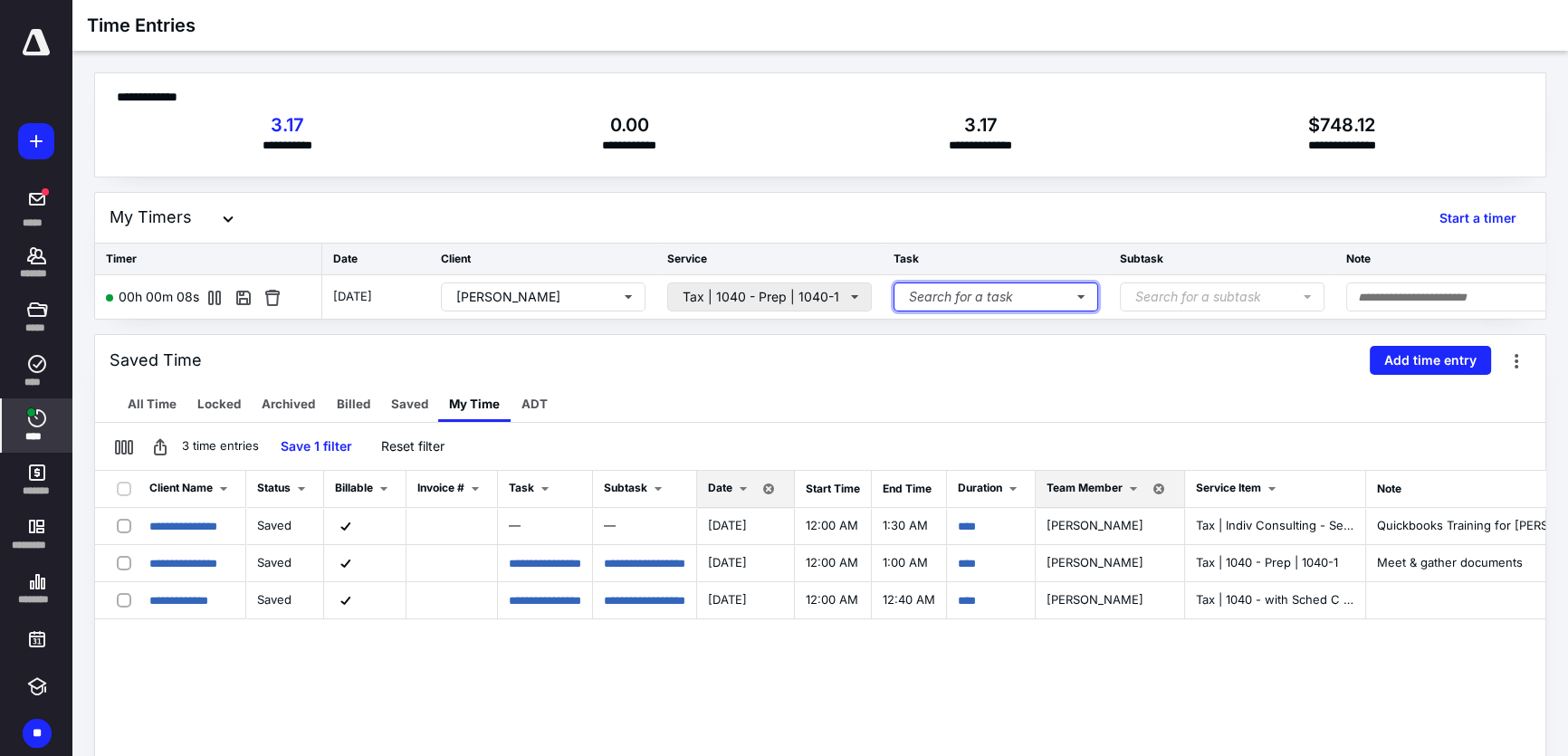 type 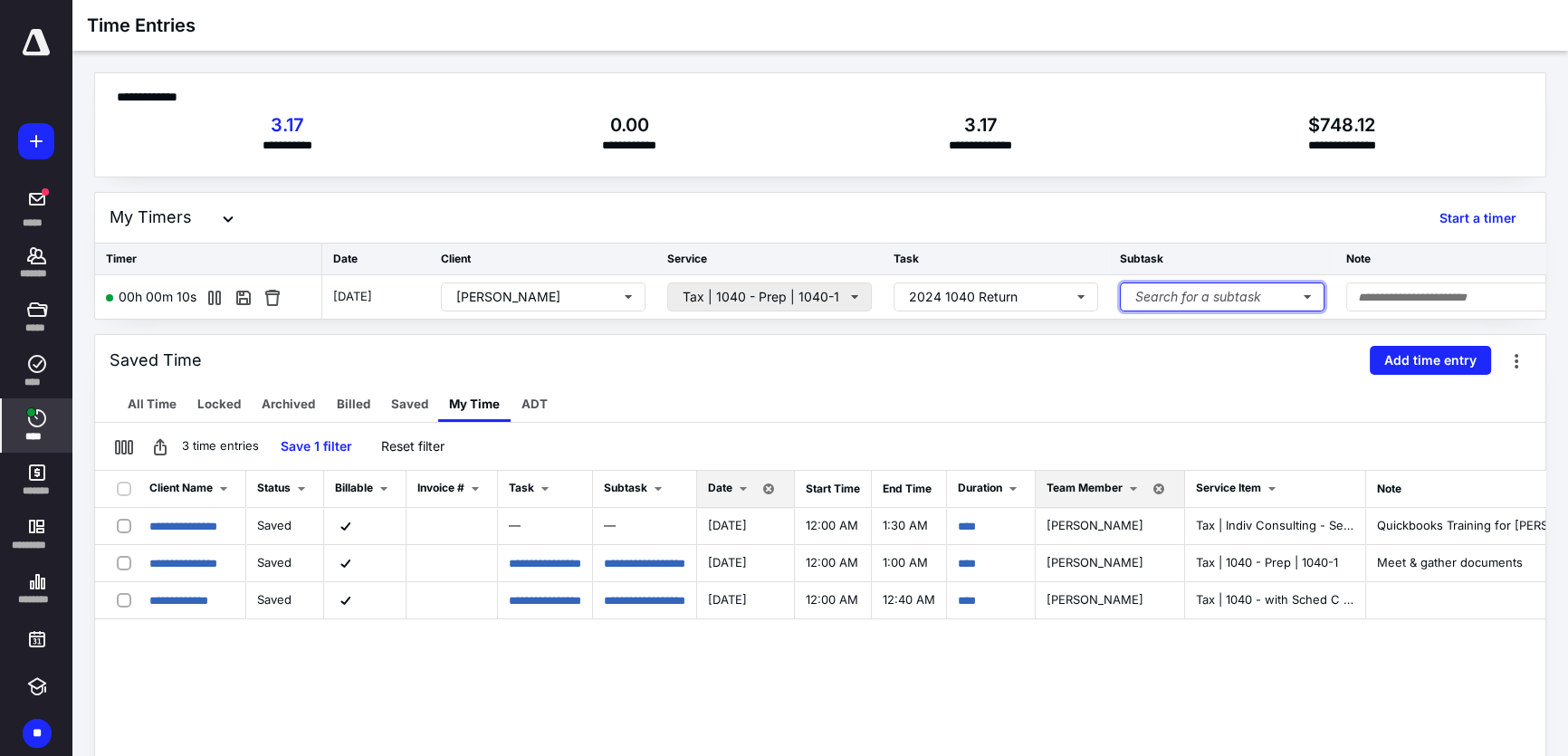 type 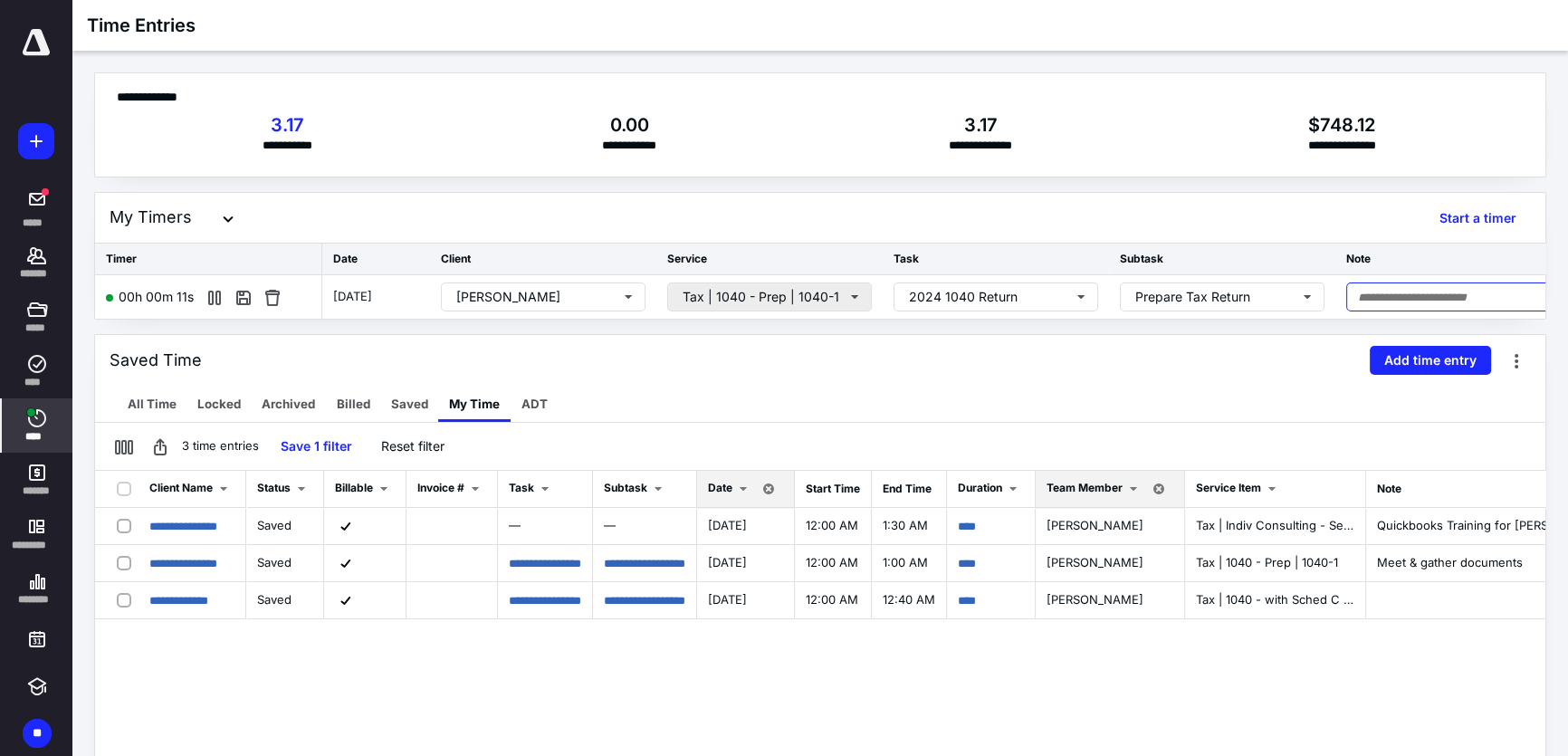 scroll, scrollTop: 0, scrollLeft: 141, axis: horizontal 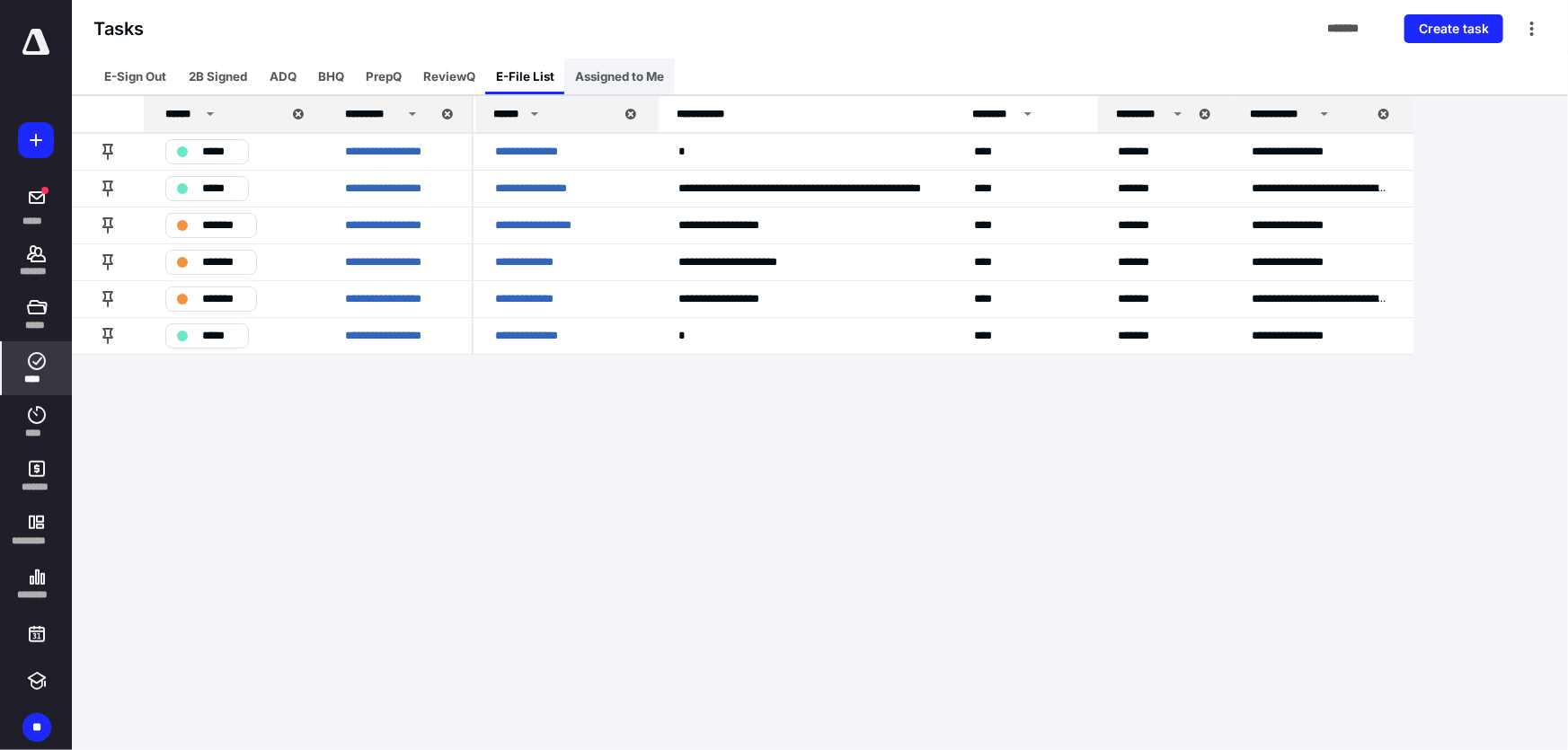 click on "Assigned to Me" at bounding box center [619, 76] 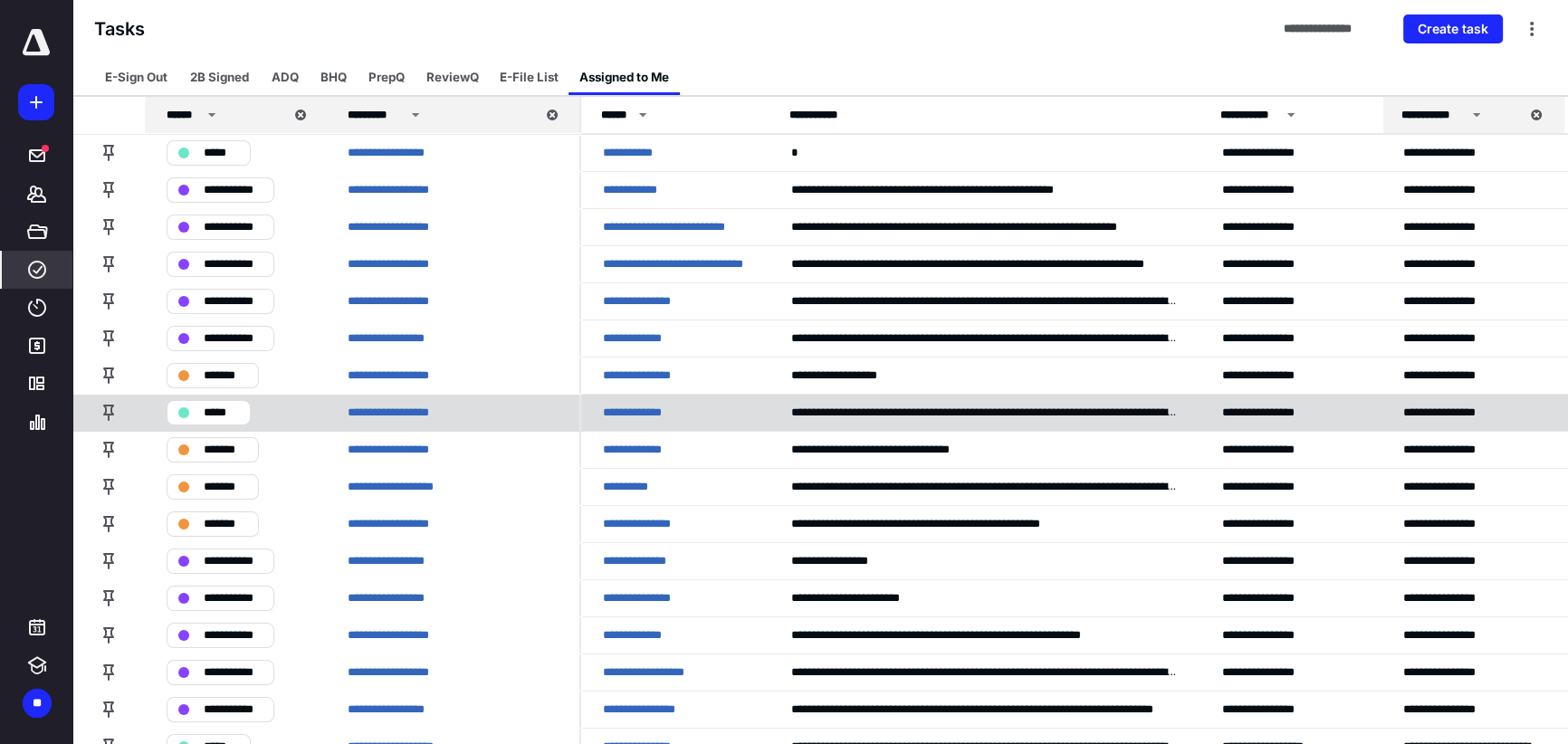 click on "*****" at bounding box center [208, 413] 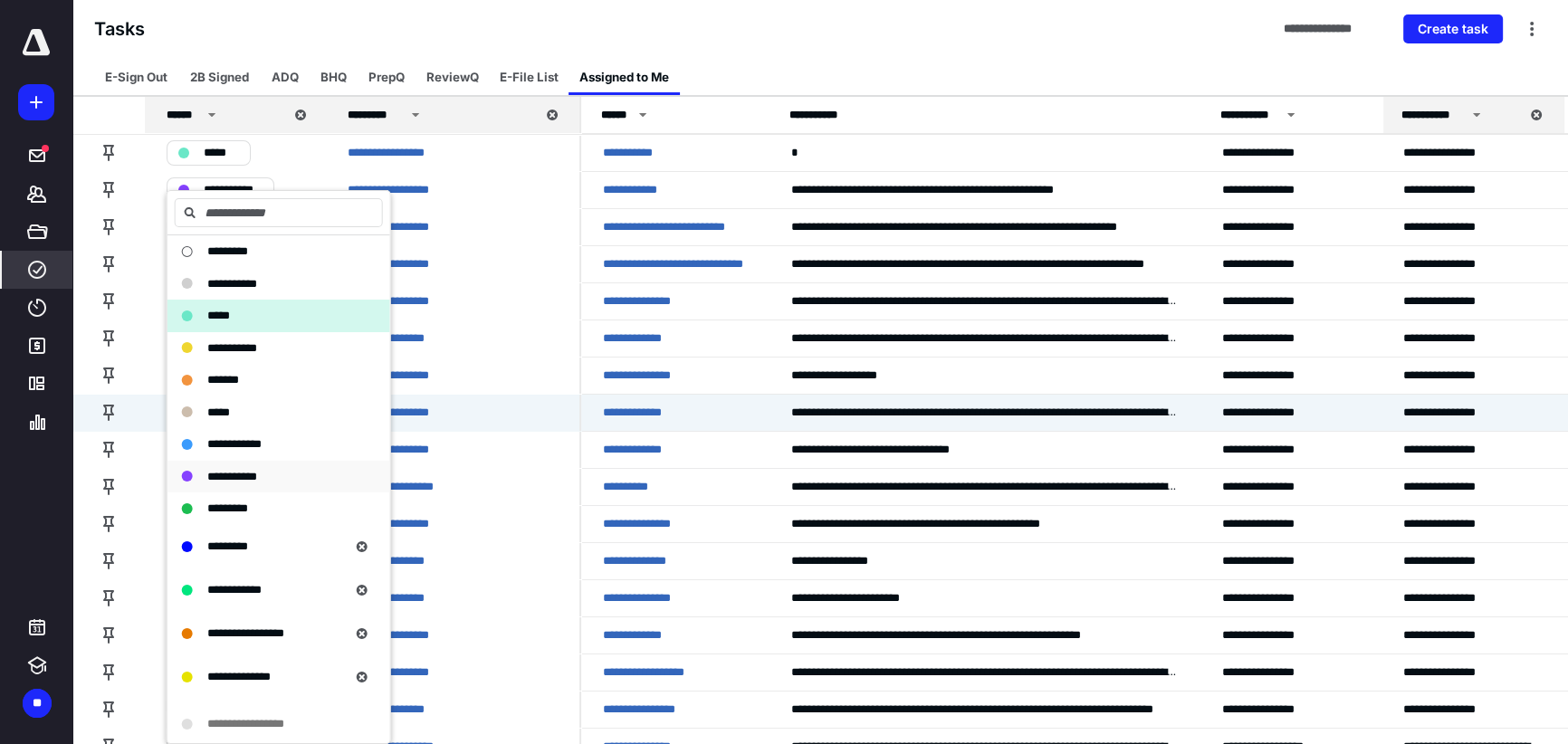 click on "**********" at bounding box center (268, 477) 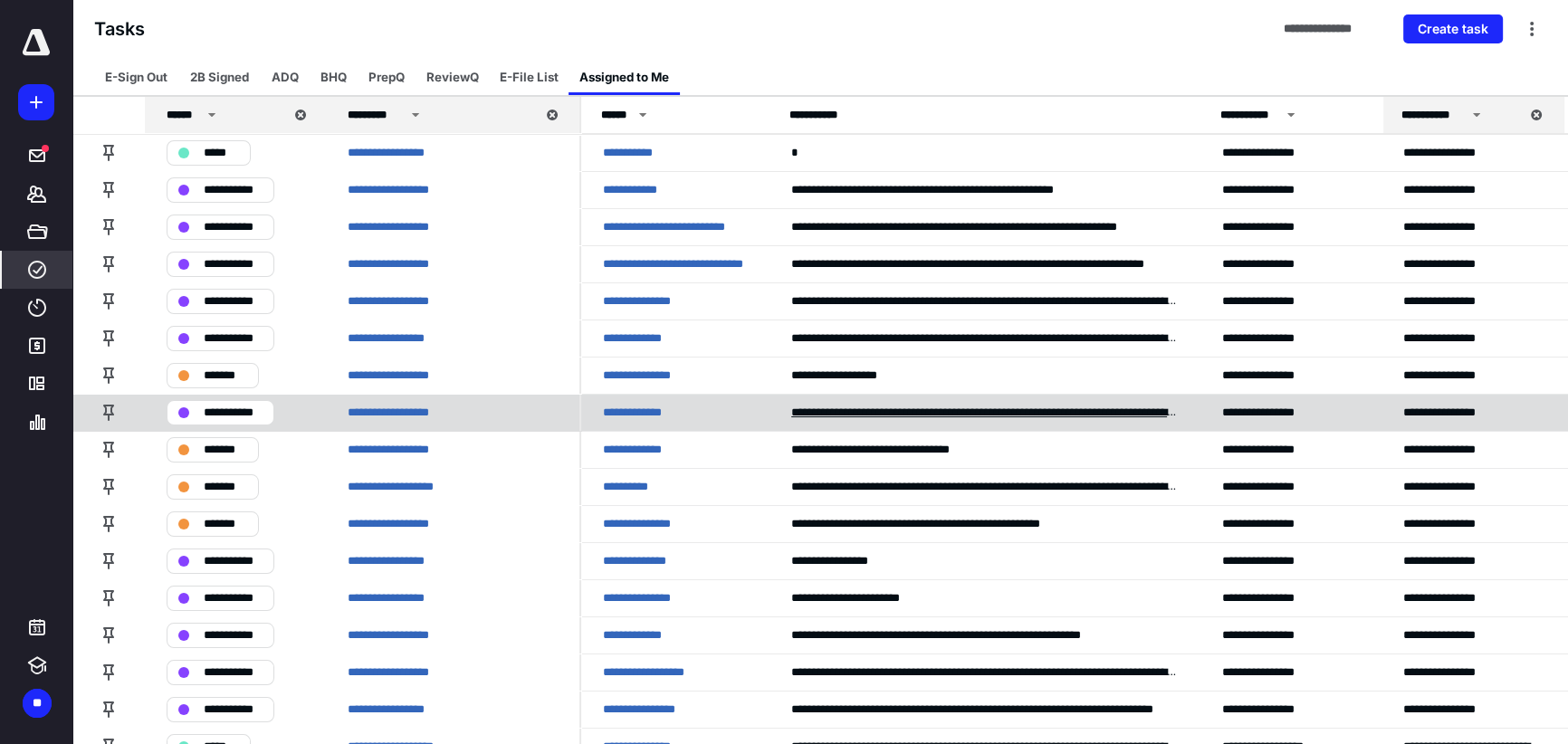 click on "**********" at bounding box center (985, 412) 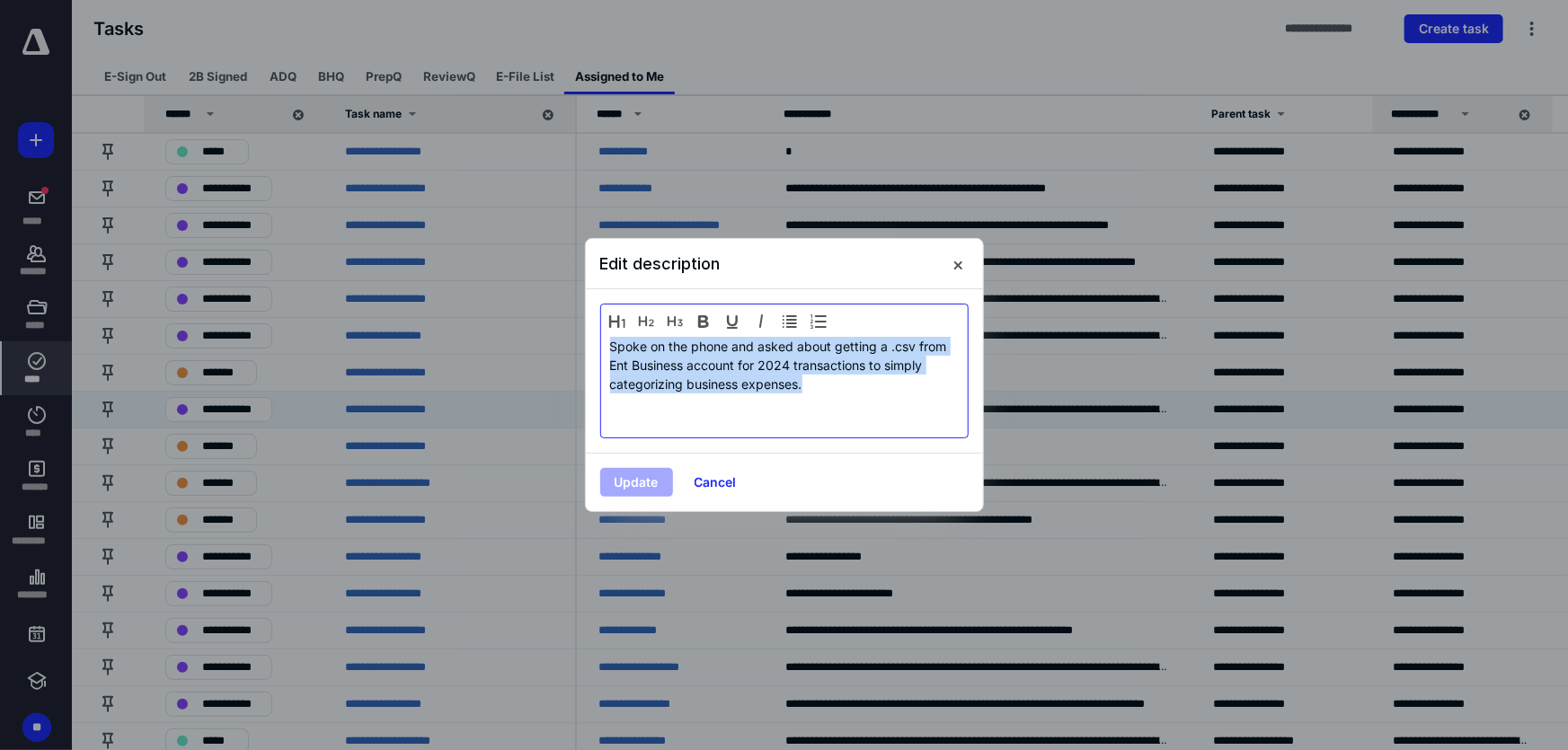 drag, startPoint x: 808, startPoint y: 377, endPoint x: 341, endPoint y: 203, distance: 498.3623 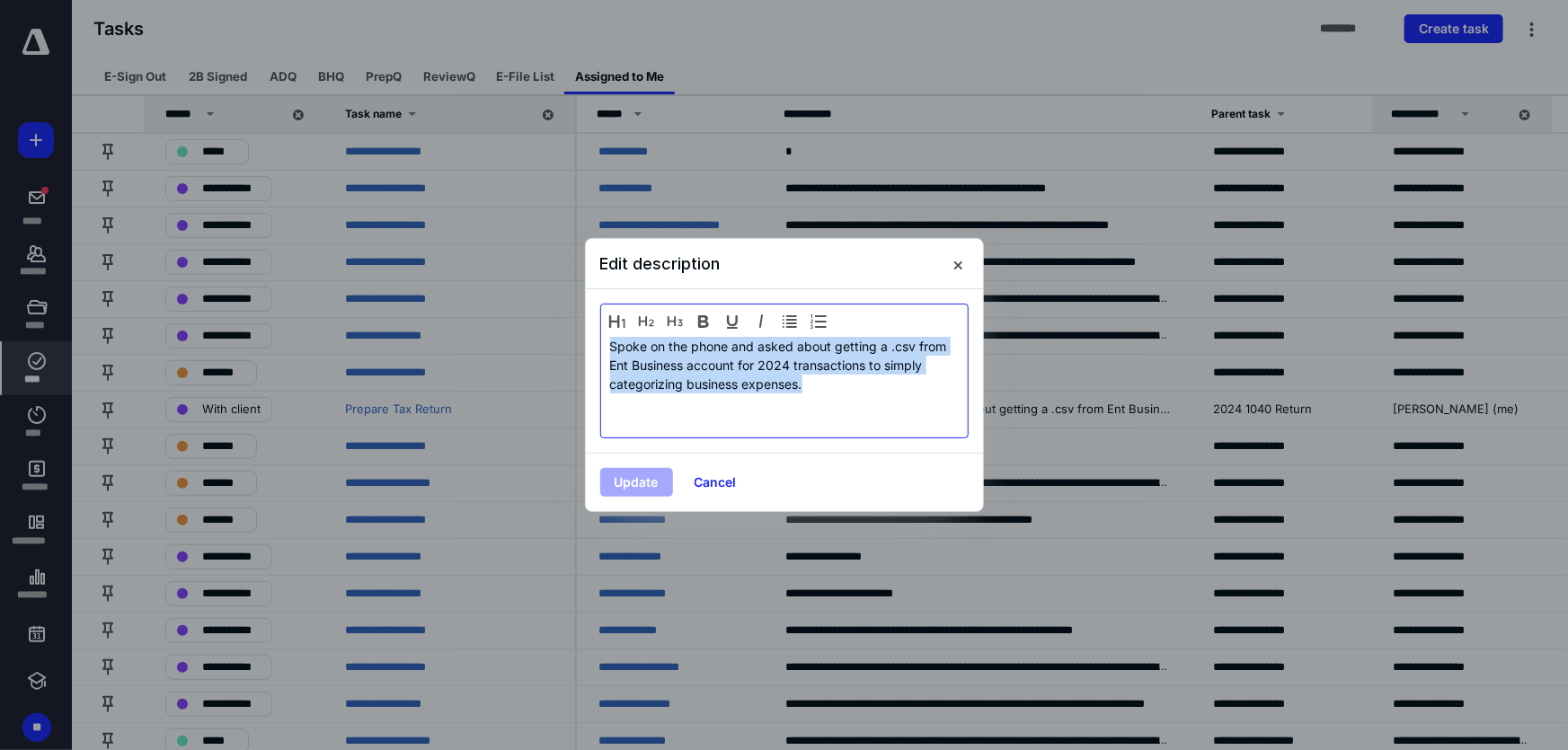 type 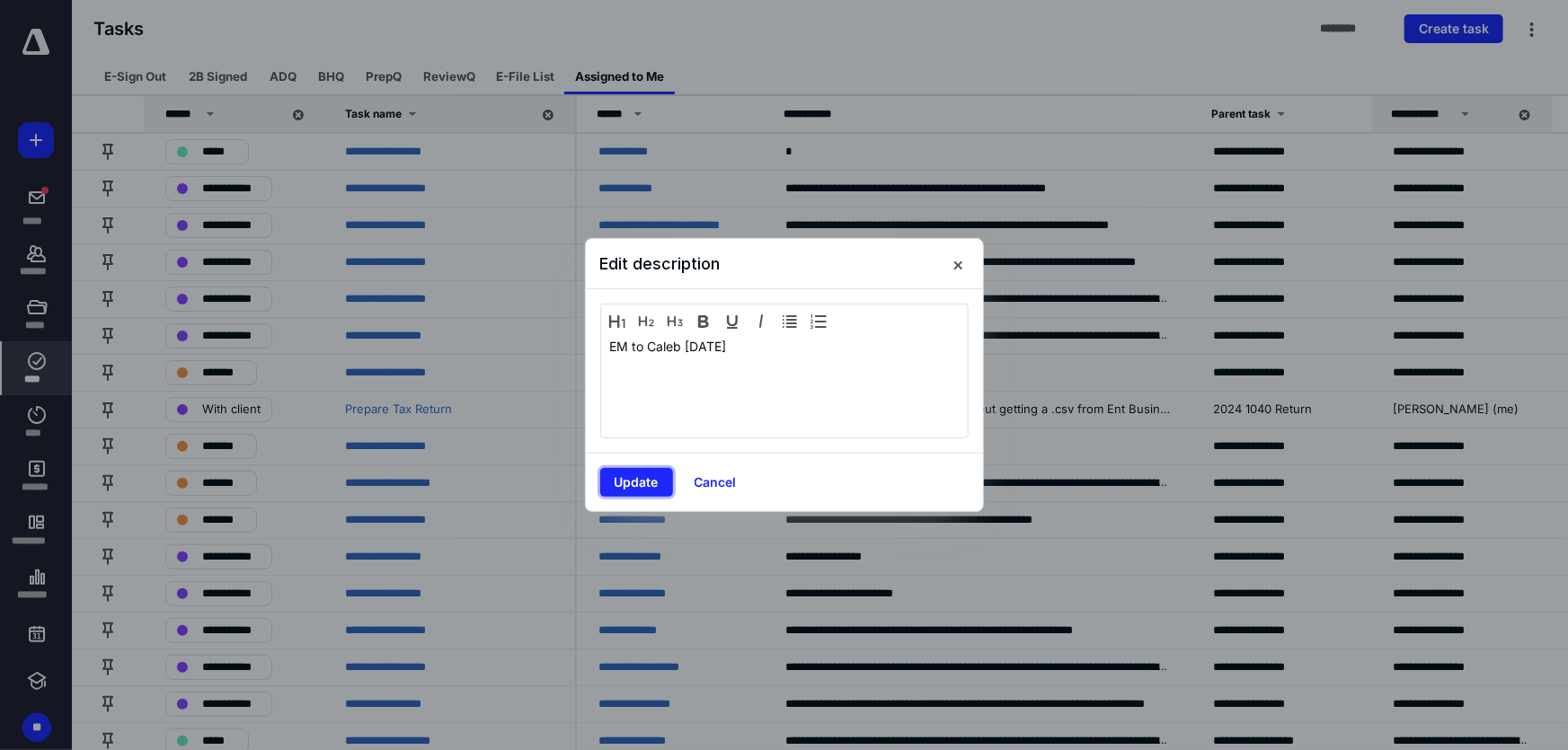 type 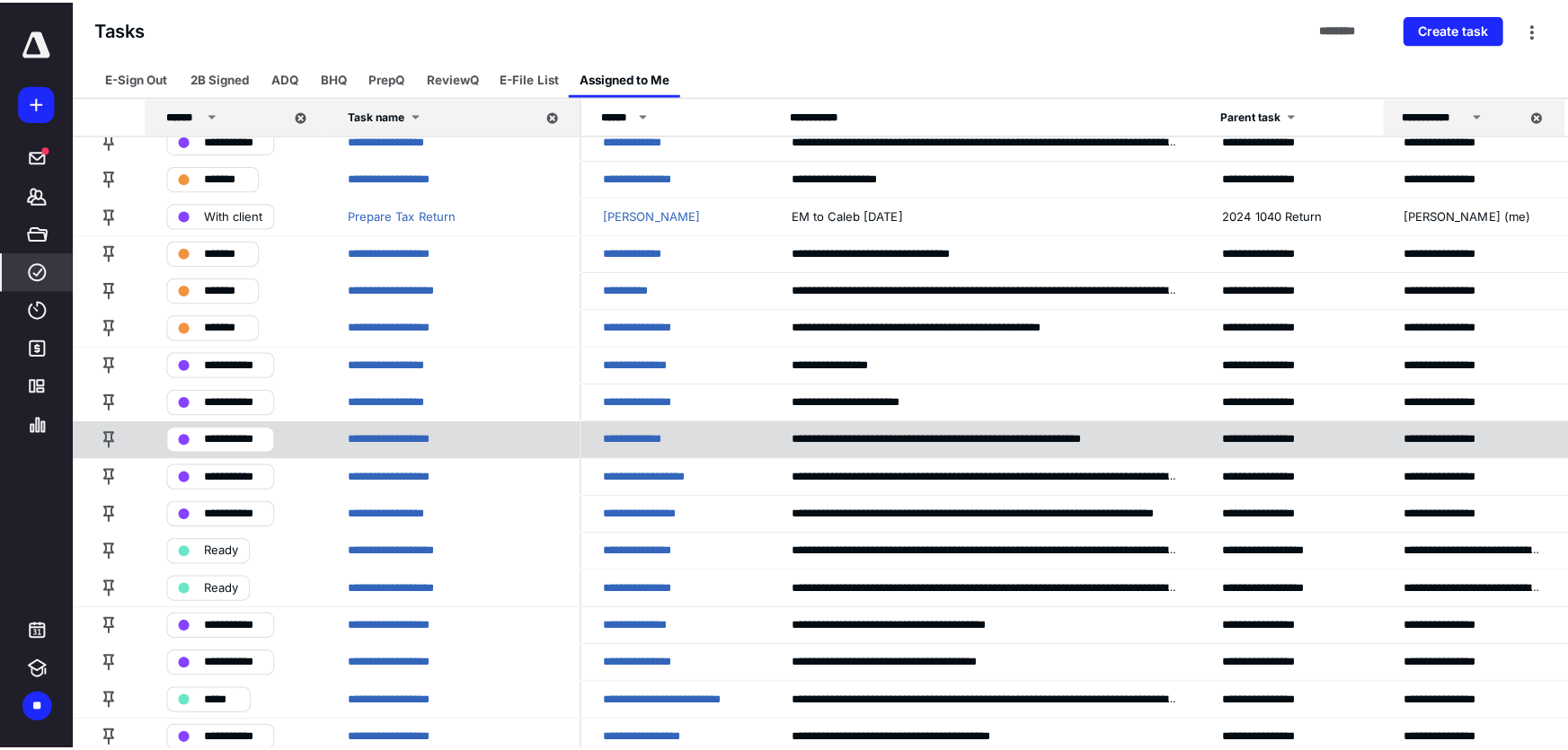 scroll, scrollTop: 0, scrollLeft: 0, axis: both 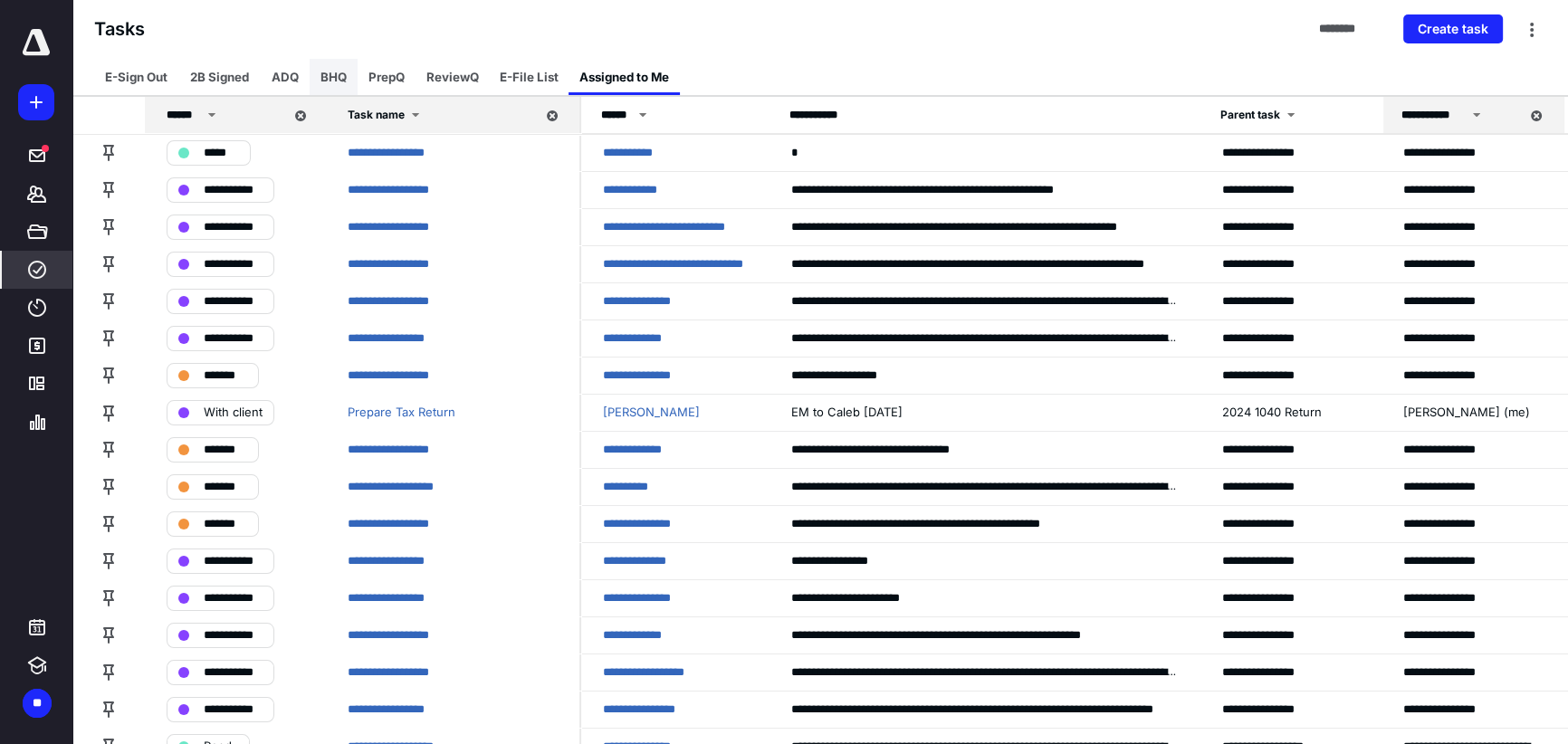 click on "BHQ" at bounding box center [333, 77] 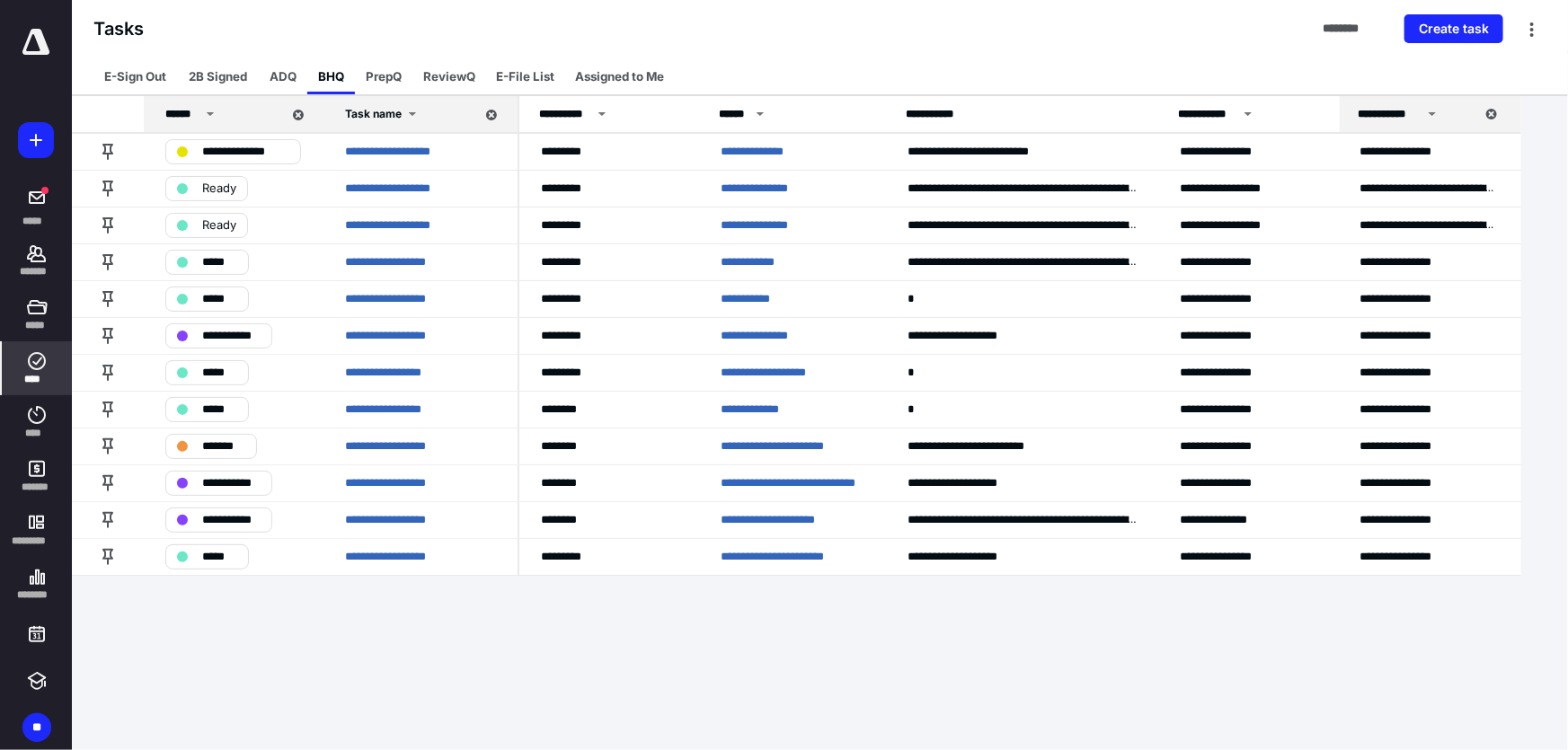 click on "PrepQ" at bounding box center [384, 76] 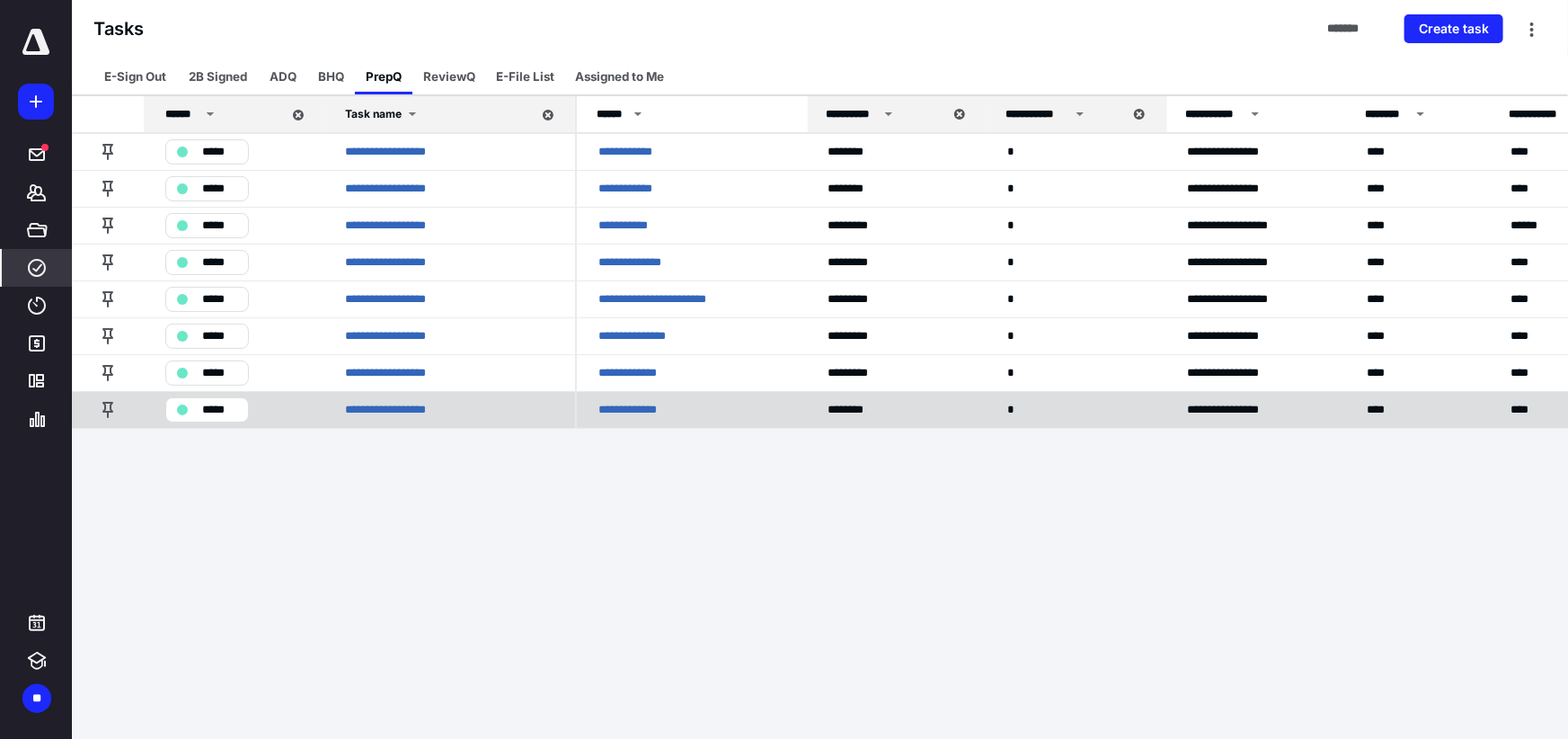 click on "*" at bounding box center (1076, 409) 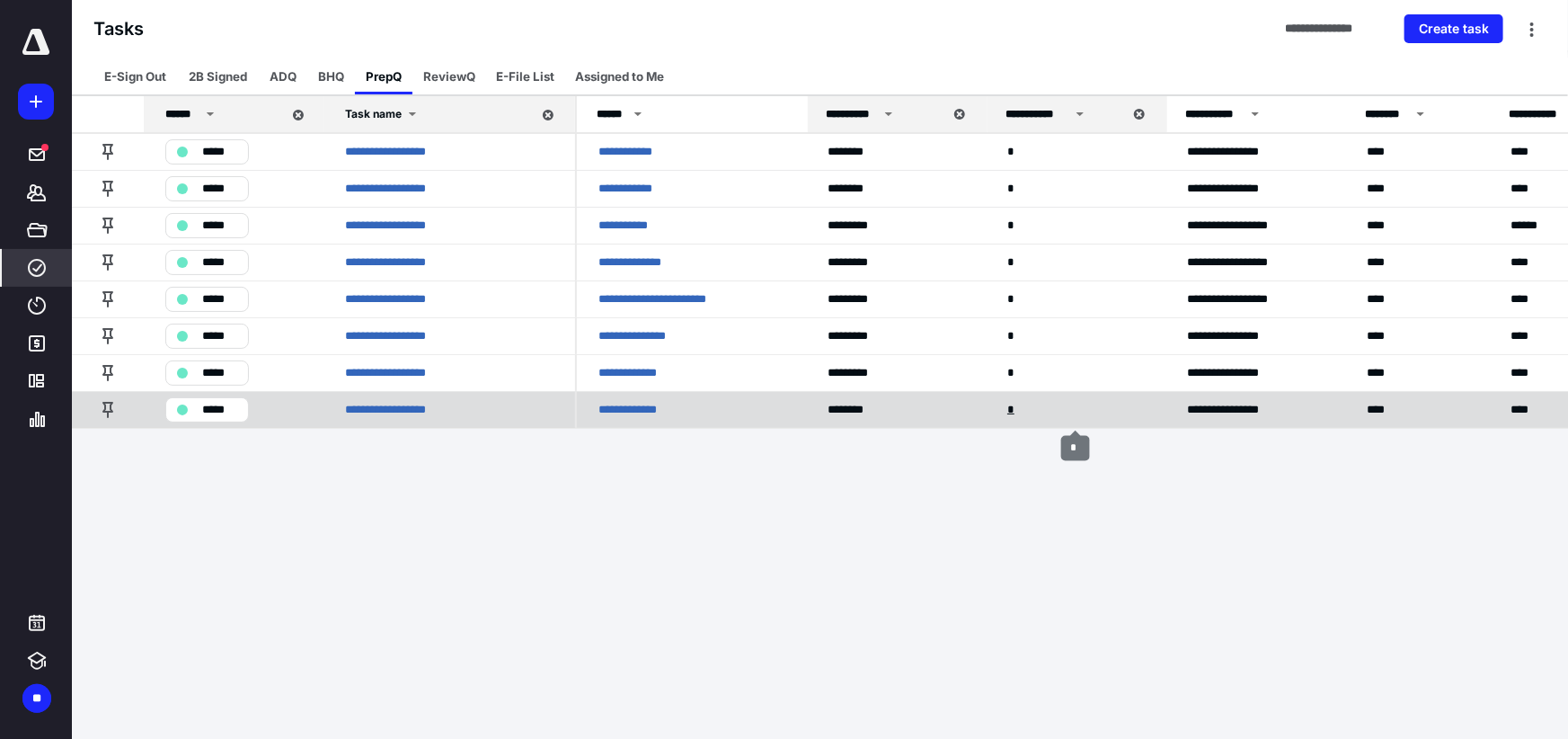 click on "*" at bounding box center [1013, 409] 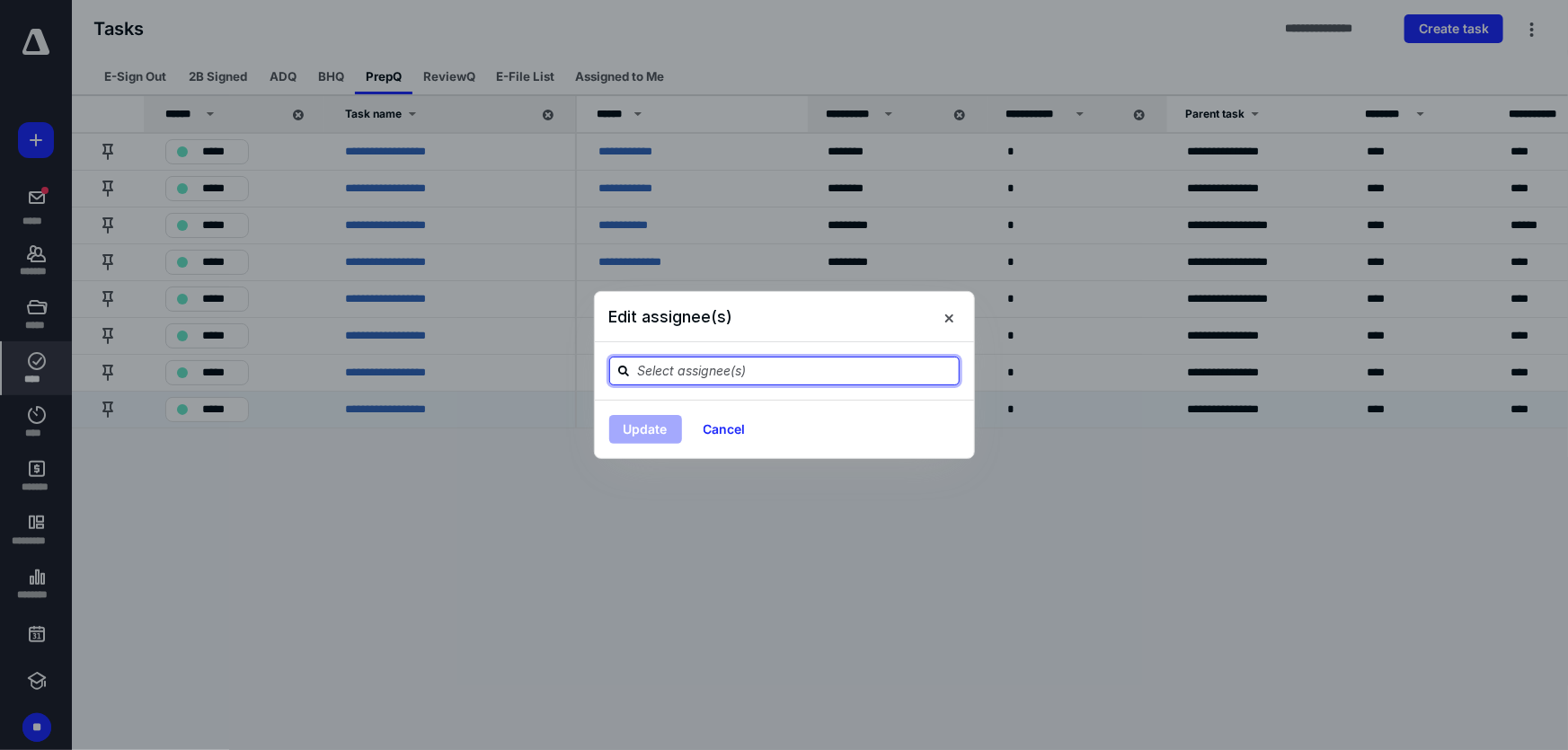 click at bounding box center [795, 370] 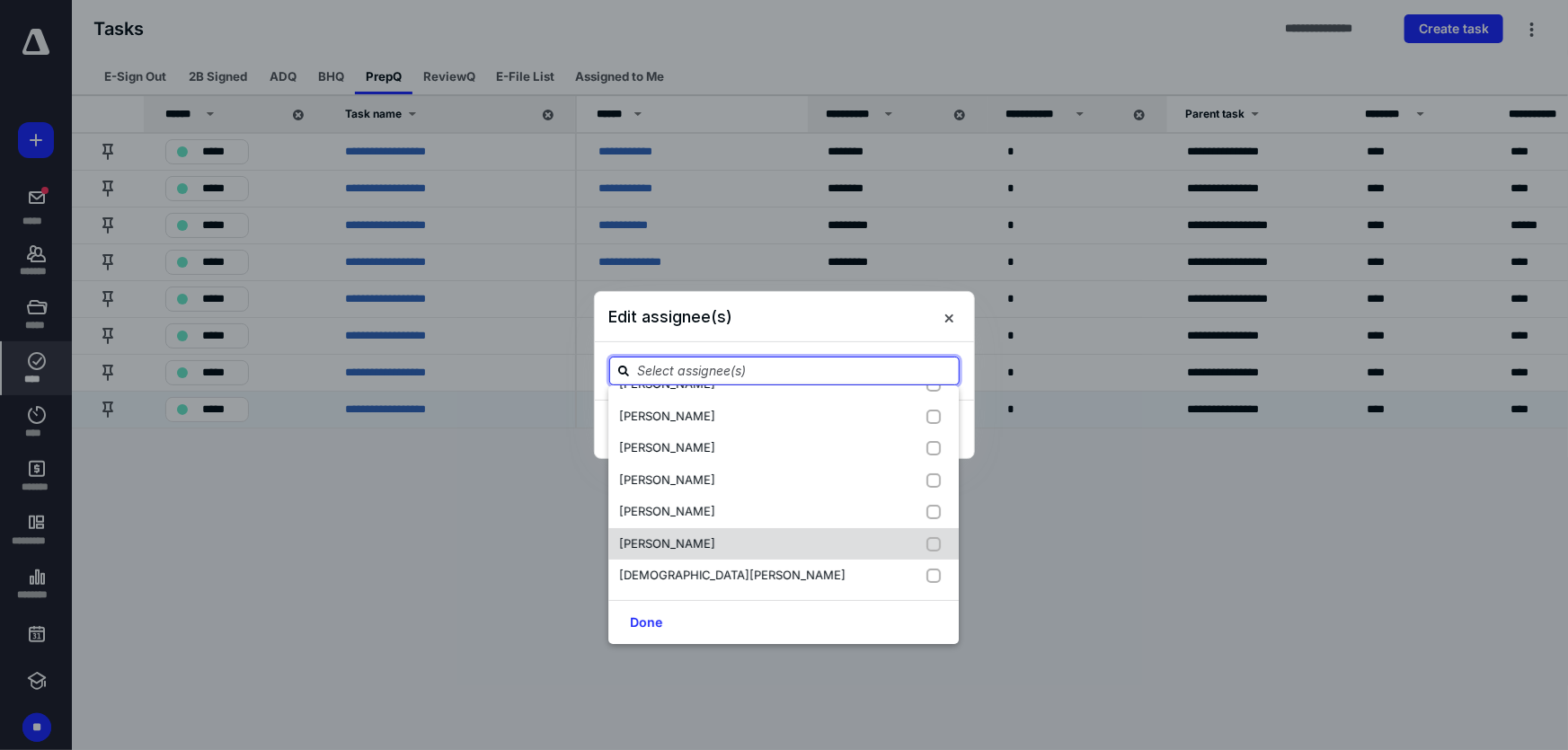 scroll, scrollTop: 244, scrollLeft: 0, axis: vertical 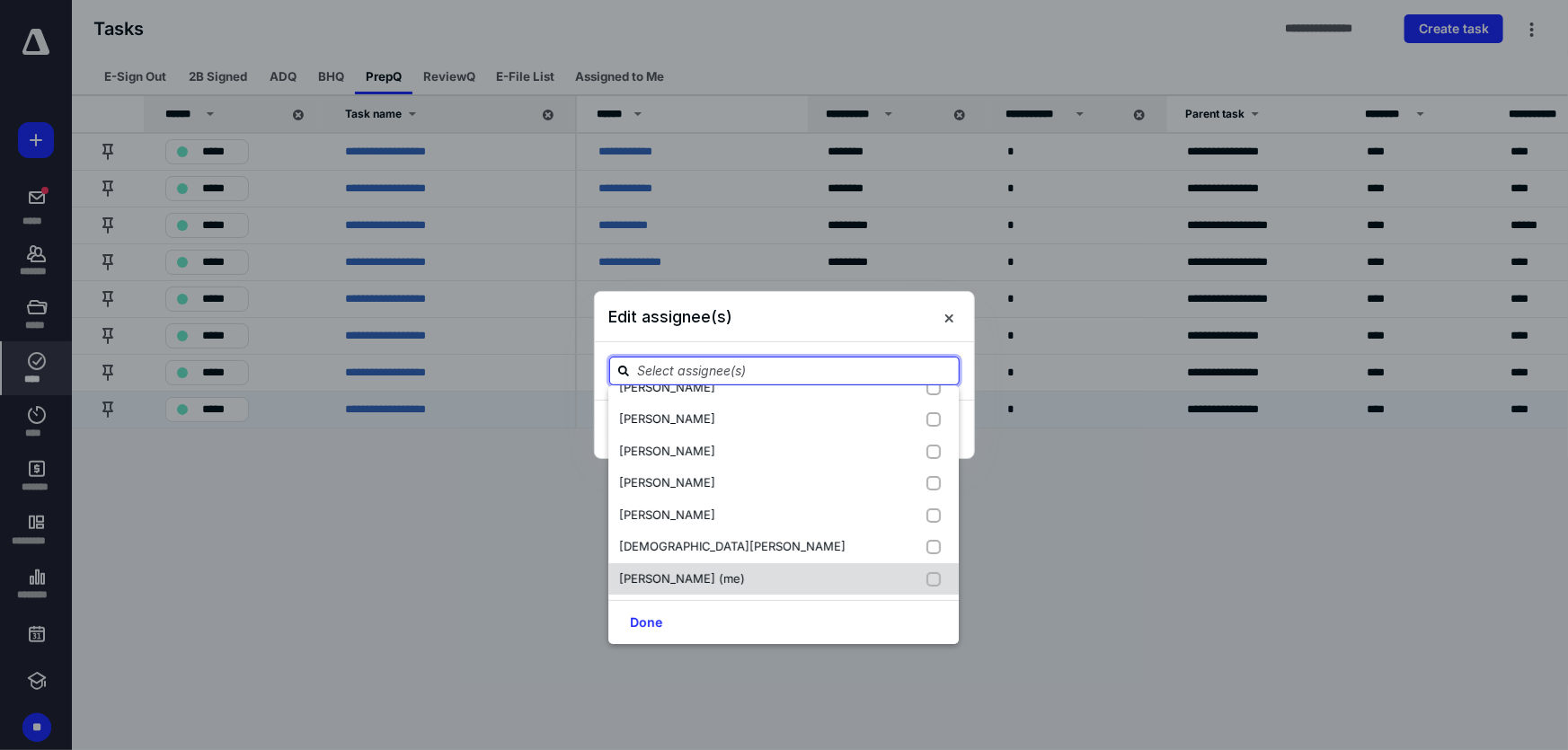 click on "Lara Hunter (me)" at bounding box center [784, 579] 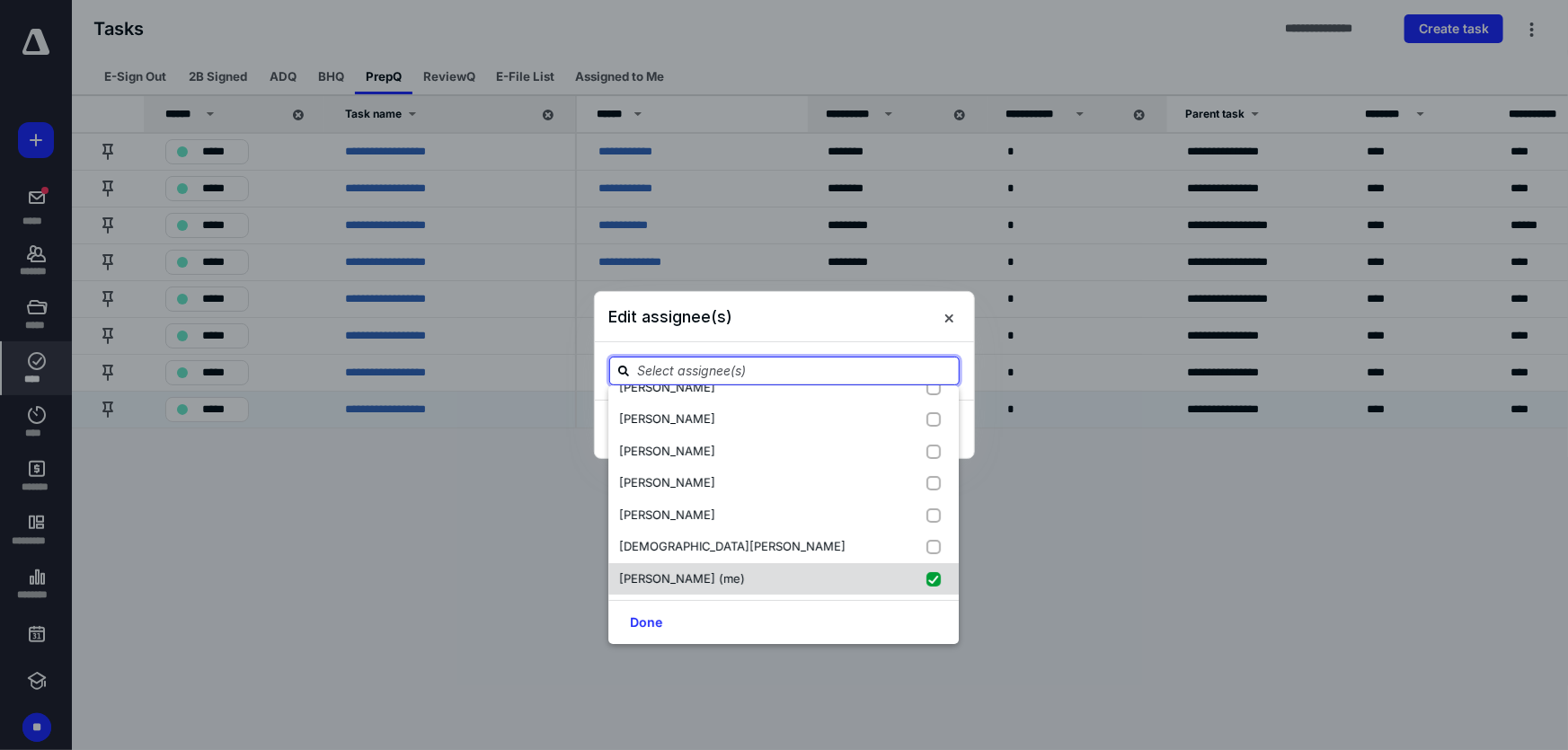 checkbox on "true" 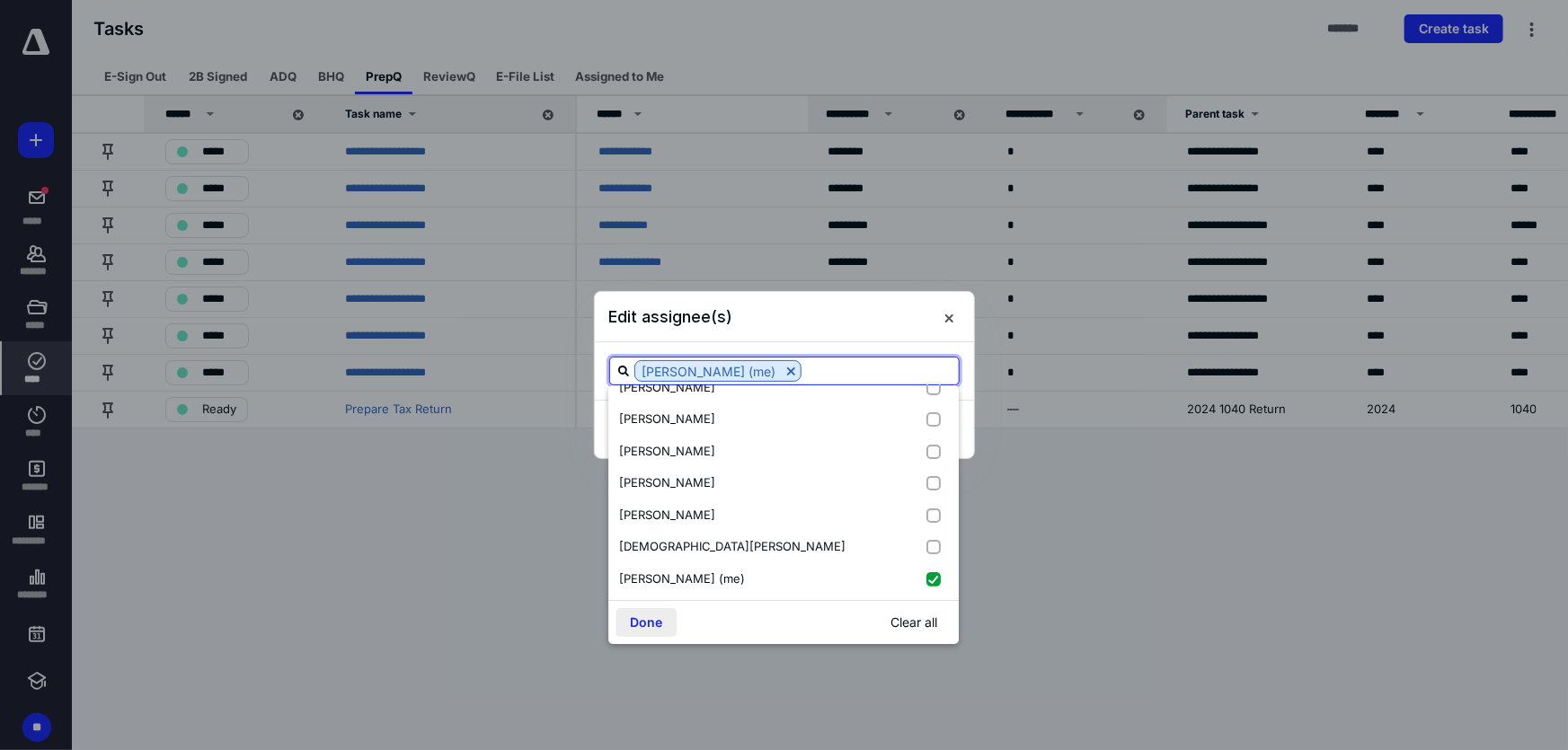 click on "Done" at bounding box center (646, 622) 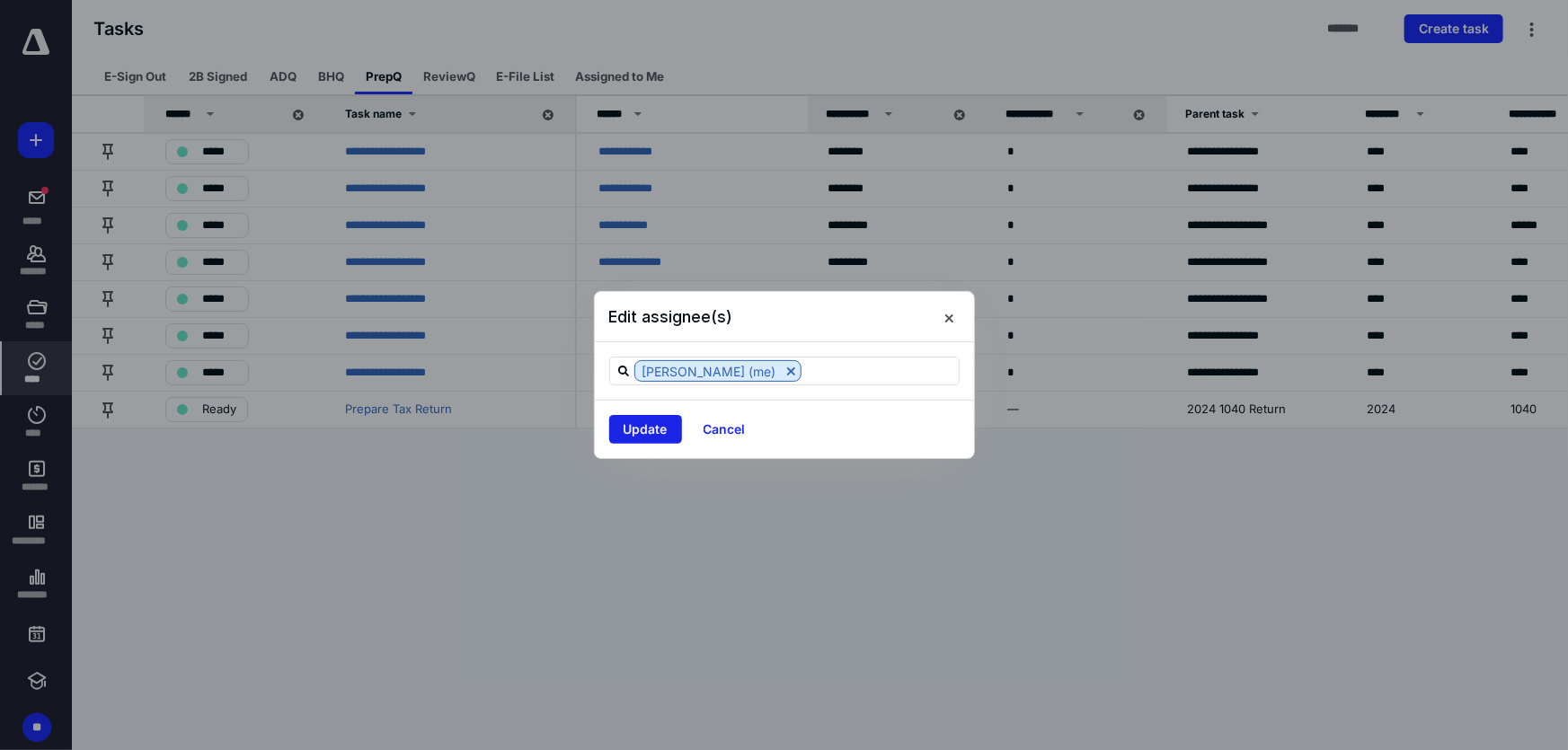 click on "Update" at bounding box center [645, 429] 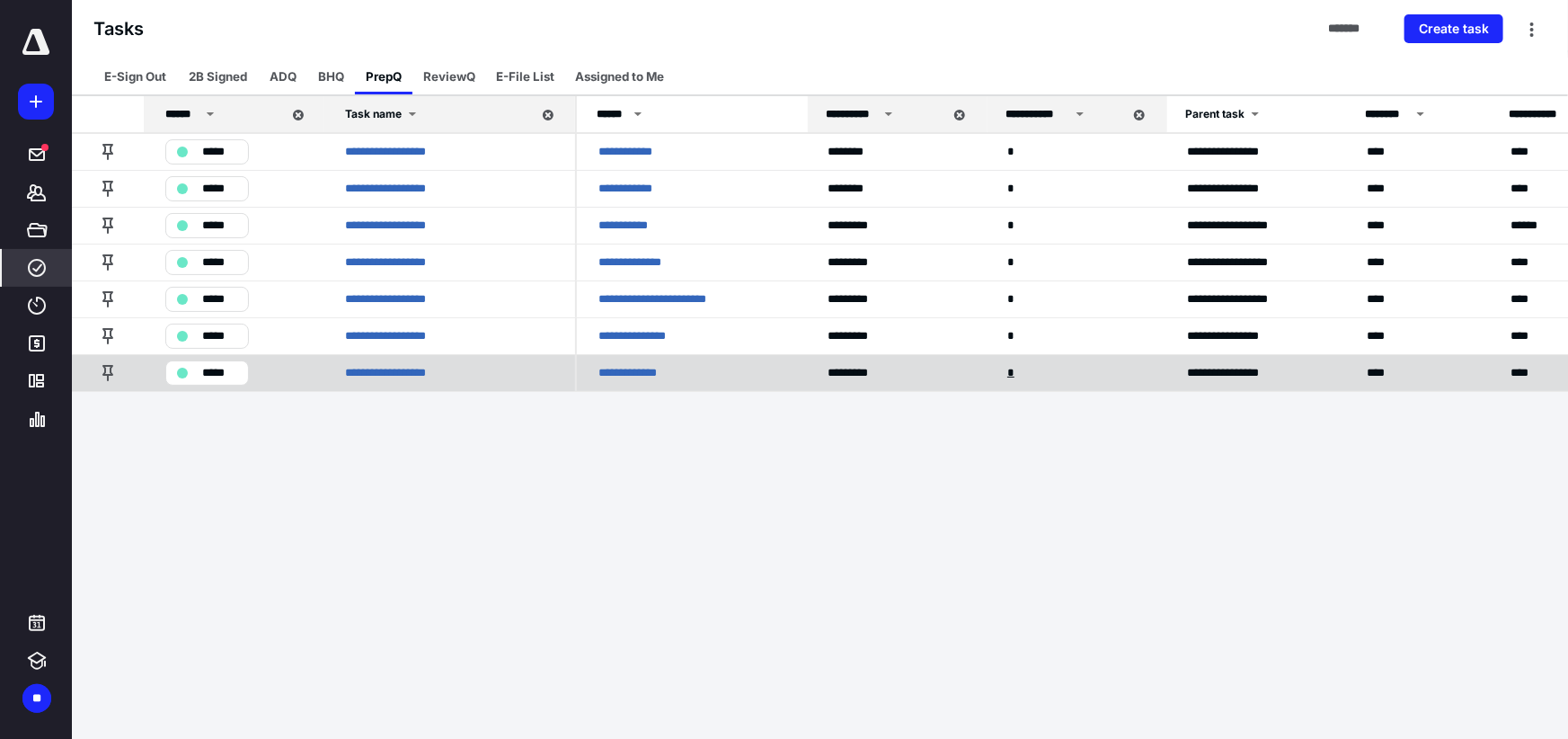 click on "*" at bounding box center [1013, 372] 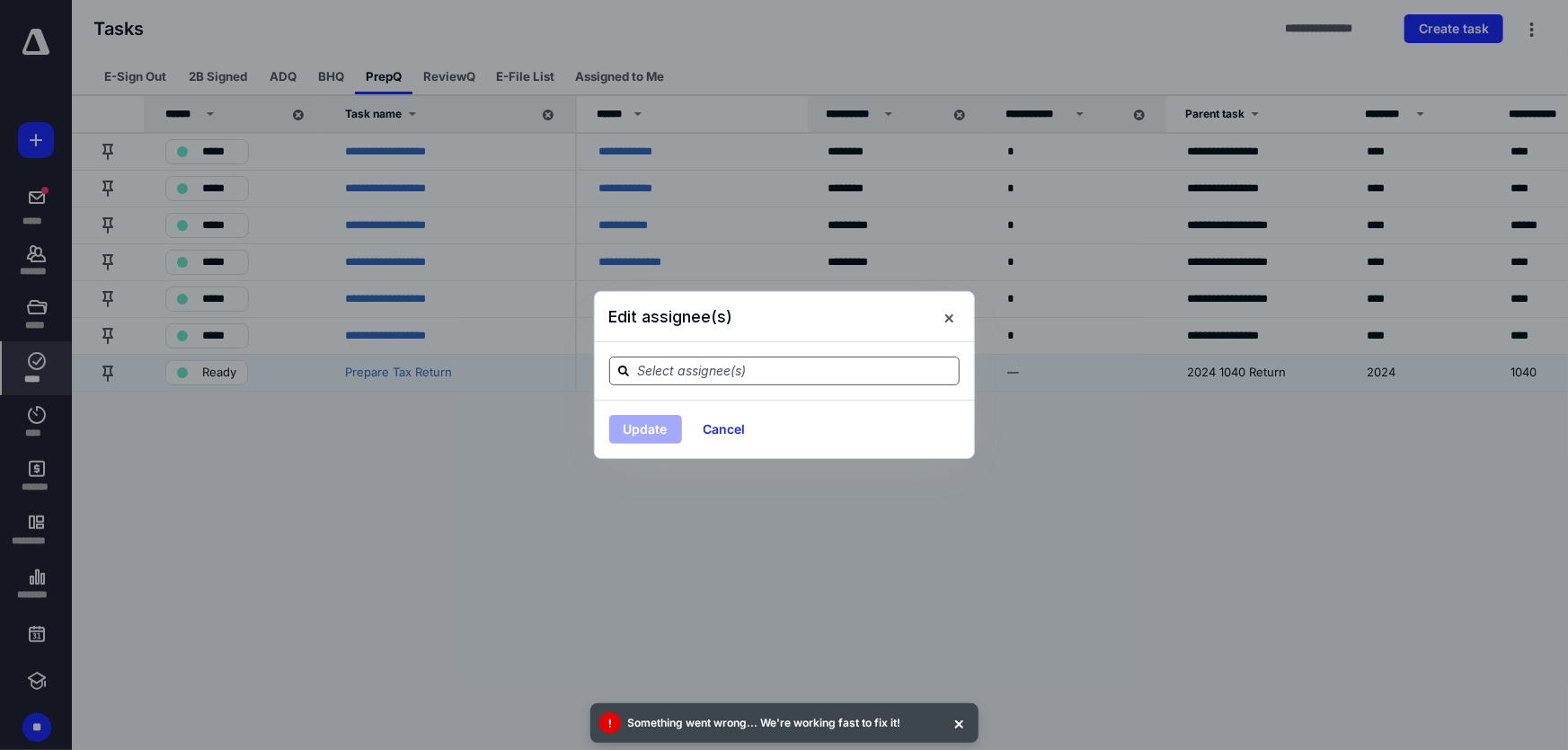 click at bounding box center [795, 370] 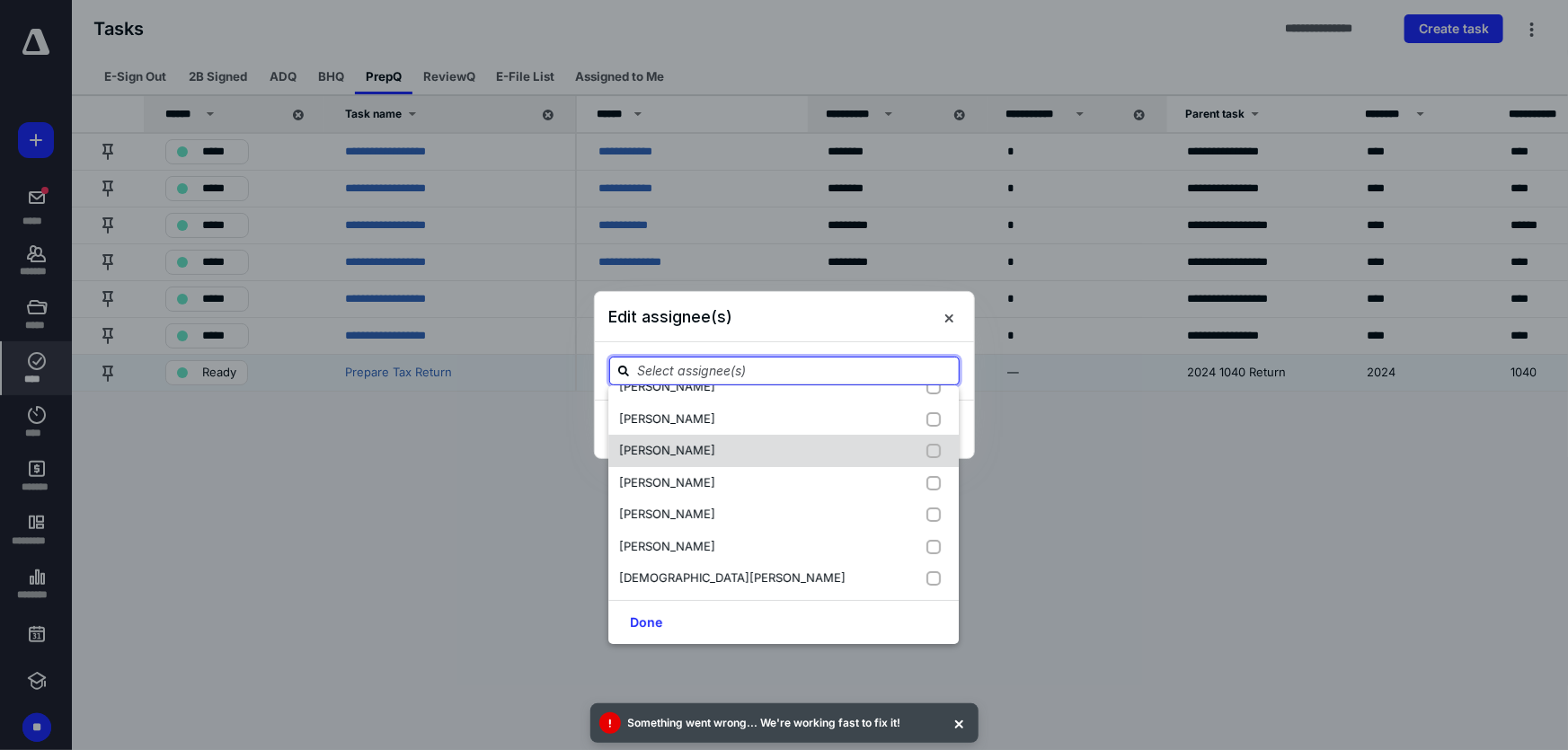 scroll, scrollTop: 244, scrollLeft: 0, axis: vertical 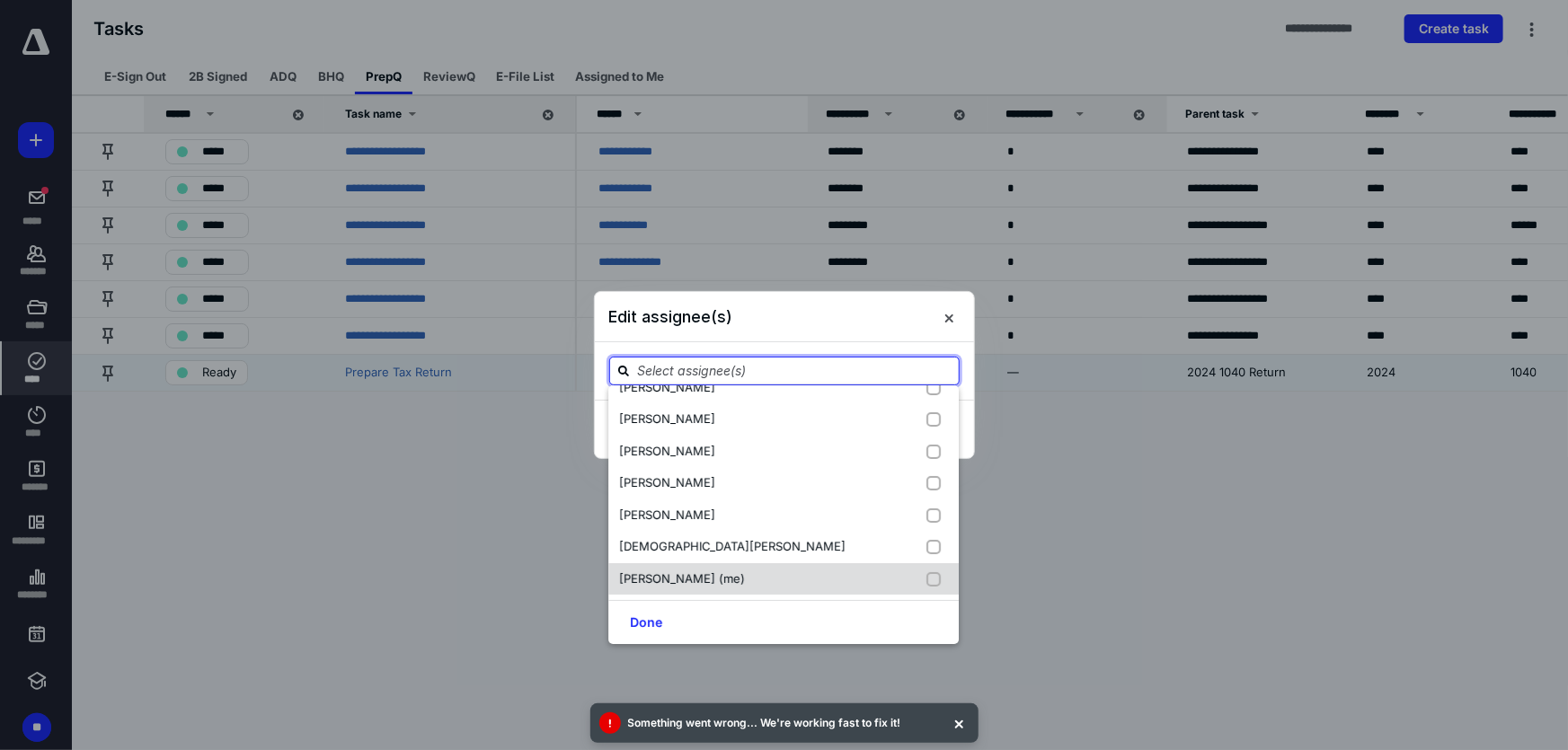 click on "Lara Hunter (me)" at bounding box center [682, 579] 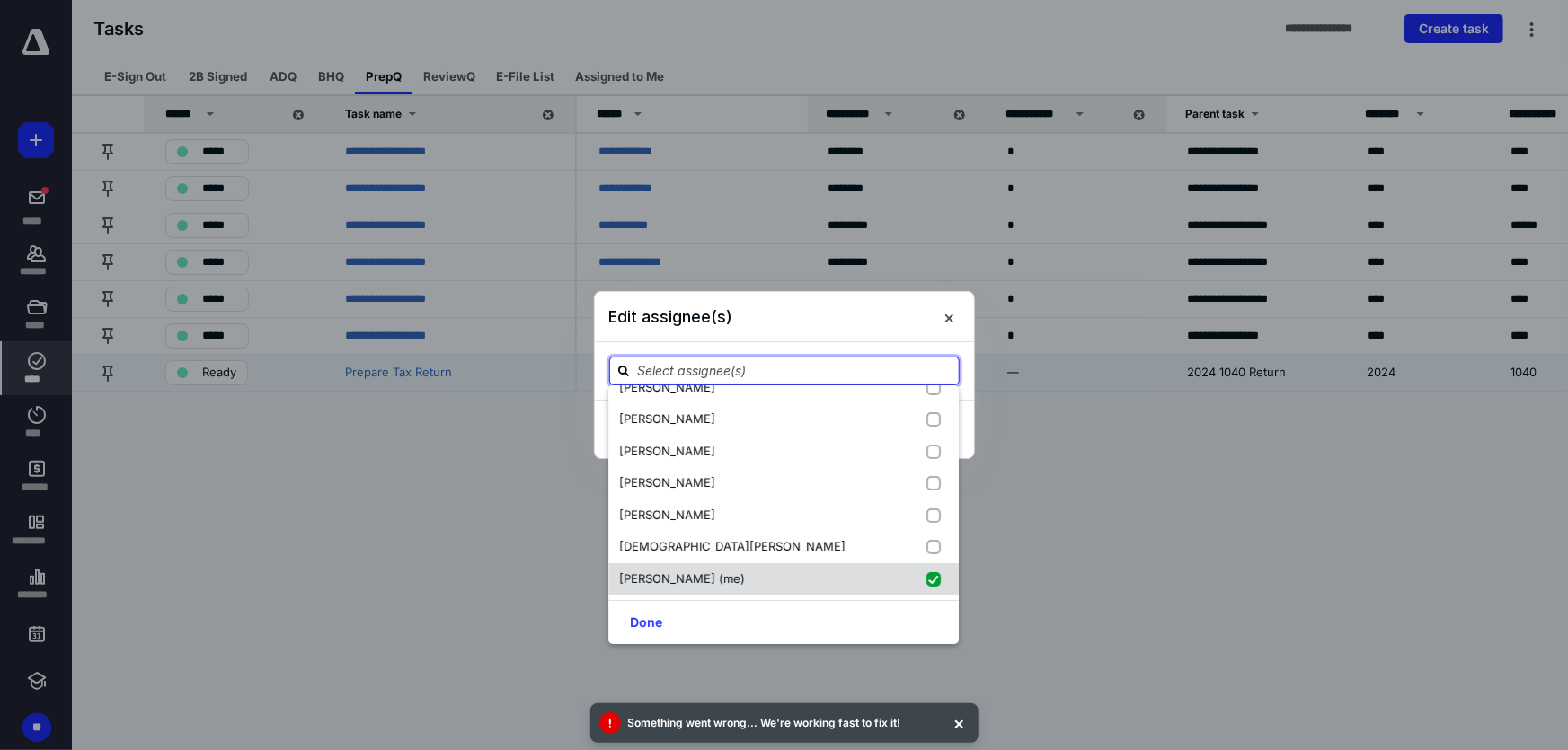 checkbox on "true" 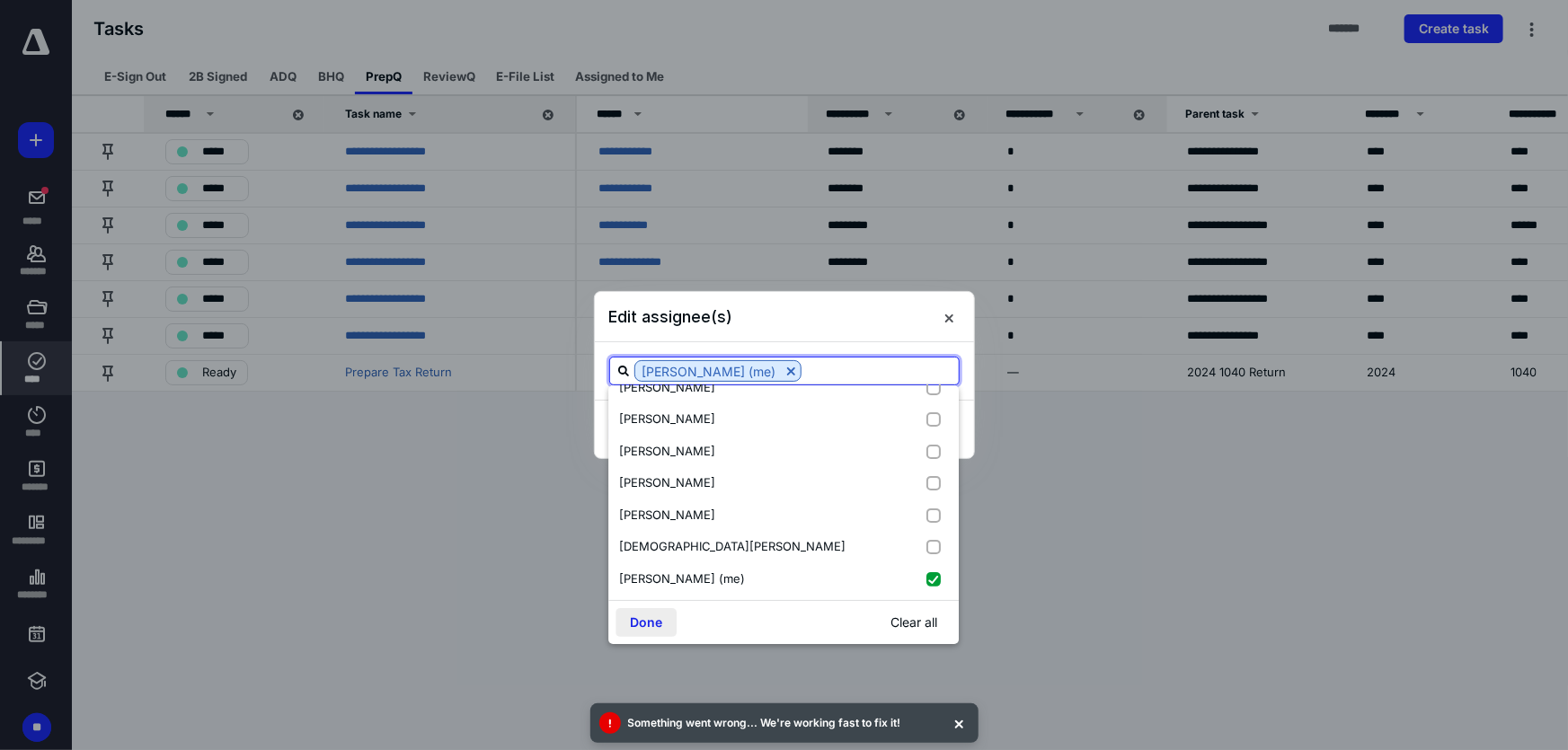 click on "Done" at bounding box center (646, 622) 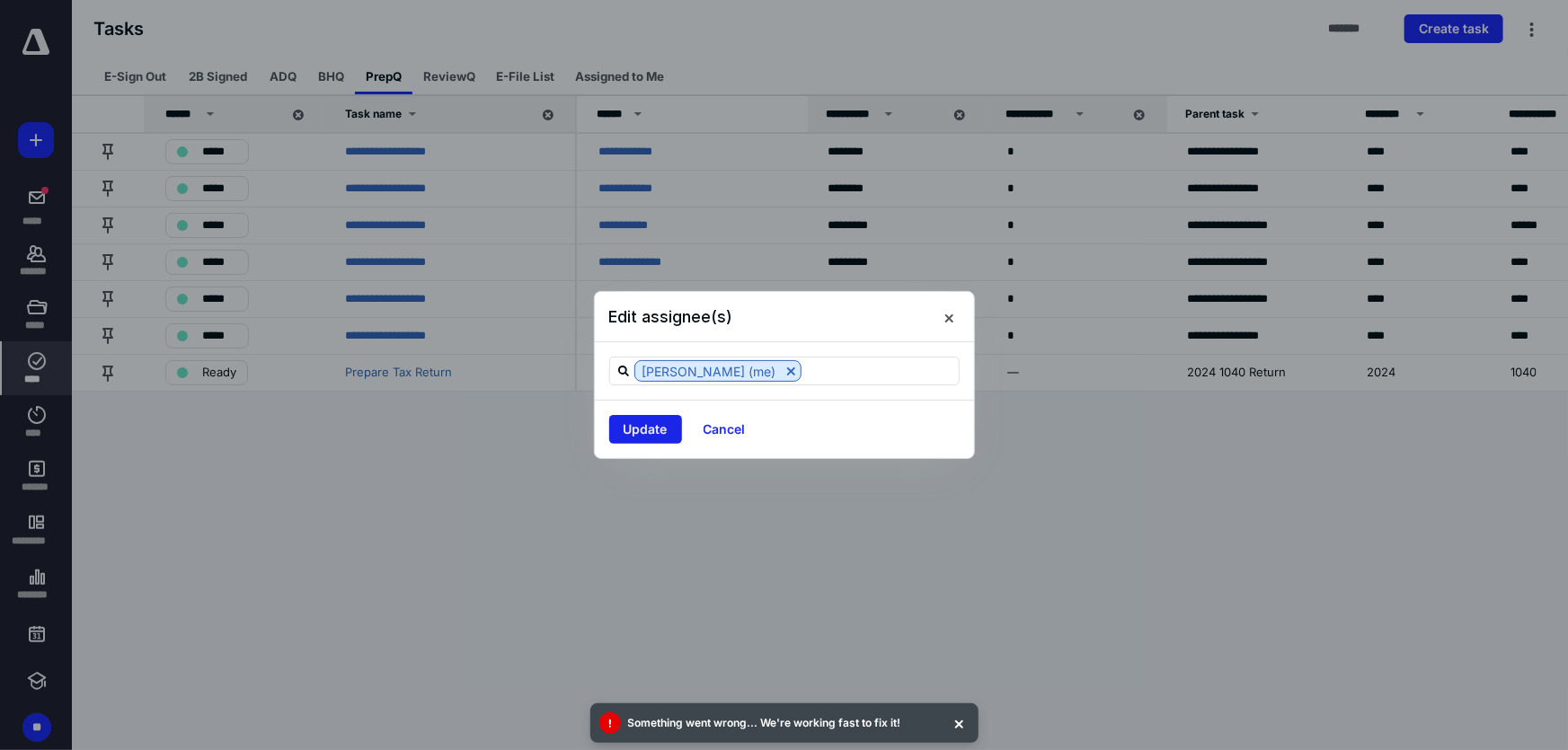 click on "Update" at bounding box center [645, 429] 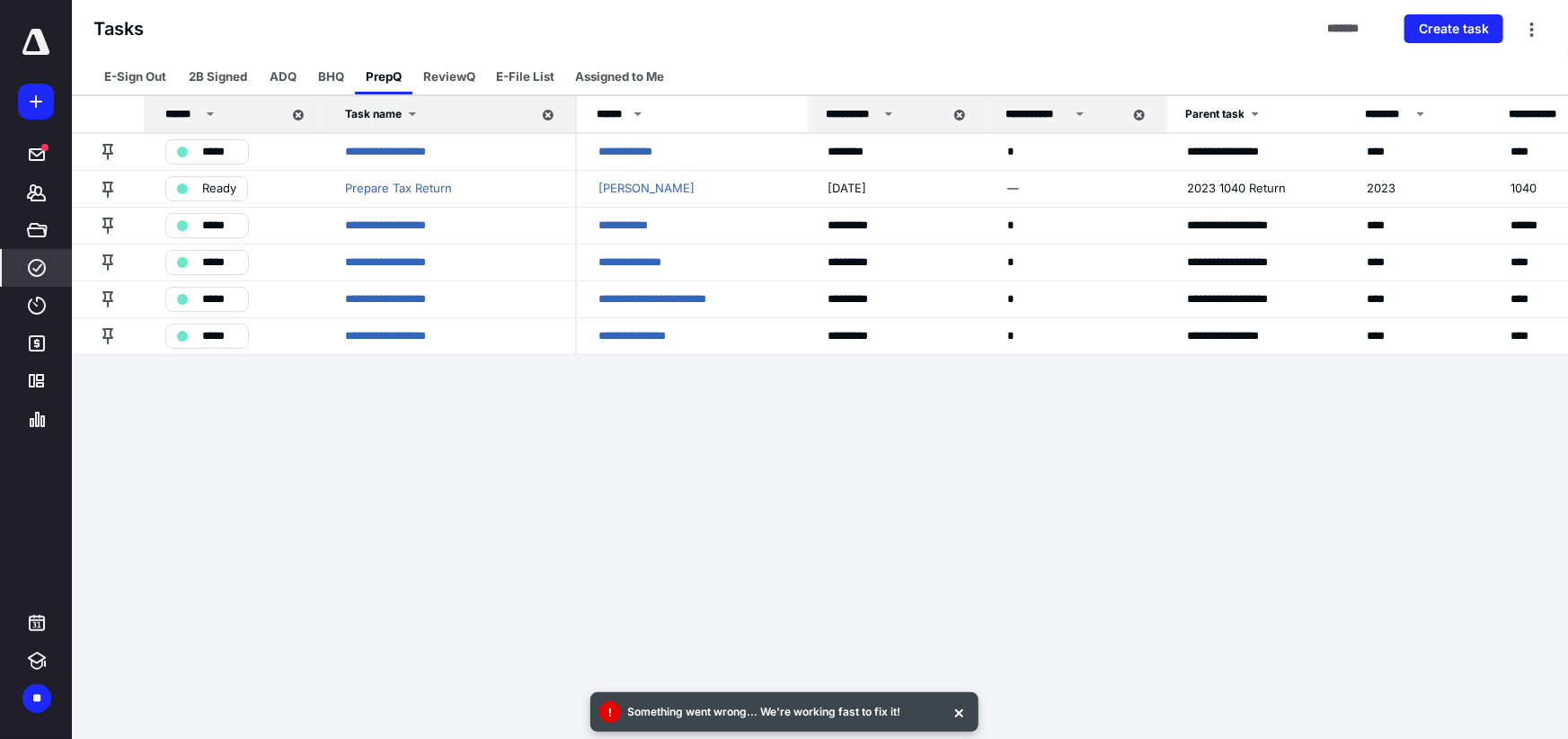click on "ReviewQ" at bounding box center (449, 76) 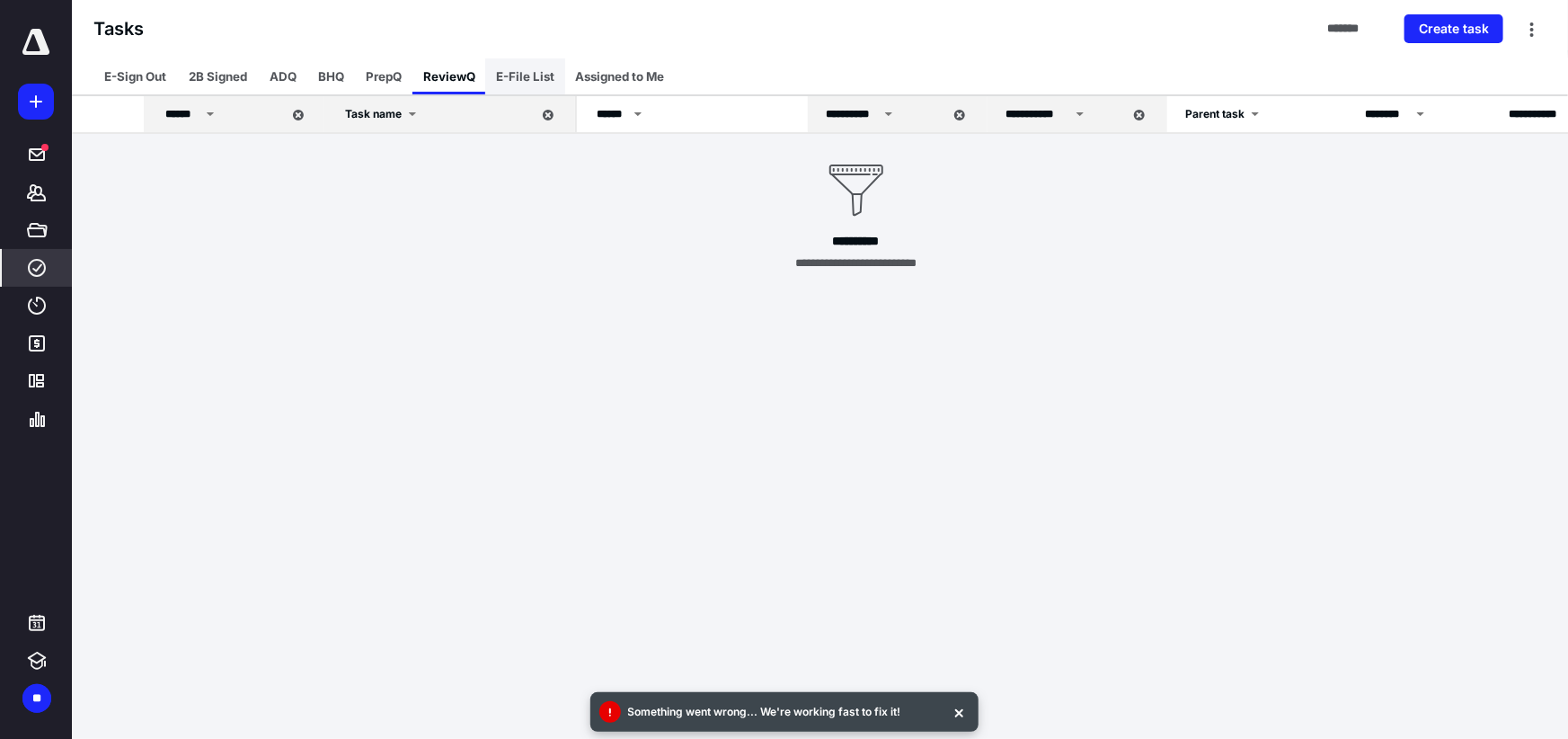 click on "E-File List" at bounding box center [525, 76] 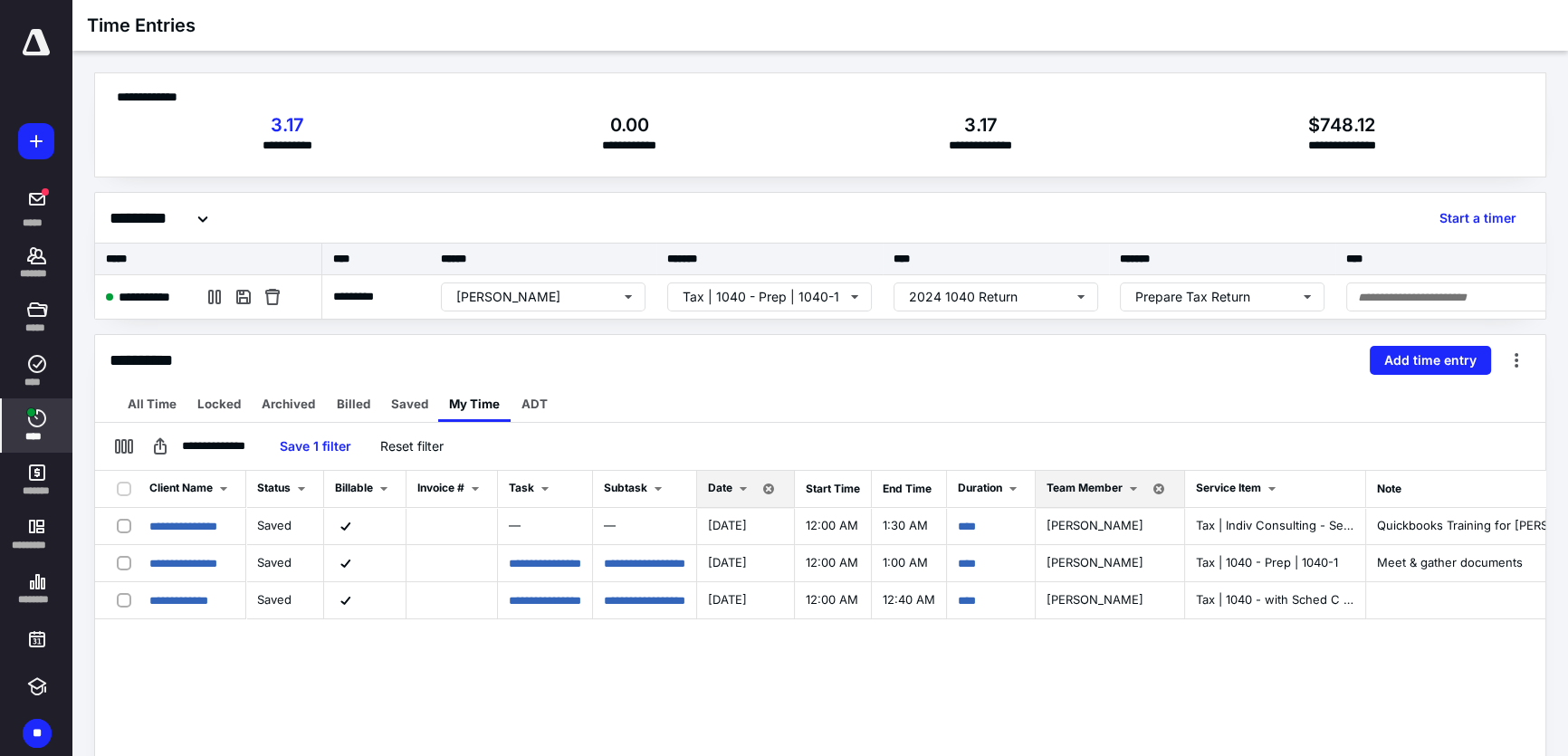 scroll, scrollTop: 0, scrollLeft: 0, axis: both 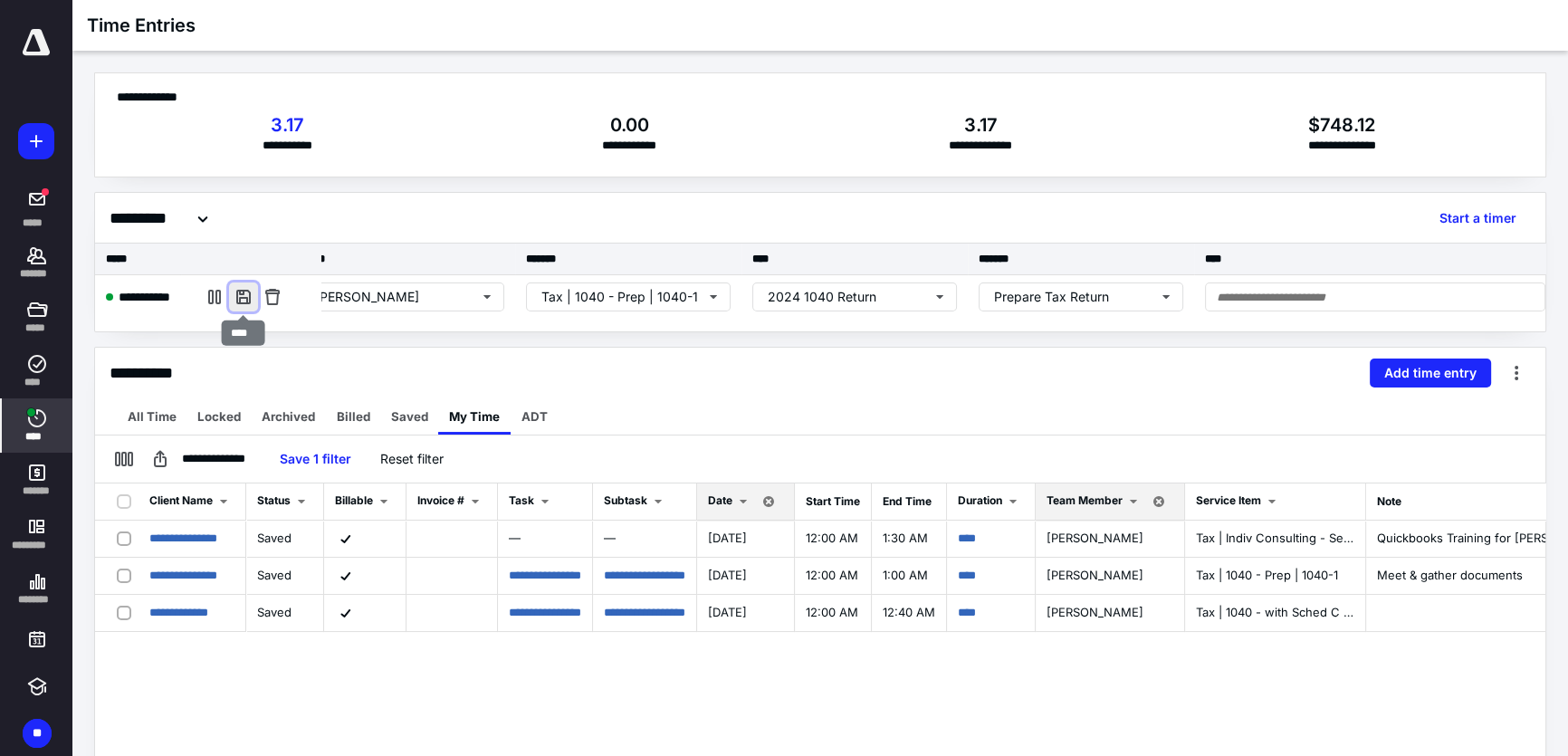 click at bounding box center [244, 297] 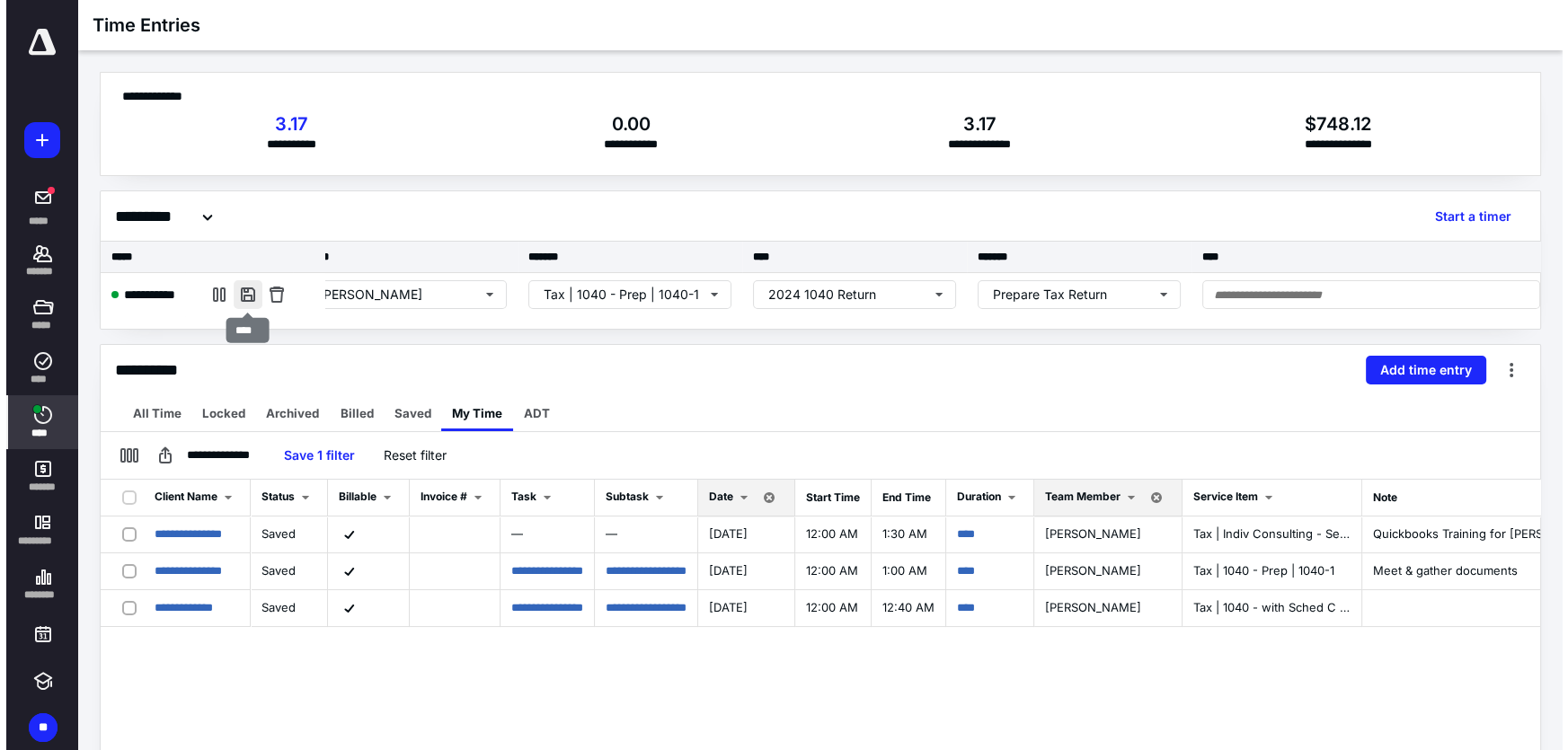 scroll, scrollTop: 0, scrollLeft: 138, axis: horizontal 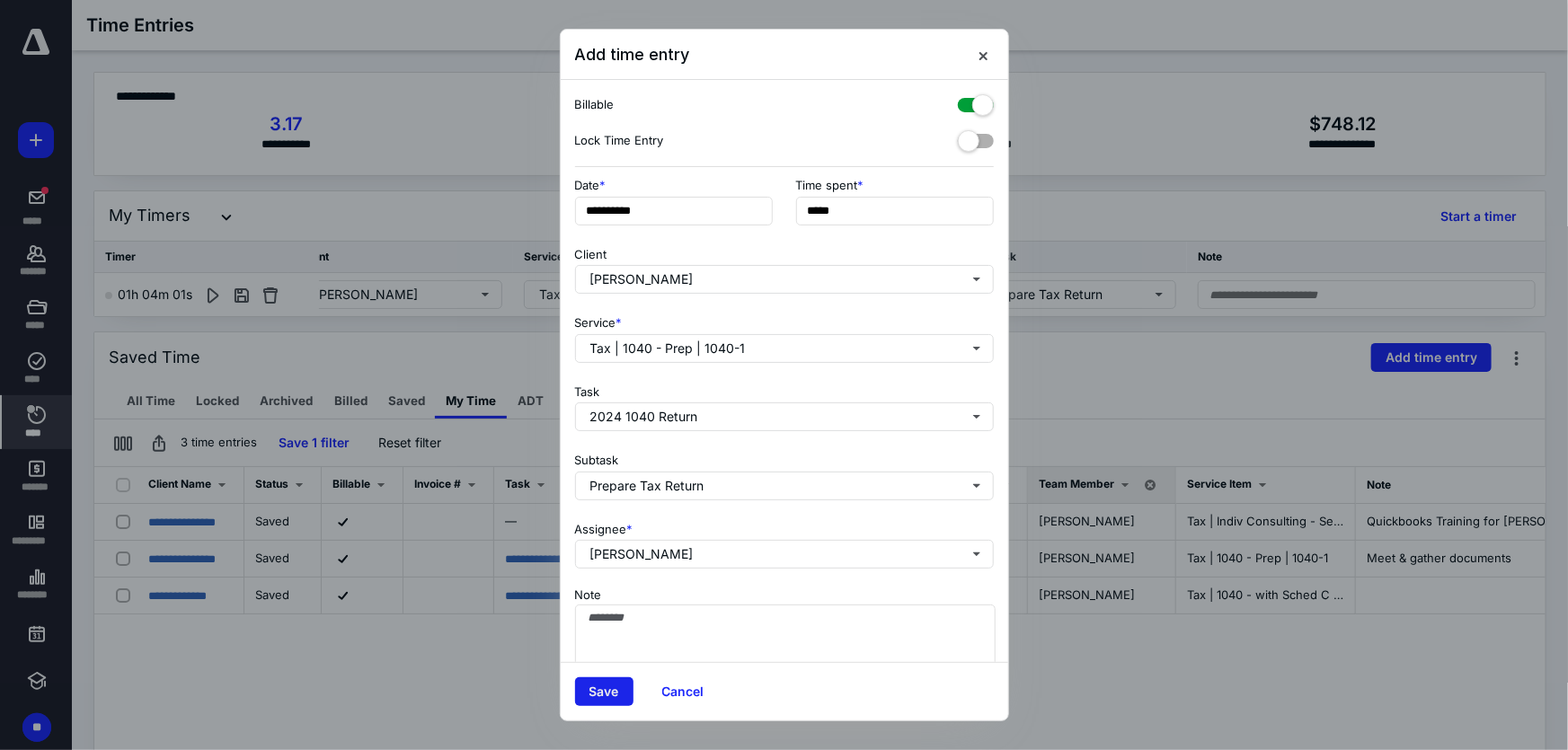 click on "Save" at bounding box center (604, 692) 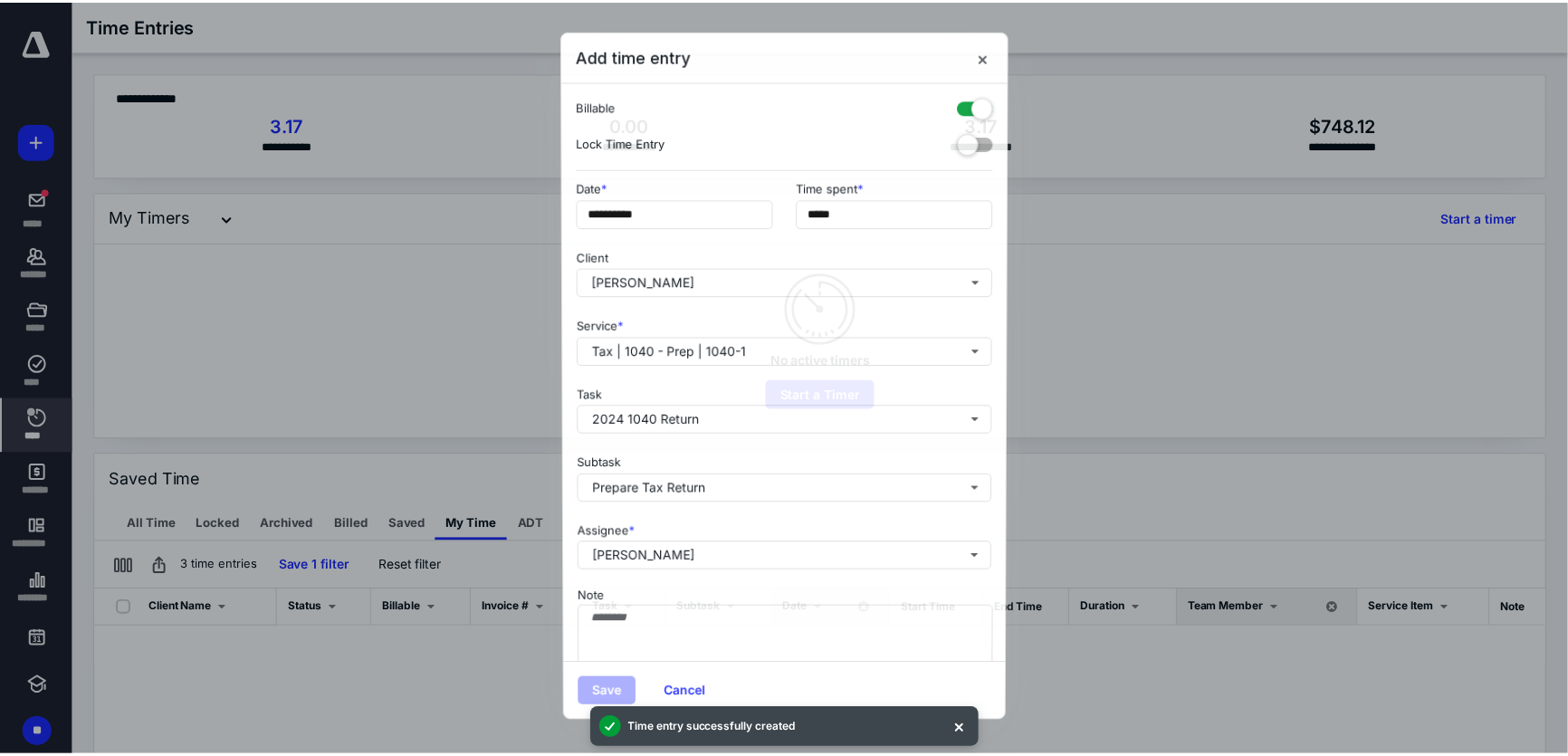 scroll, scrollTop: 0, scrollLeft: 0, axis: both 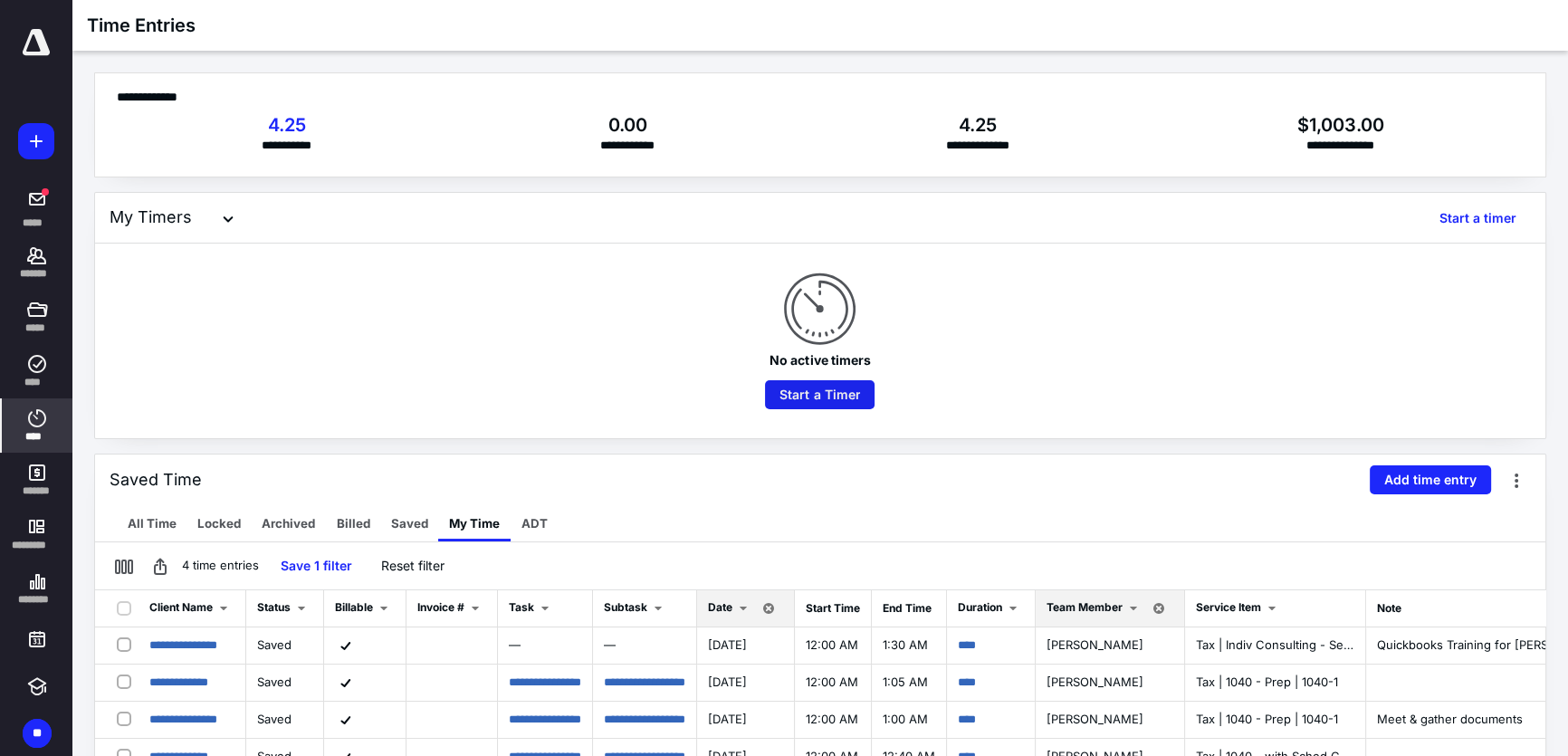 click on "Start a Timer" at bounding box center [819, 395] 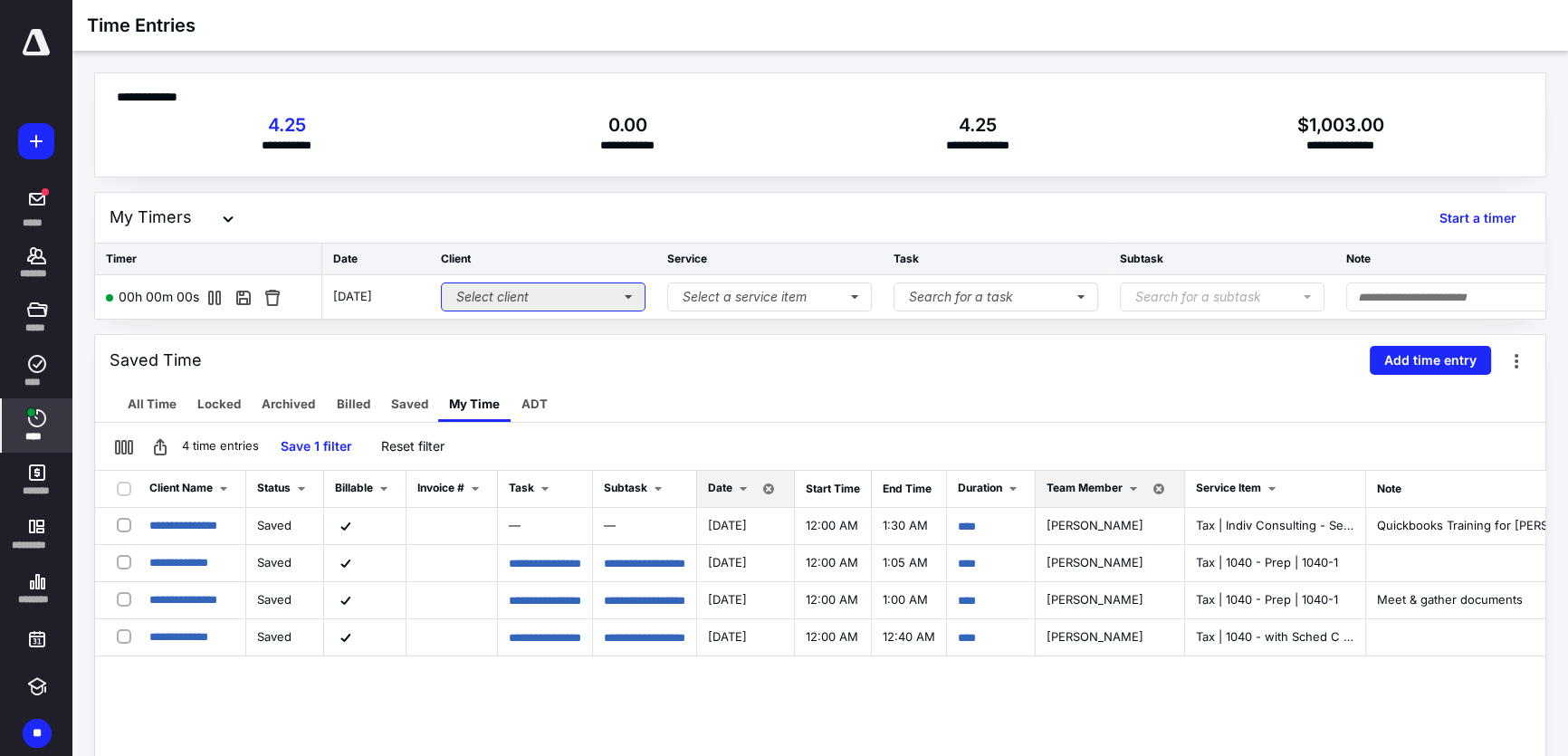 click on "Select client" at bounding box center (543, 297) 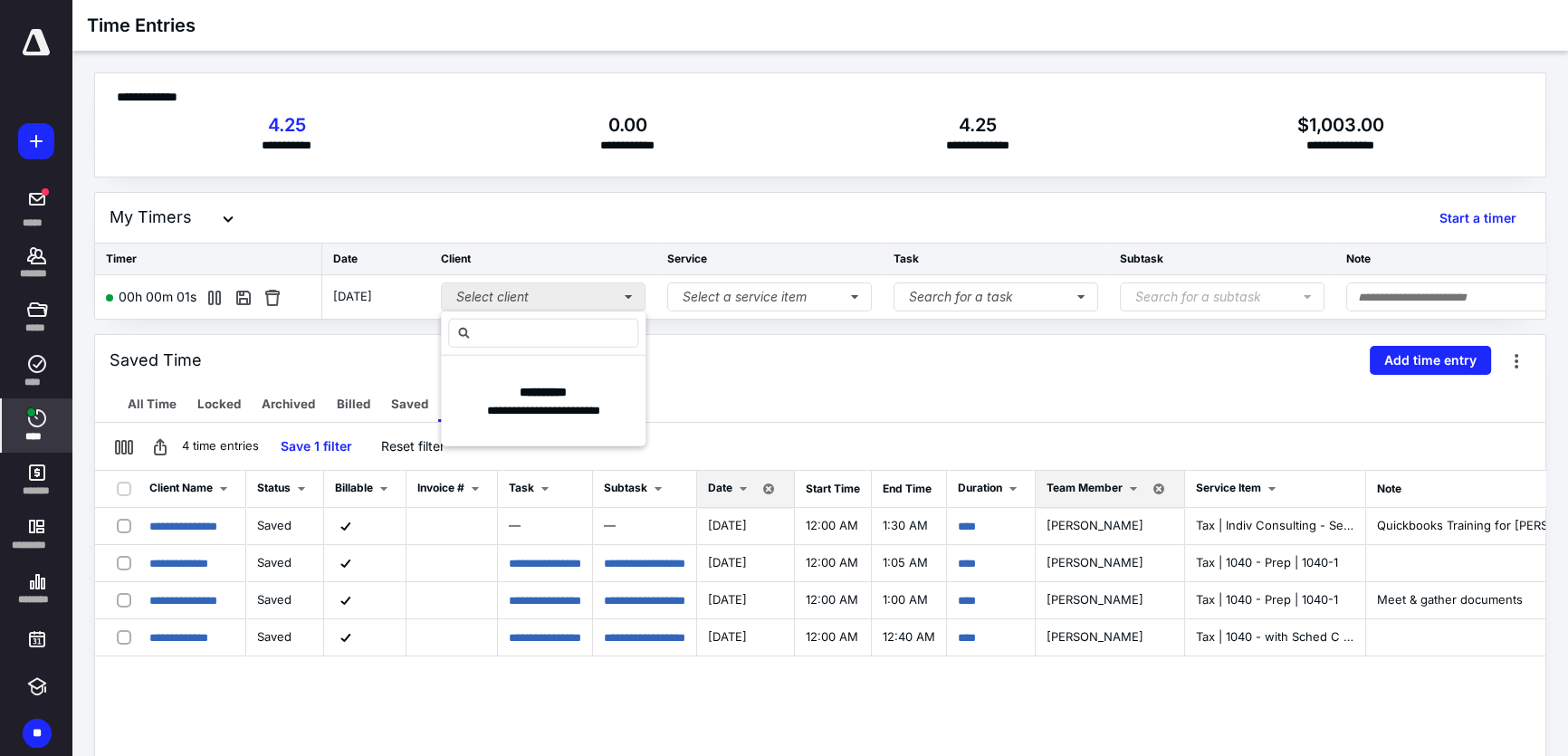 type on "*" 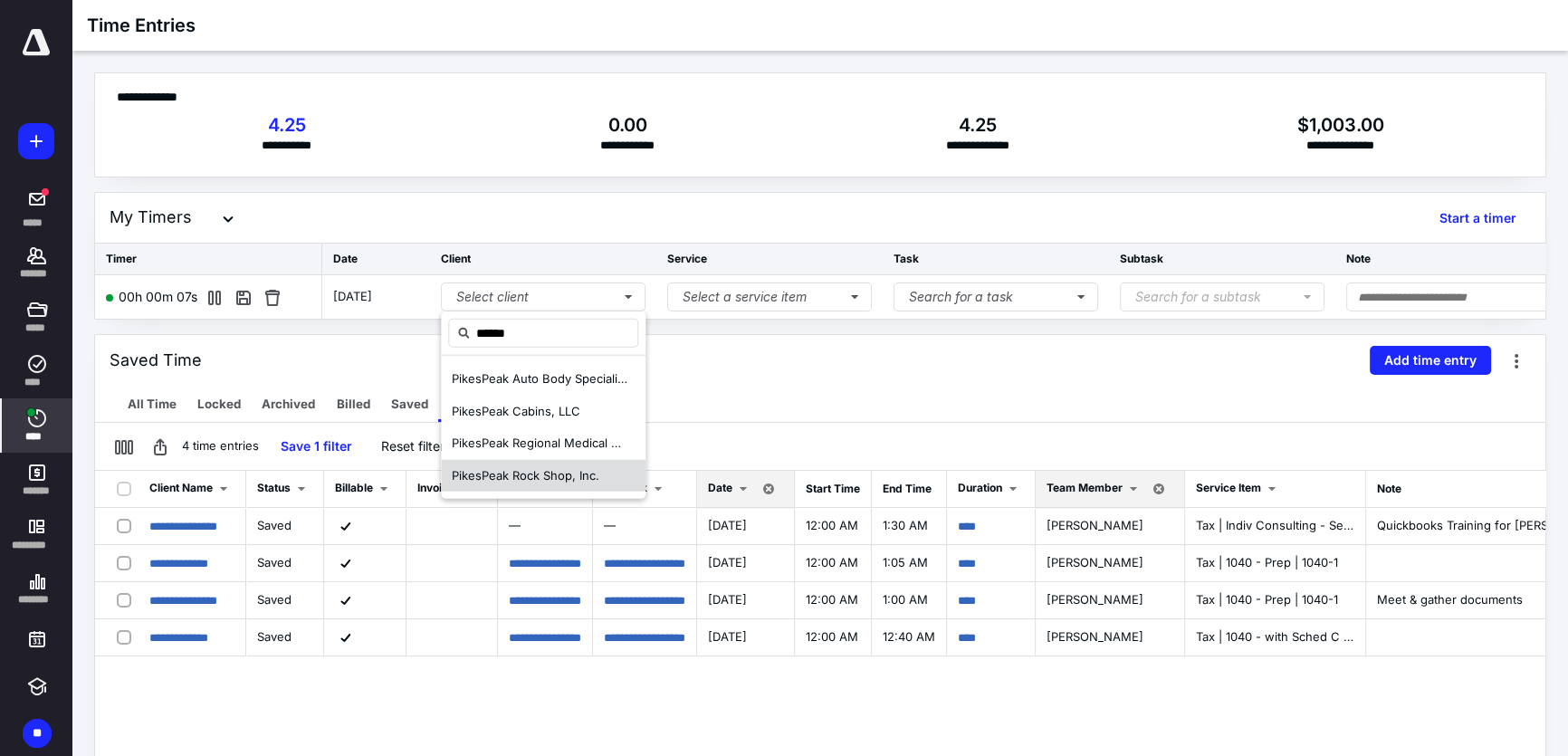 click on "Pikes  Peak Rock Shop, Inc." at bounding box center (525, 475) 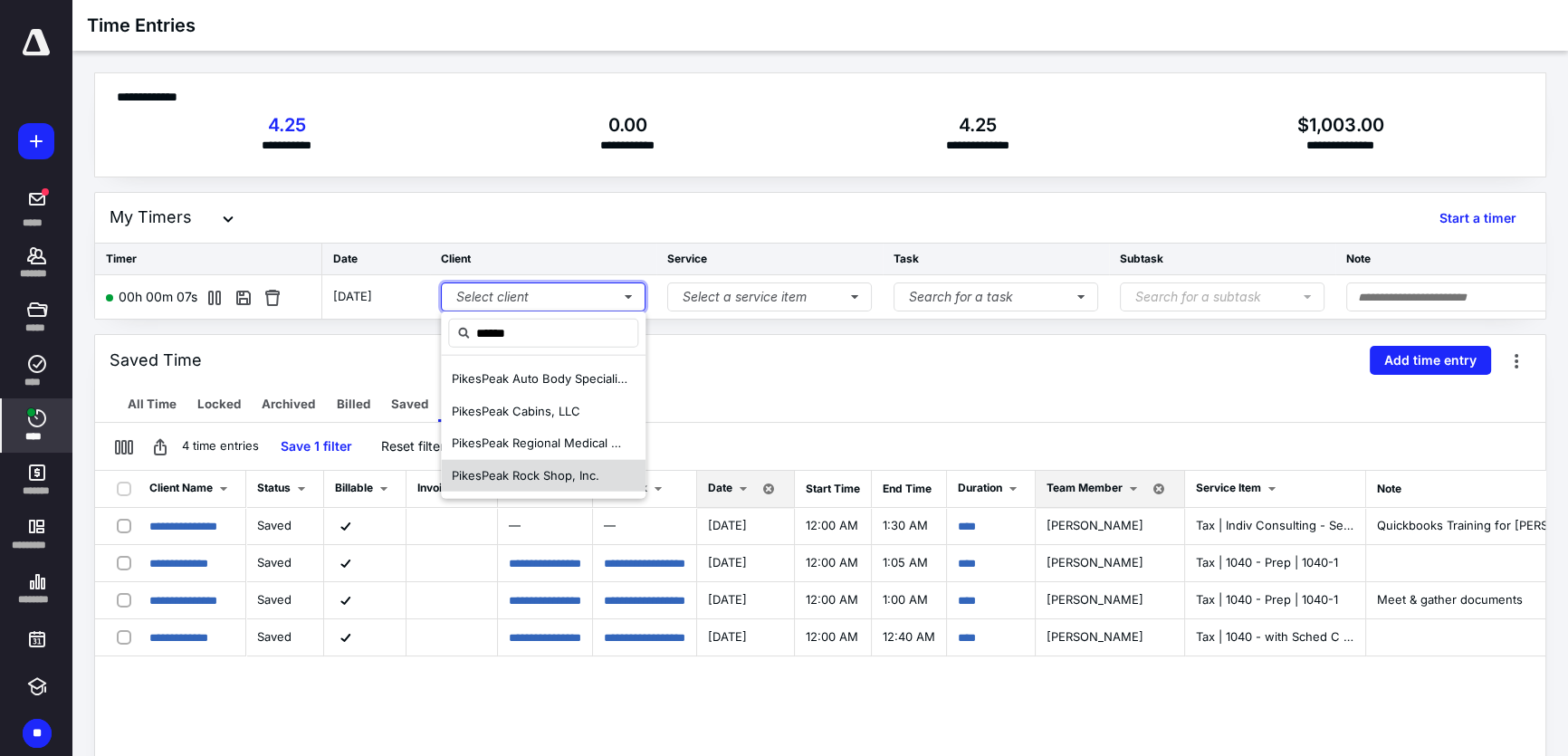 type 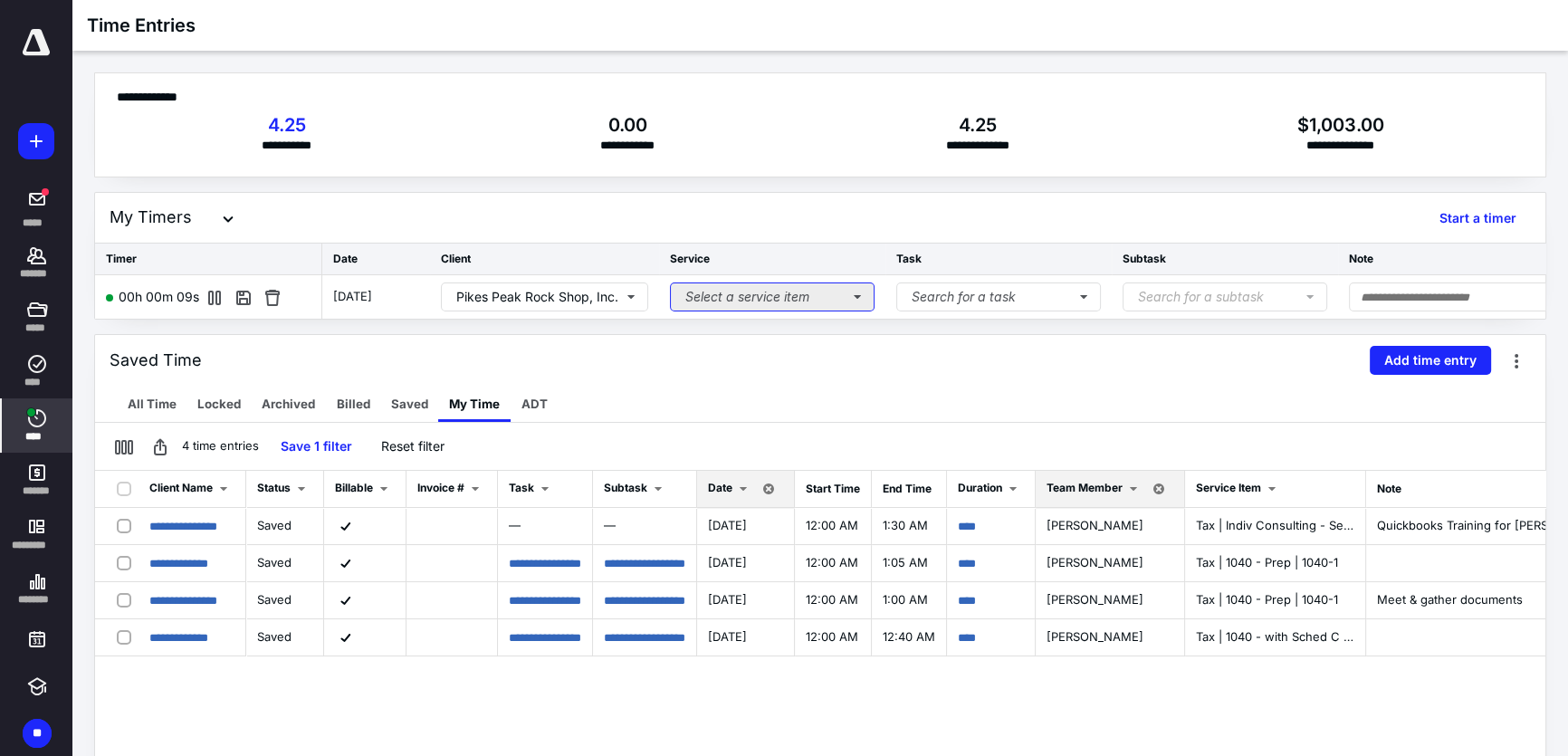 click on "Select a service item" at bounding box center (772, 297) 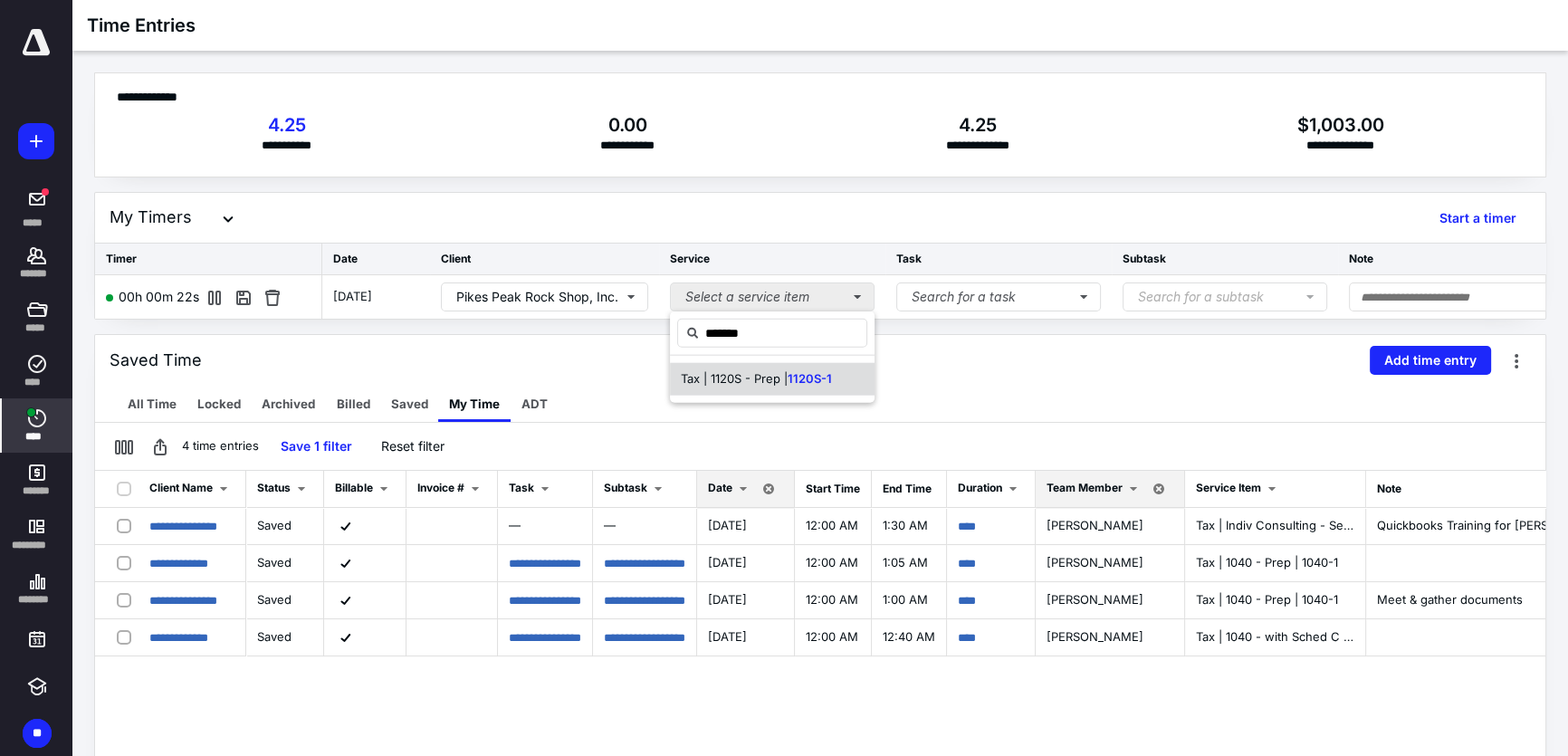type on "*******" 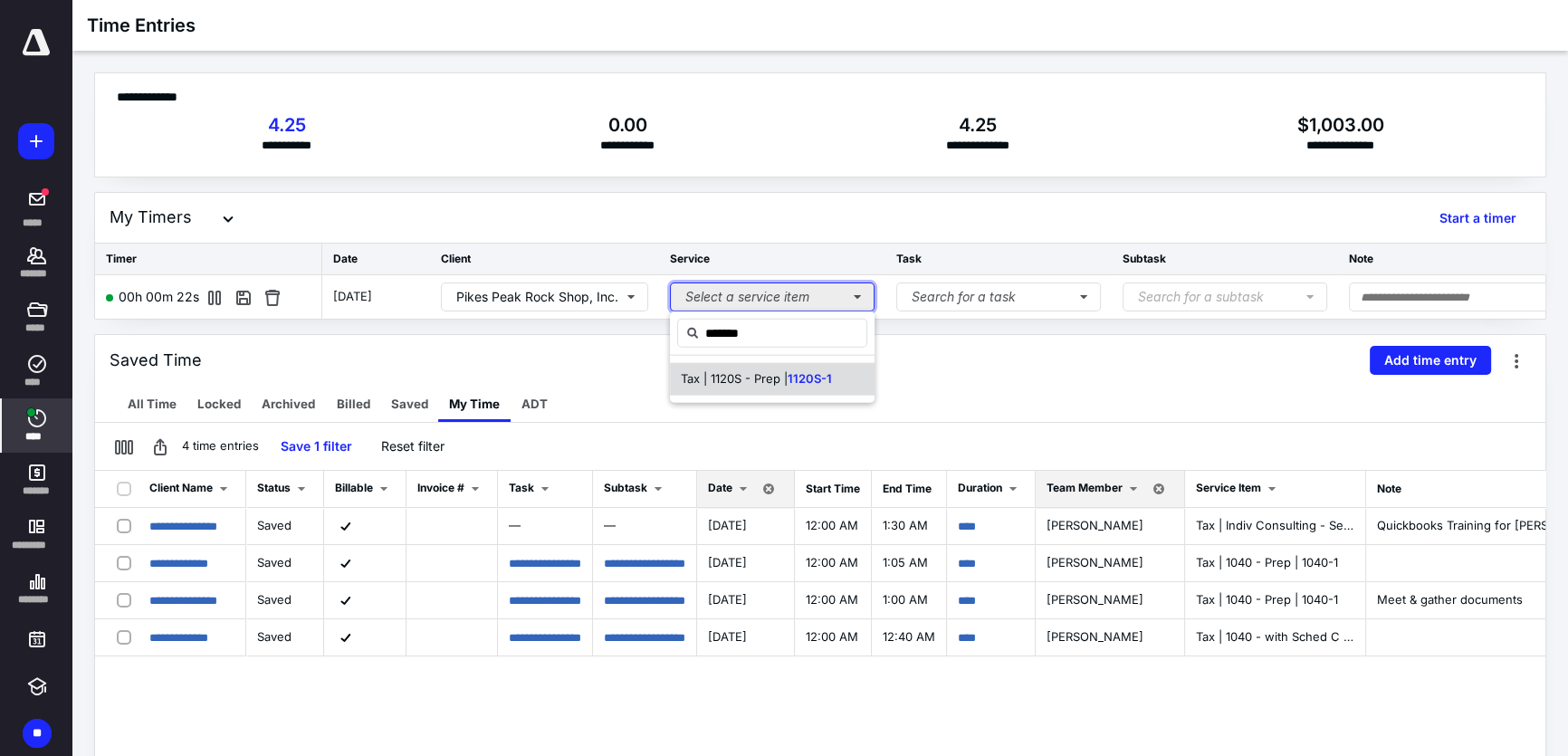 type 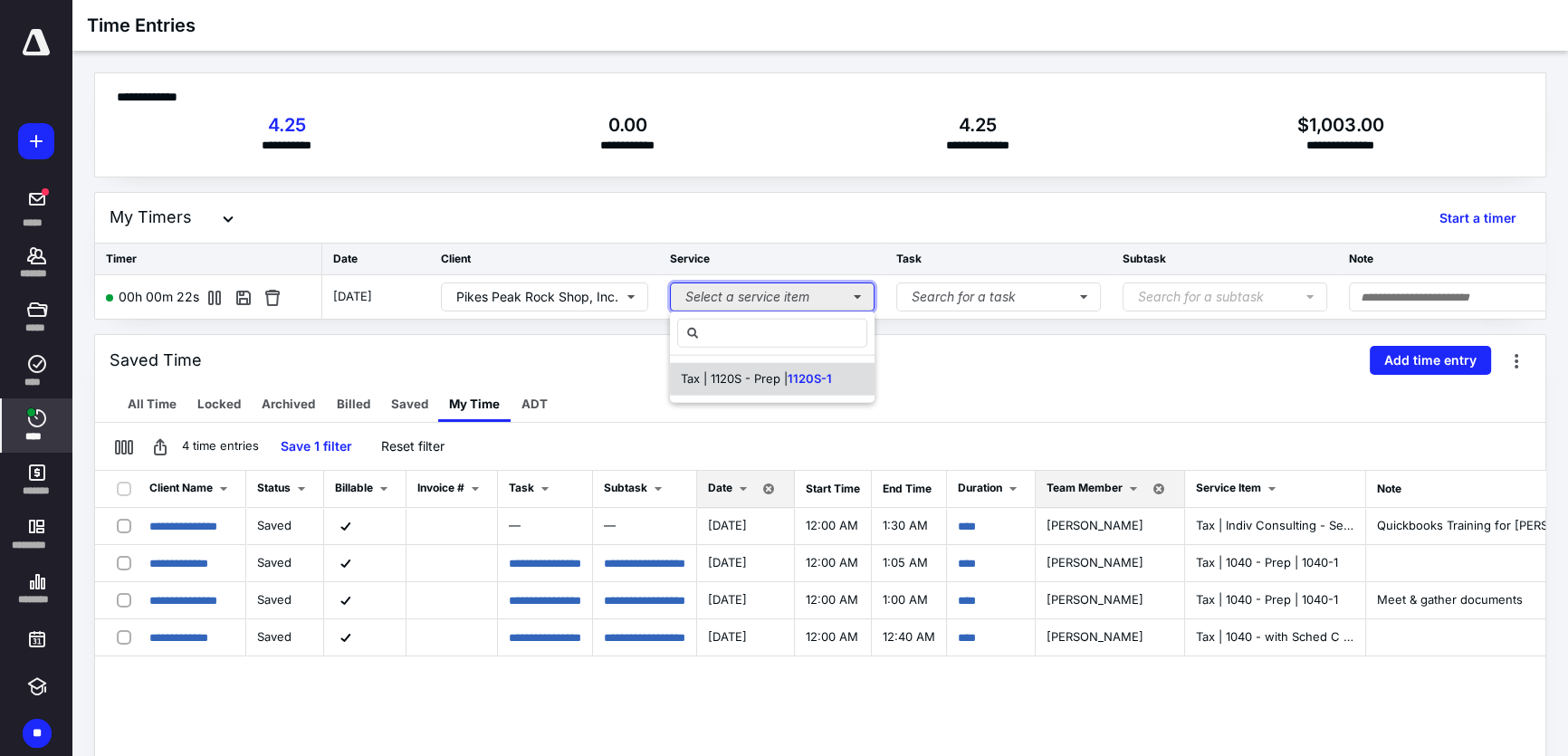 type 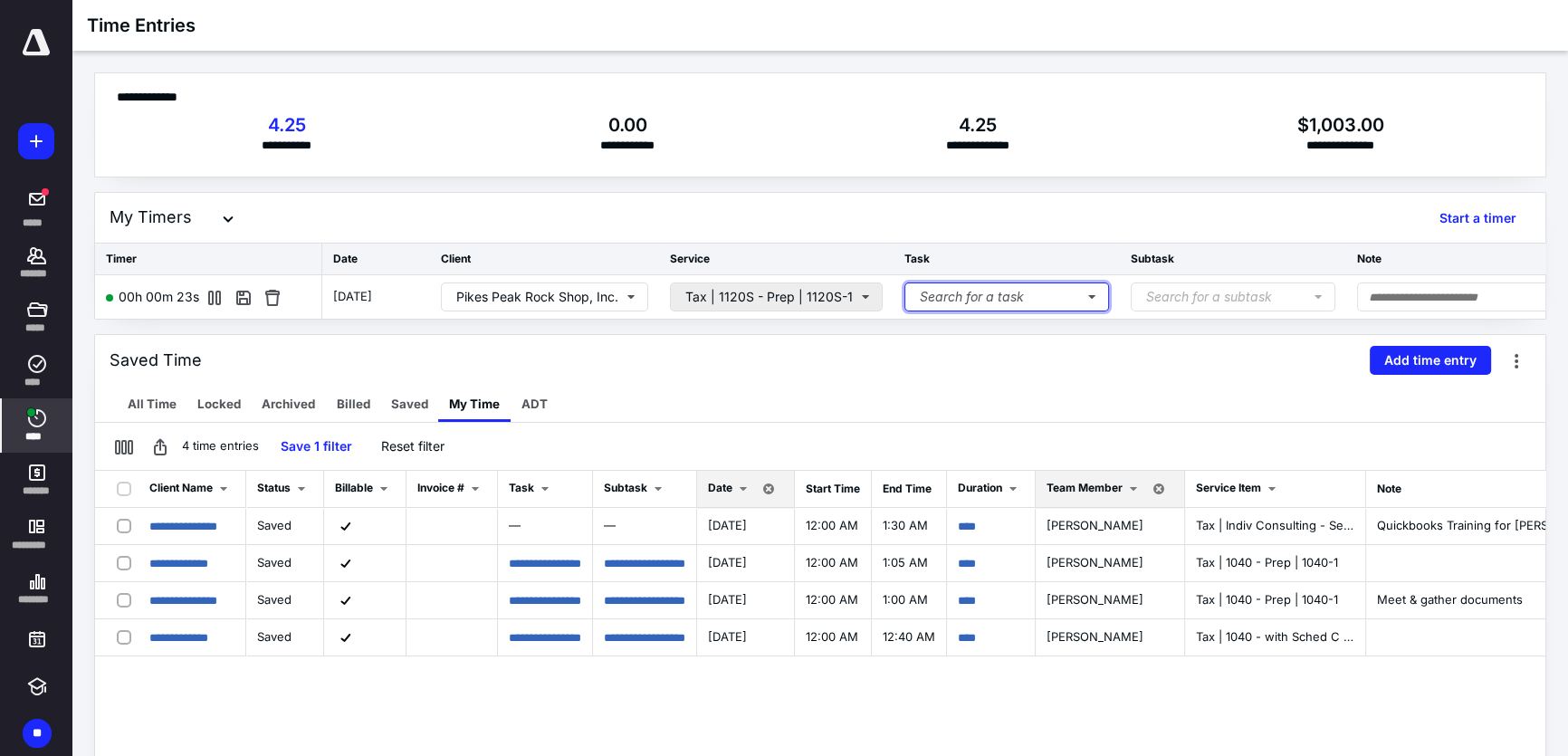 type 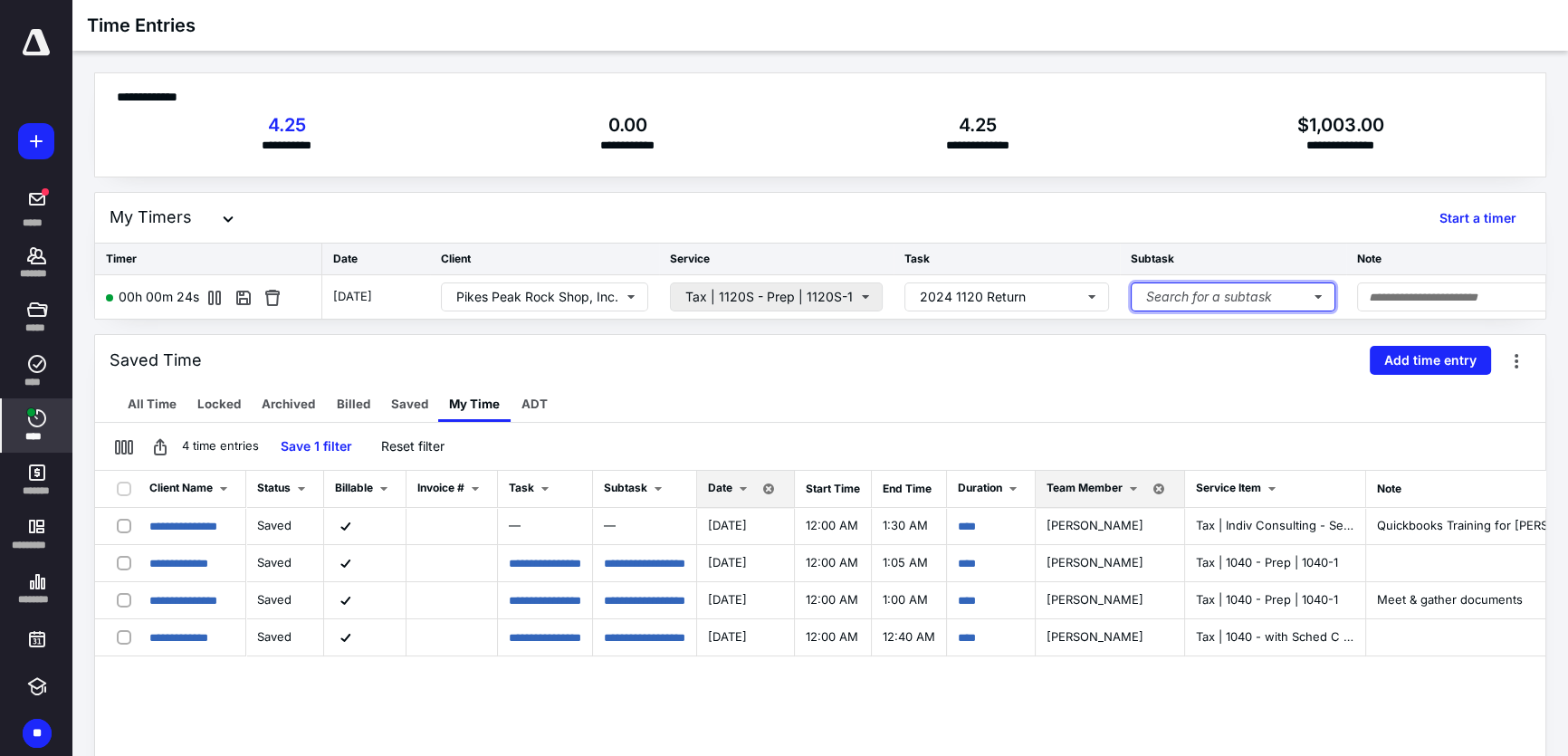 type 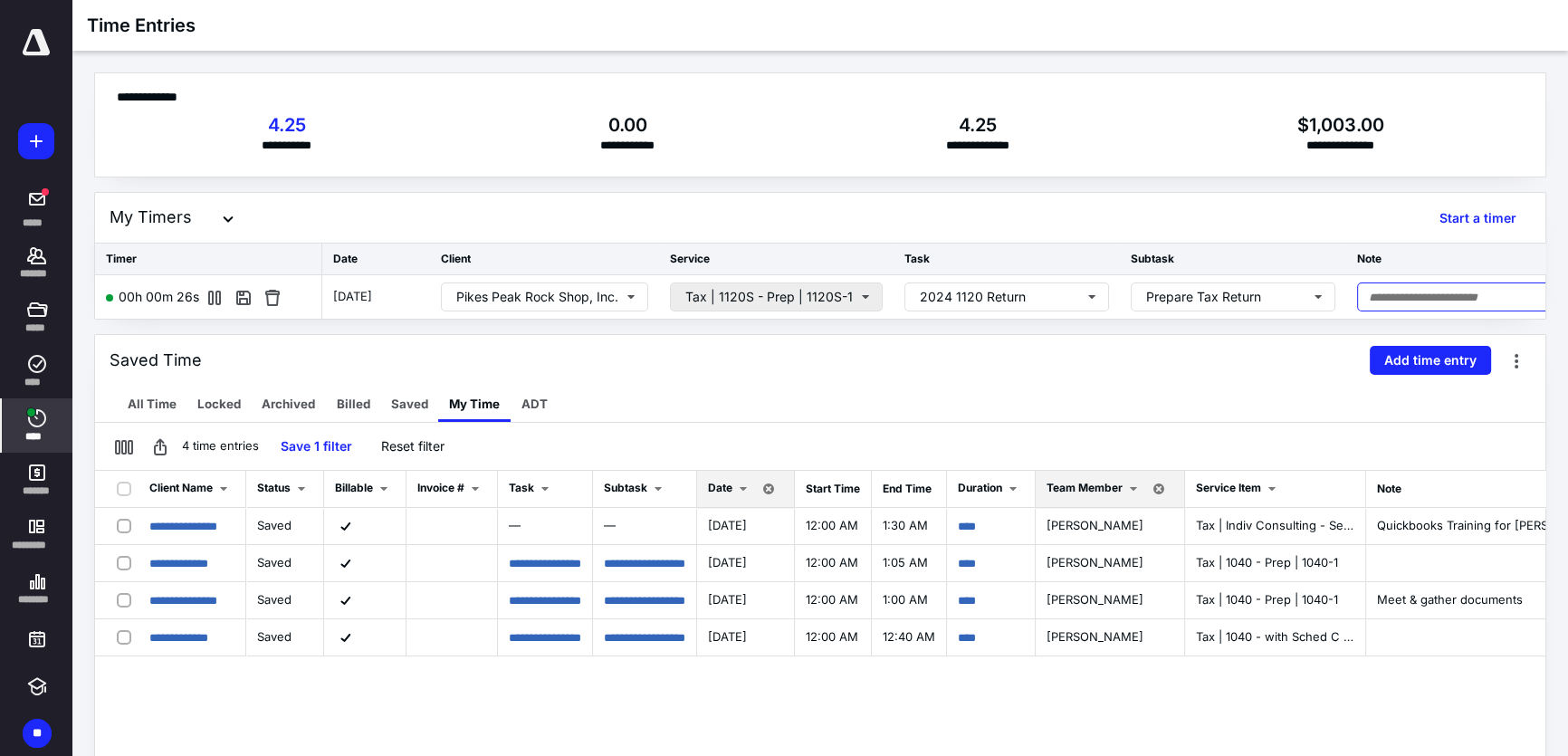 scroll, scrollTop: 0, scrollLeft: 148, axis: horizontal 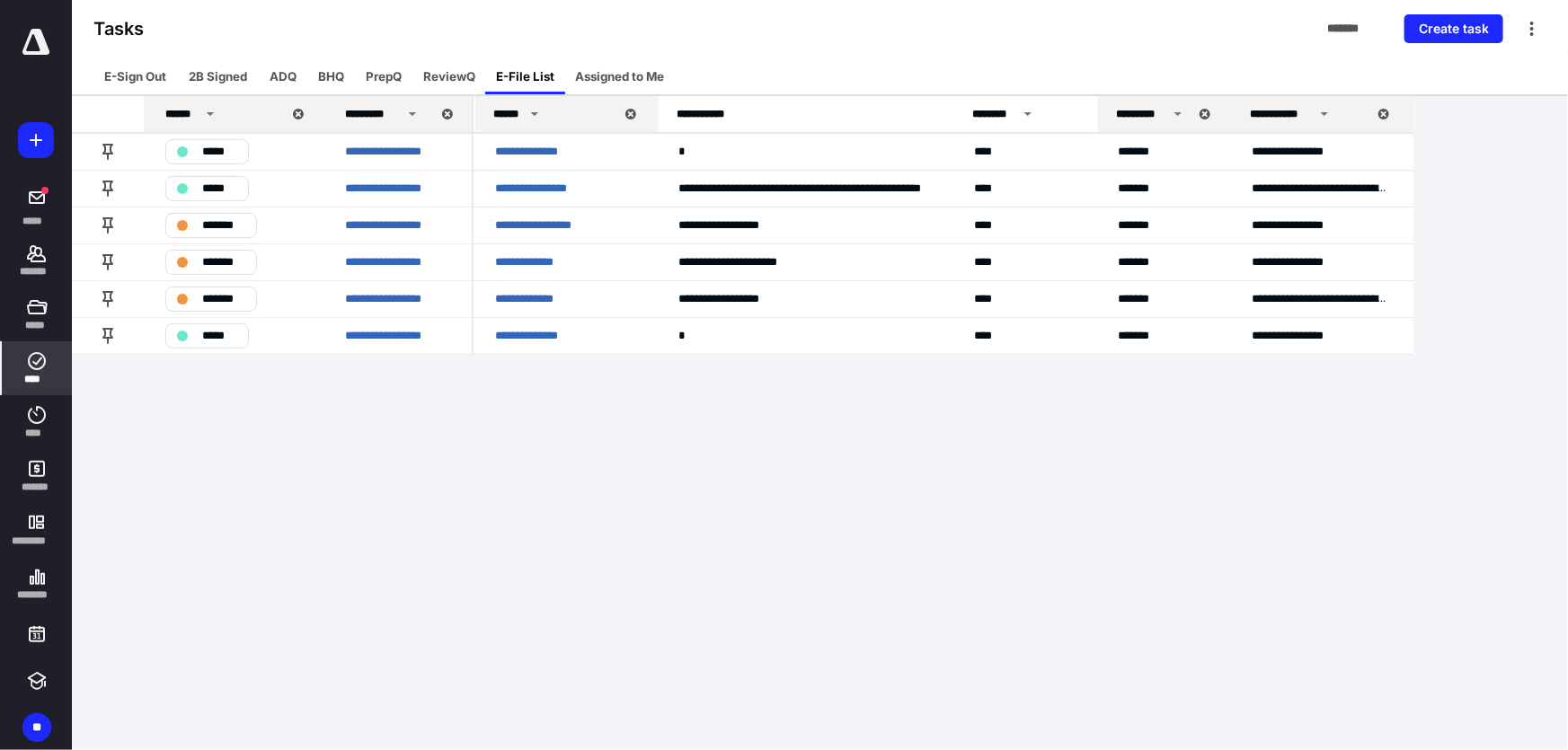 click on "**********" at bounding box center (784, 375) 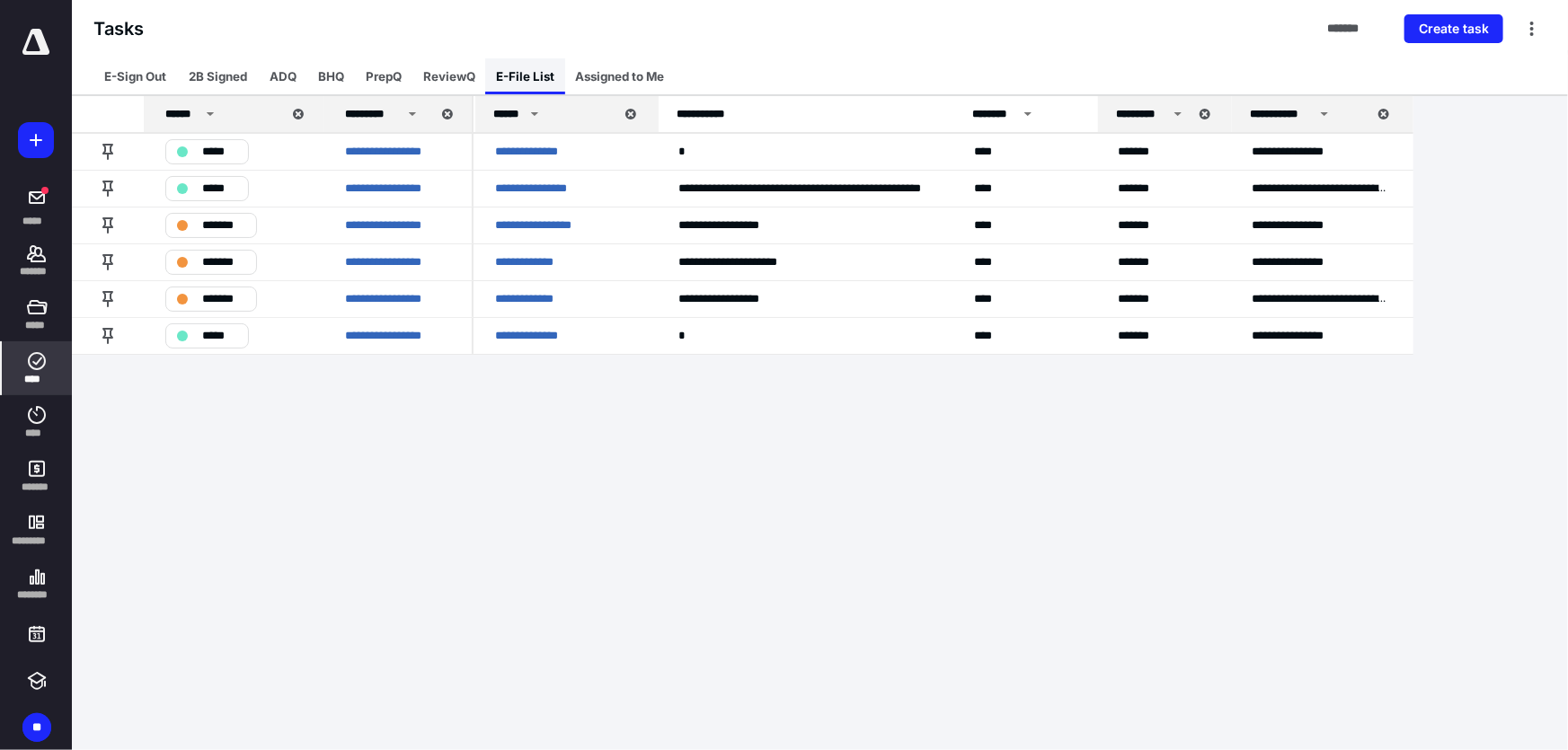 click on "E-File List" at bounding box center [525, 76] 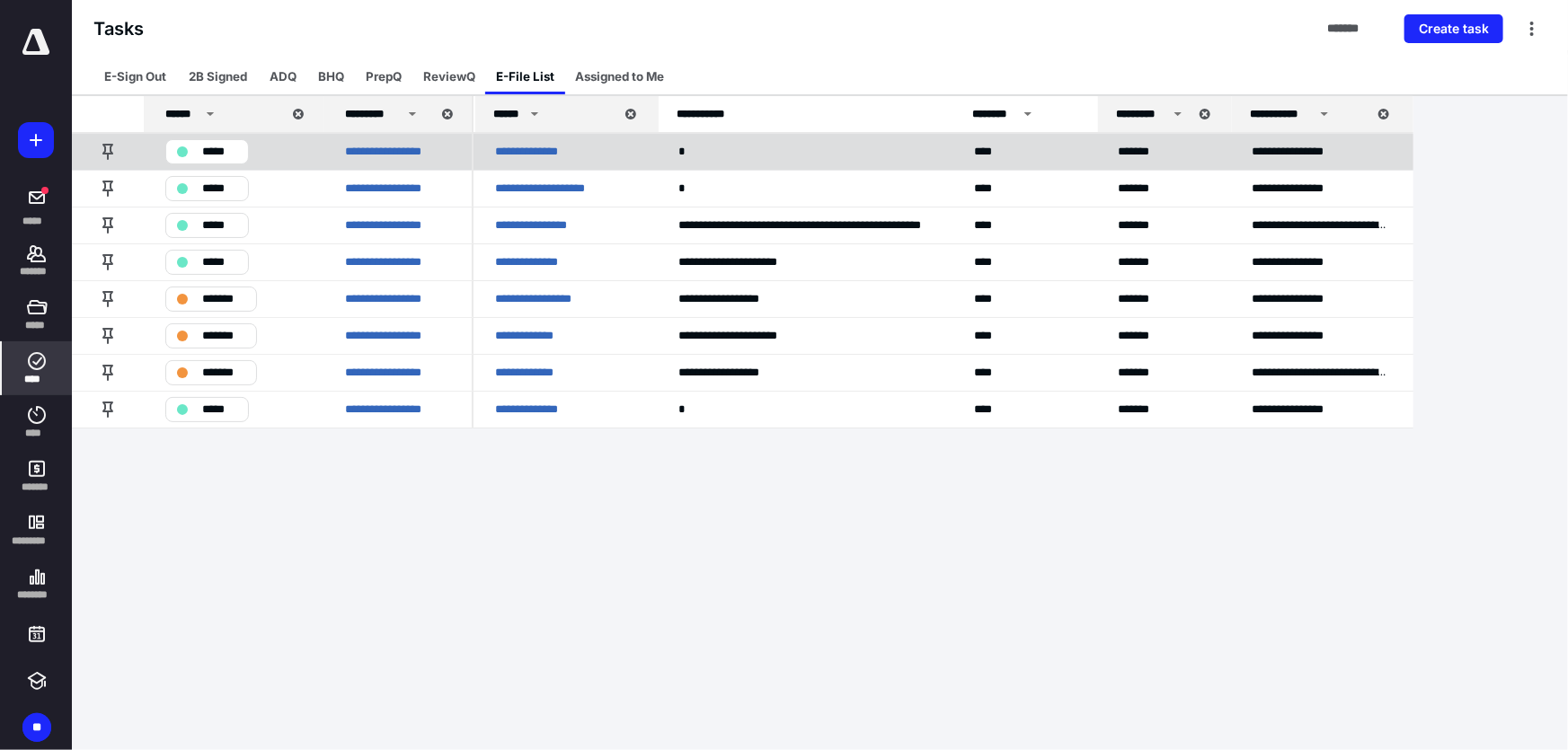 click on "*****" at bounding box center [219, 151] 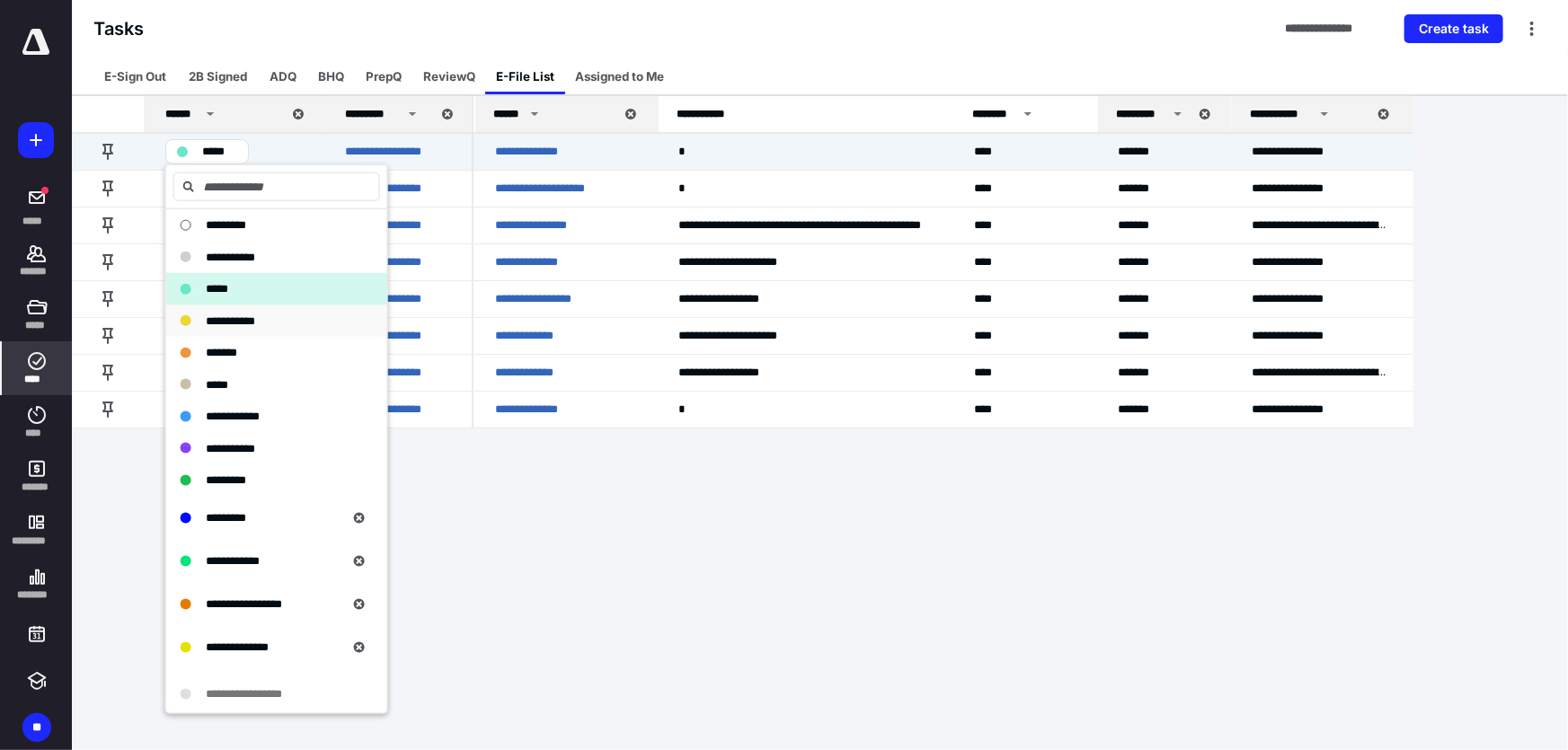 click on "**********" at bounding box center [230, 320] 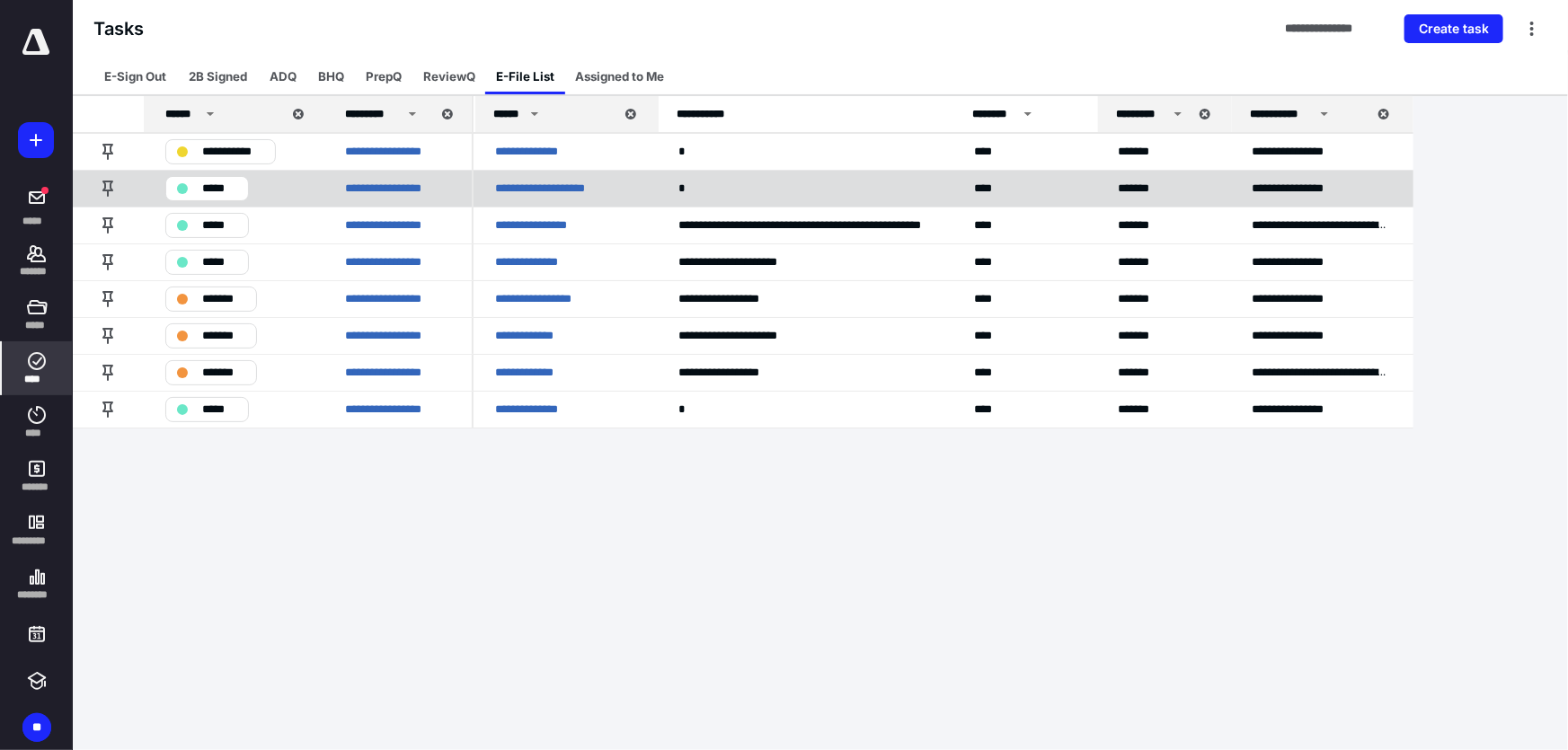 click on "*****" at bounding box center [207, 189] 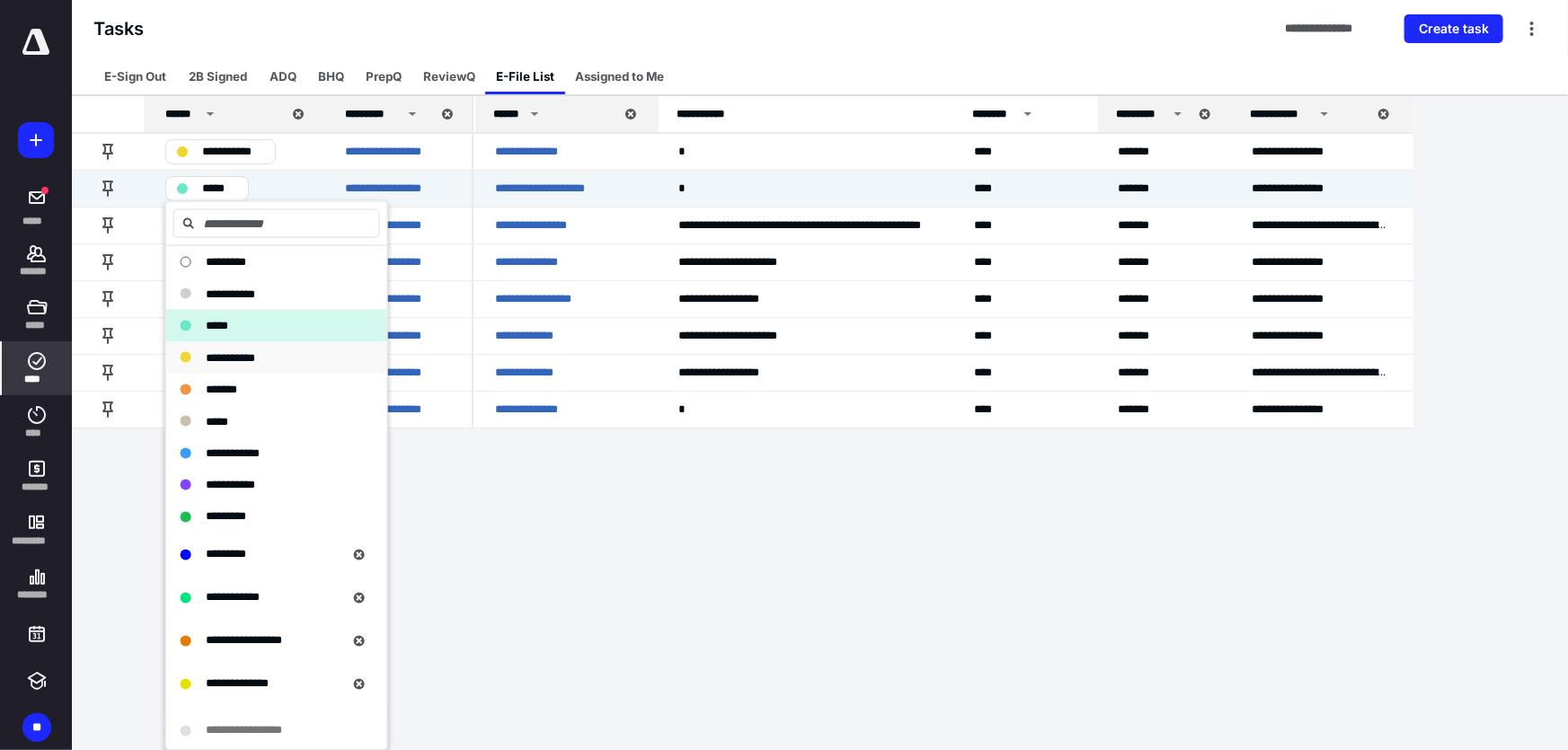 click on "**********" at bounding box center (230, 357) 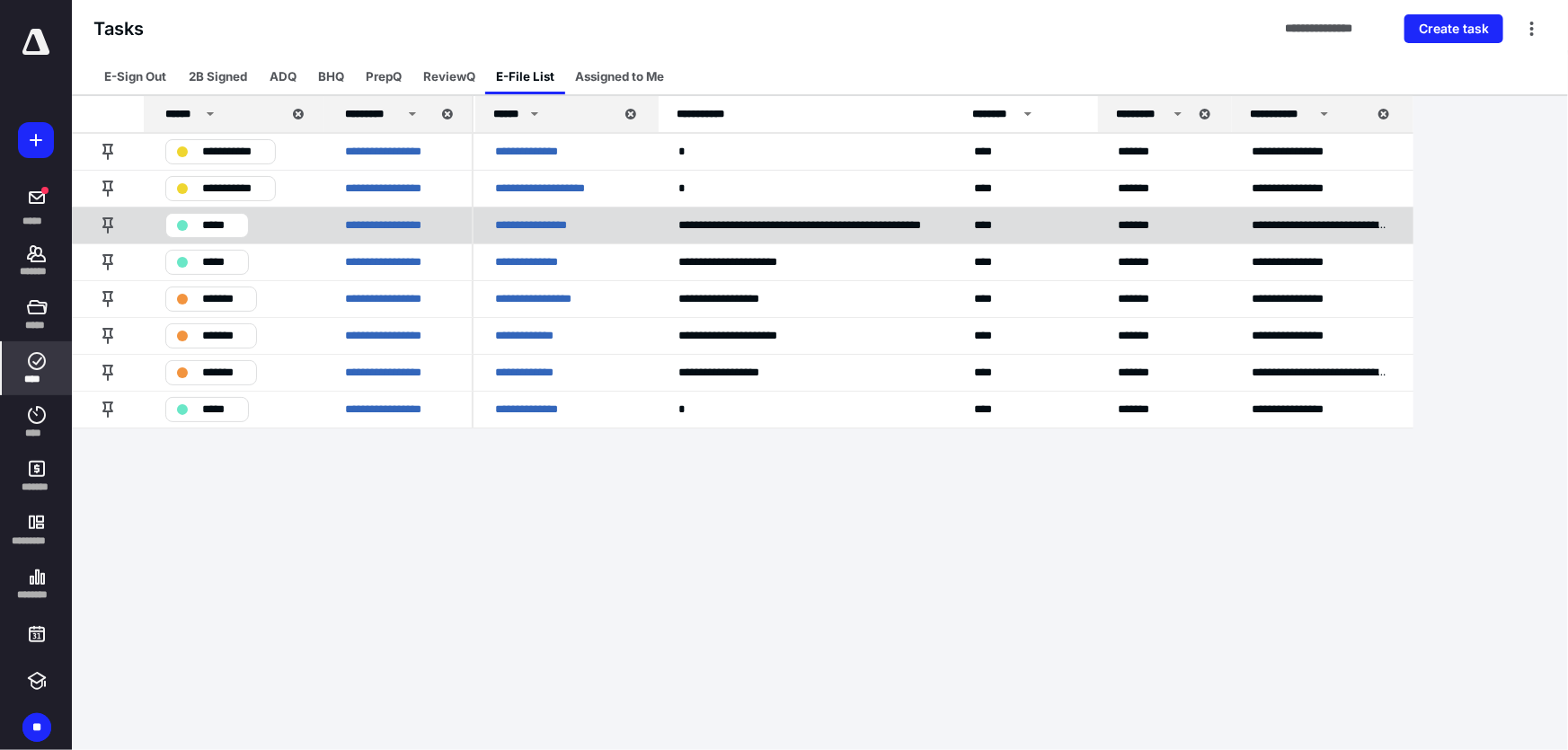 click on "*****" at bounding box center (207, 225) 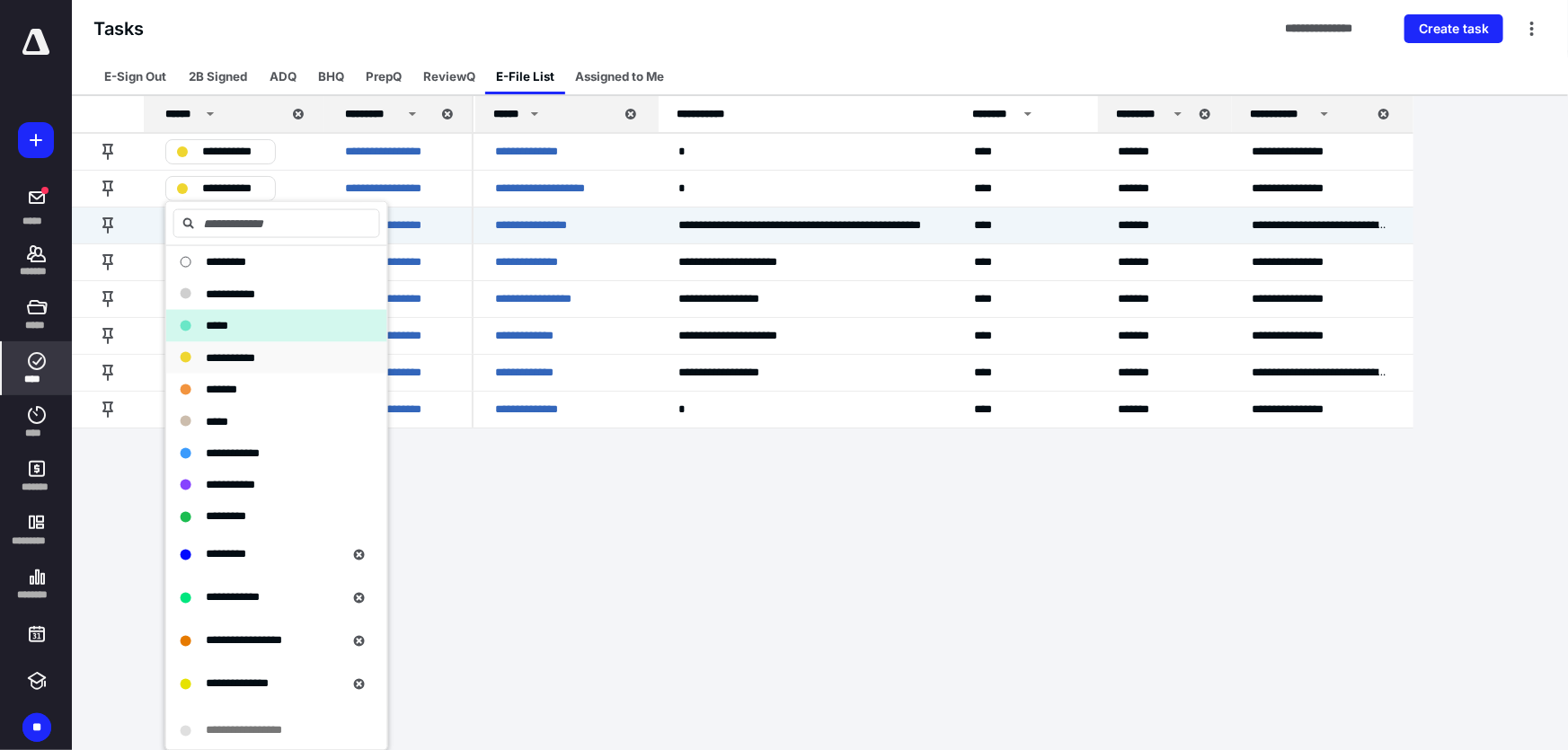 click on "**********" at bounding box center [266, 357] 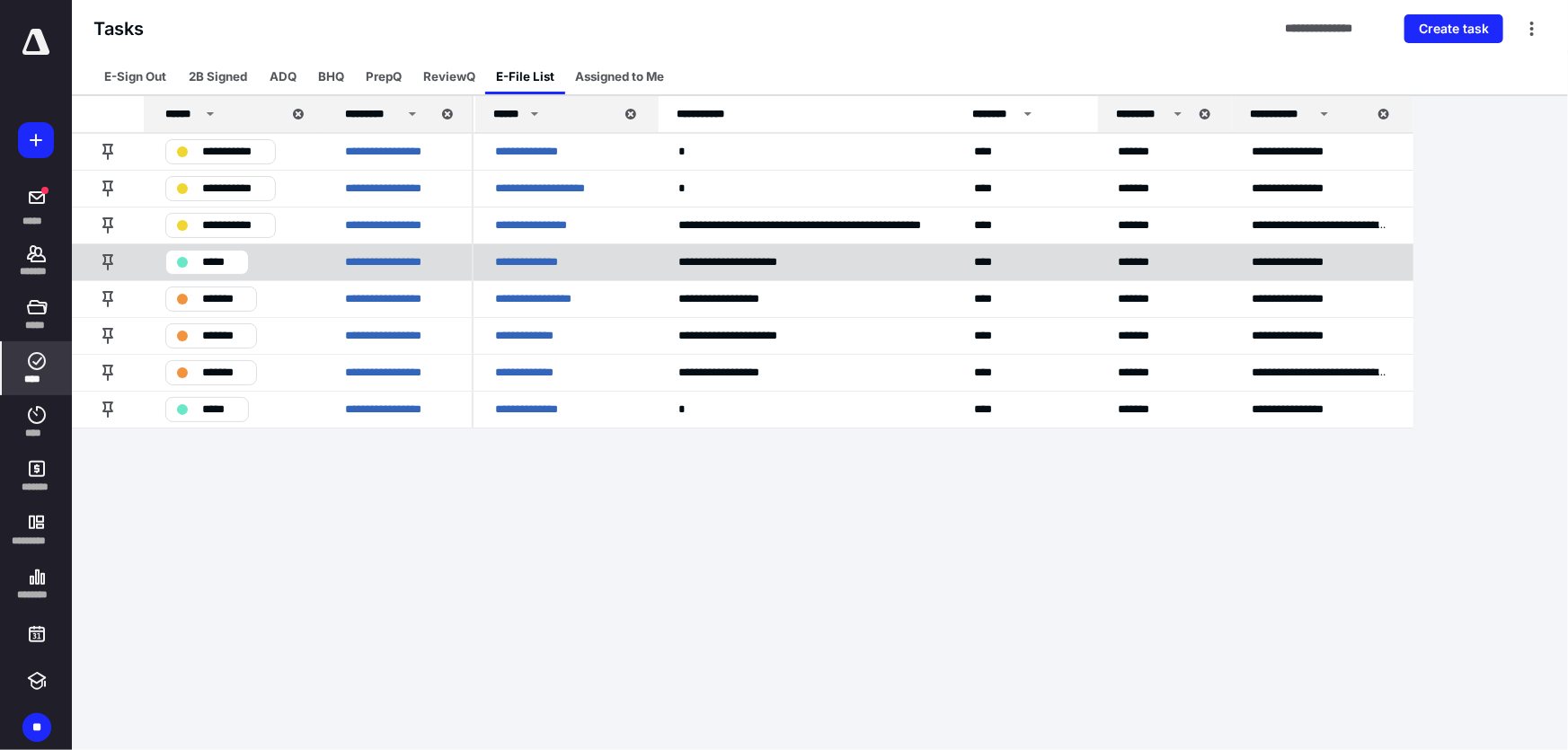 click on "*****" at bounding box center [207, 262] 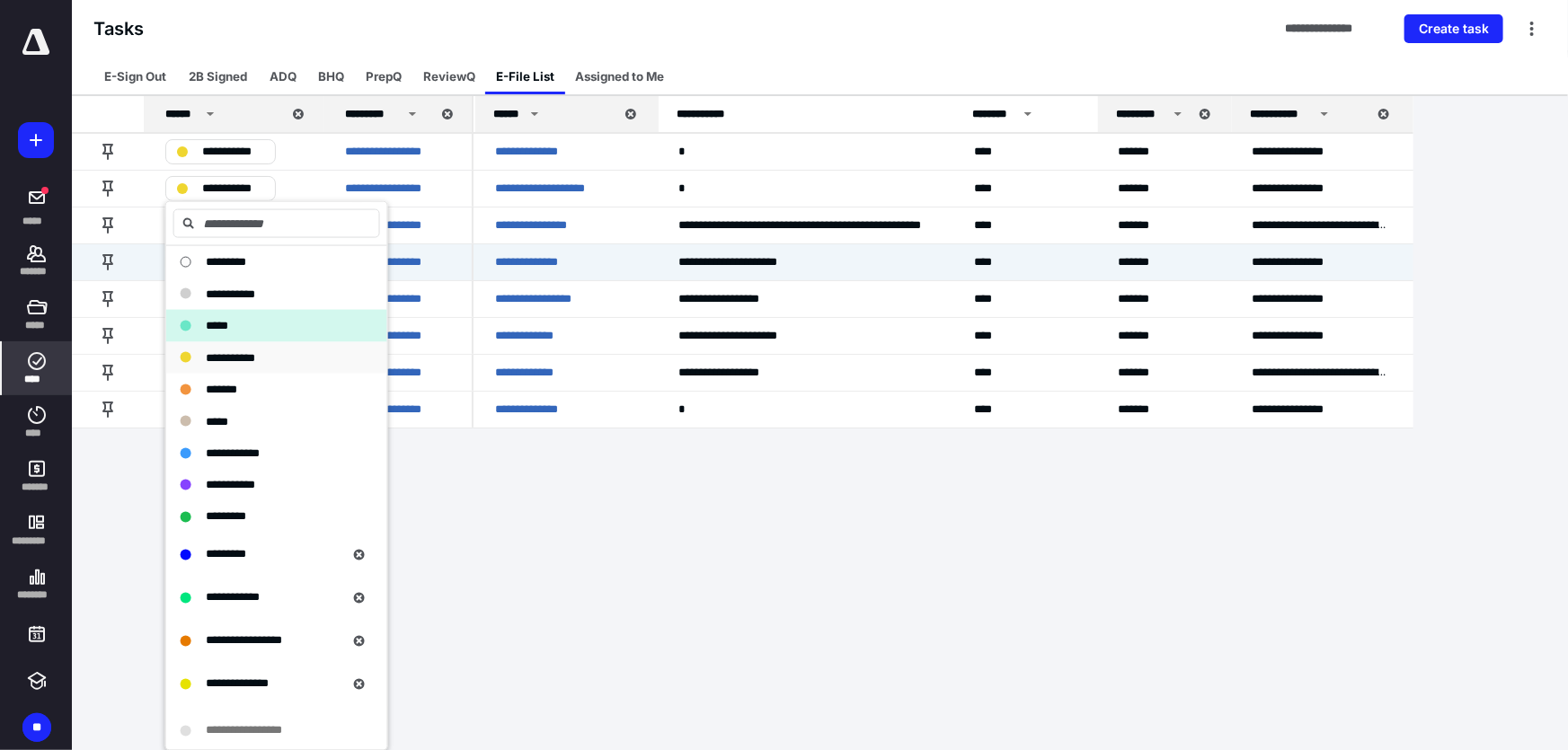 click on "**********" at bounding box center [230, 357] 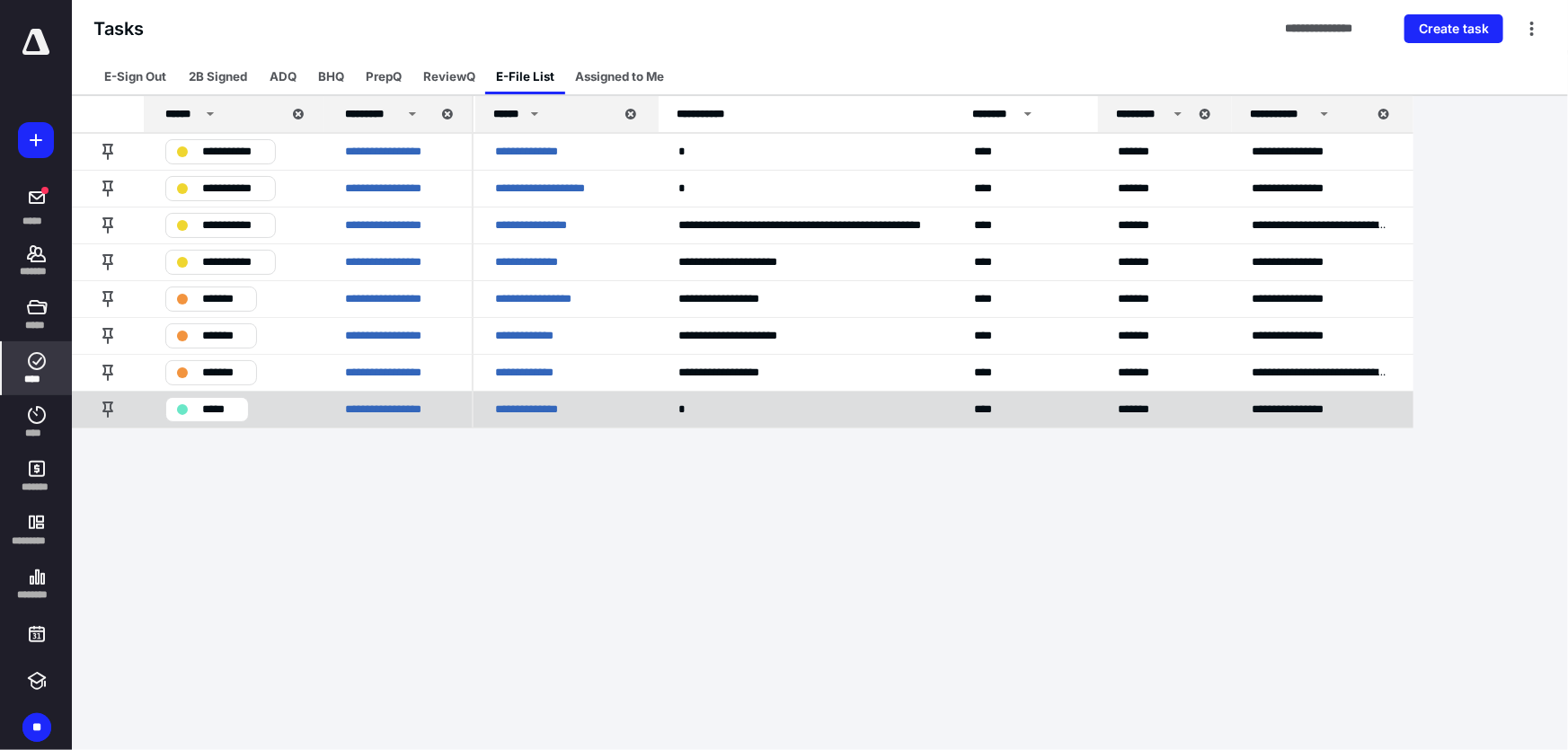 click on "*****" at bounding box center [207, 410] 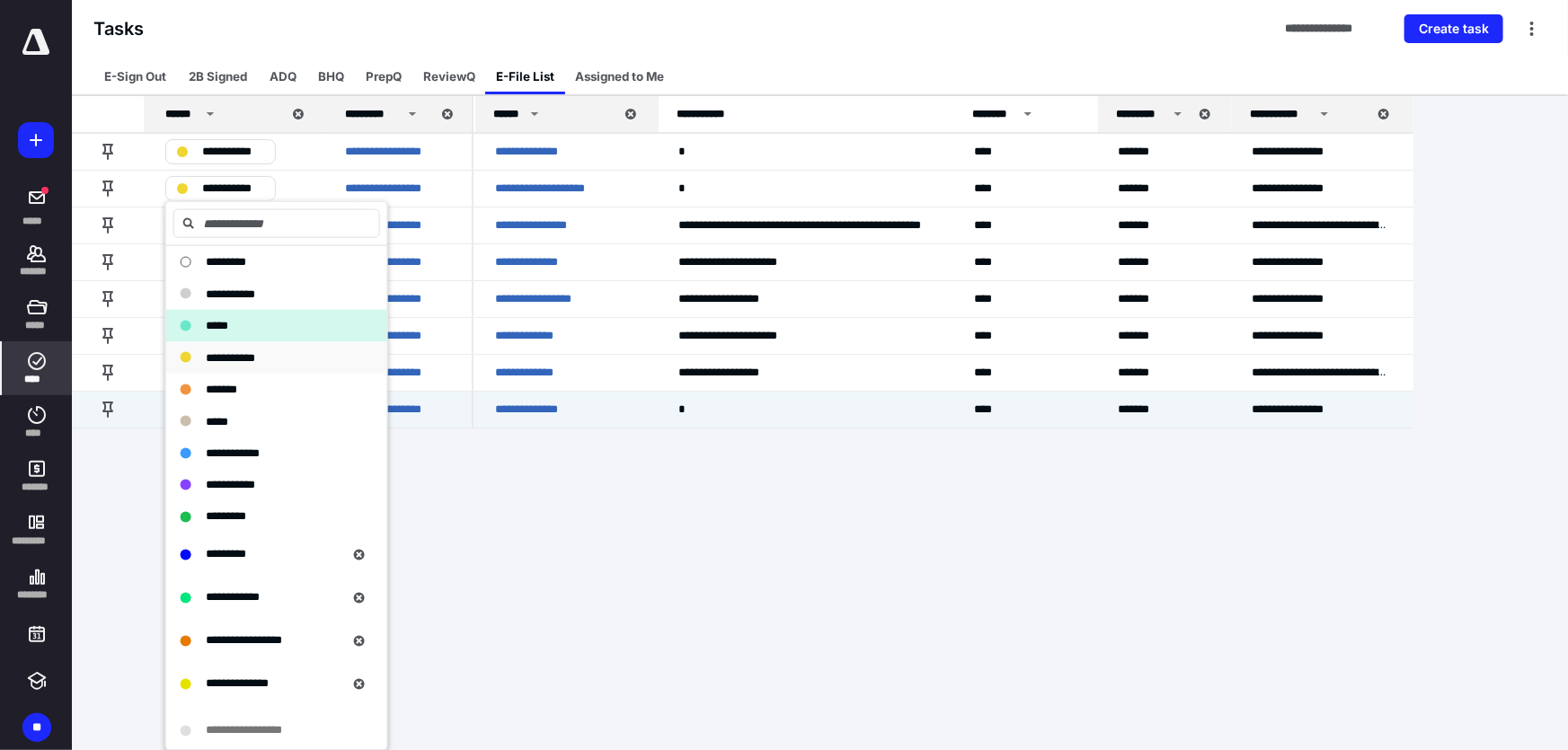 click on "**********" at bounding box center (230, 357) 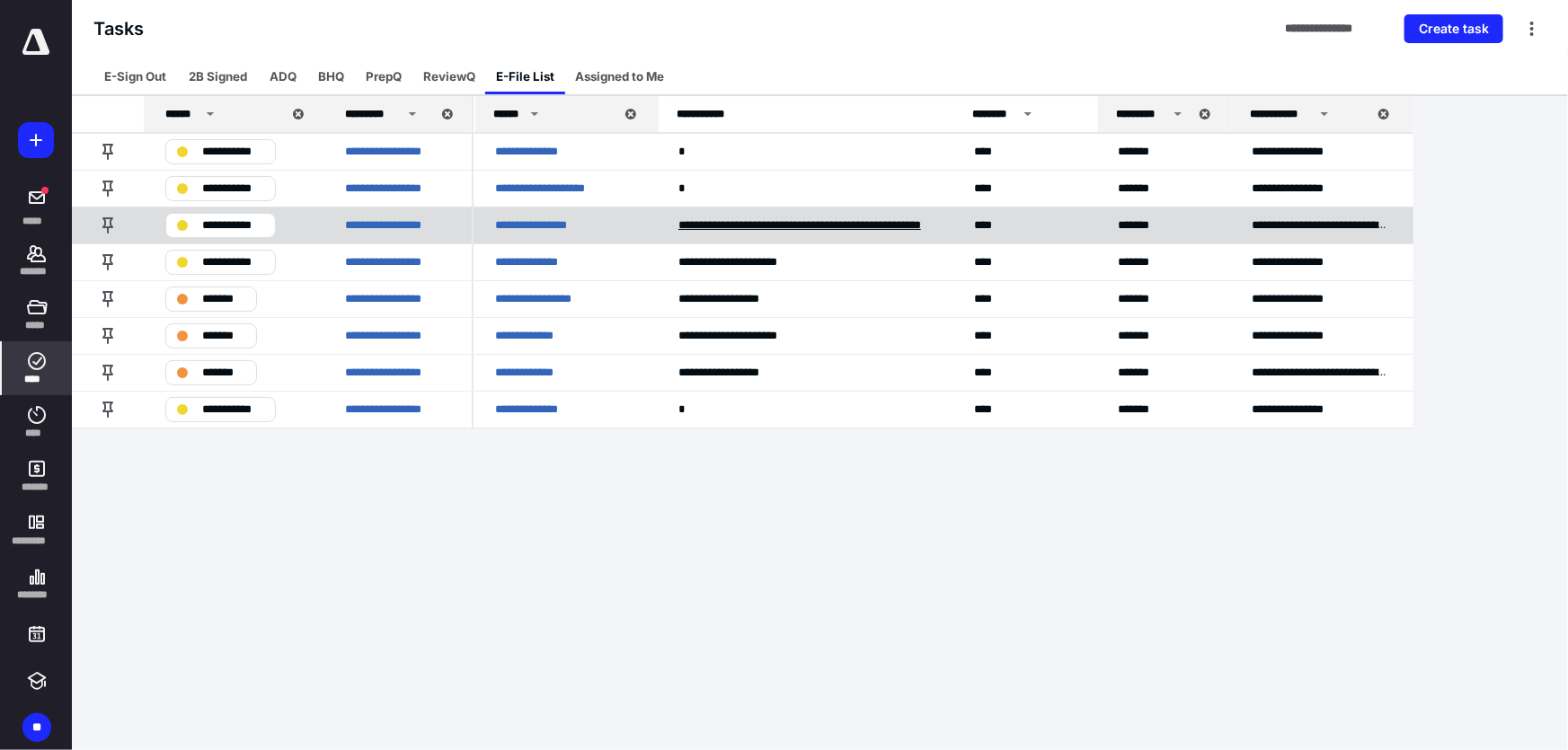 click on "**********" at bounding box center [804, 225] 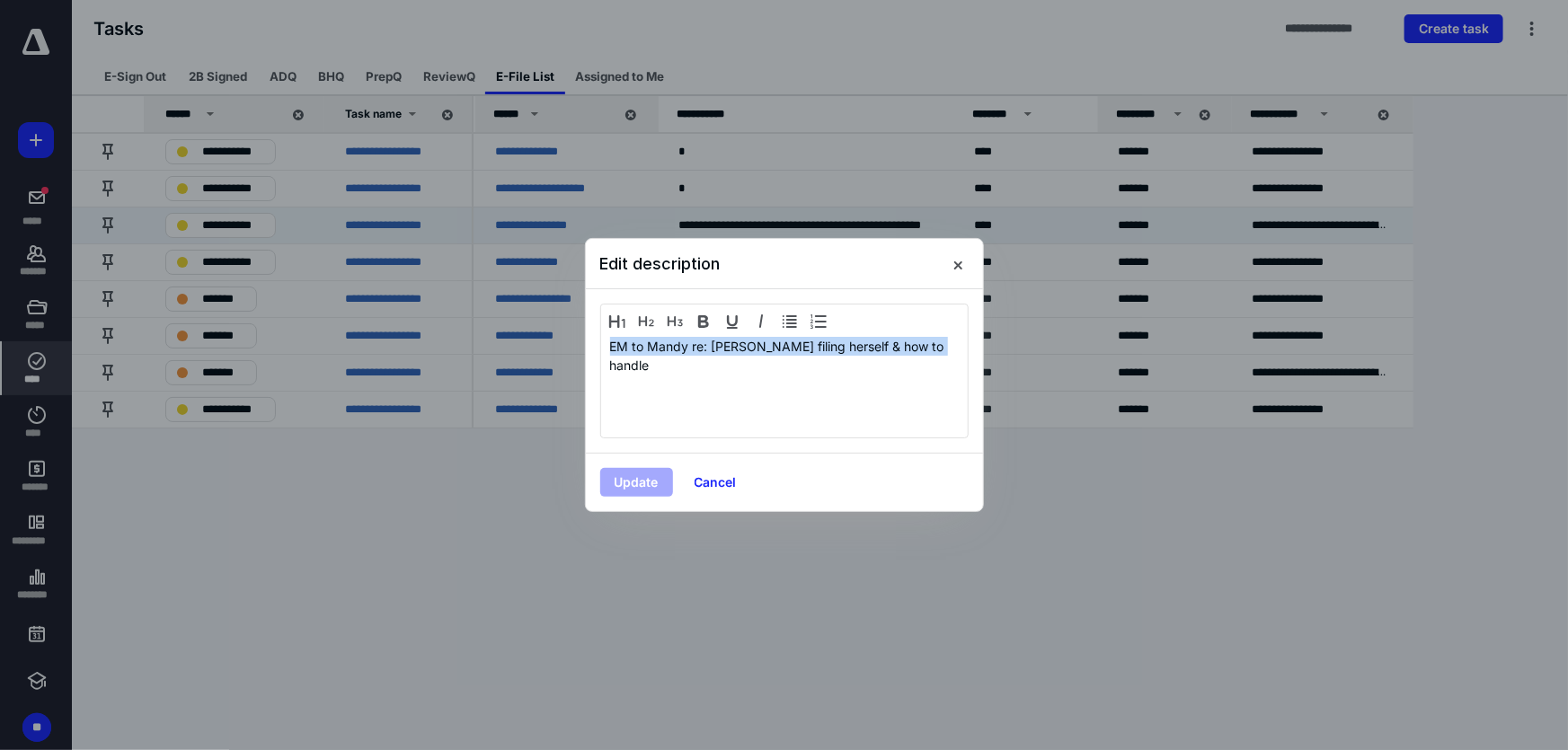 drag, startPoint x: 948, startPoint y: 347, endPoint x: 304, endPoint y: 331, distance: 644.1987 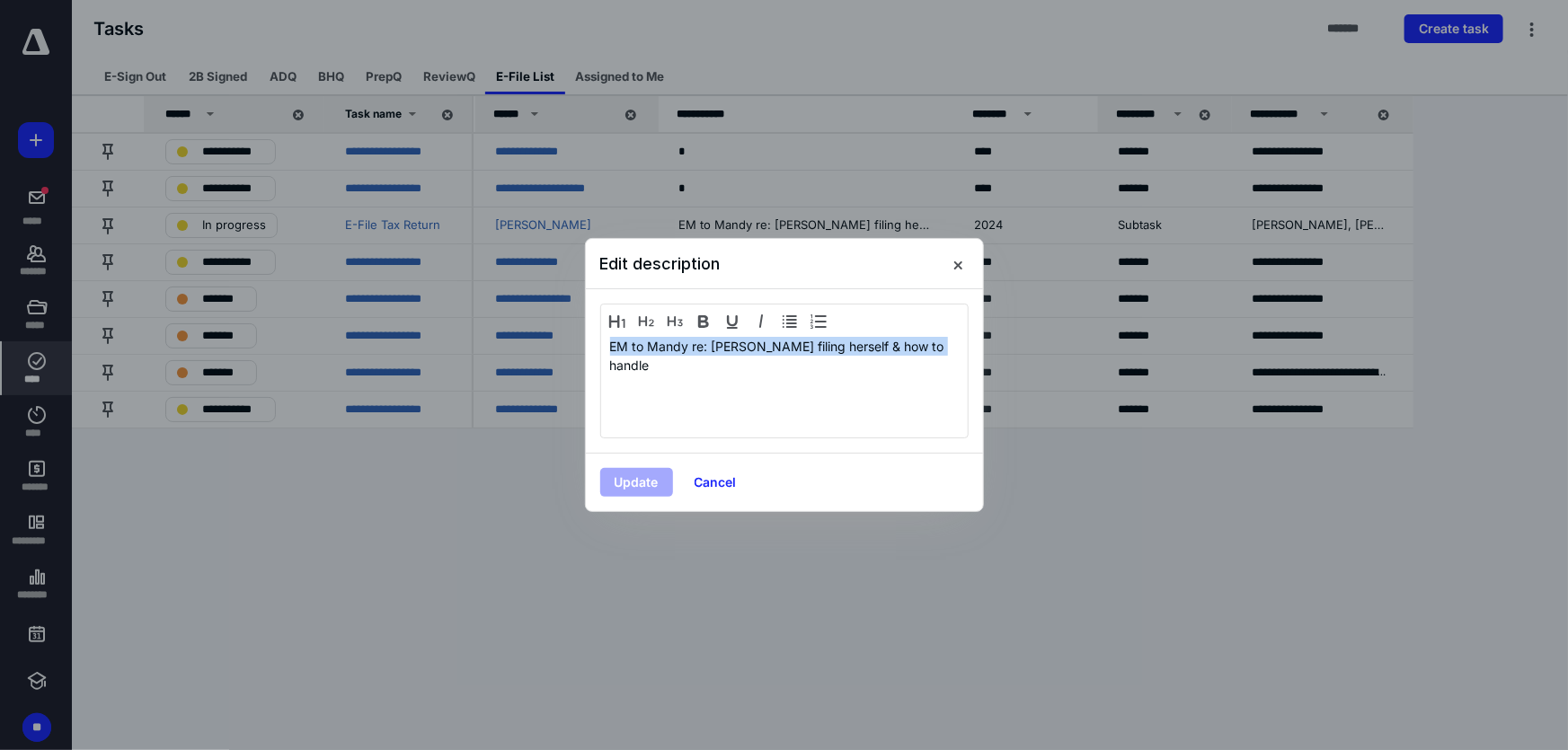 type 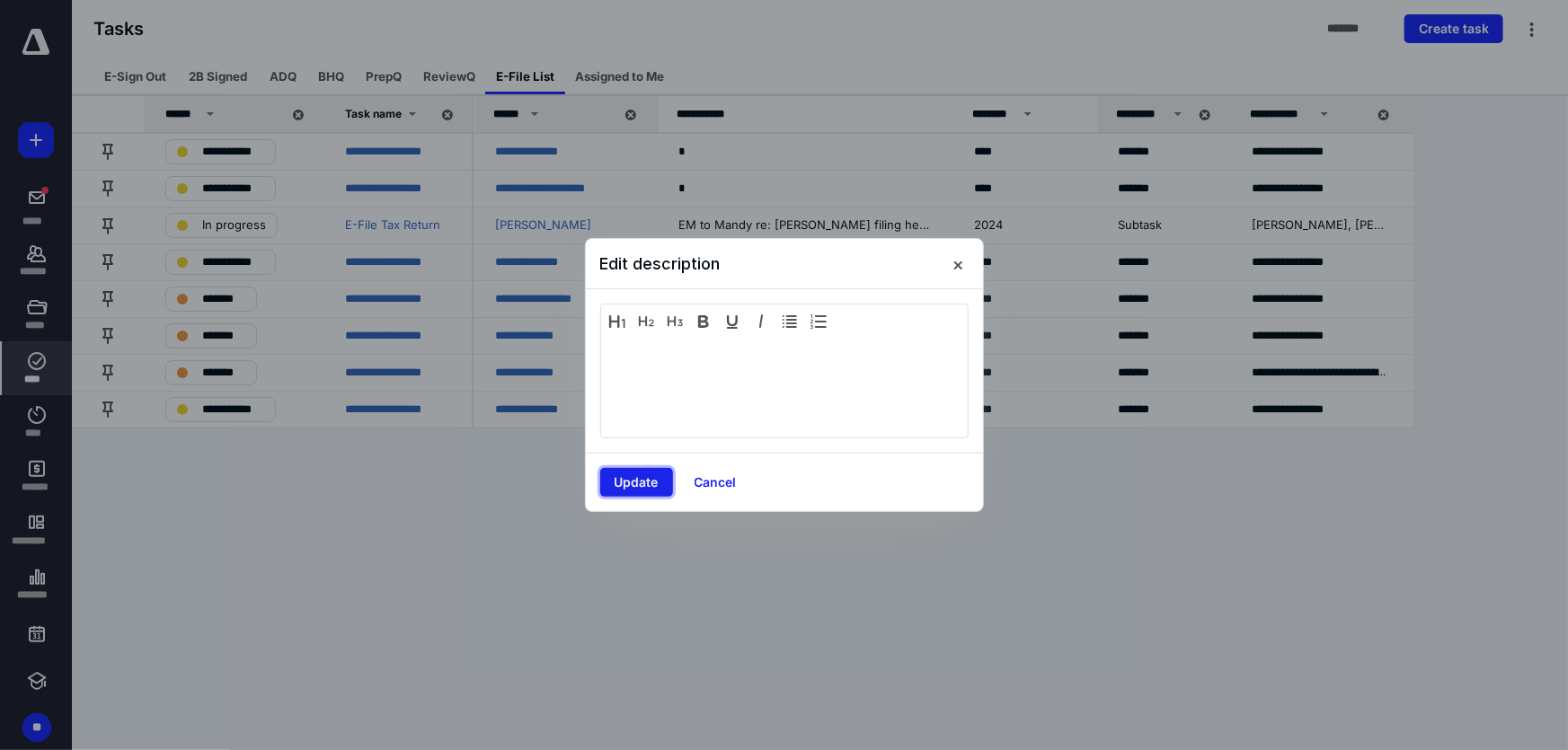 click on "Update" at bounding box center (636, 482) 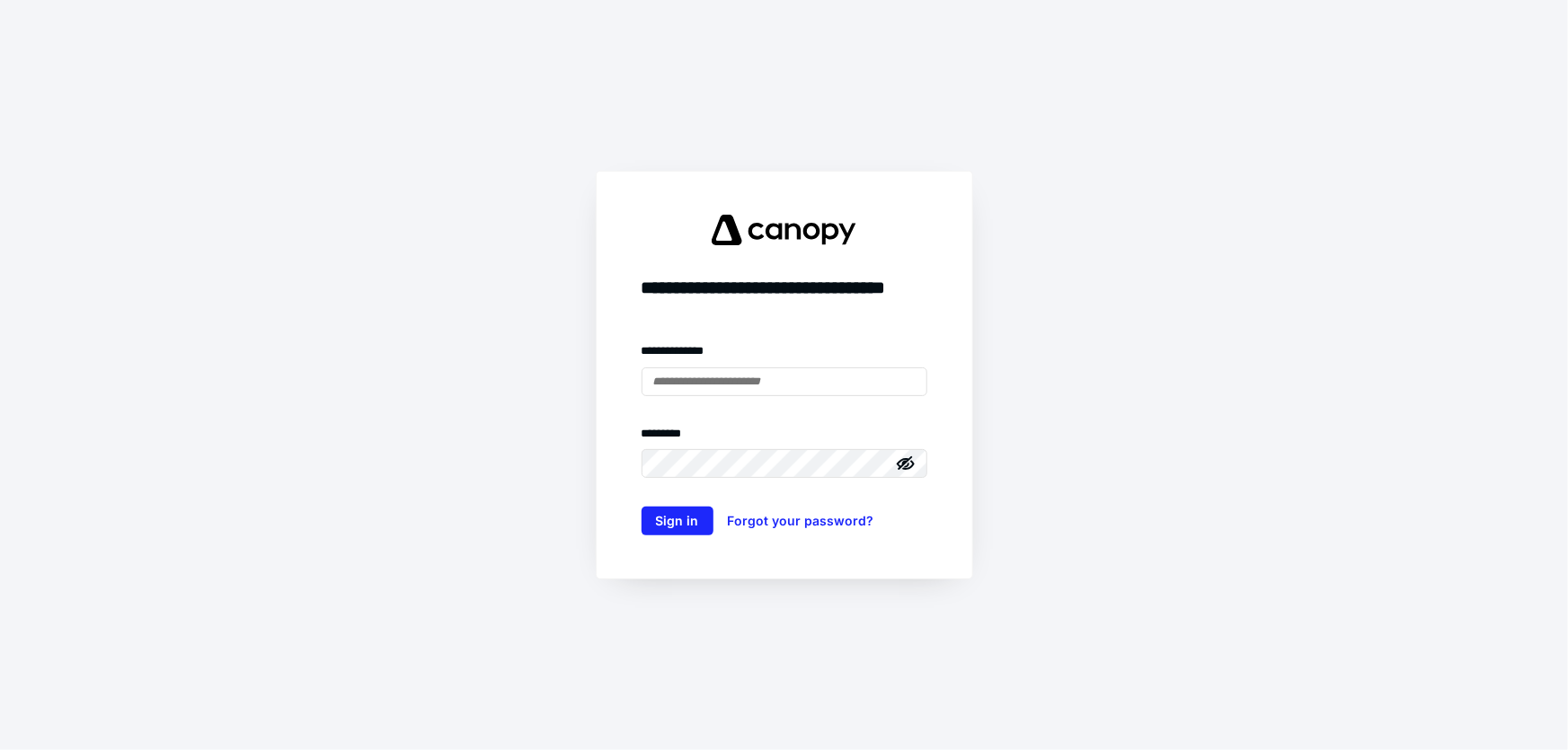 scroll, scrollTop: 0, scrollLeft: 0, axis: both 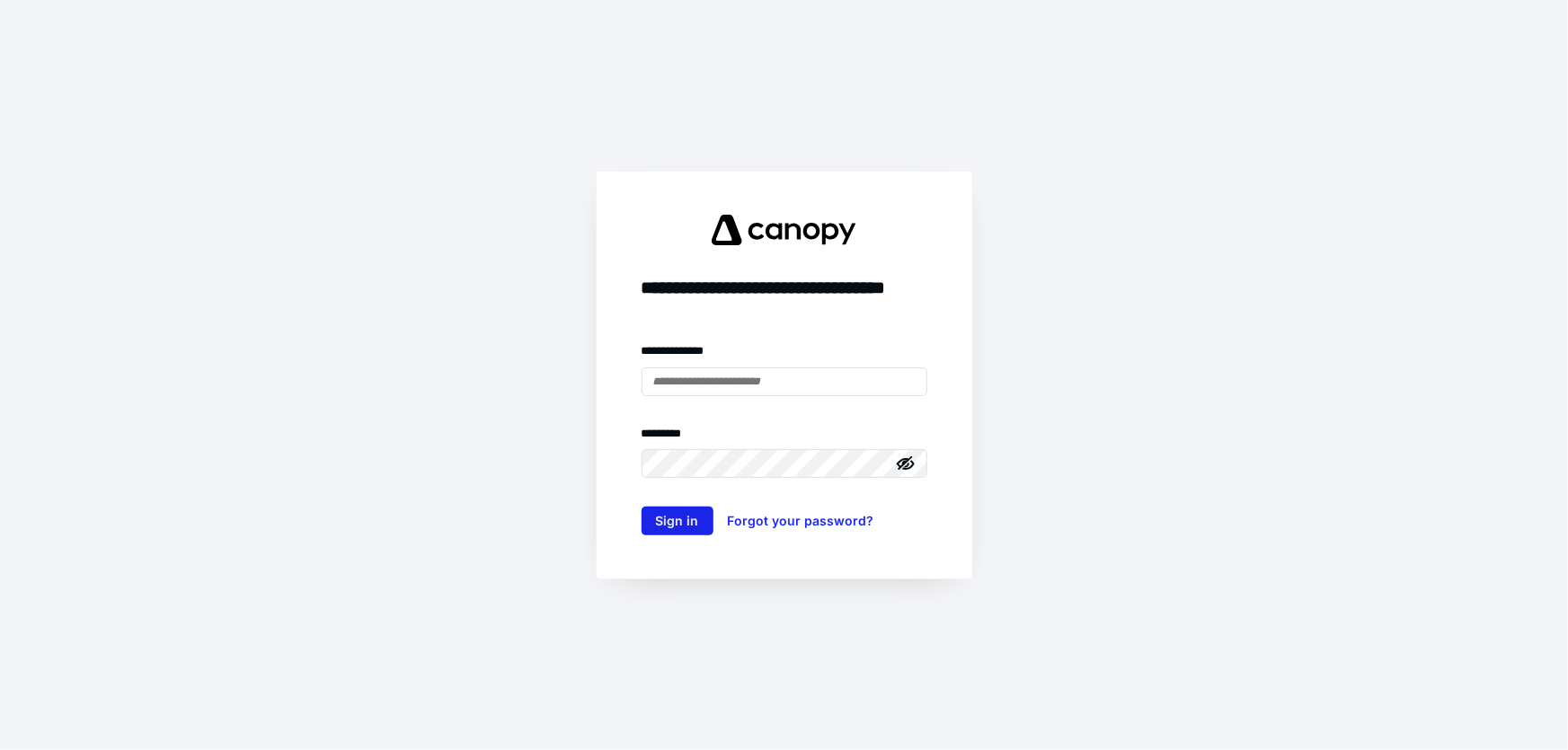 type on "**********" 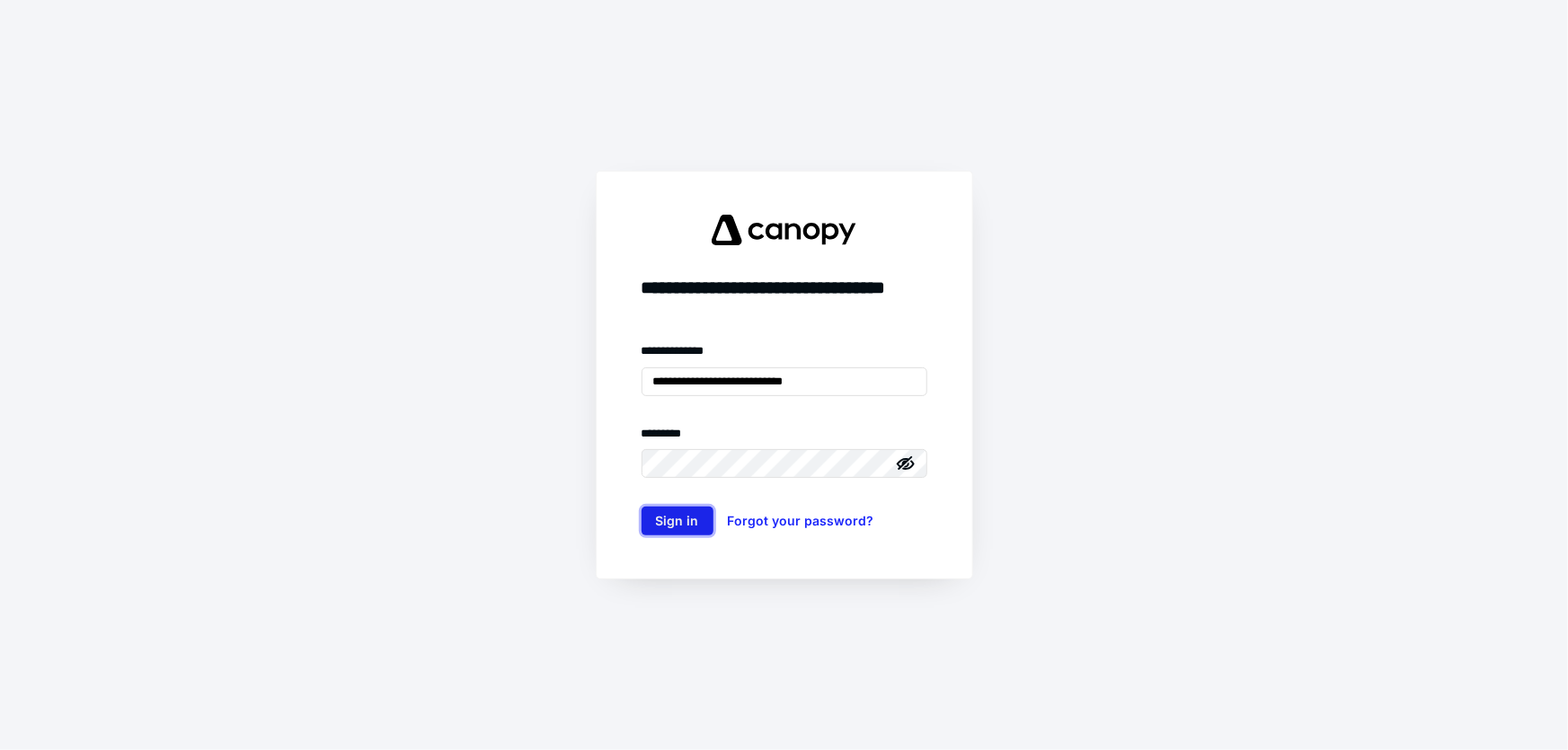 click on "Sign in" at bounding box center [678, 521] 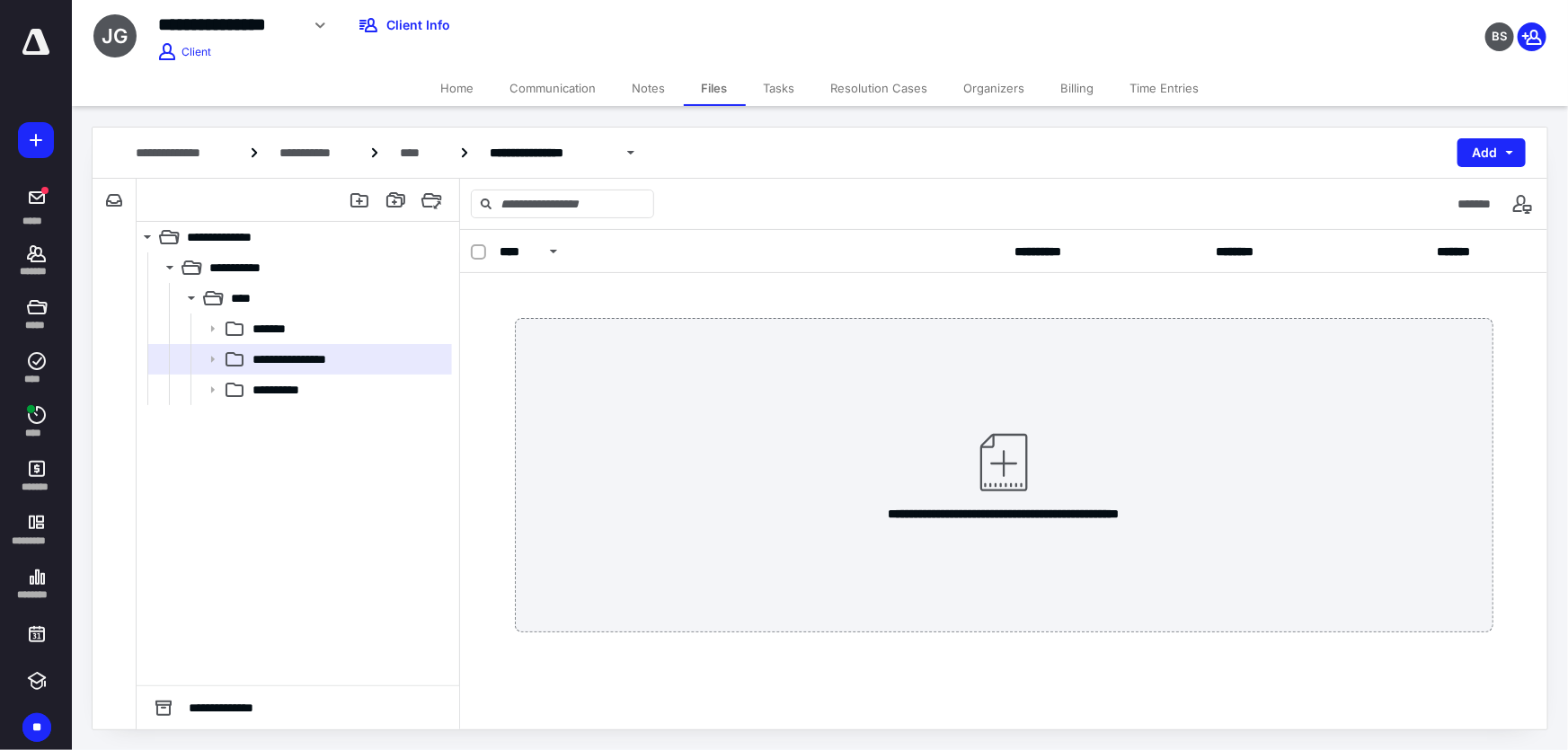 scroll, scrollTop: 0, scrollLeft: 0, axis: both 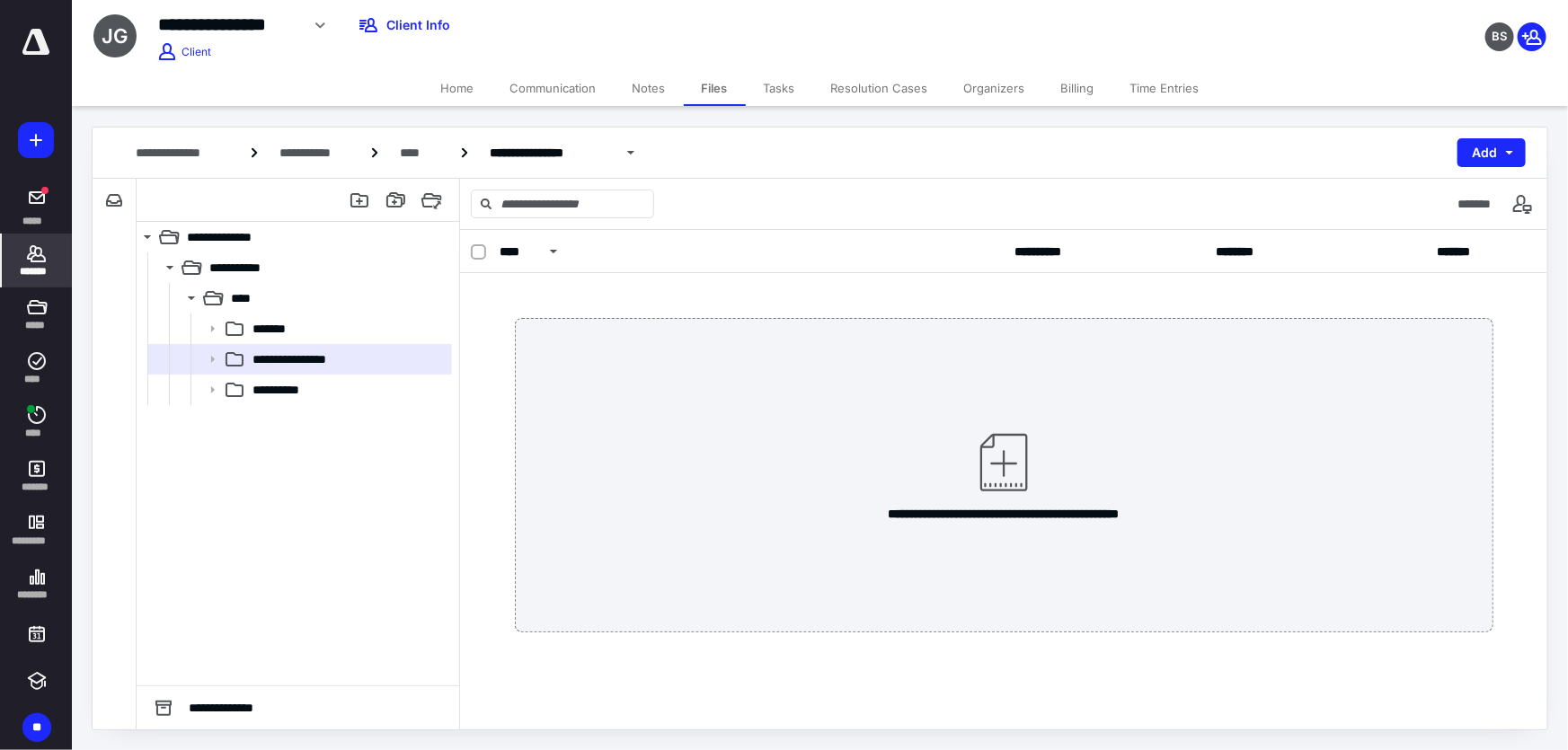 click 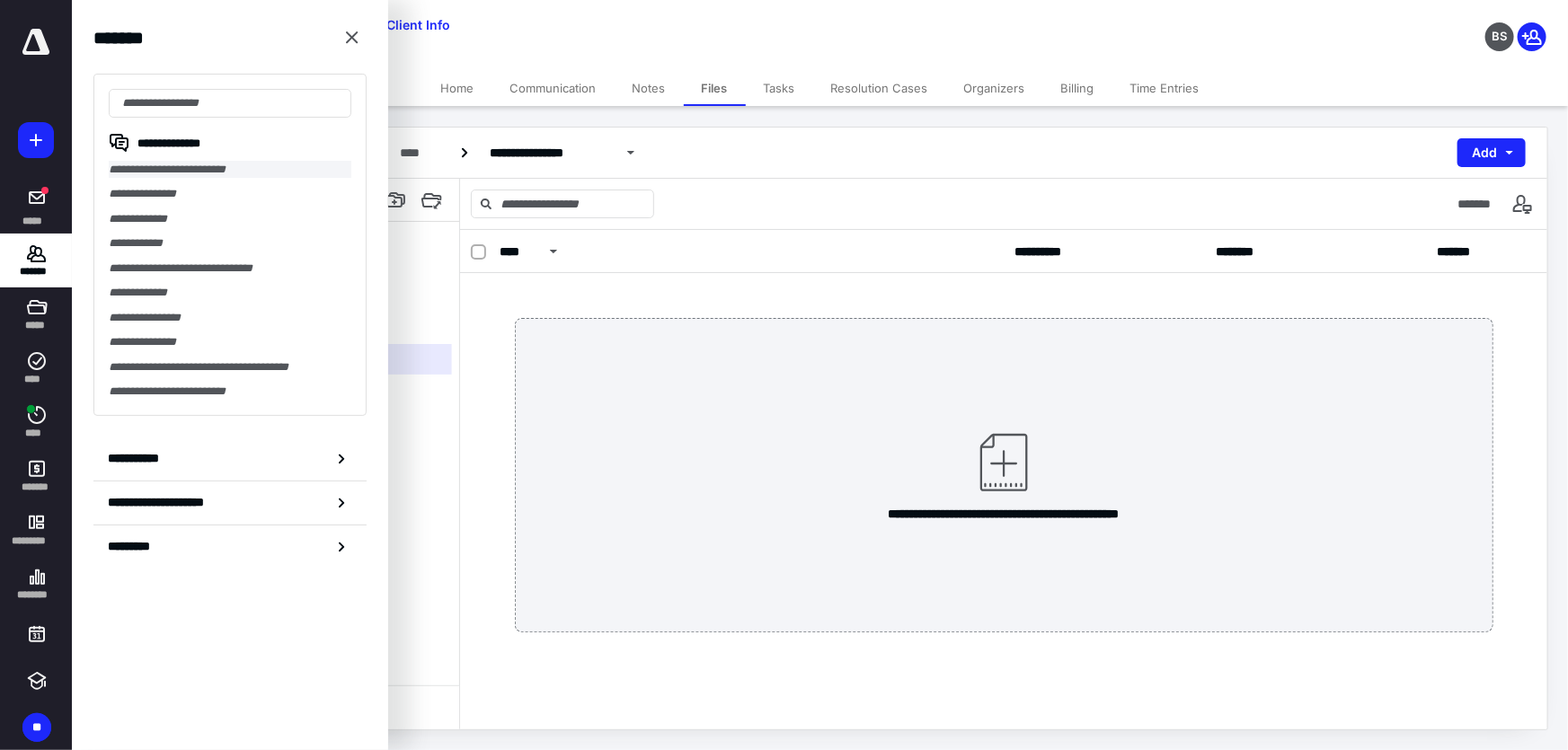 click on "**********" at bounding box center [230, 169] 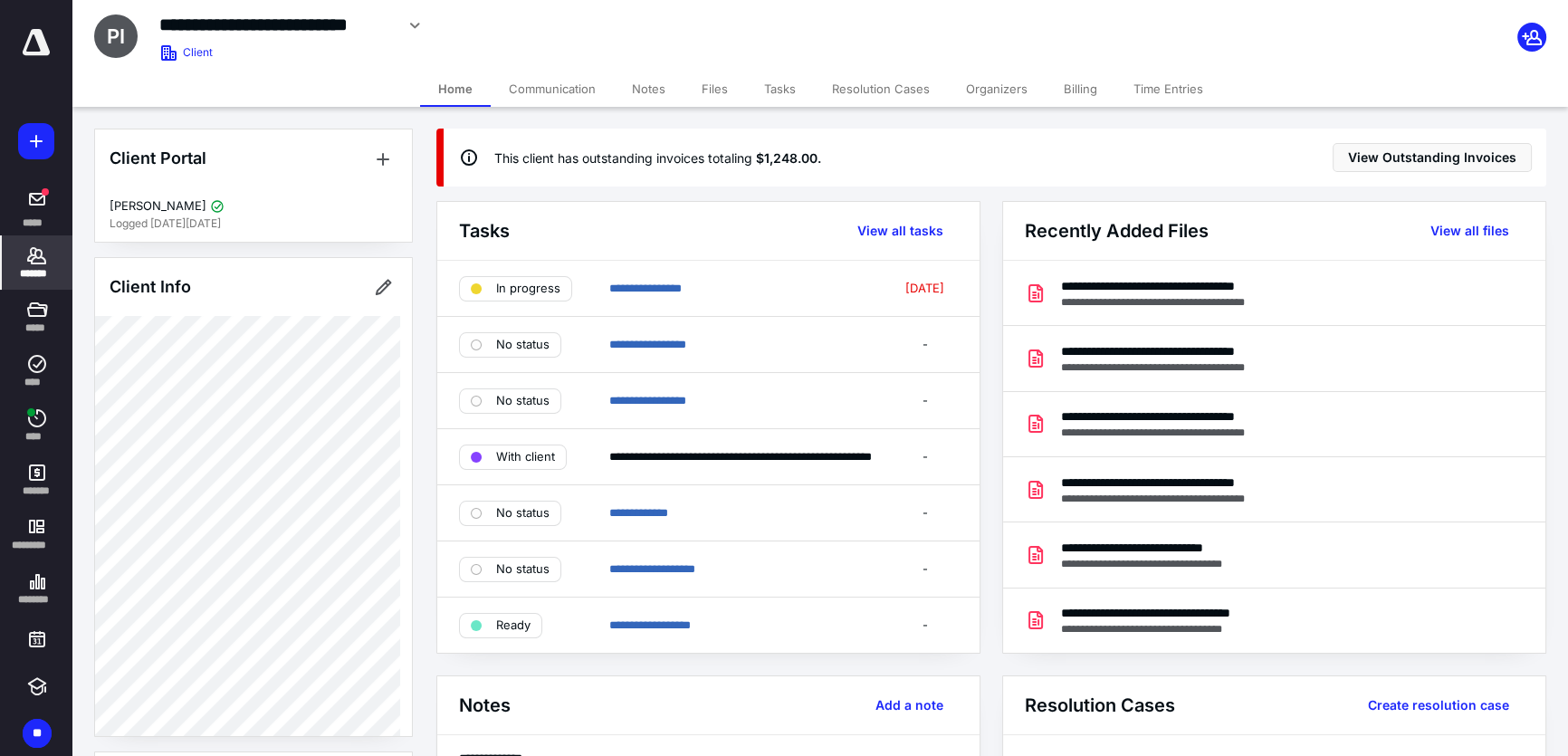 click on "Files" at bounding box center [714, 89] 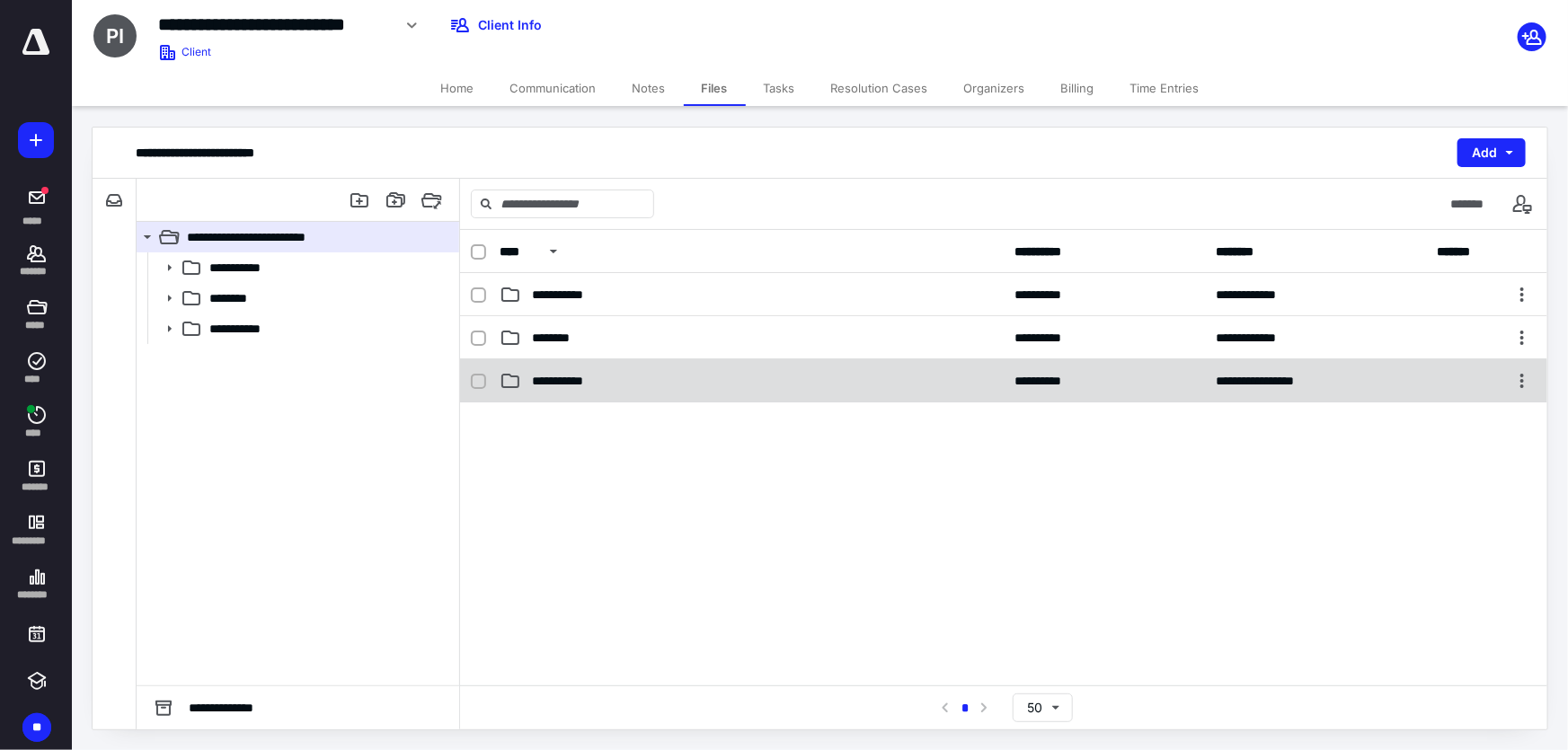 click on "**********" at bounding box center (751, 381) 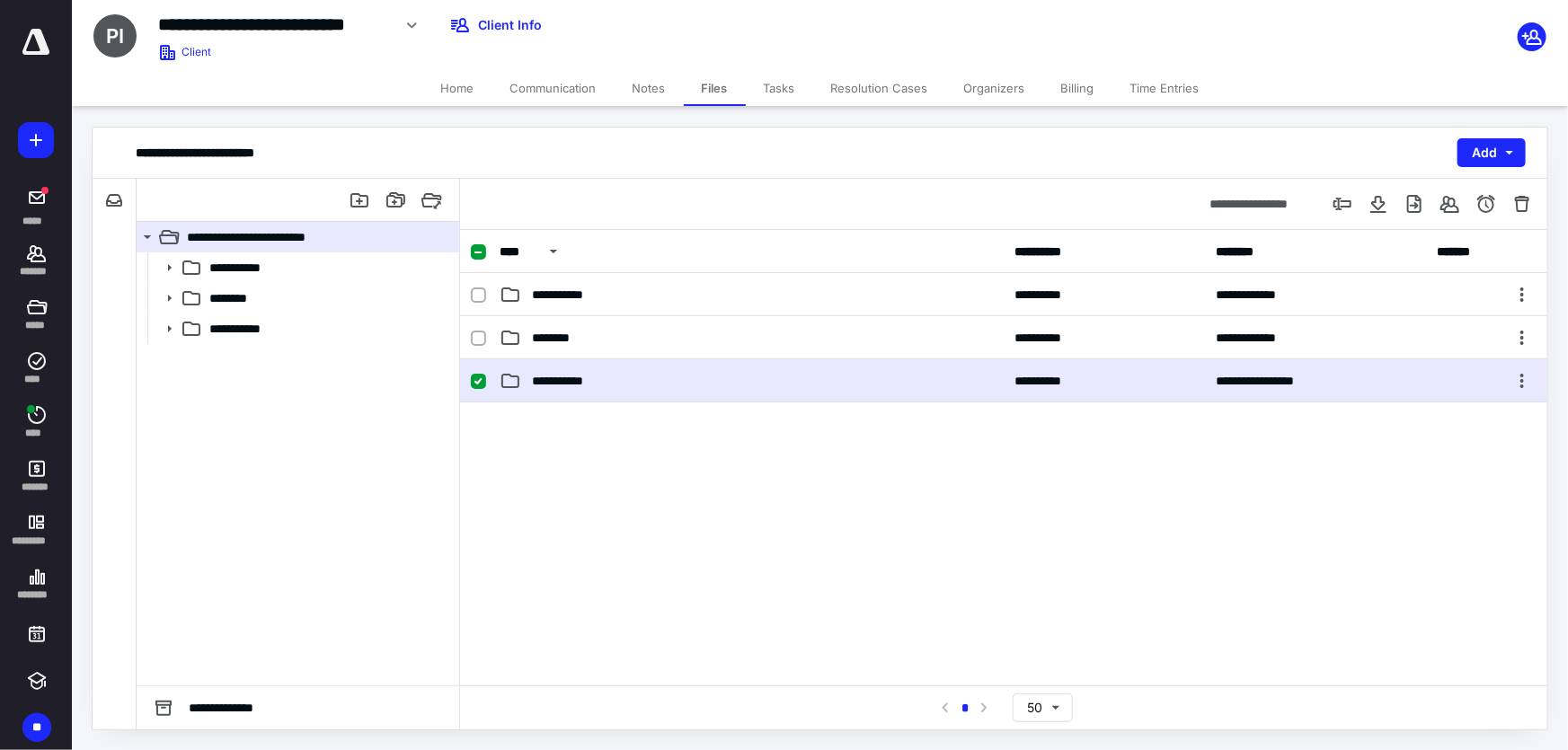 click on "**********" at bounding box center (751, 381) 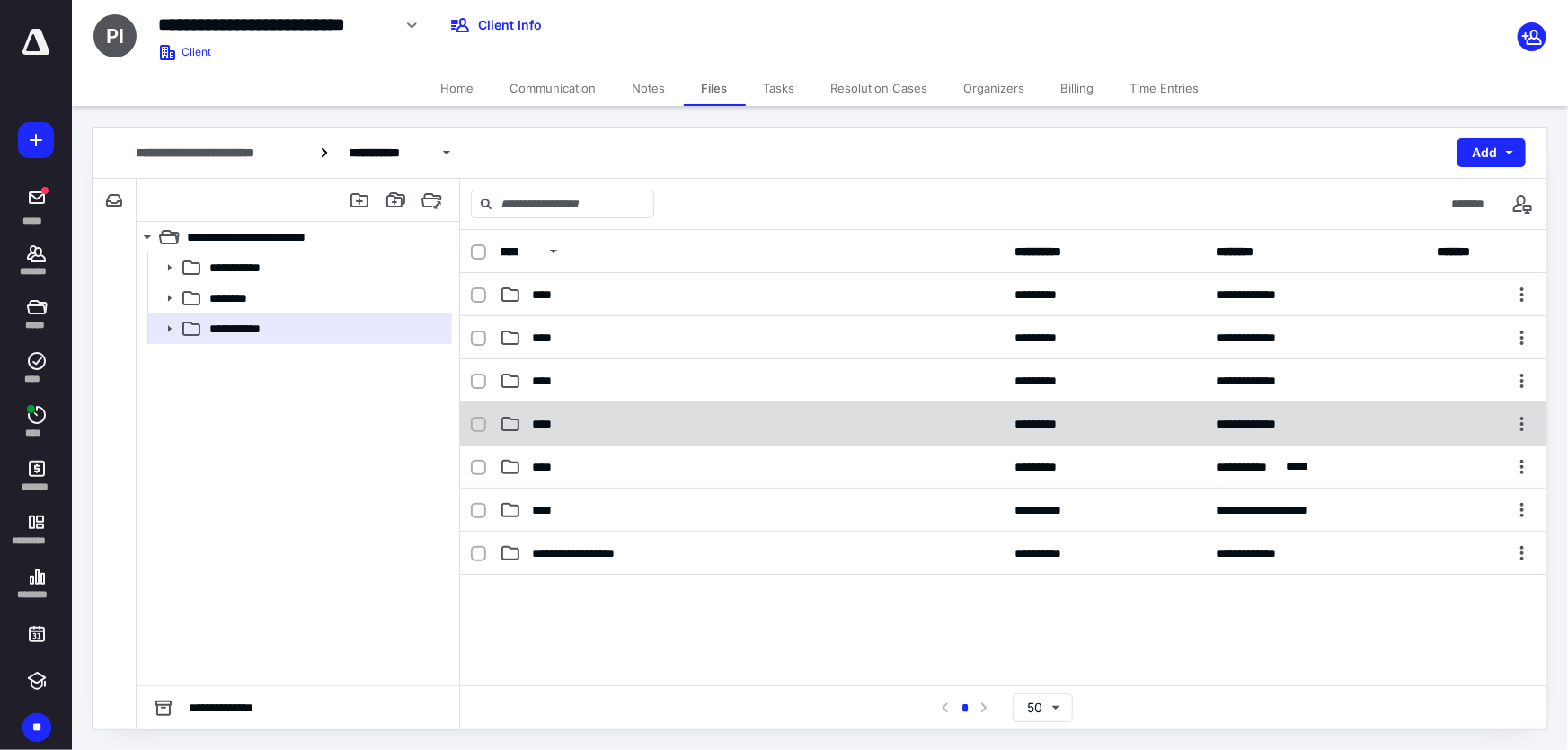 click on "**********" at bounding box center (1004, 424) 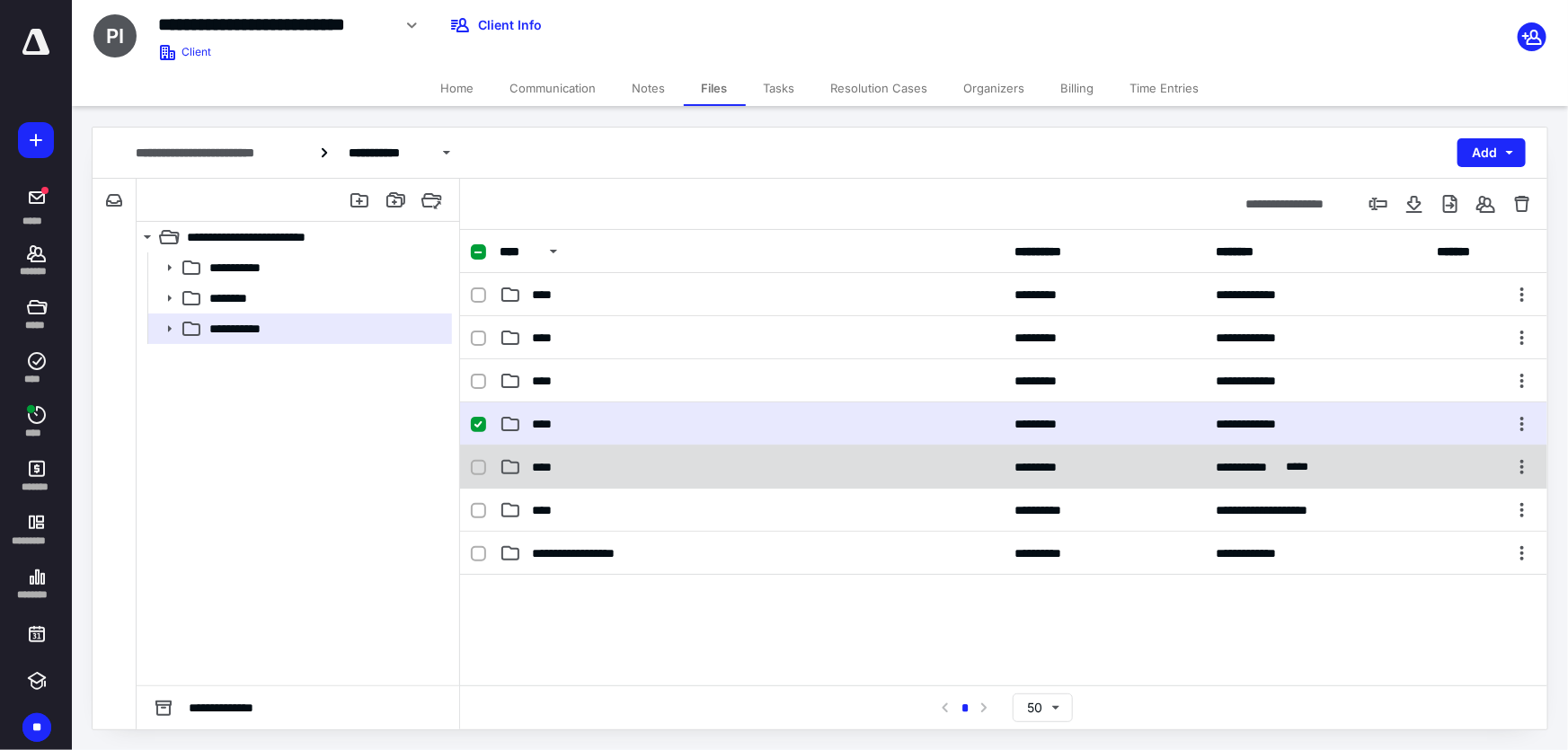 click on "****" at bounding box center (751, 467) 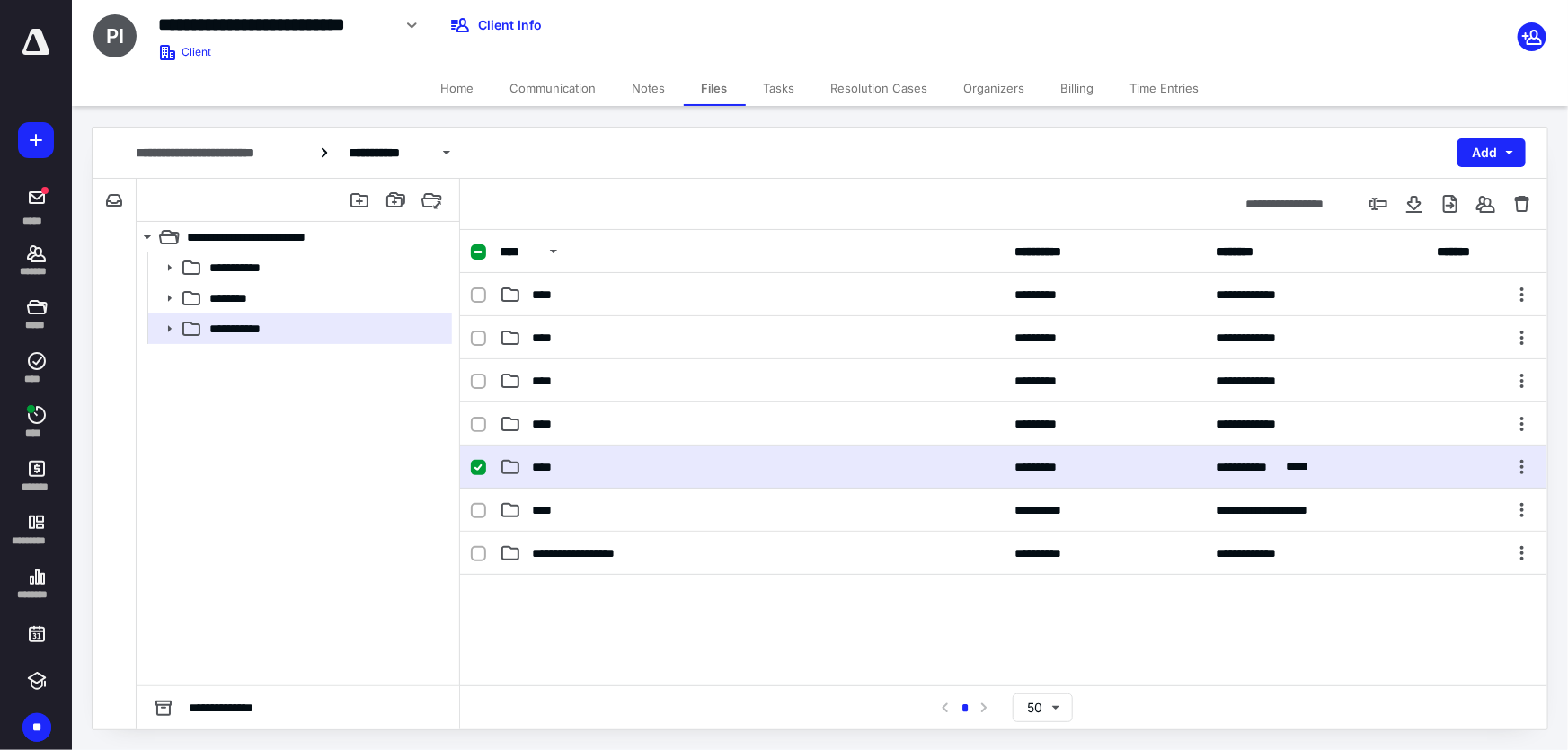 click on "****" at bounding box center [751, 467] 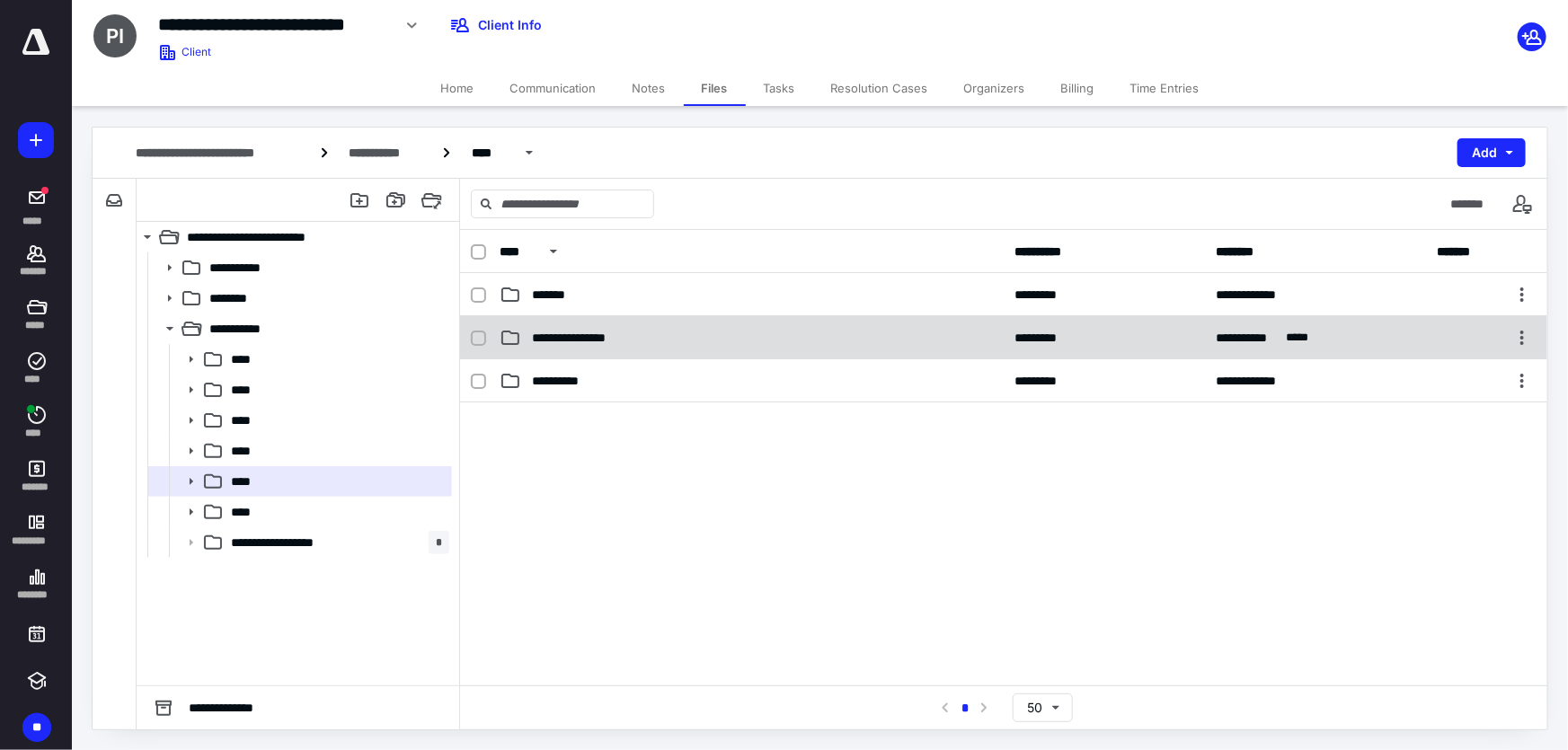 click on "**********" at bounding box center [751, 338] 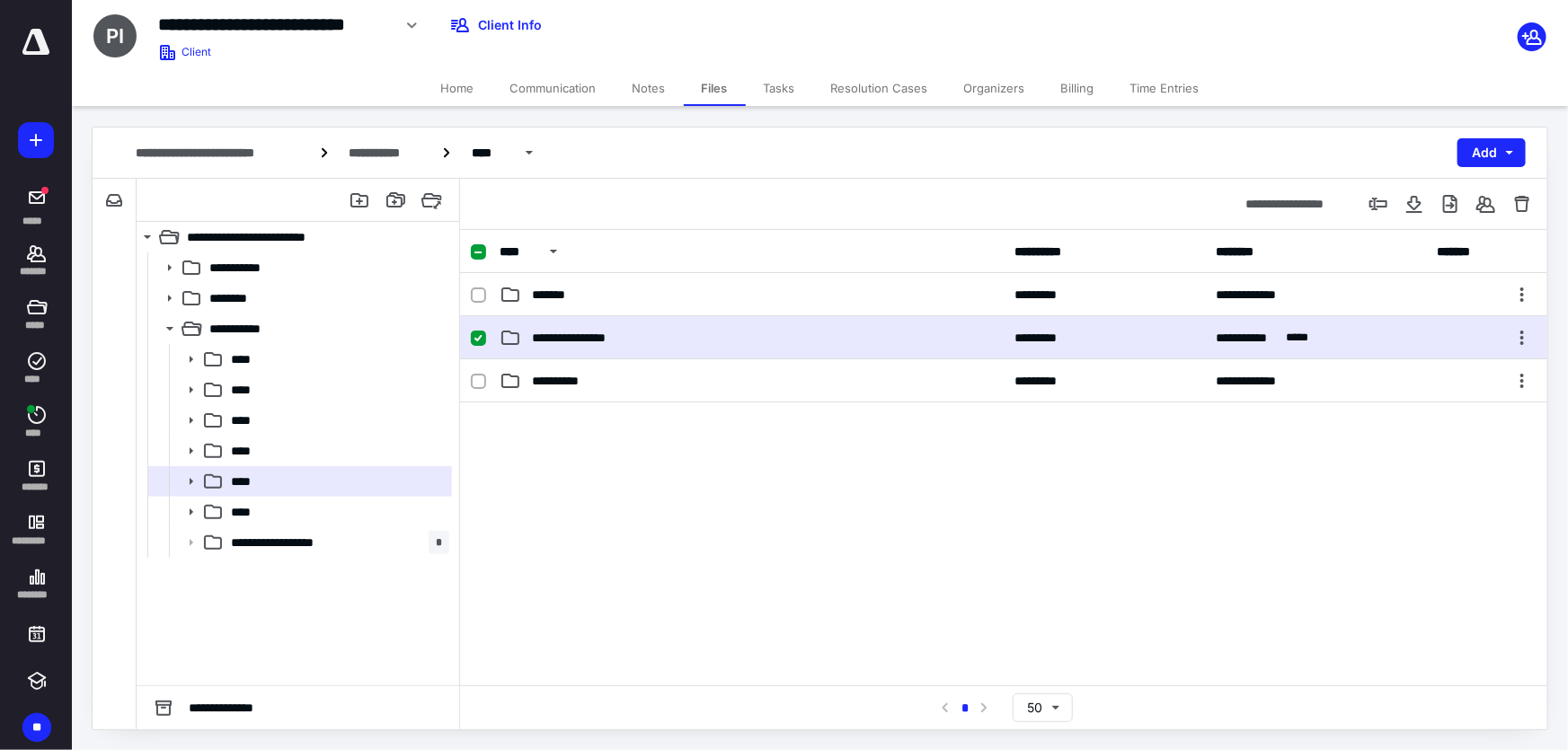click on "**********" at bounding box center [751, 338] 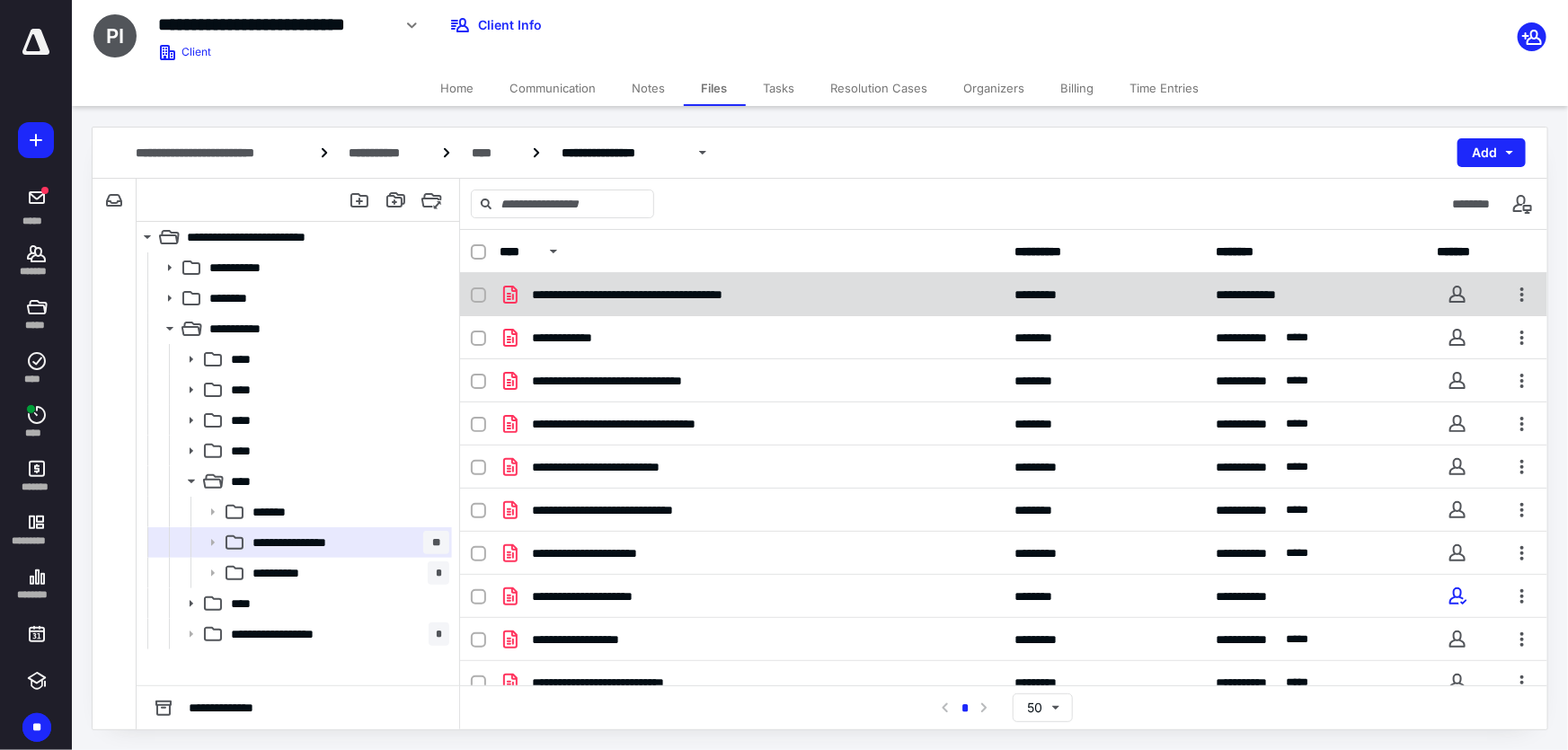click on "**********" at bounding box center [751, 295] 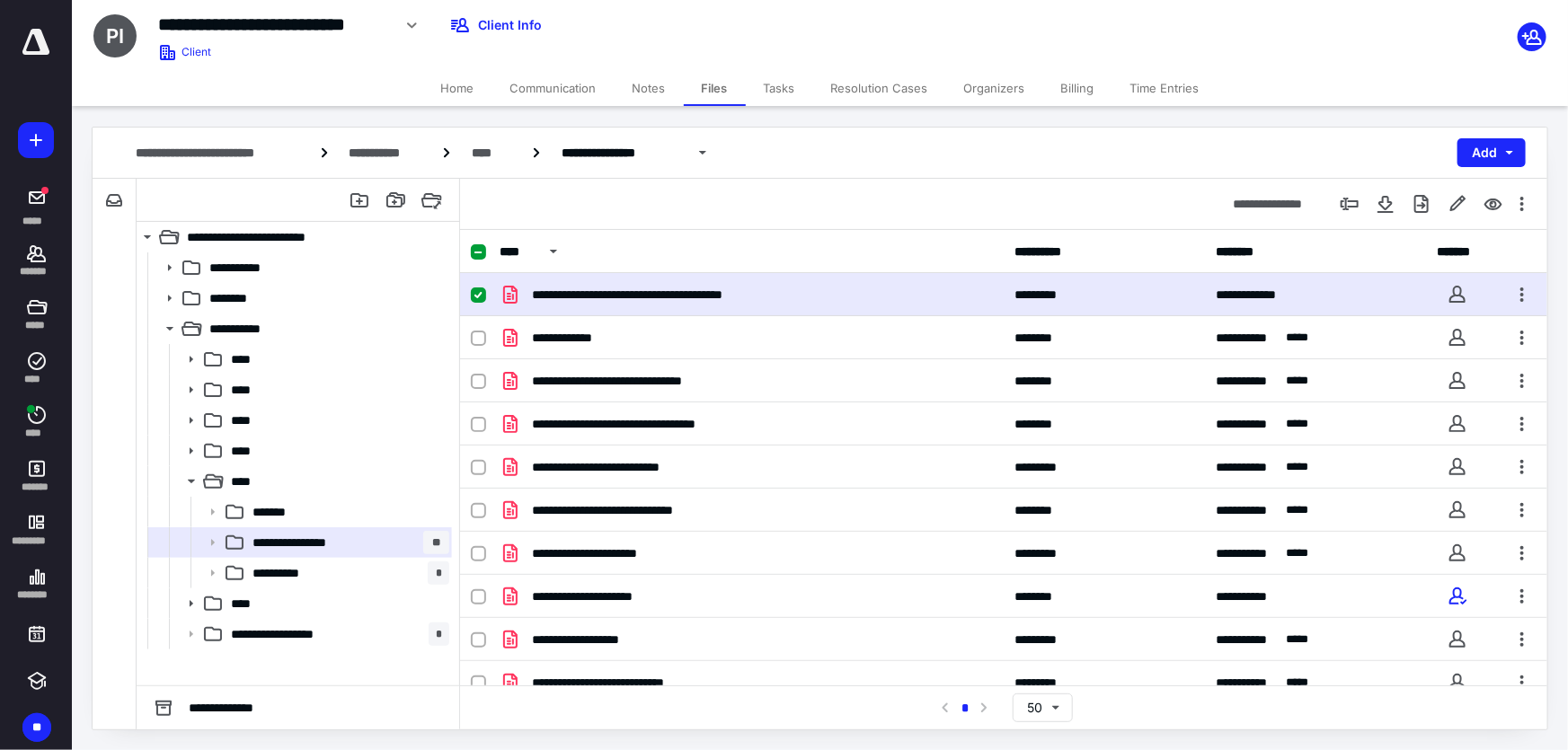 click on "**********" at bounding box center [751, 295] 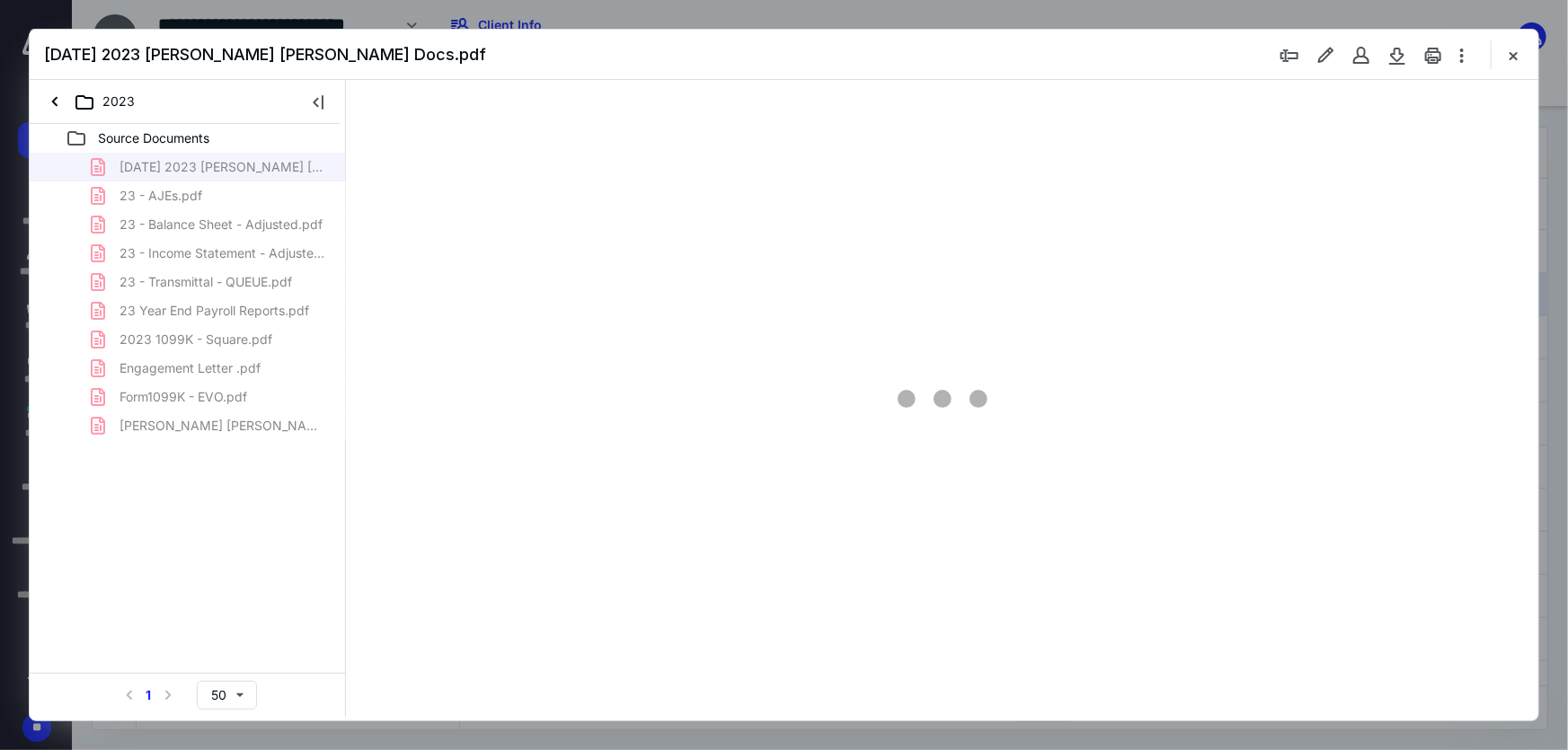 scroll, scrollTop: 0, scrollLeft: 0, axis: both 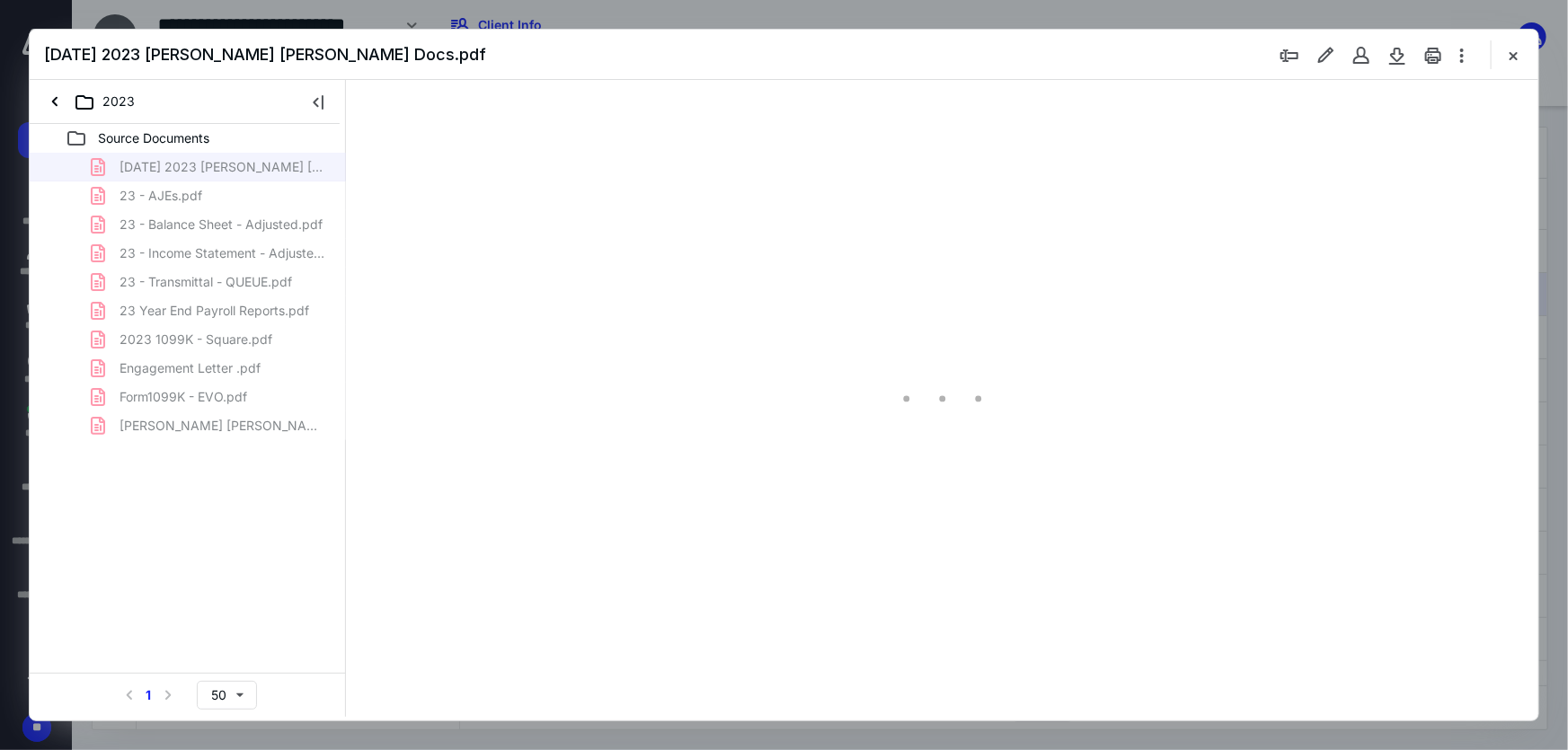 type on "165" 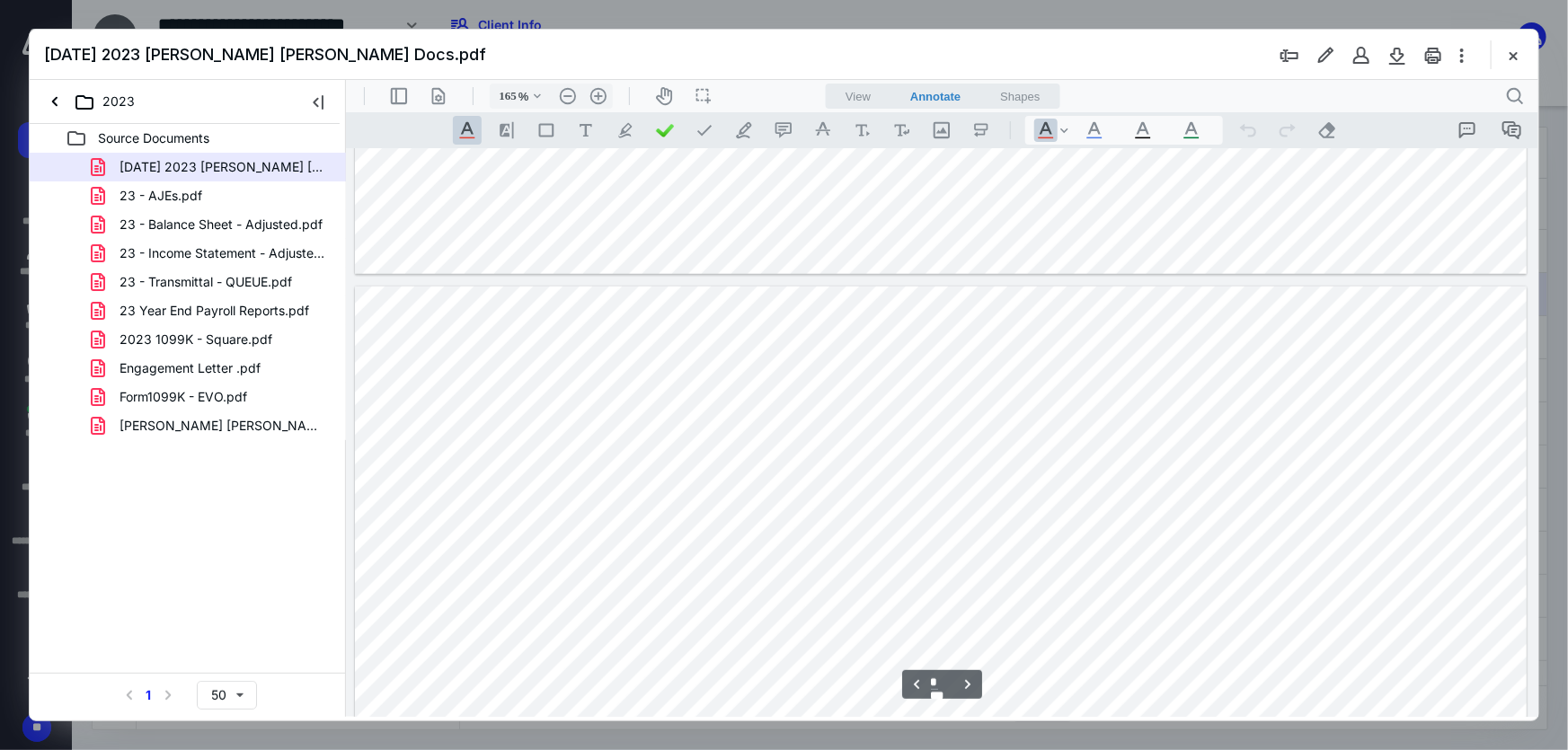 scroll, scrollTop: 1135, scrollLeft: 0, axis: vertical 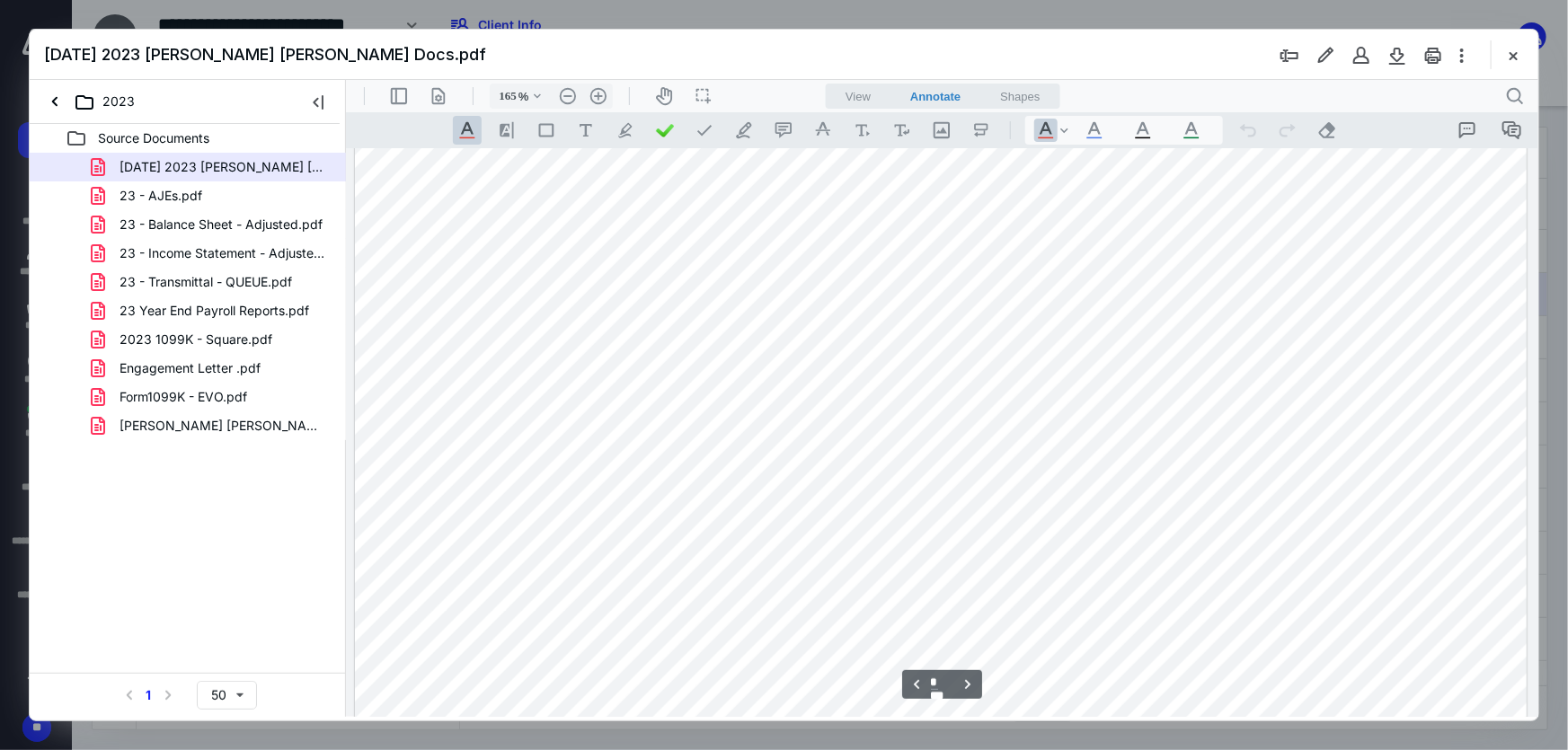 click at bounding box center [940, 379] 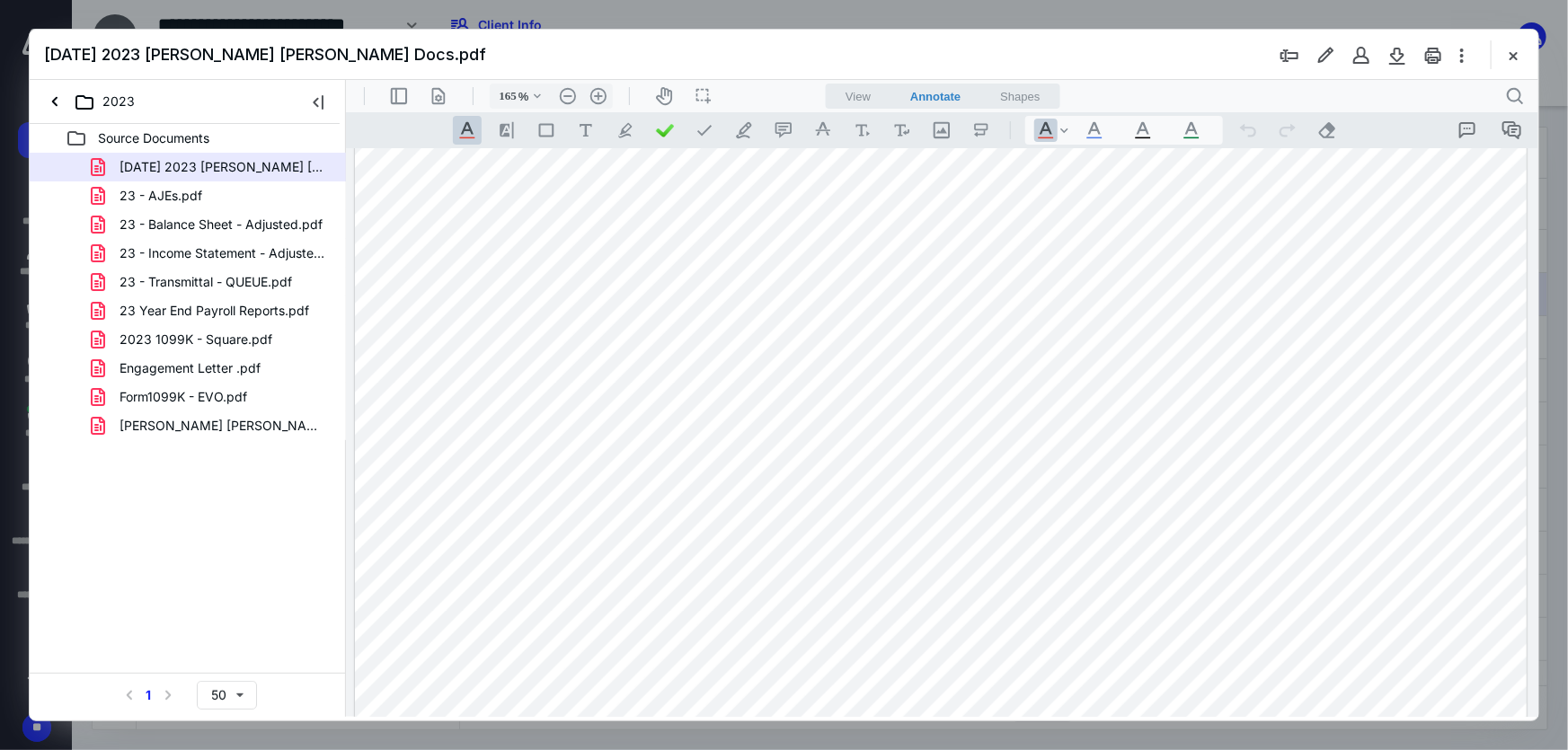click on "**********" at bounding box center [940, 2202] 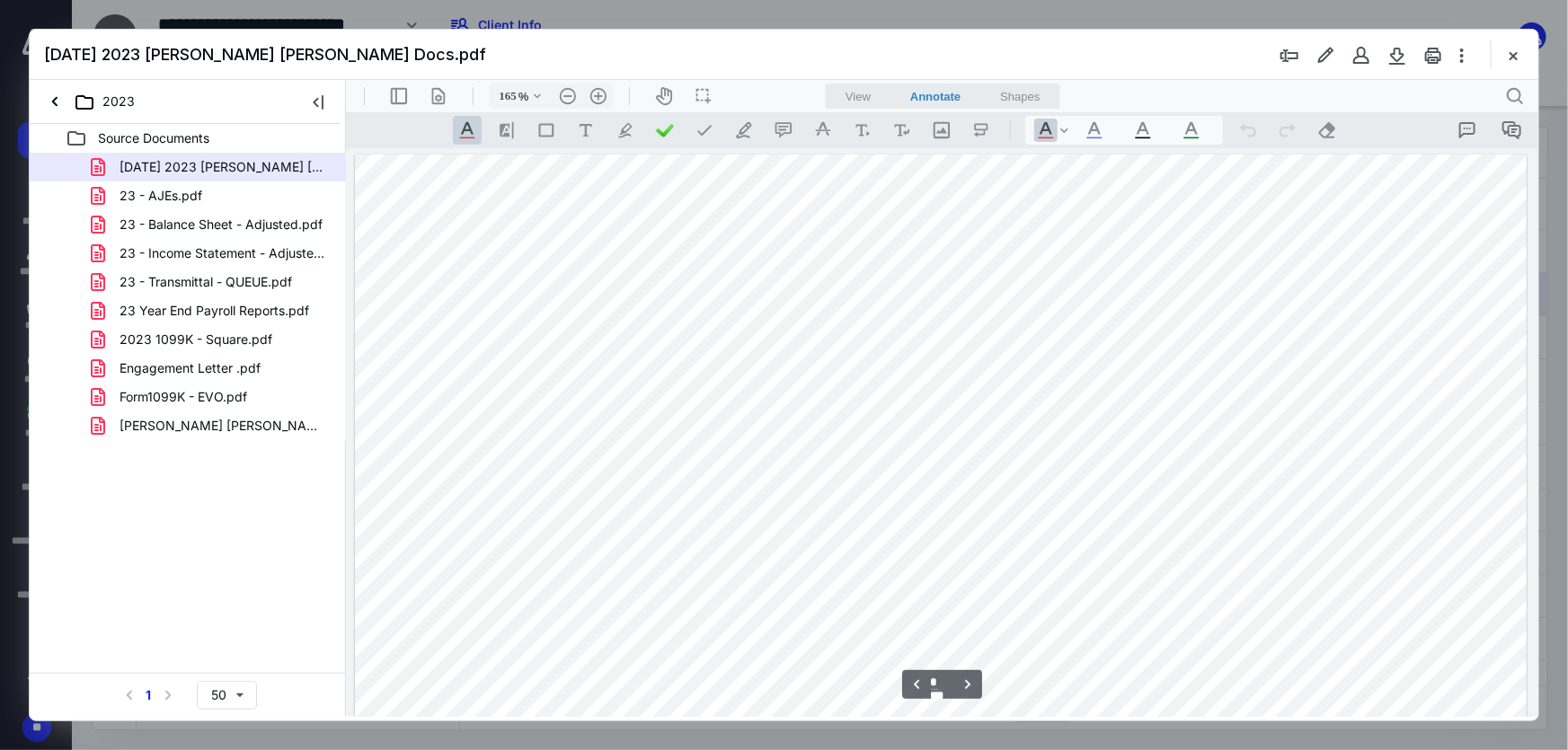 type on "*" 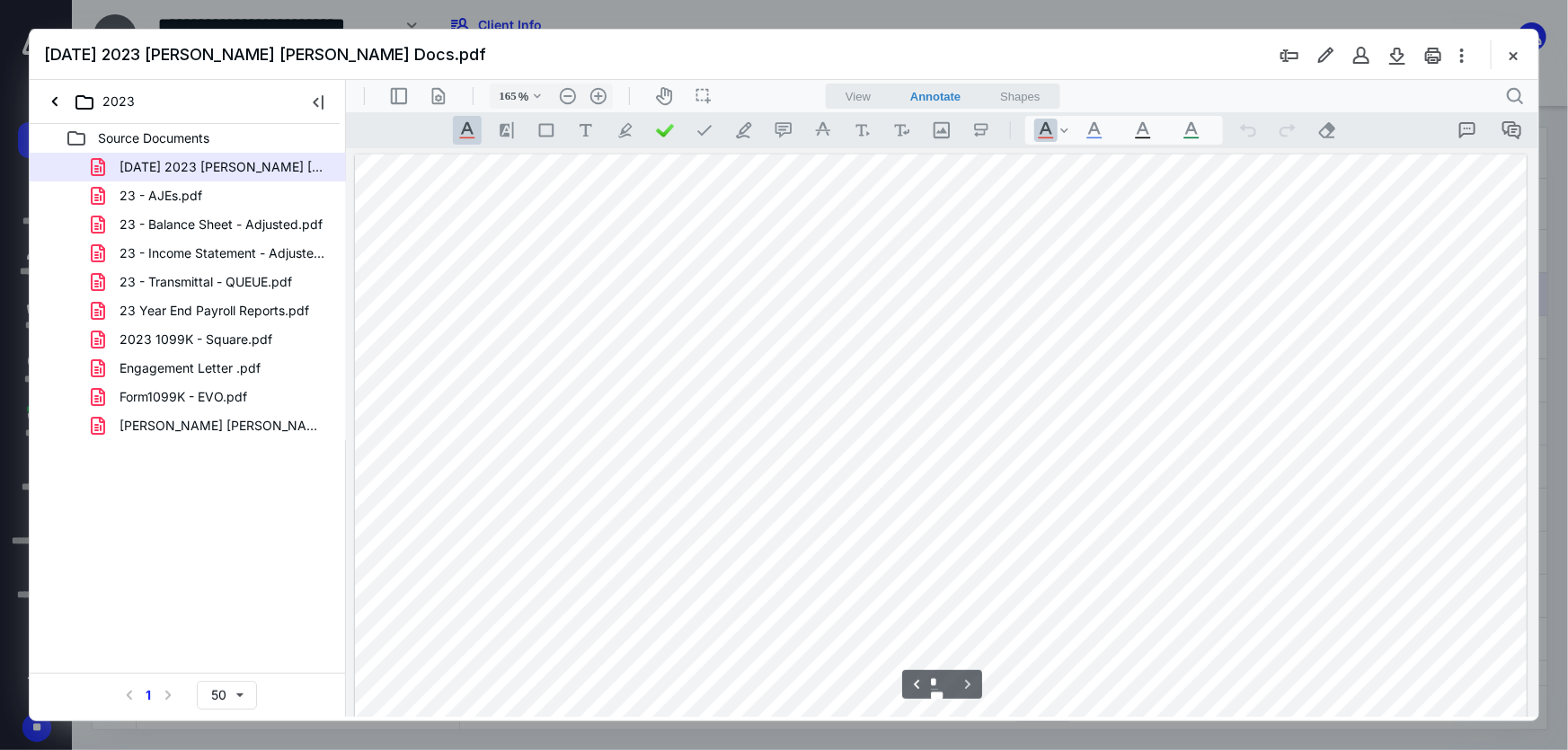 scroll, scrollTop: 5470, scrollLeft: 0, axis: vertical 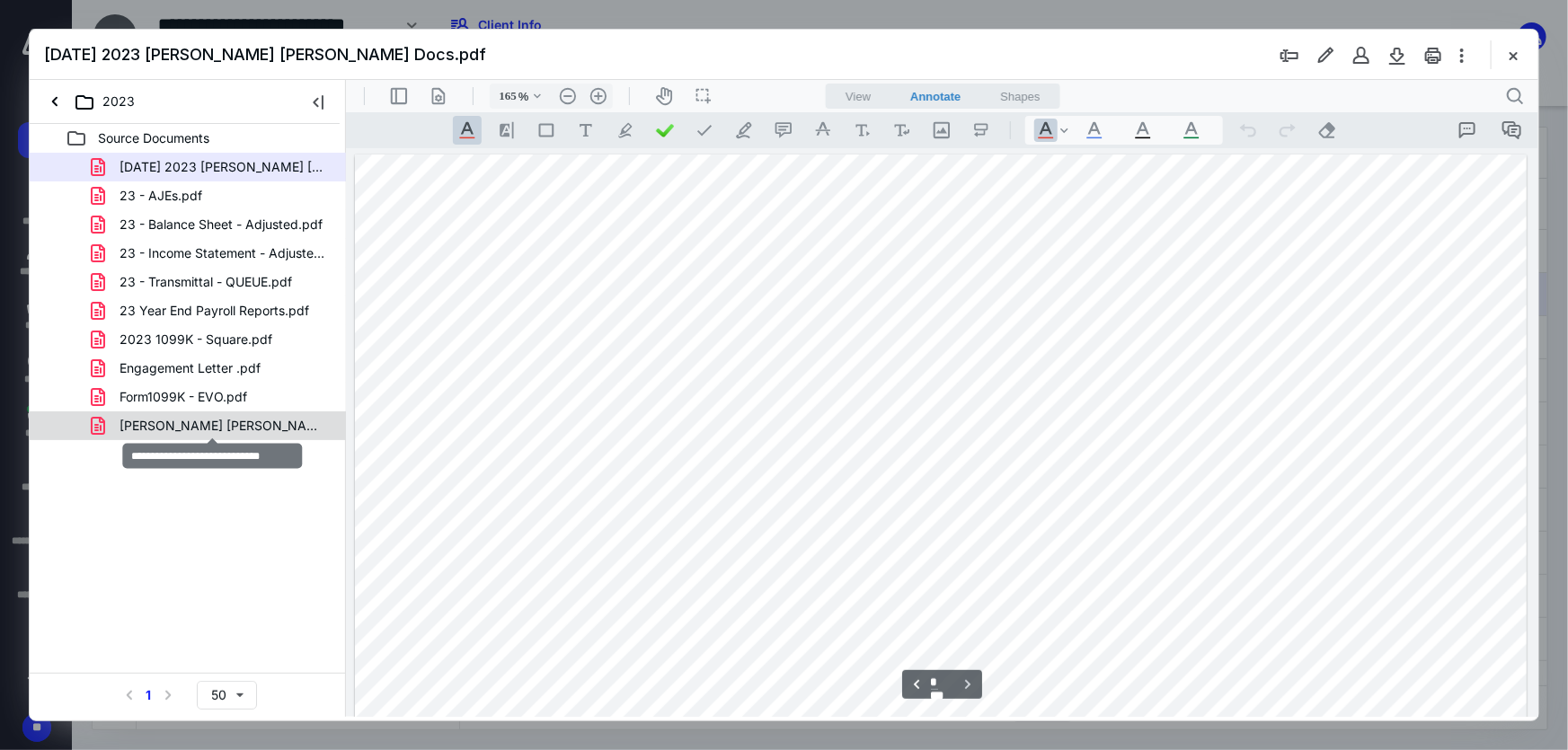 click on "Morgan Stanley 2023 1099 .pdf" at bounding box center (224, 426) 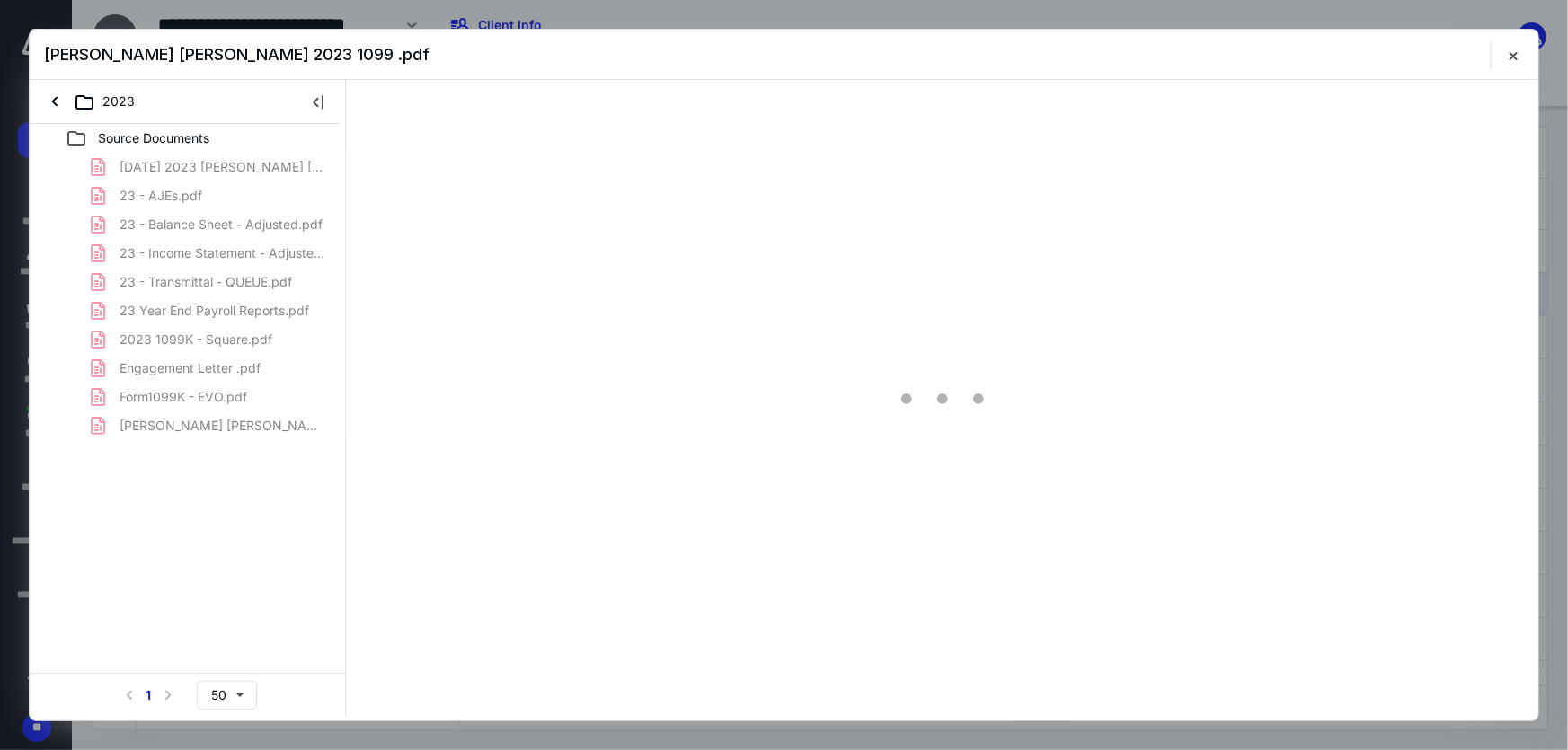 click on "3.20.24 2023 Engle Morgan Stanley Docs.pdf 23 - AJEs.pdf 23 - Balance Sheet - Adjusted.pdf 23 - Income Statement - Adjusted.pdf 23 - Transmittal - QUEUE.pdf 23 Year End Payroll Reports.pdf 2023 1099K - Square.pdf Engagement Letter .pdf Form1099K - EVO.pdf Morgan Stanley 2023 1099 .pdf" at bounding box center (188, 296) 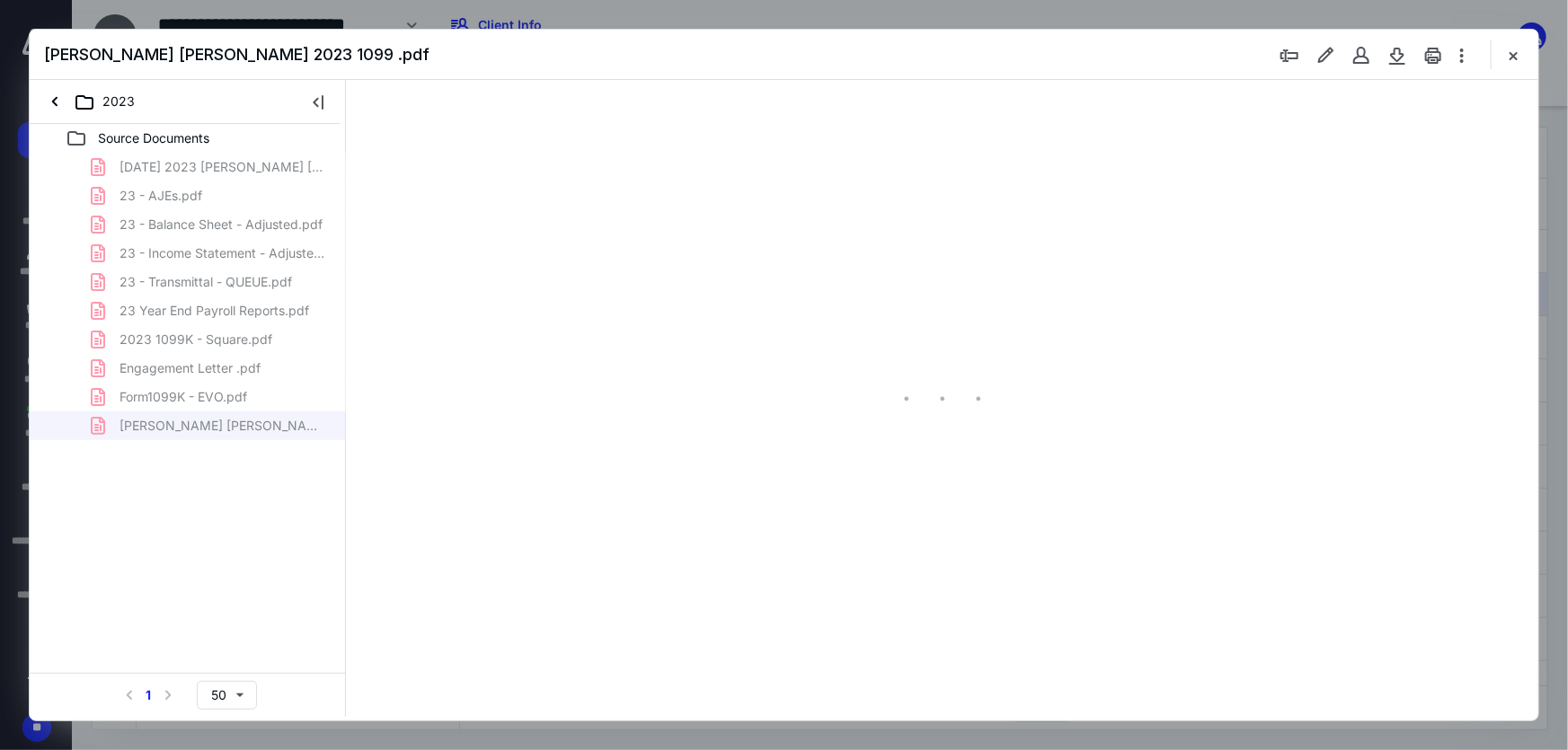 type on "165" 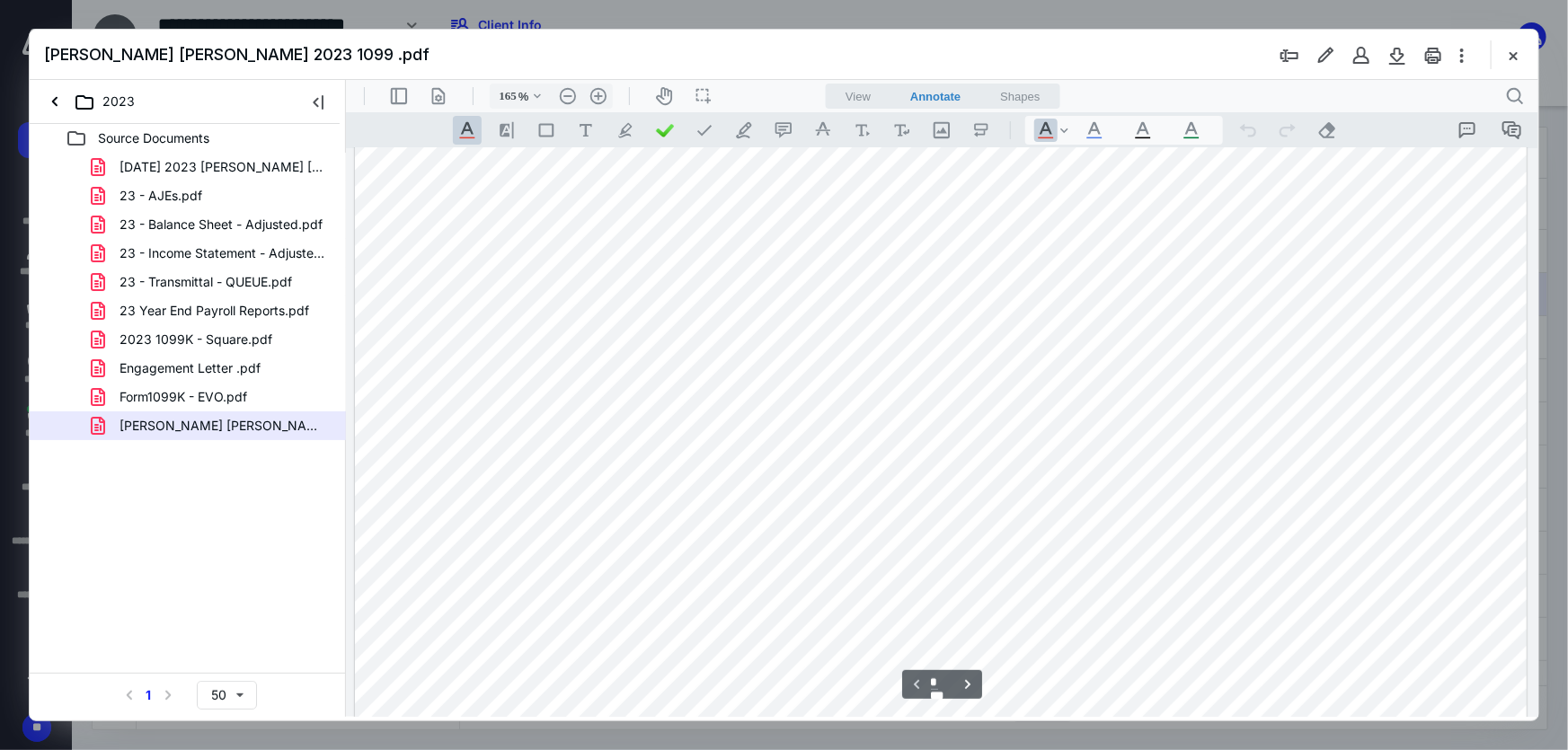 click at bounding box center (940, 533) 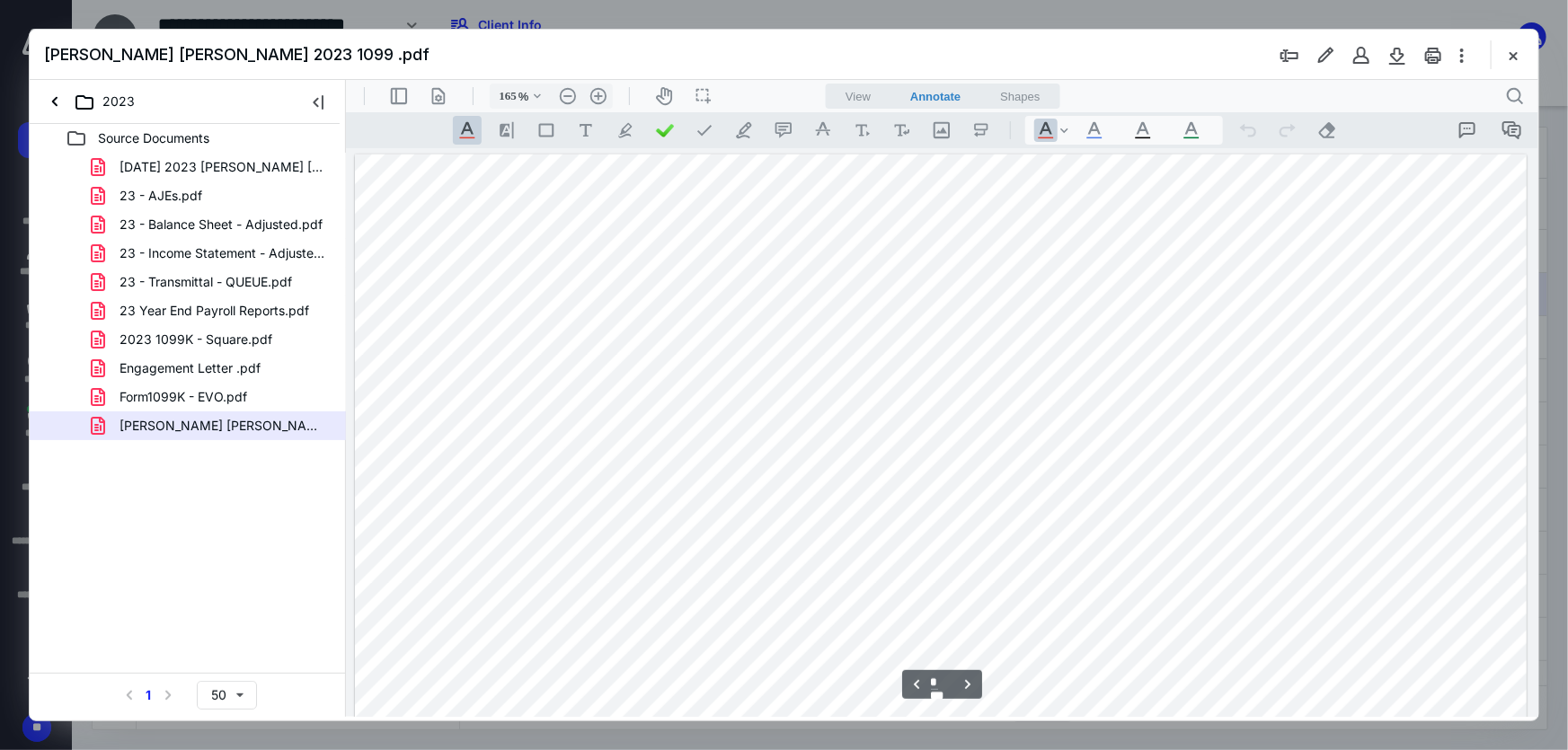 type on "*" 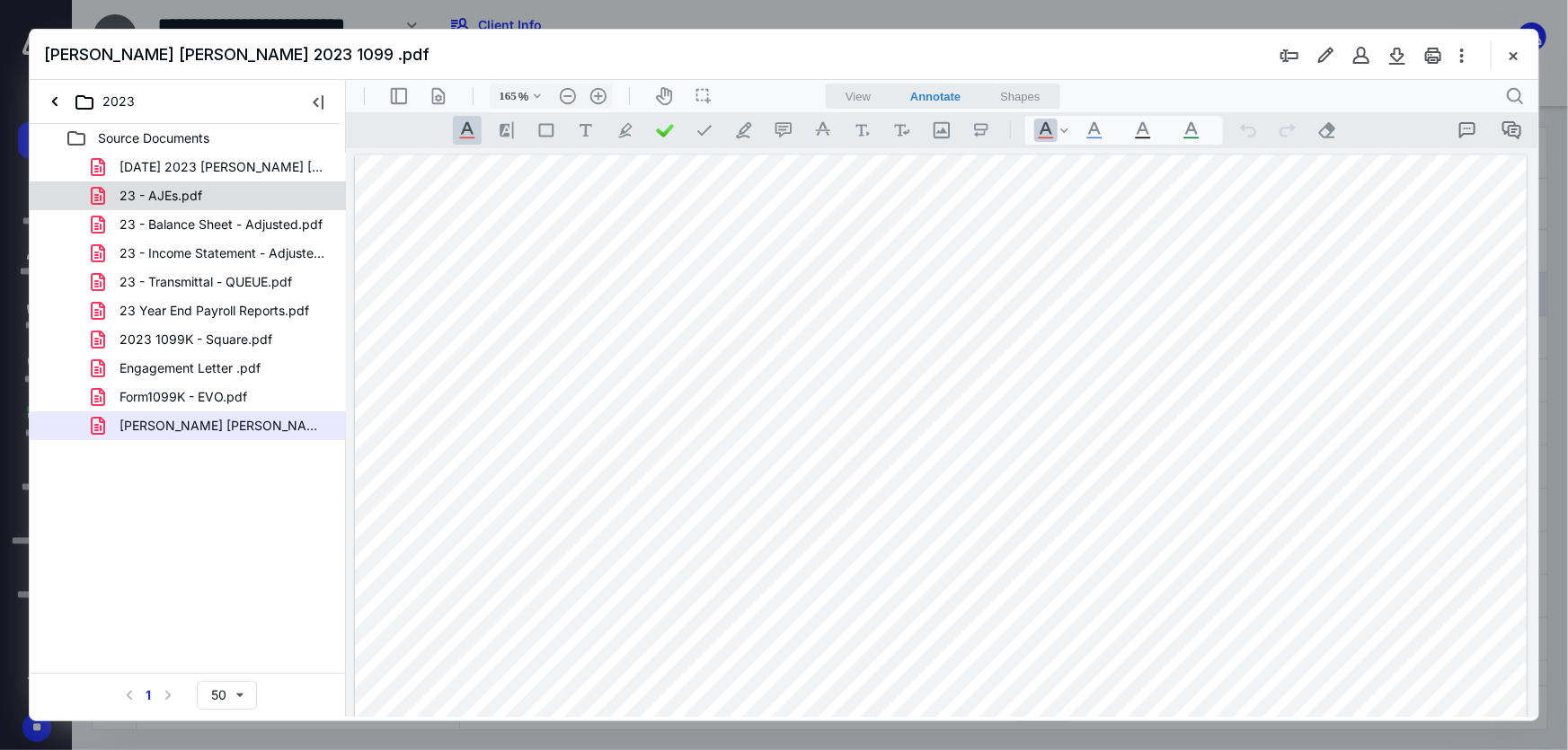 click on "23 - AJEs.pdf" at bounding box center (150, 196) 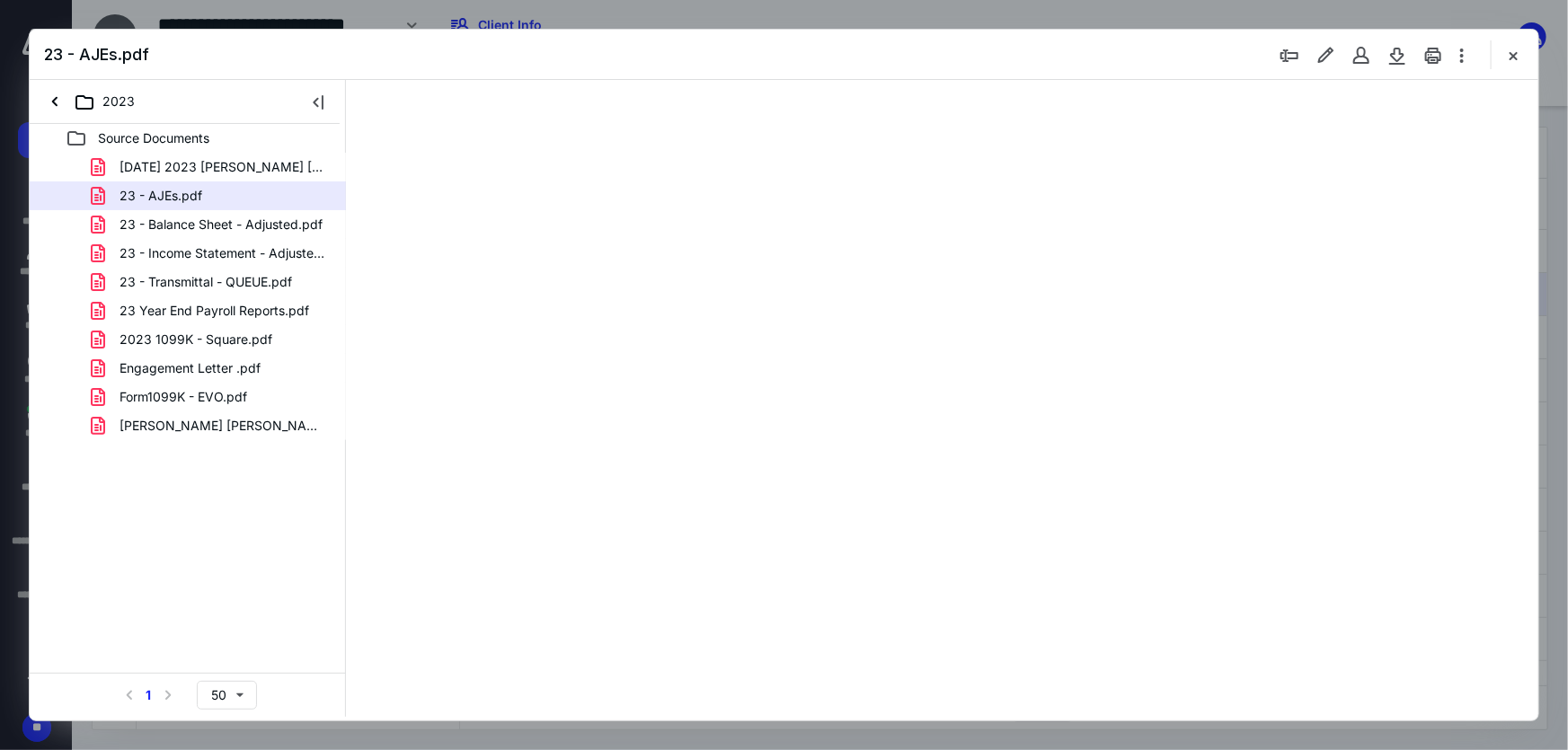 scroll, scrollTop: 0, scrollLeft: 0, axis: both 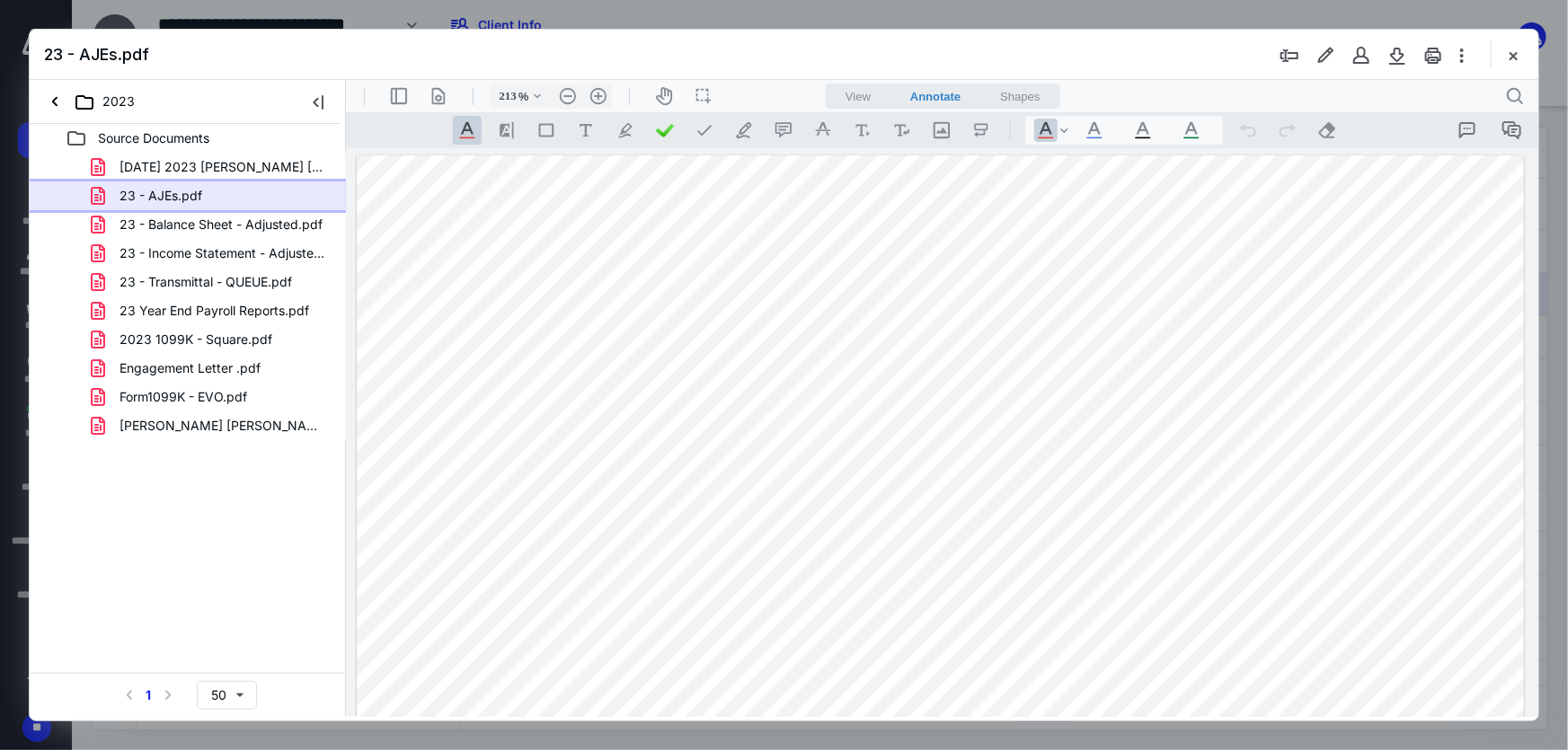 type on "163" 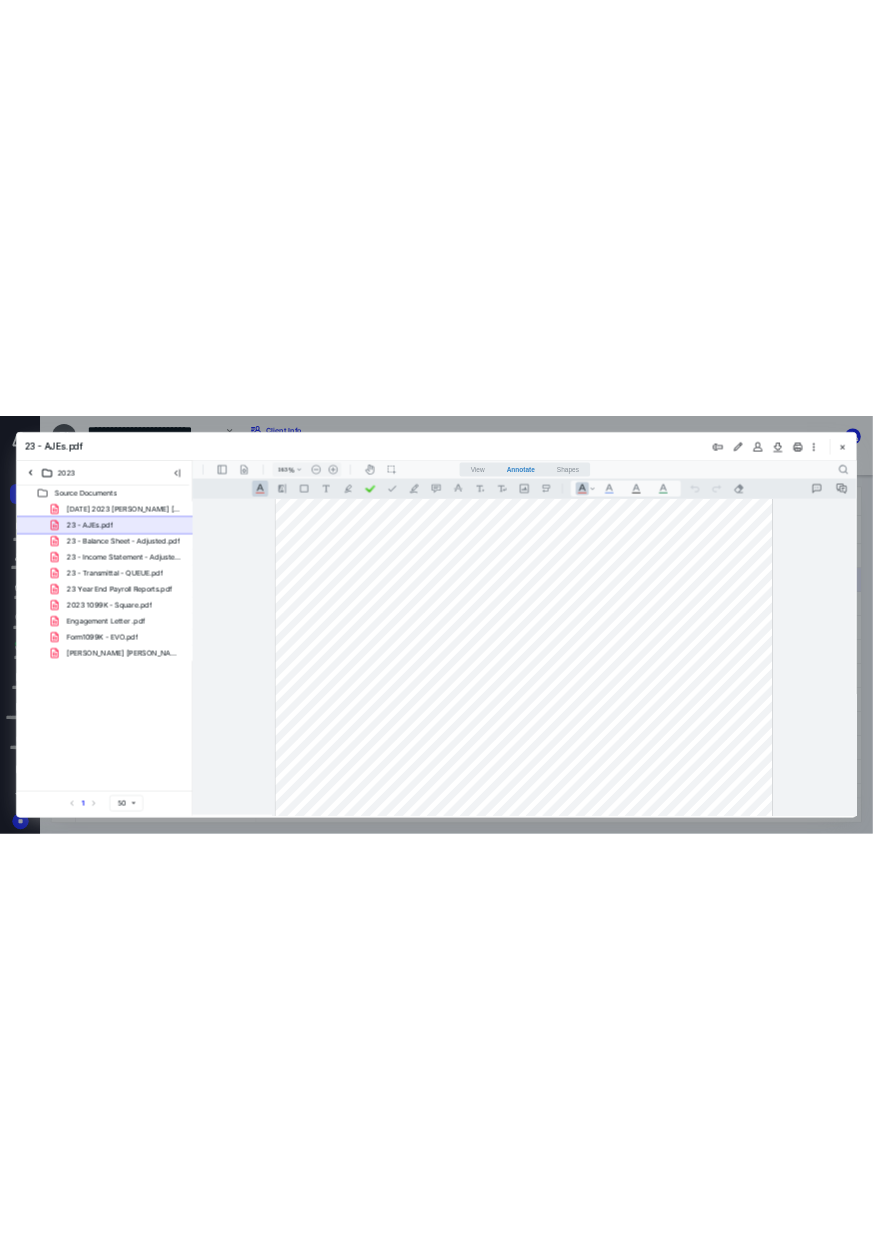 scroll, scrollTop: 0, scrollLeft: 0, axis: both 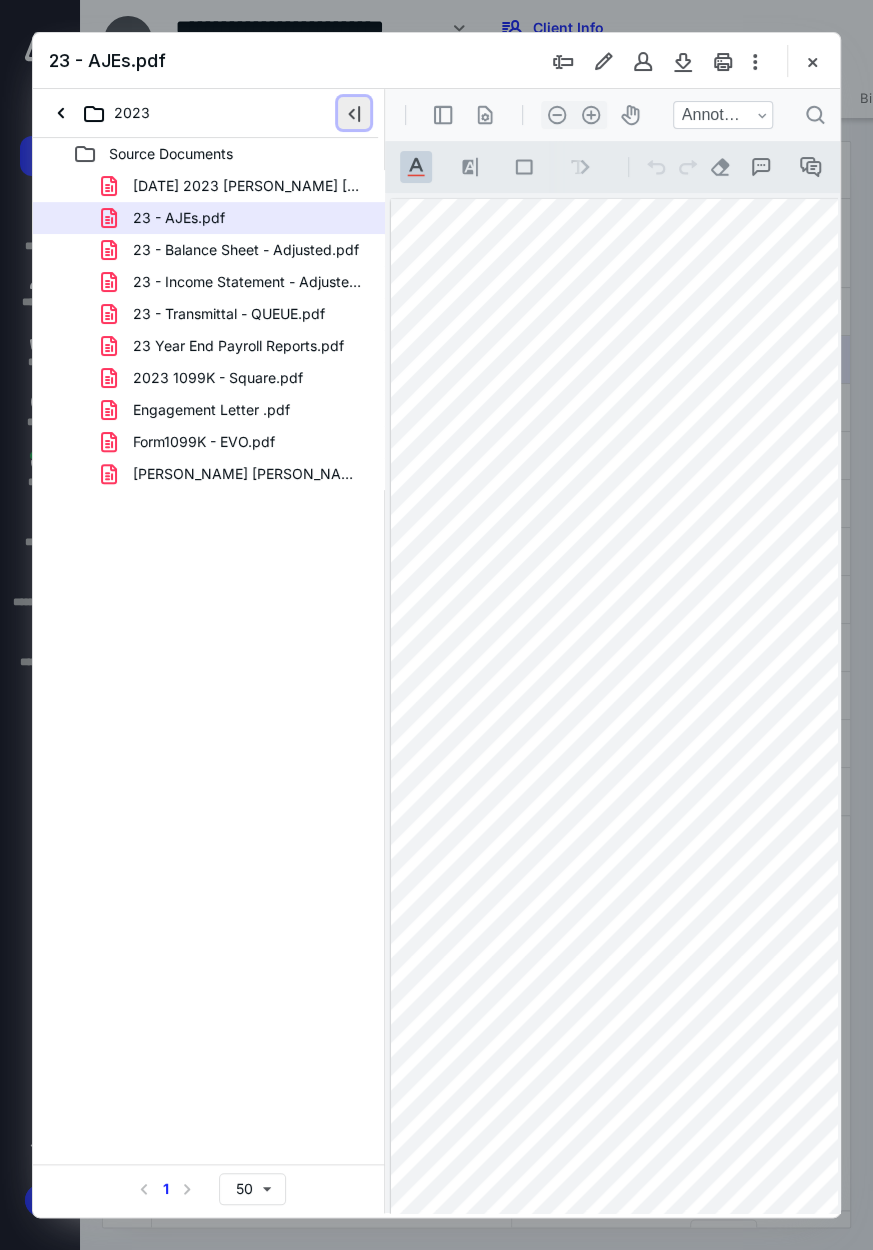 click at bounding box center (354, 113) 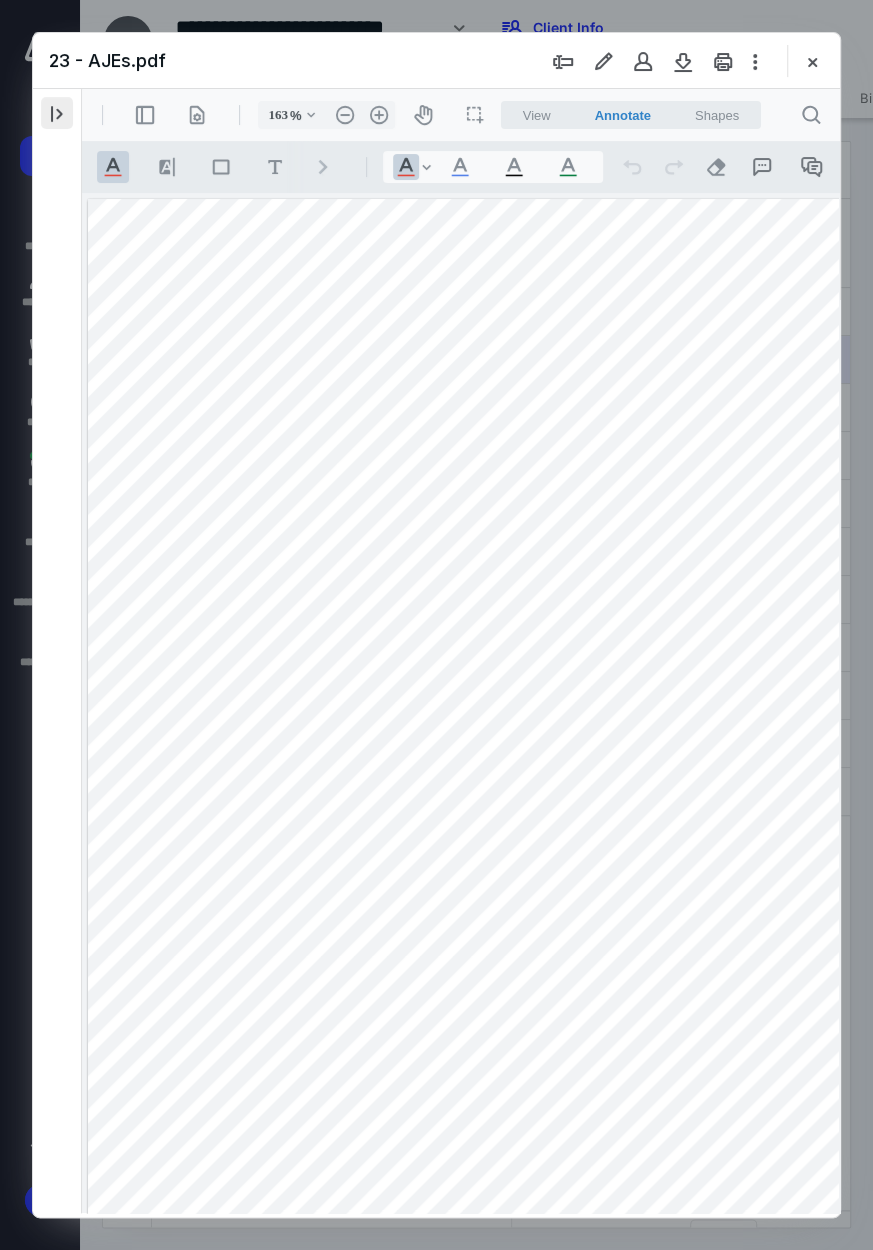 click at bounding box center [57, 113] 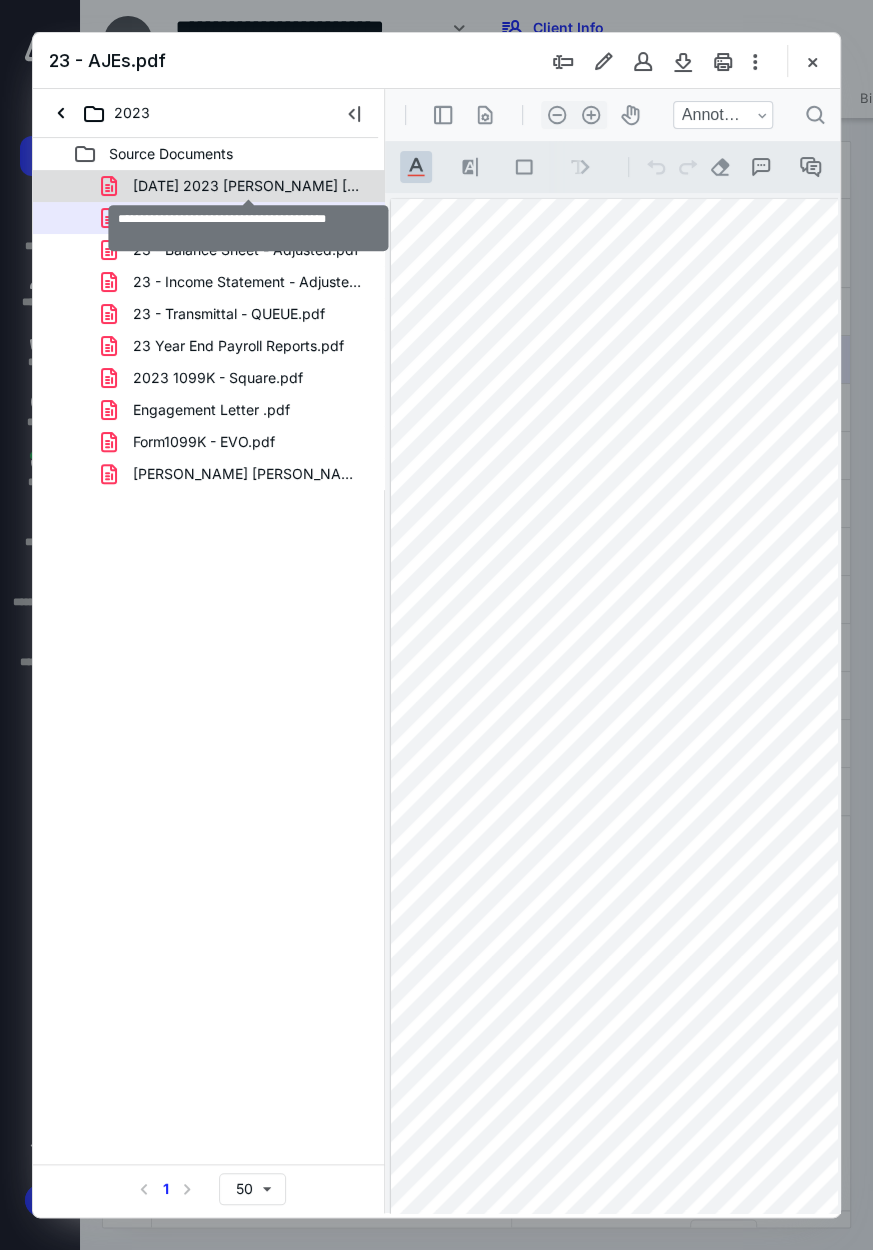 click on "3.20.24 2023 Engle Morgan Stanley Docs.pdf" at bounding box center (249, 186) 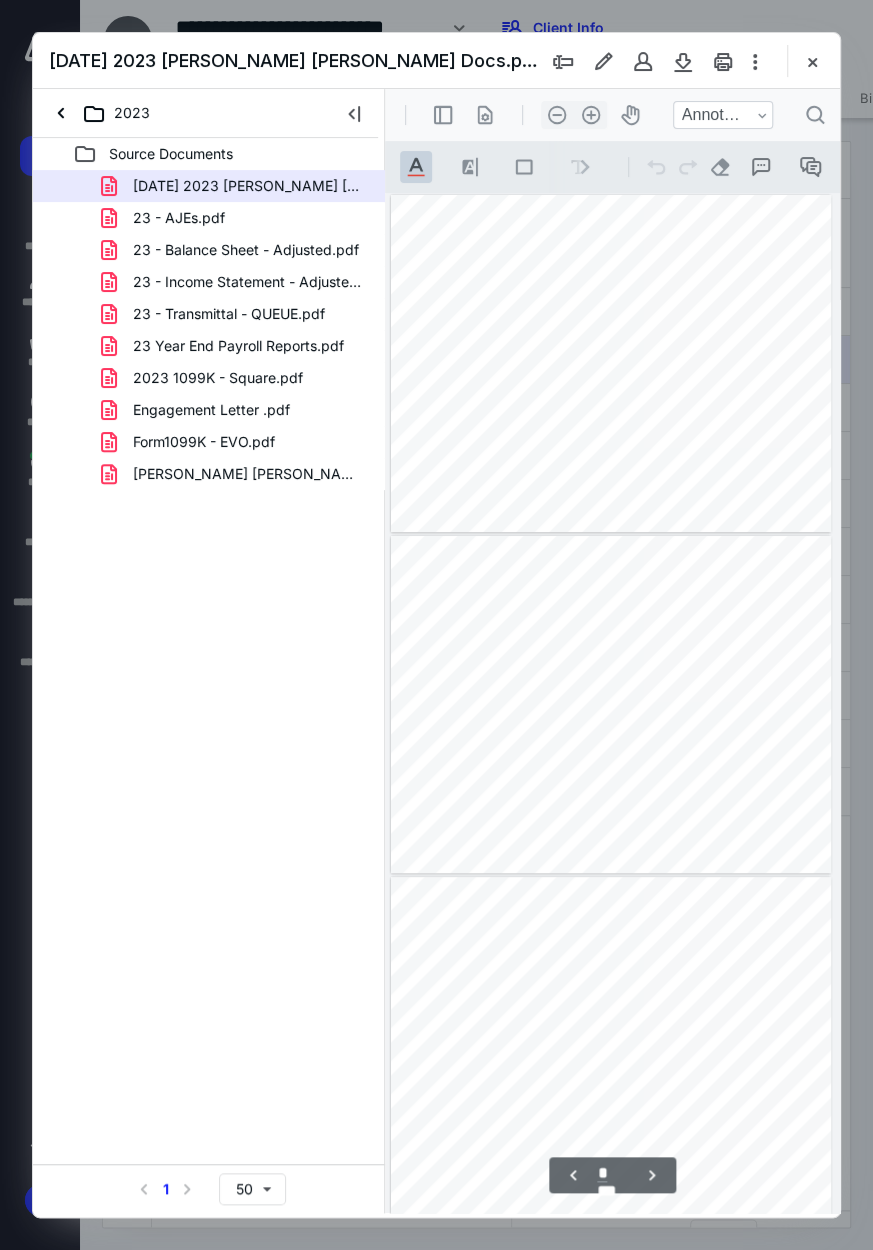 scroll, scrollTop: 106, scrollLeft: 0, axis: vertical 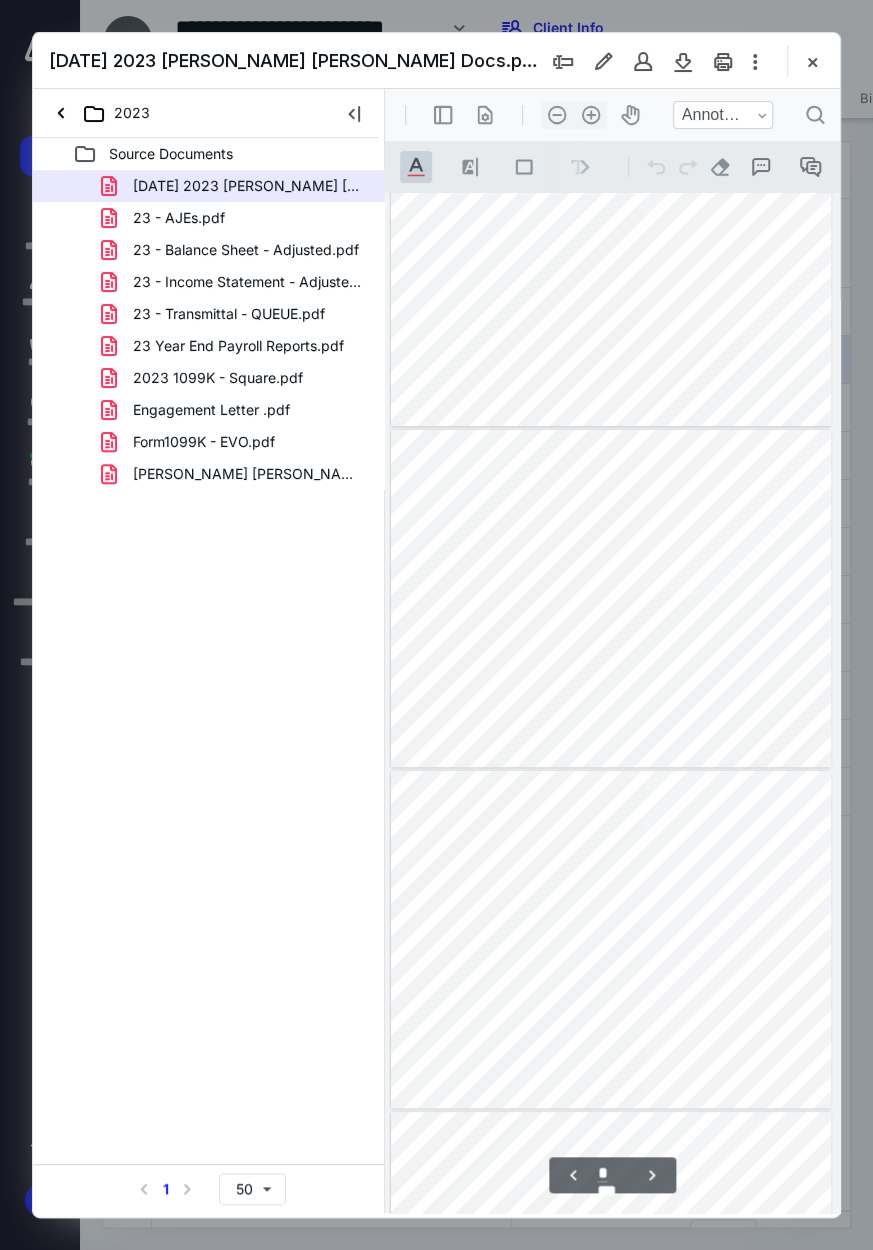click on "**********" at bounding box center [611, 1280] 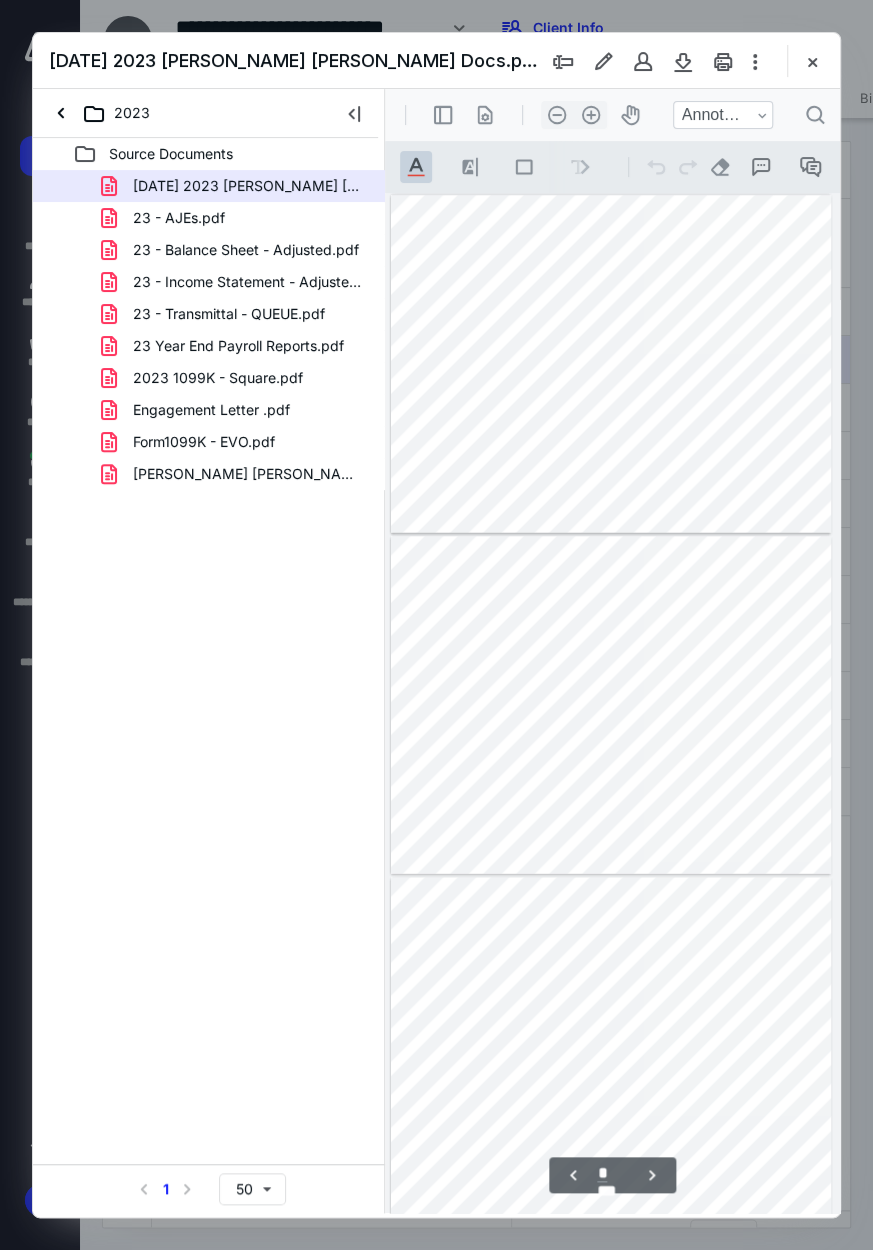 scroll, scrollTop: 1365, scrollLeft: 0, axis: vertical 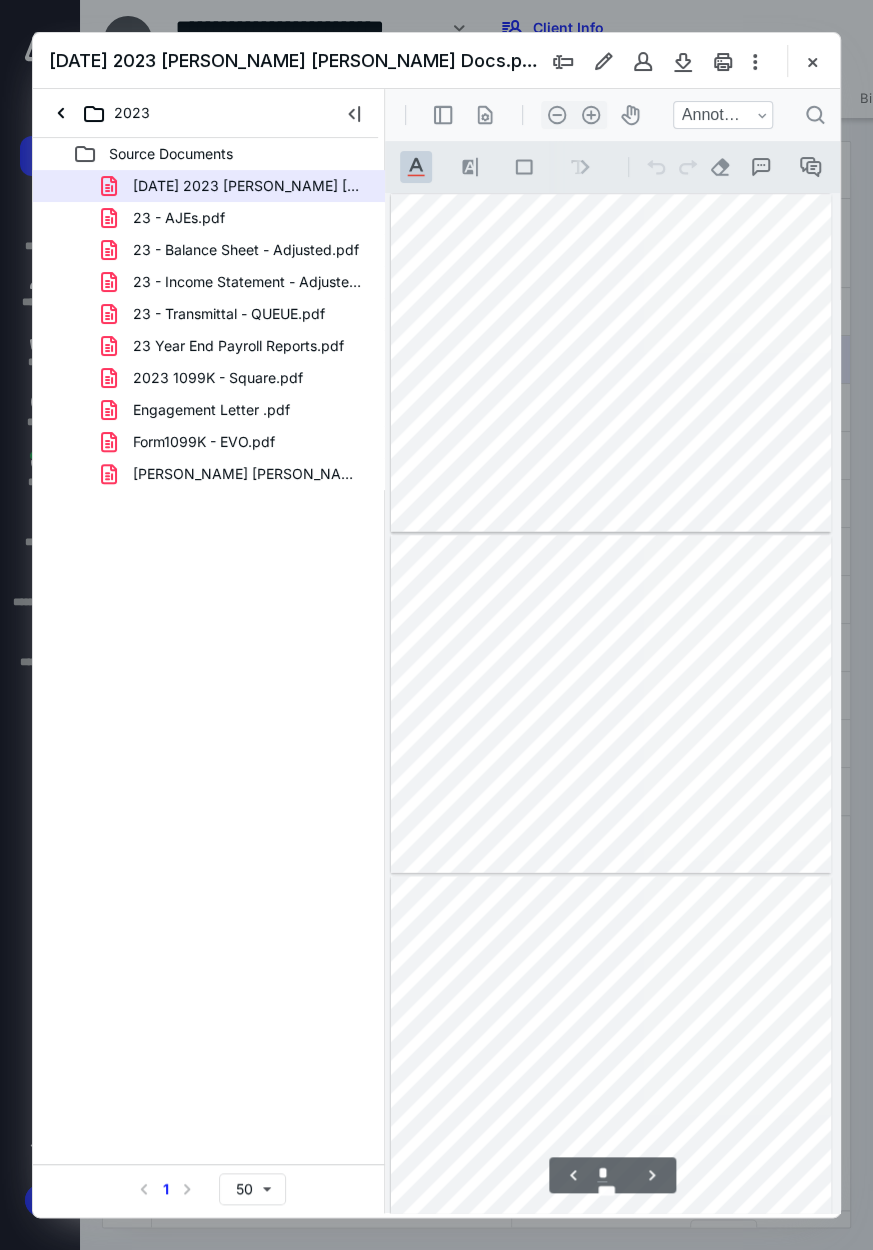 type on "*" 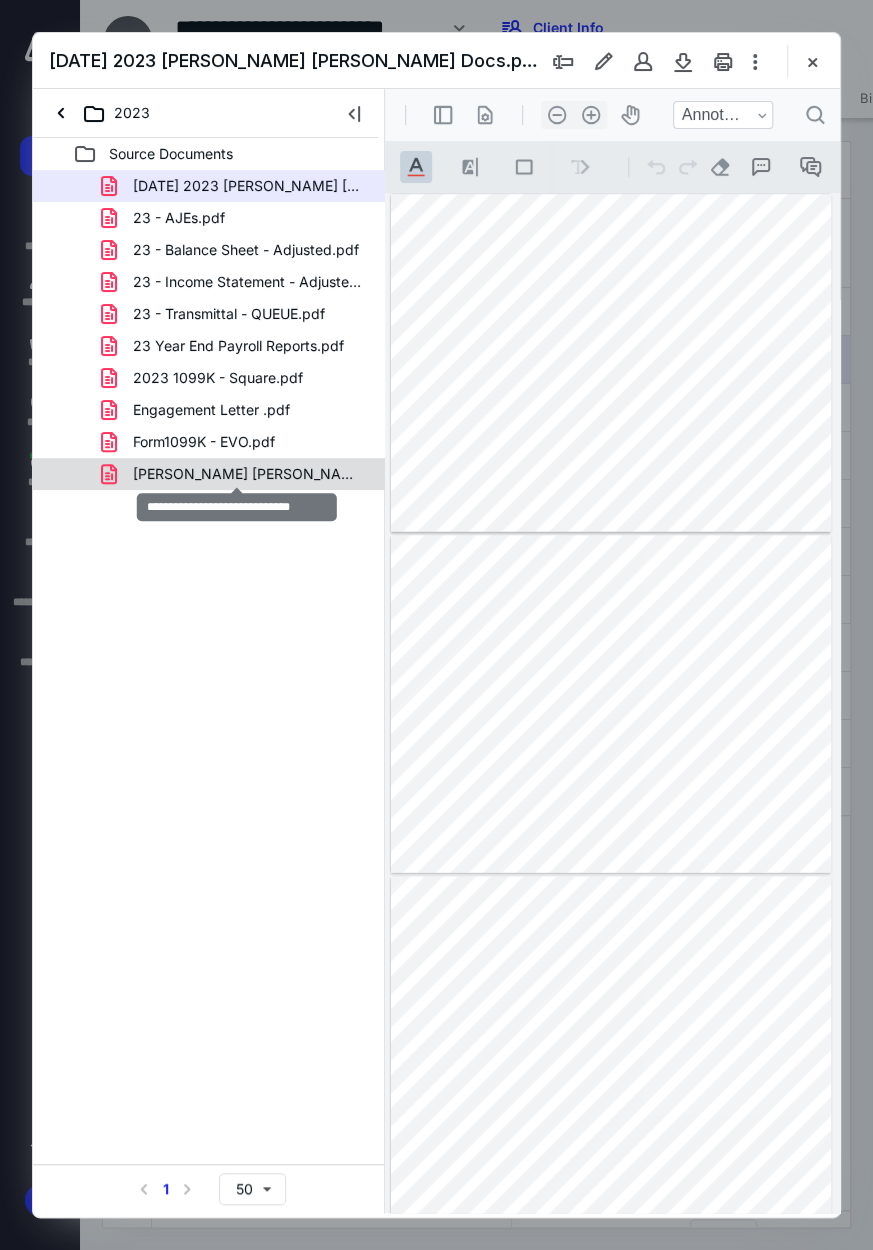 click on "Morgan Stanley 2023 1099 .pdf" at bounding box center [249, 474] 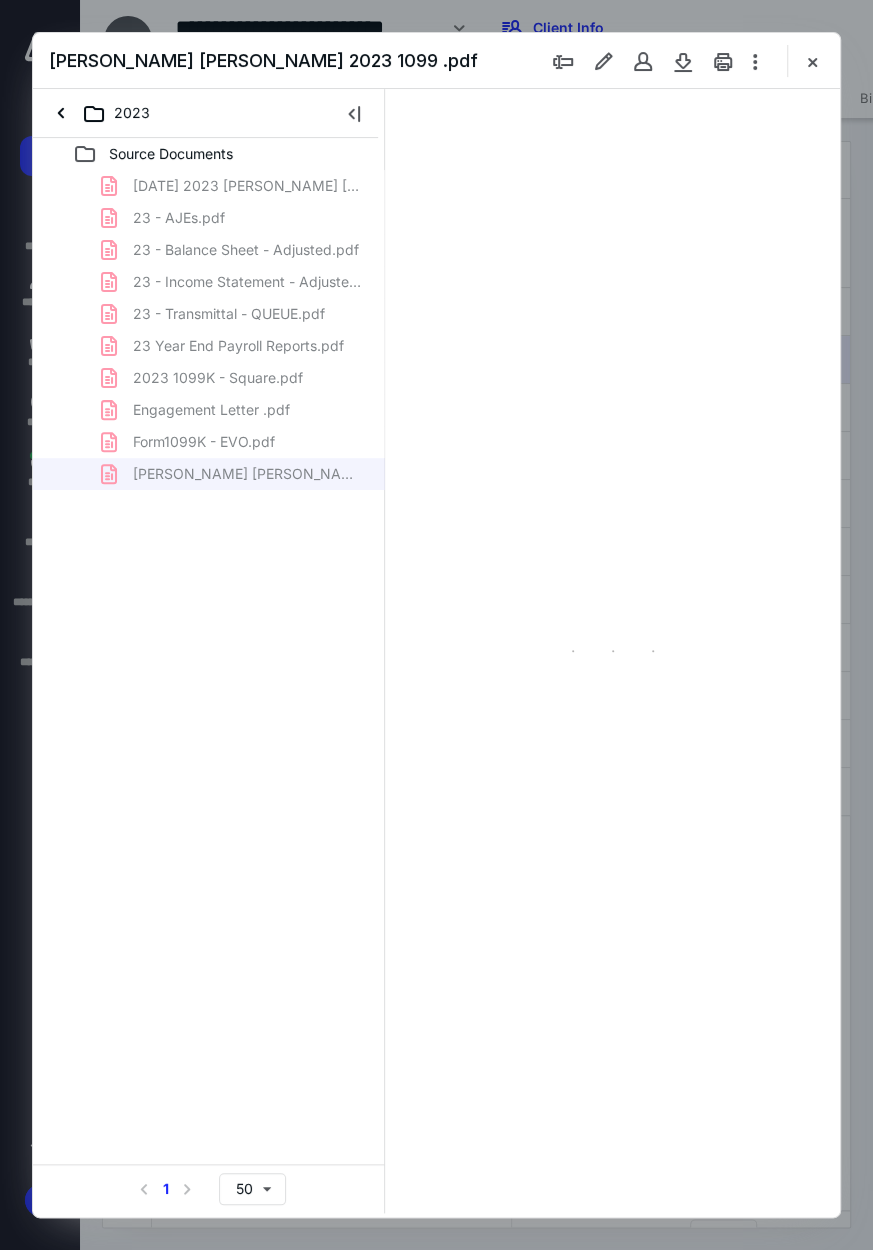 click on "3.20.24 2023 Engle Morgan Stanley Docs.pdf 23 - AJEs.pdf 23 - Balance Sheet - Adjusted.pdf 23 - Income Statement - Adjusted.pdf 23 - Transmittal - QUEUE.pdf 23 Year End Payroll Reports.pdf 2023 1099K - Square.pdf Engagement Letter .pdf Form1099K - EVO.pdf Morgan Stanley 2023 1099 .pdf" at bounding box center (209, 330) 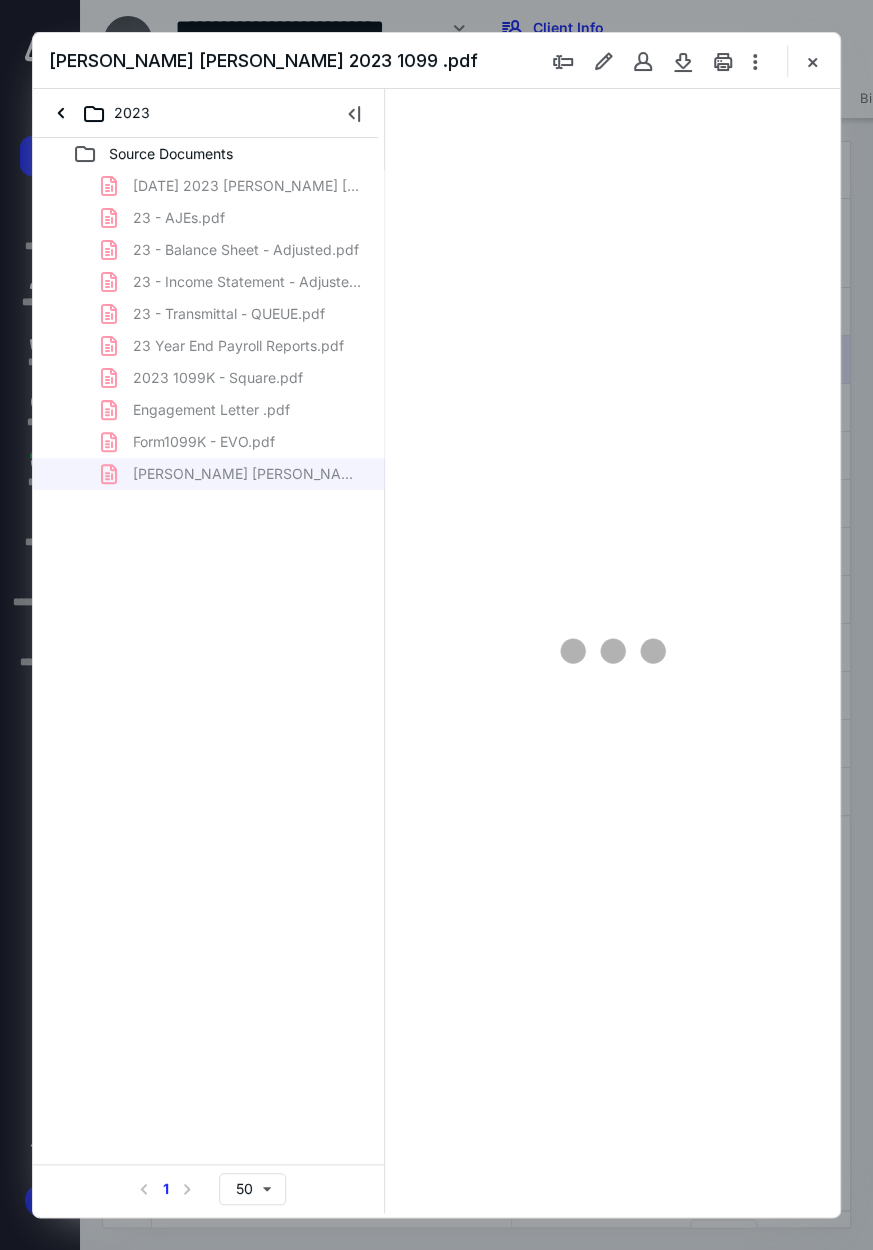 scroll, scrollTop: 106, scrollLeft: 0, axis: vertical 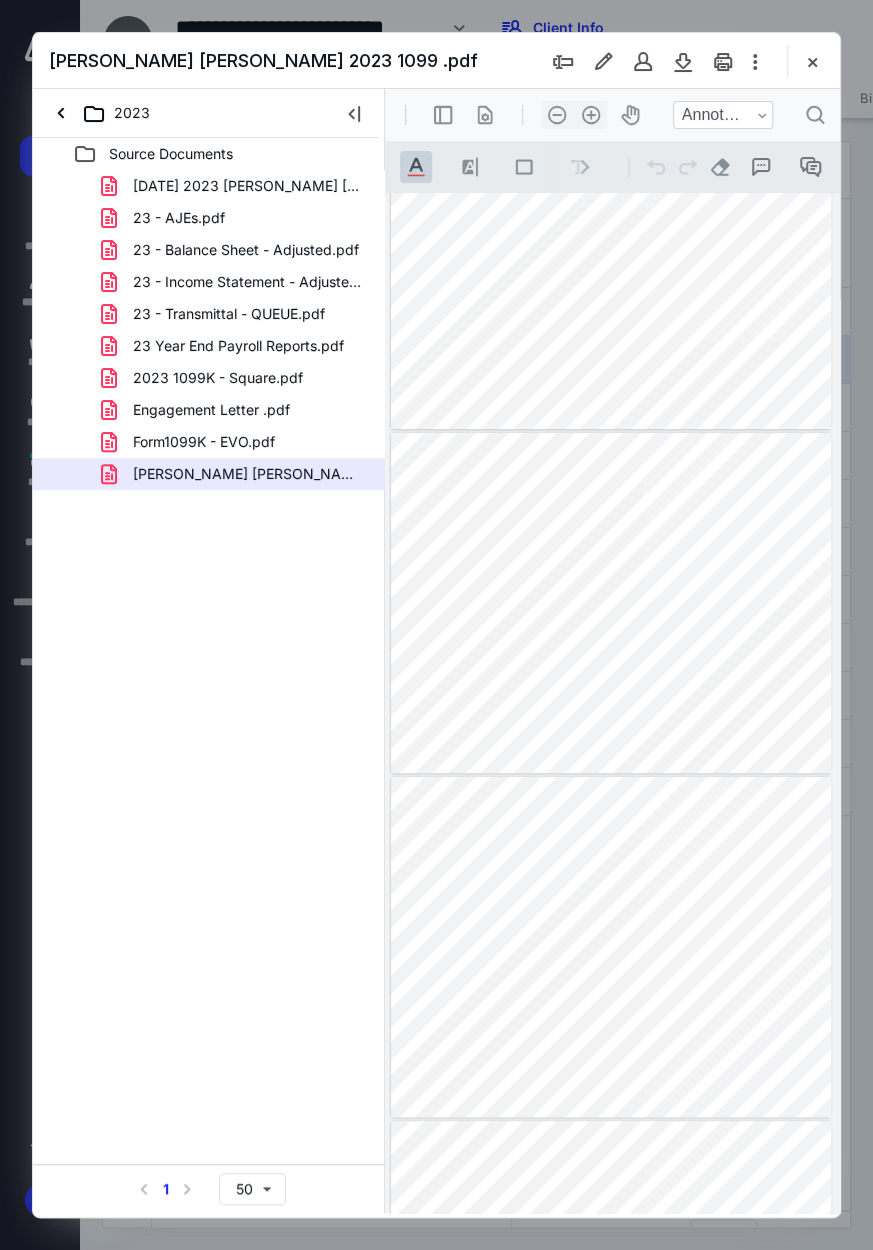 click at bounding box center (611, 947) 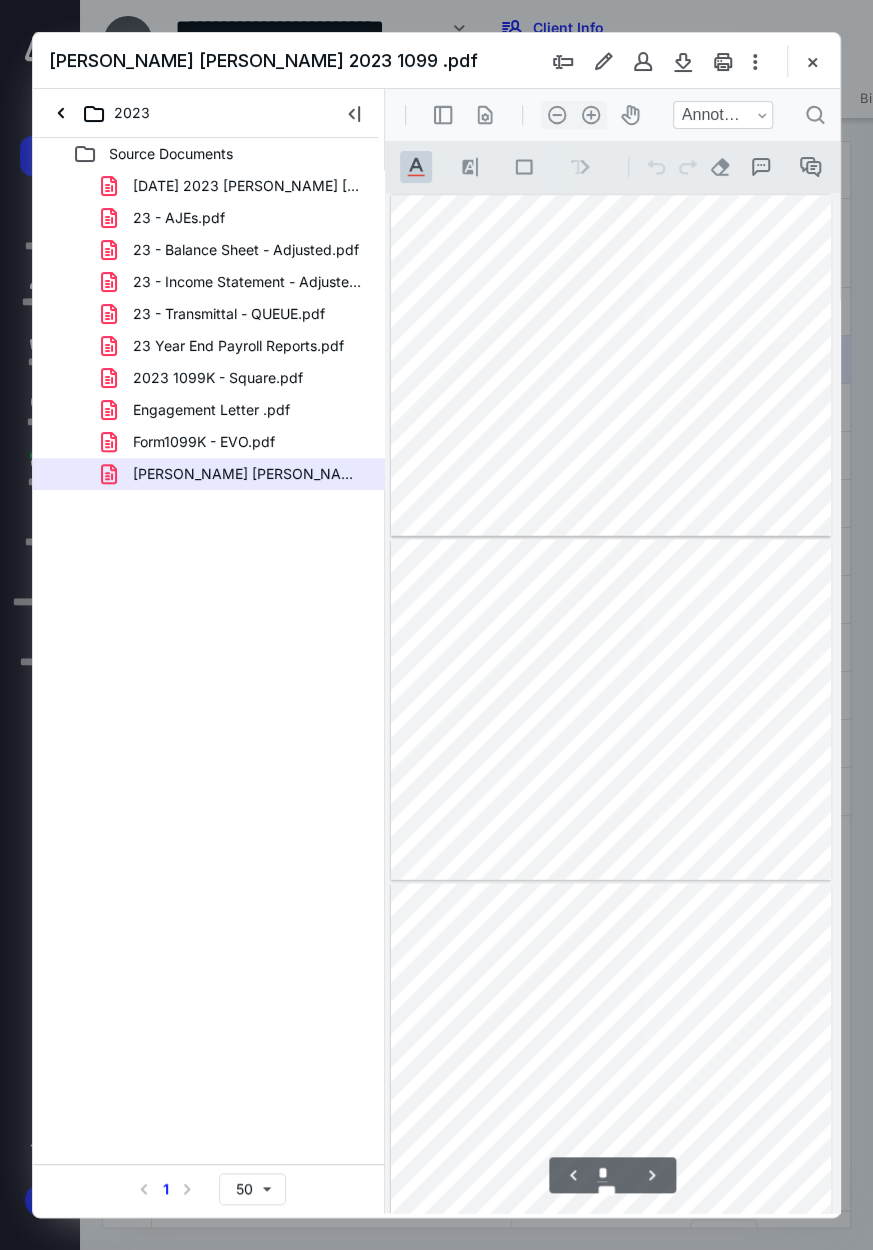 scroll, scrollTop: 1386, scrollLeft: 0, axis: vertical 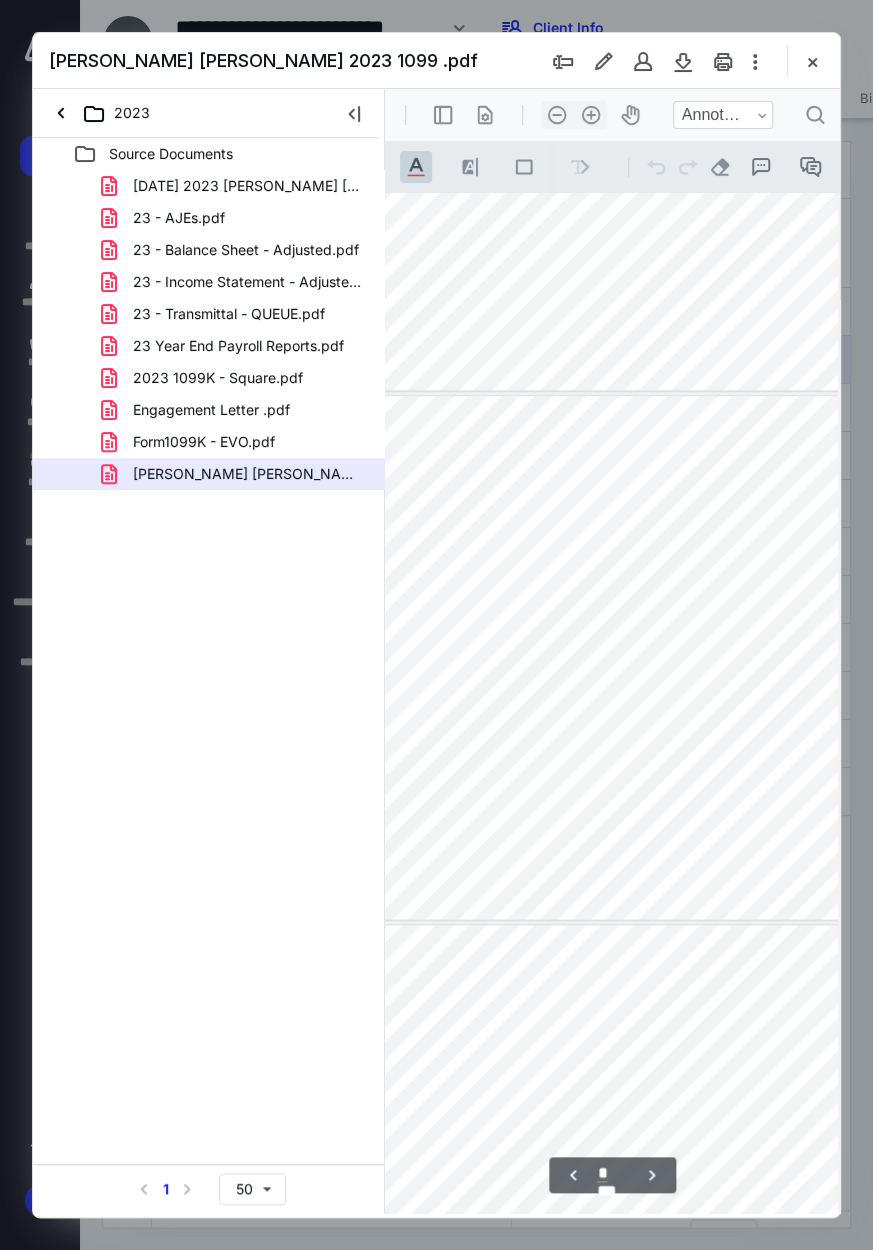 type on "*" 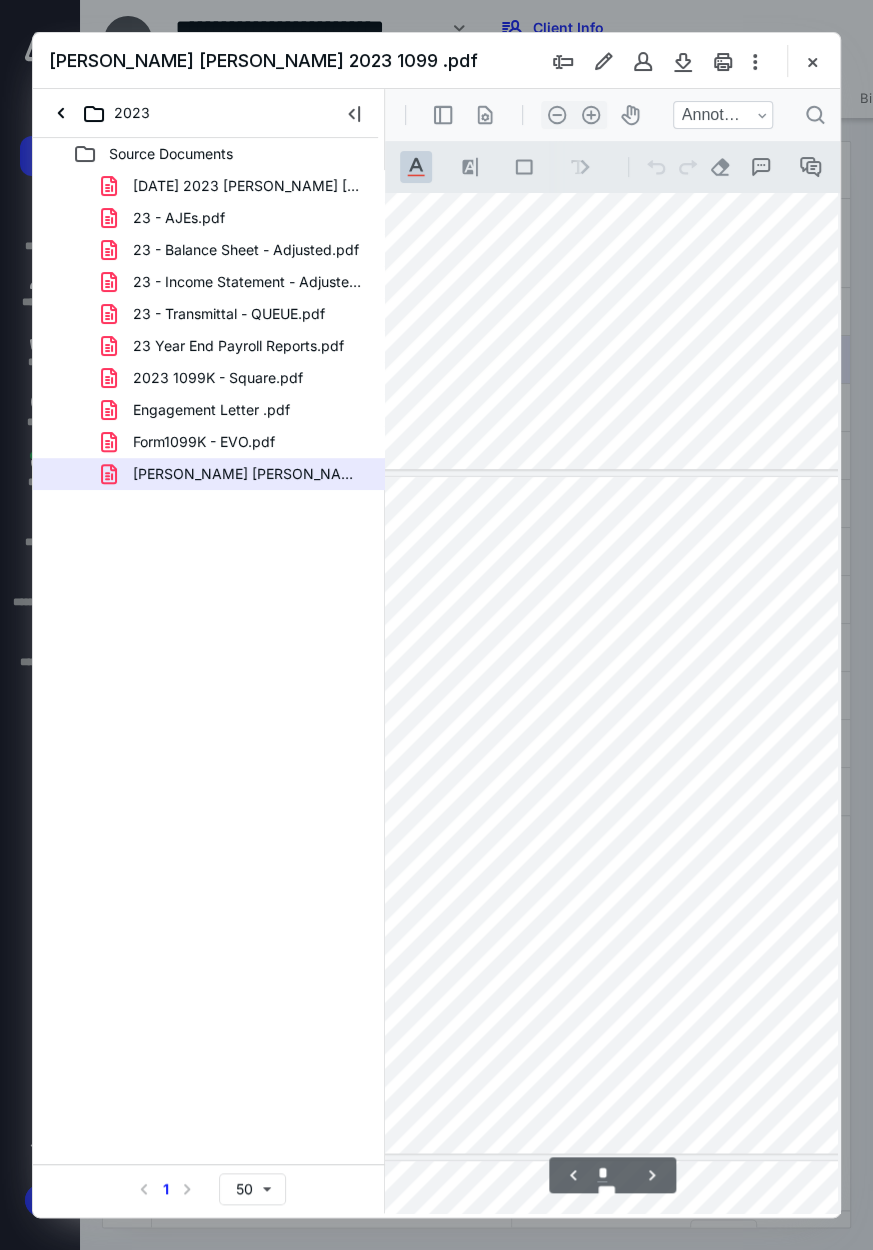 scroll, scrollTop: 670, scrollLeft: 365, axis: both 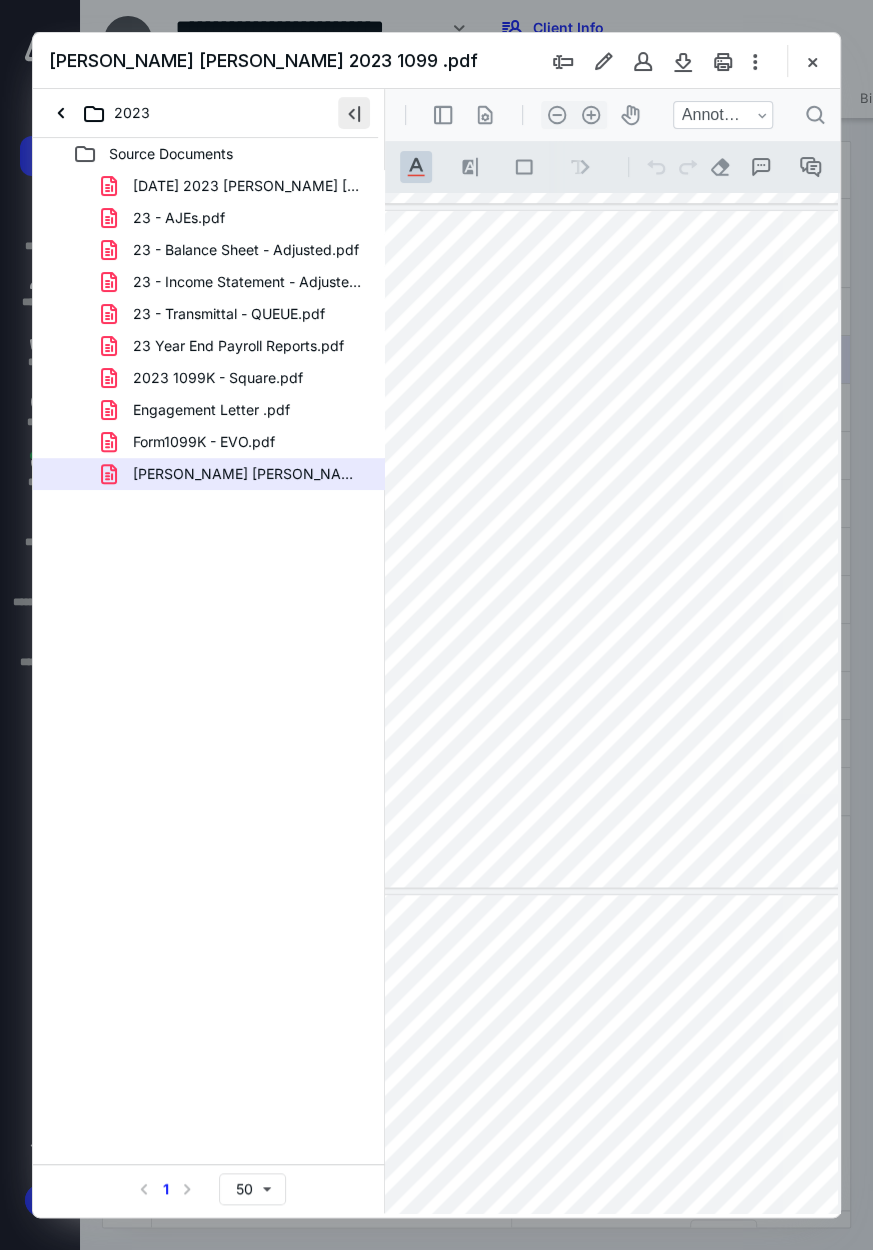 click at bounding box center [354, 113] 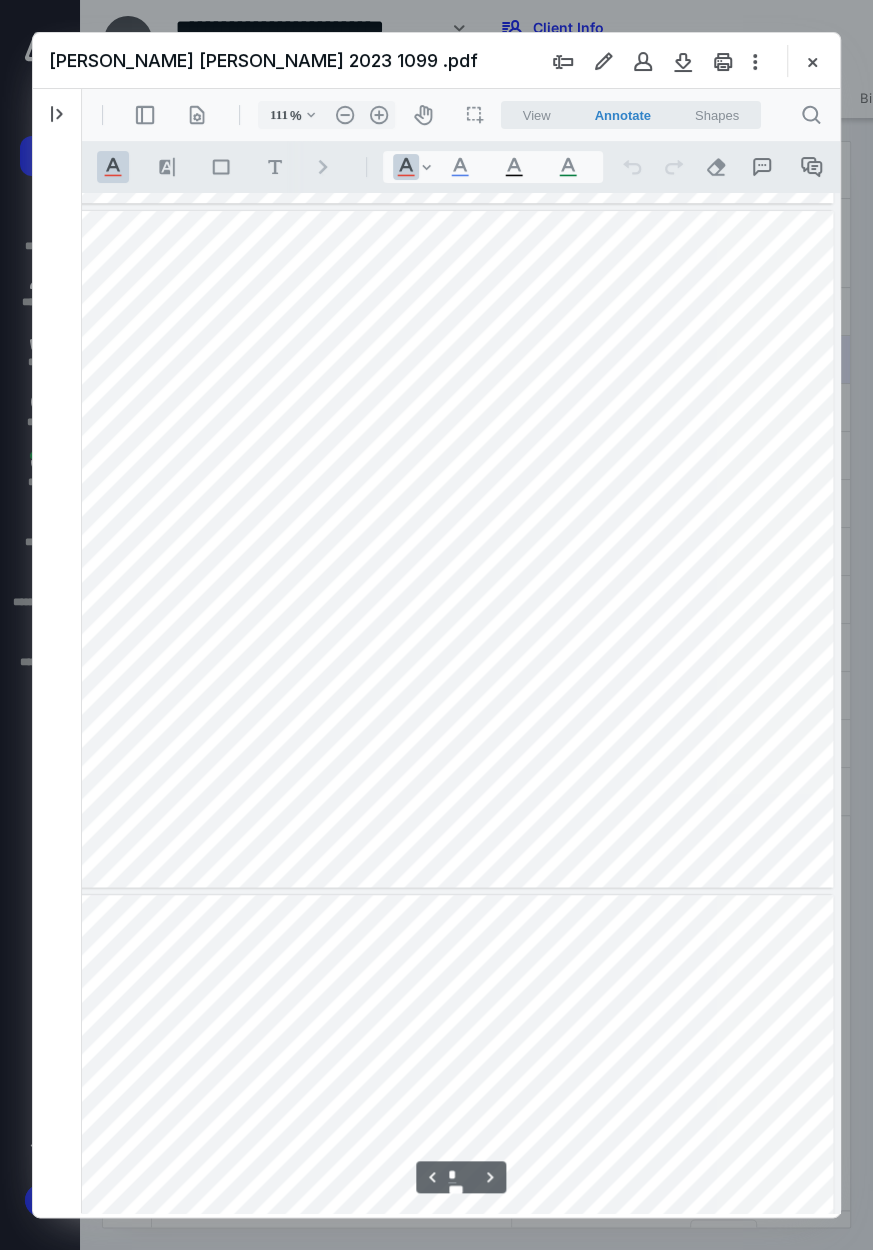 scroll, scrollTop: 670, scrollLeft: 135, axis: both 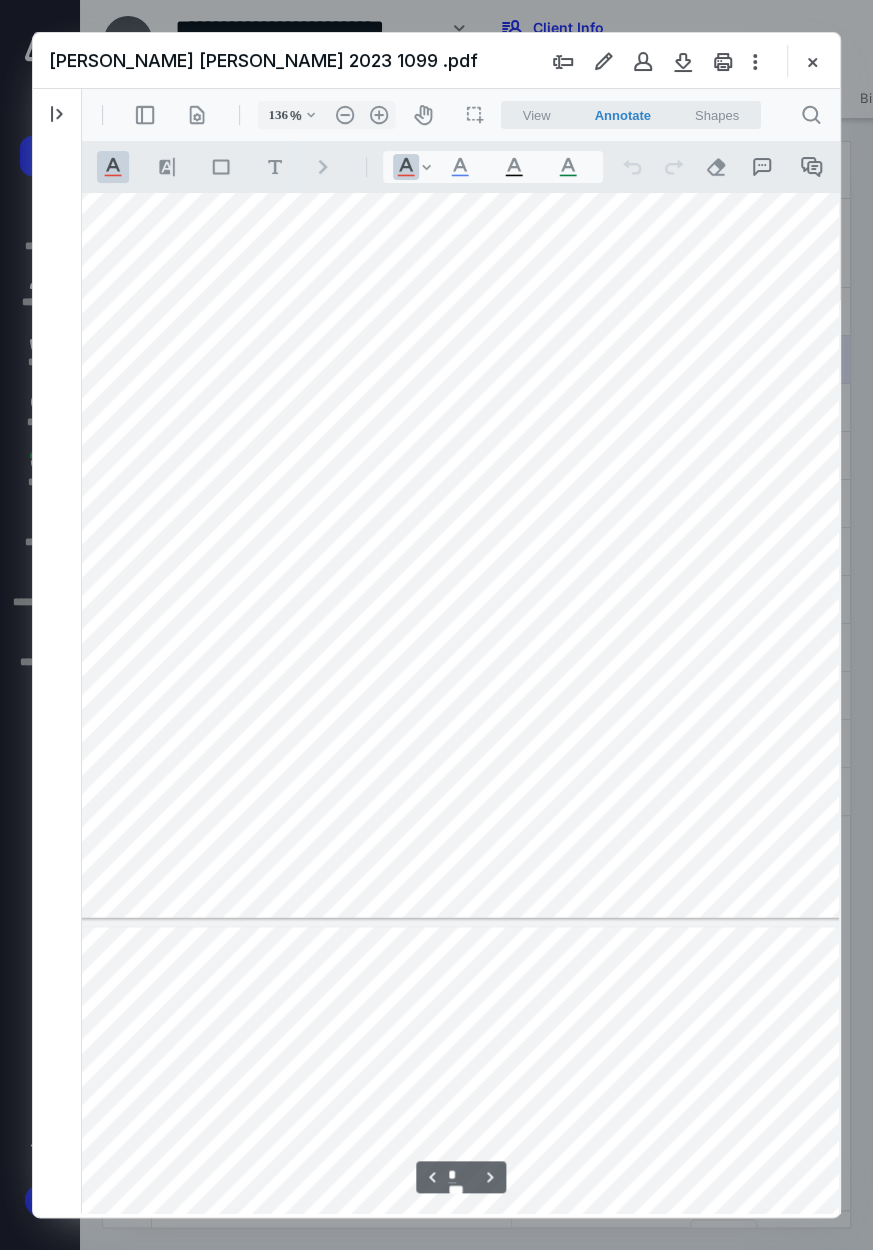 type on "161" 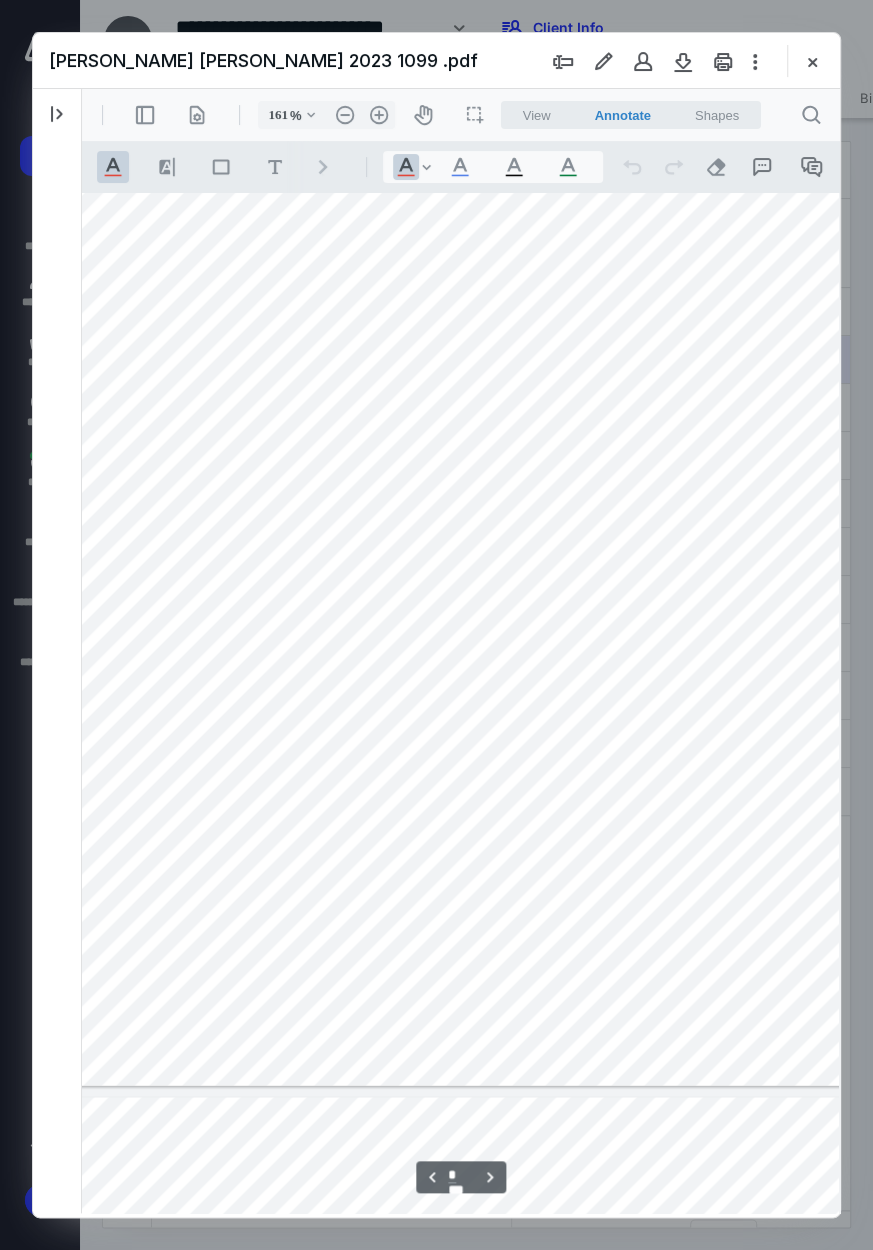 scroll, scrollTop: 954, scrollLeft: 13, axis: both 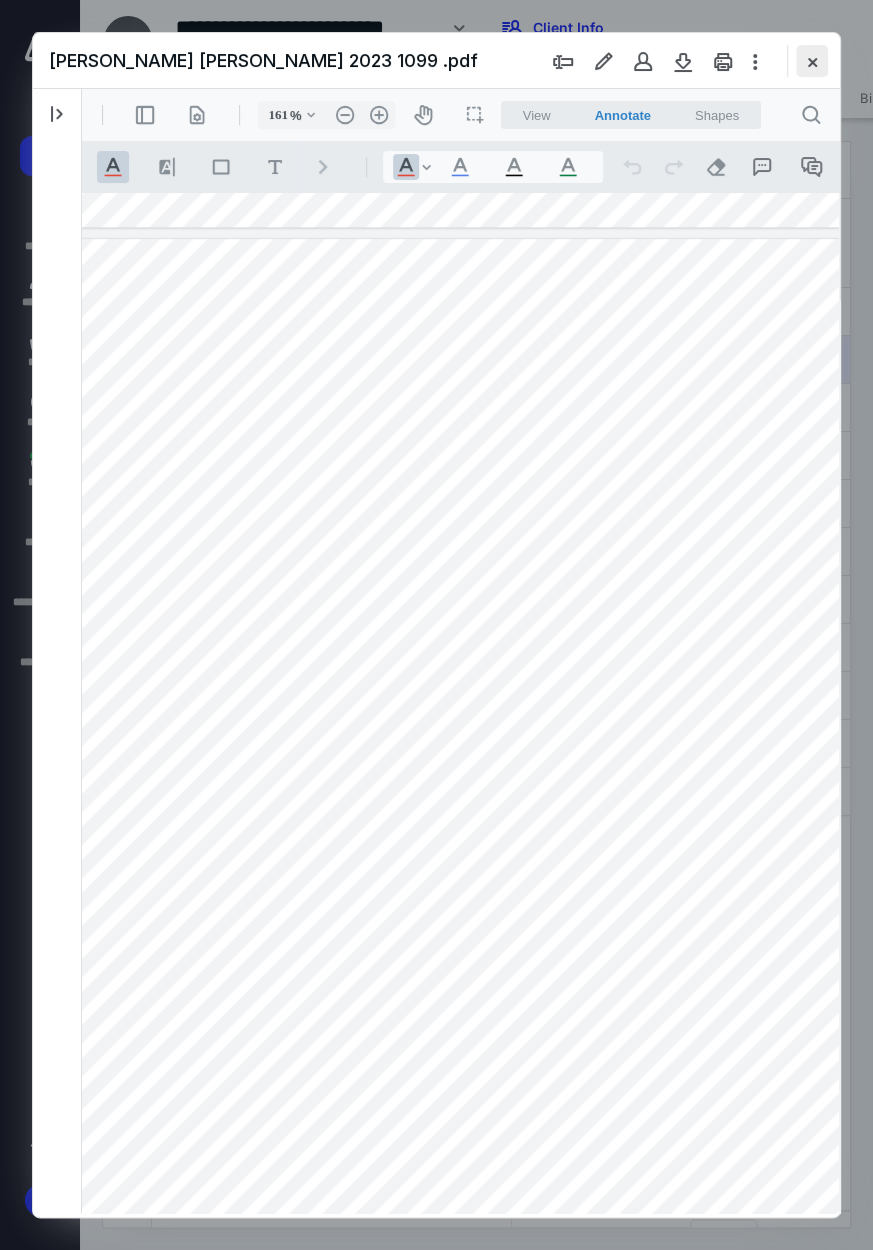 click at bounding box center [812, 61] 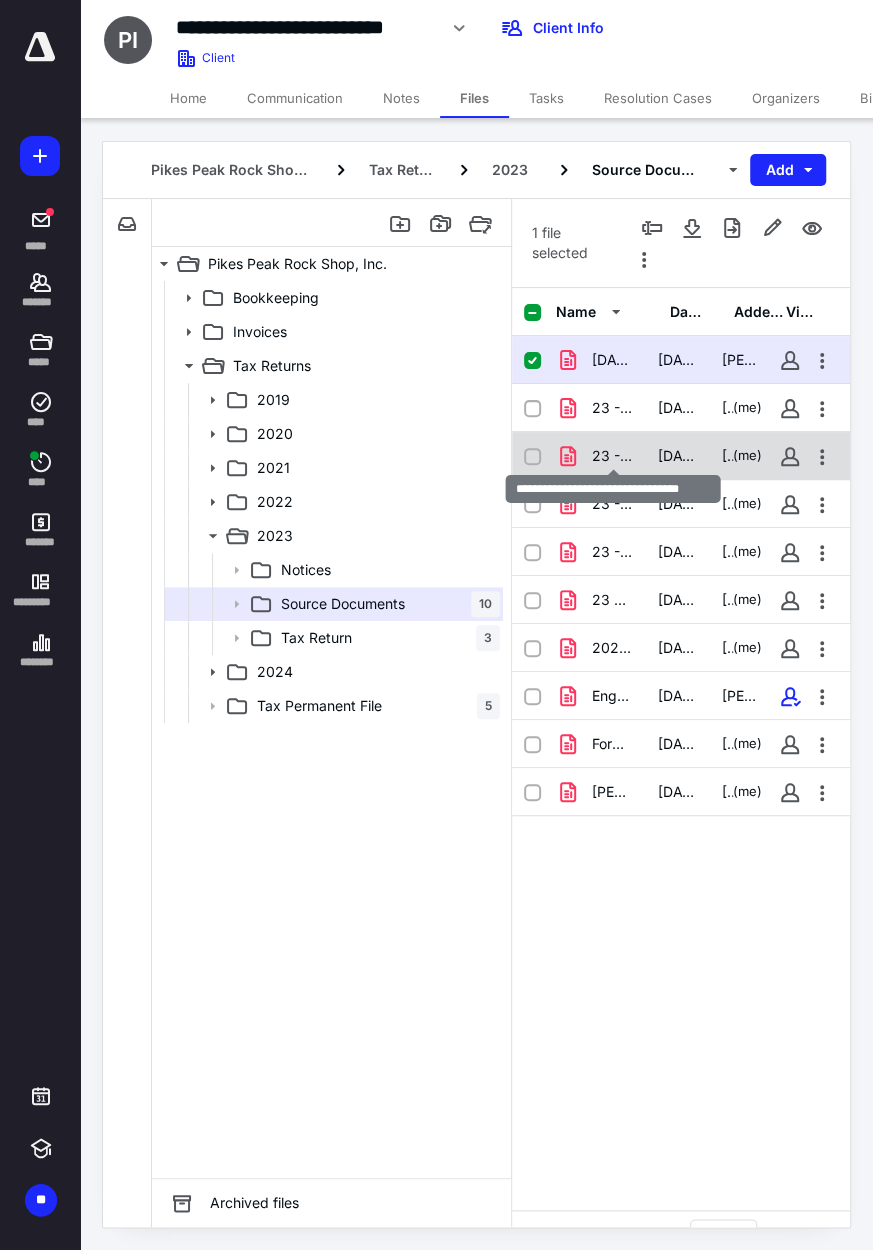 click on "23 - Balance Sheet - Adjusted.pdf" at bounding box center [613, 456] 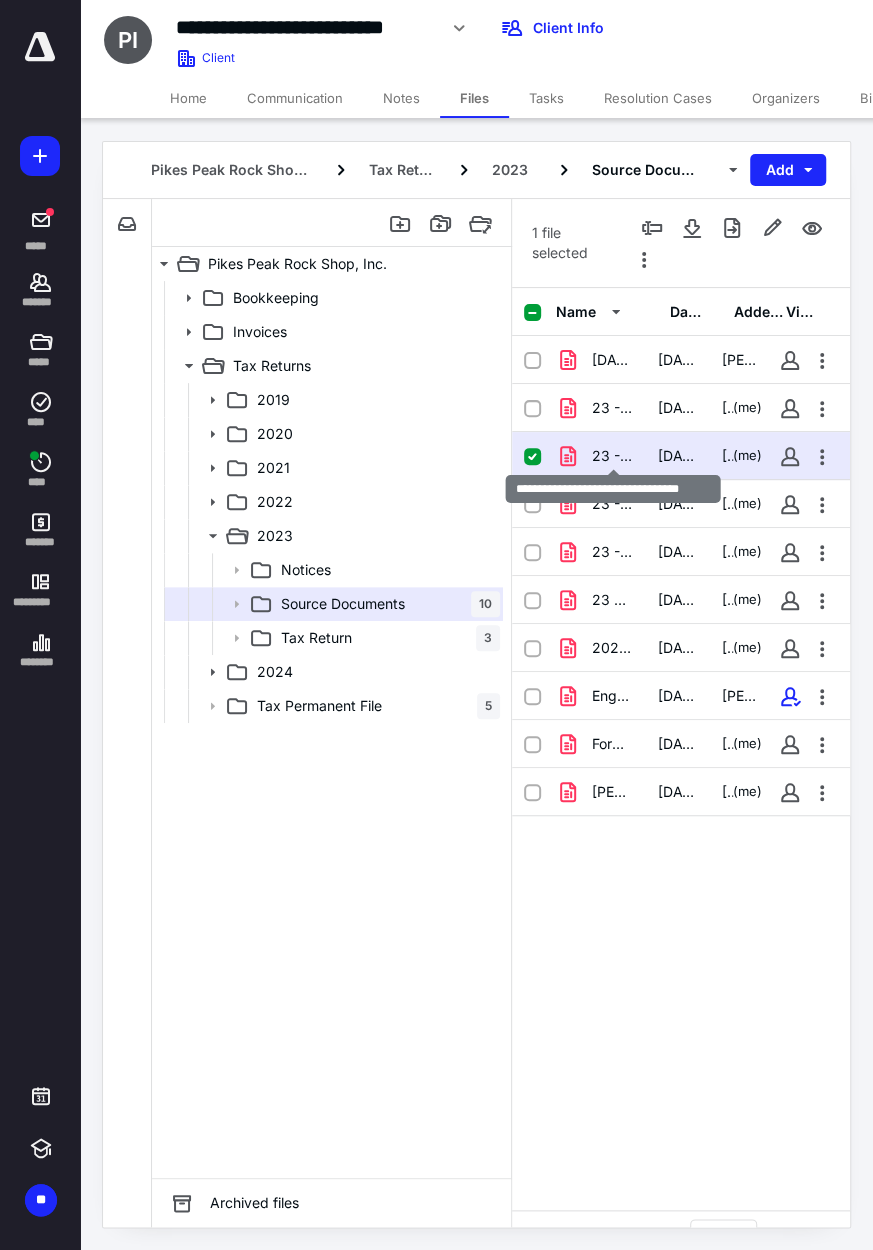 click on "23 - Balance Sheet - Adjusted.pdf" at bounding box center [613, 456] 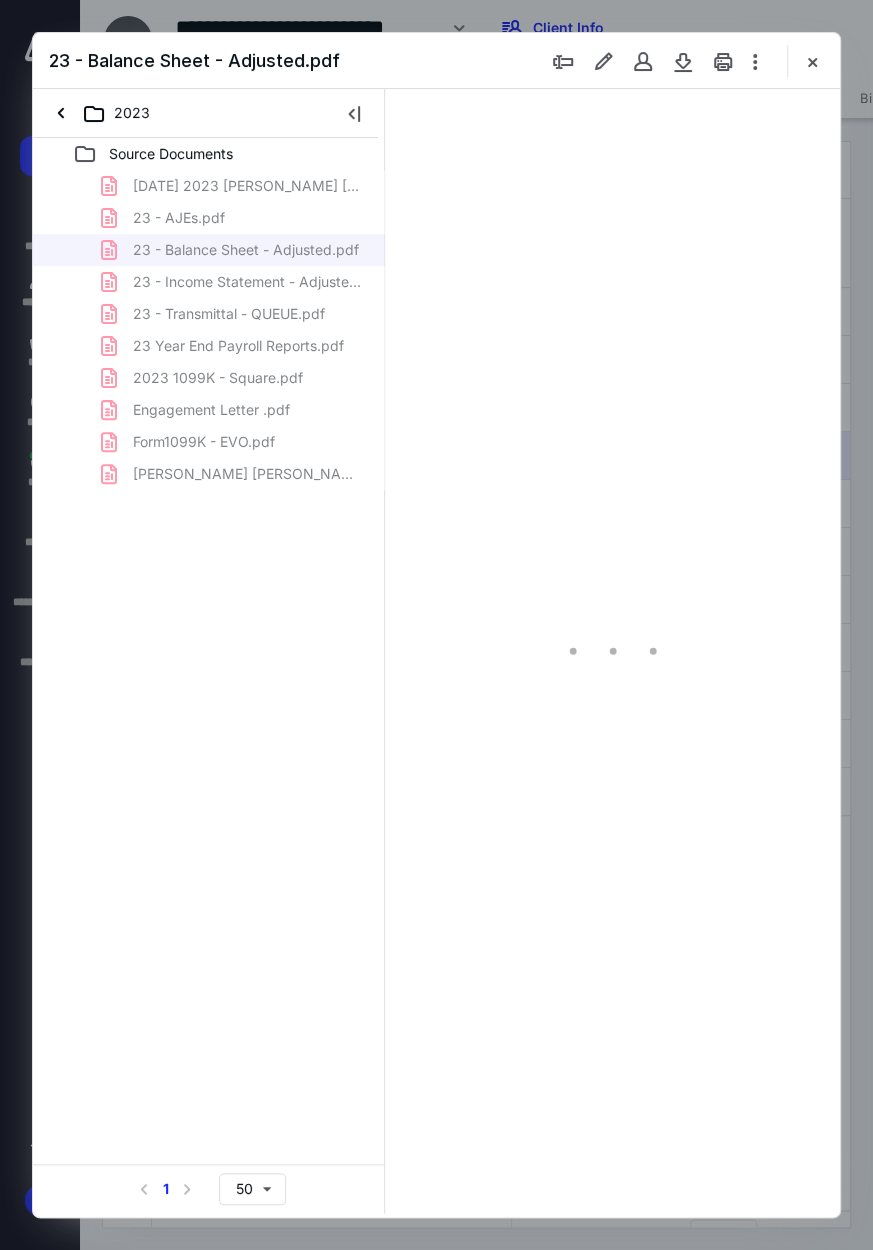 scroll, scrollTop: 0, scrollLeft: 0, axis: both 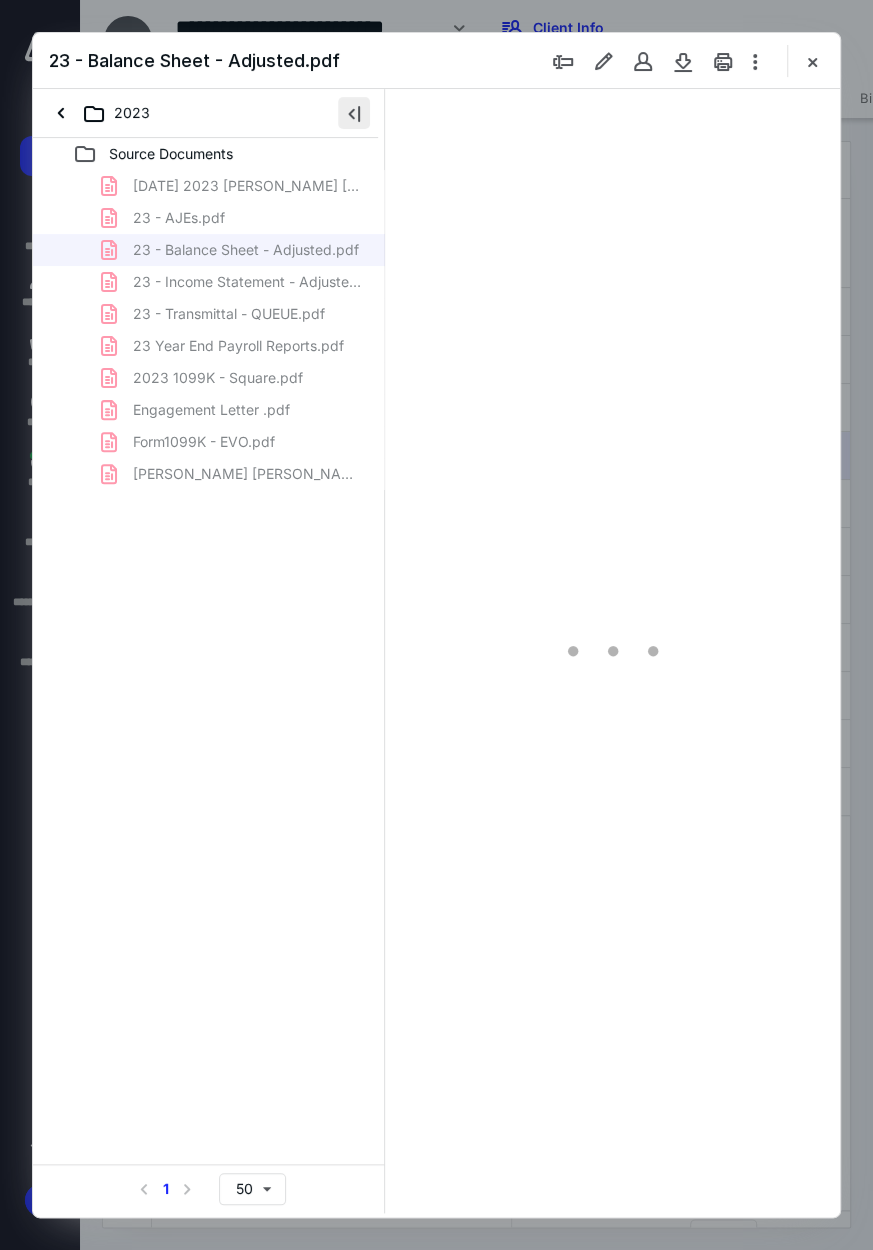 type on "*" 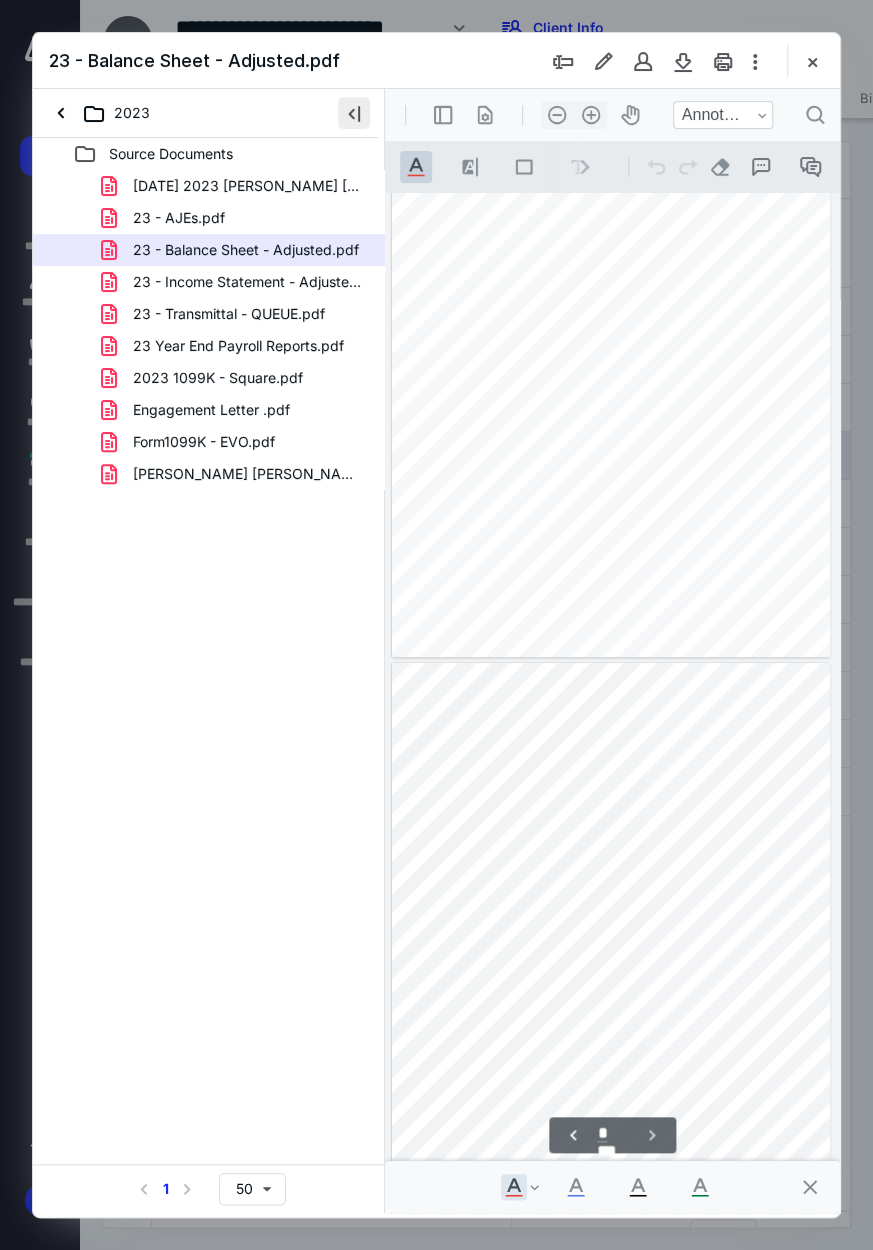 click at bounding box center (354, 113) 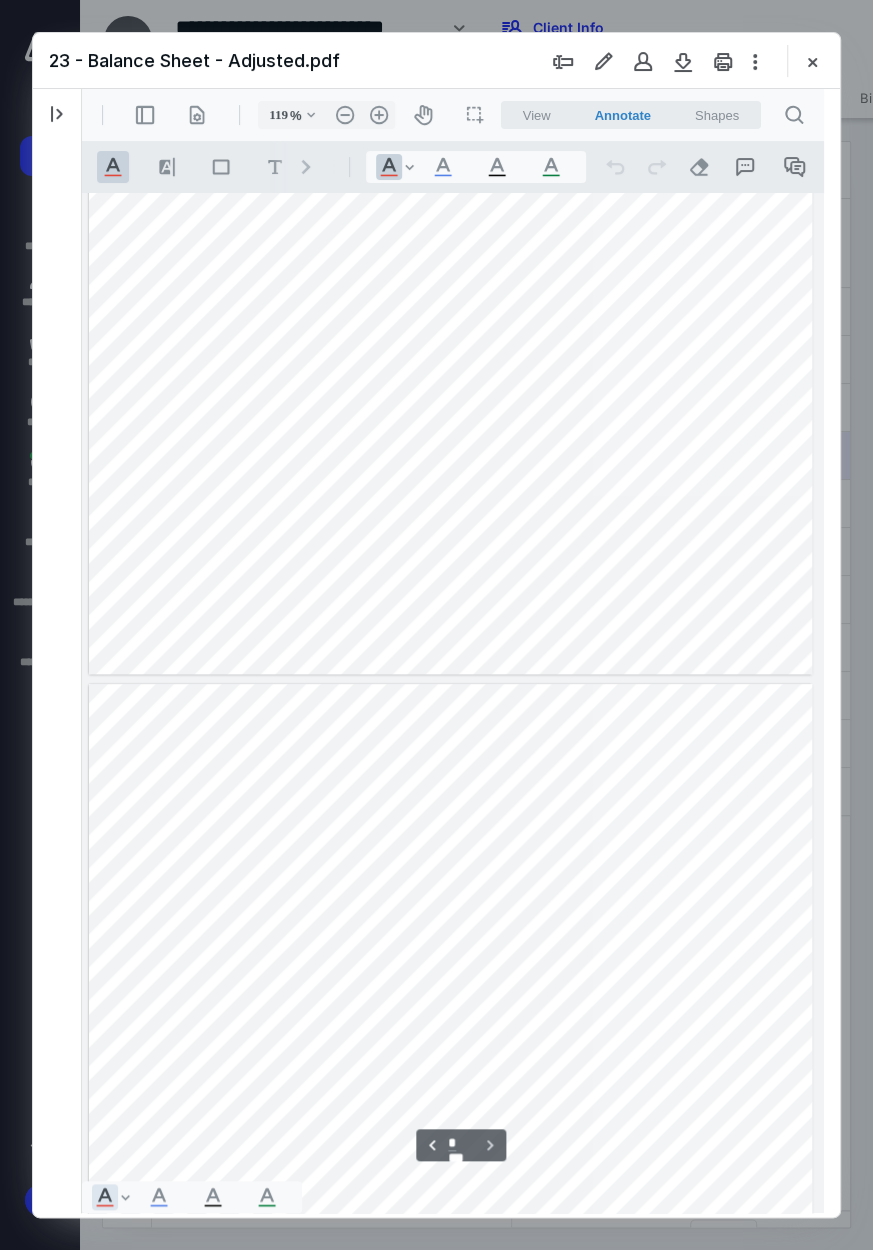 type on "120" 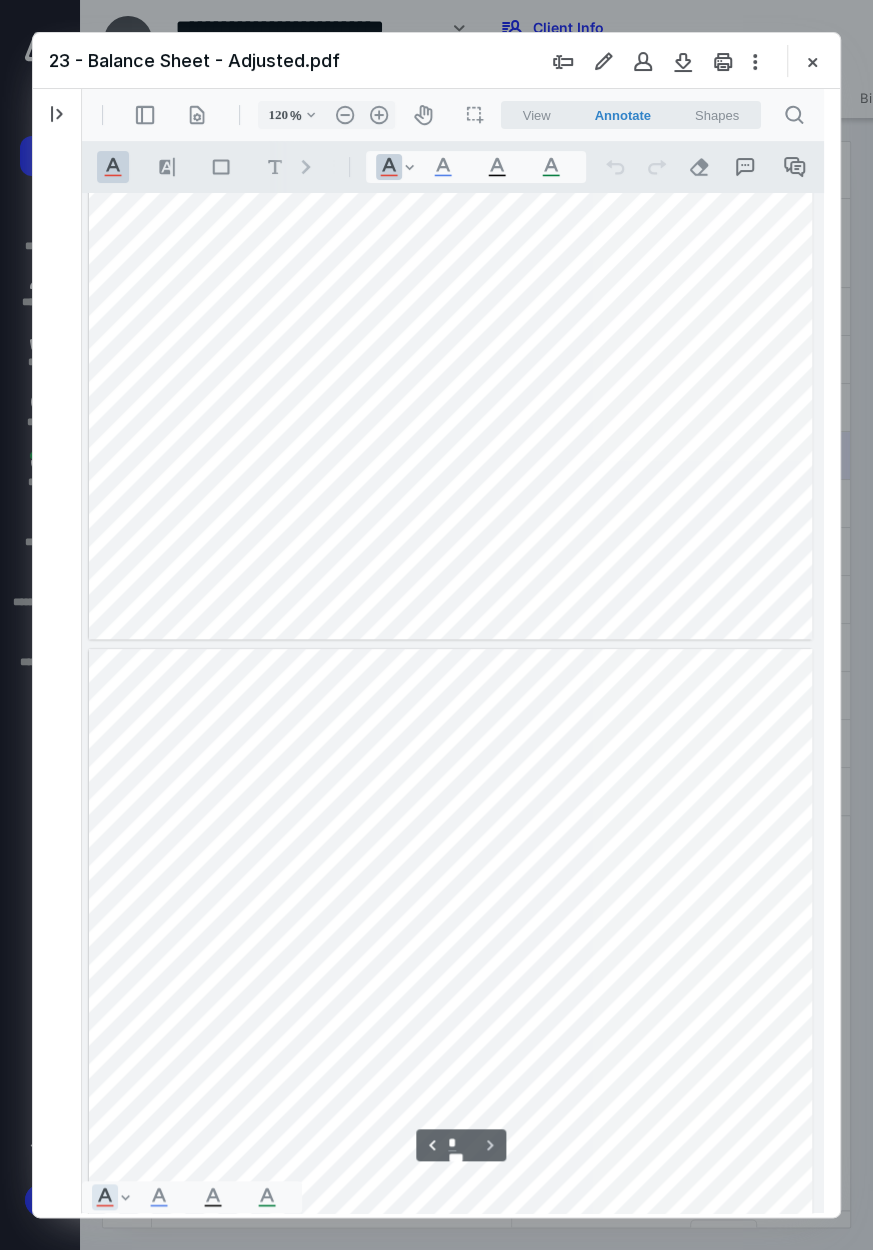 scroll, scrollTop: 496, scrollLeft: 0, axis: vertical 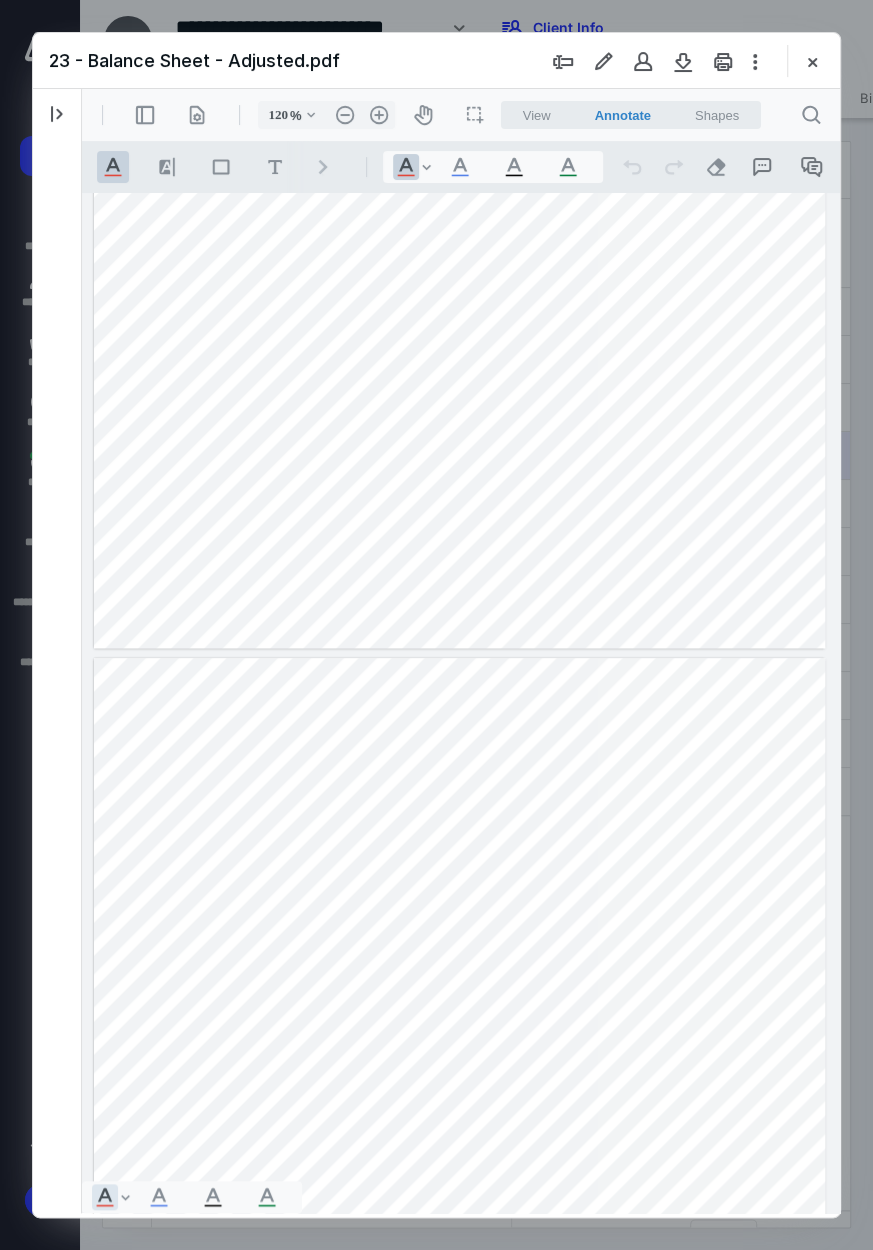 type on "*" 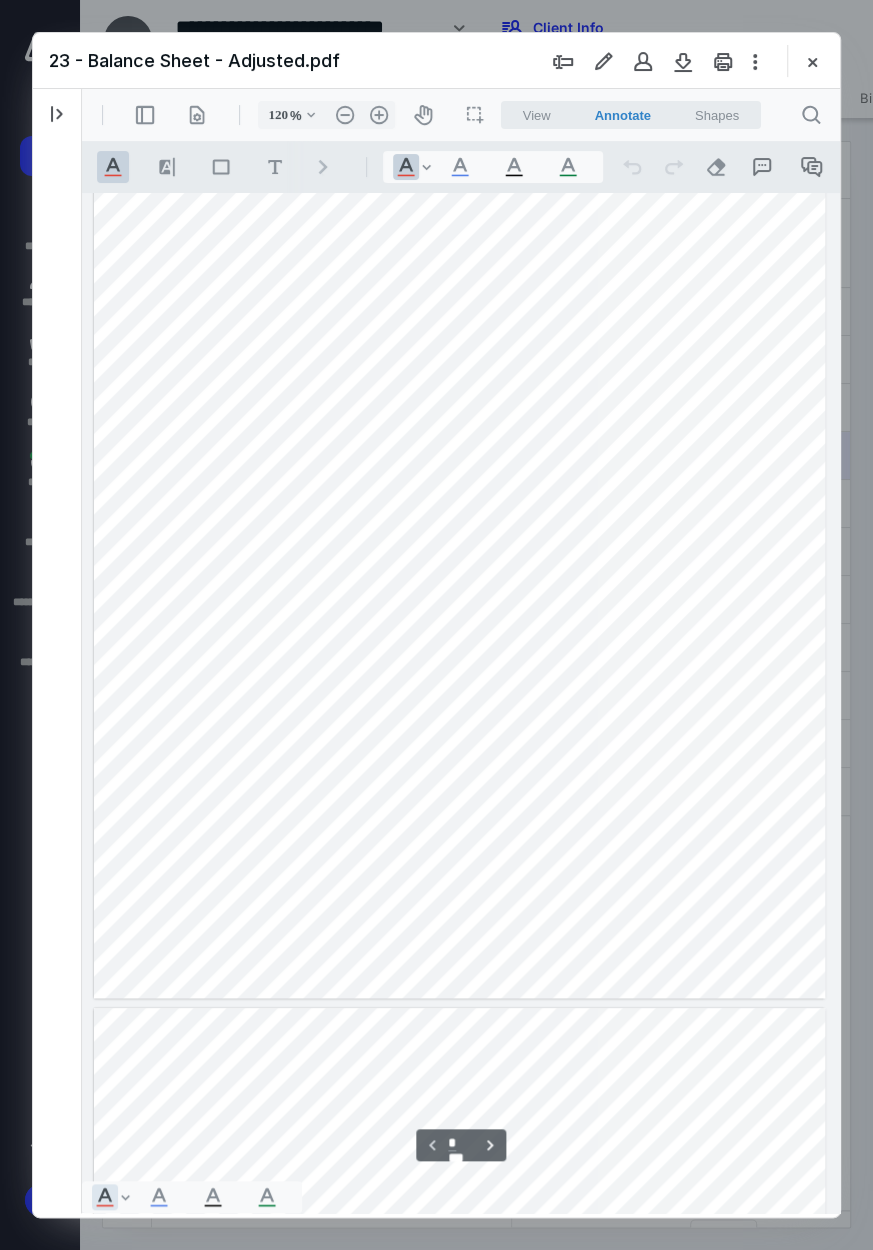 scroll, scrollTop: 0, scrollLeft: 0, axis: both 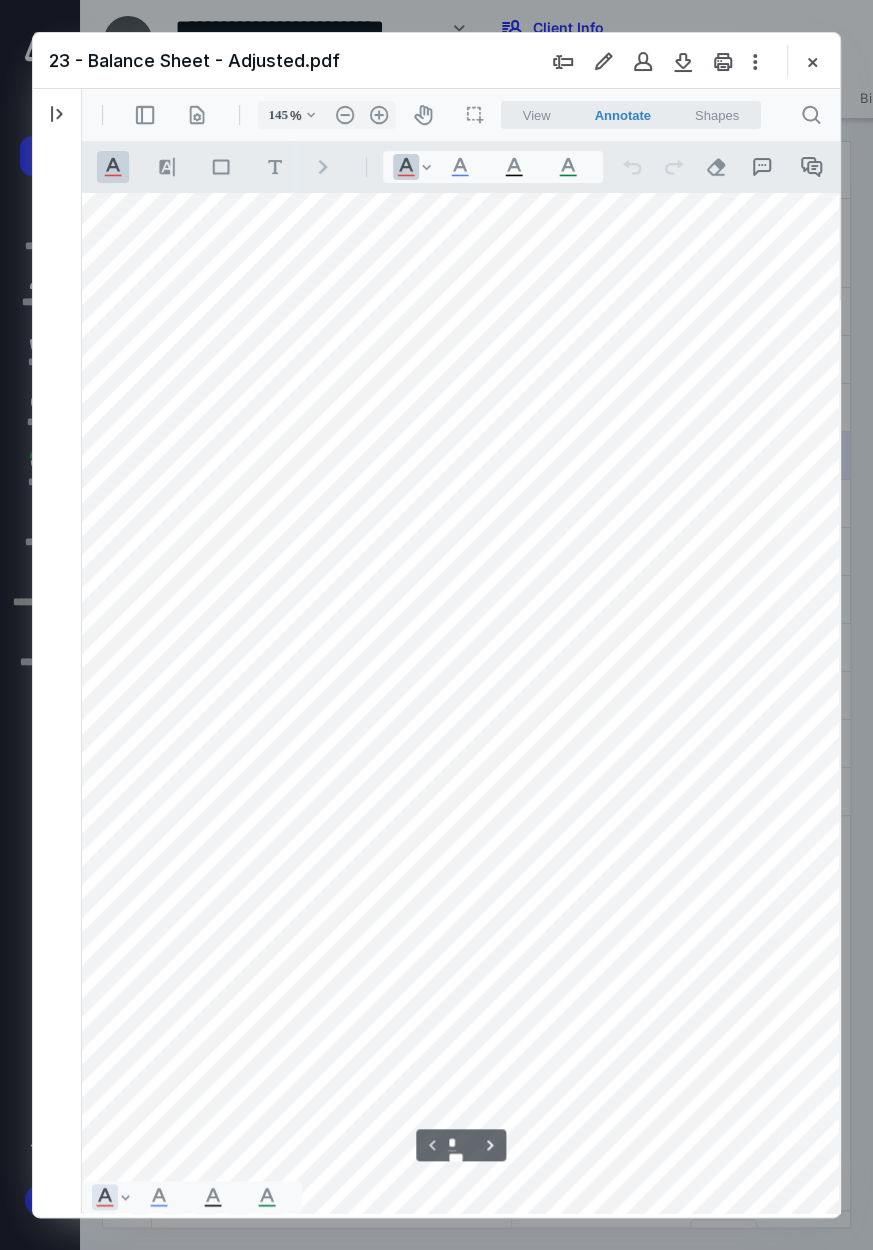 type on "170" 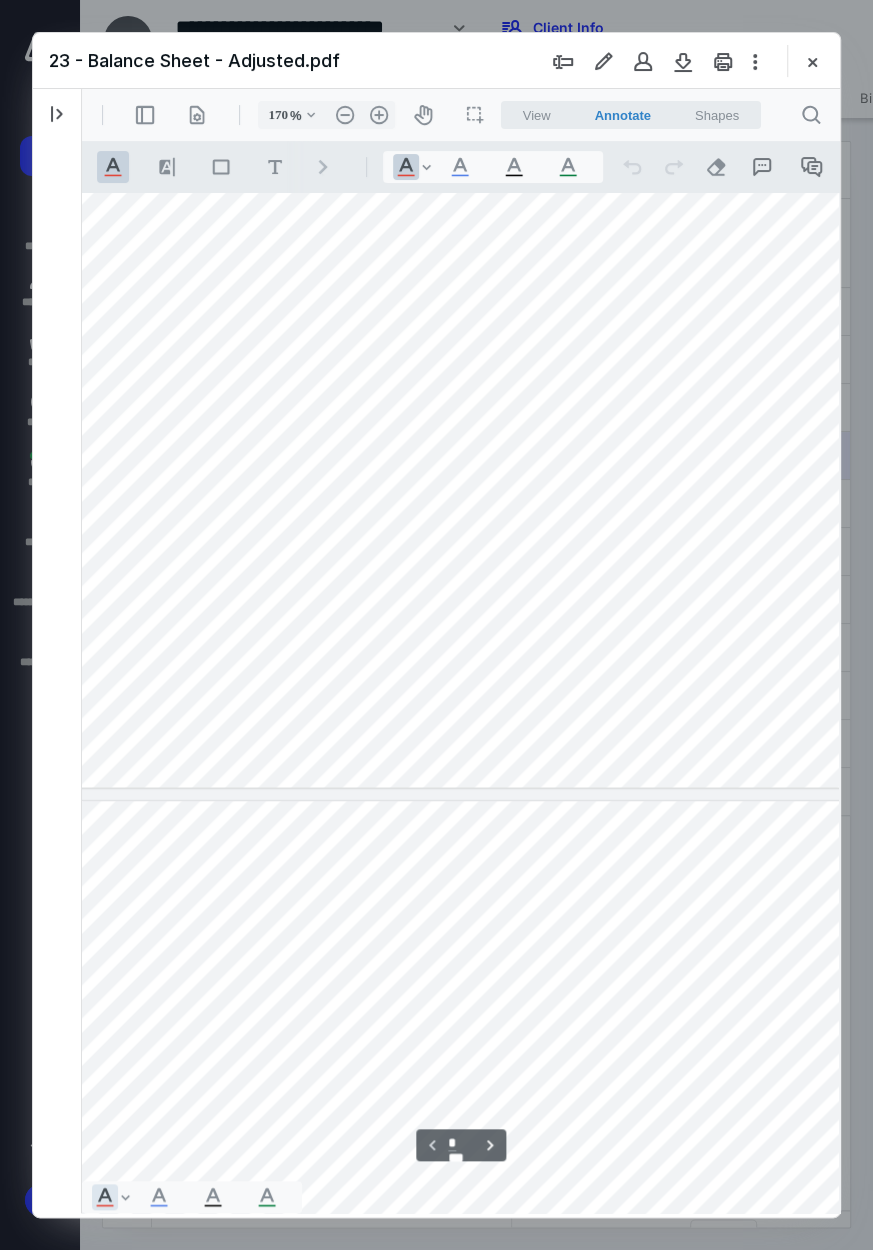 scroll, scrollTop: 672, scrollLeft: 139, axis: both 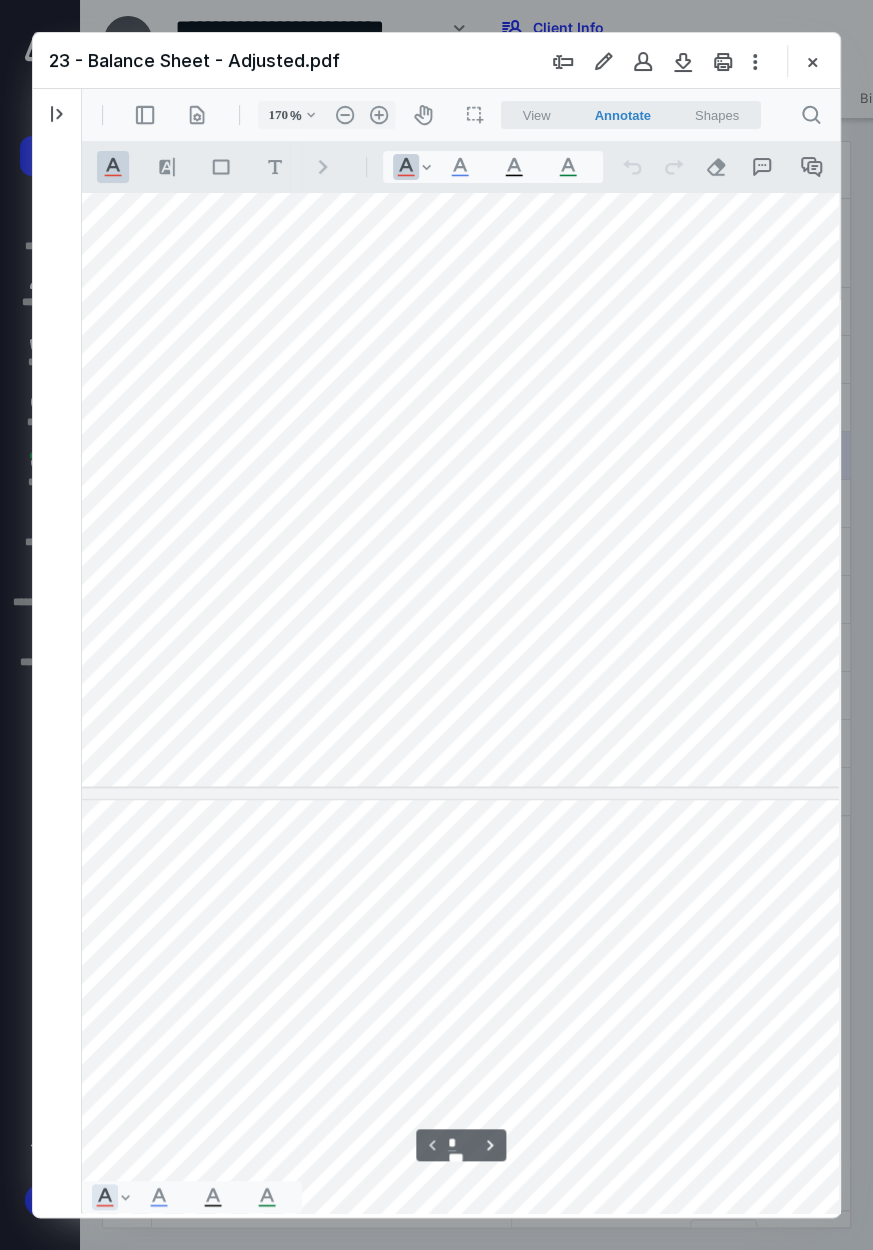 type on "*" 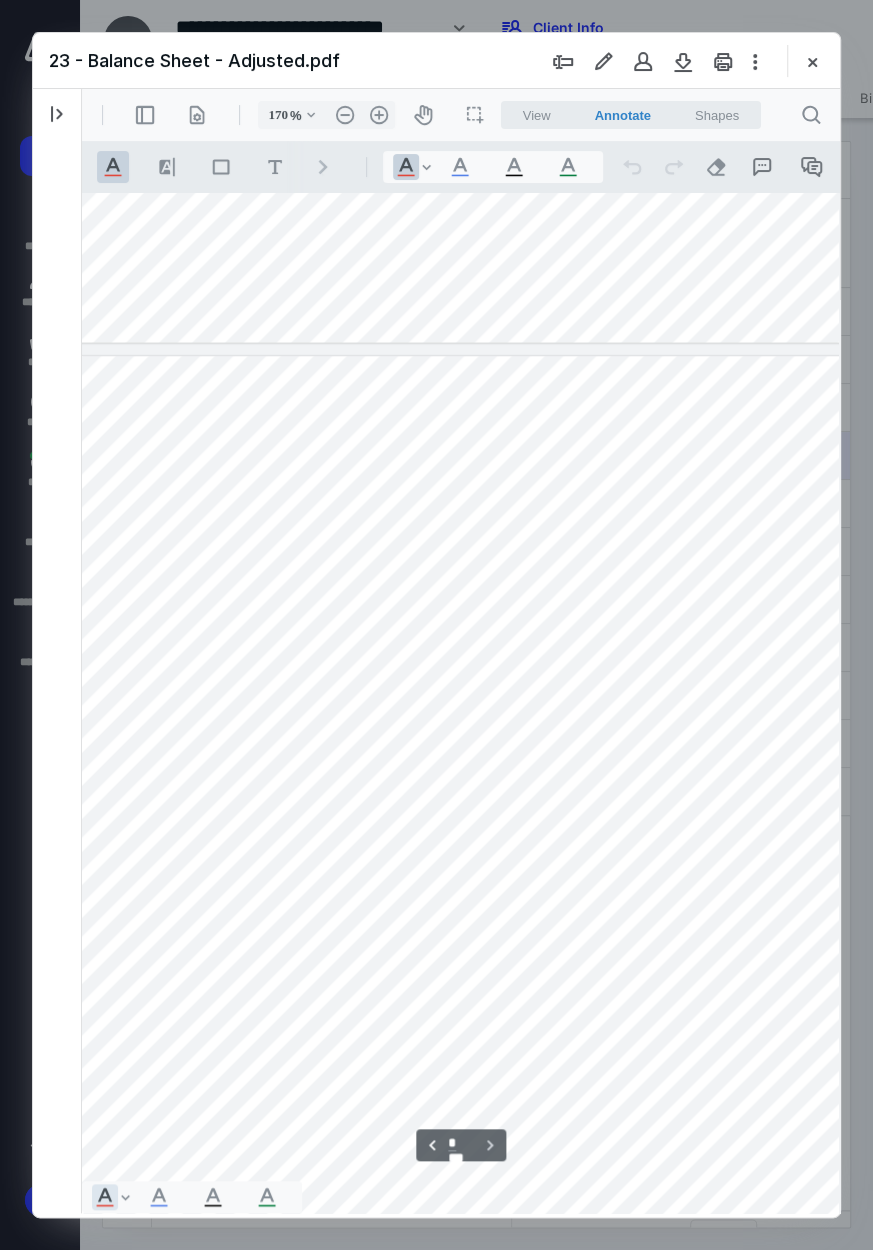 scroll, scrollTop: 1217, scrollLeft: 139, axis: both 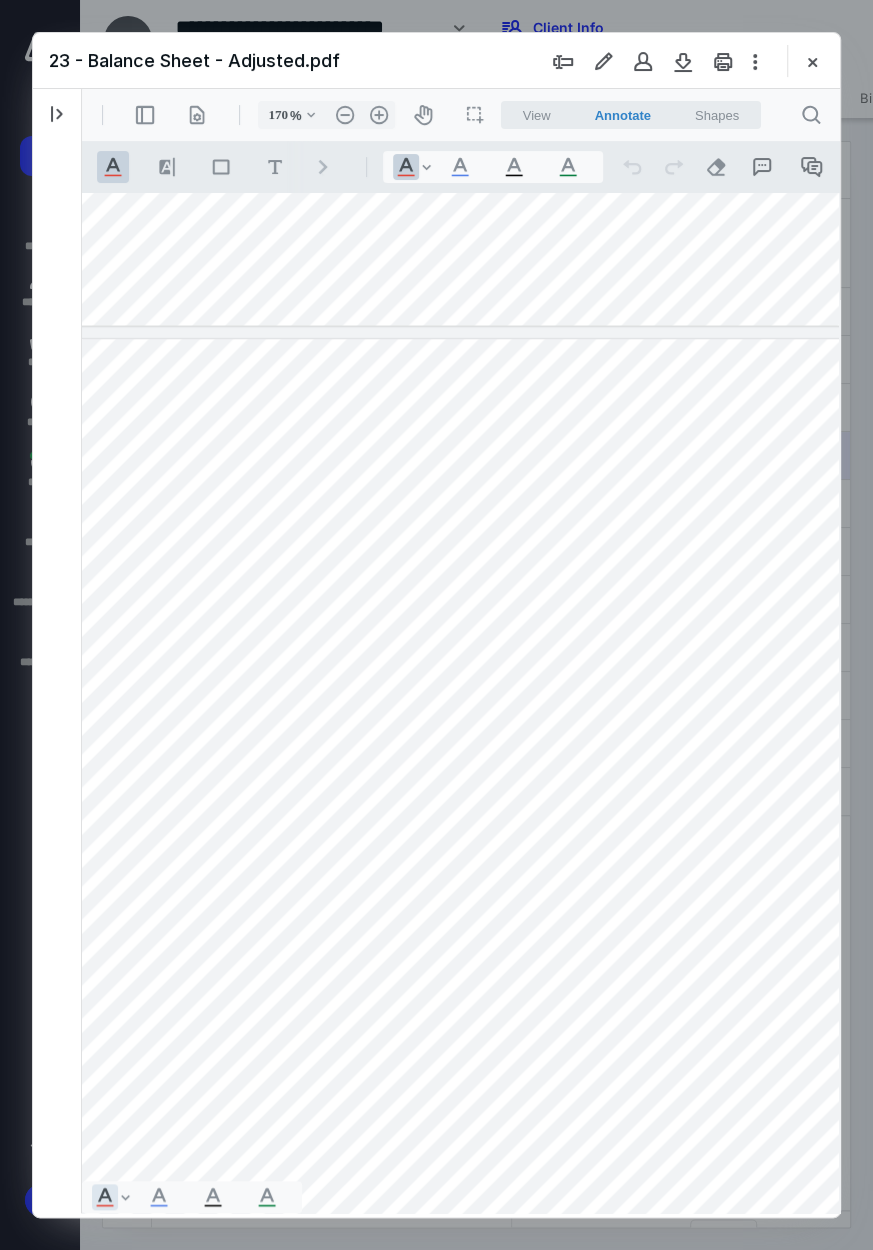 type 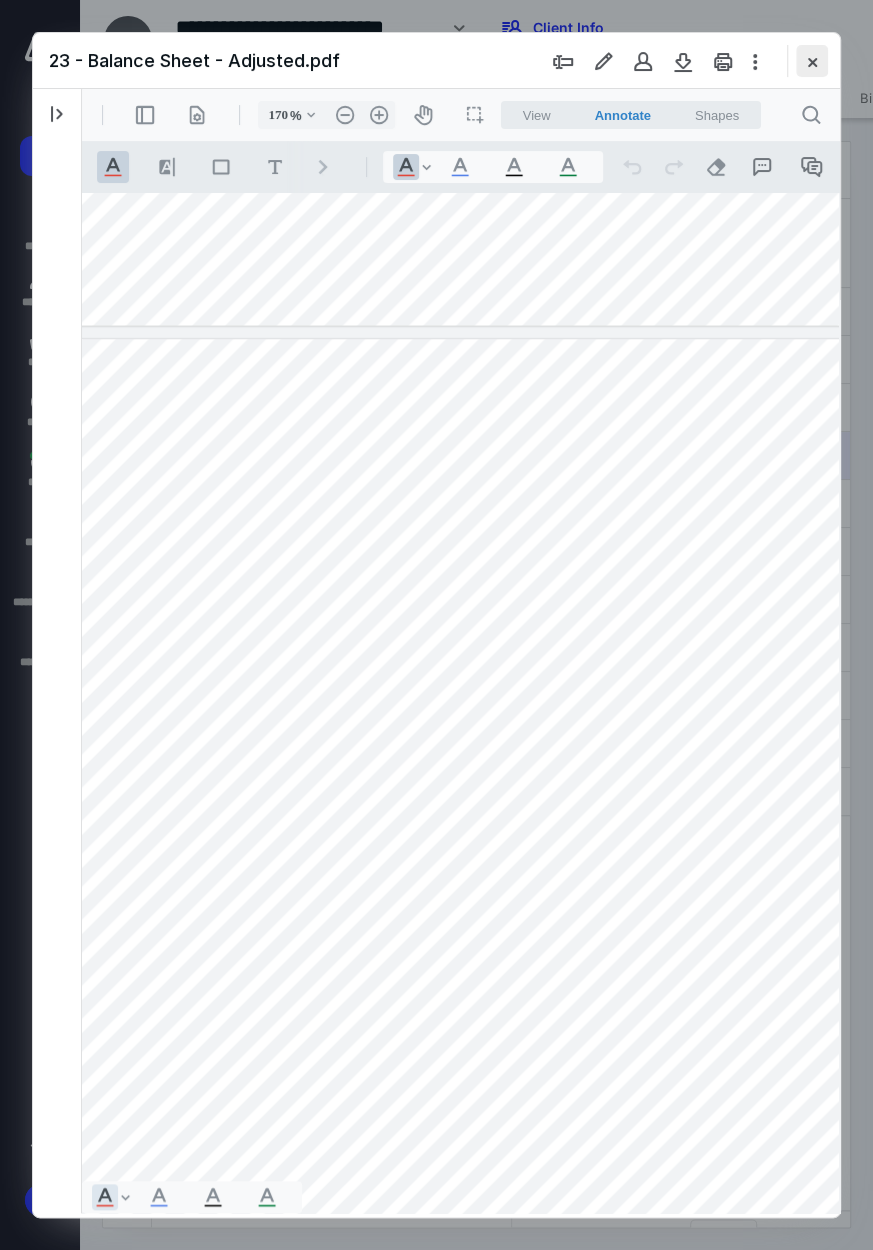 click at bounding box center (812, 61) 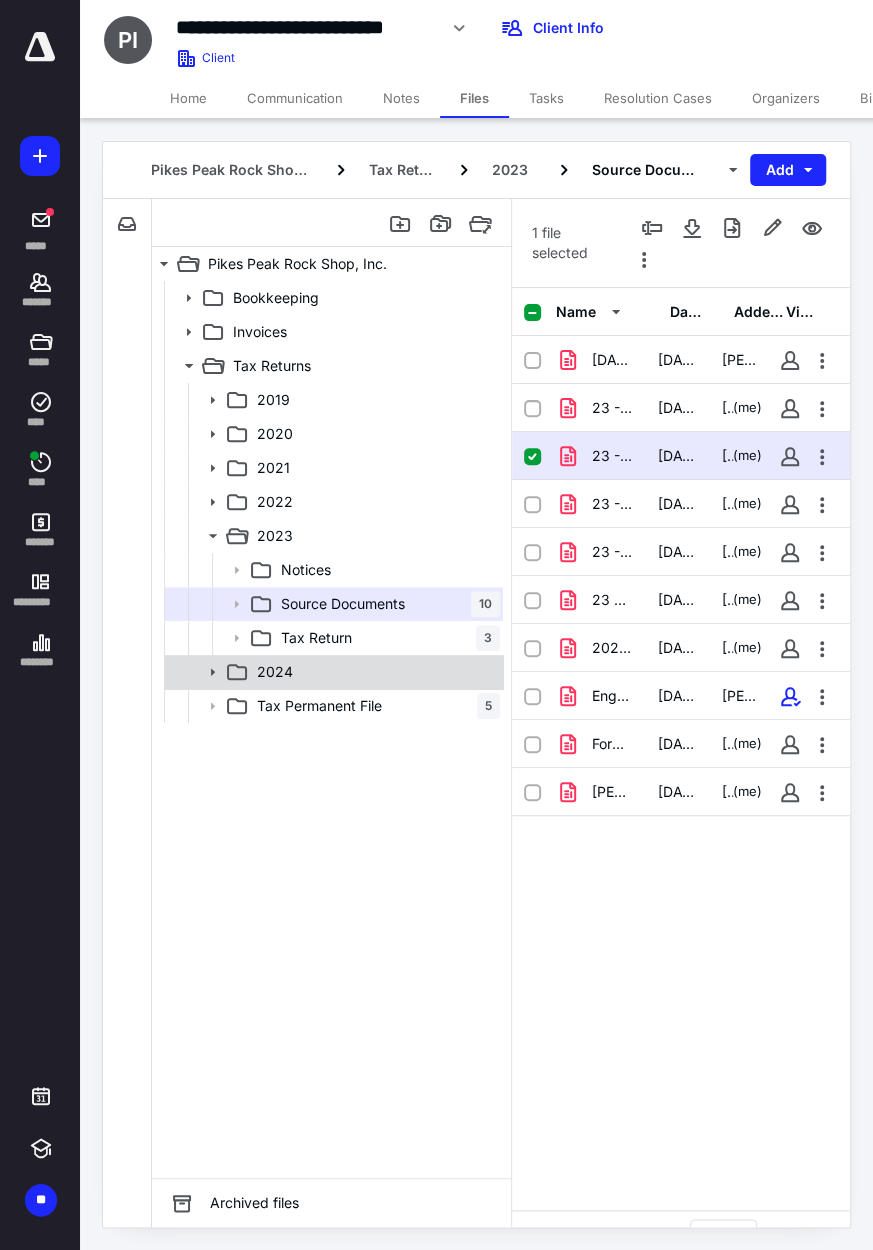 click on "2024" at bounding box center [374, 672] 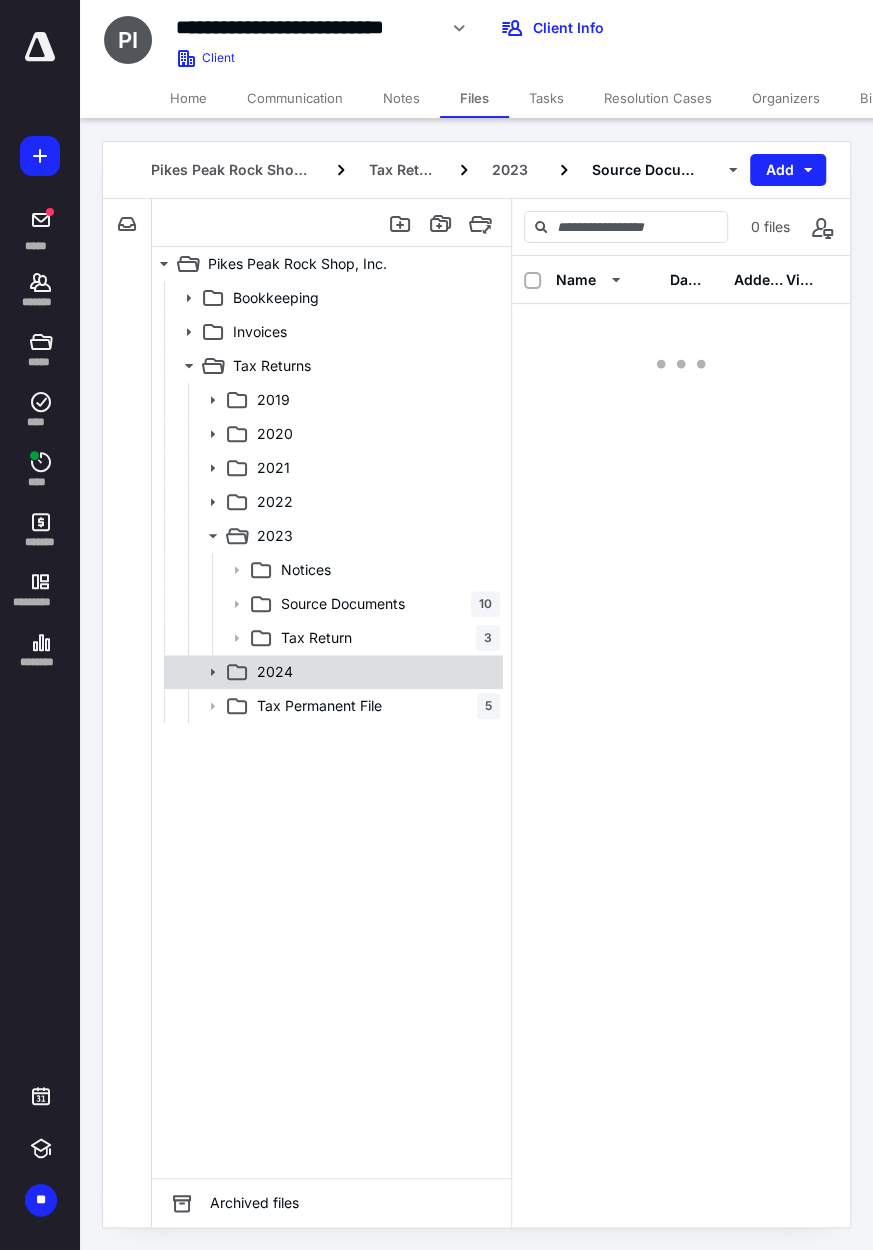 click on "2024" at bounding box center (374, 672) 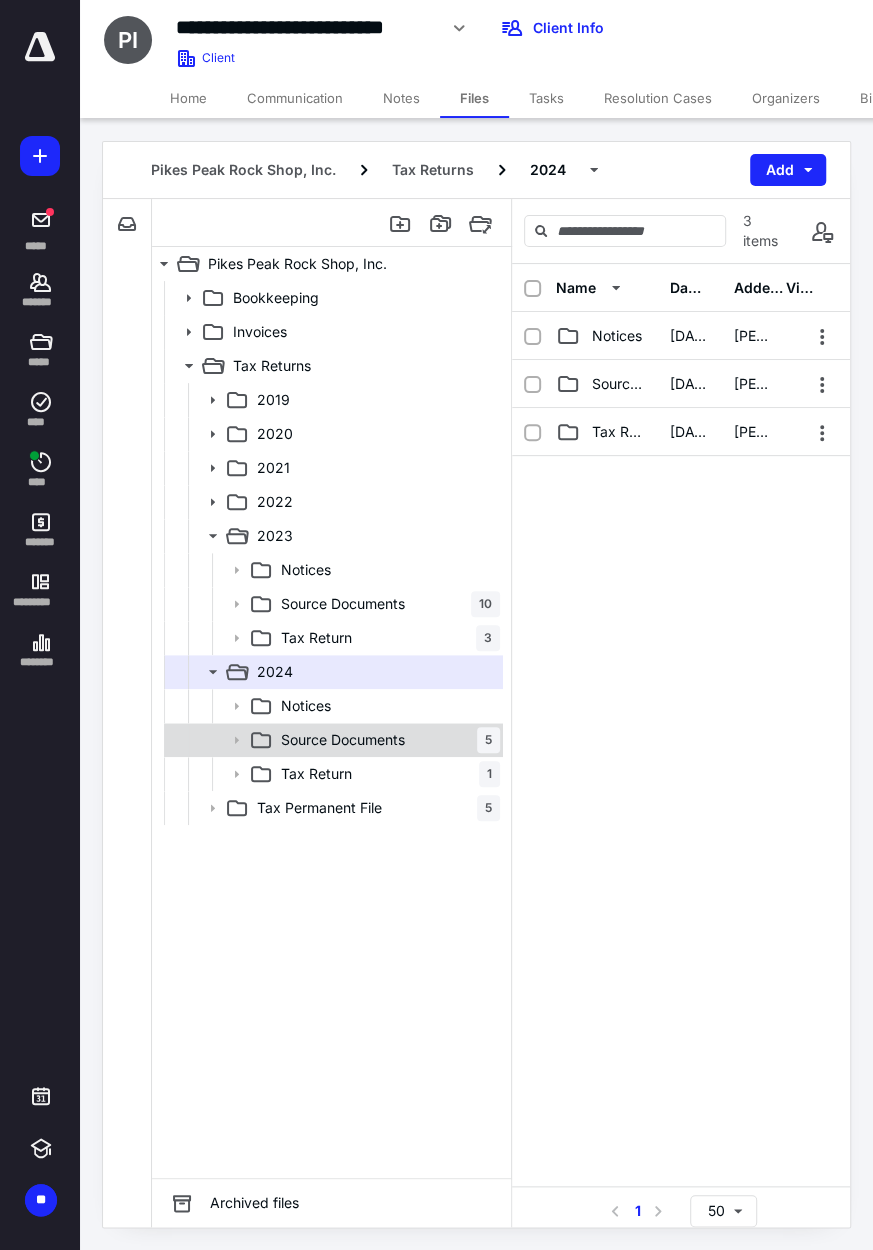 click on "Source Documents" at bounding box center (343, 740) 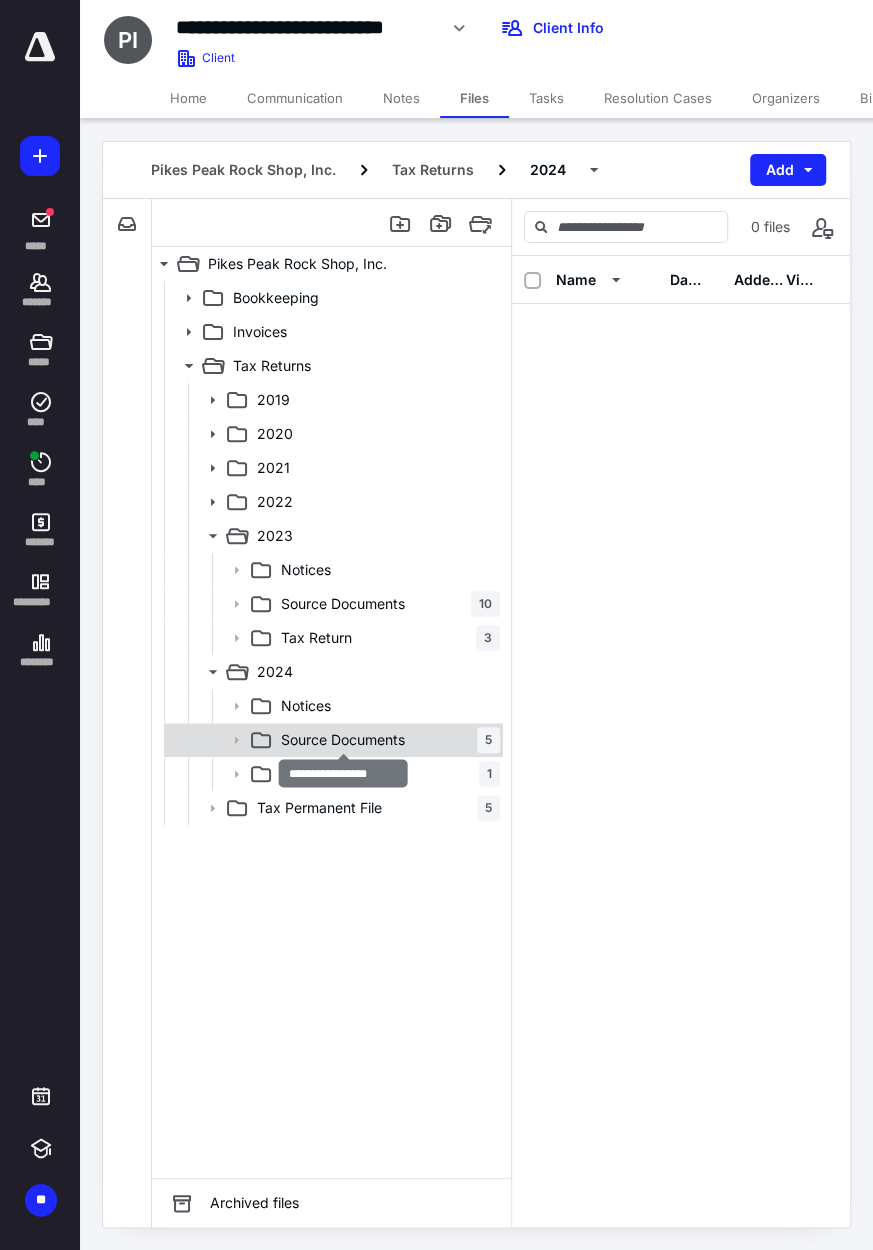 click on "Source Documents" at bounding box center (343, 740) 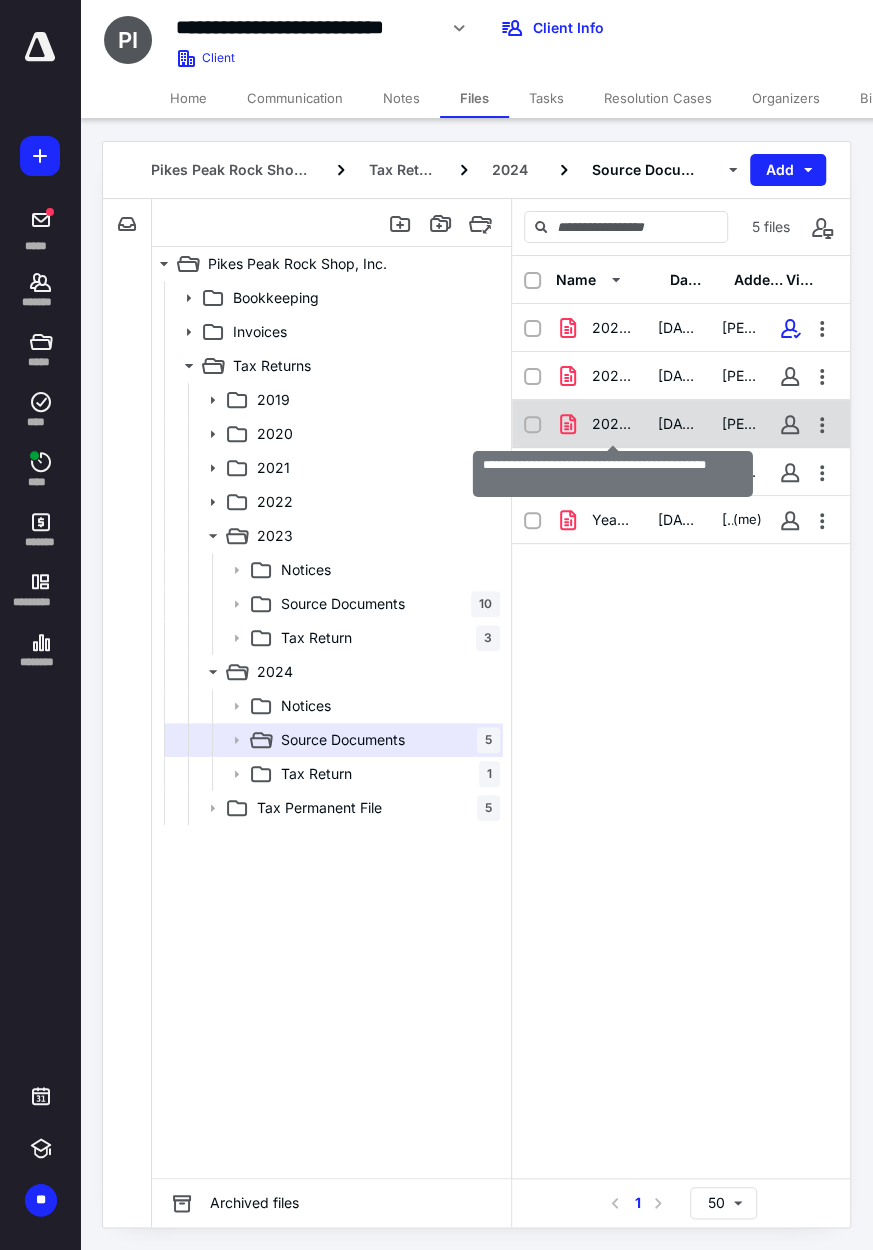 click on "2024 PPRS.Engle Morgan Stanley Cons. 1099.pdf" at bounding box center (613, 424) 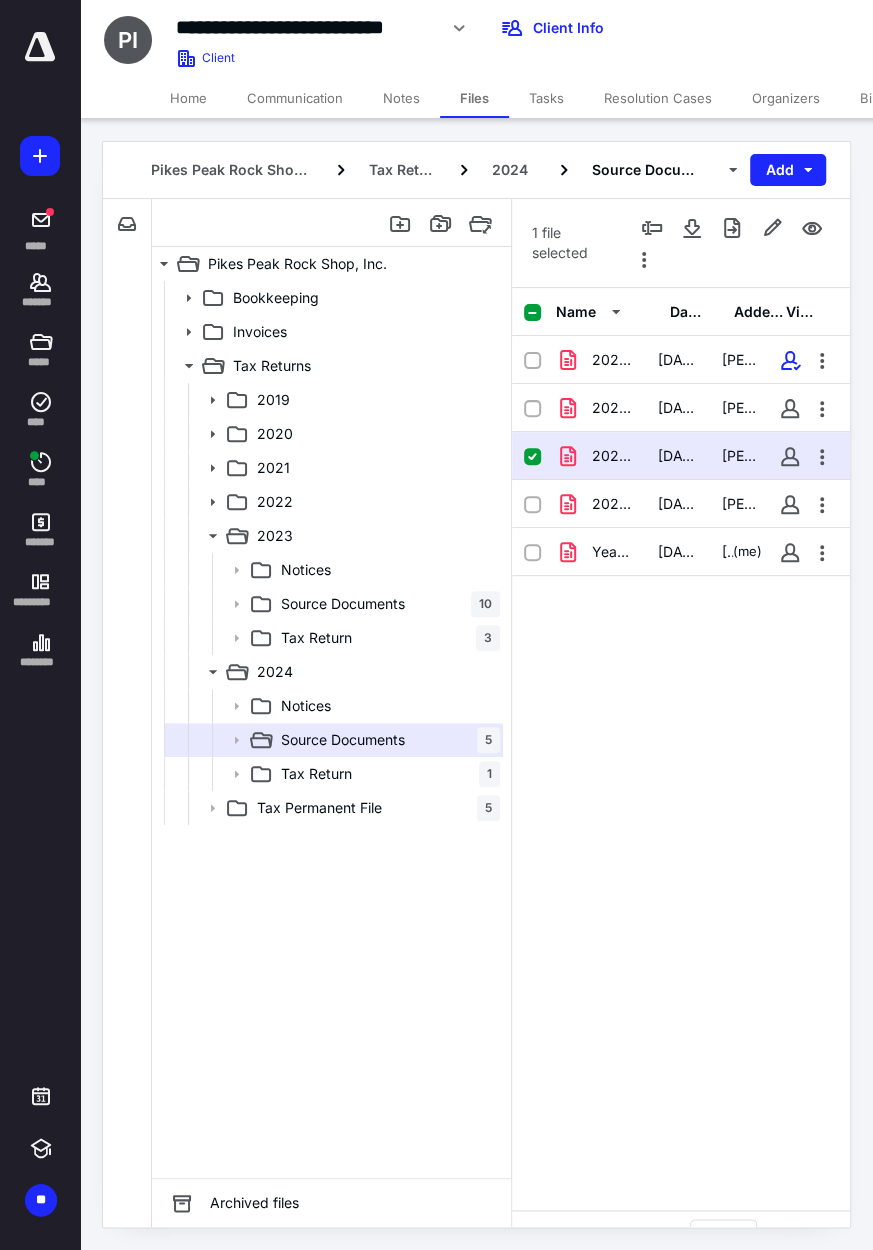 click on "2024 PPRS Tax Source Docs.pdf 2/25/2025 Michaele Meienberg" at bounding box center [681, 408] 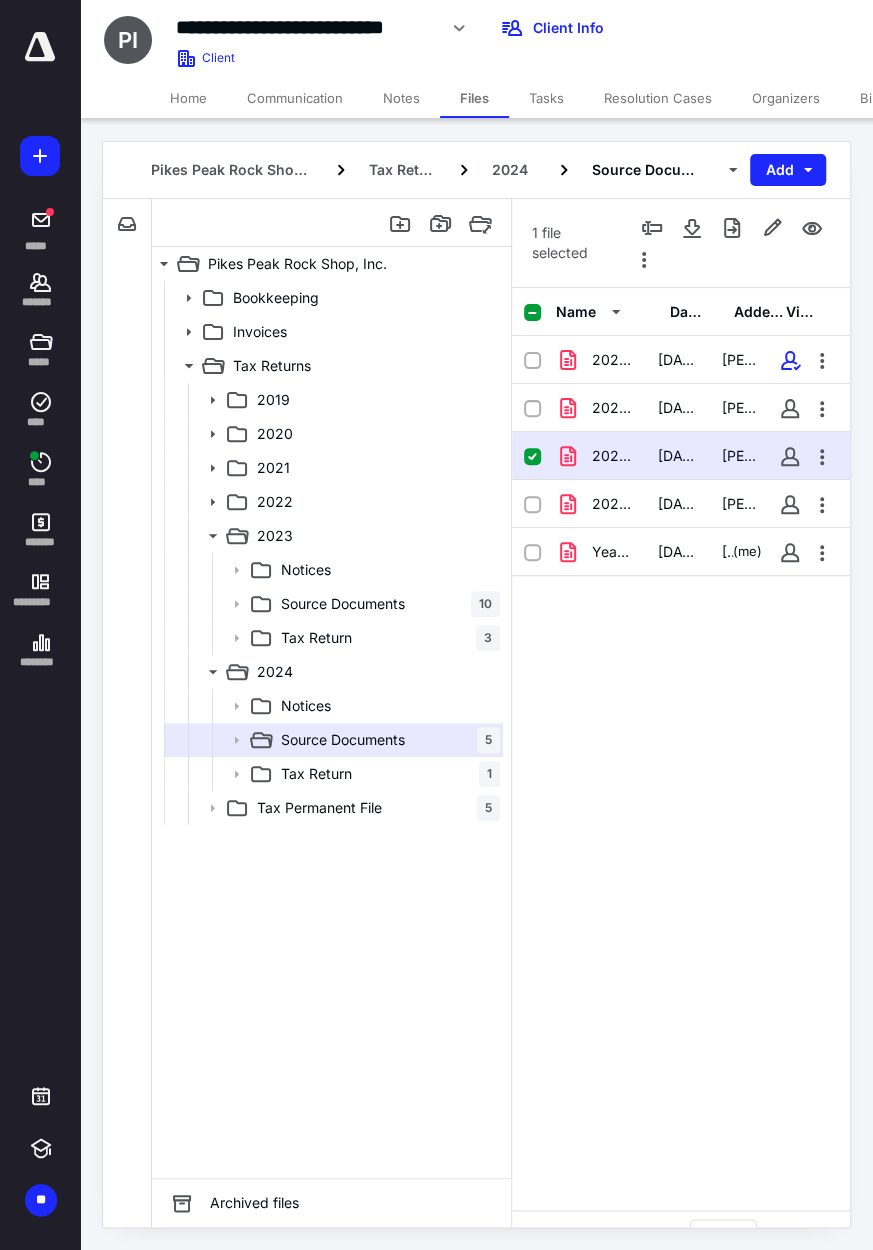 checkbox on "true" 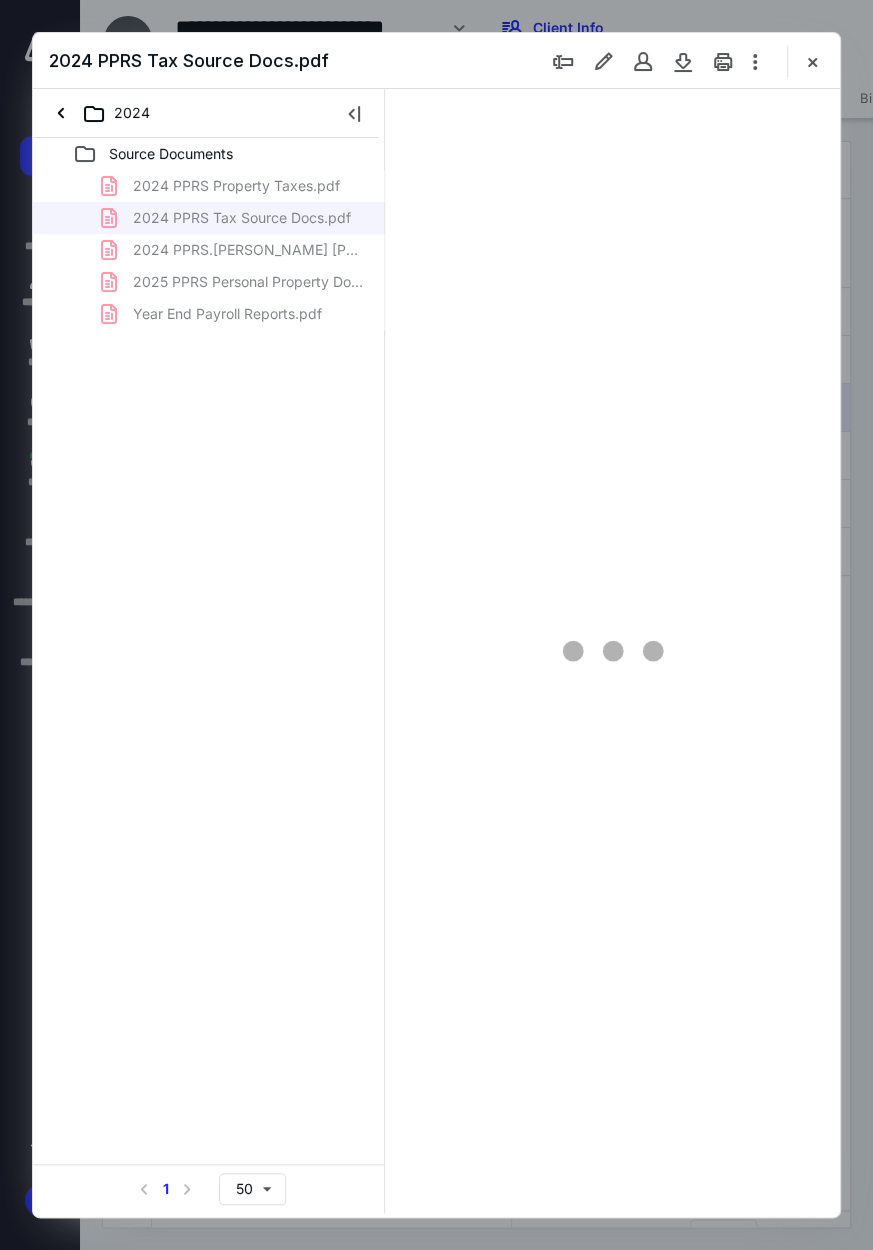 scroll, scrollTop: 0, scrollLeft: 0, axis: both 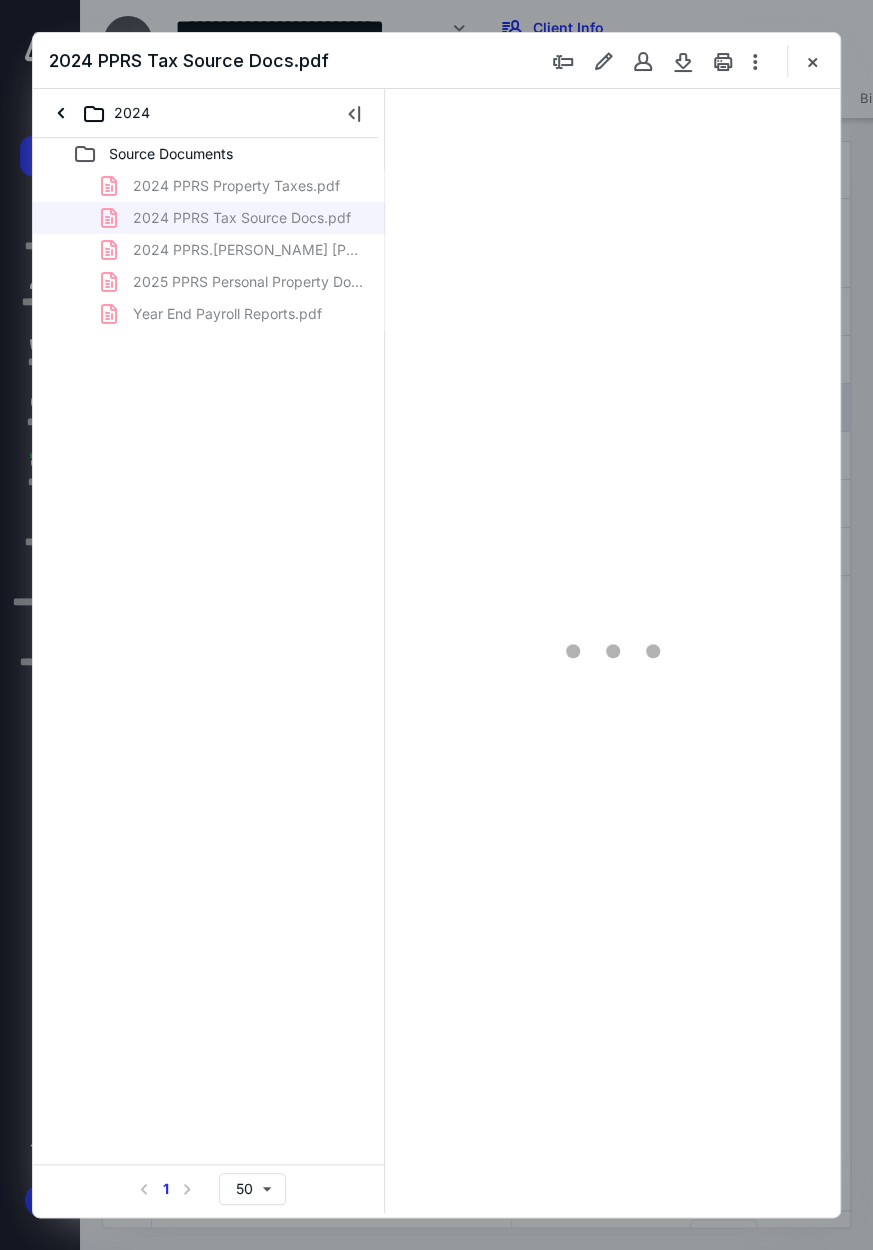 type on "*" 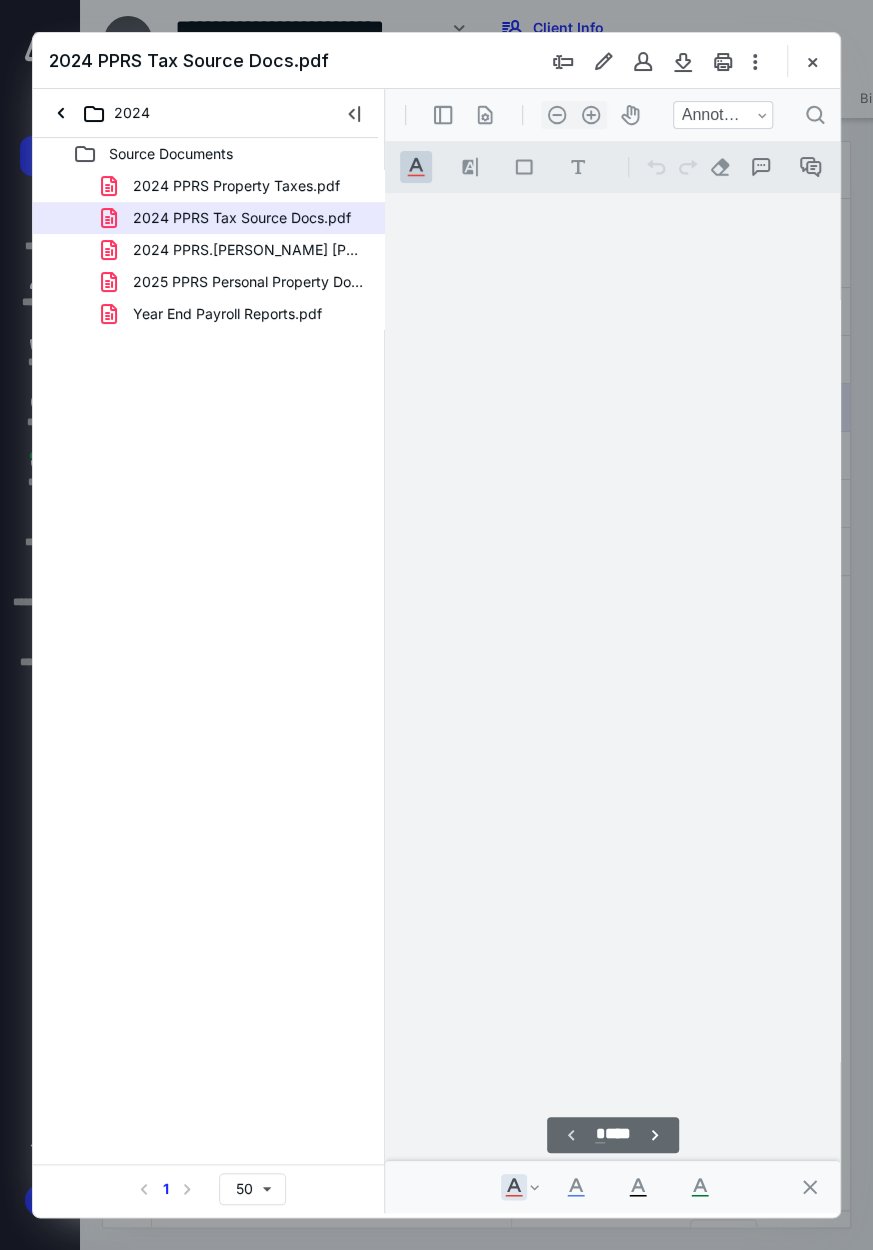 scroll, scrollTop: 106, scrollLeft: 0, axis: vertical 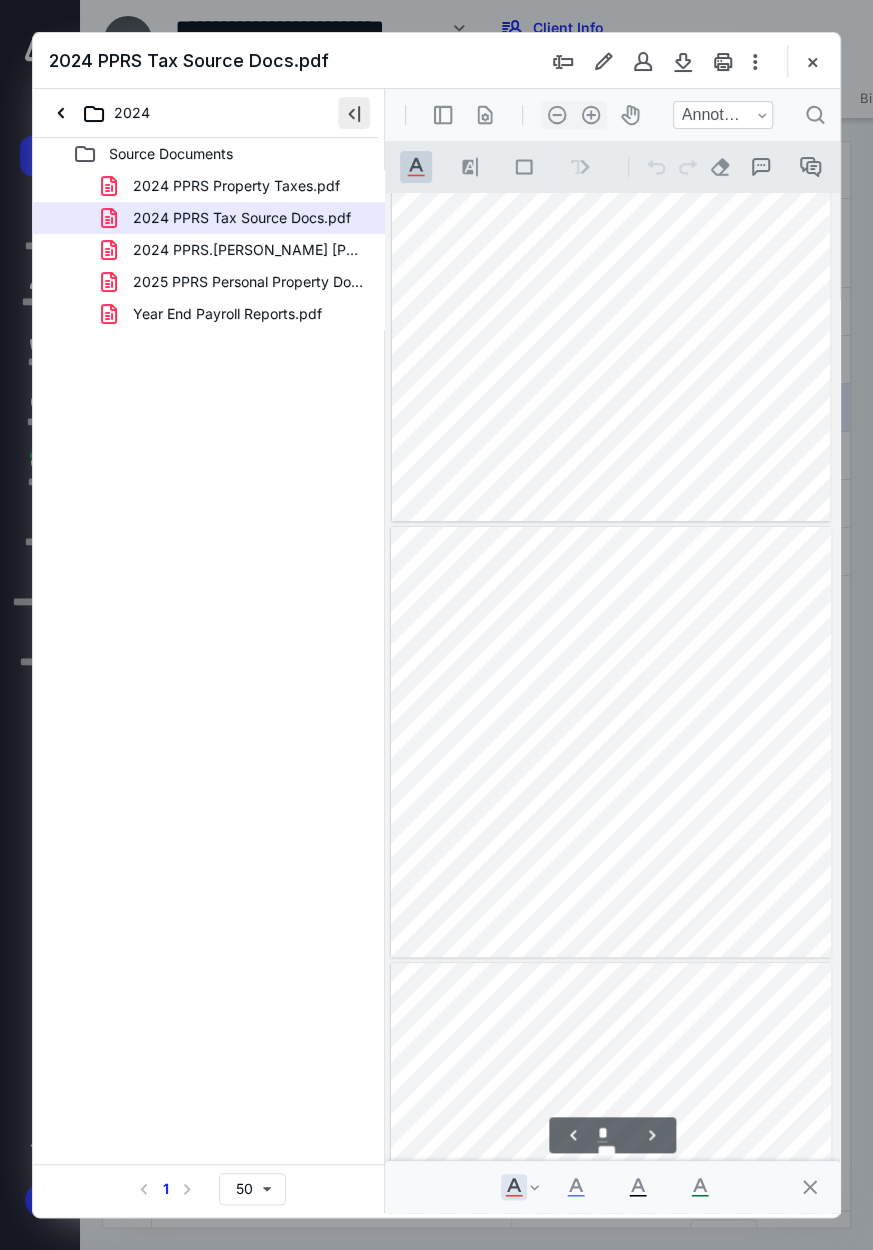 click at bounding box center (354, 113) 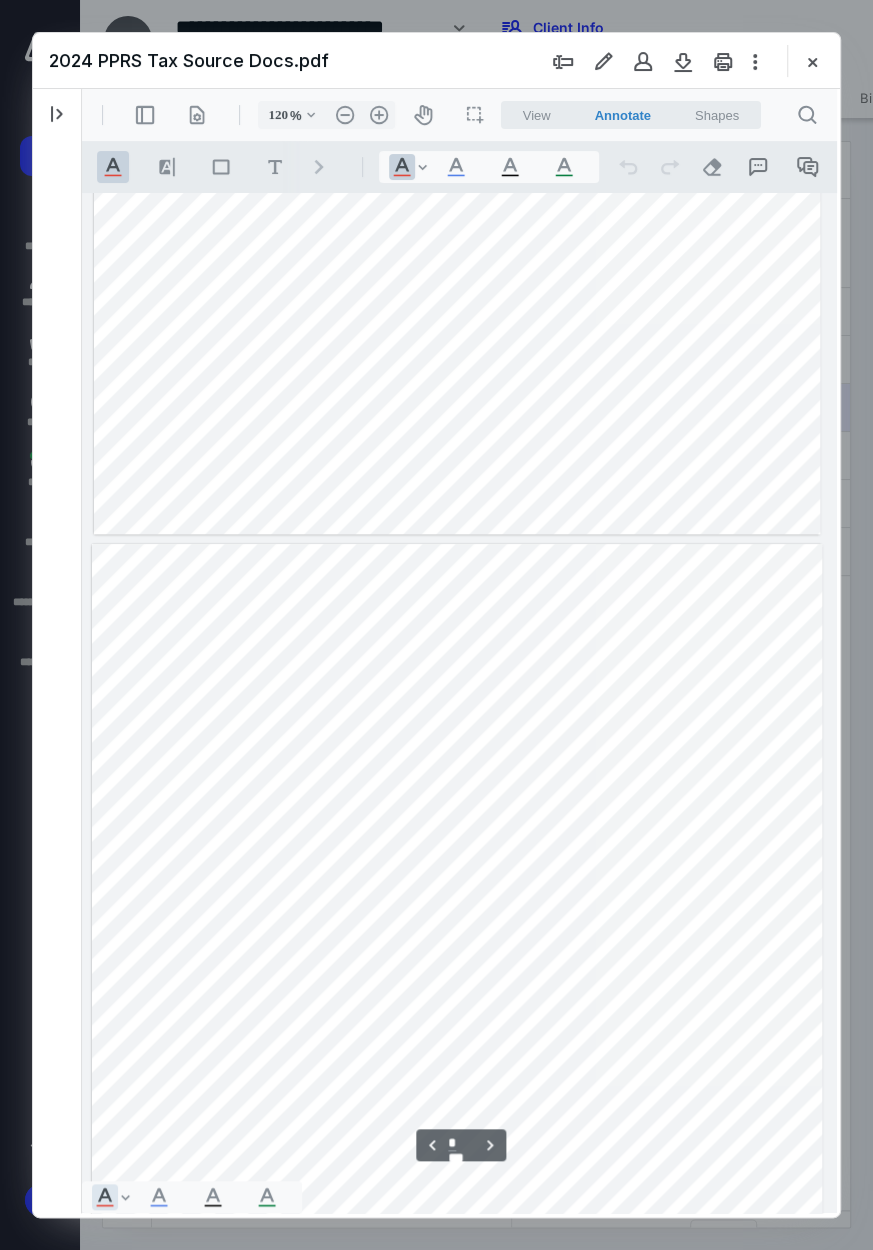 type on "121" 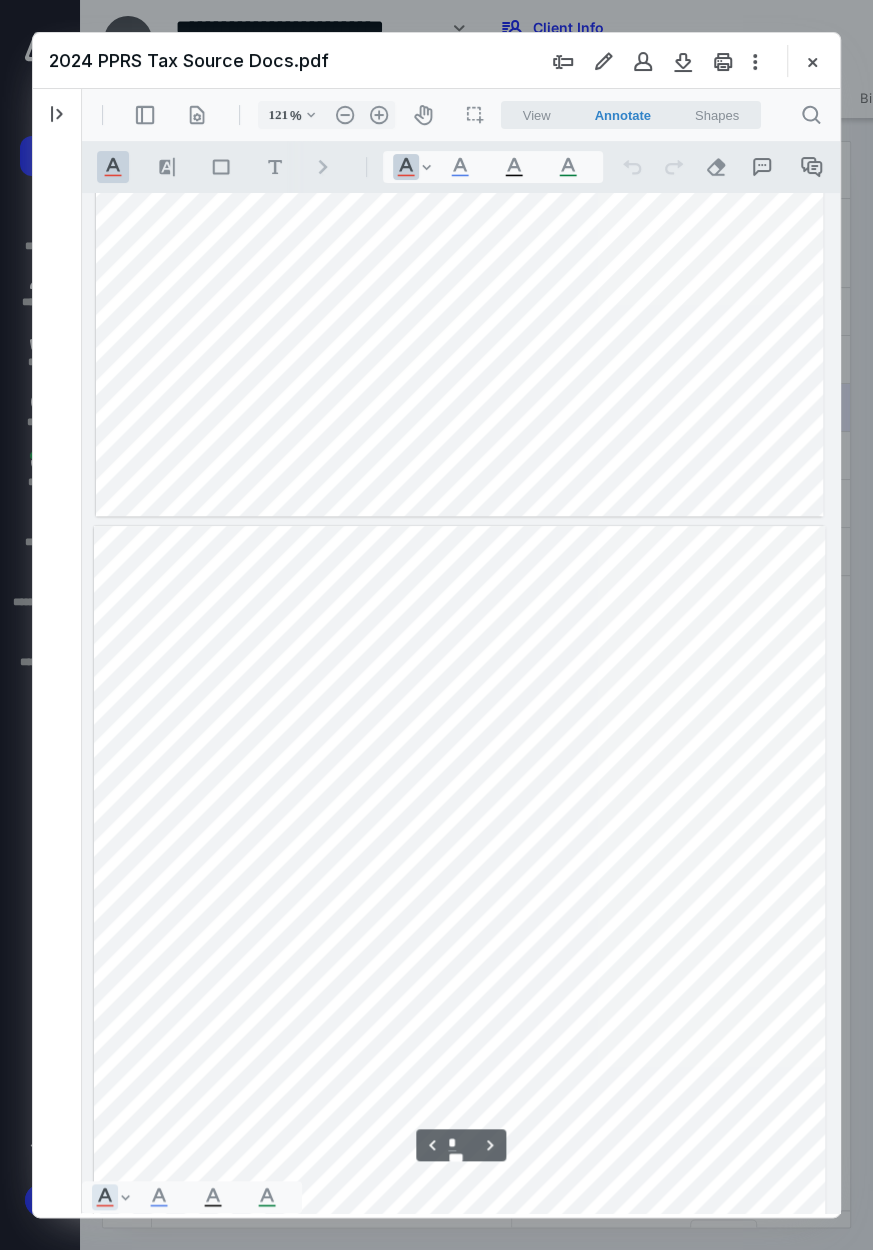drag, startPoint x: 424, startPoint y: 568, endPoint x: 359, endPoint y: 535, distance: 72.89719 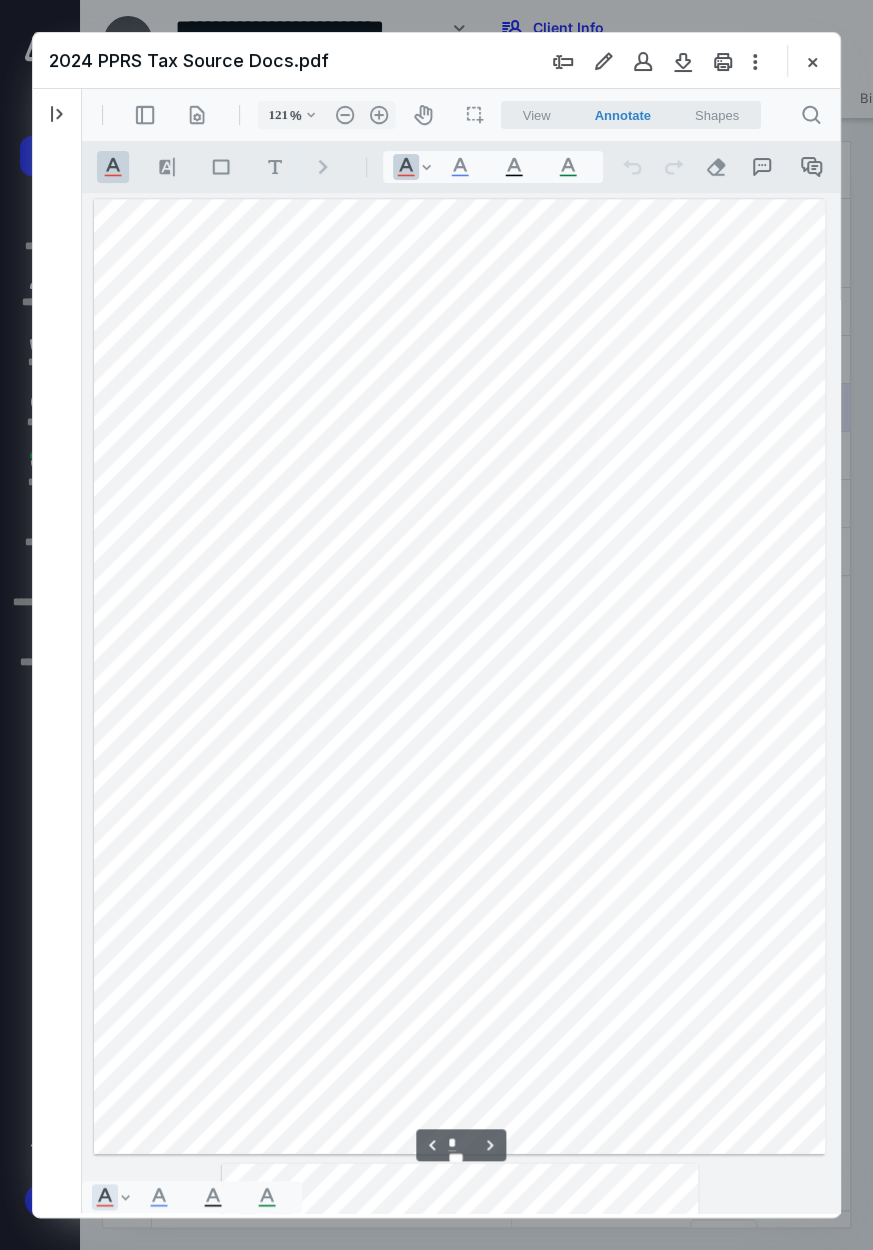 type on "*" 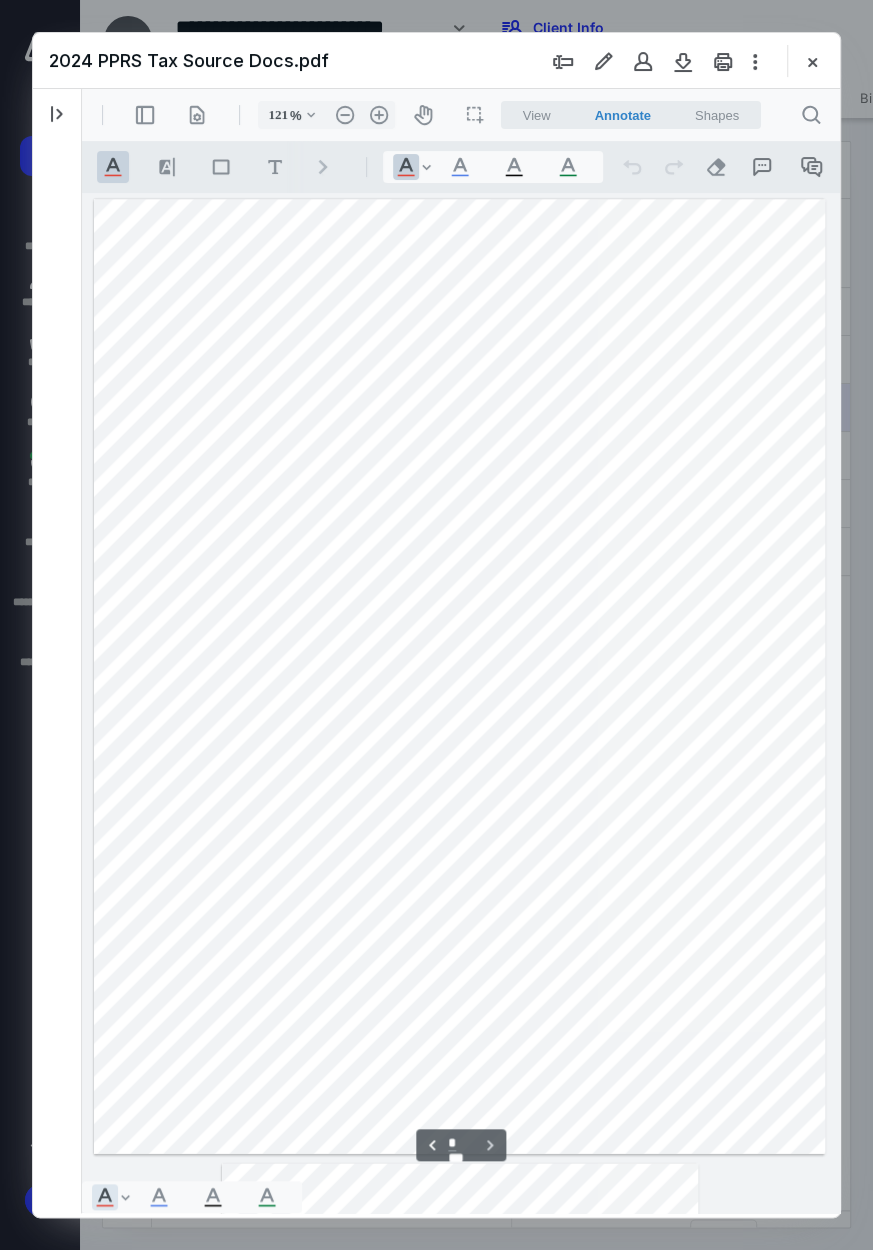 scroll, scrollTop: 2072, scrollLeft: 0, axis: vertical 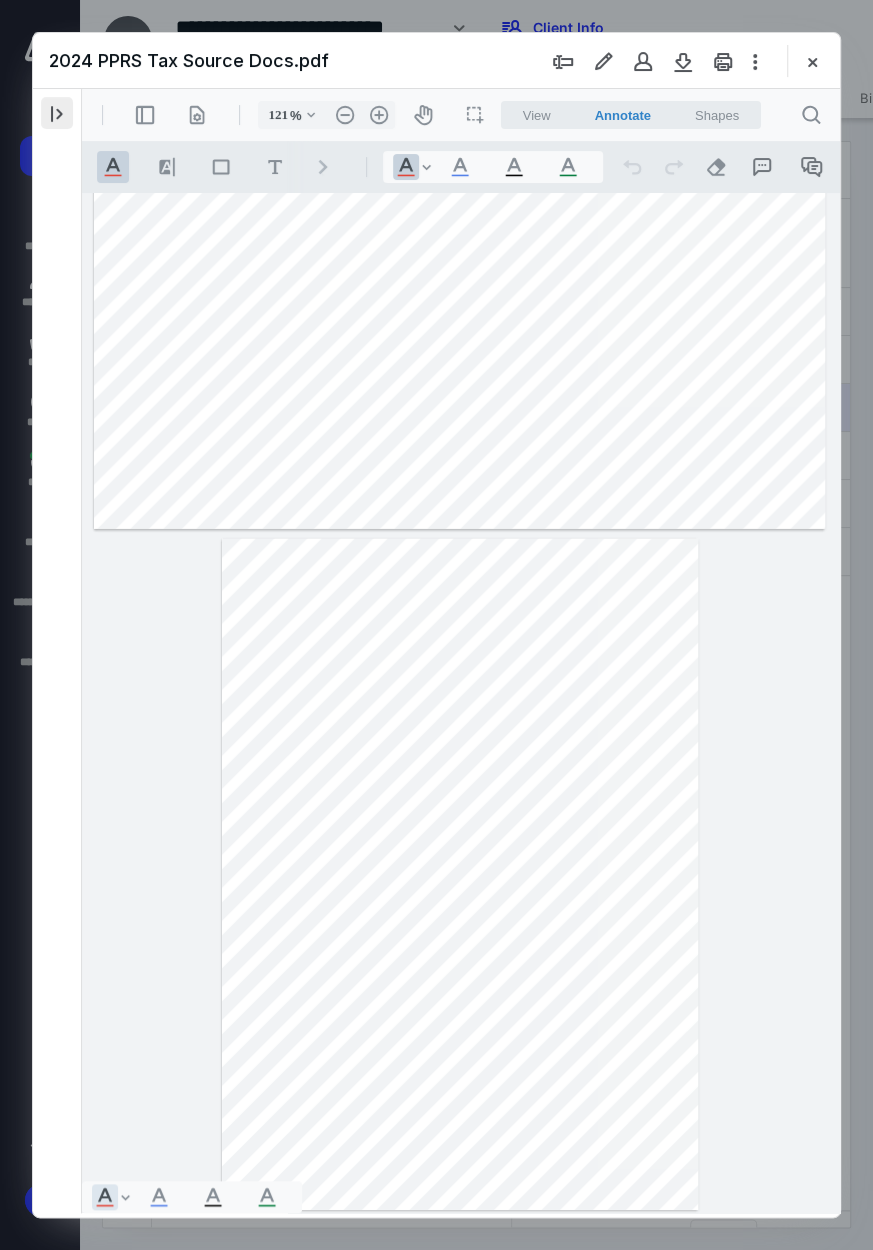 click at bounding box center [57, 113] 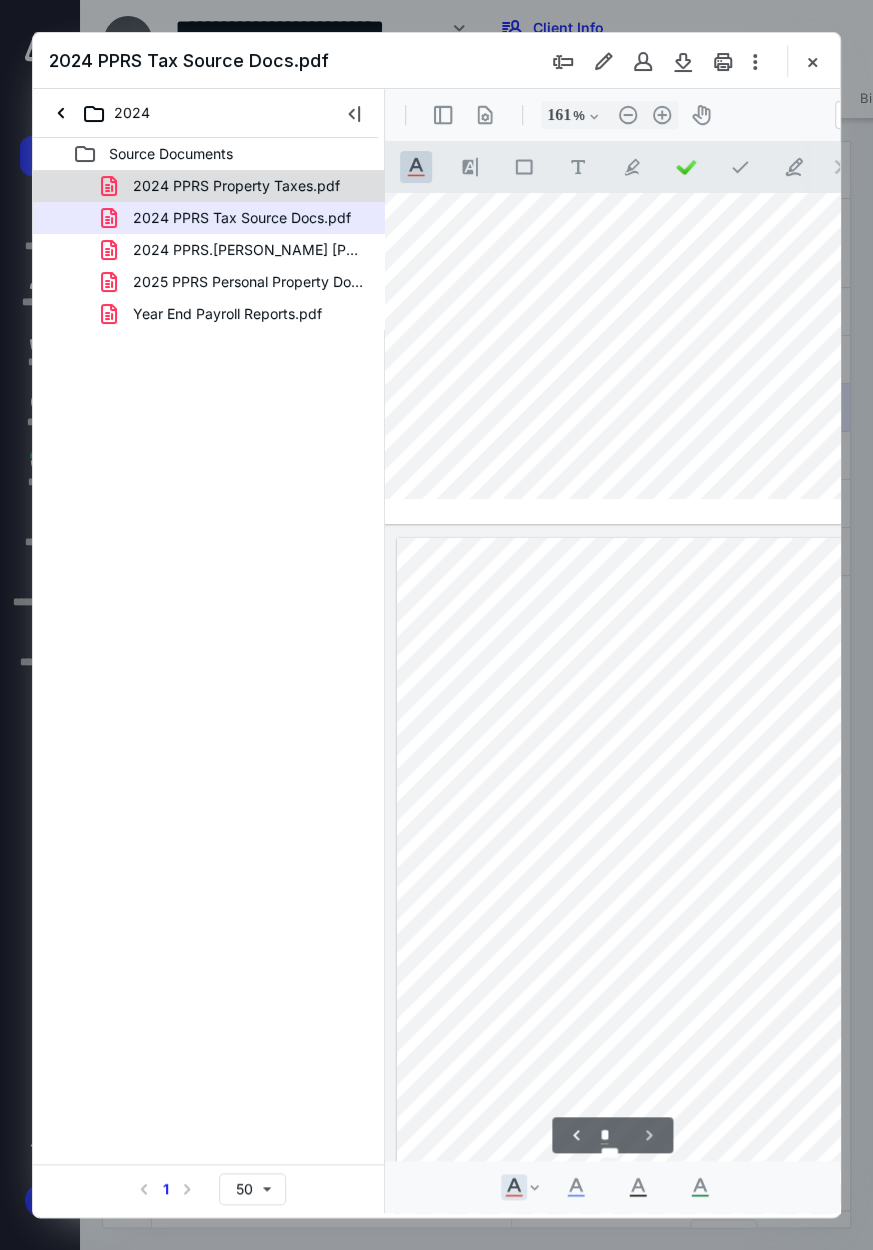 type on "157" 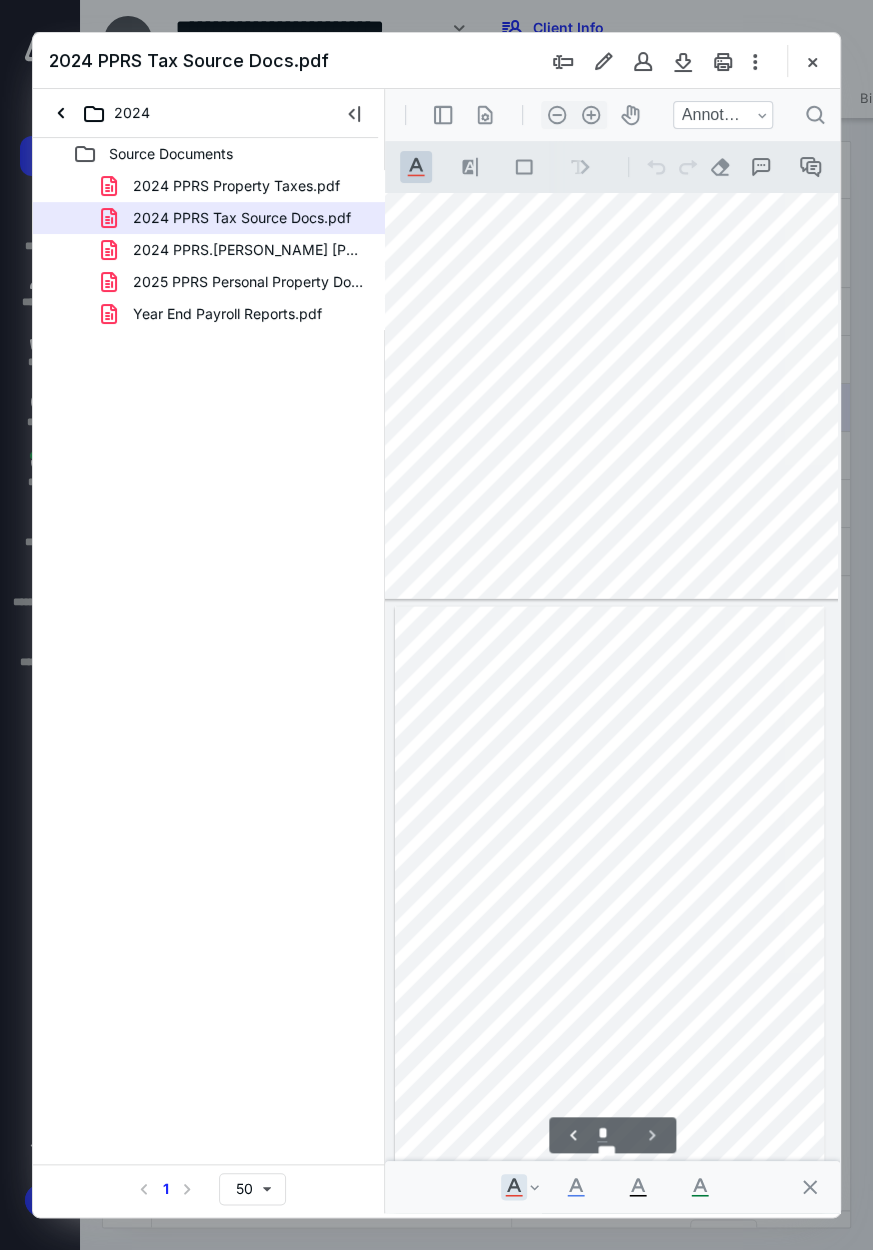scroll, scrollTop: 1767, scrollLeft: 109, axis: both 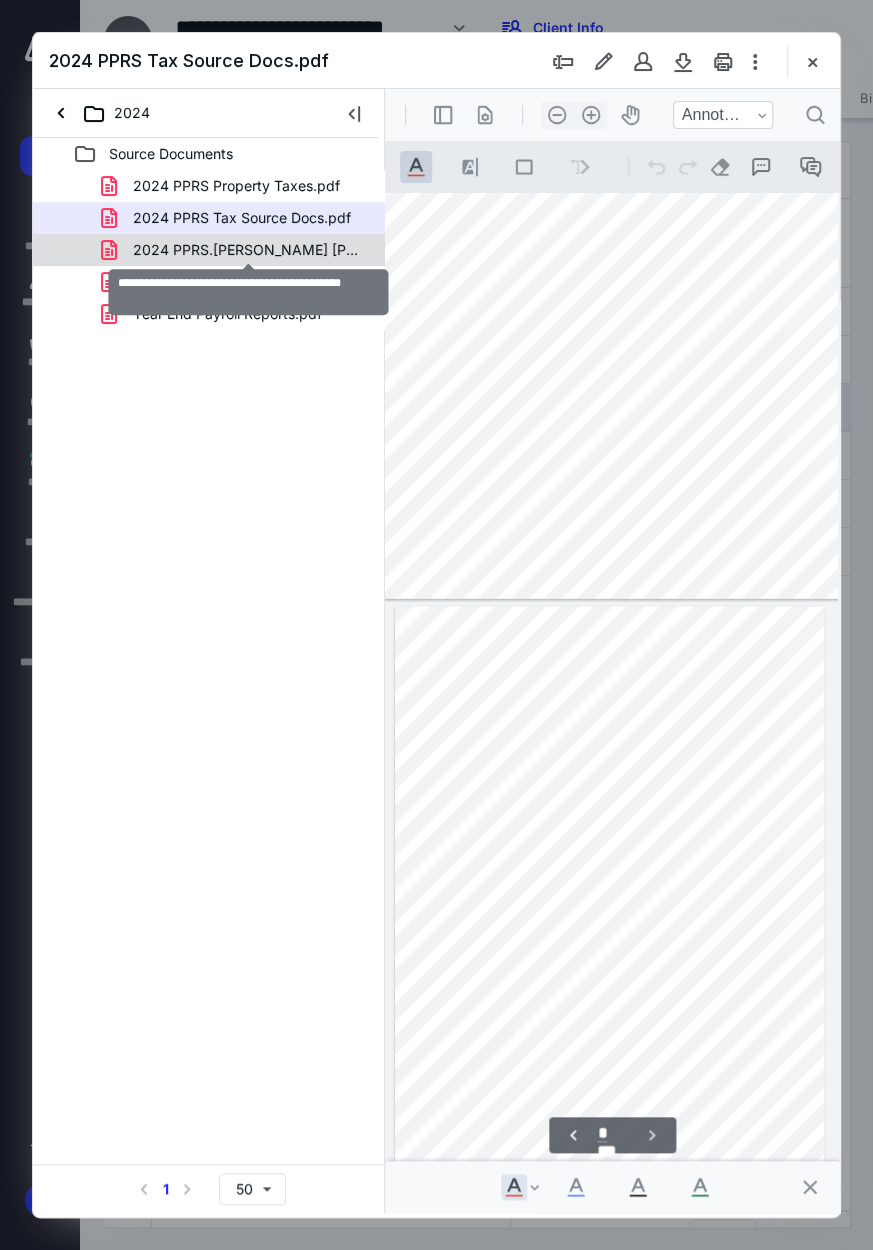 click on "2024 PPRS.Engle Morgan Stanley Cons. 1099.pdf" at bounding box center (249, 250) 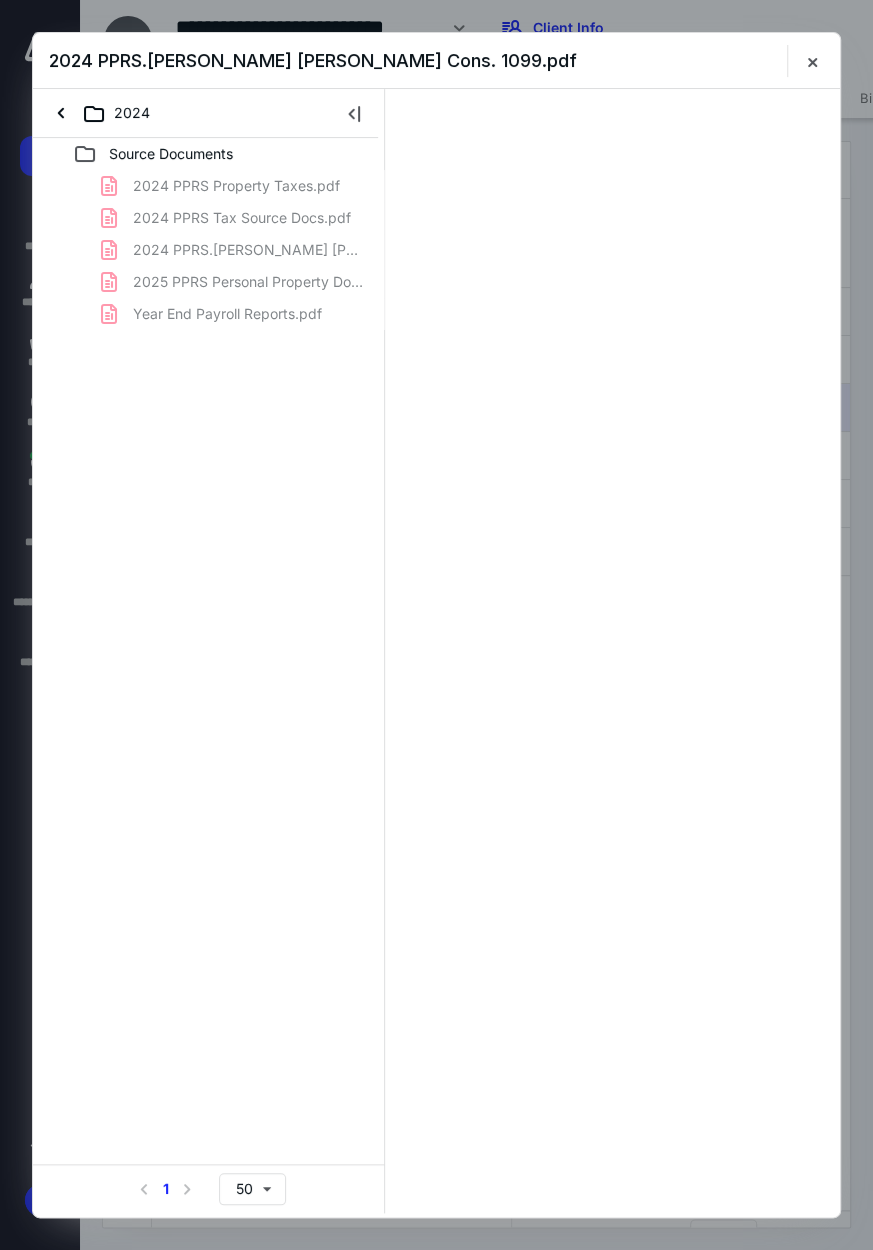 click on "2024 PPRS Property Taxes.pdf 2024 PPRS Tax Source Docs.pdf 2024 PPRS.Engle Morgan Stanley Cons. 1099.pdf 2025 PPRS Personal Property Doc-please complete with the tax ret.pdf Year End Payroll Reports.pdf" at bounding box center (209, 250) 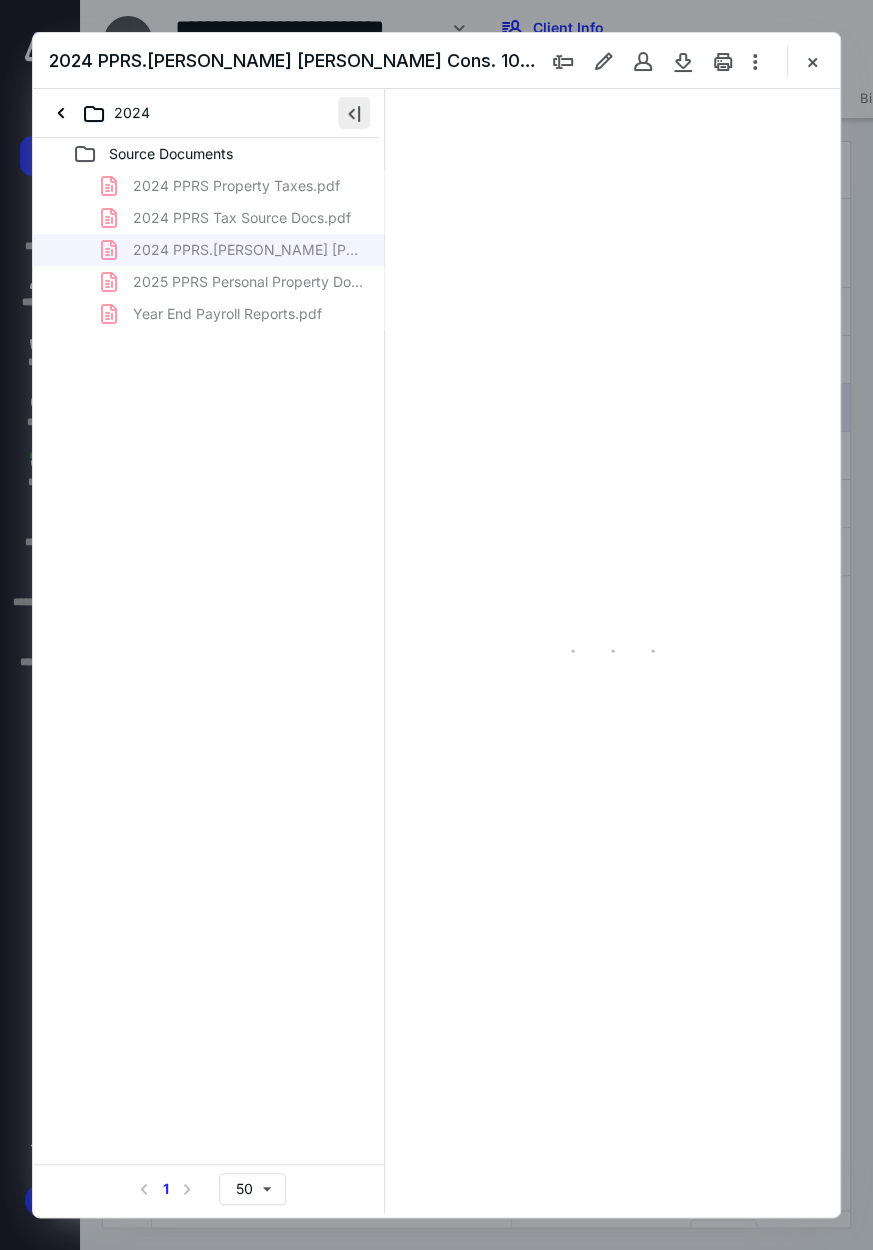 click at bounding box center (354, 113) 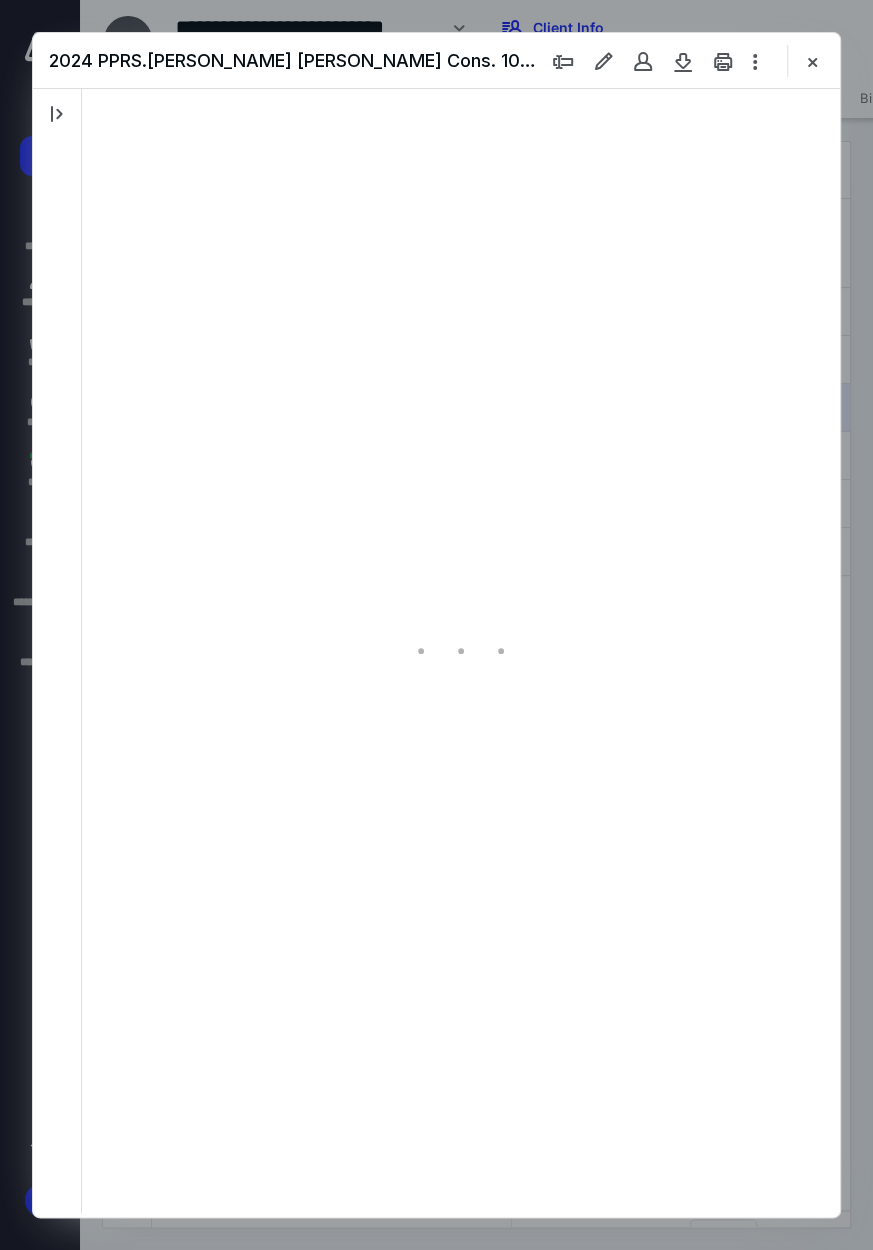 type on "*" 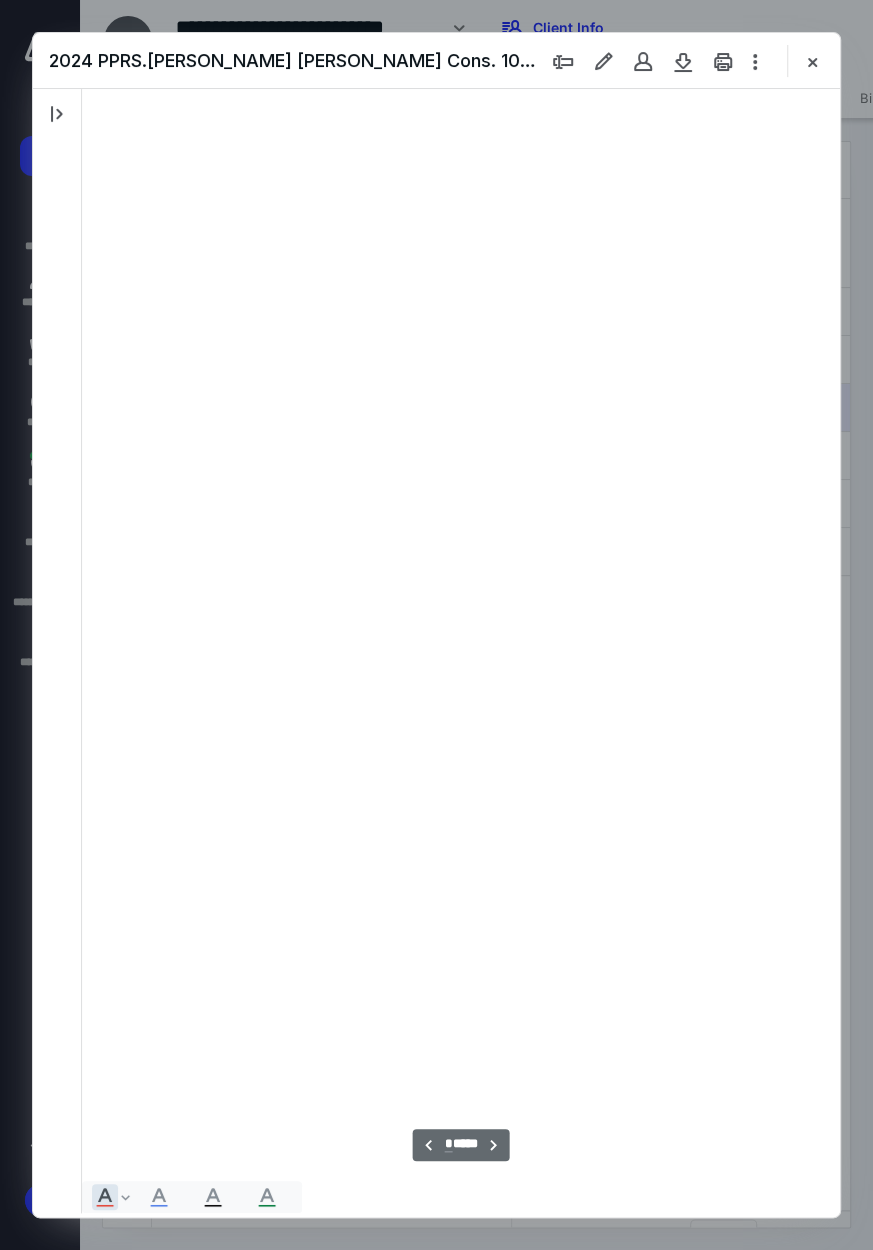 type on "94" 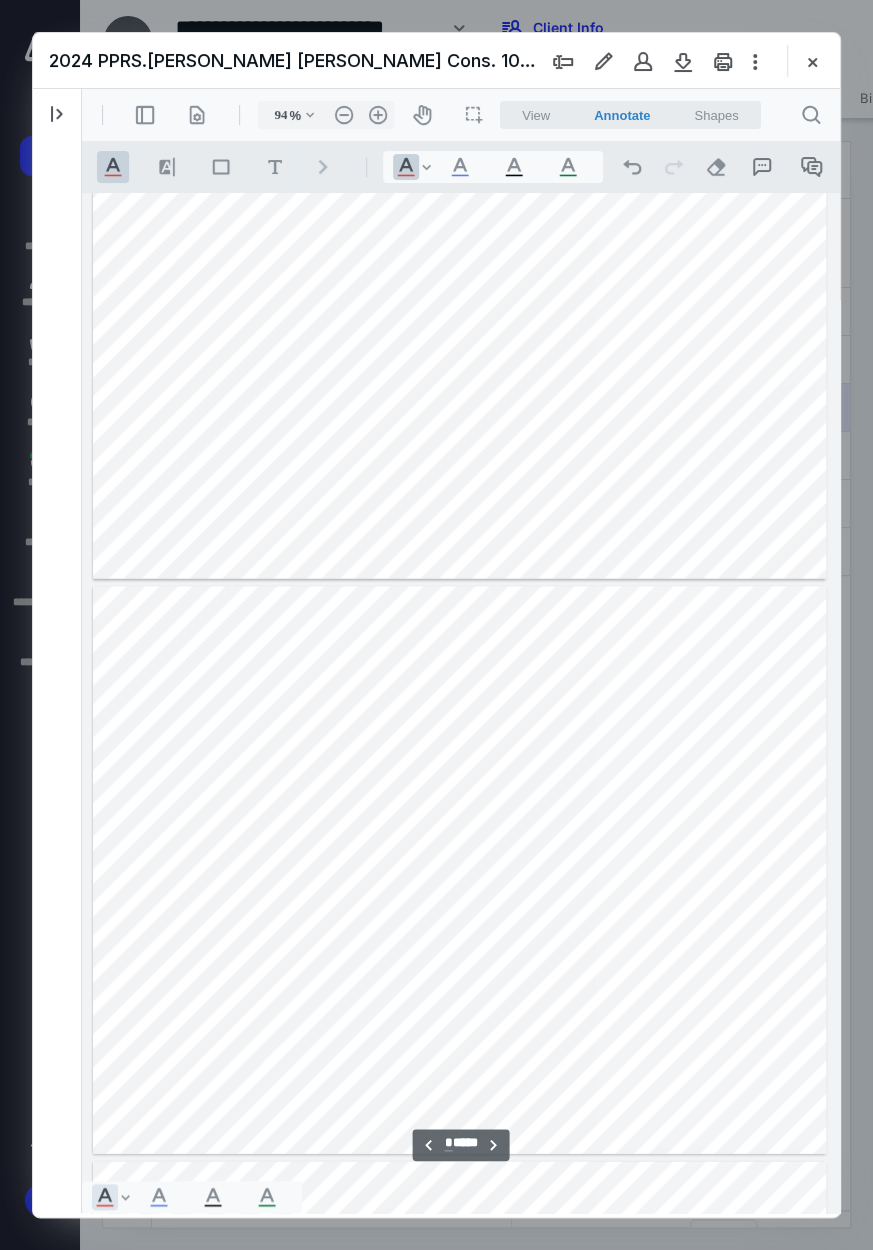 scroll, scrollTop: 1970, scrollLeft: 0, axis: vertical 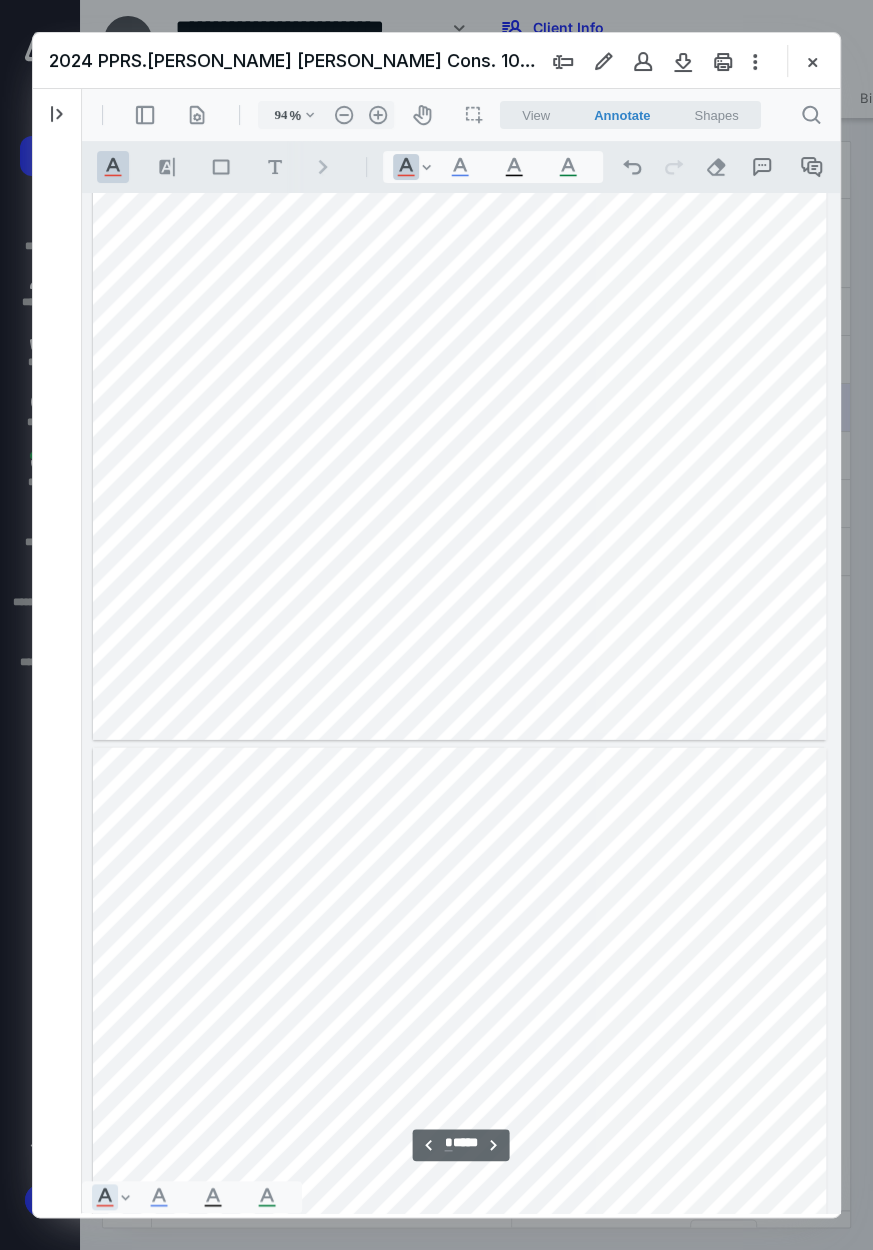 type on "*" 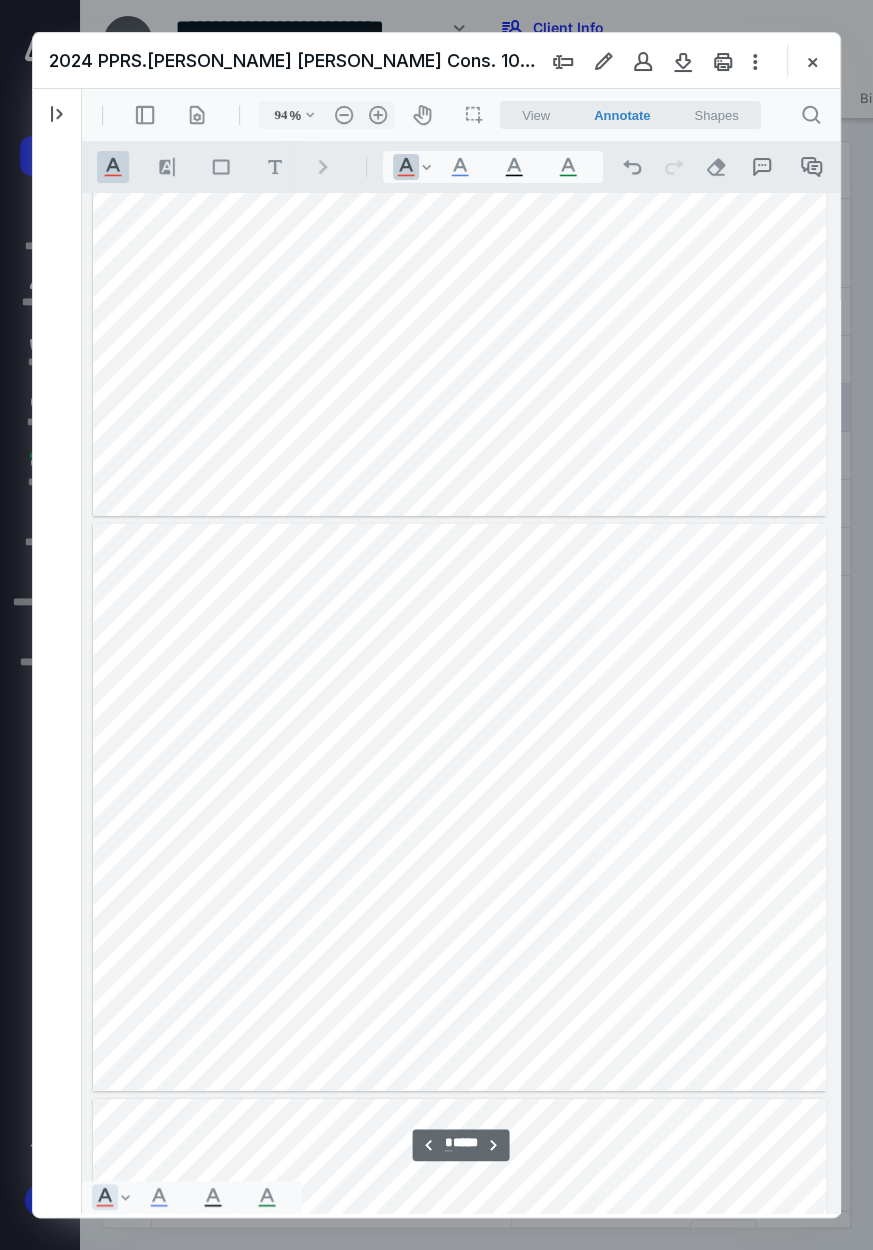 type 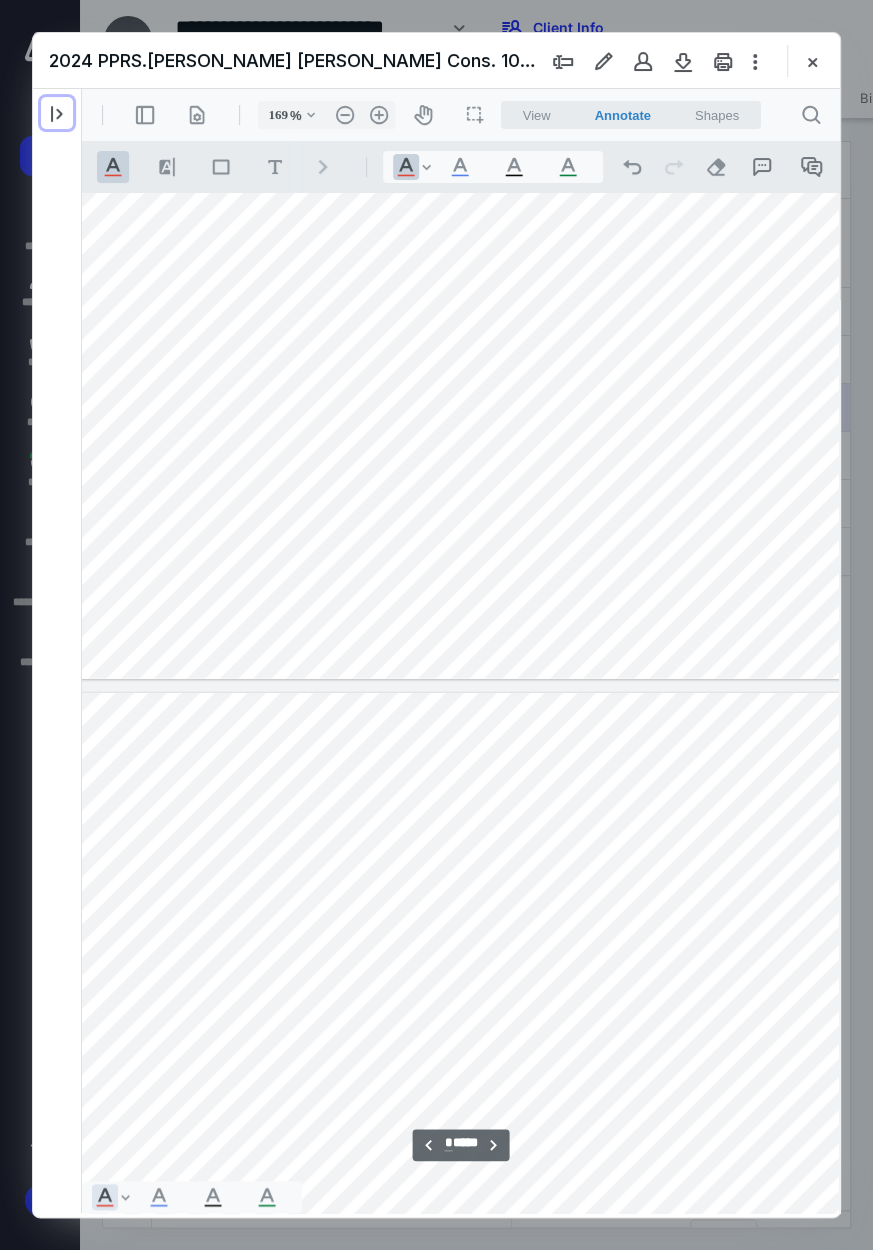 scroll, scrollTop: 2613, scrollLeft: 43, axis: both 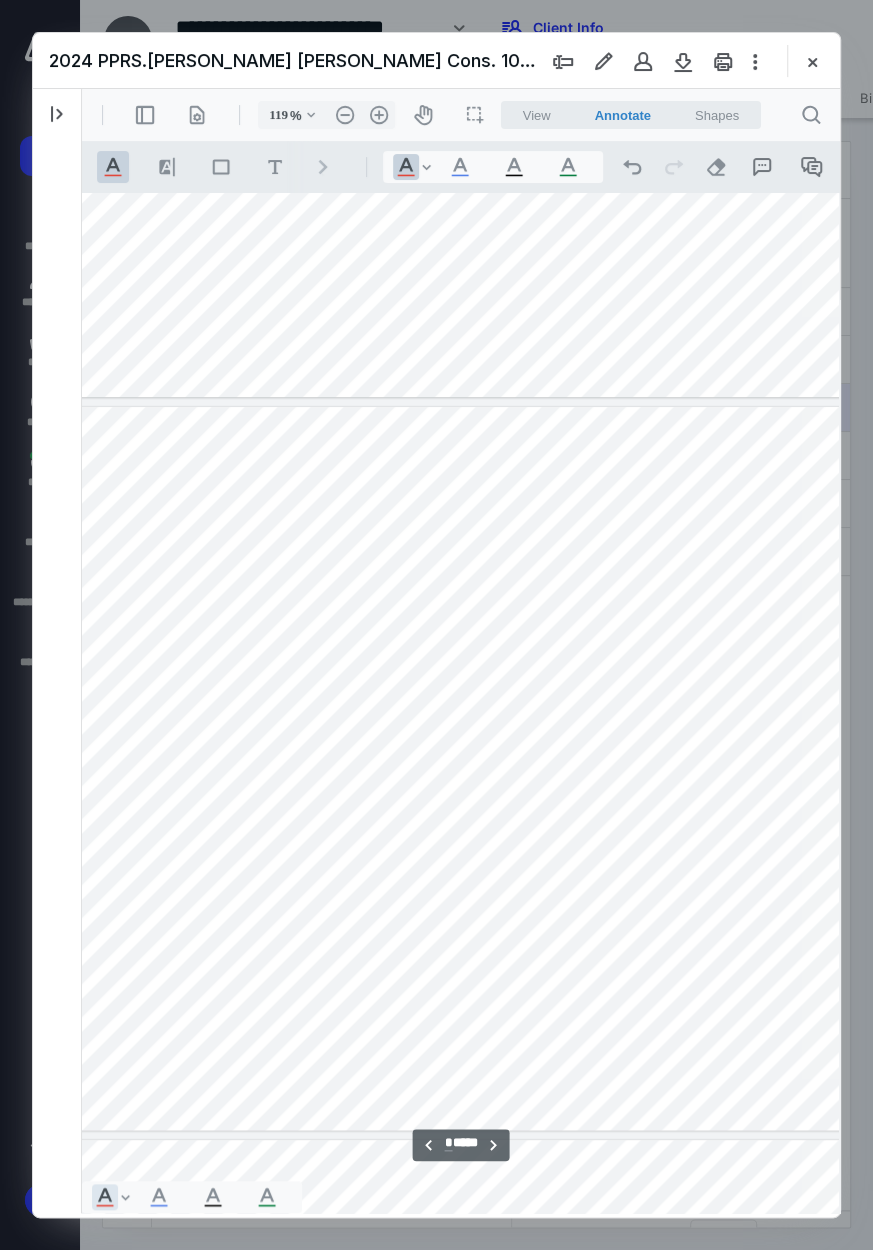 click at bounding box center (511, 768) 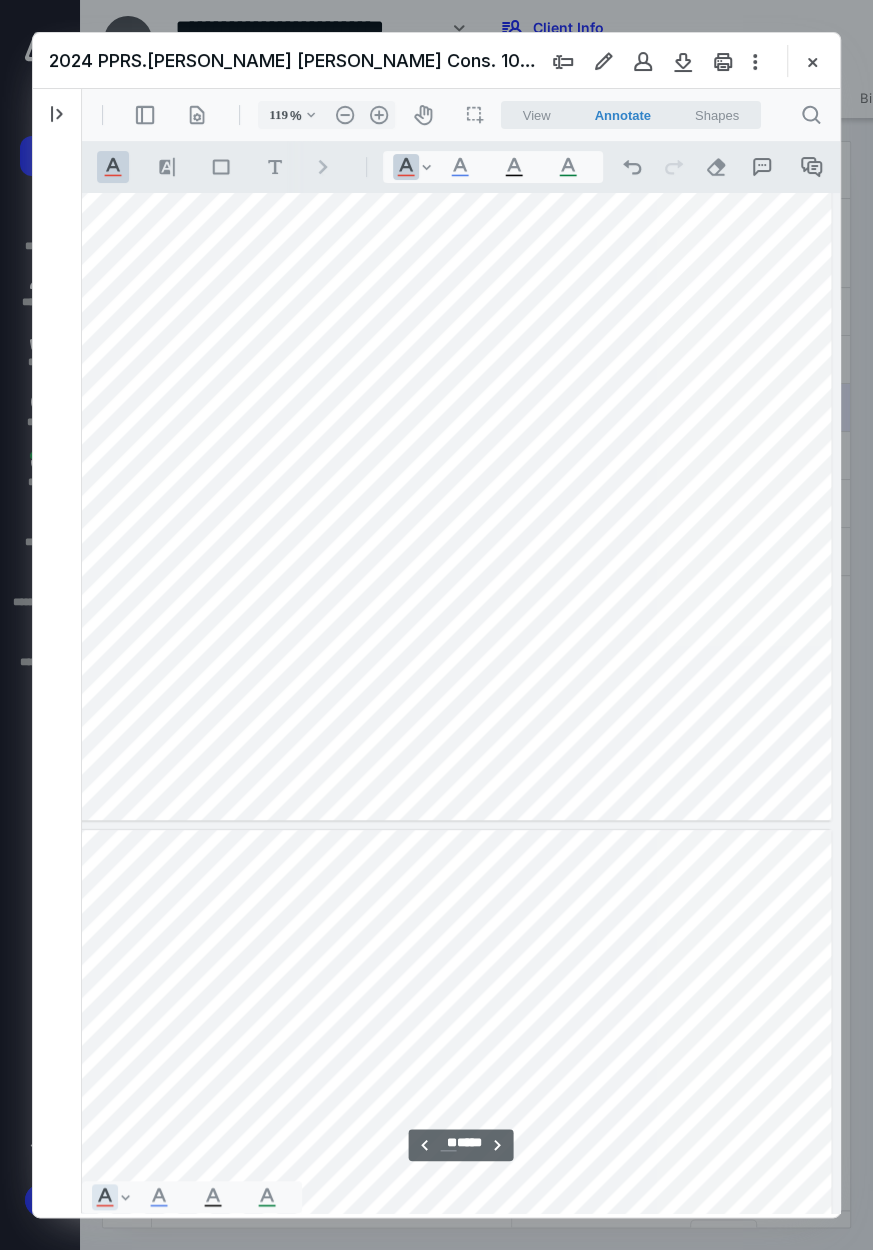 scroll, scrollTop: 6704, scrollLeft: 194, axis: both 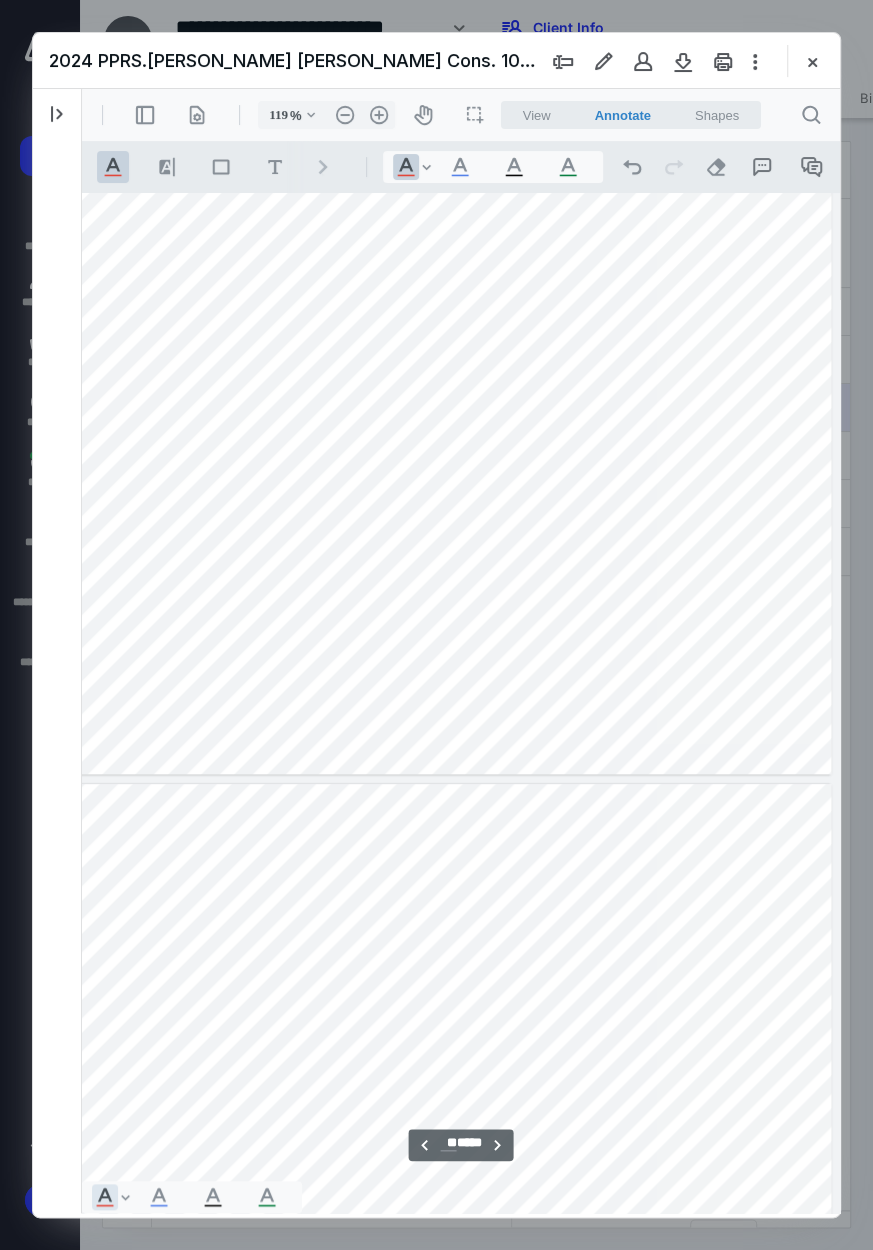 click at bounding box center (366, 412) 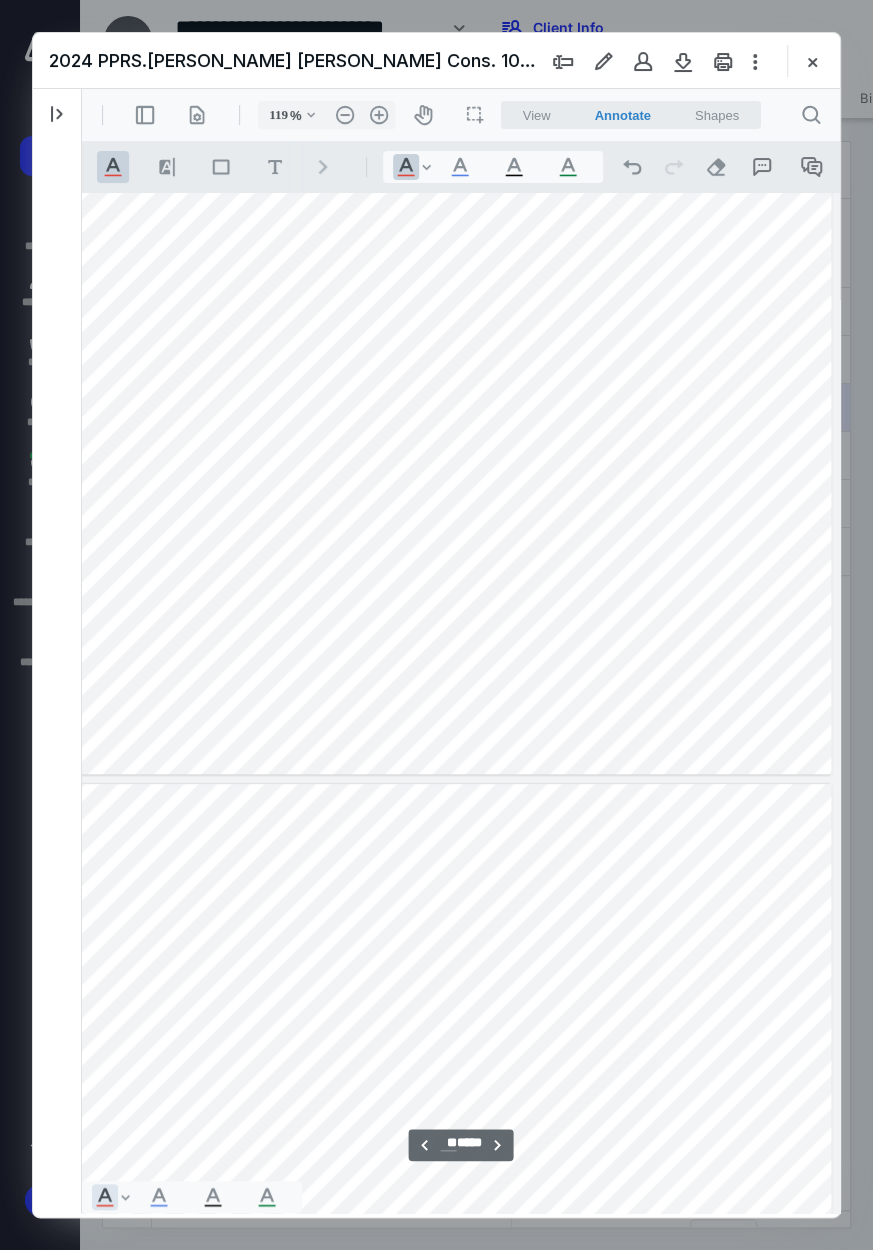 scroll, scrollTop: 7290, scrollLeft: 5, axis: both 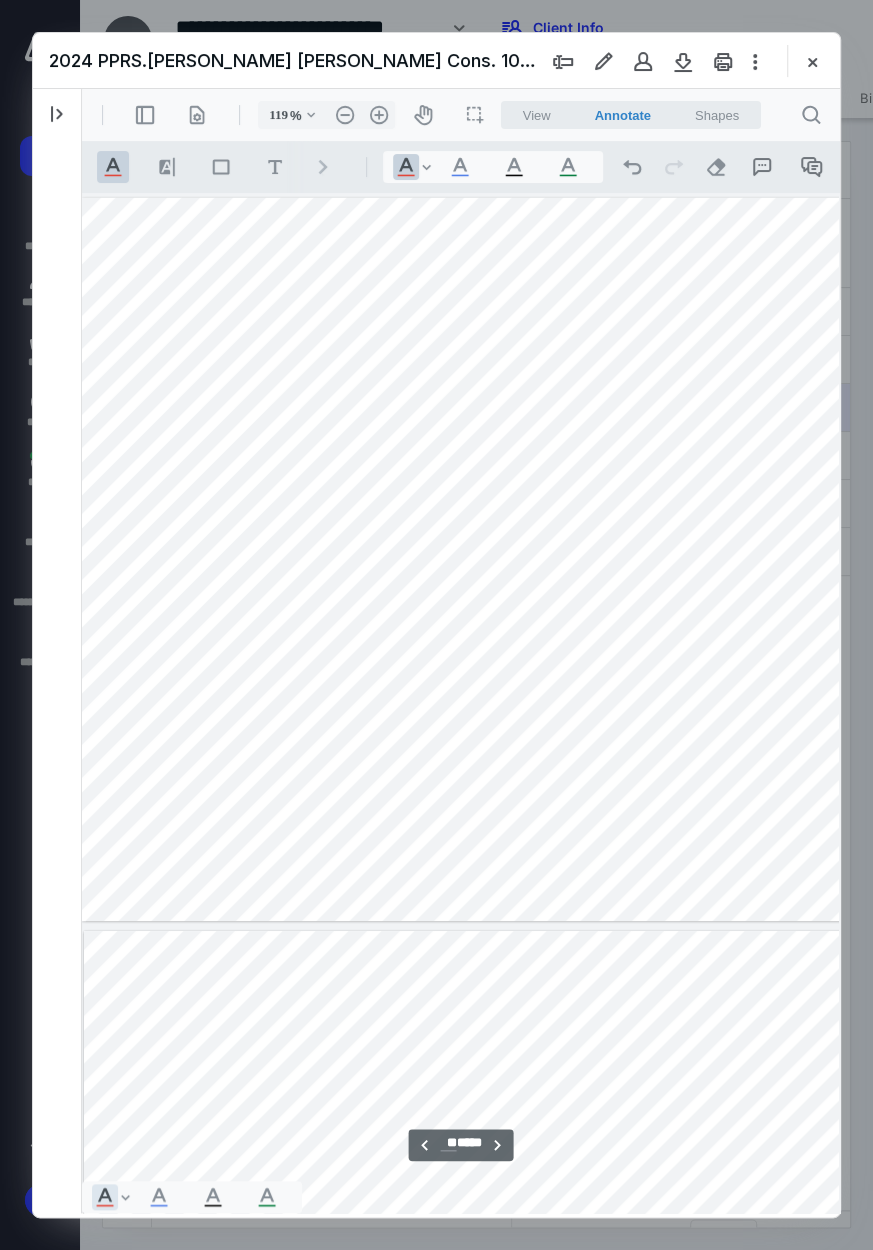 type on "**" 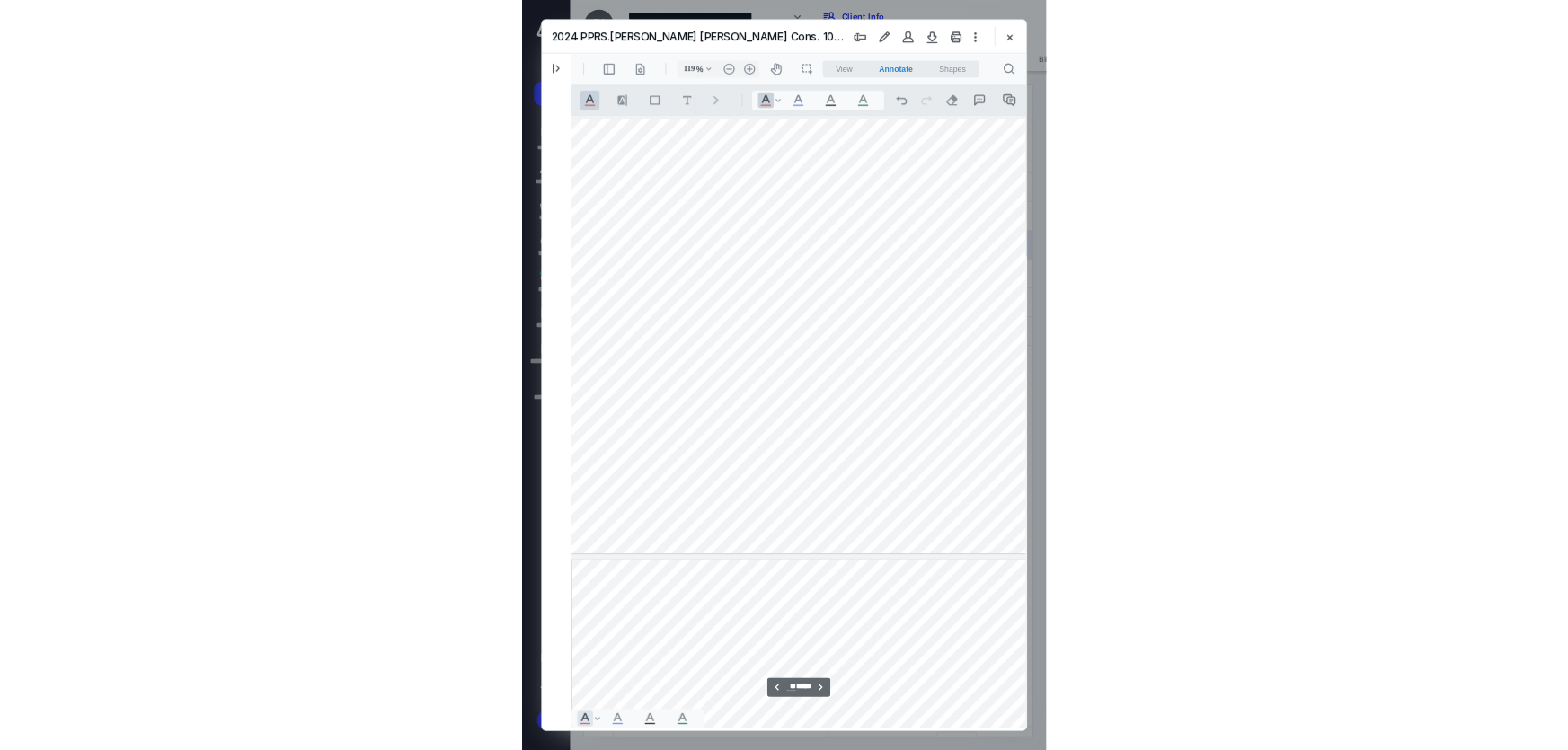scroll, scrollTop: 11786, scrollLeft: 4, axis: both 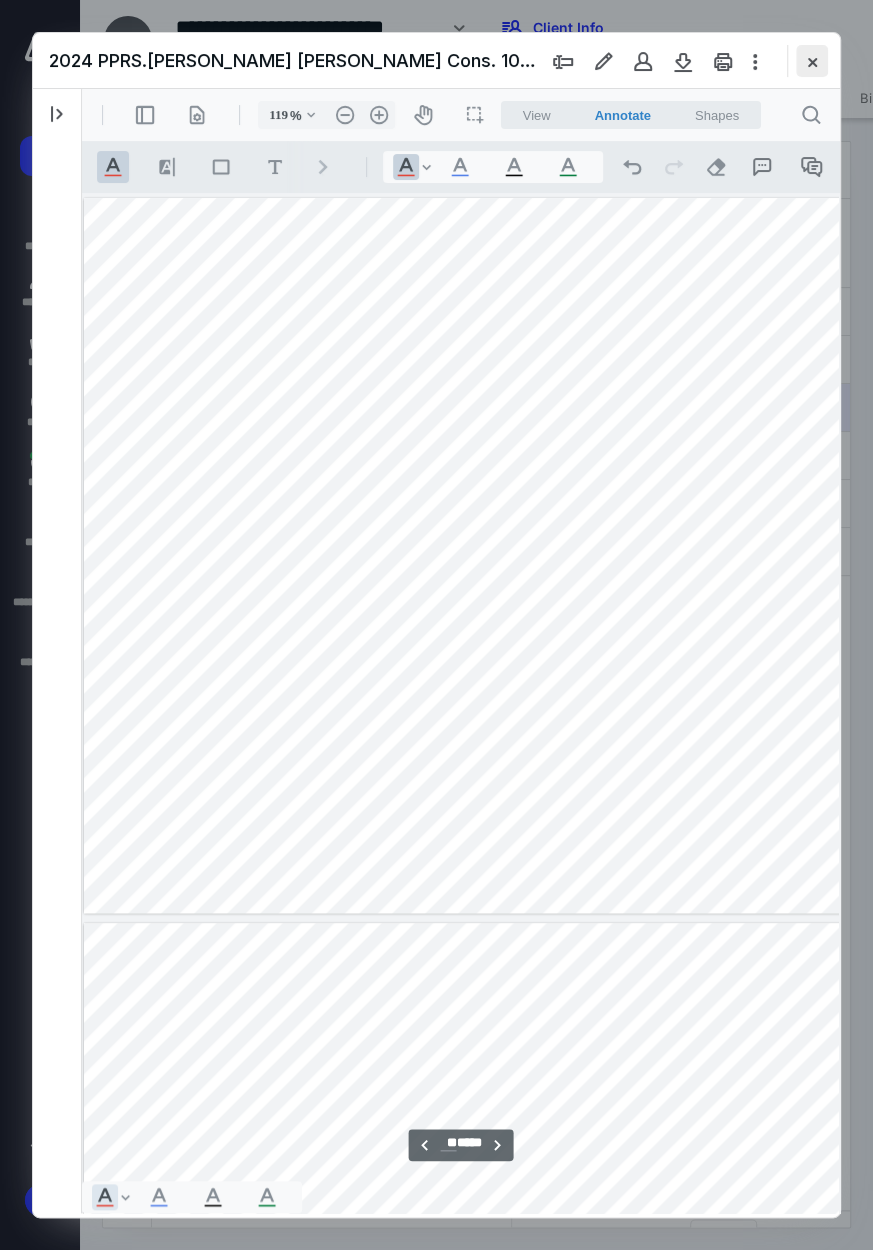 click at bounding box center (812, 61) 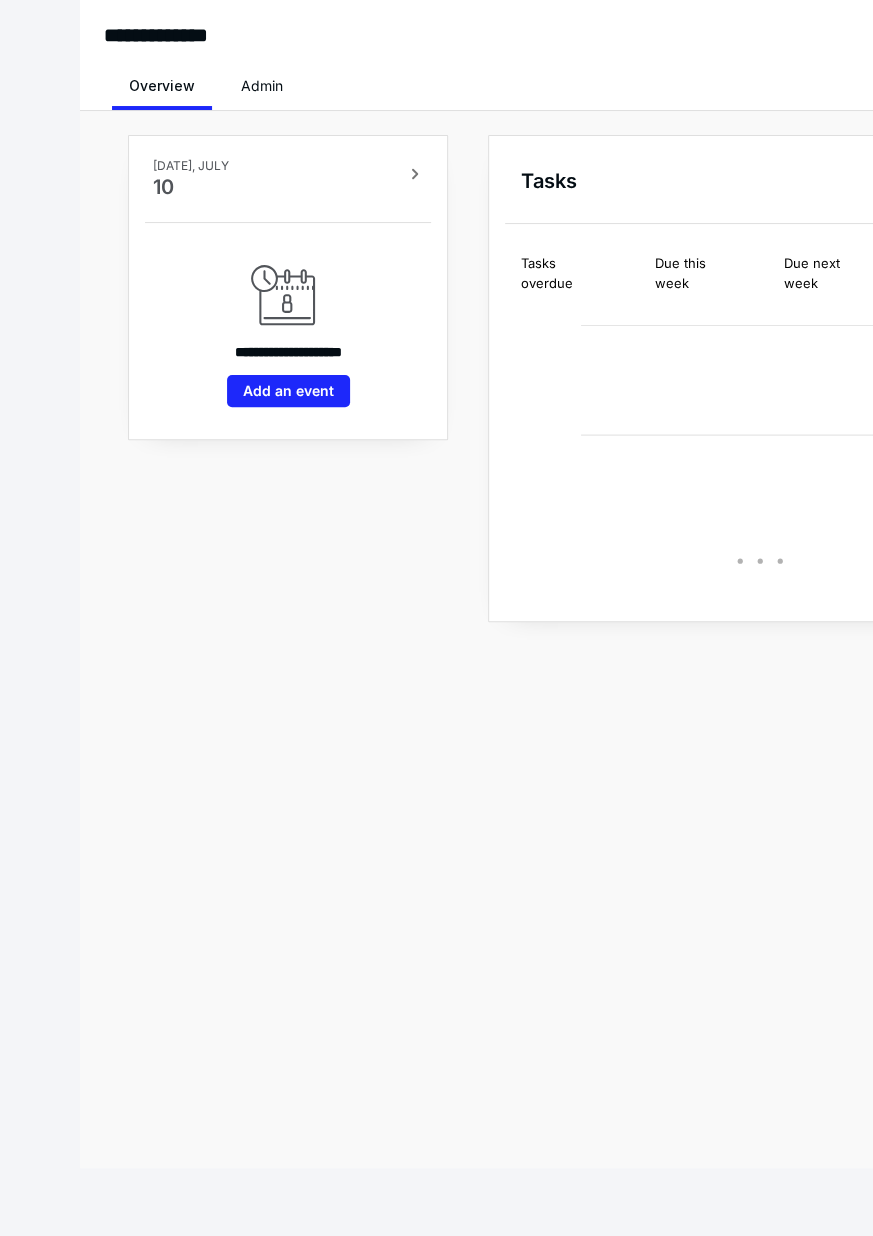 scroll, scrollTop: 0, scrollLeft: 0, axis: both 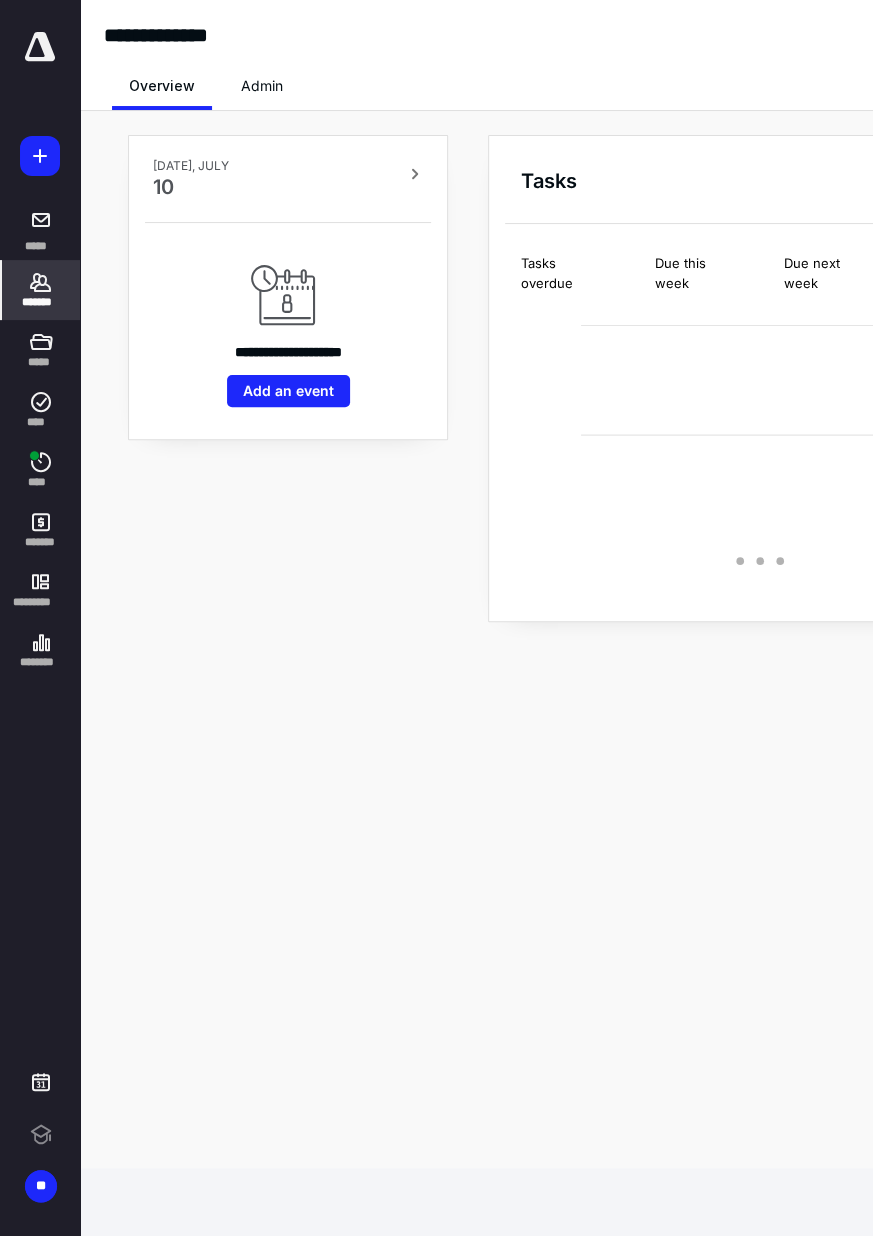 click on "*******" at bounding box center (41, 302) 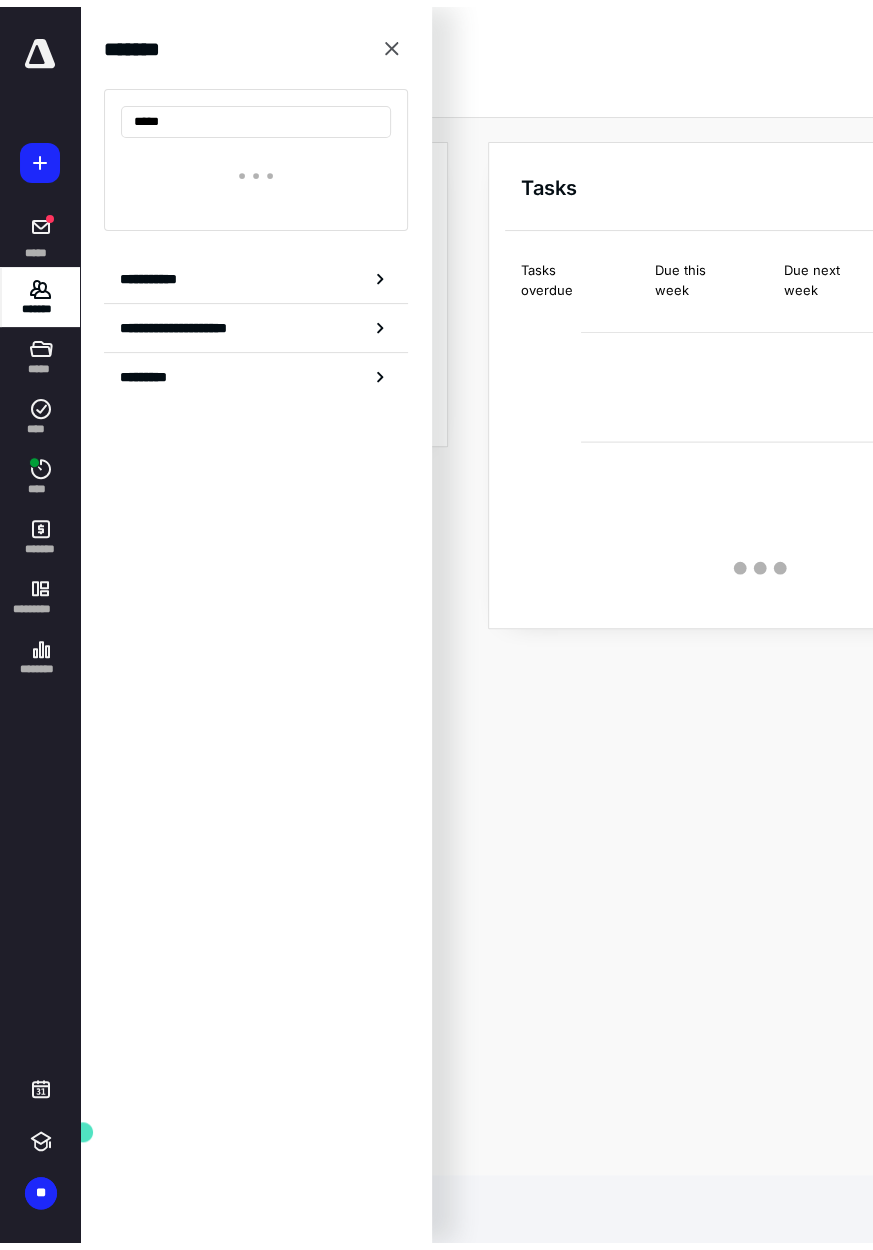 scroll, scrollTop: 0, scrollLeft: 0, axis: both 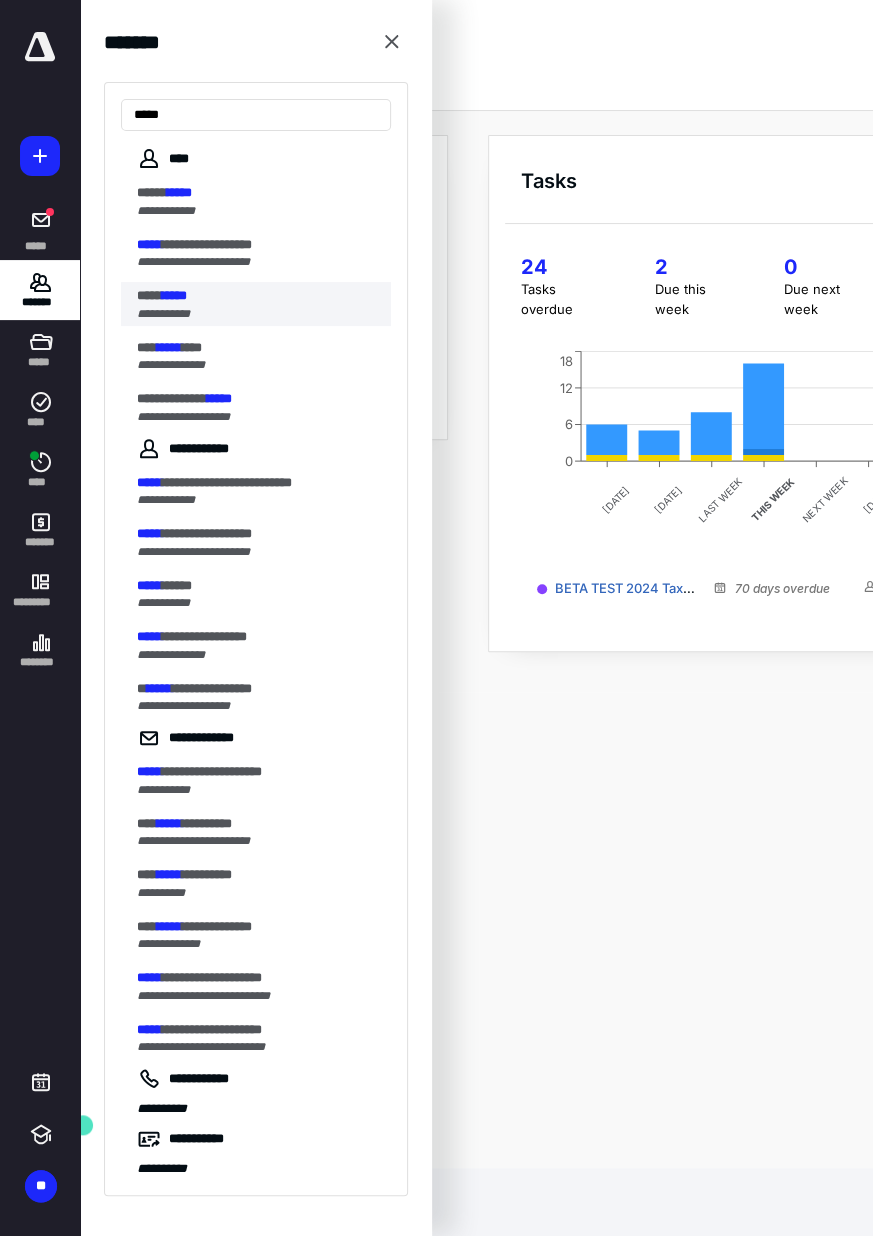type on "*****" 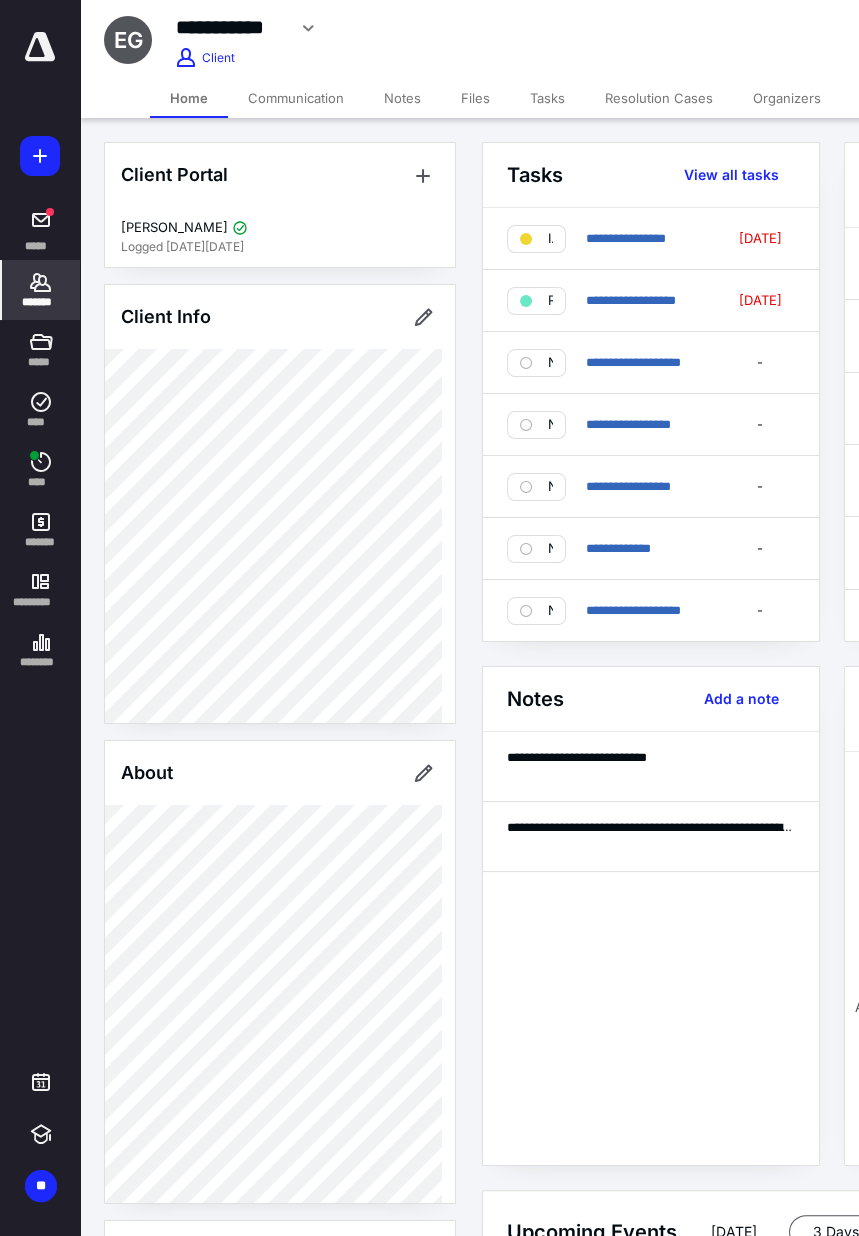 click on "Files" at bounding box center (475, 98) 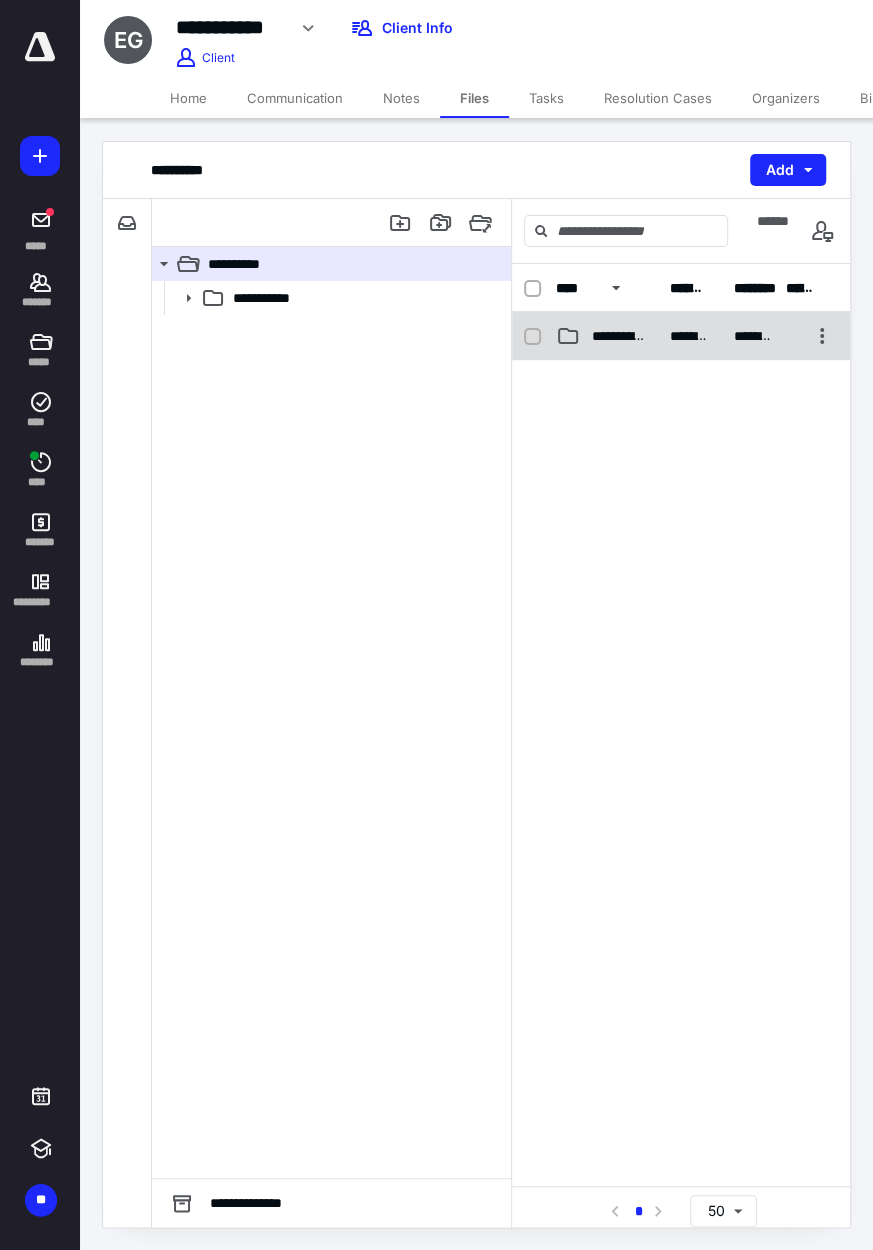 click on "**********" at bounding box center [681, 336] 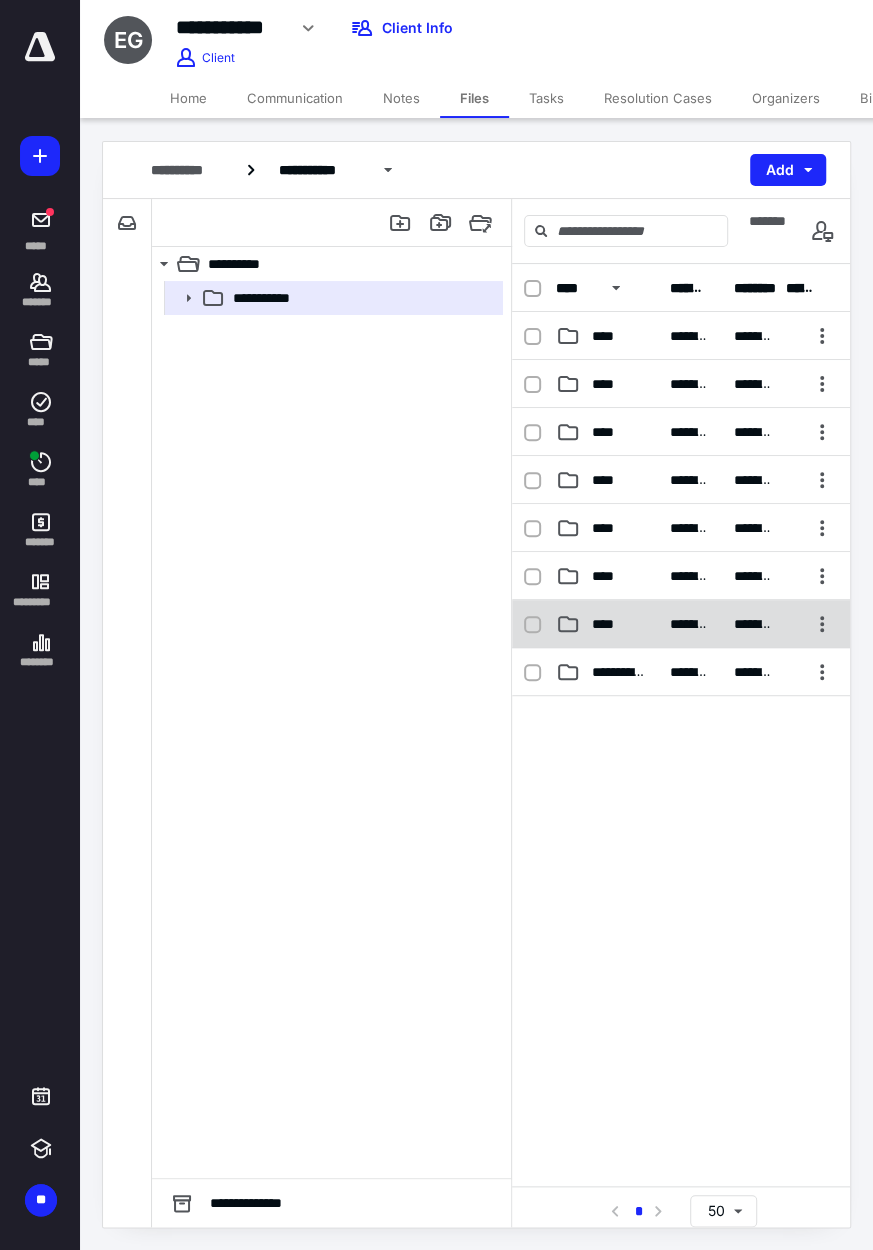 click on "****" at bounding box center (609, 624) 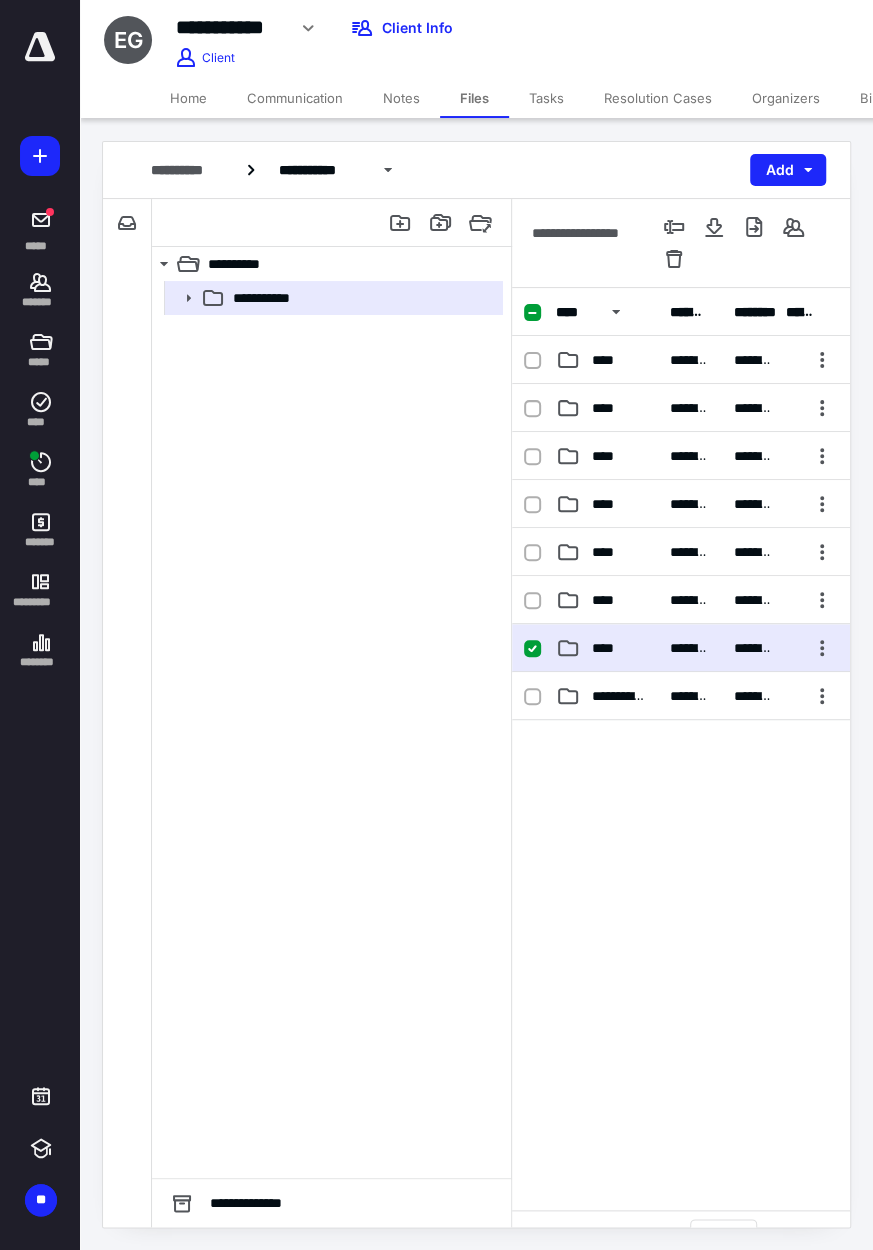 click on "**********" at bounding box center [681, 600] 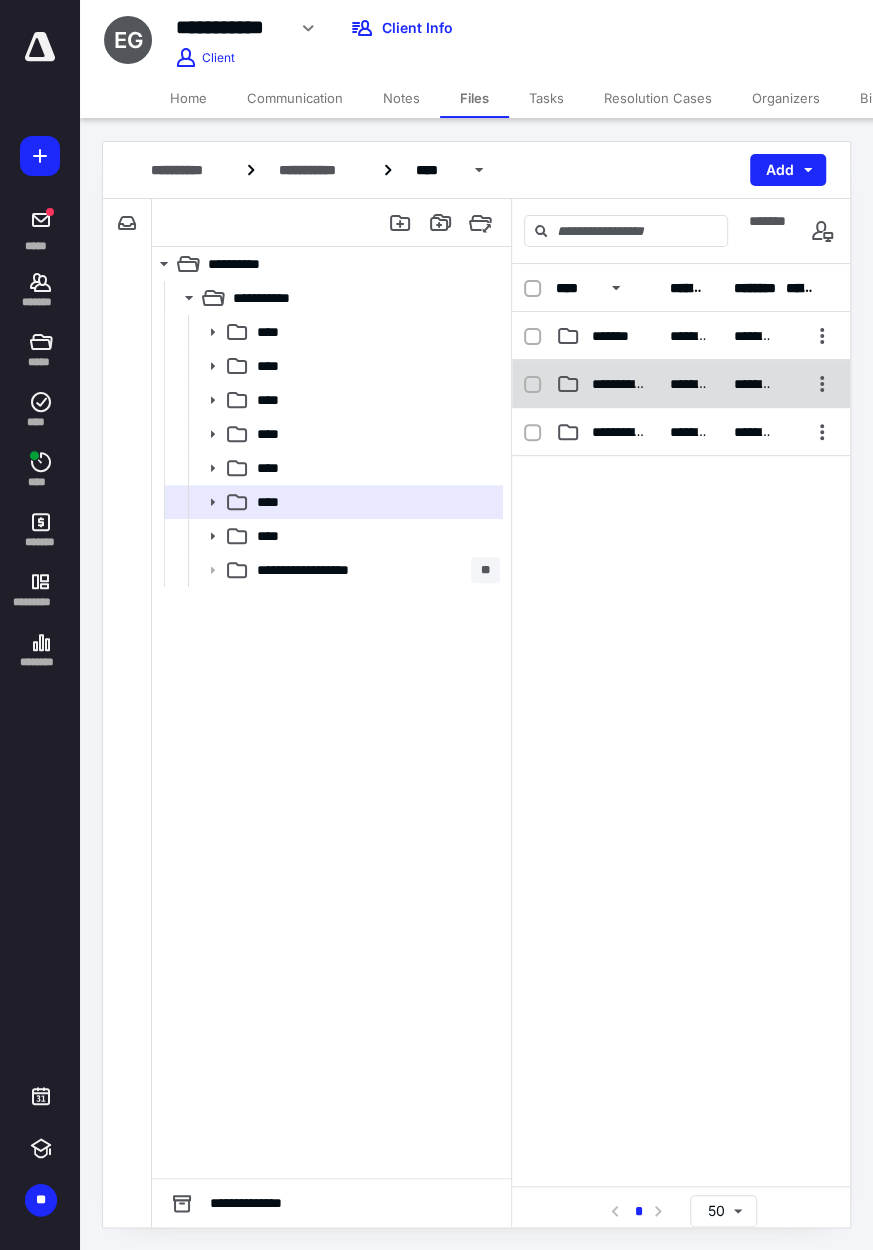 click on "**********" at bounding box center [618, 384] 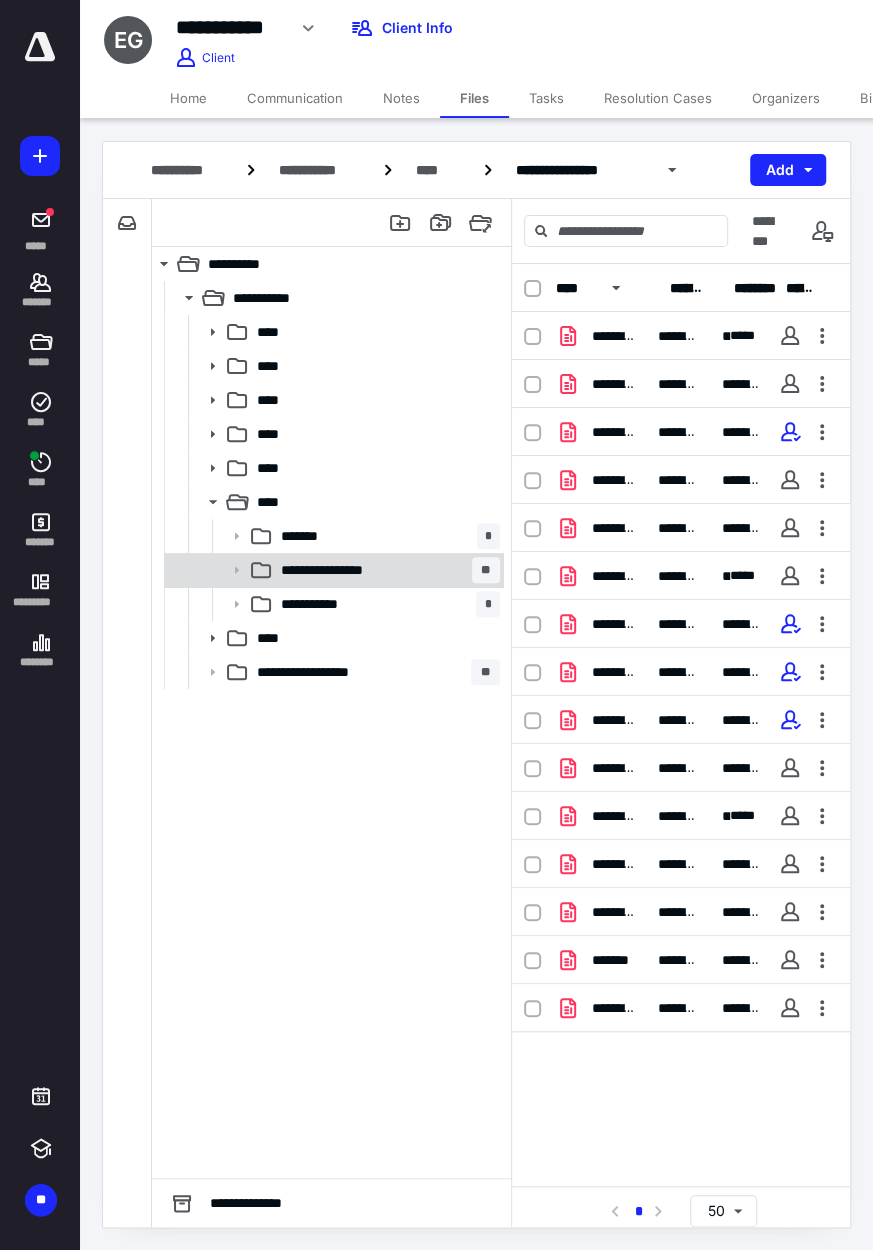 click 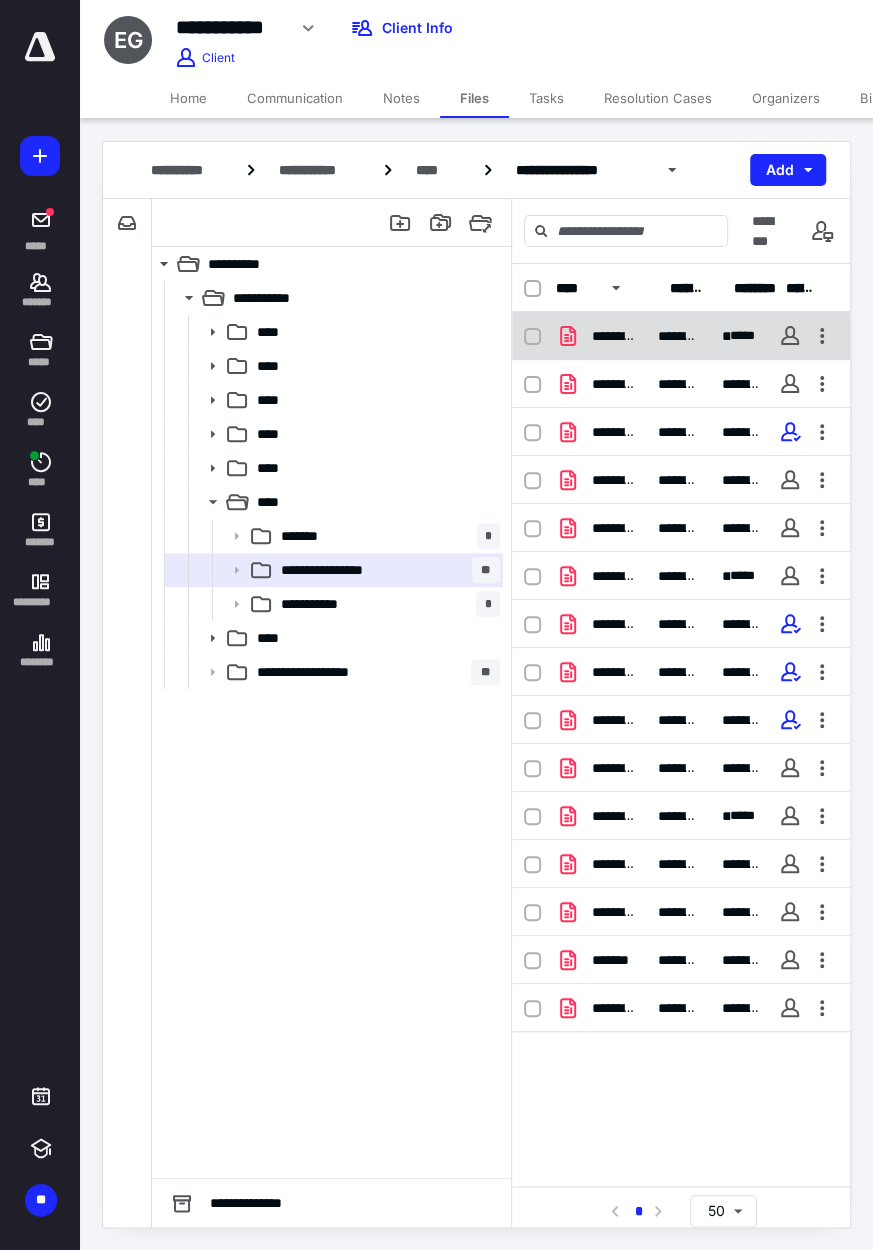 click on "********" at bounding box center (678, 336) 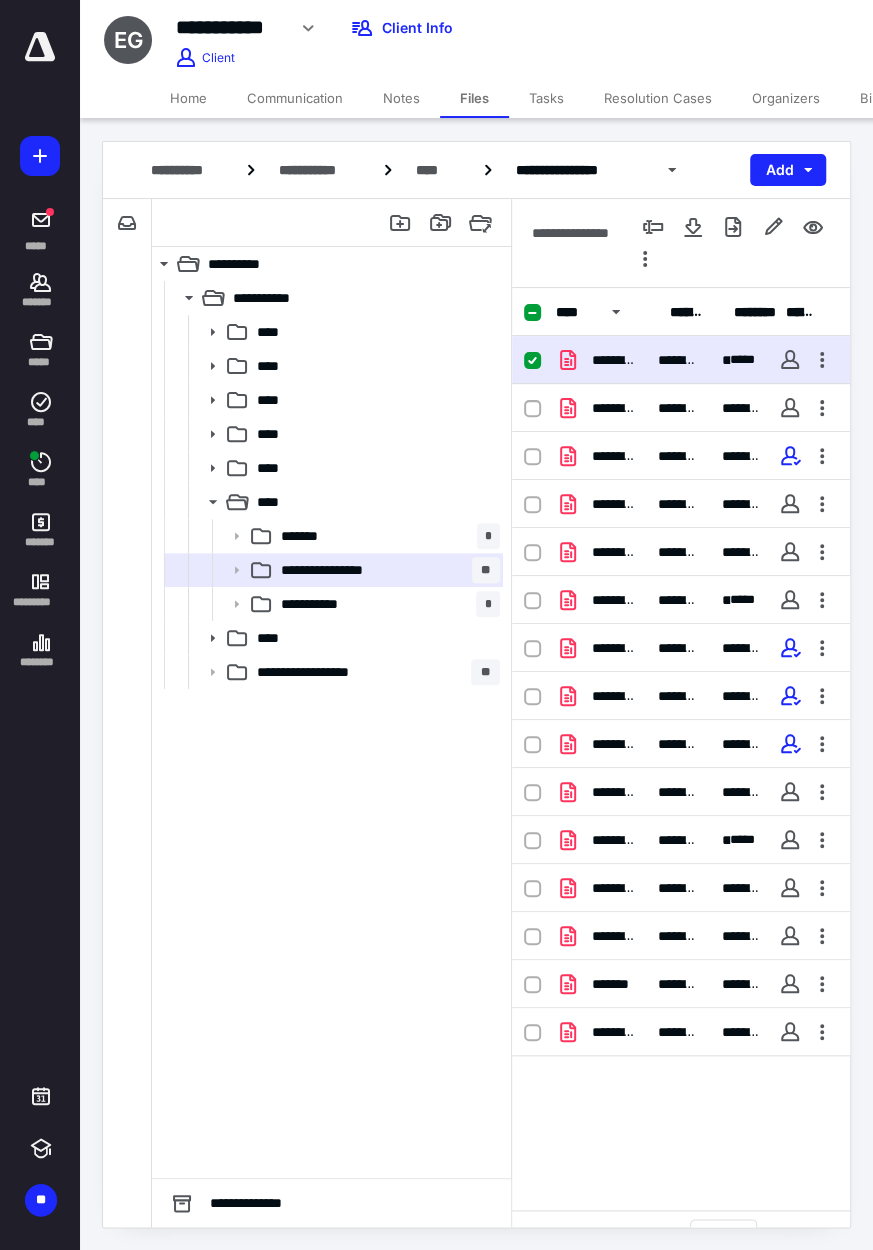 click on "**********" at bounding box center [681, 360] 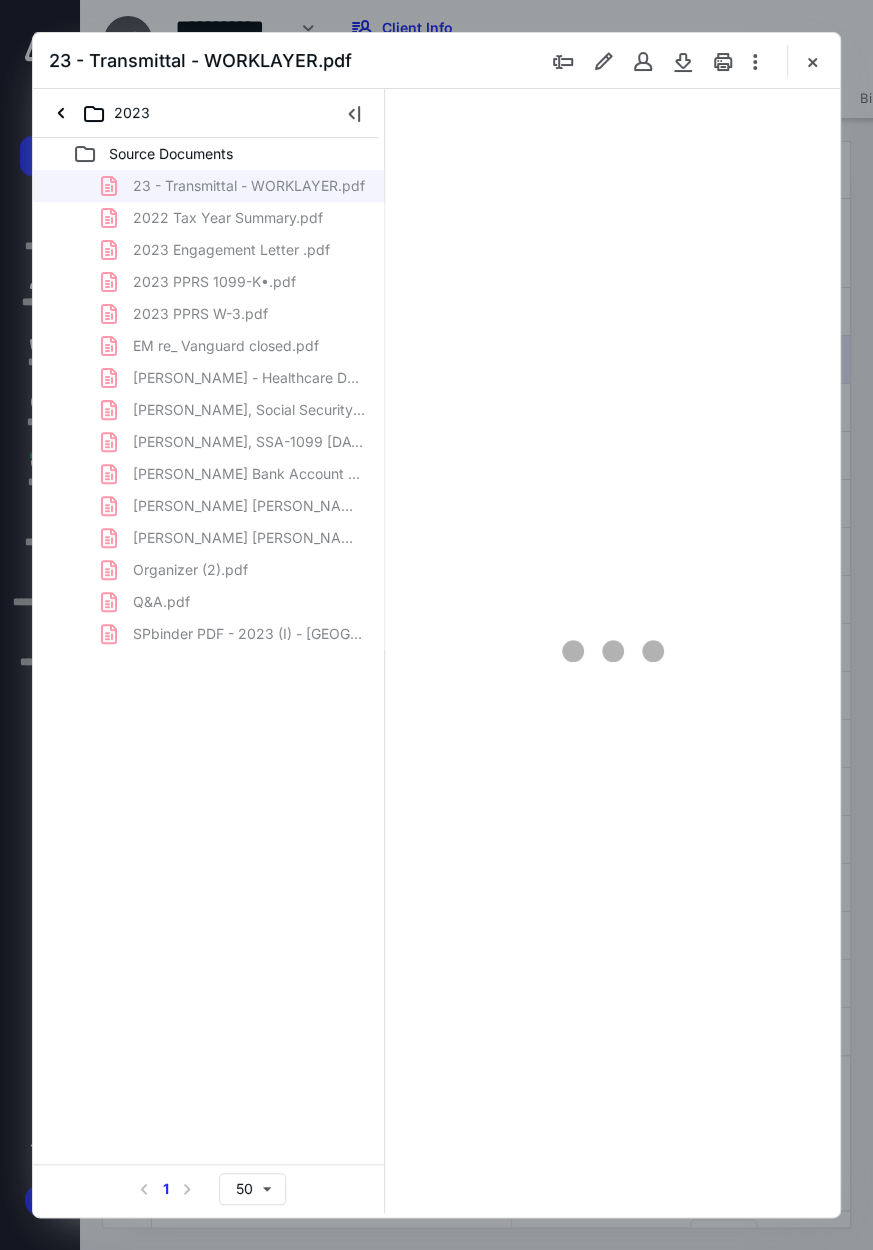 scroll, scrollTop: 0, scrollLeft: 0, axis: both 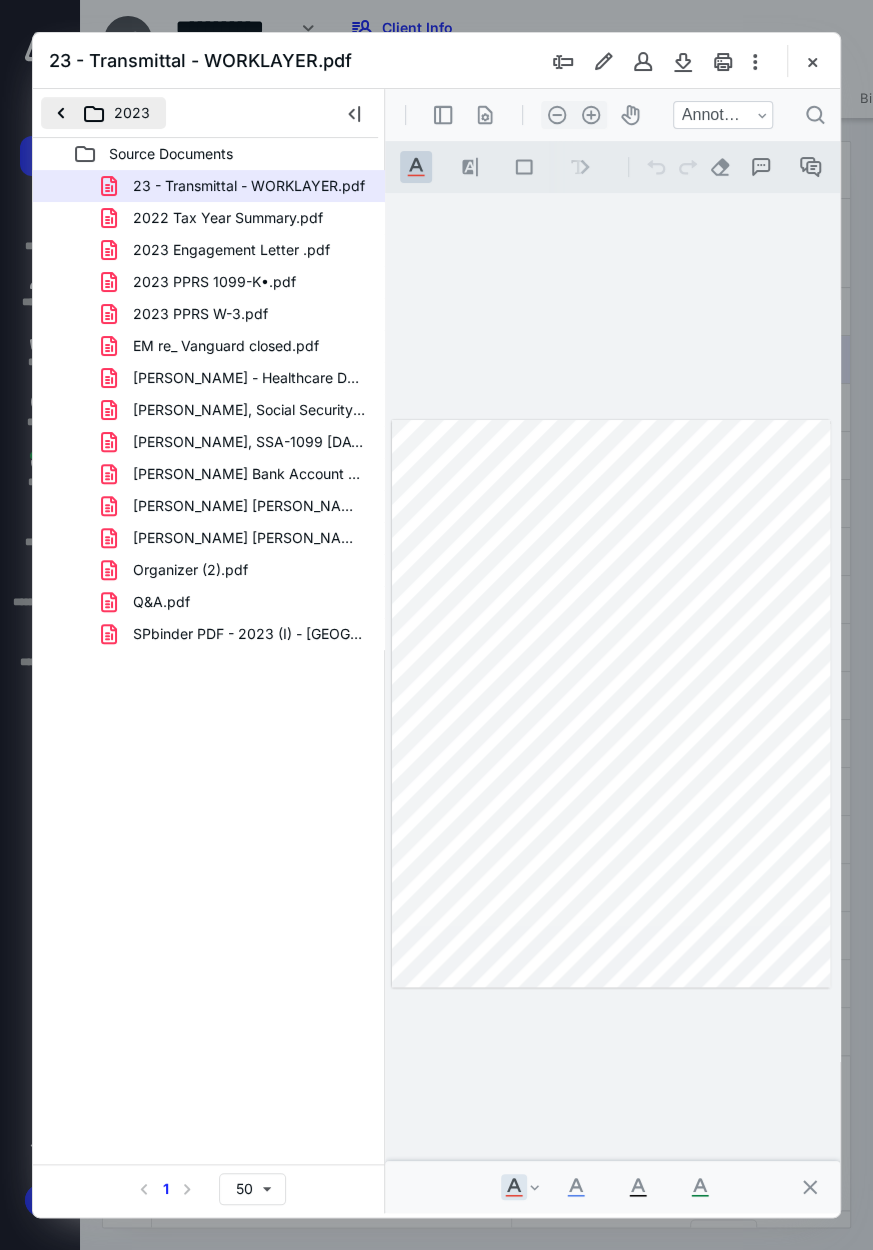click on "2023" at bounding box center [103, 113] 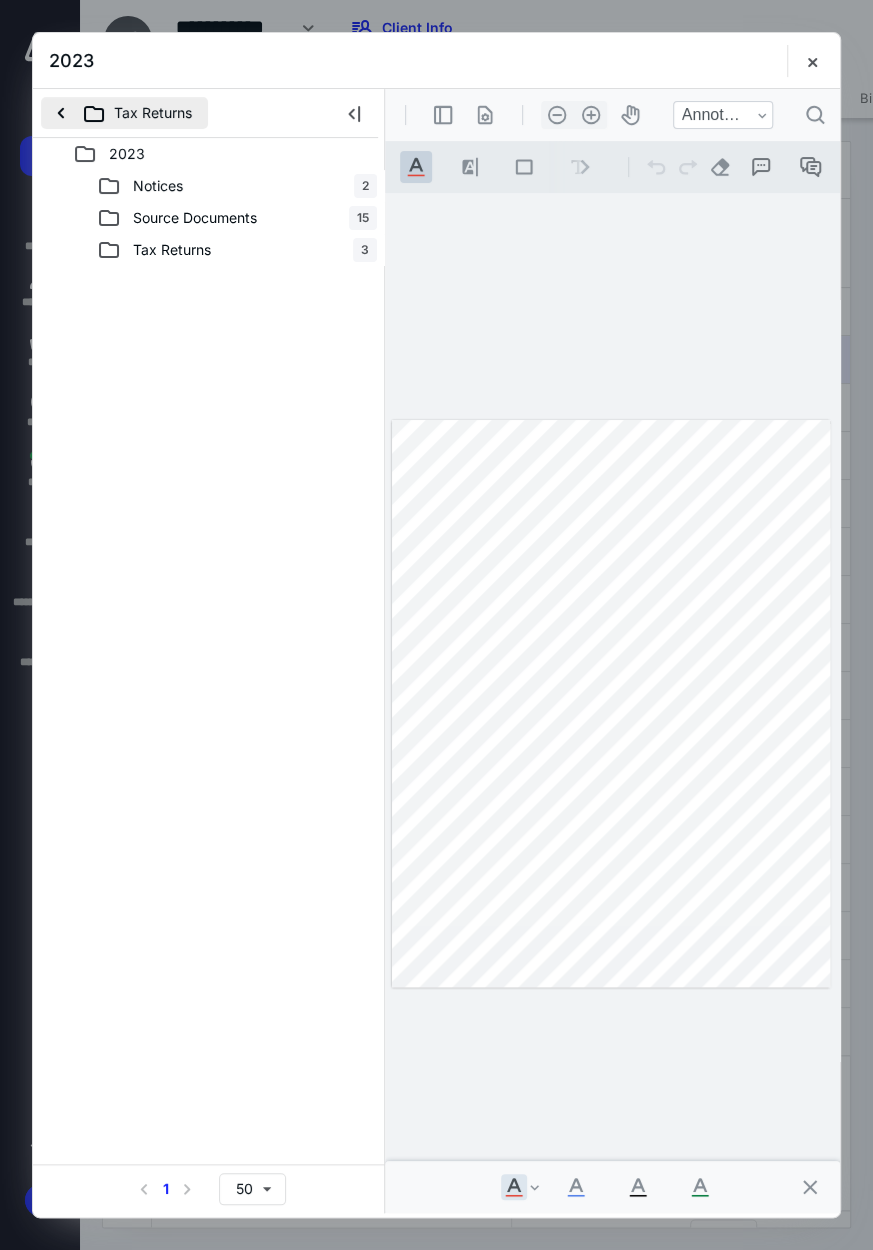 click on "Tax Returns" at bounding box center (124, 113) 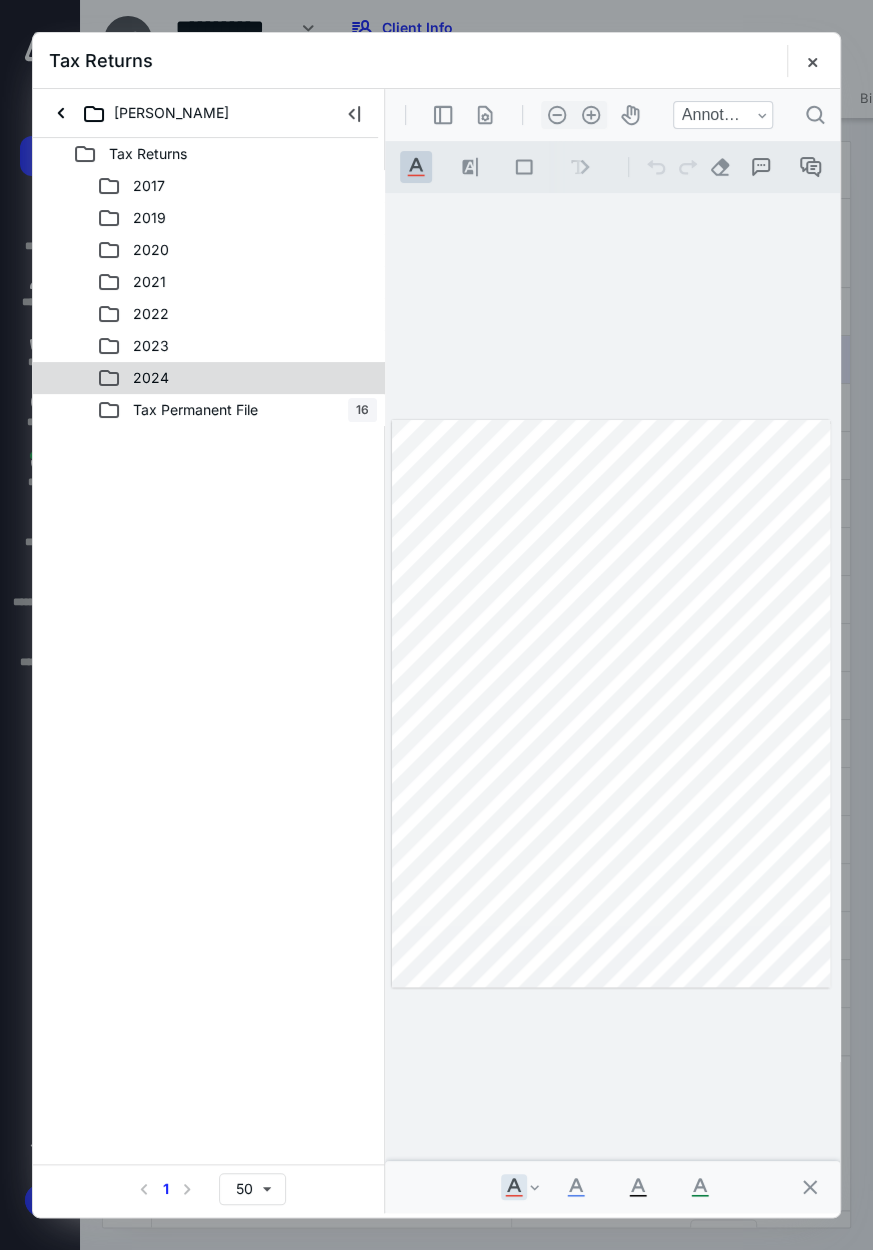 click on "2024" at bounding box center (139, 378) 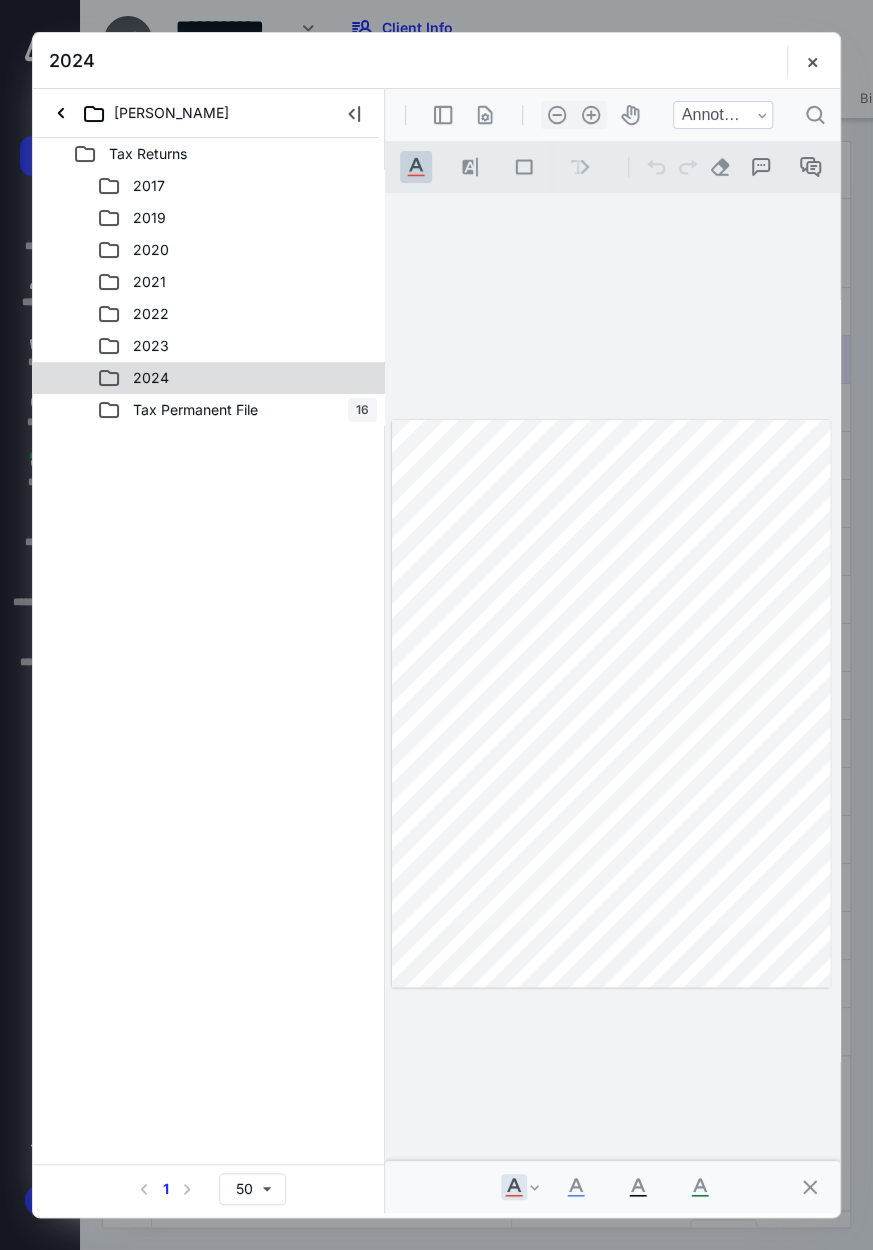 click on "Tax Returns 2017 2019 2020 2021 2022 2023 2024 Tax Permanent File 16 Select a page number for more results 1 50" at bounding box center [209, 675] 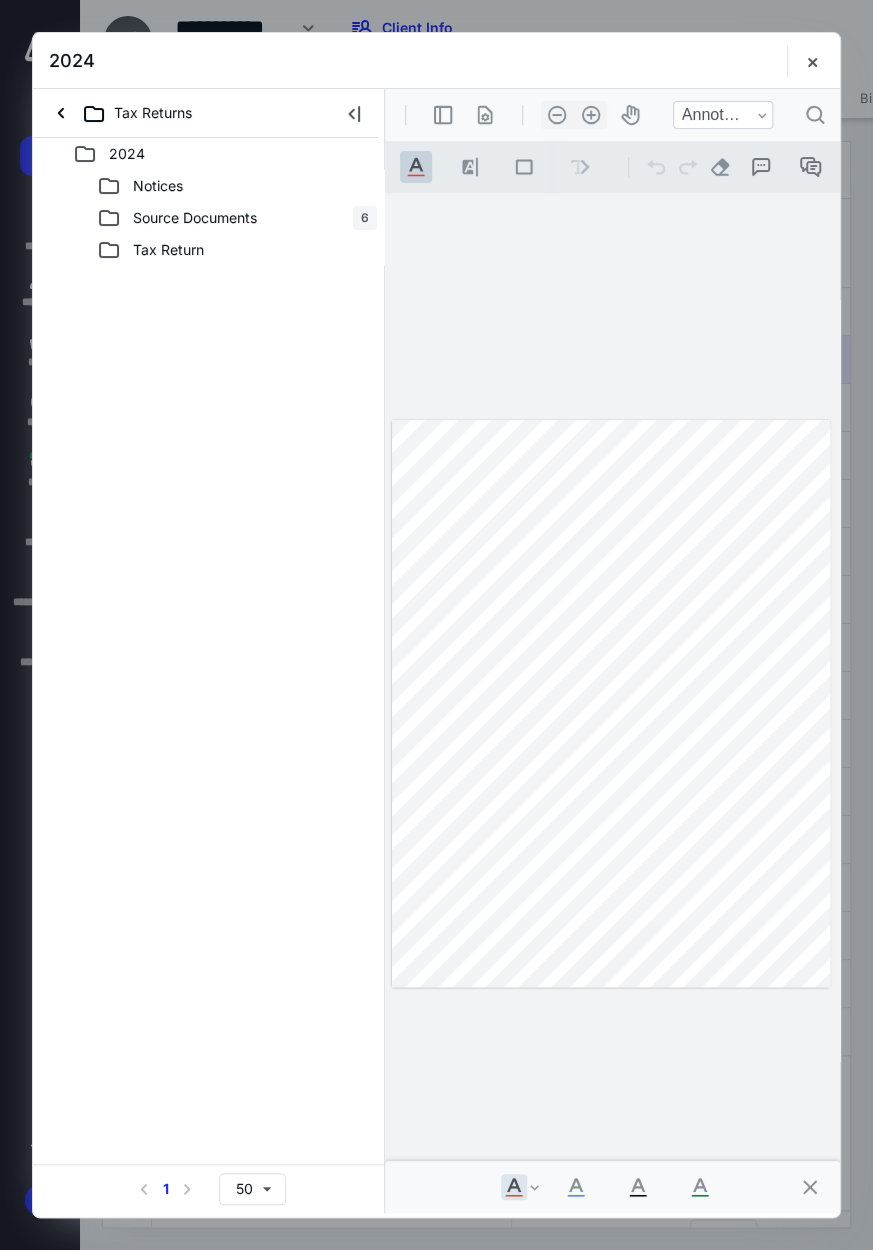 click on "Source Documents" at bounding box center (195, 218) 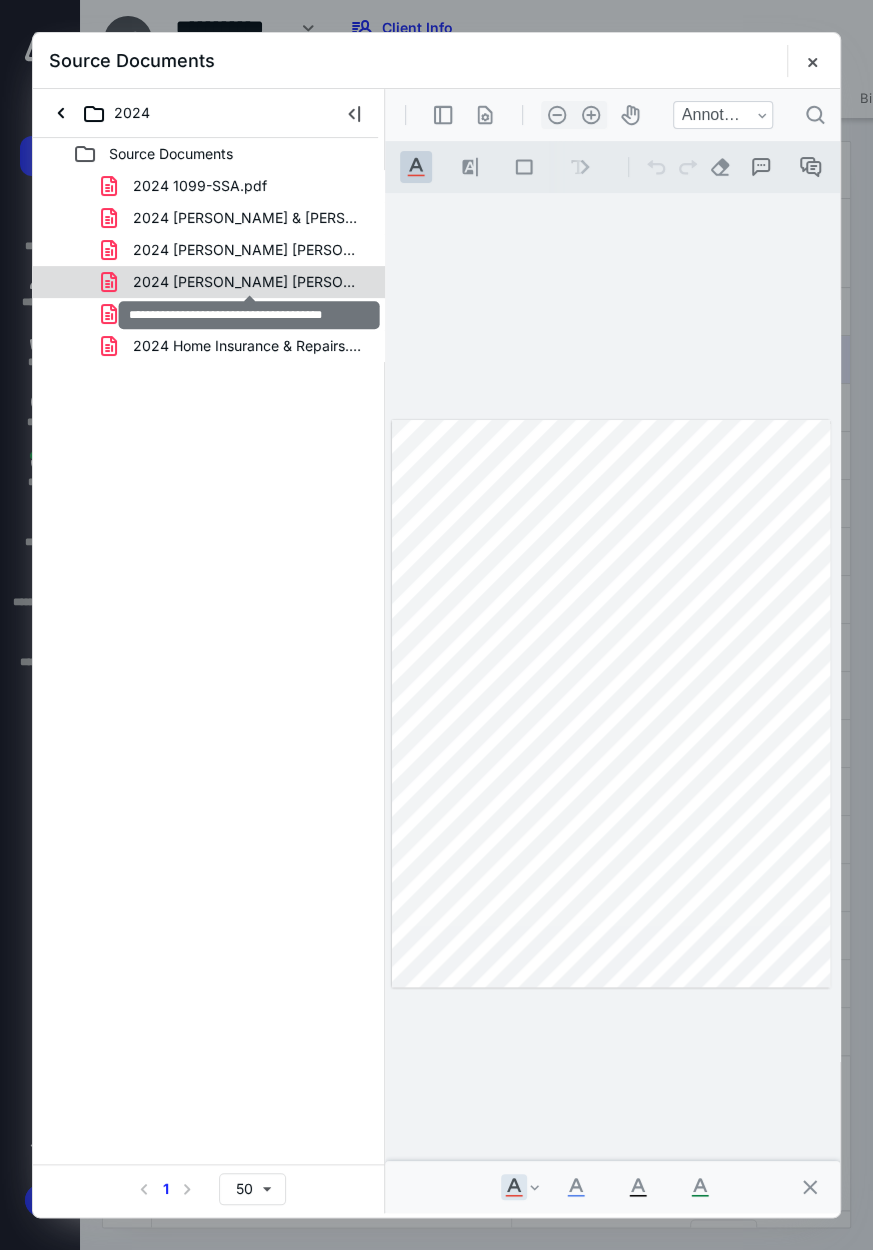 click on "2024 Engle, Glen Morgan Stanley Doc.pdf" at bounding box center (249, 282) 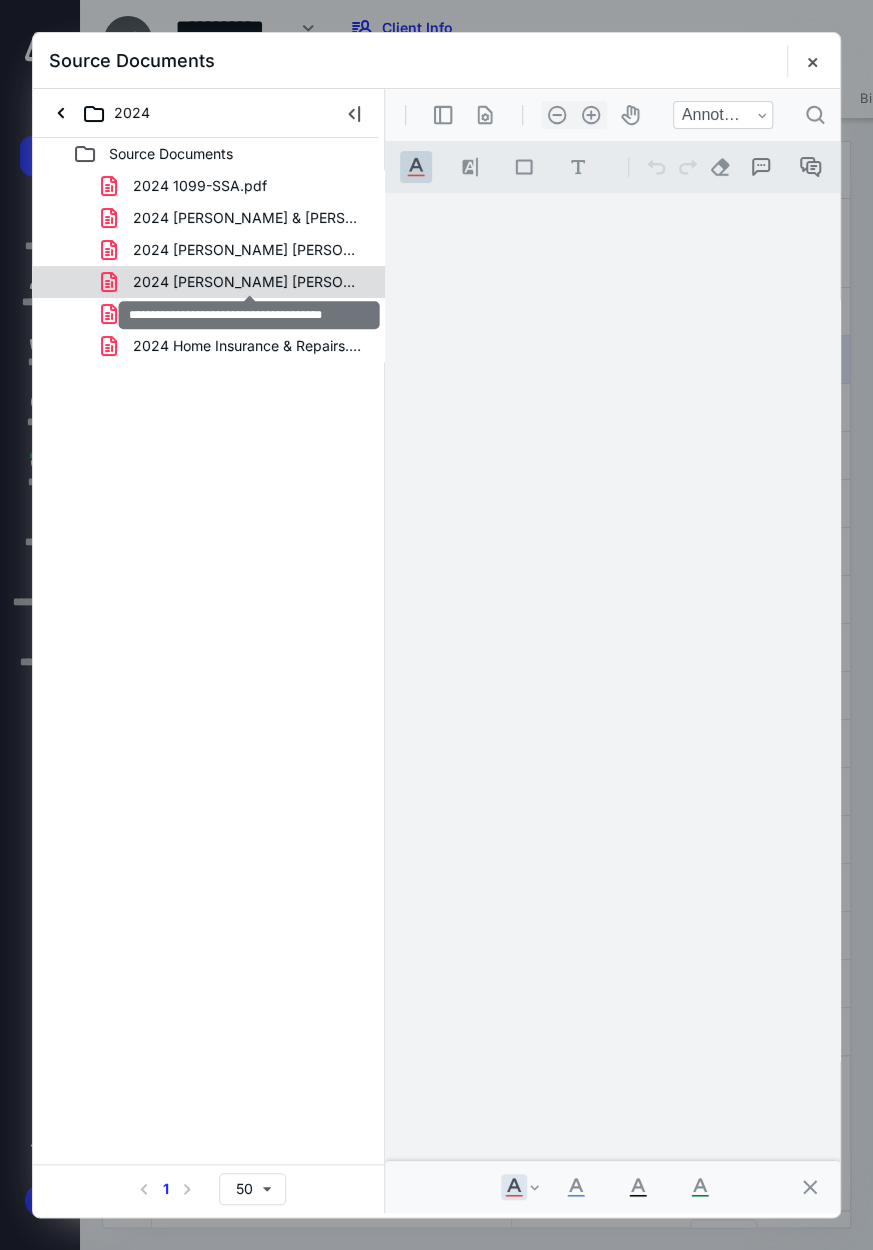 click on "2024 1099-SSA.pdf 2024 Engle, Glen & Bryan 1099-INT.pdf 2024 Engle, Glen Morgan Stanley 1099.pdf 2024 Engle, Glen Morgan Stanley Doc.pdf 2024 Glen Engle Document List-emailed to Bryan .pdf 2024 Home Insurance & Repairs.pdf" at bounding box center [209, 266] 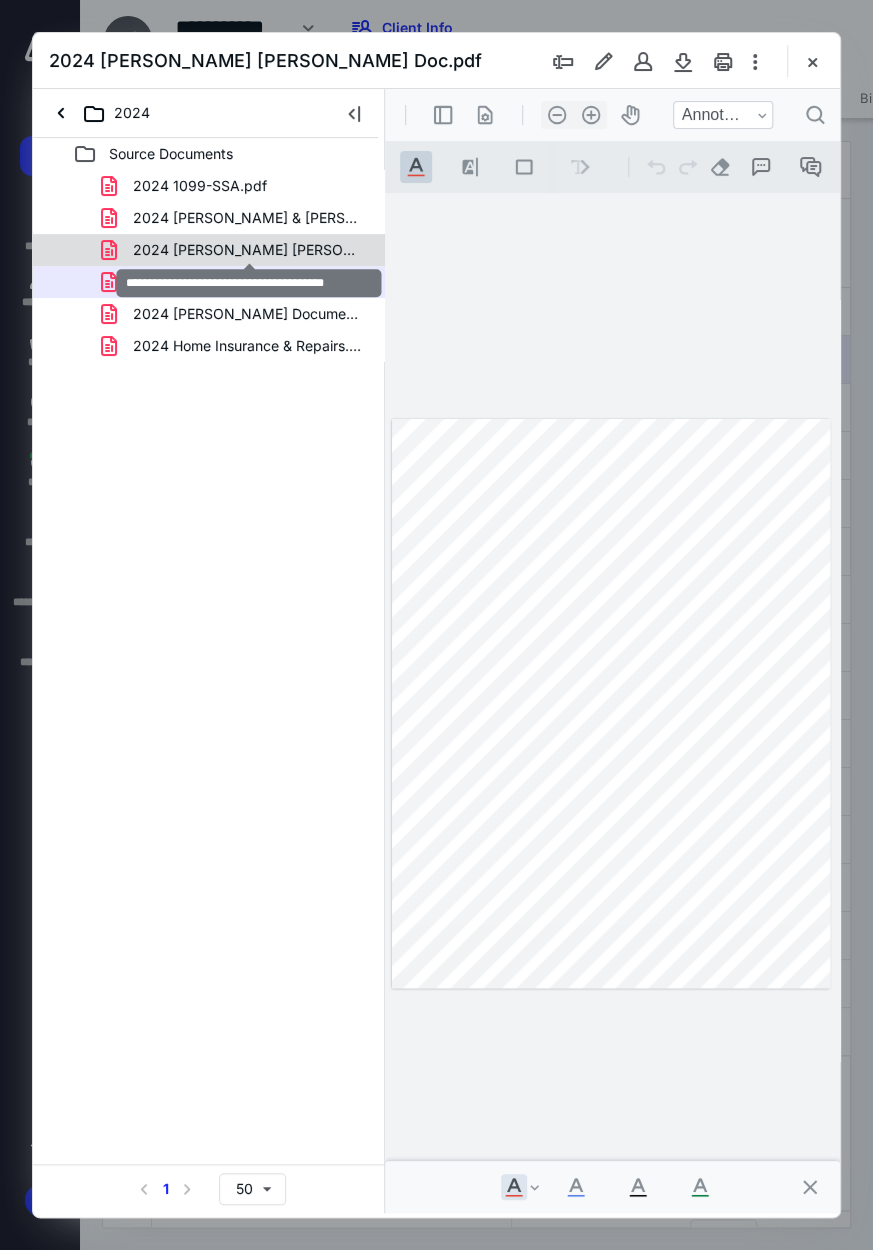 click on "2024 Engle, Glen Morgan Stanley 1099.pdf" at bounding box center [249, 250] 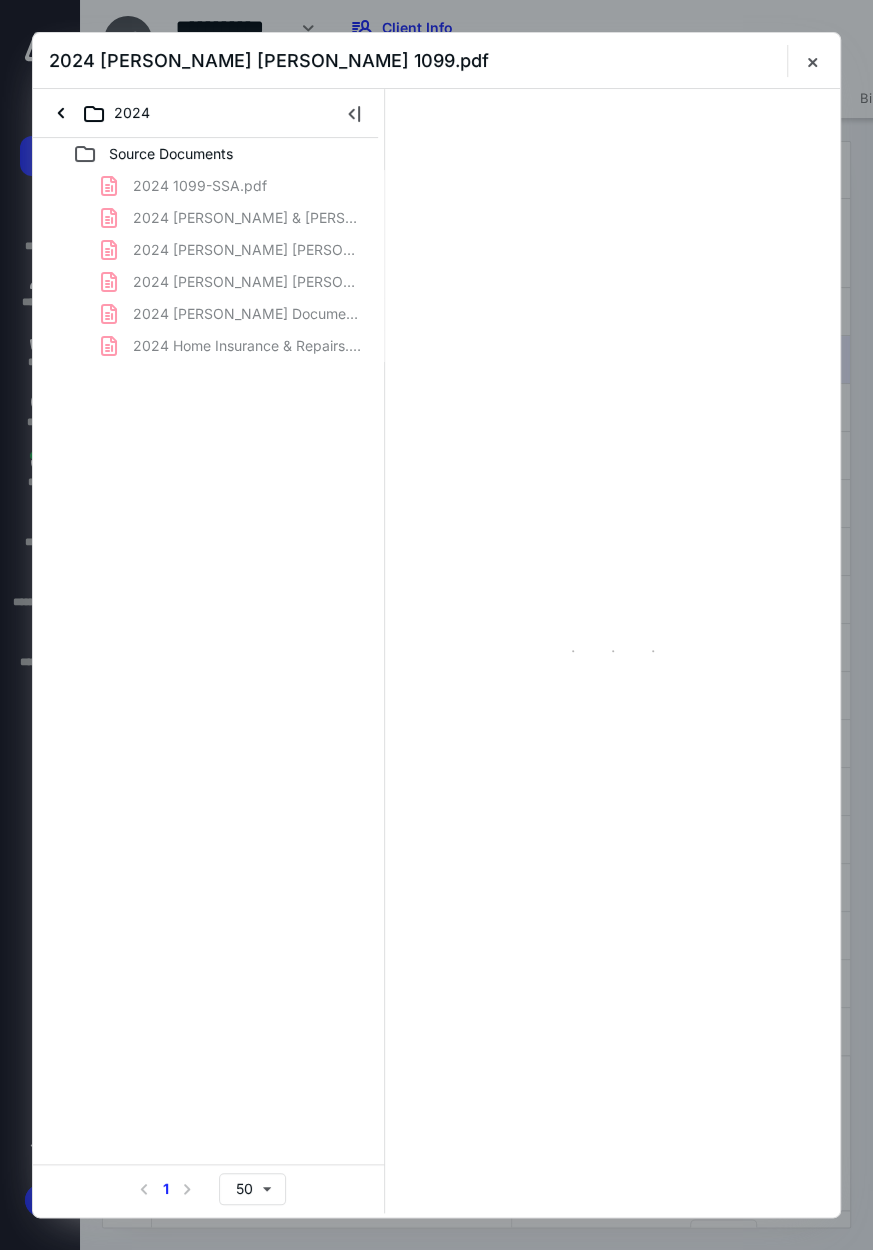 click on "2024 1099-SSA.pdf 2024 Engle, Glen & Bryan 1099-INT.pdf 2024 Engle, Glen Morgan Stanley 1099.pdf 2024 Engle, Glen Morgan Stanley Doc.pdf 2024 Glen Engle Document List-emailed to Bryan .pdf 2024 Home Insurance & Repairs.pdf" at bounding box center (209, 266) 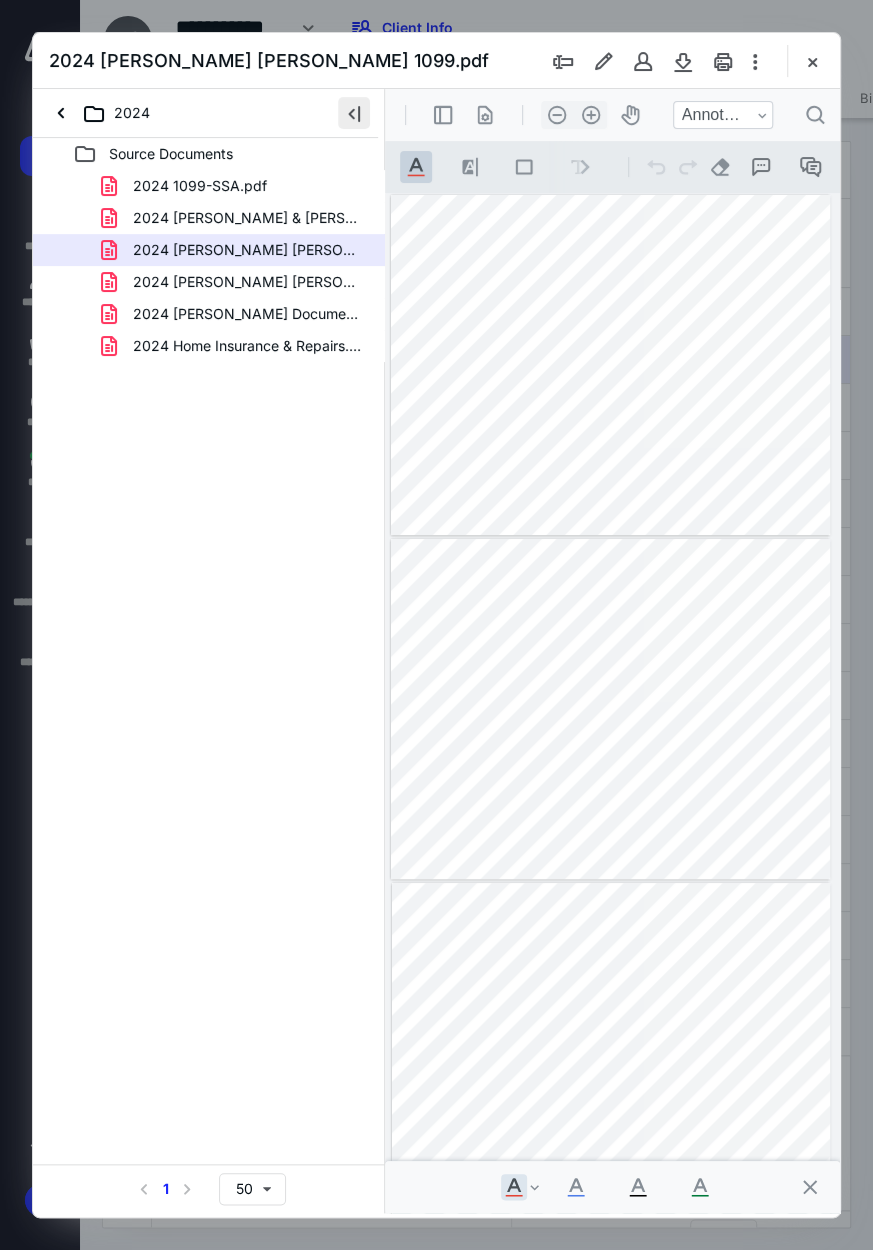 click at bounding box center (354, 113) 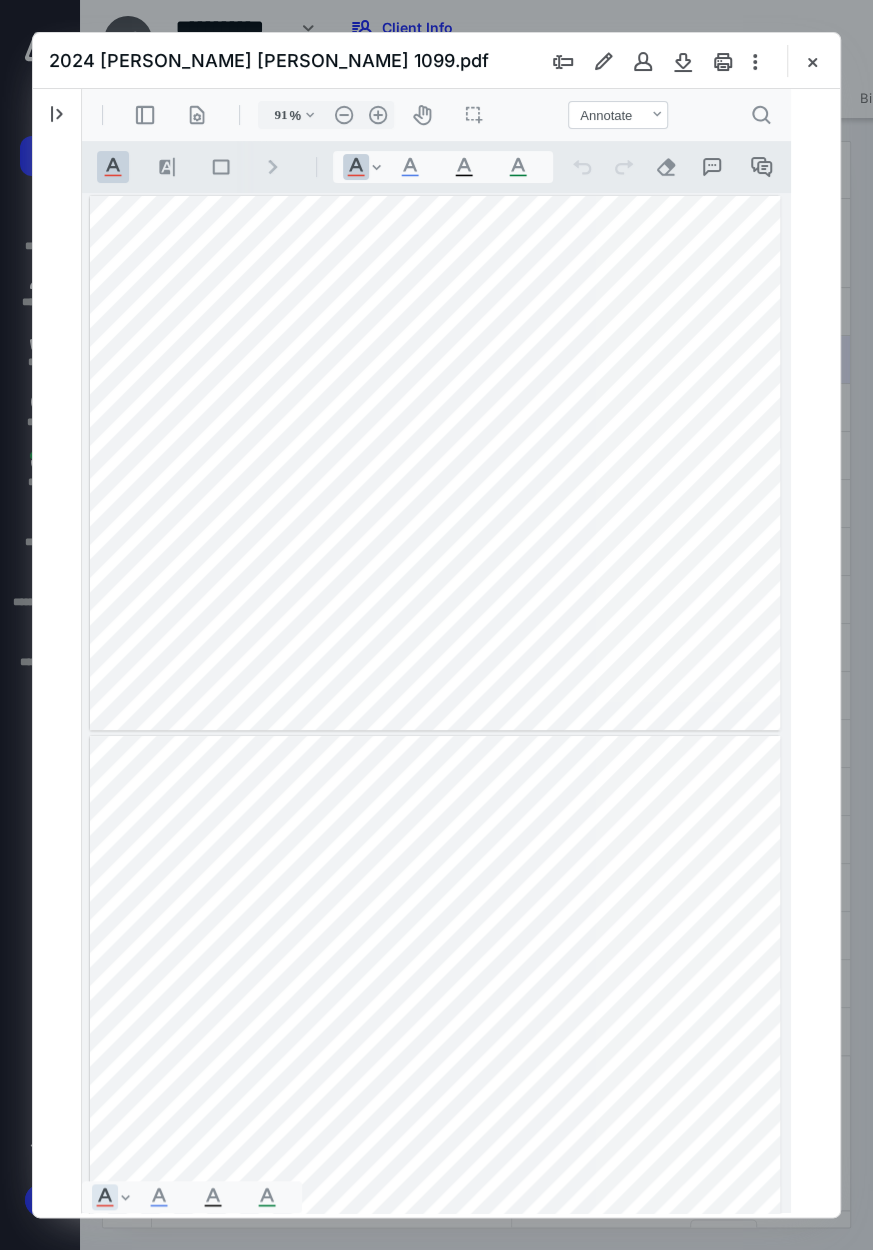 scroll, scrollTop: 1, scrollLeft: 0, axis: vertical 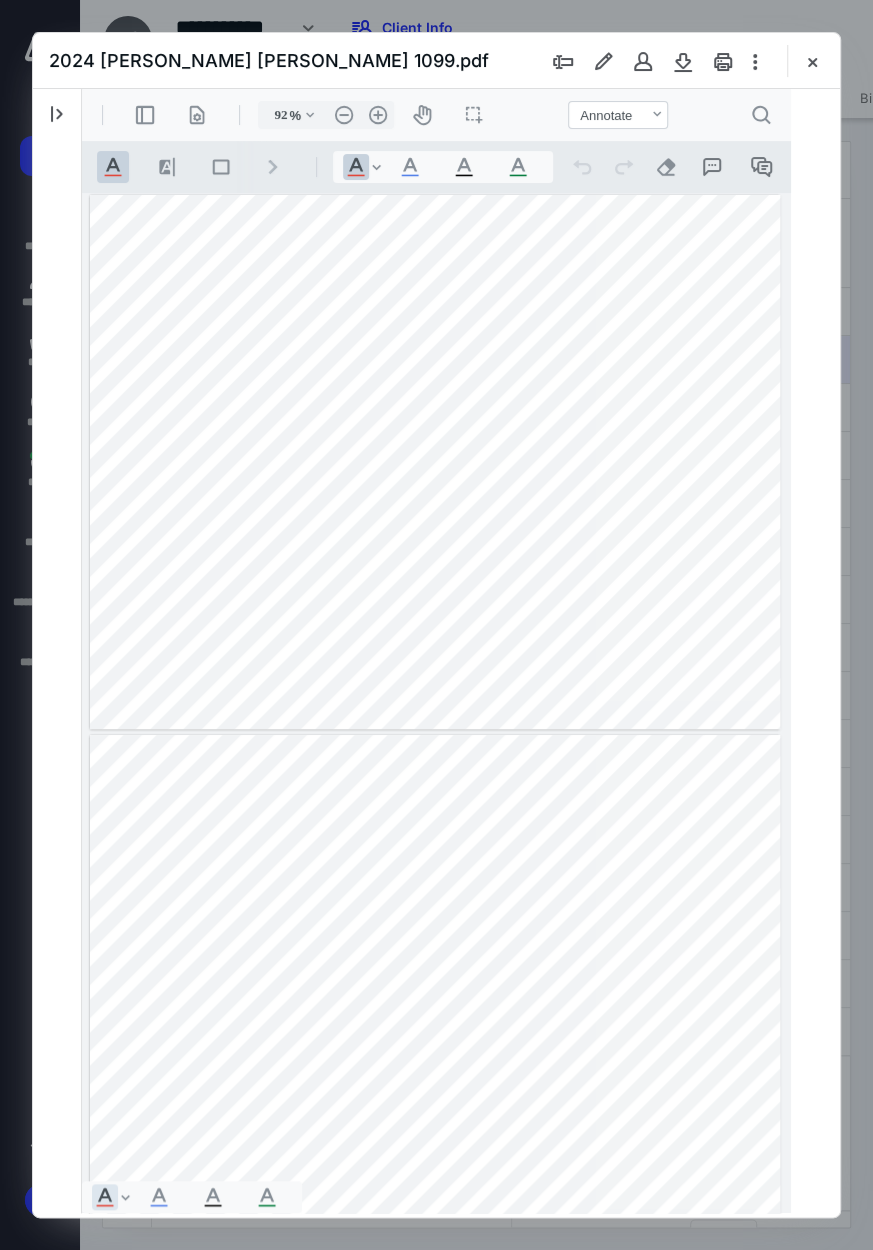 type on "93" 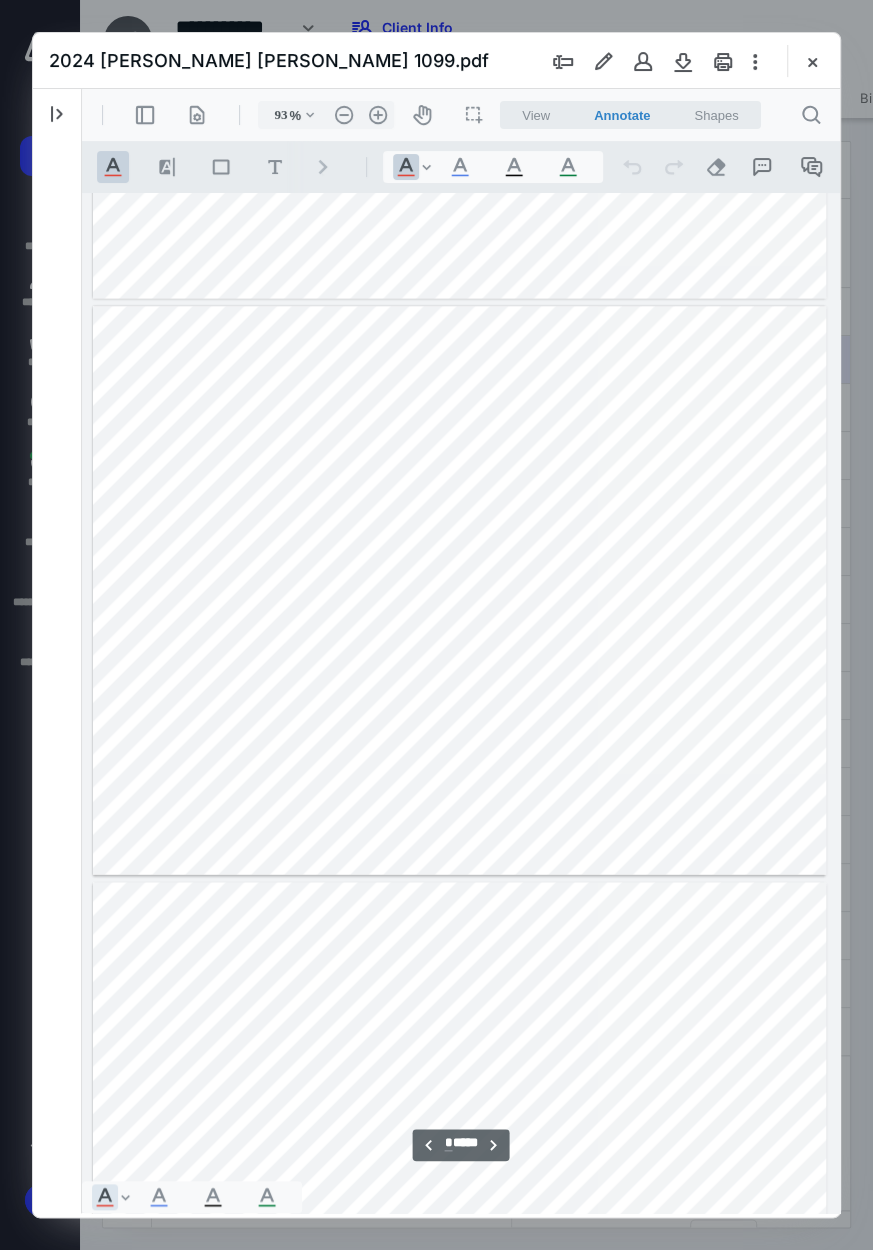 scroll, scrollTop: 4456, scrollLeft: 0, axis: vertical 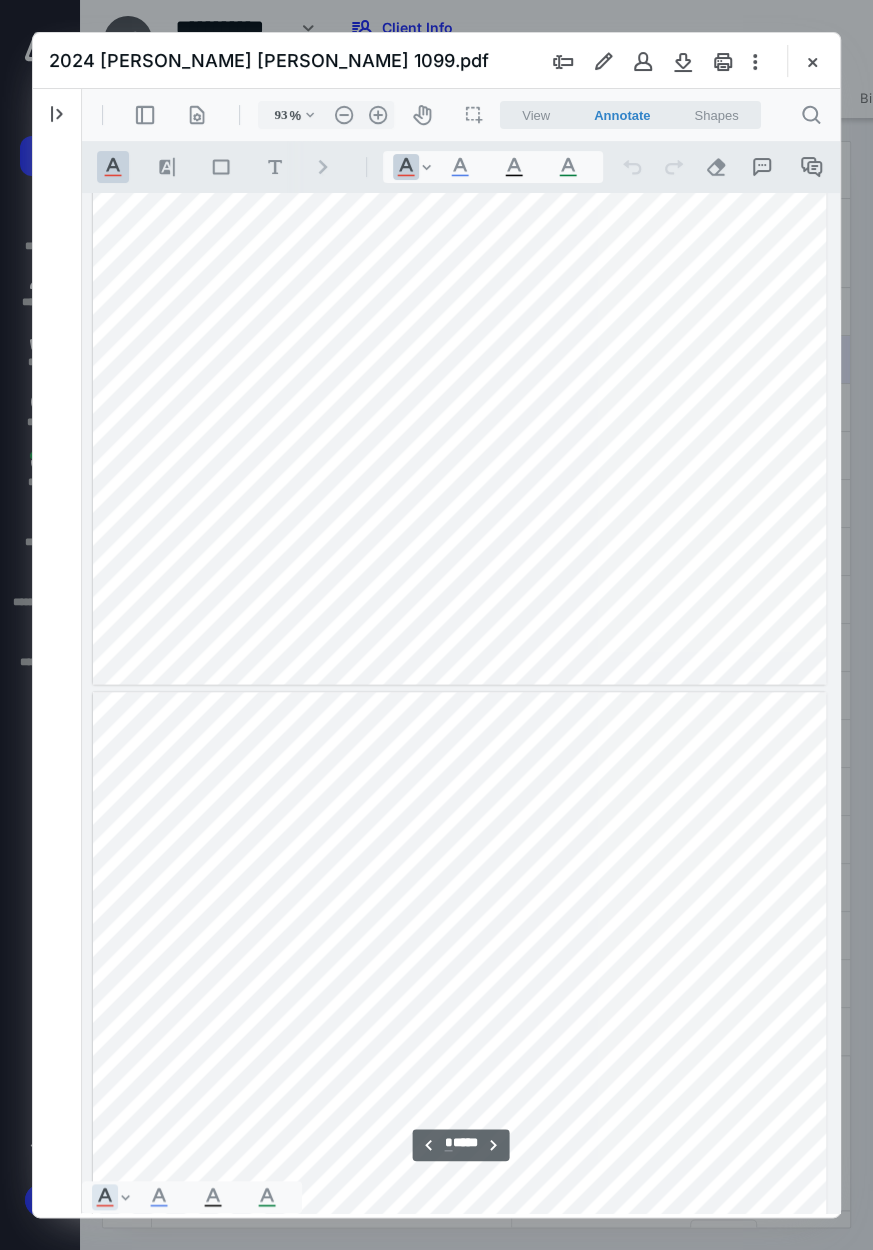 type on "*" 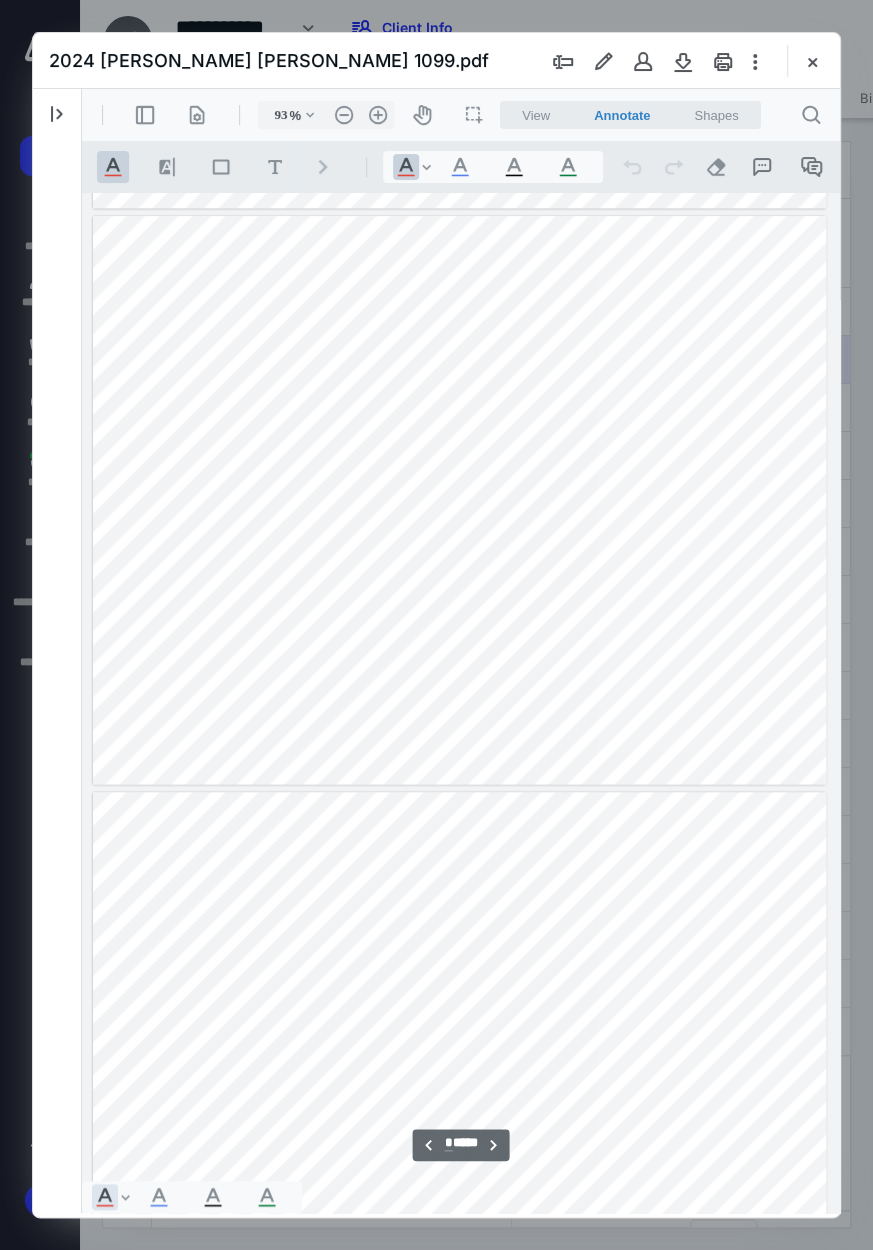 scroll, scrollTop: 4001, scrollLeft: 0, axis: vertical 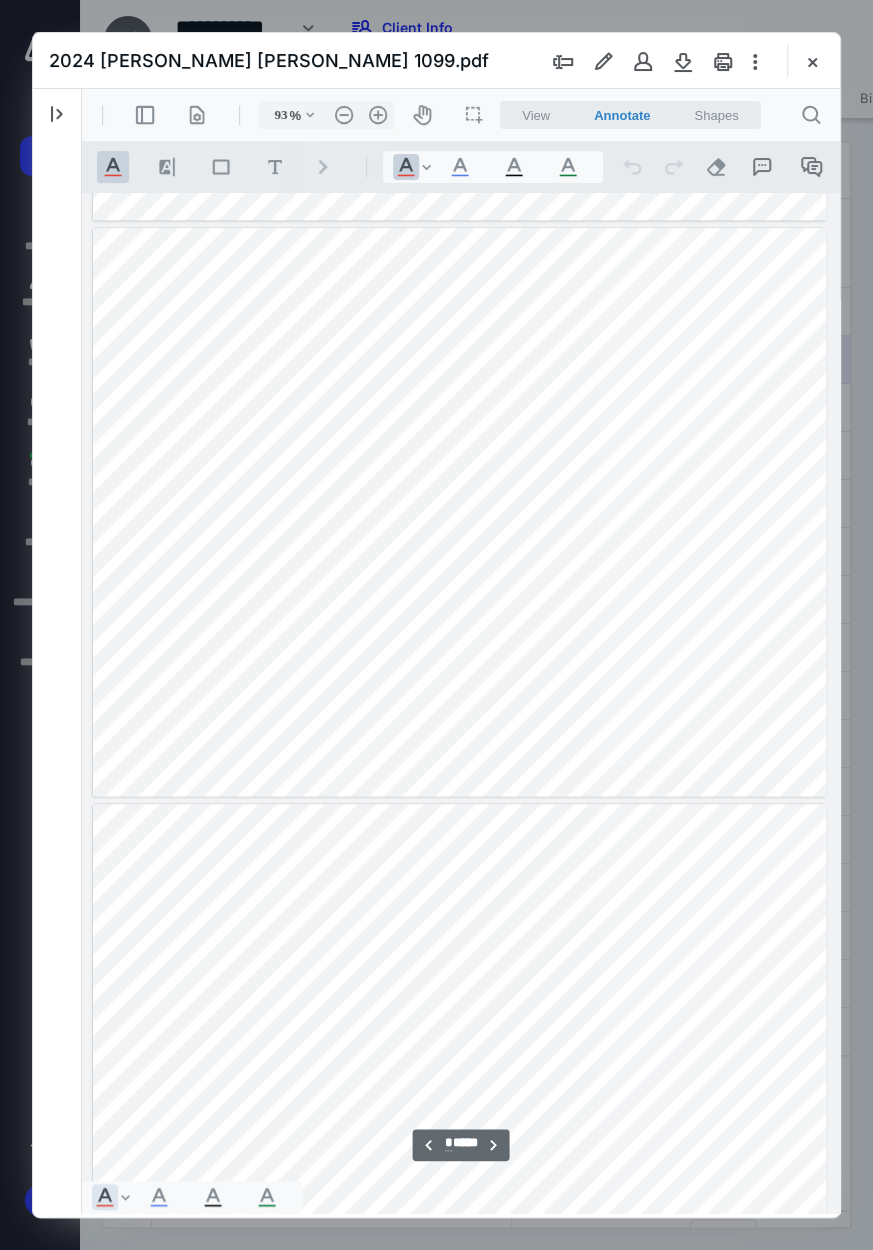 type 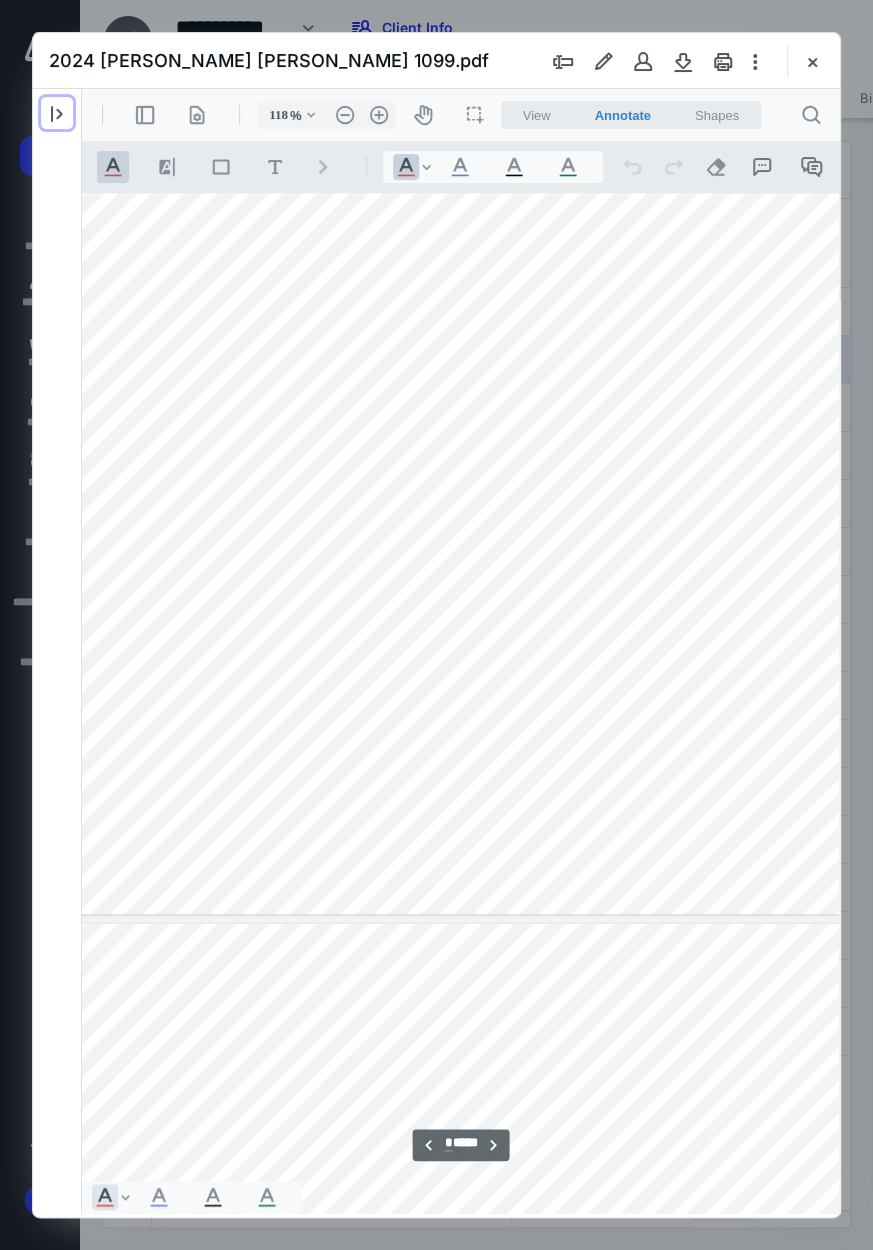 type on "143" 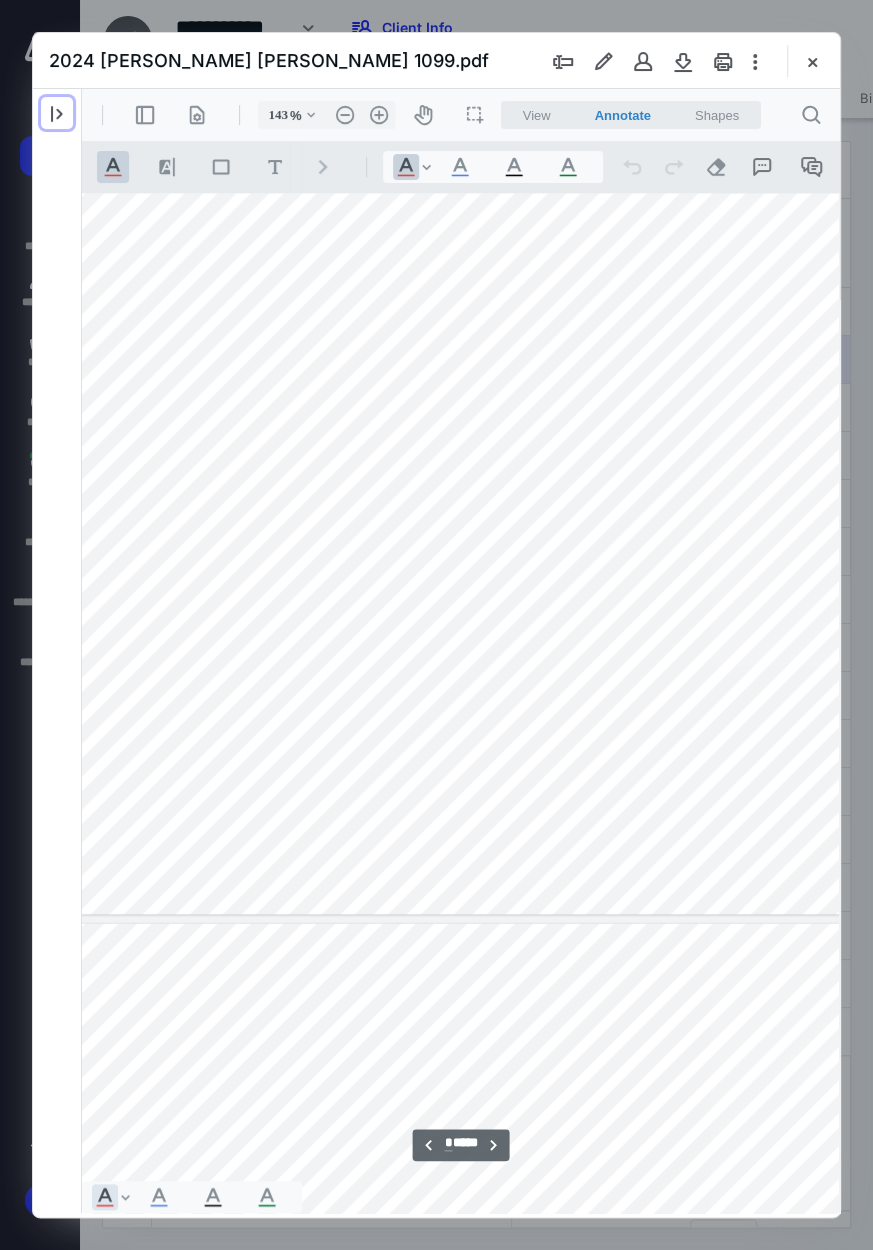 scroll, scrollTop: 6234, scrollLeft: 274, axis: both 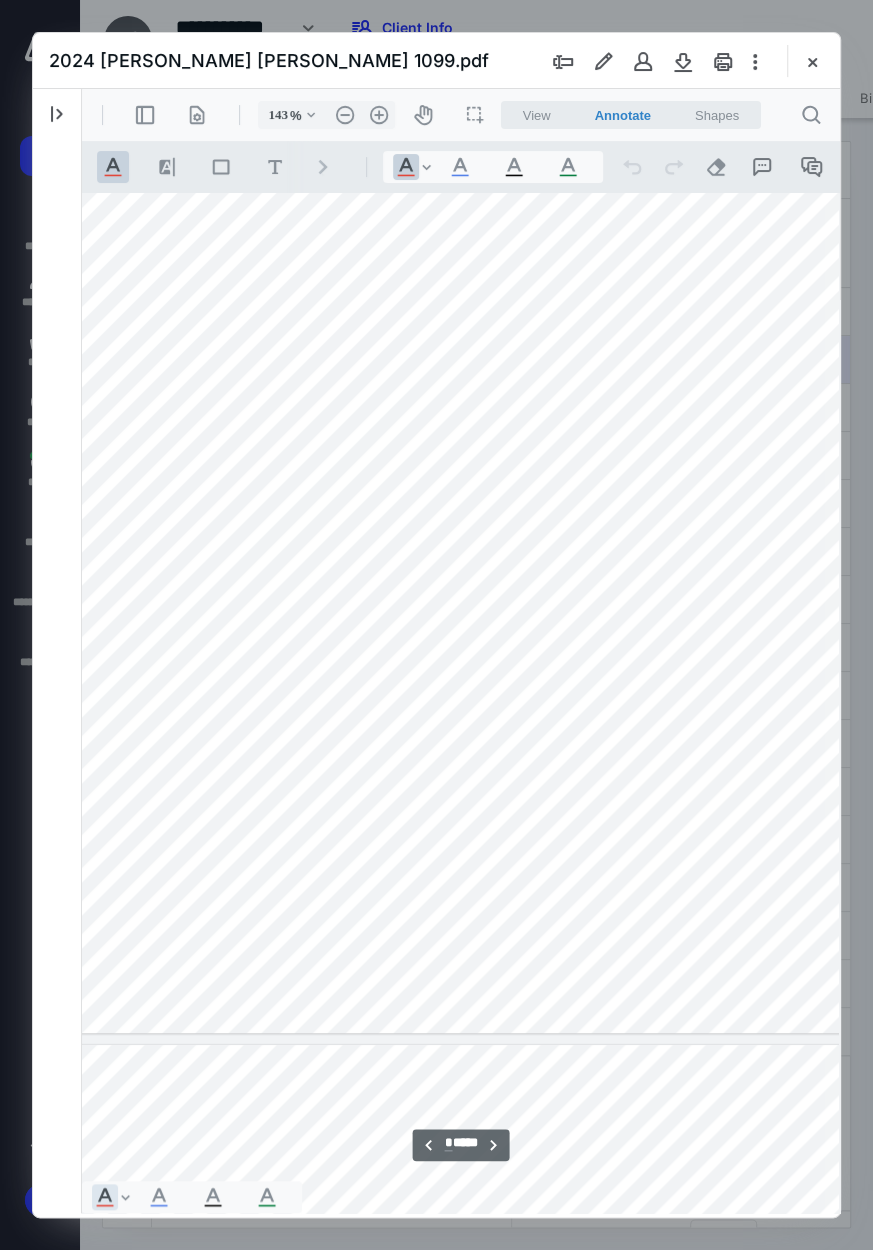 click at bounding box center (378, 597) 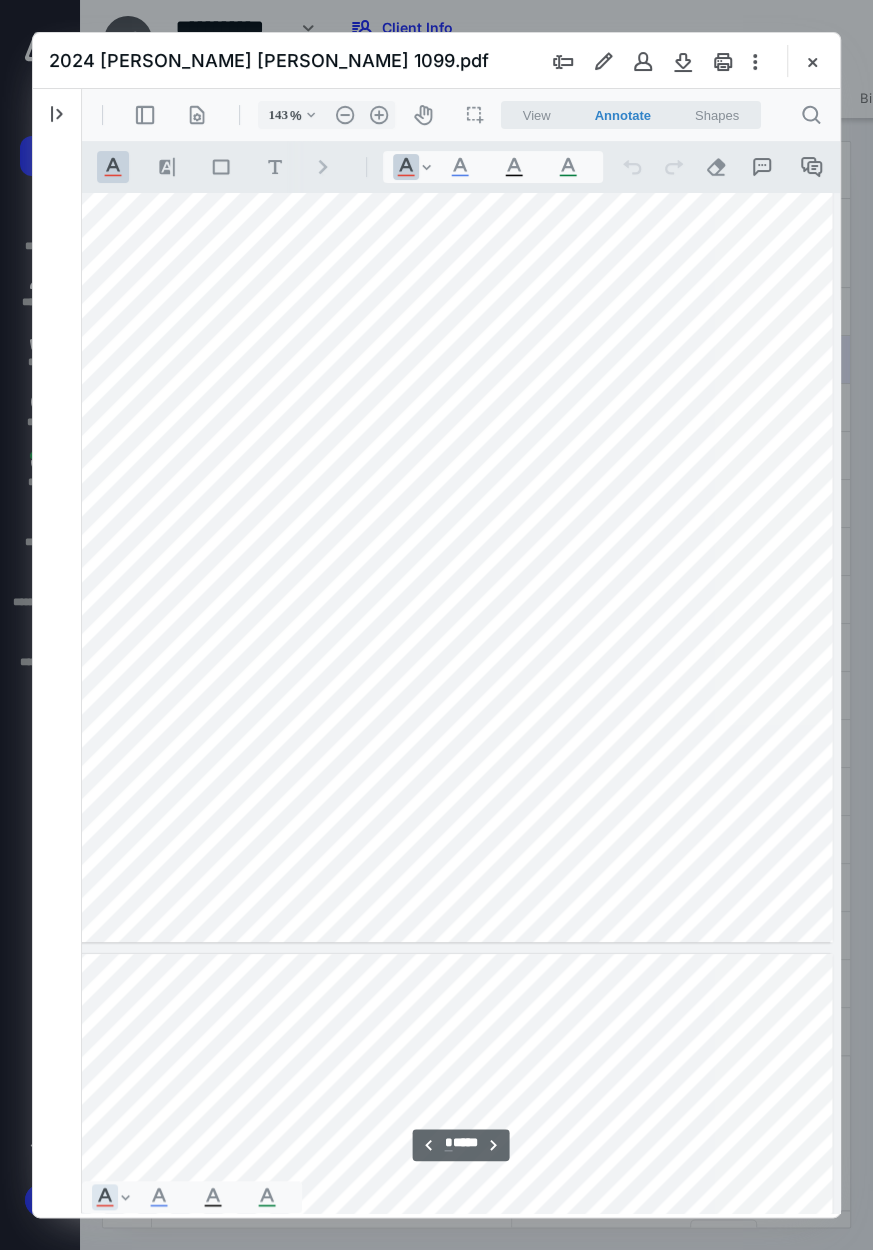 scroll, scrollTop: 5309, scrollLeft: 5, axis: both 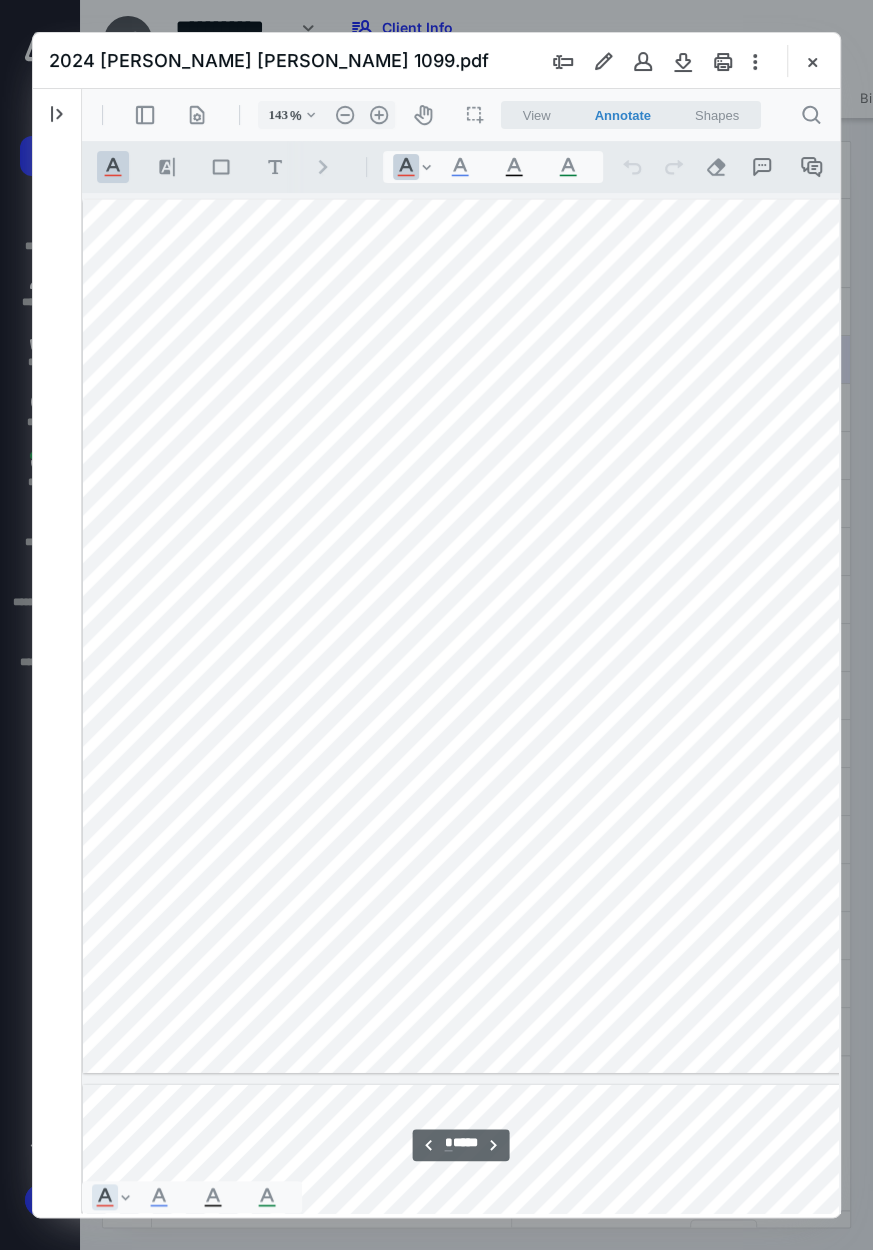 click at bounding box center [647, 637] 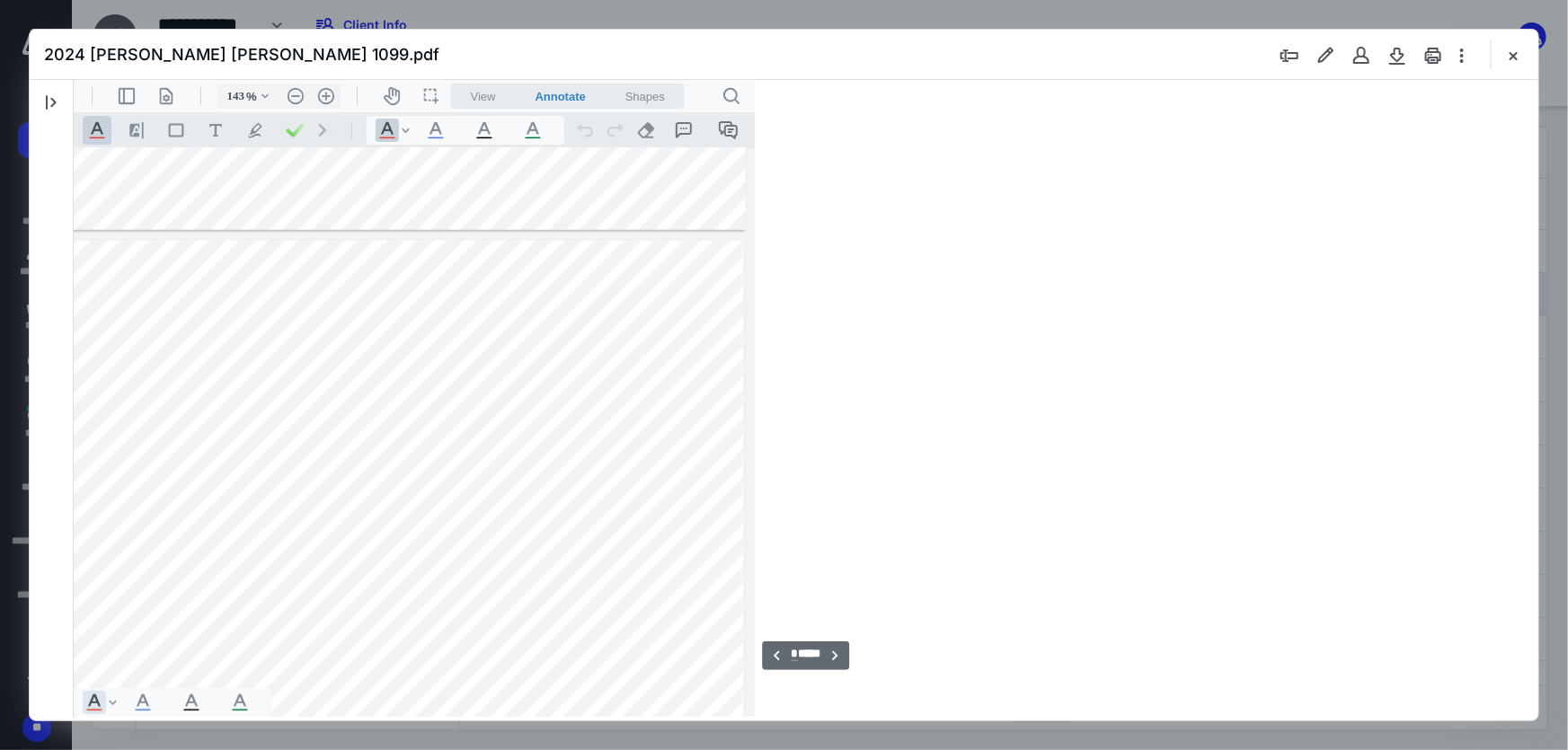 scroll, scrollTop: 1503, scrollLeft: 0, axis: vertical 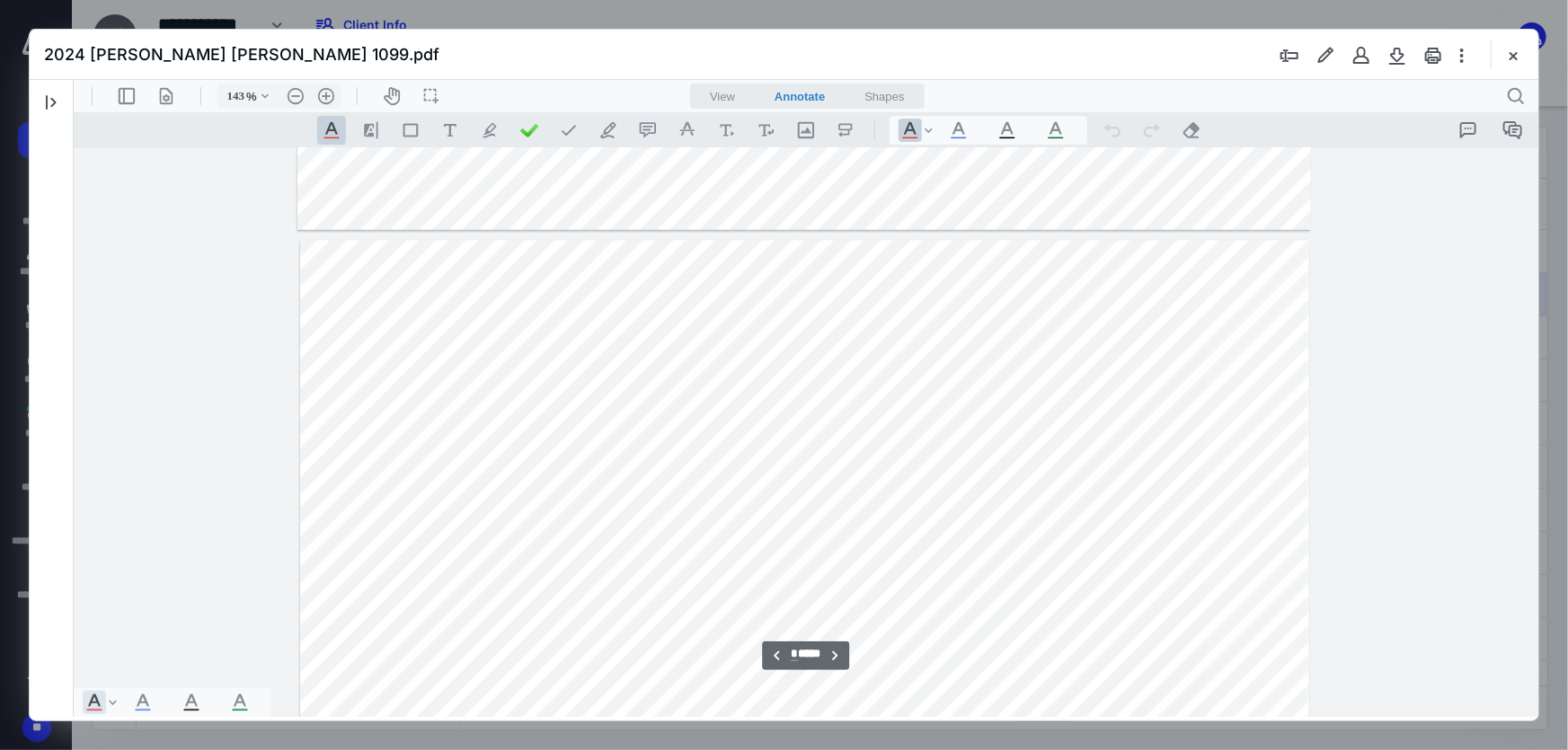 click on "**********" at bounding box center (805, 432) 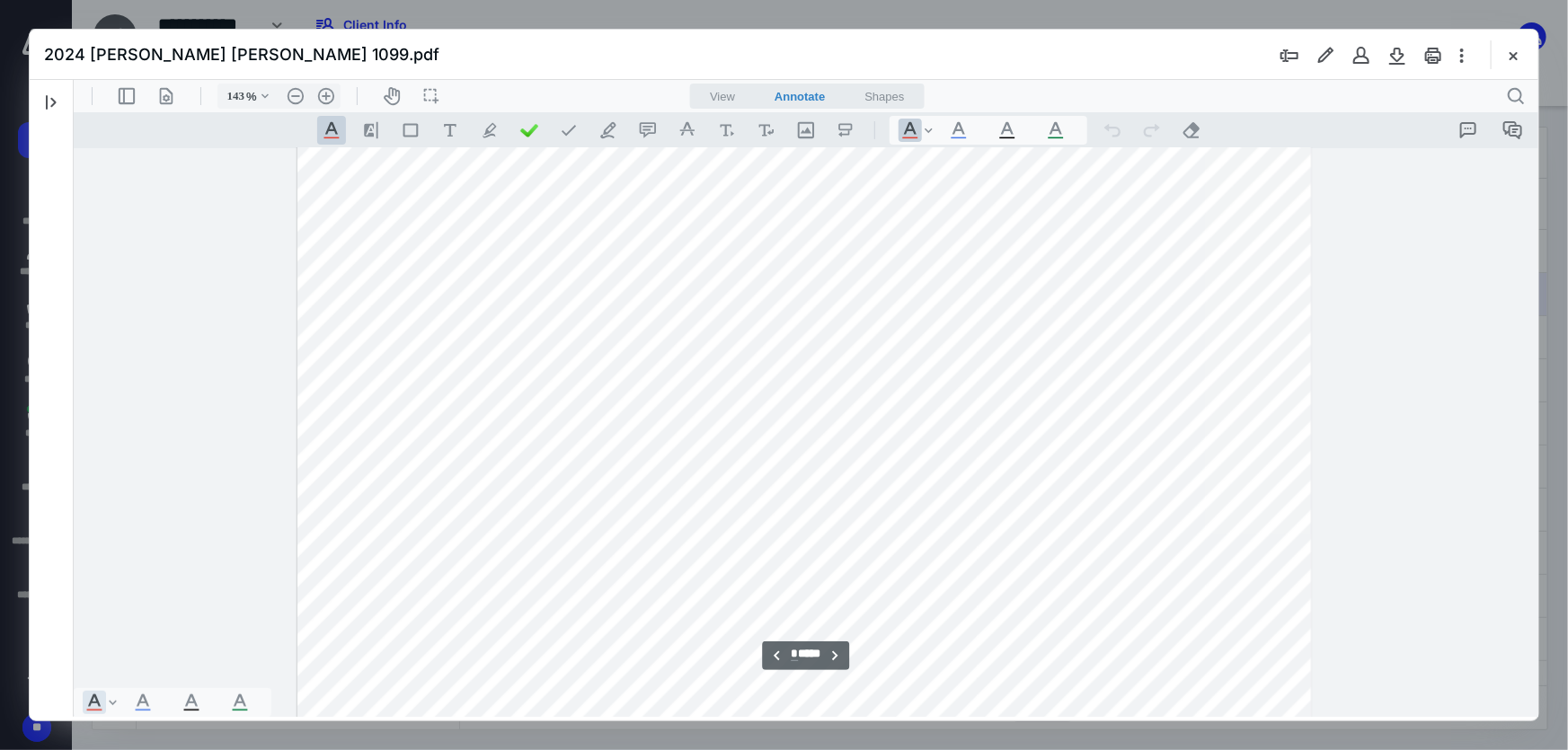 scroll, scrollTop: 979, scrollLeft: 0, axis: vertical 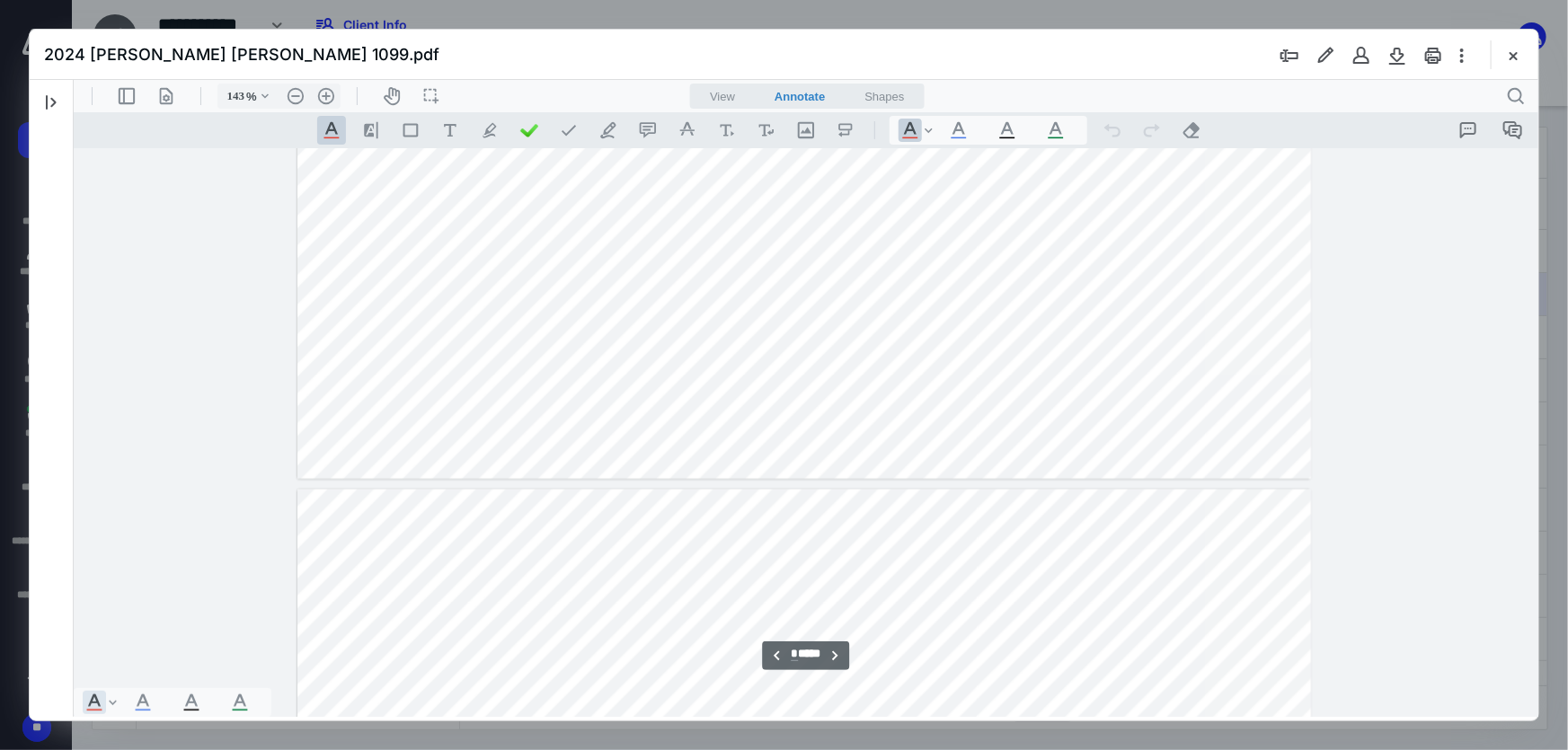 type on "*" 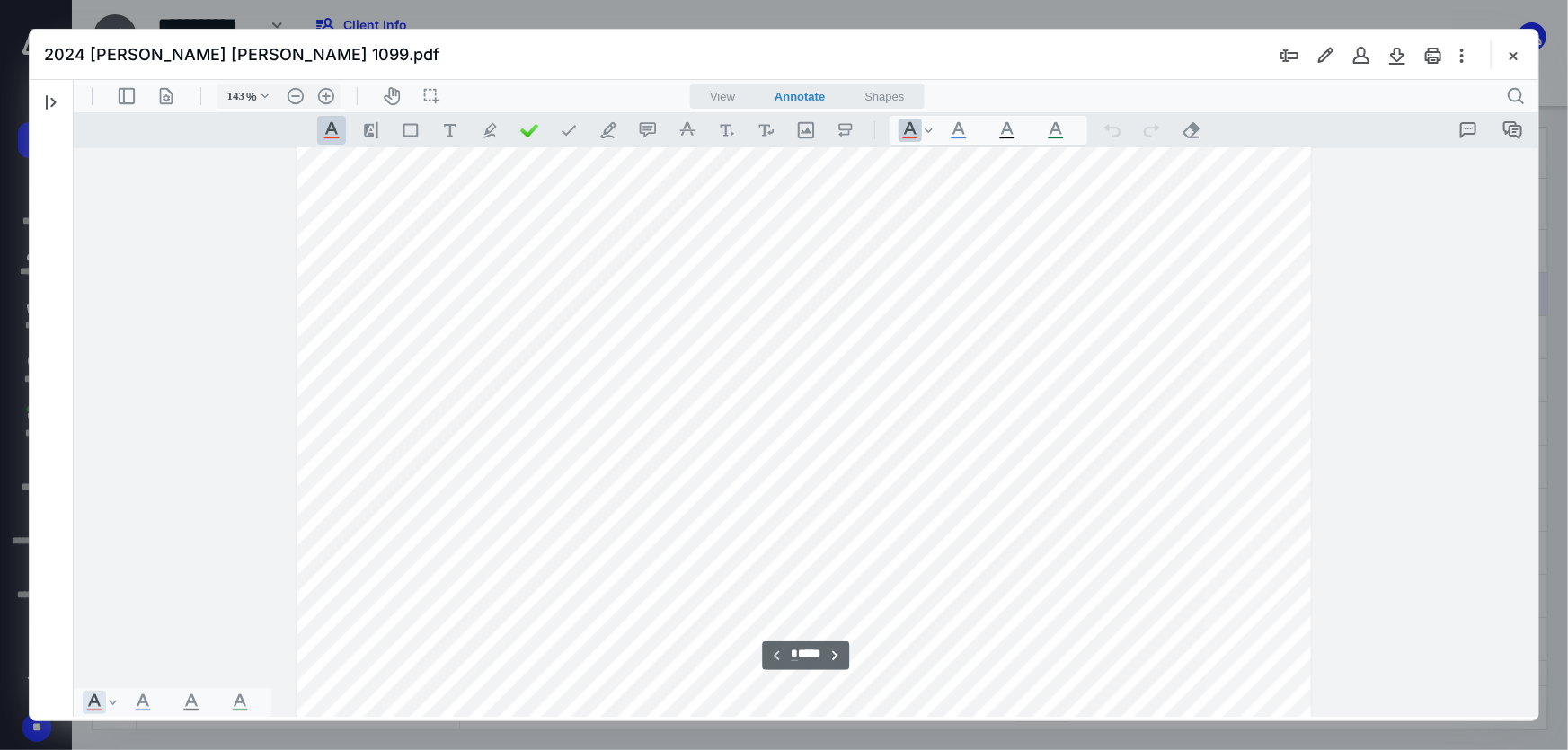 scroll, scrollTop: 0, scrollLeft: 0, axis: both 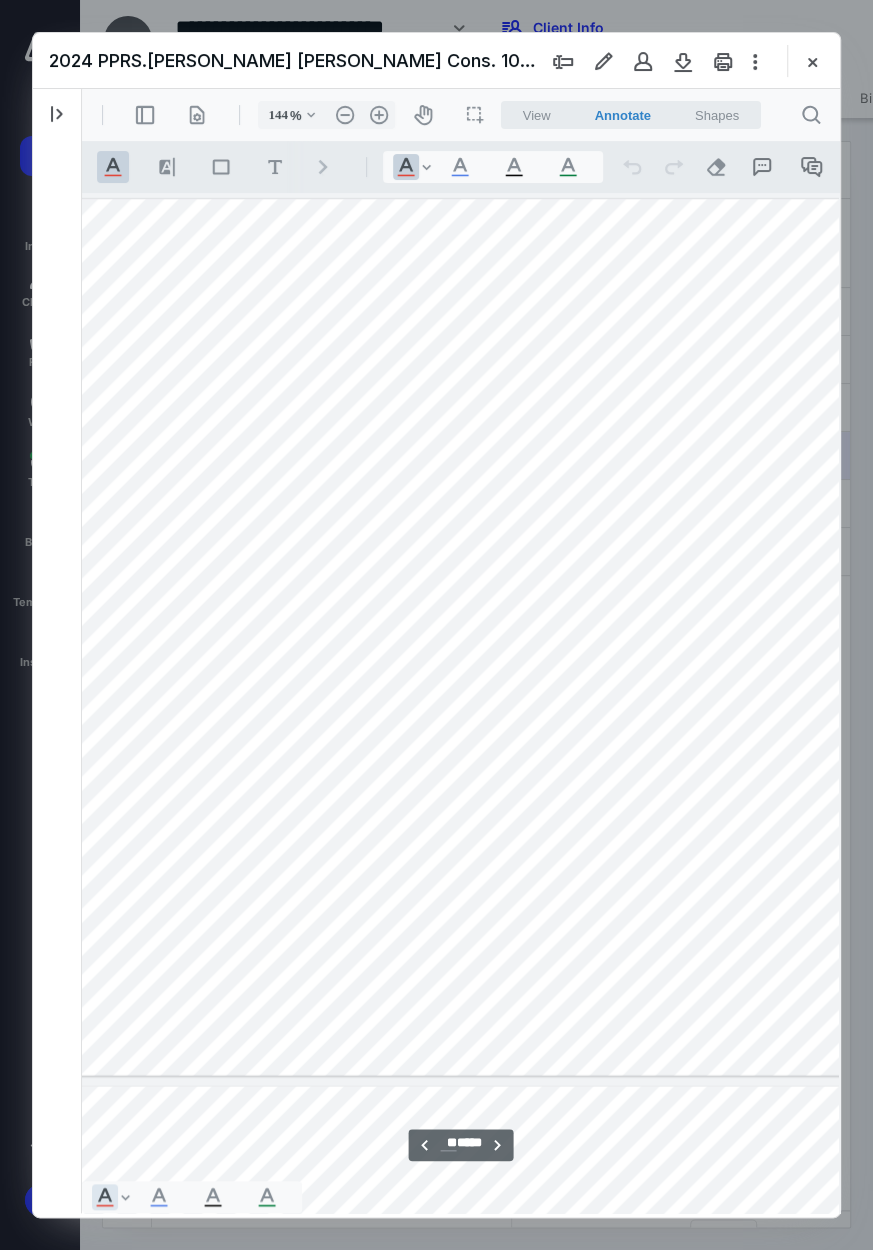 type on "169" 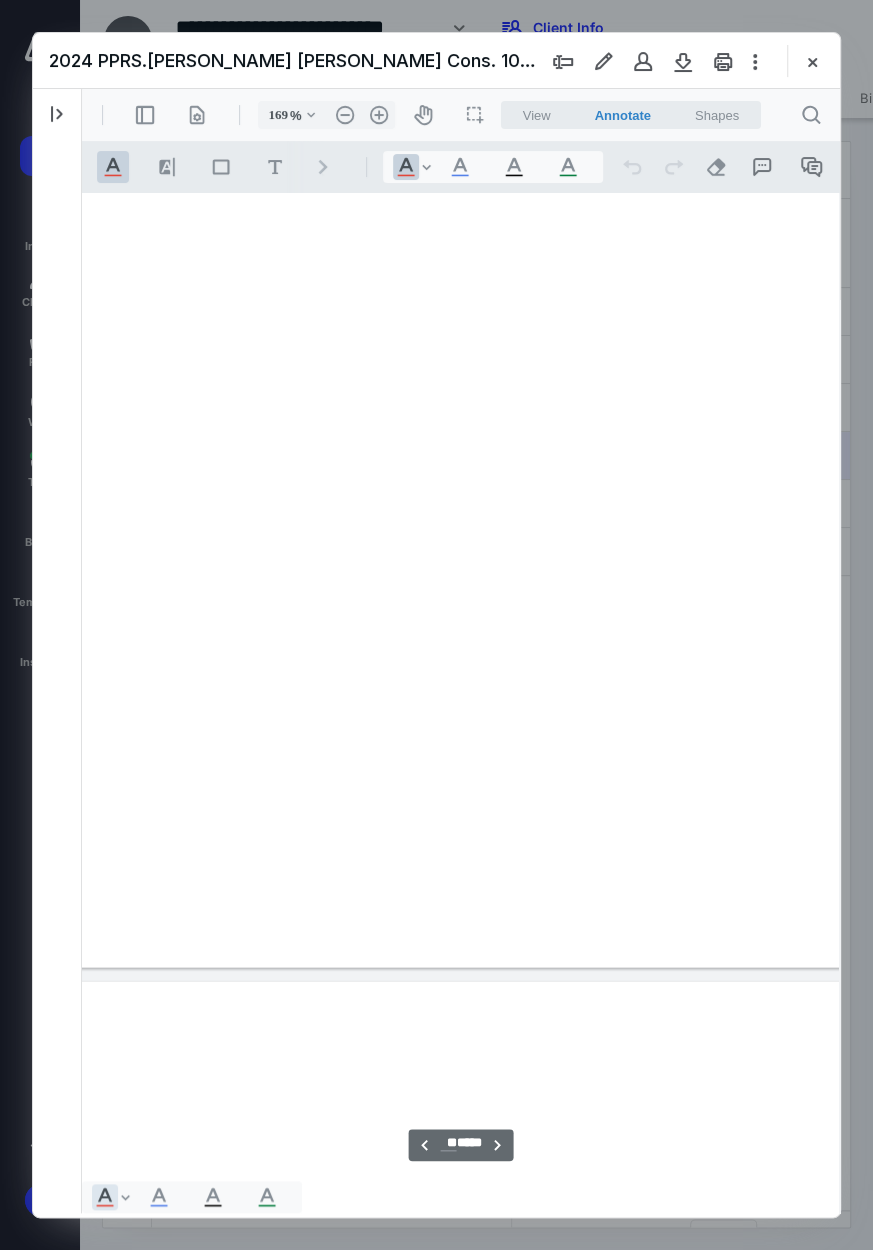 scroll, scrollTop: 54288, scrollLeft: 66, axis: both 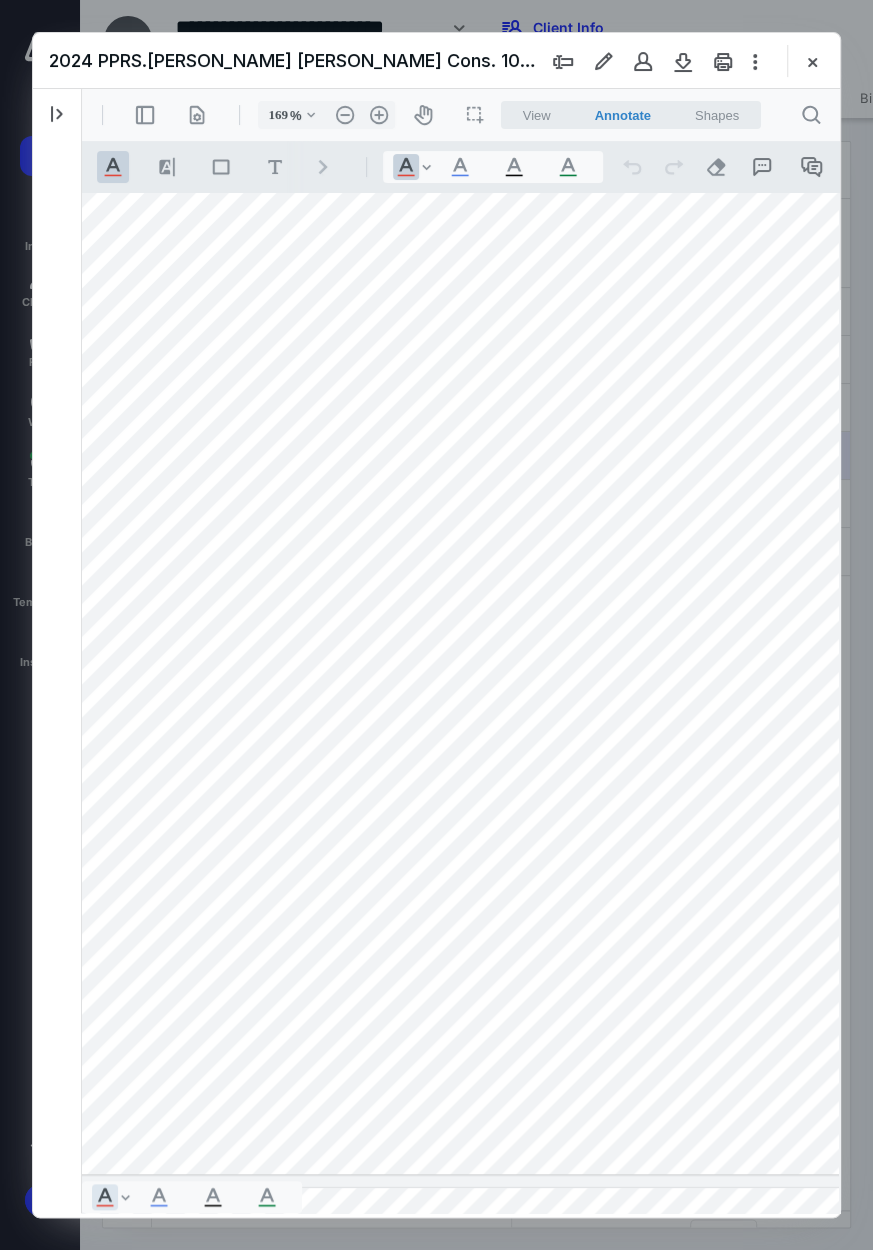 click at bounding box center [687, 660] 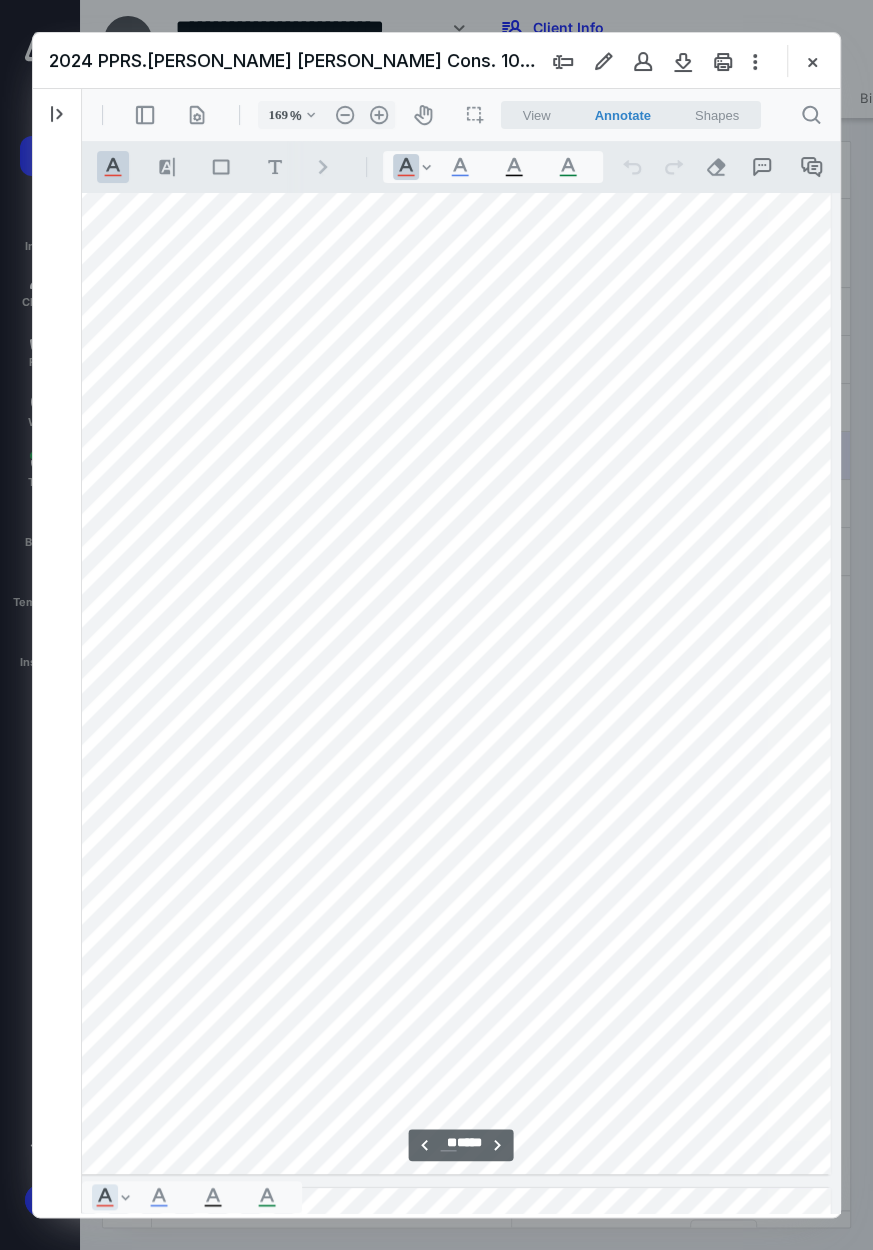 scroll, scrollTop: 54288, scrollLeft: 594, axis: both 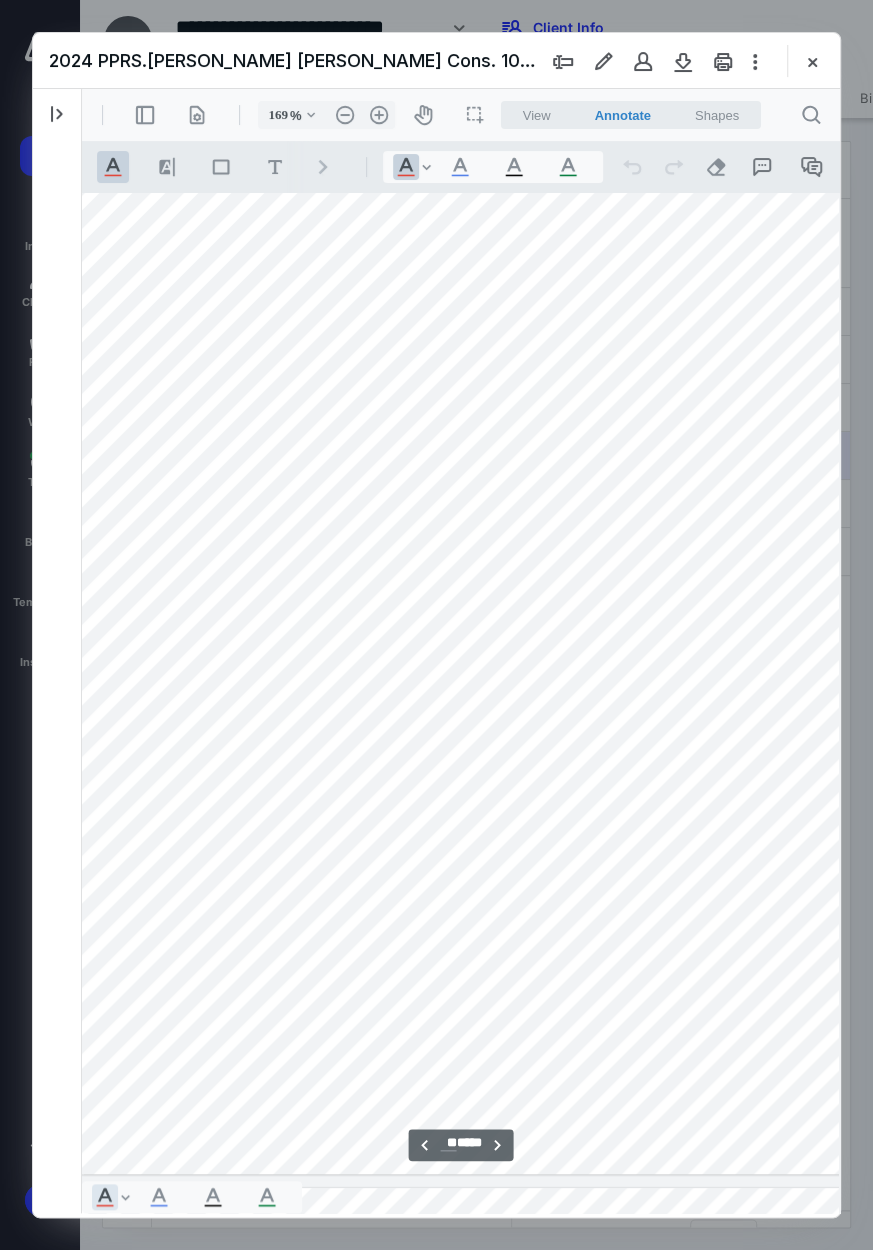drag, startPoint x: 223, startPoint y: 459, endPoint x: 628, endPoint y: 461, distance: 405.00494 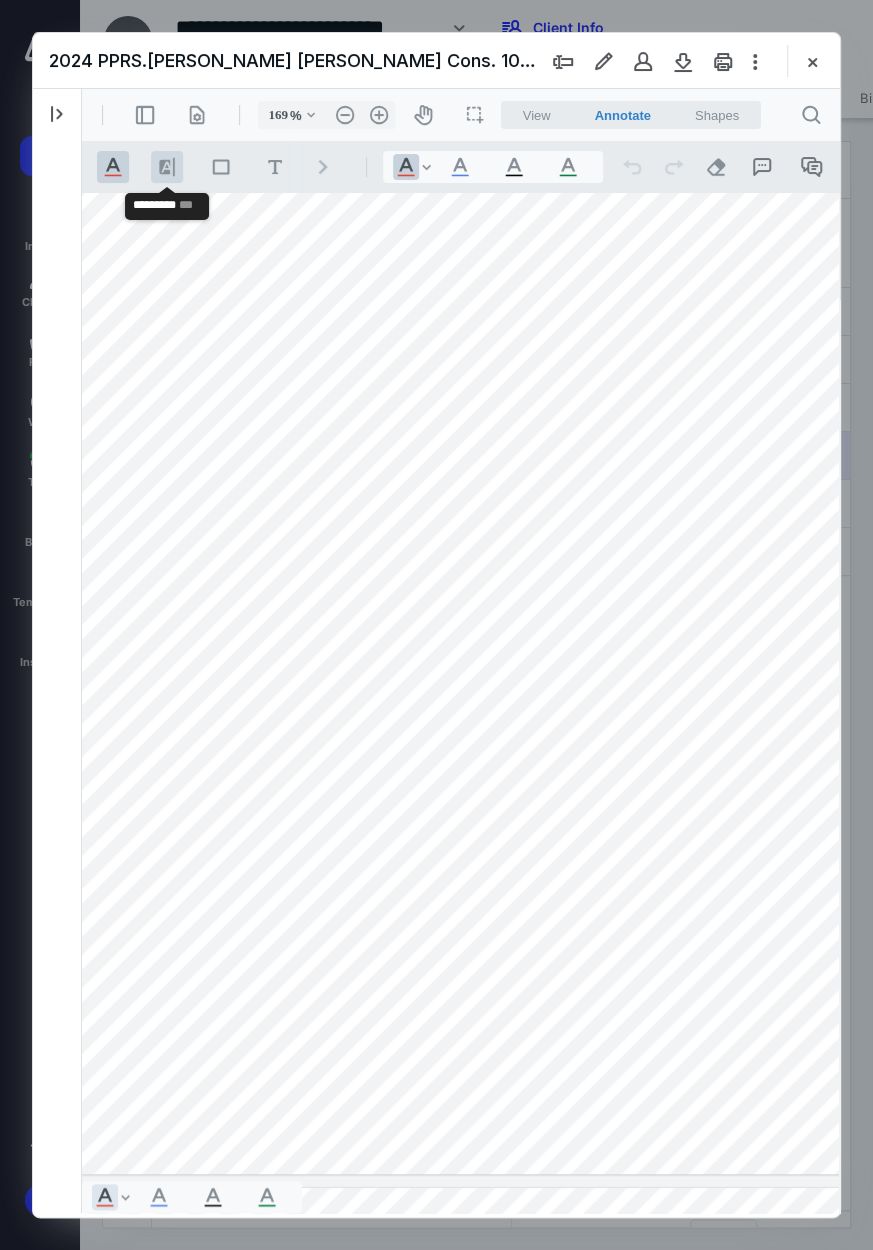 click on ".cls-1{fill:#8c8c8c;} icon - line - tool - highlight" at bounding box center [167, 167] 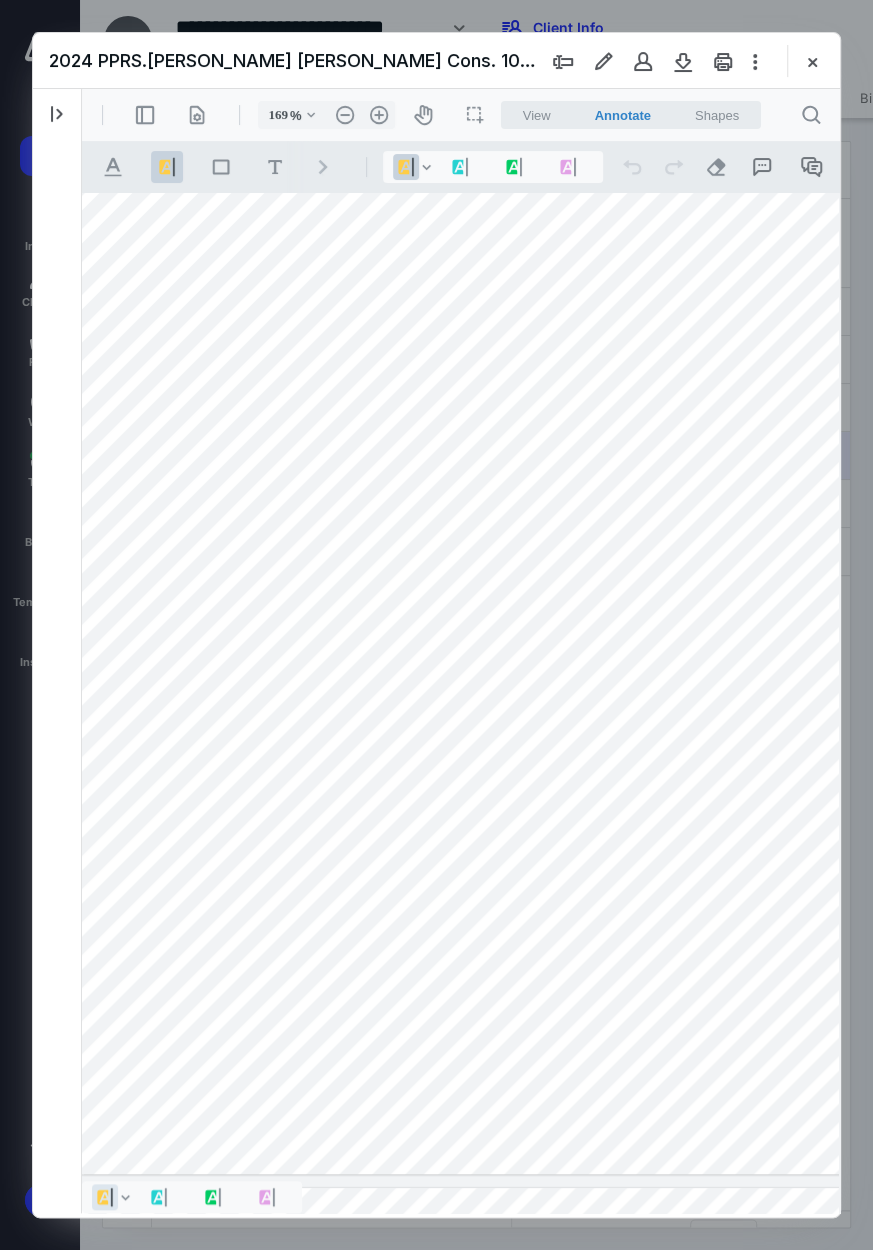 drag, startPoint x: 127, startPoint y: 459, endPoint x: 516, endPoint y: 467, distance: 389.08224 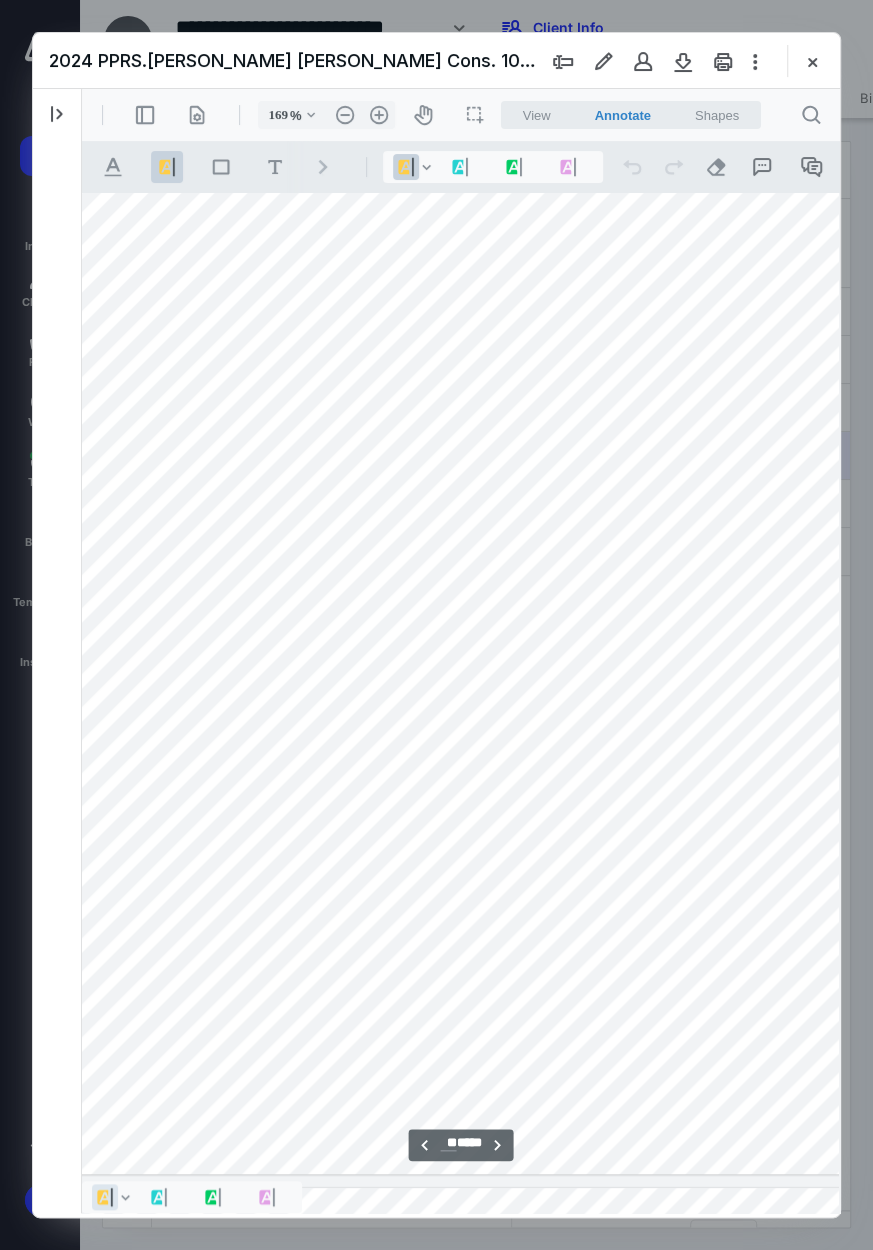 scroll, scrollTop: 54288, scrollLeft: 594, axis: both 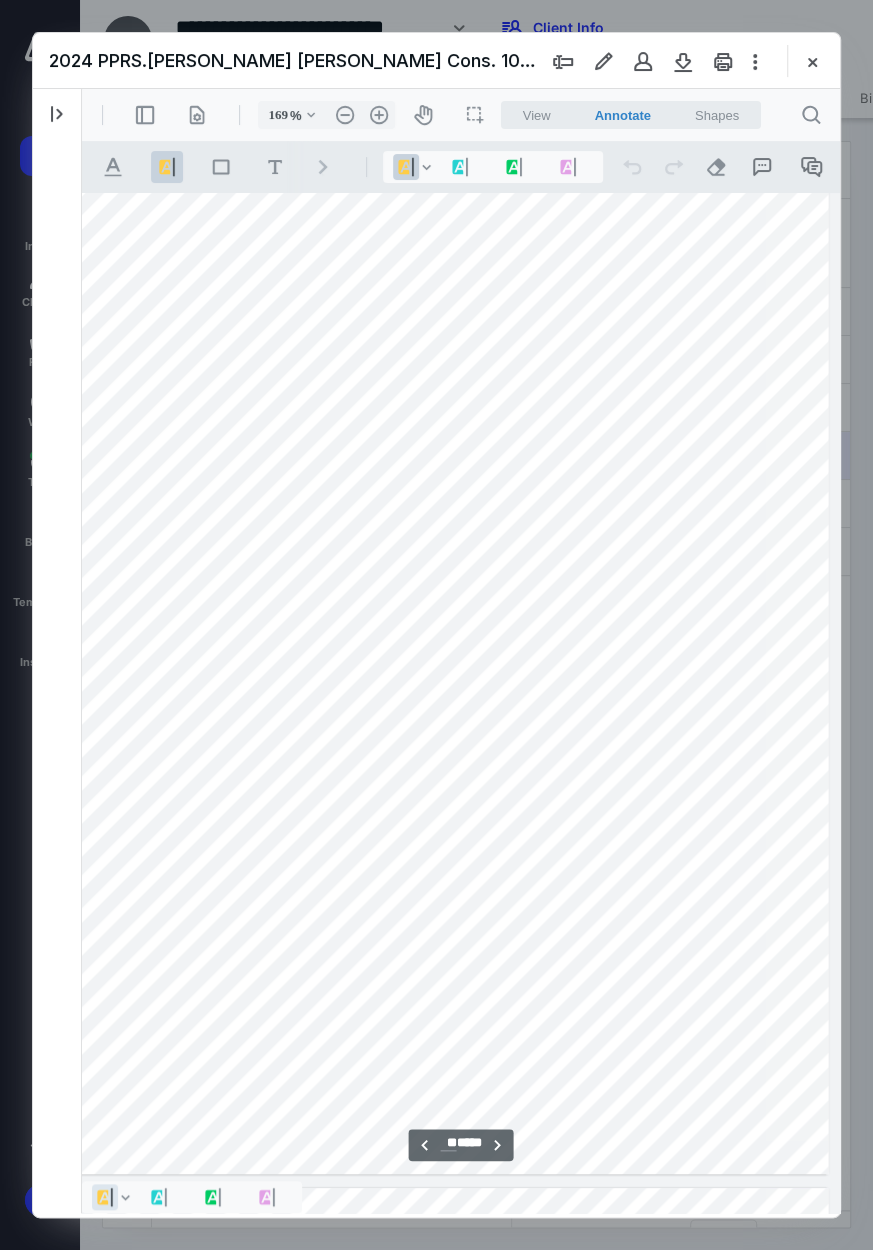 drag, startPoint x: 714, startPoint y: 464, endPoint x: 872, endPoint y: 461, distance: 158.02847 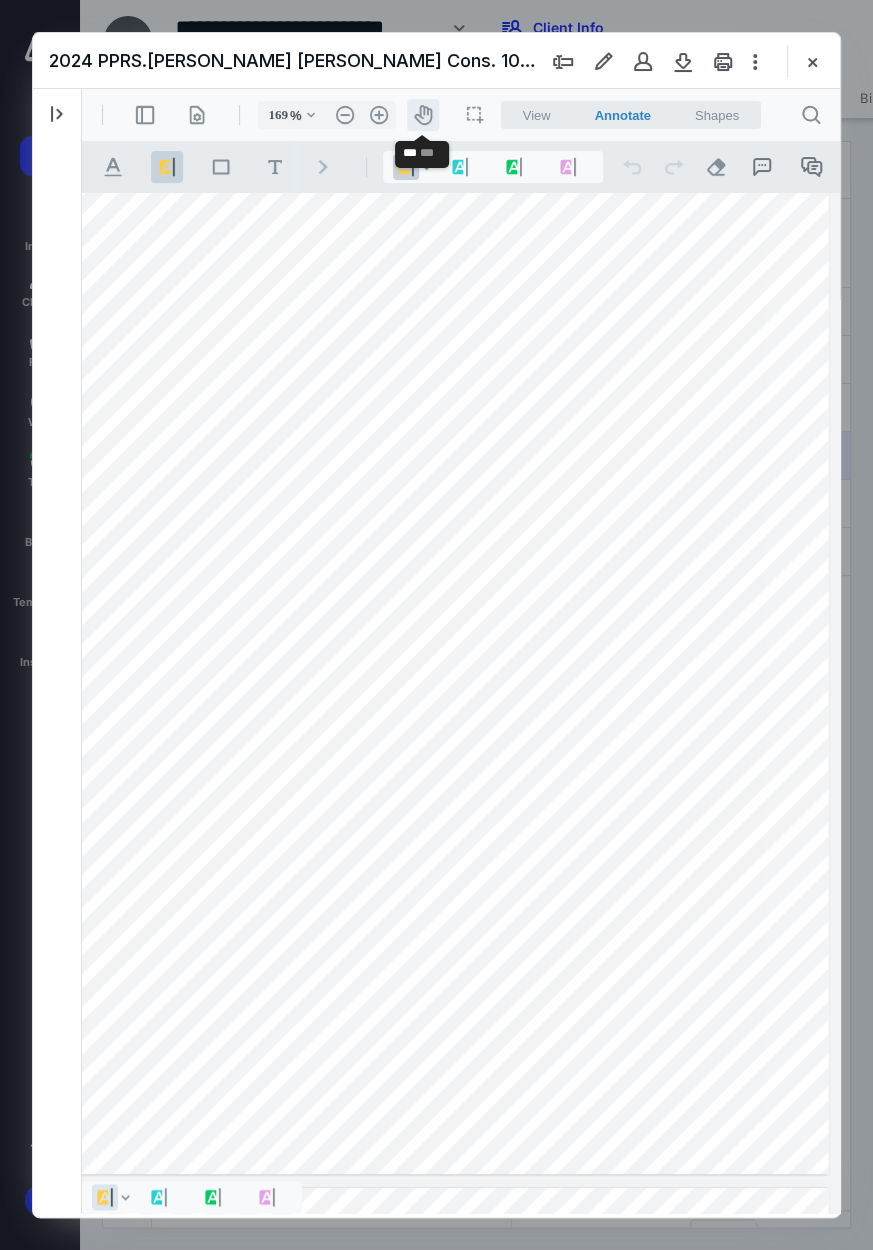 click on "icon-header-pan20" at bounding box center [423, 115] 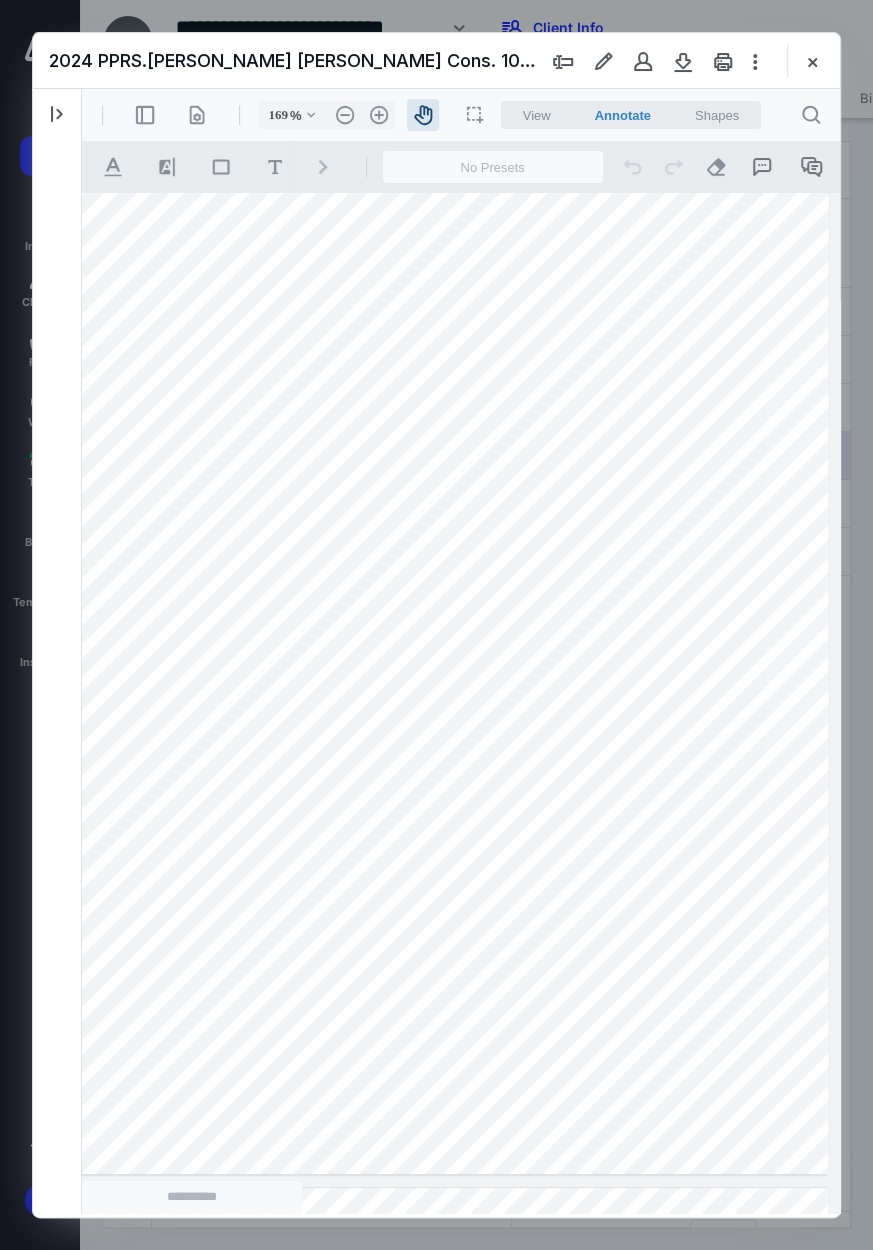 click on ".cls-1{fill:#abb0c4;} icon - chevron - right" at bounding box center [323, 167] 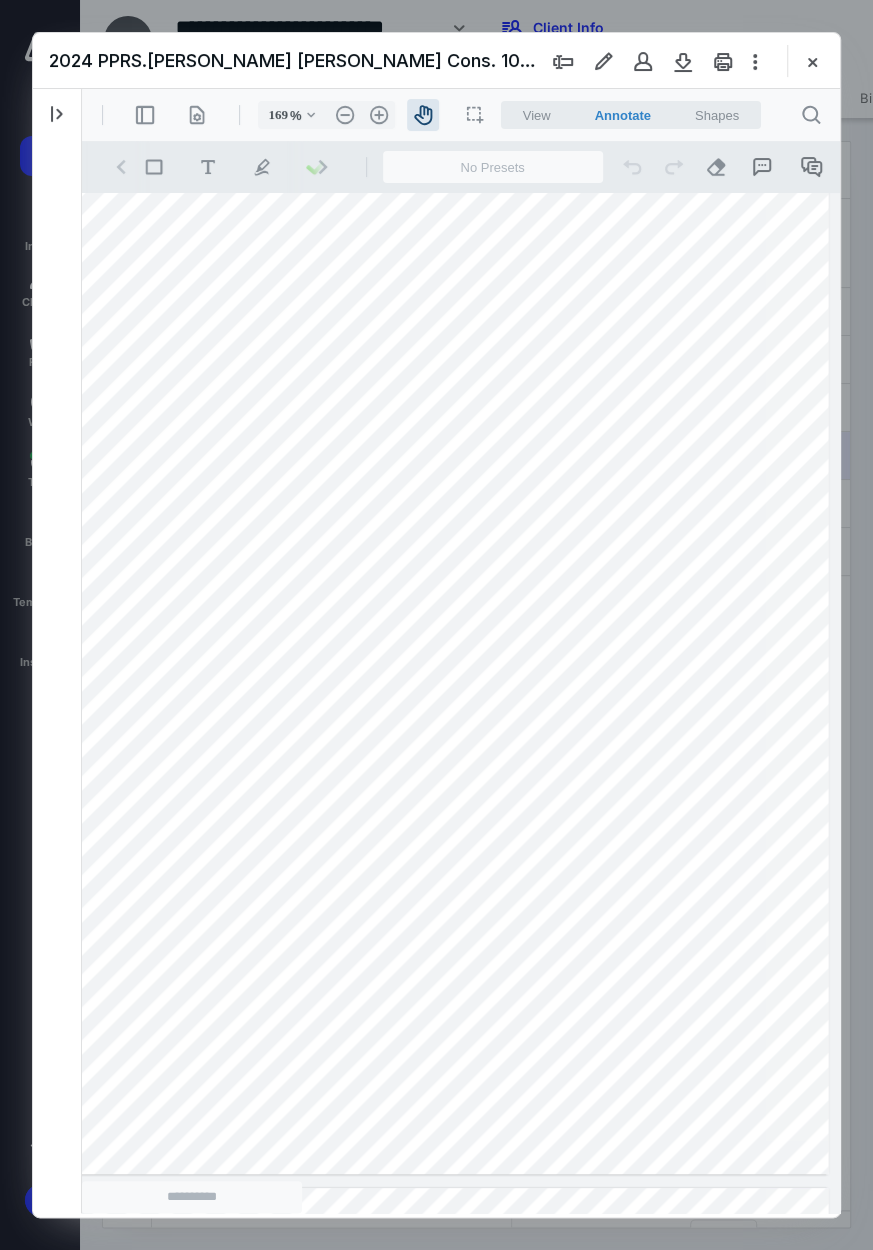 scroll, scrollTop: 0, scrollLeft: 108, axis: horizontal 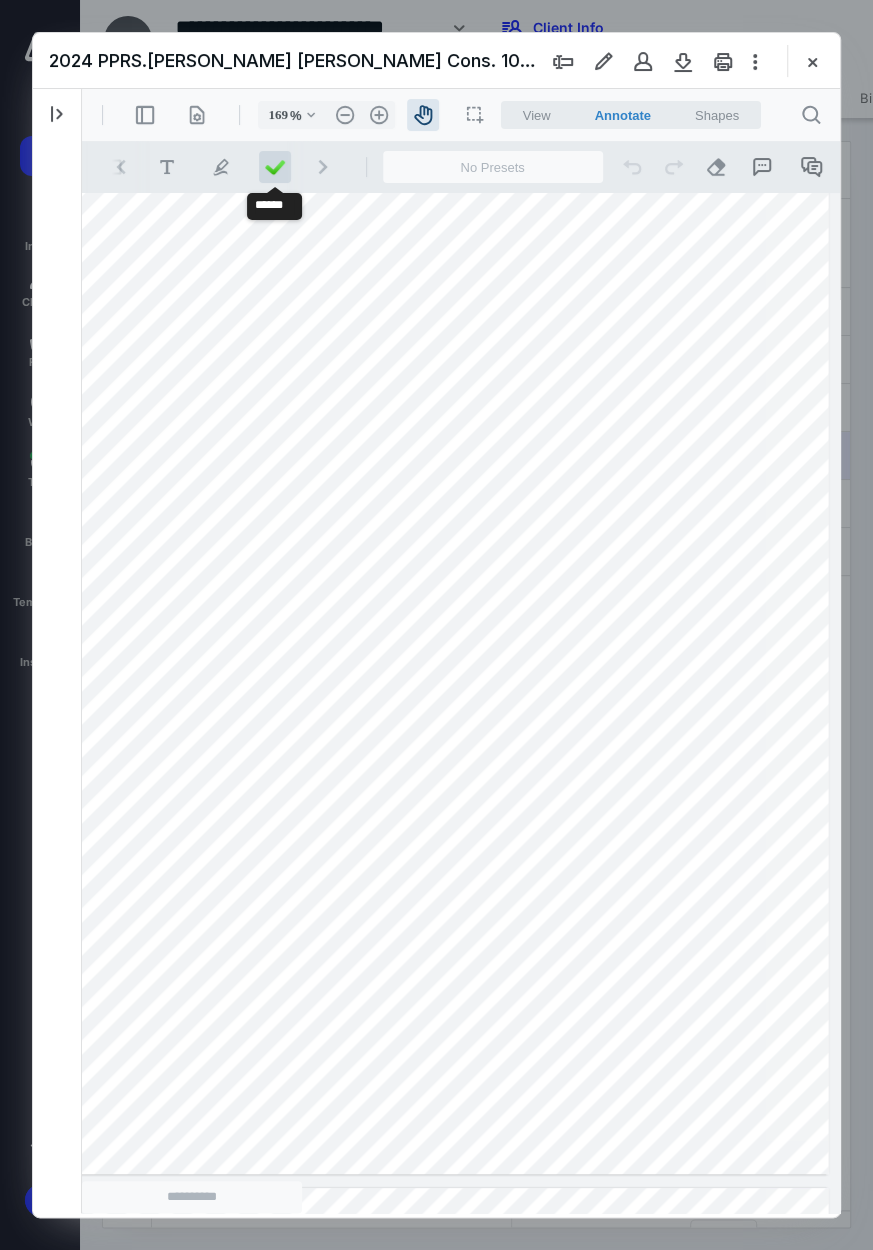 click at bounding box center (275, 167) 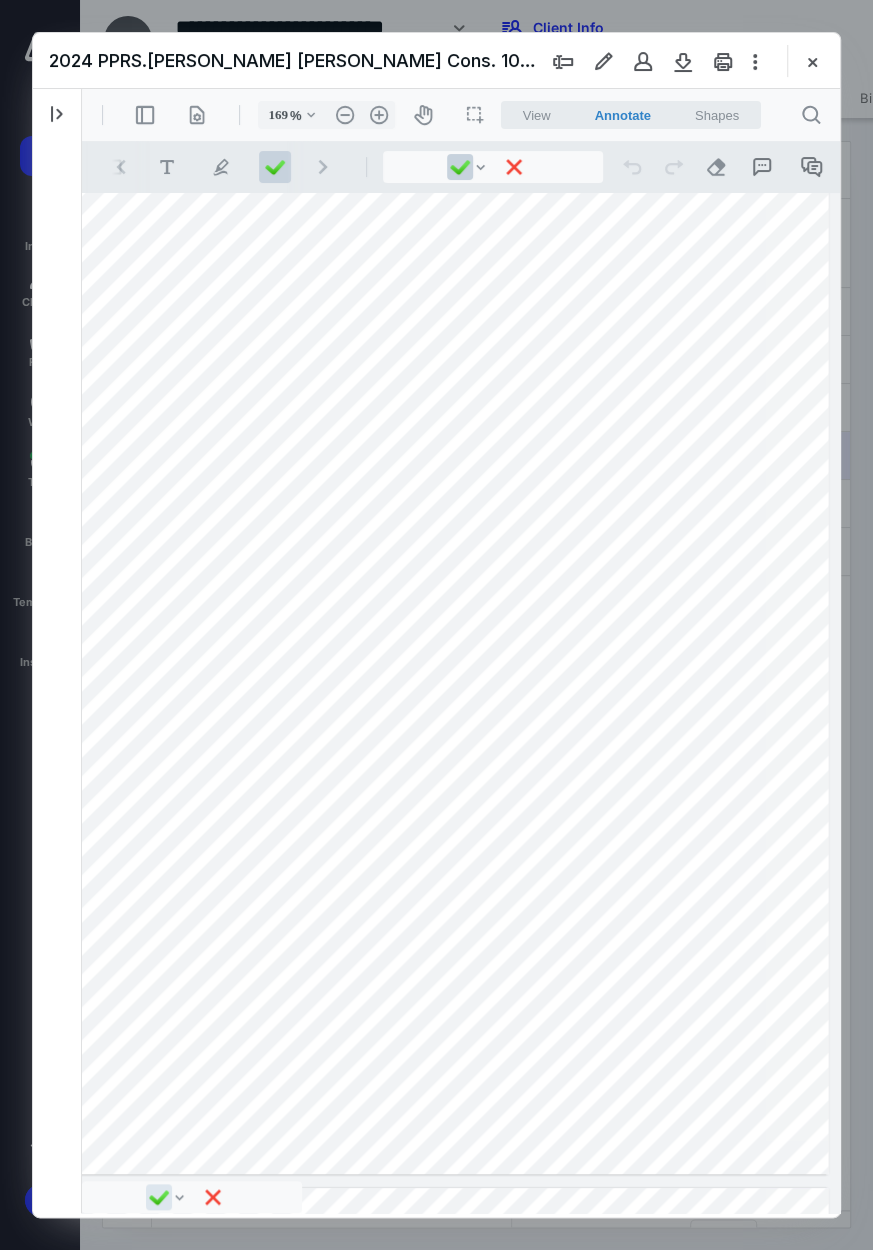 click on ".cls-1{fill:#abb0c4;} icon - chevron - down" at bounding box center [480, 167] 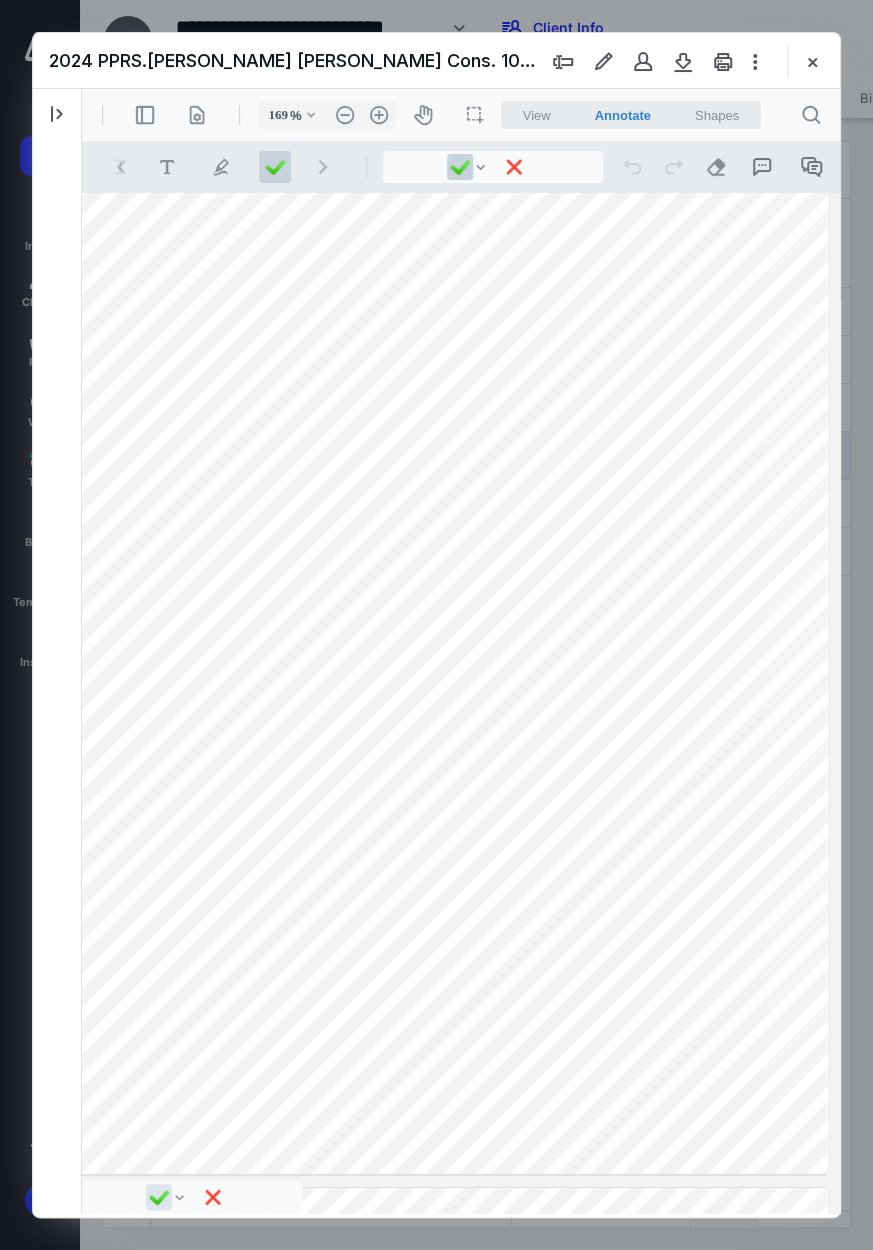 click at bounding box center [166, 660] 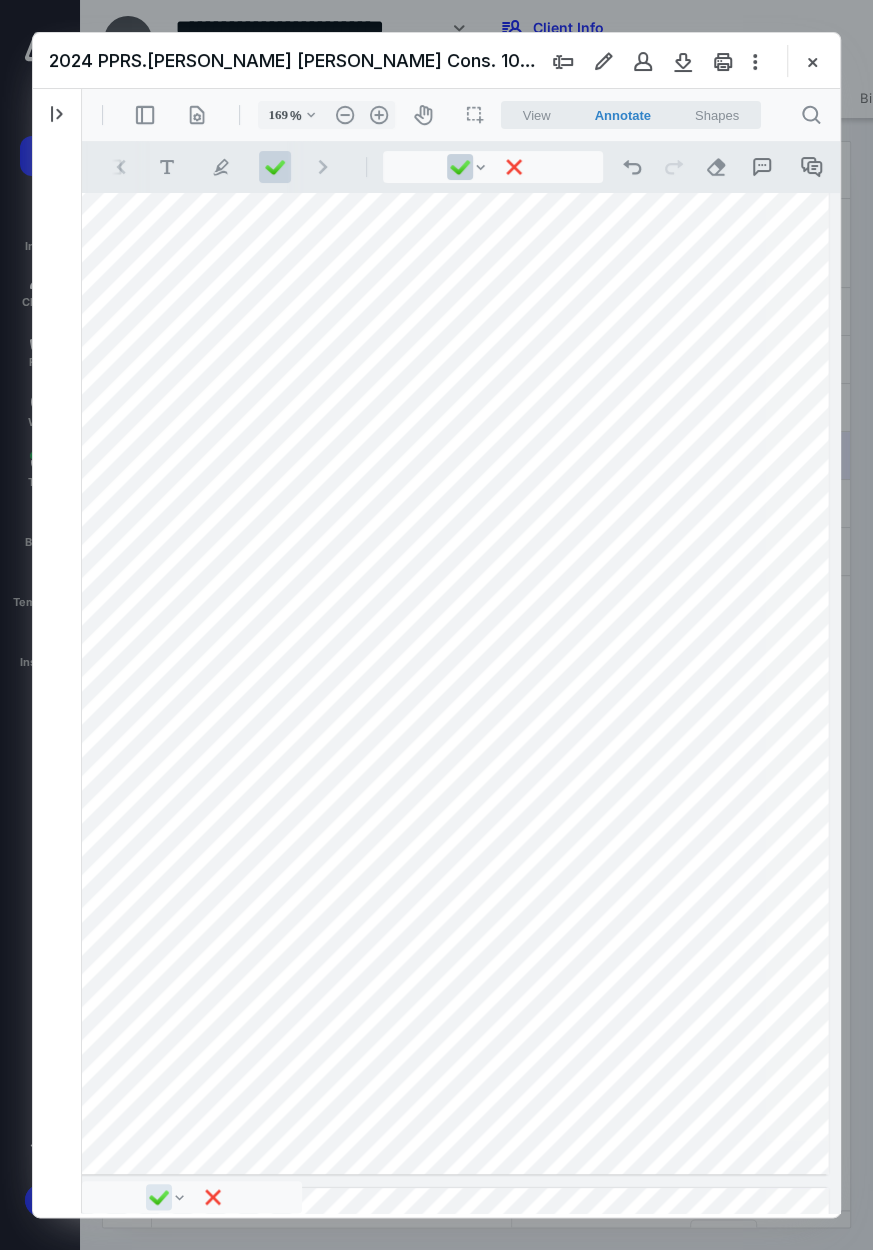 click at bounding box center [166, 660] 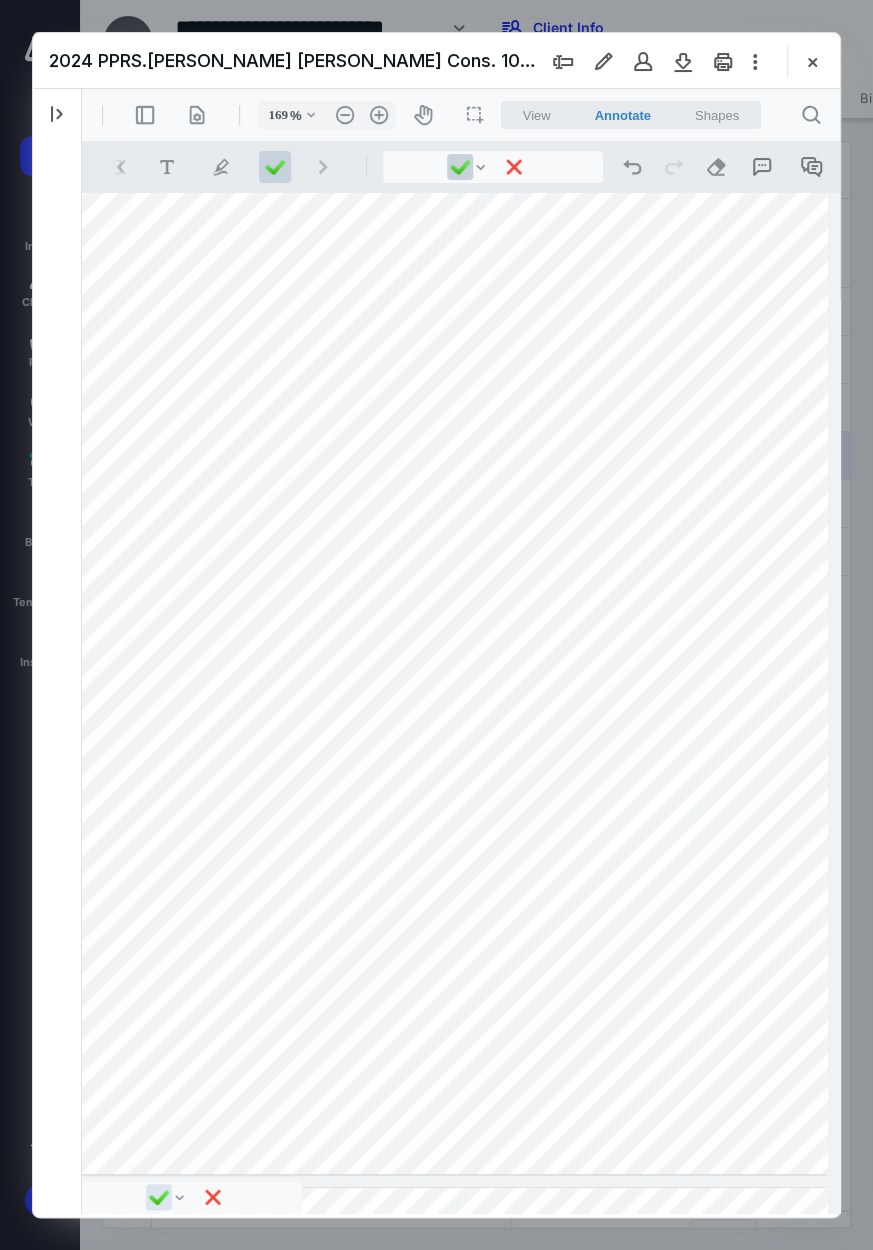 drag, startPoint x: 426, startPoint y: 1211, endPoint x: 384, endPoint y: 1212, distance: 42.0119 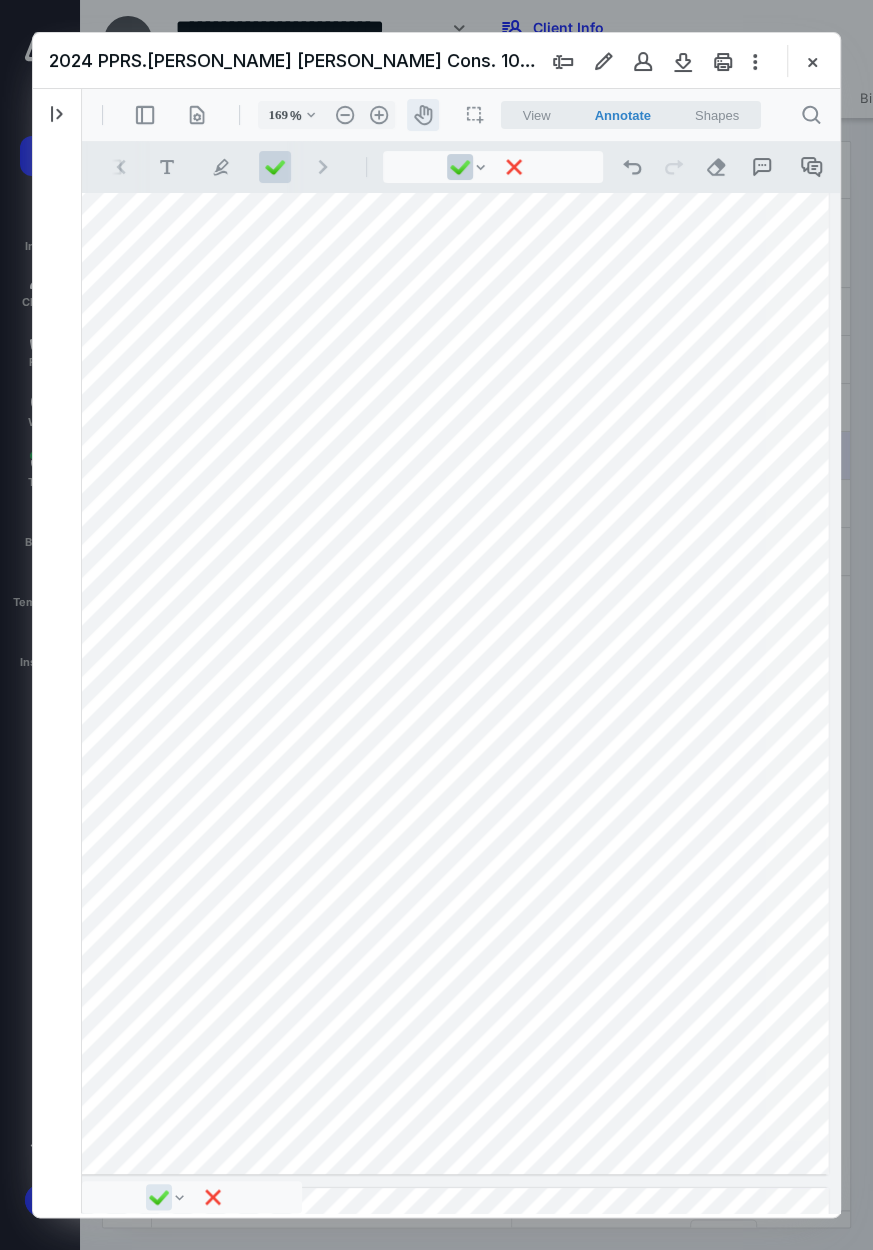 click on "icon-header-pan20" at bounding box center [423, 115] 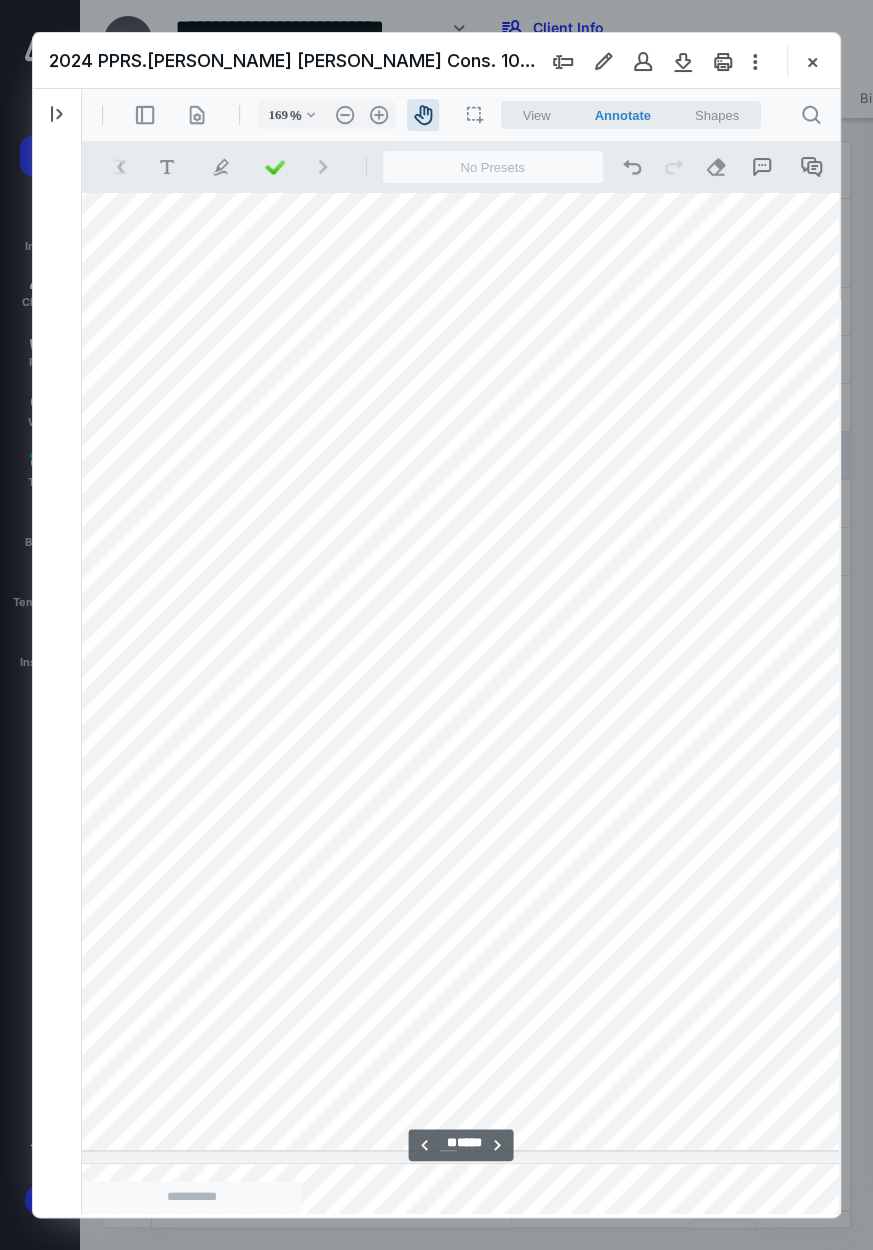 scroll, scrollTop: 54312, scrollLeft: 24, axis: both 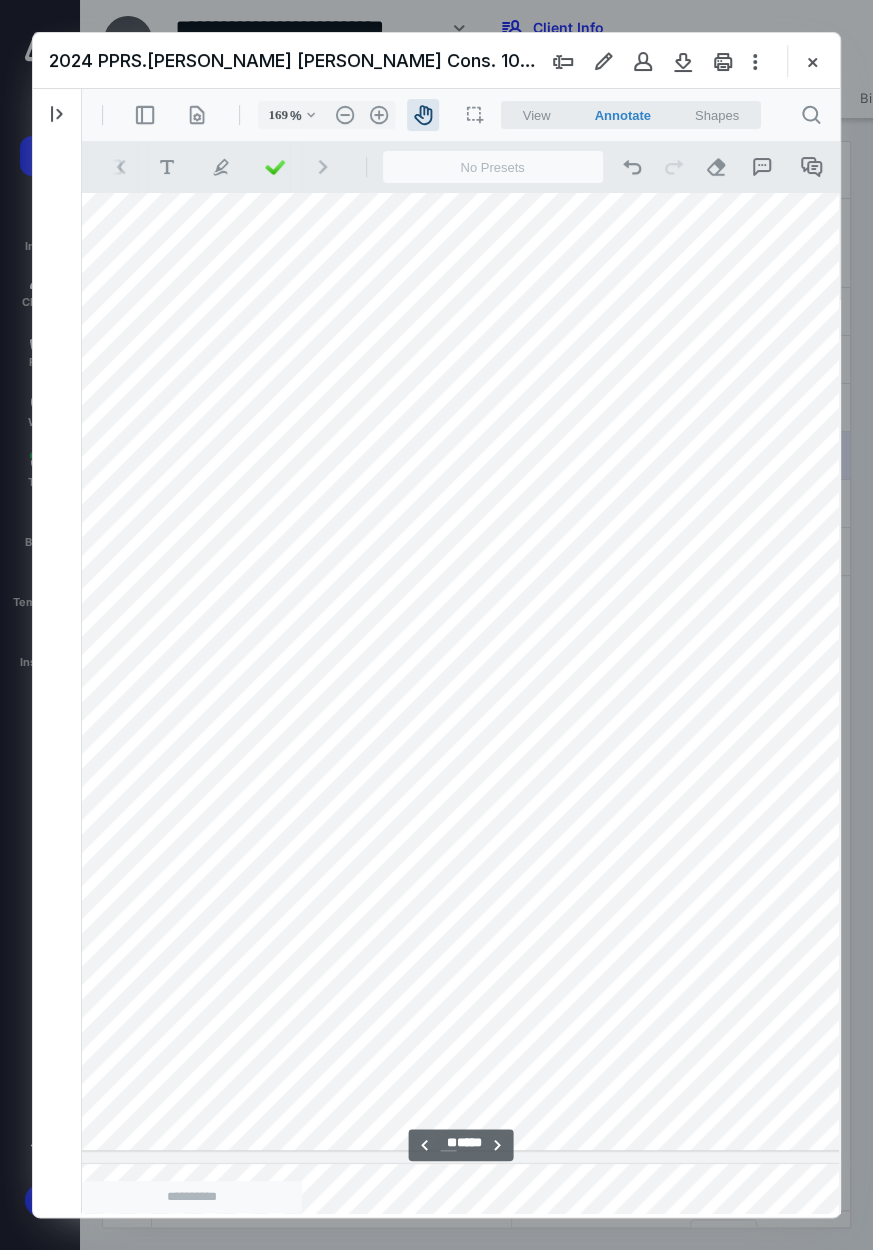 drag, startPoint x: 154, startPoint y: 757, endPoint x: 724, endPoint y: 734, distance: 570.46387 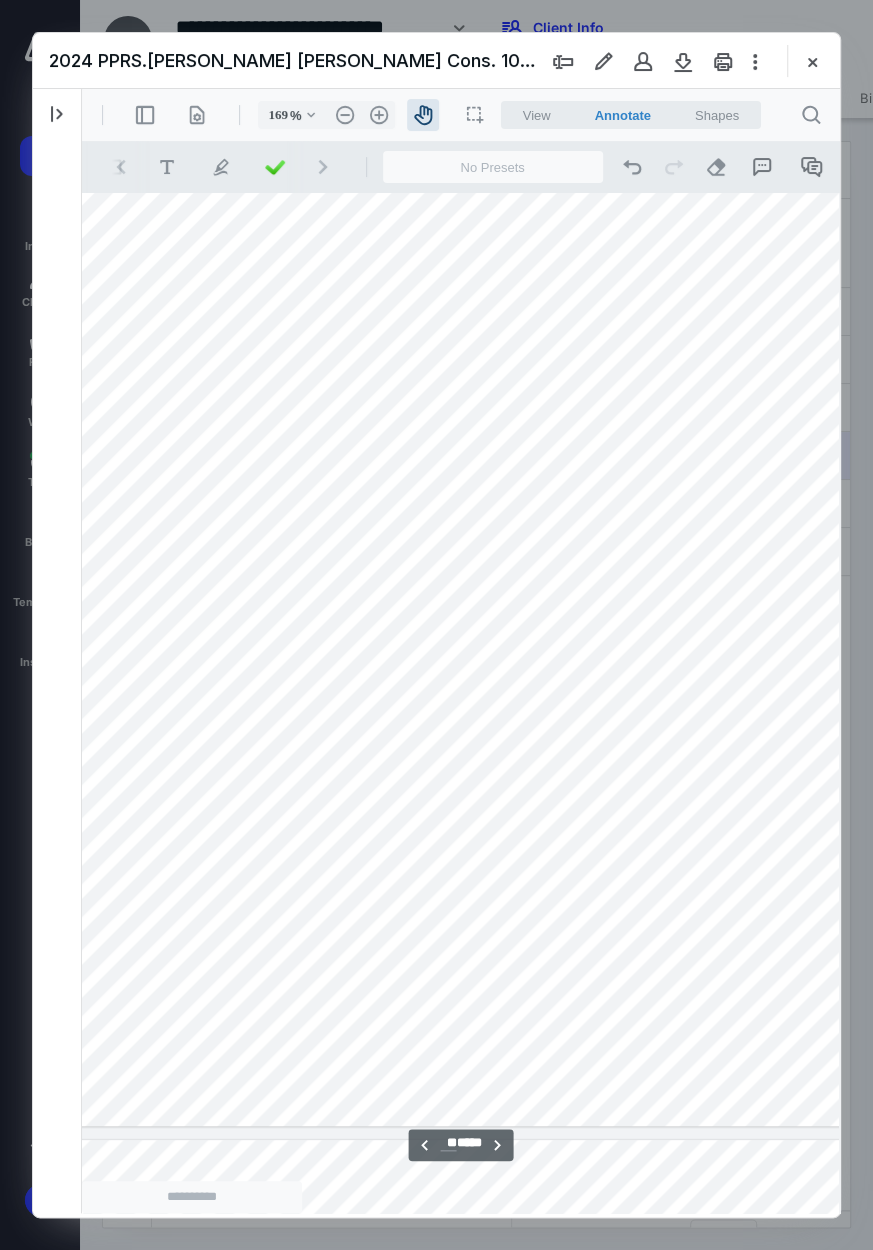 scroll, scrollTop: 54336, scrollLeft: 474, axis: both 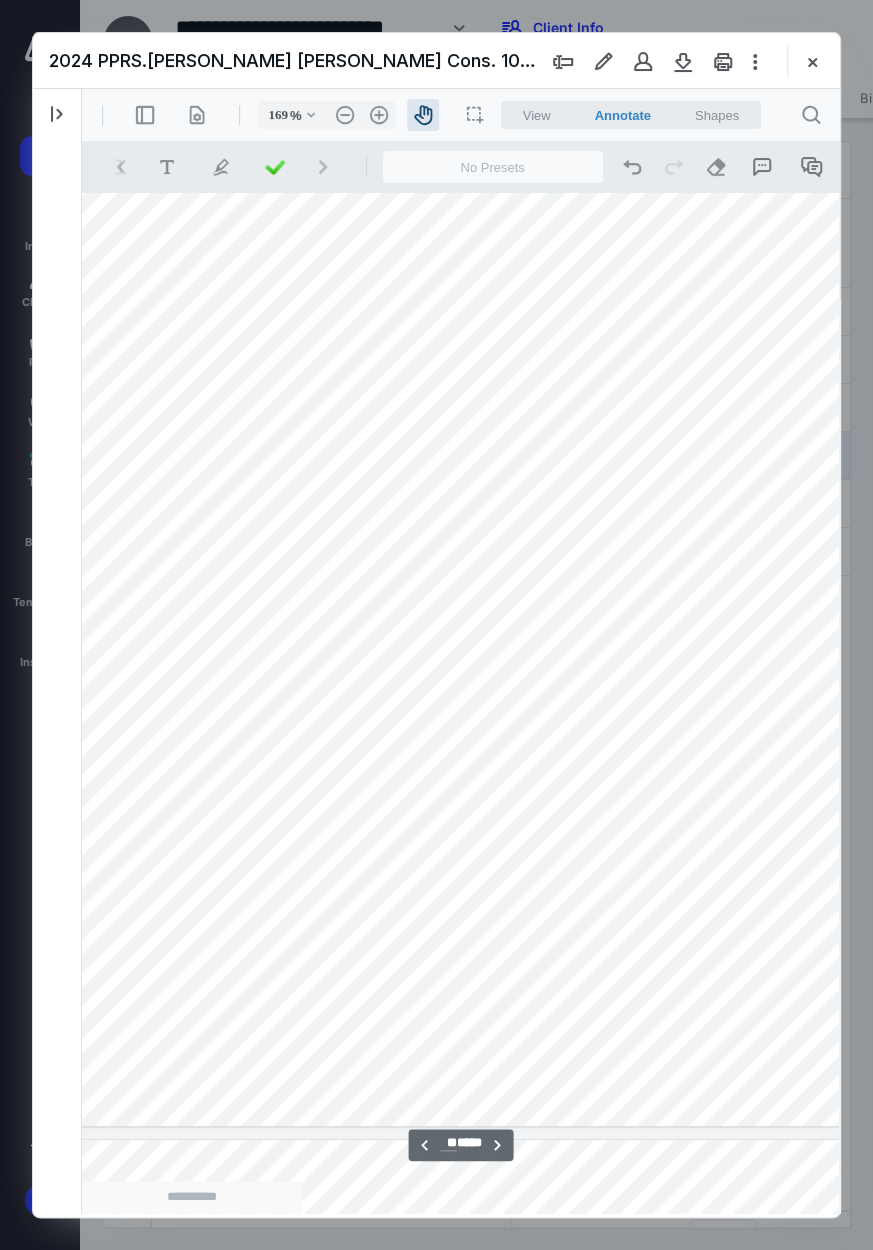 drag, startPoint x: 535, startPoint y: 507, endPoint x: 110, endPoint y: 576, distance: 430.56476 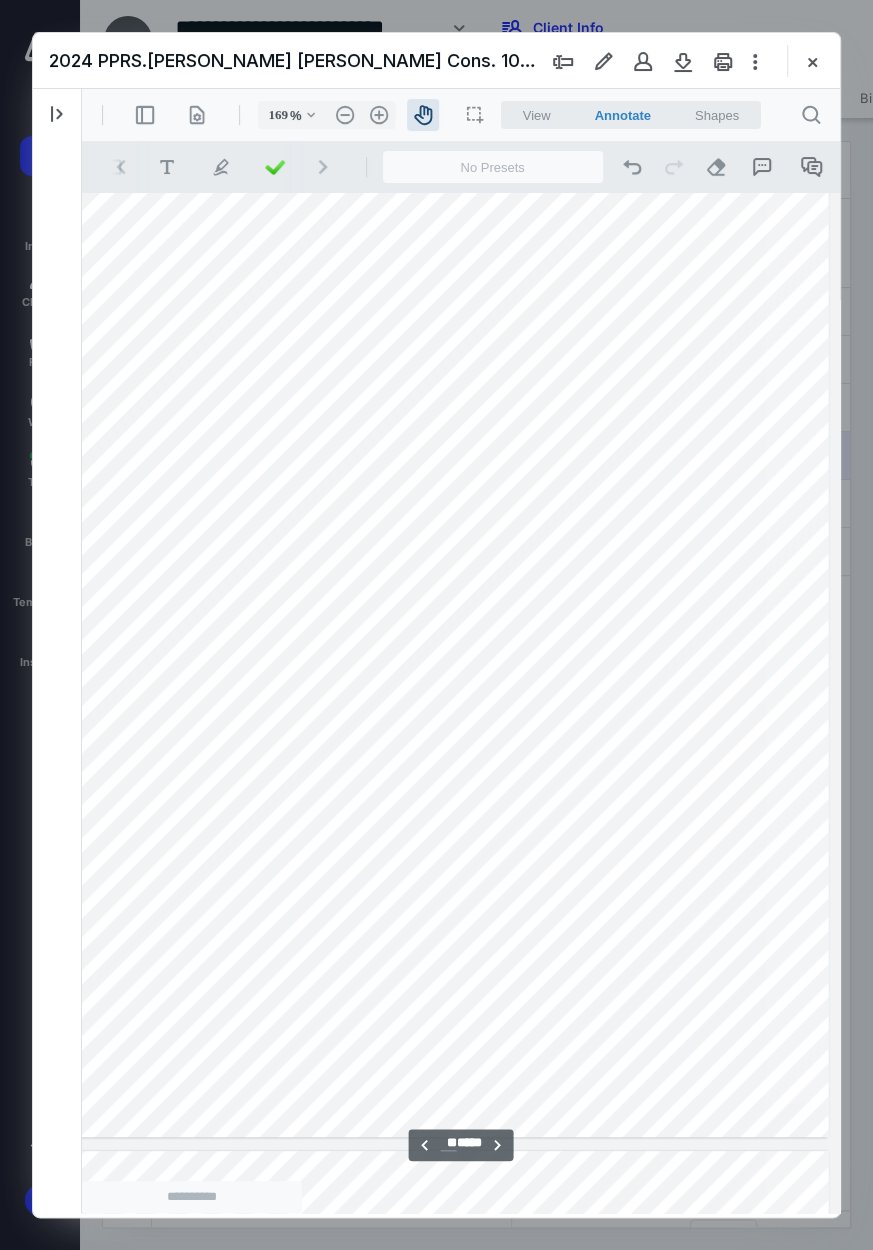scroll, scrollTop: 54321, scrollLeft: 594, axis: both 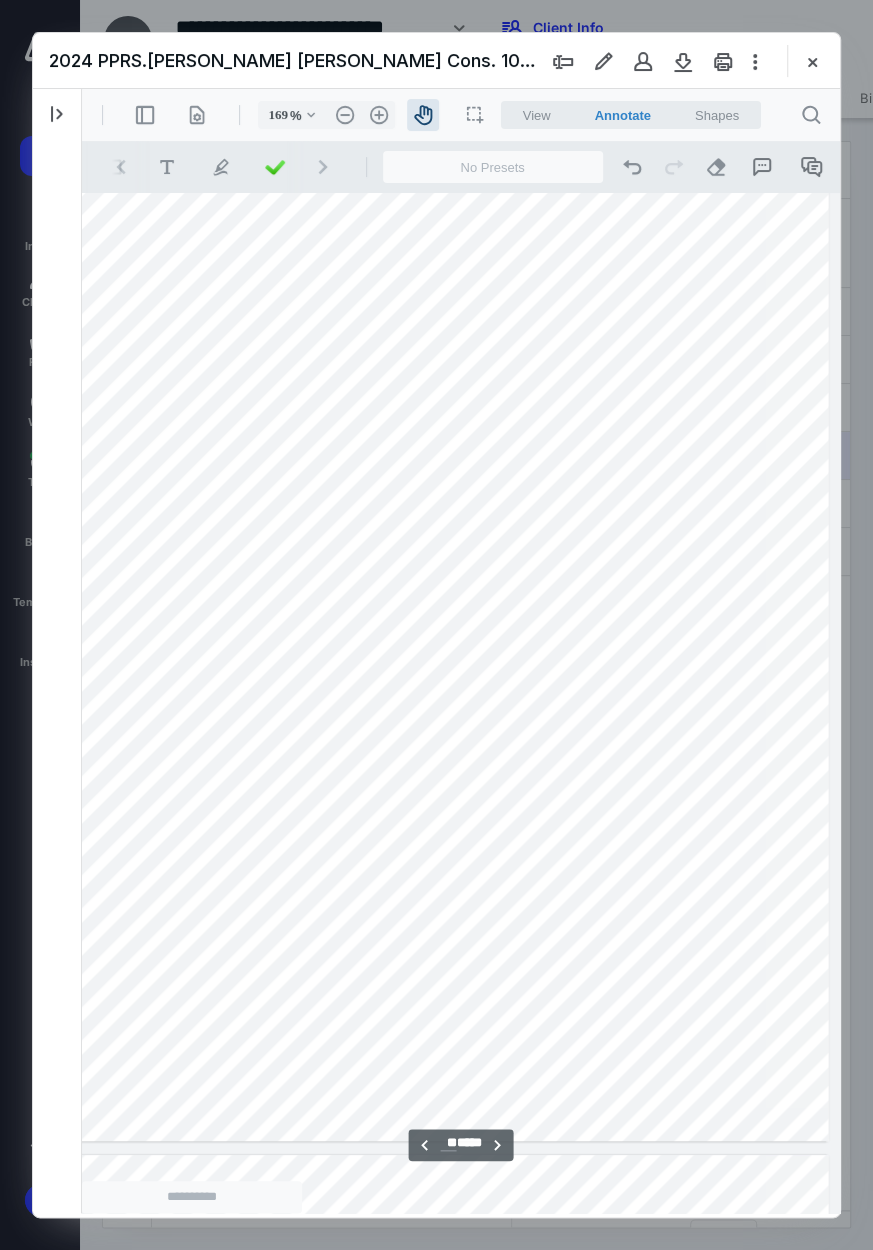 drag, startPoint x: 593, startPoint y: 467, endPoint x: 415, endPoint y: 482, distance: 178.6309 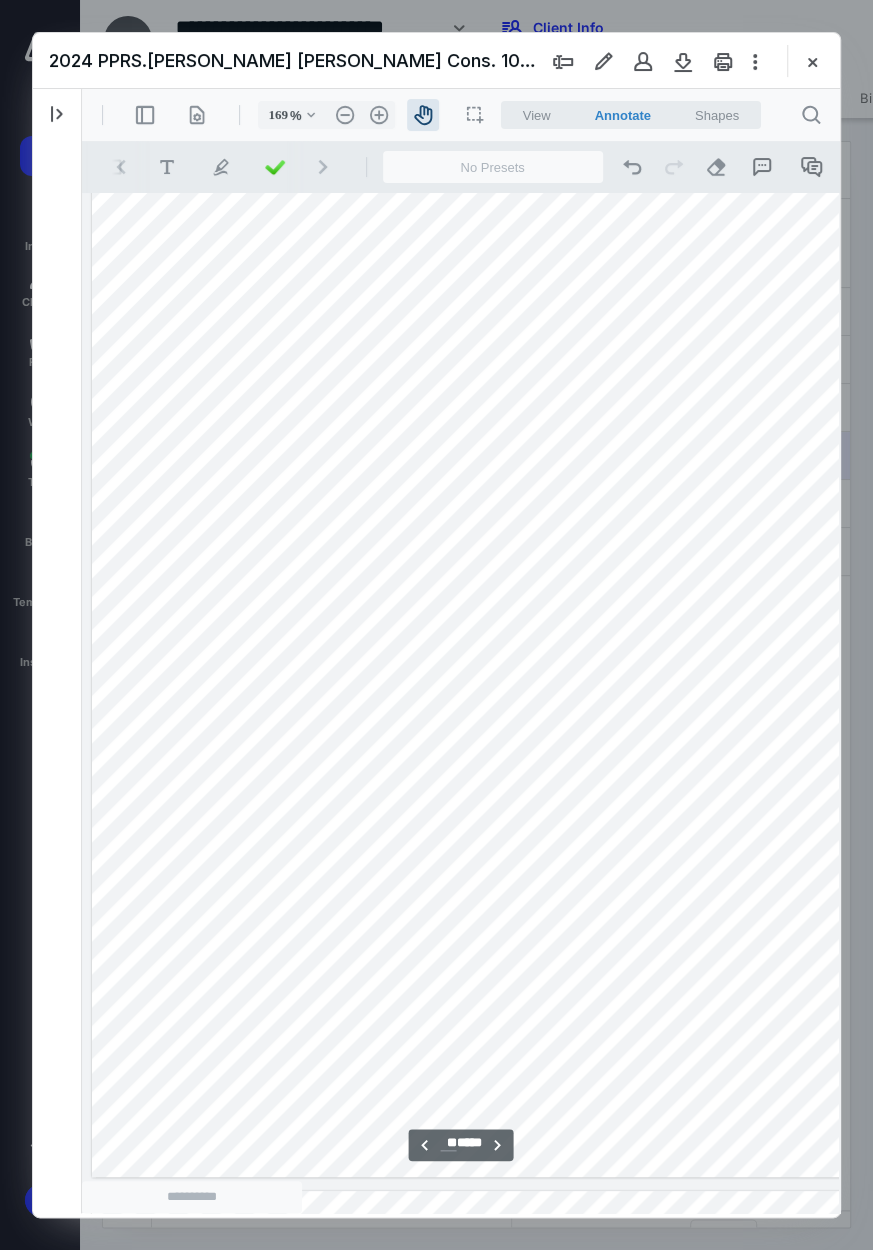 scroll, scrollTop: 54274, scrollLeft: 0, axis: vertical 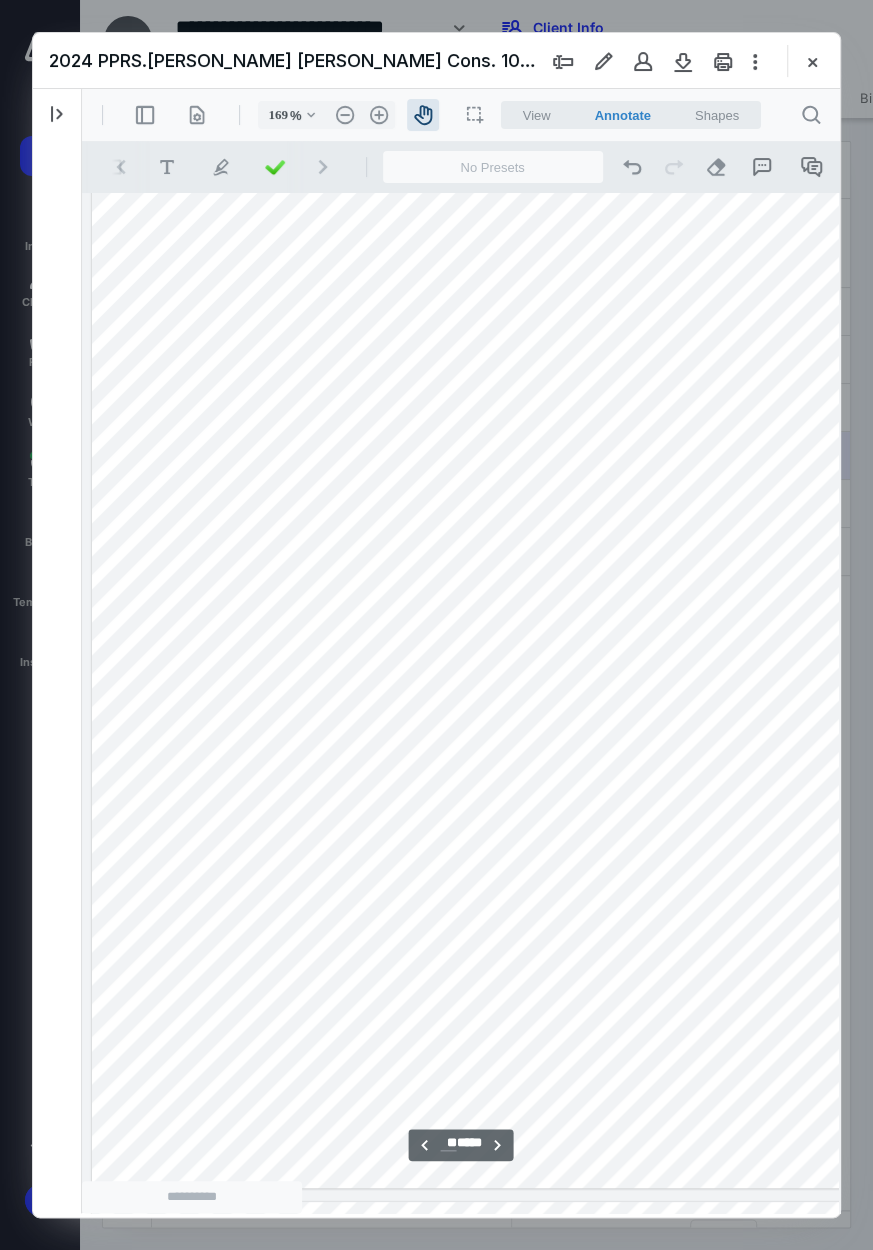 drag, startPoint x: 114, startPoint y: 579, endPoint x: 863, endPoint y: 646, distance: 751.99066 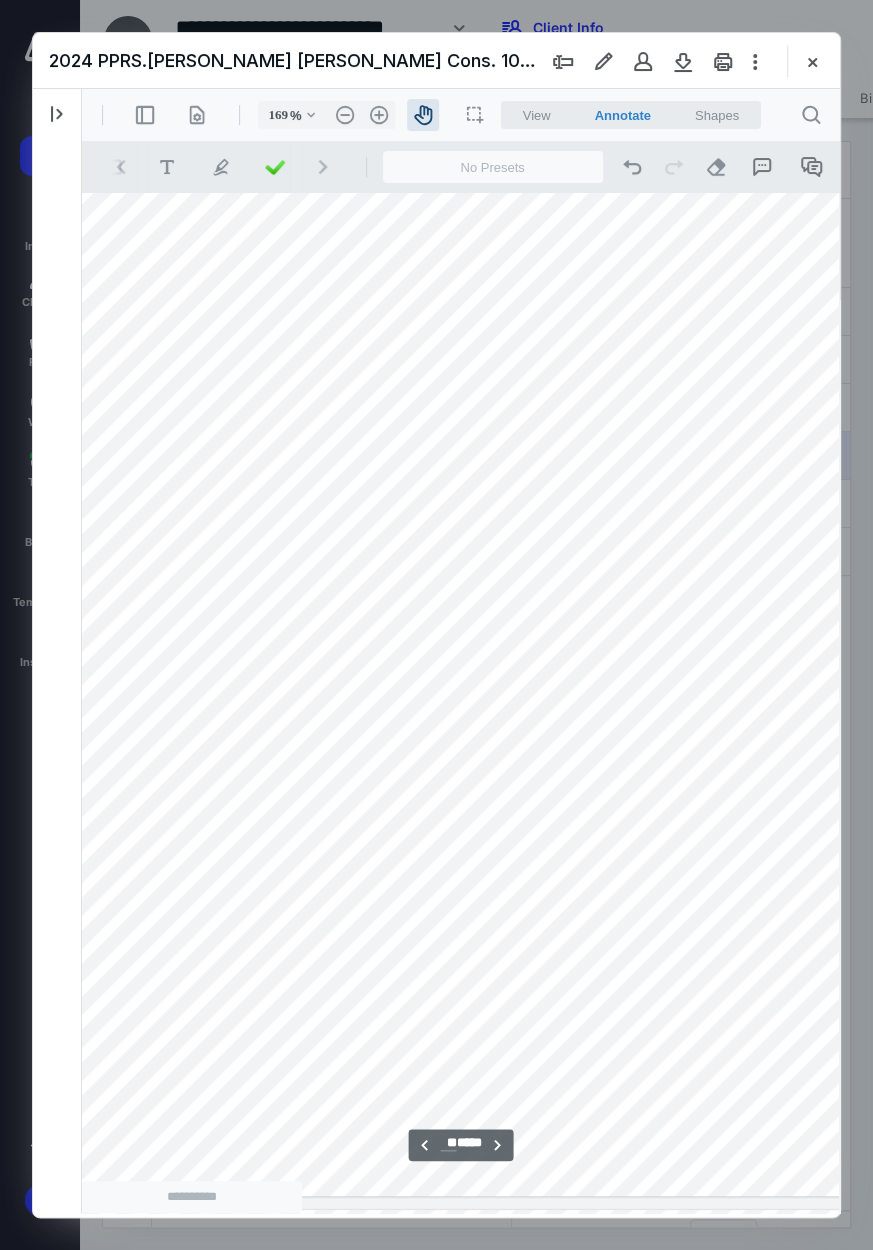 scroll, scrollTop: 54272, scrollLeft: 317, axis: both 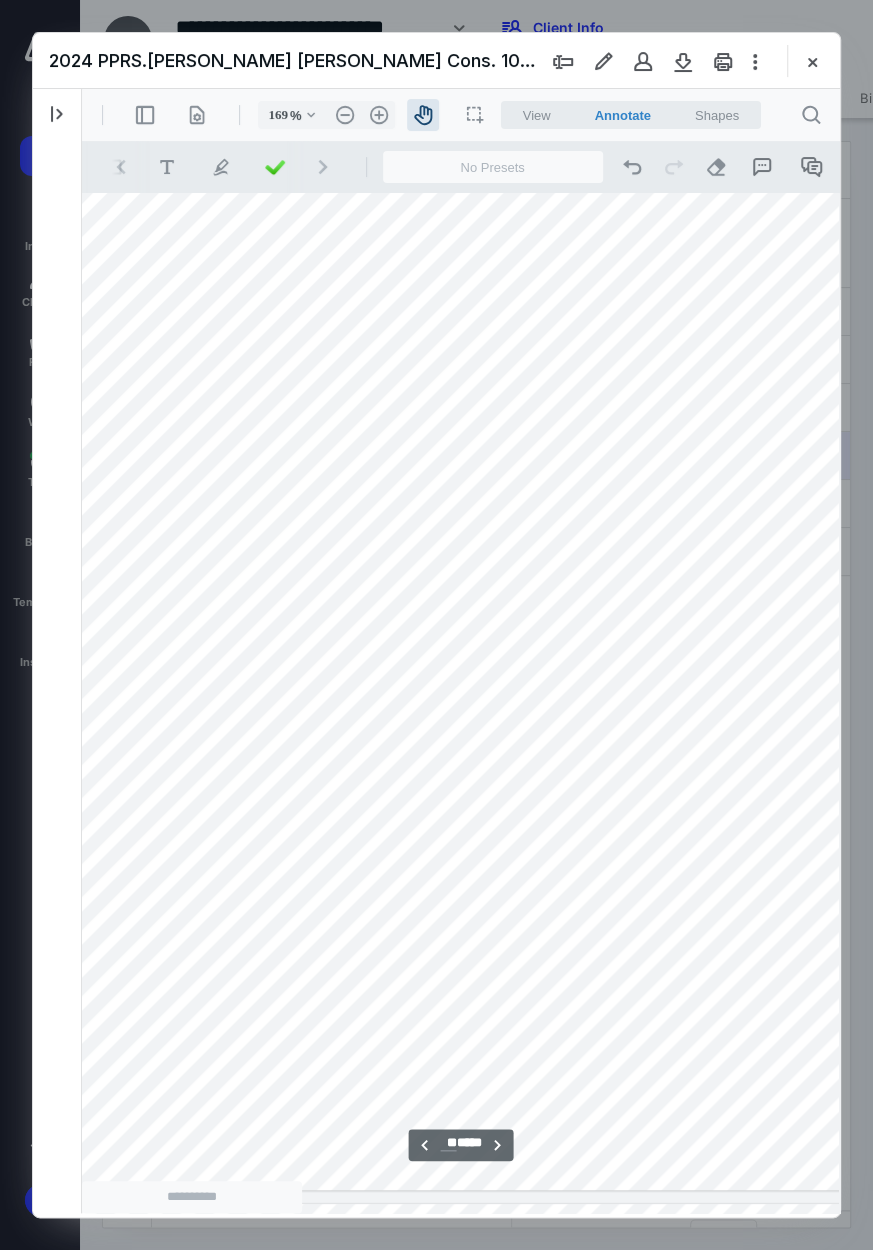 drag, startPoint x: 400, startPoint y: 521, endPoint x: -109, endPoint y: 442, distance: 515.0942 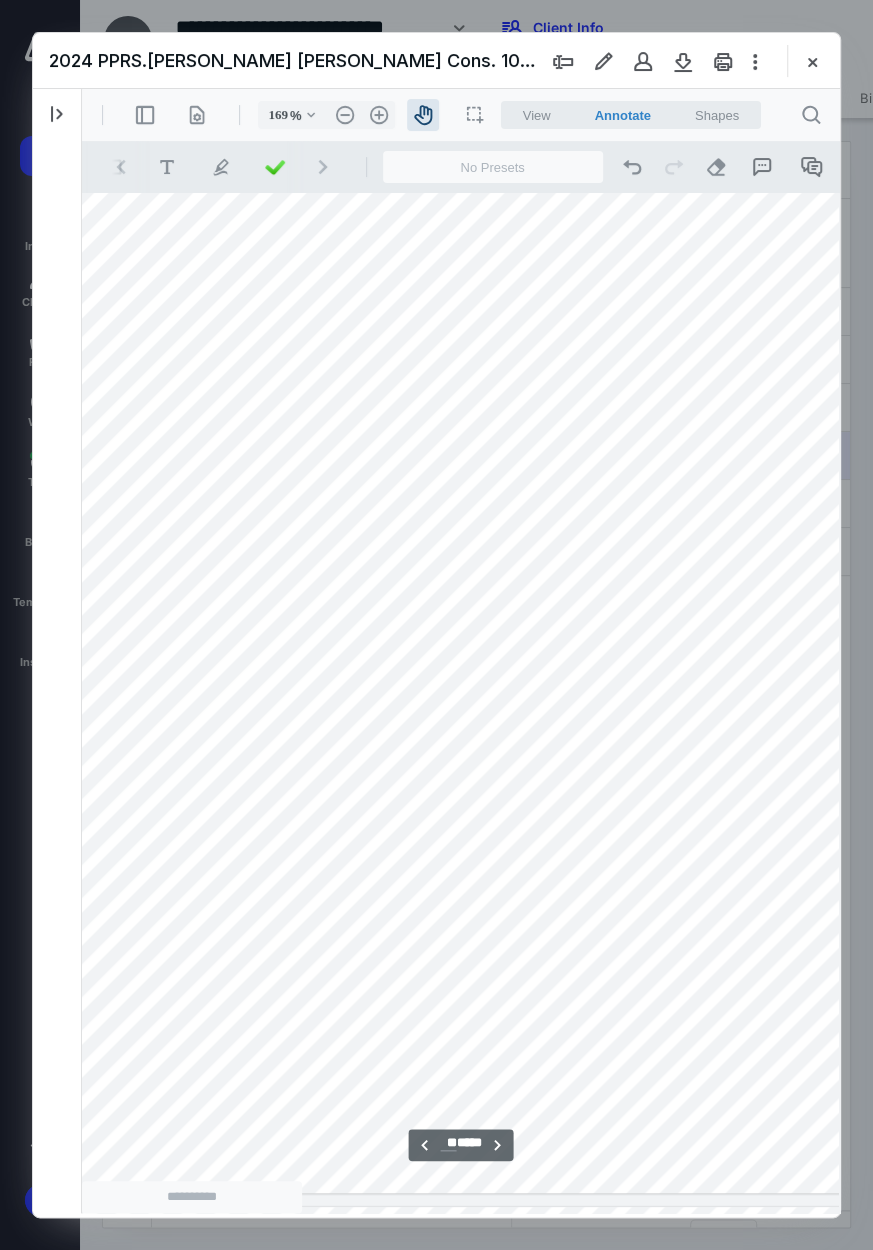 scroll, scrollTop: 54277, scrollLeft: 594, axis: both 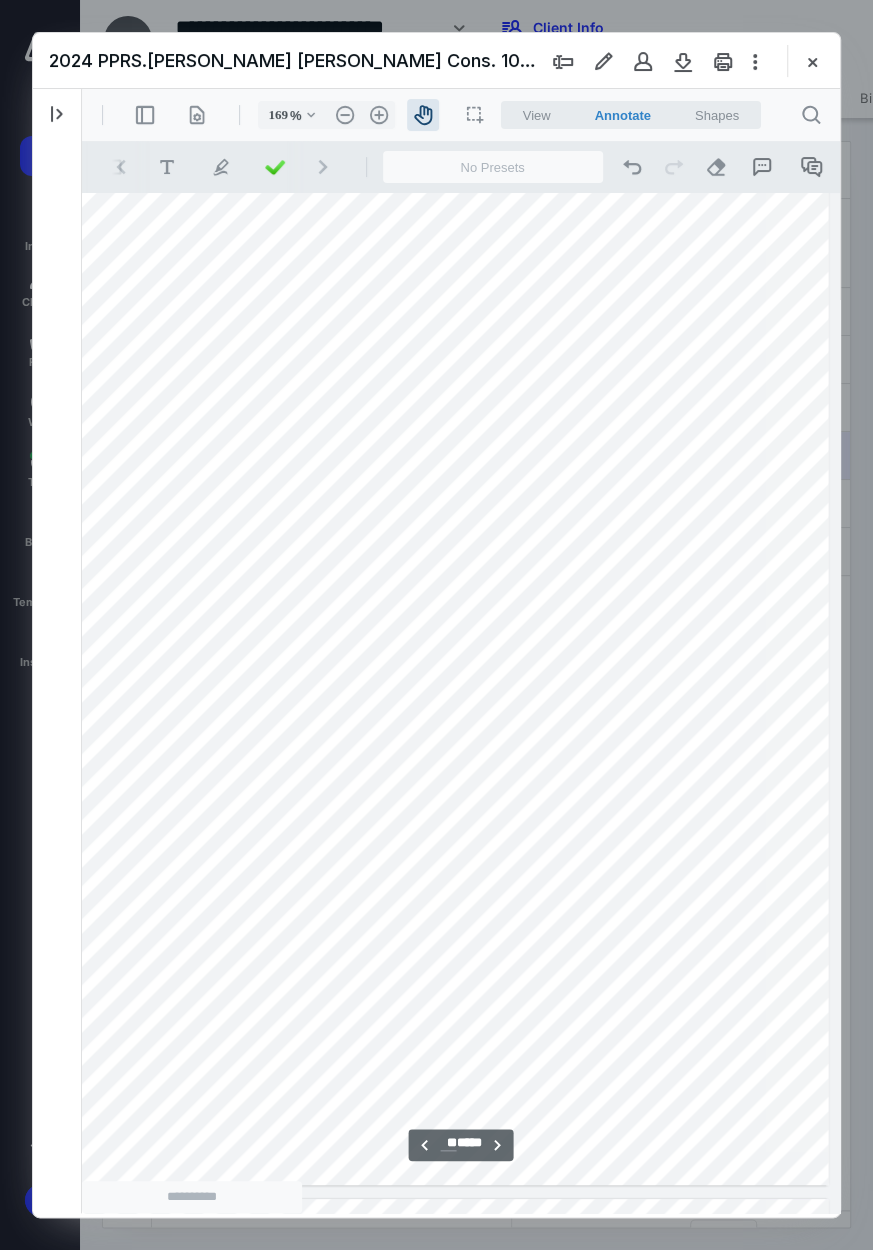 drag, startPoint x: 529, startPoint y: 534, endPoint x: 98, endPoint y: 612, distance: 438.00113 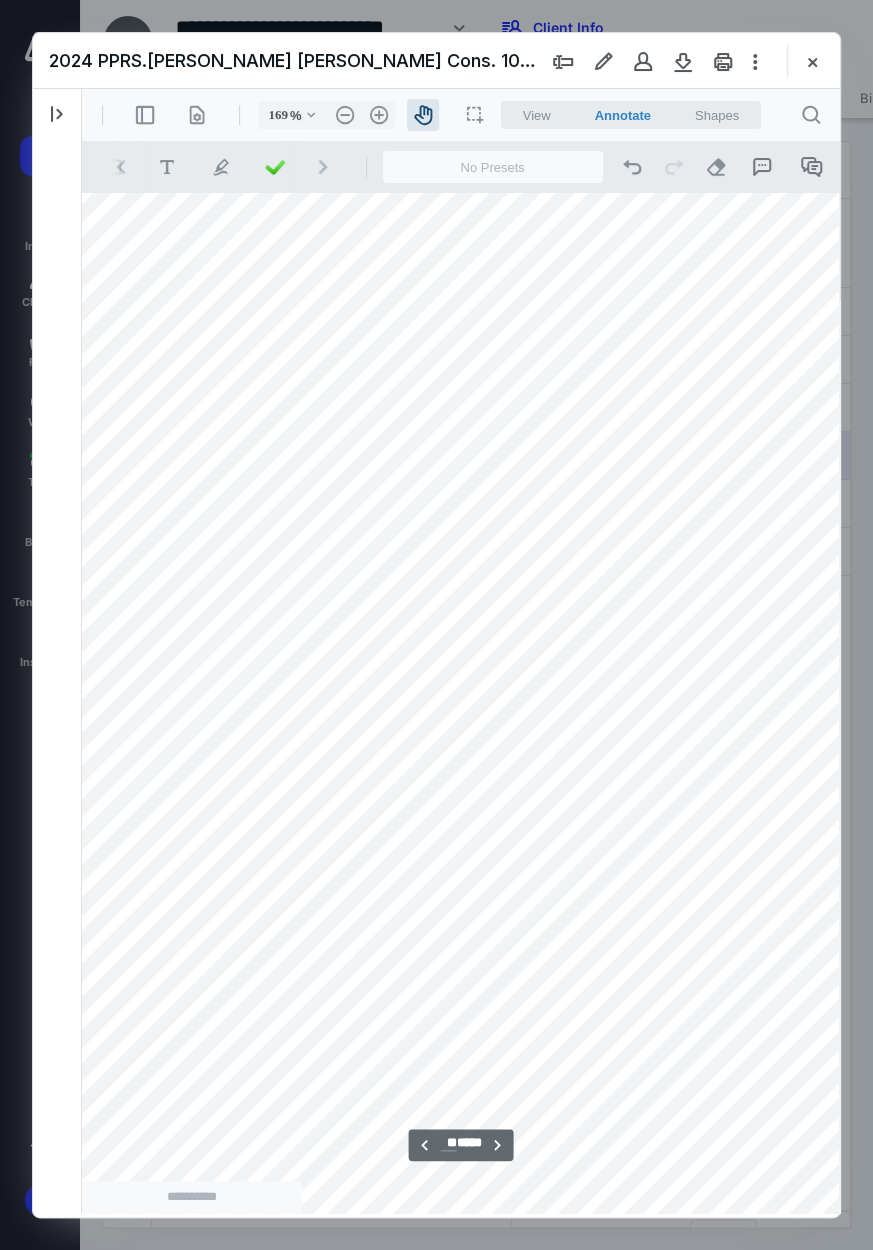 scroll, scrollTop: 54242, scrollLeft: 572, axis: both 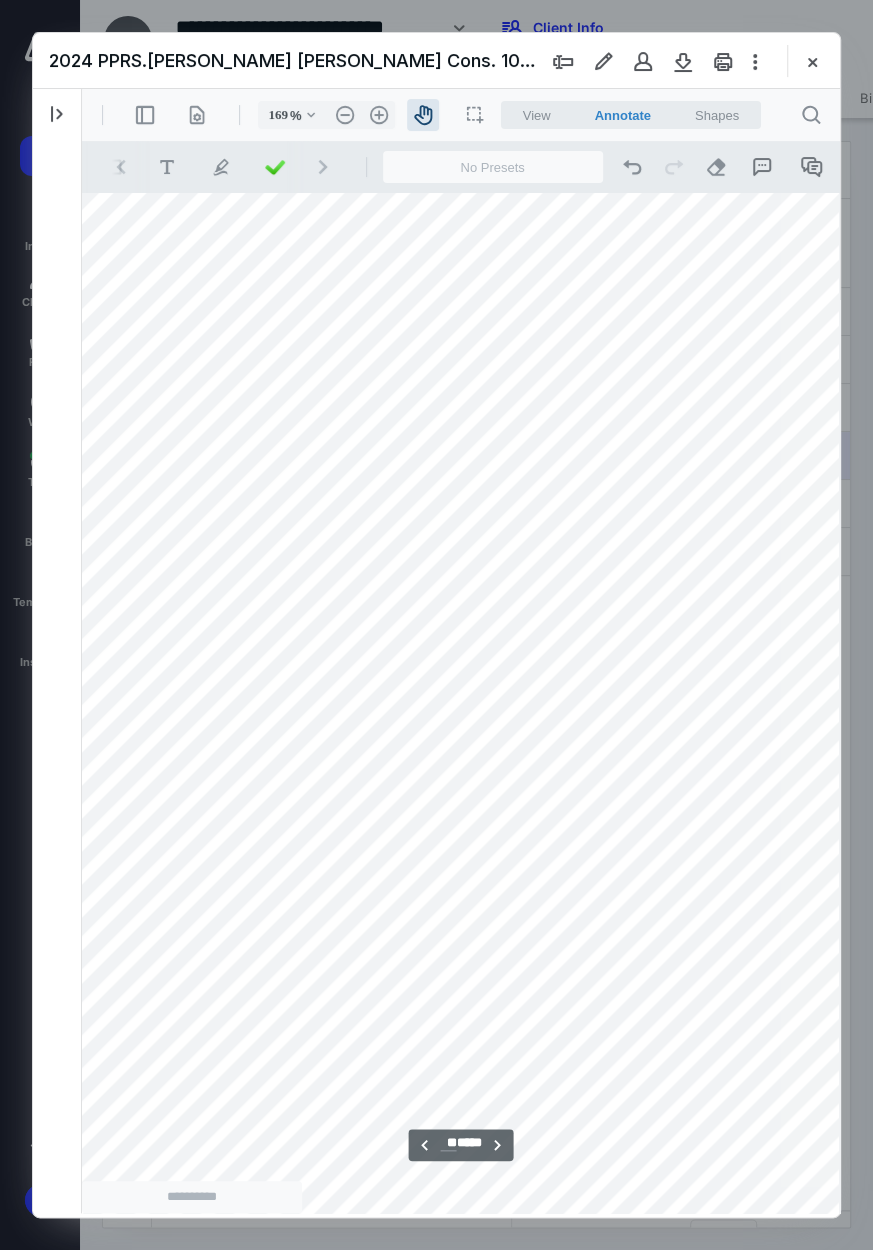 drag, startPoint x: 89, startPoint y: 525, endPoint x: -174, endPoint y: 553, distance: 264.4863 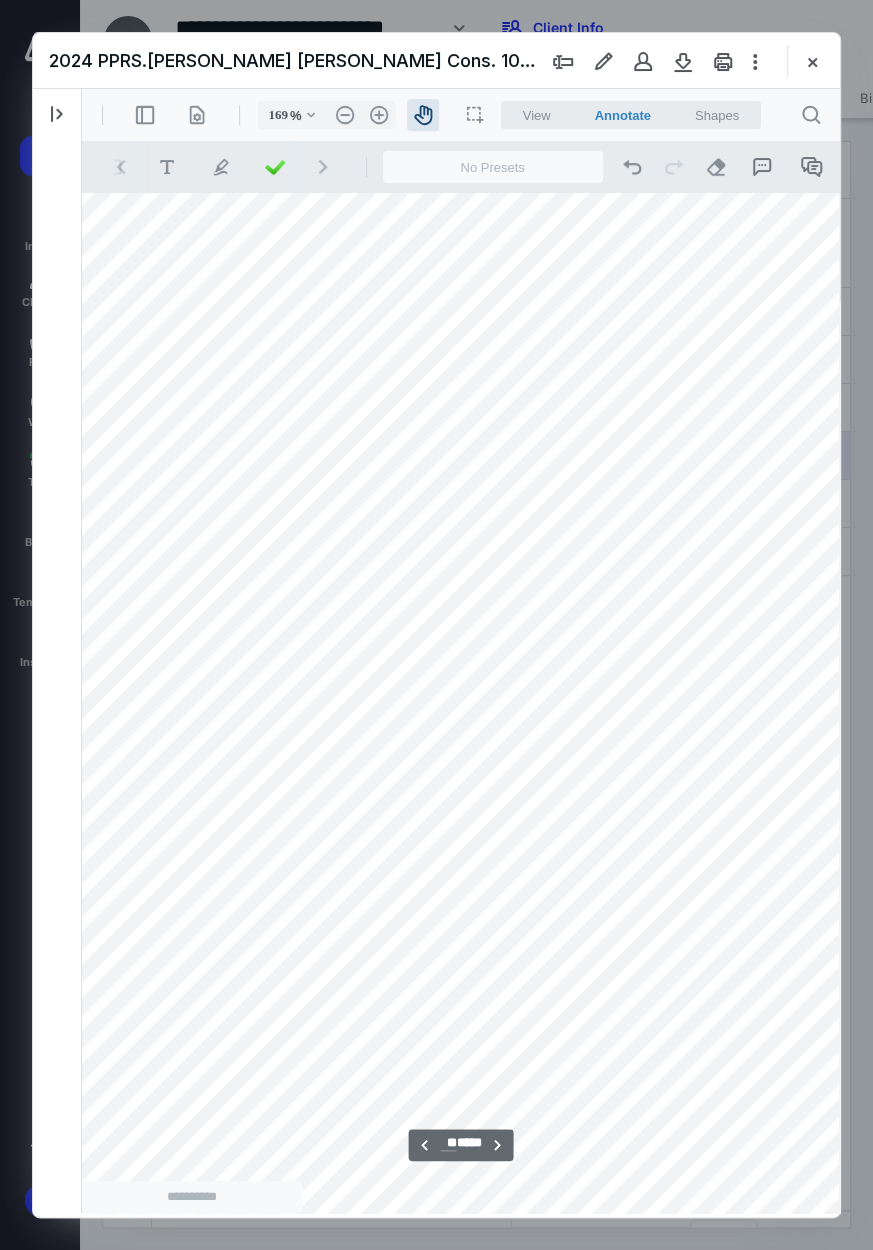 scroll, scrollTop: 54232, scrollLeft: 0, axis: vertical 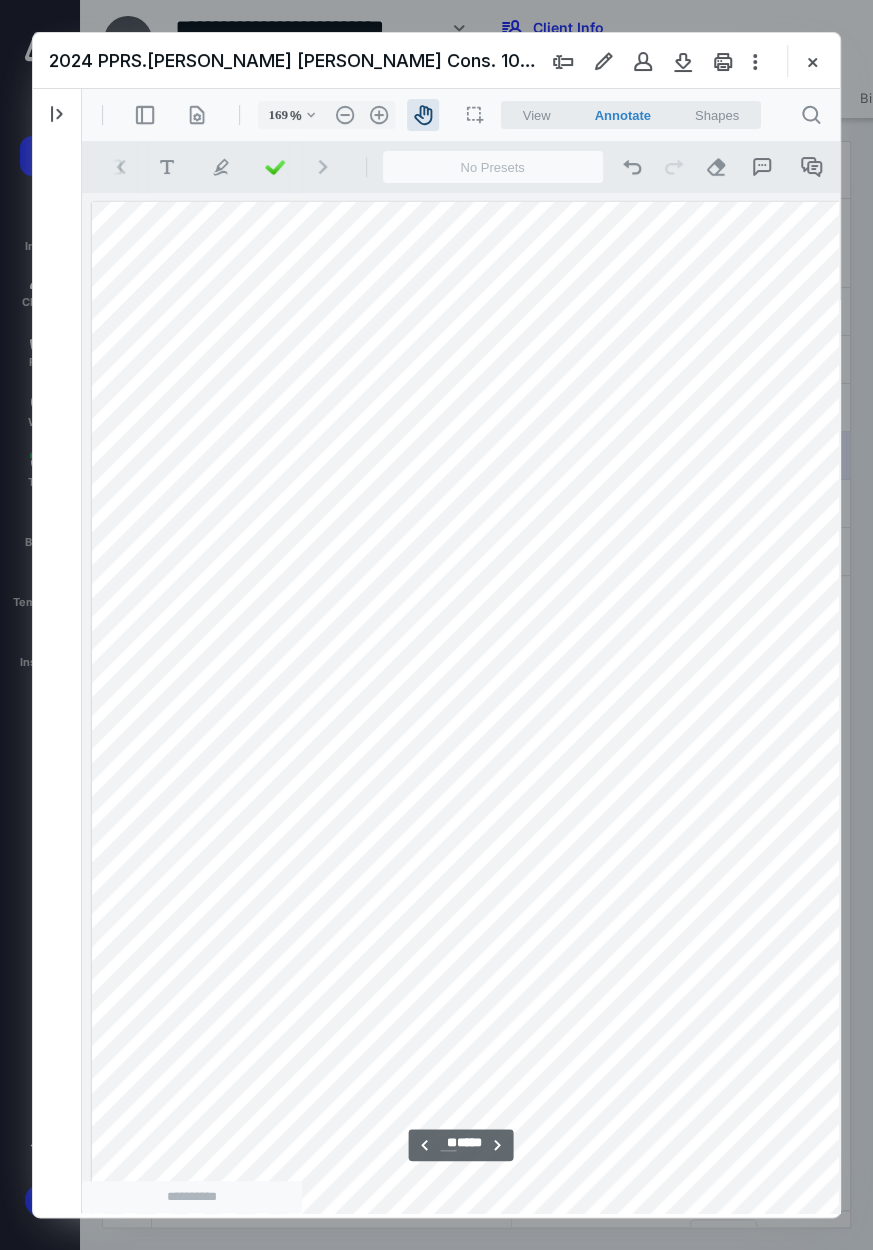drag, startPoint x: 189, startPoint y: 619, endPoint x: 163, endPoint y: 493, distance: 128.65457 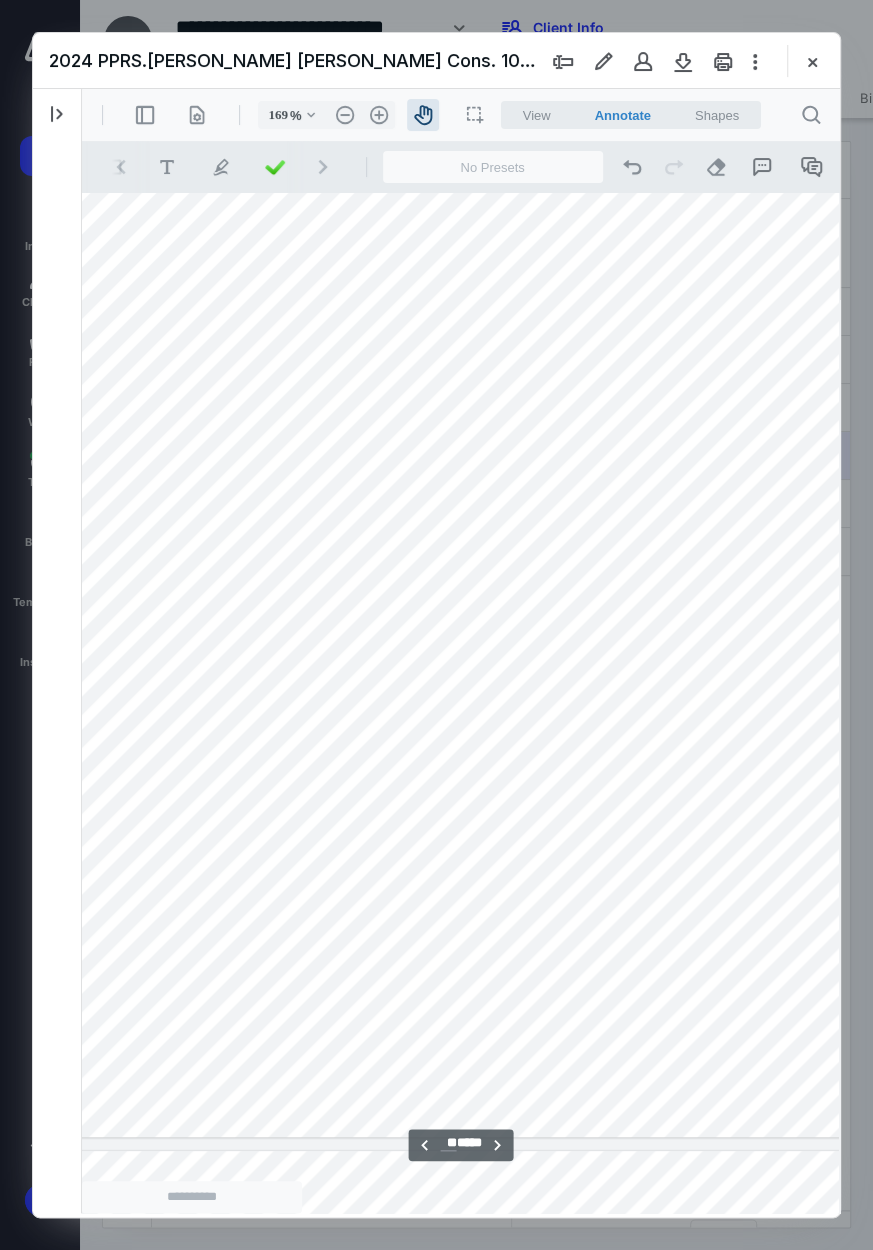scroll, scrollTop: 54328, scrollLeft: 338, axis: both 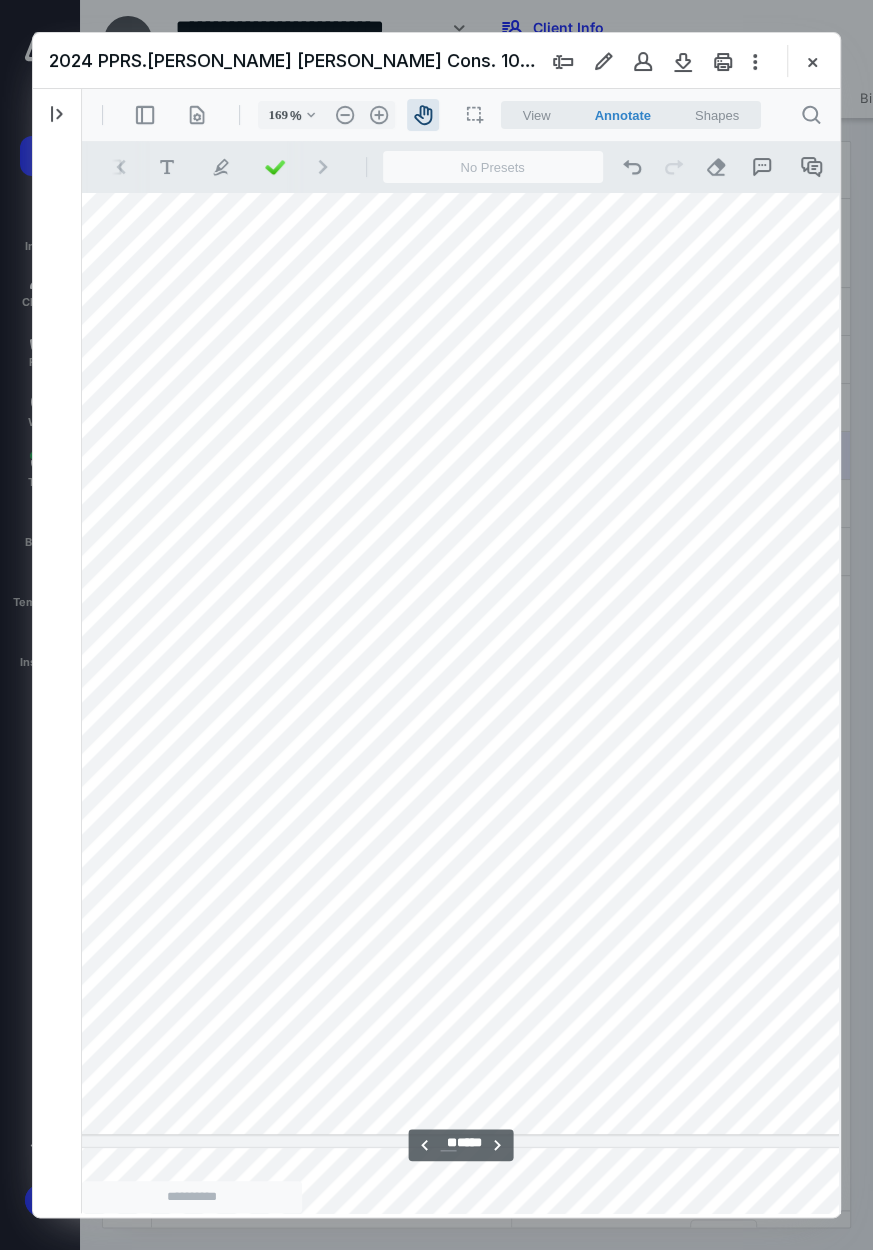 drag, startPoint x: 430, startPoint y: 475, endPoint x: -265, endPoint y: 373, distance: 702.445 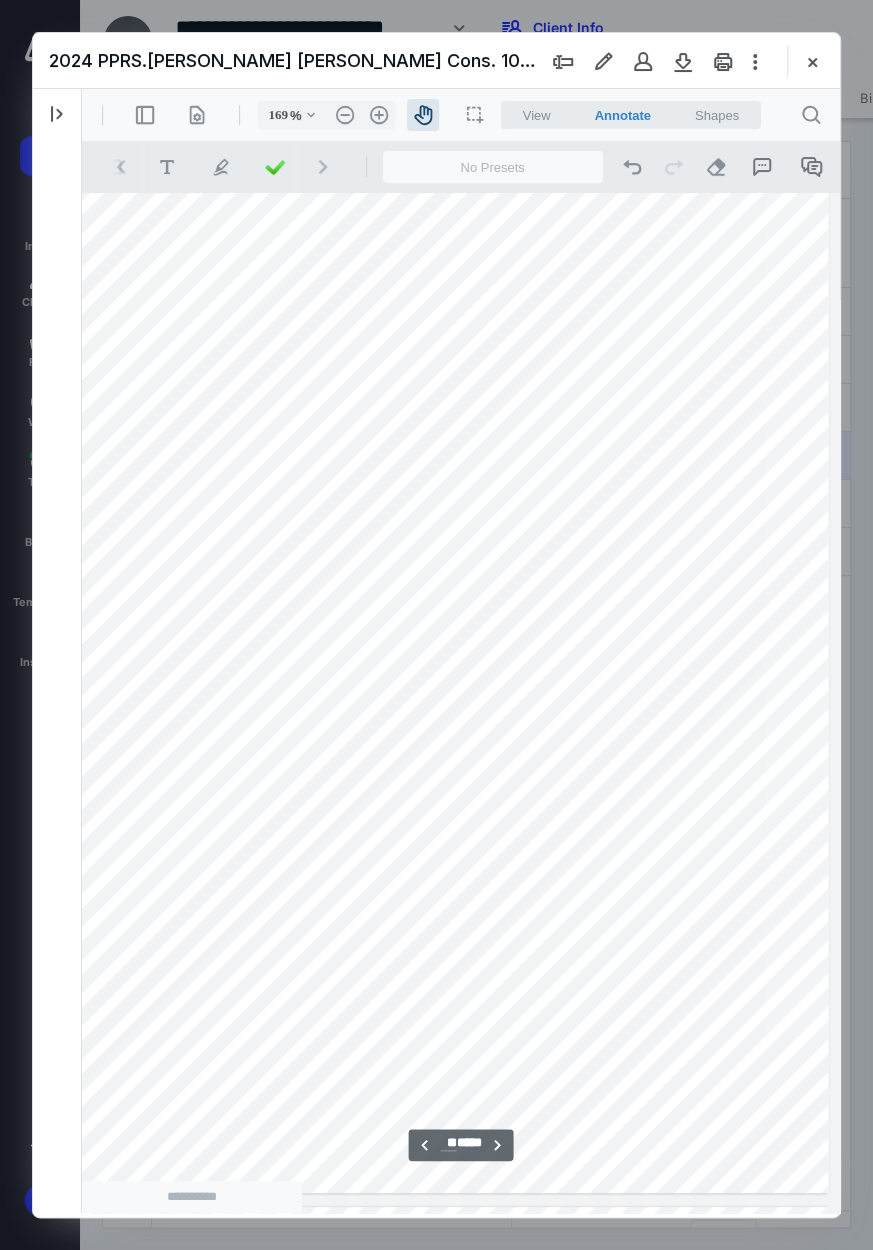 scroll, scrollTop: 54301, scrollLeft: 594, axis: both 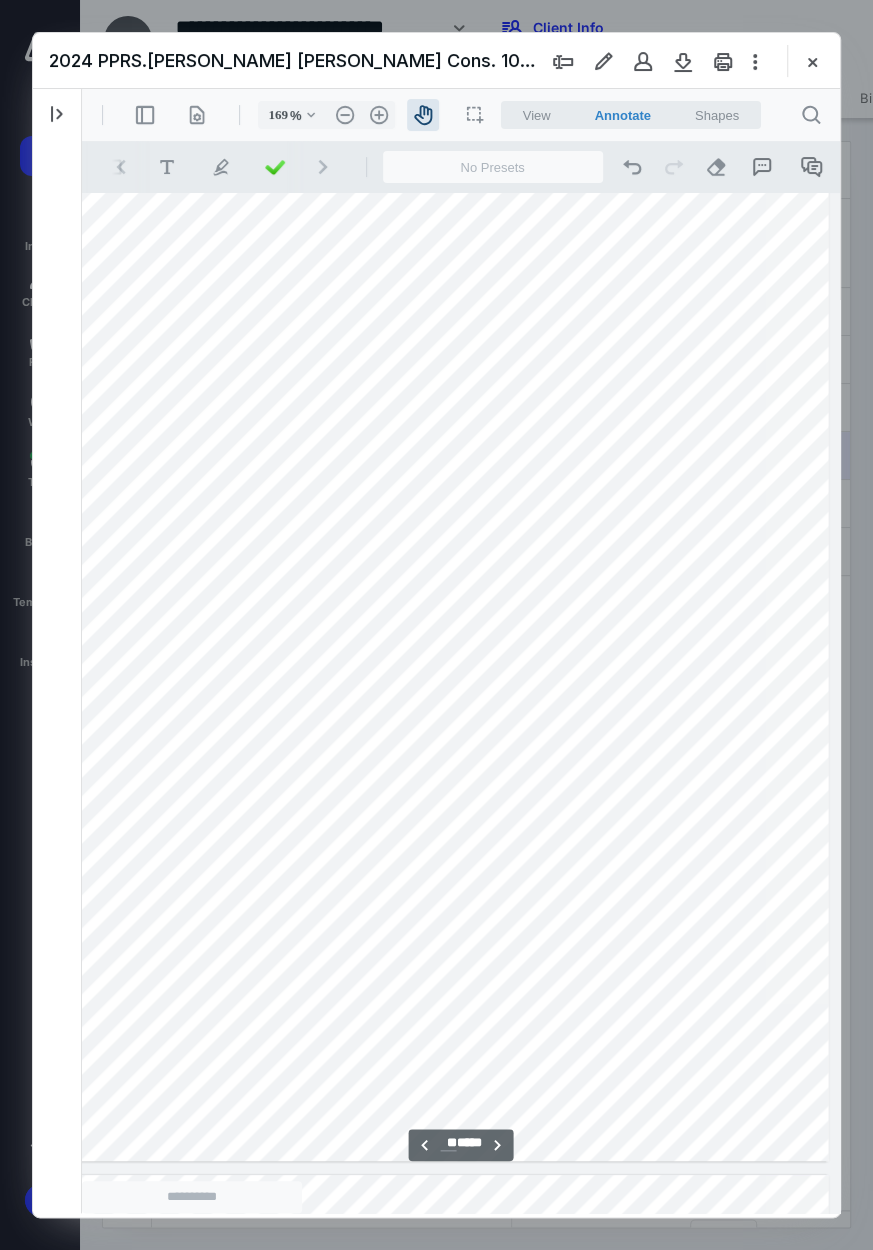 drag, startPoint x: 497, startPoint y: 456, endPoint x: 61, endPoint y: 471, distance: 436.25797 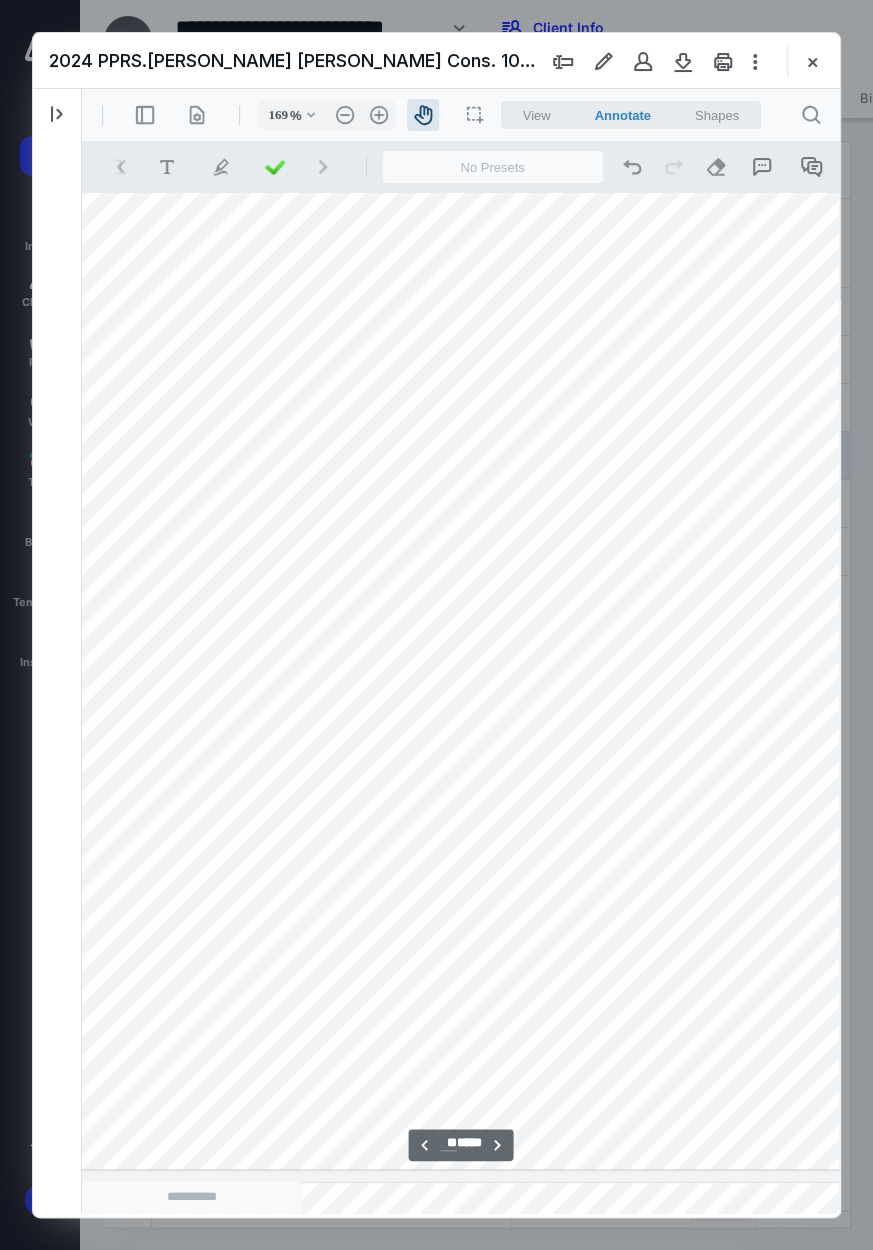 drag, startPoint x: 171, startPoint y: 715, endPoint x: 738, endPoint y: 726, distance: 567.1067 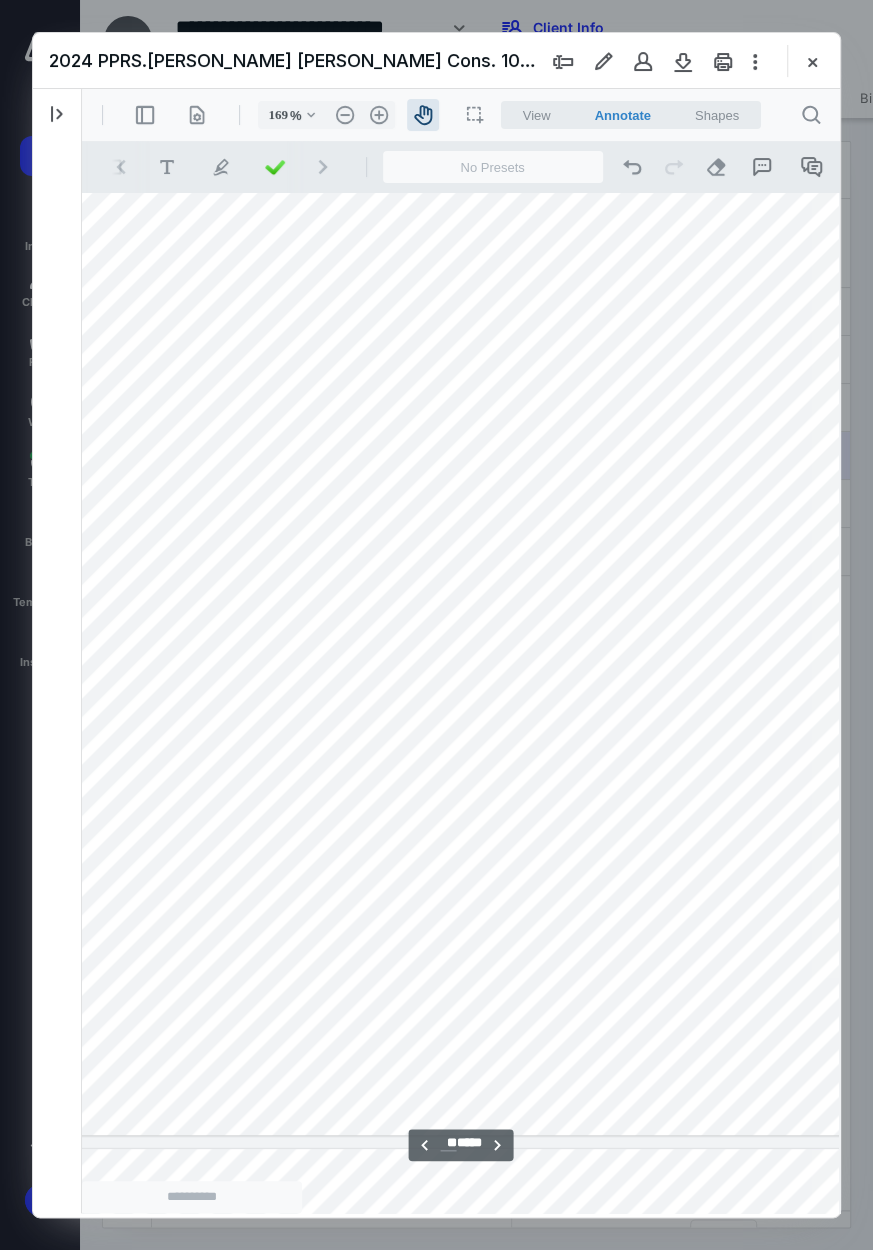 drag, startPoint x: 596, startPoint y: 678, endPoint x: 132, endPoint y: 734, distance: 467.3671 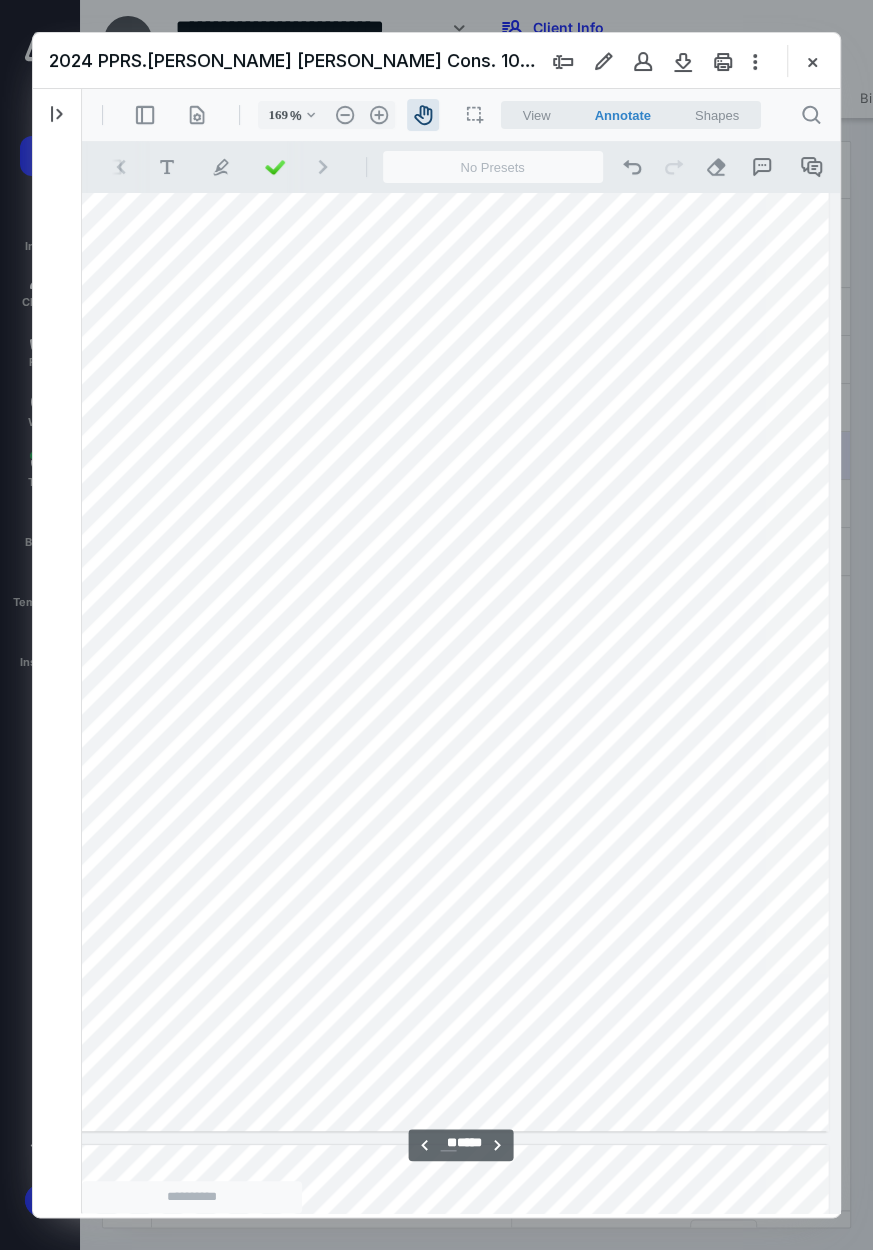 scroll, scrollTop: 54338, scrollLeft: 594, axis: both 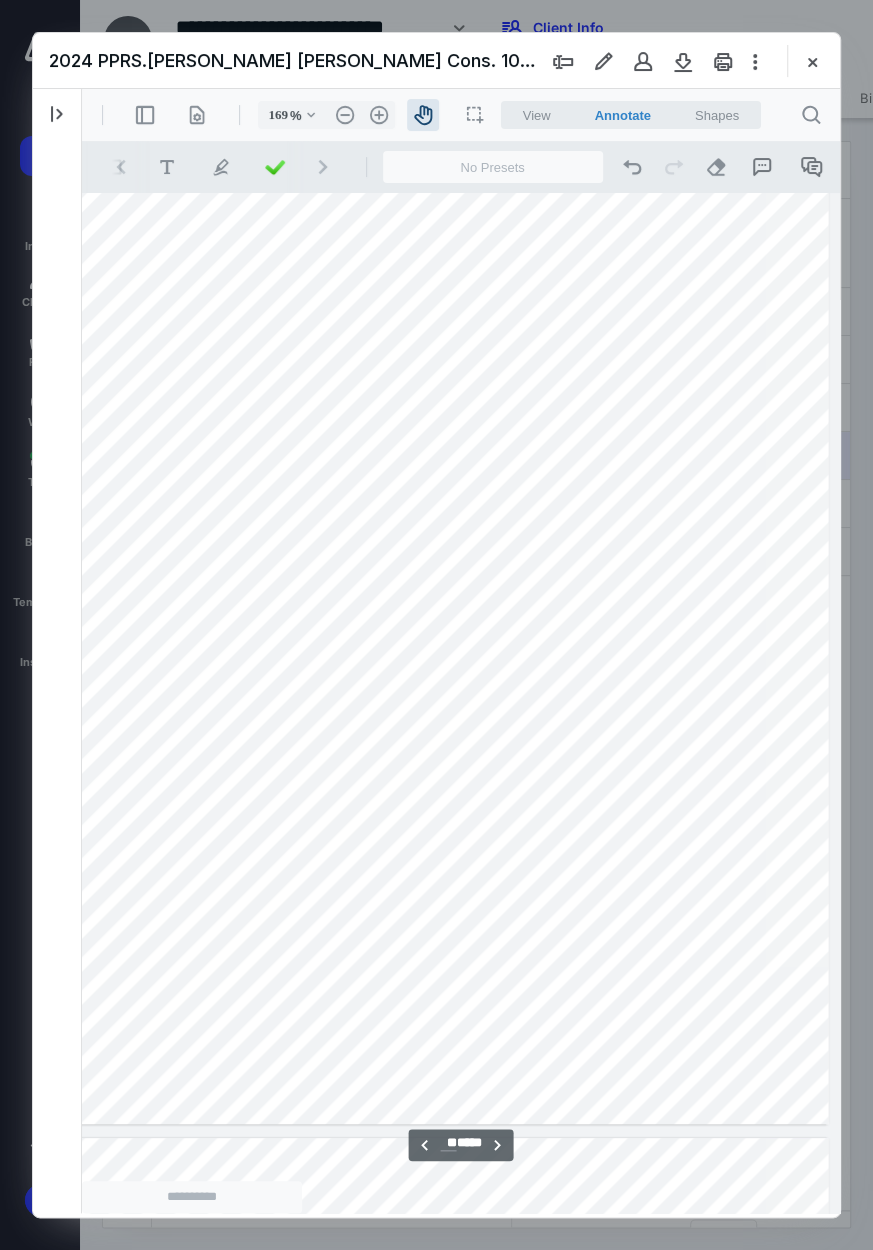 drag, startPoint x: 495, startPoint y: 676, endPoint x: 143, endPoint y: 669, distance: 352.0696 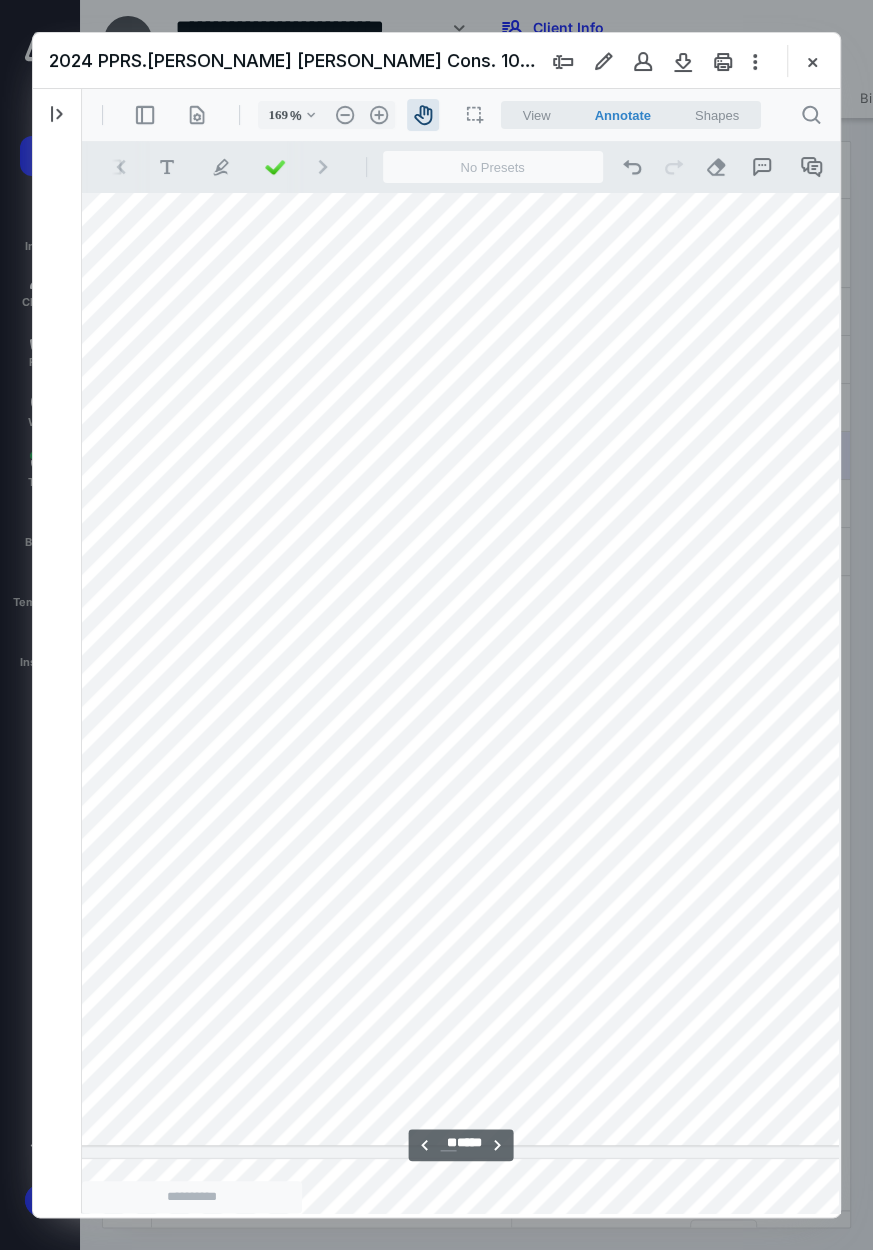 scroll, scrollTop: 54297, scrollLeft: 0, axis: vertical 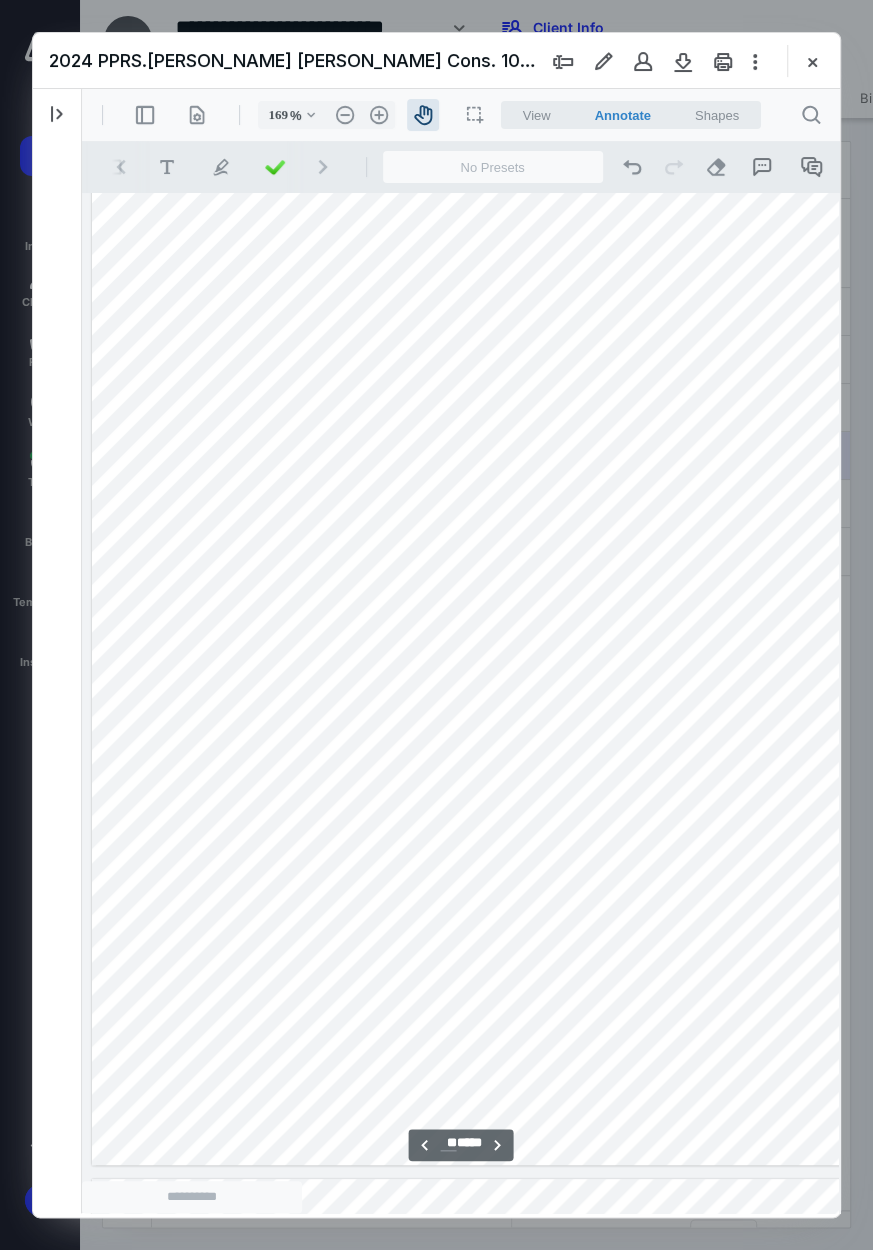 drag, startPoint x: 131, startPoint y: 626, endPoint x: 107, endPoint y: 613, distance: 27.294687 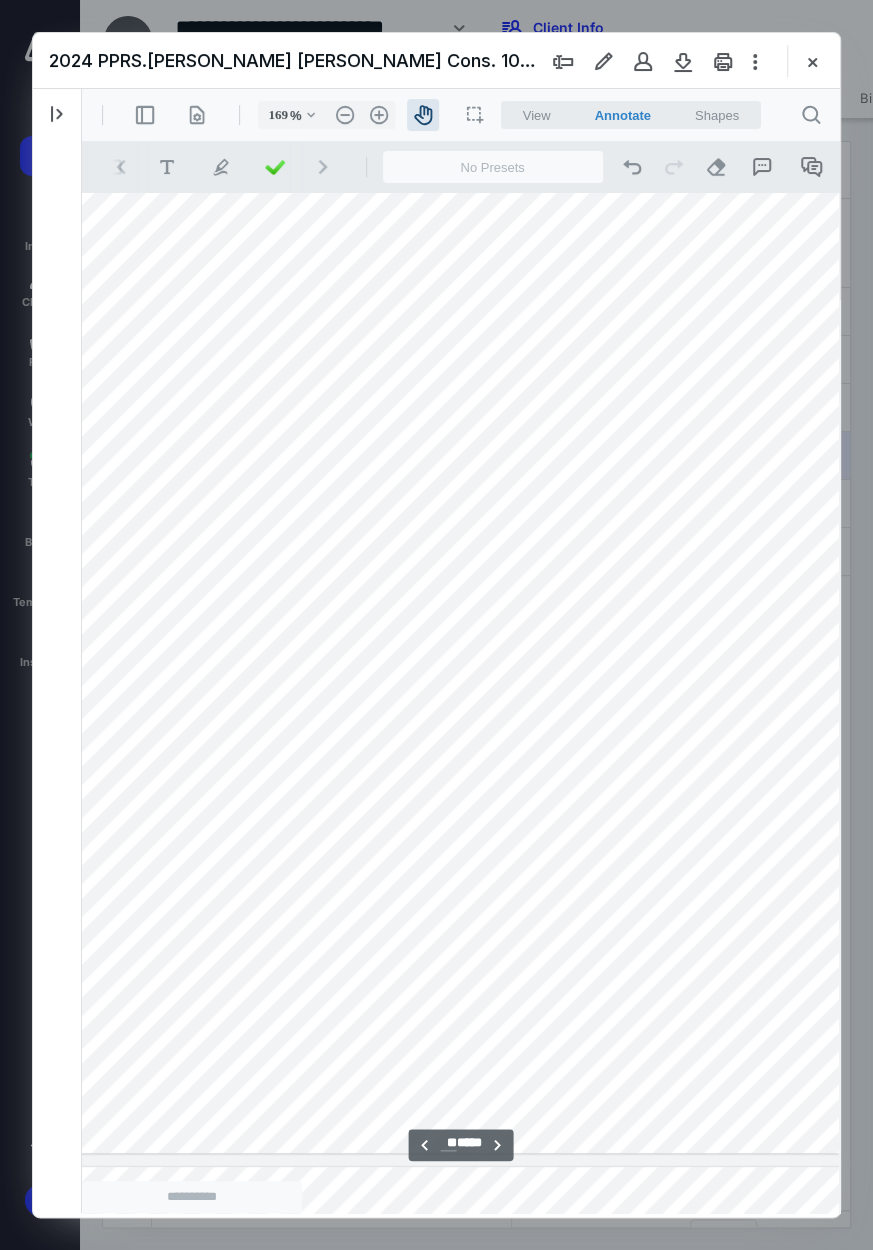 drag, startPoint x: 596, startPoint y: 601, endPoint x: 204, endPoint y: 589, distance: 392.18362 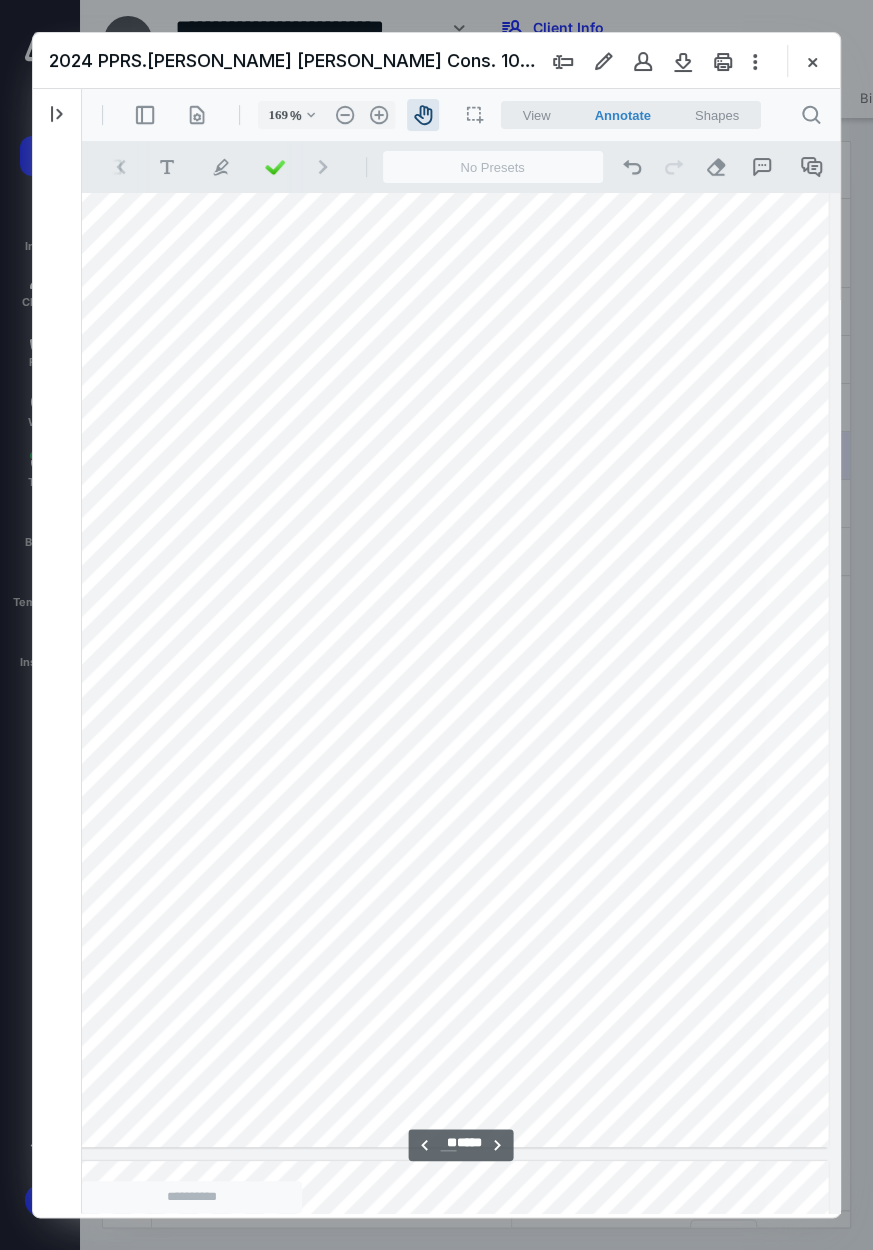 scroll, scrollTop: 54309, scrollLeft: 594, axis: both 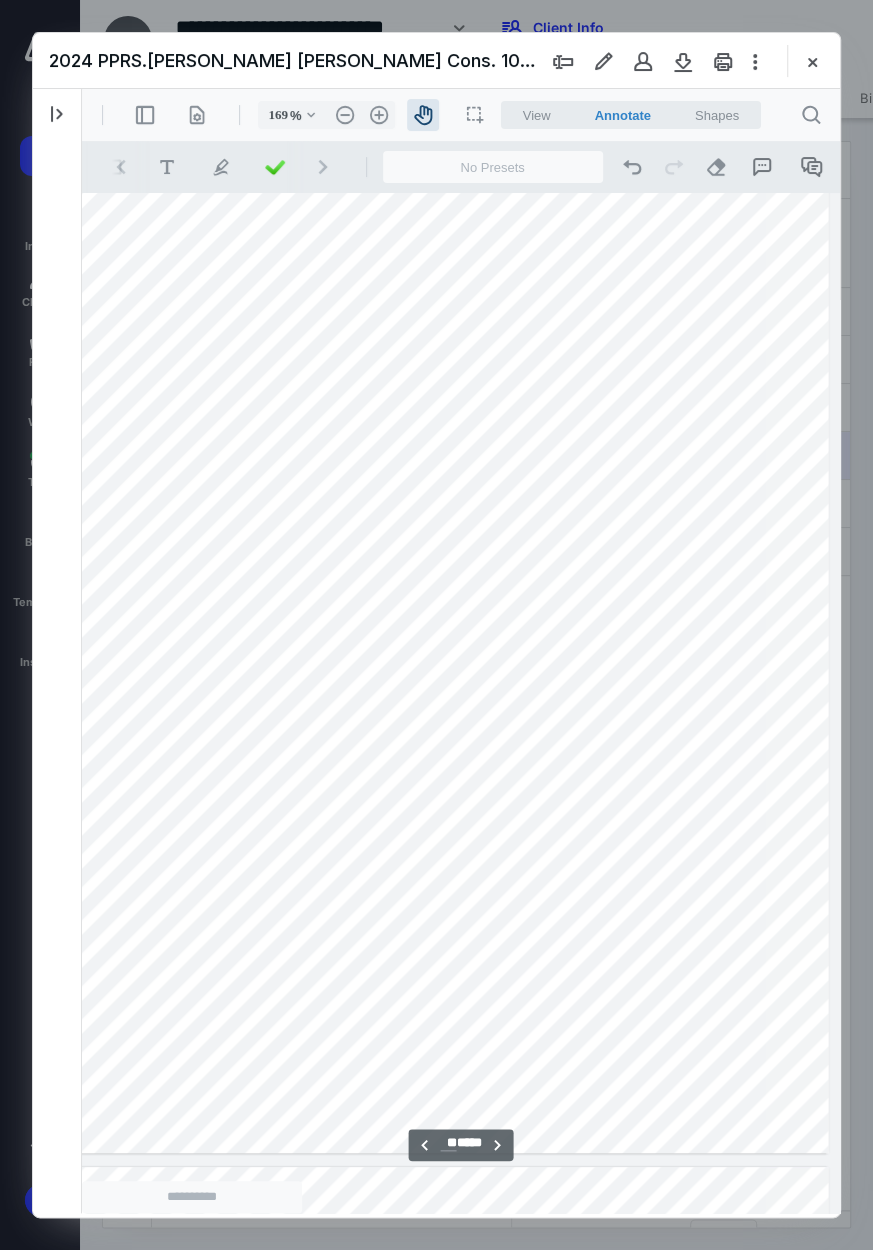 drag, startPoint x: 607, startPoint y: 615, endPoint x: 331, endPoint y: 615, distance: 276 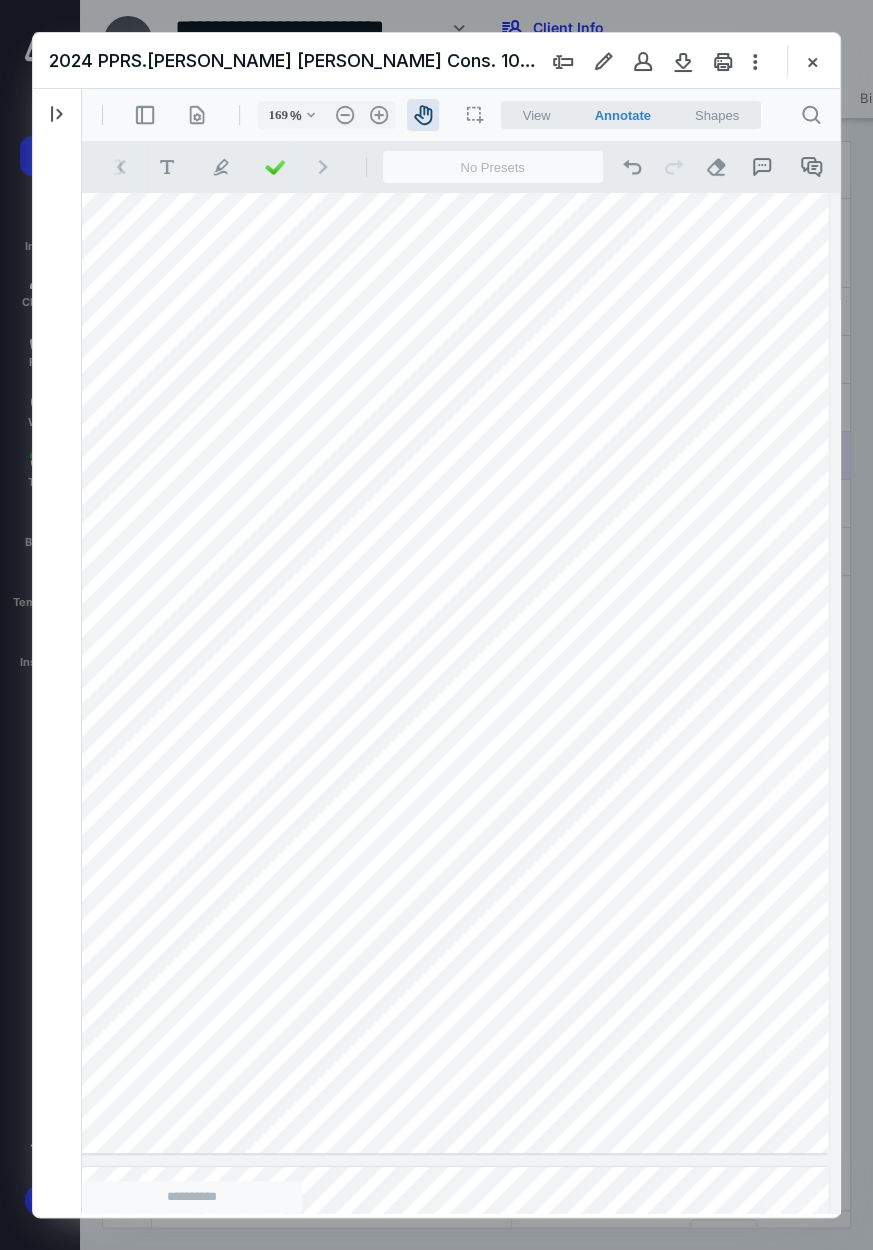 scroll, scrollTop: 0, scrollLeft: 594, axis: horizontal 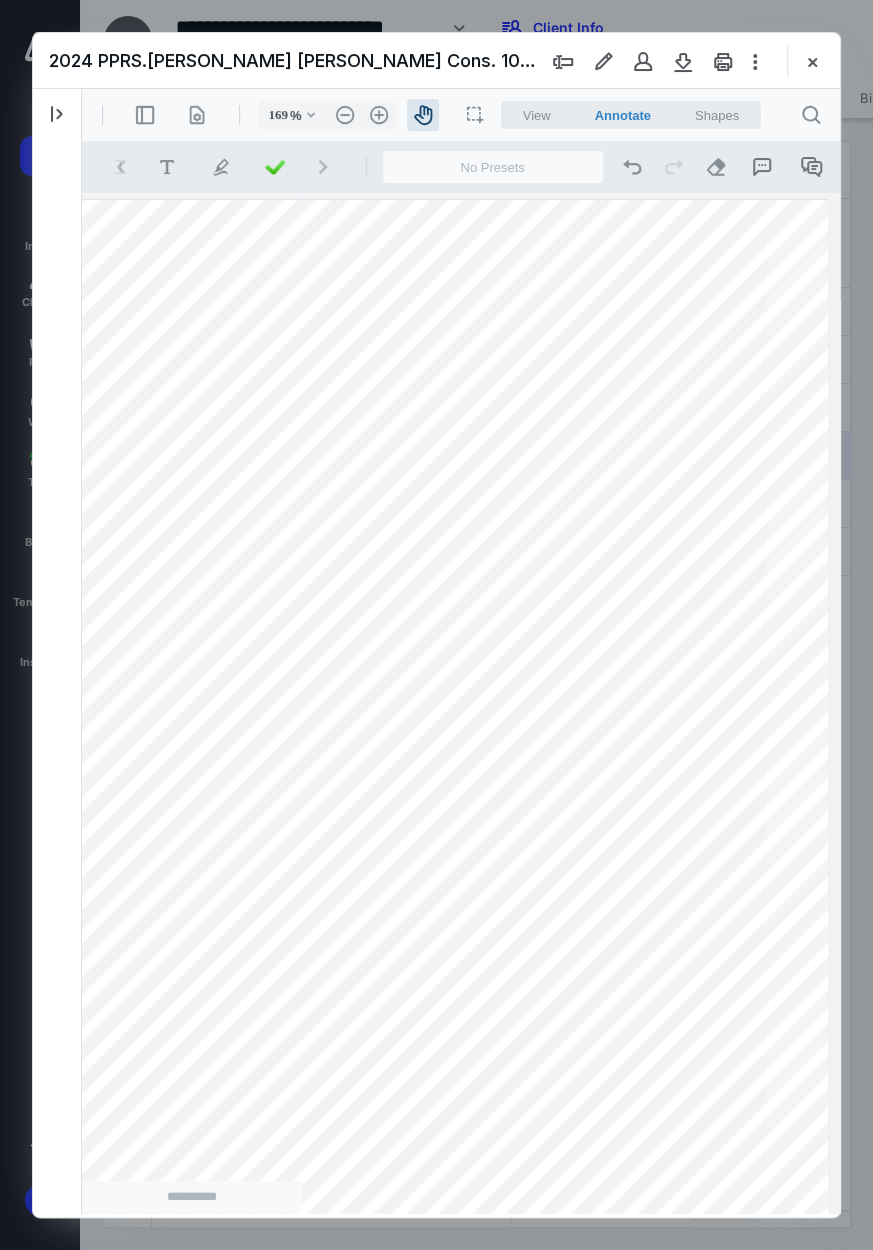 click at bounding box center [166, 709] 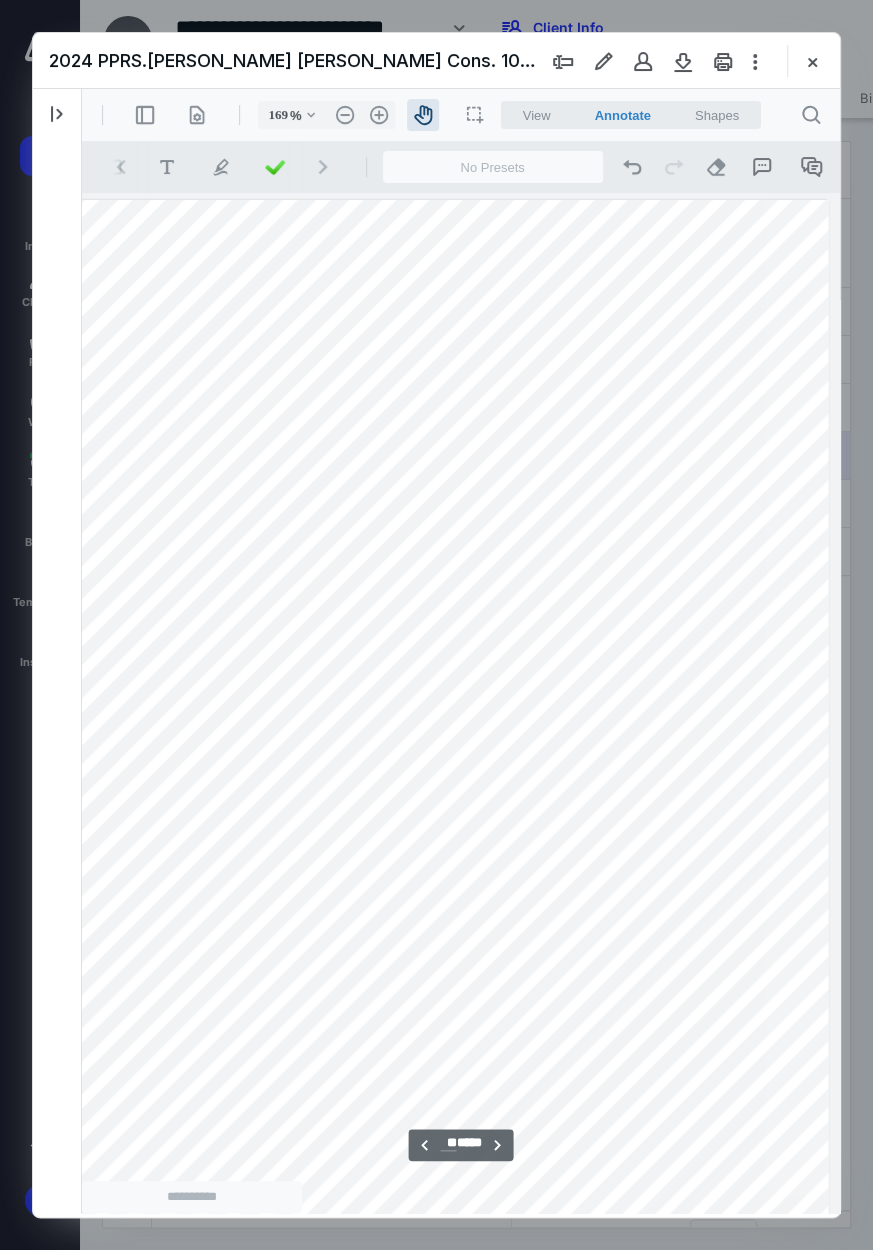 scroll, scrollTop: 54234, scrollLeft: 594, axis: both 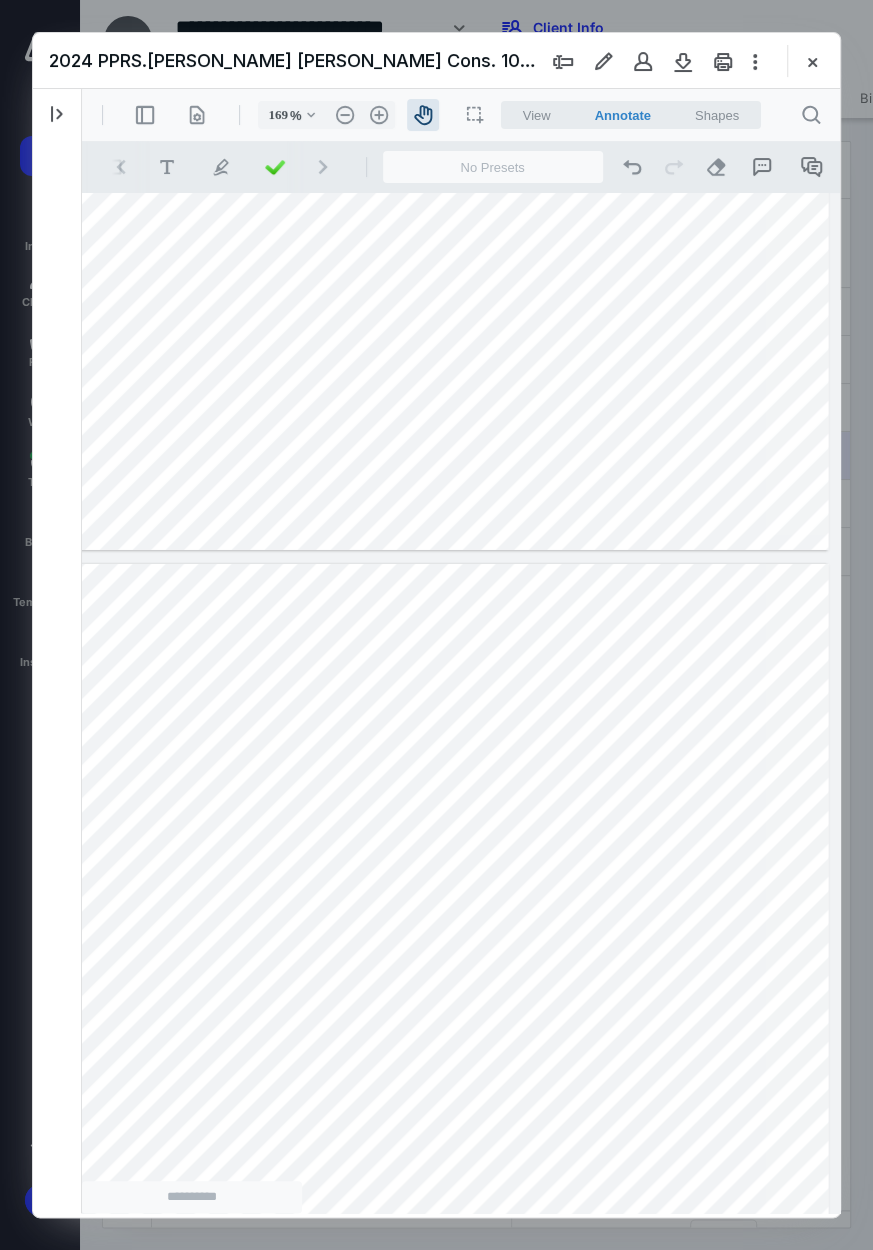 click at bounding box center (166, 1078) 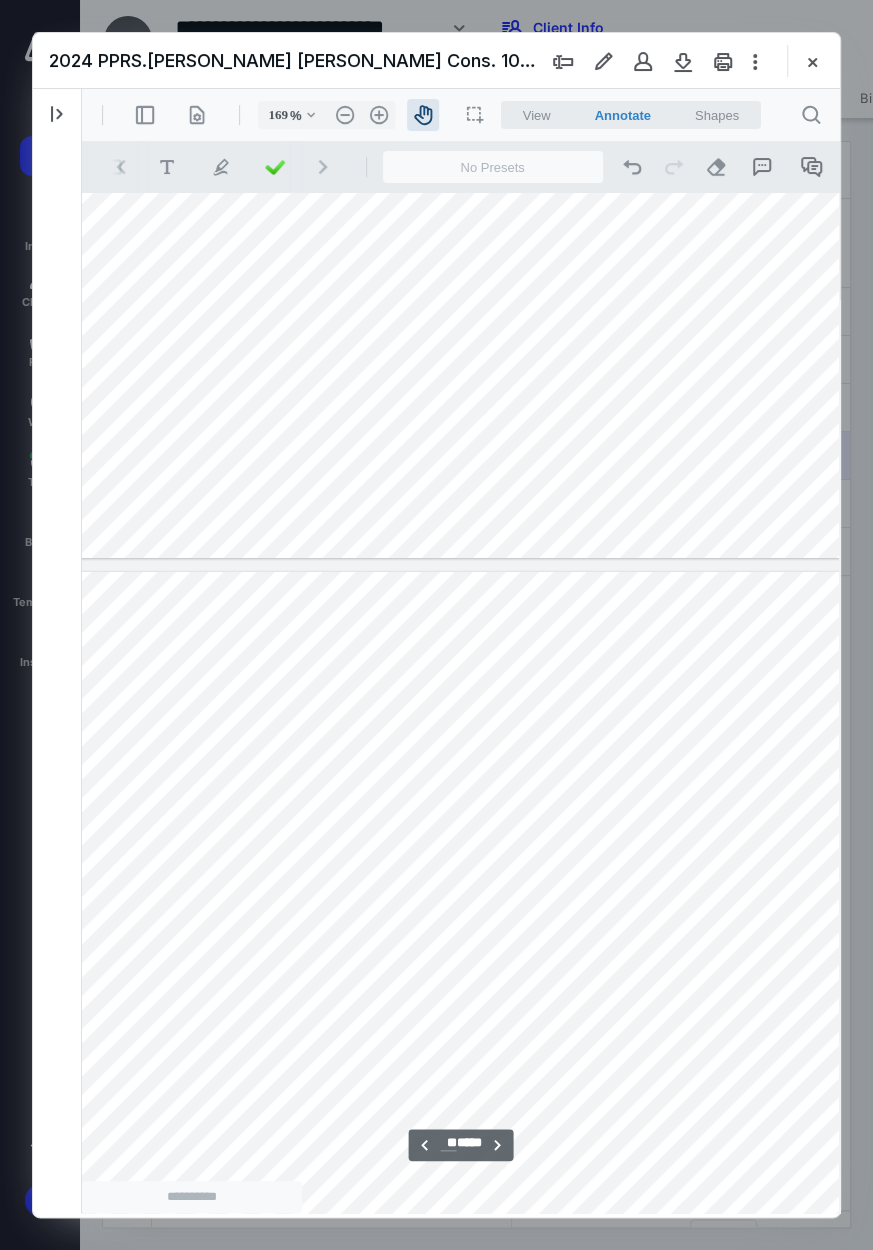drag, startPoint x: 215, startPoint y: 933, endPoint x: 611, endPoint y: 939, distance: 396.04544 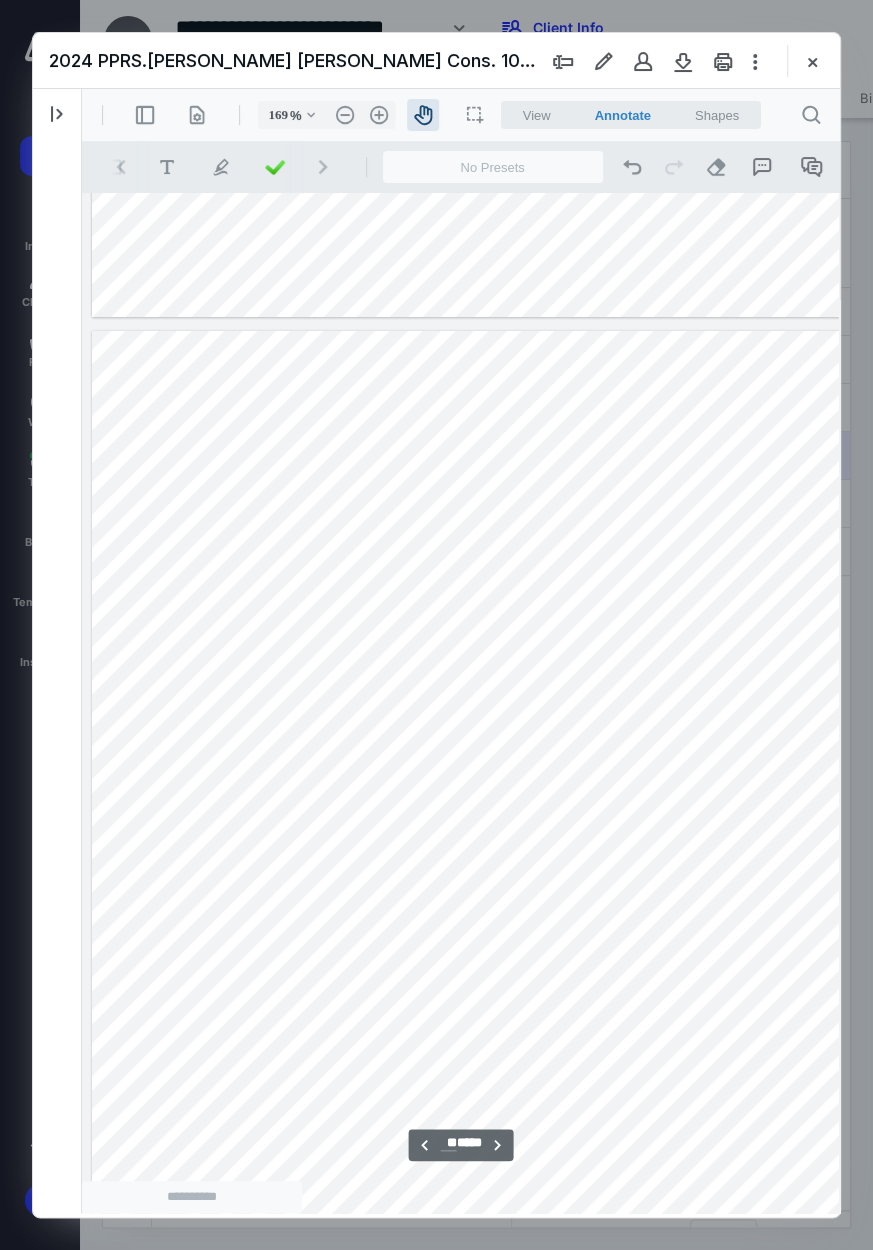 scroll, scrollTop: 54141, scrollLeft: 0, axis: vertical 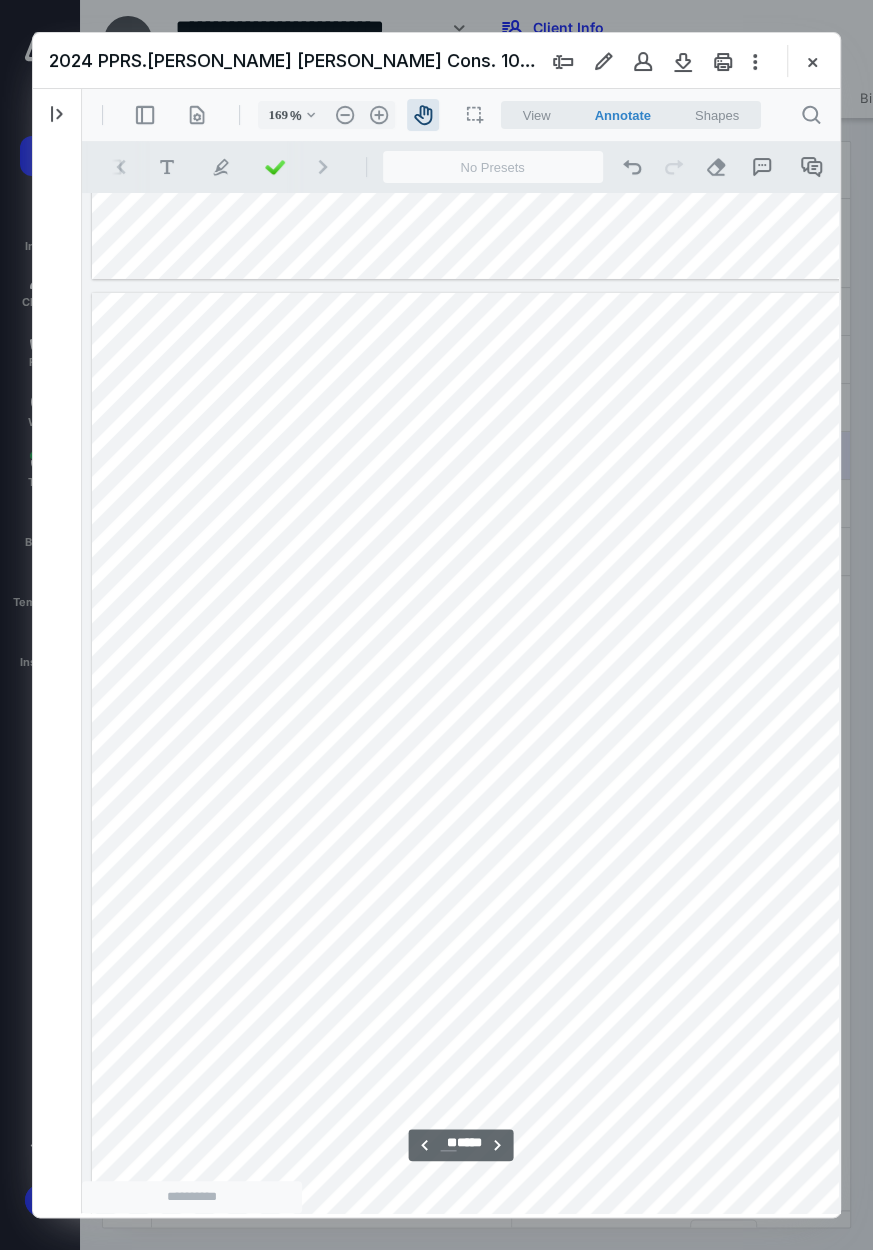 drag, startPoint x: 186, startPoint y: 856, endPoint x: 594, endPoint y: 578, distance: 493.7084 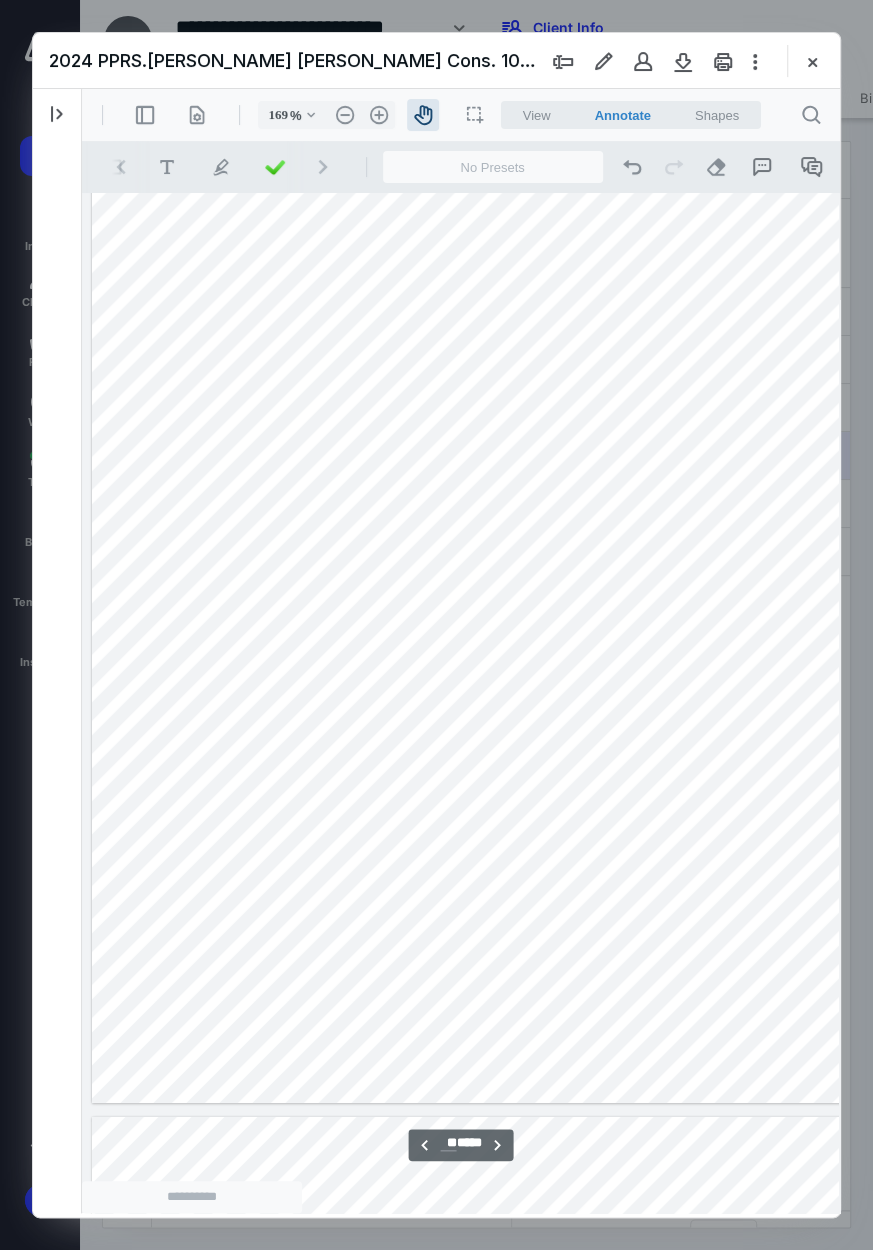 scroll, scrollTop: 50232, scrollLeft: 0, axis: vertical 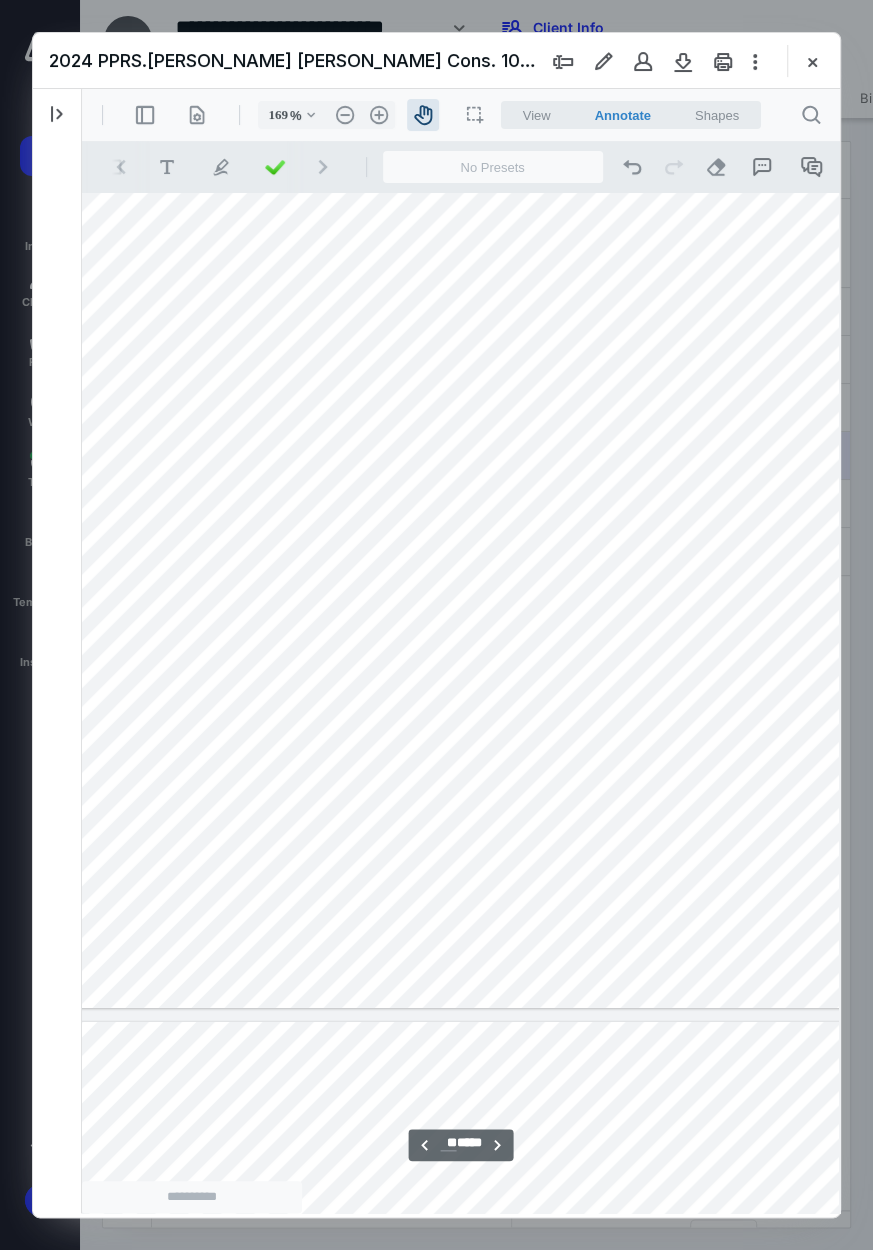 drag, startPoint x: 644, startPoint y: 623, endPoint x: 584, endPoint y: 555, distance: 90.68627 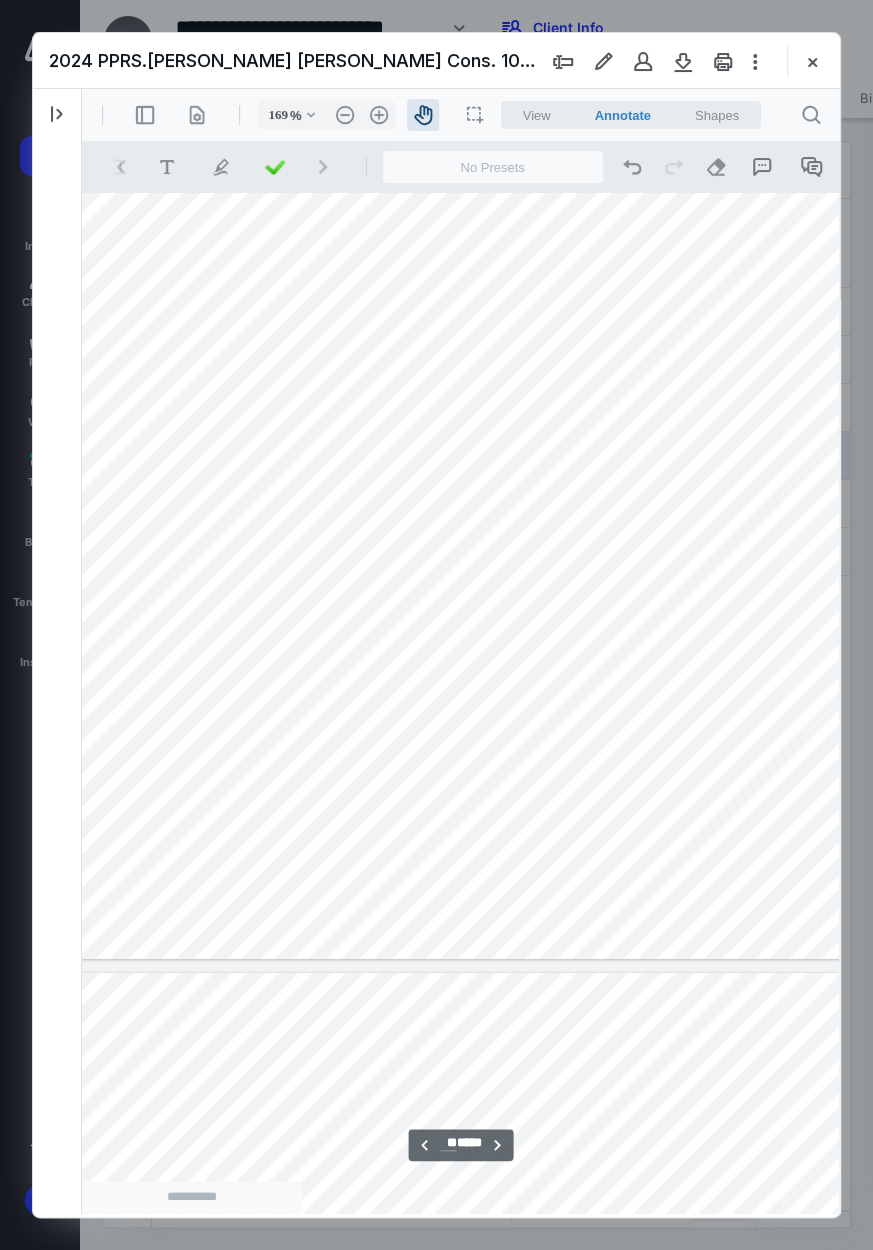 scroll, scrollTop: 50339, scrollLeft: 594, axis: both 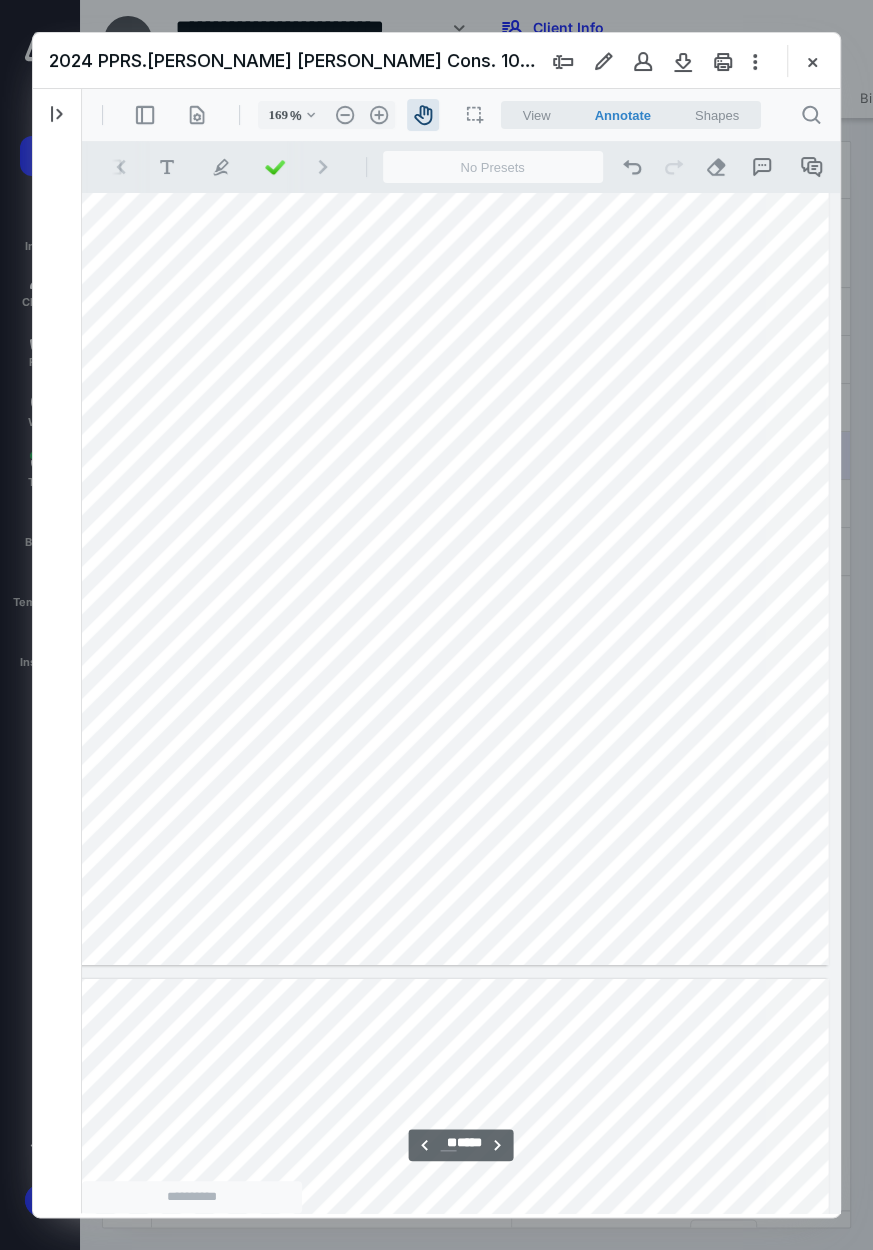 drag, startPoint x: 665, startPoint y: 788, endPoint x: 140, endPoint y: 744, distance: 526.8406 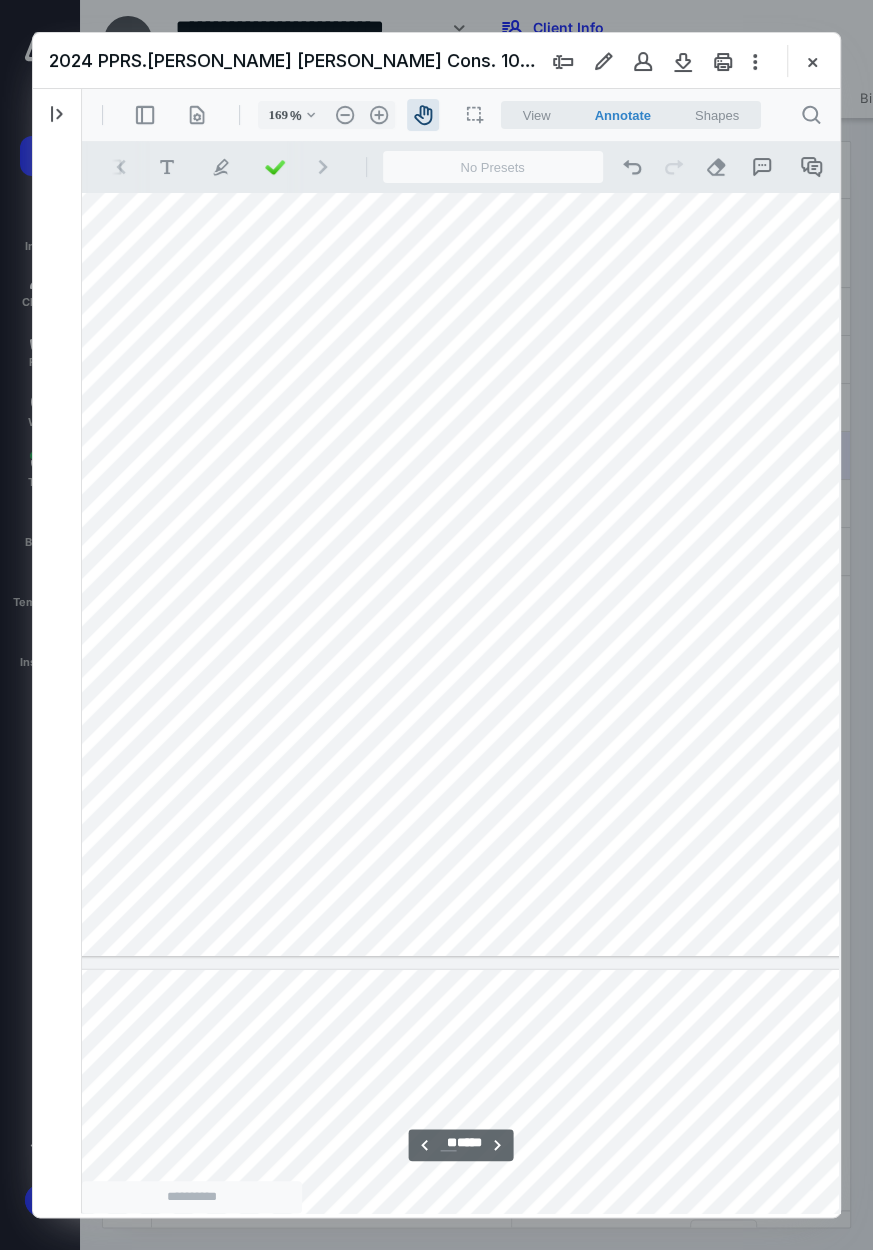 scroll, scrollTop: 50364, scrollLeft: 592, axis: both 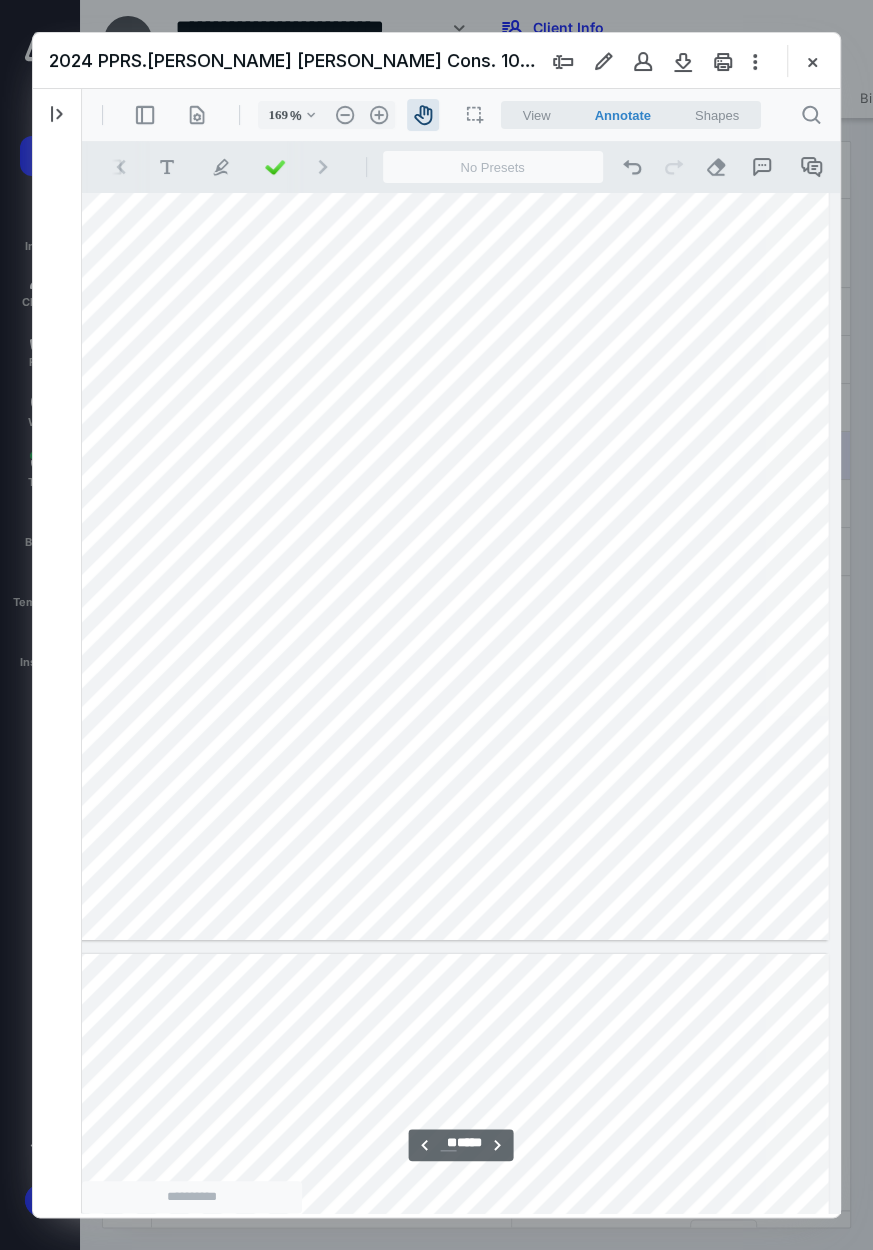 drag, startPoint x: 251, startPoint y: 753, endPoint x: 253, endPoint y: 728, distance: 25.079872 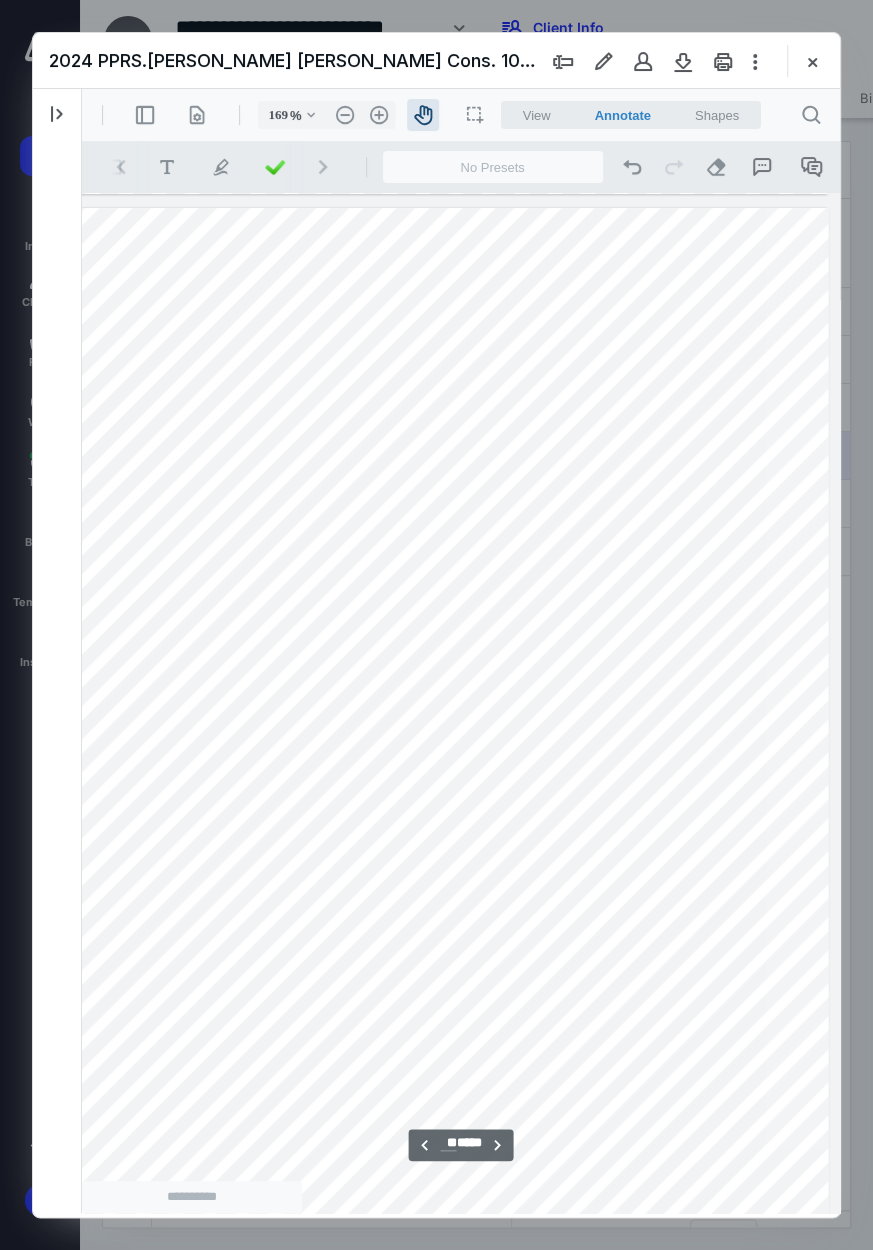 scroll, scrollTop: 38638, scrollLeft: 592, axis: both 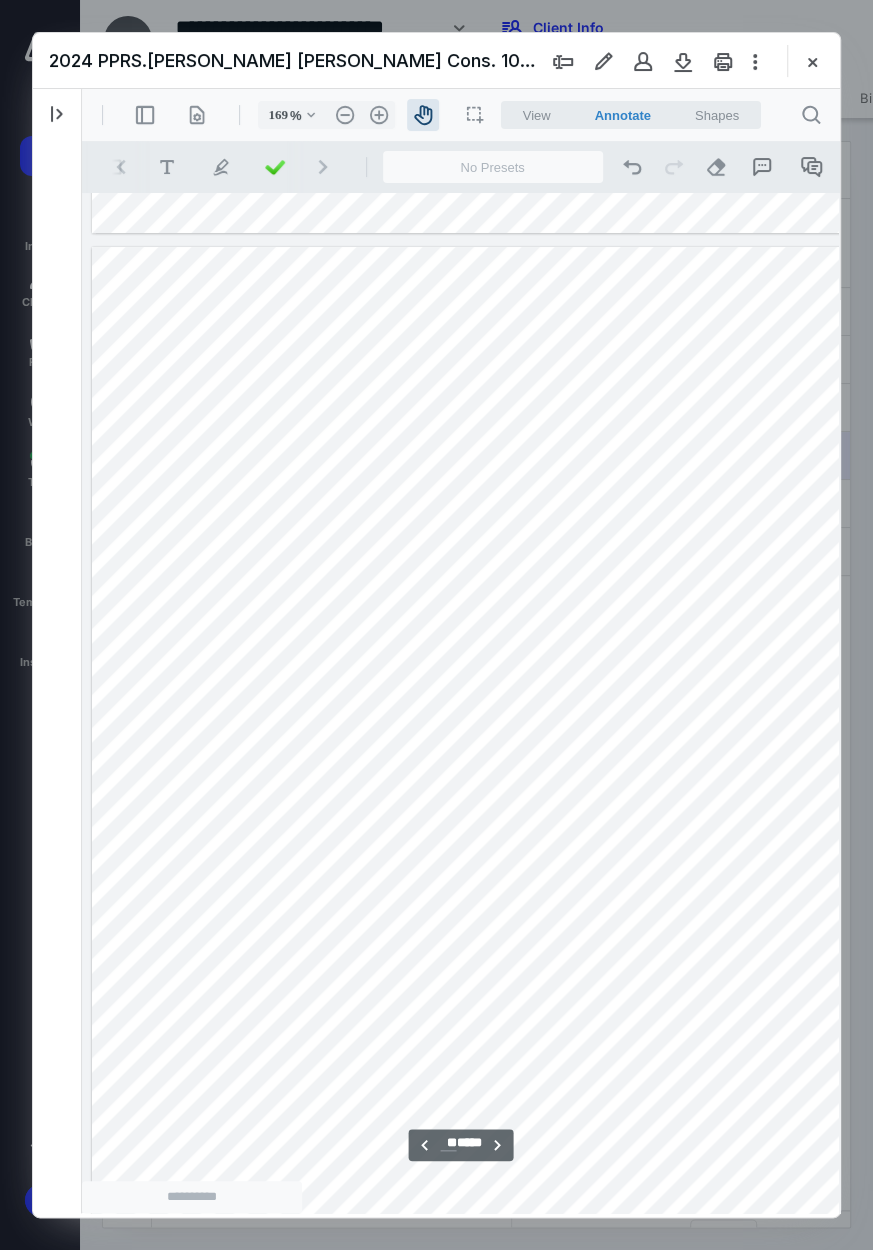 drag, startPoint x: 177, startPoint y: 834, endPoint x: 823, endPoint y: 850, distance: 646.1981 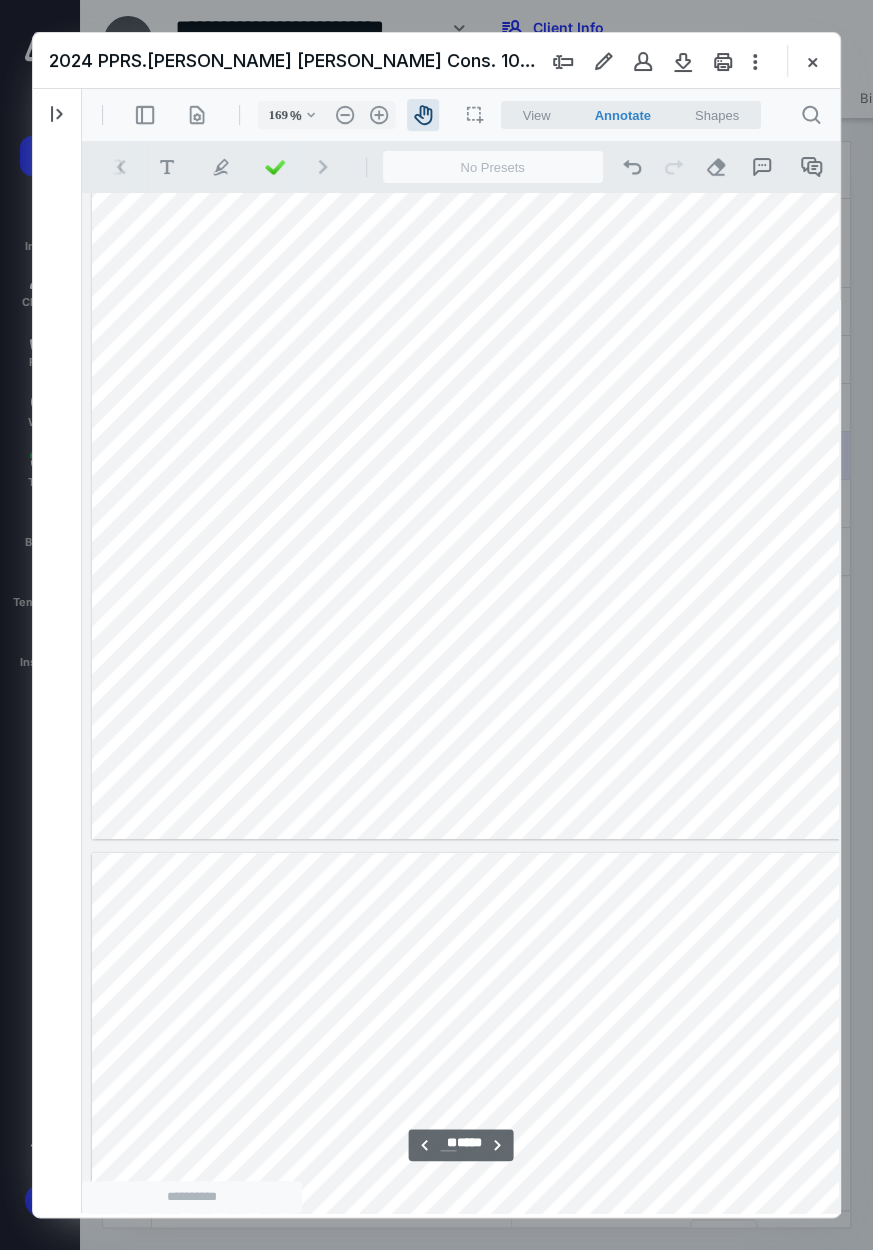 scroll, scrollTop: 37986, scrollLeft: 0, axis: vertical 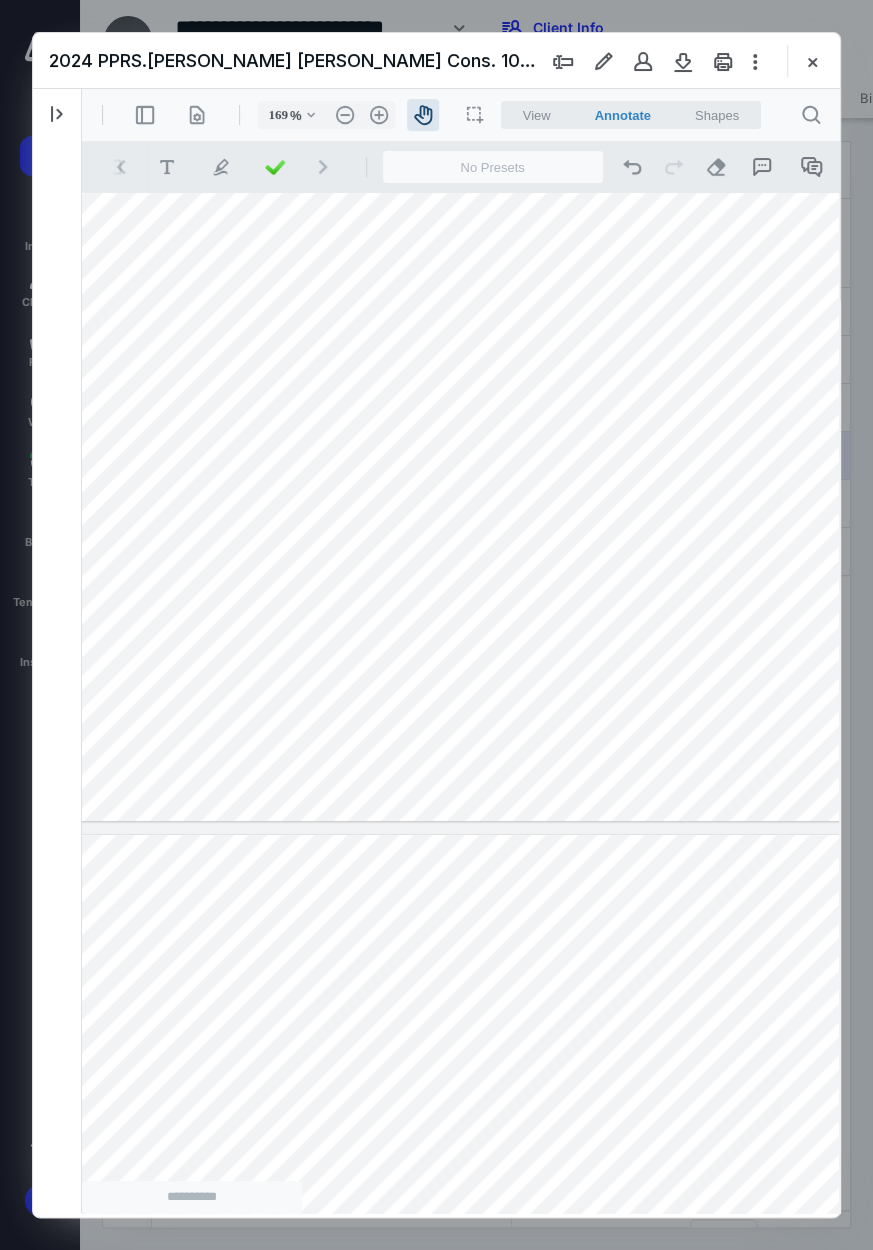 drag, startPoint x: 742, startPoint y: 680, endPoint x: 171, endPoint y: 632, distance: 573.014 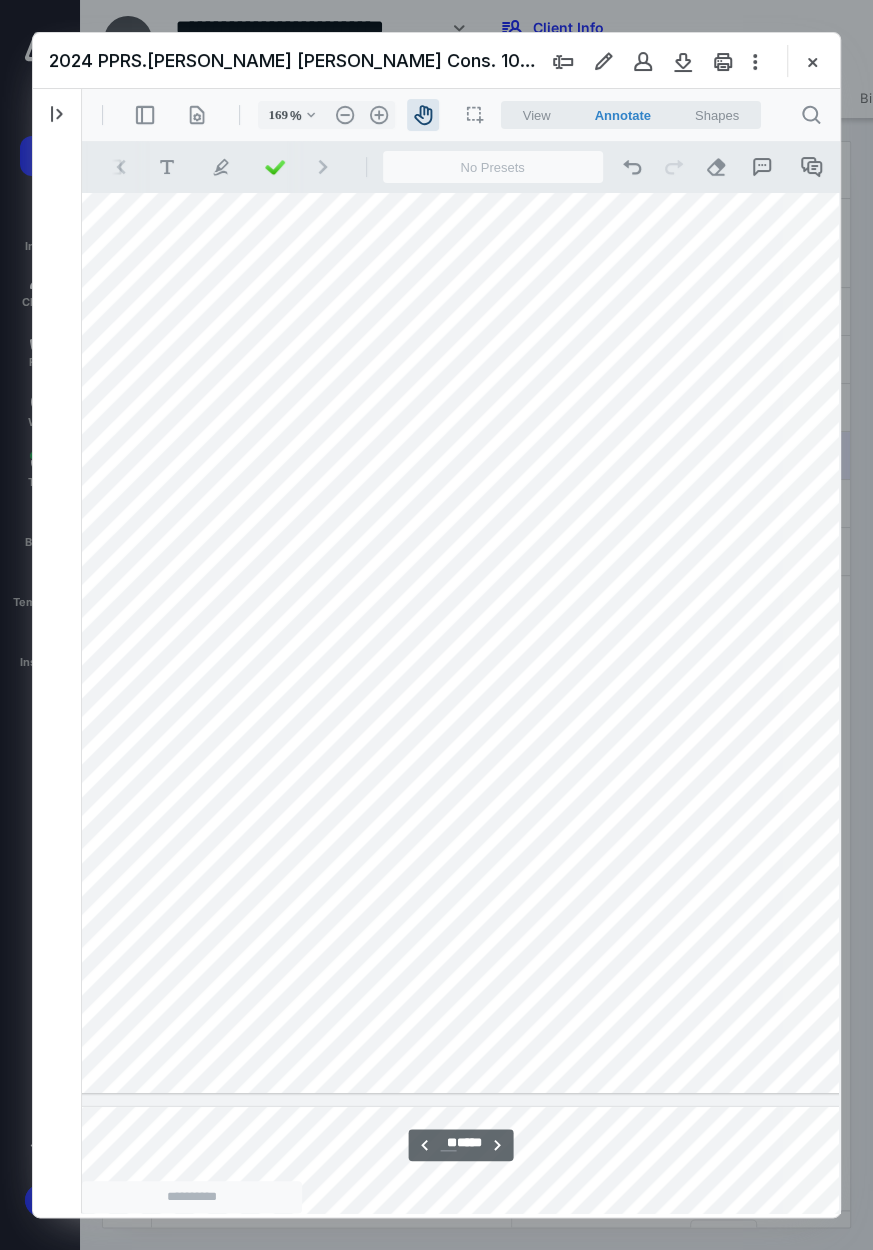 scroll, scrollTop: 37761, scrollLeft: 570, axis: both 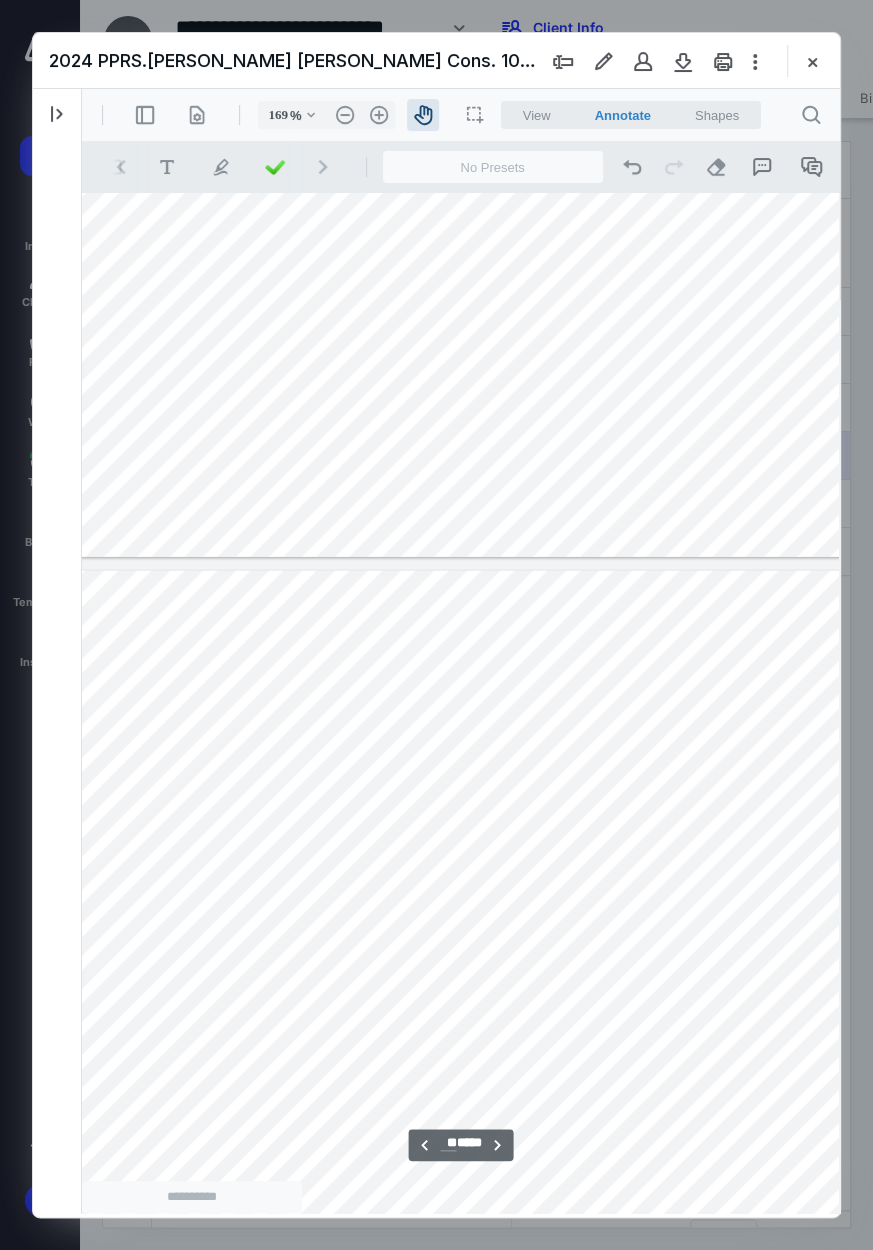 drag, startPoint x: 128, startPoint y: 609, endPoint x: 667, endPoint y: 1096, distance: 726.4227 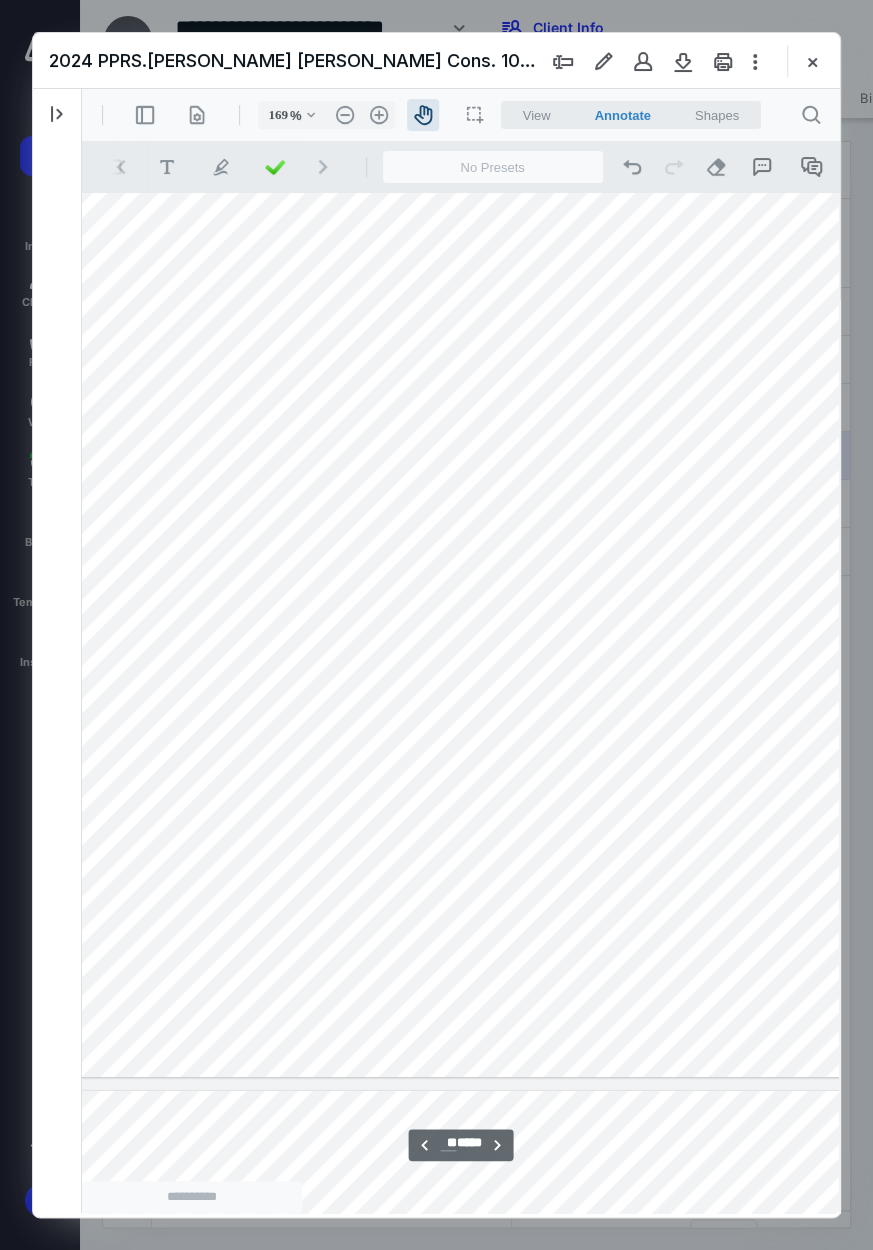 drag, startPoint x: 679, startPoint y: 1086, endPoint x: 672, endPoint y: 576, distance: 510.04803 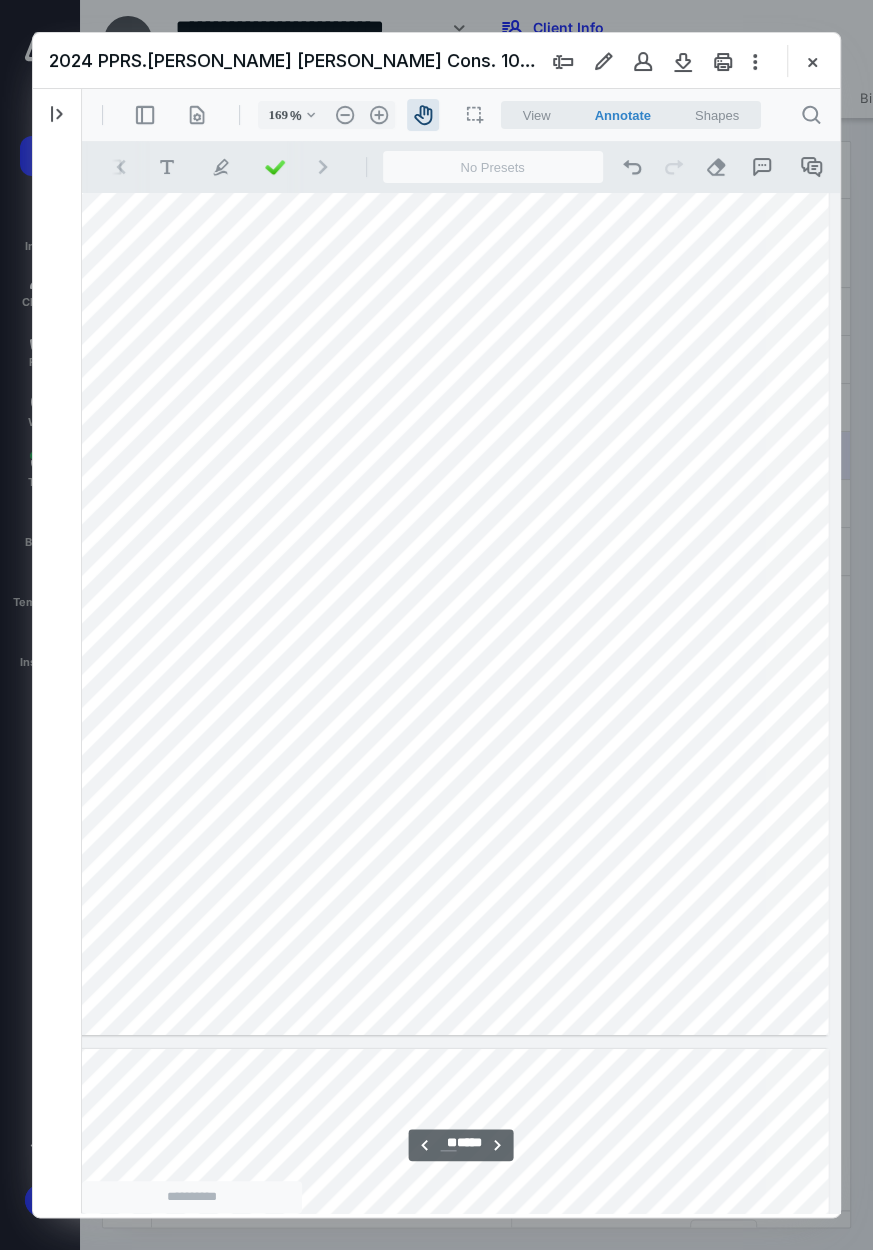 scroll, scrollTop: 37824, scrollLeft: 582, axis: both 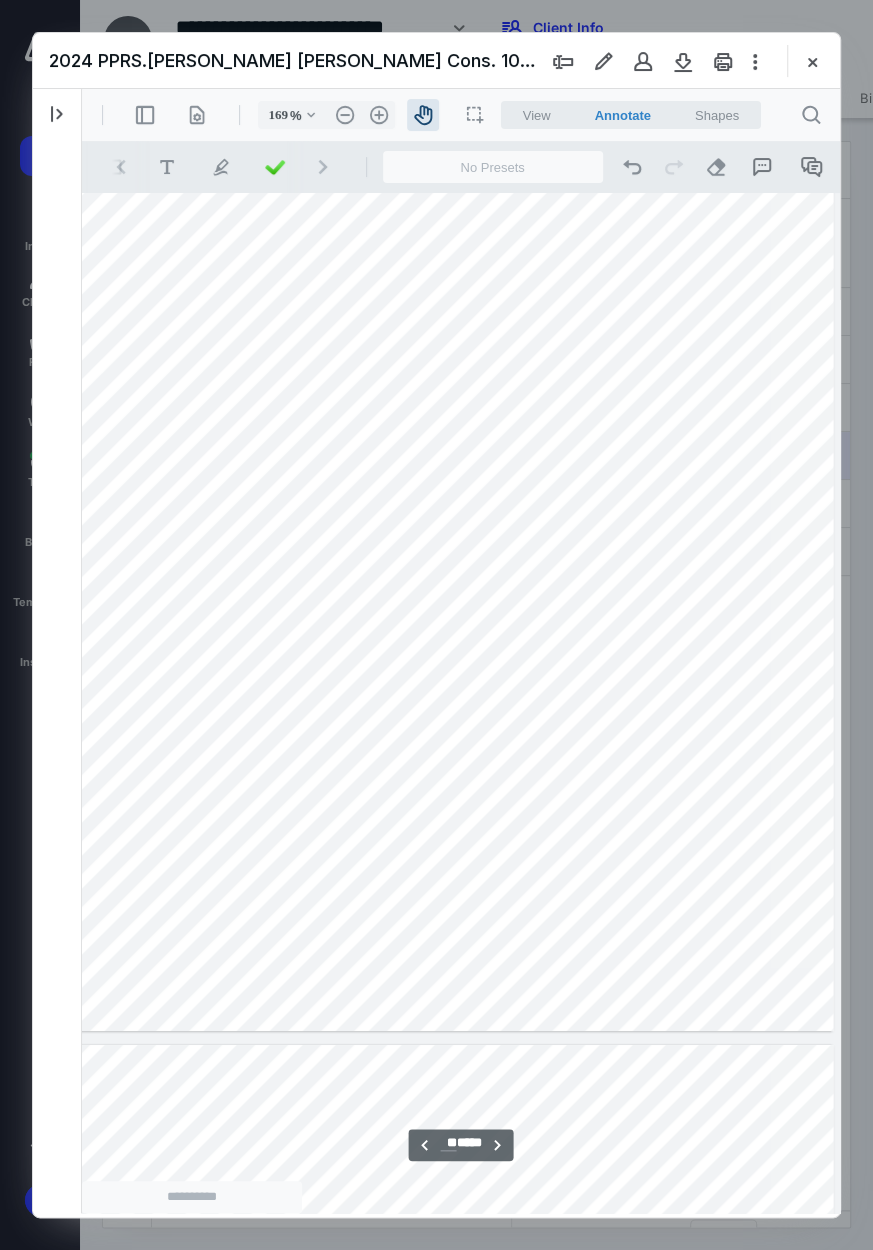 drag, startPoint x: 690, startPoint y: 821, endPoint x: 152, endPoint y: 775, distance: 539.96295 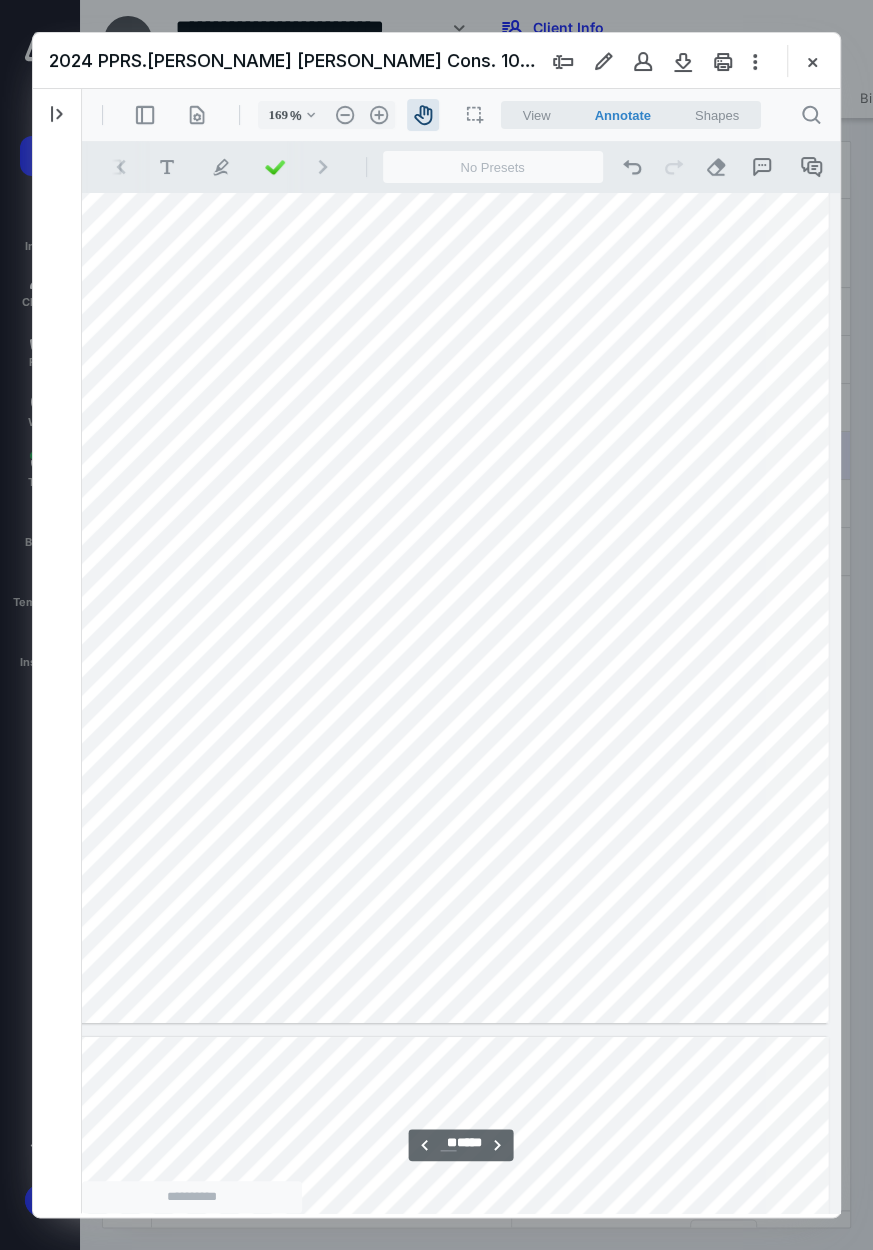 drag, startPoint x: 563, startPoint y: 827, endPoint x: 508, endPoint y: 819, distance: 55.578773 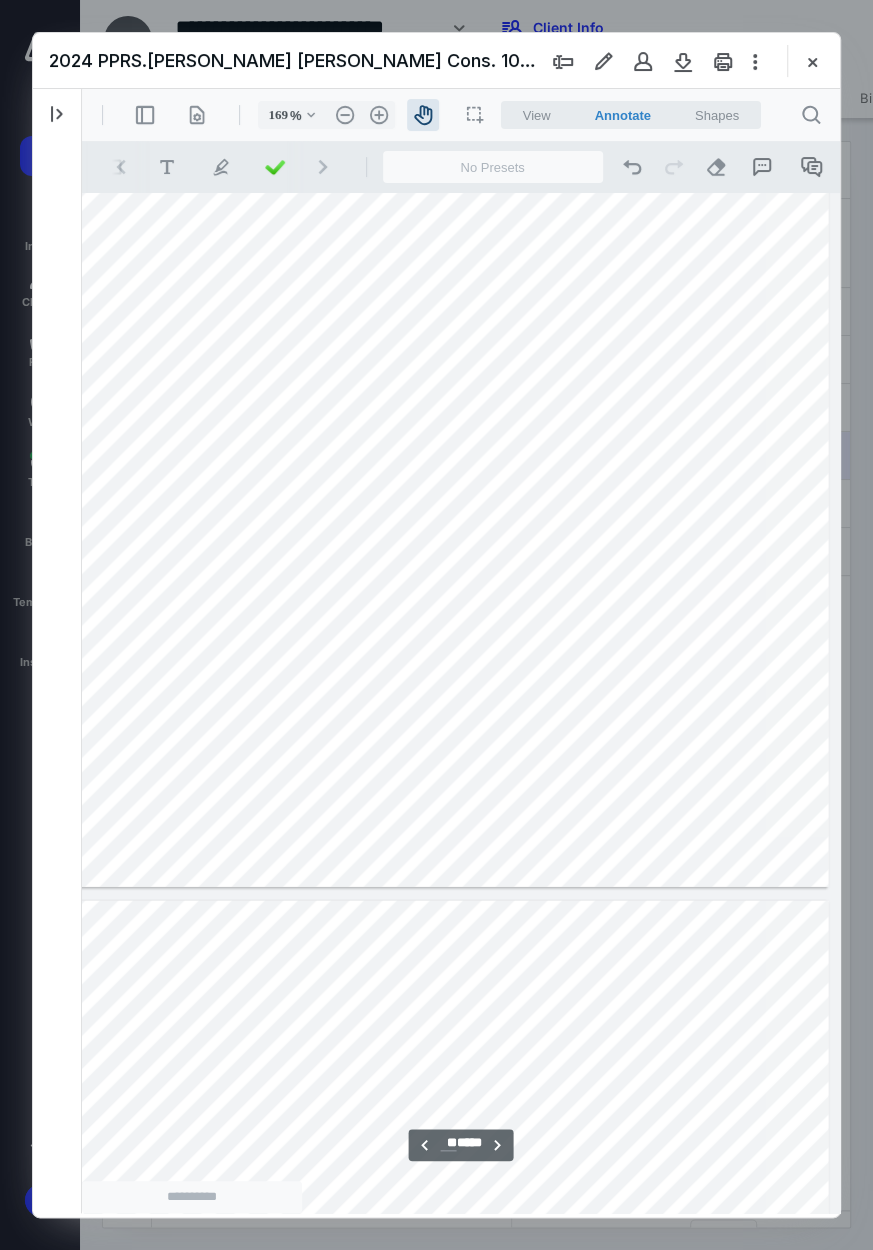 scroll, scrollTop: 36922, scrollLeft: 594, axis: both 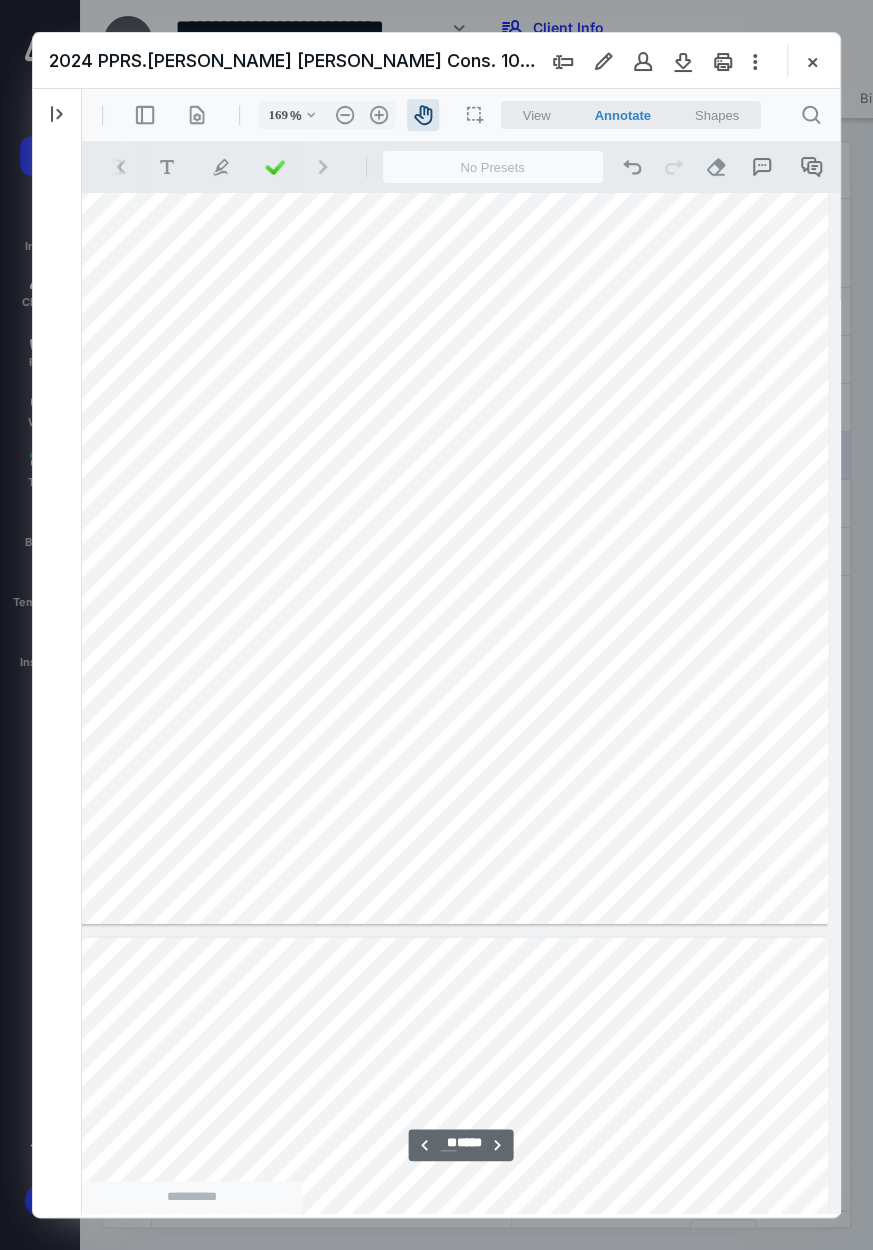 drag, startPoint x: 172, startPoint y: 696, endPoint x: 390, endPoint y: 752, distance: 225.07776 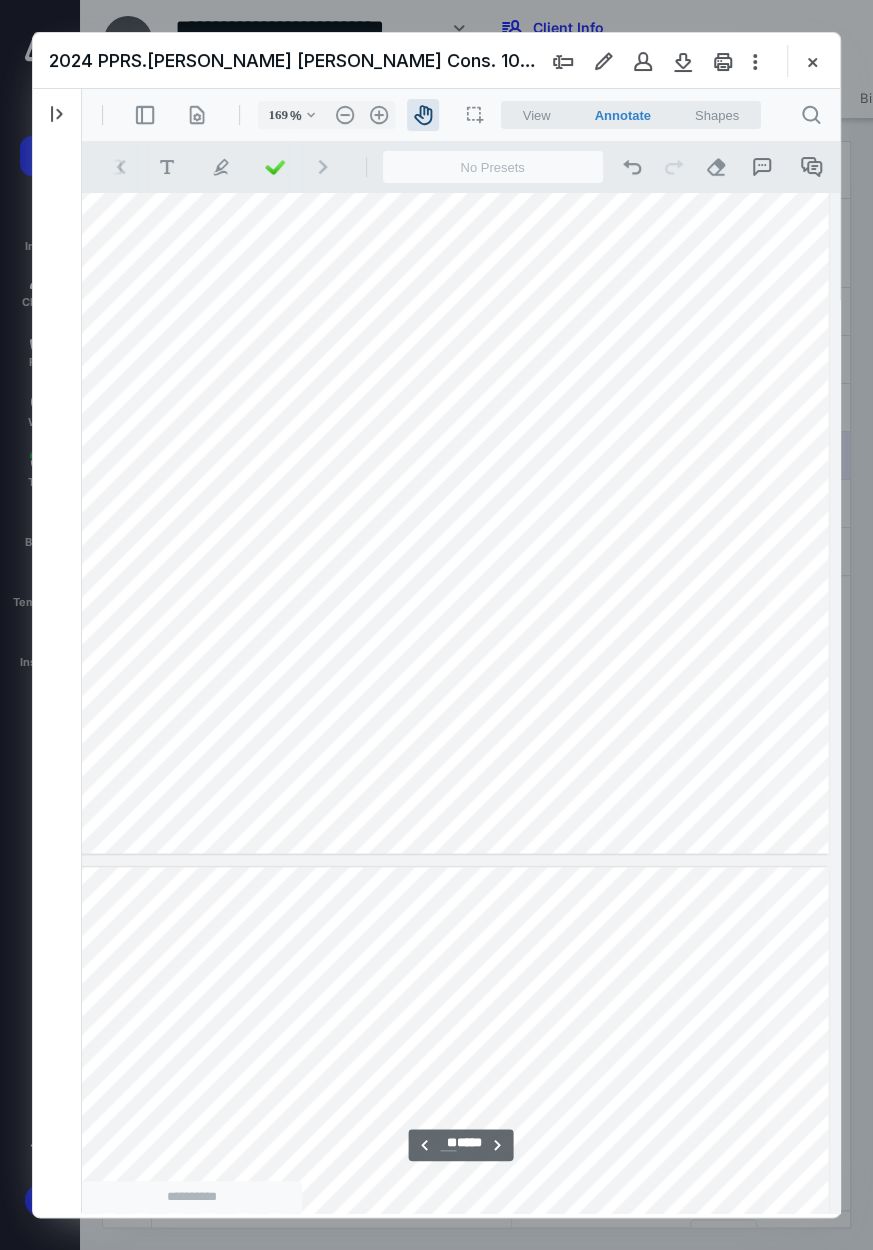 scroll, scrollTop: 35349, scrollLeft: 594, axis: both 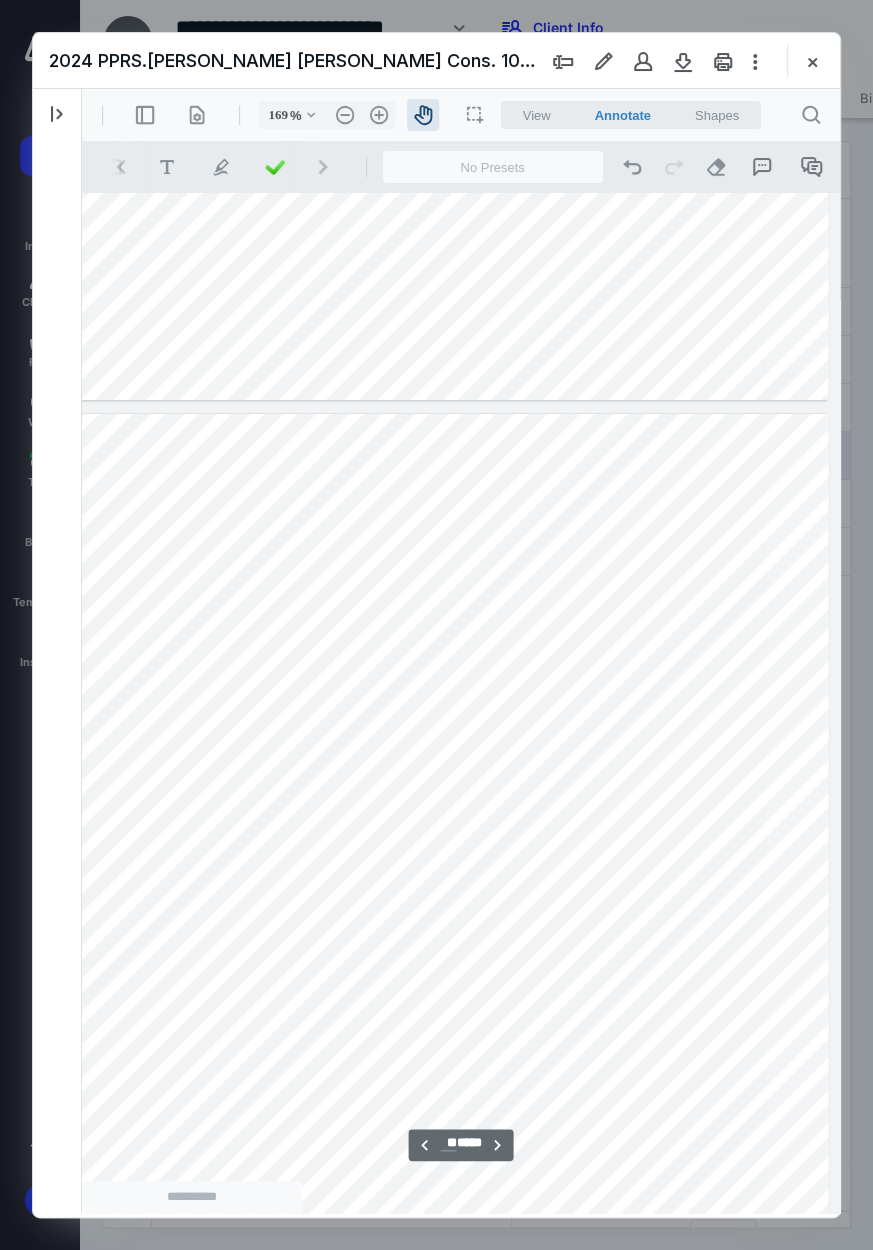 click at bounding box center (166, 923) 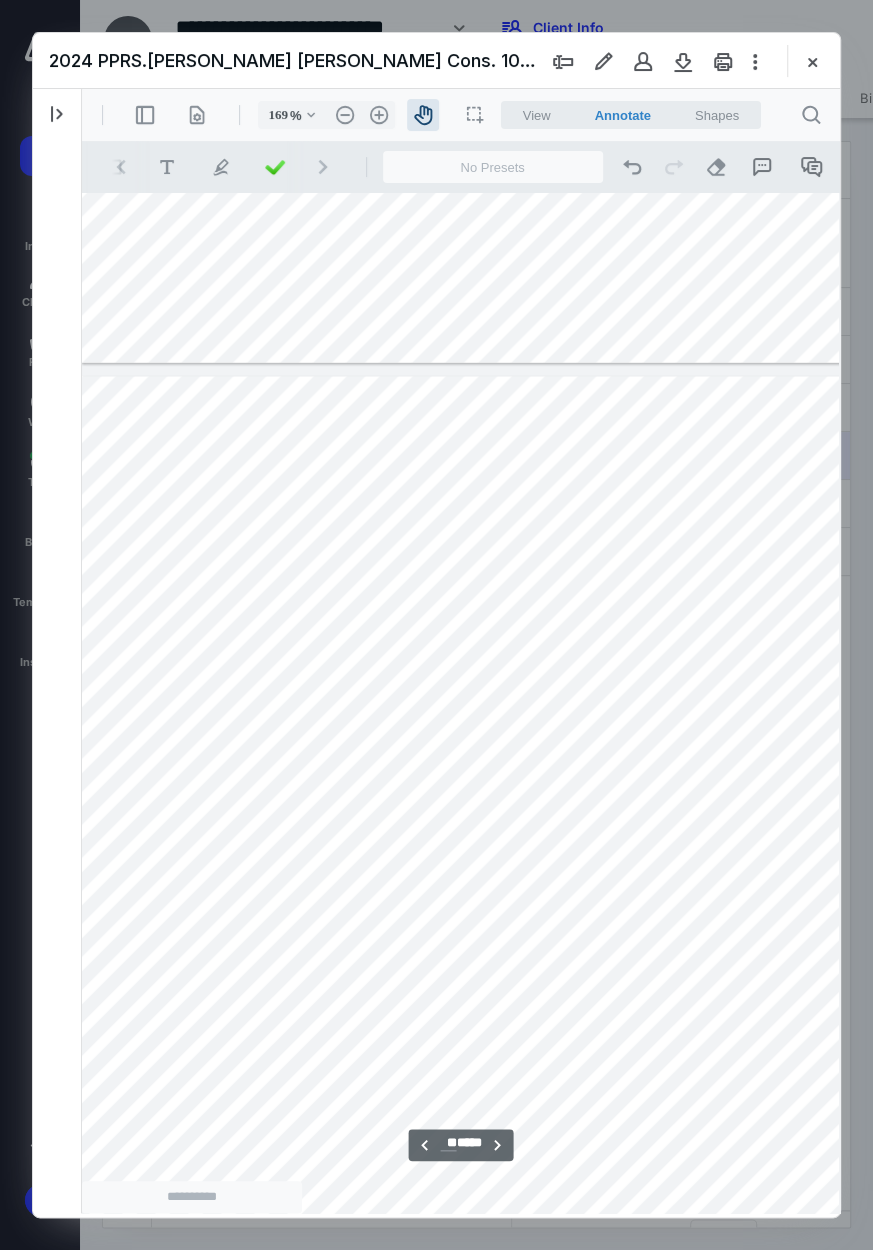 scroll, scrollTop: 53050, scrollLeft: 10, axis: both 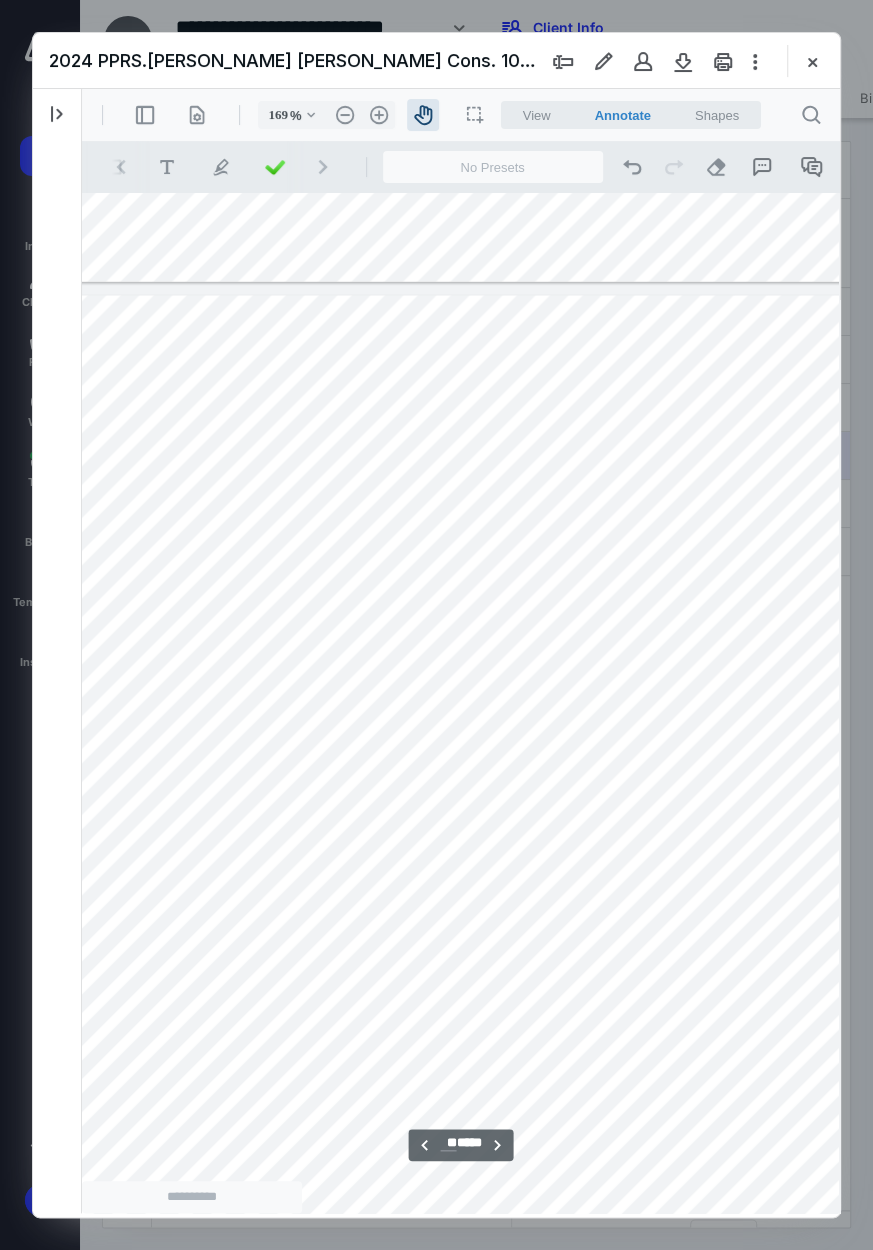 drag, startPoint x: 508, startPoint y: 866, endPoint x: 82, endPoint y: 896, distance: 427.05502 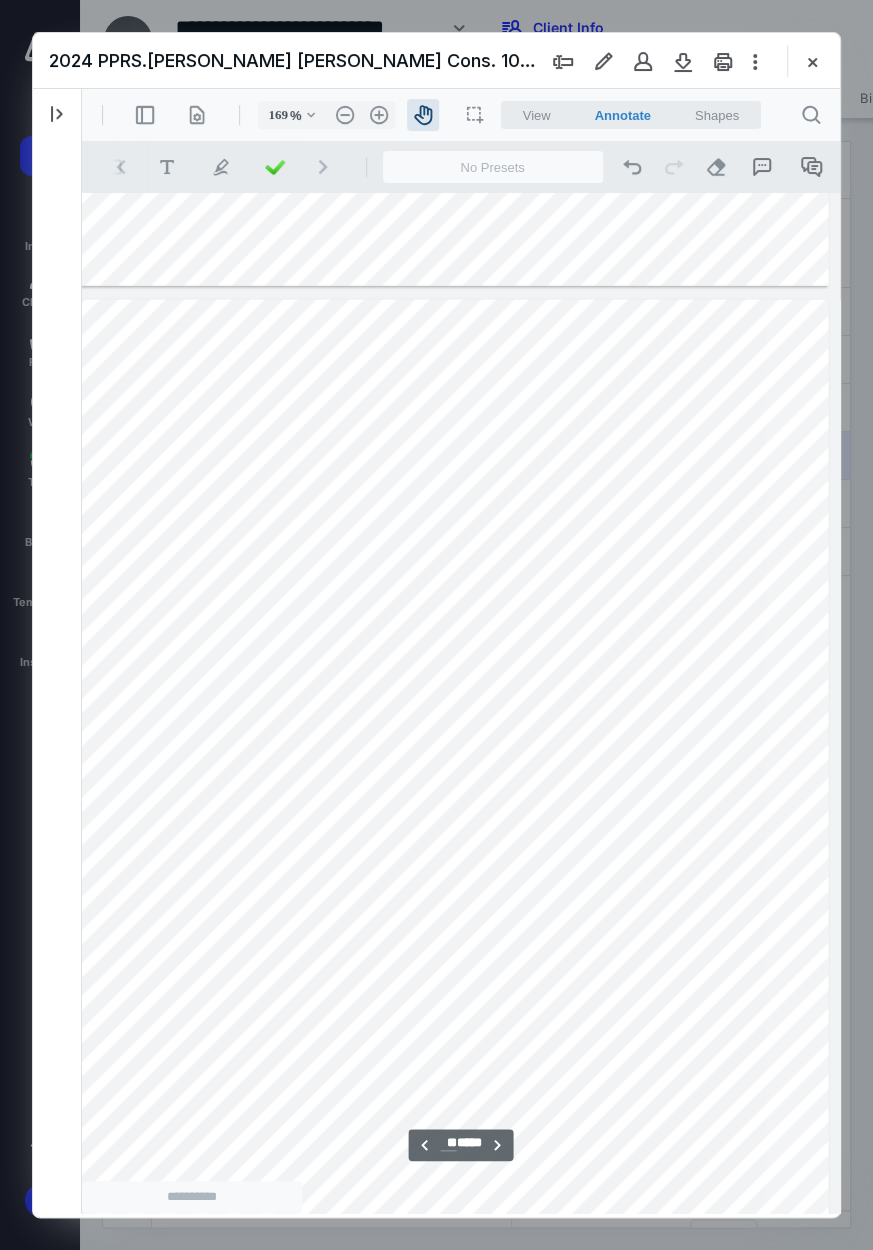 scroll, scrollTop: 53120, scrollLeft: 594, axis: both 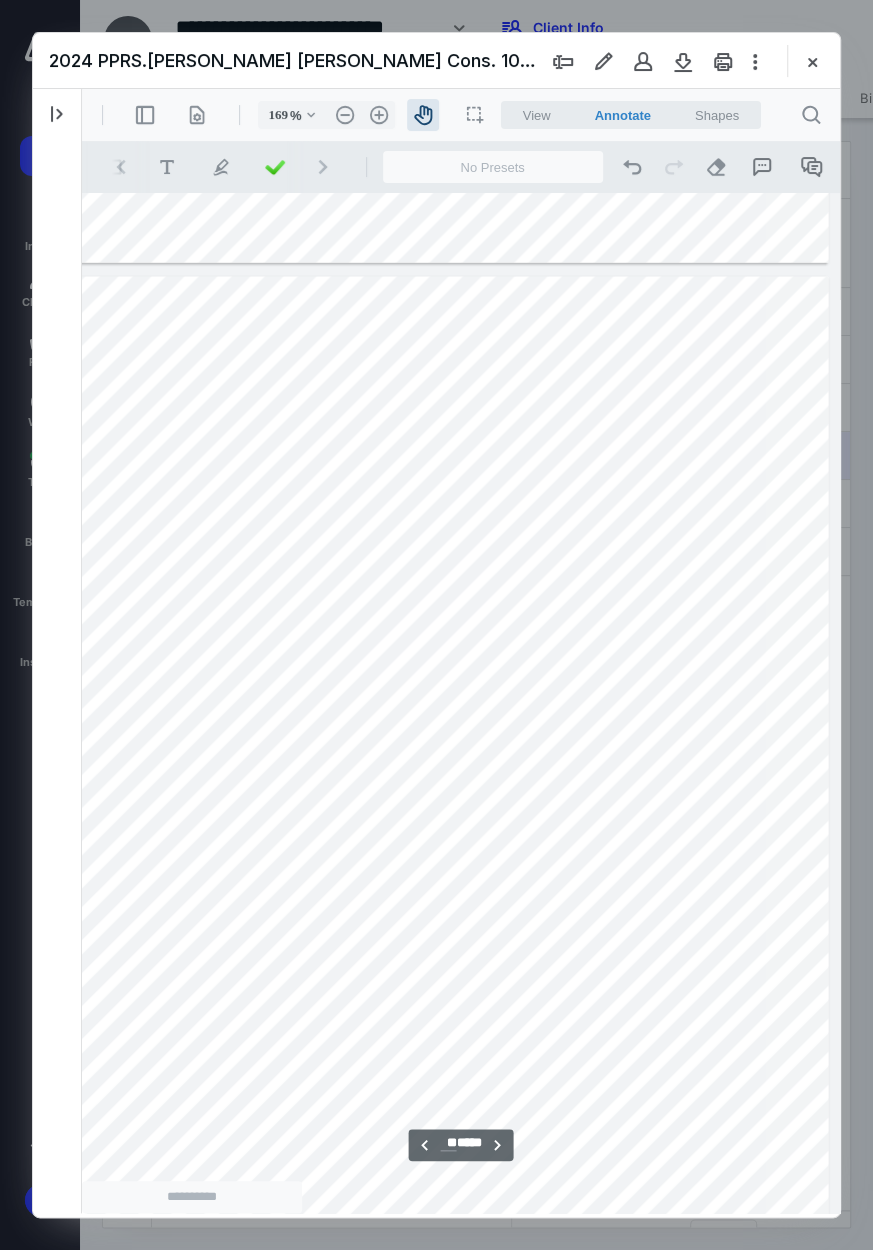 drag, startPoint x: 518, startPoint y: 785, endPoint x: 375, endPoint y: 794, distance: 143.28294 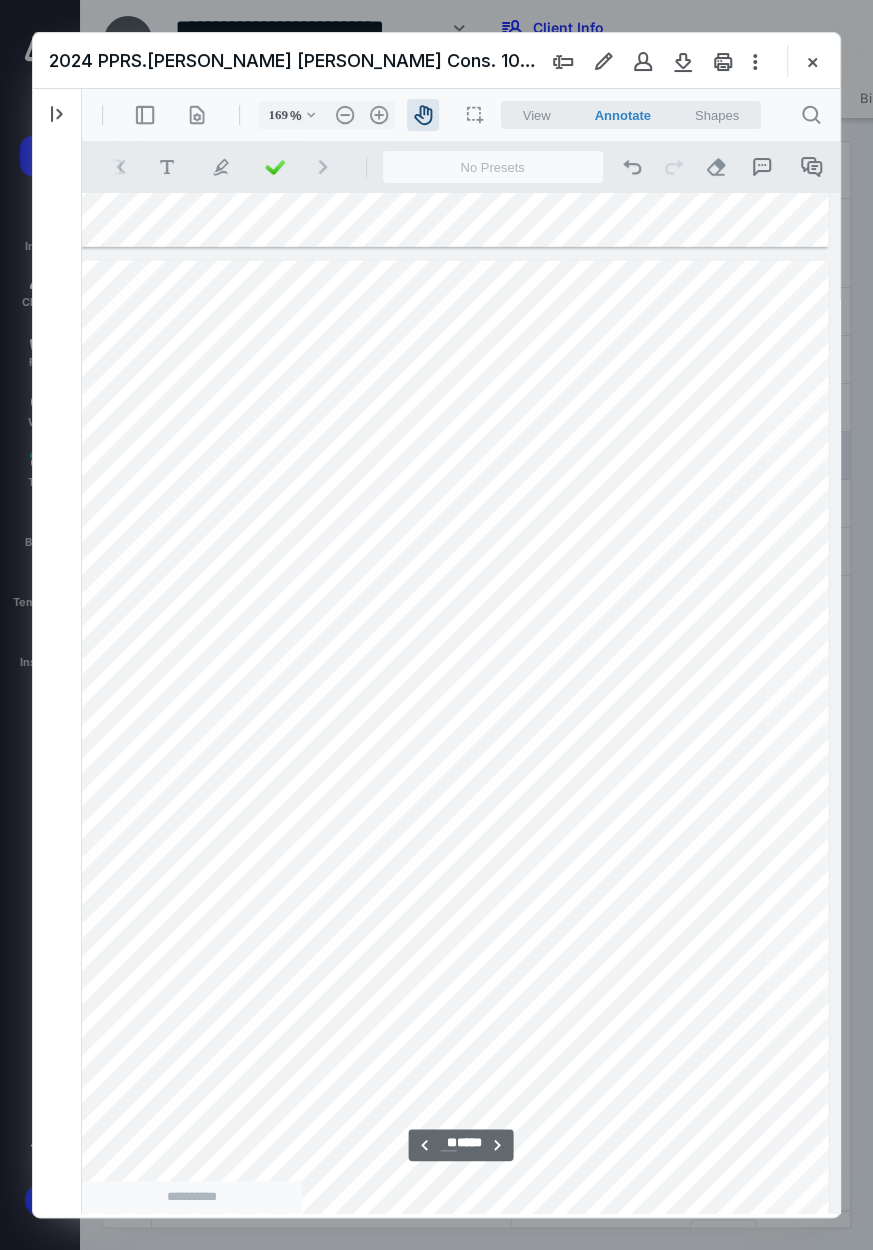 drag, startPoint x: 315, startPoint y: 828, endPoint x: 206, endPoint y: 772, distance: 122.54387 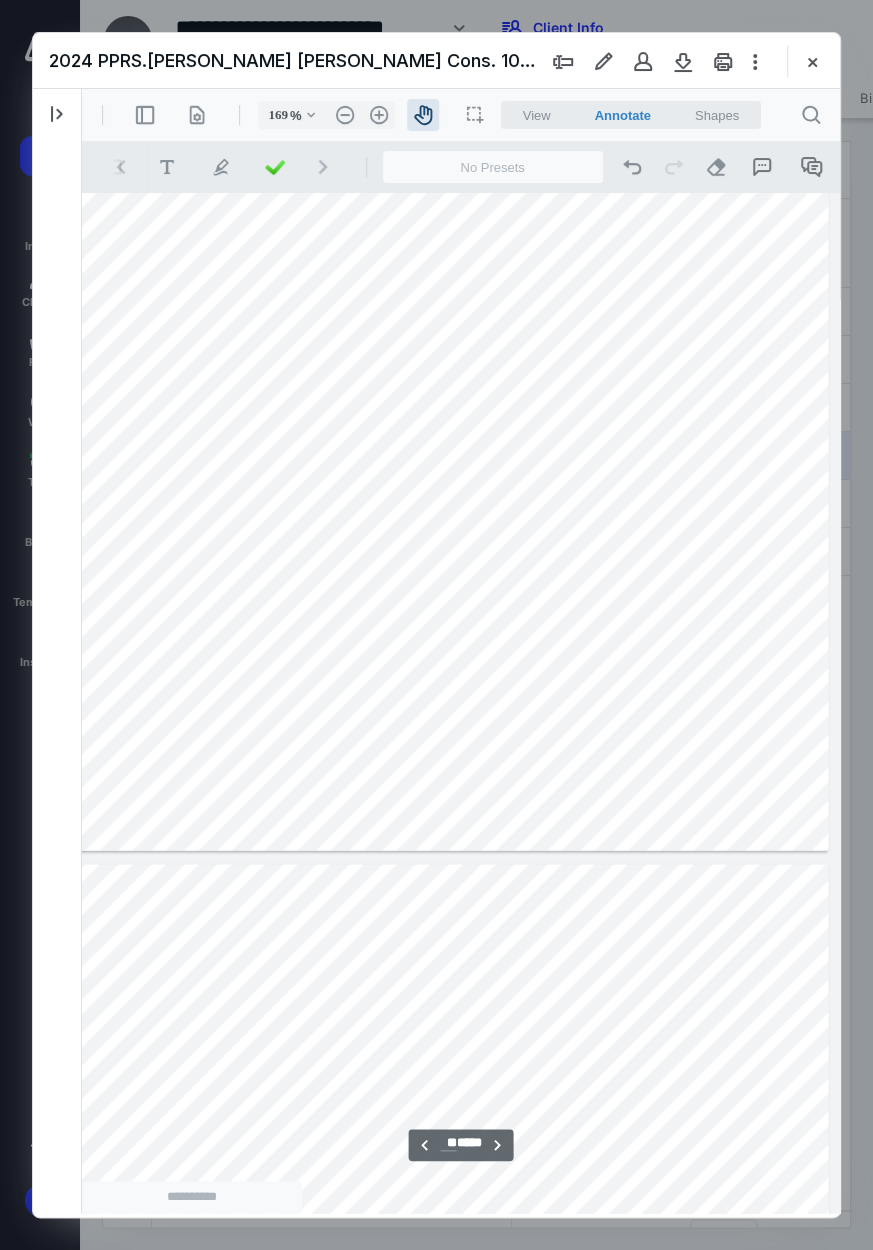 scroll, scrollTop: 52504, scrollLeft: 594, axis: both 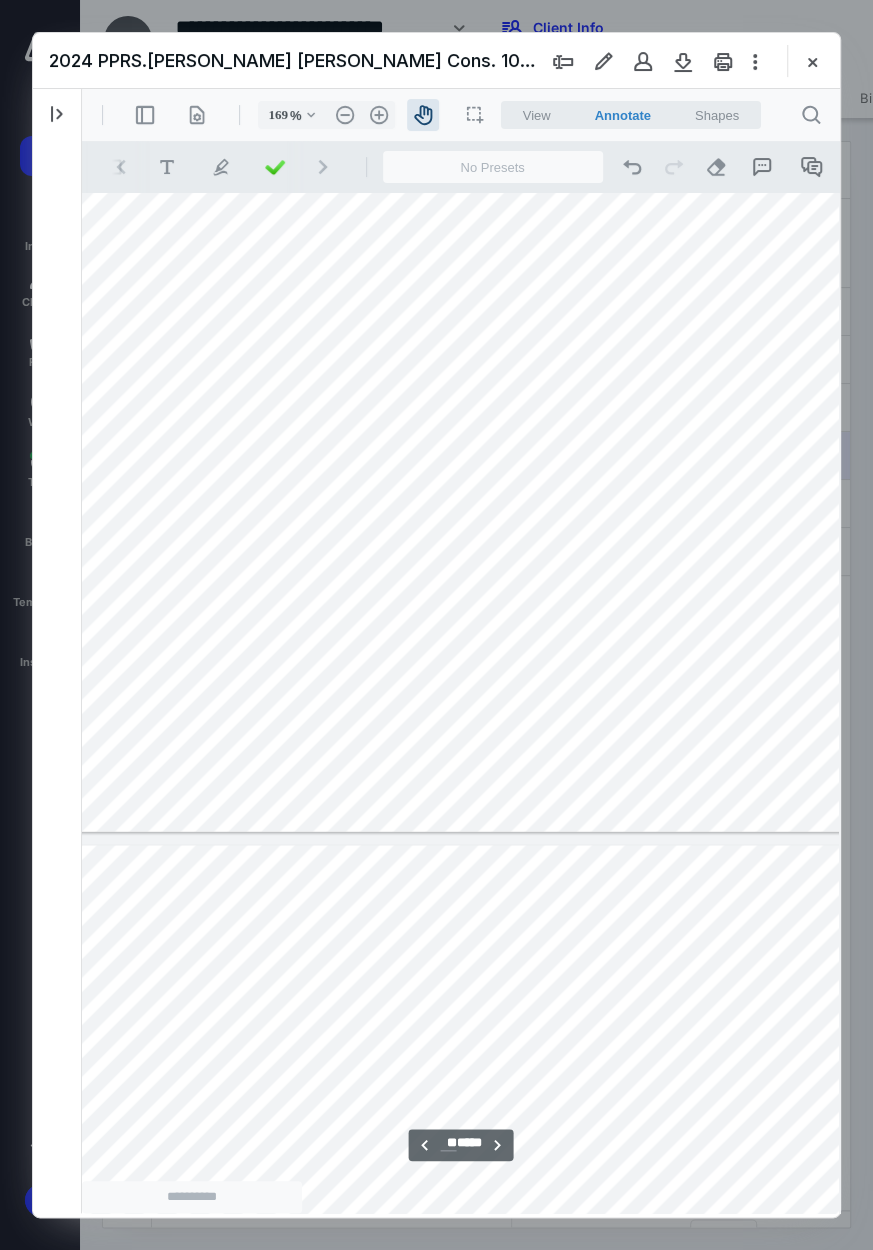 drag, startPoint x: 183, startPoint y: 684, endPoint x: 418, endPoint y: 637, distance: 239.65392 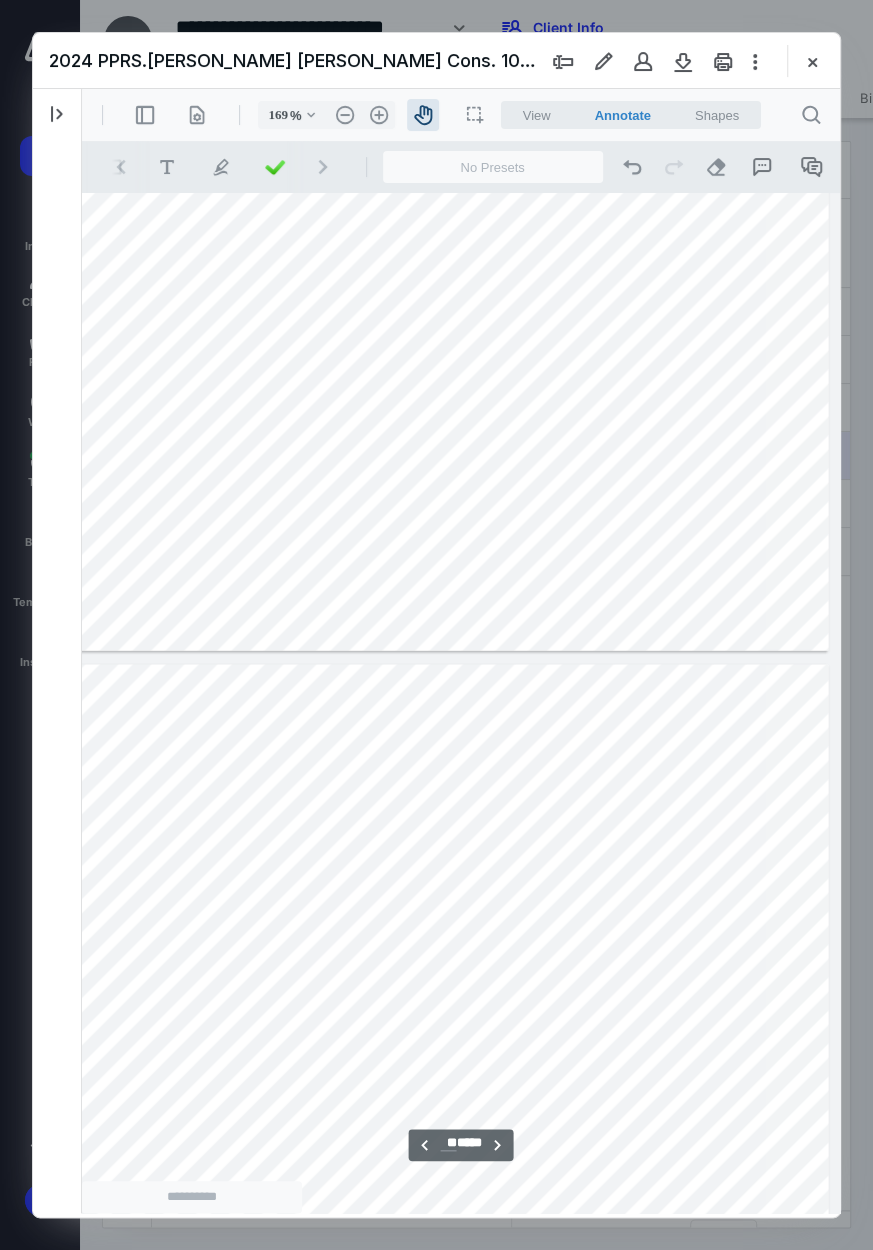 drag, startPoint x: 705, startPoint y: 730, endPoint x: 402, endPoint y: 546, distance: 354.49258 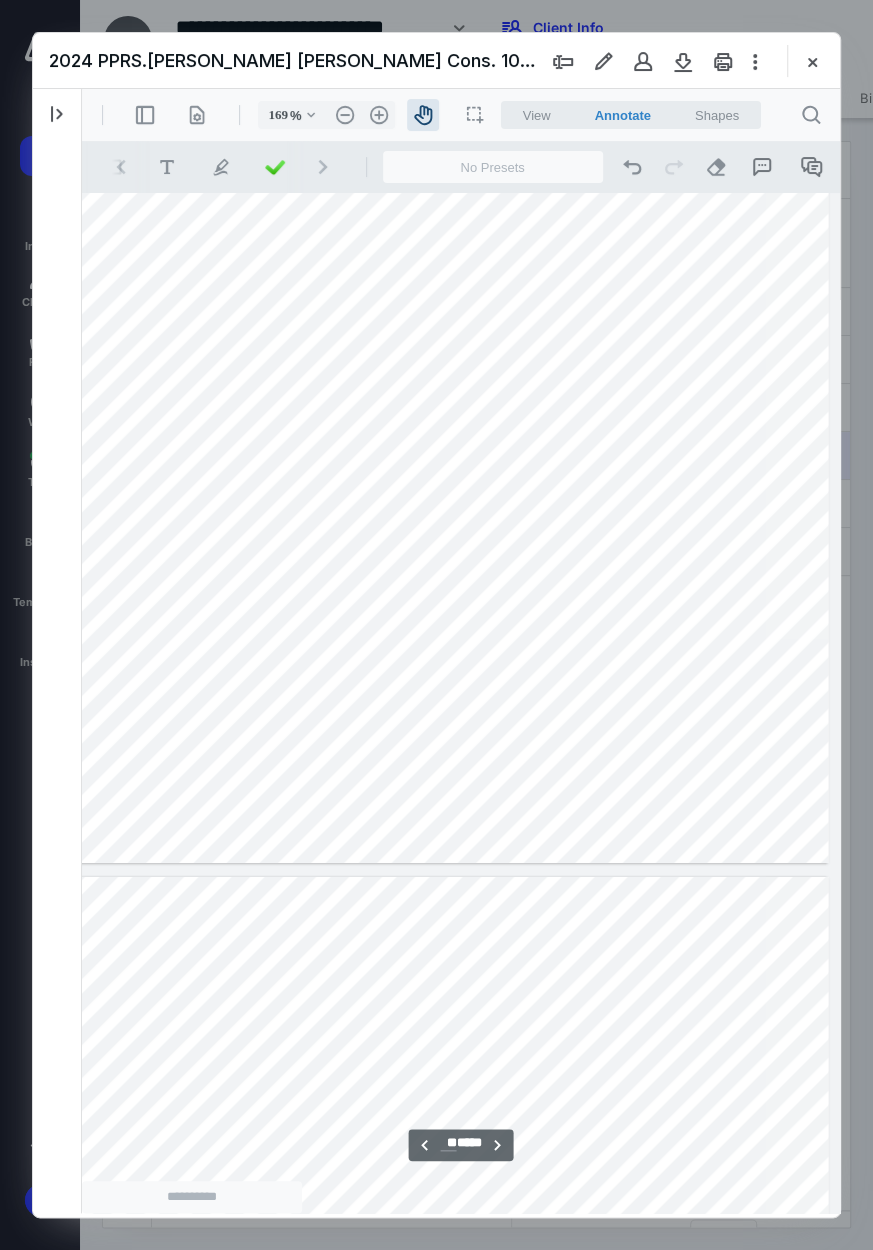 scroll, scrollTop: 50394, scrollLeft: 594, axis: both 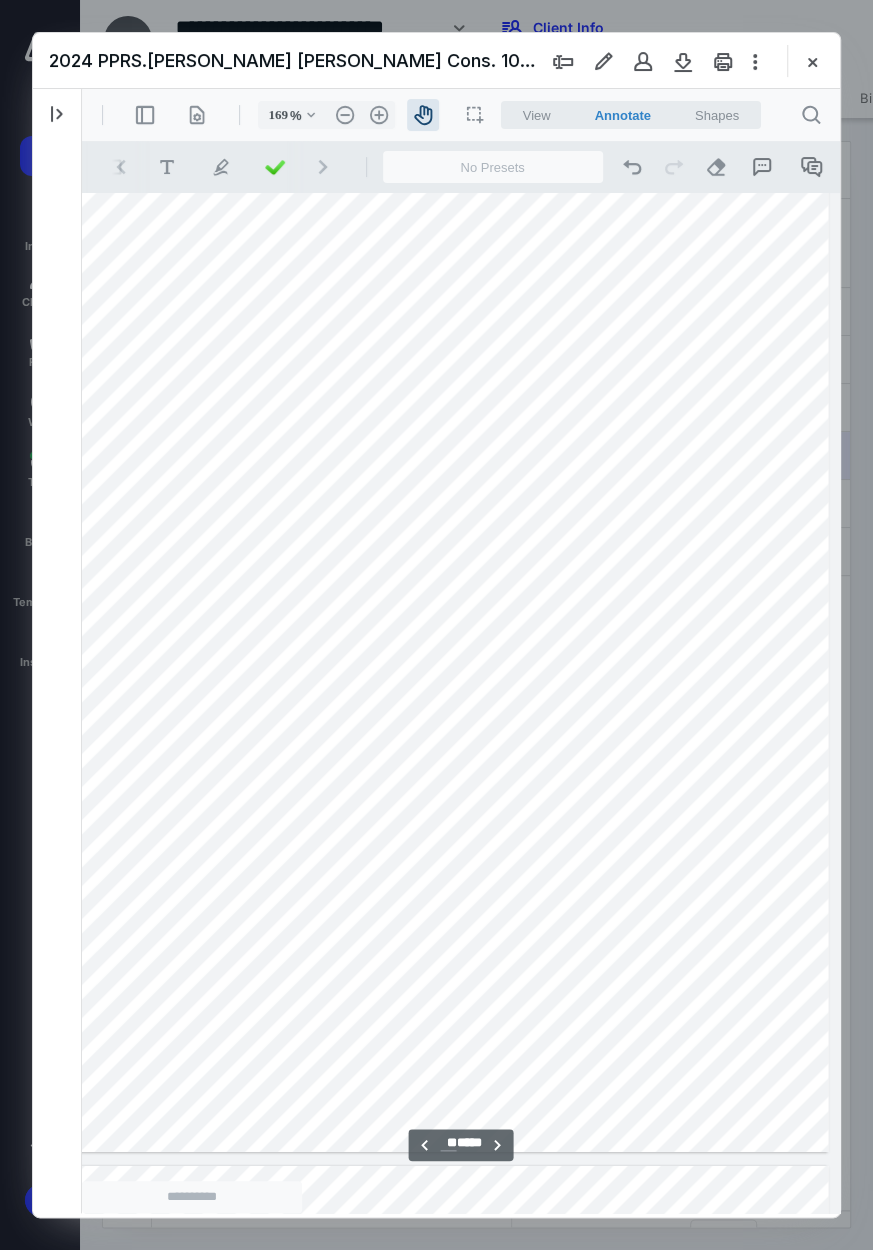 drag, startPoint x: 225, startPoint y: 604, endPoint x: 118, endPoint y: 573, distance: 111.40018 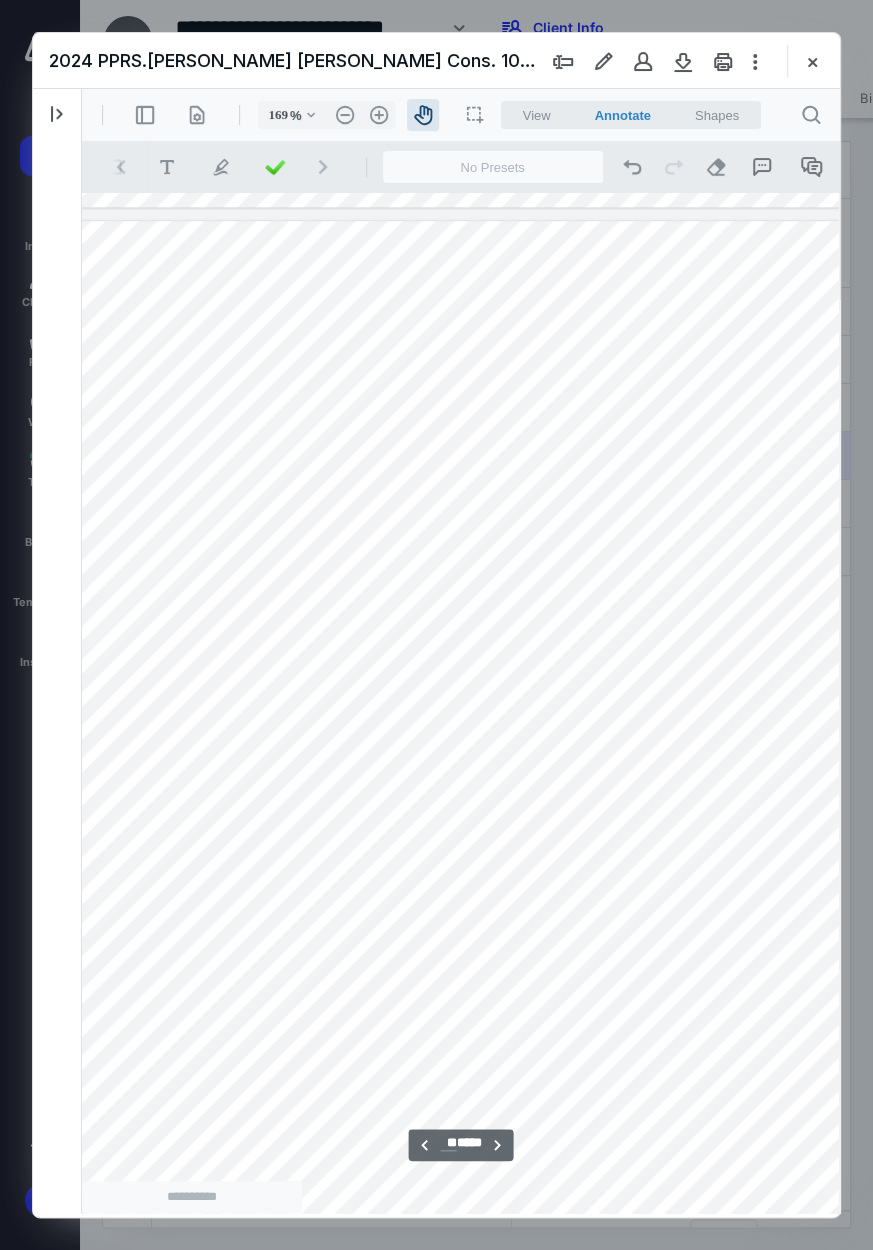 drag, startPoint x: 151, startPoint y: 508, endPoint x: 554, endPoint y: 550, distance: 405.18268 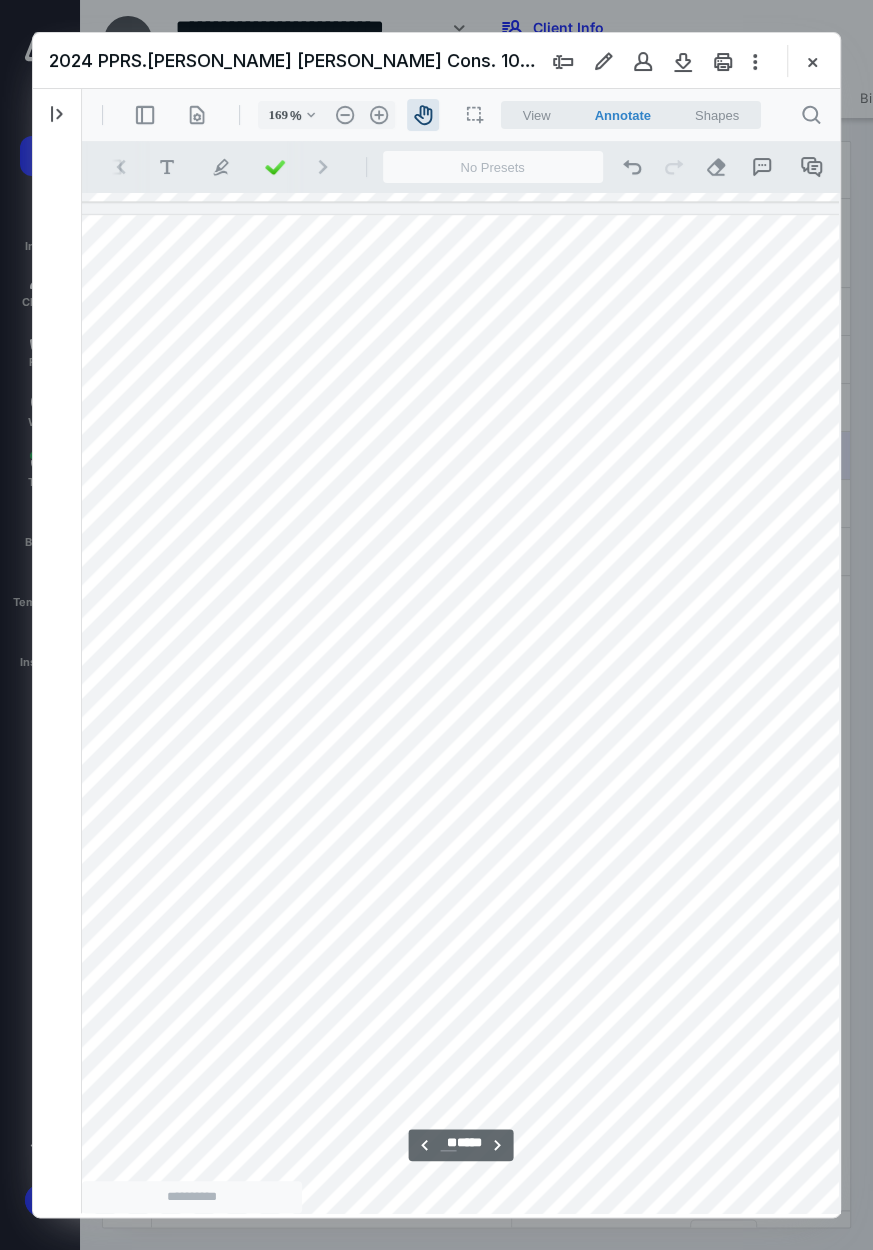 scroll, scrollTop: 49014, scrollLeft: 0, axis: vertical 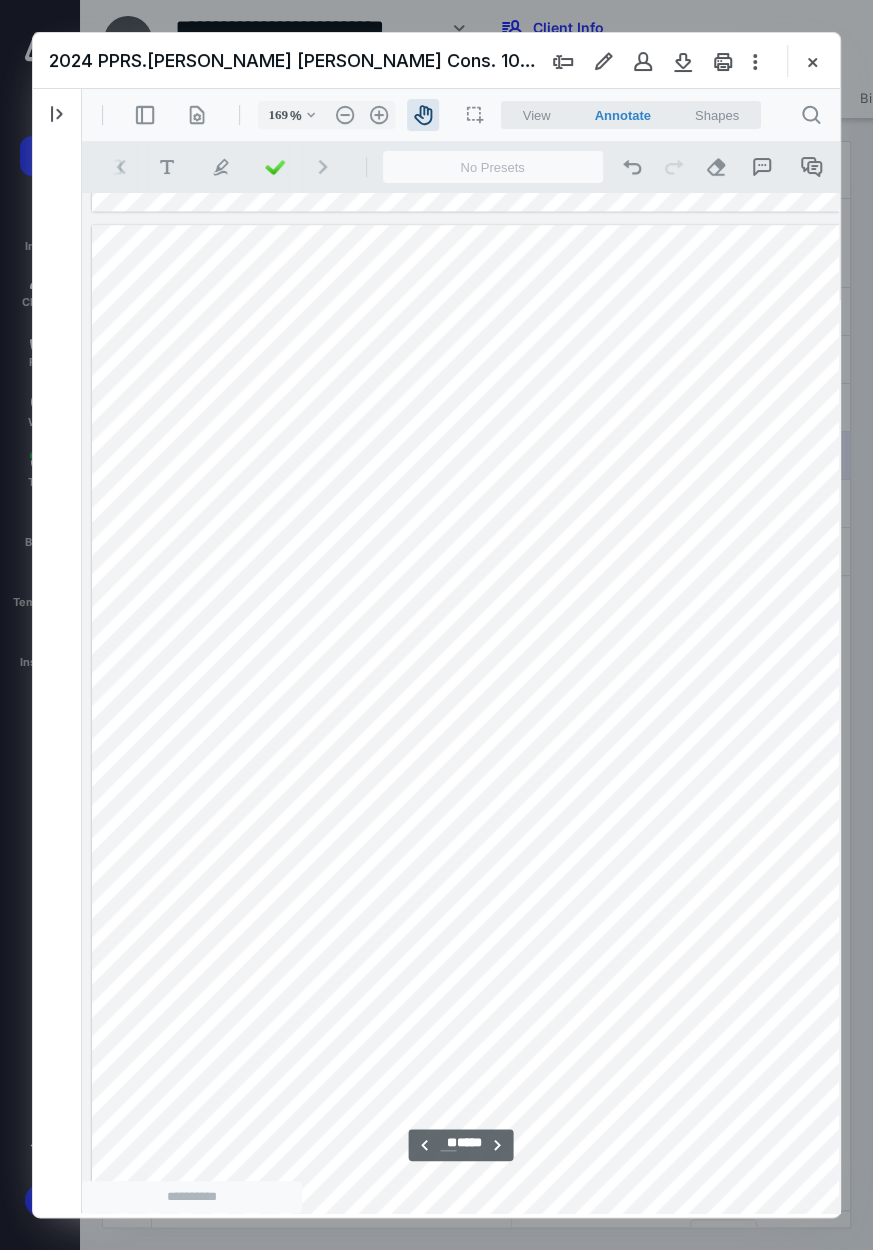 drag, startPoint x: 188, startPoint y: 546, endPoint x: 516, endPoint y: 551, distance: 328.03812 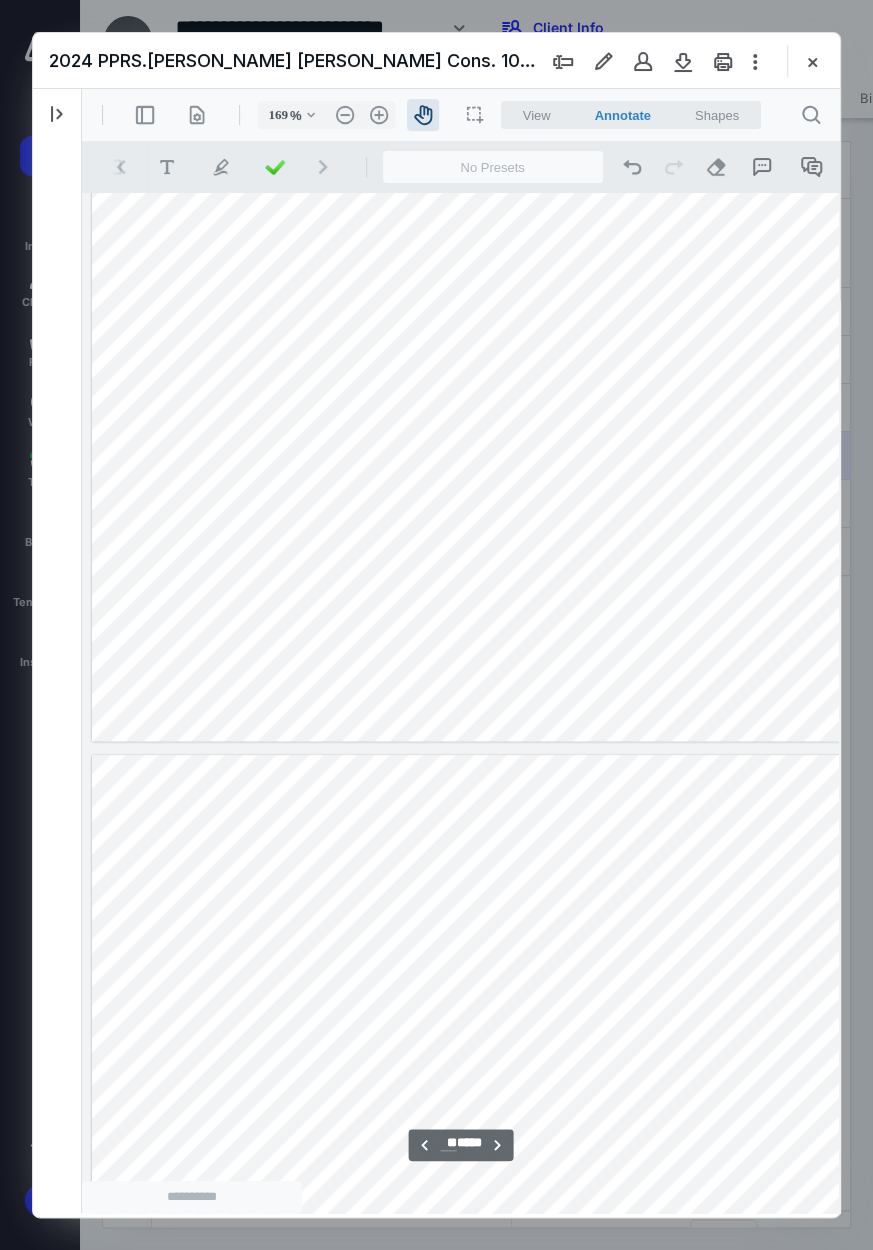 scroll, scrollTop: 48378, scrollLeft: 0, axis: vertical 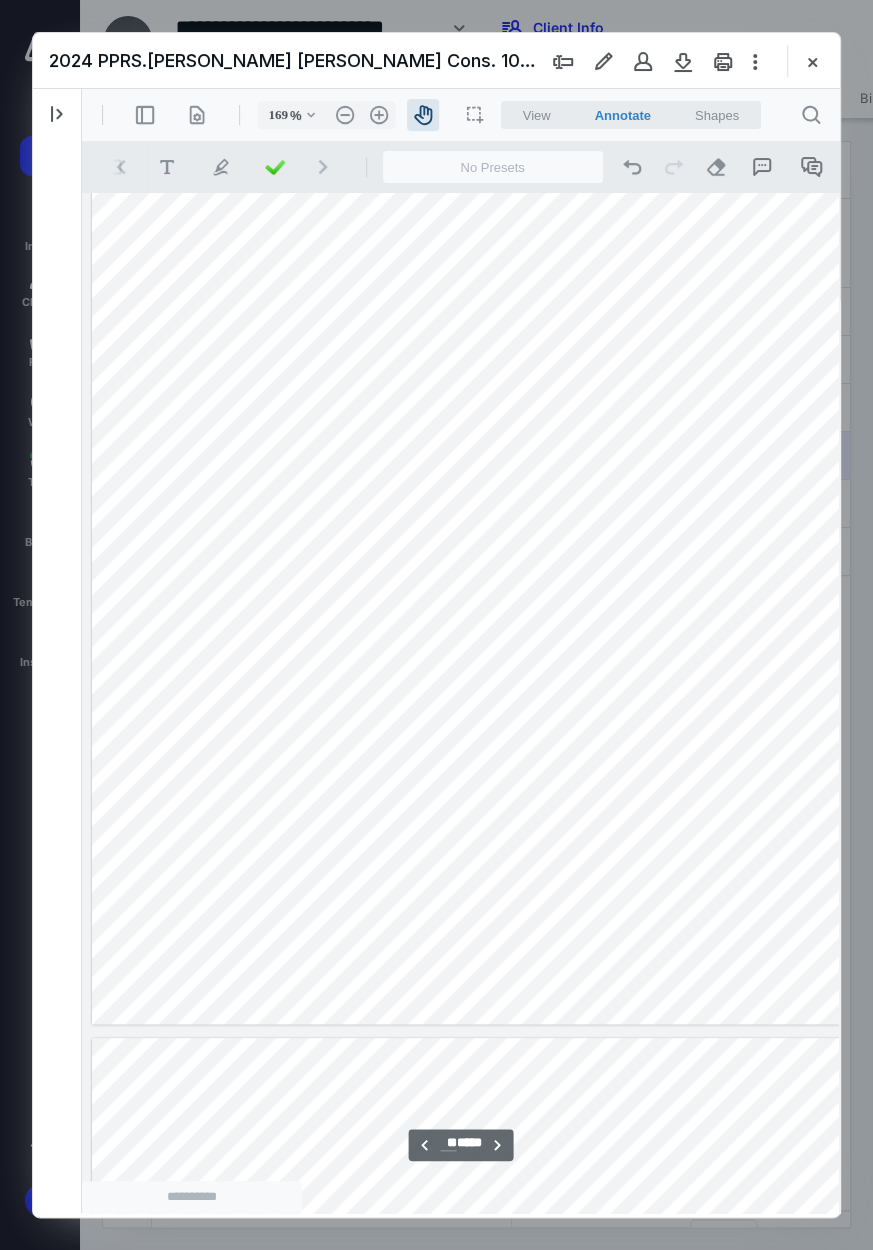 drag, startPoint x: 587, startPoint y: 583, endPoint x: 798, endPoint y: 760, distance: 275.40878 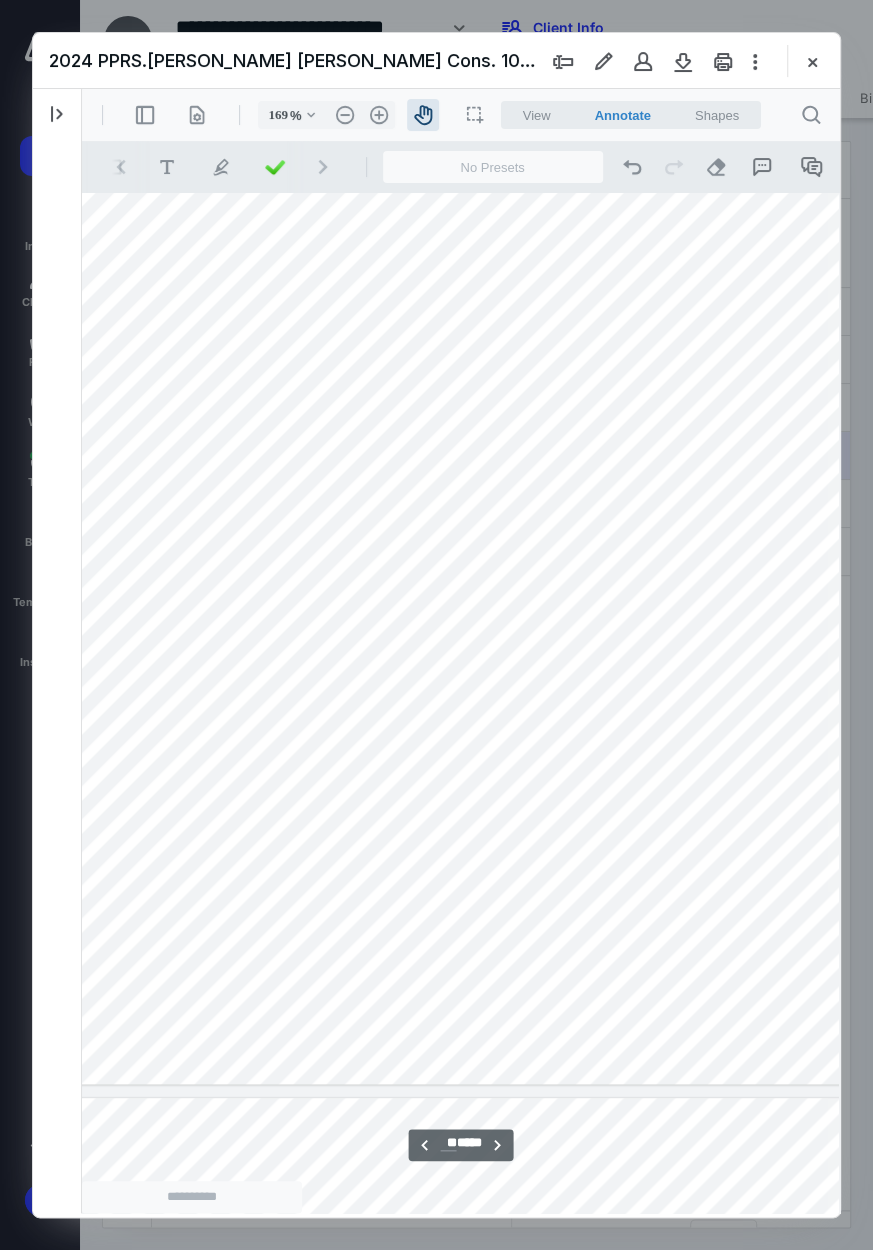 scroll, scrollTop: 48141, scrollLeft: 594, axis: both 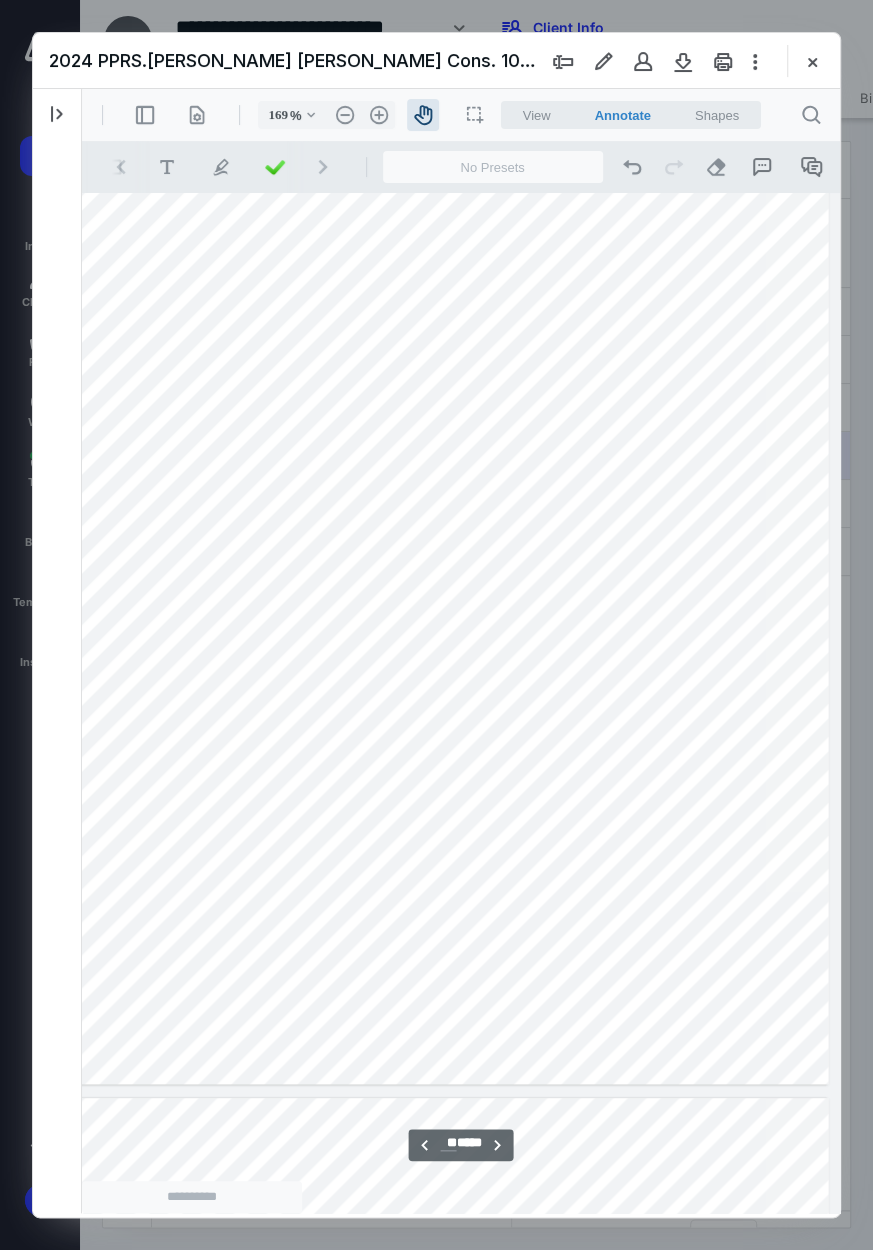 drag, startPoint x: 700, startPoint y: 535, endPoint x: 561, endPoint y: 627, distance: 166.68834 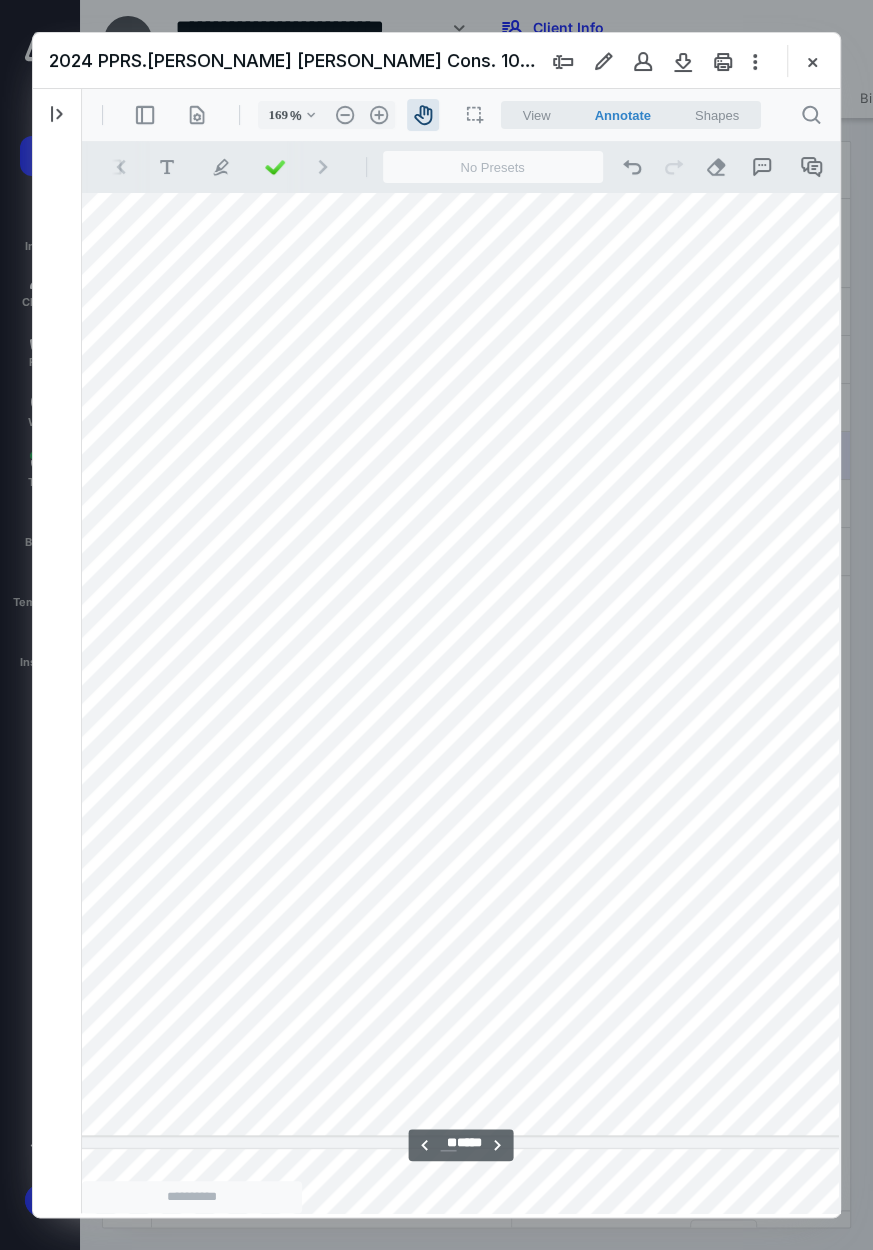 scroll, scrollTop: 48061, scrollLeft: 50, axis: both 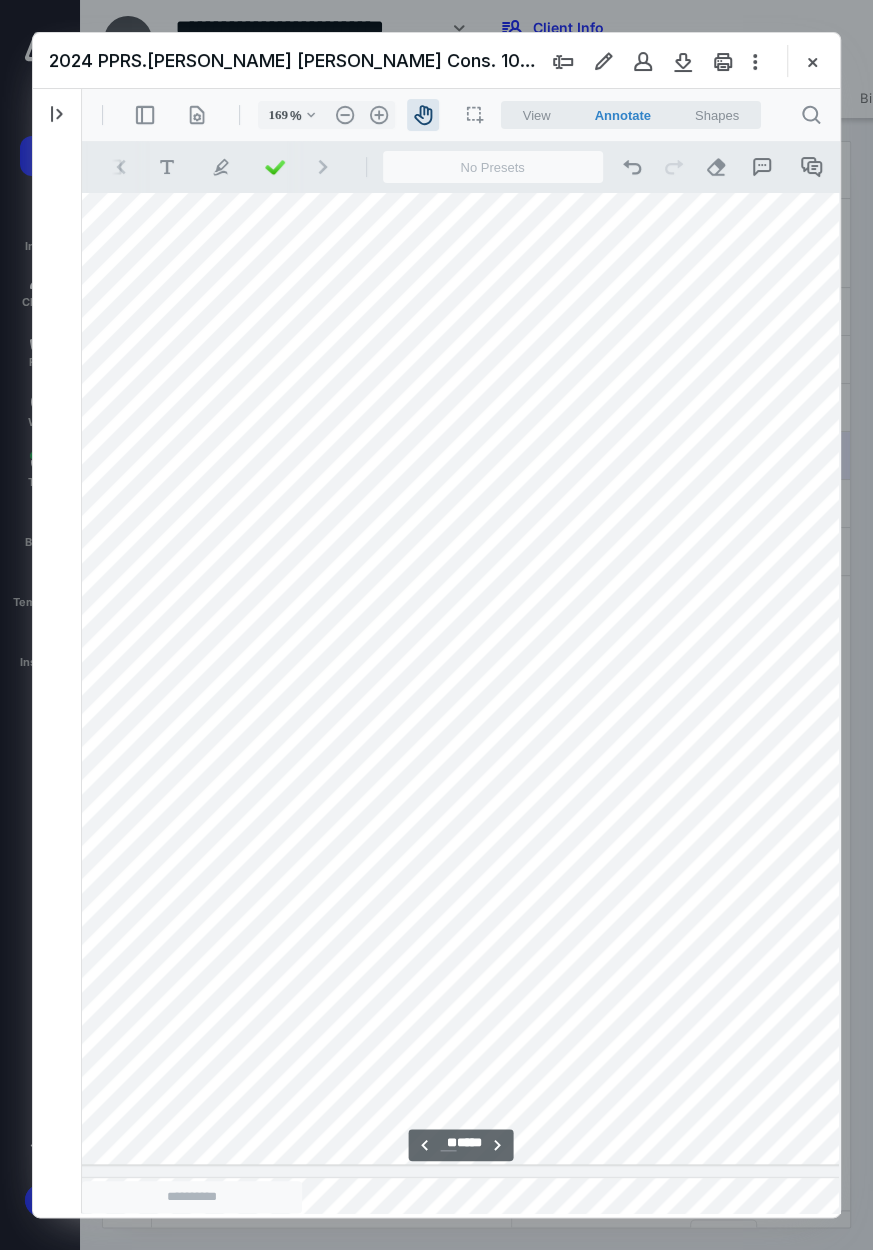 drag, startPoint x: 217, startPoint y: 549, endPoint x: 952, endPoint y: 739, distance: 759.1607 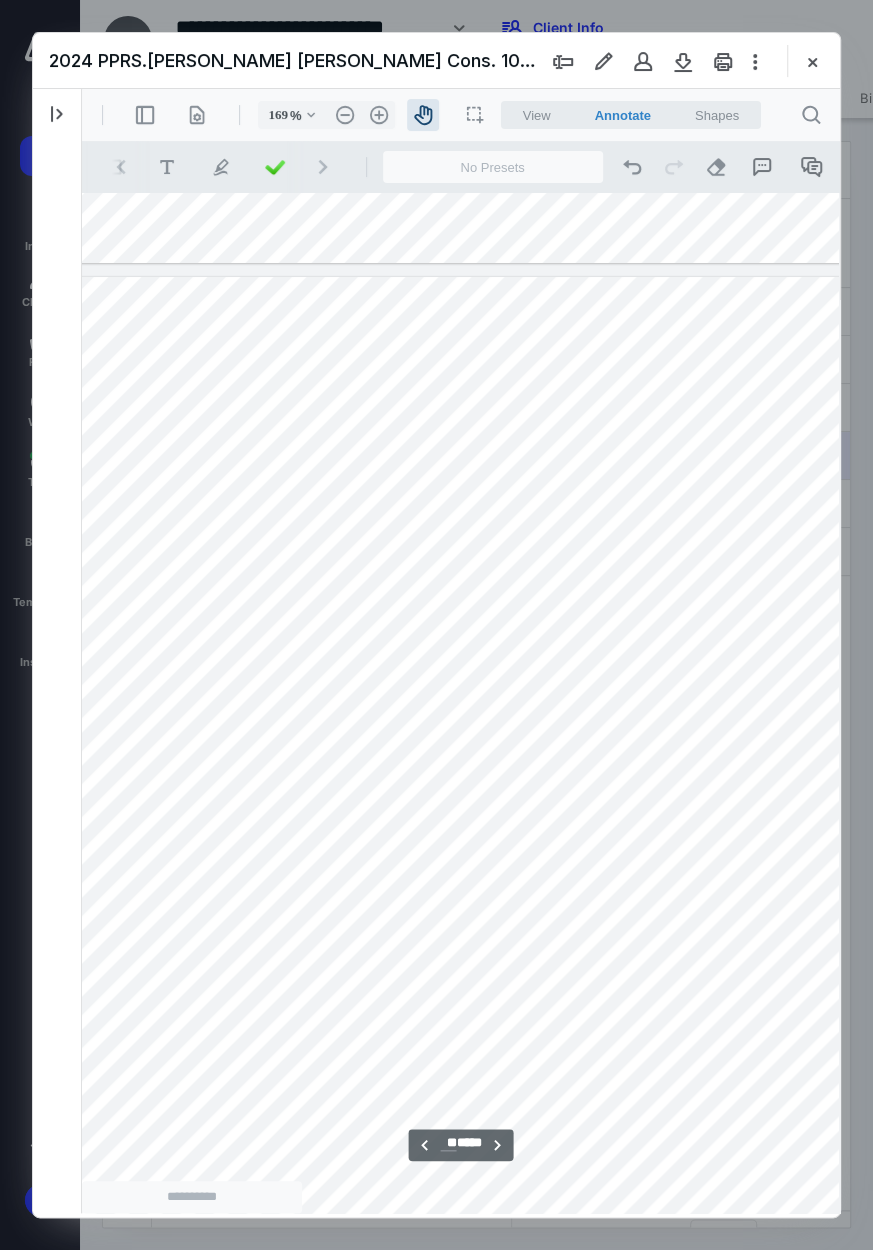 scroll, scrollTop: 41698, scrollLeft: 50, axis: both 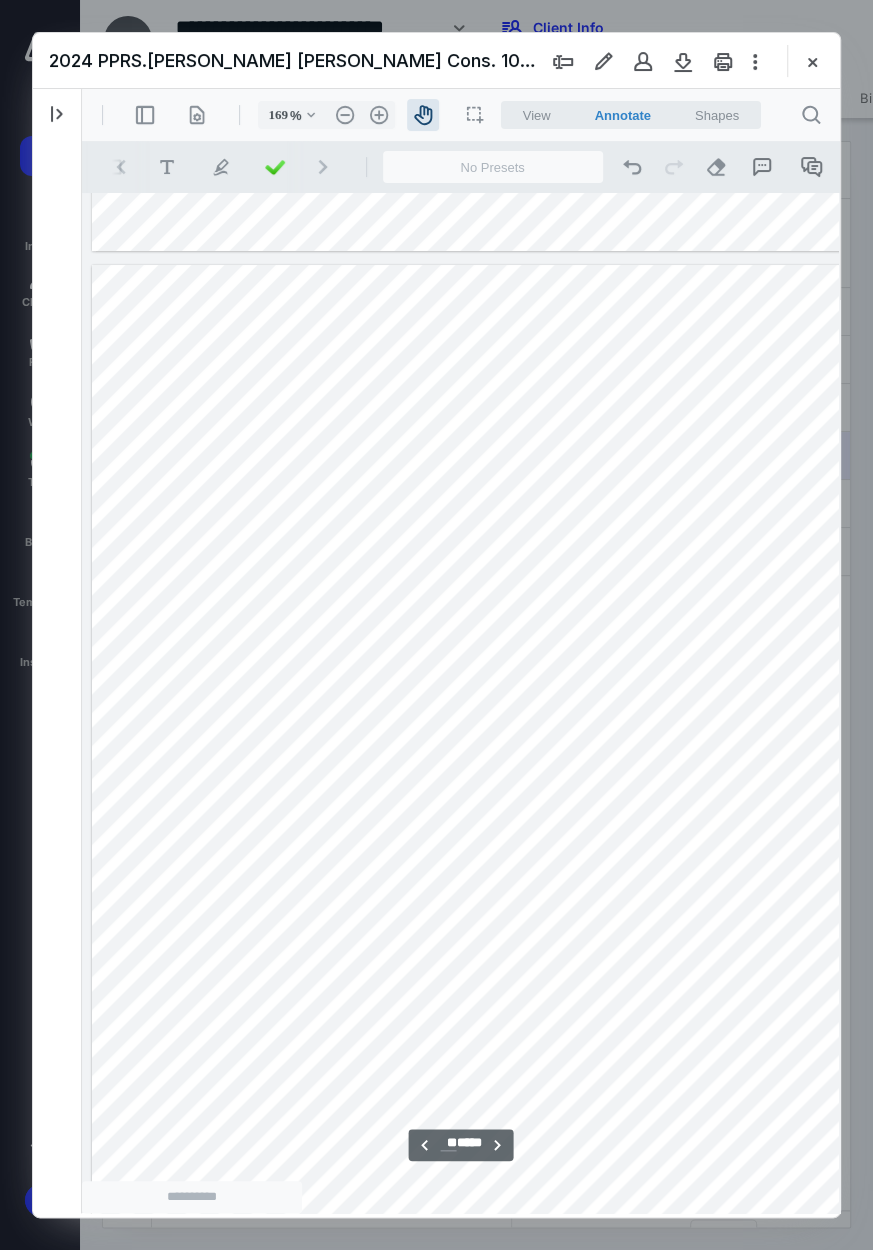 drag, startPoint x: 748, startPoint y: 720, endPoint x: 932, endPoint y: 800, distance: 200.63898 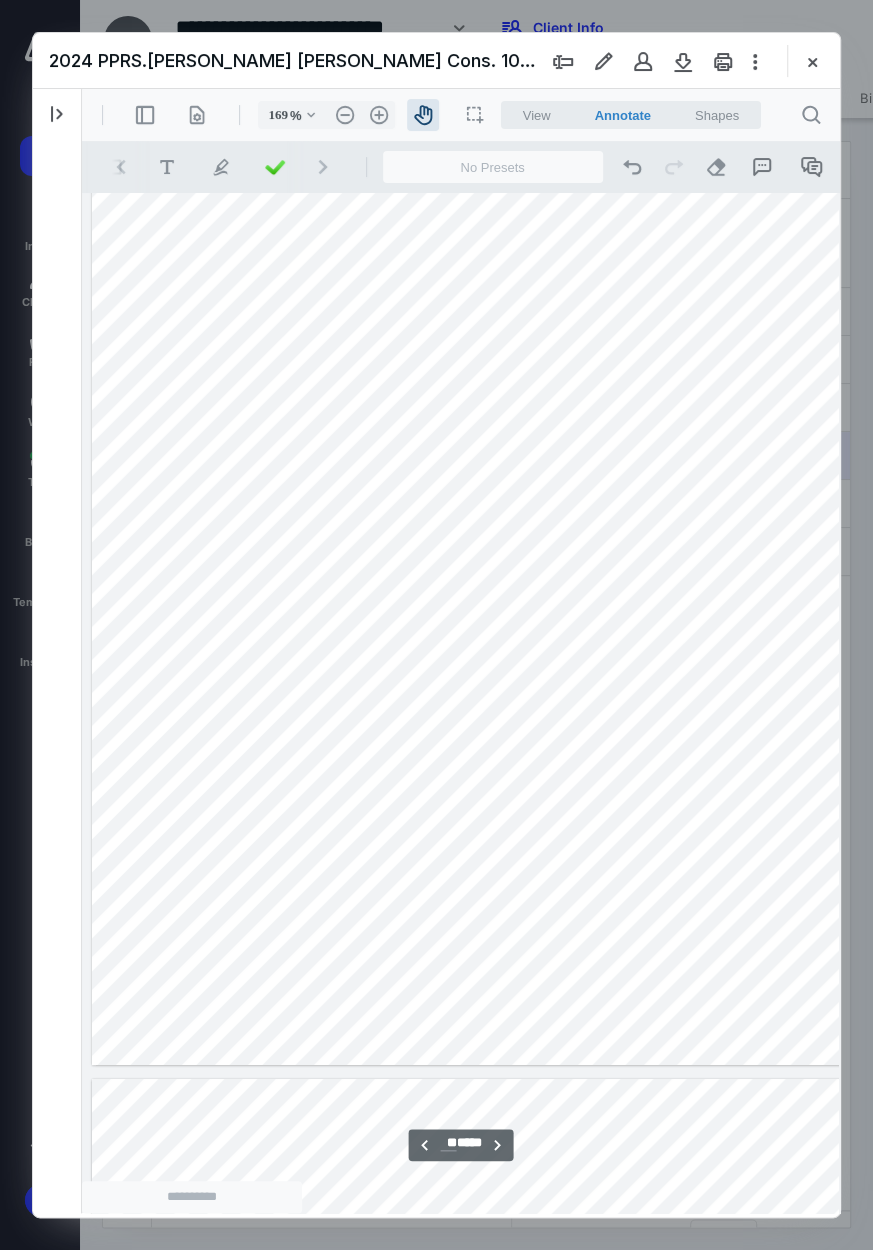 scroll, scrollTop: 40892, scrollLeft: 0, axis: vertical 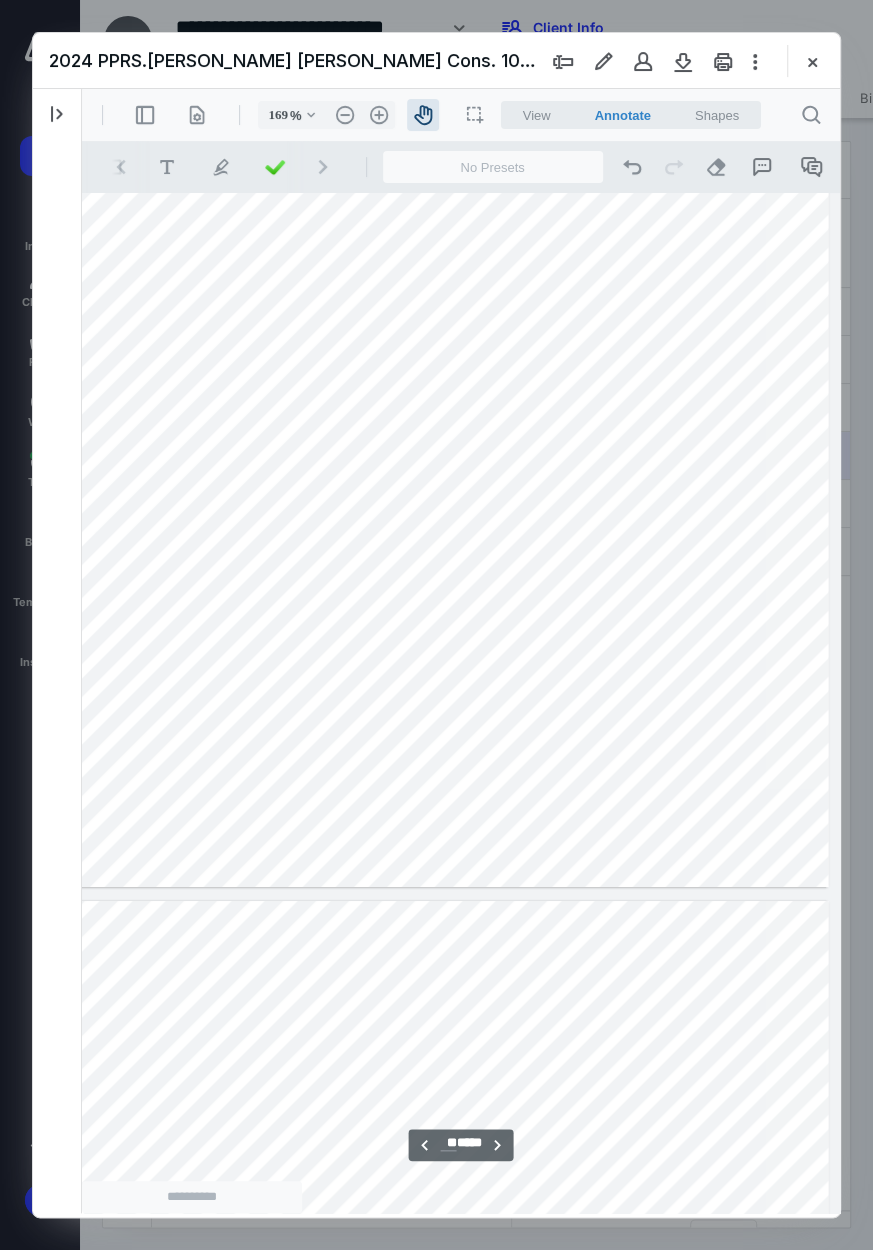drag, startPoint x: 687, startPoint y: 835, endPoint x: 39, endPoint y: 648, distance: 674.44275 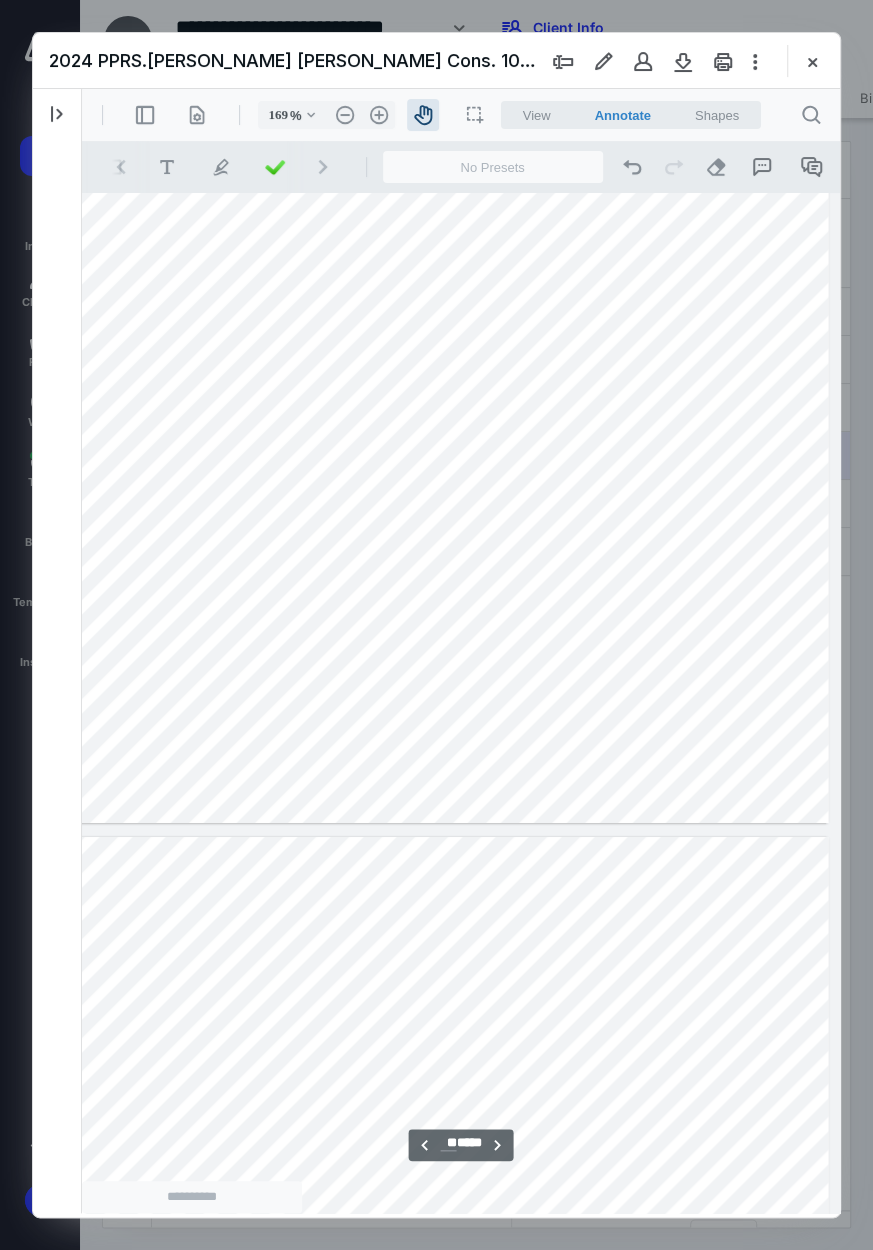 scroll, scrollTop: 41143, scrollLeft: 594, axis: both 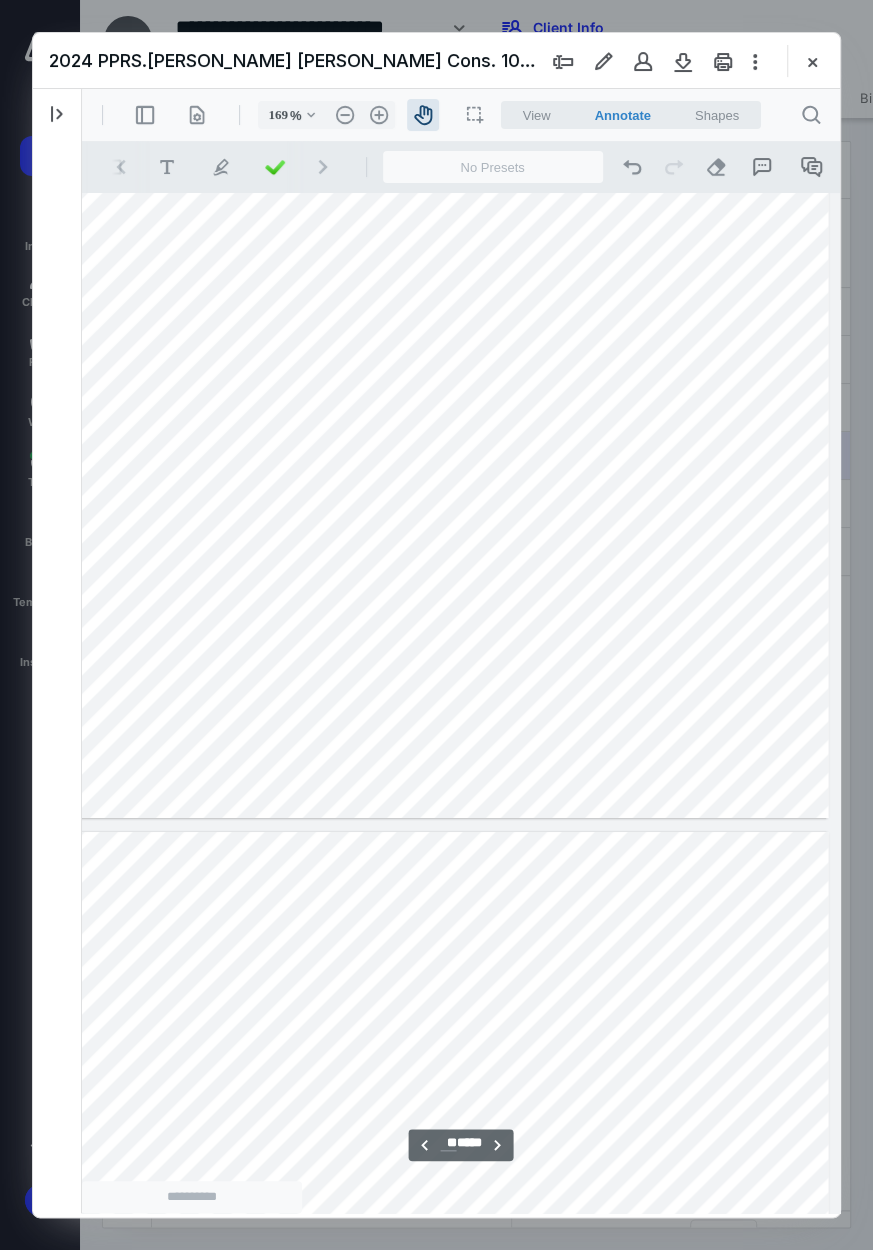 drag, startPoint x: 457, startPoint y: 575, endPoint x: 423, endPoint y: 506, distance: 76.922035 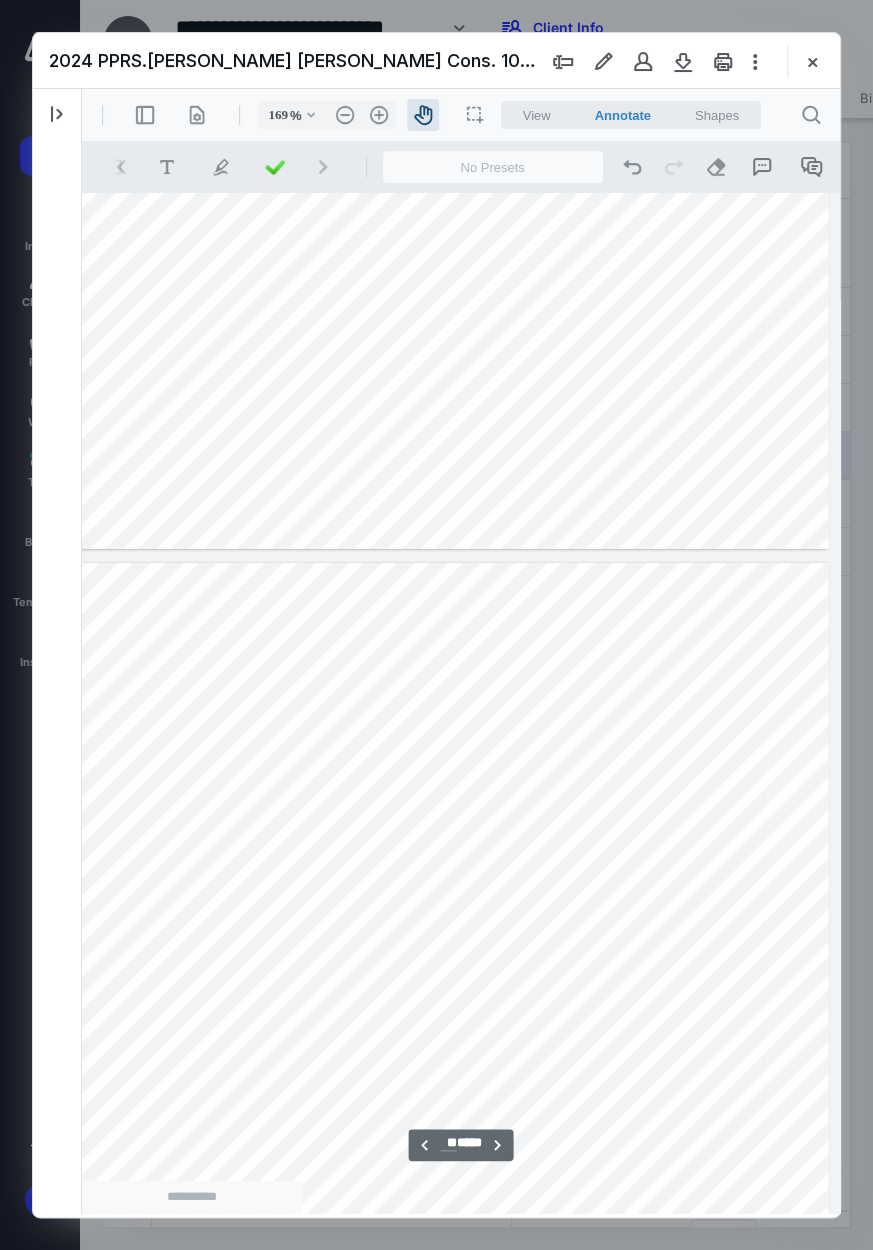 drag, startPoint x: 705, startPoint y: 754, endPoint x: 412, endPoint y: 483, distance: 399.1115 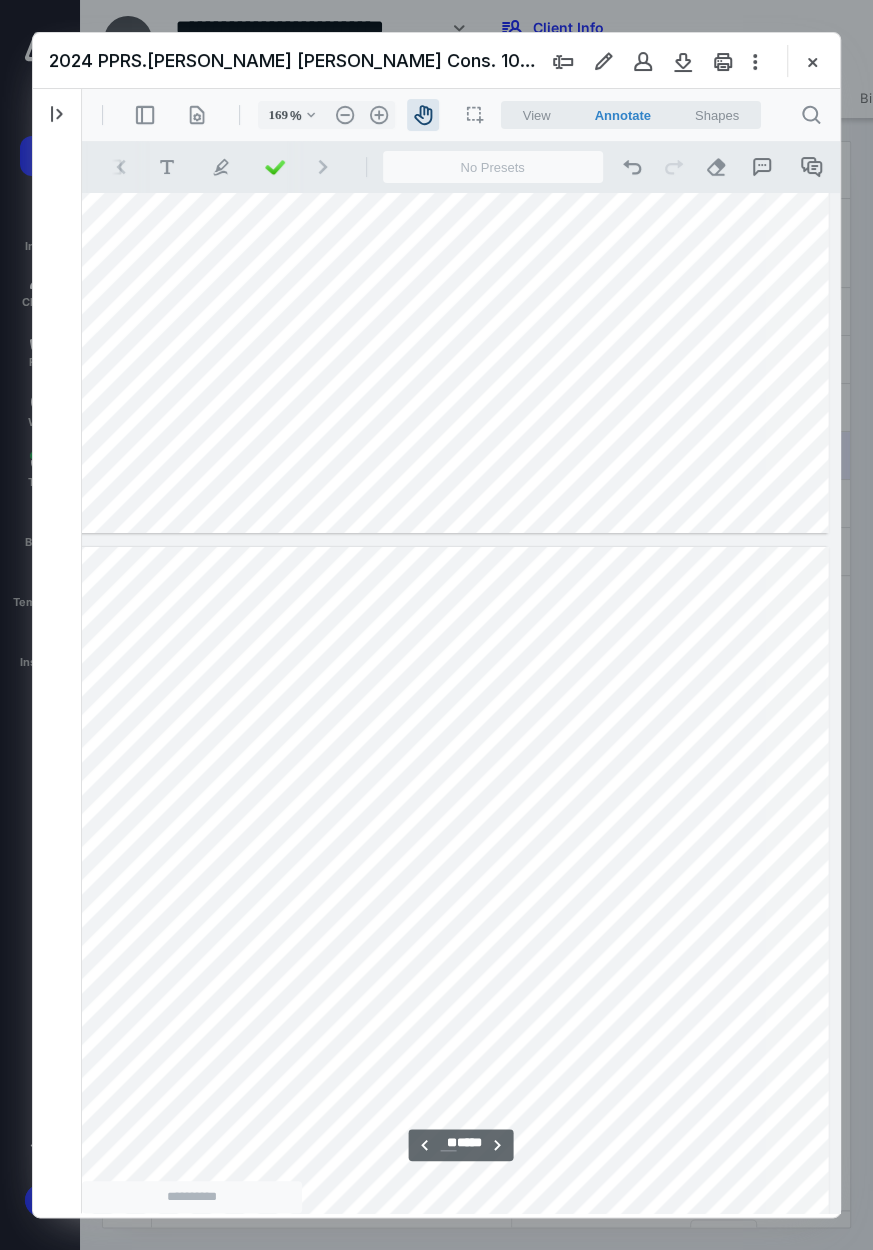 scroll, scrollTop: 47687, scrollLeft: 594, axis: both 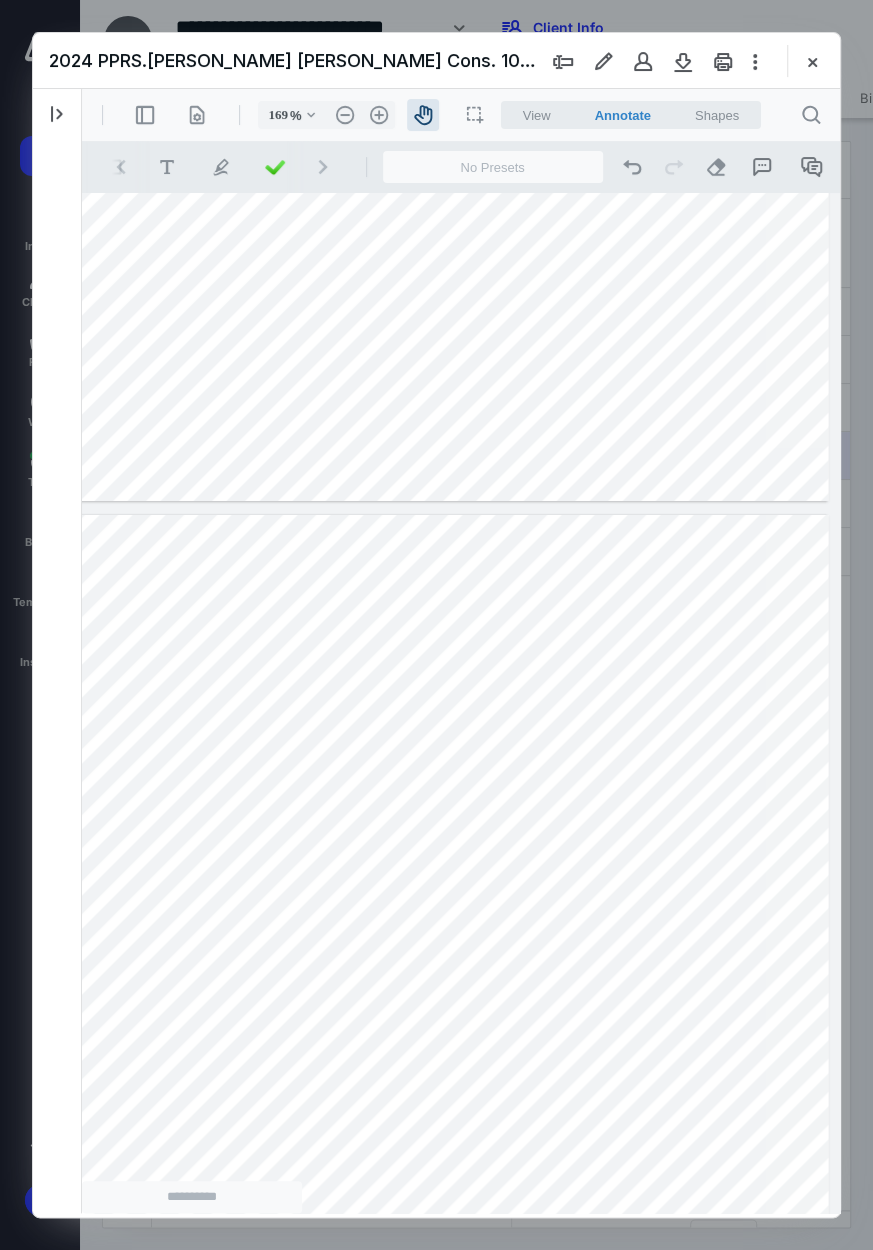 click at bounding box center (166, 1026) 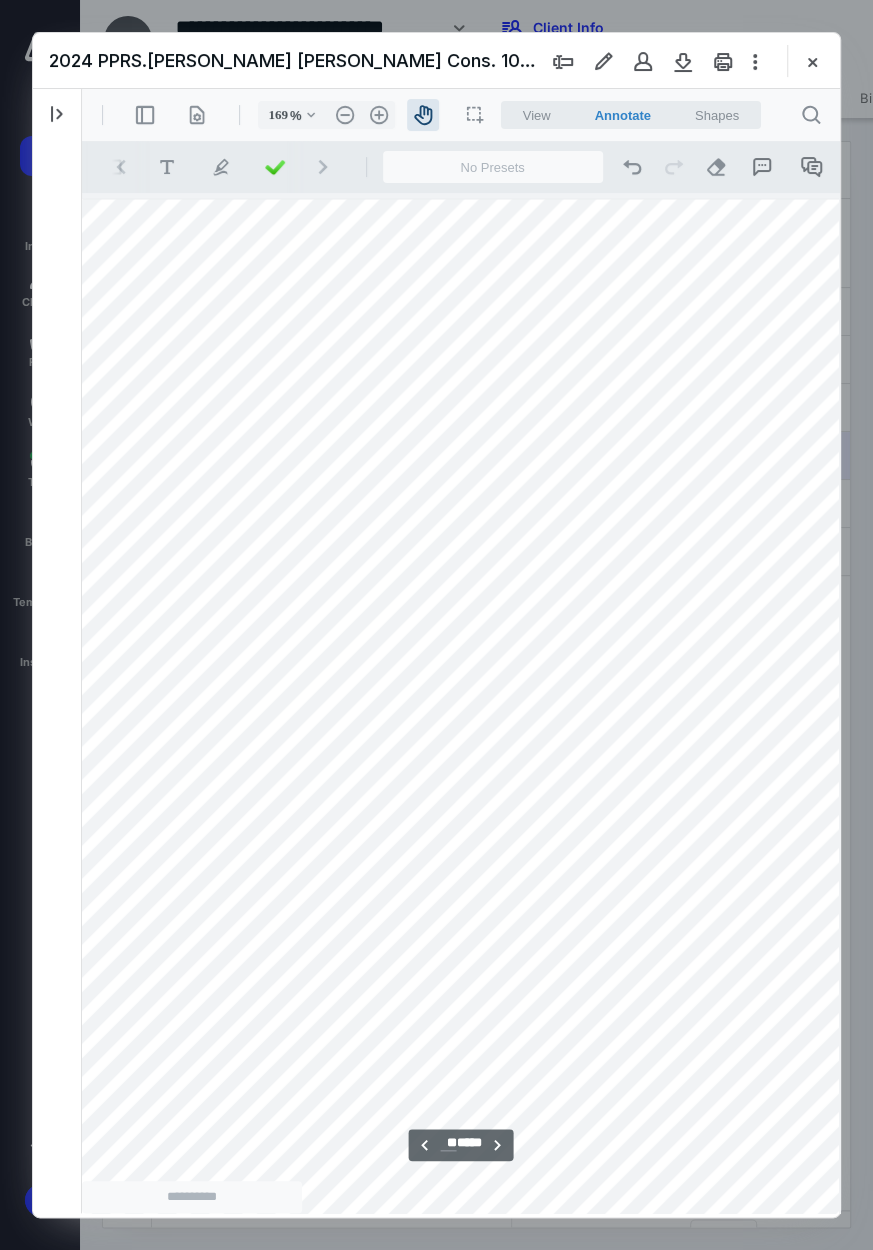 scroll, scrollTop: 52160, scrollLeft: 10, axis: both 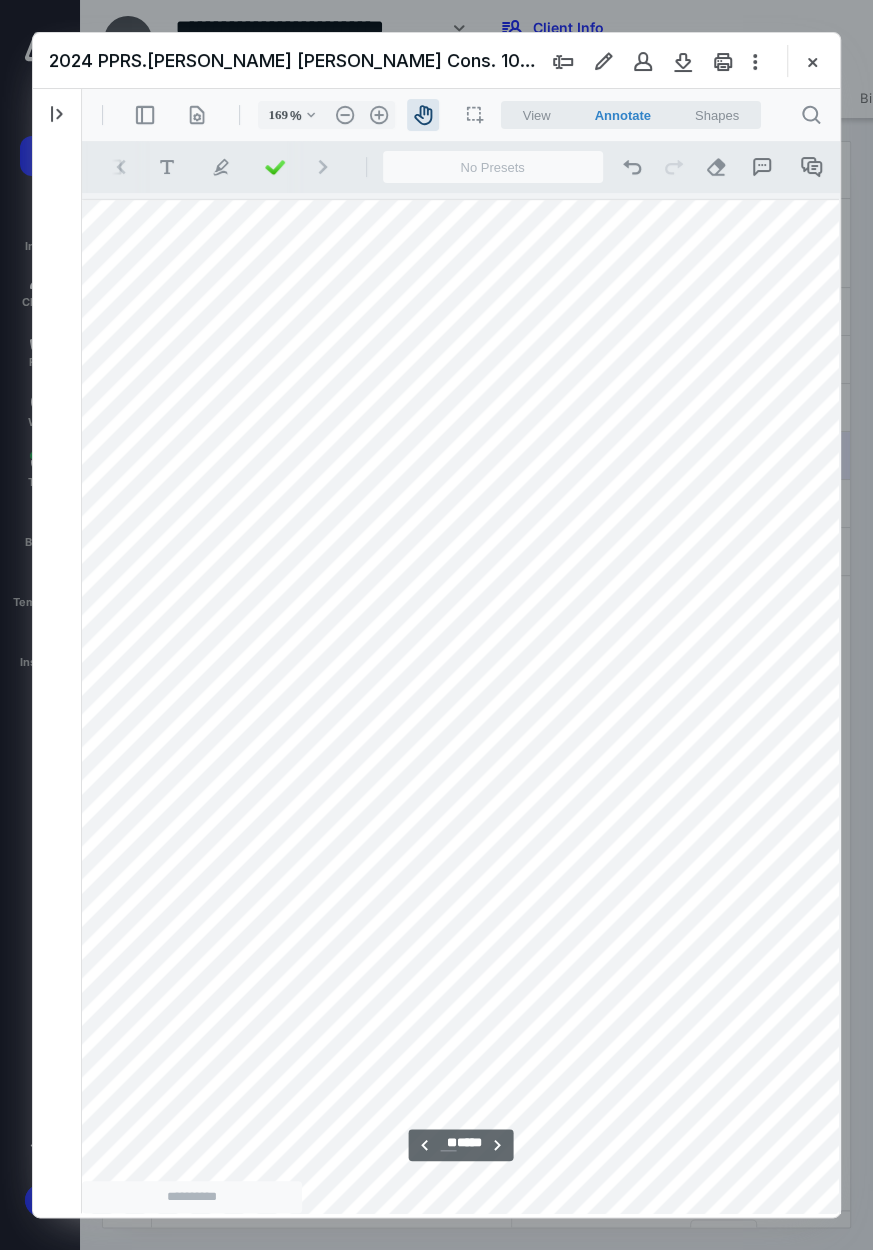 click at bounding box center (743, 711) 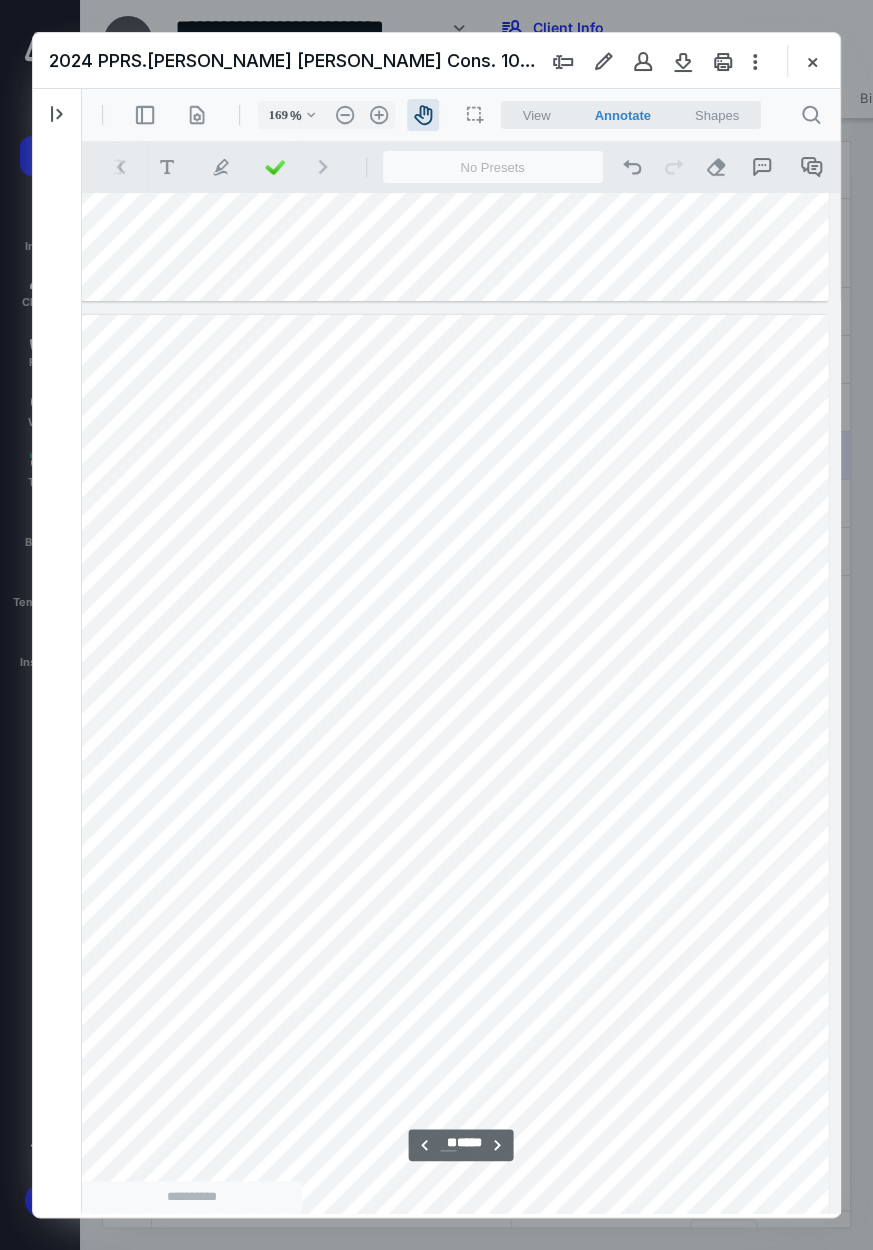 scroll, scrollTop: 54160, scrollLeft: 594, axis: both 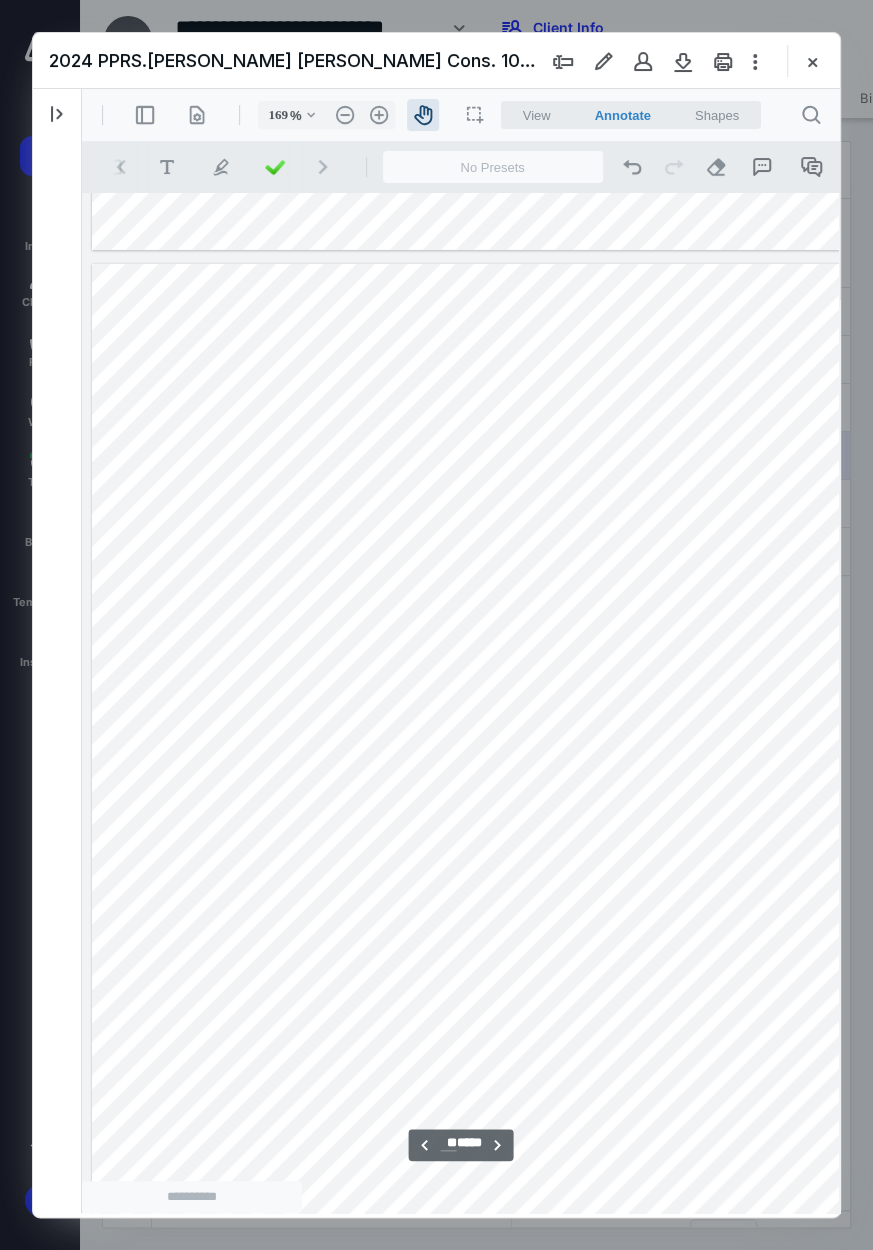 drag, startPoint x: 156, startPoint y: 893, endPoint x: -117, endPoint y: 635, distance: 375.62347 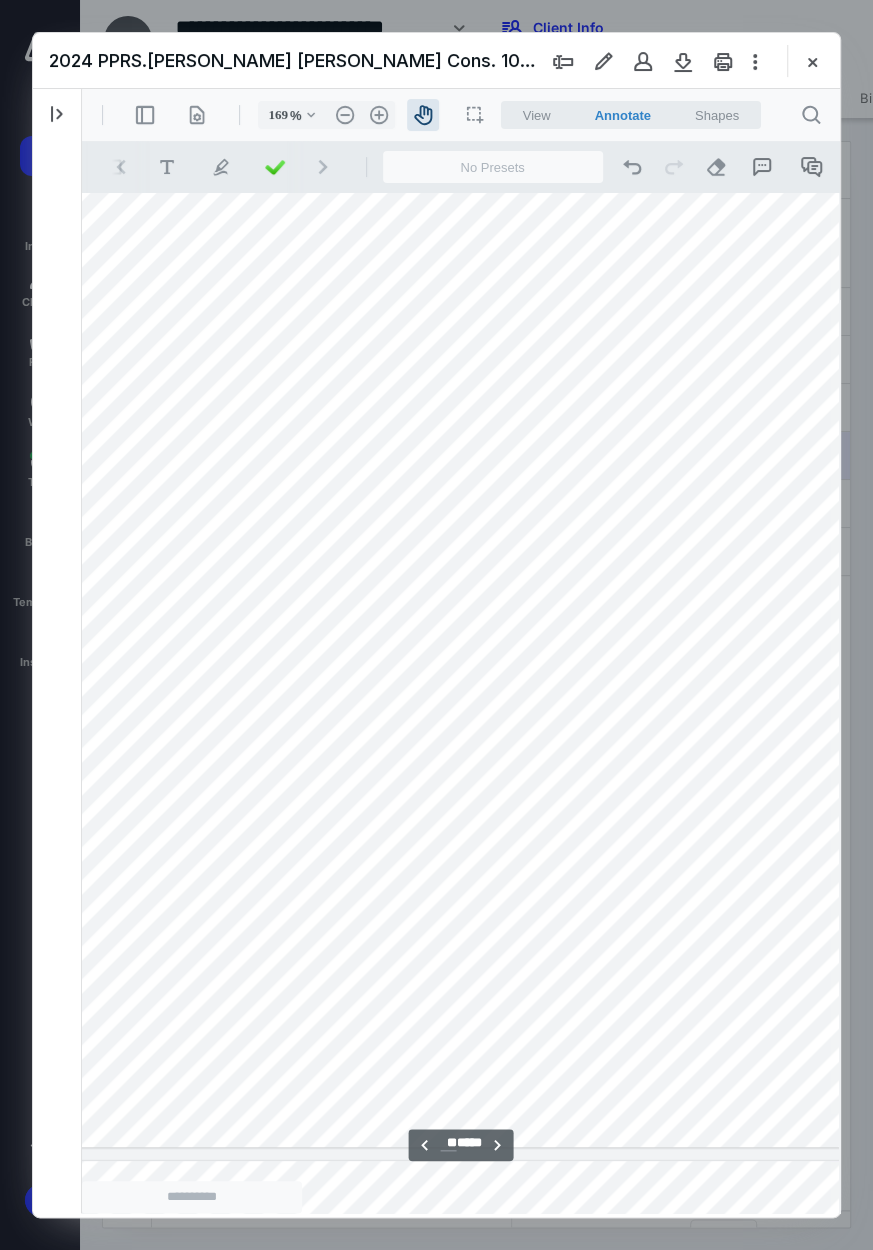 drag, startPoint x: 627, startPoint y: 859, endPoint x: 129, endPoint y: 786, distance: 503.32196 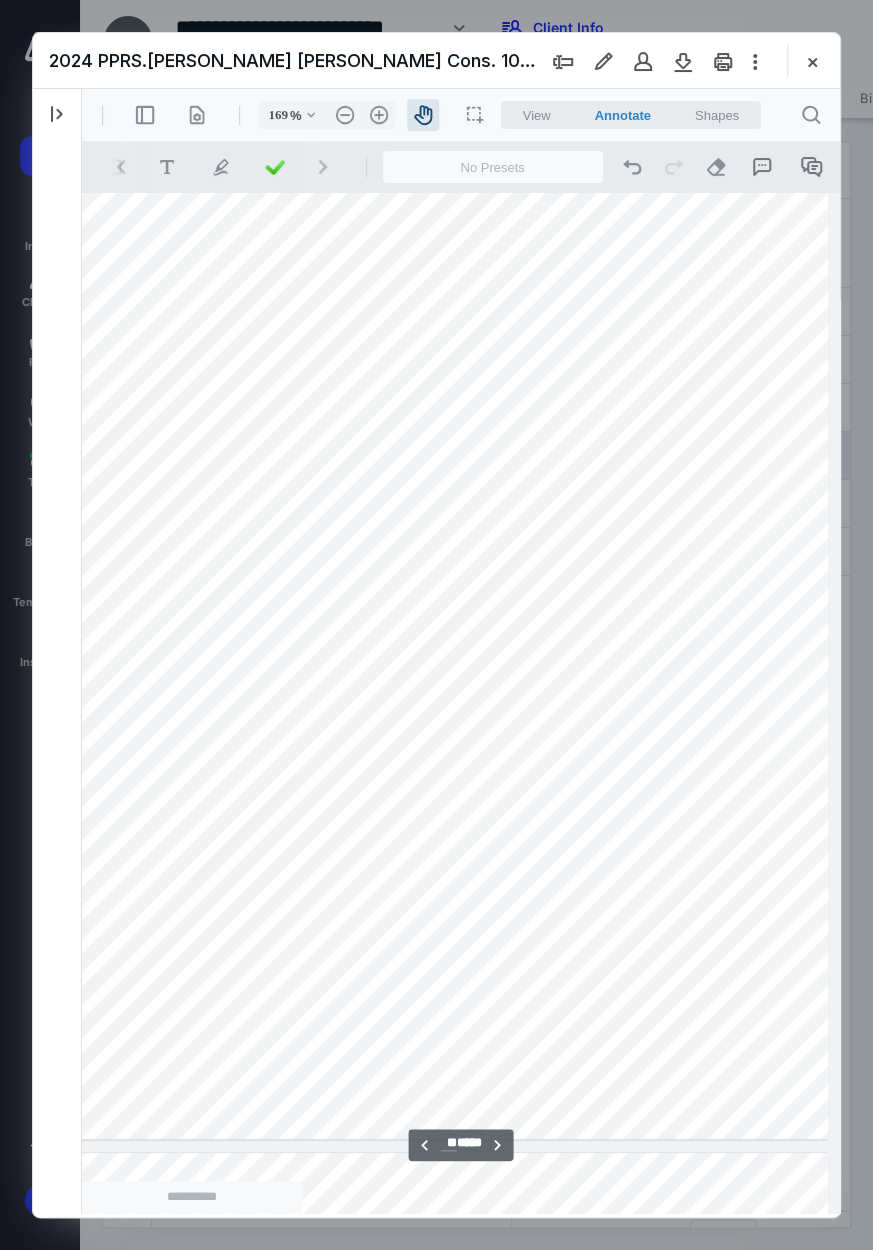 scroll, scrollTop: 54317, scrollLeft: 594, axis: both 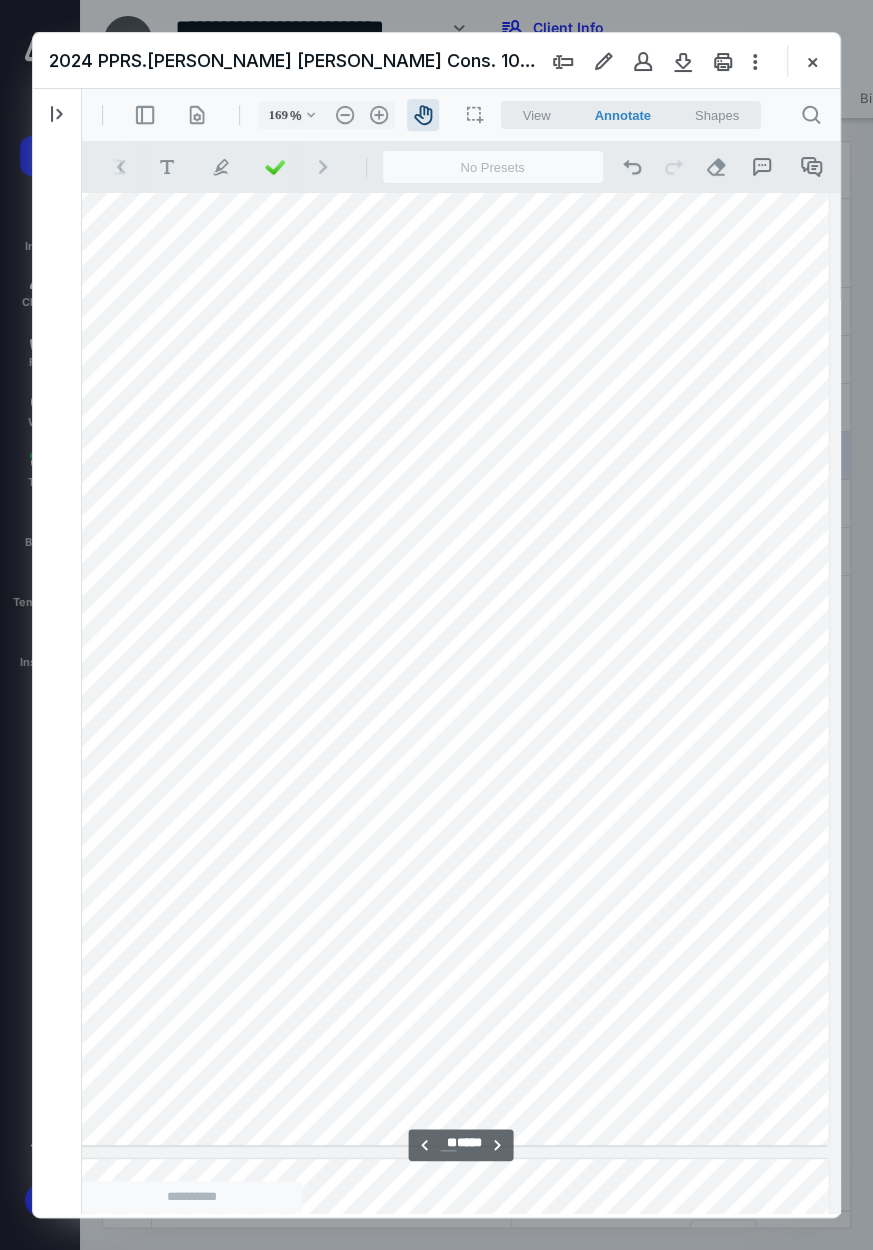 drag, startPoint x: 538, startPoint y: 707, endPoint x: 406, endPoint y: 709, distance: 132.01515 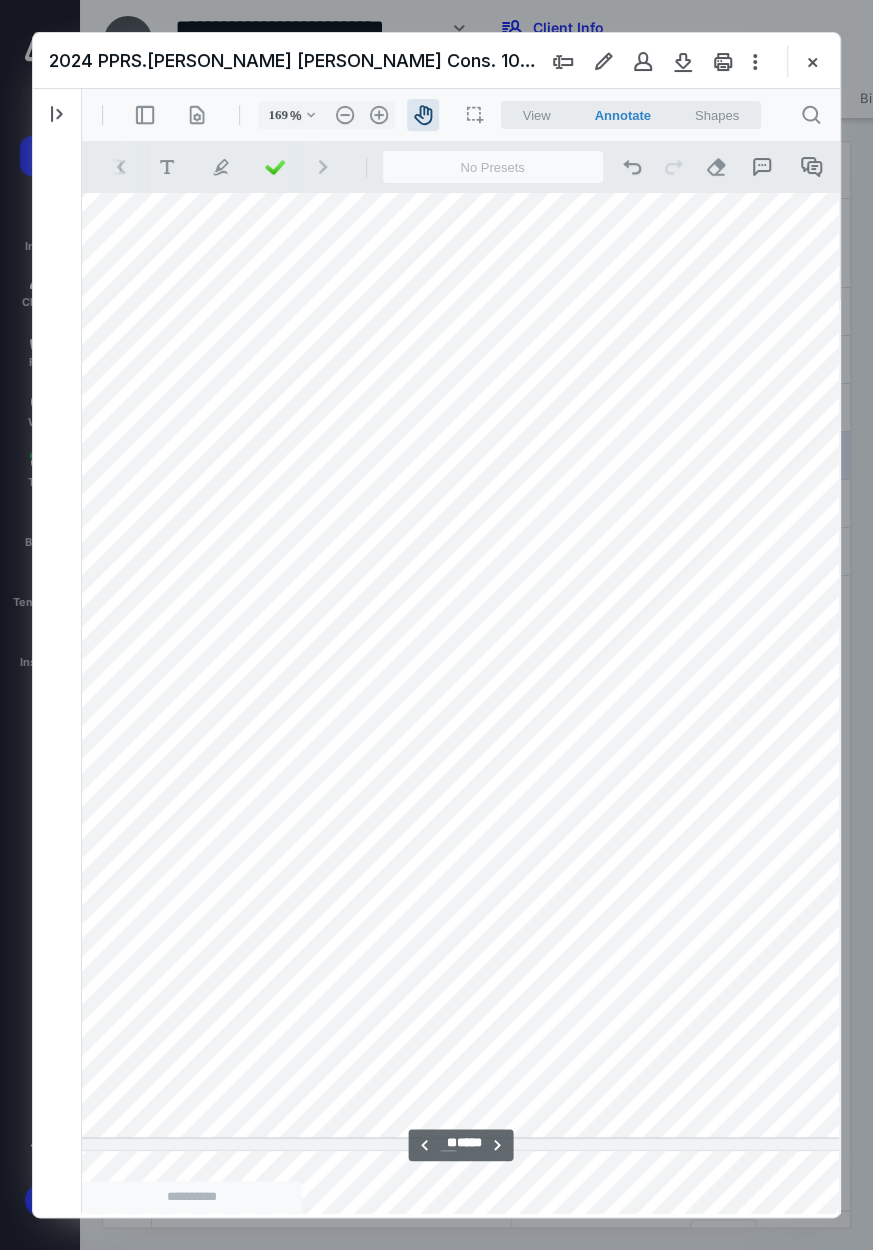scroll, scrollTop: 54331, scrollLeft: 594, axis: both 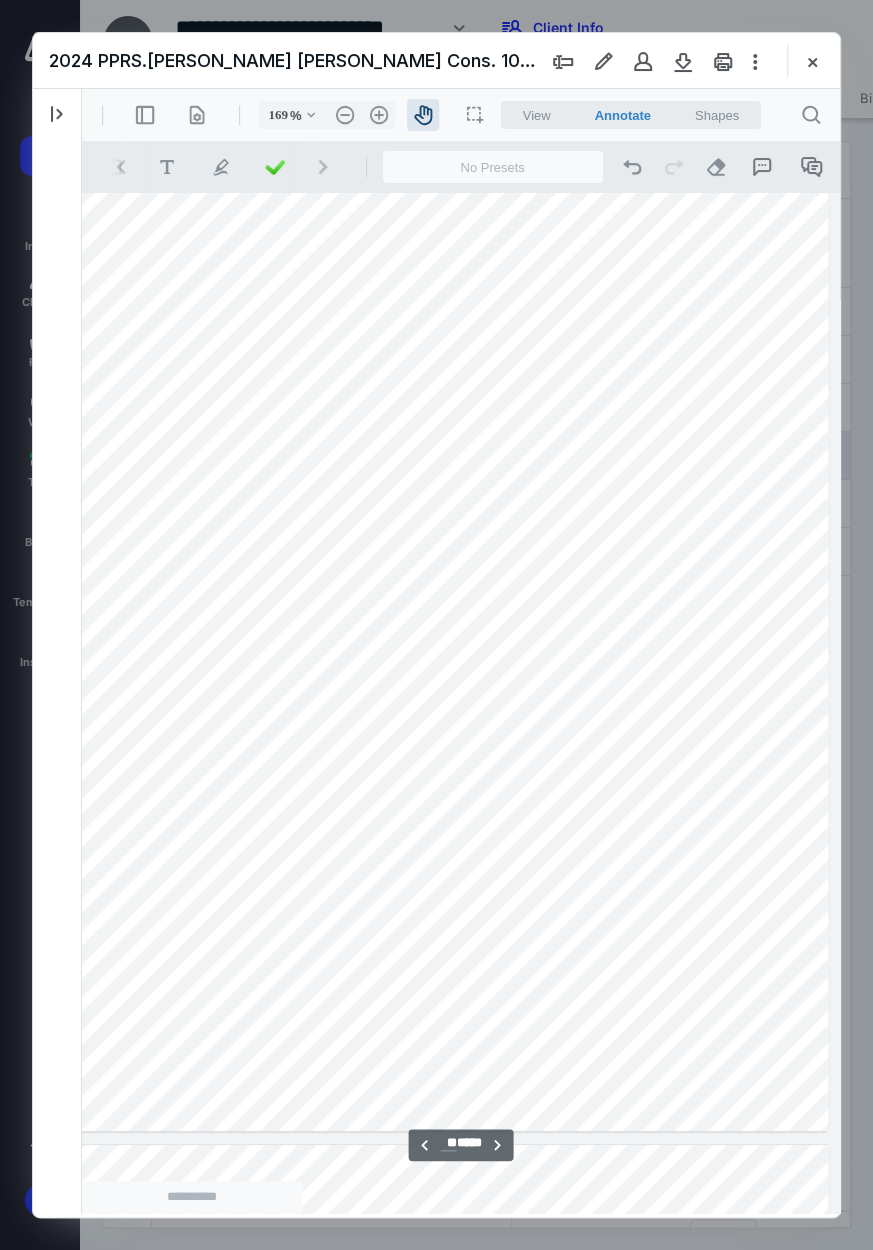 drag, startPoint x: 127, startPoint y: 723, endPoint x: 356, endPoint y: 707, distance: 229.55827 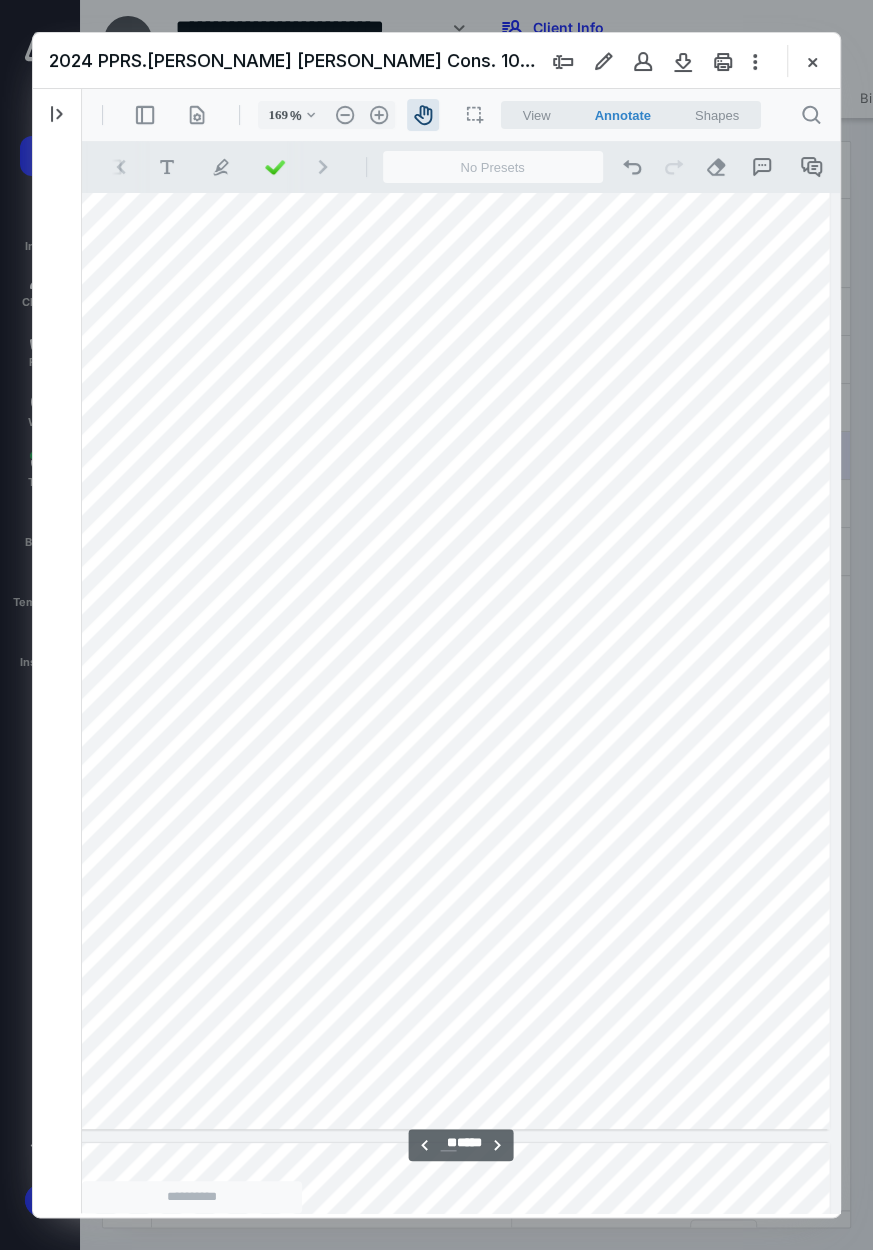 scroll, scrollTop: 54330, scrollLeft: 594, axis: both 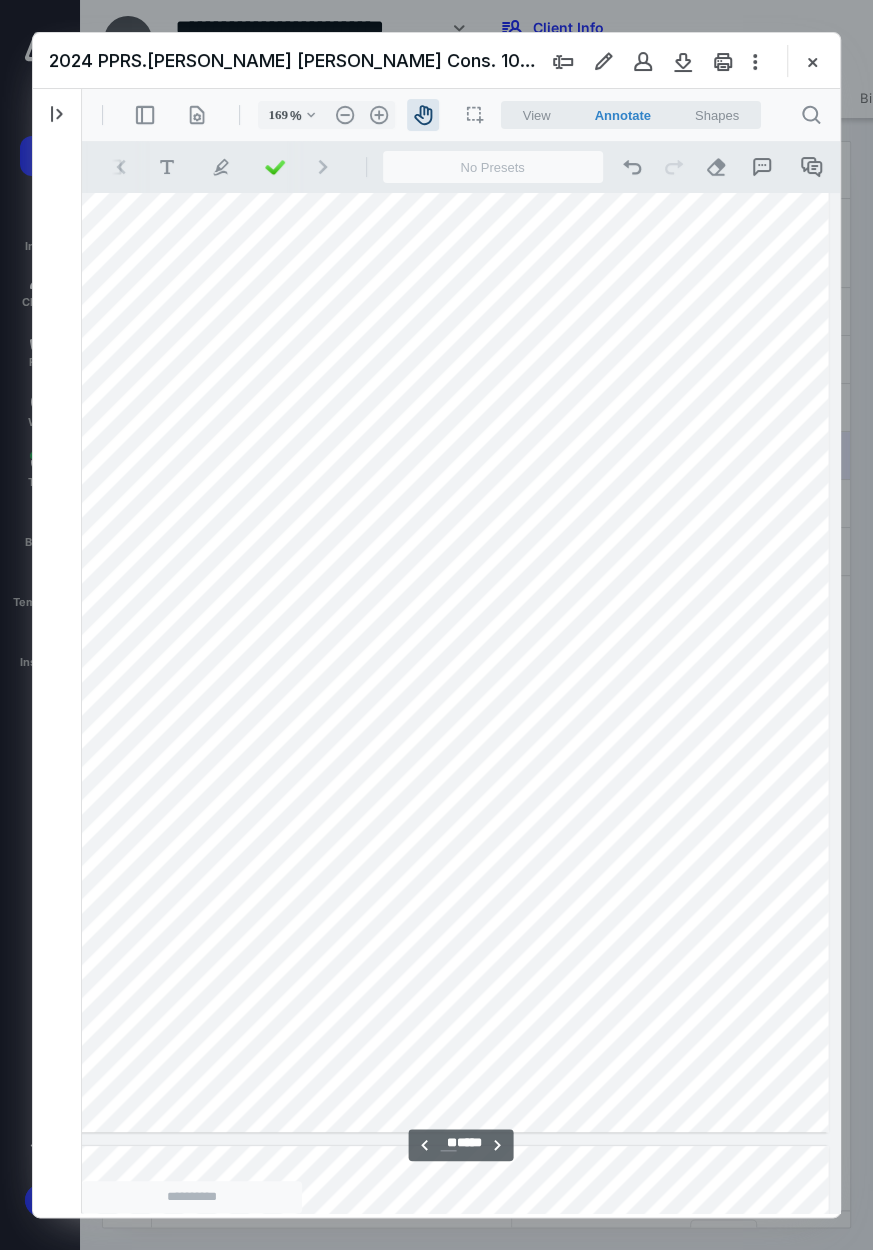 drag, startPoint x: 639, startPoint y: 715, endPoint x: 594, endPoint y: 718, distance: 45.099888 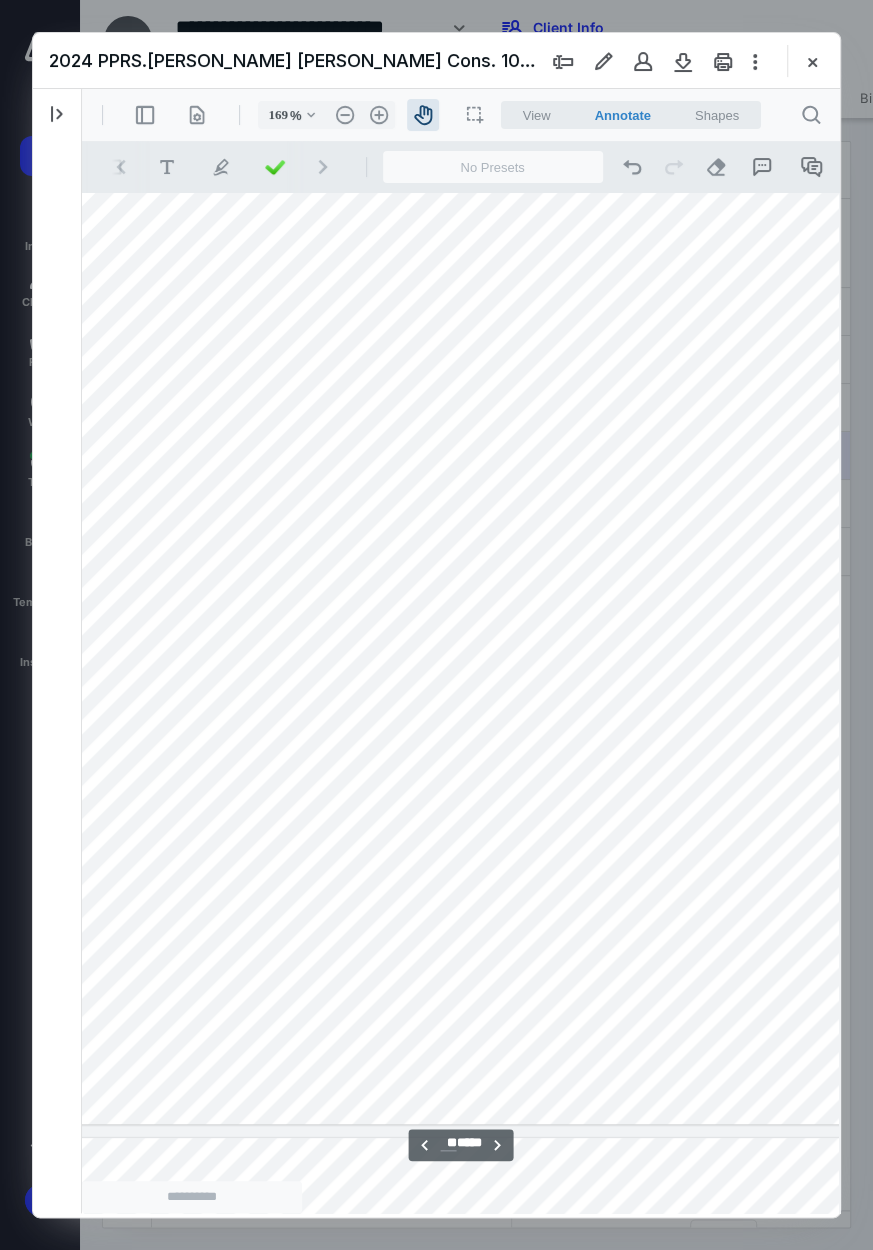 scroll, scrollTop: 54338, scrollLeft: 78, axis: both 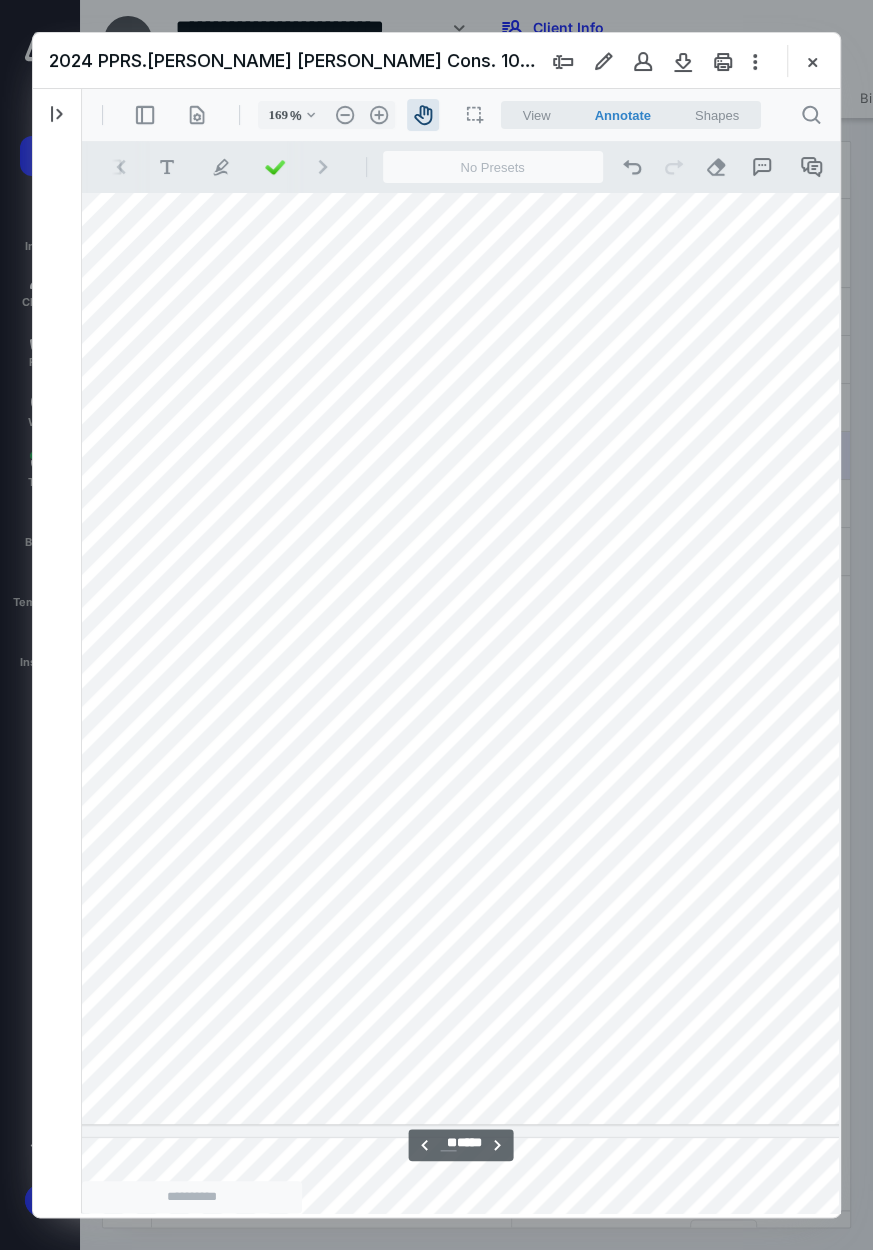 drag, startPoint x: 303, startPoint y: 835, endPoint x: 954, endPoint y: 900, distance: 654.23694 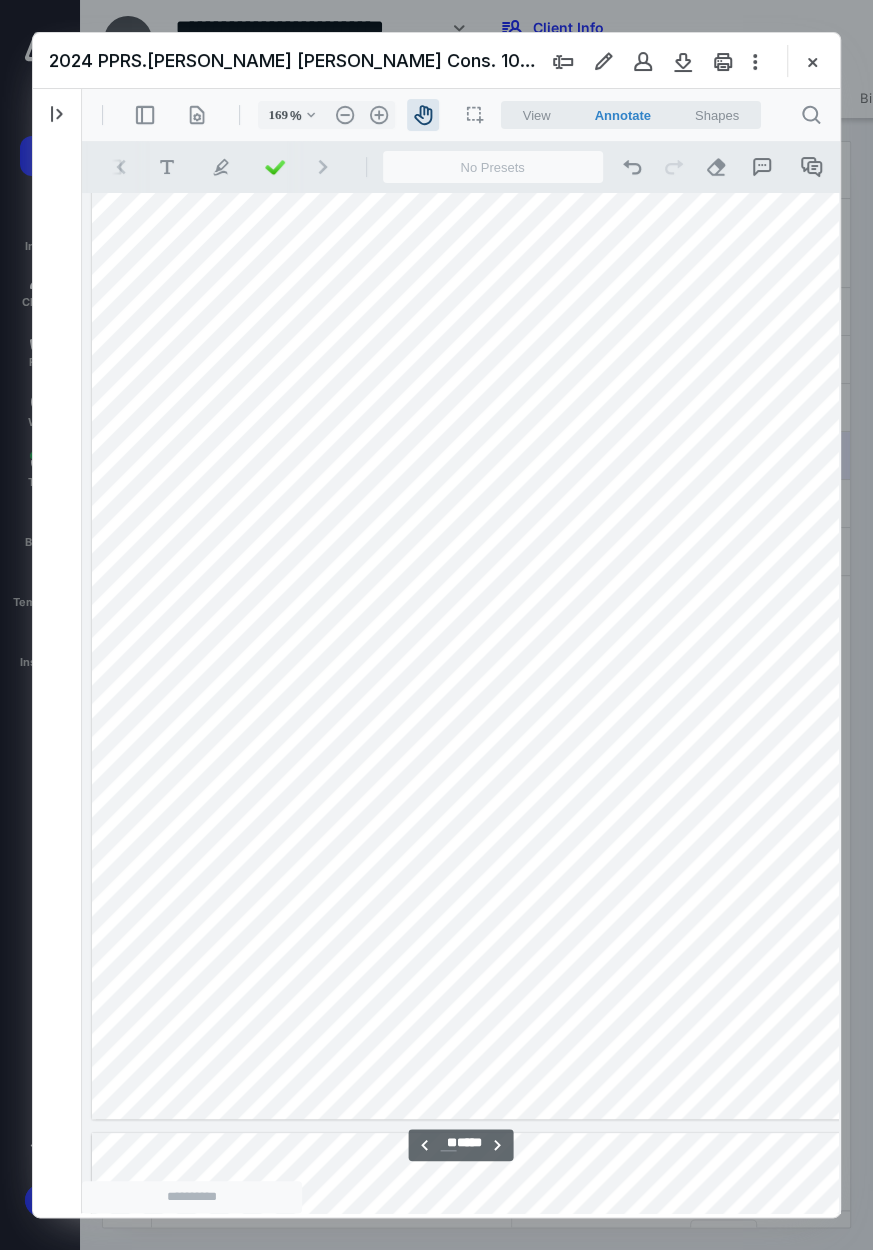 scroll, scrollTop: 54315, scrollLeft: 0, axis: vertical 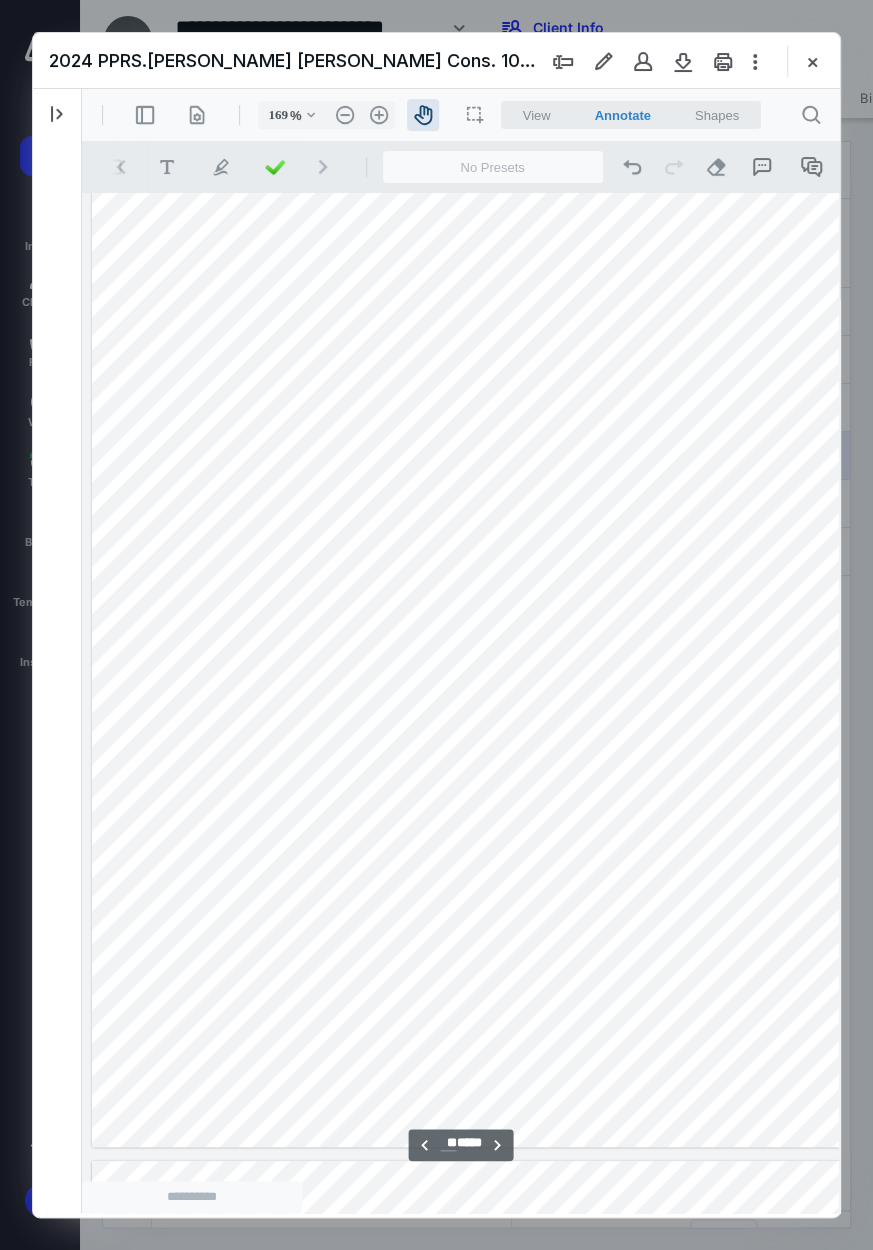 drag, startPoint x: 307, startPoint y: 779, endPoint x: 660, endPoint y: 802, distance: 353.7485 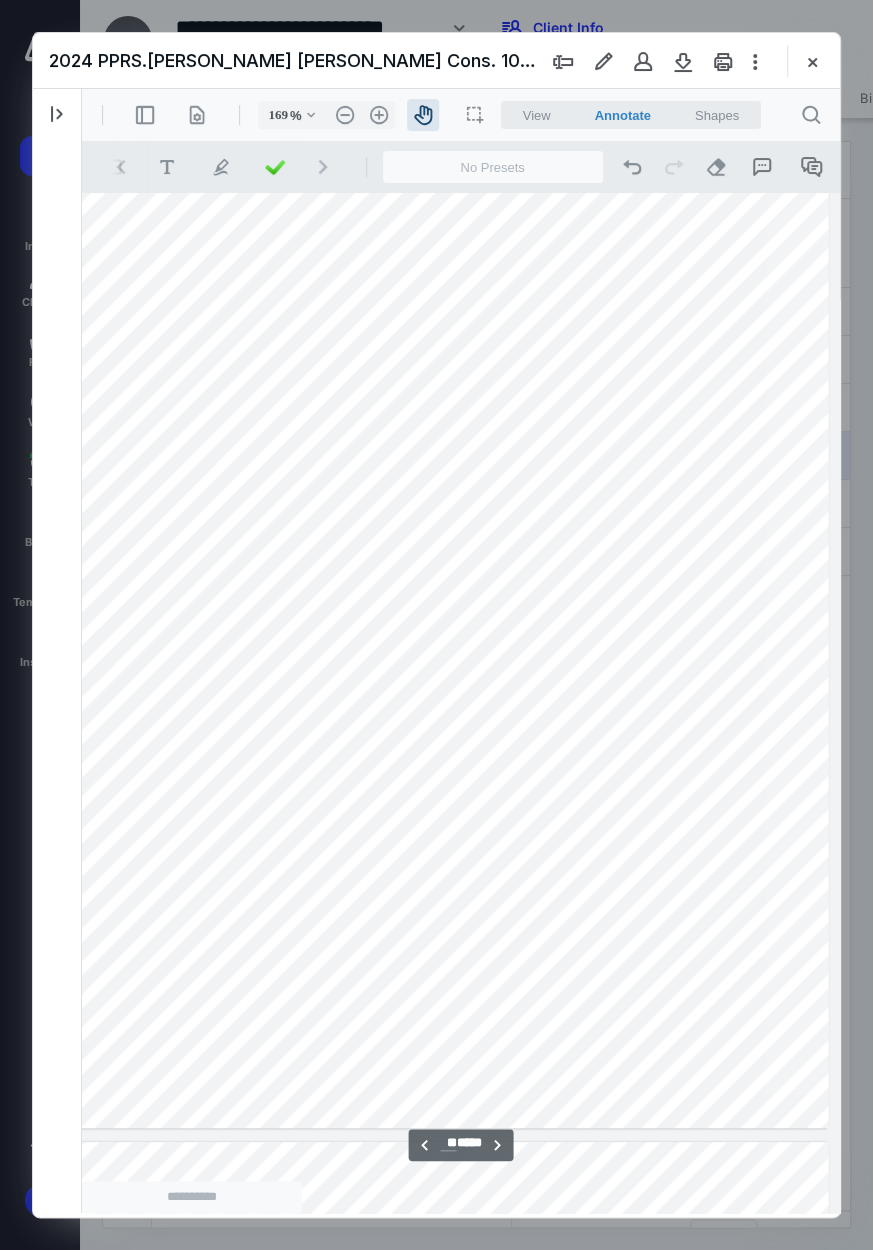 drag, startPoint x: 730, startPoint y: 752, endPoint x: 55, endPoint y: 731, distance: 675.3266 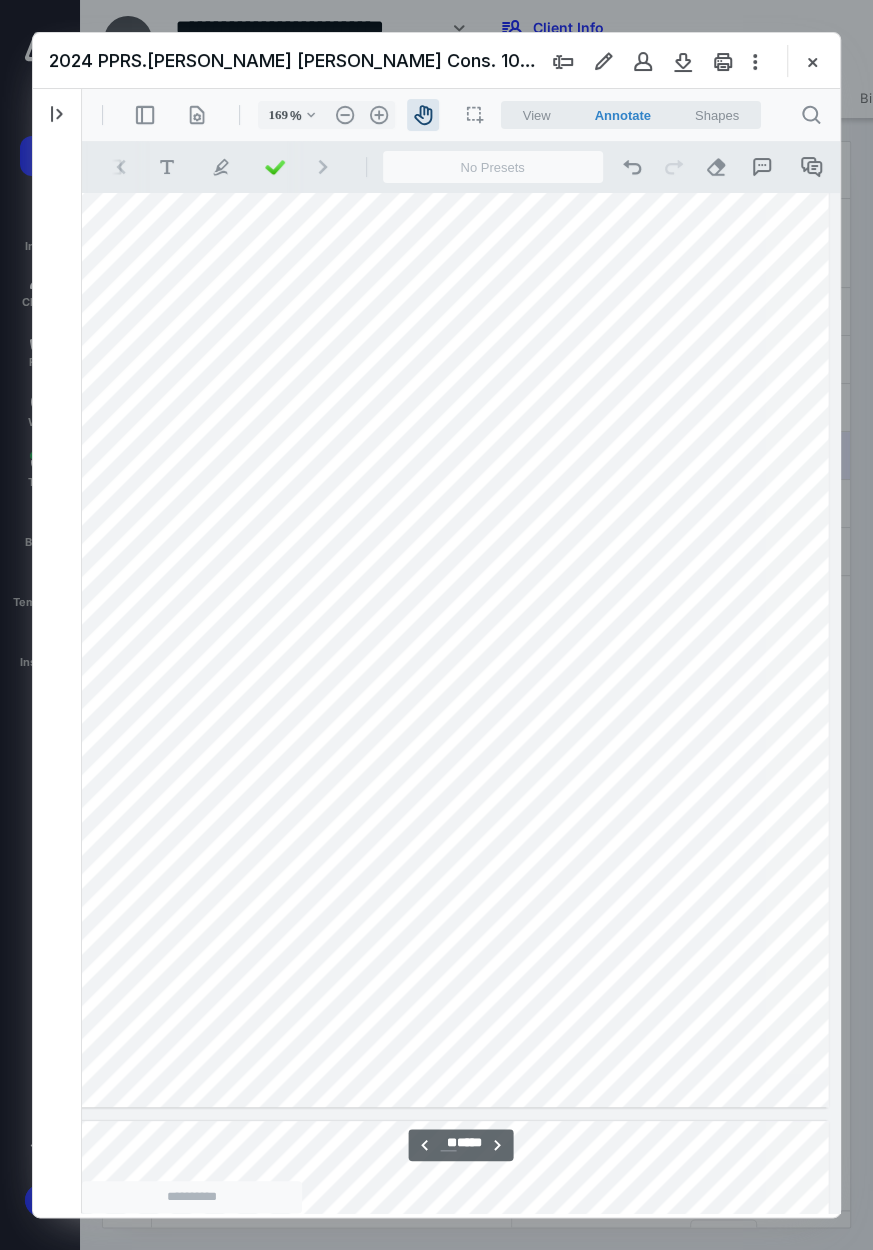 scroll, scrollTop: 54360, scrollLeft: 594, axis: both 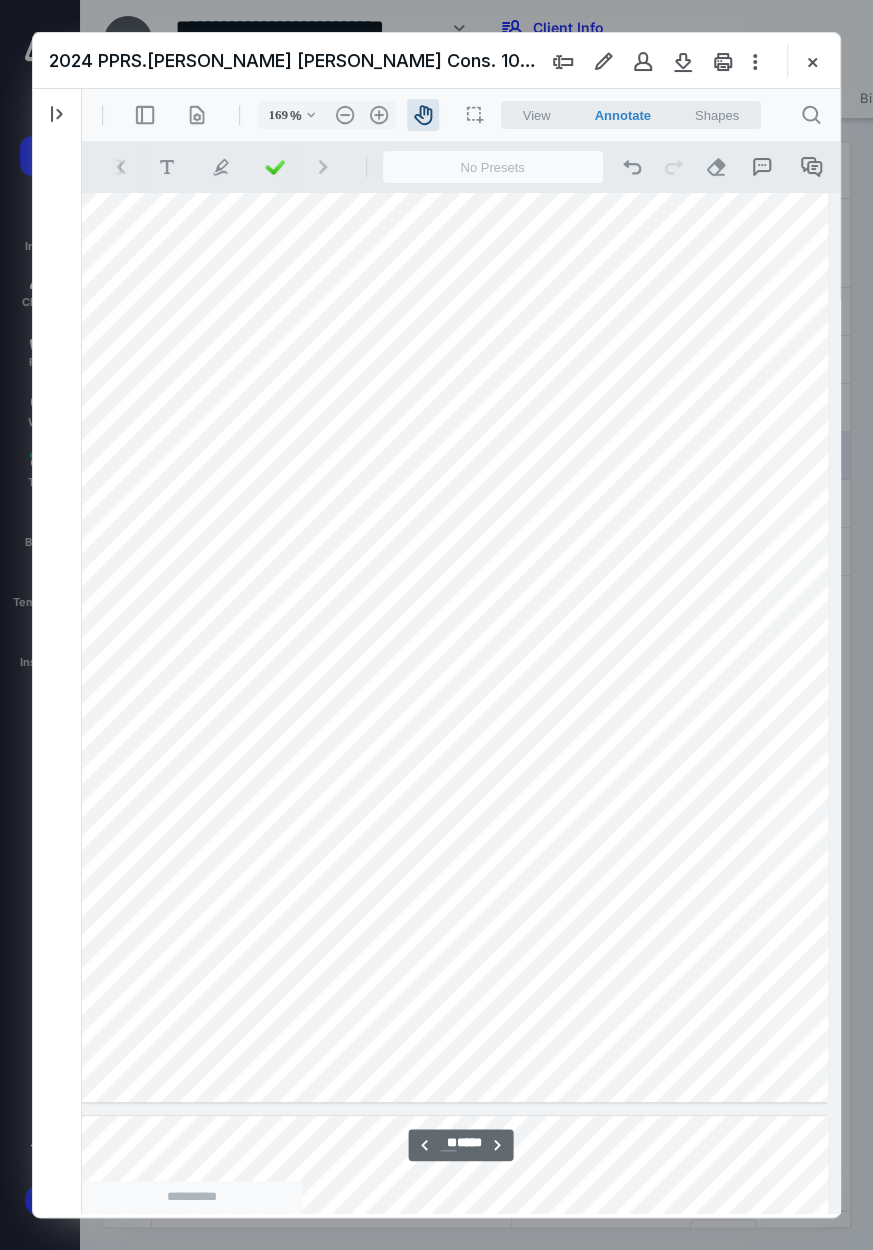 drag, startPoint x: 584, startPoint y: 730, endPoint x: 422, endPoint y: 704, distance: 164.07315 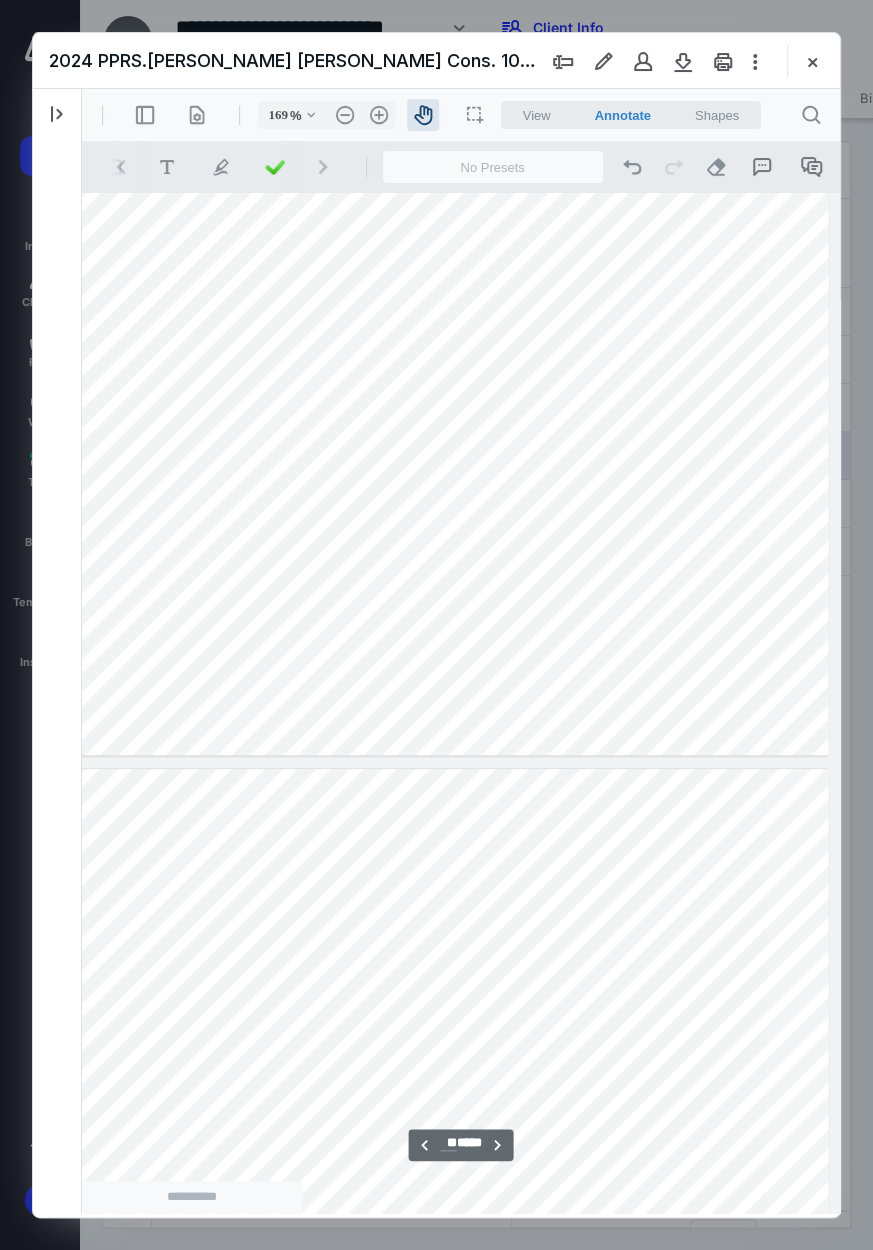 scroll, scrollTop: 48451, scrollLeft: 594, axis: both 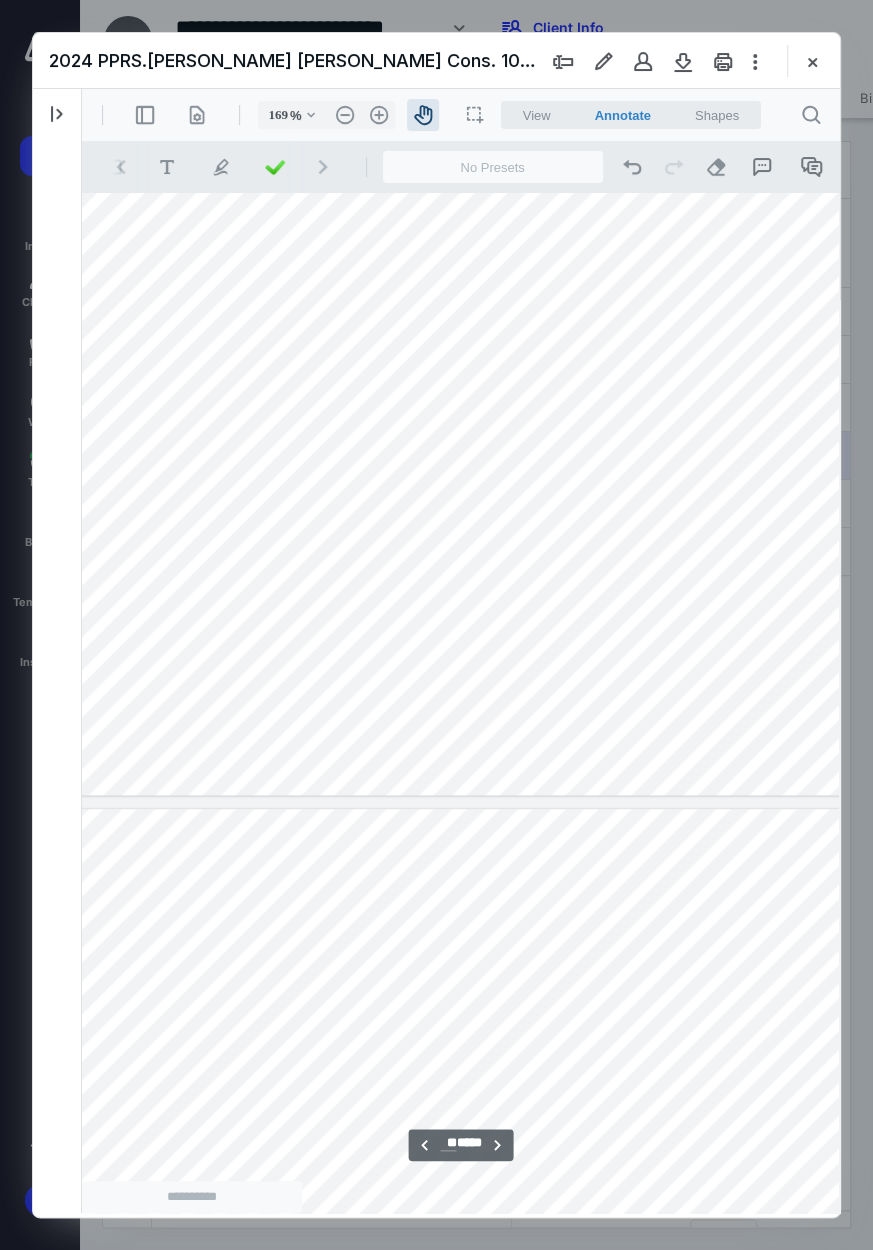 drag, startPoint x: 178, startPoint y: 716, endPoint x: 419, endPoint y: 738, distance: 242.00206 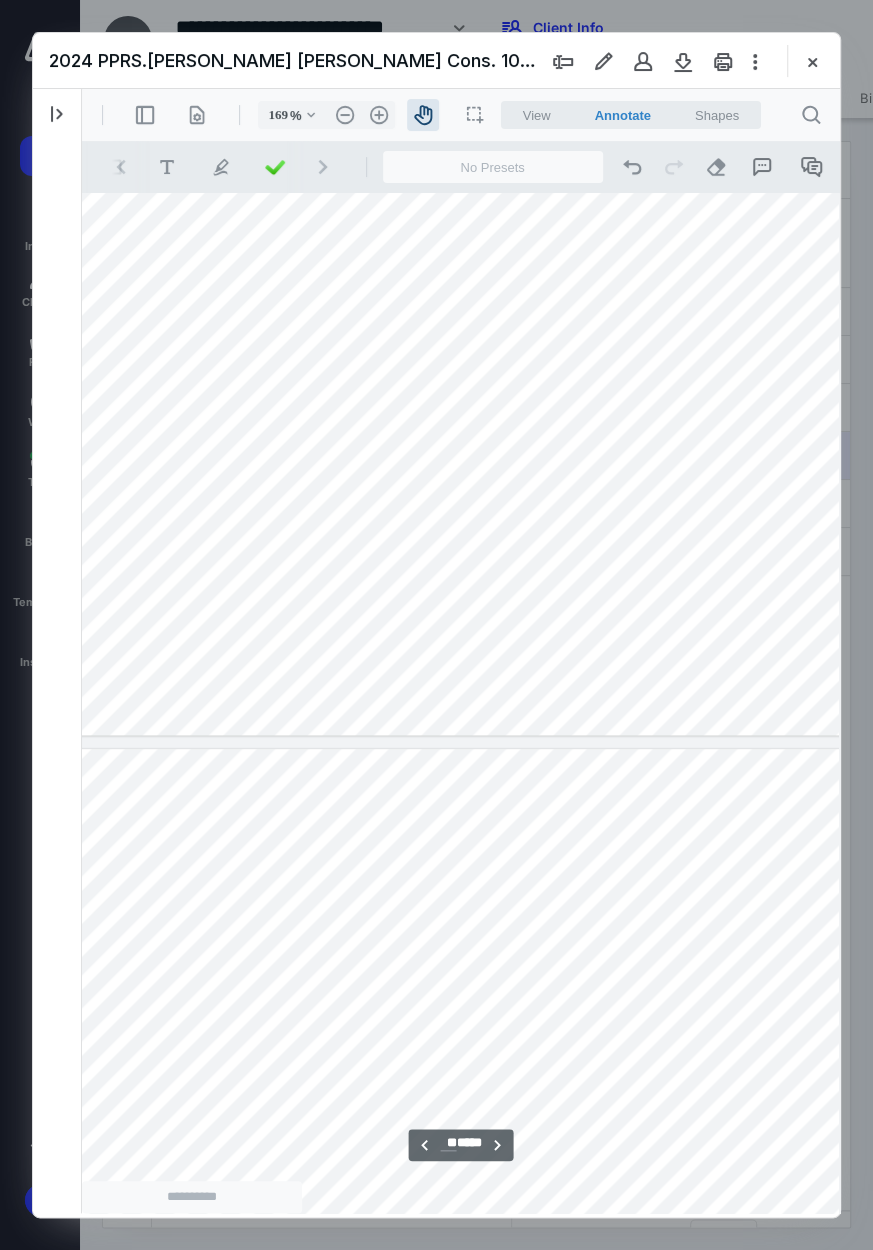 scroll, scrollTop: 48488, scrollLeft: 357, axis: both 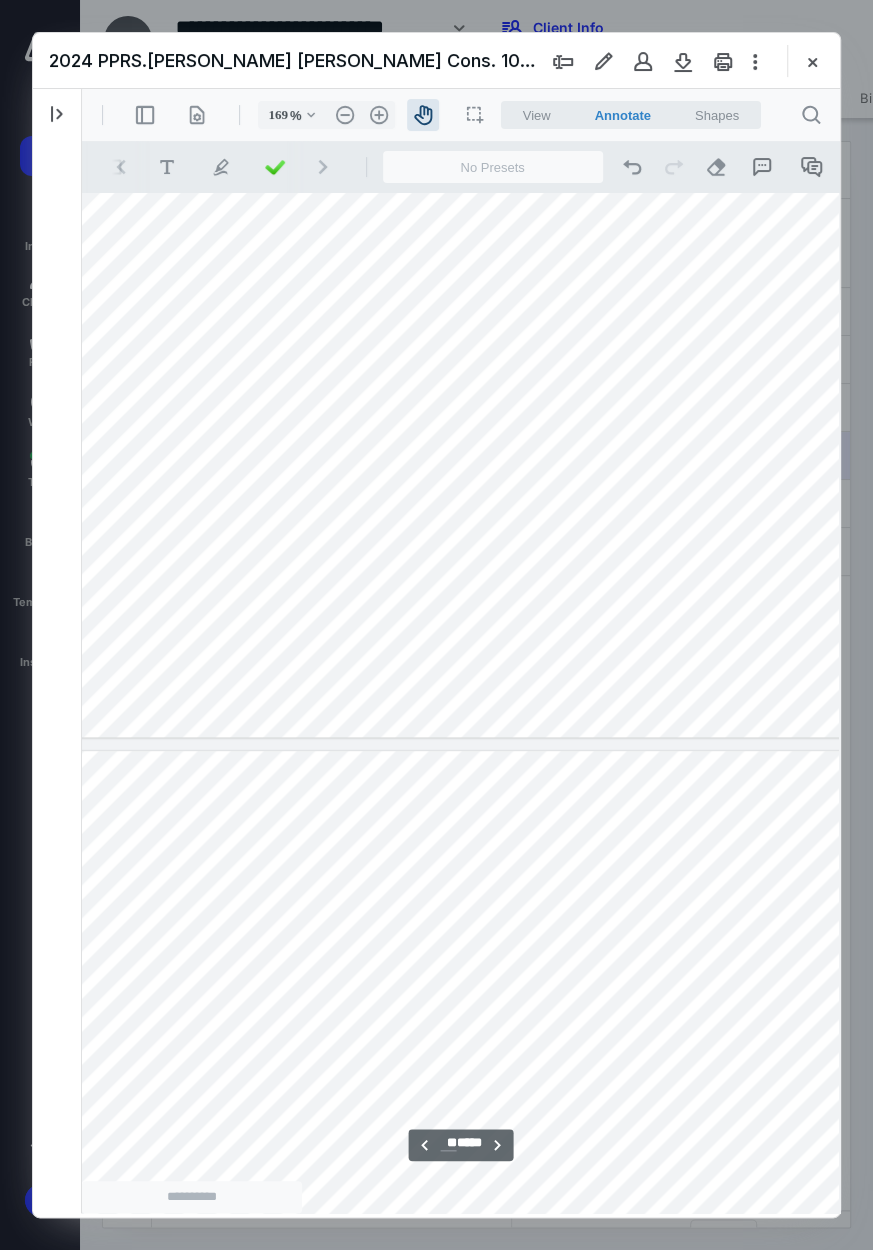 drag, startPoint x: 282, startPoint y: 736, endPoint x: 225, endPoint y: 677, distance: 82.036575 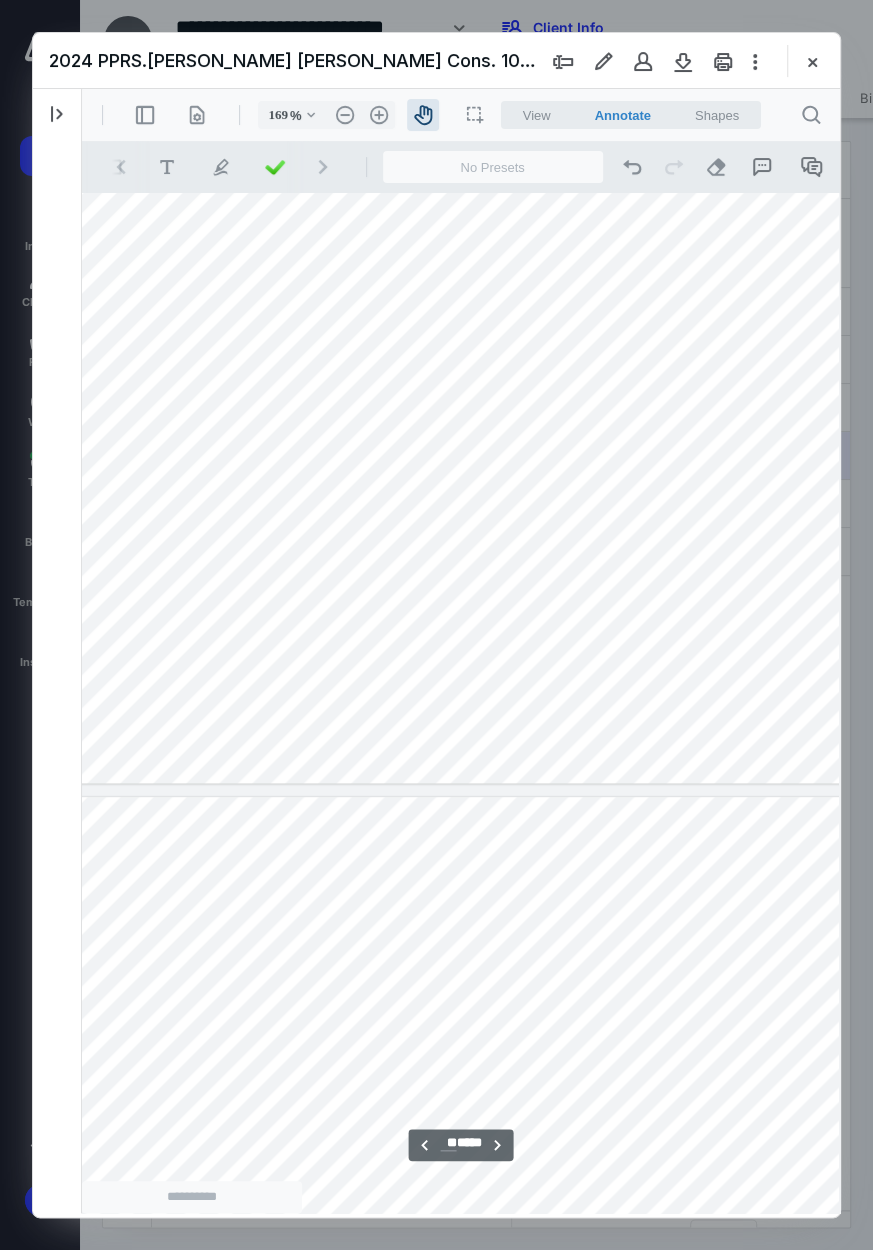 scroll, scrollTop: 48440, scrollLeft: 259, axis: both 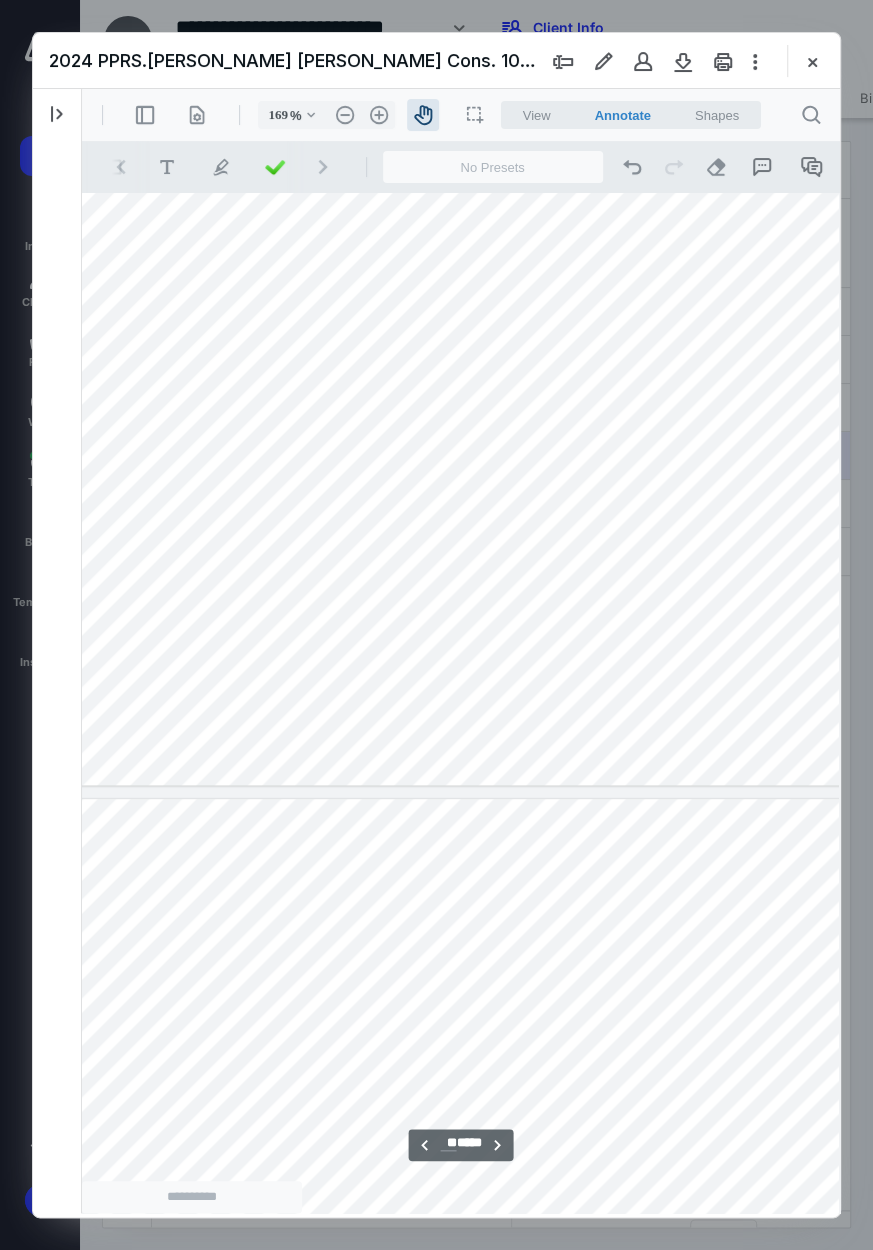 drag, startPoint x: 725, startPoint y: 699, endPoint x: 612, endPoint y: 925, distance: 252.67567 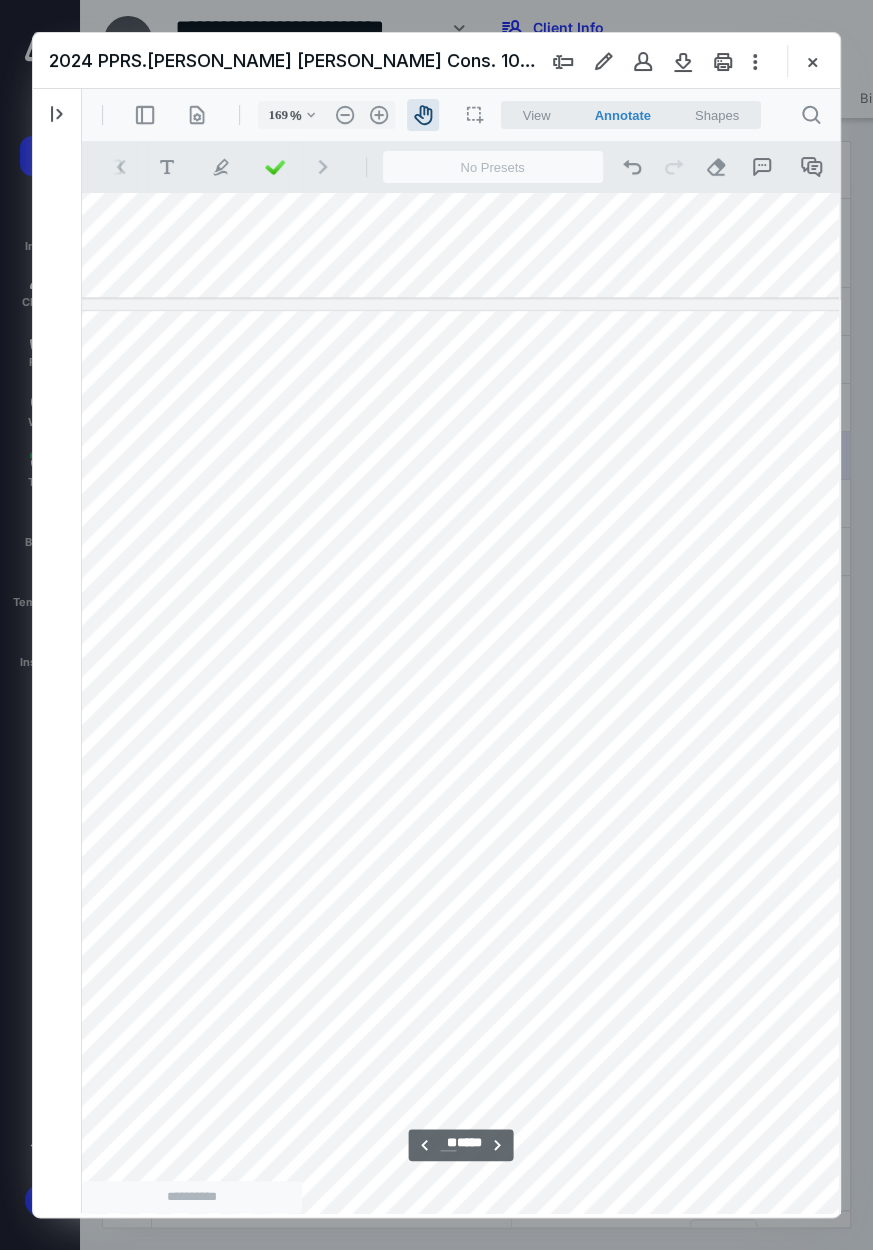 drag, startPoint x: 553, startPoint y: 794, endPoint x: 316, endPoint y: 441, distance: 425.17996 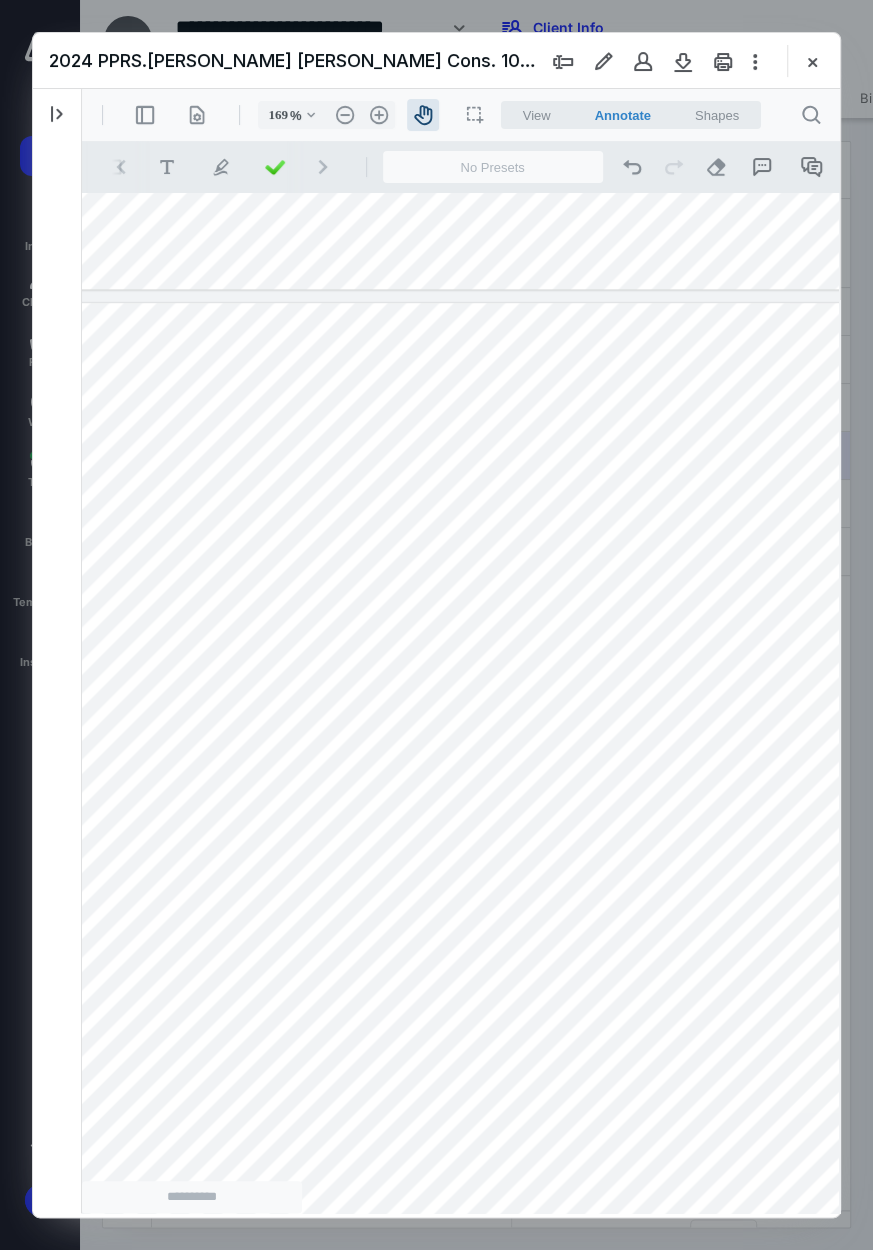 click at bounding box center (190, 814) 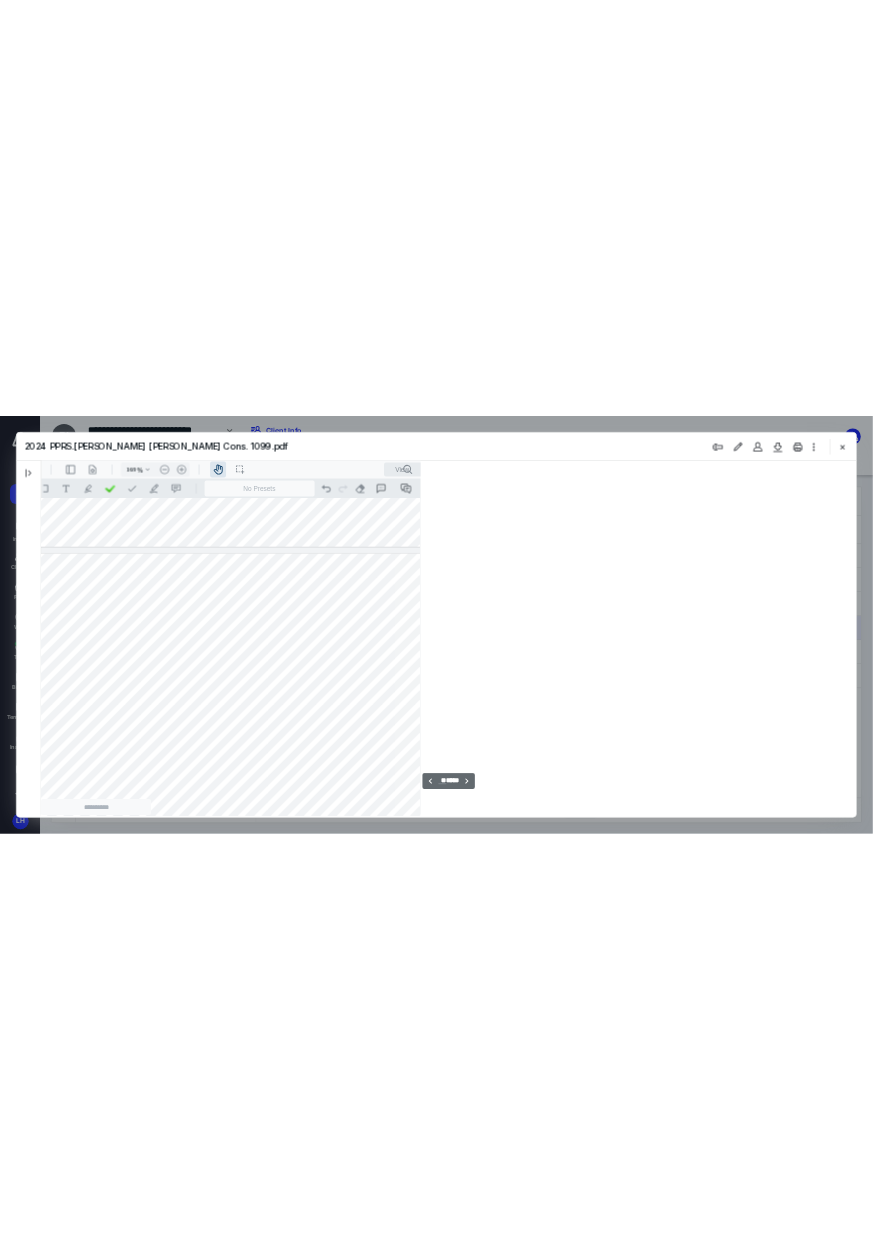 scroll, scrollTop: 0, scrollLeft: 0, axis: both 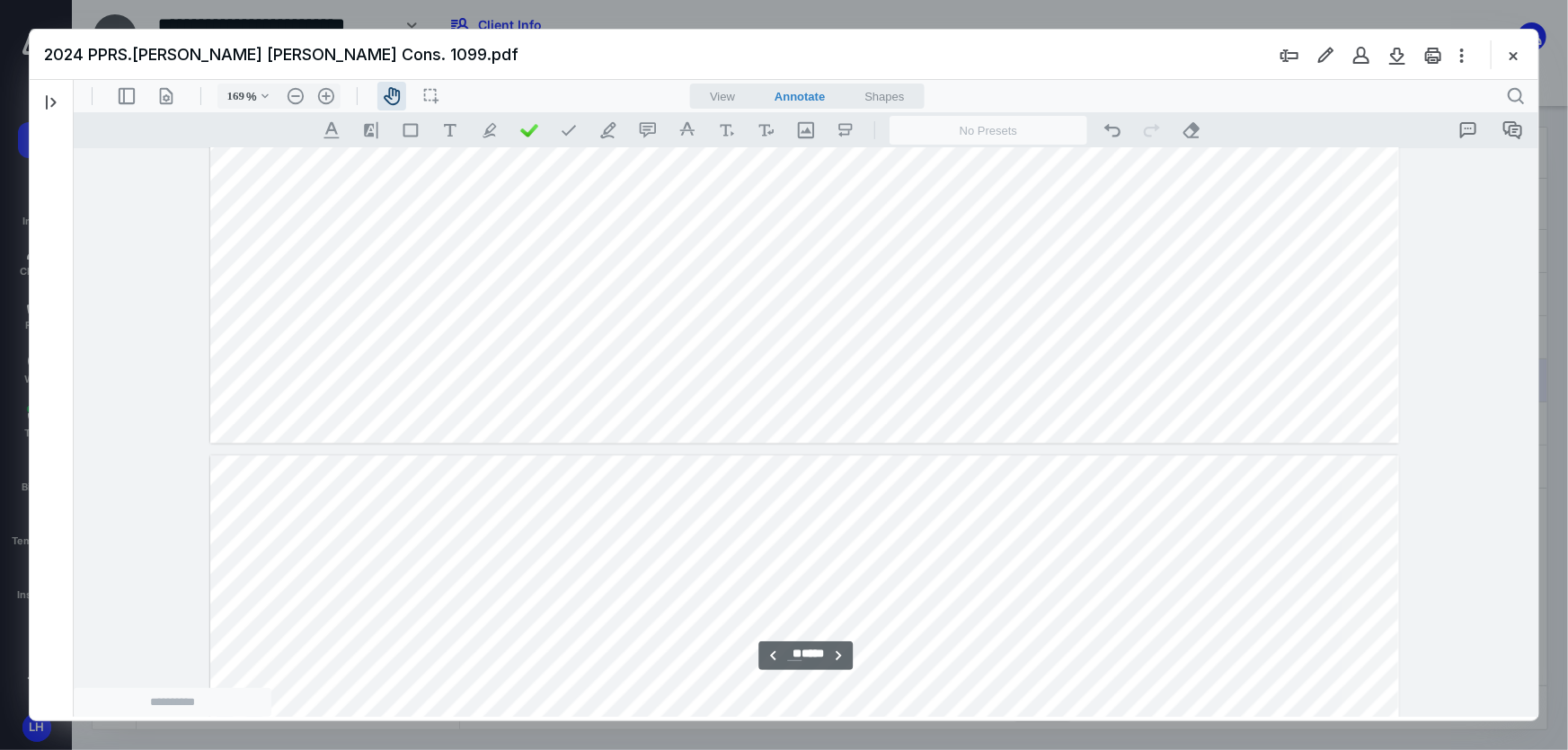 type on "**" 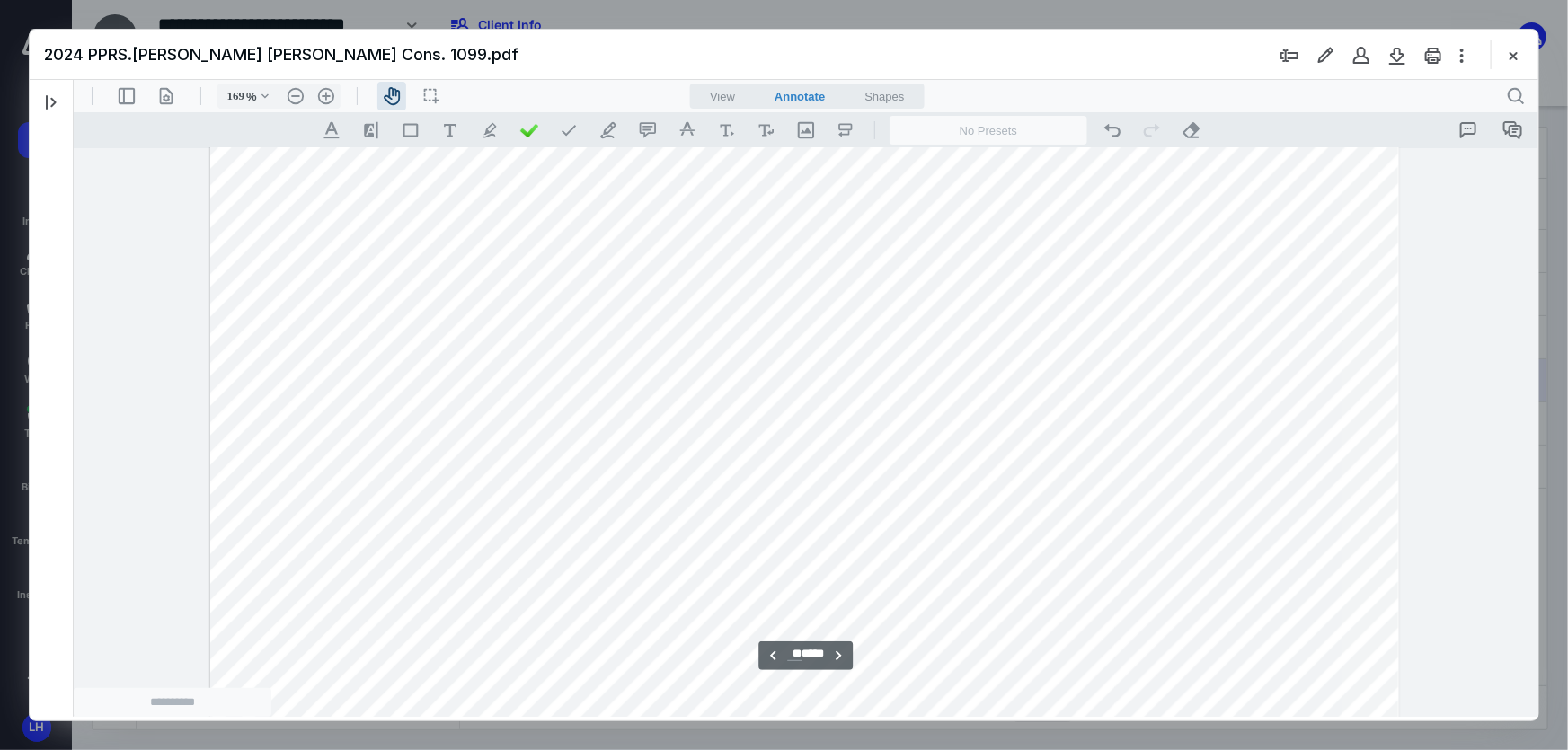 scroll, scrollTop: 40362, scrollLeft: 0, axis: vertical 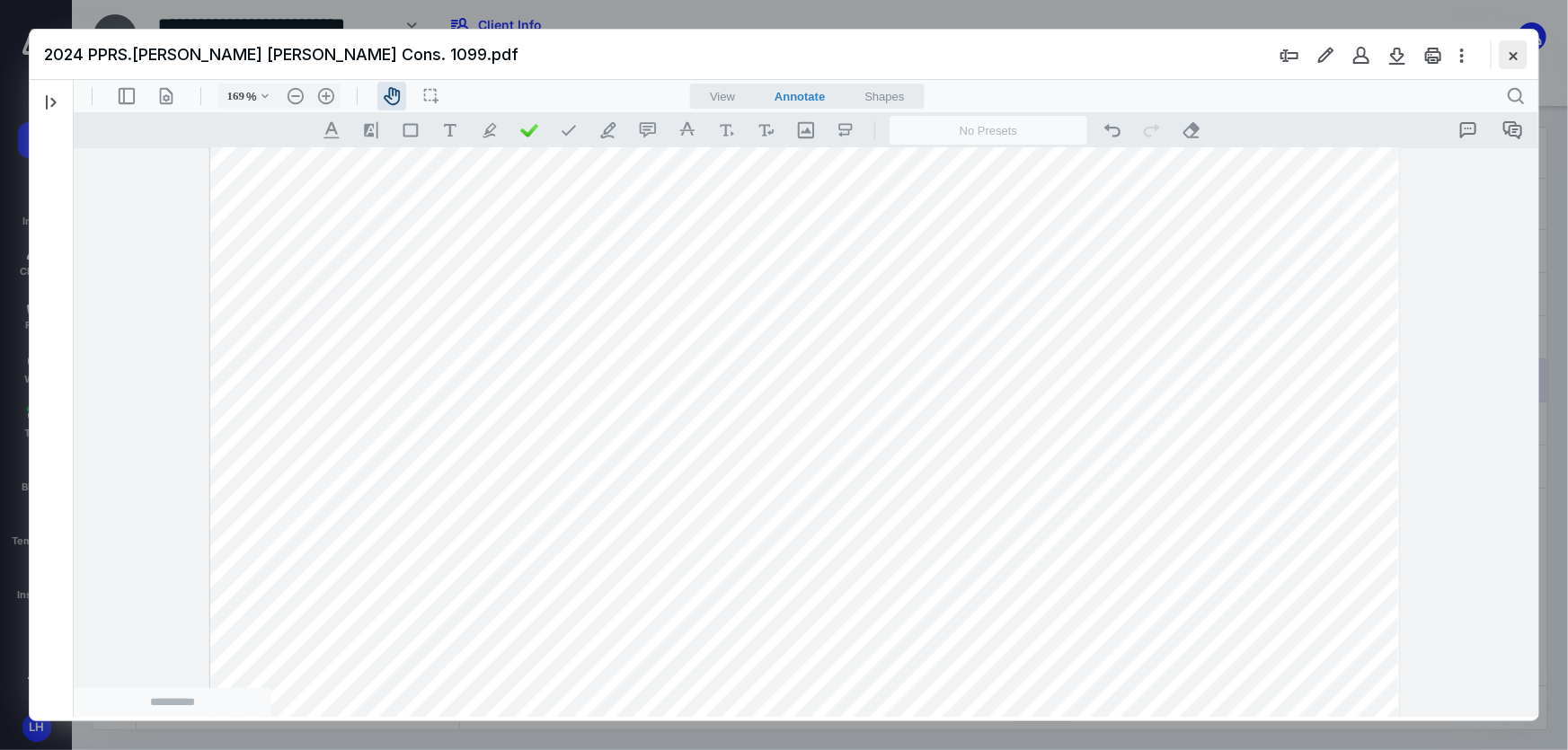 click at bounding box center (1513, 55) 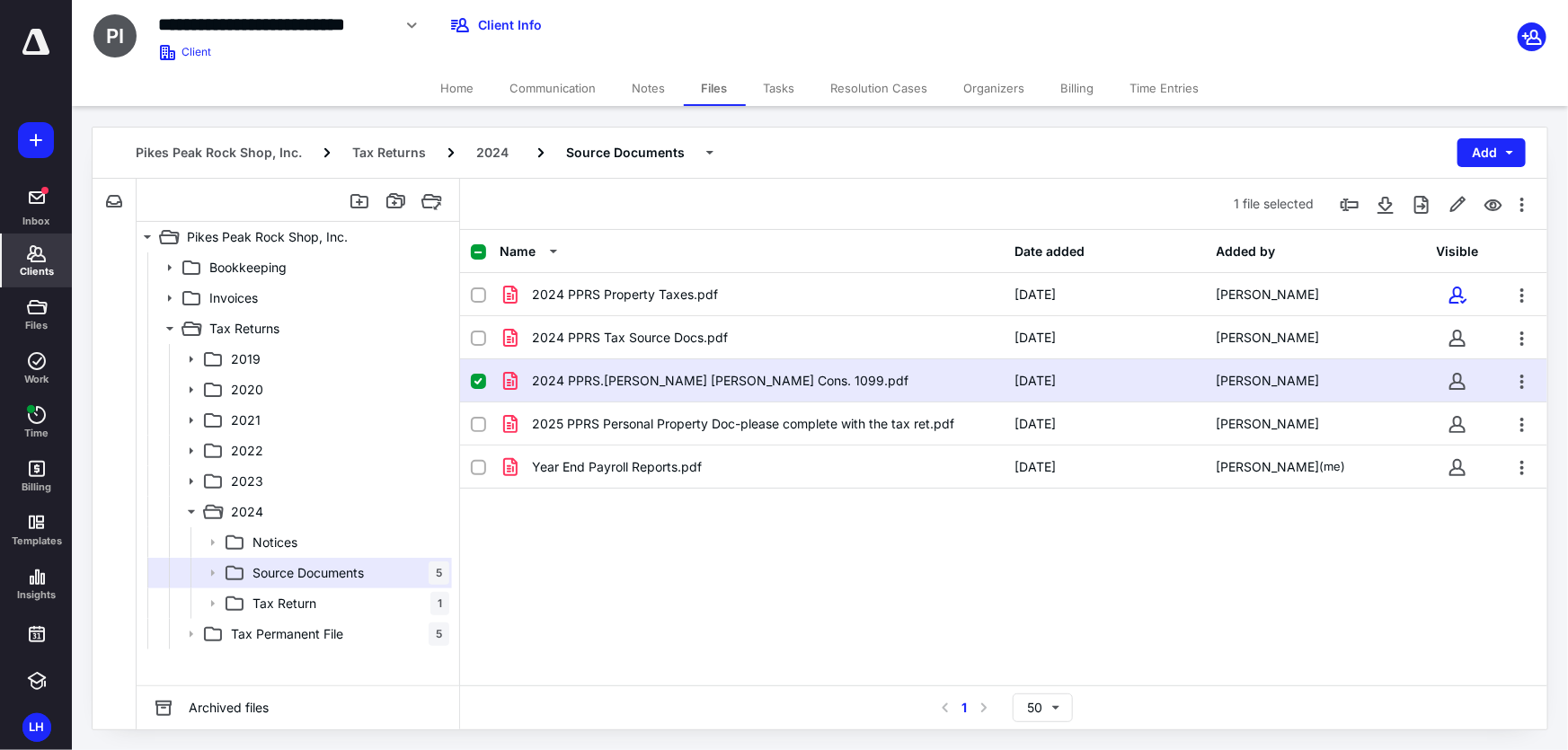 click 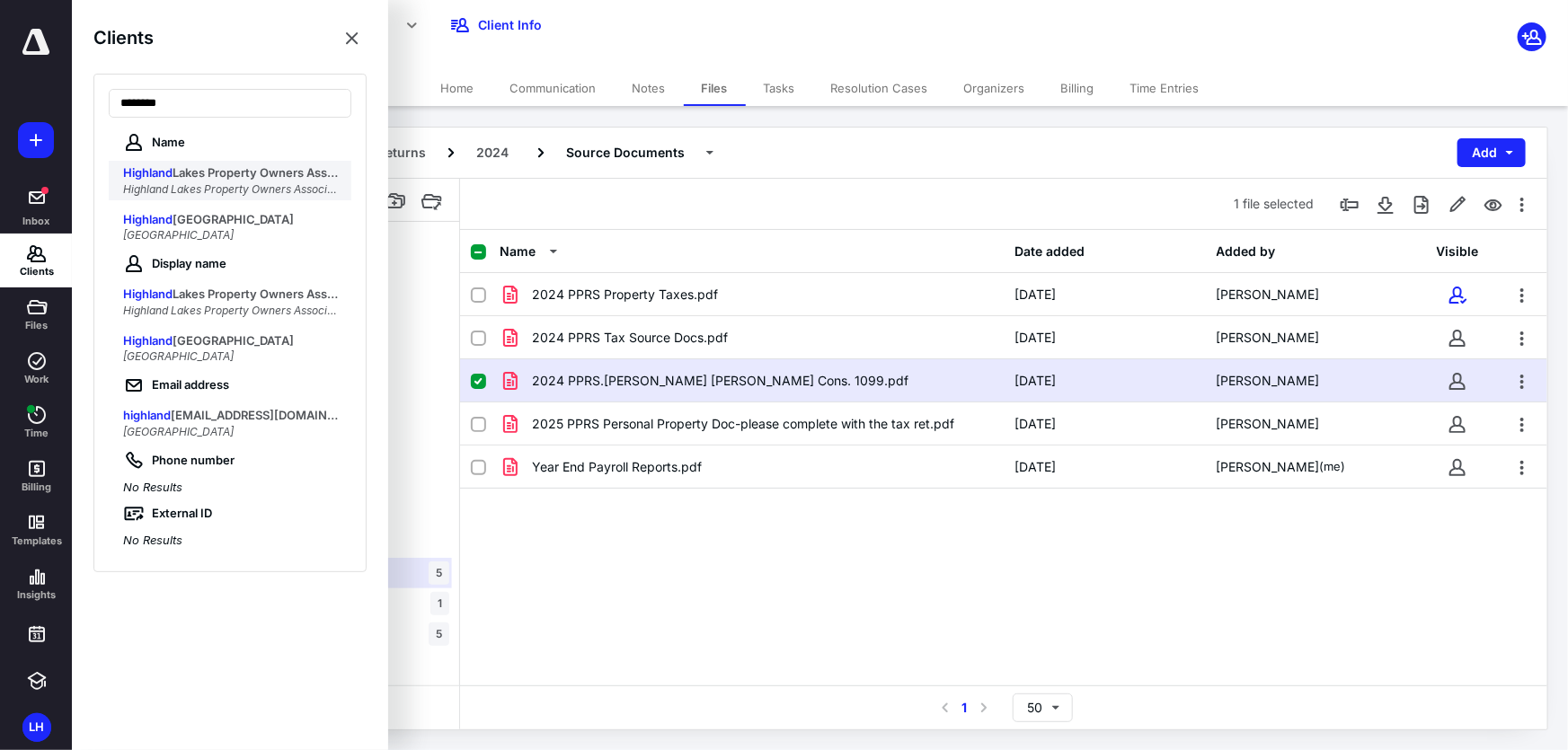 type on "********" 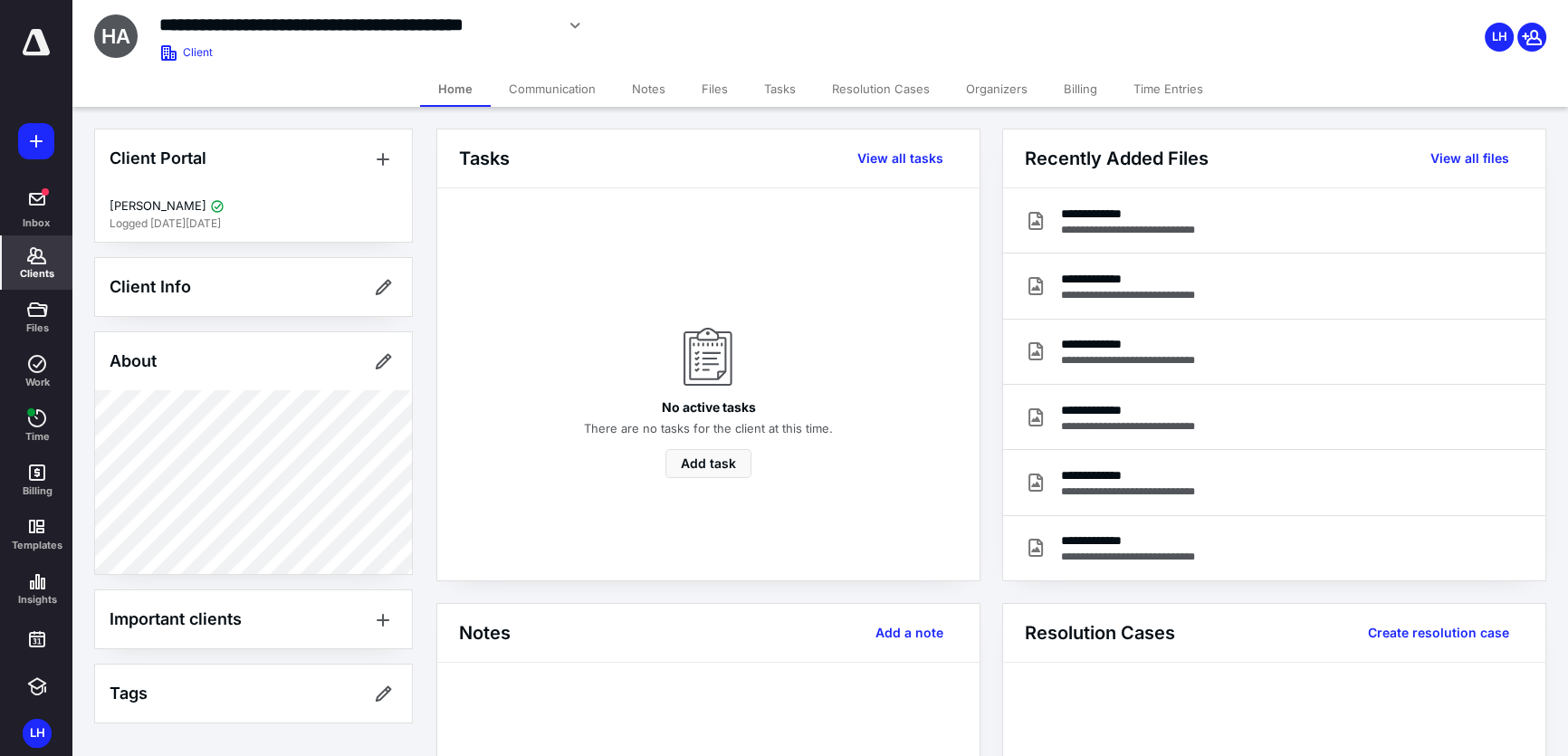 click on "Files" at bounding box center (714, 89) 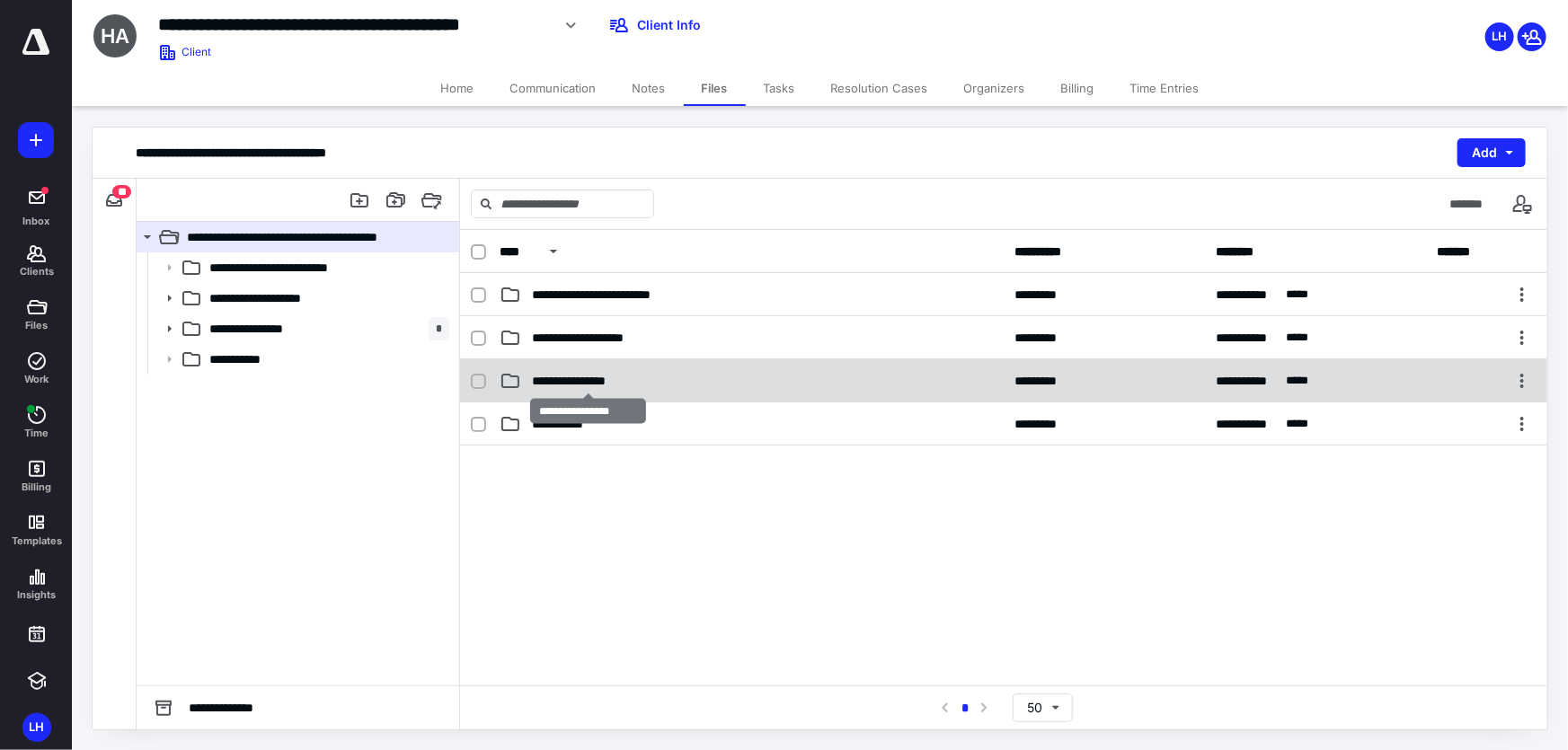 click on "**********" at bounding box center (589, 381) 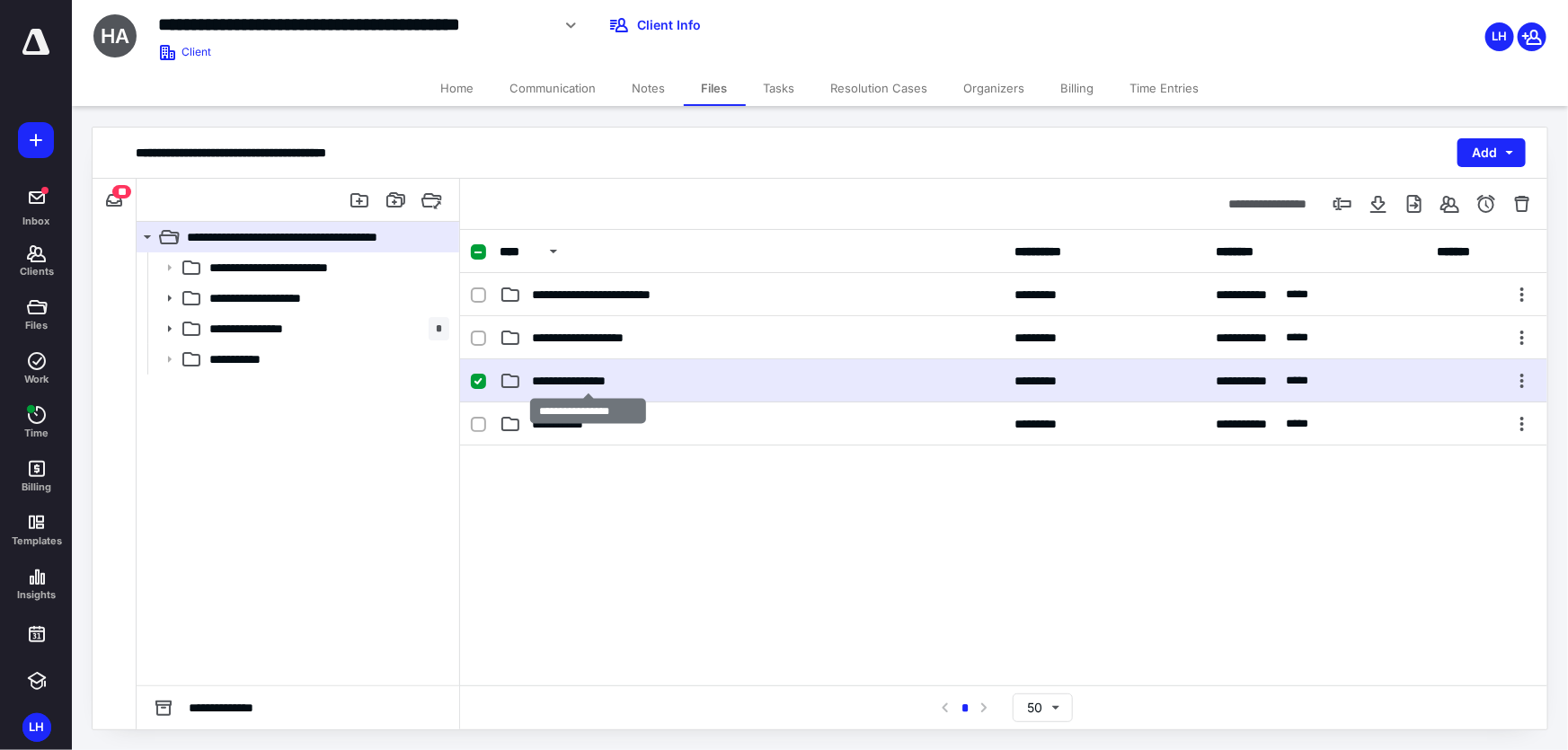 click on "**********" at bounding box center (589, 381) 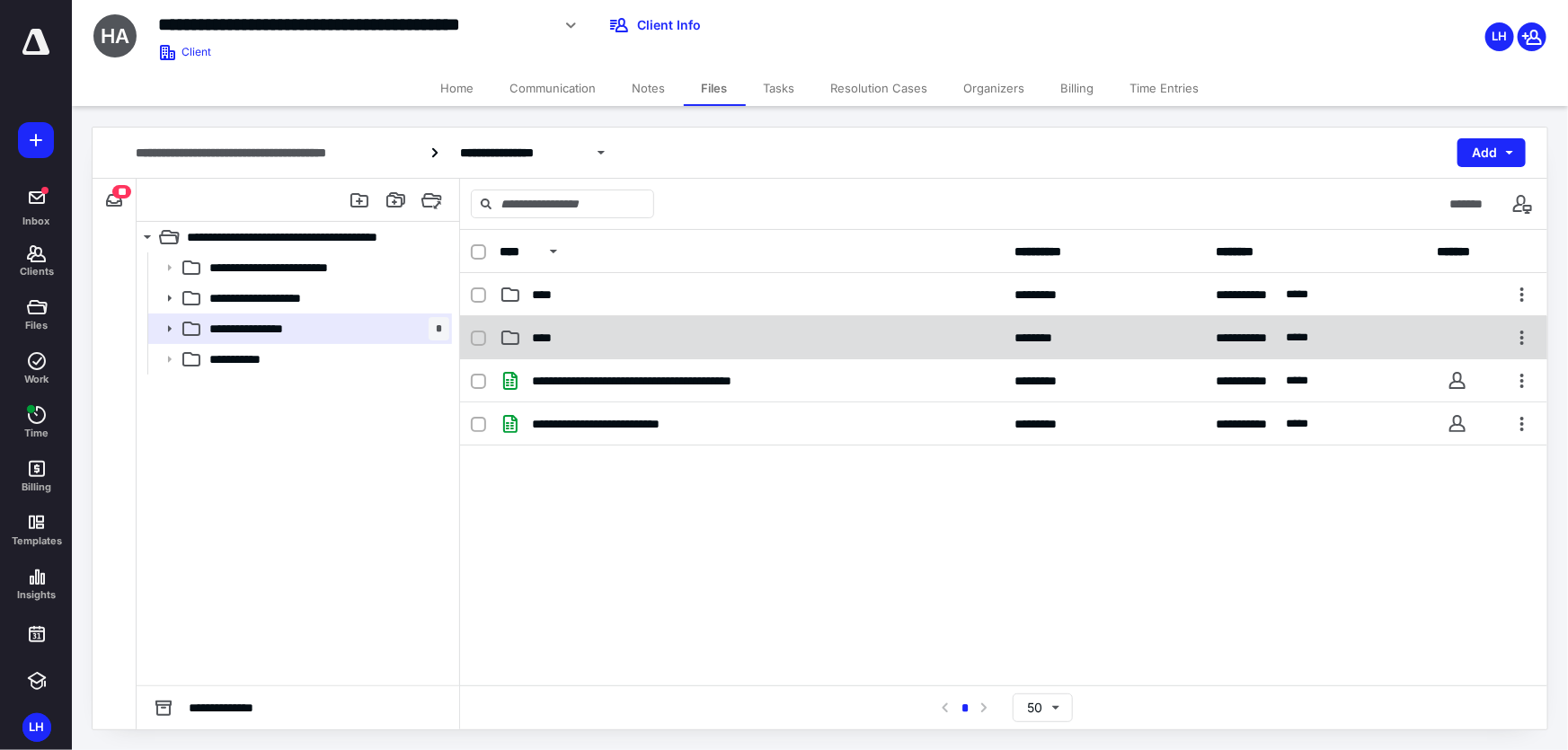 click on "****" at bounding box center (751, 338) 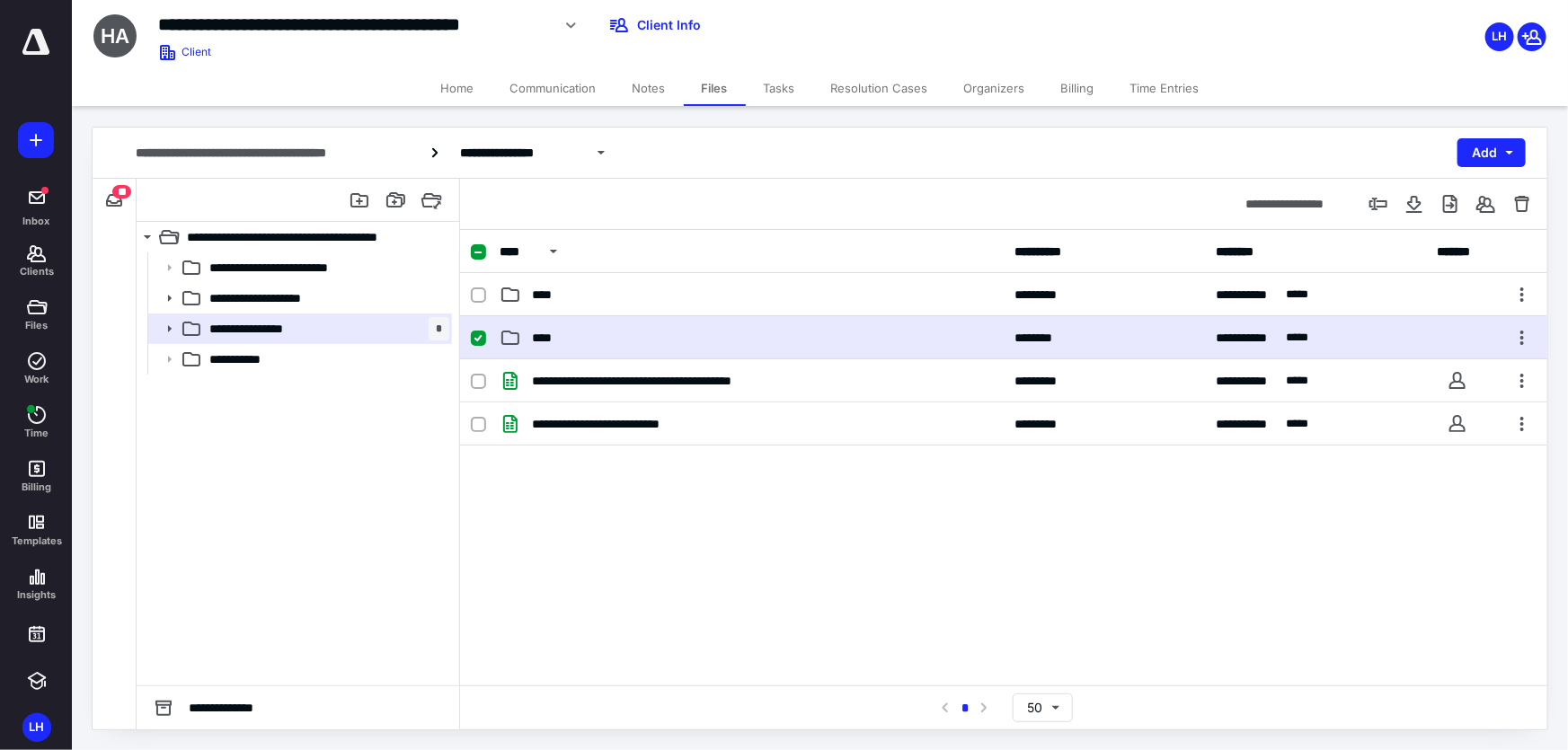 click on "****" at bounding box center (751, 338) 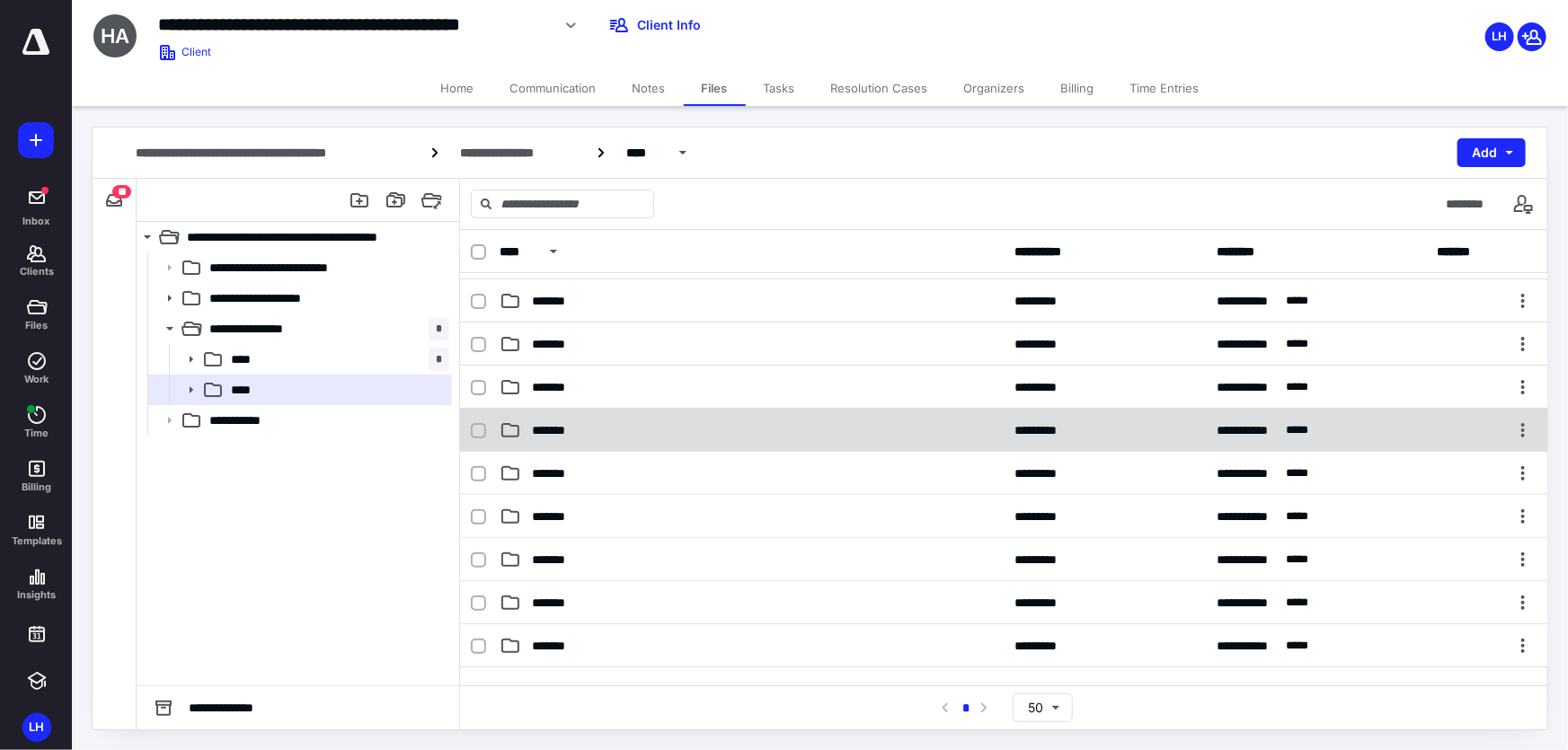 scroll, scrollTop: 163, scrollLeft: 0, axis: vertical 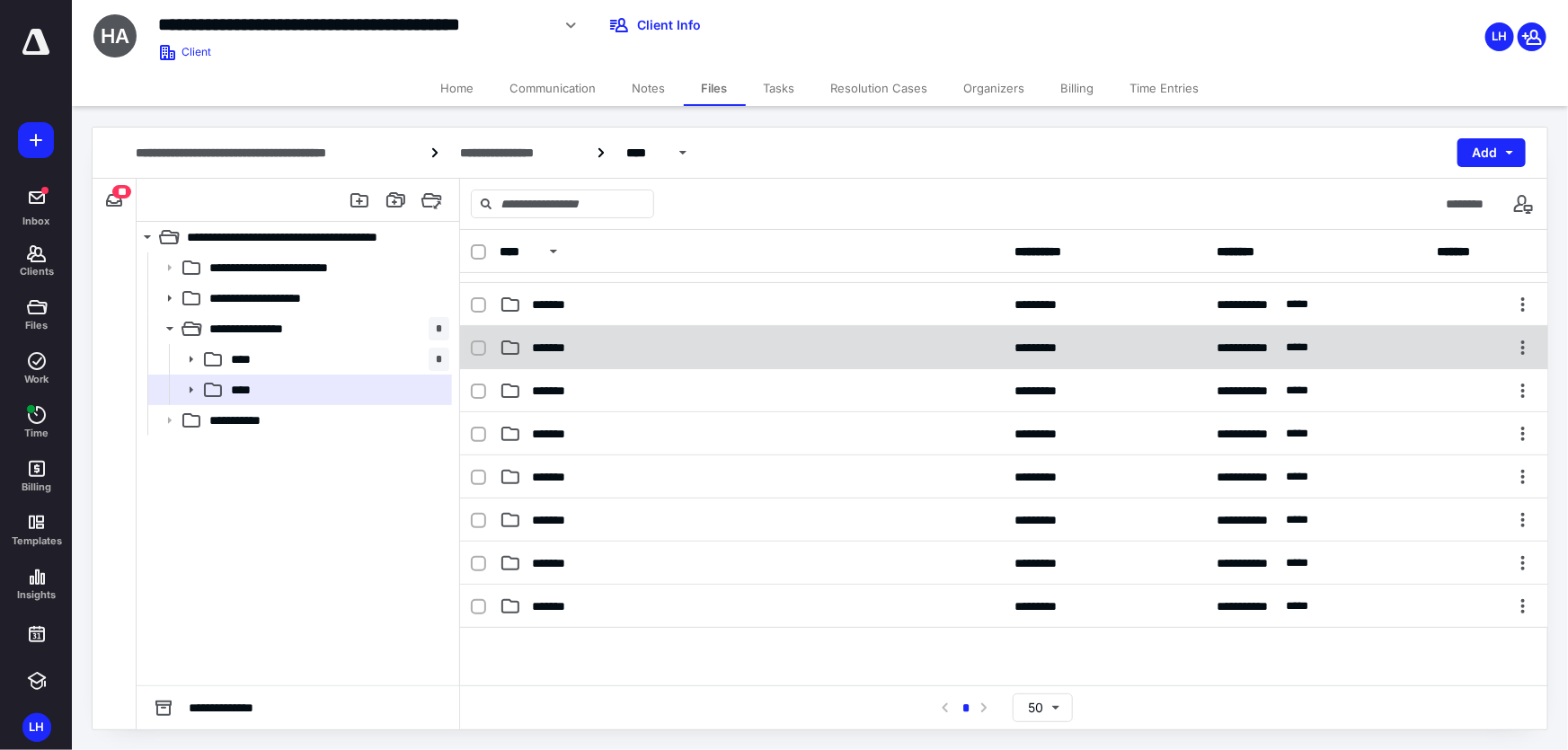 click on "*******" at bounding box center [751, 348] 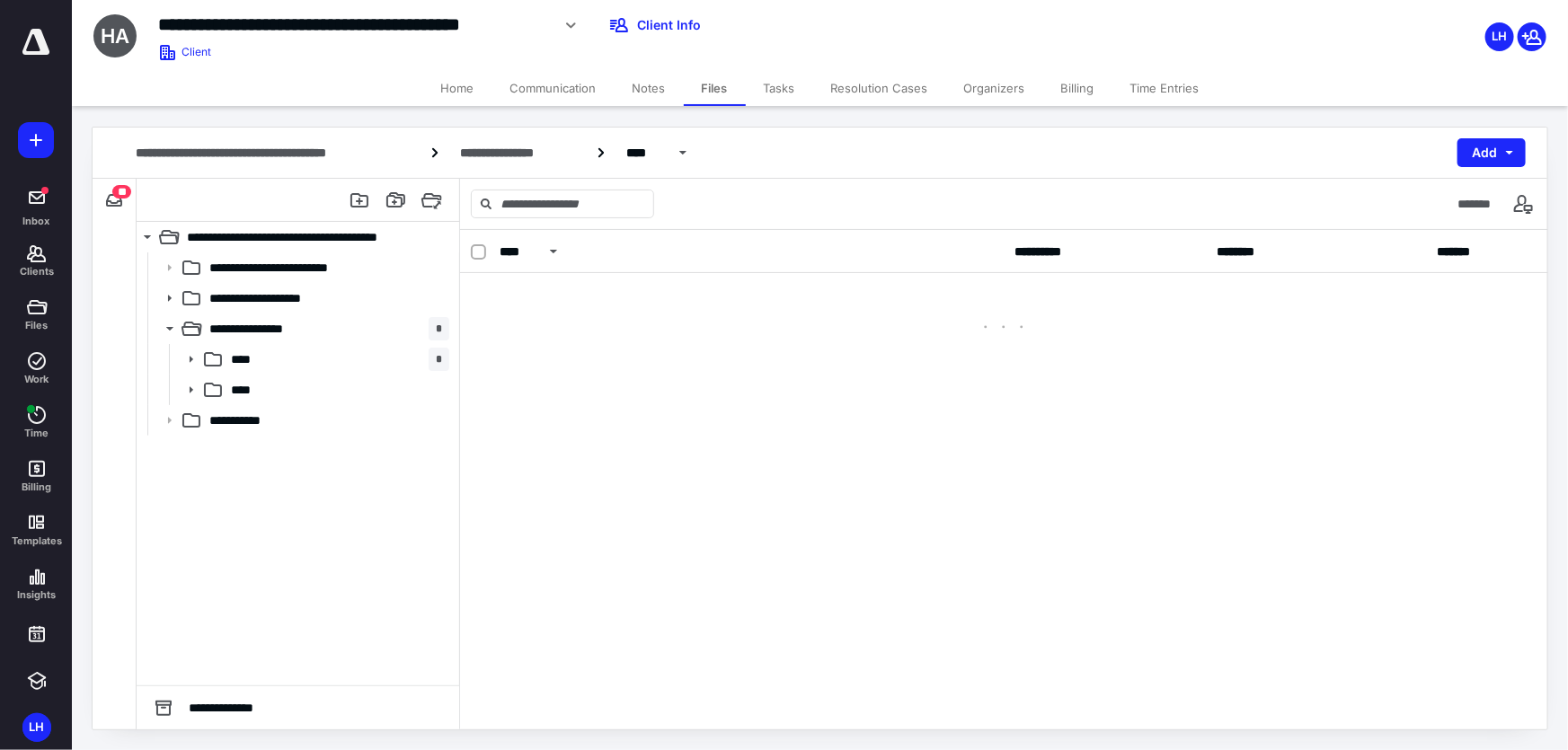 scroll, scrollTop: 0, scrollLeft: 0, axis: both 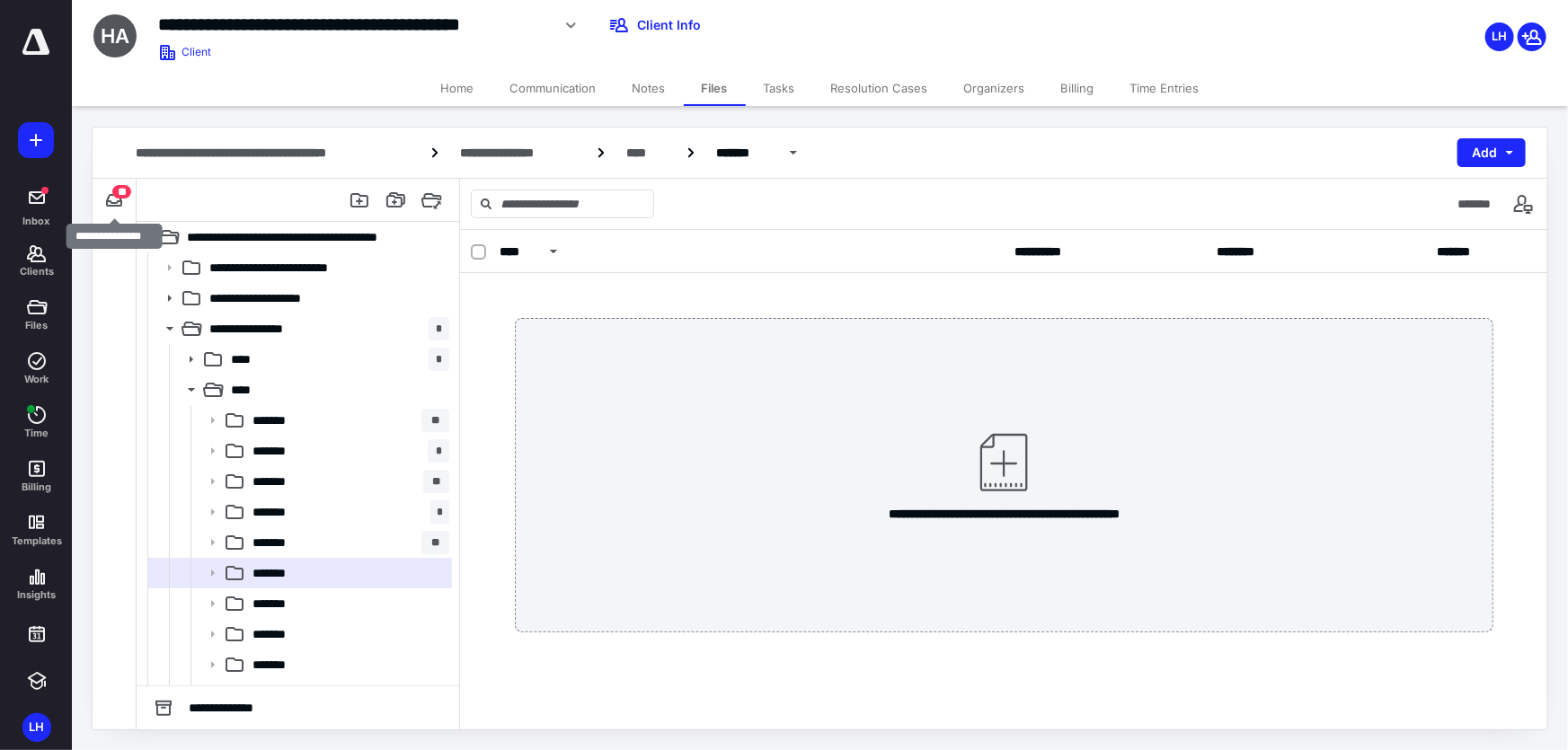 click on "**" at bounding box center [121, 191] 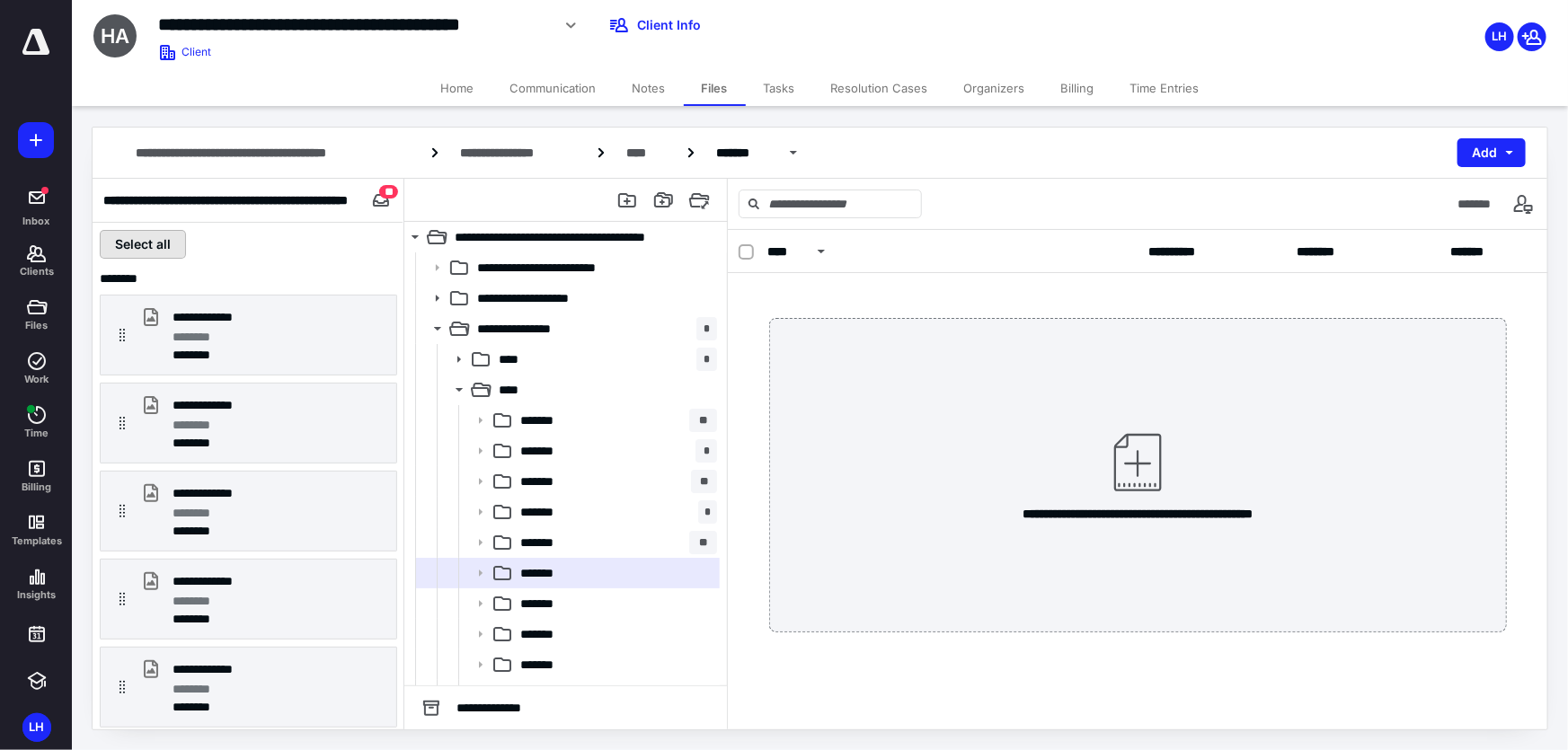 click on "Select all" at bounding box center (143, 244) 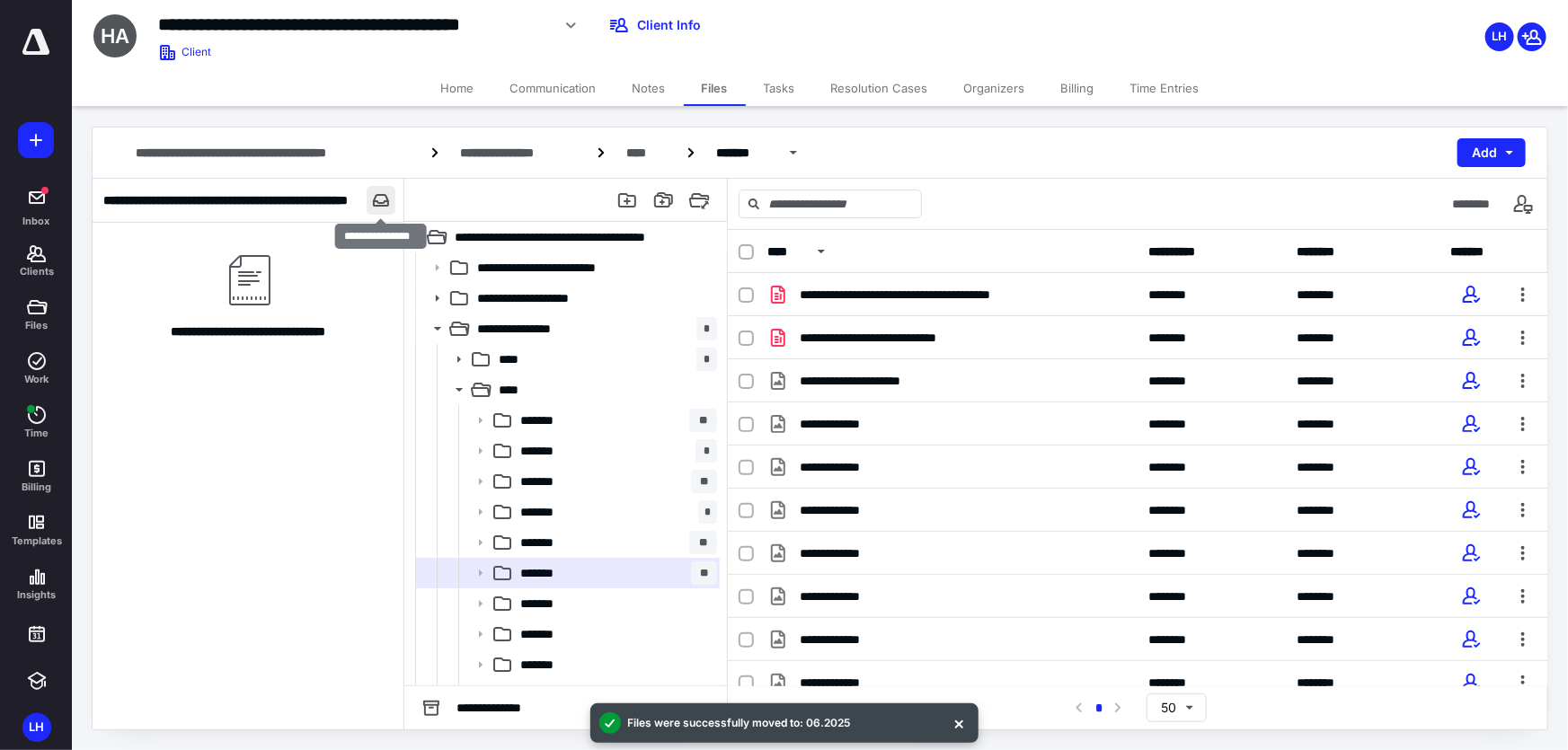 click at bounding box center [381, 200] 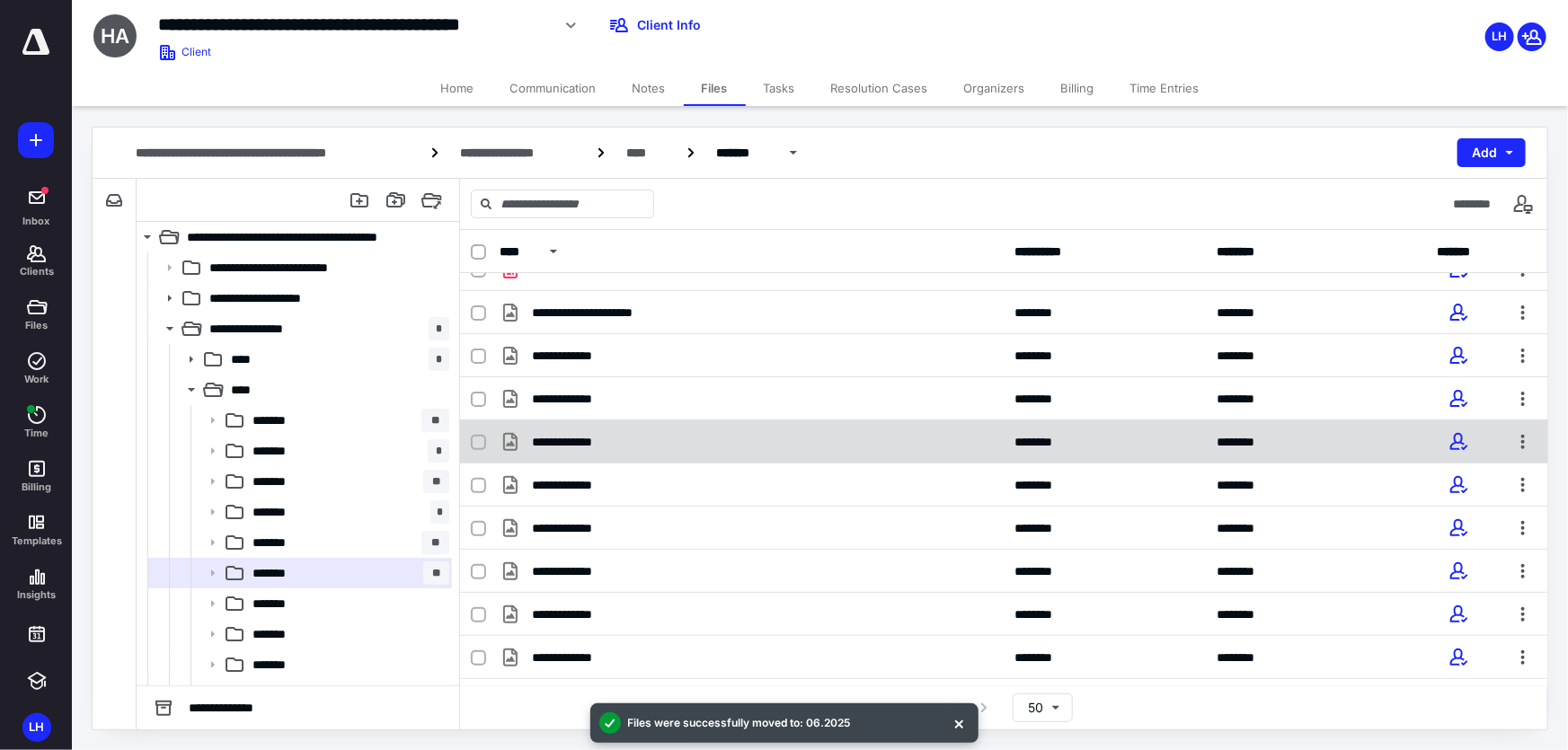 scroll, scrollTop: 0, scrollLeft: 0, axis: both 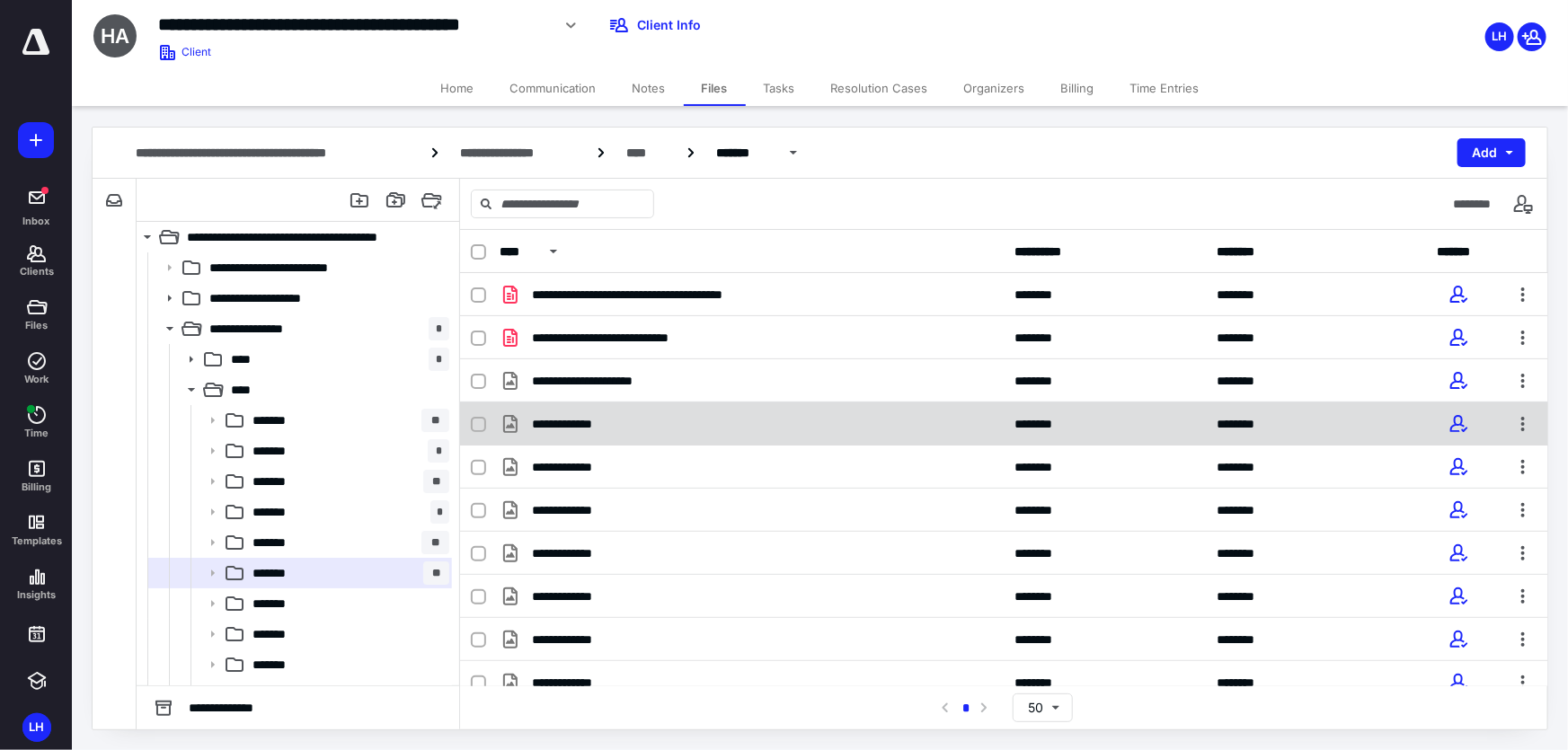 click on "**********" at bounding box center (751, 424) 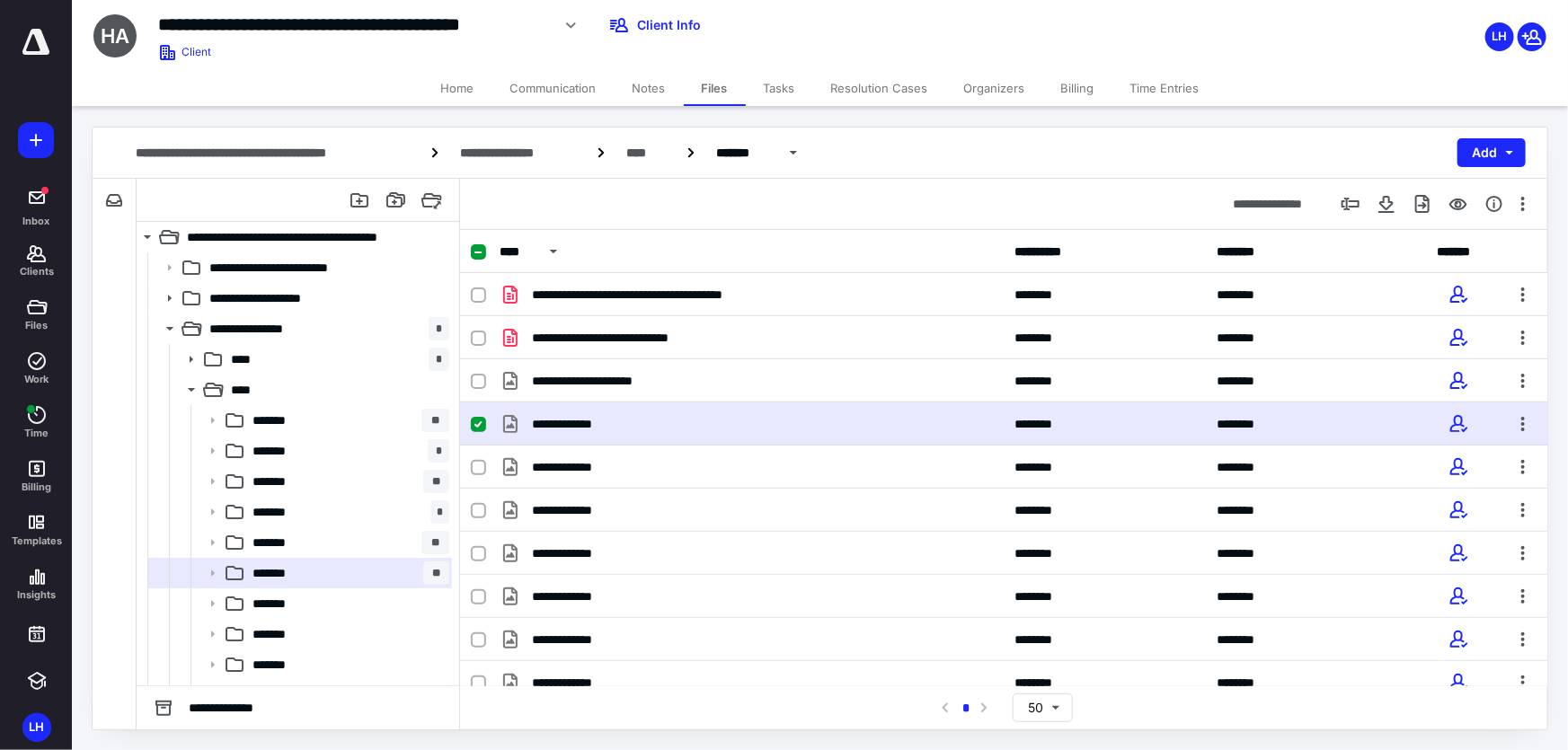 click on "**********" at bounding box center [751, 424] 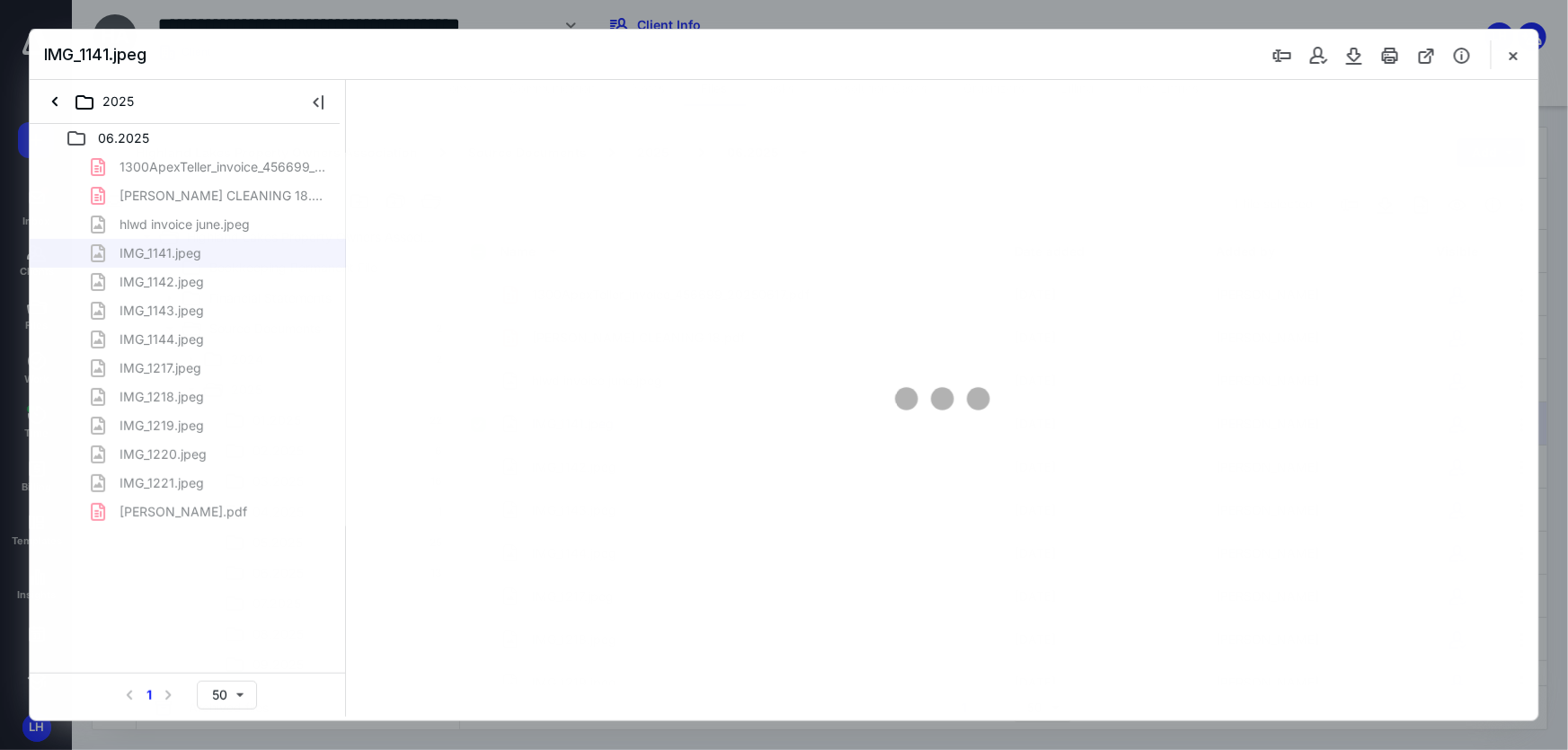 scroll, scrollTop: 0, scrollLeft: 0, axis: both 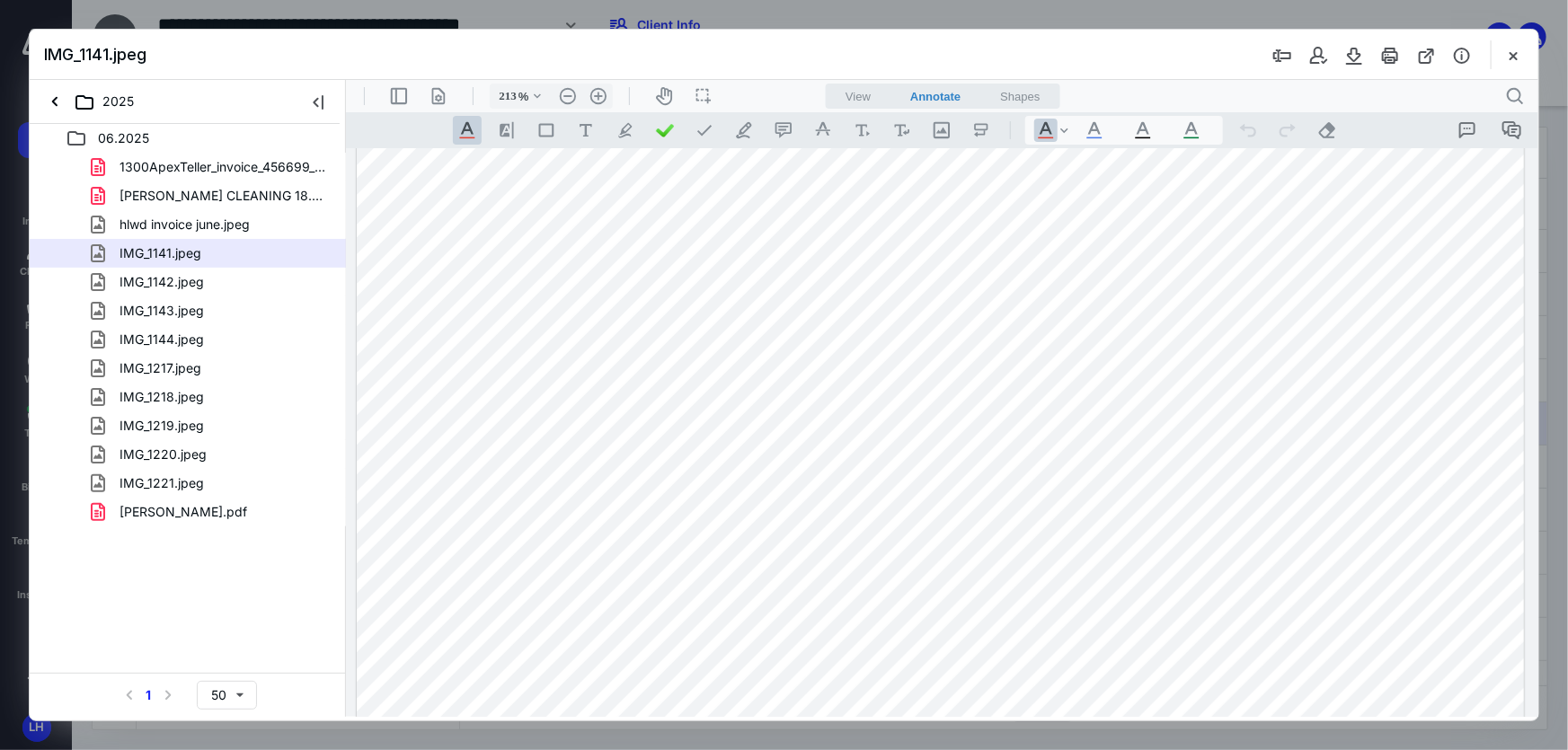type on "212" 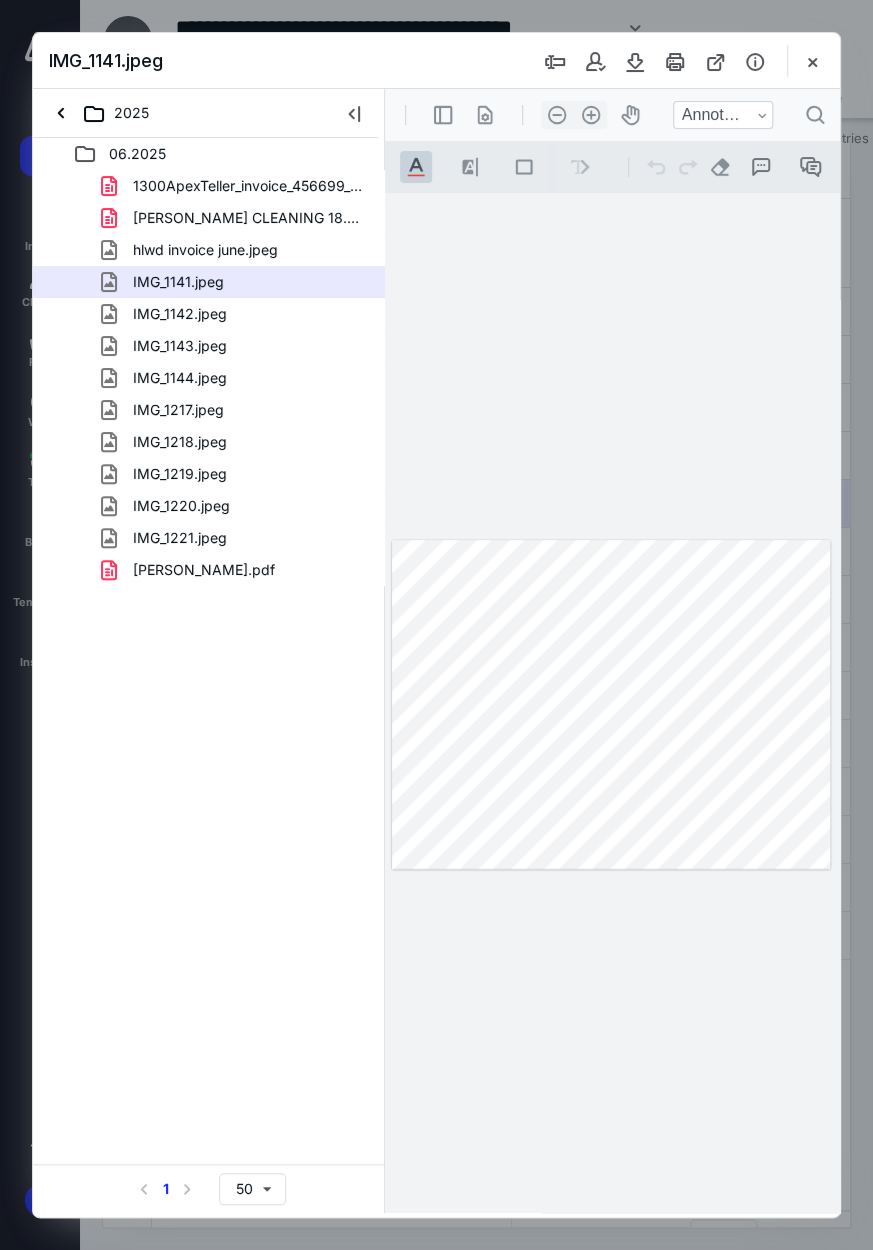 scroll, scrollTop: 0, scrollLeft: 0, axis: both 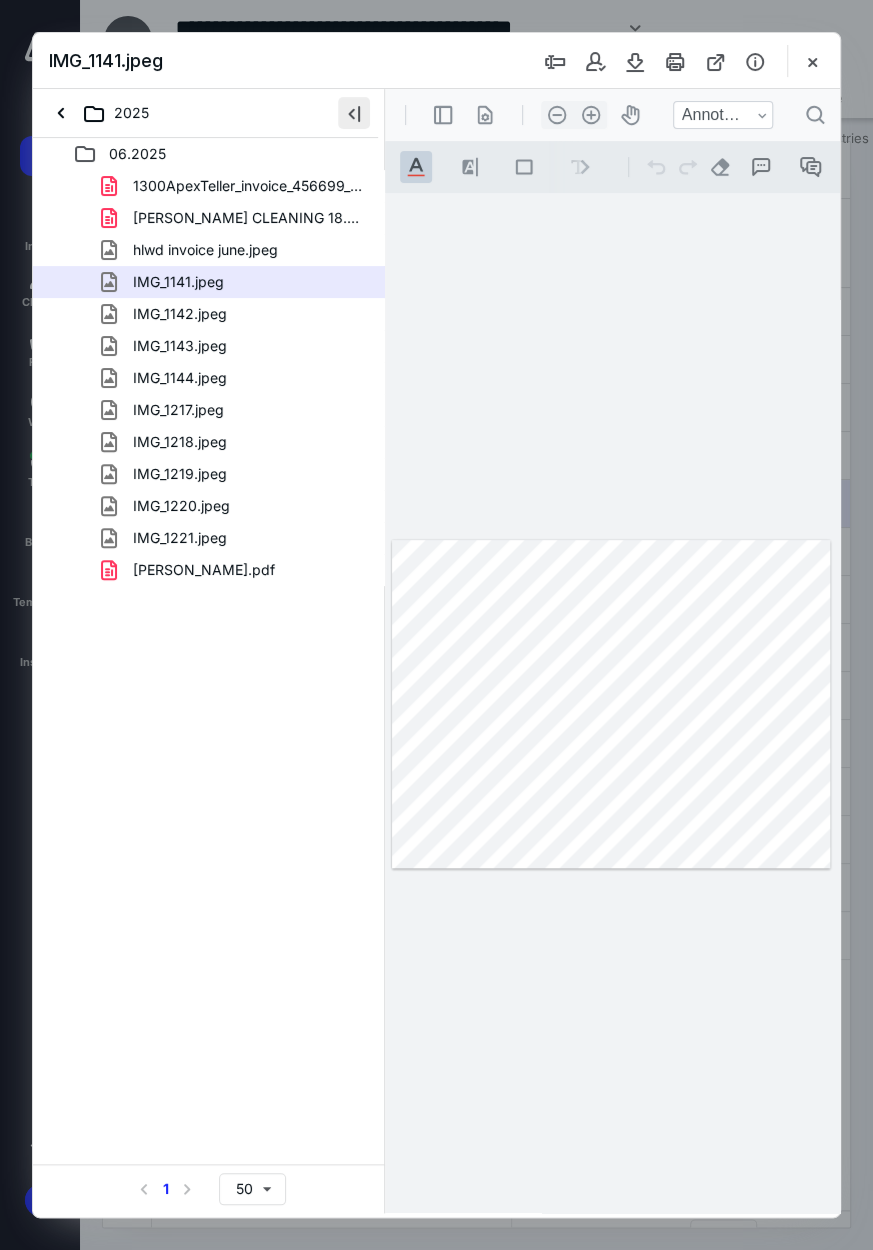 click at bounding box center (354, 113) 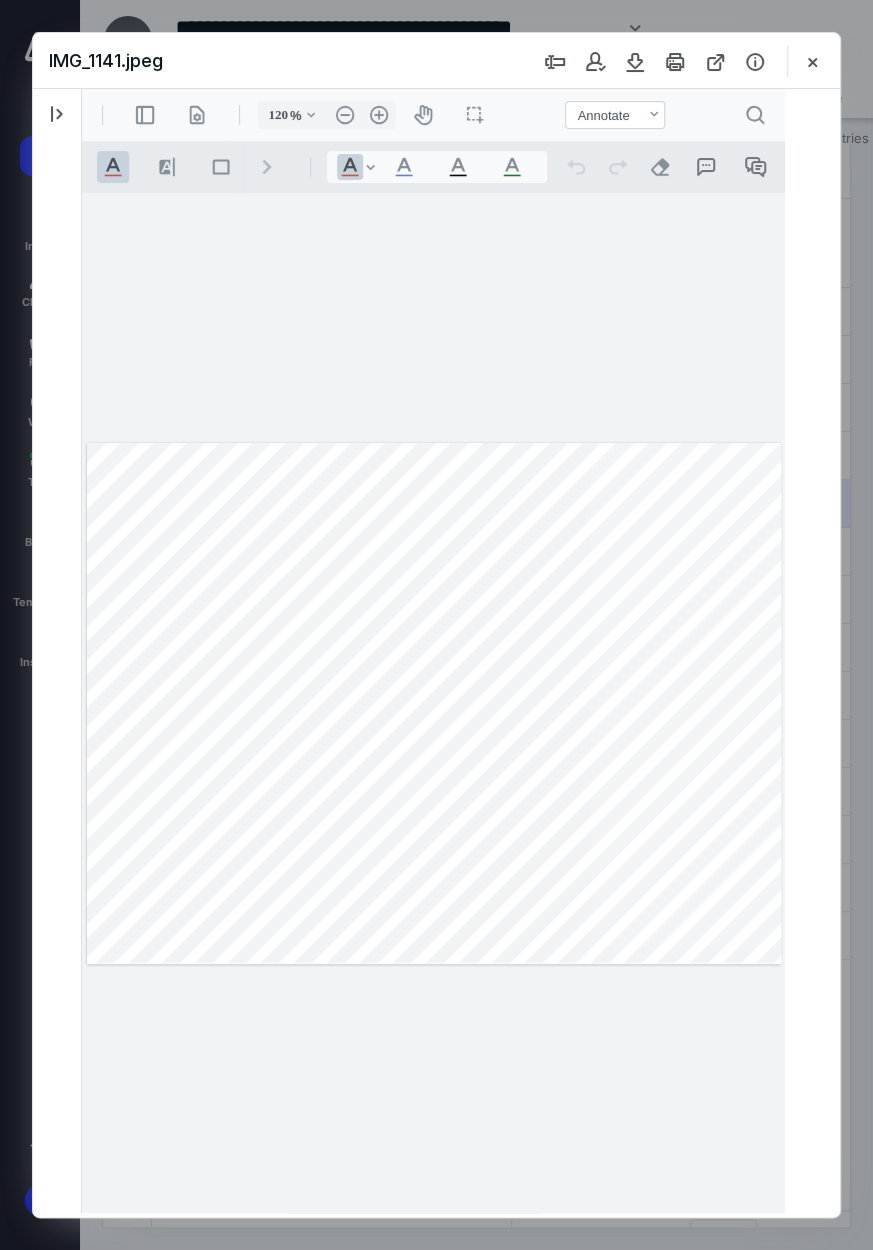 type on "121" 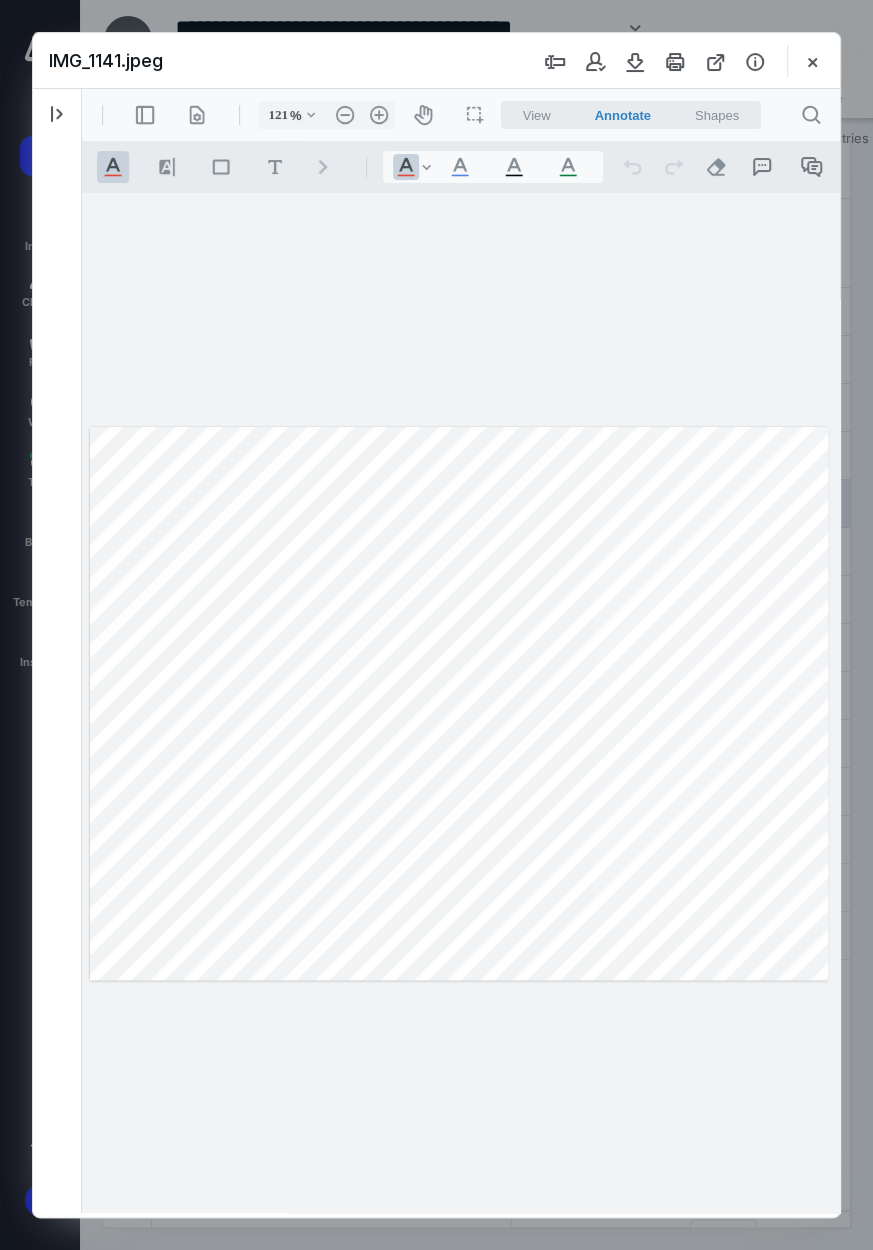 type 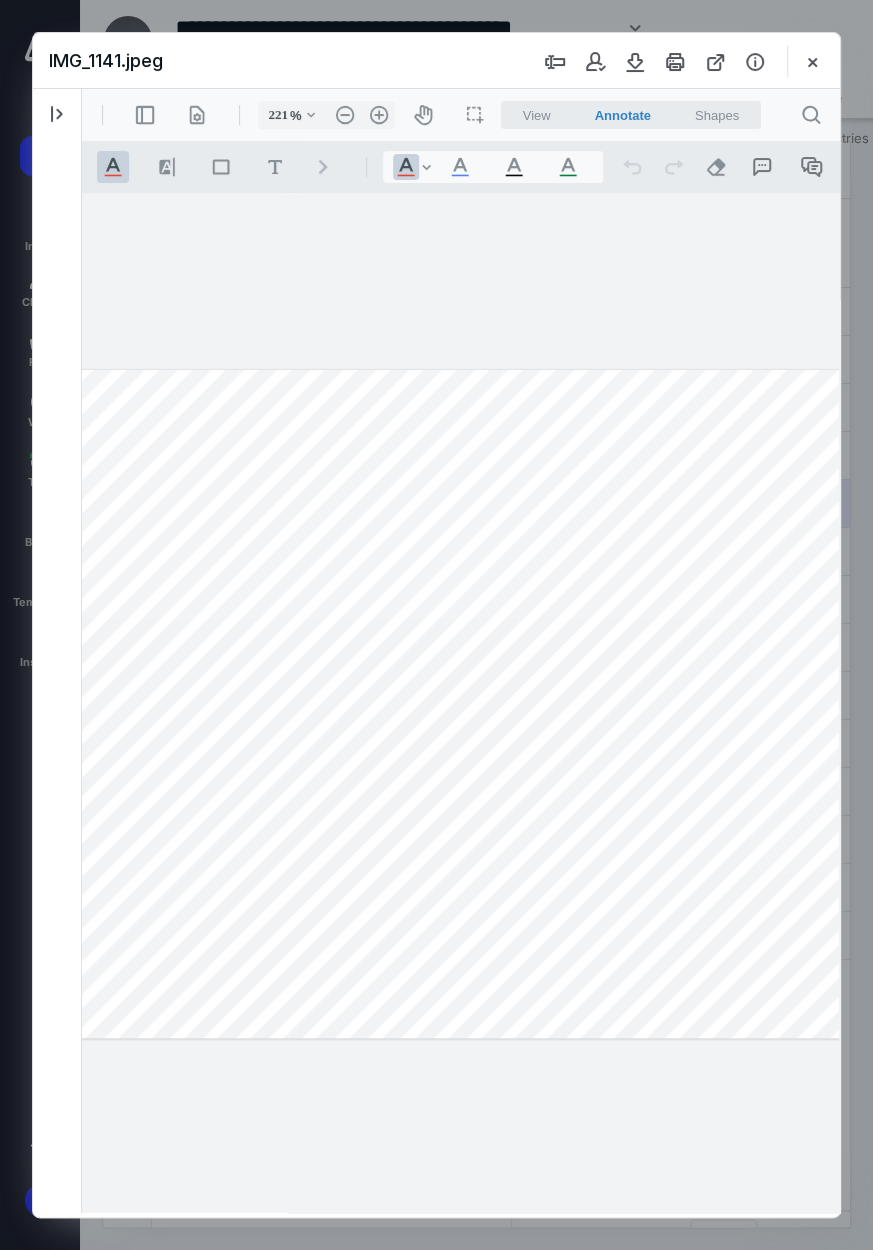scroll, scrollTop: 8, scrollLeft: 401, axis: both 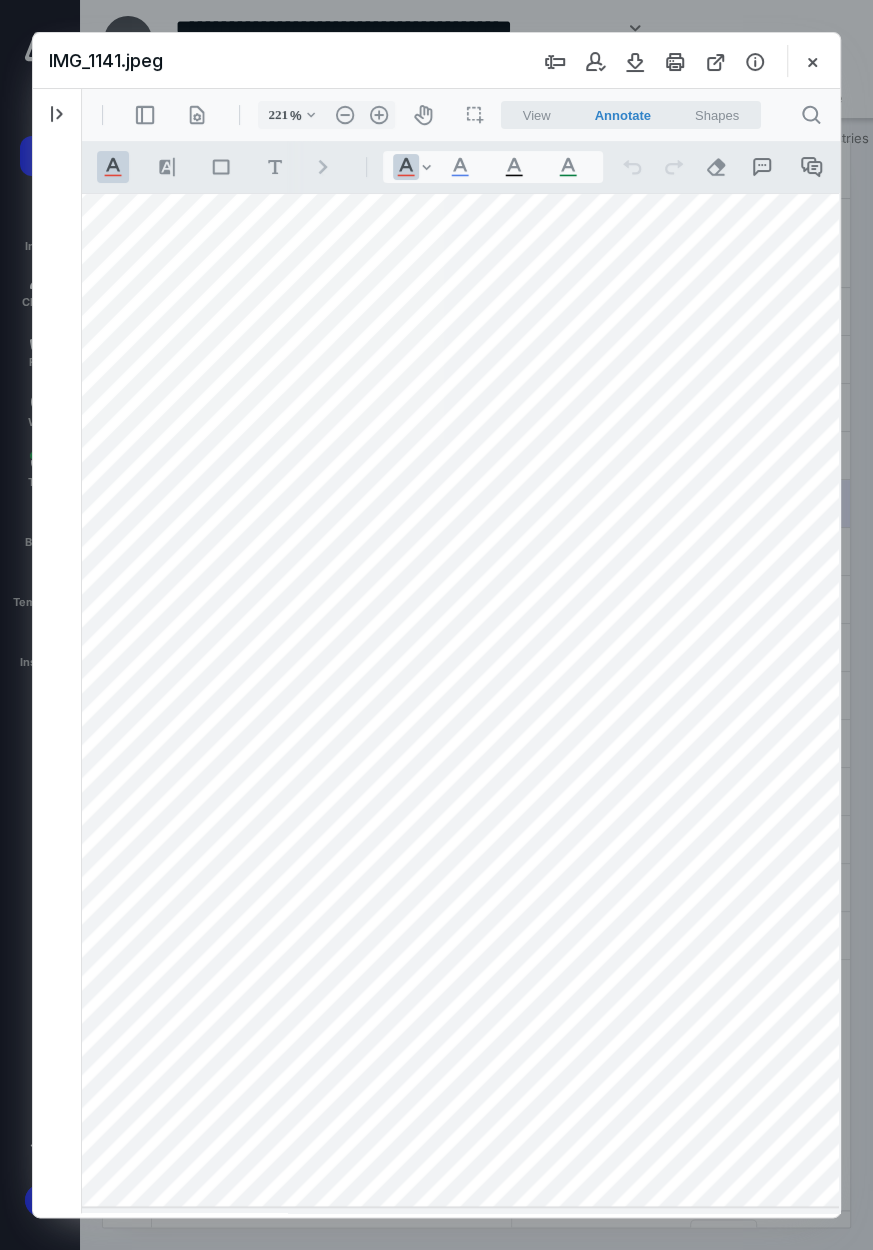 type on "171" 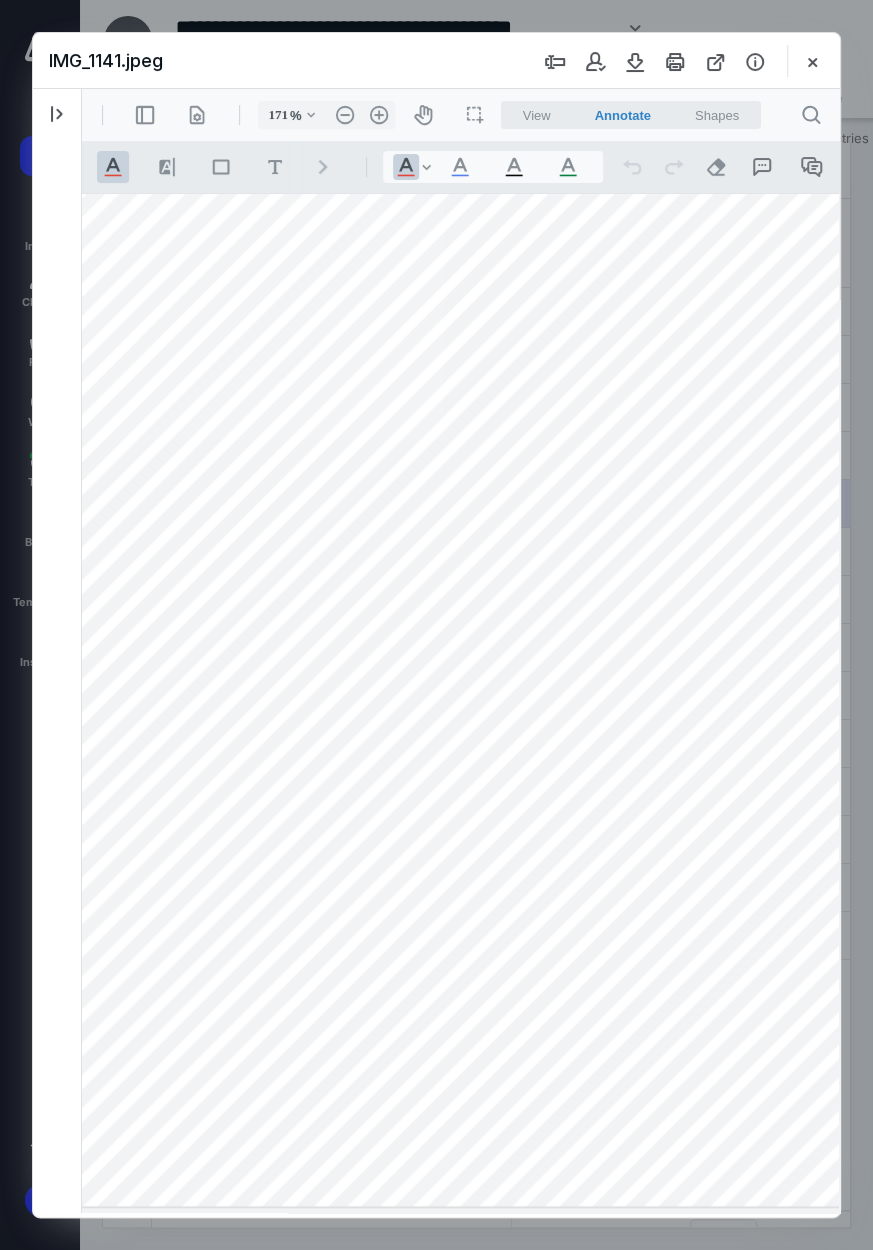 scroll, scrollTop: 0, scrollLeft: 198, axis: horizontal 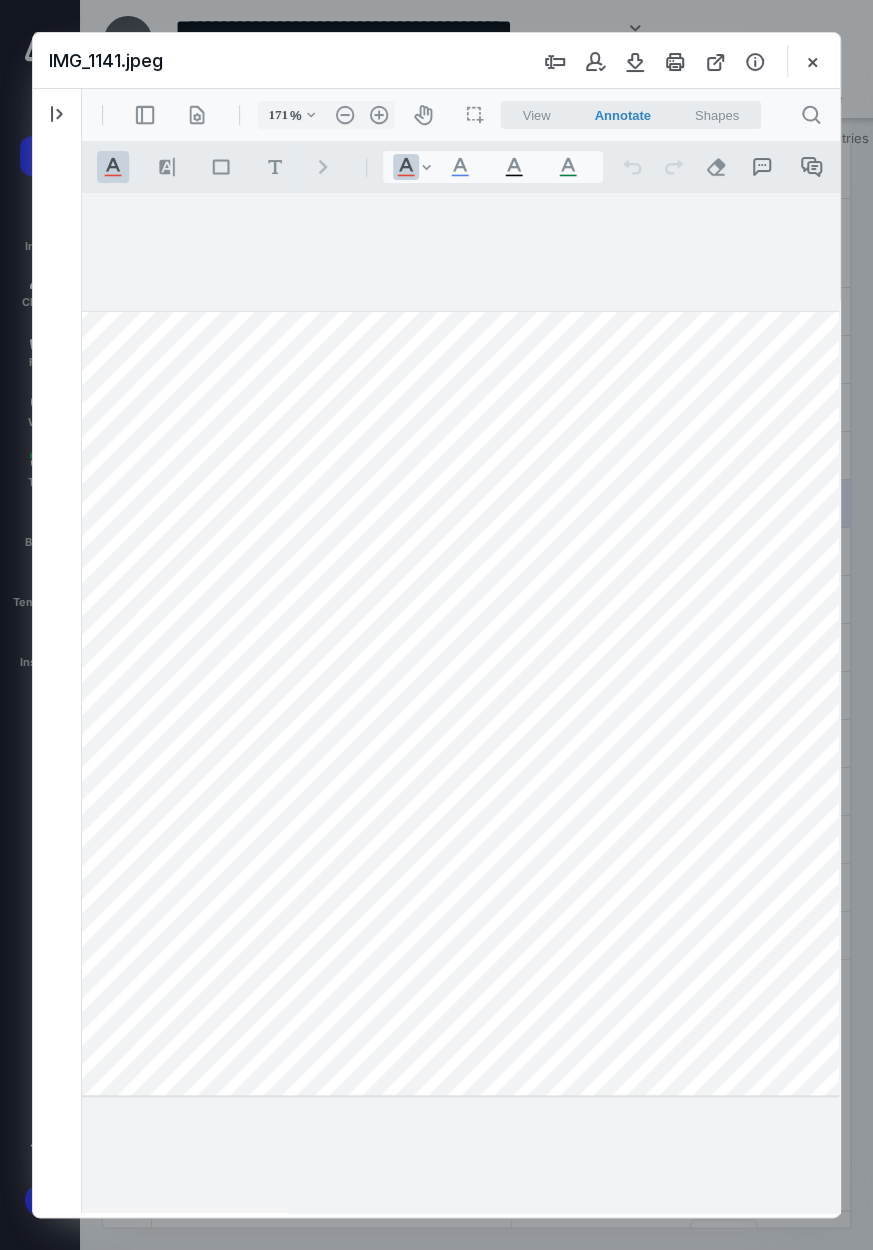 click at bounding box center (413, 703) 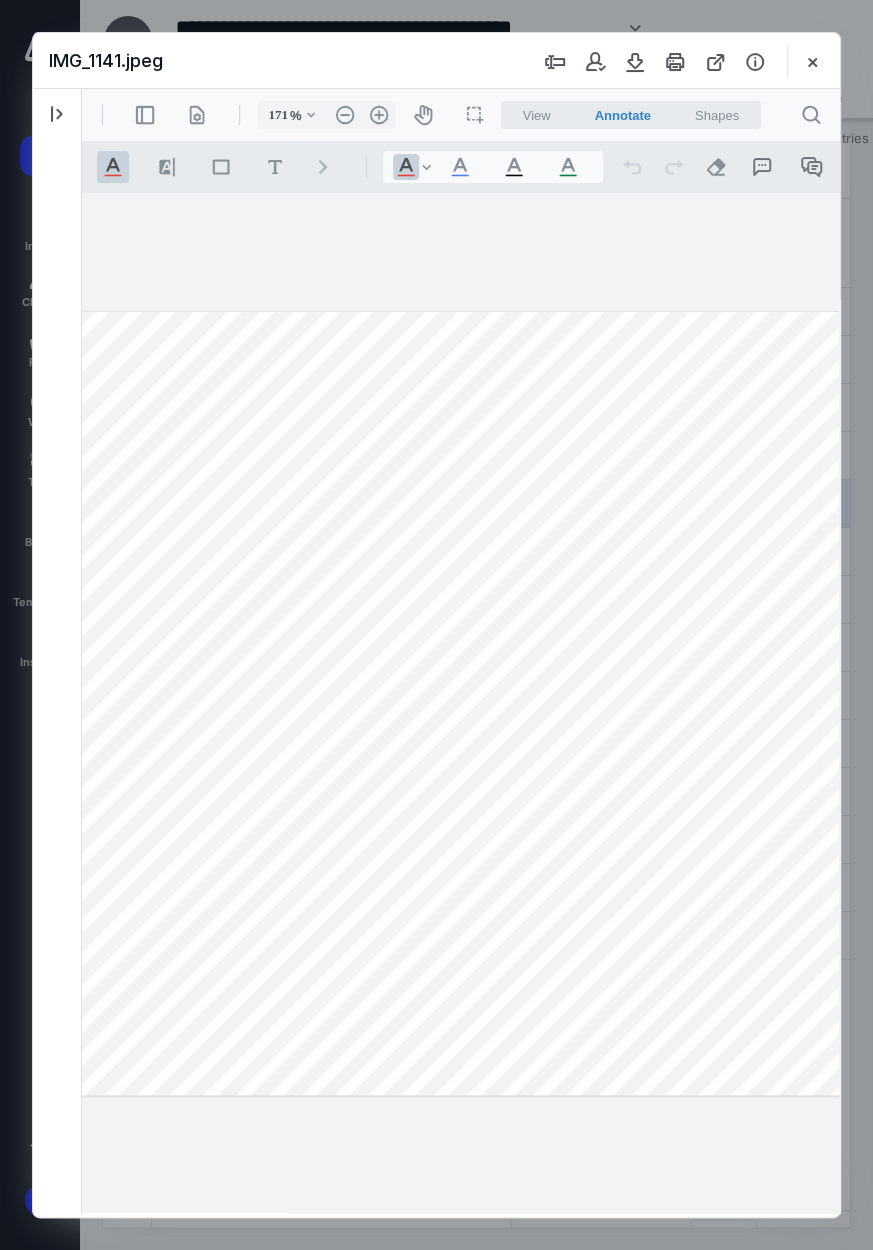 scroll, scrollTop: 0, scrollLeft: 303, axis: horizontal 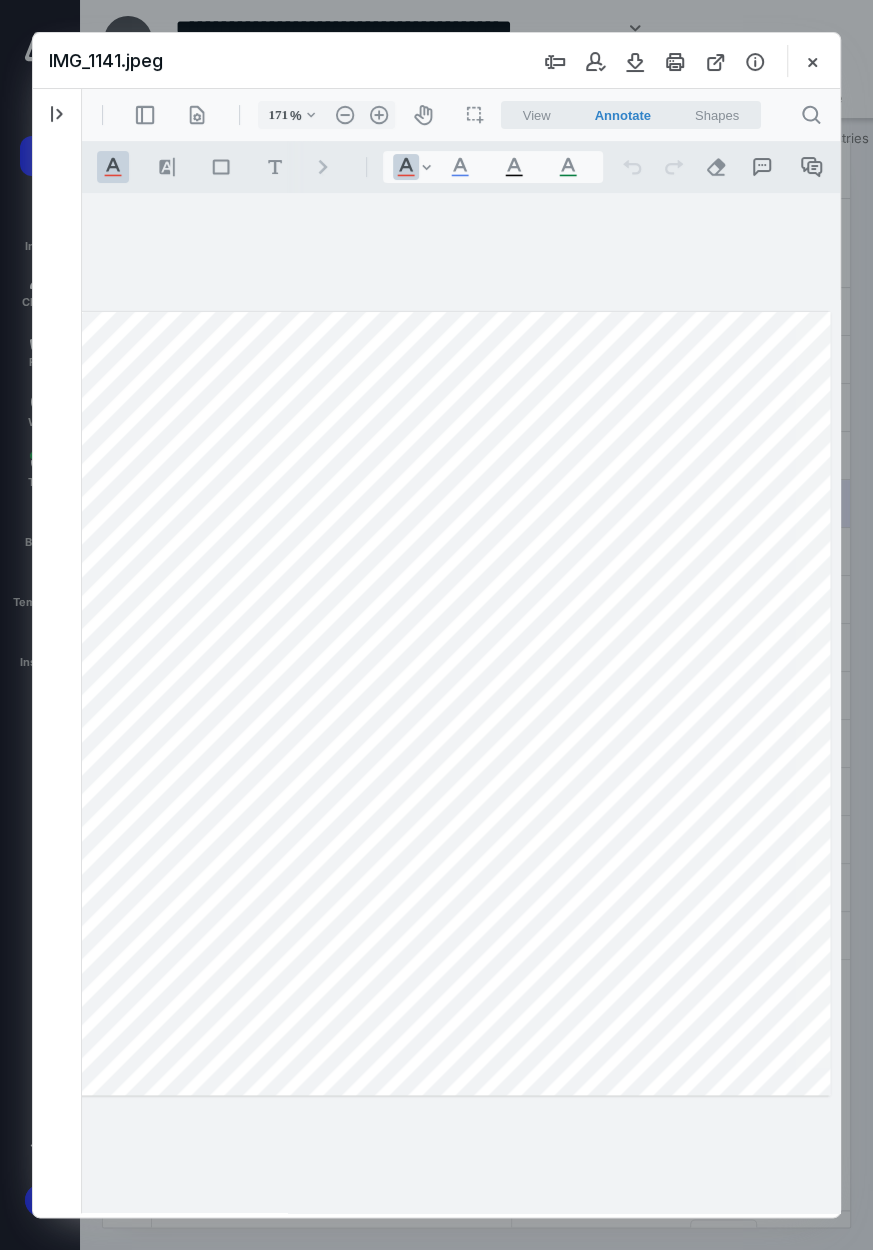 click at bounding box center [308, 703] 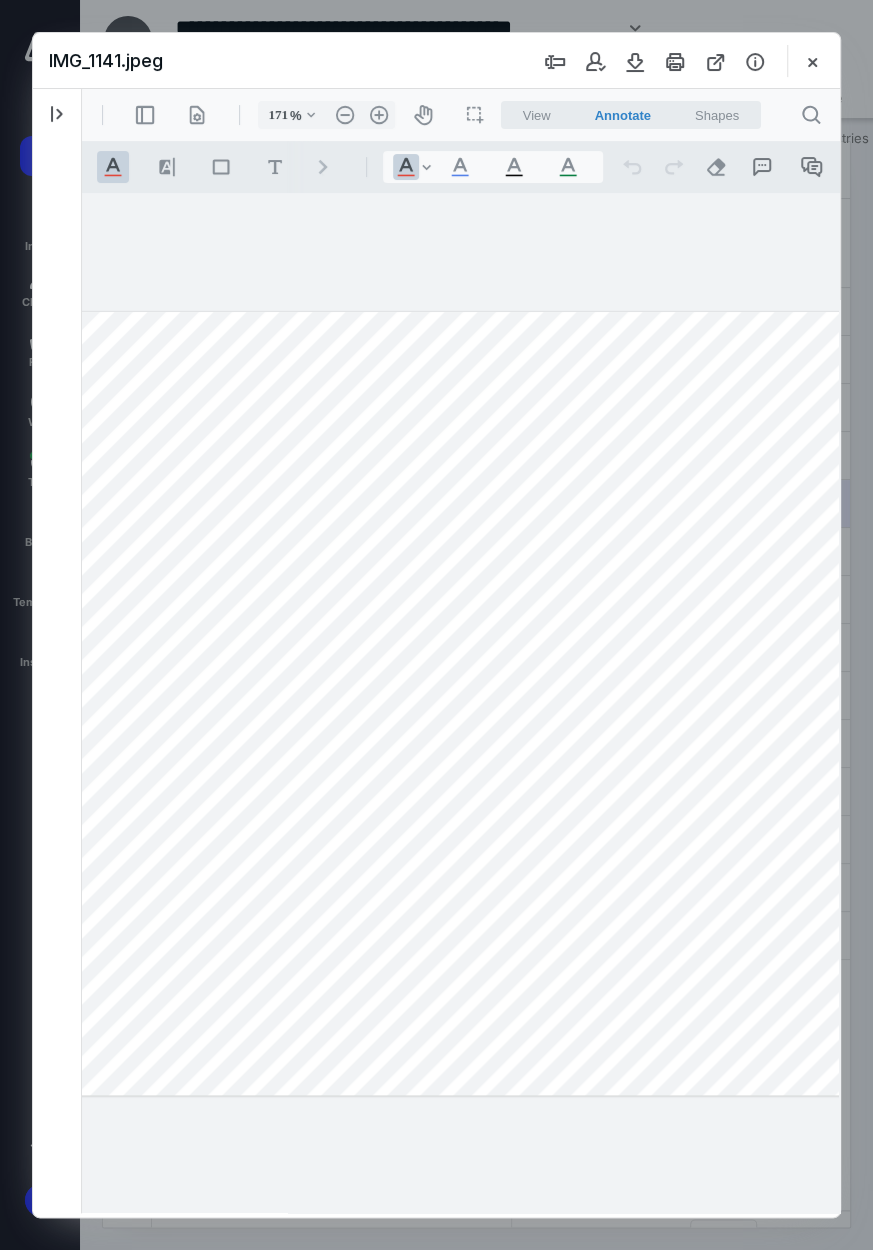scroll, scrollTop: 0, scrollLeft: 48, axis: horizontal 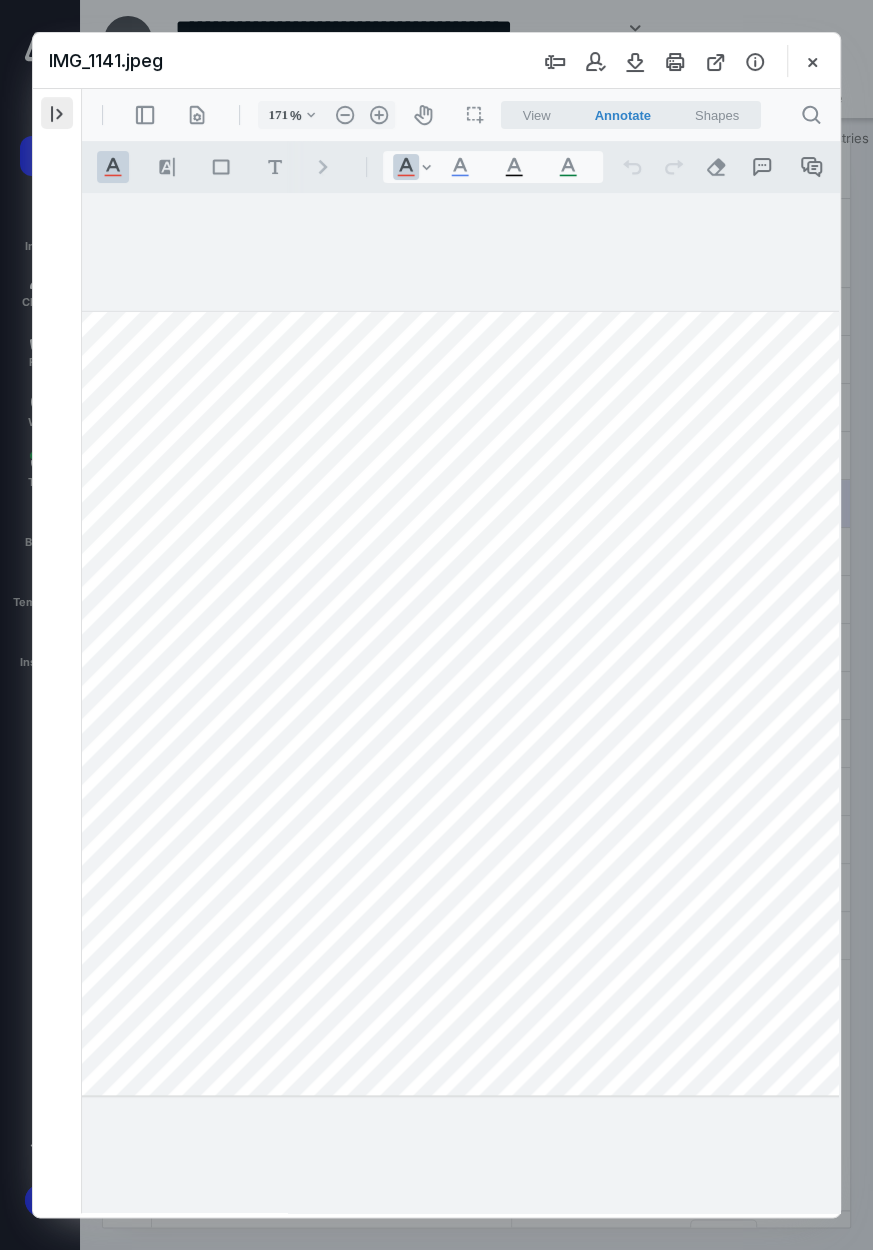 click at bounding box center (57, 113) 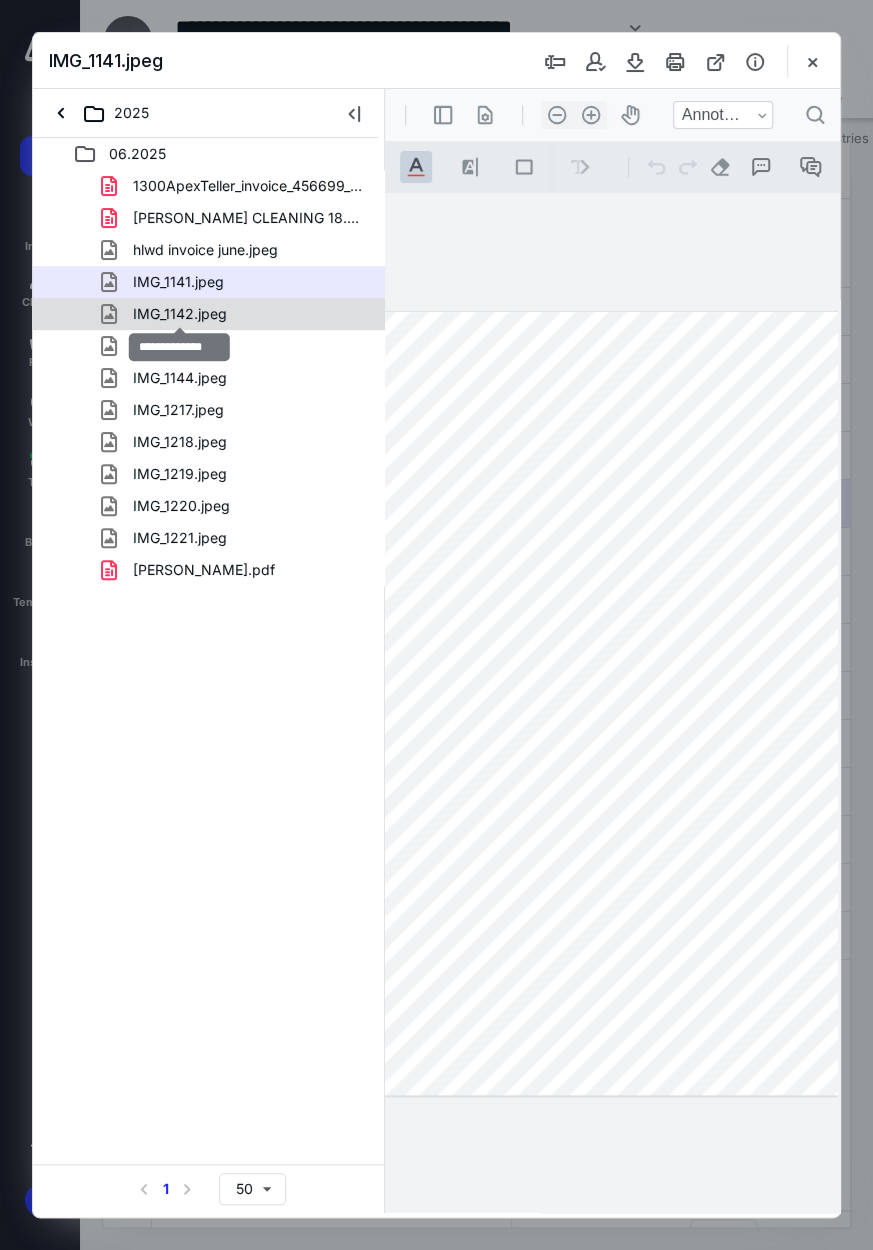click on "IMG_1142.jpeg" at bounding box center (180, 314) 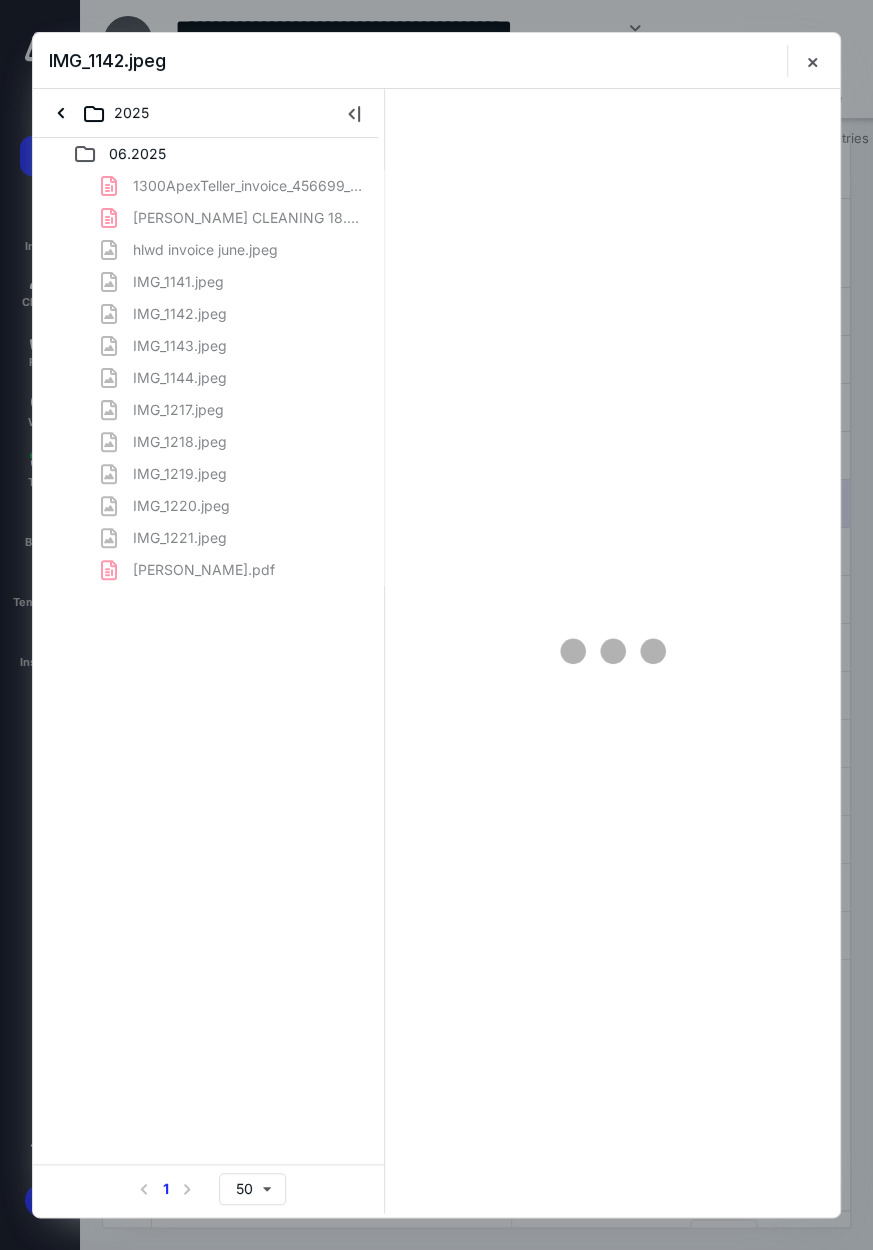 click on "1300ApexTeller_invoice_456699_20250617.pdf ELIZABETH REED CLEANING 18.pdf hlwd invoice june.jpeg IMG_1141.jpeg IMG_1142.jpeg IMG_1143.jpeg IMG_1144.jpeg IMG_1217.jpeg IMG_1218.jpeg IMG_1219.jpeg IMG_1220.jpeg IMG_1221.jpeg TELLER WIFI JUNE.pdf" at bounding box center (209, 378) 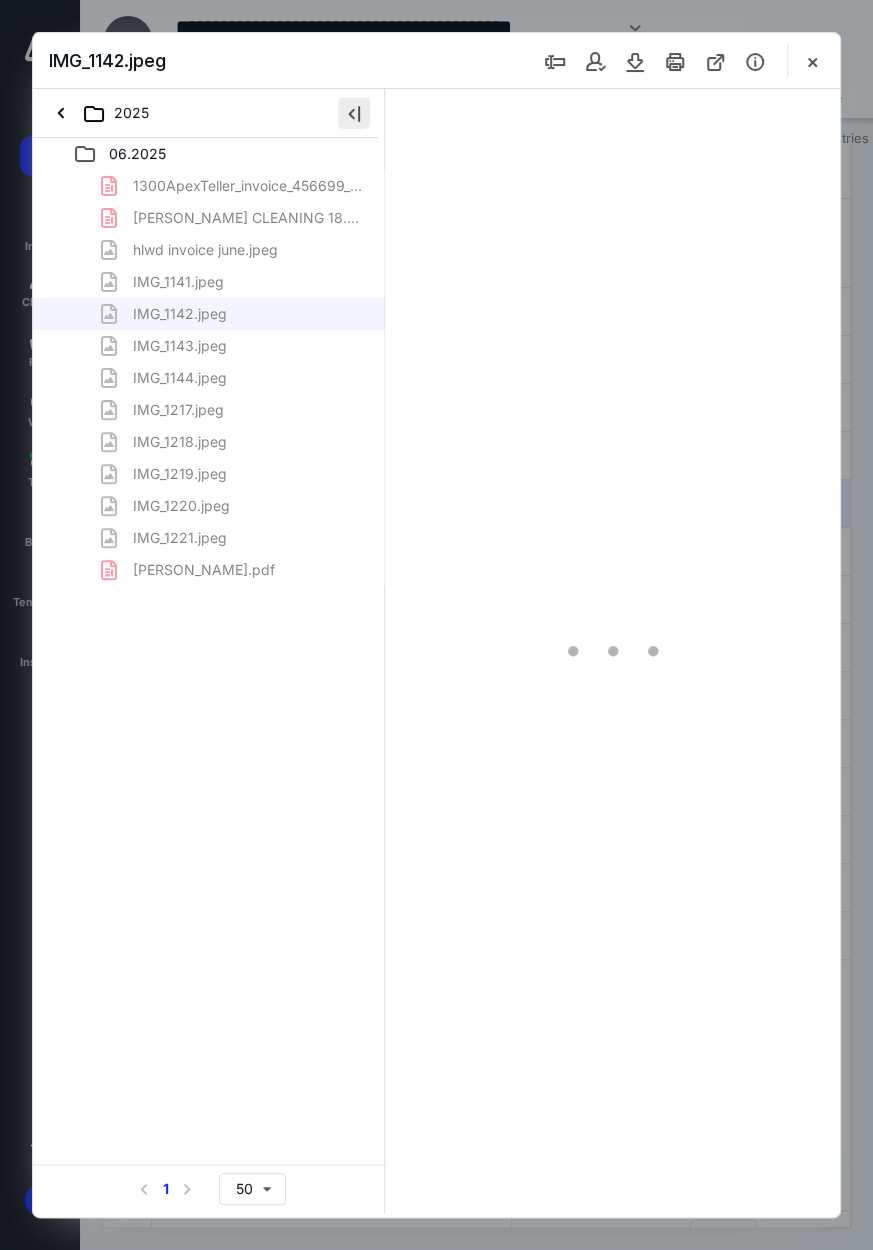 click at bounding box center [354, 113] 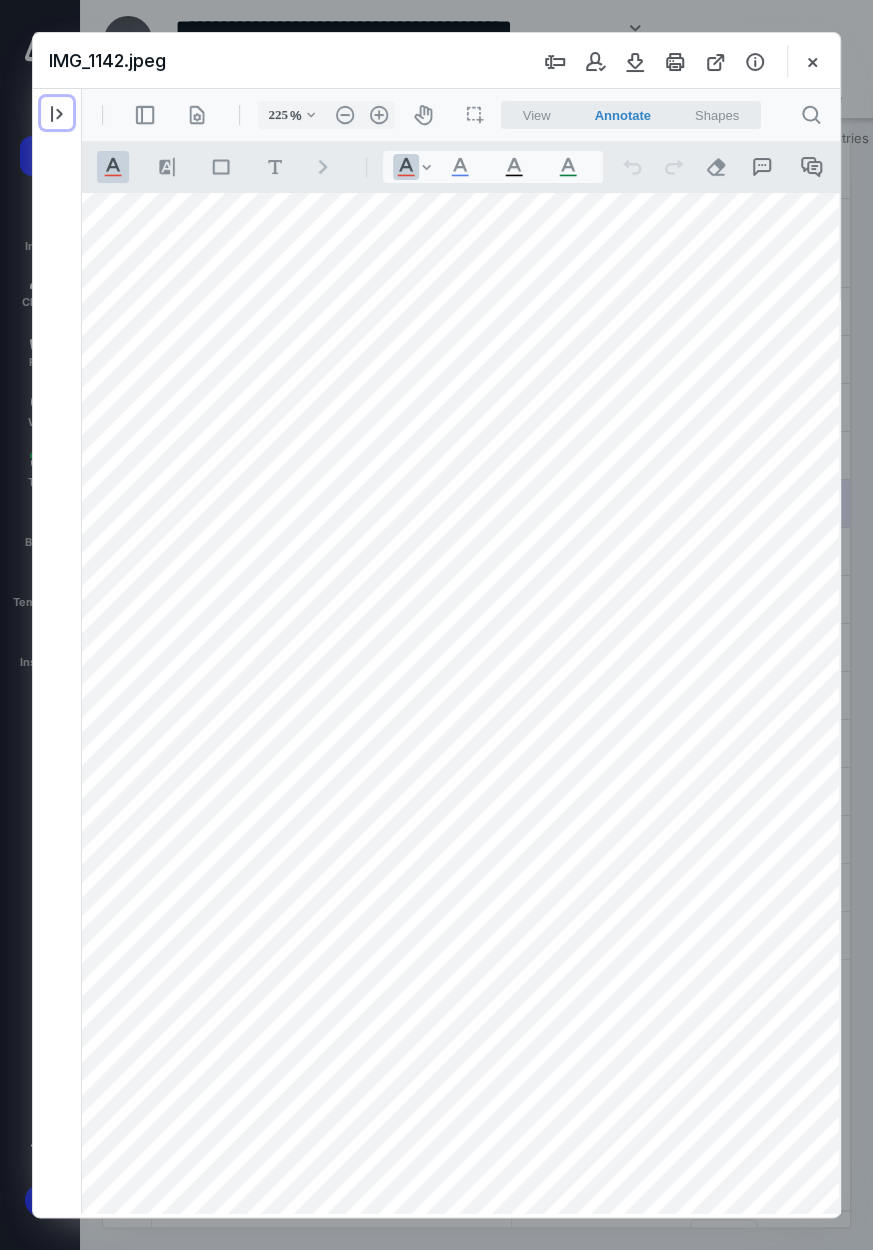 scroll, scrollTop: 280, scrollLeft: 202, axis: both 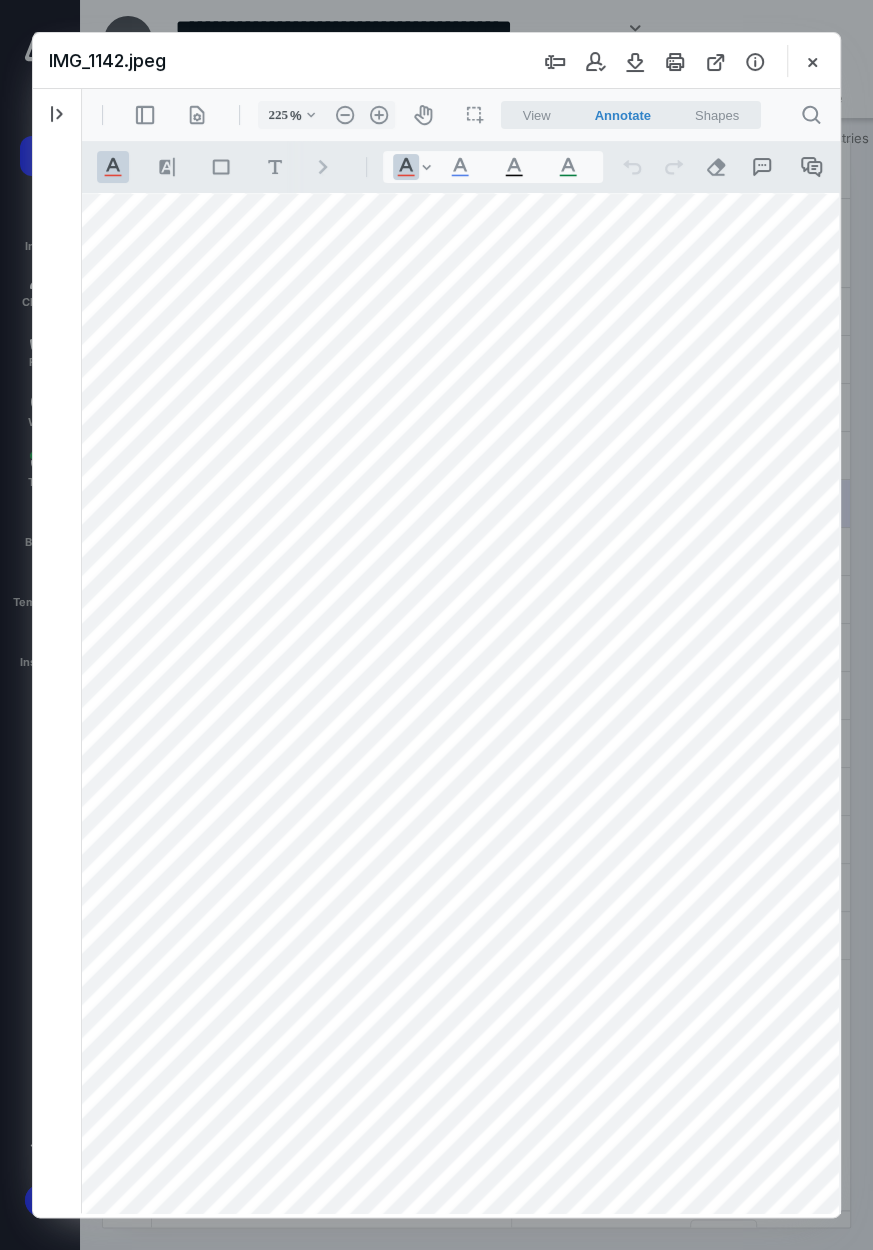 click at bounding box center (555, 810) 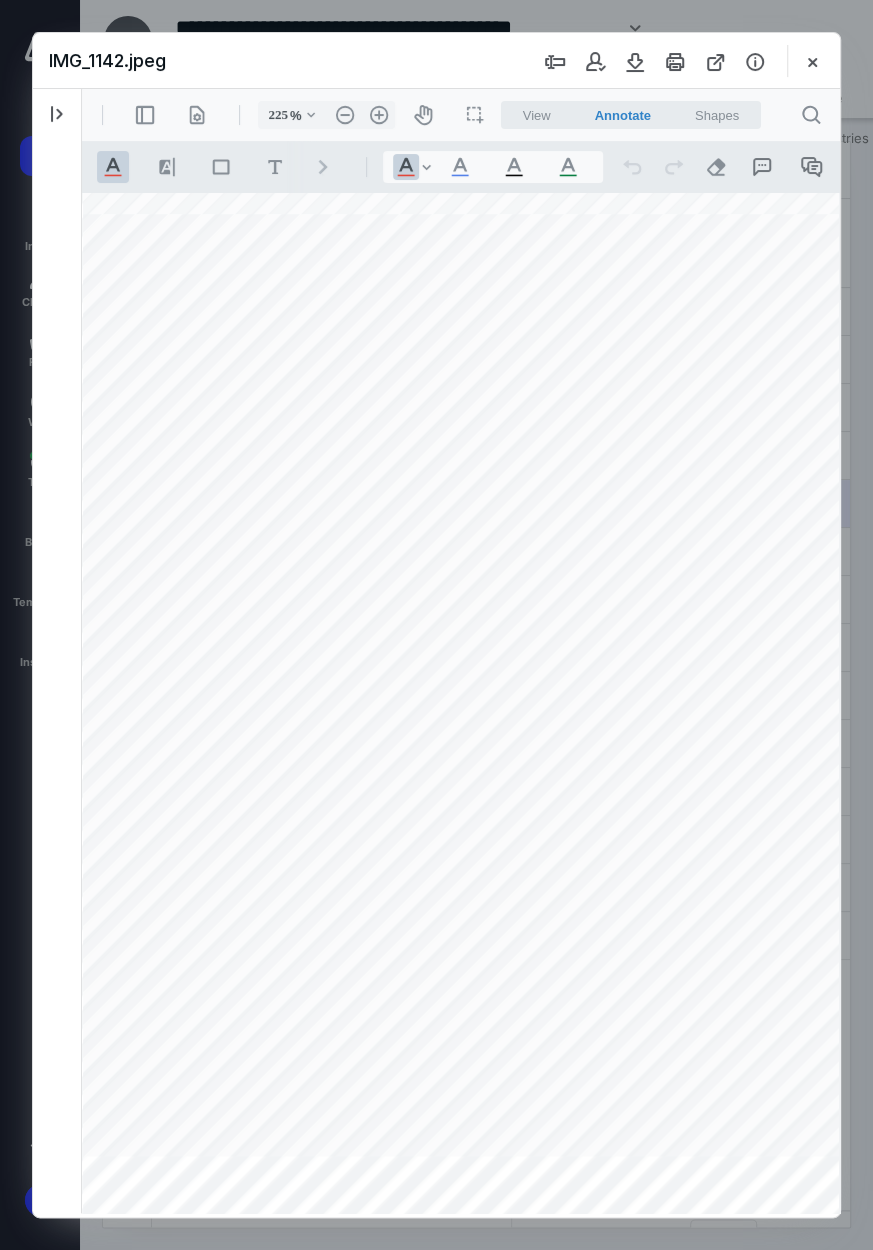 scroll, scrollTop: 644, scrollLeft: 165, axis: both 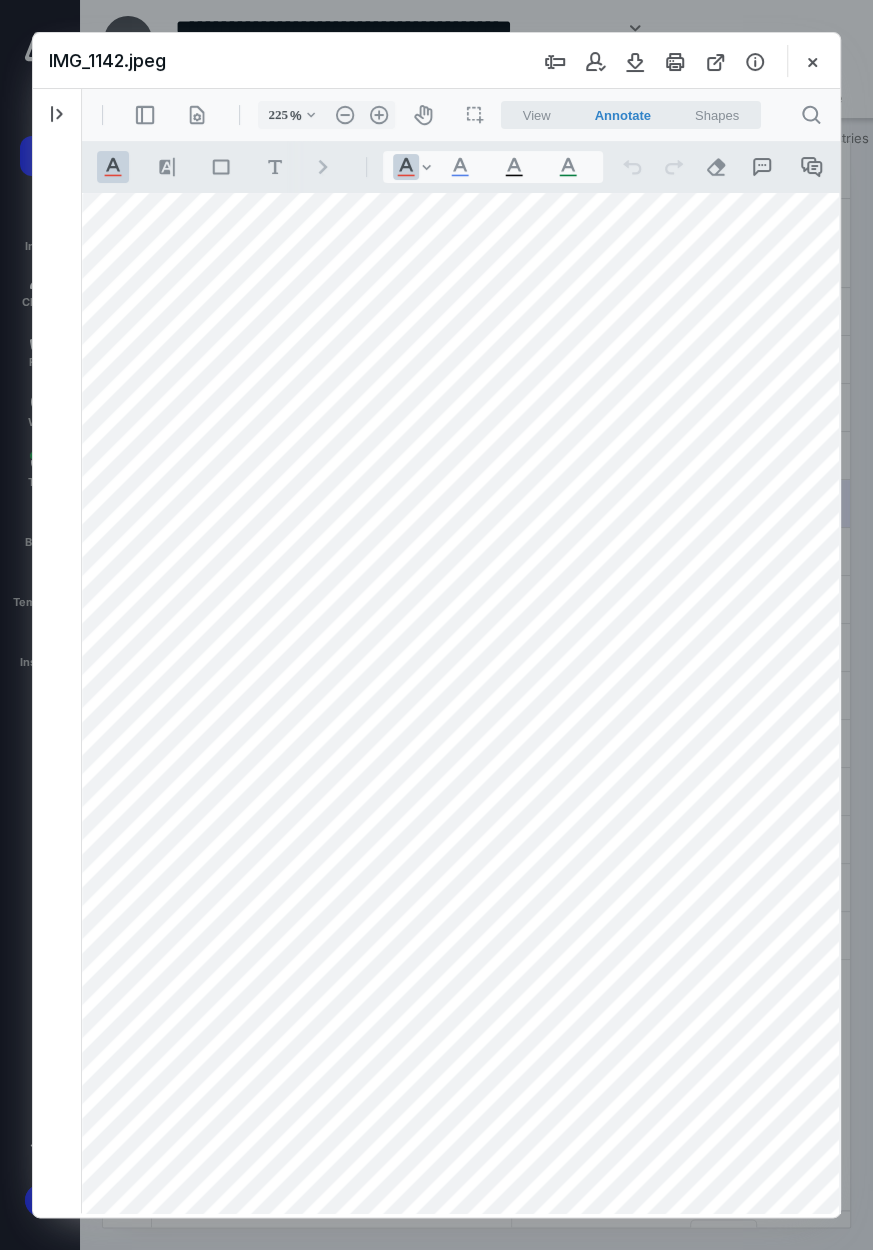 click at bounding box center (592, 446) 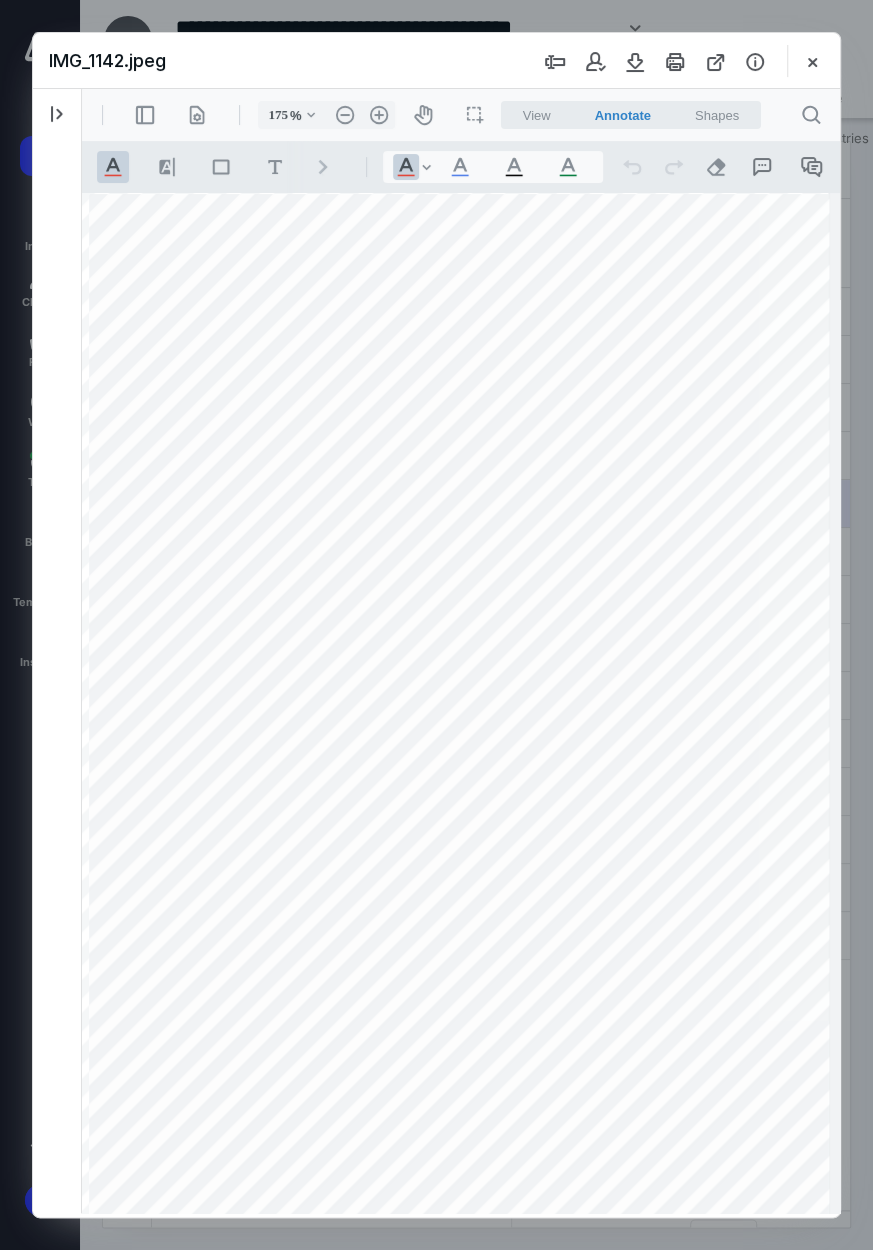 scroll, scrollTop: 0, scrollLeft: 0, axis: both 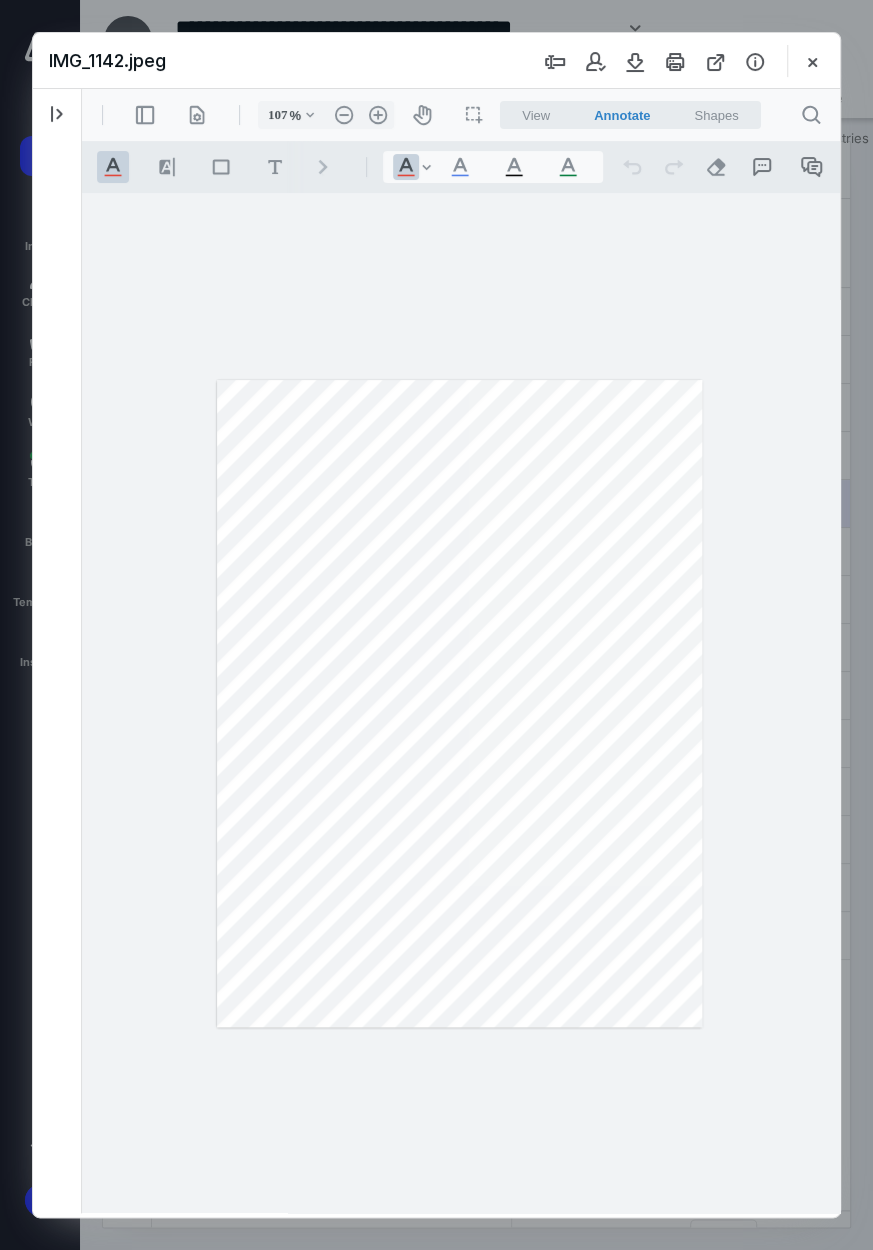 type on "132" 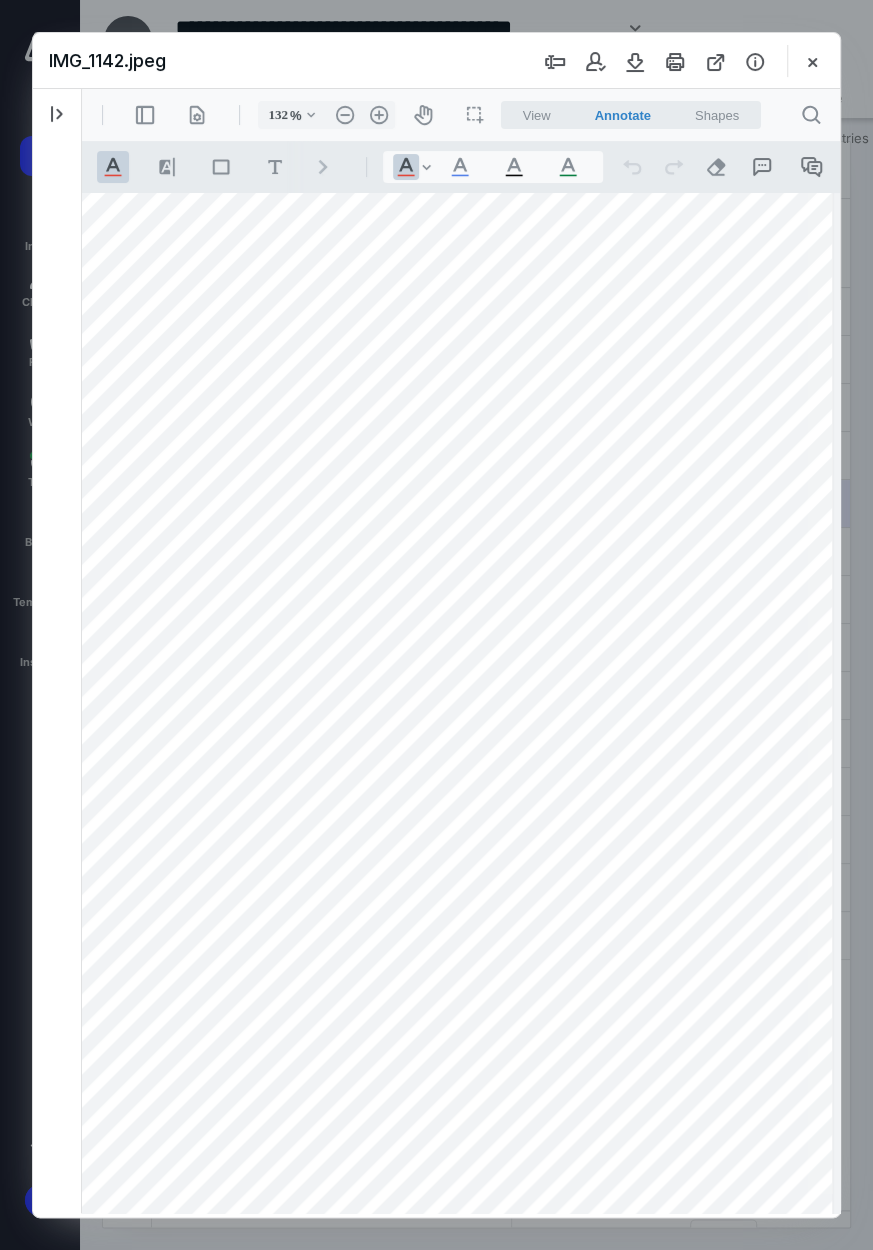 scroll, scrollTop: 16, scrollLeft: 43, axis: both 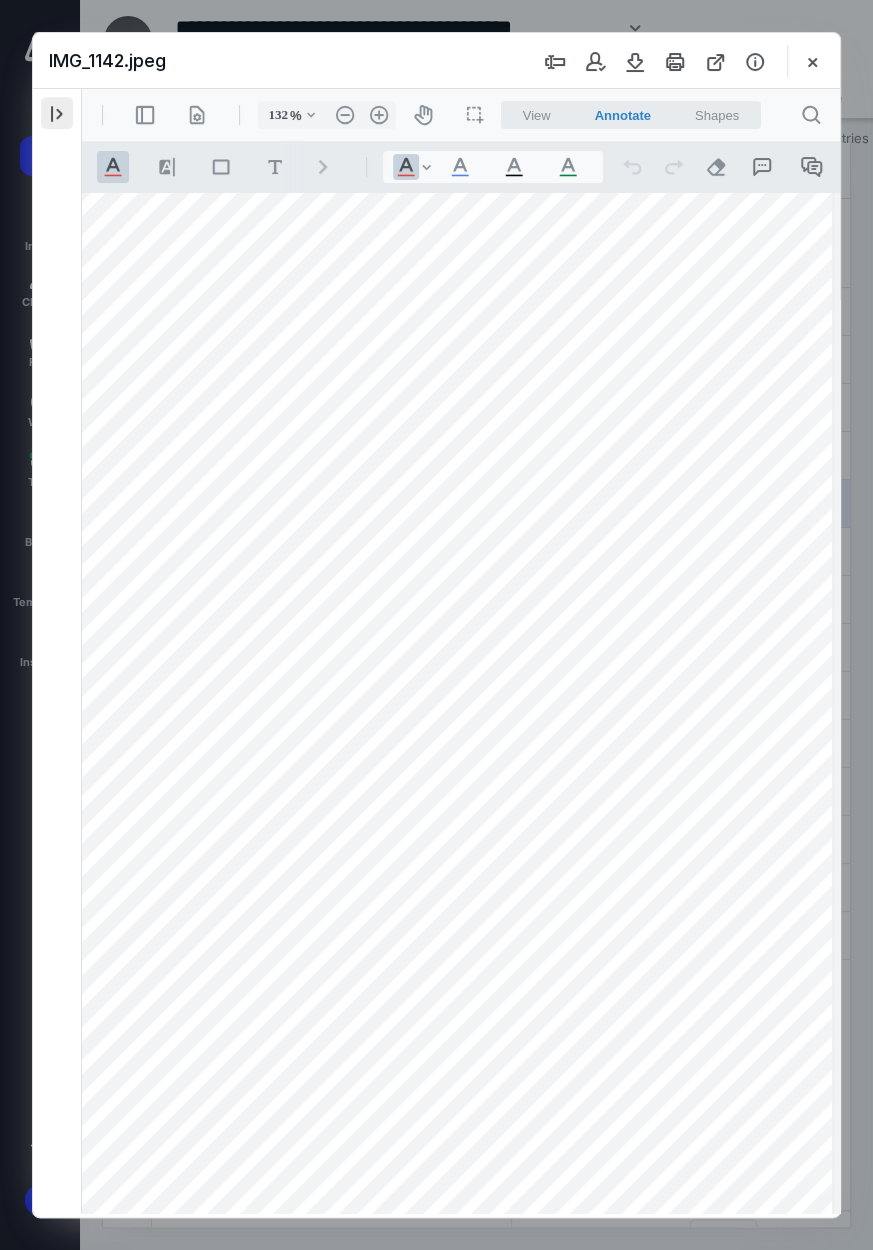 click at bounding box center (57, 113) 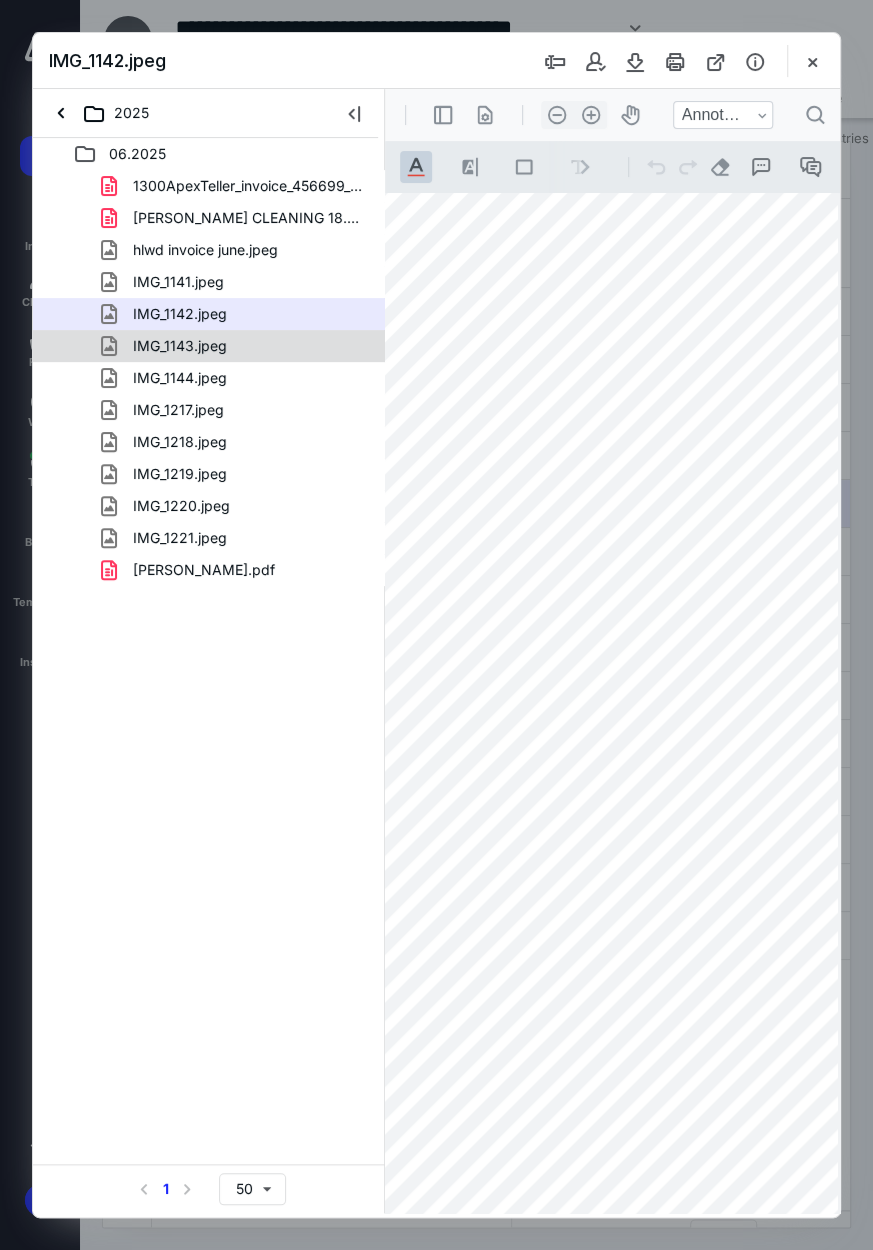 click on "IMG_1143.jpeg" at bounding box center (180, 346) 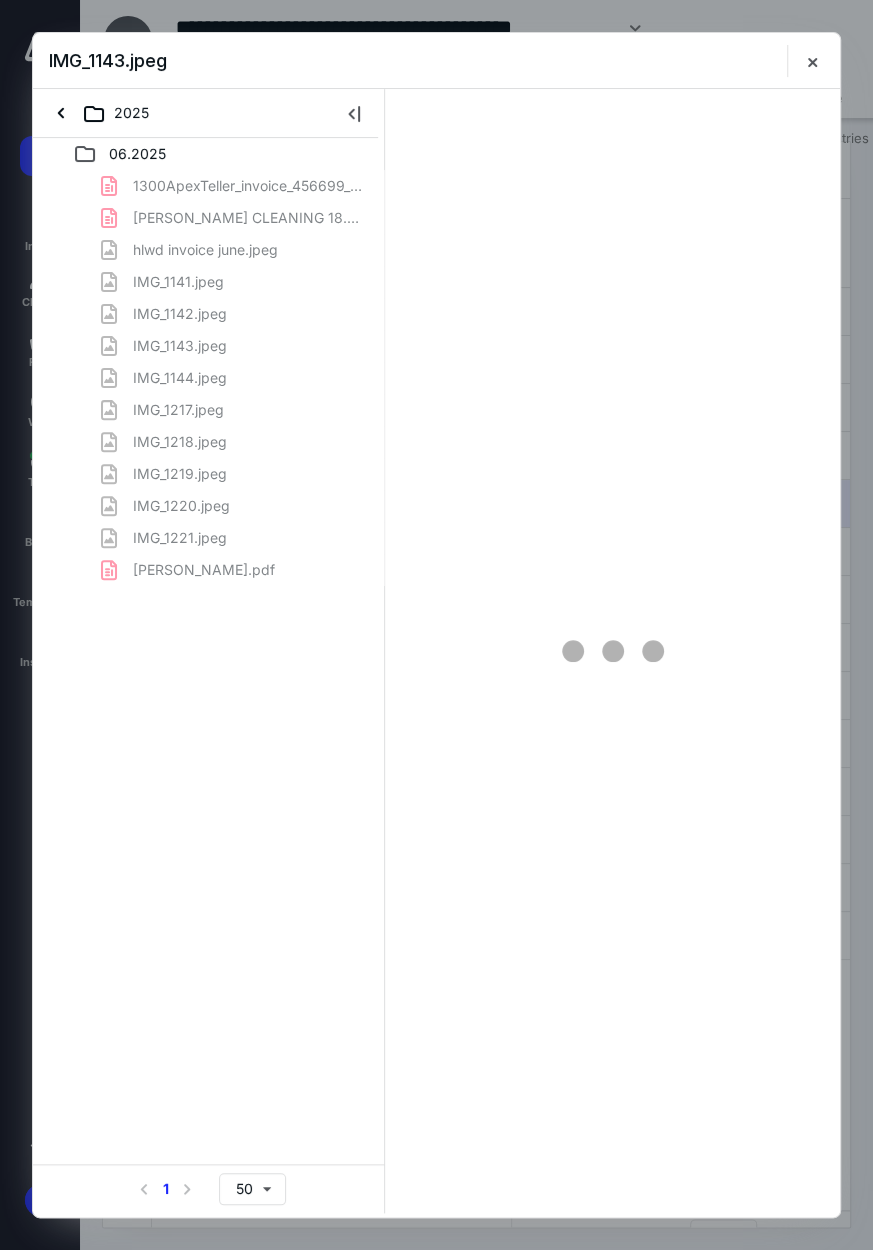 click on "1300ApexTeller_invoice_456699_20250617.pdf ELIZABETH REED CLEANING 18.pdf hlwd invoice june.jpeg IMG_1141.jpeg IMG_1142.jpeg IMG_1143.jpeg IMG_1144.jpeg IMG_1217.jpeg IMG_1218.jpeg IMG_1219.jpeg IMG_1220.jpeg IMG_1221.jpeg TELLER WIFI JUNE.pdf" at bounding box center [209, 378] 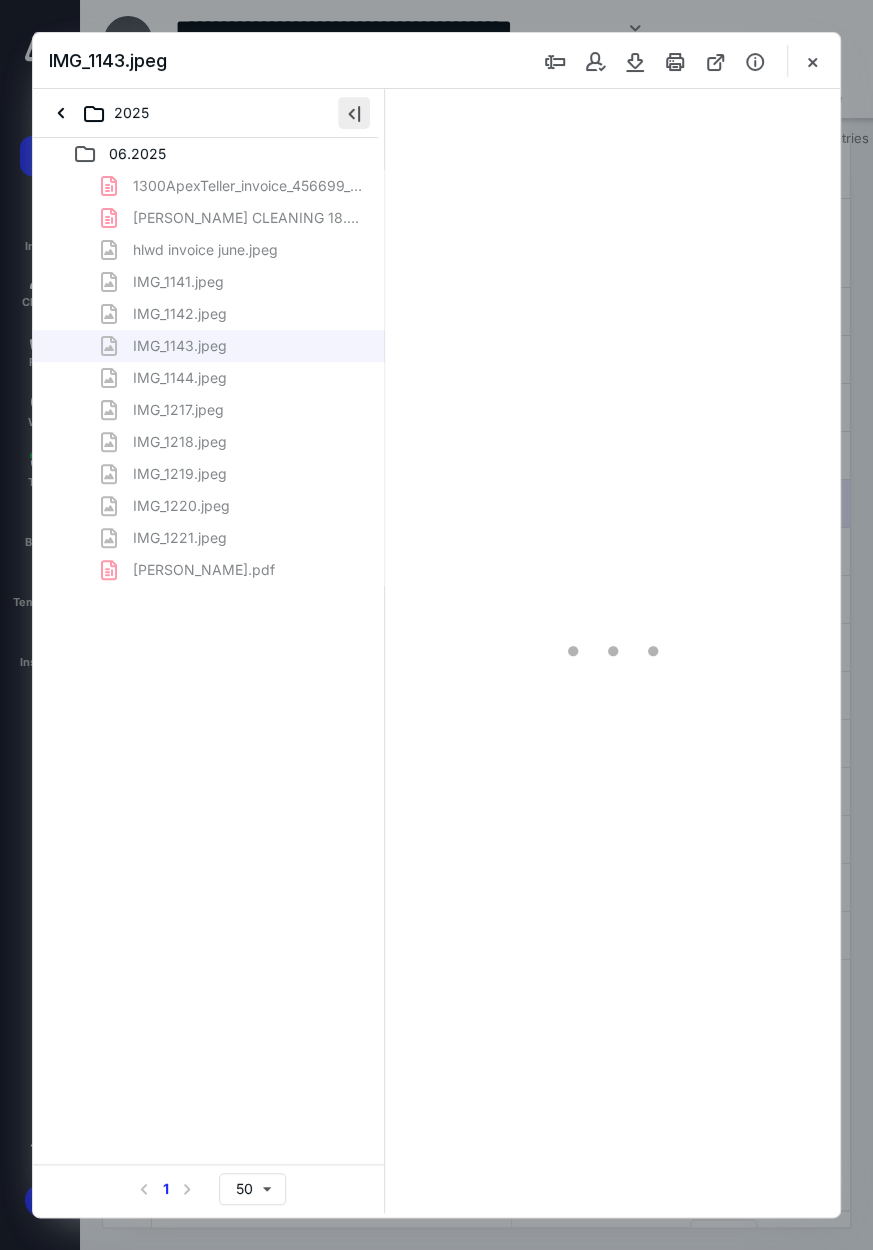 click at bounding box center (354, 113) 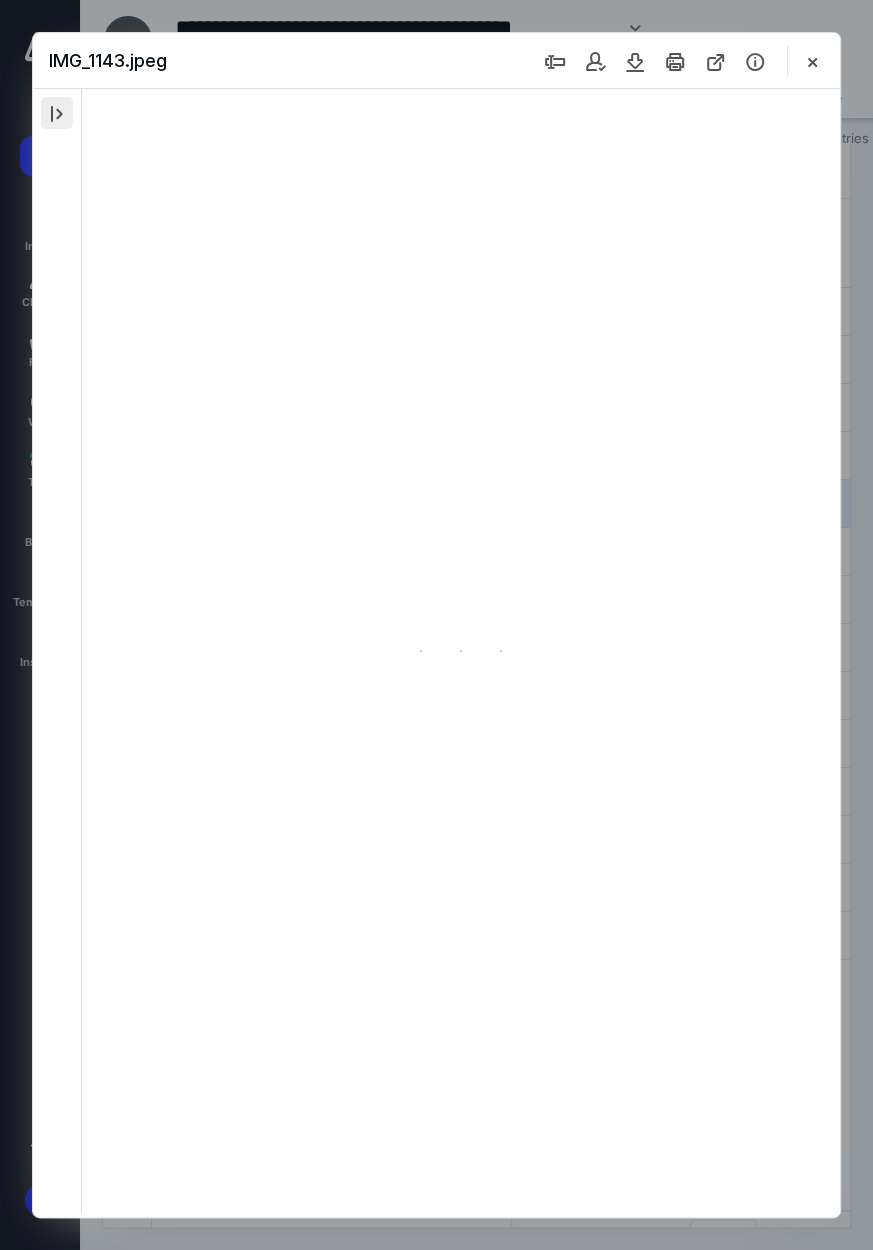 scroll, scrollTop: 0, scrollLeft: 0, axis: both 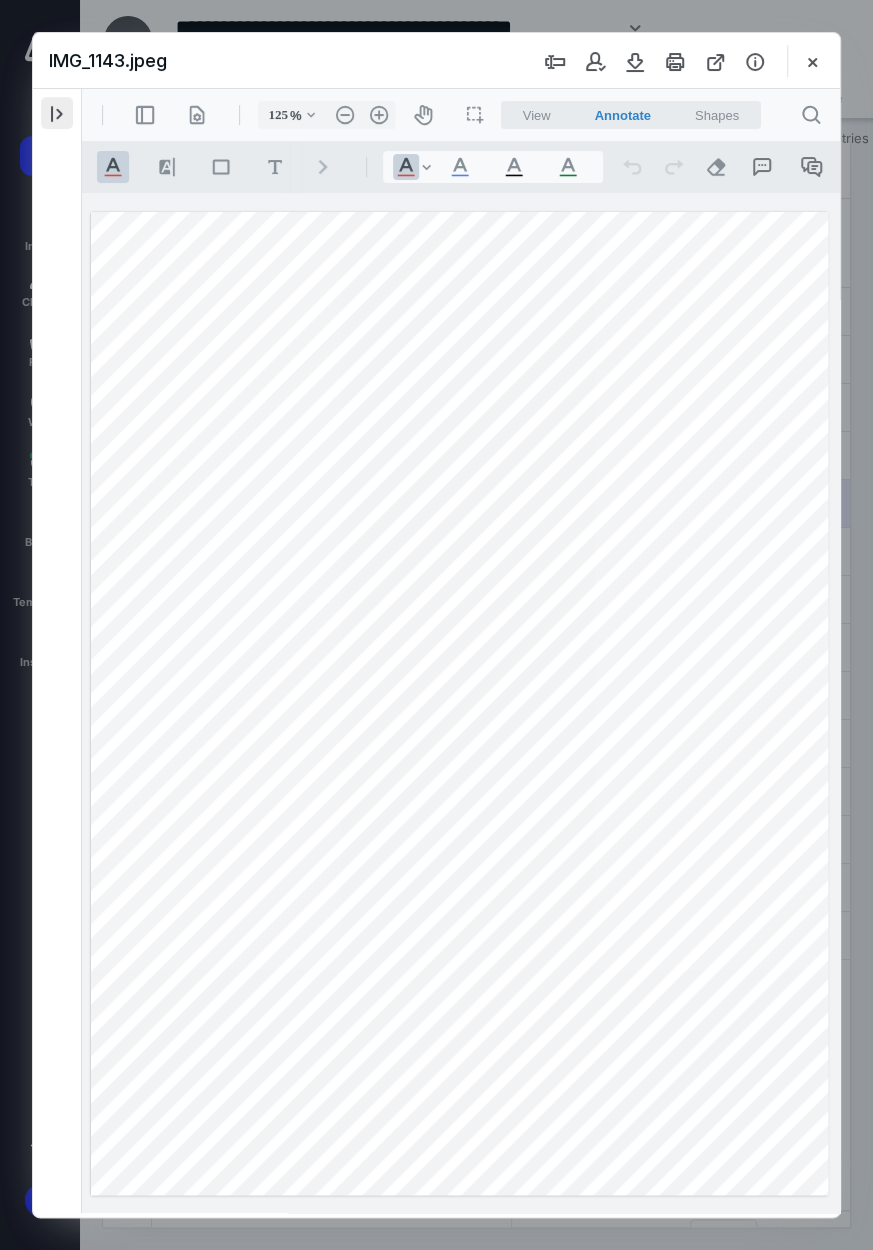 click at bounding box center [57, 113] 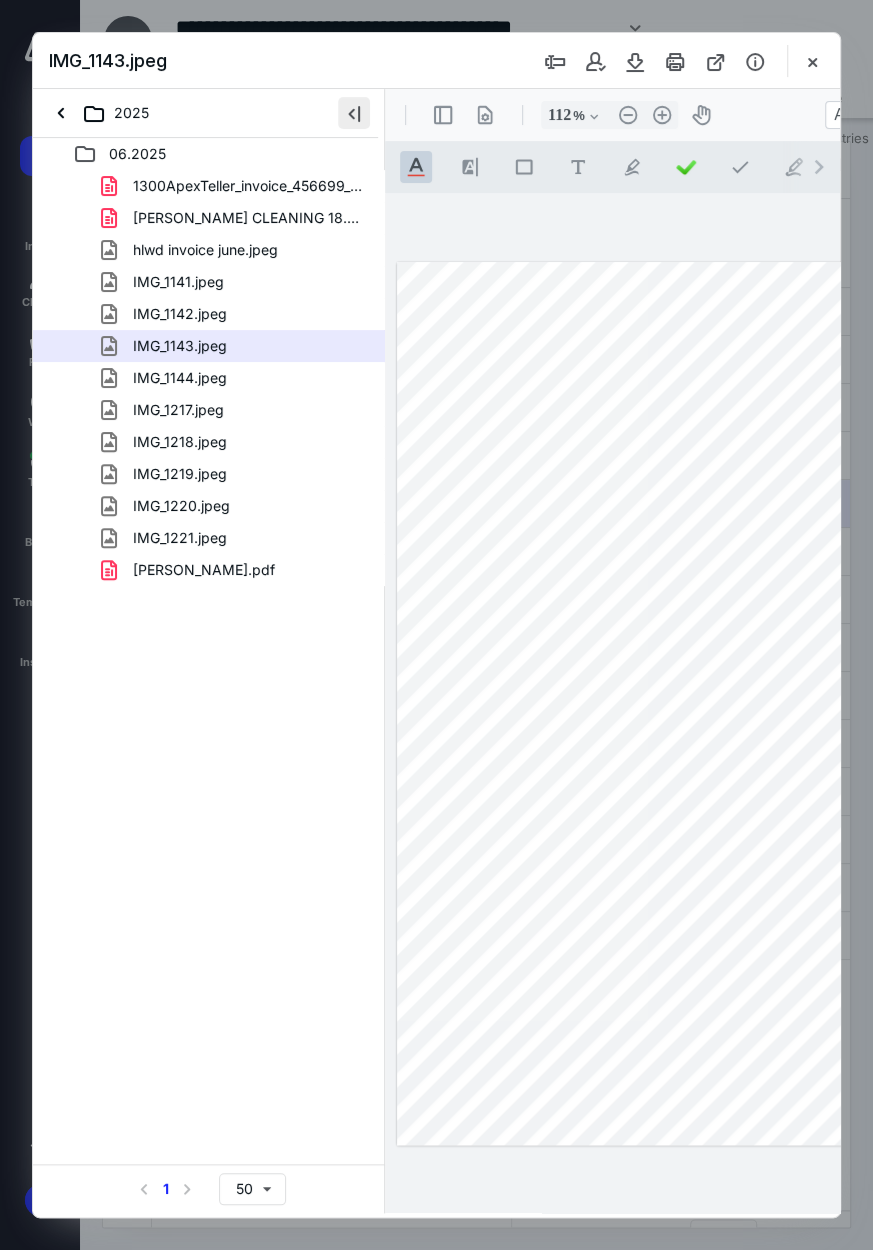 type on "110" 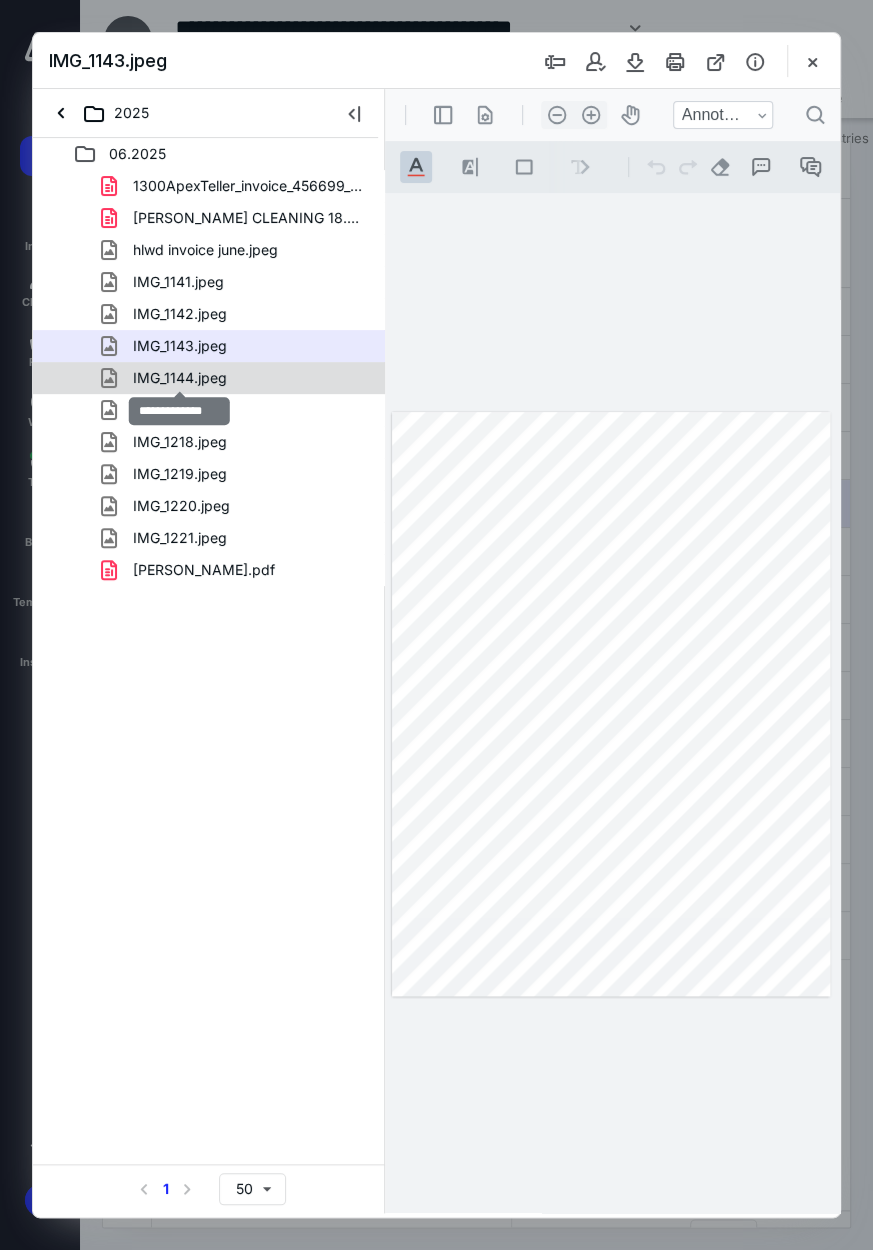 click on "IMG_1144.jpeg" at bounding box center (180, 378) 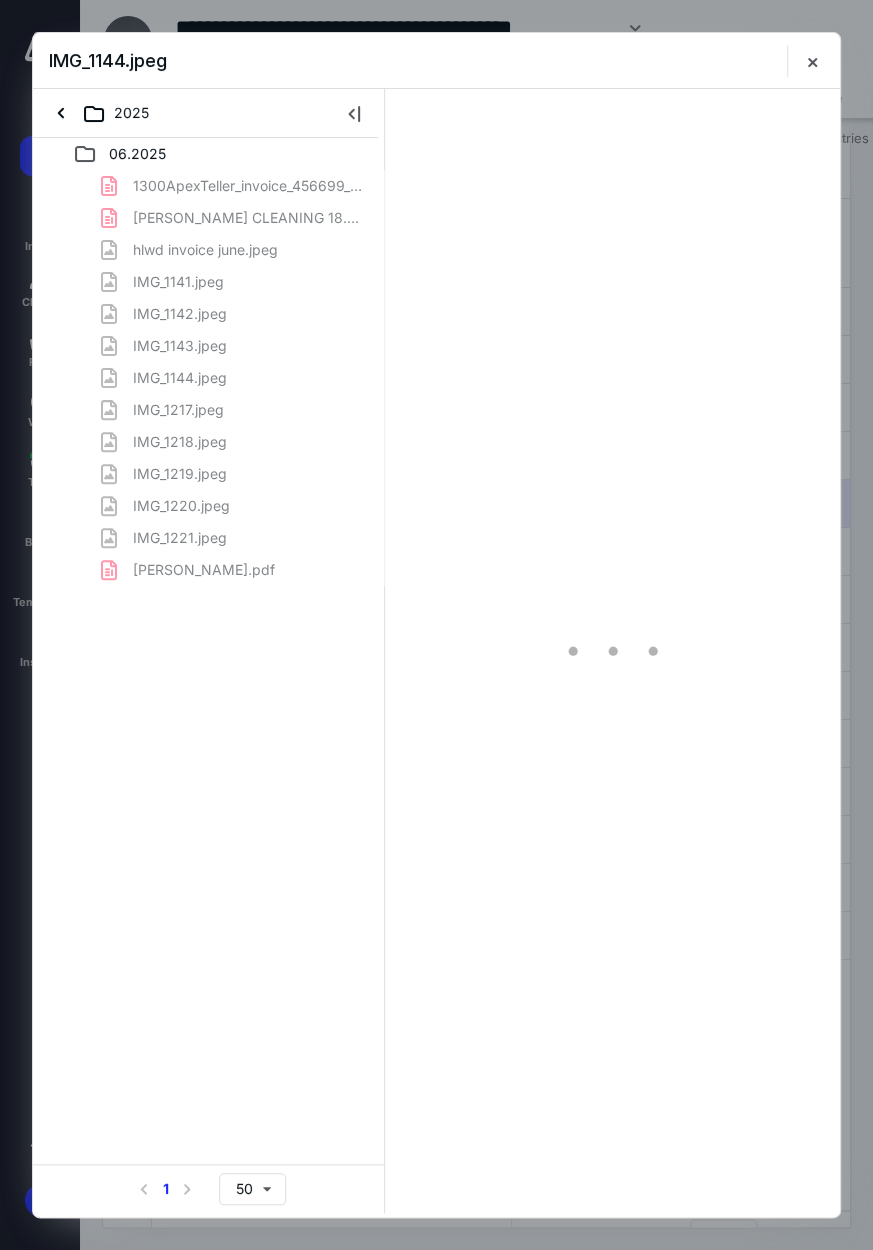 click on "1300ApexTeller_invoice_456699_20250617.pdf ELIZABETH REED CLEANING 18.pdf hlwd invoice june.jpeg IMG_1141.jpeg IMG_1142.jpeg IMG_1143.jpeg IMG_1144.jpeg IMG_1217.jpeg IMG_1218.jpeg IMG_1219.jpeg IMG_1220.jpeg IMG_1221.jpeg TELLER WIFI JUNE.pdf" at bounding box center [209, 378] 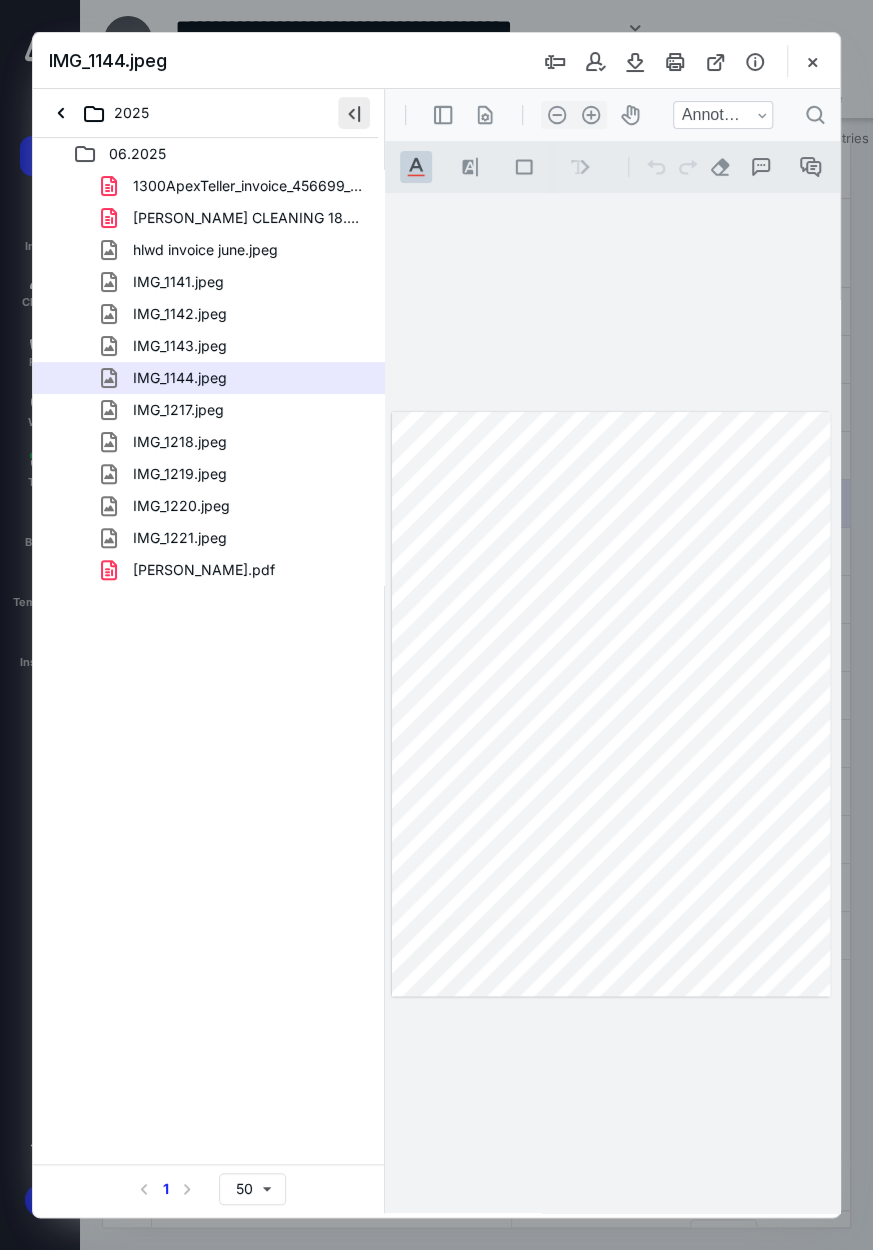 click at bounding box center [354, 113] 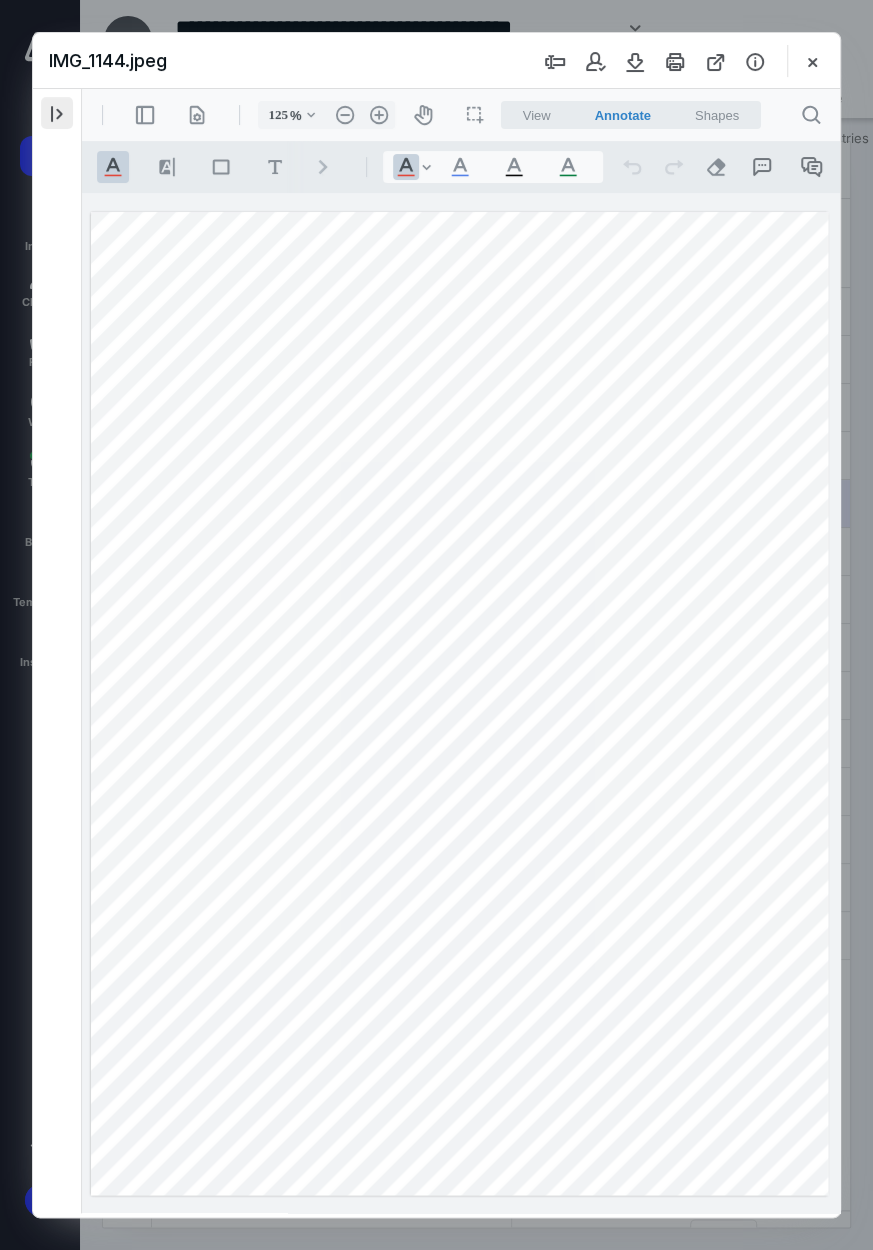 click at bounding box center [57, 113] 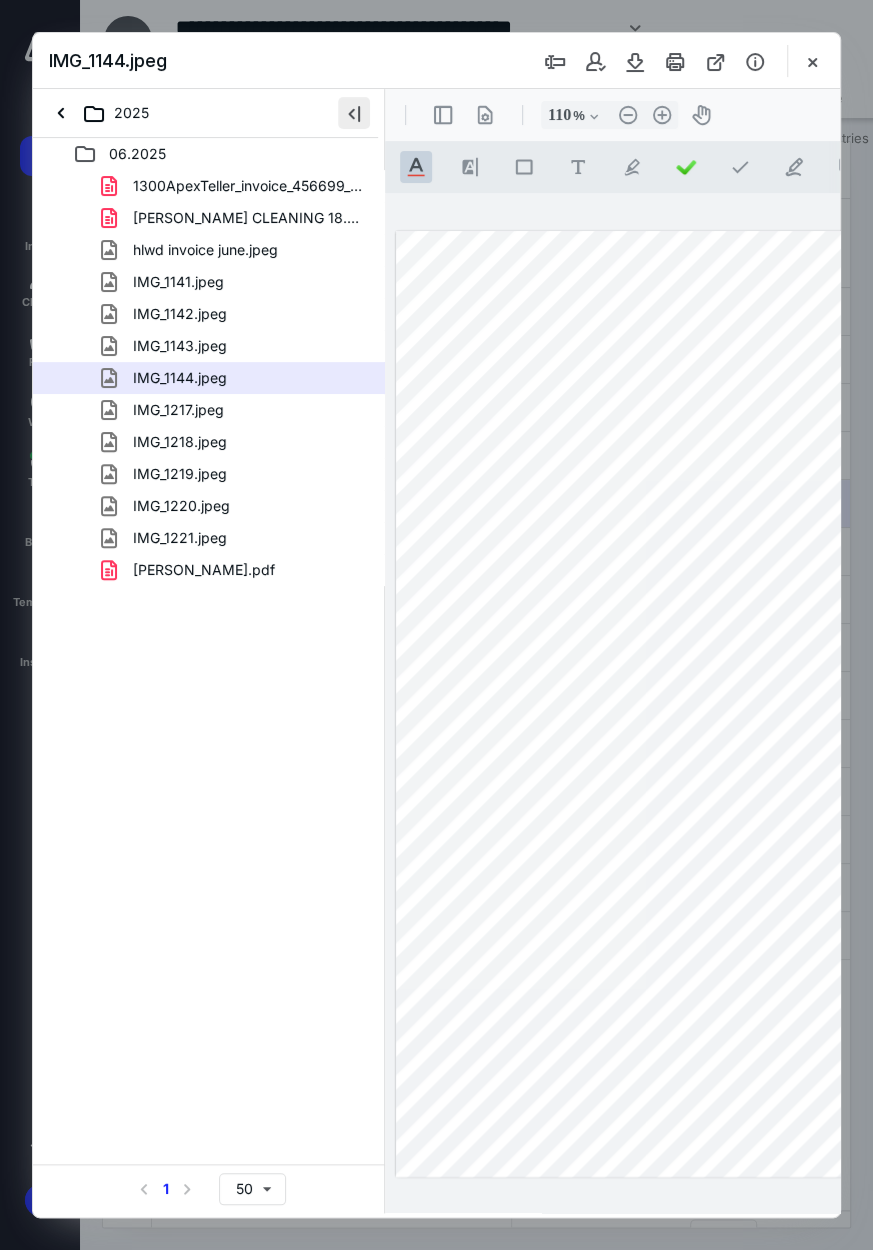 type on "107" 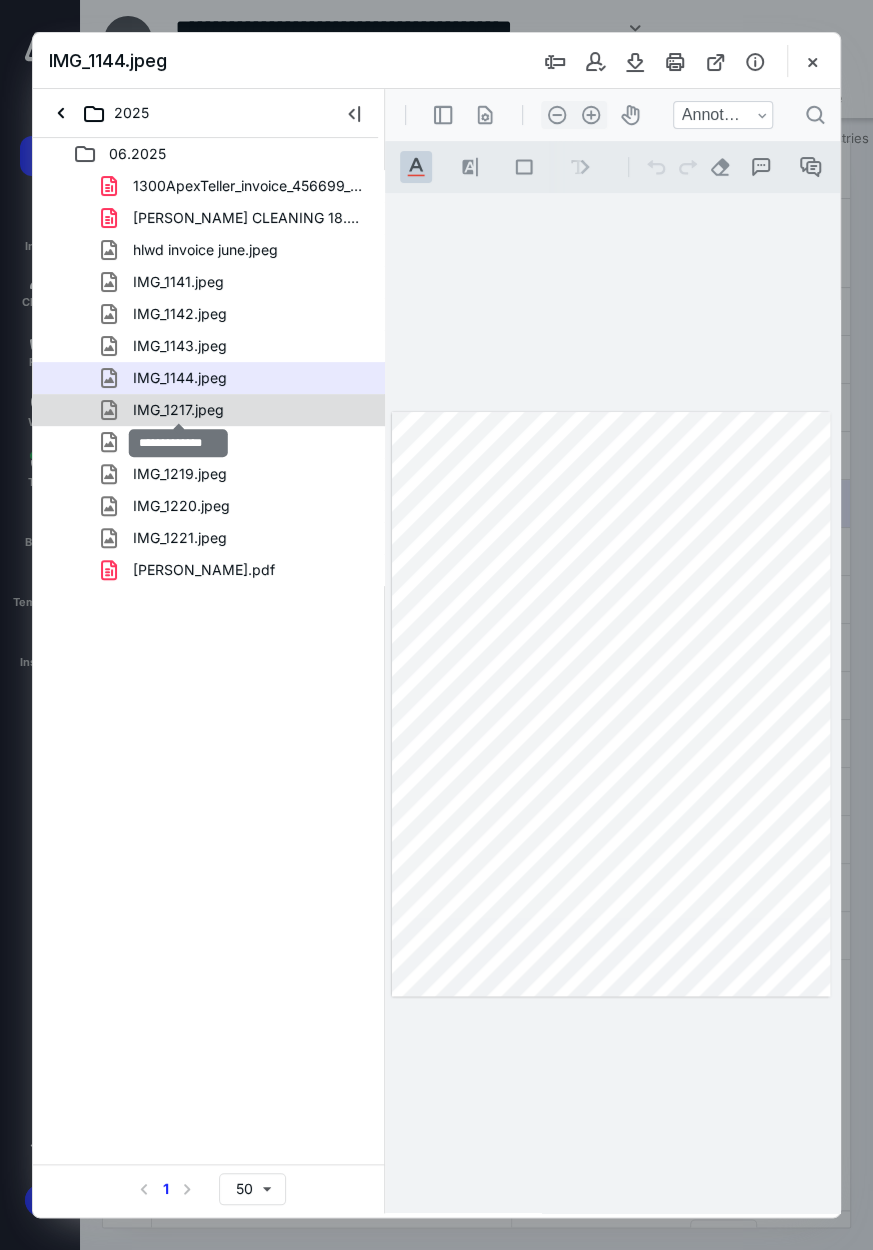 click on "IMG_1217.jpeg" at bounding box center [178, 410] 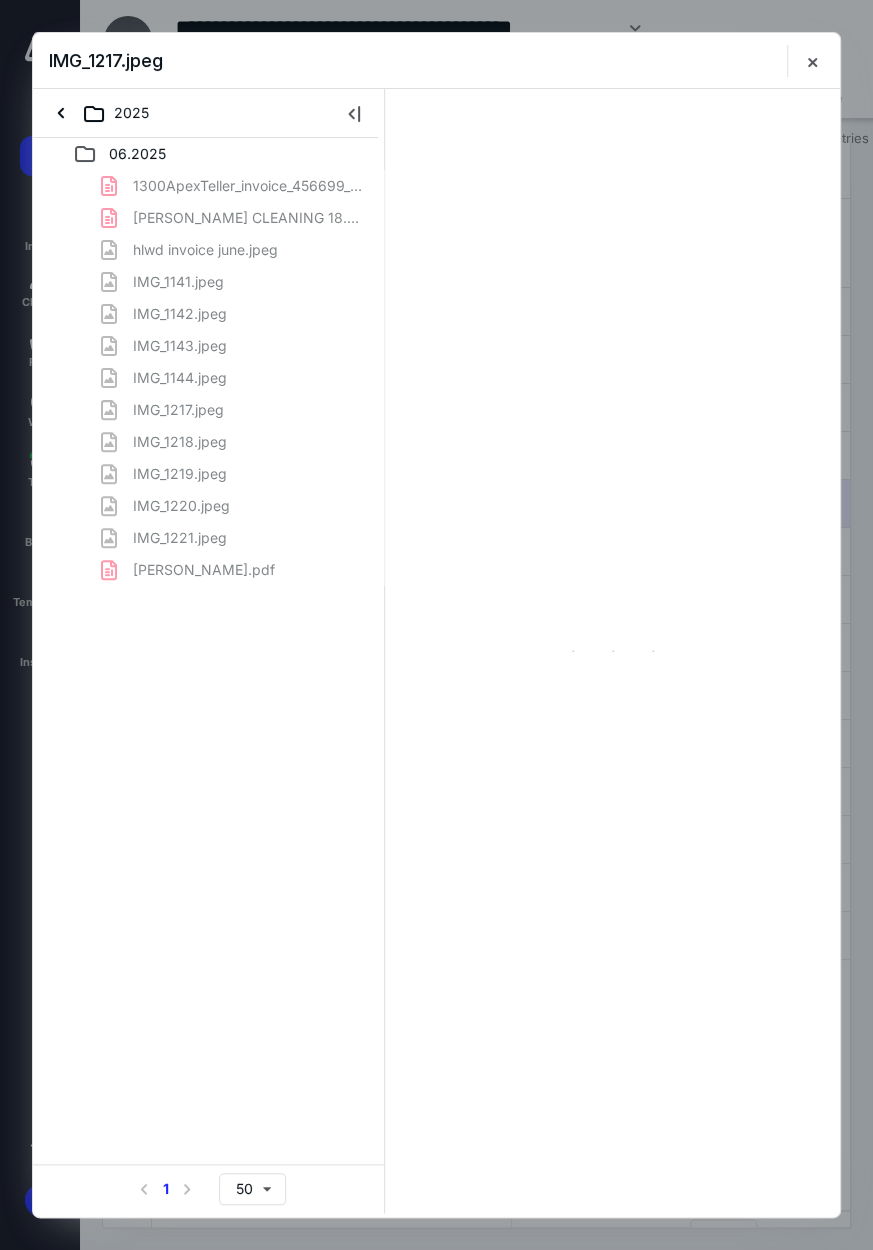 click on "1300ApexTeller_invoice_456699_20250617.pdf ELIZABETH REED CLEANING 18.pdf hlwd invoice june.jpeg IMG_1141.jpeg IMG_1142.jpeg IMG_1143.jpeg IMG_1144.jpeg IMG_1217.jpeg IMG_1218.jpeg IMG_1219.jpeg IMG_1220.jpeg IMG_1221.jpeg TELLER WIFI JUNE.pdf" at bounding box center (209, 378) 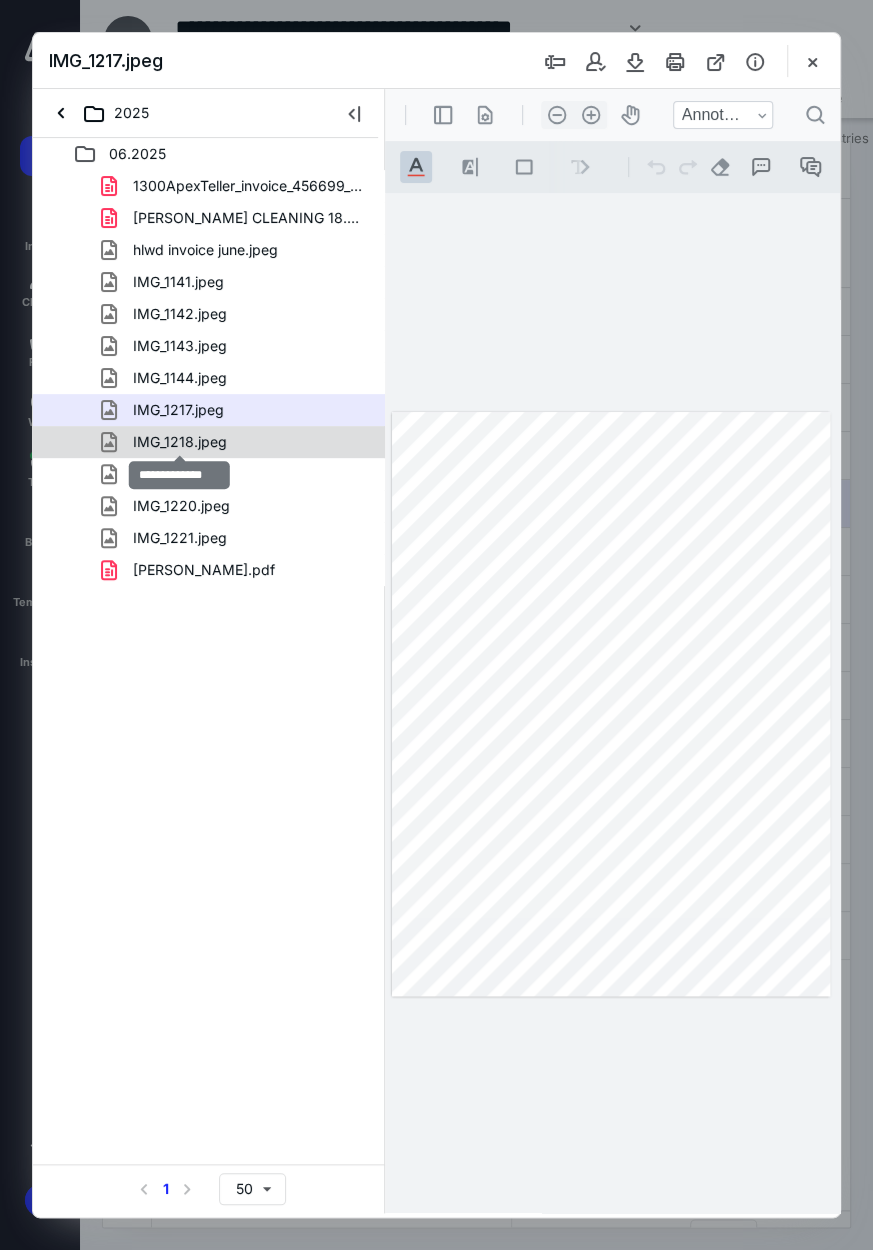 click on "IMG_1218.jpeg" at bounding box center (180, 442) 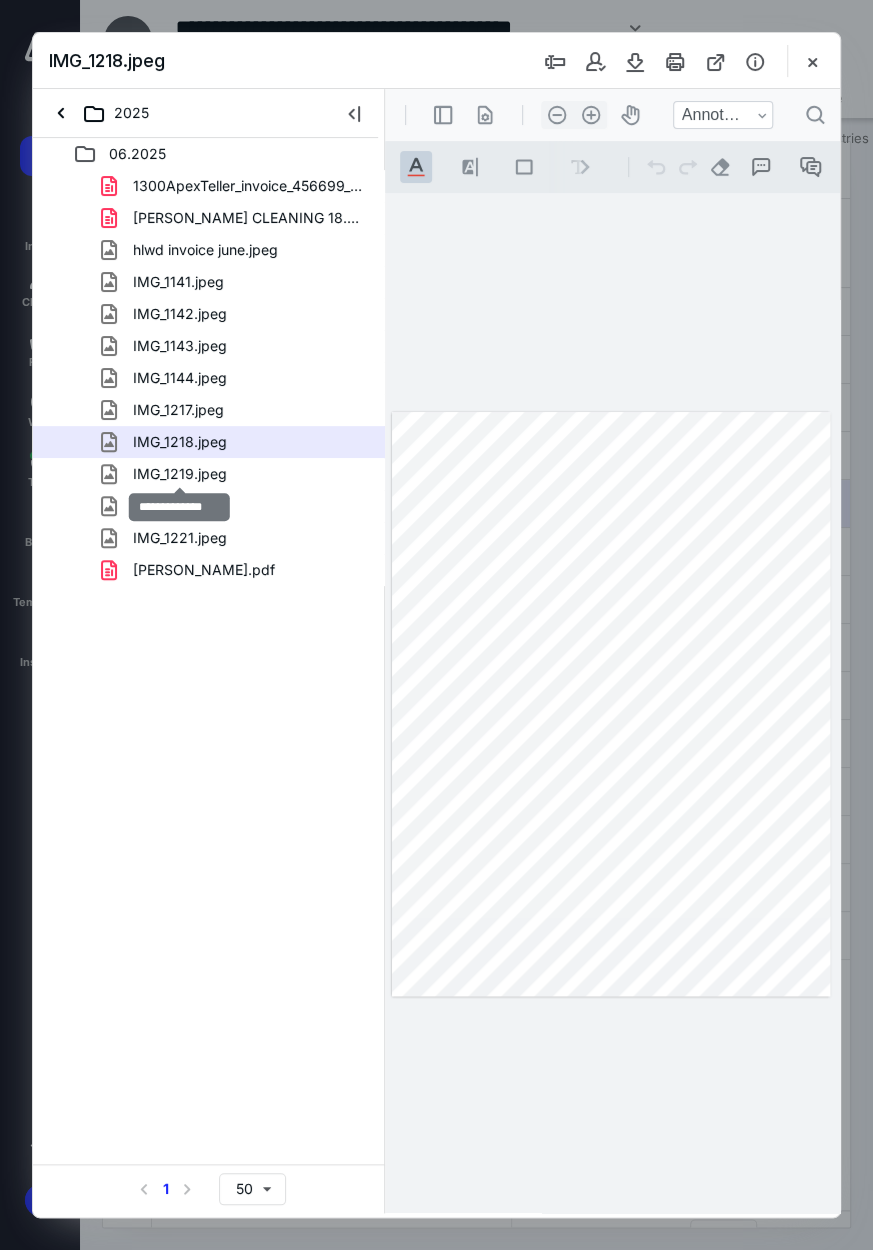 click on "IMG_1219.jpeg" at bounding box center (180, 474) 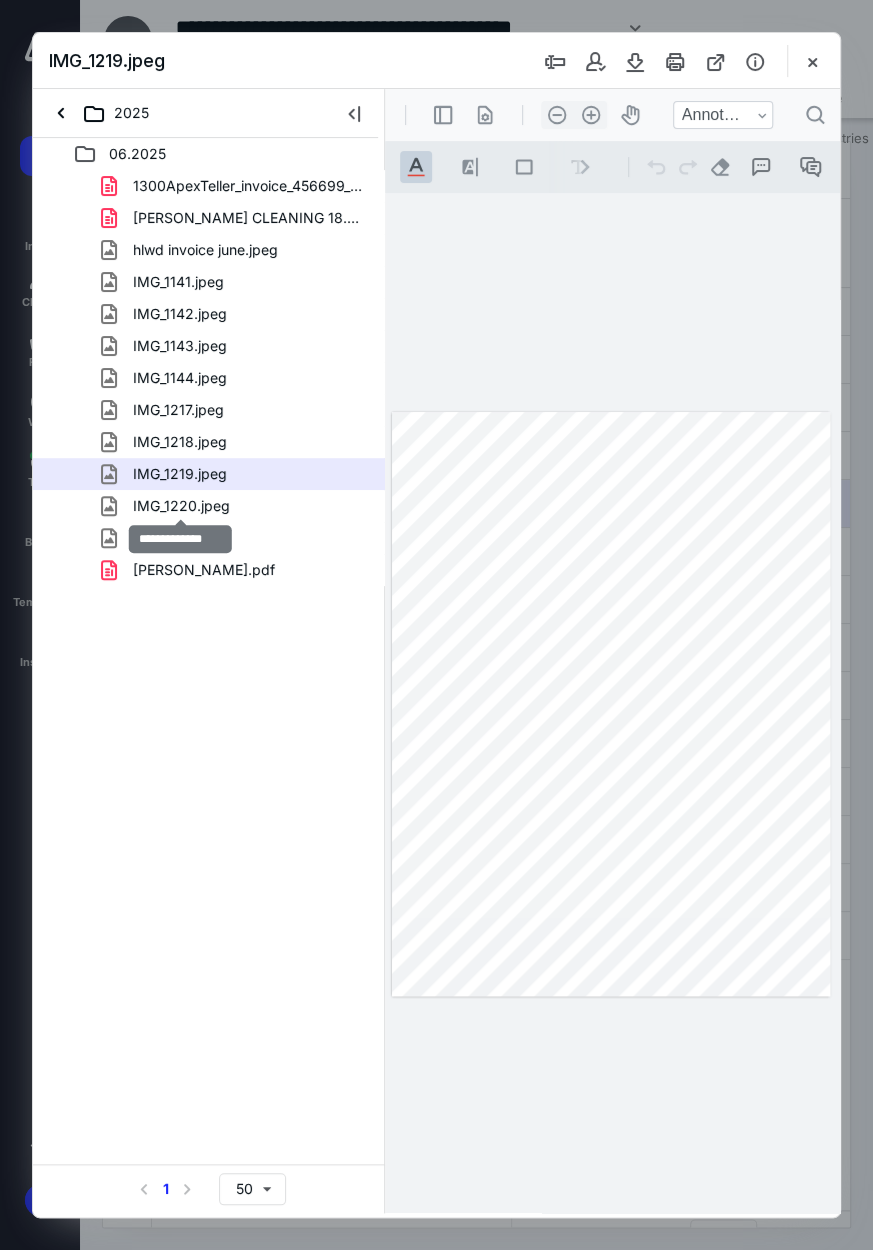 click on "IMG_1220.jpeg" at bounding box center (181, 506) 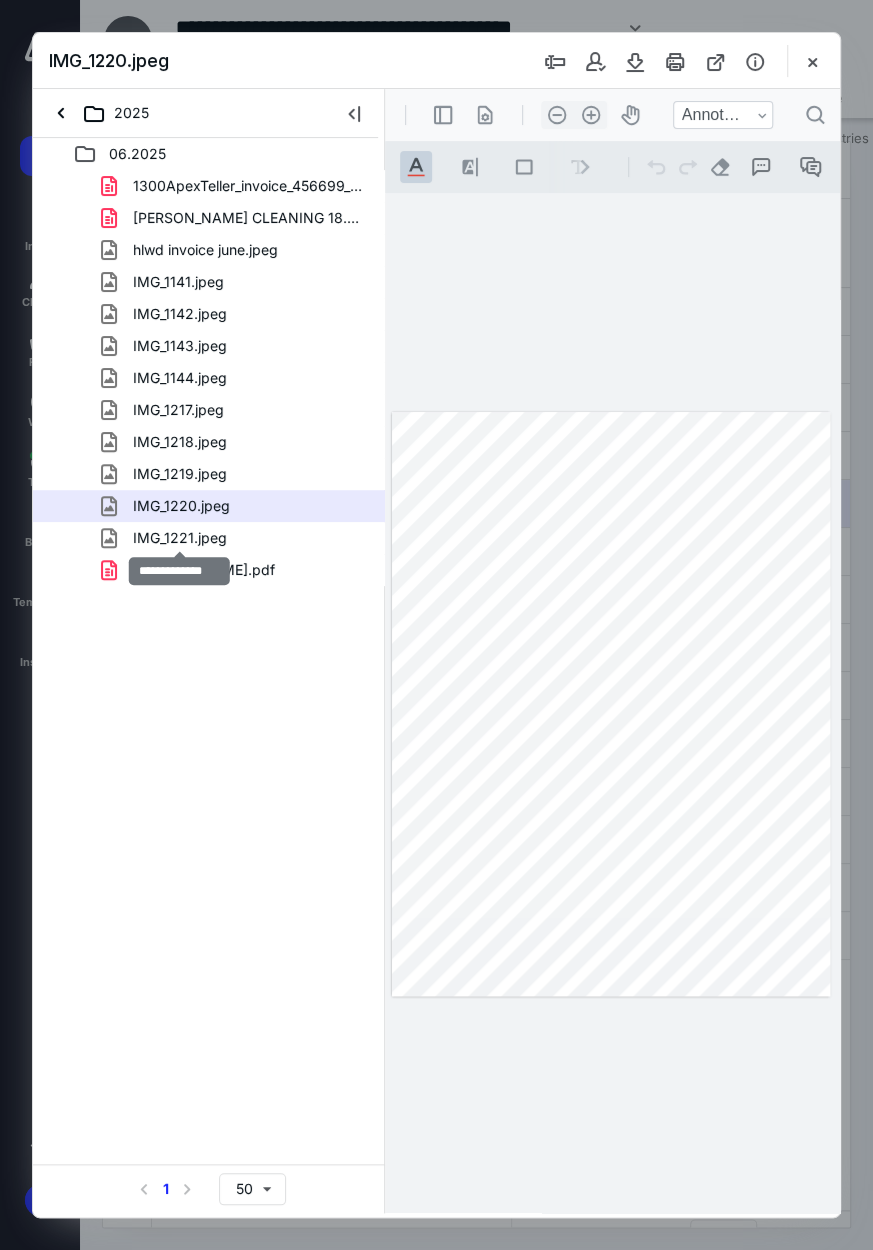 click on "IMG_1221.jpeg" at bounding box center (180, 538) 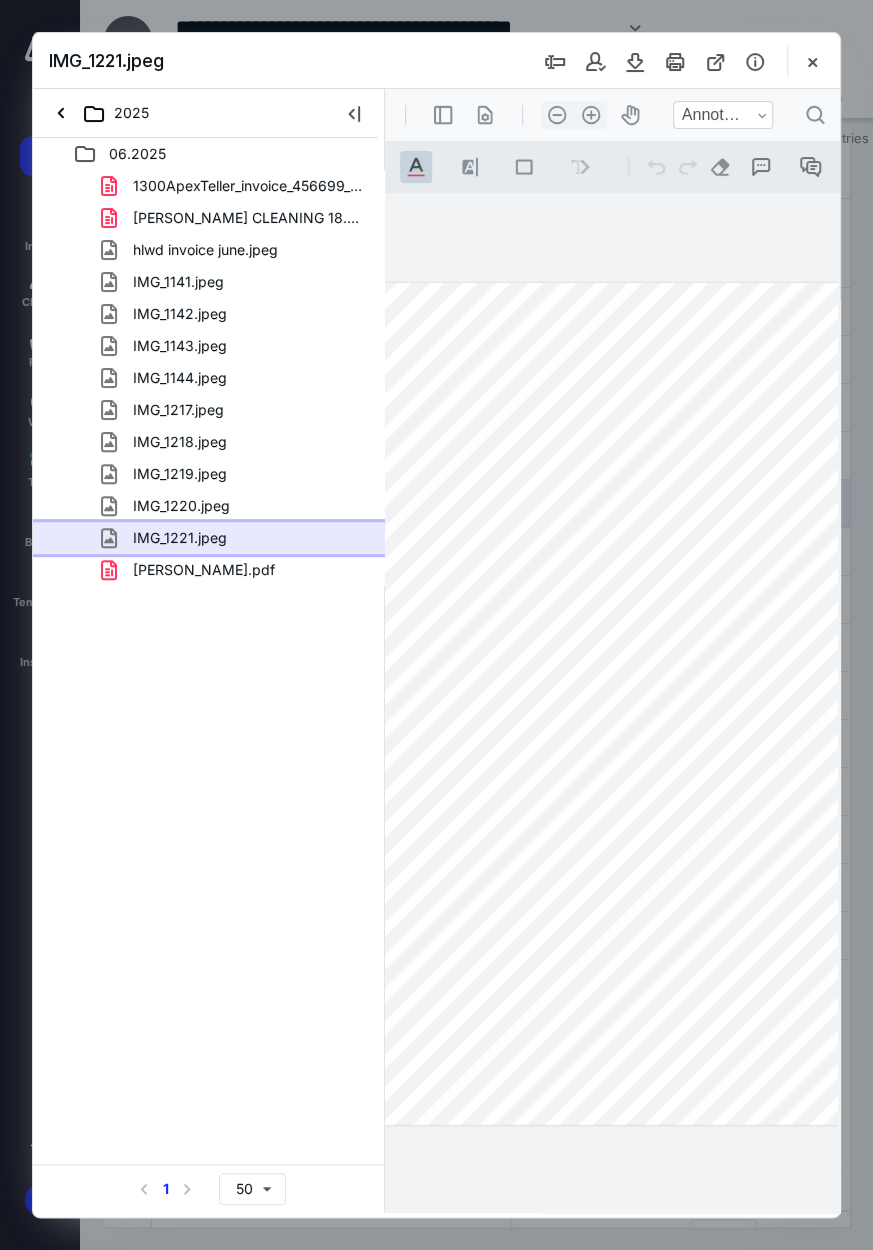 scroll, scrollTop: 0, scrollLeft: 58, axis: horizontal 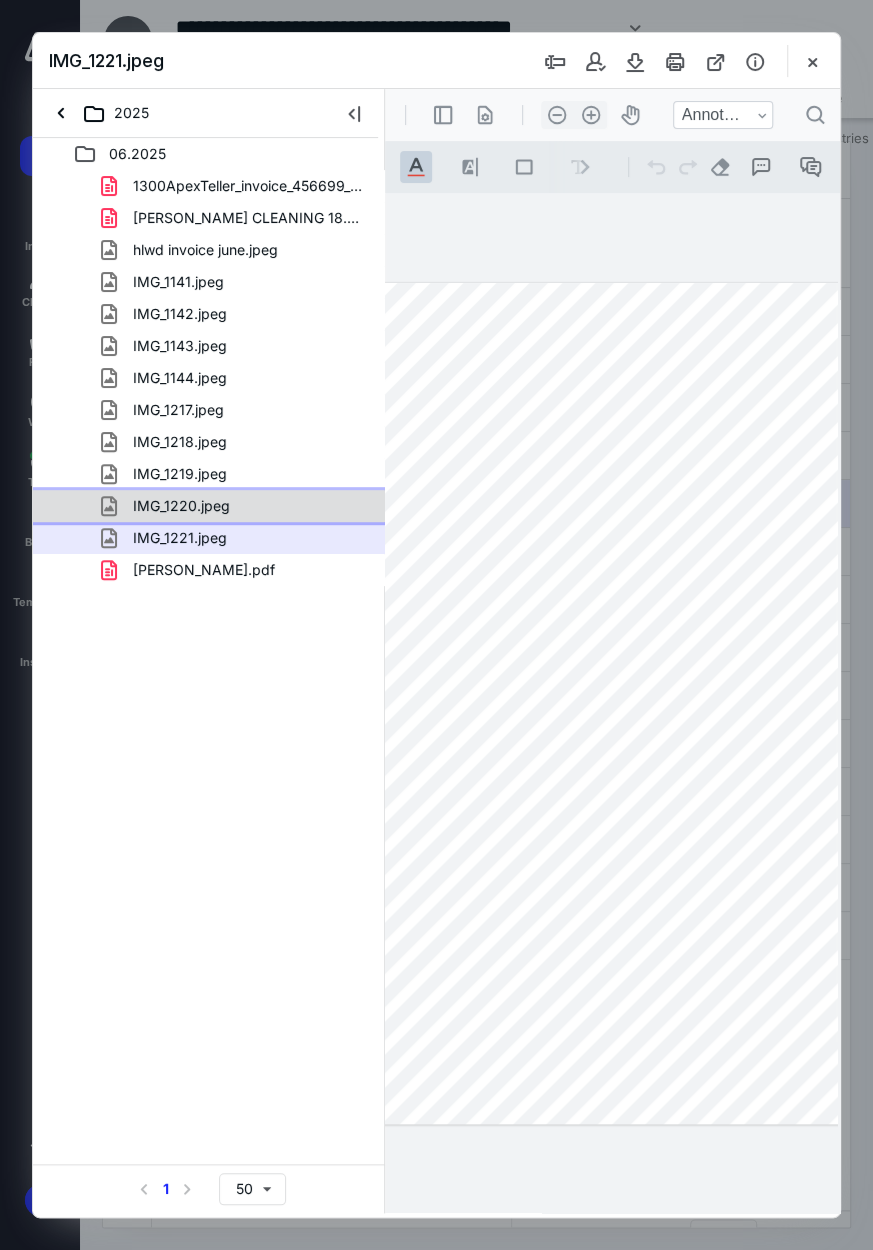 click on "IMG_1220.jpeg" at bounding box center (237, 506) 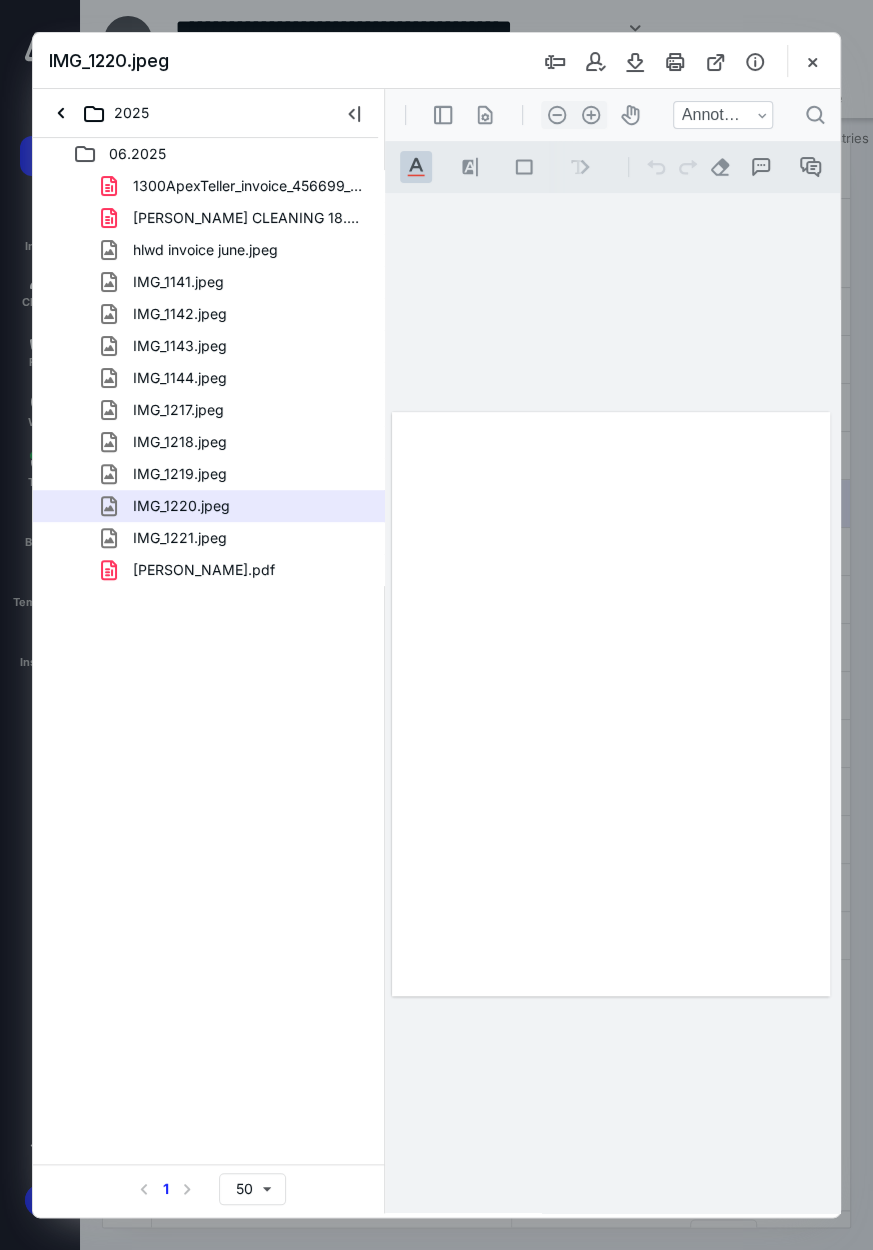 scroll, scrollTop: 0, scrollLeft: 0, axis: both 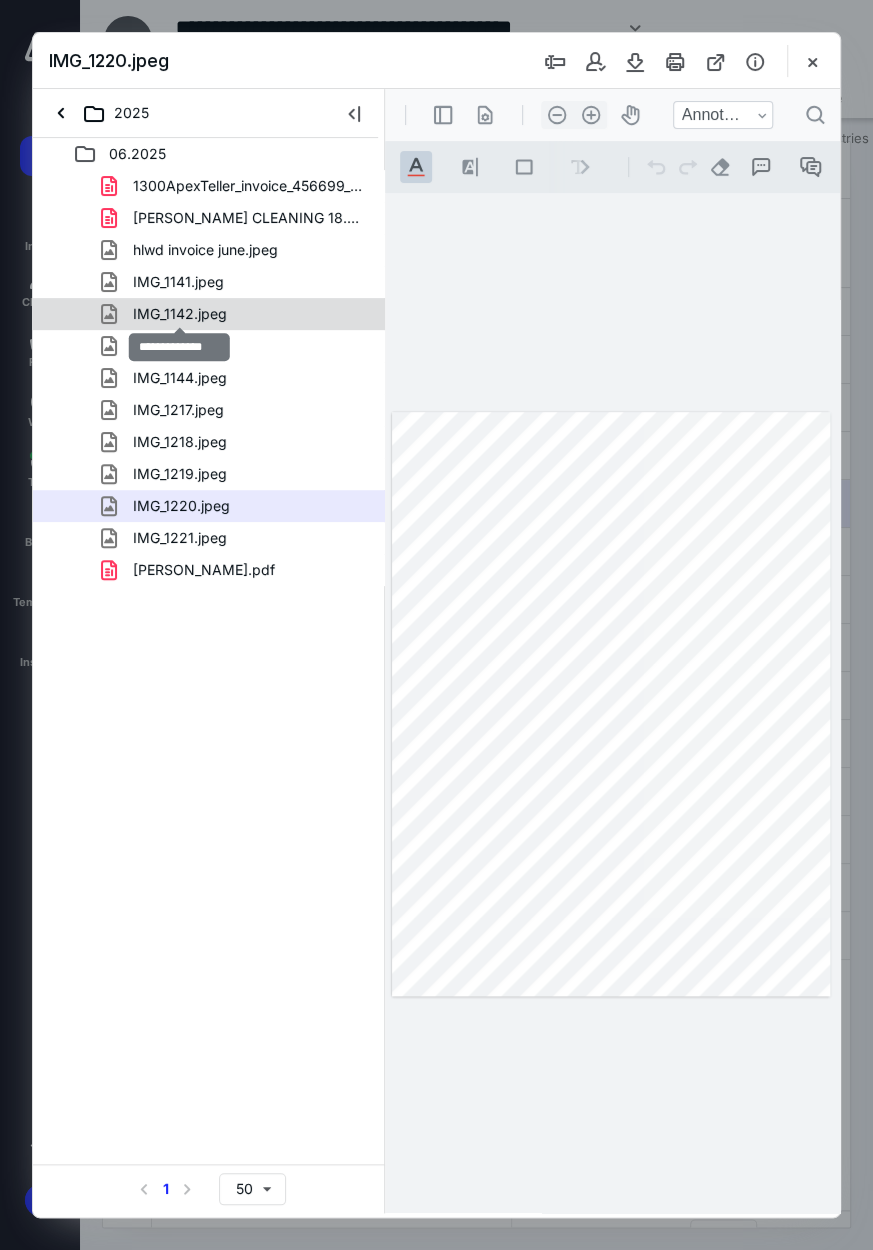 click on "IMG_1142.jpeg" at bounding box center (180, 314) 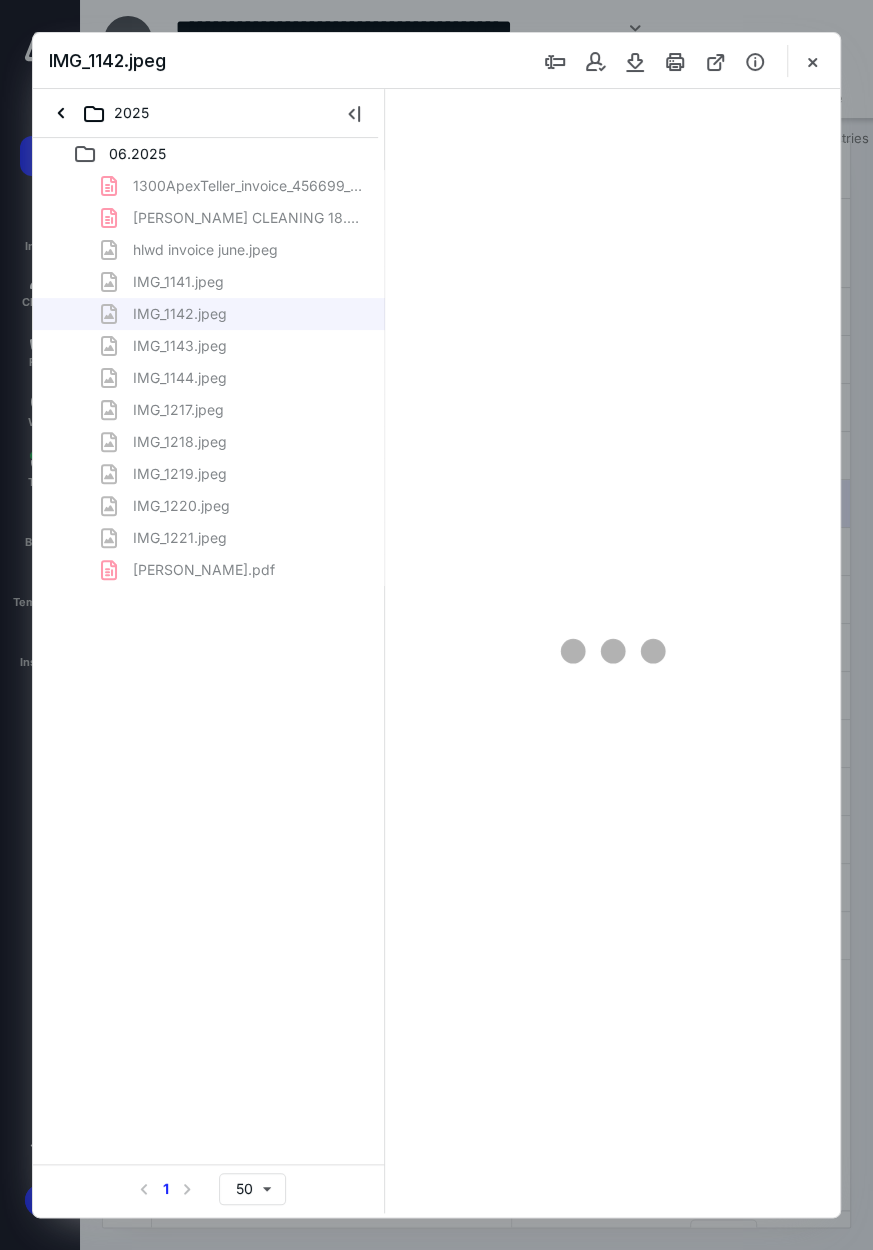 click on "1300ApexTeller_invoice_456699_20250617.pdf ELIZABETH REED CLEANING 18.pdf hlwd invoice june.jpeg IMG_1141.jpeg IMG_1142.jpeg IMG_1143.jpeg IMG_1144.jpeg IMG_1217.jpeg IMG_1218.jpeg IMG_1219.jpeg IMG_1220.jpeg IMG_1221.jpeg TELLER WIFI JUNE.pdf" at bounding box center (209, 378) 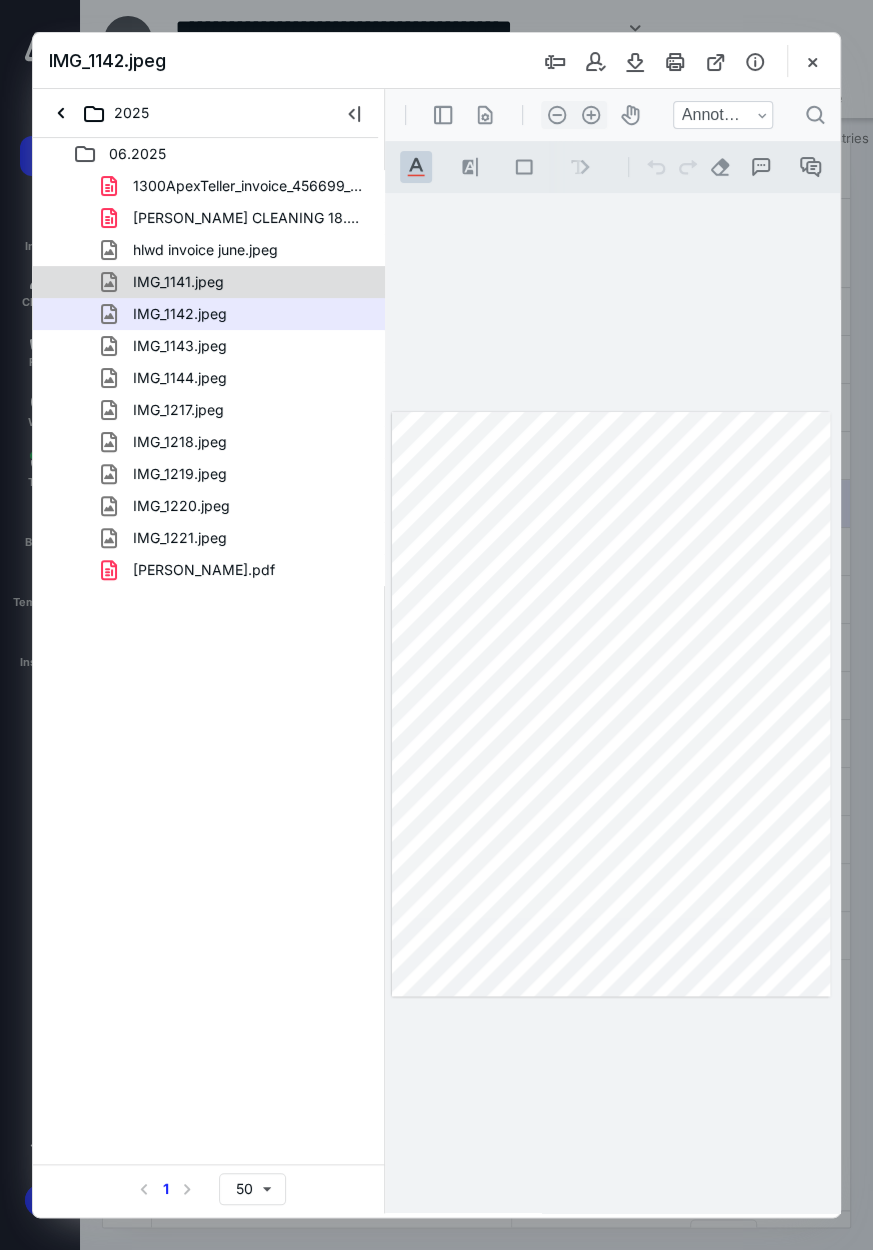 click on "IMG_1141.jpeg" at bounding box center [166, 282] 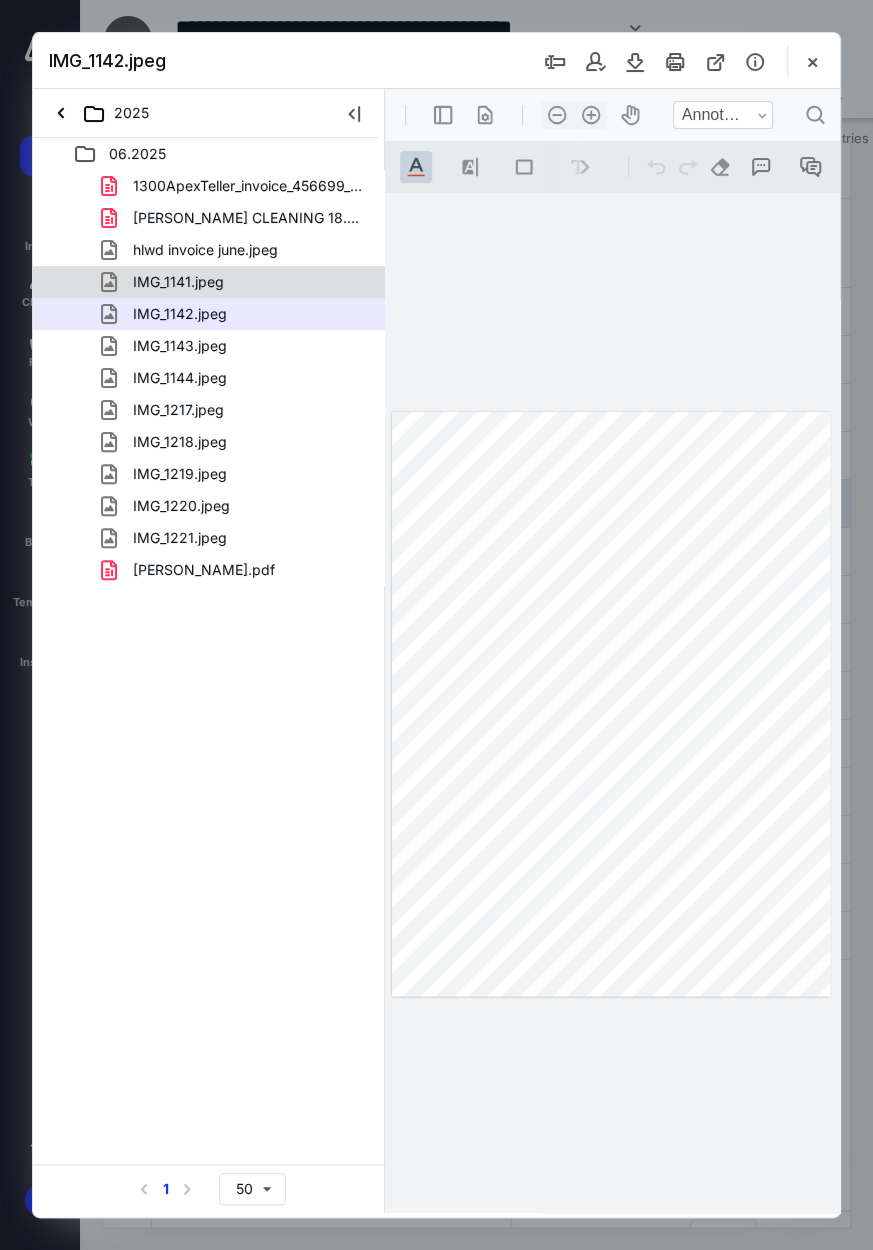 click on "1300ApexTeller_invoice_456699_20250617.pdf ELIZABETH REED CLEANING 18.pdf hlwd invoice june.jpeg IMG_1141.jpeg IMG_1142.jpeg IMG_1143.jpeg IMG_1144.jpeg IMG_1217.jpeg IMG_1218.jpeg IMG_1219.jpeg IMG_1220.jpeg IMG_1221.jpeg TELLER WIFI JUNE.pdf" at bounding box center [209, 378] 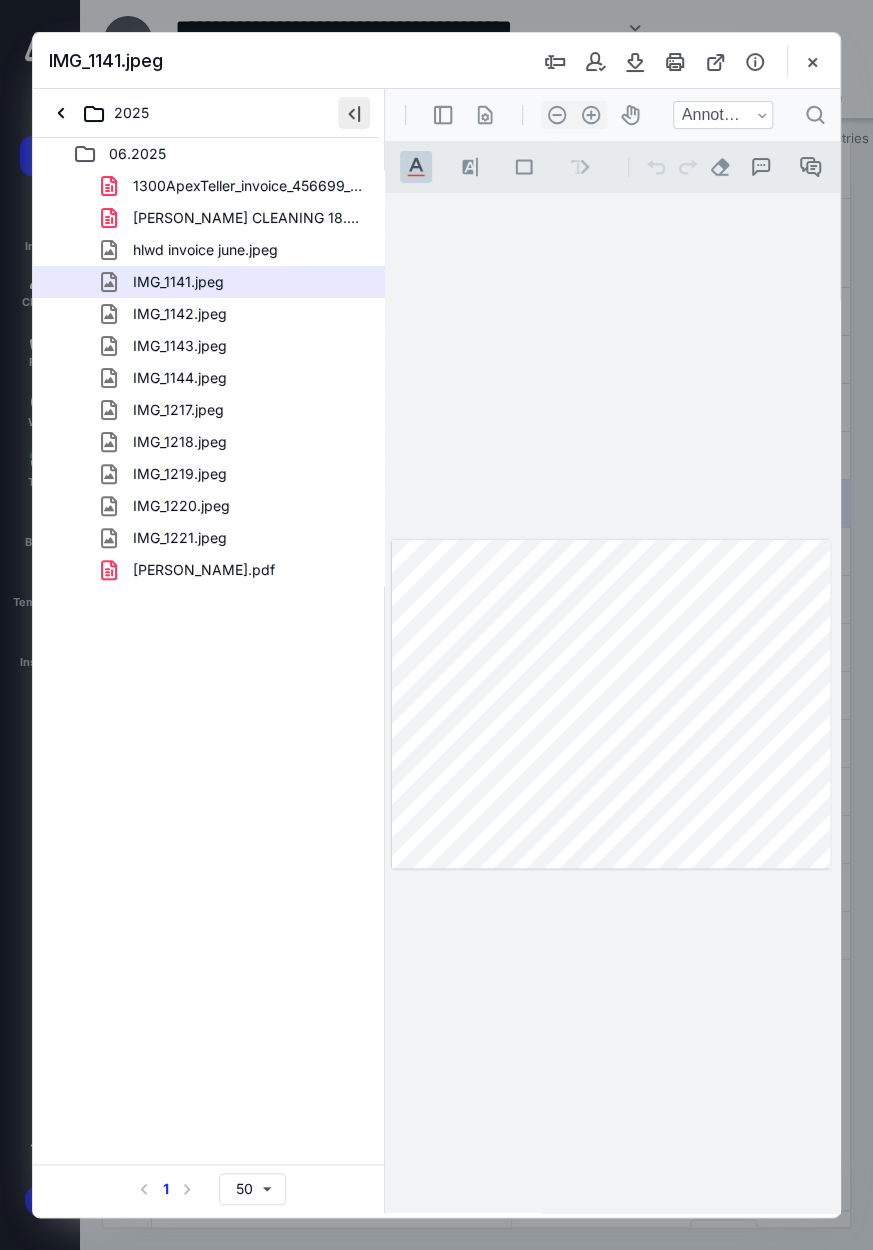 click at bounding box center [354, 113] 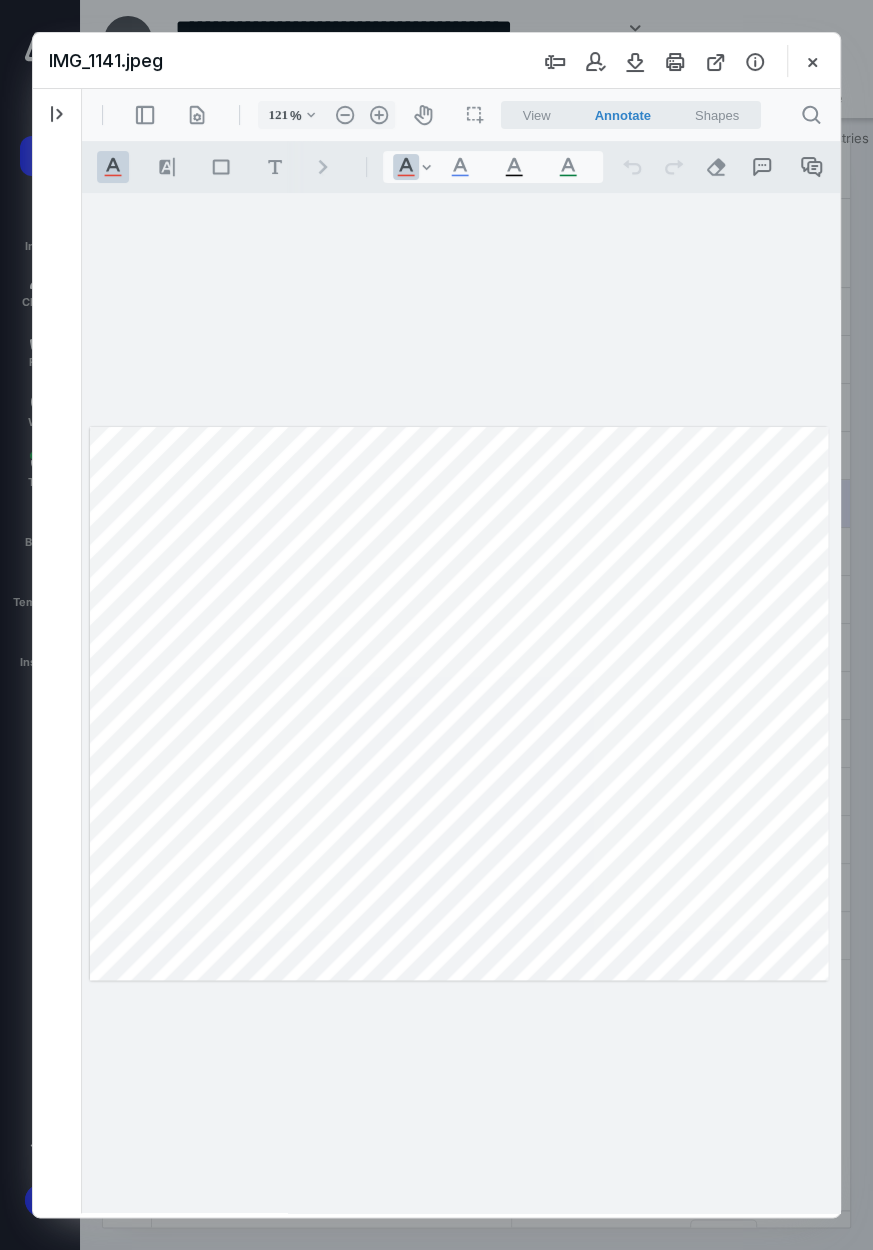 drag, startPoint x: 780, startPoint y: 1065, endPoint x: 869, endPoint y: 1071, distance: 89.20202 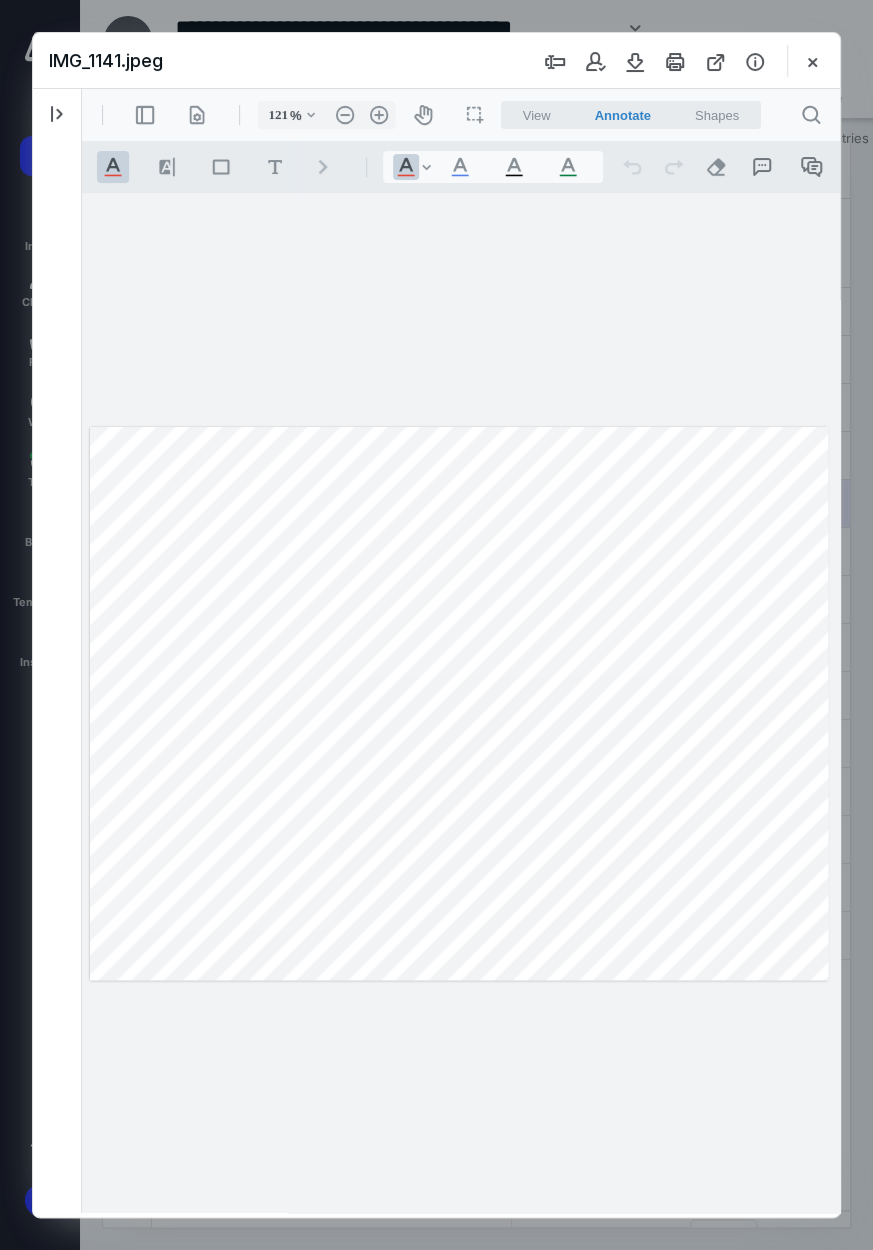 type on "146" 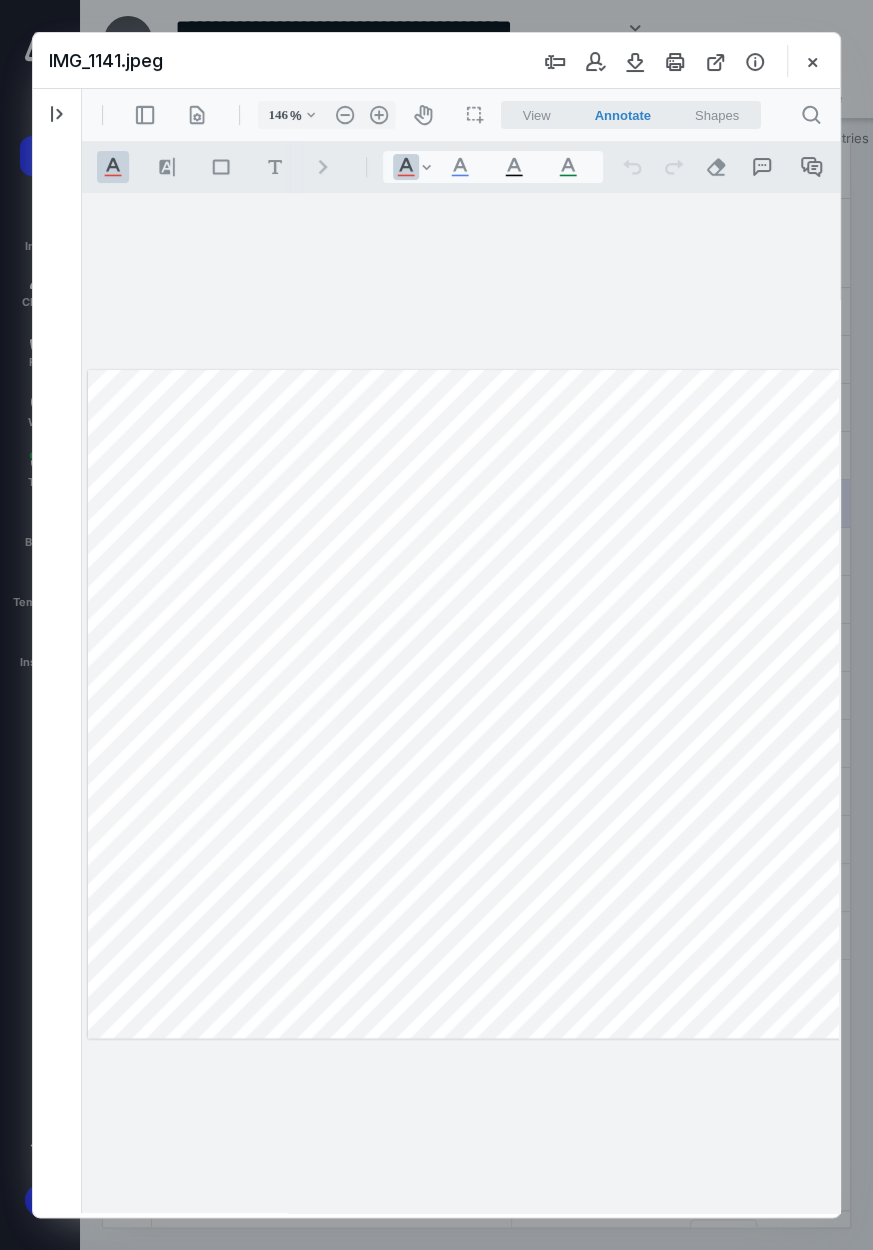 scroll, scrollTop: 0, scrollLeft: 38, axis: horizontal 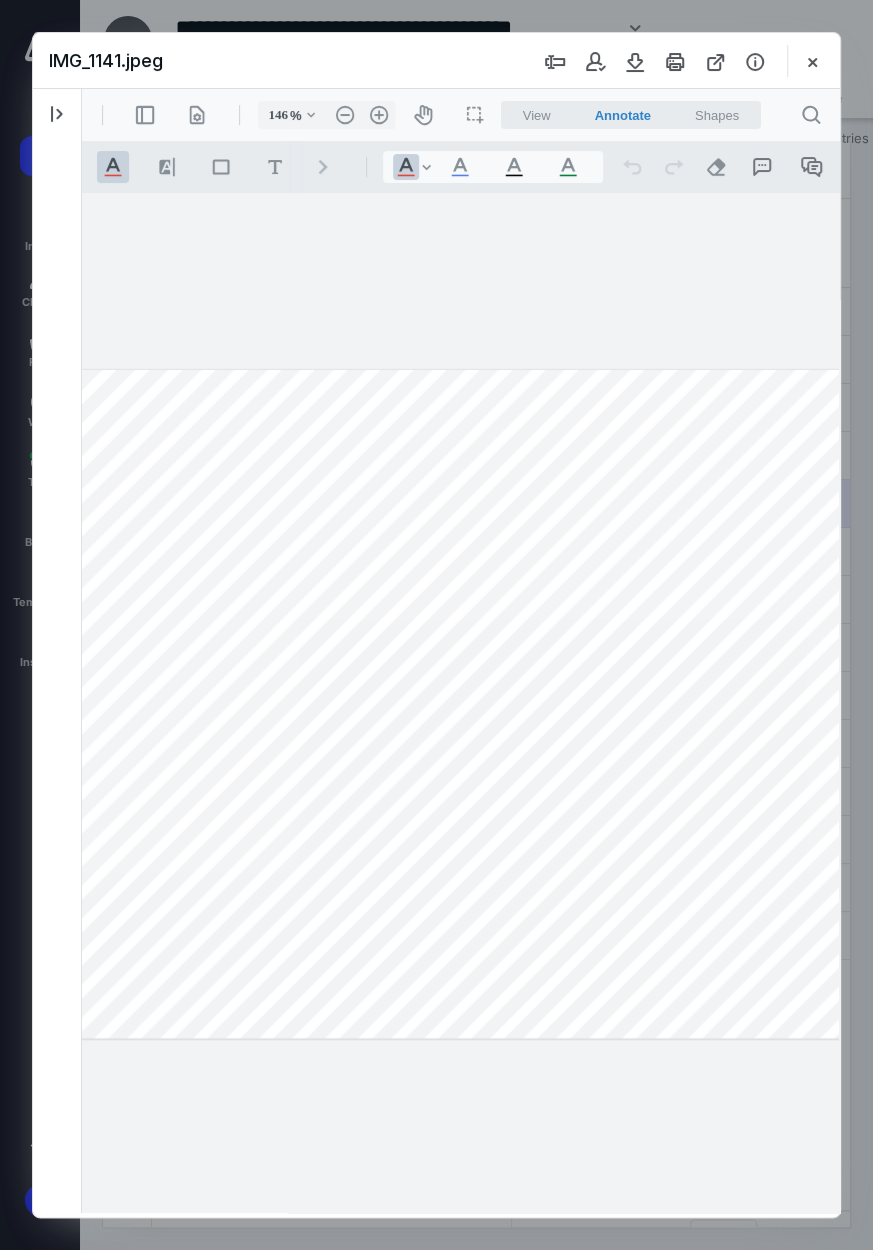 drag, startPoint x: 605, startPoint y: 634, endPoint x: 736, endPoint y: 669, distance: 135.59499 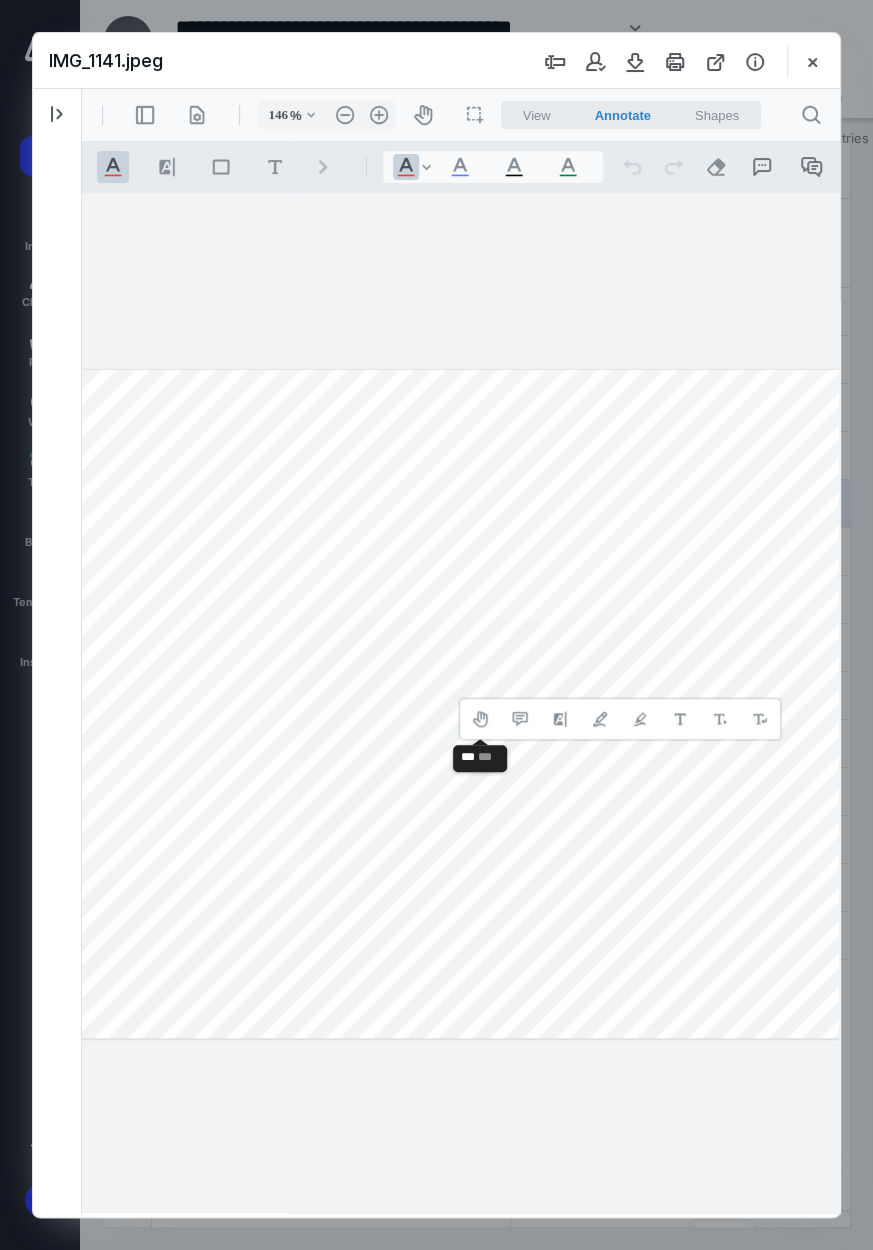 drag, startPoint x: 719, startPoint y: 563, endPoint x: 707, endPoint y: 556, distance: 13.892444 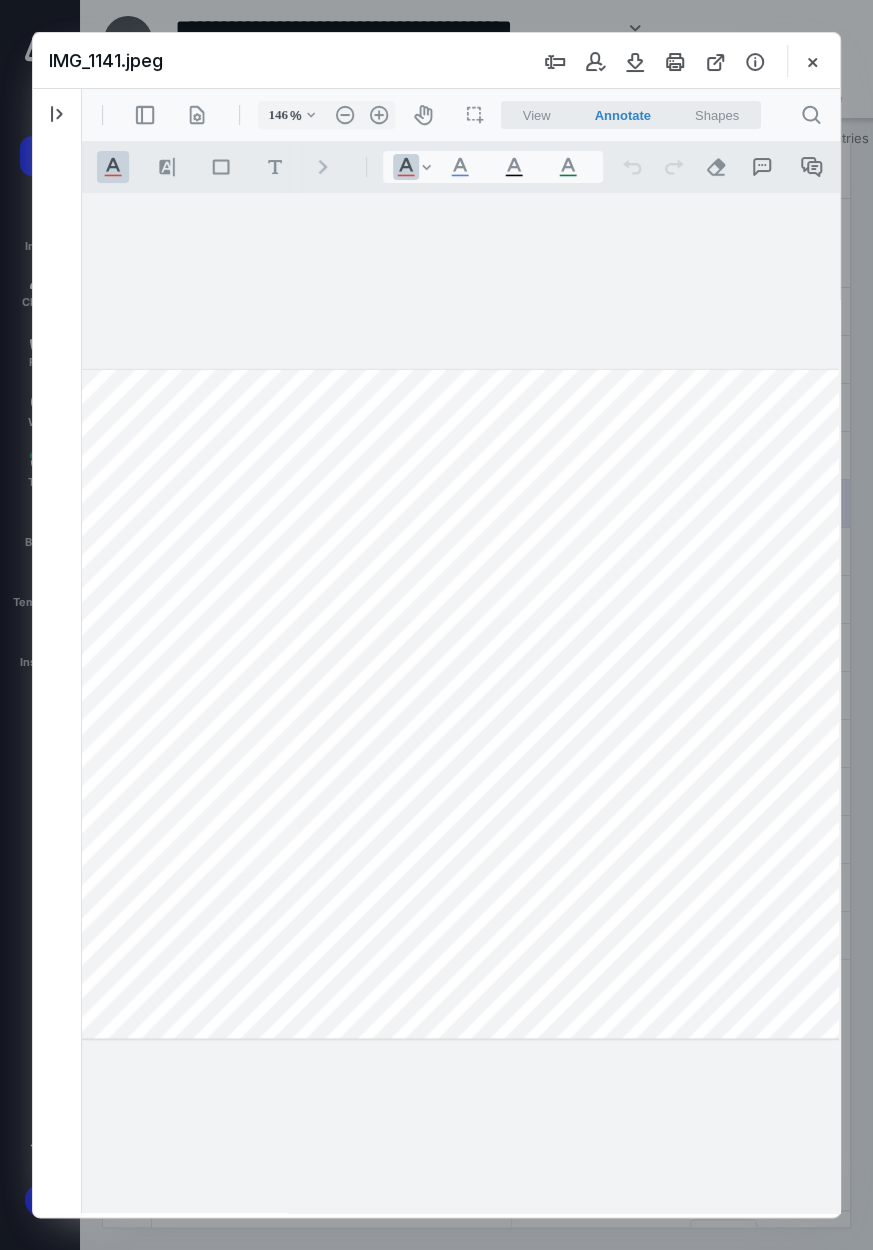 scroll, scrollTop: 0, scrollLeft: 148, axis: horizontal 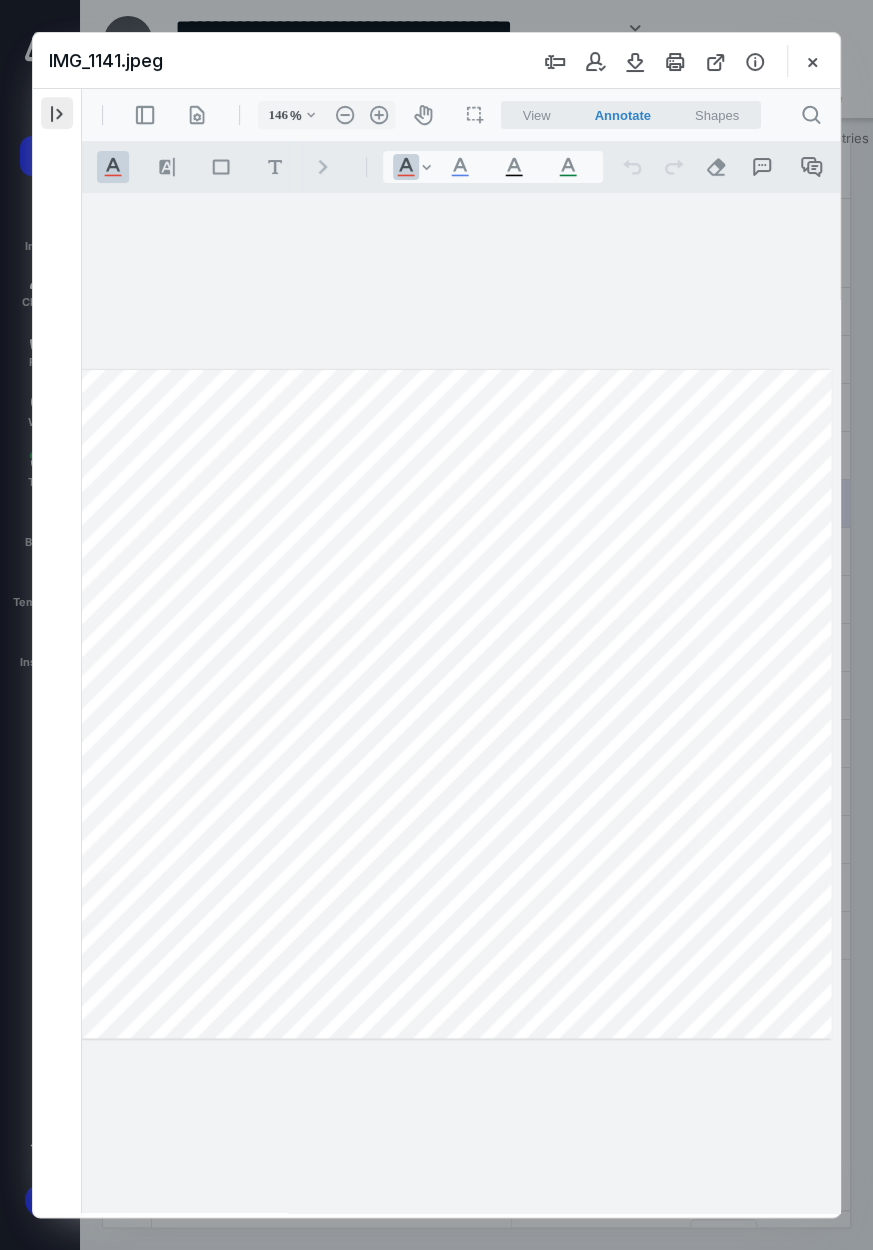 click at bounding box center [57, 113] 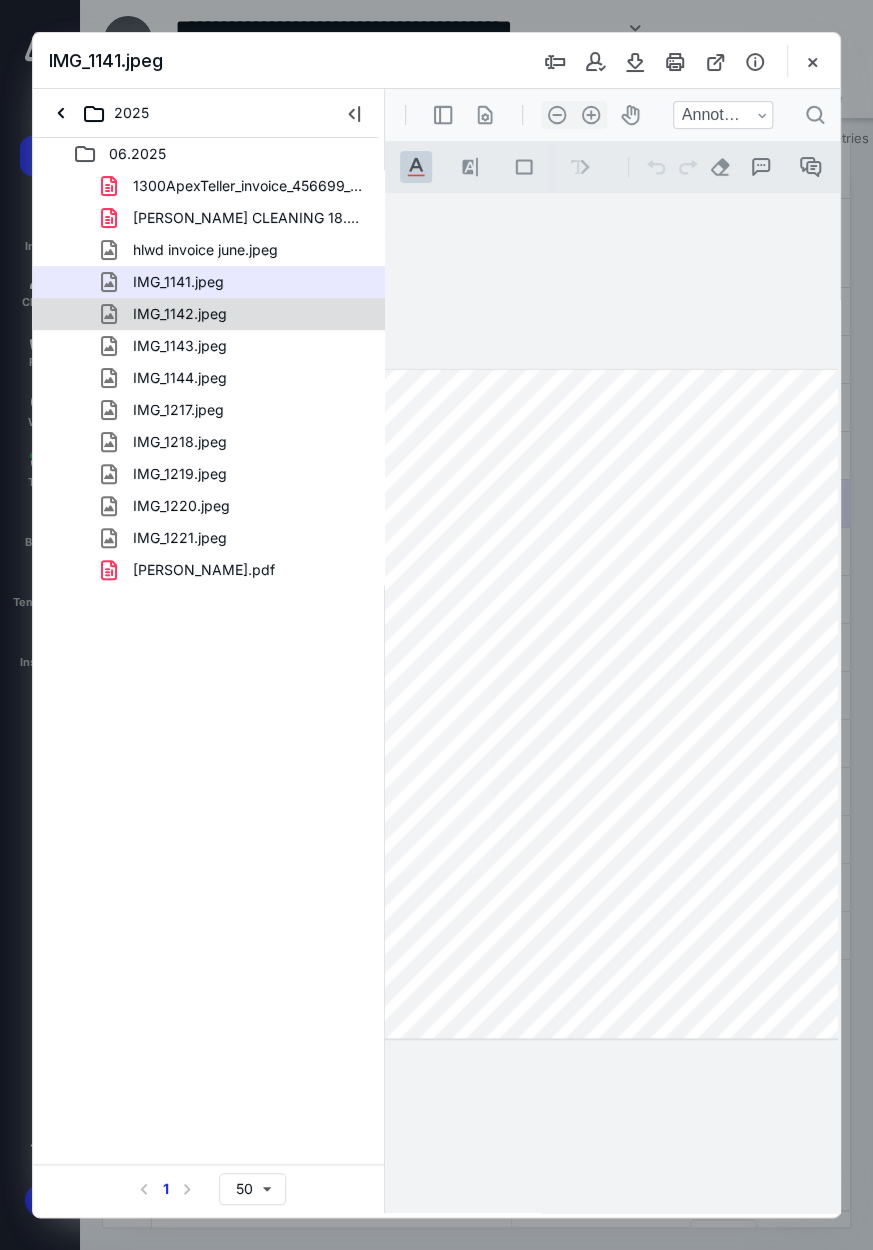 click on "IMG_1142.jpeg" at bounding box center [180, 314] 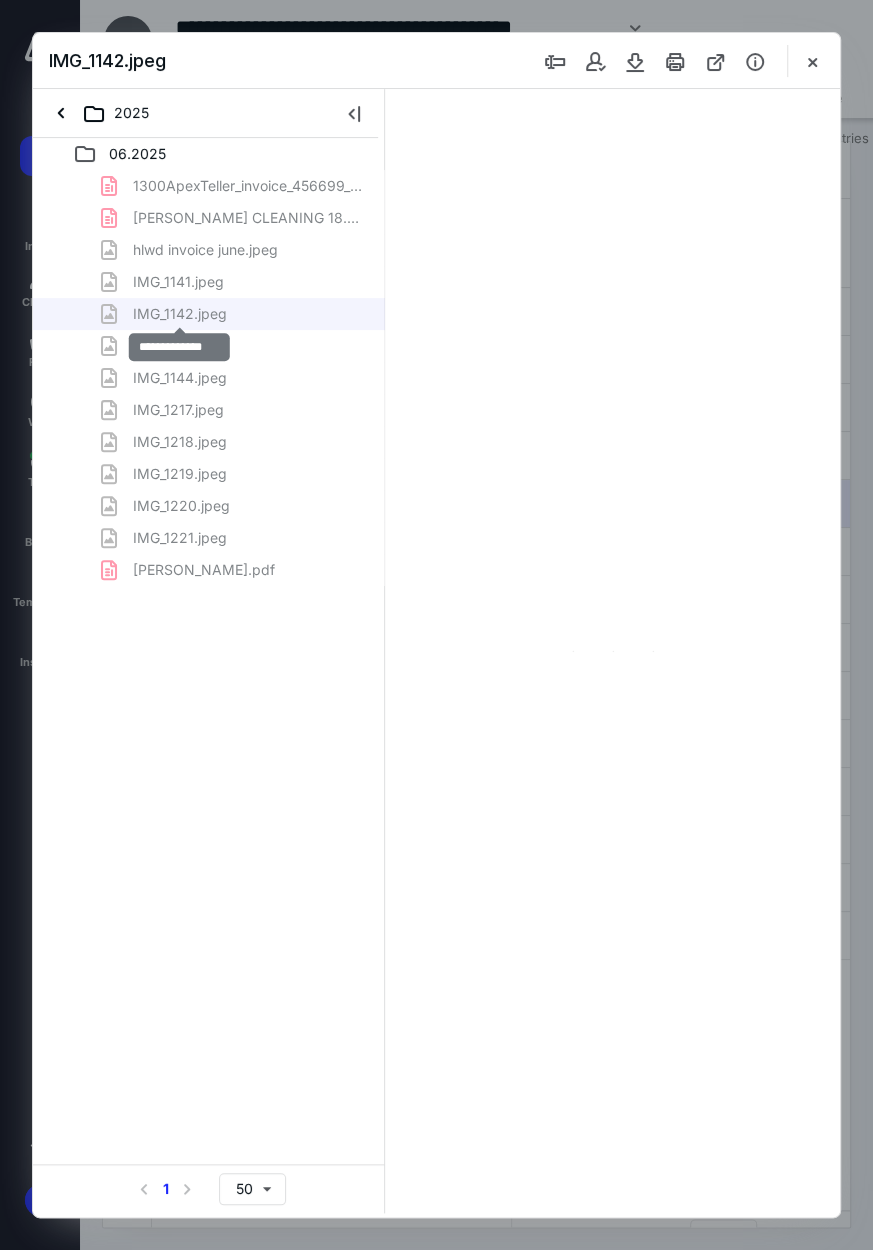 click on "1300ApexTeller_invoice_456699_20250617.pdf ELIZABETH REED CLEANING 18.pdf hlwd invoice june.jpeg IMG_1141.jpeg IMG_1142.jpeg IMG_1143.jpeg IMG_1144.jpeg IMG_1217.jpeg IMG_1218.jpeg IMG_1219.jpeg IMG_1220.jpeg IMG_1221.jpeg TELLER WIFI JUNE.pdf" at bounding box center (209, 378) 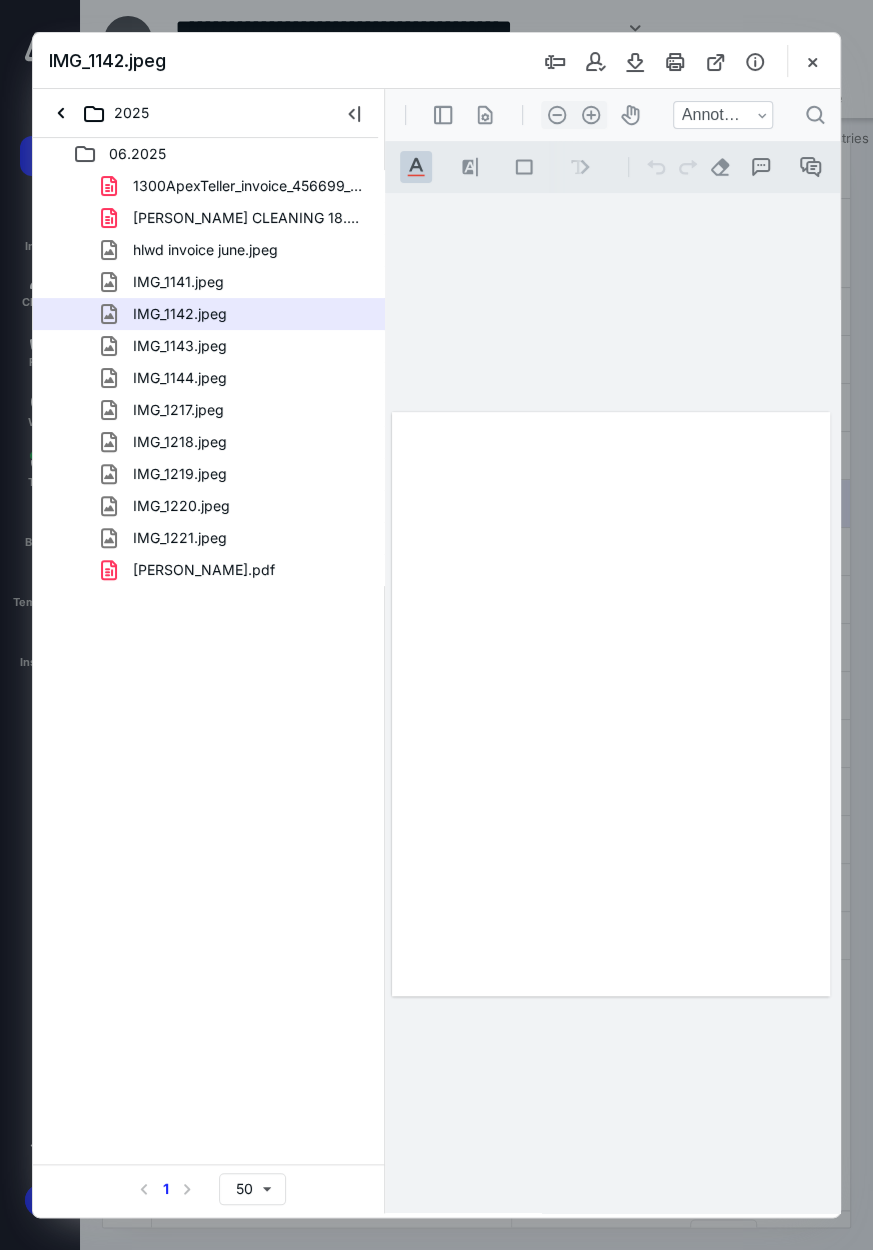 scroll, scrollTop: 0, scrollLeft: 0, axis: both 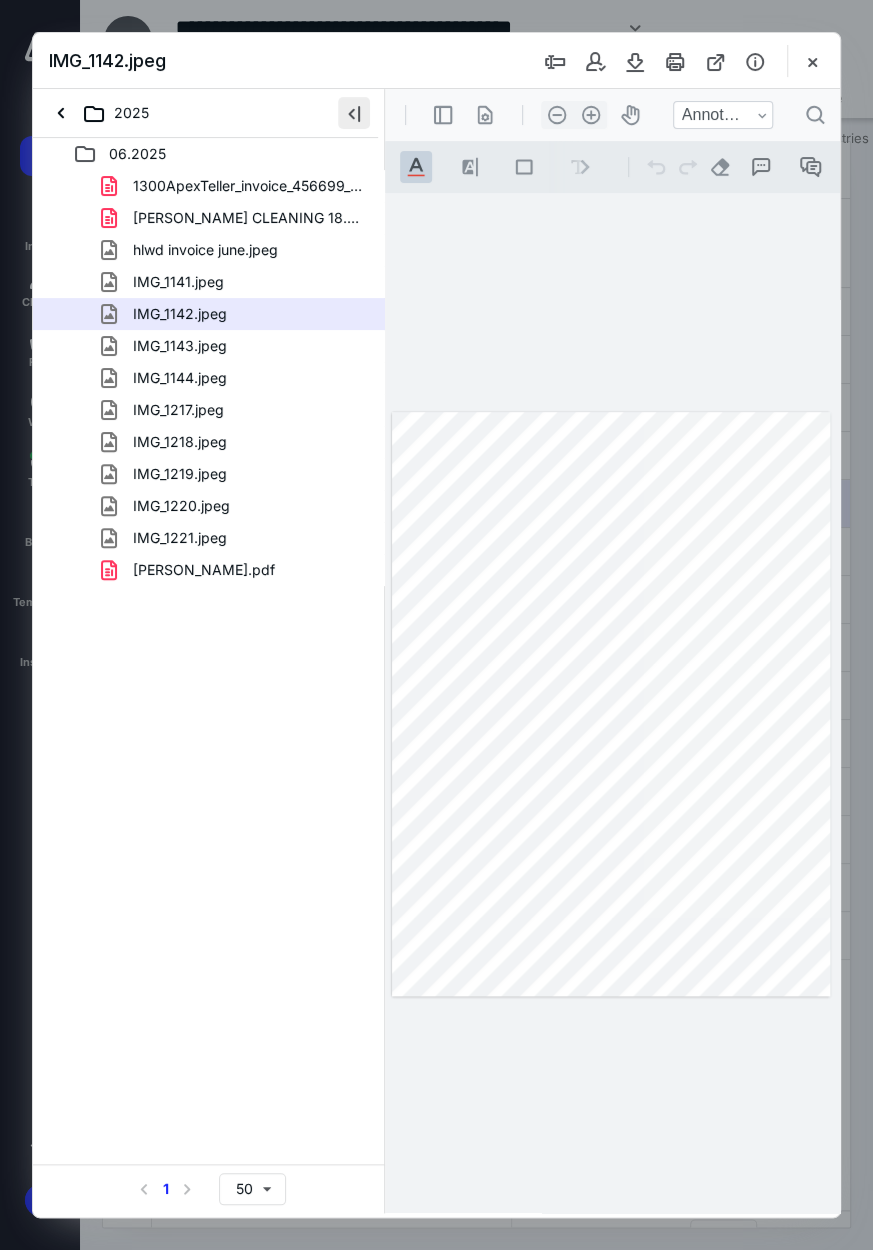 click at bounding box center [354, 113] 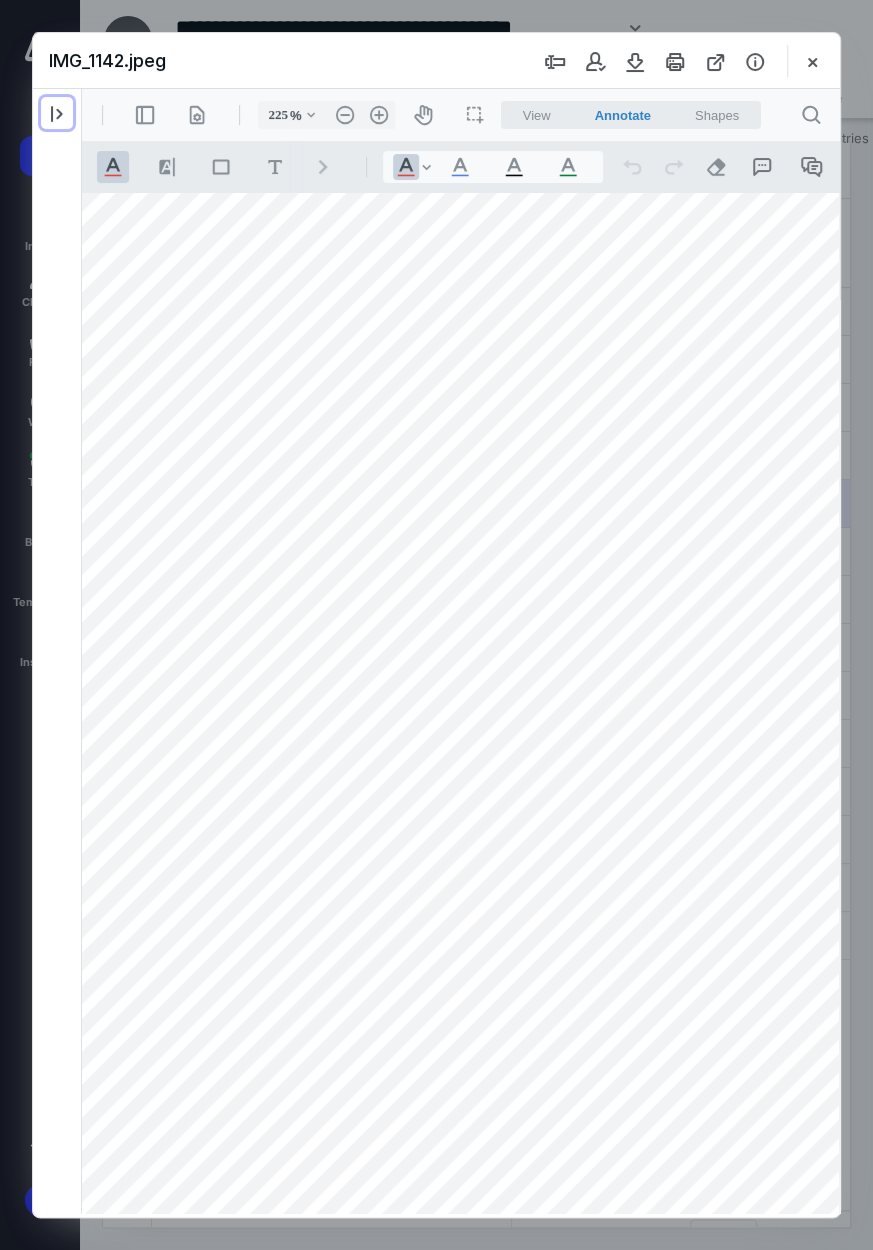 type on "275" 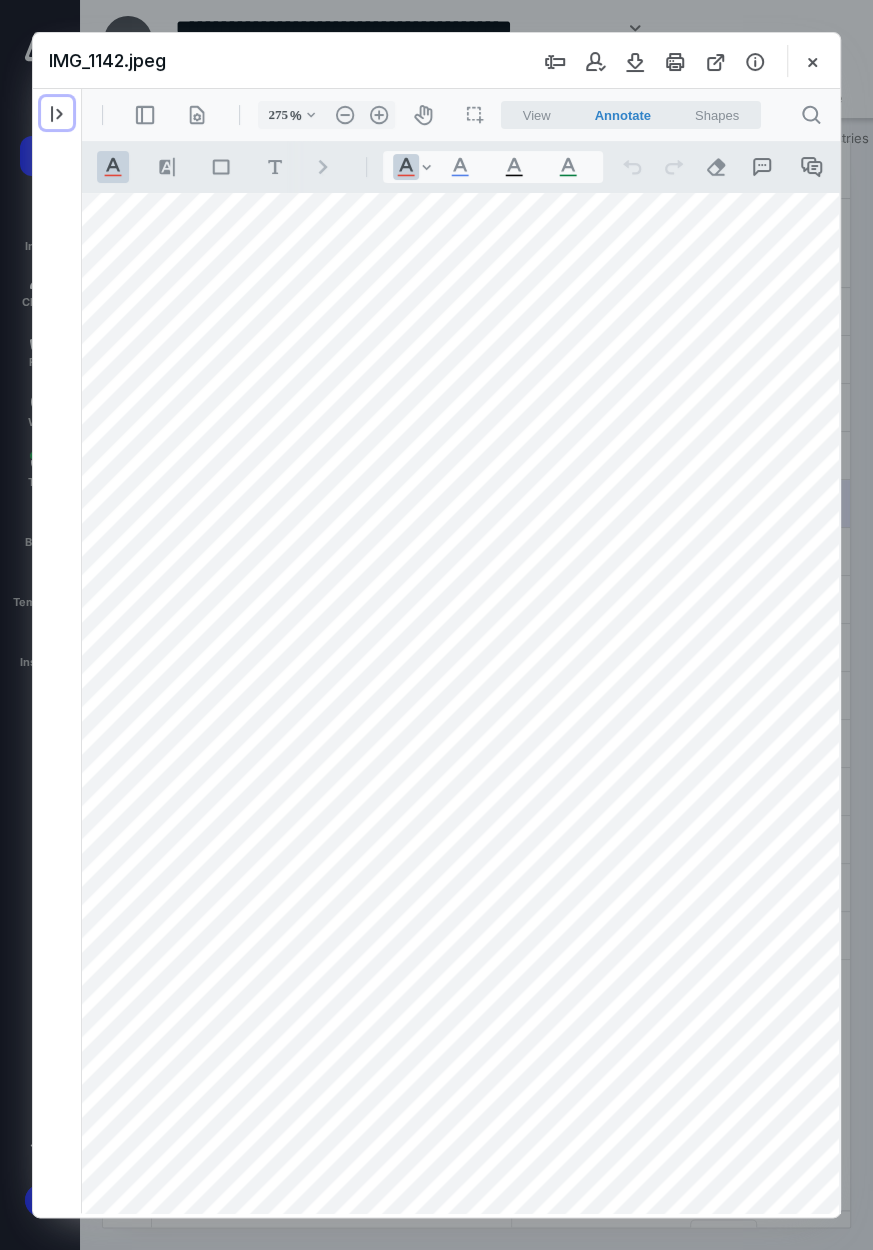 scroll, scrollTop: 411, scrollLeft: 333, axis: both 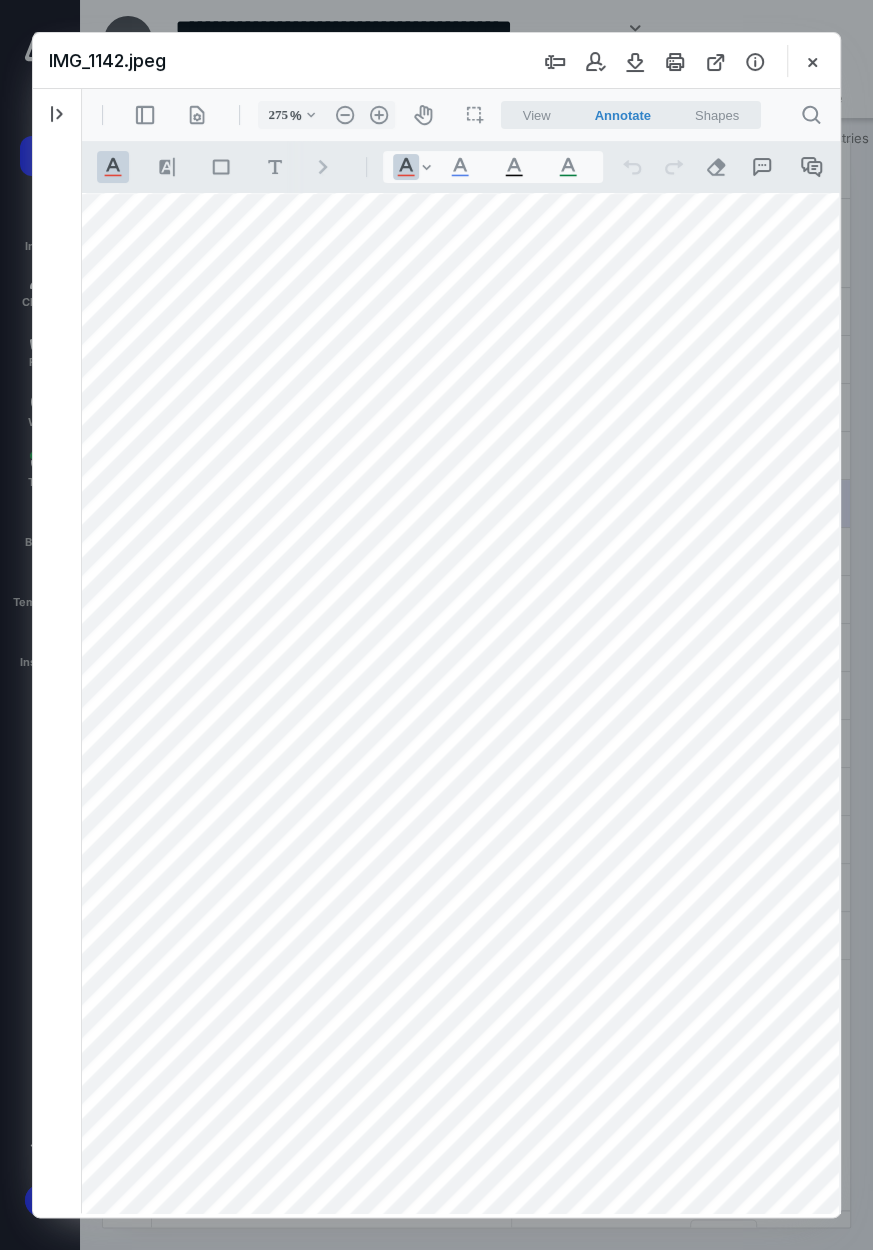 click at bounding box center [574, 879] 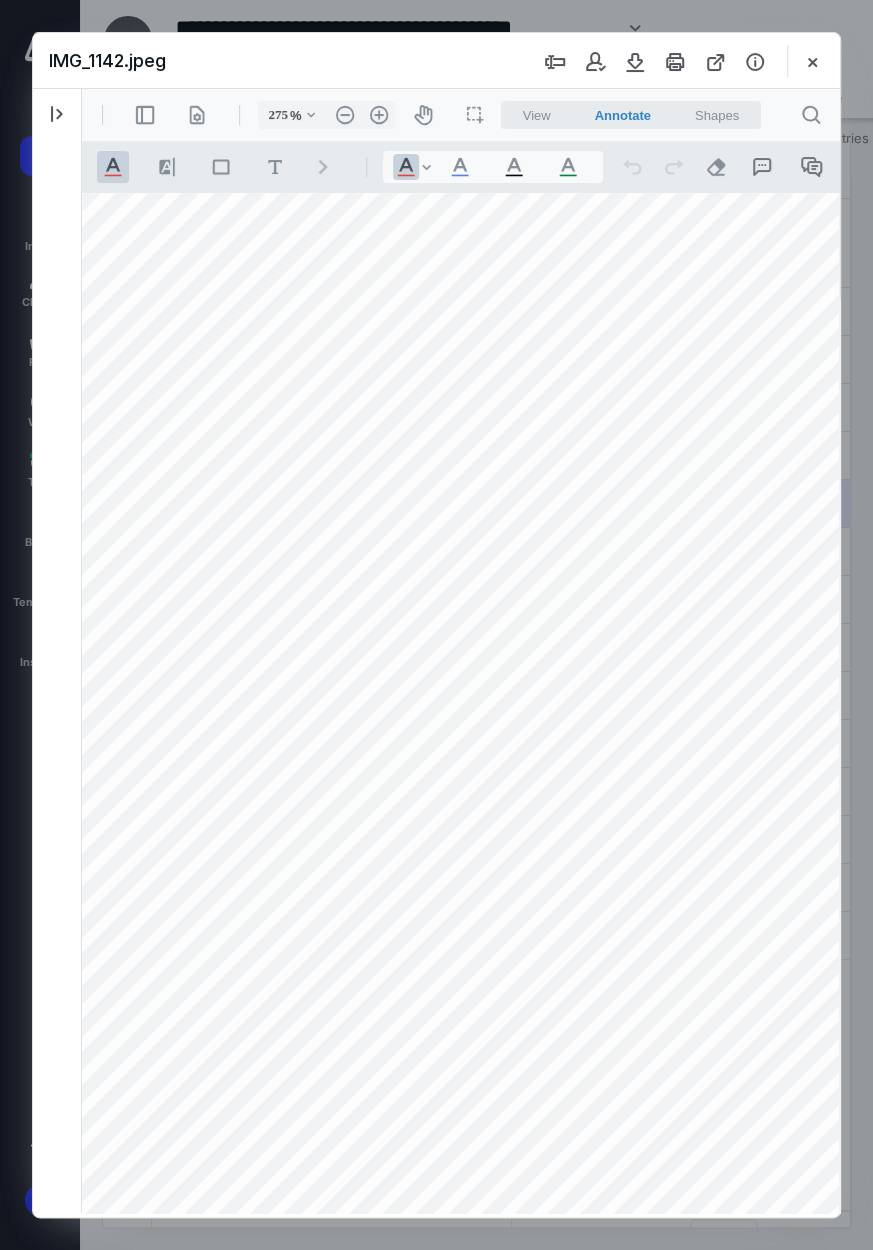 scroll, scrollTop: 957, scrollLeft: 224, axis: both 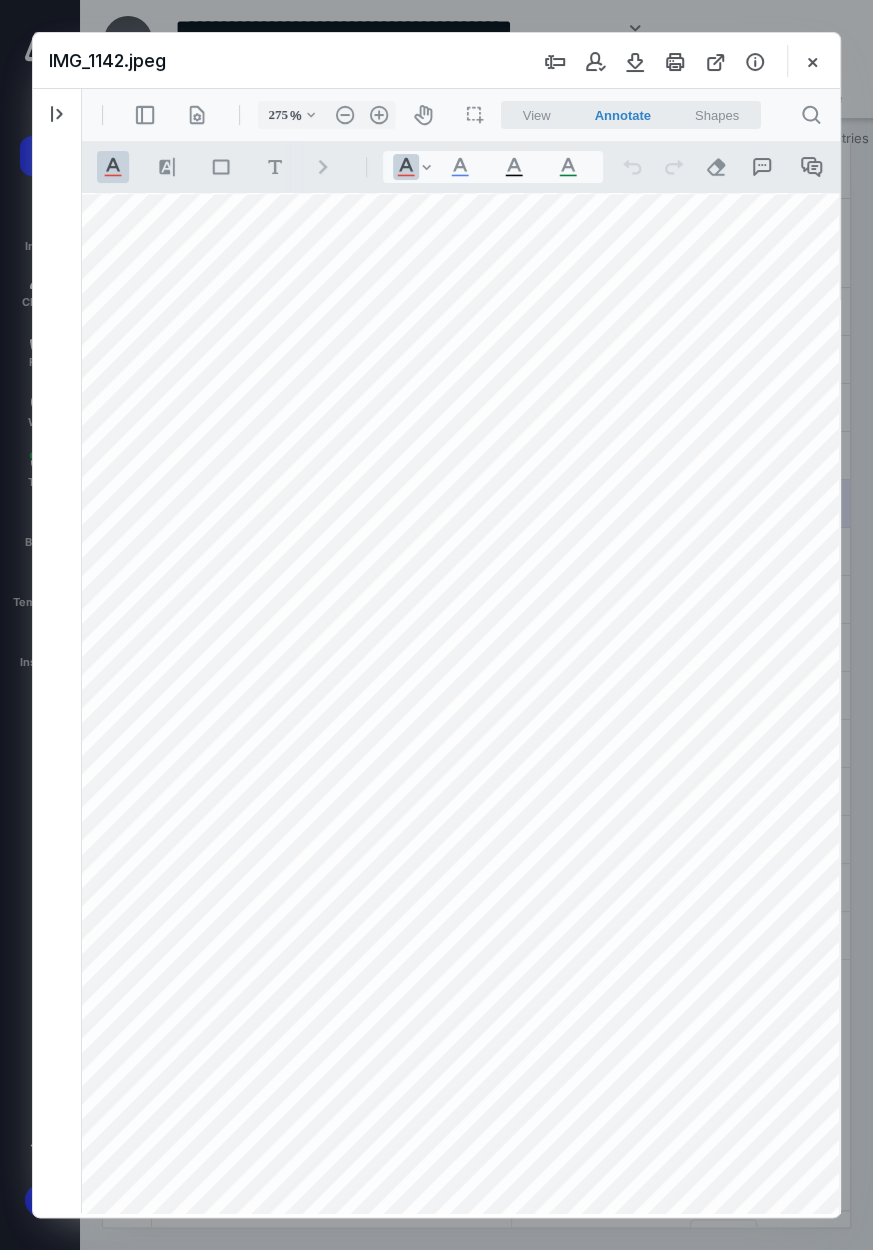 click at bounding box center [683, 152] 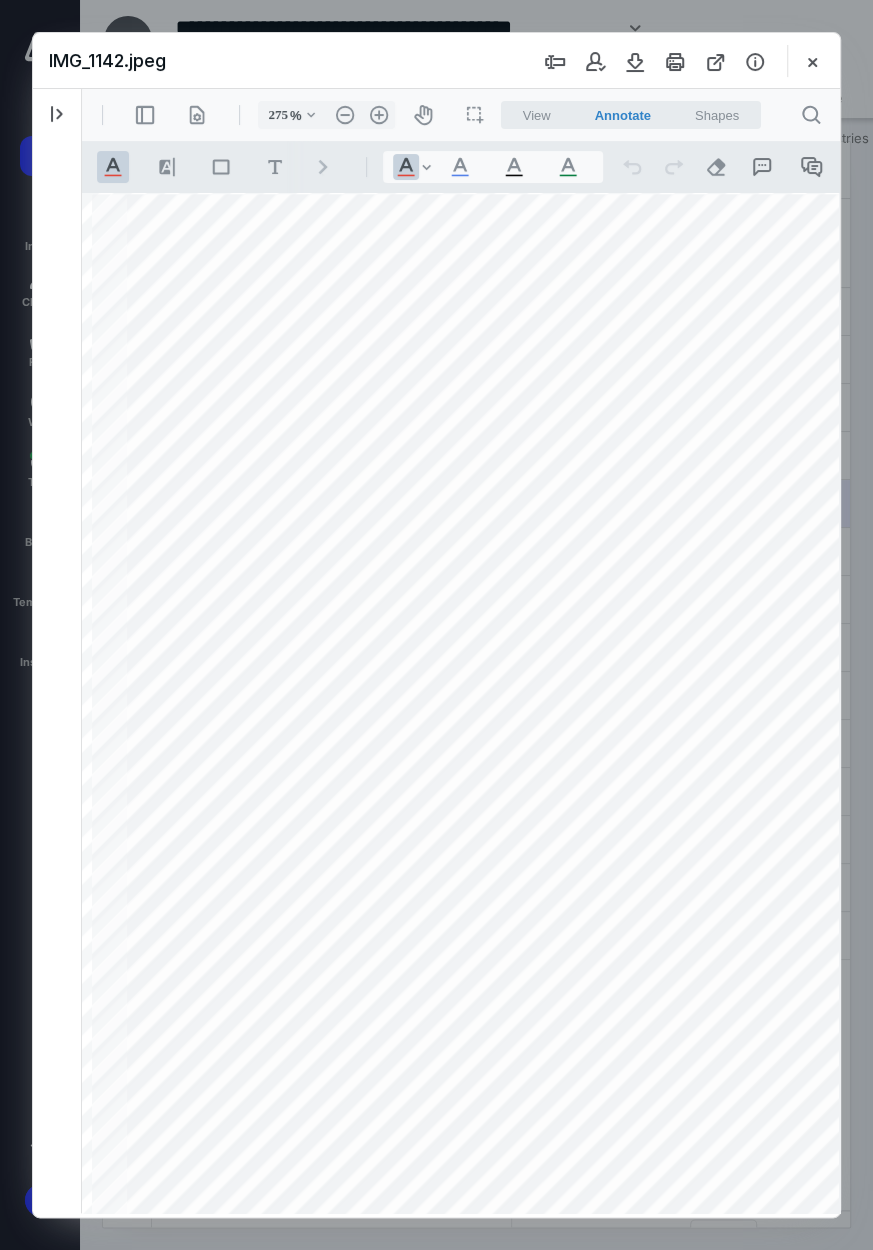 scroll, scrollTop: 1138, scrollLeft: 114, axis: both 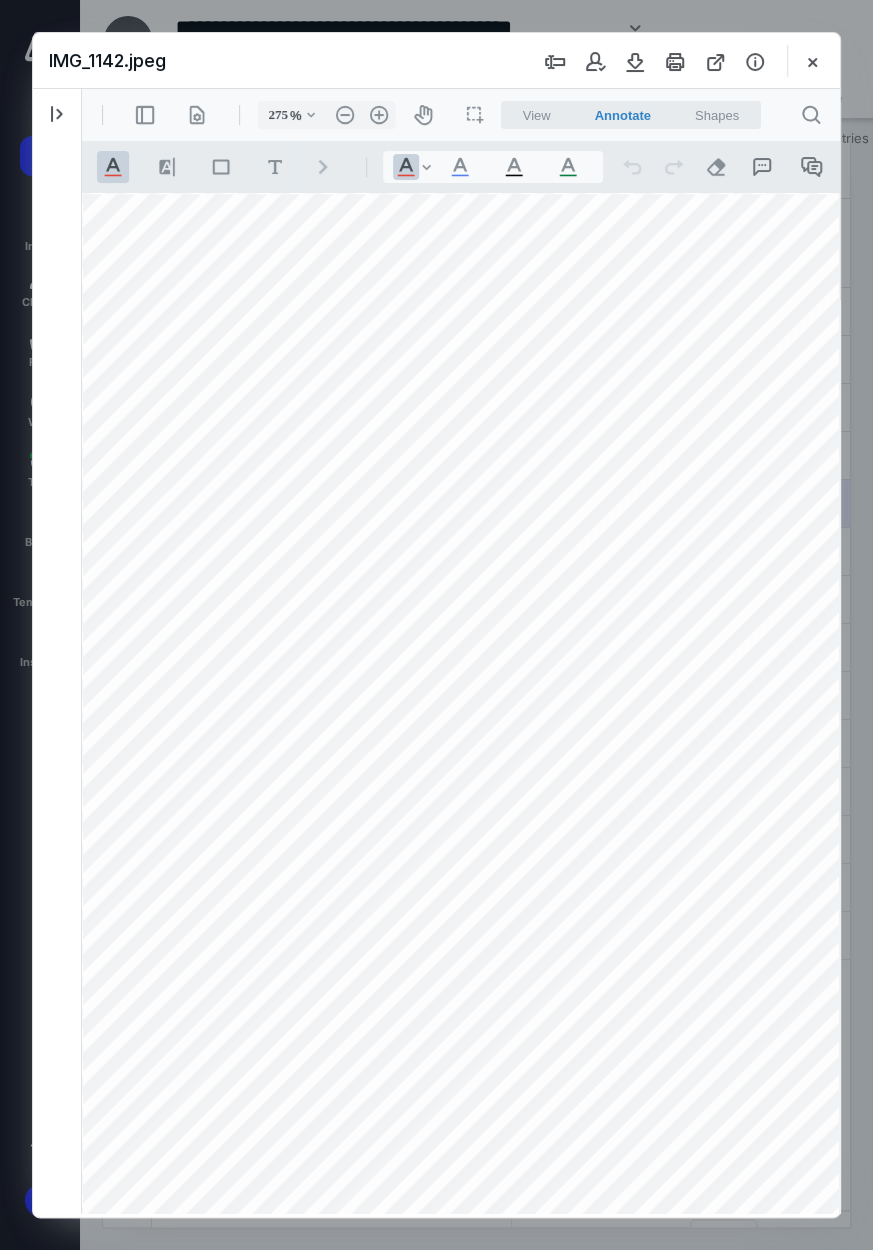 click at bounding box center (793, 152) 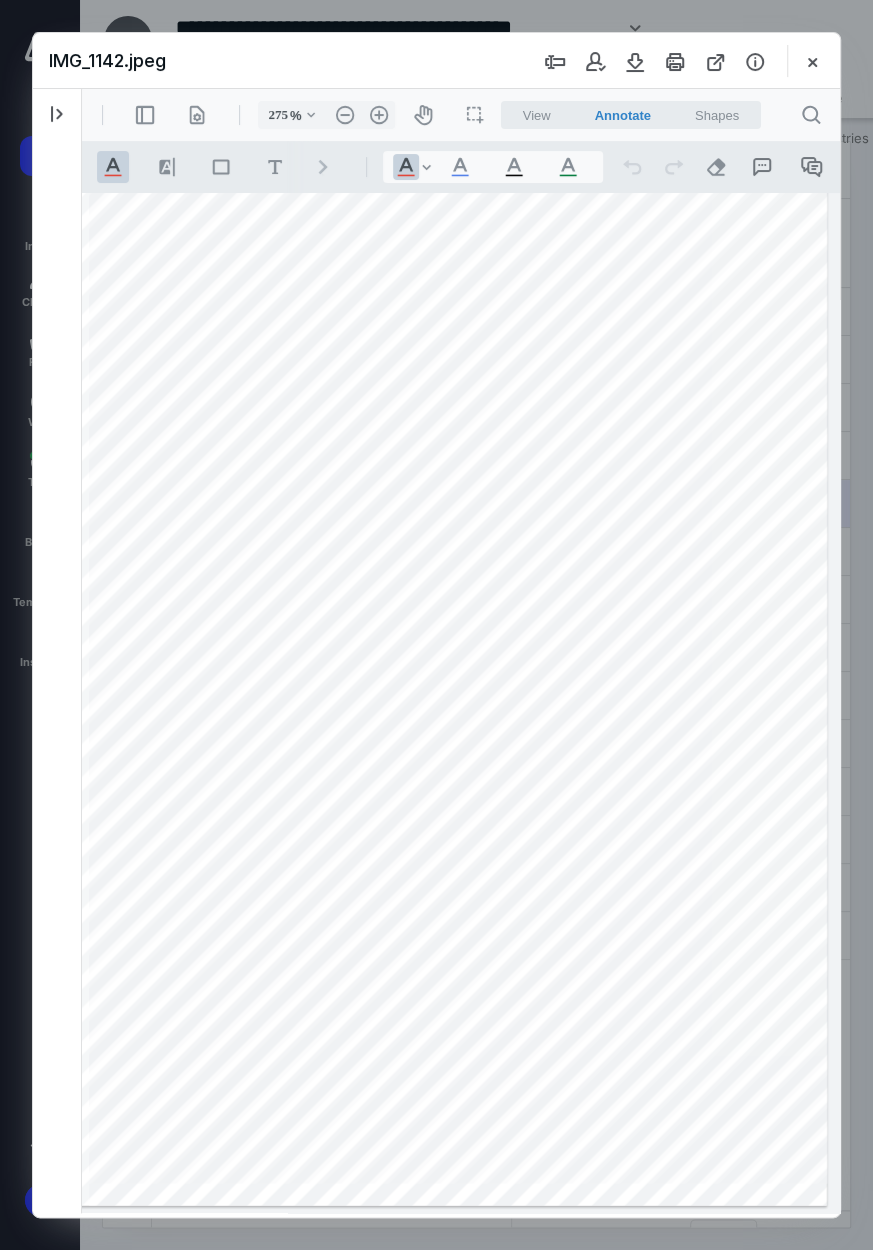 scroll, scrollTop: 1178, scrollLeft: 901, axis: both 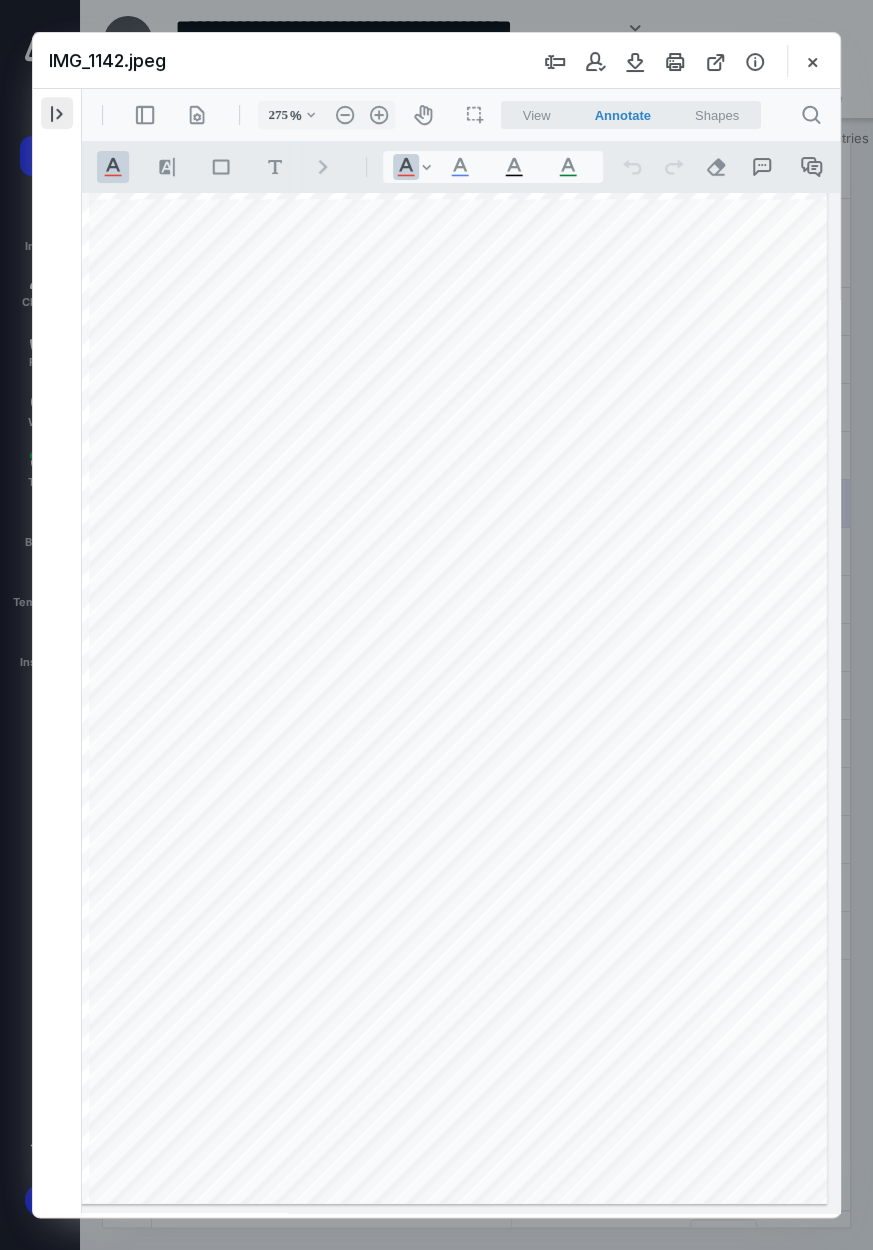 click at bounding box center [57, 113] 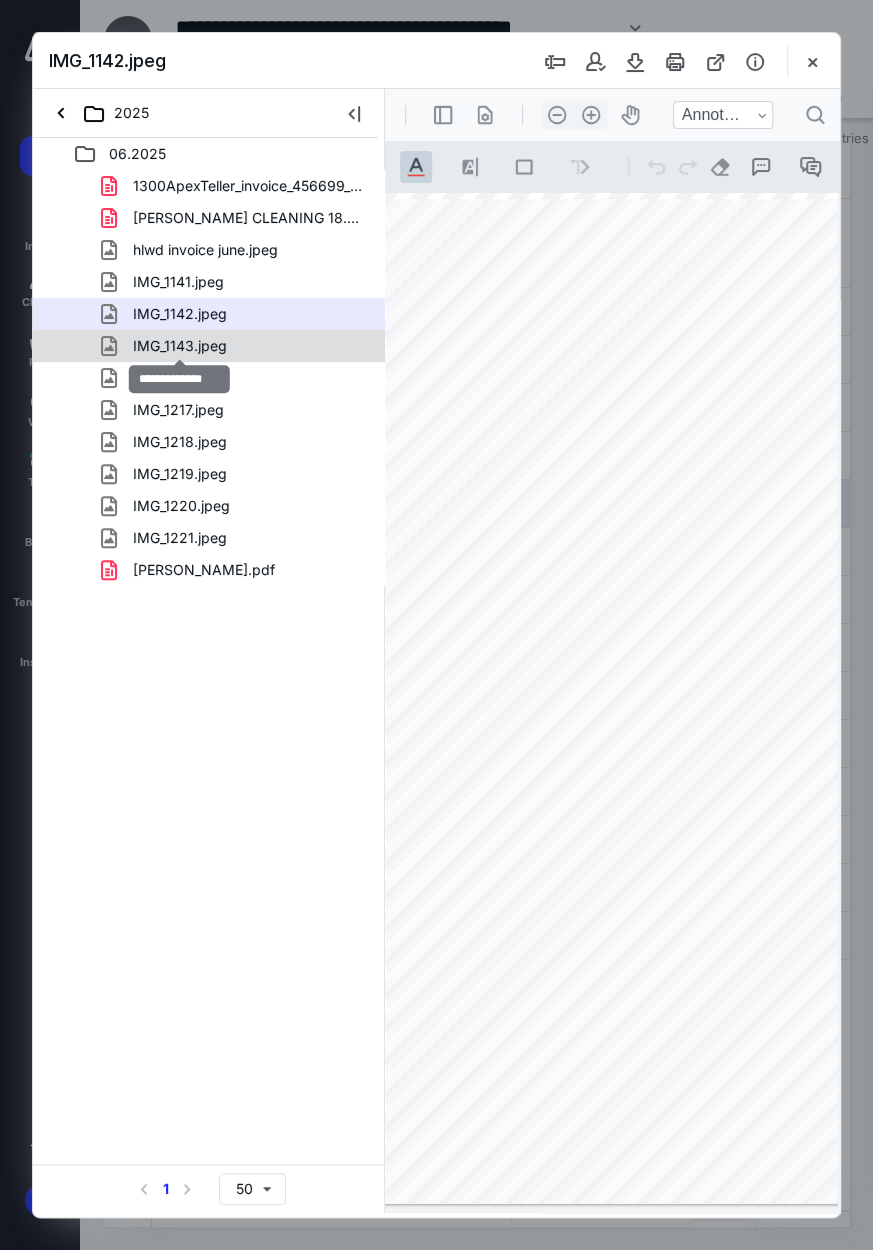 click on "IMG_1143.jpeg" at bounding box center (180, 346) 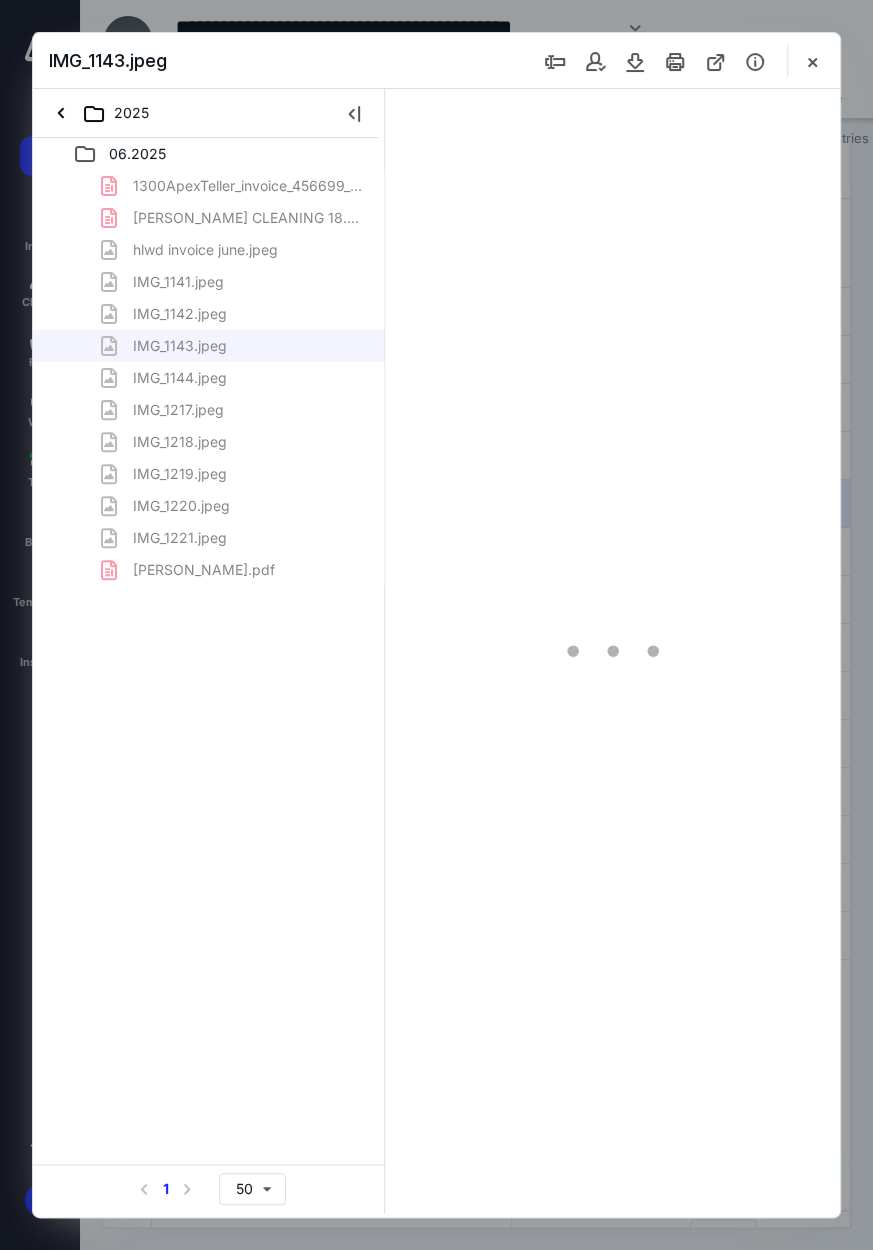 click on "1300ApexTeller_invoice_456699_20250617.pdf ELIZABETH REED CLEANING 18.pdf hlwd invoice june.jpeg IMG_1141.jpeg IMG_1142.jpeg IMG_1143.jpeg IMG_1144.jpeg IMG_1217.jpeg IMG_1218.jpeg IMG_1219.jpeg IMG_1220.jpeg IMG_1221.jpeg TELLER WIFI JUNE.pdf" at bounding box center [209, 378] 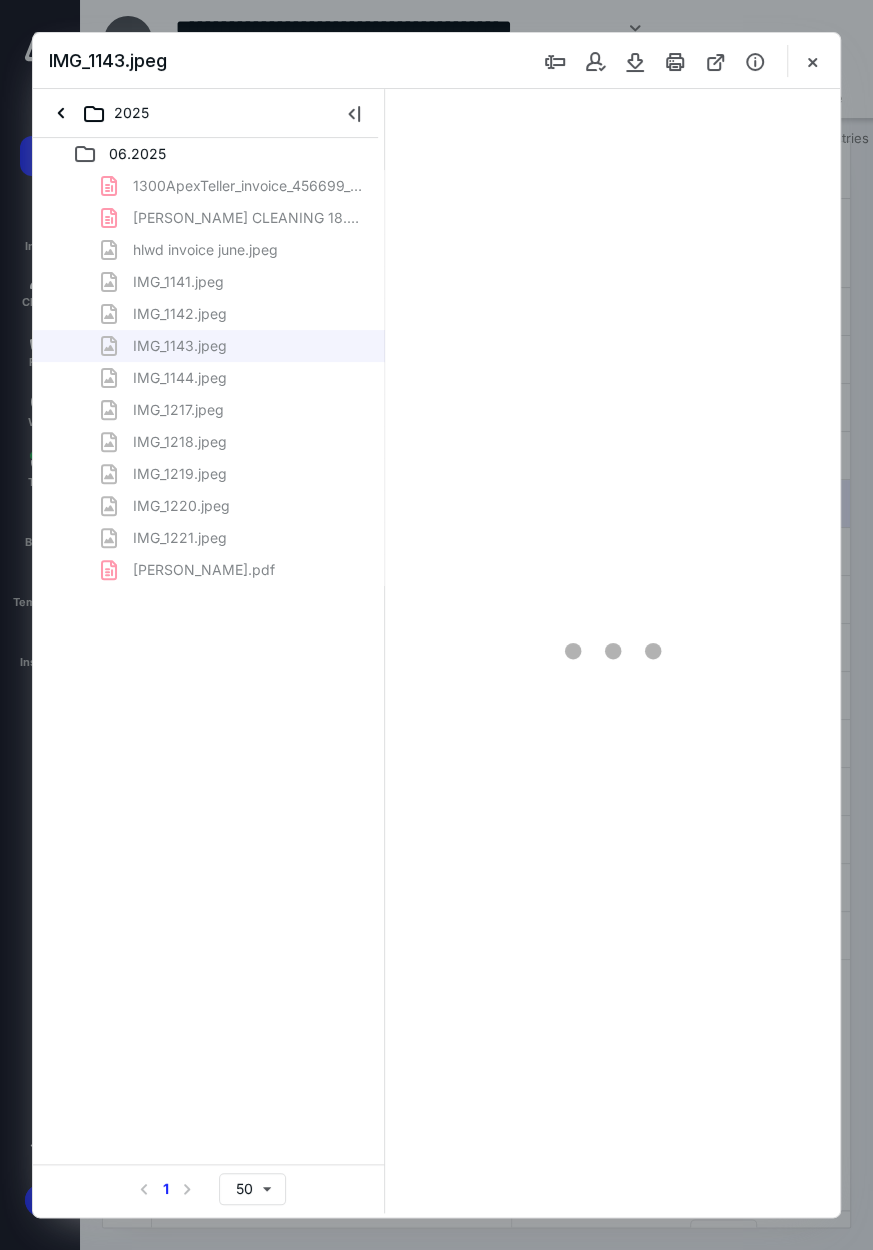 scroll, scrollTop: 0, scrollLeft: 0, axis: both 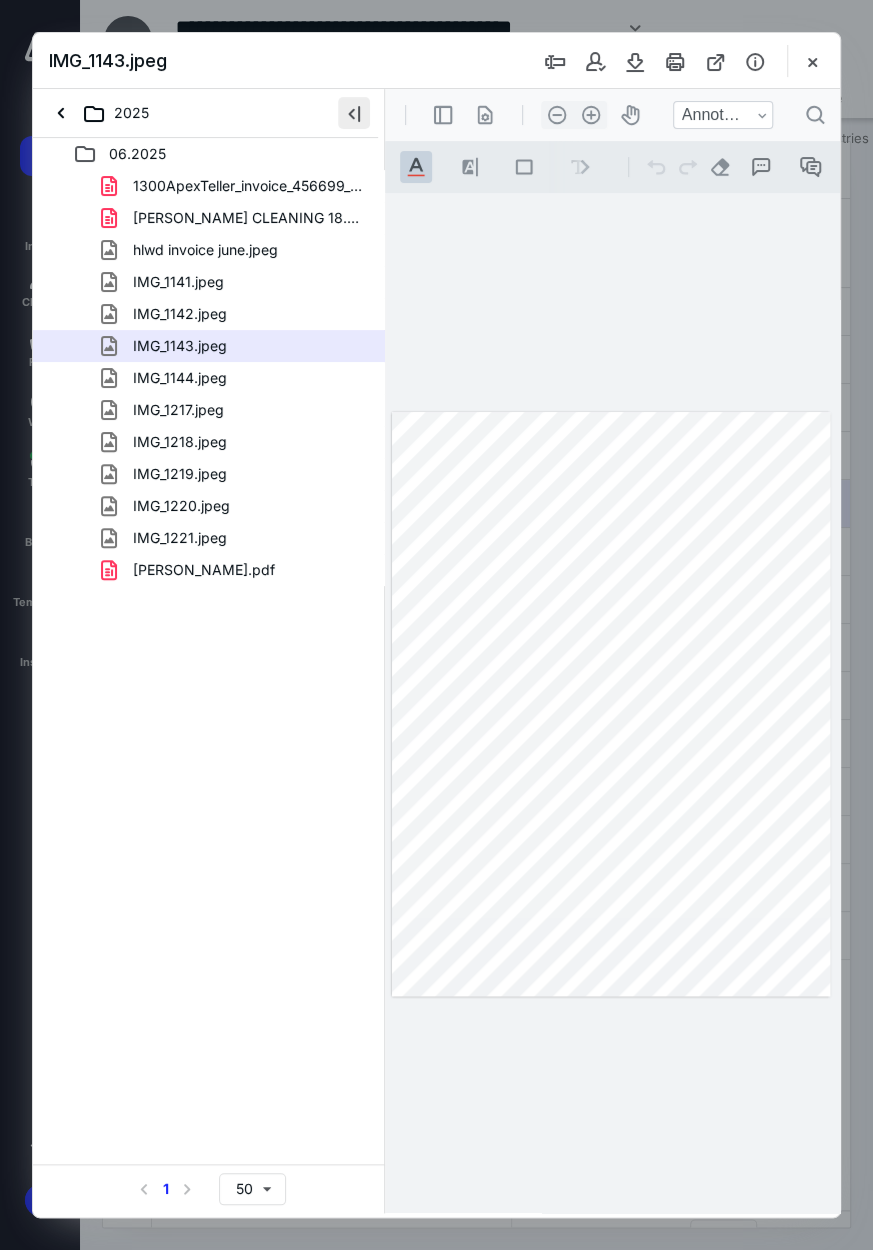click at bounding box center [354, 113] 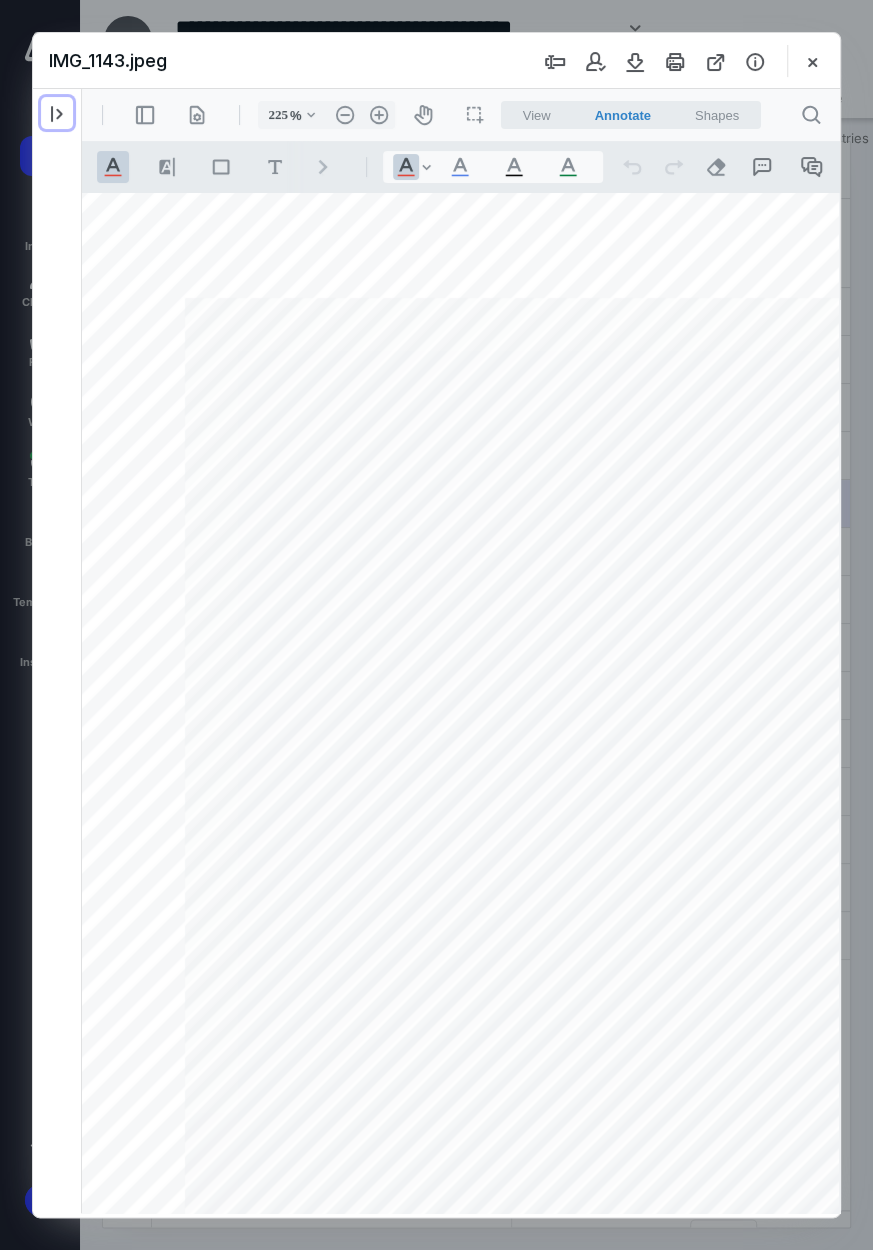 scroll, scrollTop: 202, scrollLeft: 202, axis: both 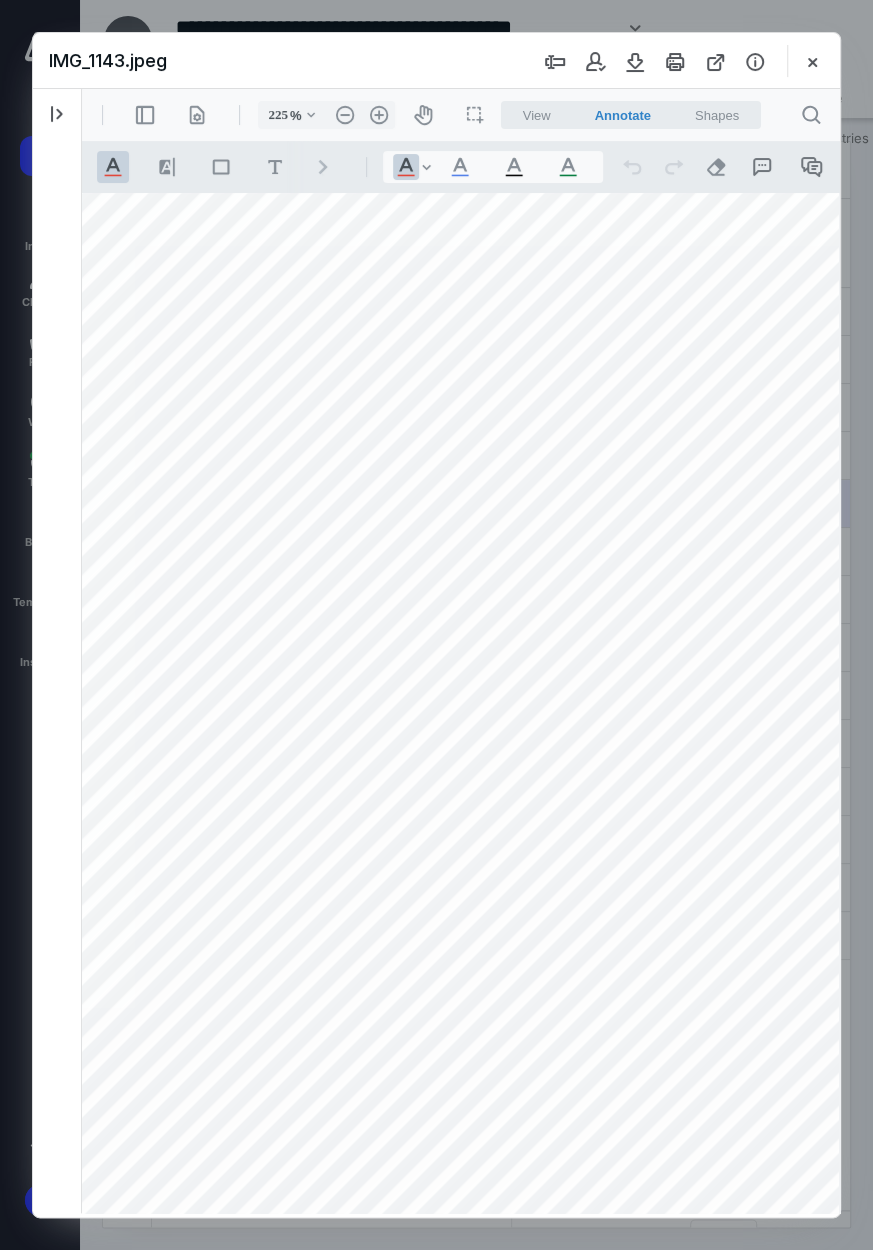 click at bounding box center [555, 888] 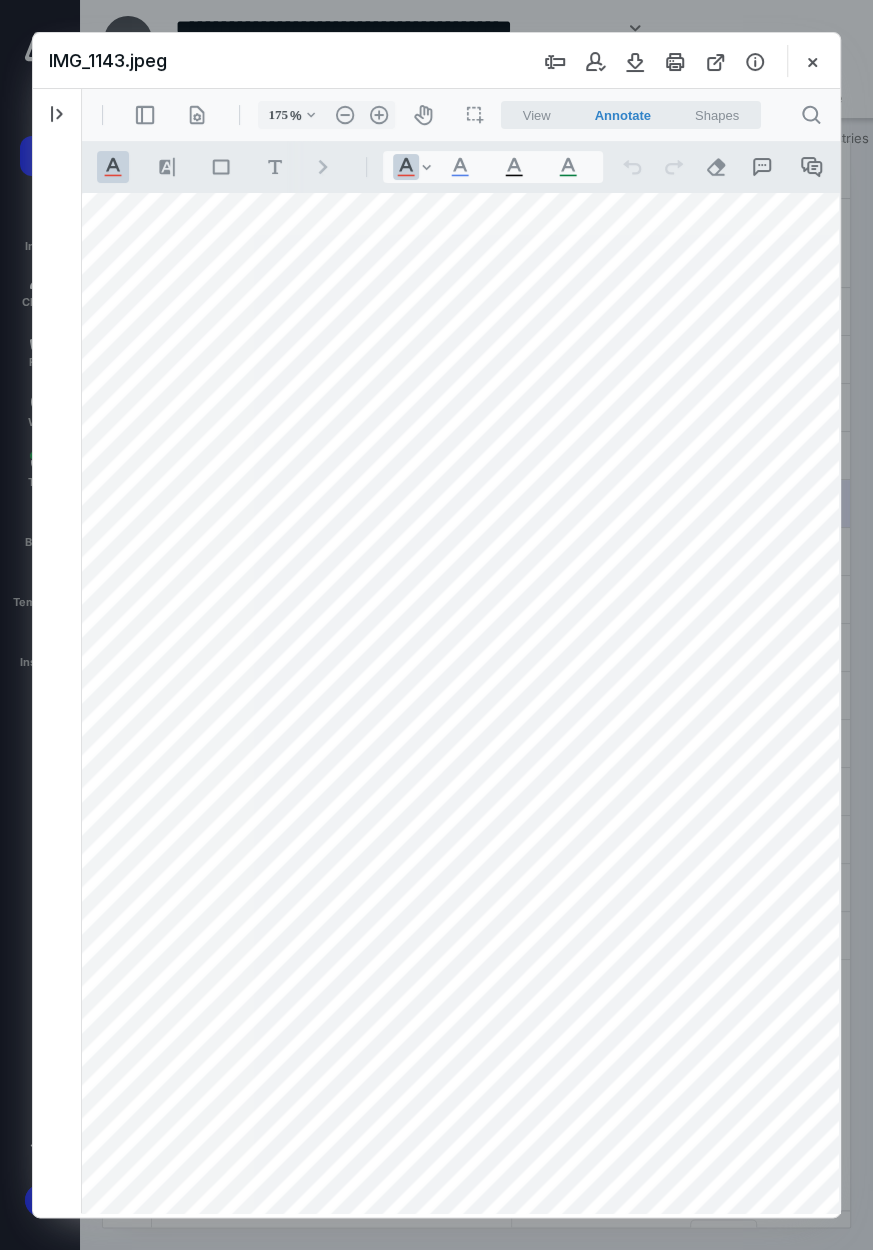 scroll, scrollTop: 378, scrollLeft: 83, axis: both 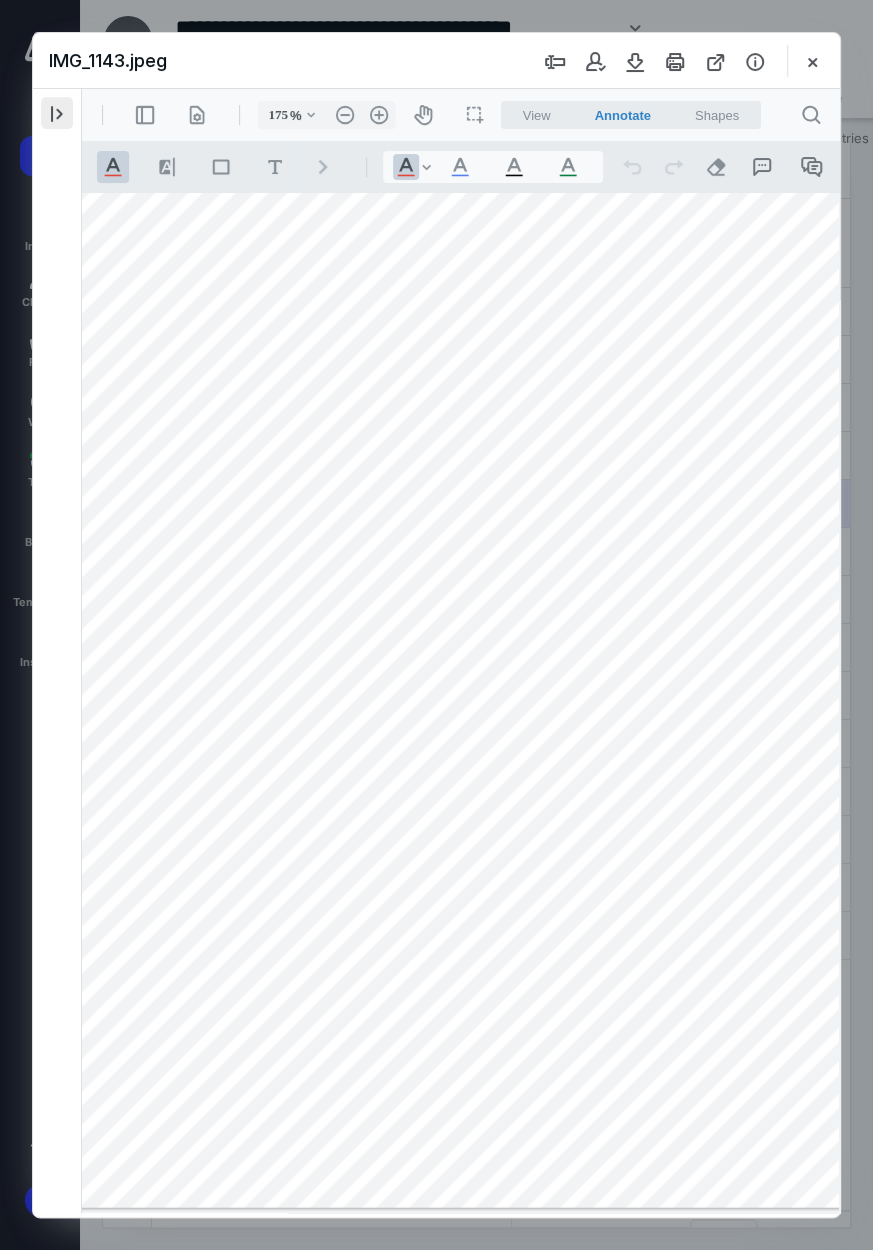 click at bounding box center (57, 113) 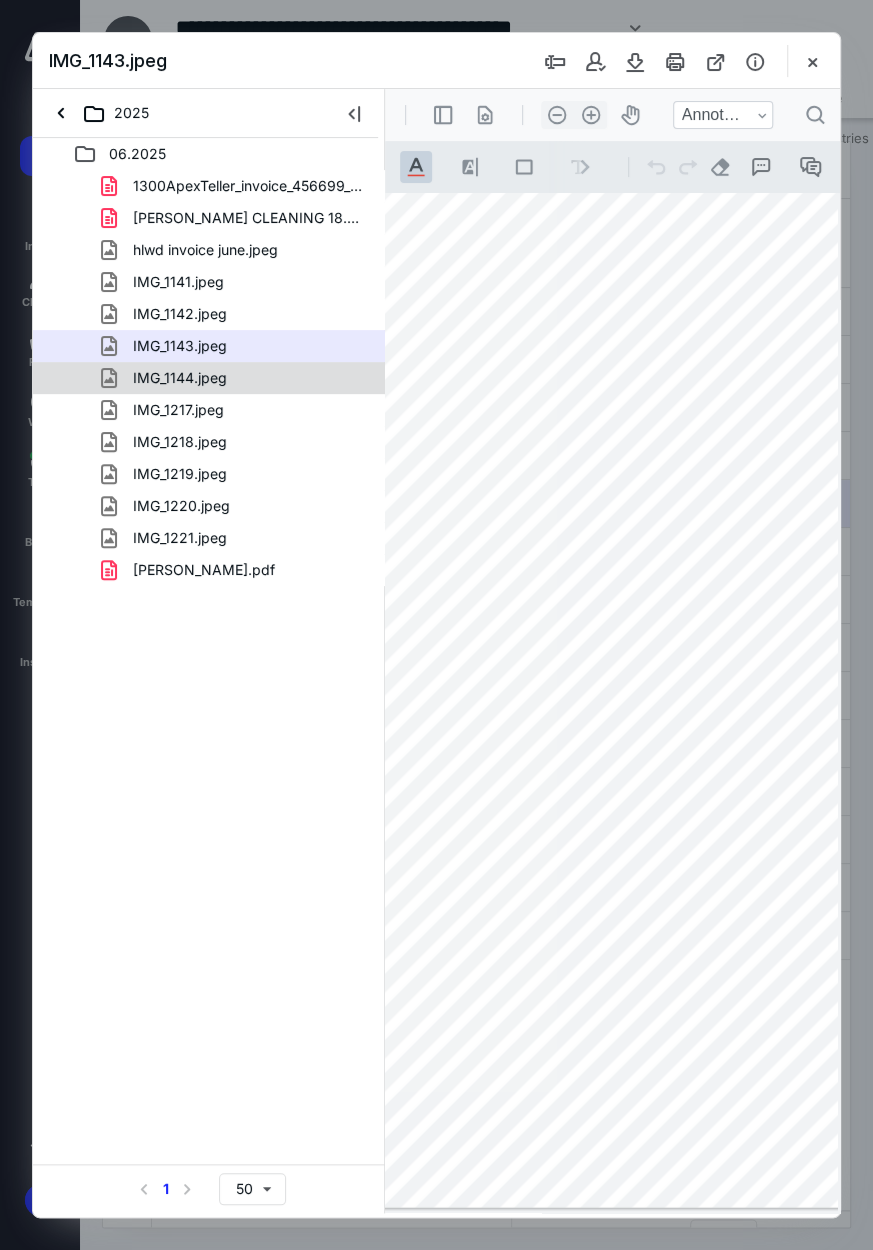 click on "IMG_1144.jpeg" at bounding box center [237, 378] 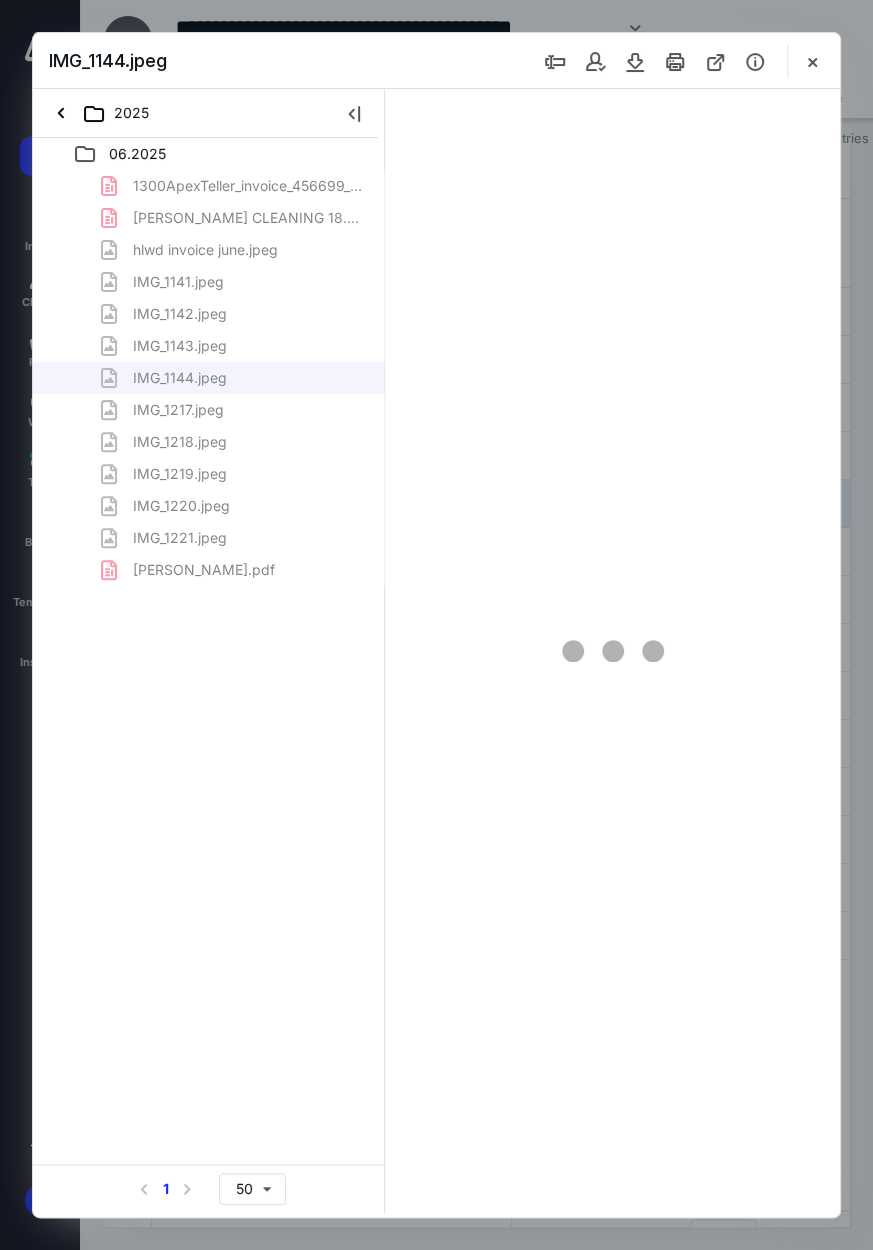 click on "1300ApexTeller_invoice_456699_20250617.pdf ELIZABETH REED CLEANING 18.pdf hlwd invoice june.jpeg IMG_1141.jpeg IMG_1142.jpeg IMG_1143.jpeg IMG_1144.jpeg IMG_1217.jpeg IMG_1218.jpeg IMG_1219.jpeg IMG_1220.jpeg IMG_1221.jpeg TELLER WIFI JUNE.pdf" at bounding box center (209, 378) 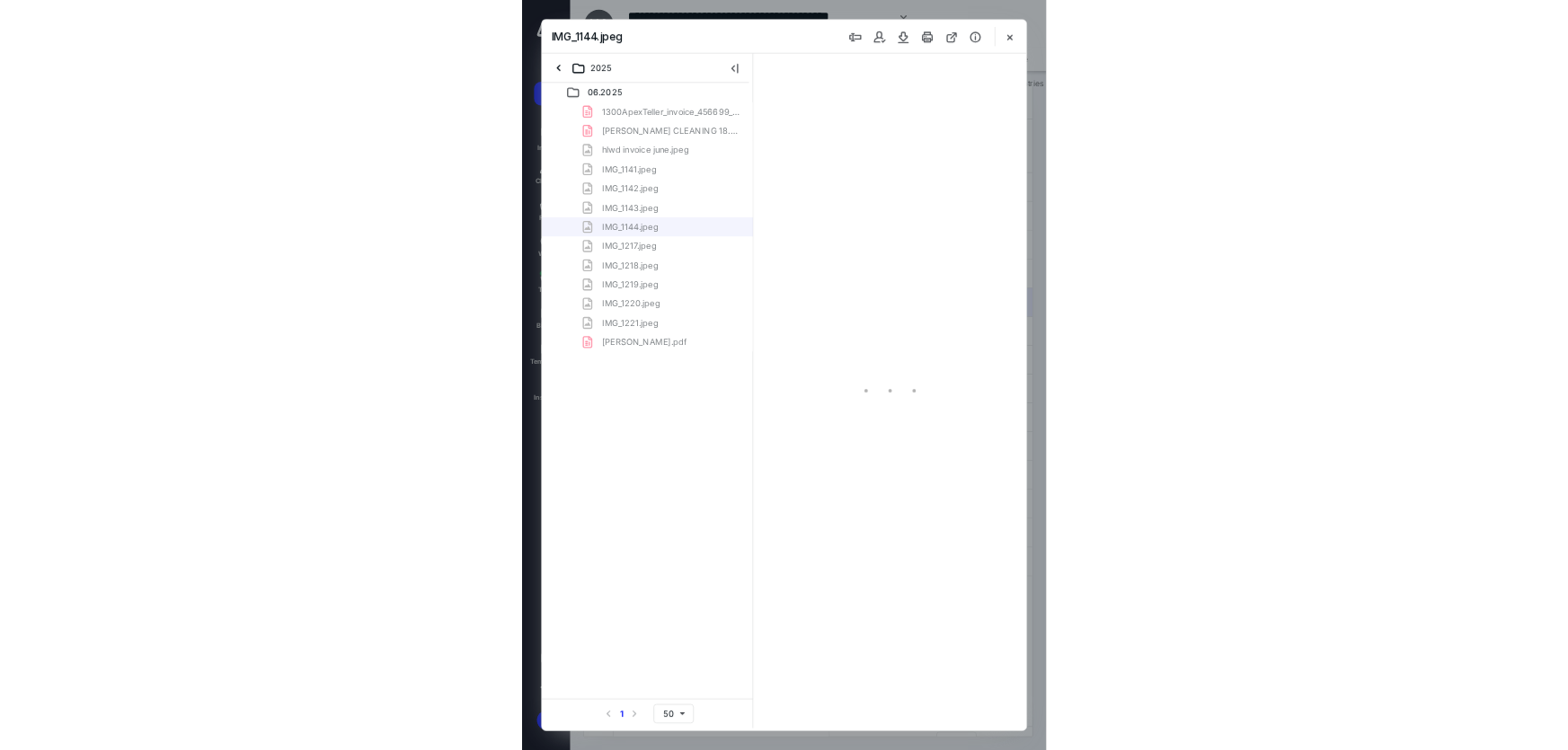 scroll, scrollTop: 0, scrollLeft: 0, axis: both 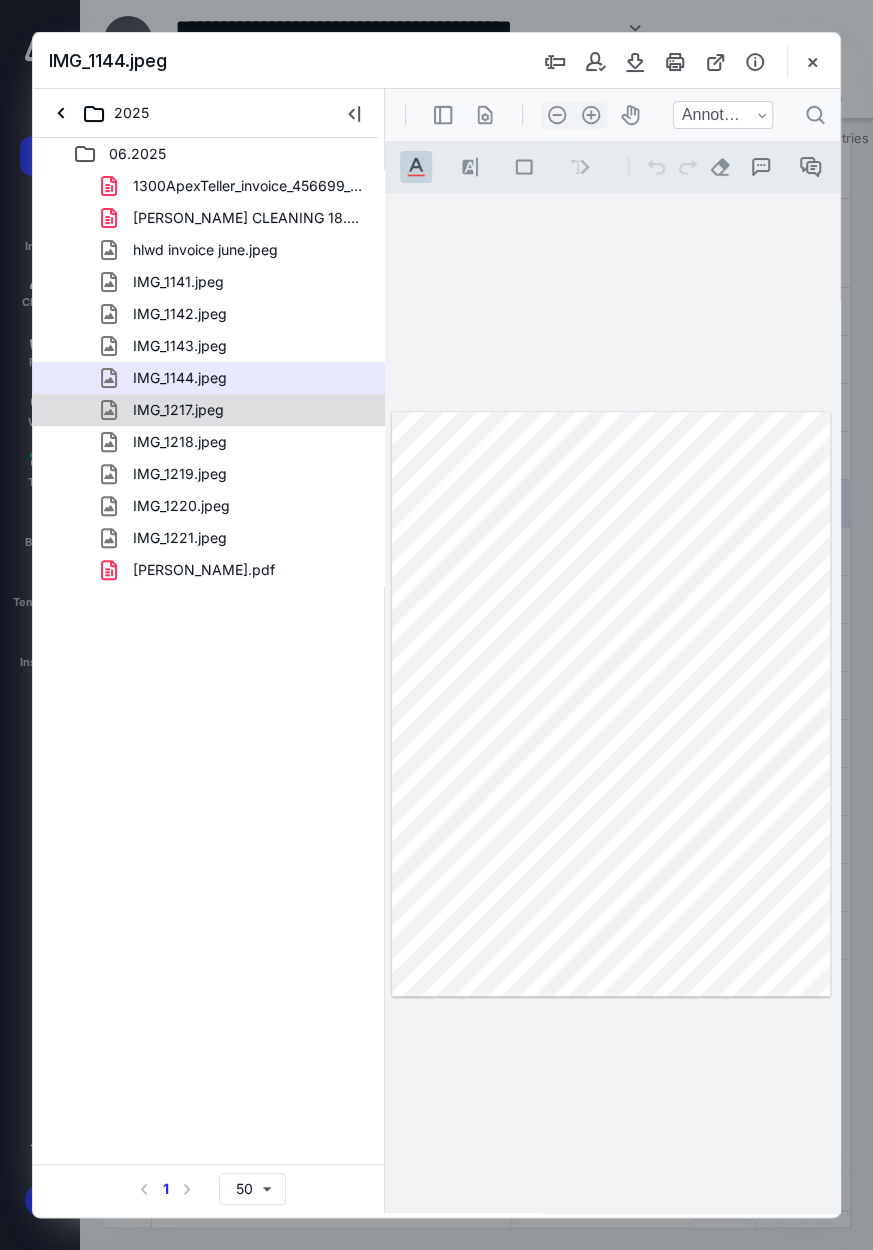 click on "IMG_1217.jpeg" at bounding box center (166, 410) 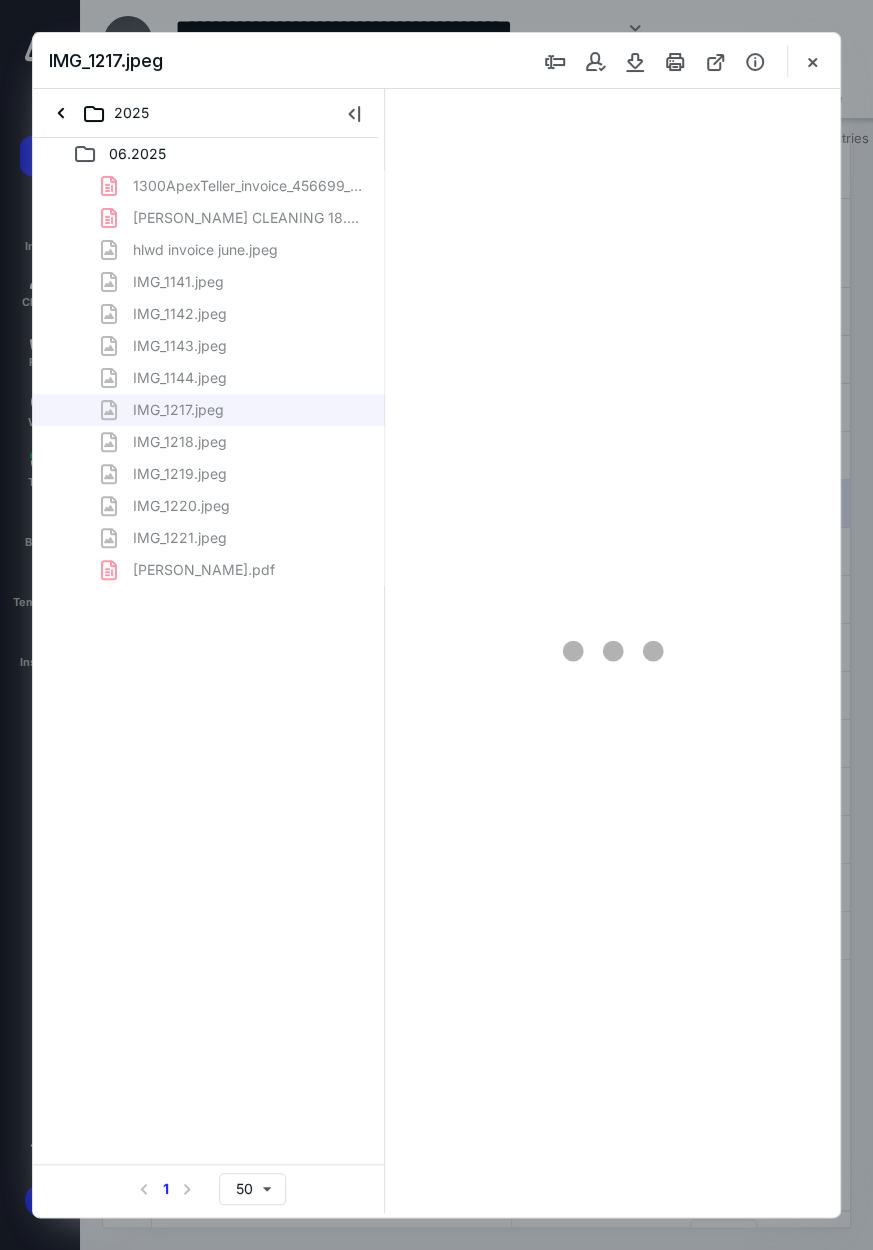click on "1300ApexTeller_invoice_456699_20250617.pdf ELIZABETH REED CLEANING 18.pdf hlwd invoice june.jpeg IMG_1141.jpeg IMG_1142.jpeg IMG_1143.jpeg IMG_1144.jpeg IMG_1217.jpeg IMG_1218.jpeg IMG_1219.jpeg IMG_1220.jpeg IMG_1221.jpeg TELLER WIFI JUNE.pdf" at bounding box center (209, 378) 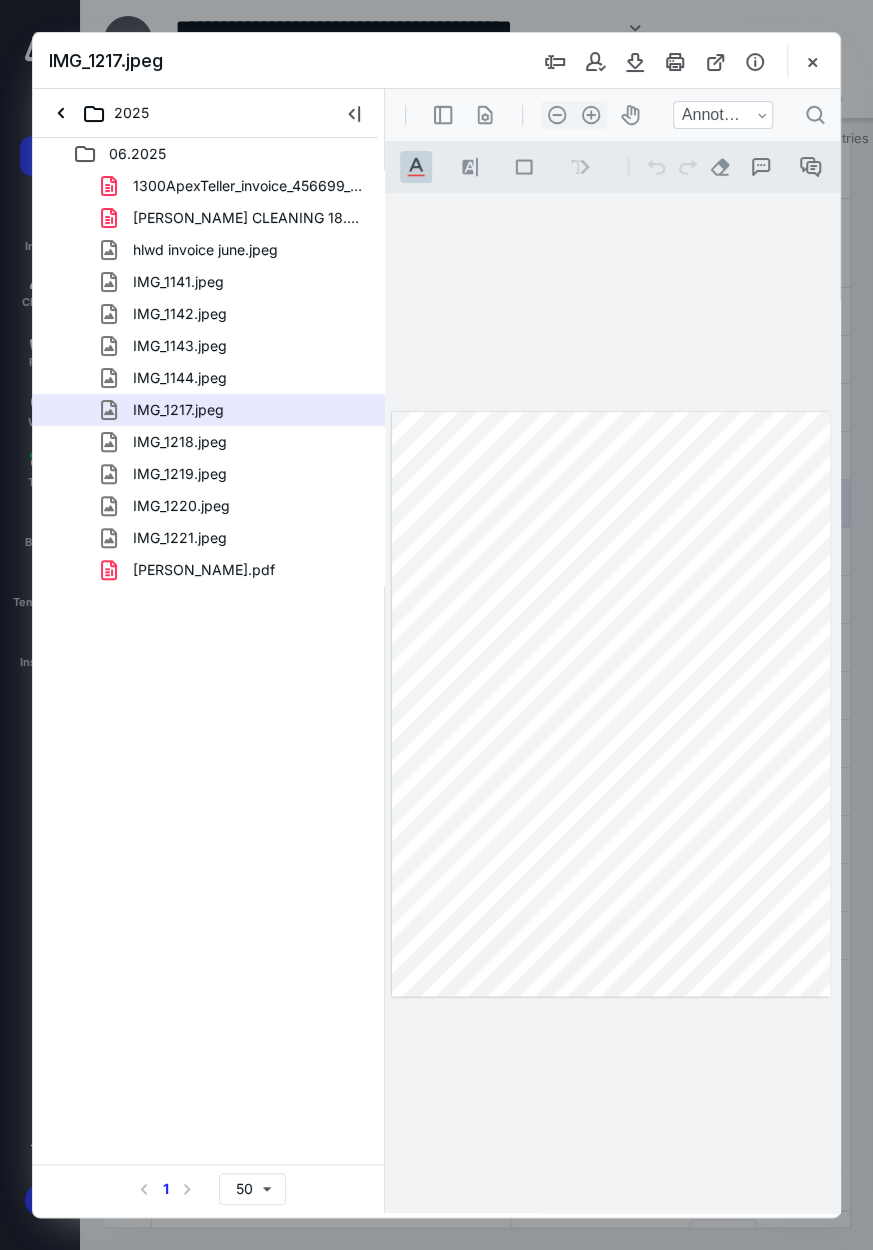 click on "IMG_1220.jpeg" at bounding box center [181, 506] 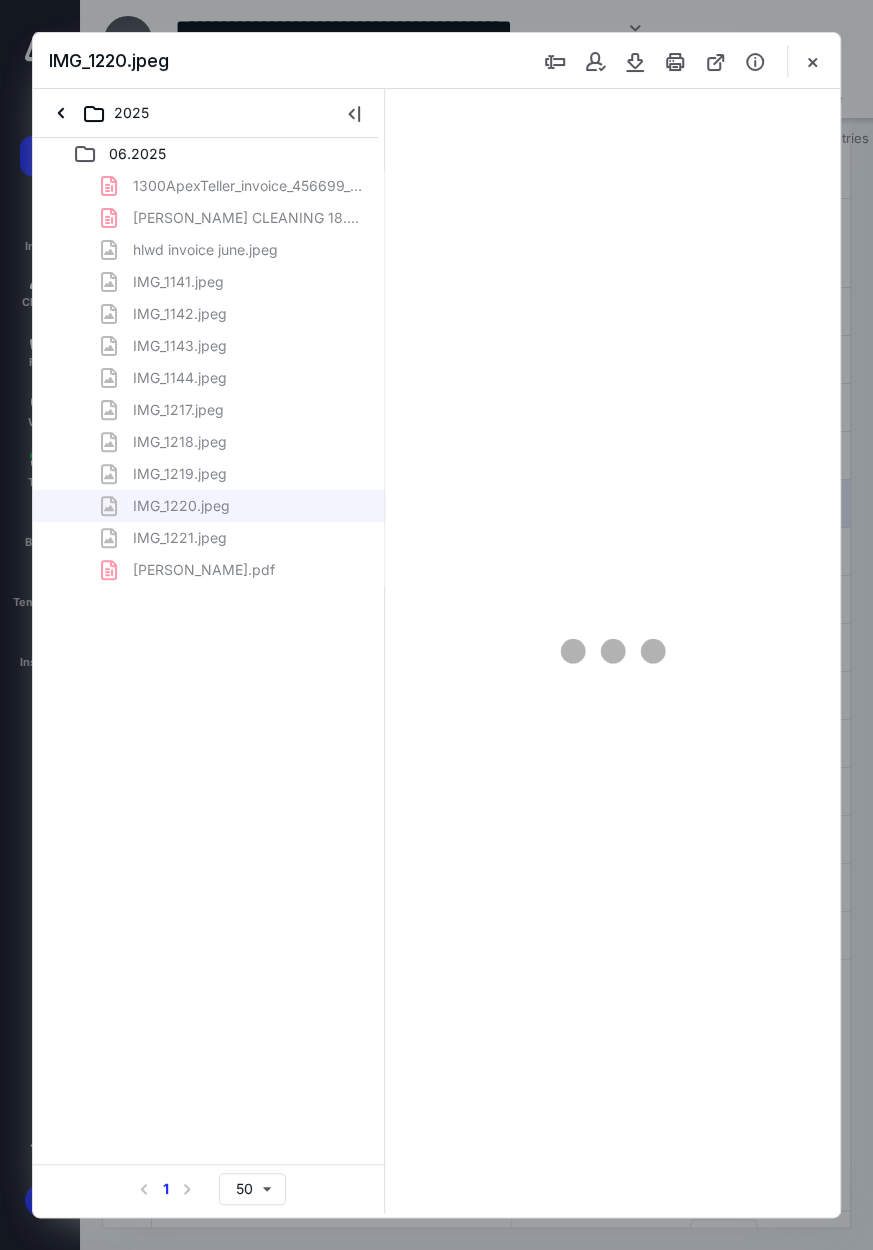 click on "1300ApexTeller_invoice_456699_20250617.pdf ELIZABETH REED CLEANING 18.pdf hlwd invoice june.jpeg IMG_1141.jpeg IMG_1142.jpeg IMG_1143.jpeg IMG_1144.jpeg IMG_1217.jpeg IMG_1218.jpeg IMG_1219.jpeg IMG_1220.jpeg IMG_1221.jpeg TELLER WIFI JUNE.pdf" at bounding box center [209, 378] 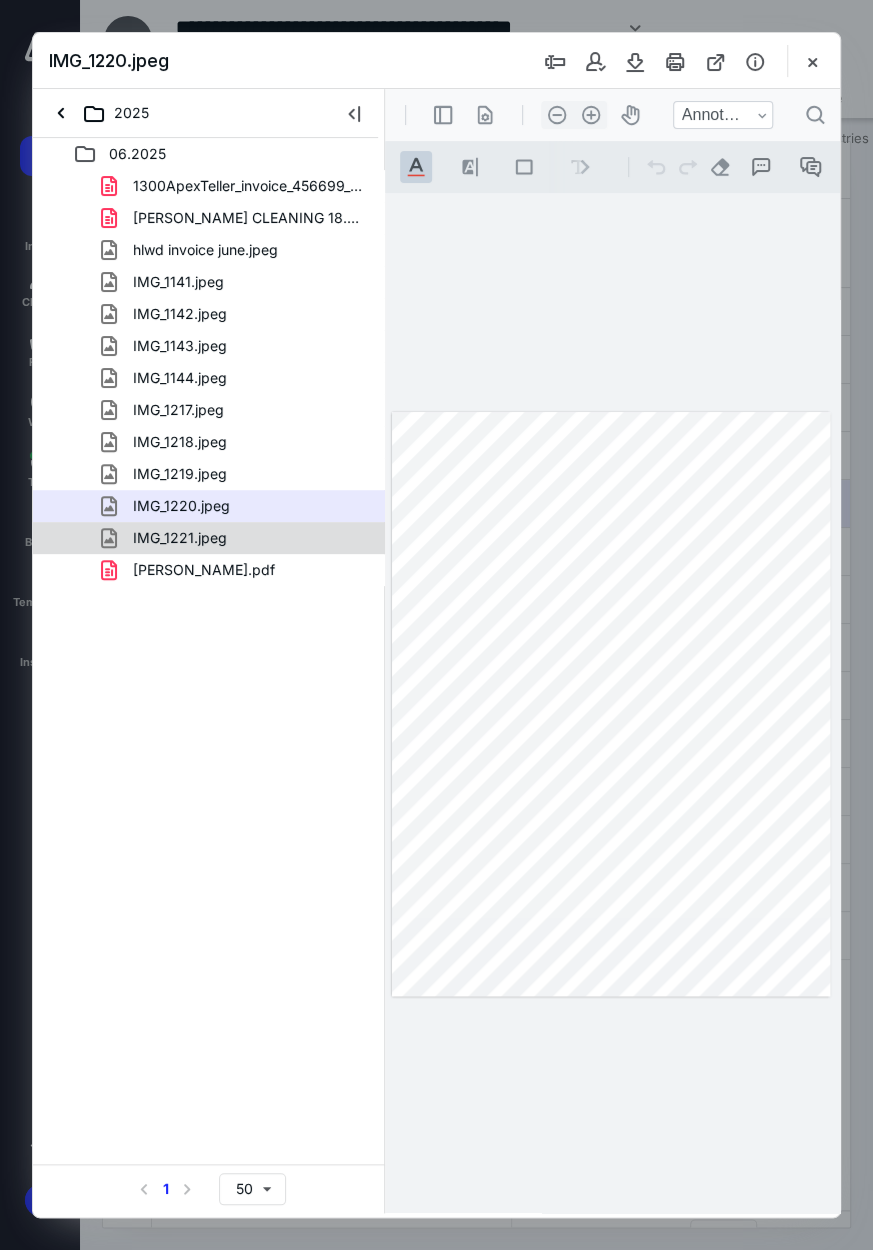 click on "IMG_1221.jpeg" at bounding box center [180, 538] 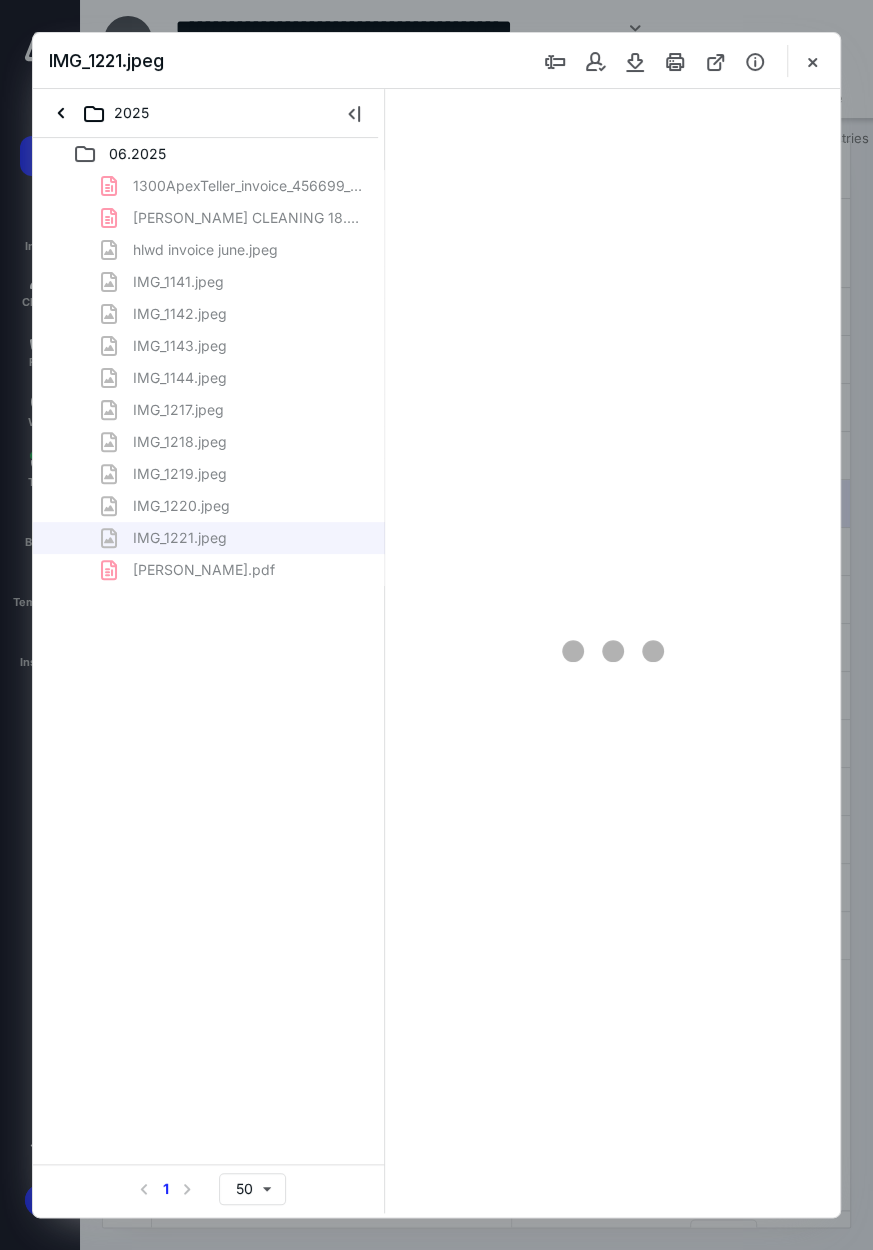 click on "1300ApexTeller_invoice_456699_20250617.pdf ELIZABETH REED CLEANING 18.pdf hlwd invoice june.jpeg IMG_1141.jpeg IMG_1142.jpeg IMG_1143.jpeg IMG_1144.jpeg IMG_1217.jpeg IMG_1218.jpeg IMG_1219.jpeg IMG_1220.jpeg IMG_1221.jpeg TELLER WIFI JUNE.pdf" at bounding box center [209, 378] 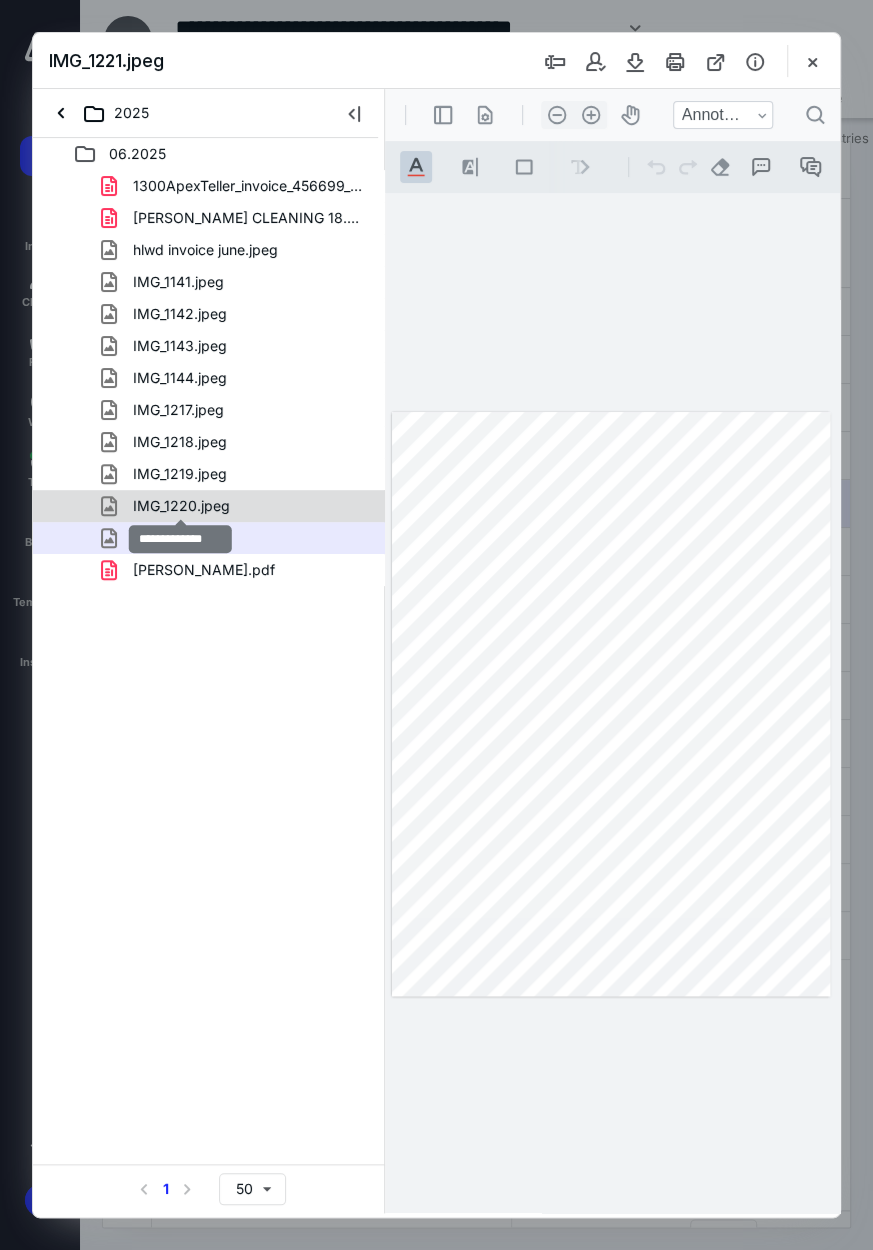 click on "IMG_1220.jpeg" at bounding box center [181, 506] 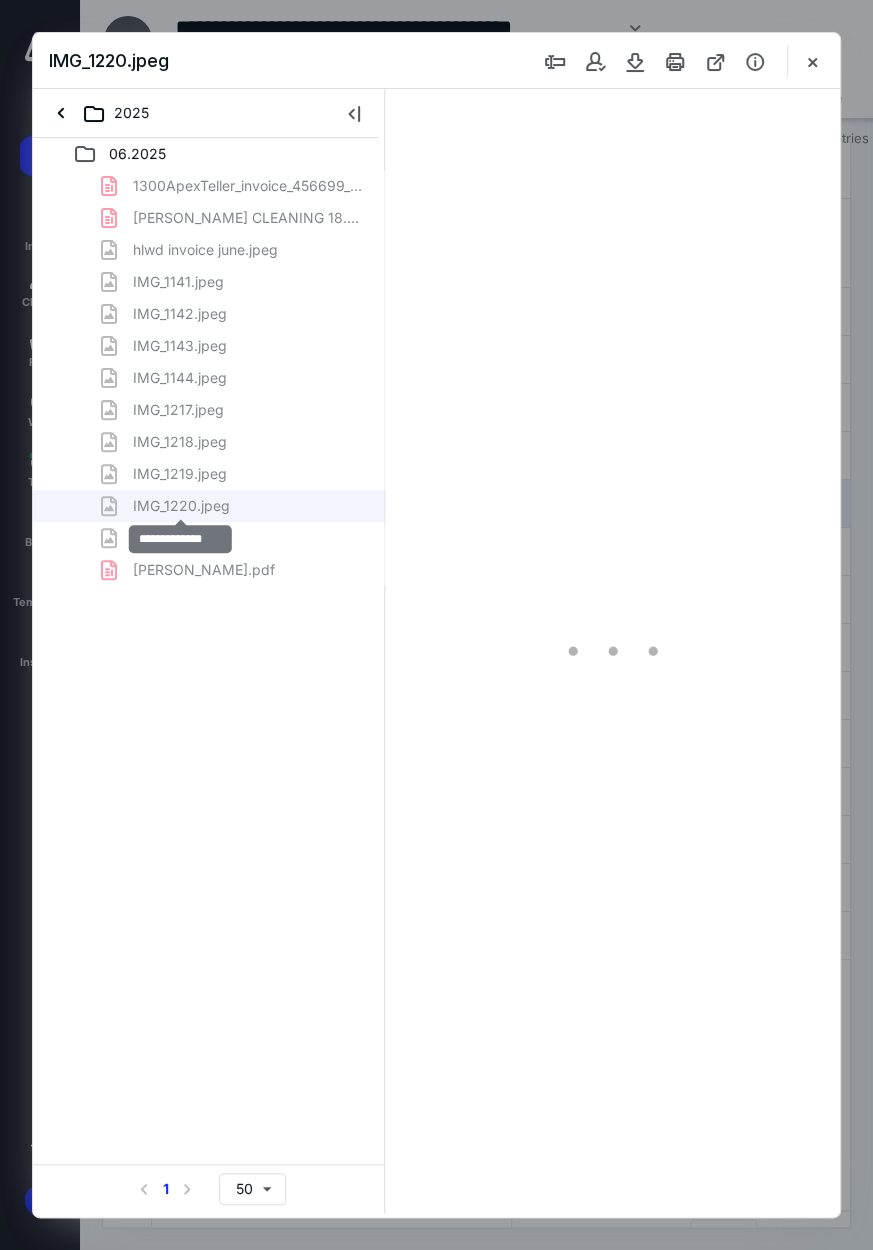 click on "1300ApexTeller_invoice_456699_20250617.pdf ELIZABETH REED CLEANING 18.pdf hlwd invoice june.jpeg IMG_1141.jpeg IMG_1142.jpeg IMG_1143.jpeg IMG_1144.jpeg IMG_1217.jpeg IMG_1218.jpeg IMG_1219.jpeg IMG_1220.jpeg IMG_1221.jpeg TELLER WIFI JUNE.pdf" at bounding box center (209, 378) 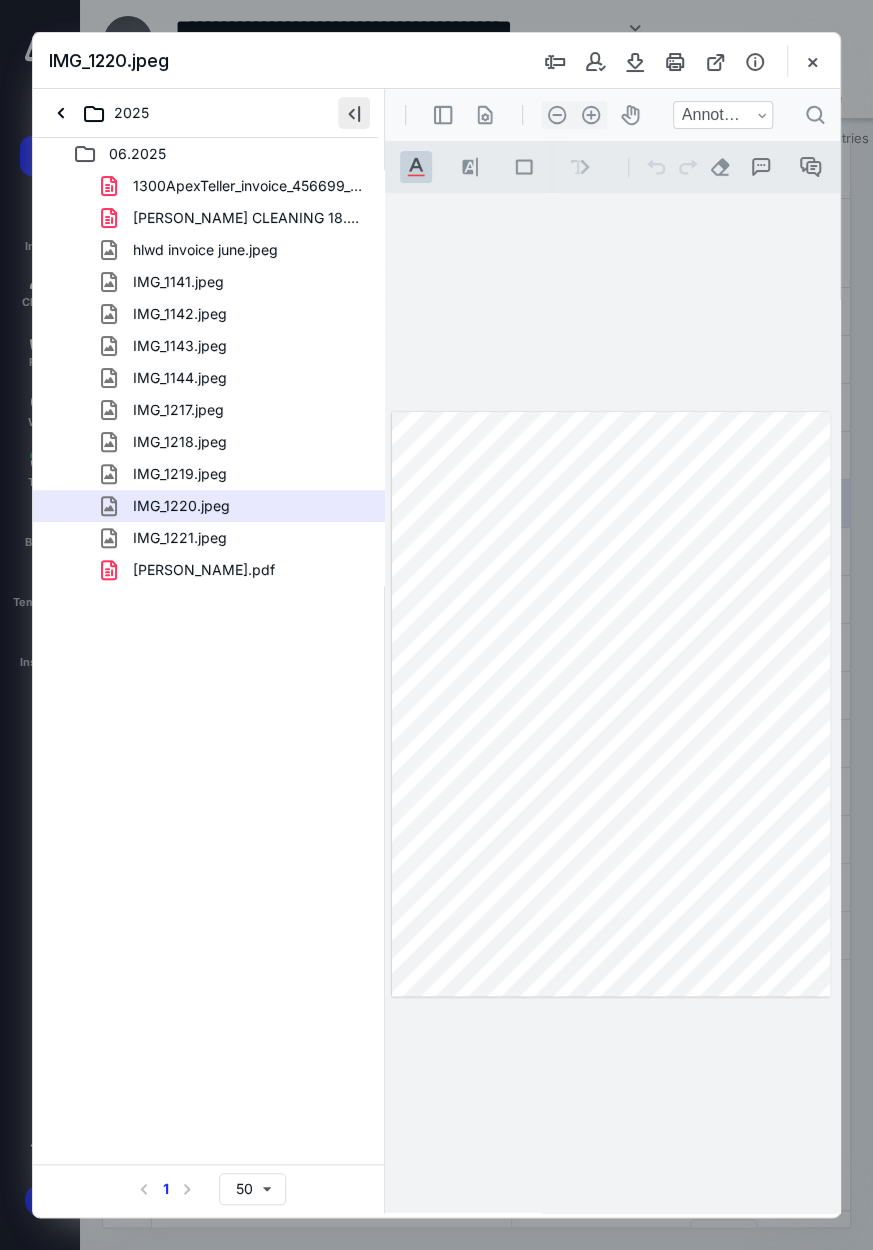 click at bounding box center [354, 113] 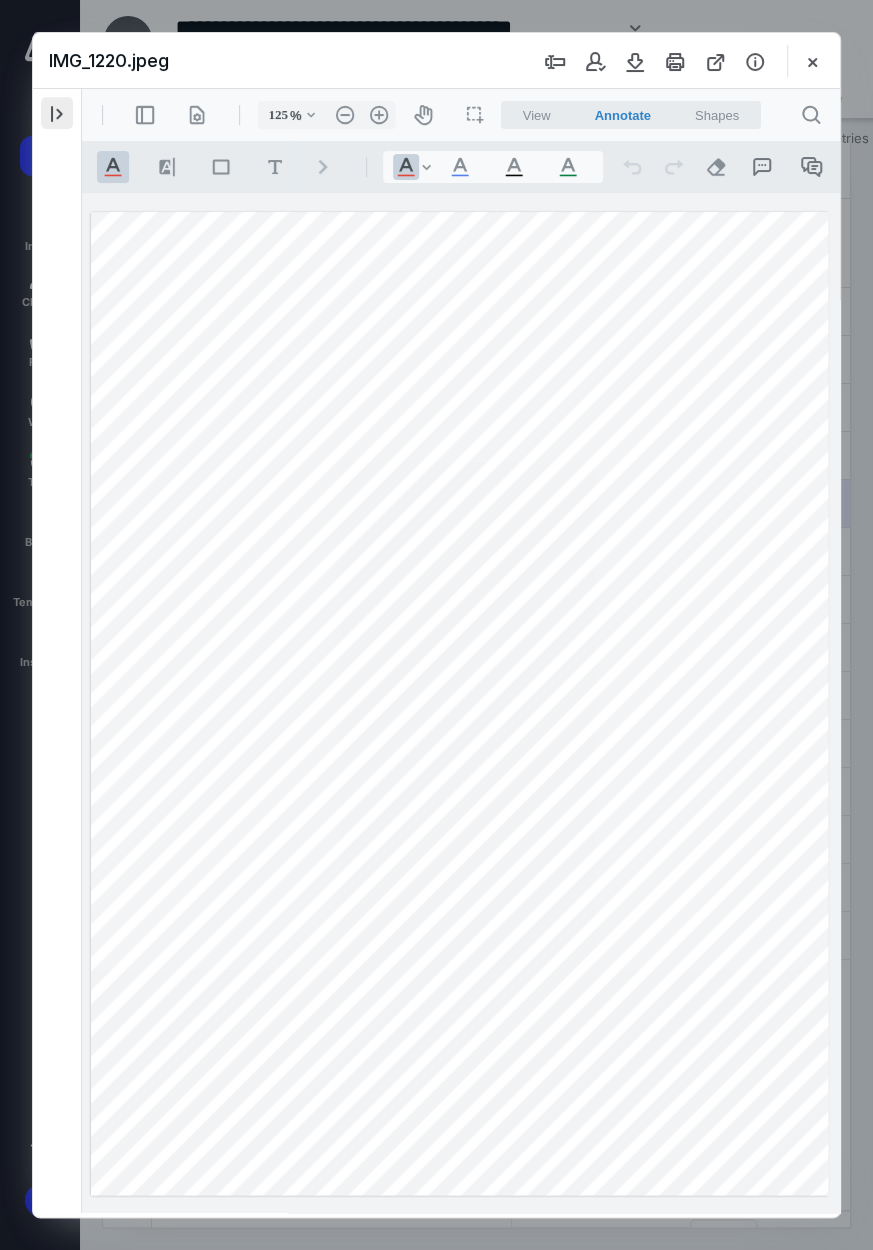 click at bounding box center [57, 113] 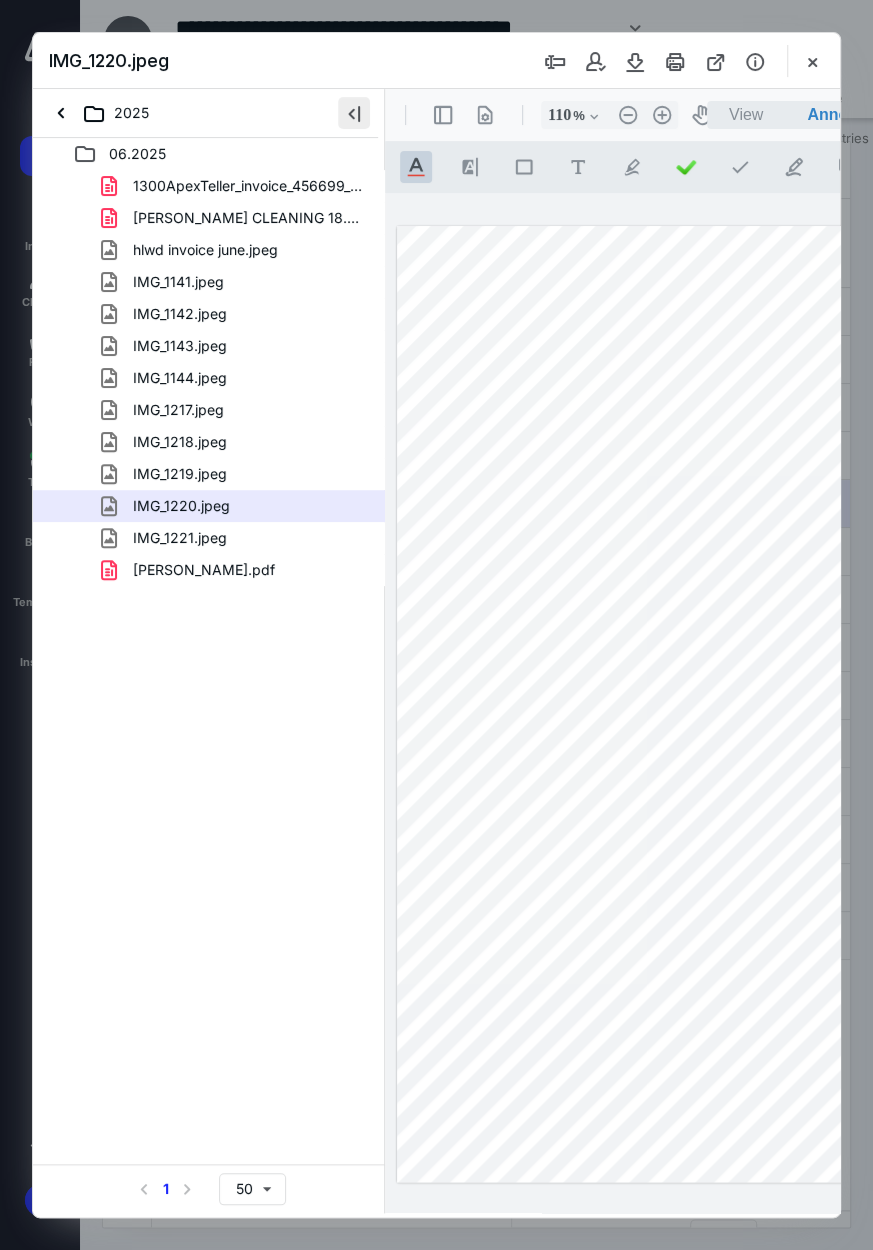 type on "107" 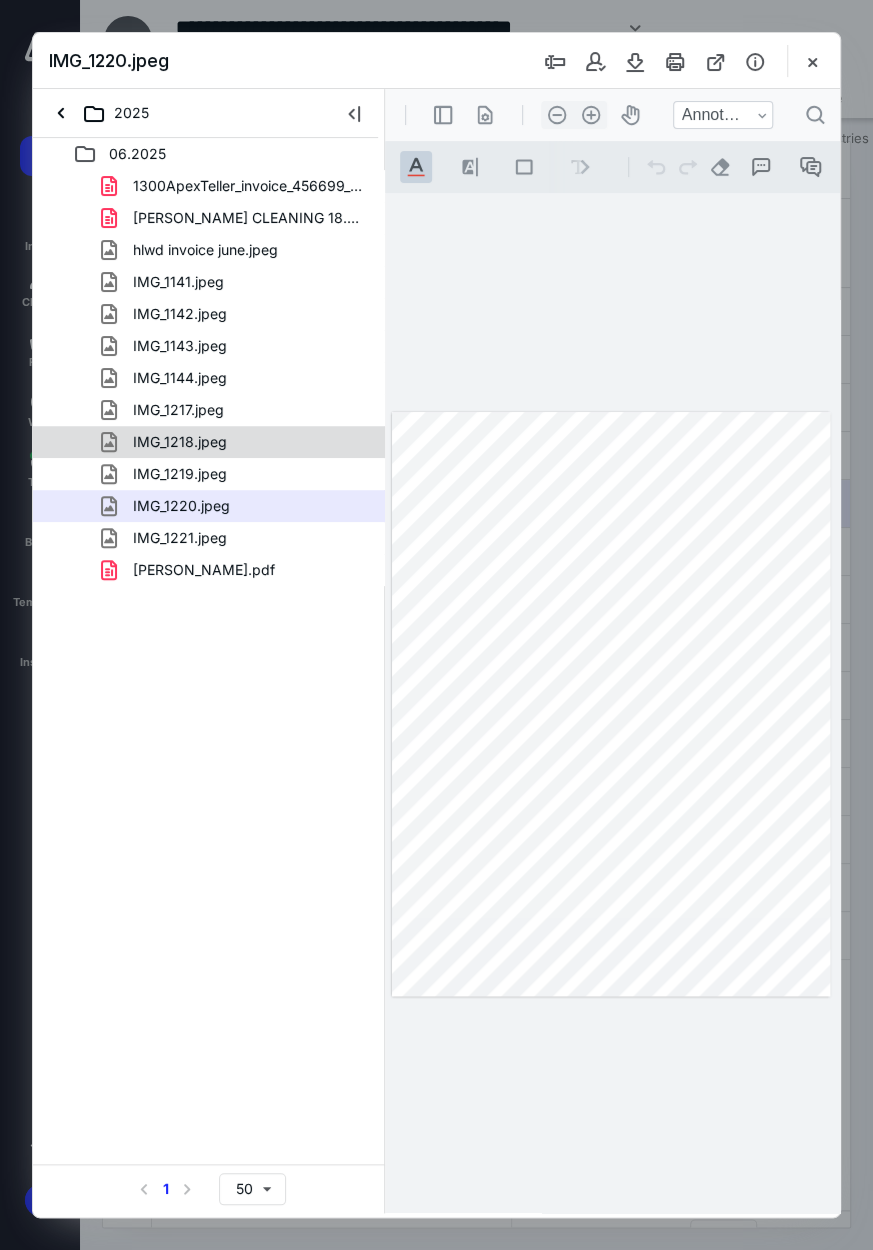 click on "IMG_1217.jpeg" at bounding box center (209, 410) 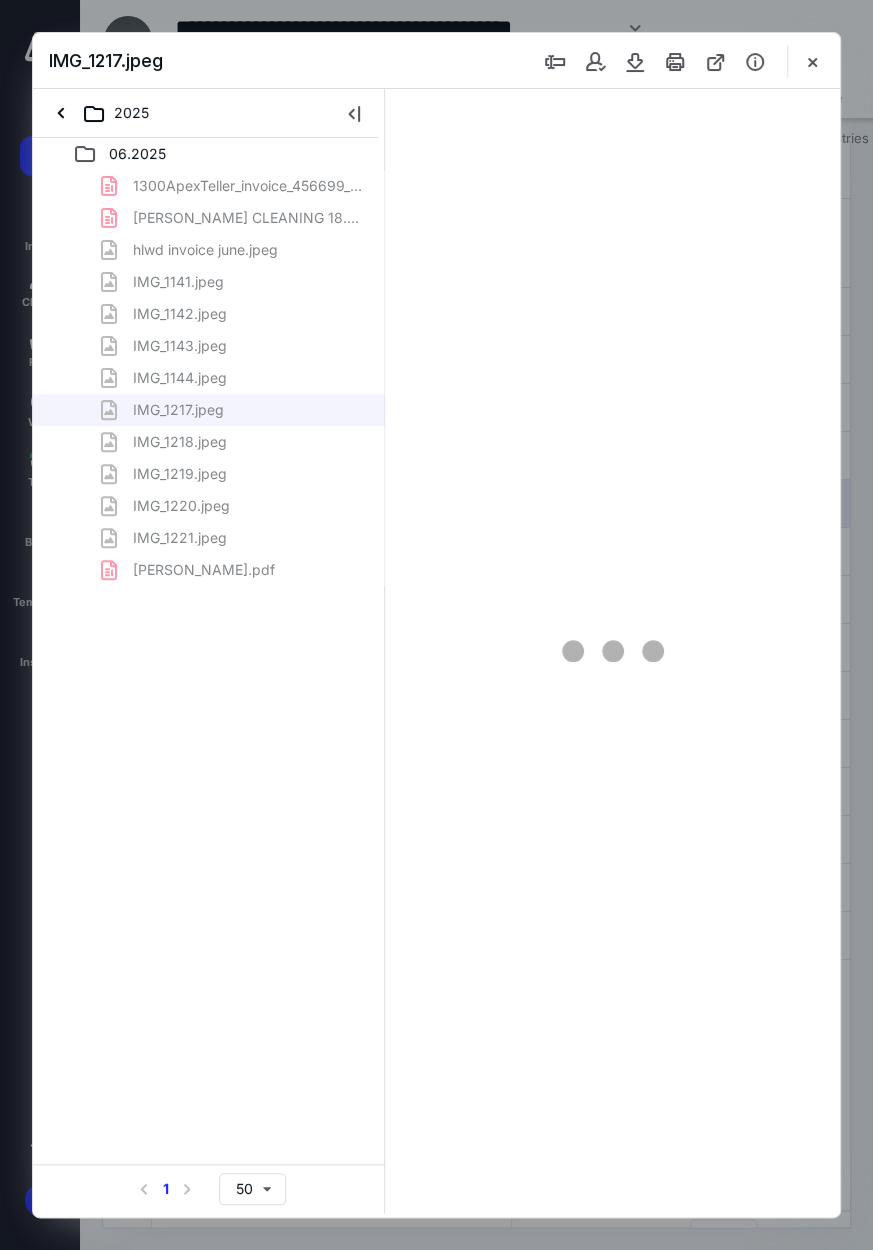 click on "1300ApexTeller_invoice_456699_20250617.pdf ELIZABETH REED CLEANING 18.pdf hlwd invoice june.jpeg IMG_1141.jpeg IMG_1142.jpeg IMG_1143.jpeg IMG_1144.jpeg IMG_1217.jpeg IMG_1218.jpeg IMG_1219.jpeg IMG_1220.jpeg IMG_1221.jpeg TELLER WIFI JUNE.pdf" at bounding box center [209, 378] 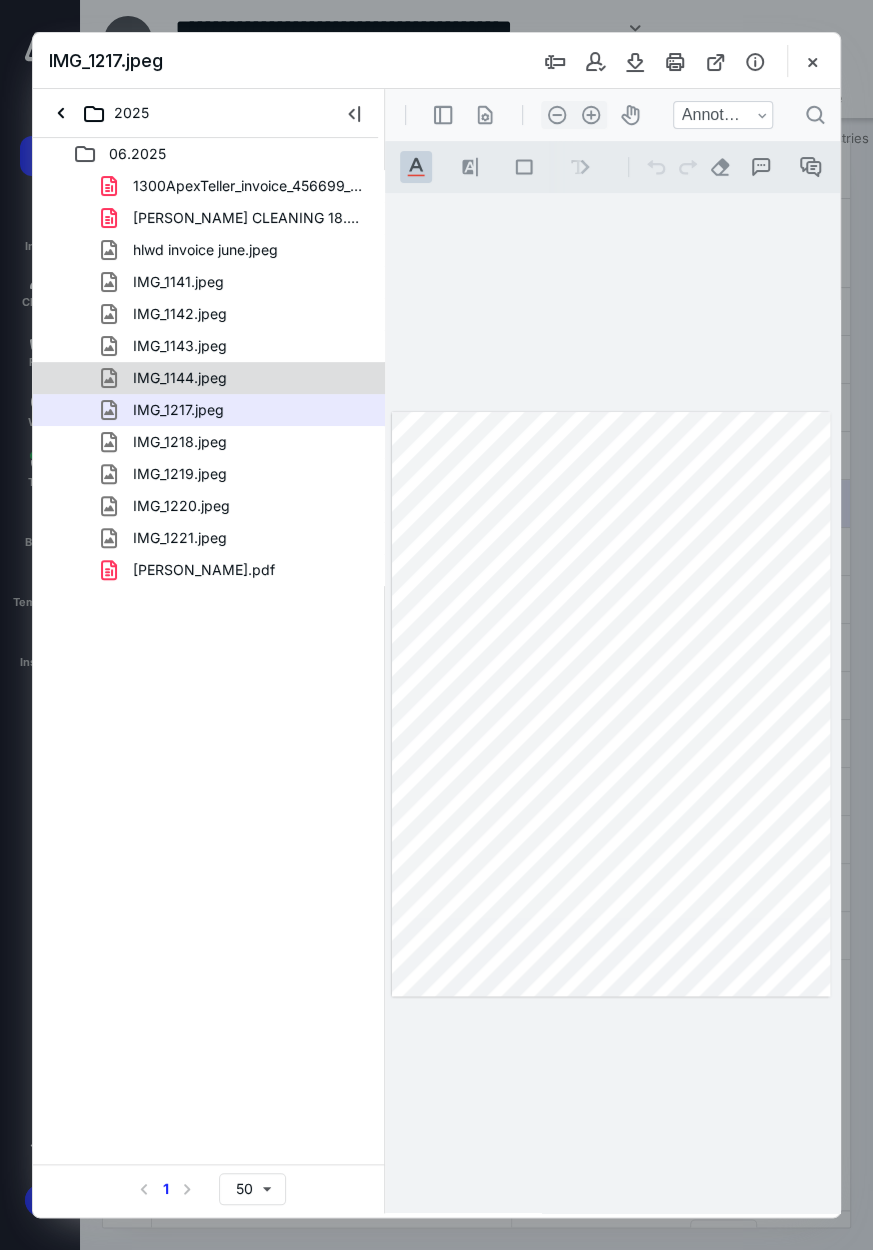 click on "IMG_1144.jpeg" at bounding box center (180, 378) 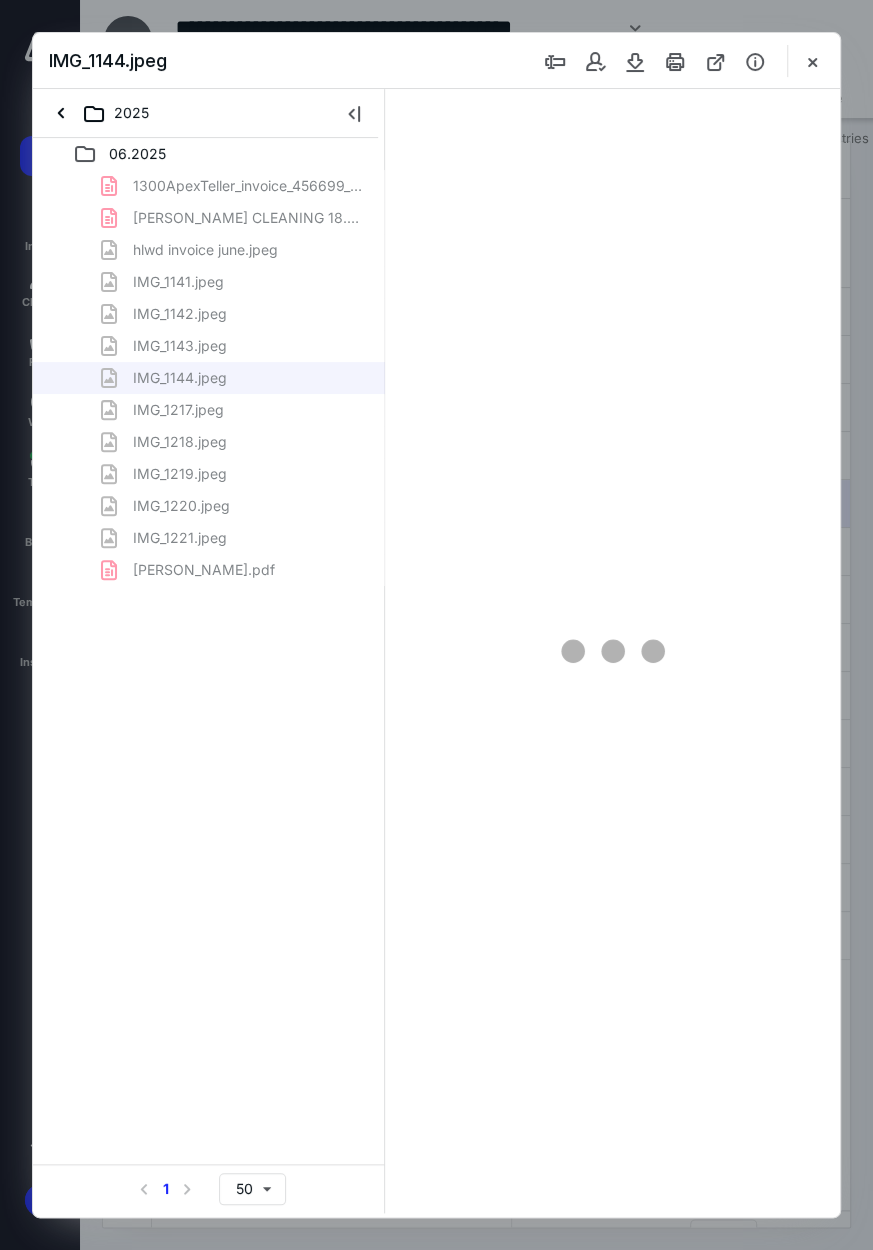 click on "1300ApexTeller_invoice_456699_20250617.pdf ELIZABETH REED CLEANING 18.pdf hlwd invoice june.jpeg IMG_1141.jpeg IMG_1142.jpeg IMG_1143.jpeg IMG_1144.jpeg IMG_1217.jpeg IMG_1218.jpeg IMG_1219.jpeg IMG_1220.jpeg IMG_1221.jpeg TELLER WIFI JUNE.pdf" at bounding box center [209, 378] 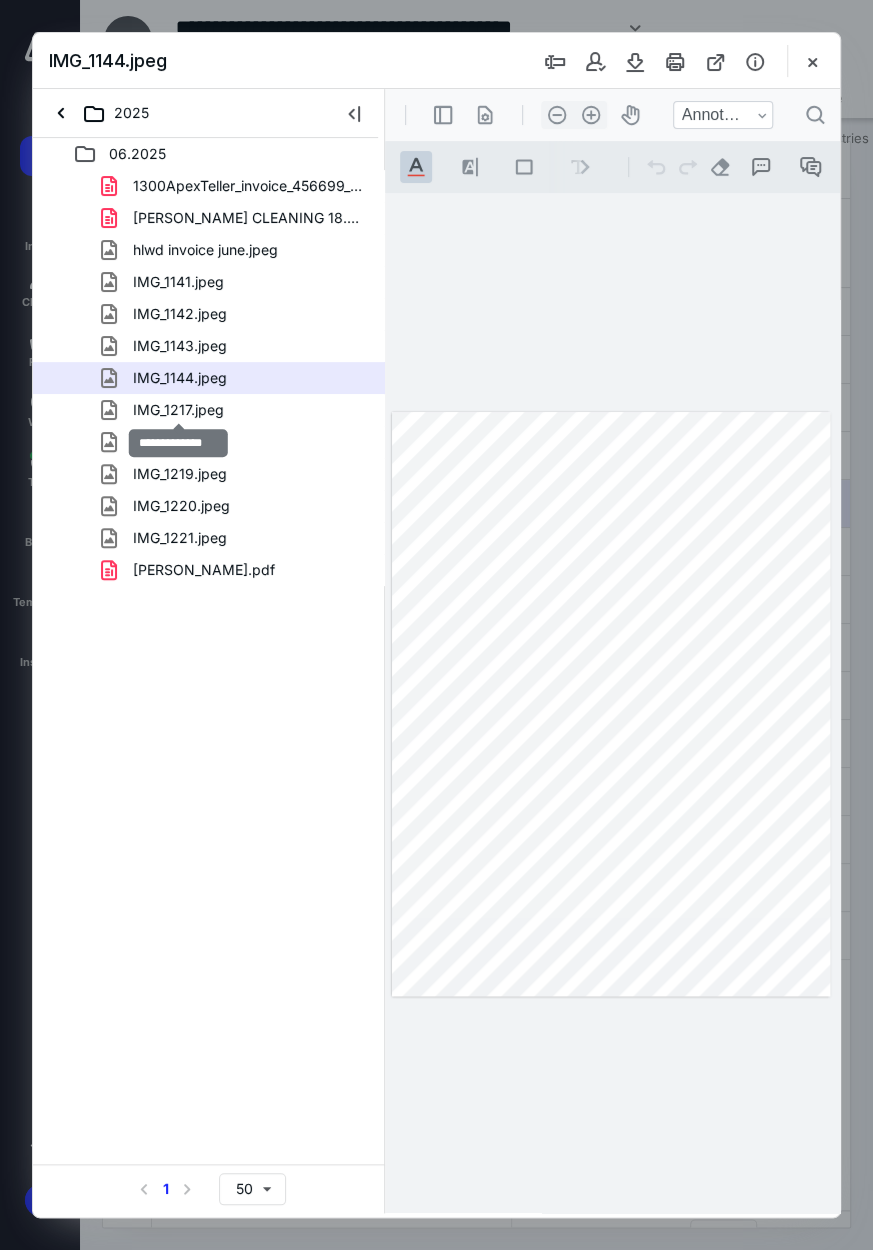 click on "IMG_1217.jpeg" at bounding box center (178, 410) 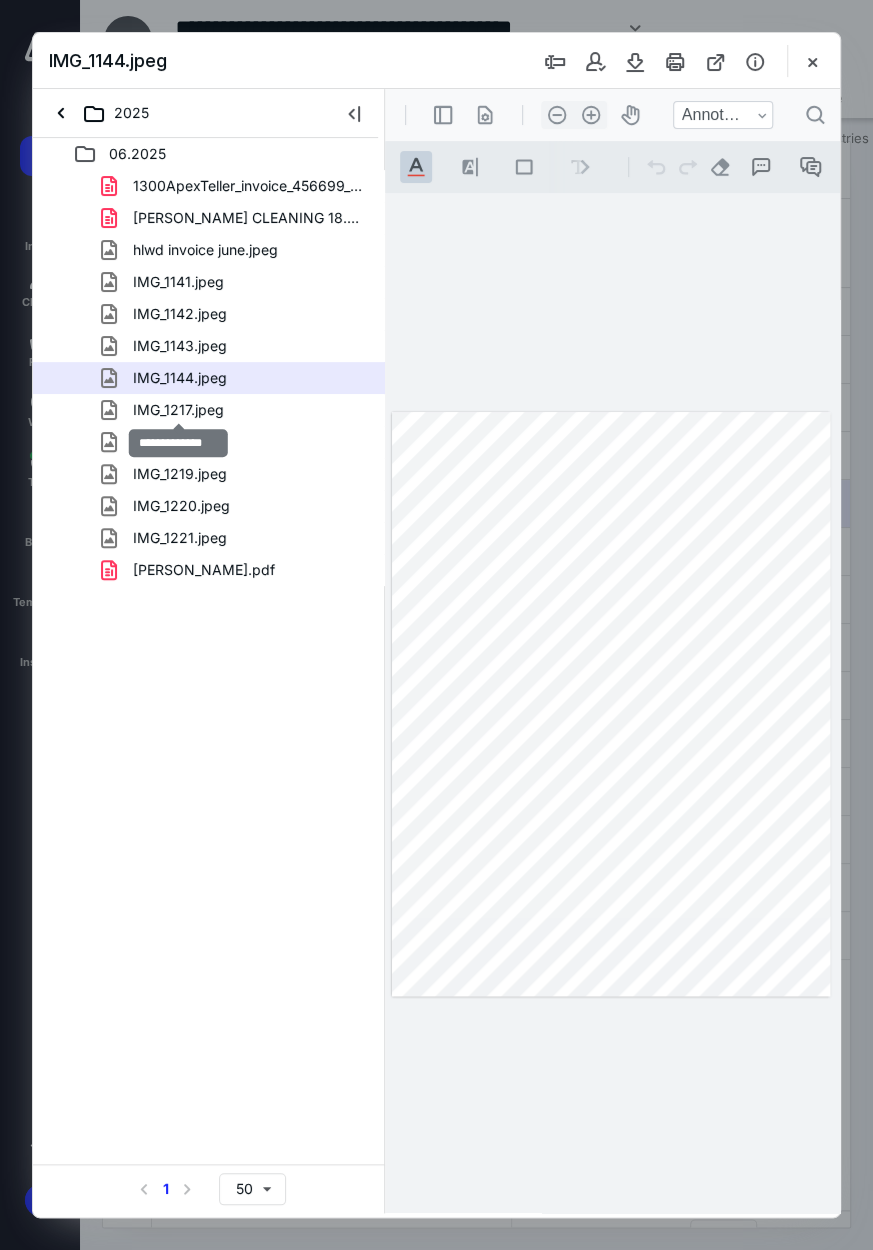 click on "1300ApexTeller_invoice_456699_20250617.pdf ELIZABETH REED CLEANING 18.pdf hlwd invoice june.jpeg IMG_1141.jpeg IMG_1142.jpeg IMG_1143.jpeg IMG_1144.jpeg IMG_1217.jpeg IMG_1218.jpeg IMG_1219.jpeg IMG_1220.jpeg IMG_1221.jpeg TELLER WIFI JUNE.pdf" at bounding box center [209, 378] 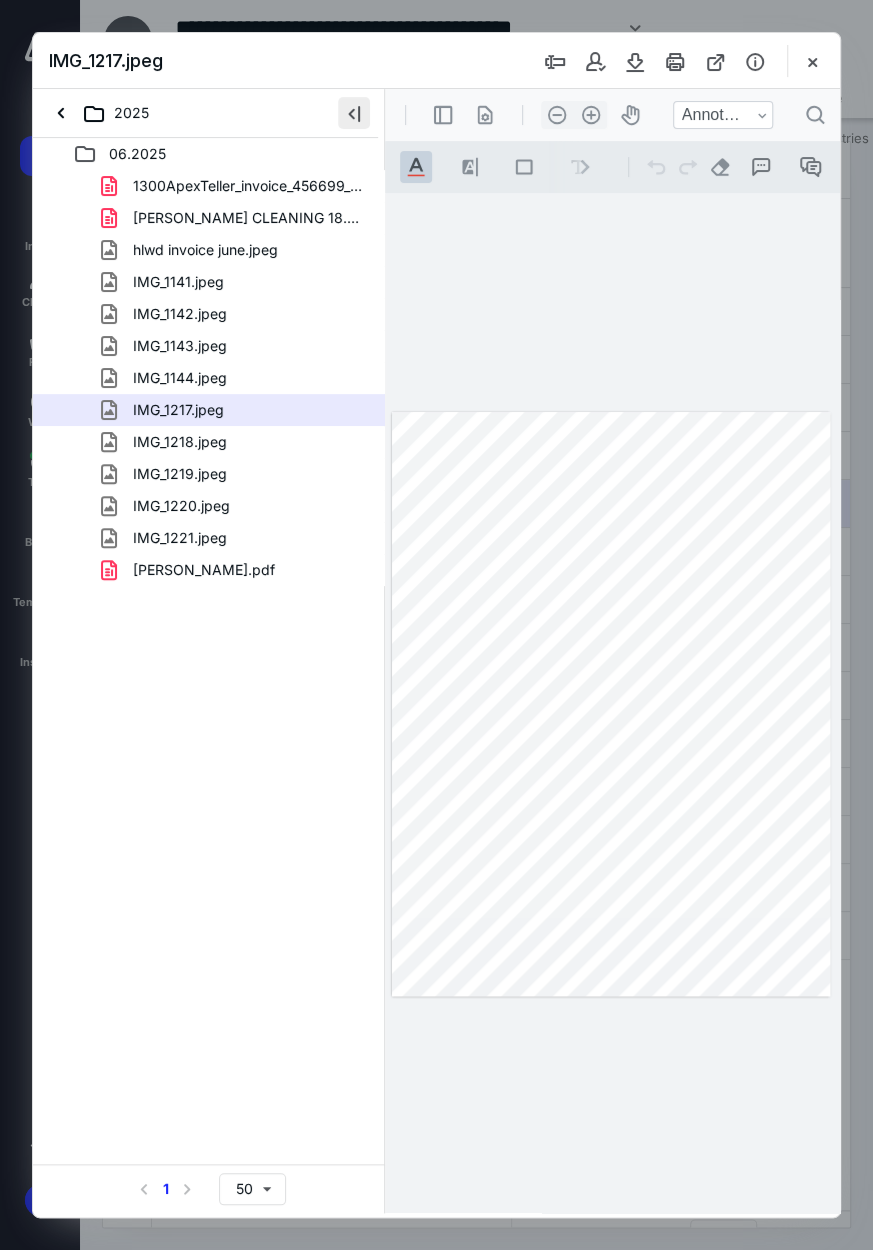 click at bounding box center (354, 113) 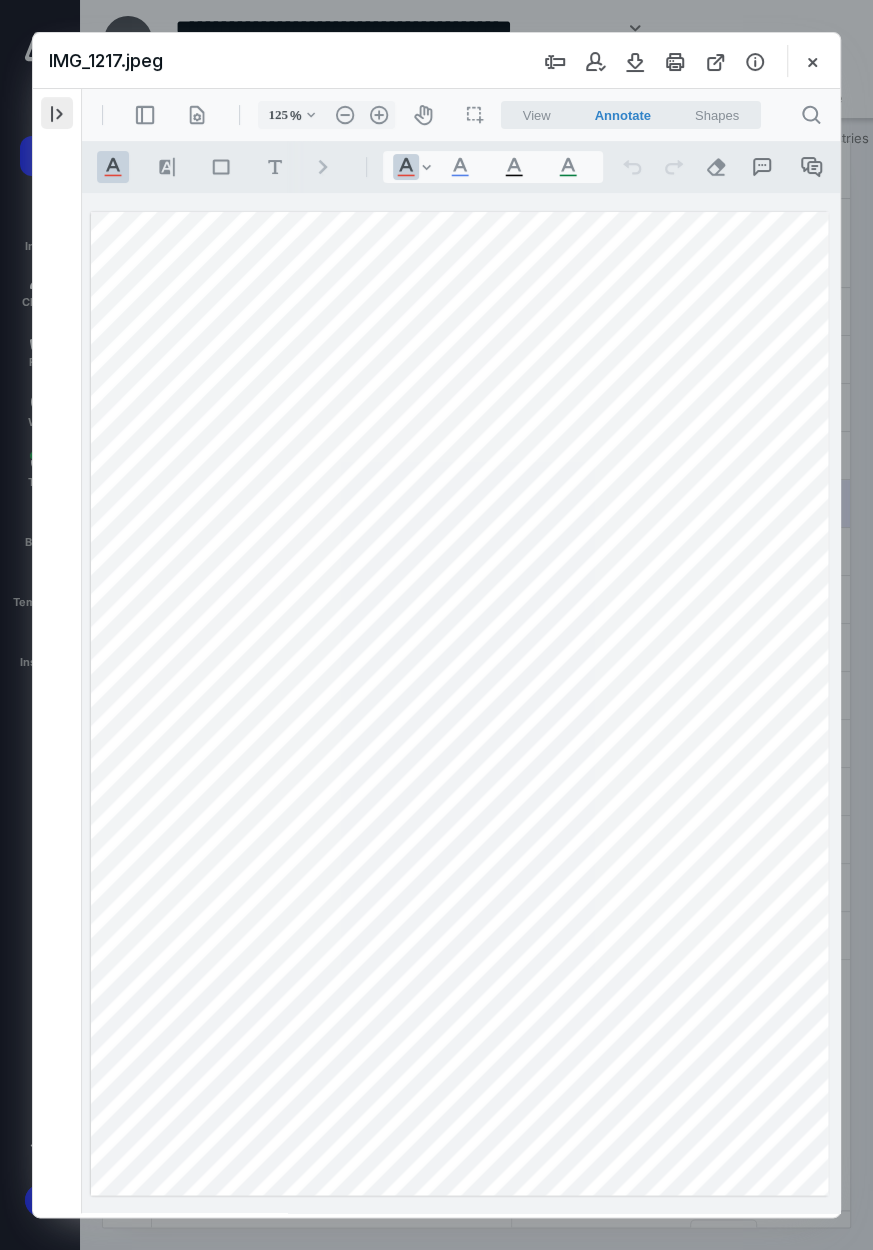 click at bounding box center (57, 113) 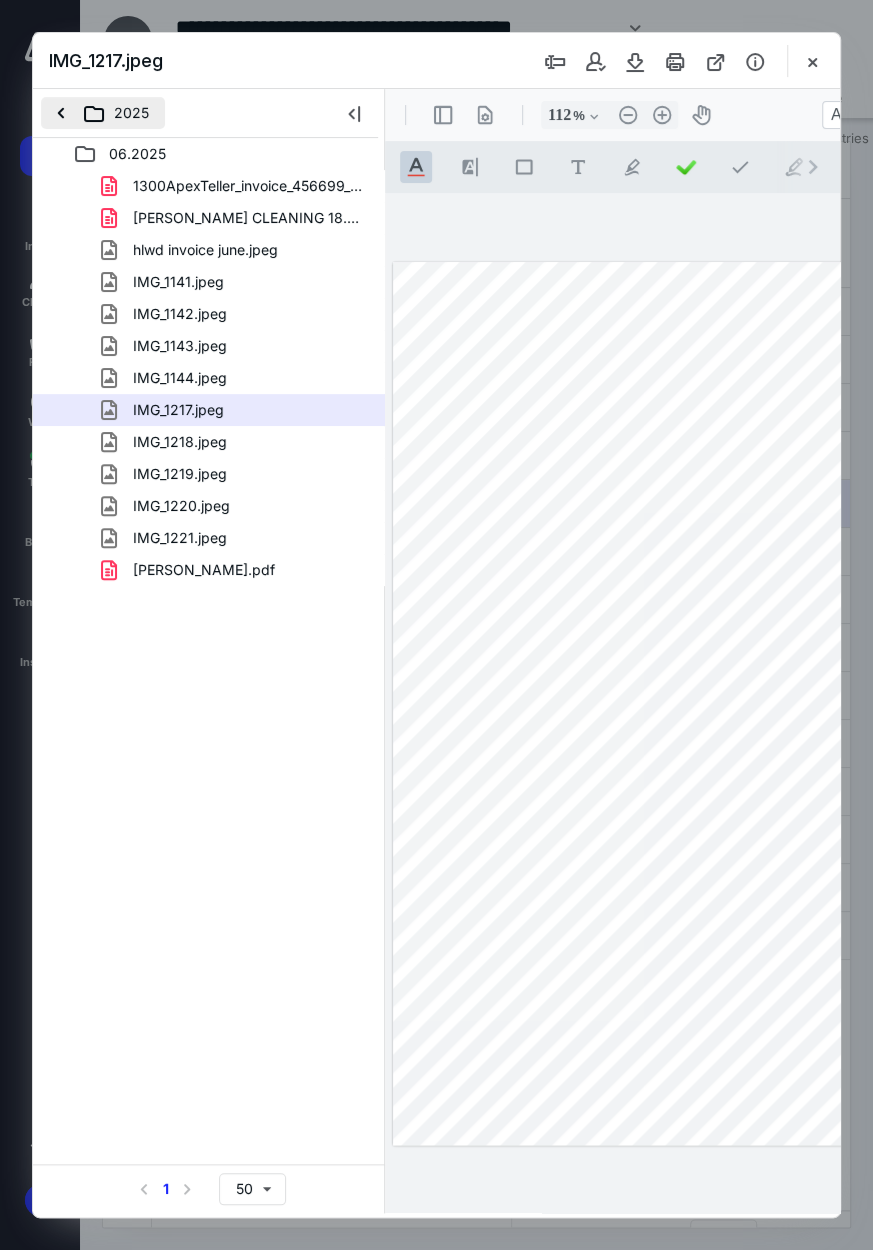 type on "110" 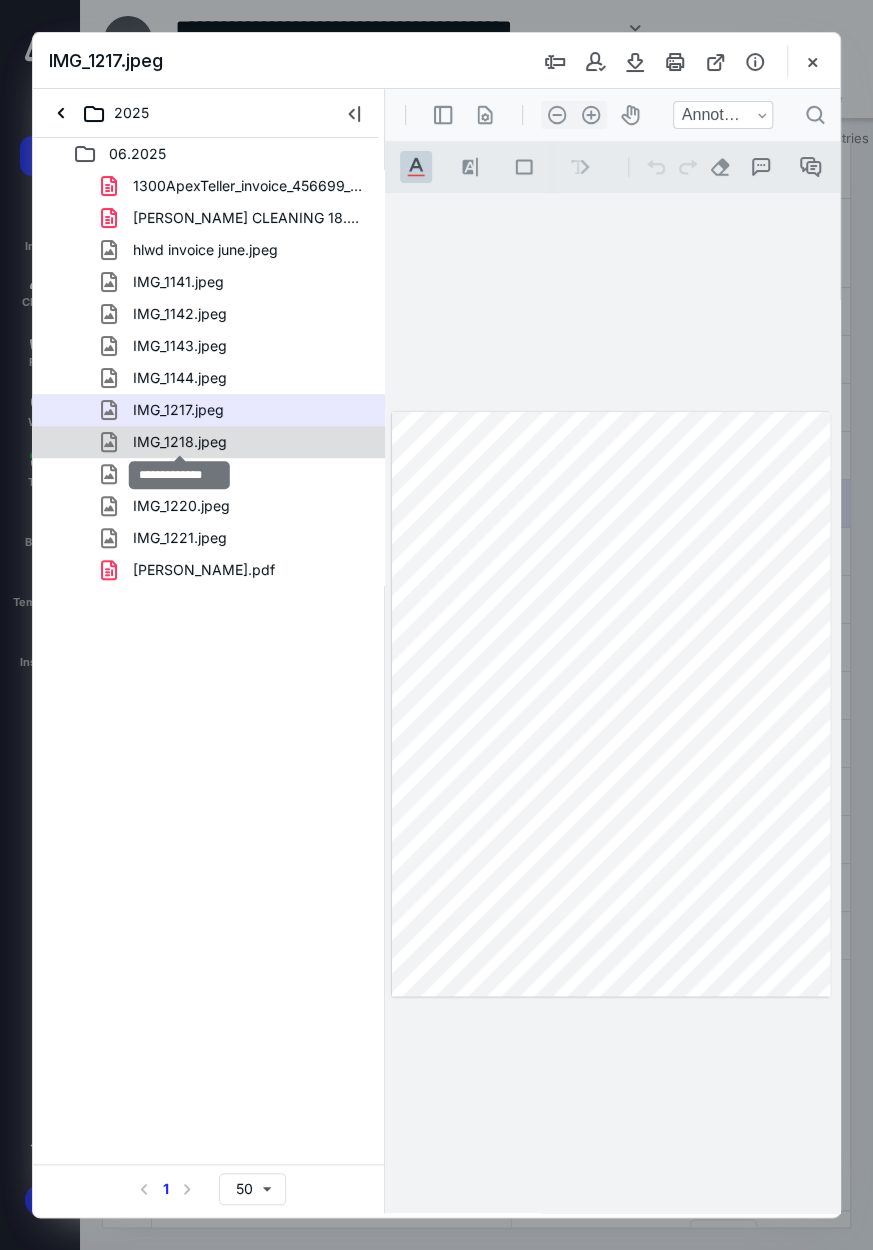 click on "IMG_1218.jpeg" at bounding box center [180, 442] 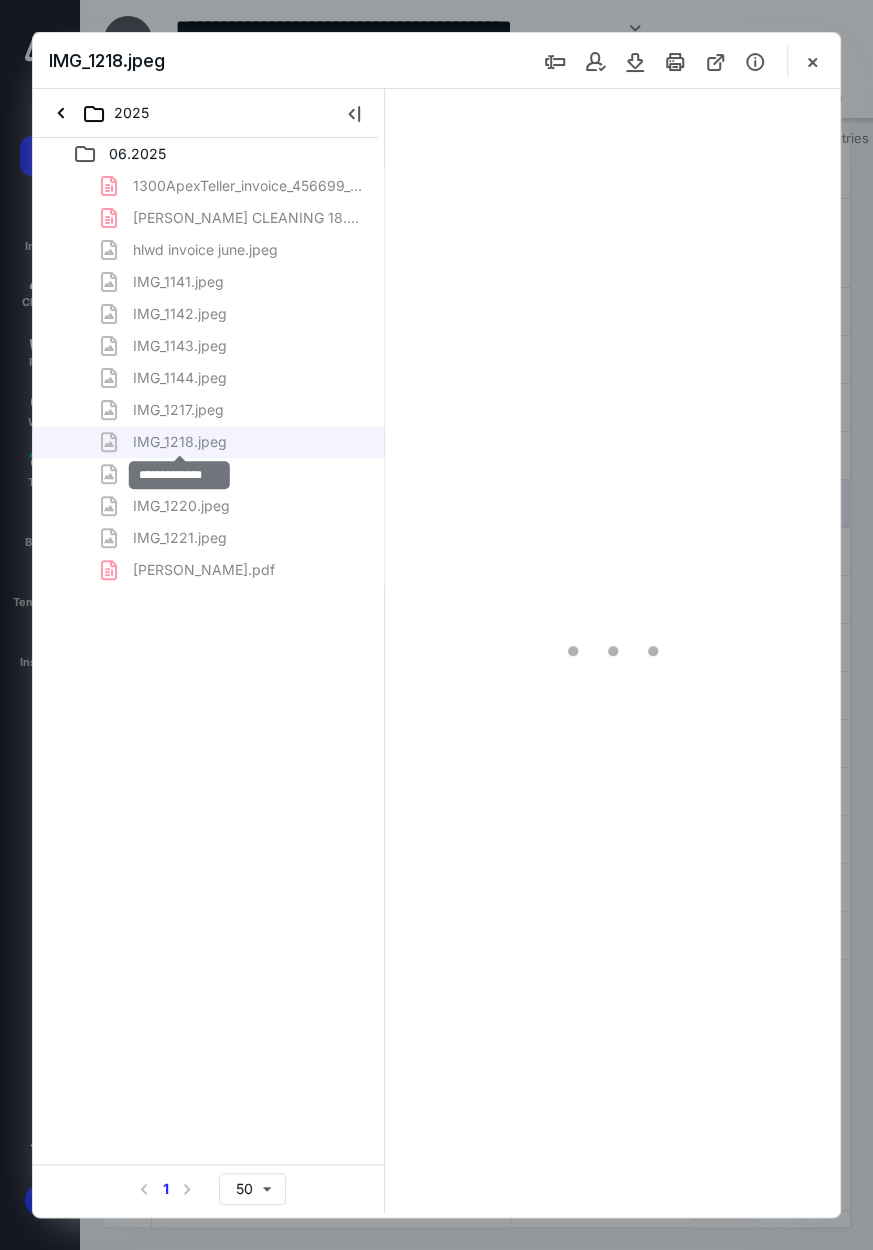click on "1300ApexTeller_invoice_456699_20250617.pdf ELIZABETH REED CLEANING 18.pdf hlwd invoice june.jpeg IMG_1141.jpeg IMG_1142.jpeg IMG_1143.jpeg IMG_1144.jpeg IMG_1217.jpeg IMG_1218.jpeg IMG_1219.jpeg IMG_1220.jpeg IMG_1221.jpeg TELLER WIFI JUNE.pdf" at bounding box center [209, 378] 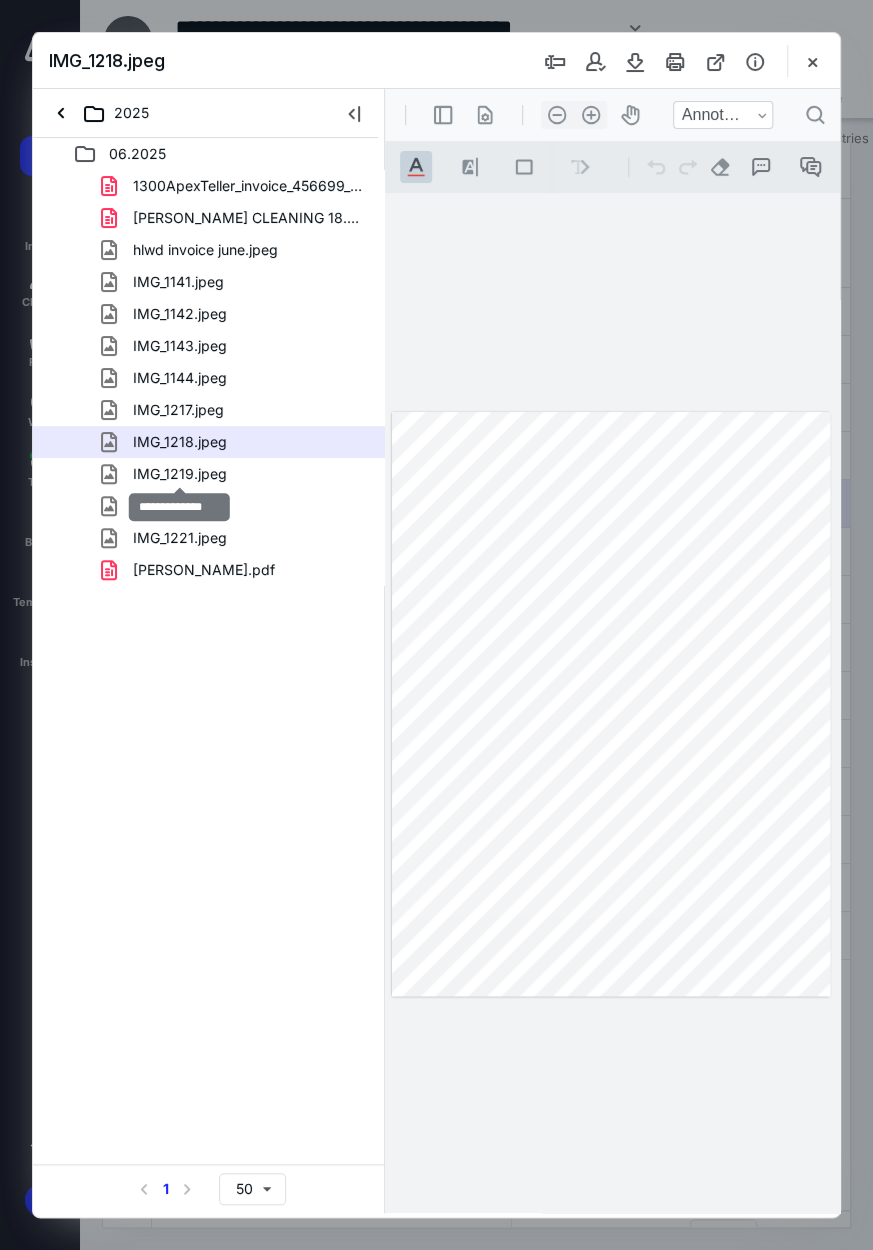 click on "IMG_1219.jpeg" at bounding box center [180, 474] 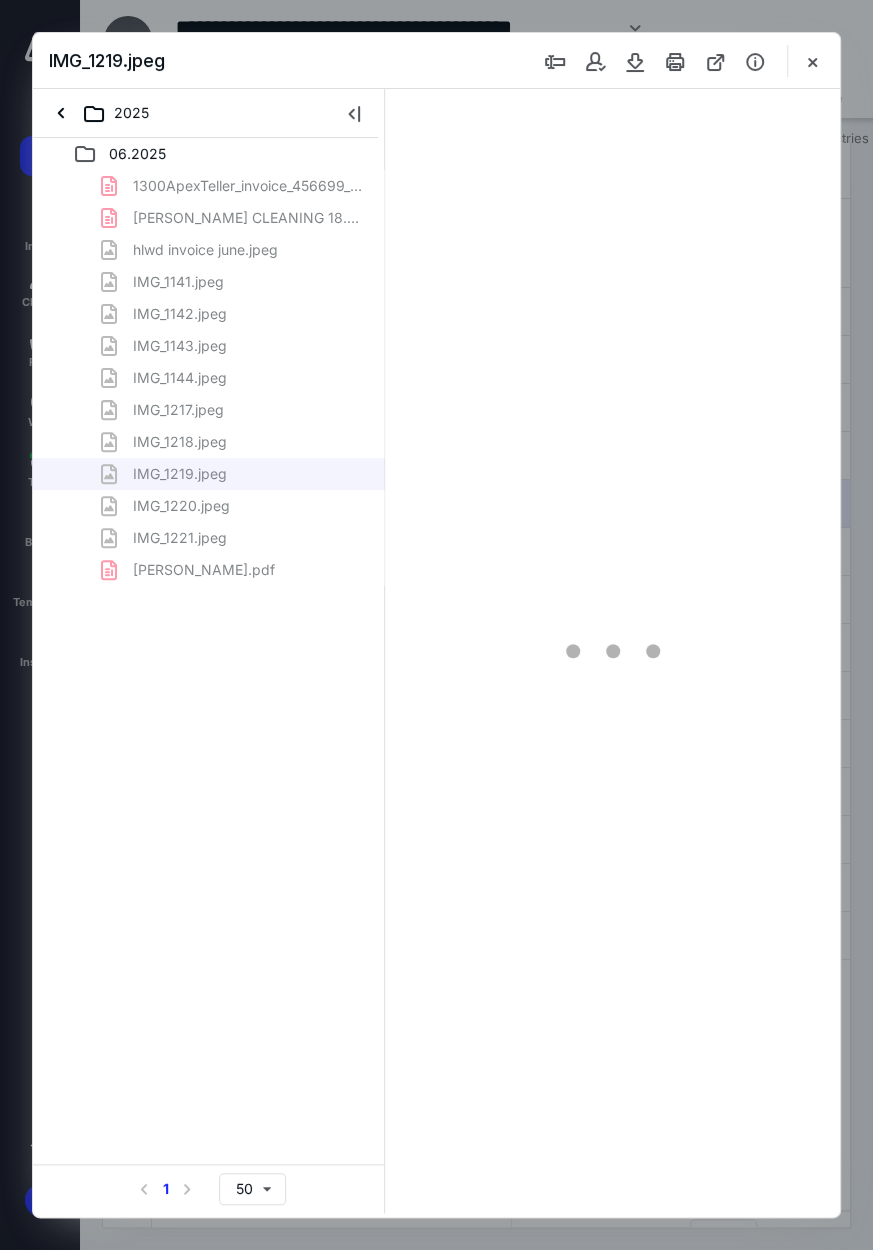 click on "1300ApexTeller_invoice_456699_20250617.pdf ELIZABETH REED CLEANING 18.pdf hlwd invoice june.jpeg IMG_1141.jpeg IMG_1142.jpeg IMG_1143.jpeg IMG_1144.jpeg IMG_1217.jpeg IMG_1218.jpeg IMG_1219.jpeg IMG_1220.jpeg IMG_1221.jpeg TELLER WIFI JUNE.pdf" at bounding box center [209, 378] 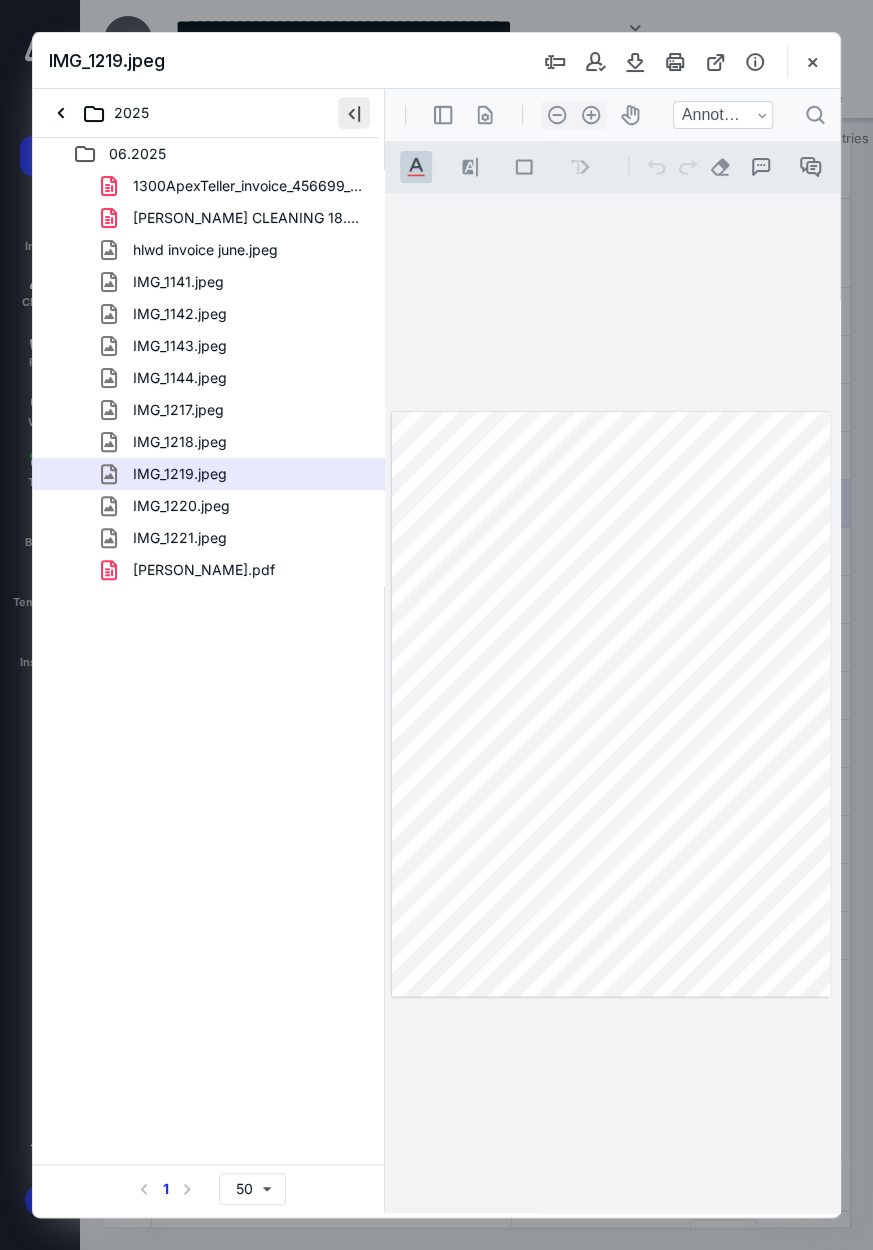 click at bounding box center (354, 113) 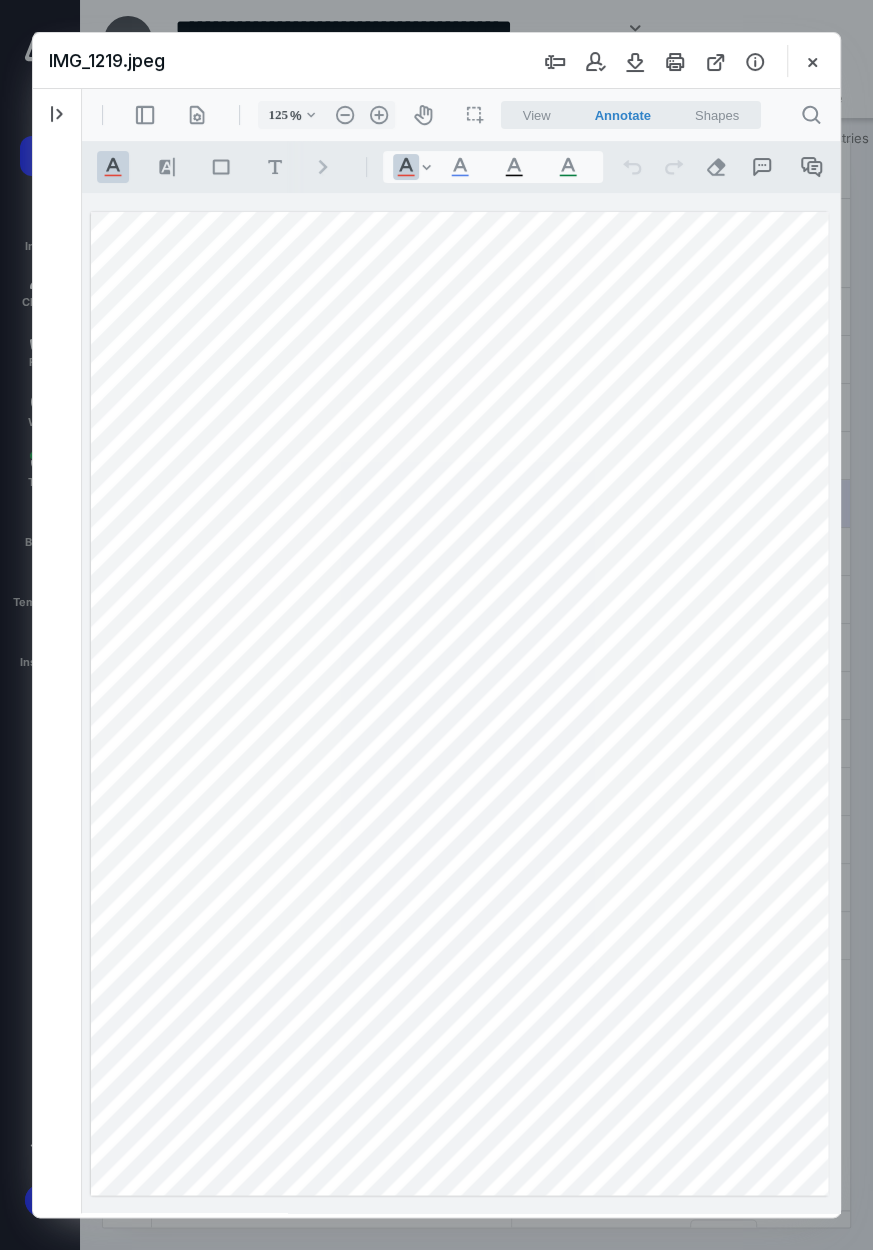 click at bounding box center [460, 704] 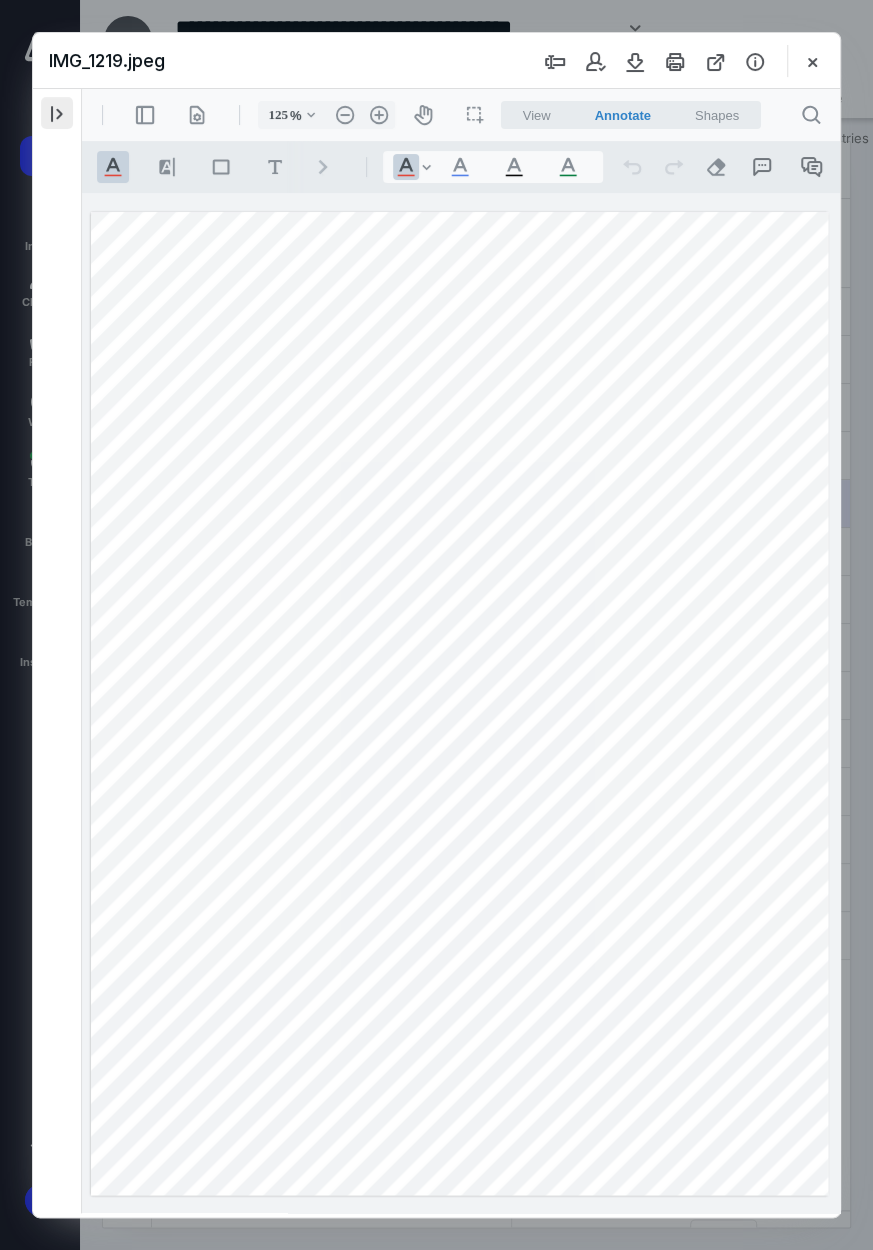 click at bounding box center (57, 113) 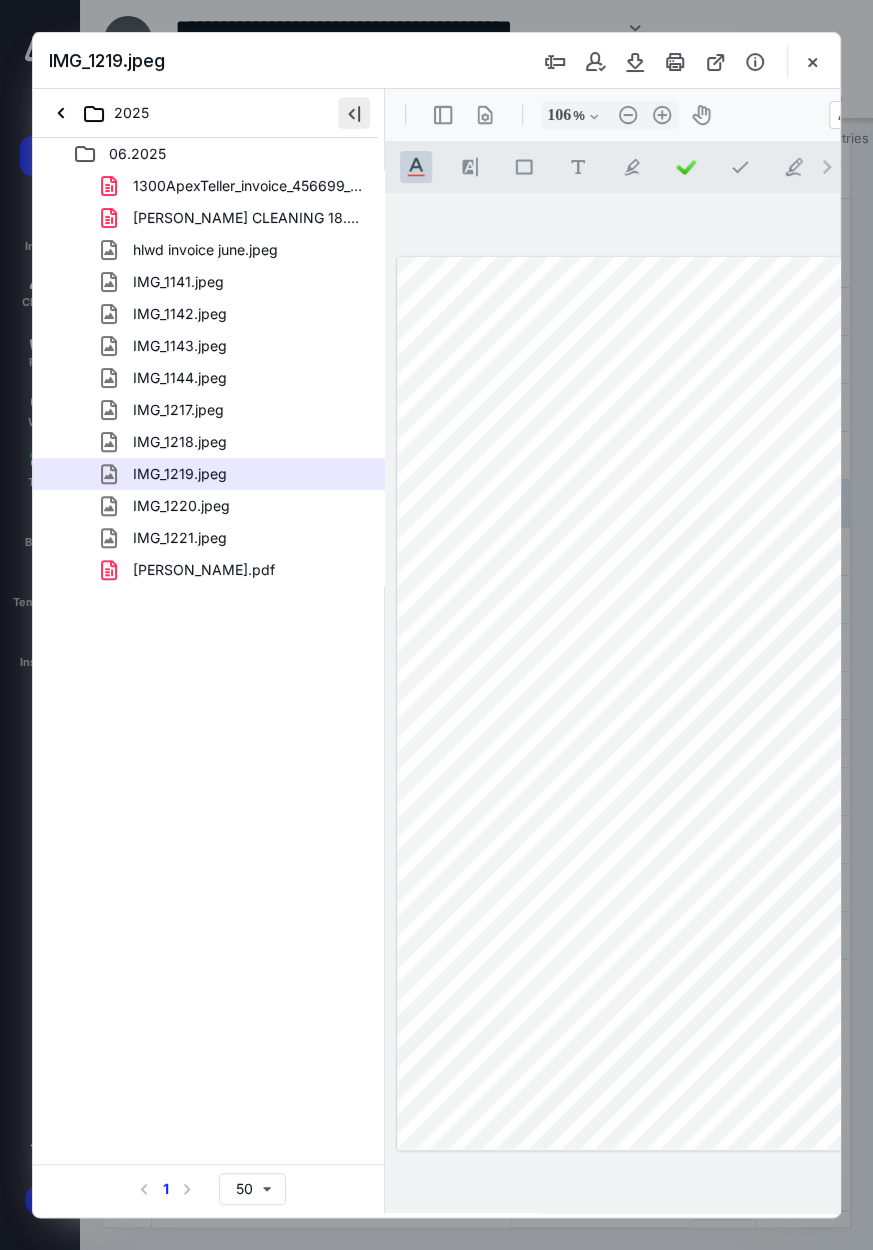 type on "104" 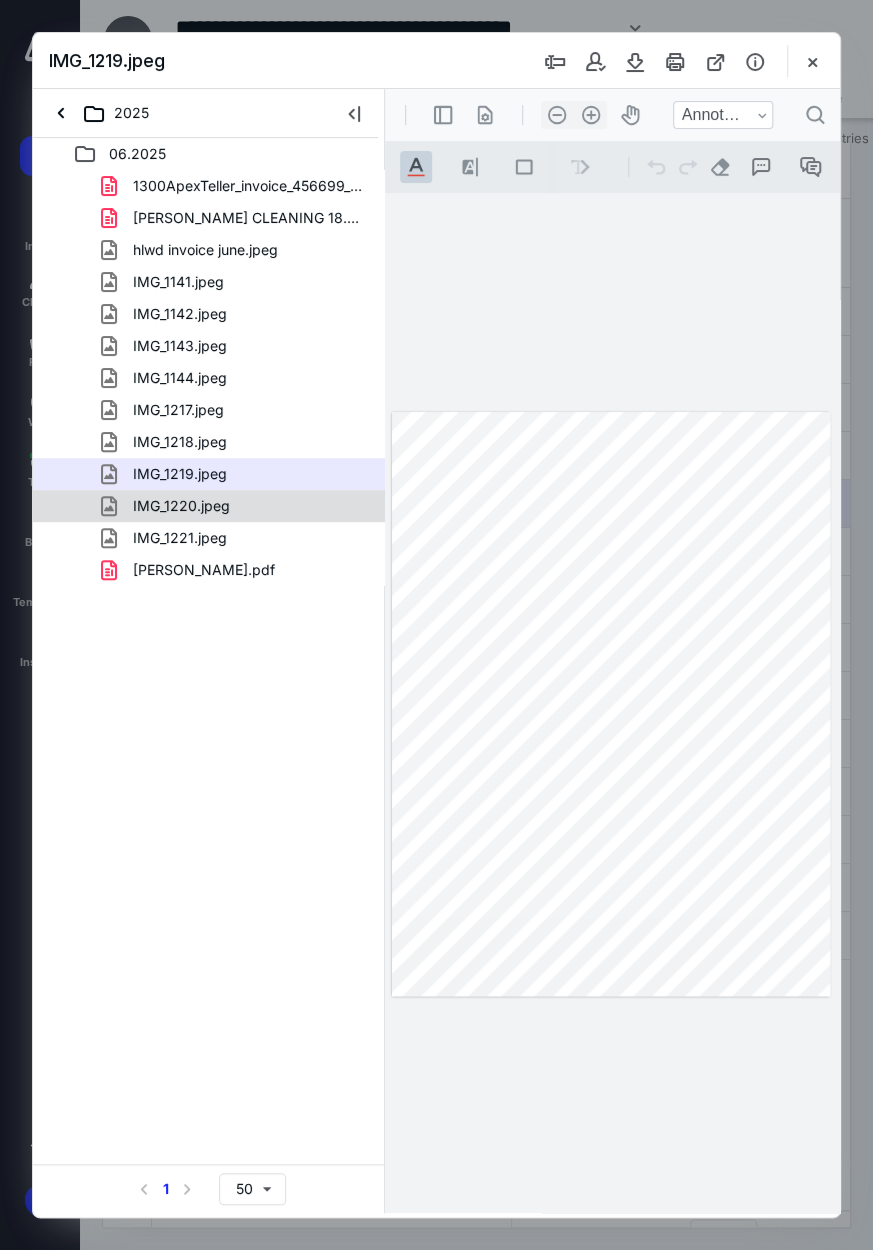click on "IMG_1220.jpeg" at bounding box center (169, 506) 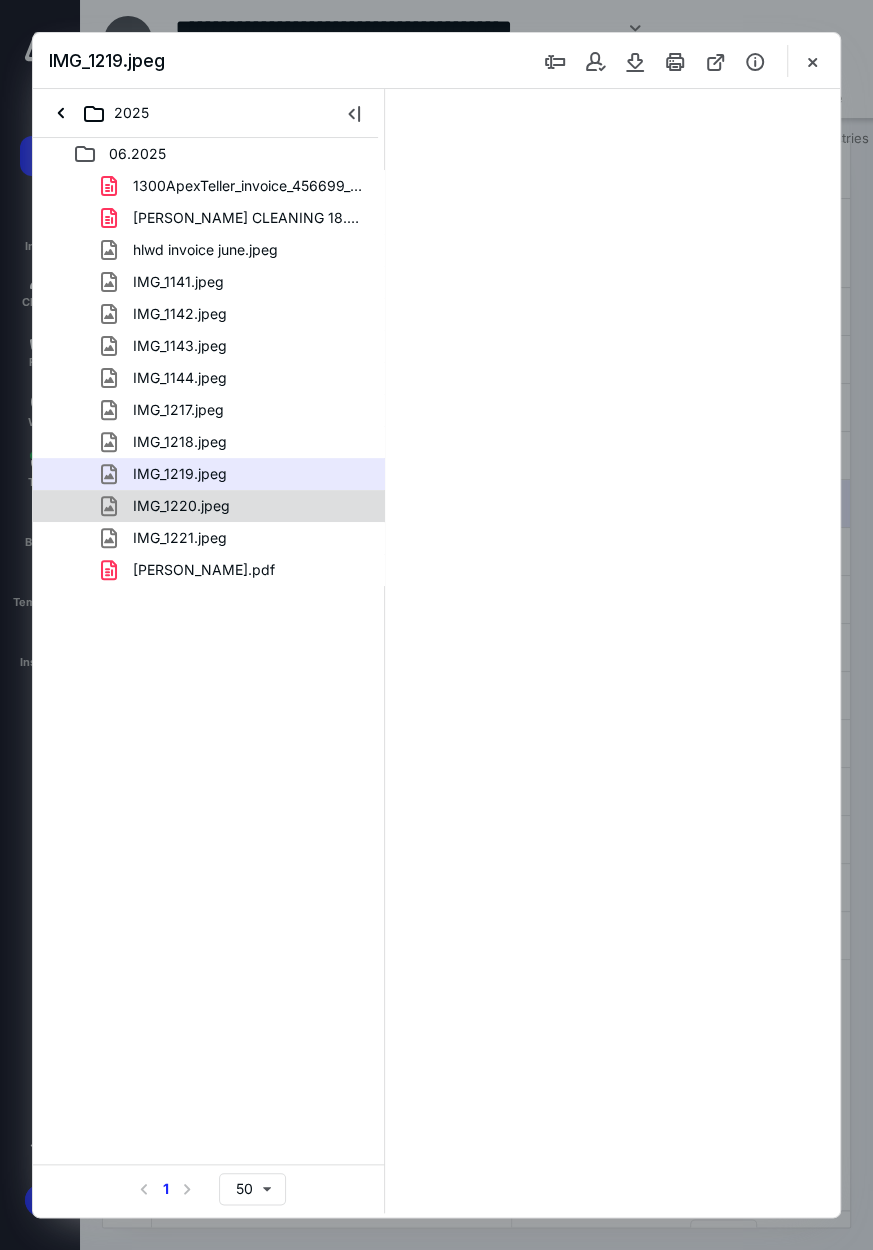 click on "1300ApexTeller_invoice_456699_20250617.pdf ELIZABETH REED CLEANING 18.pdf hlwd invoice june.jpeg IMG_1141.jpeg IMG_1142.jpeg IMG_1143.jpeg IMG_1144.jpeg IMG_1217.jpeg IMG_1218.jpeg IMG_1219.jpeg IMG_1220.jpeg IMG_1221.jpeg TELLER WIFI JUNE.pdf" at bounding box center (209, 378) 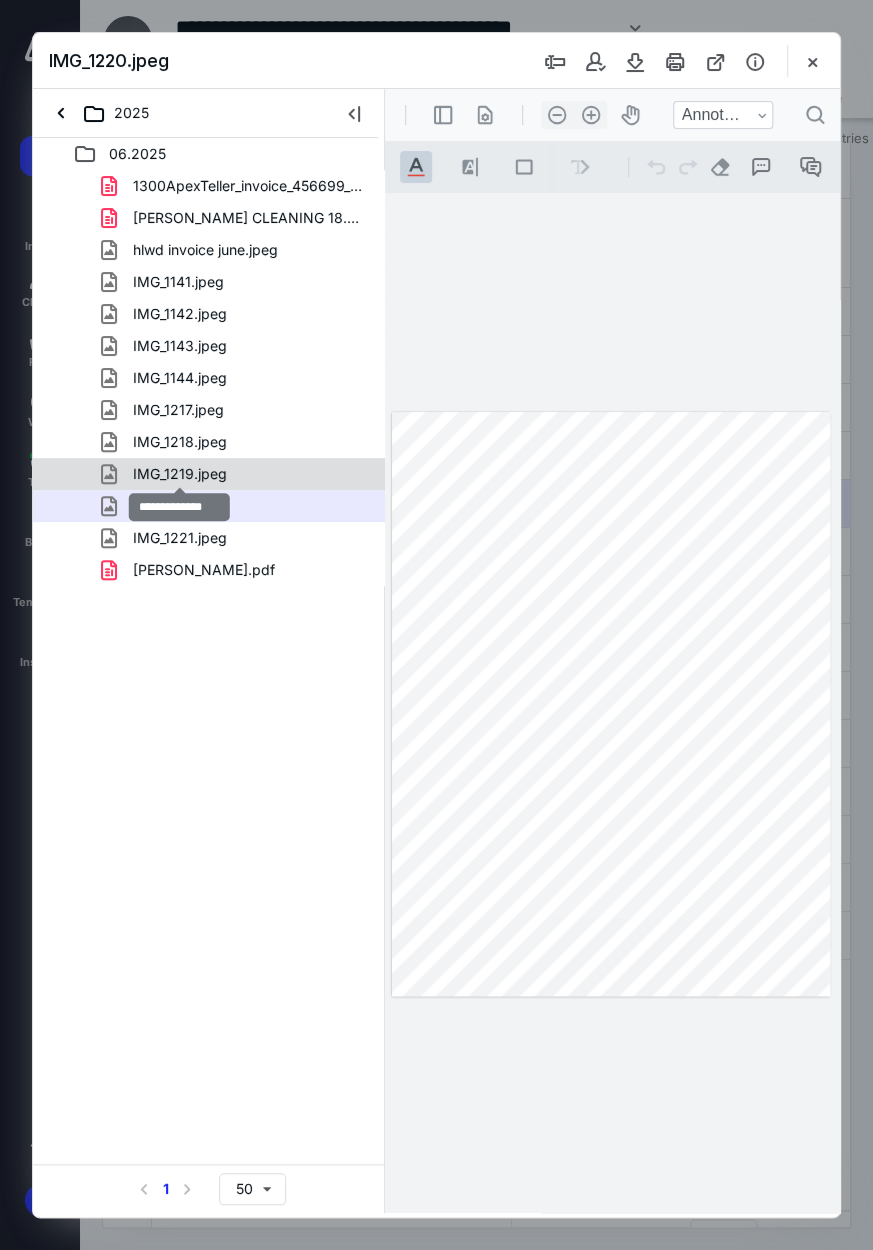 click on "IMG_1219.jpeg" at bounding box center [180, 474] 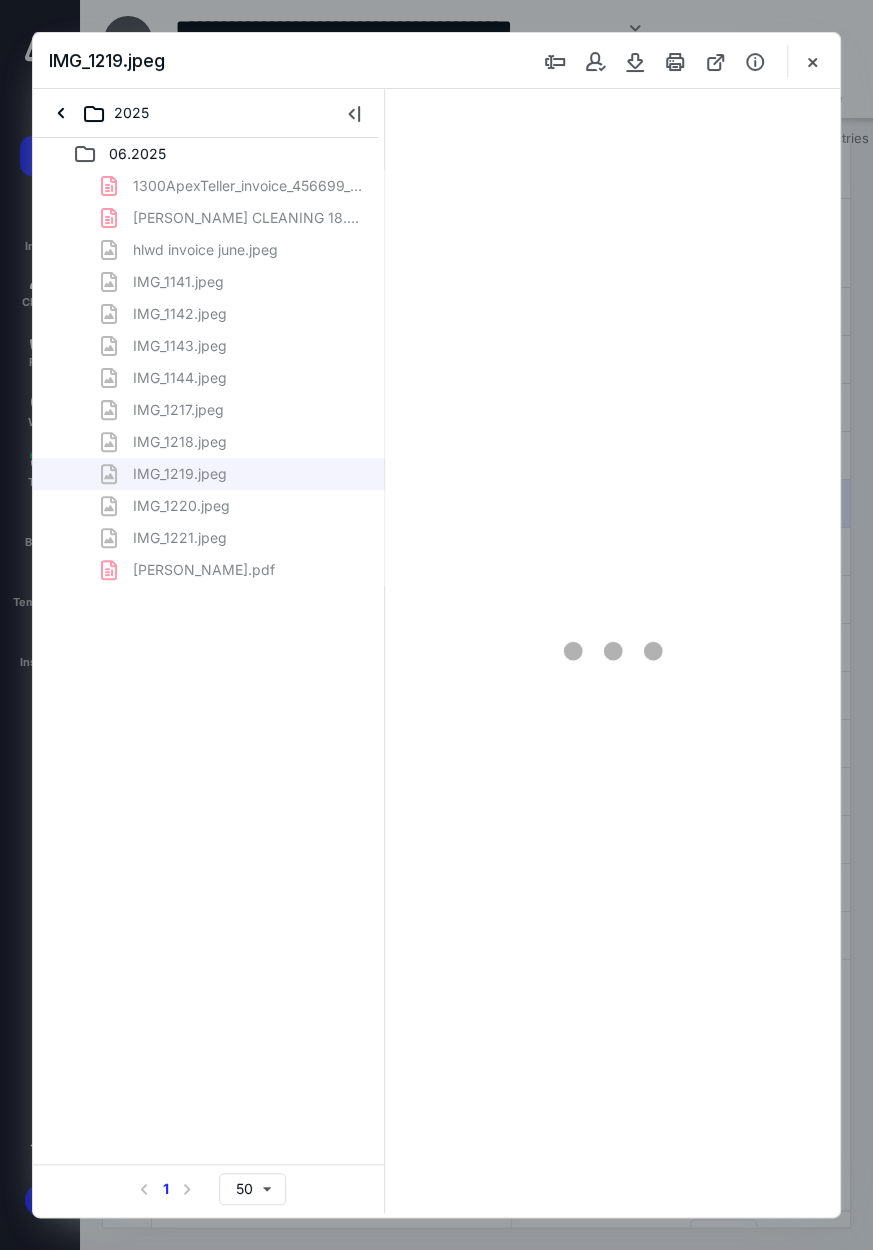 click on "1300ApexTeller_invoice_456699_20250617.pdf ELIZABETH REED CLEANING 18.pdf hlwd invoice june.jpeg IMG_1141.jpeg IMG_1142.jpeg IMG_1143.jpeg IMG_1144.jpeg IMG_1217.jpeg IMG_1218.jpeg IMG_1219.jpeg IMG_1220.jpeg IMG_1221.jpeg TELLER WIFI JUNE.pdf" at bounding box center [209, 378] 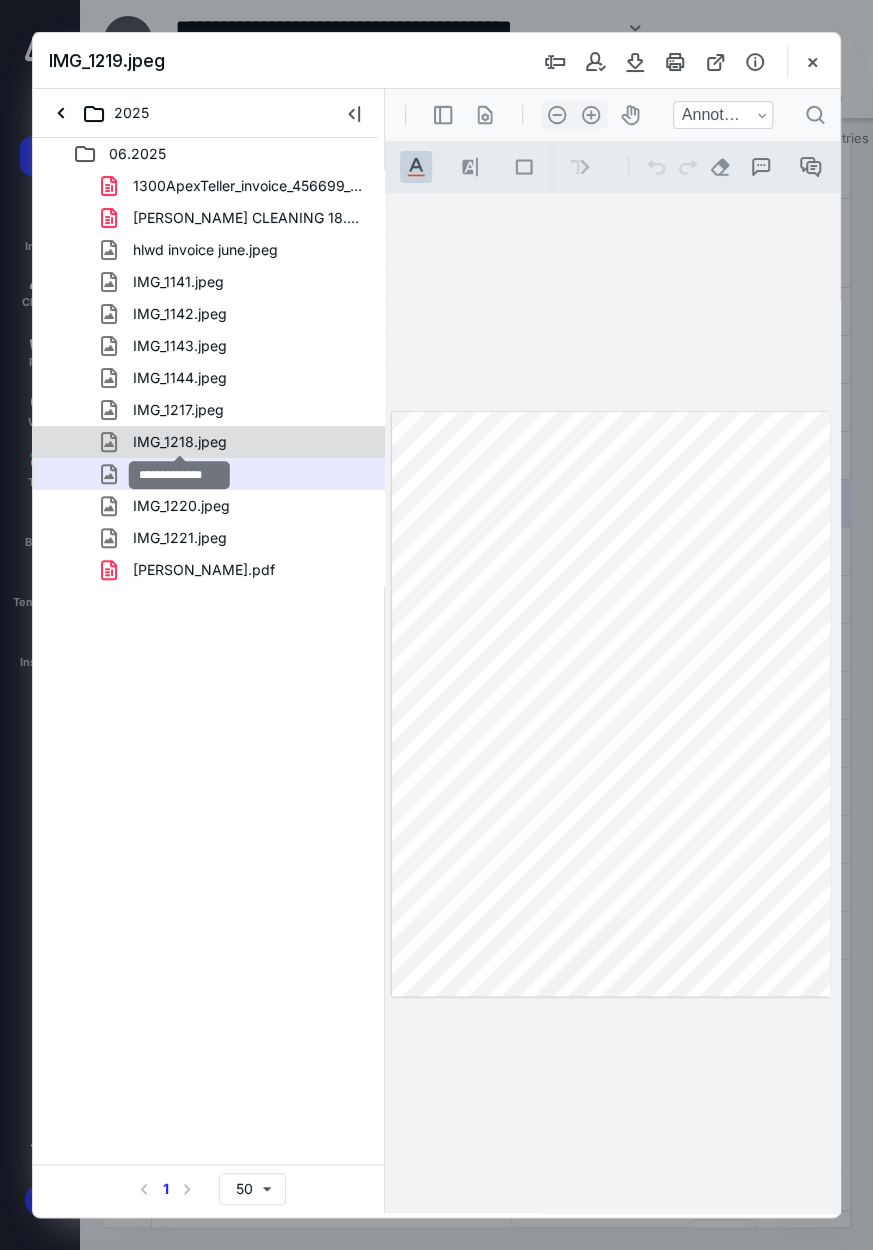 click on "IMG_1218.jpeg" at bounding box center [180, 442] 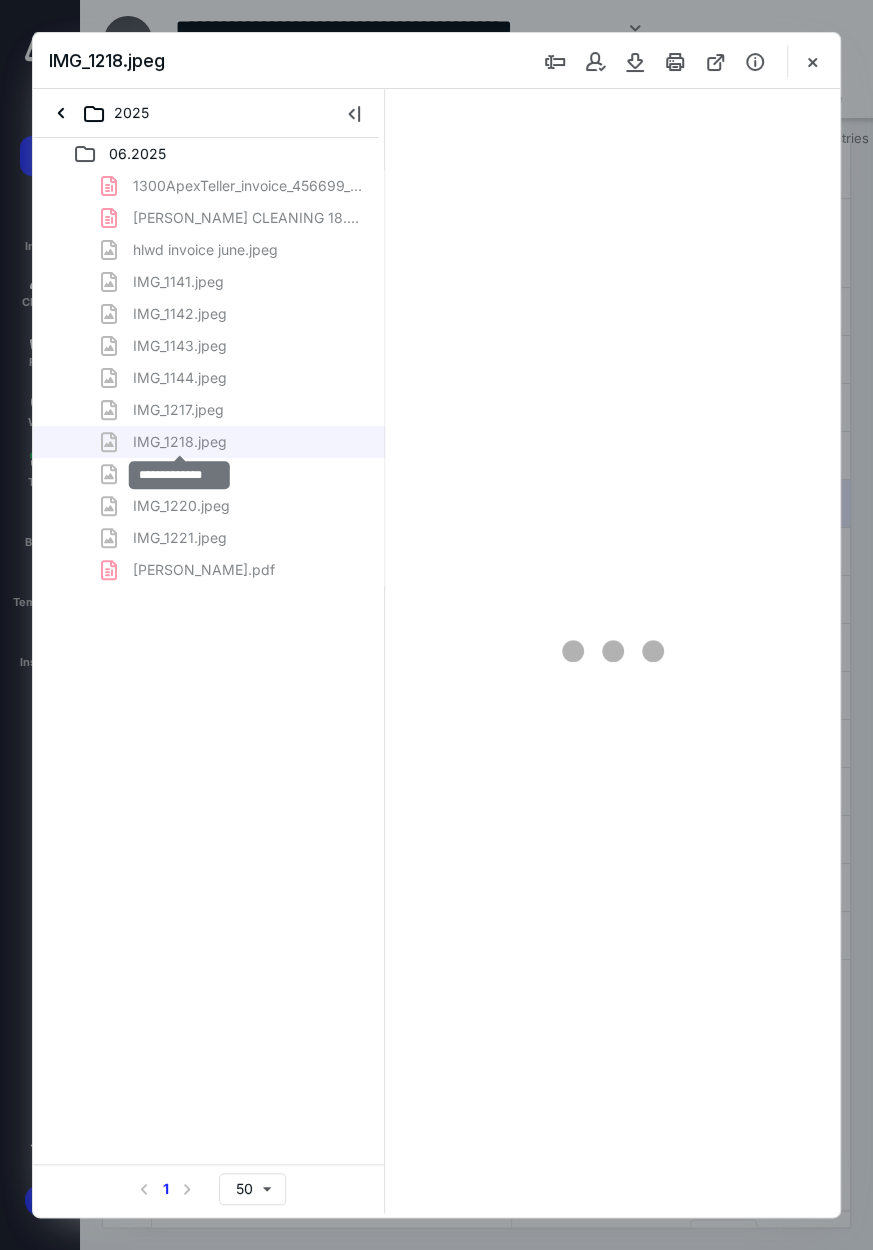 click on "1300ApexTeller_invoice_456699_20250617.pdf ELIZABETH REED CLEANING 18.pdf hlwd invoice june.jpeg IMG_1141.jpeg IMG_1142.jpeg IMG_1143.jpeg IMG_1144.jpeg IMG_1217.jpeg IMG_1218.jpeg IMG_1219.jpeg IMG_1220.jpeg IMG_1221.jpeg TELLER WIFI JUNE.pdf" at bounding box center [209, 378] 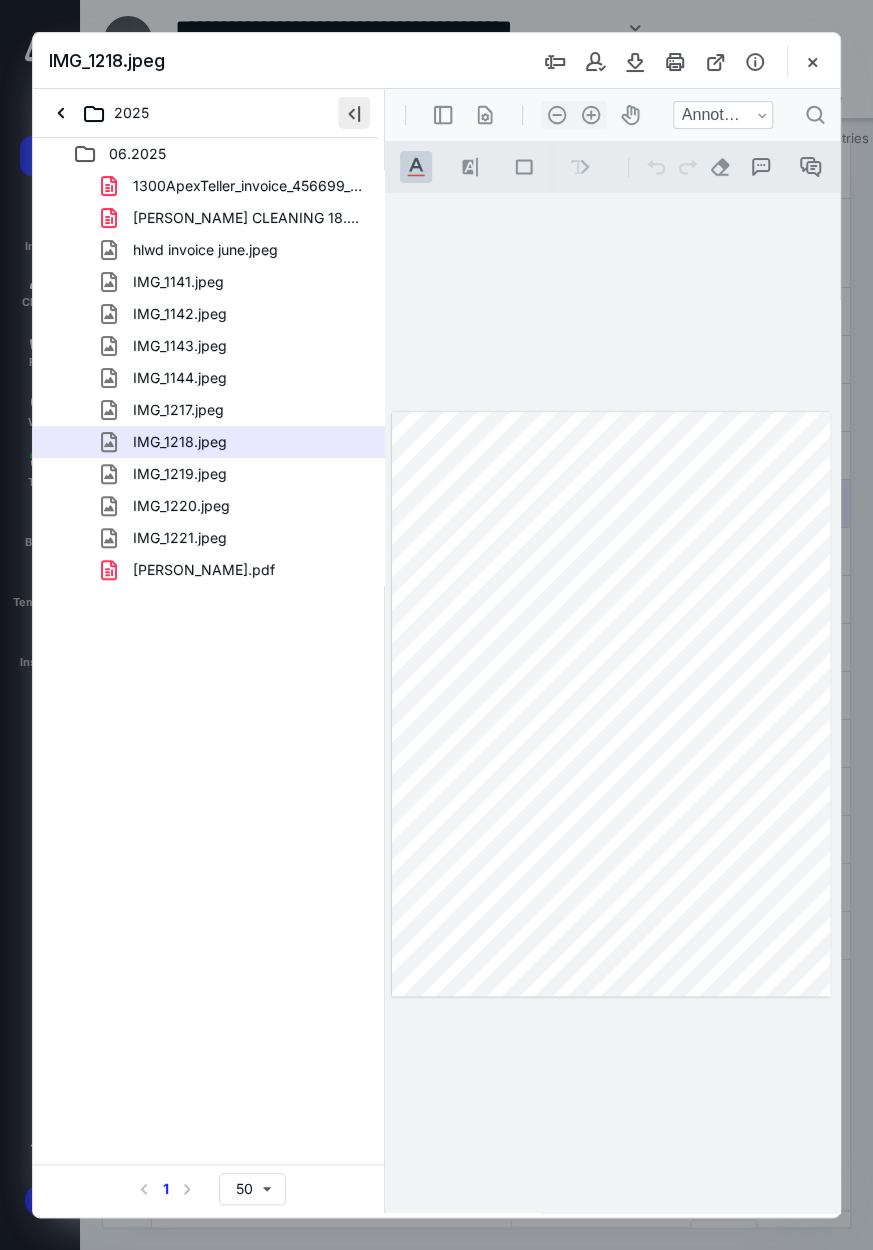 click at bounding box center (354, 113) 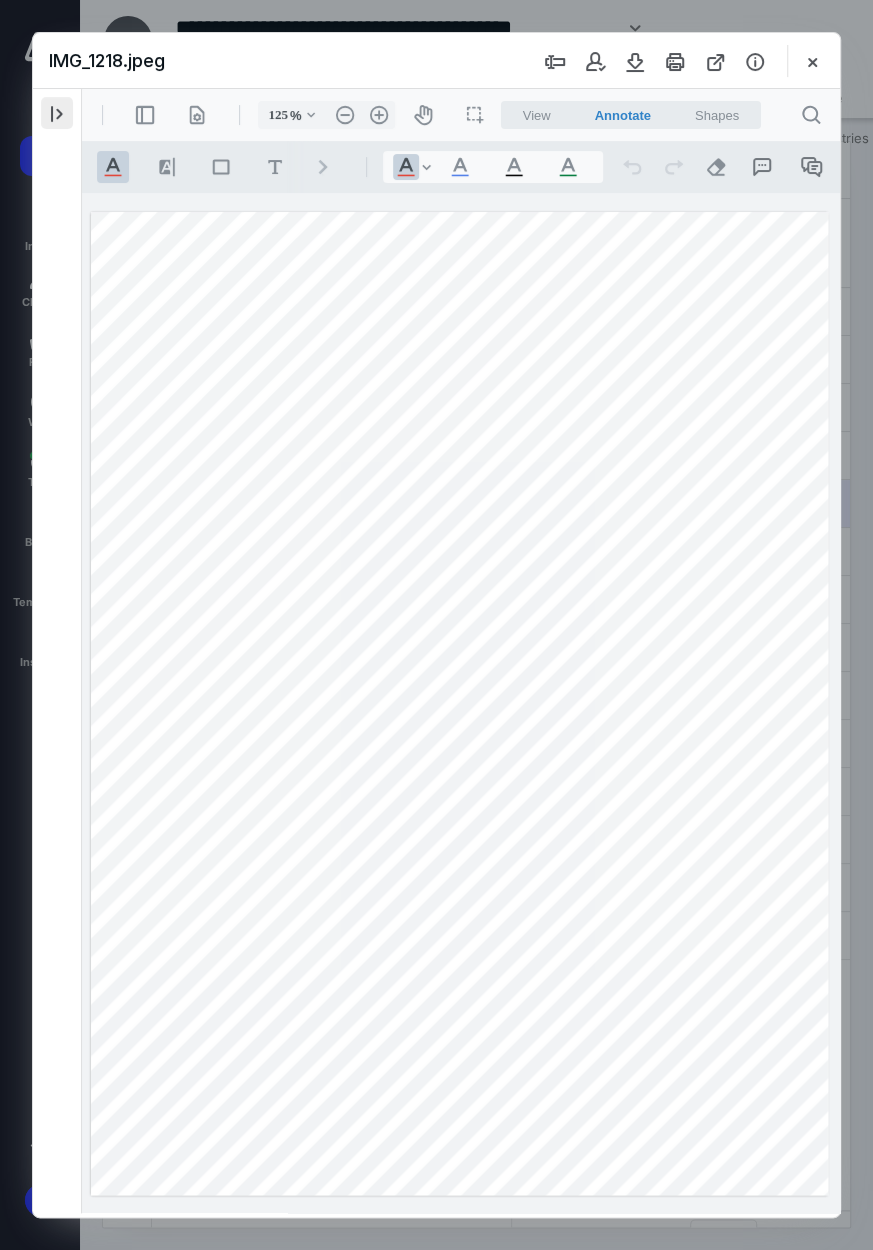 click at bounding box center (57, 113) 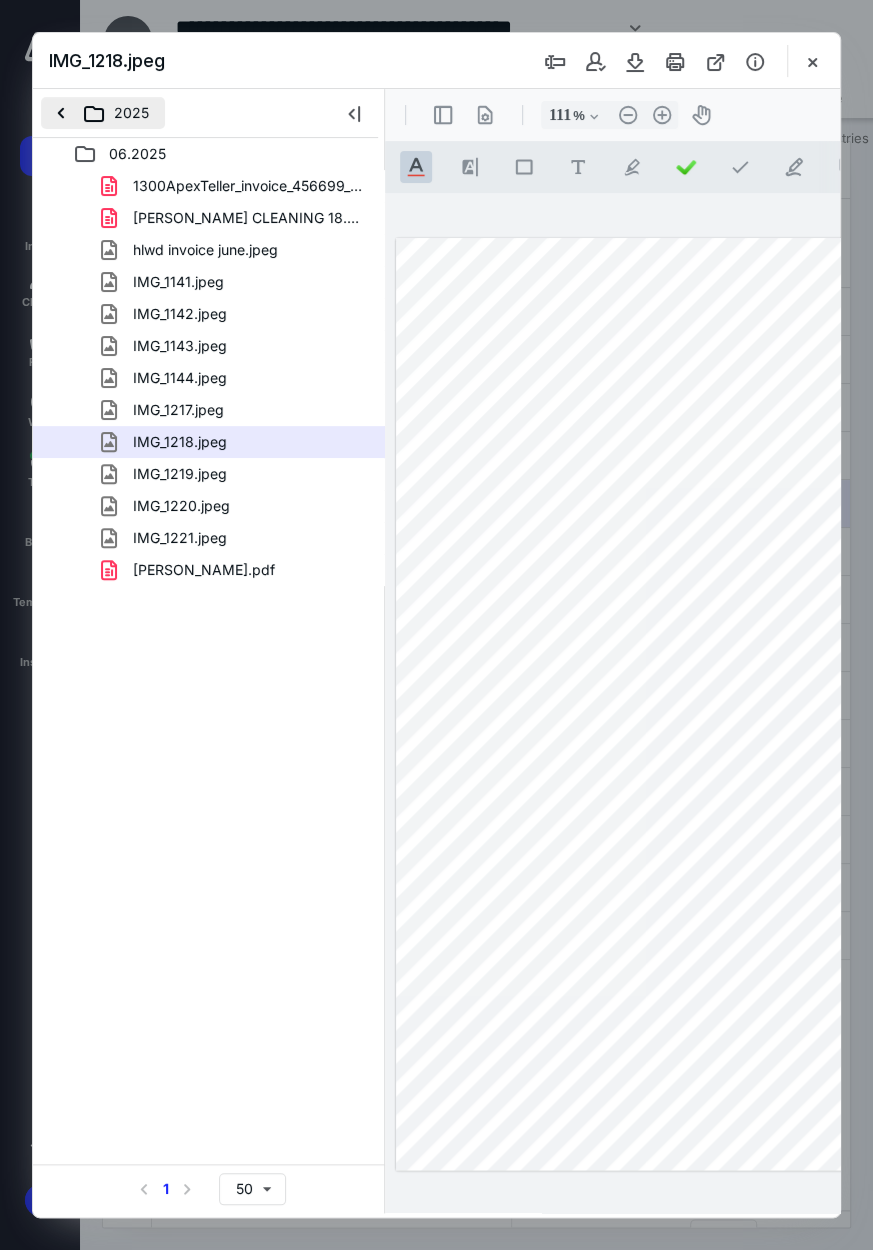 type on "107" 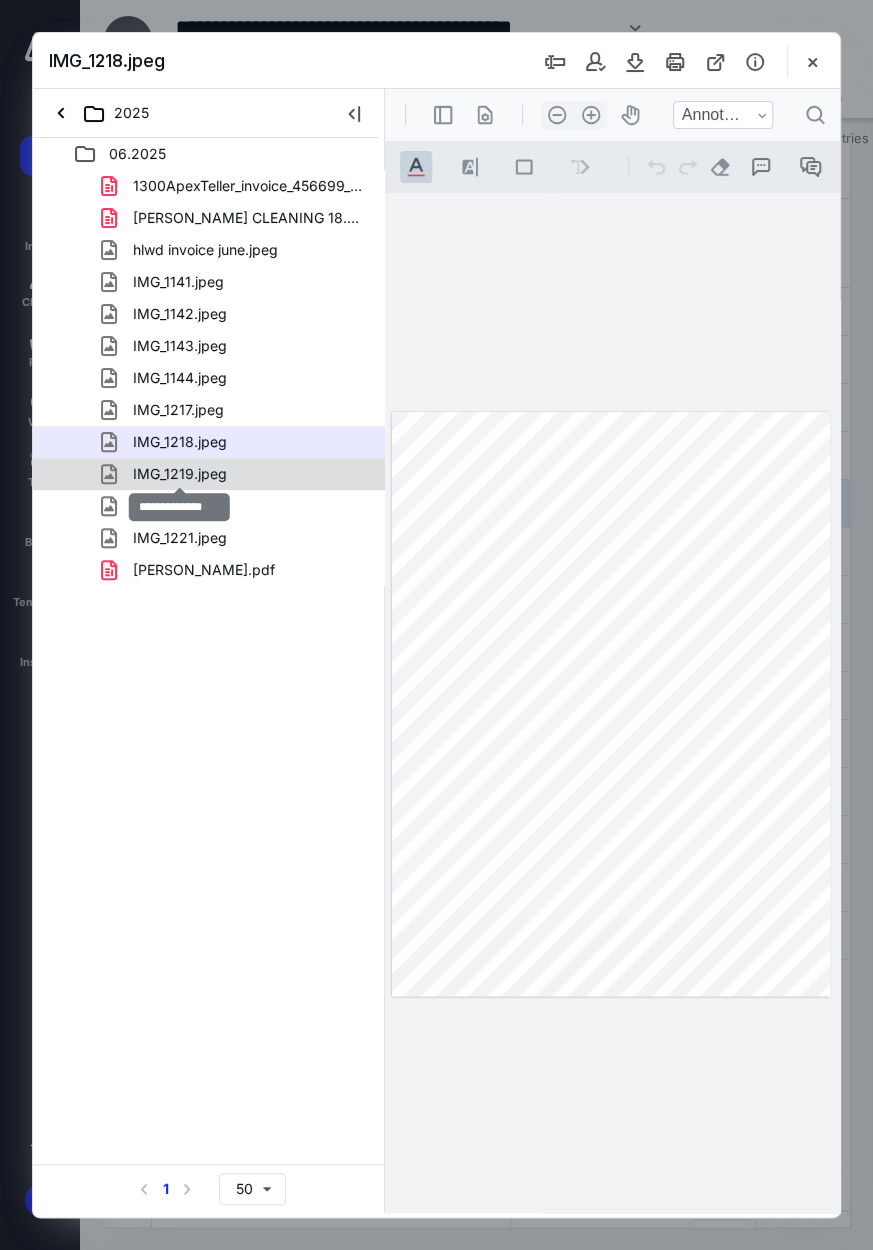 click on "IMG_1219.jpeg" at bounding box center [180, 474] 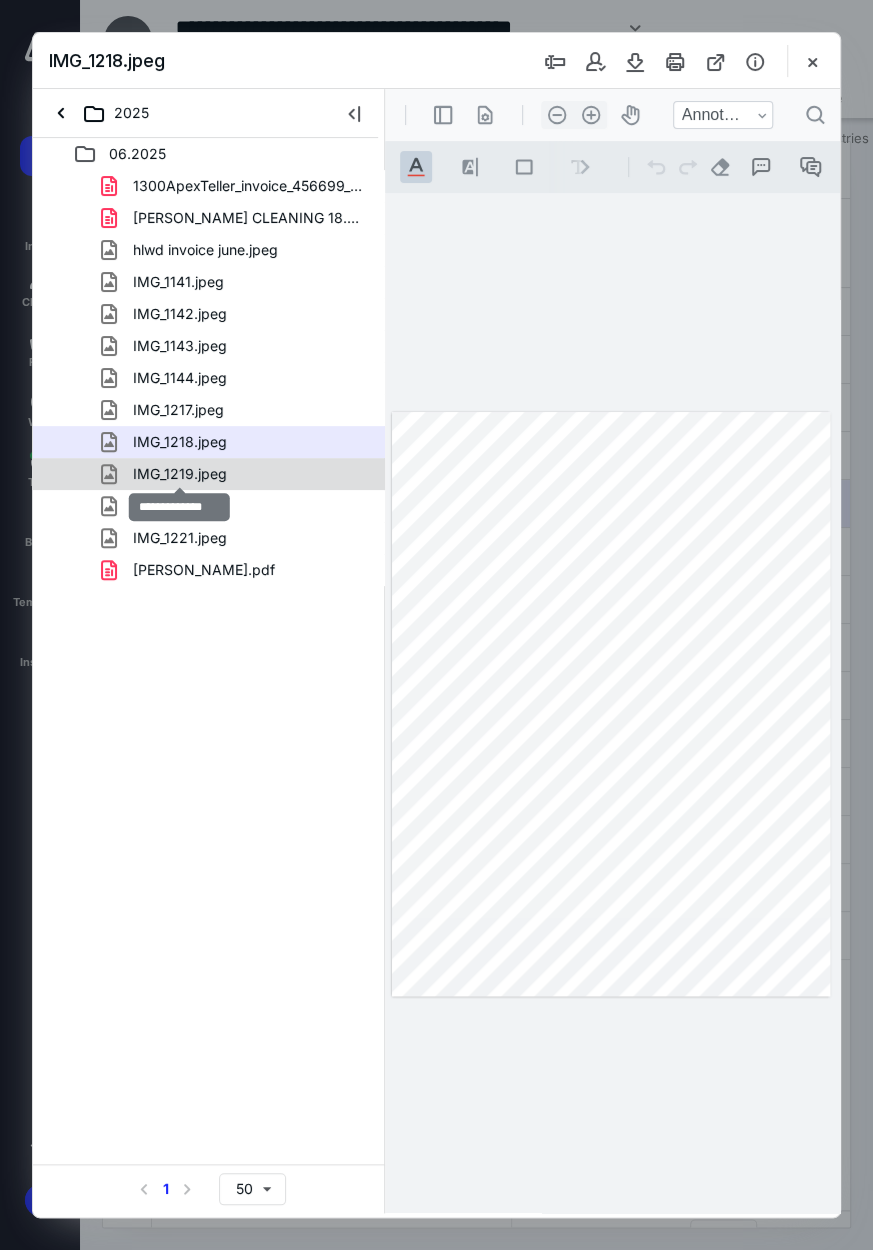 click on "1300ApexTeller_invoice_456699_20250617.pdf ELIZABETH REED CLEANING 18.pdf hlwd invoice june.jpeg IMG_1141.jpeg IMG_1142.jpeg IMG_1143.jpeg IMG_1144.jpeg IMG_1217.jpeg IMG_1218.jpeg IMG_1219.jpeg IMG_1220.jpeg IMG_1221.jpeg TELLER WIFI JUNE.pdf" at bounding box center [209, 378] 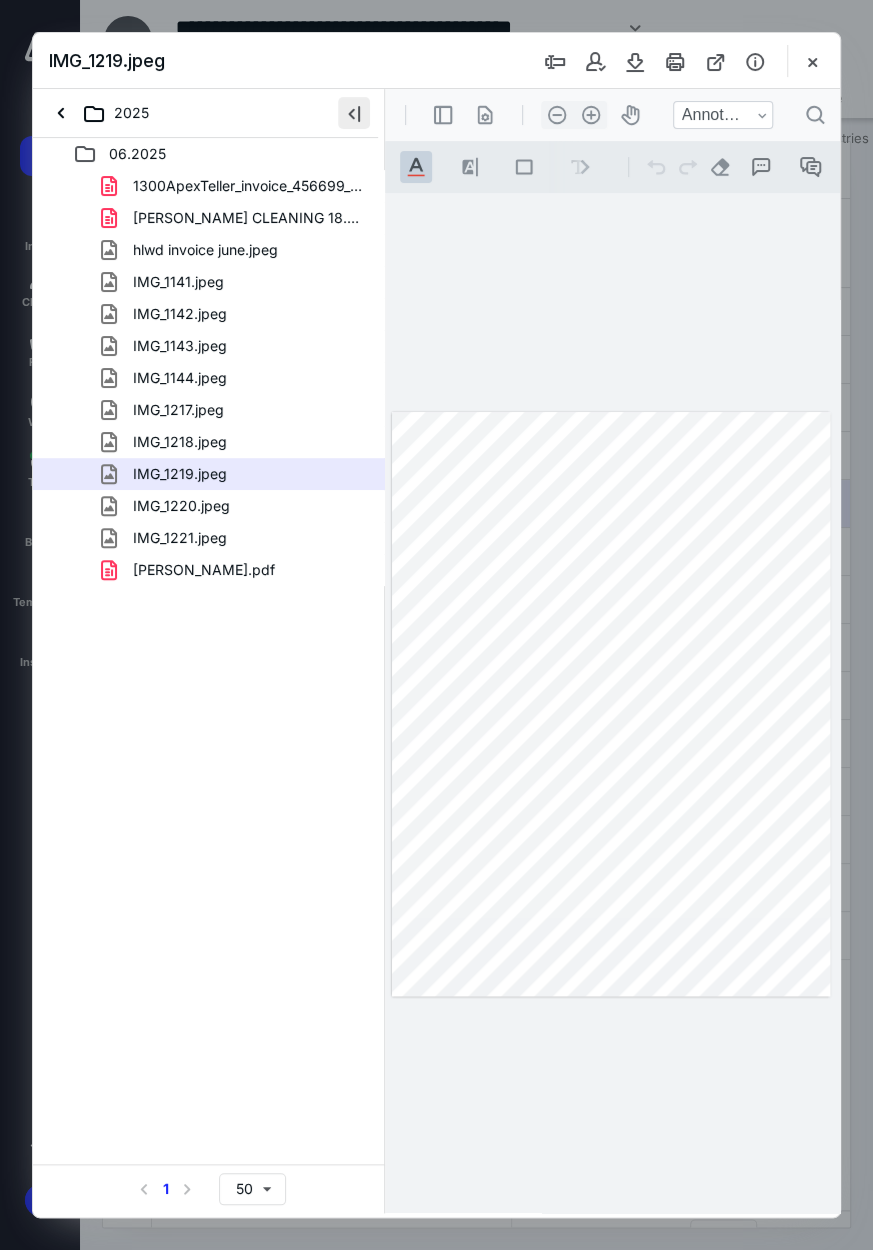 click at bounding box center [354, 113] 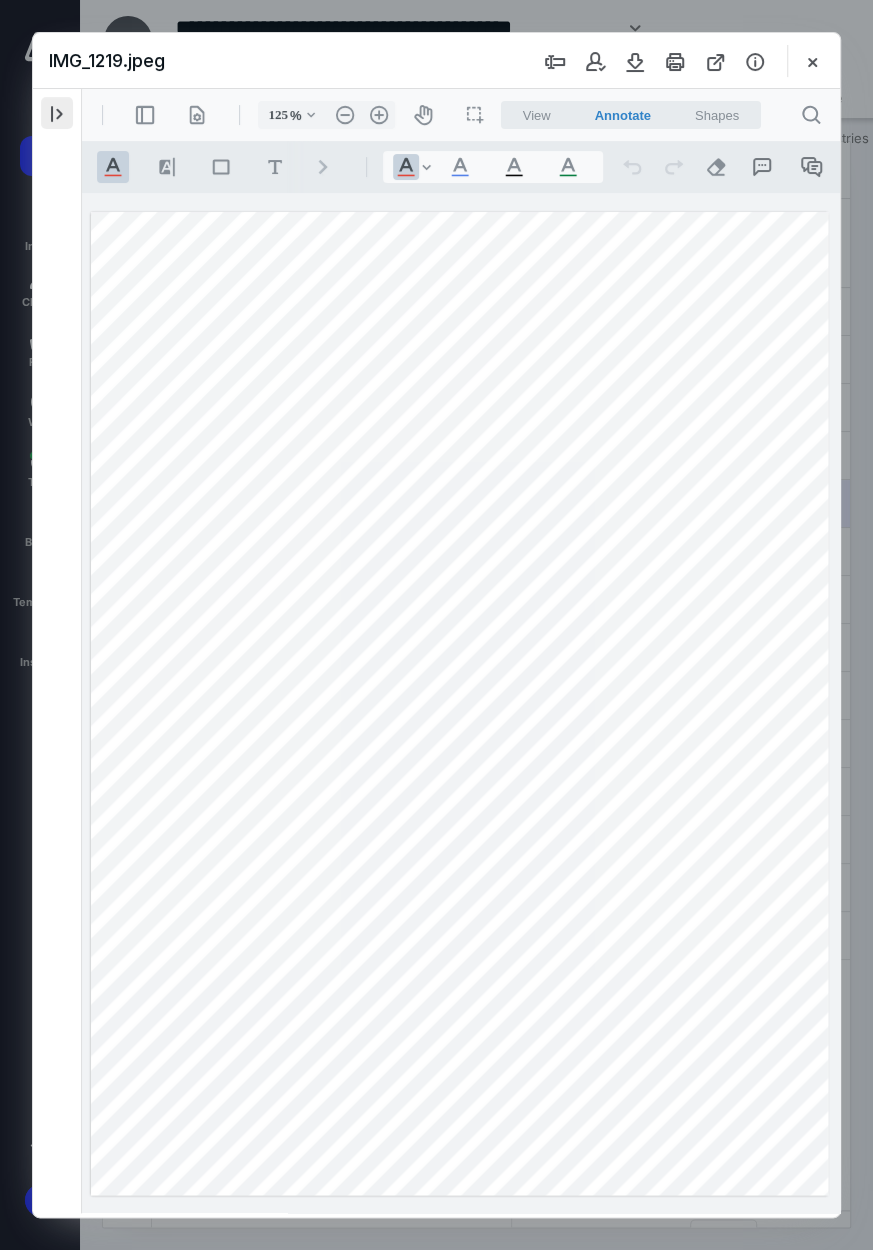 click at bounding box center [57, 113] 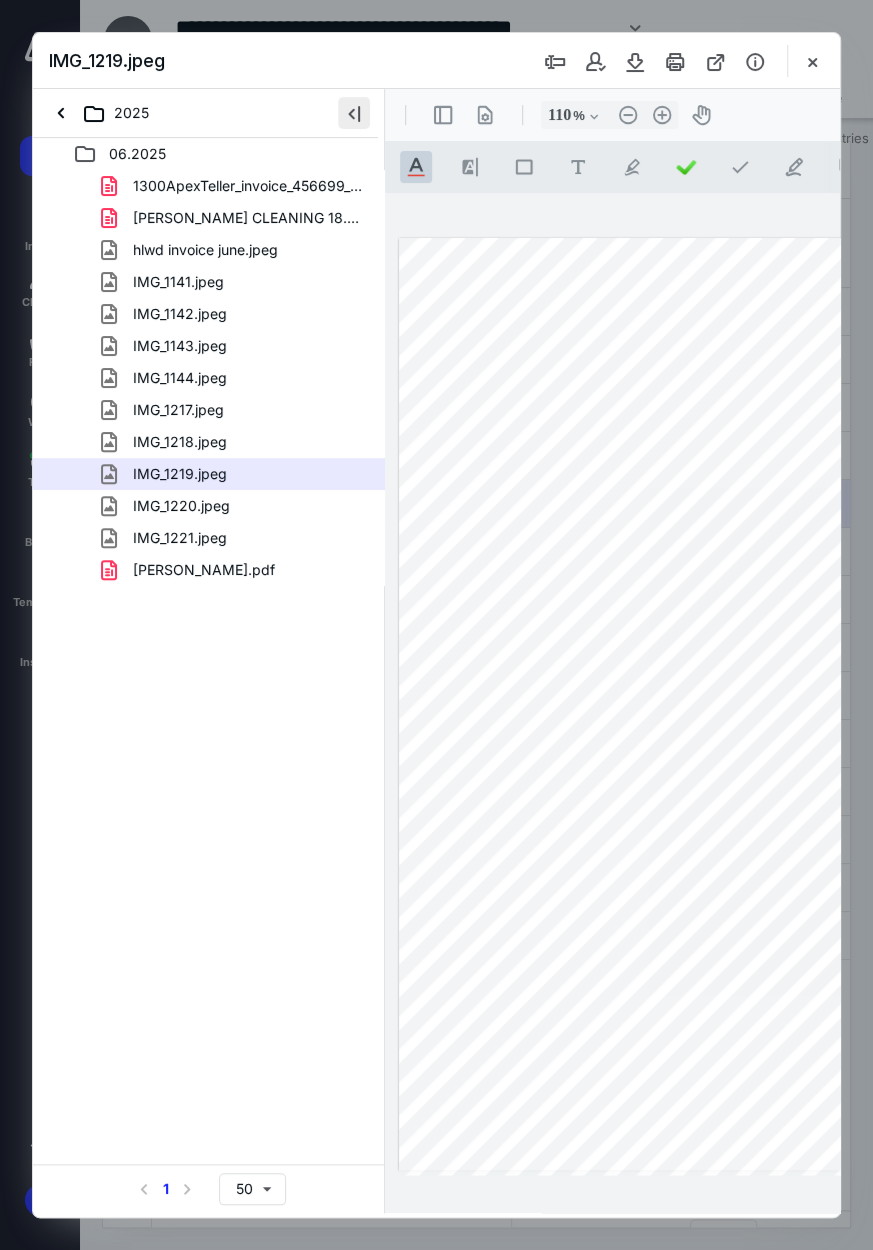 type on "107" 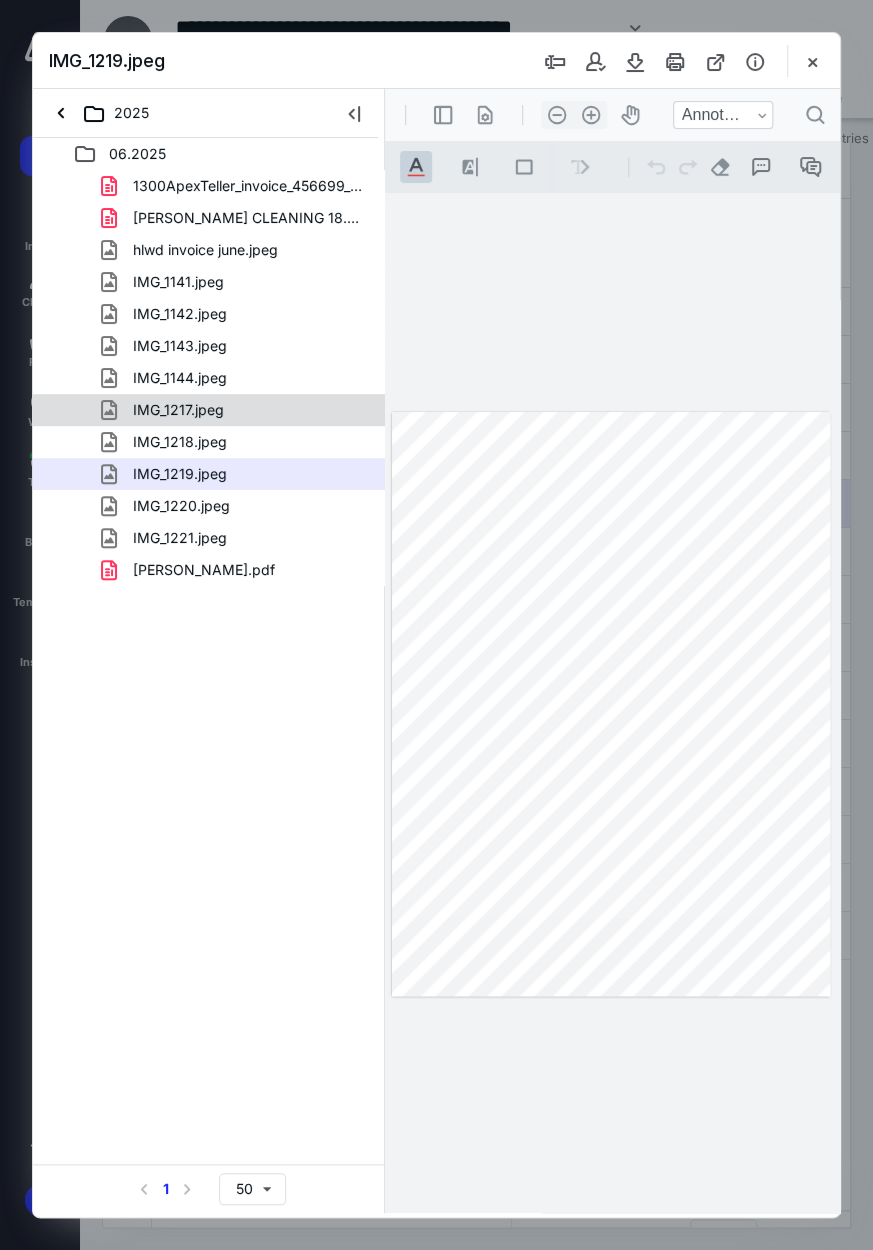 click on "IMG_1217.jpeg" at bounding box center (166, 410) 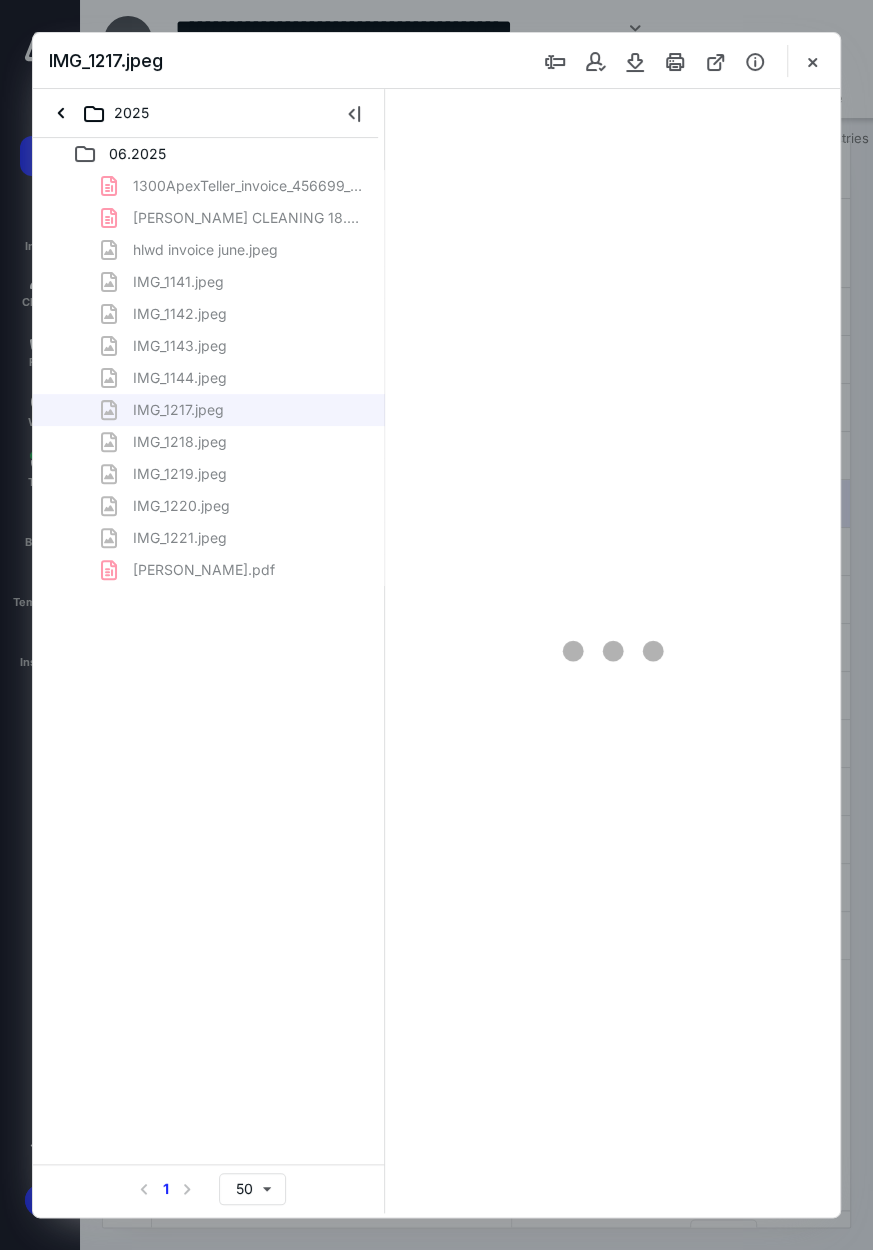click on "1300ApexTeller_invoice_456699_20250617.pdf ELIZABETH REED CLEANING 18.pdf hlwd invoice june.jpeg IMG_1141.jpeg IMG_1142.jpeg IMG_1143.jpeg IMG_1144.jpeg IMG_1217.jpeg IMG_1218.jpeg IMG_1219.jpeg IMG_1220.jpeg IMG_1221.jpeg TELLER WIFI JUNE.pdf" at bounding box center [209, 378] 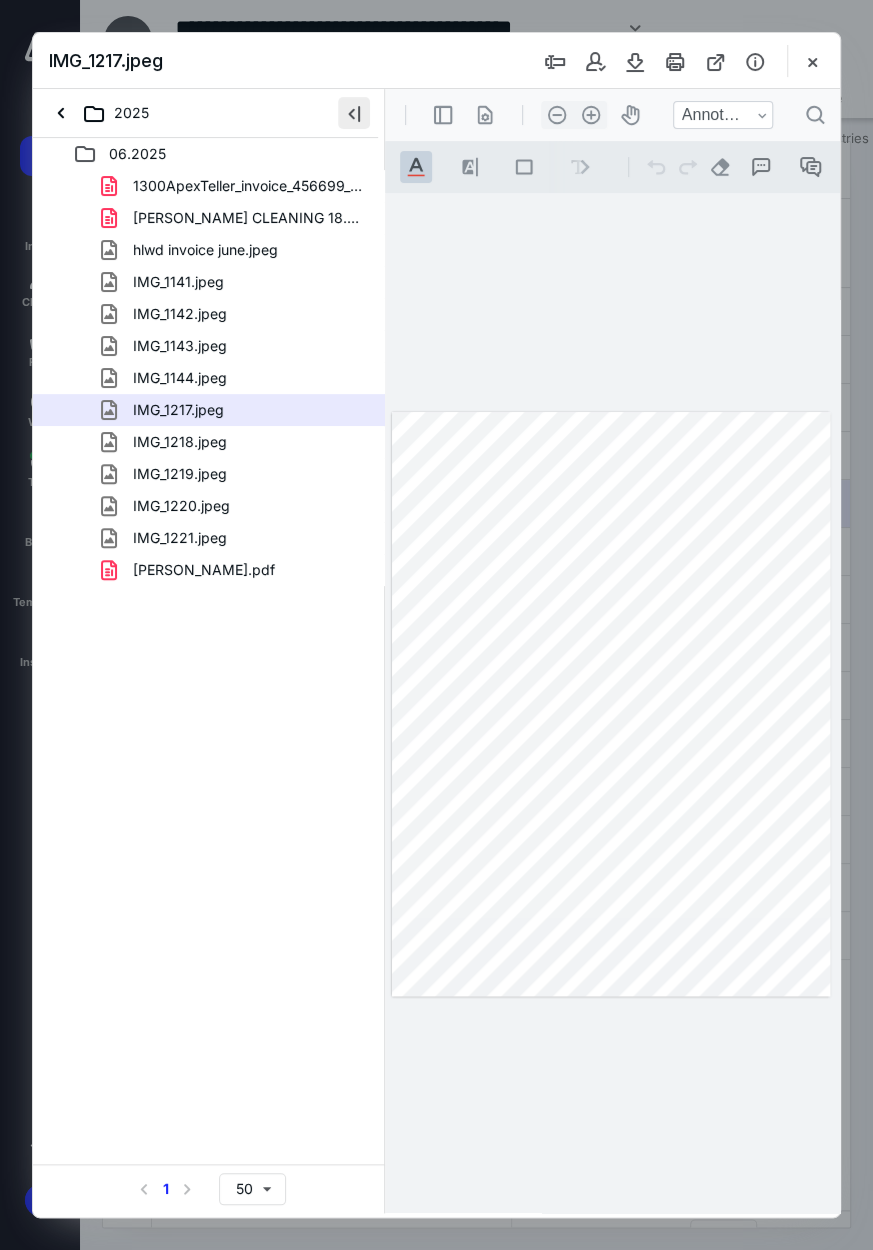 click at bounding box center [354, 113] 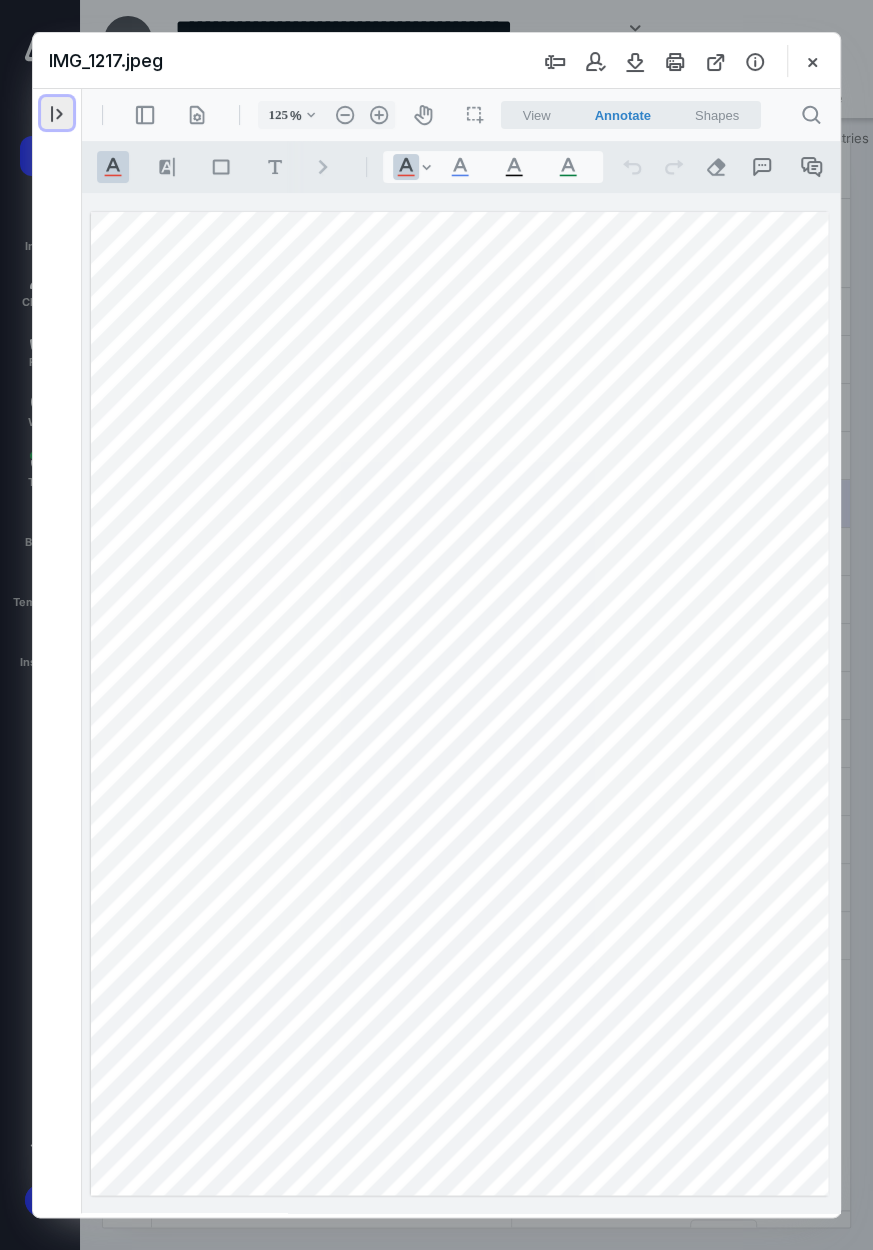 click at bounding box center [57, 113] 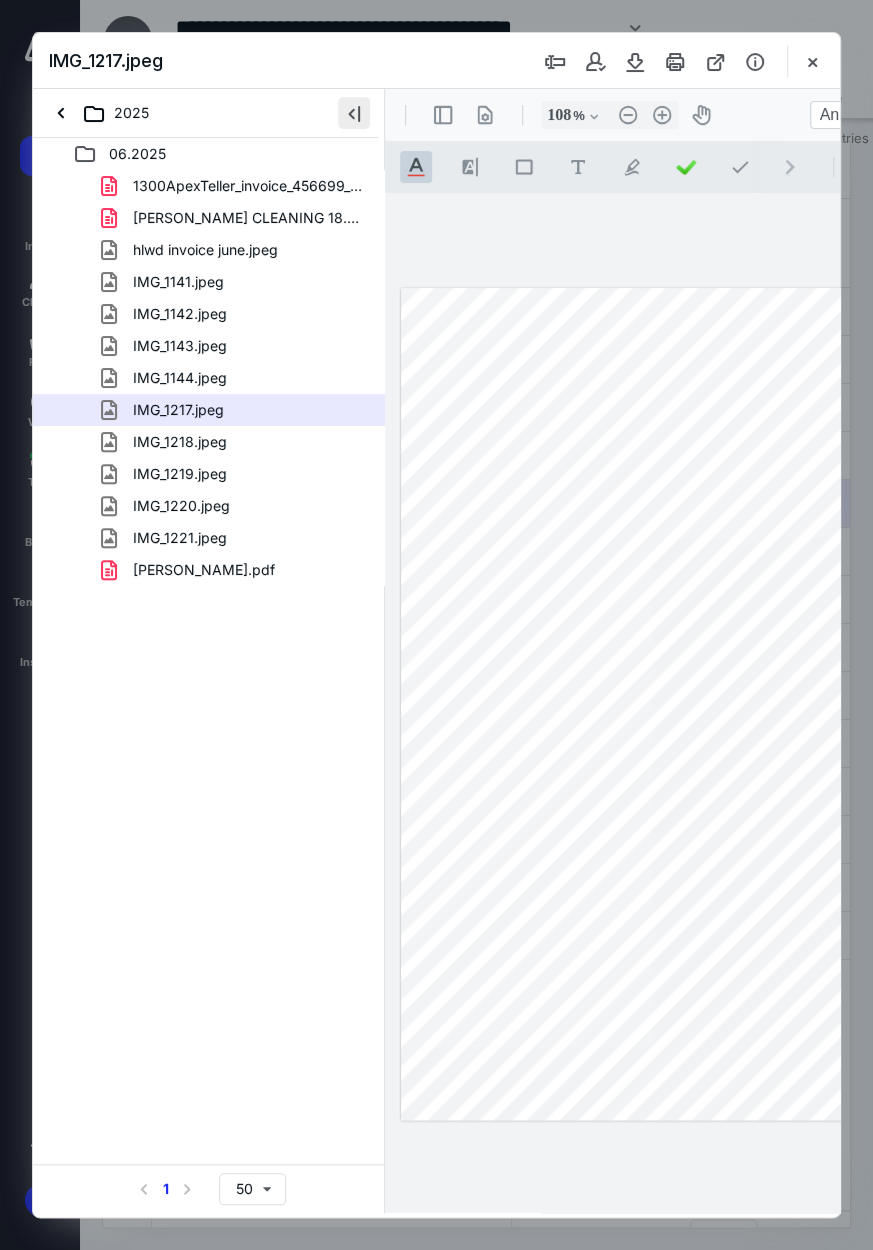 type on "106" 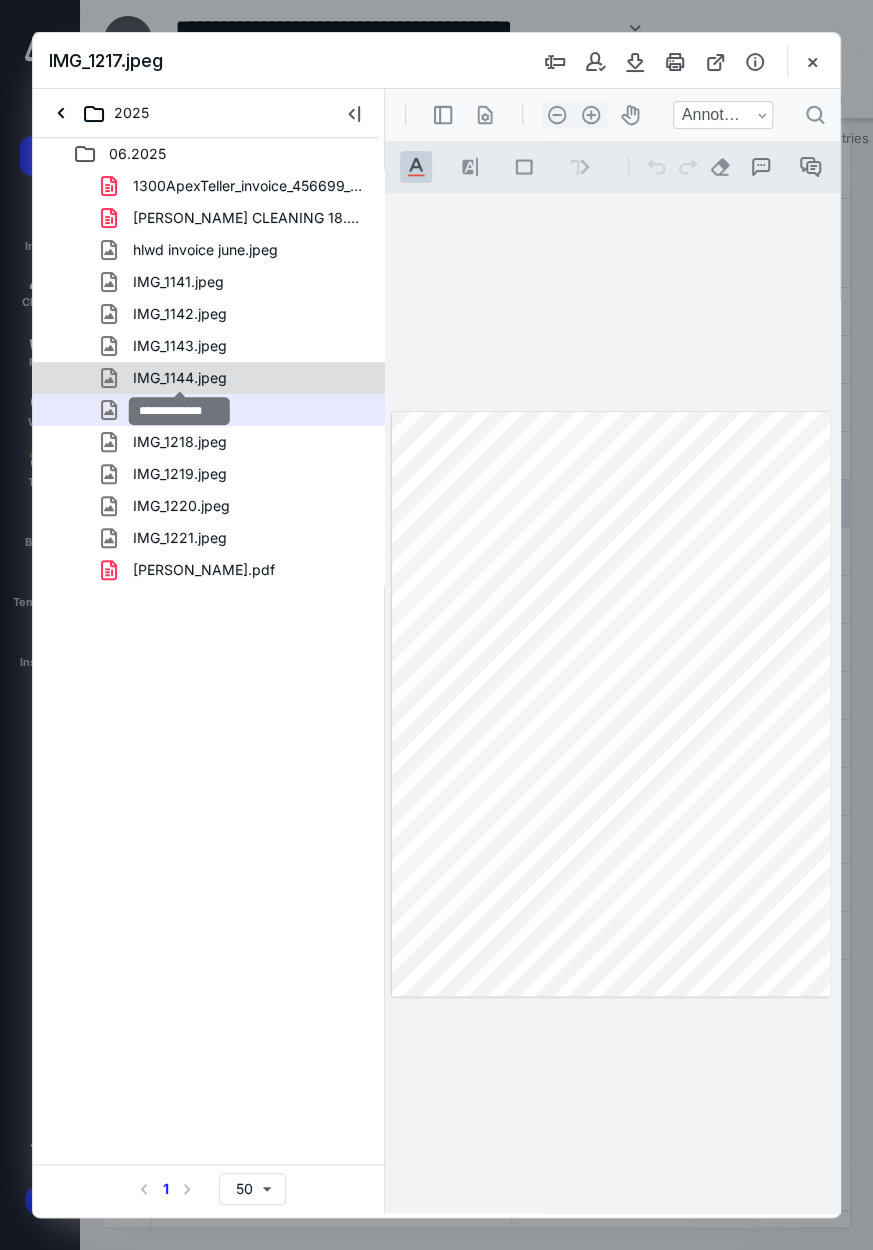 click on "IMG_1144.jpeg" at bounding box center (180, 378) 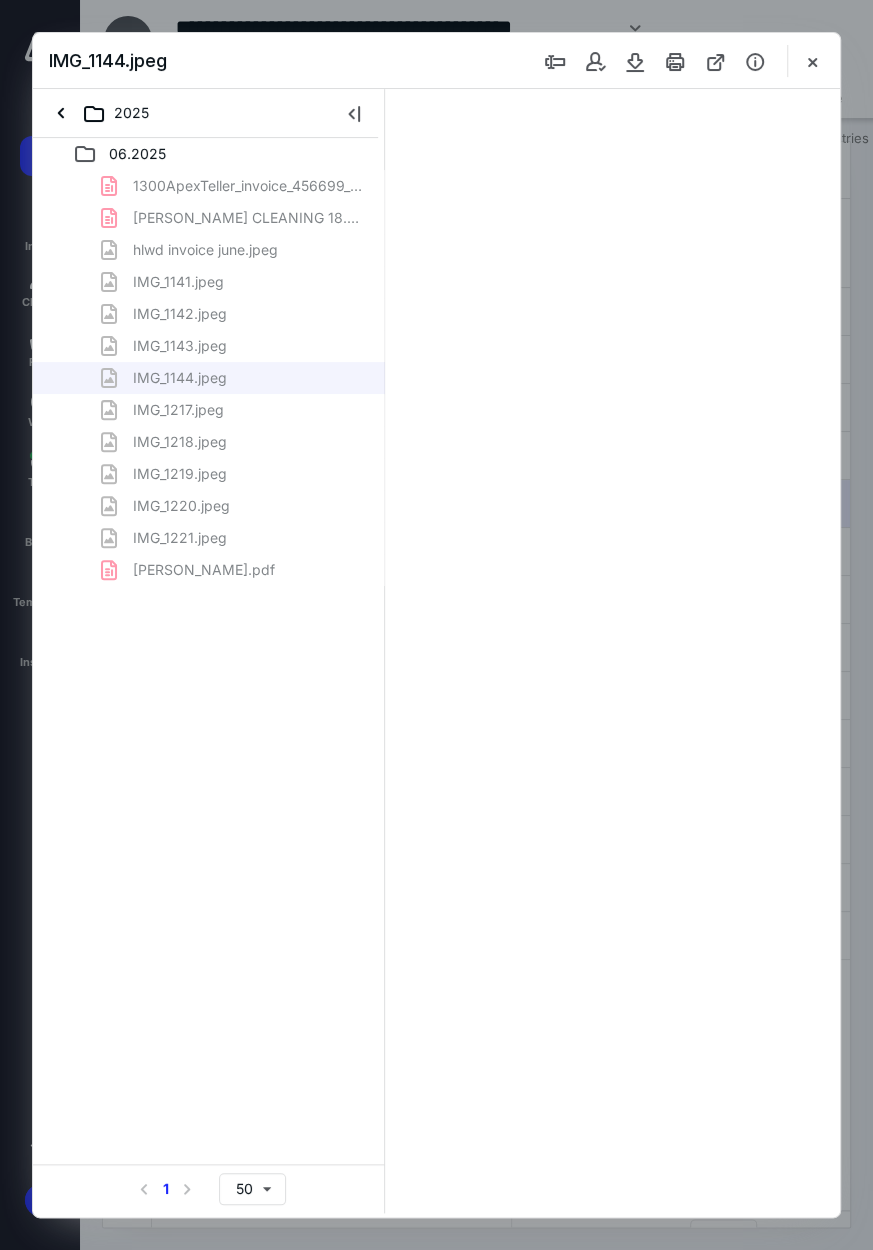 click on "1300ApexTeller_invoice_456699_20250617.pdf ELIZABETH REED CLEANING 18.pdf hlwd invoice june.jpeg IMG_1141.jpeg IMG_1142.jpeg IMG_1143.jpeg IMG_1144.jpeg IMG_1217.jpeg IMG_1218.jpeg IMG_1219.jpeg IMG_1220.jpeg IMG_1221.jpeg TELLER WIFI JUNE.pdf" at bounding box center [209, 378] 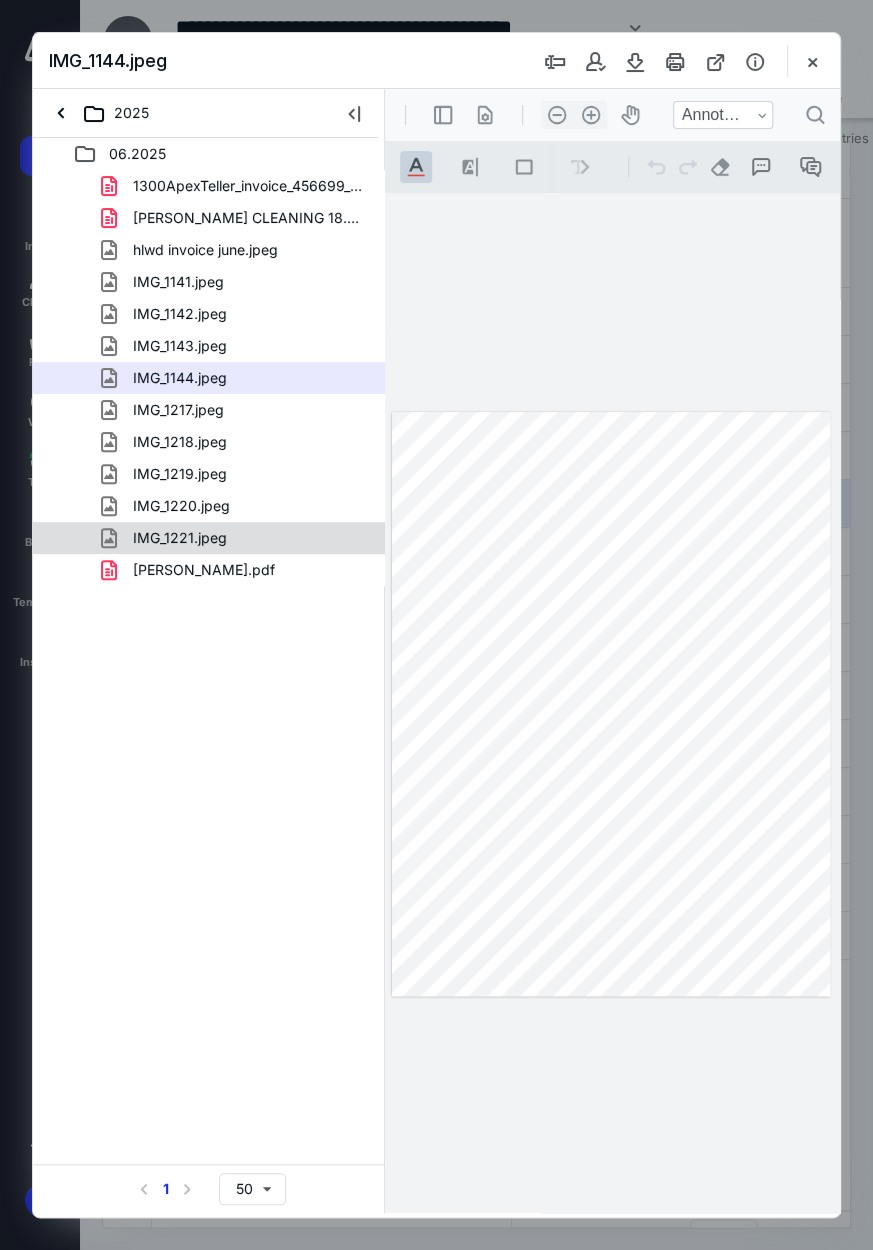 click on "IMG_1221.jpeg" at bounding box center (180, 538) 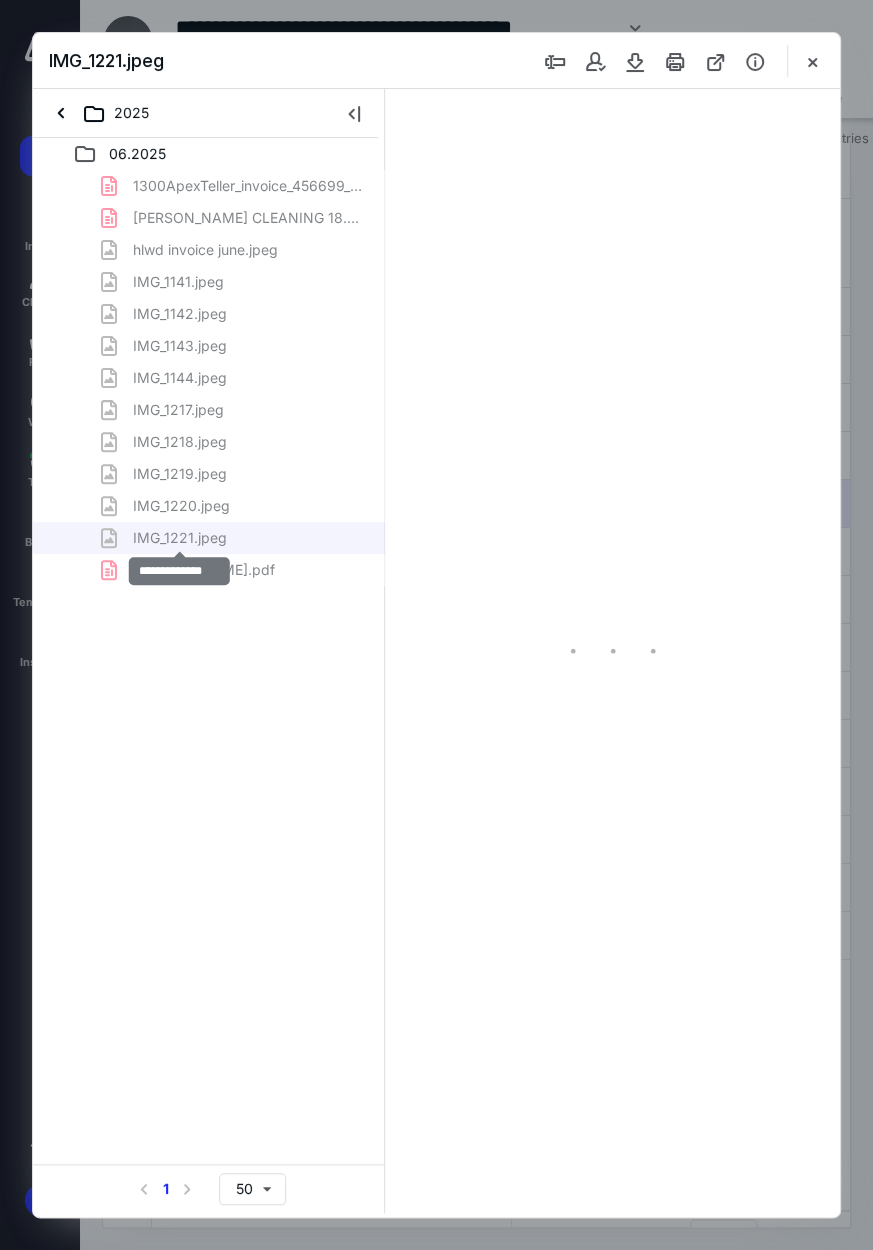 click on "1300ApexTeller_invoice_456699_20250617.pdf ELIZABETH REED CLEANING 18.pdf hlwd invoice june.jpeg IMG_1141.jpeg IMG_1142.jpeg IMG_1143.jpeg IMG_1144.jpeg IMG_1217.jpeg IMG_1218.jpeg IMG_1219.jpeg IMG_1220.jpeg IMG_1221.jpeg TELLER WIFI JUNE.pdf" at bounding box center [209, 378] 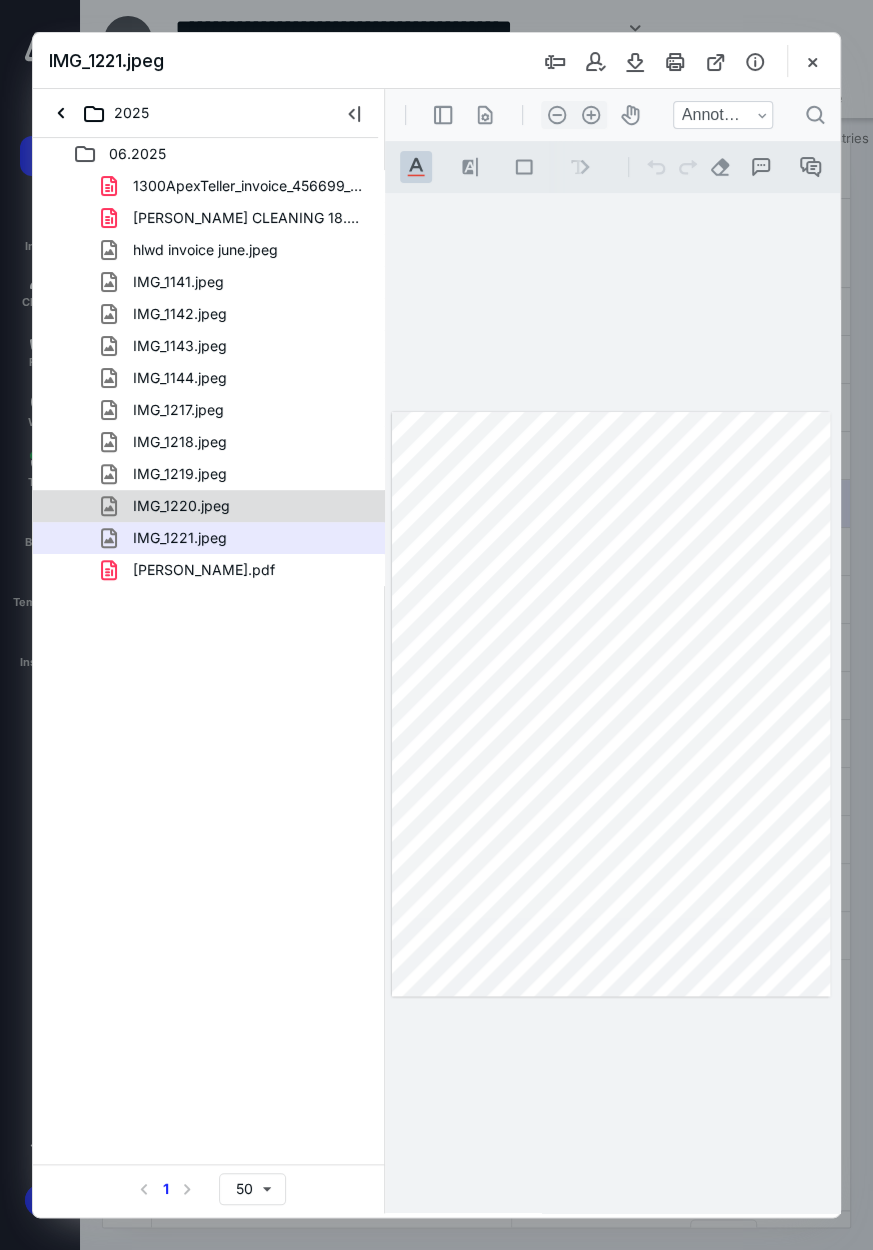 click on "IMG_1220.jpeg" at bounding box center (181, 506) 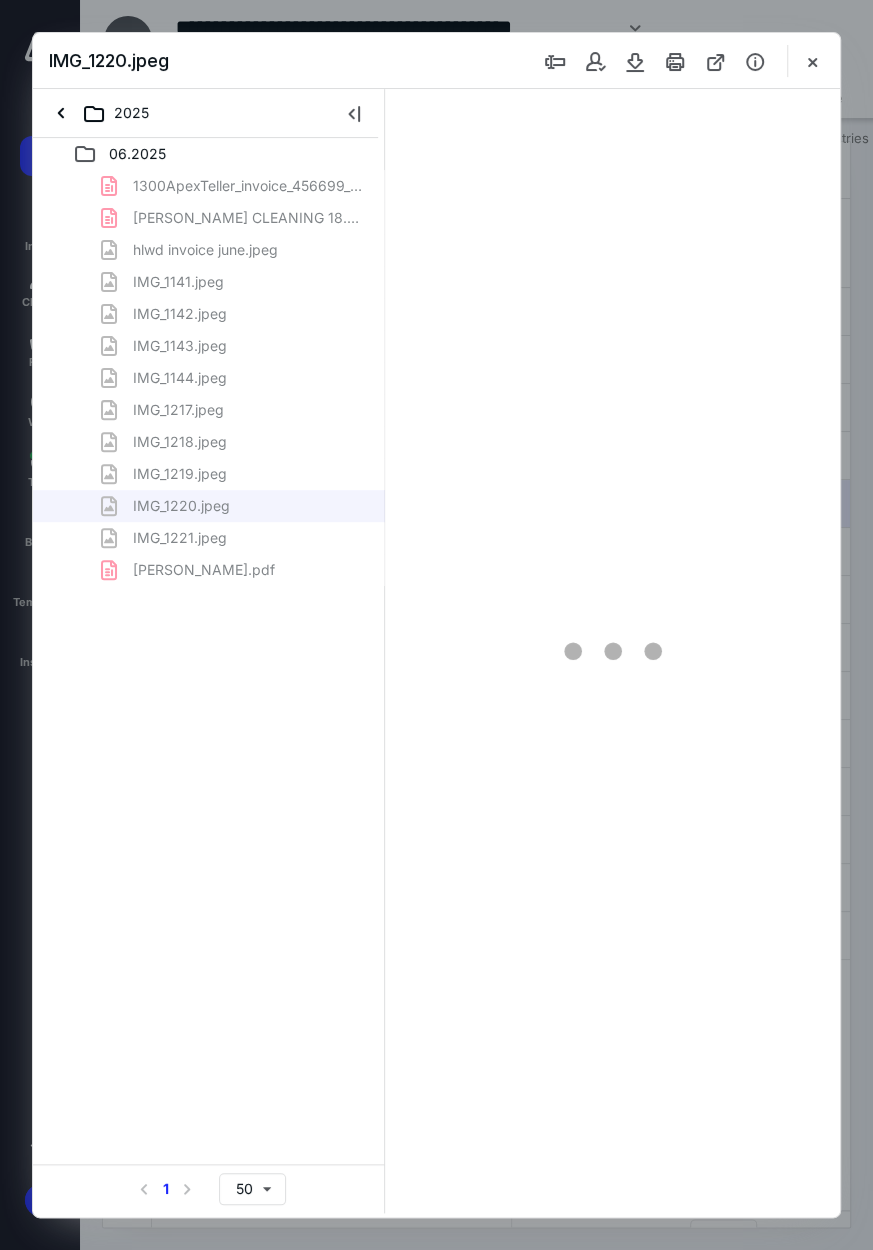 click on "1300ApexTeller_invoice_456699_20250617.pdf ELIZABETH REED CLEANING 18.pdf hlwd invoice june.jpeg IMG_1141.jpeg IMG_1142.jpeg IMG_1143.jpeg IMG_1144.jpeg IMG_1217.jpeg IMG_1218.jpeg IMG_1219.jpeg IMG_1220.jpeg IMG_1221.jpeg TELLER WIFI JUNE.pdf" at bounding box center (209, 378) 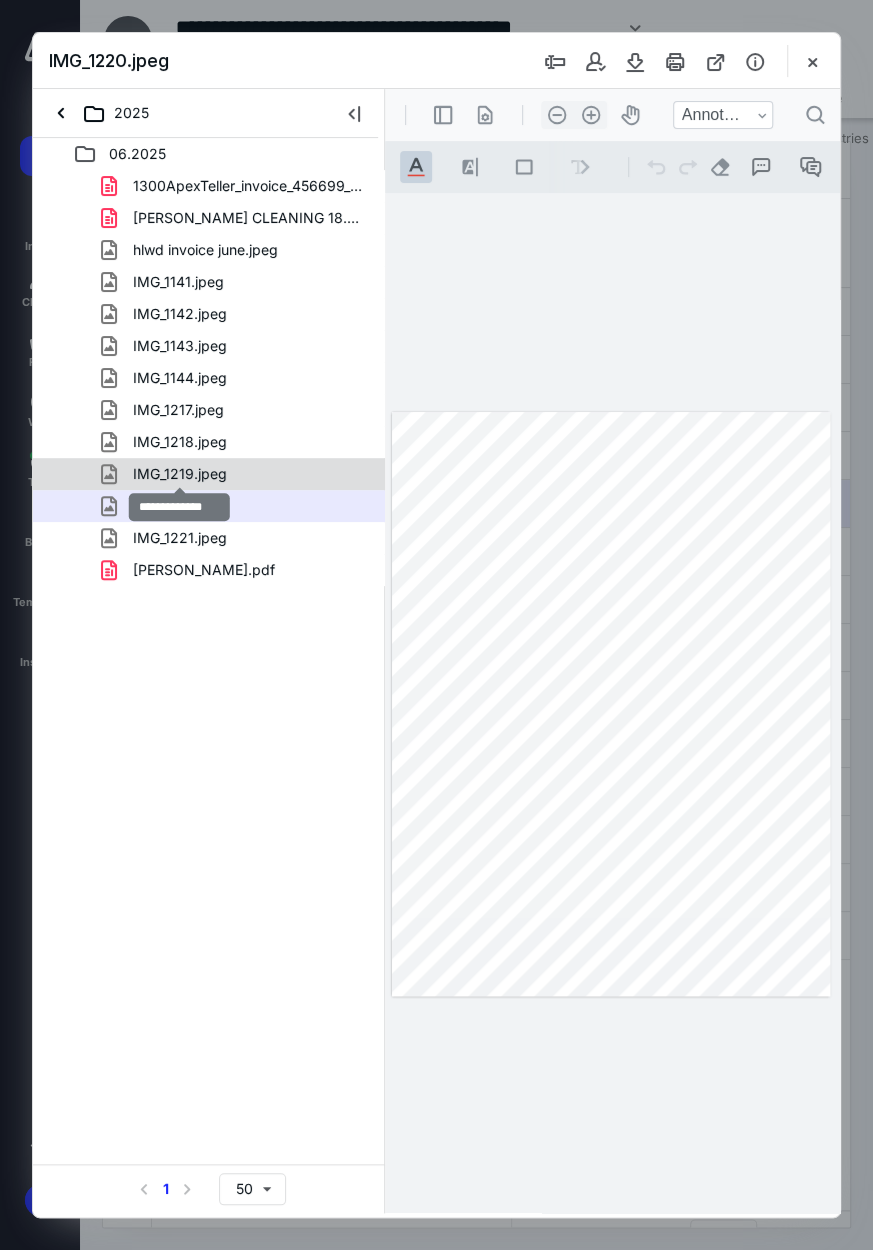 click on "IMG_1219.jpeg" at bounding box center [180, 474] 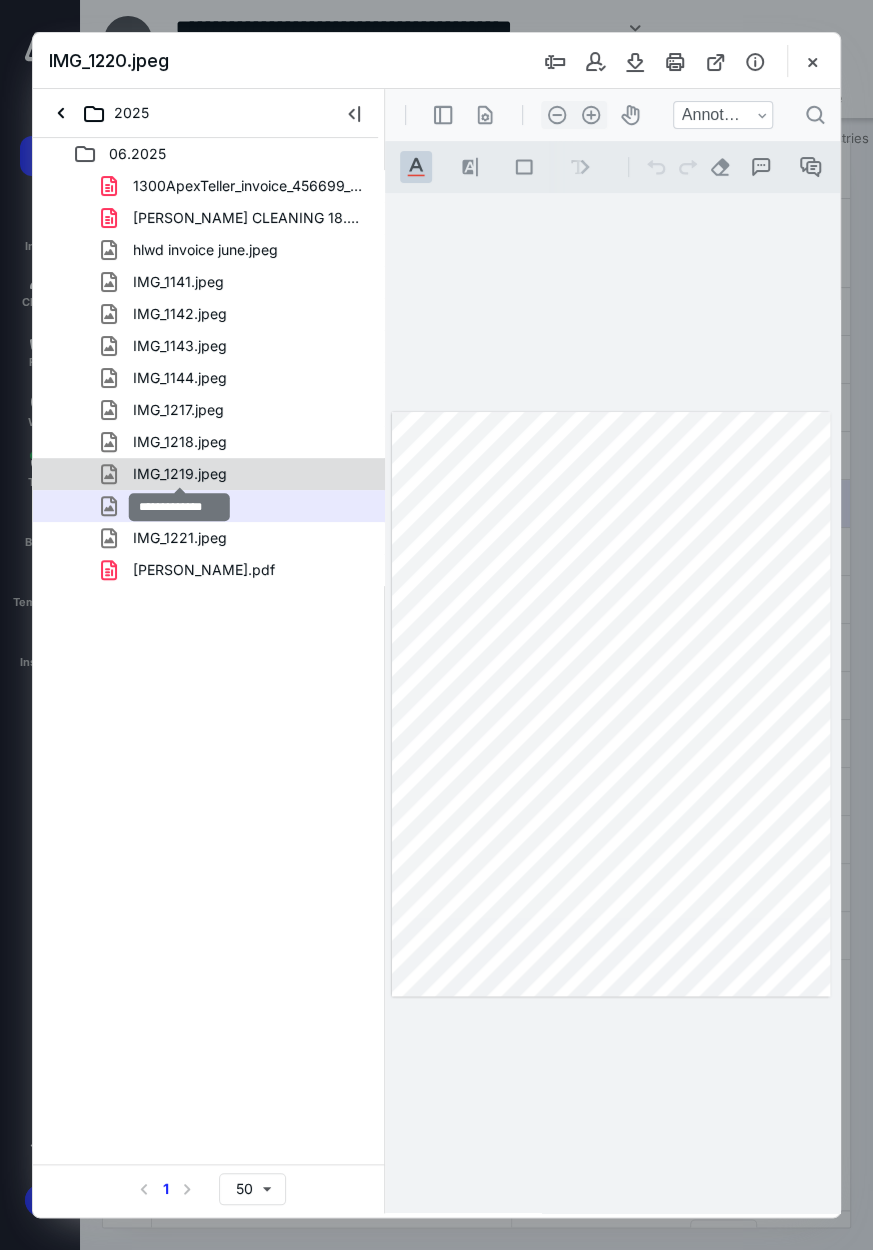 click on "1300ApexTeller_invoice_456699_20250617.pdf ELIZABETH REED CLEANING 18.pdf hlwd invoice june.jpeg IMG_1141.jpeg IMG_1142.jpeg IMG_1143.jpeg IMG_1144.jpeg IMG_1217.jpeg IMG_1218.jpeg IMG_1219.jpeg IMG_1220.jpeg IMG_1221.jpeg TELLER WIFI JUNE.pdf" at bounding box center [209, 378] 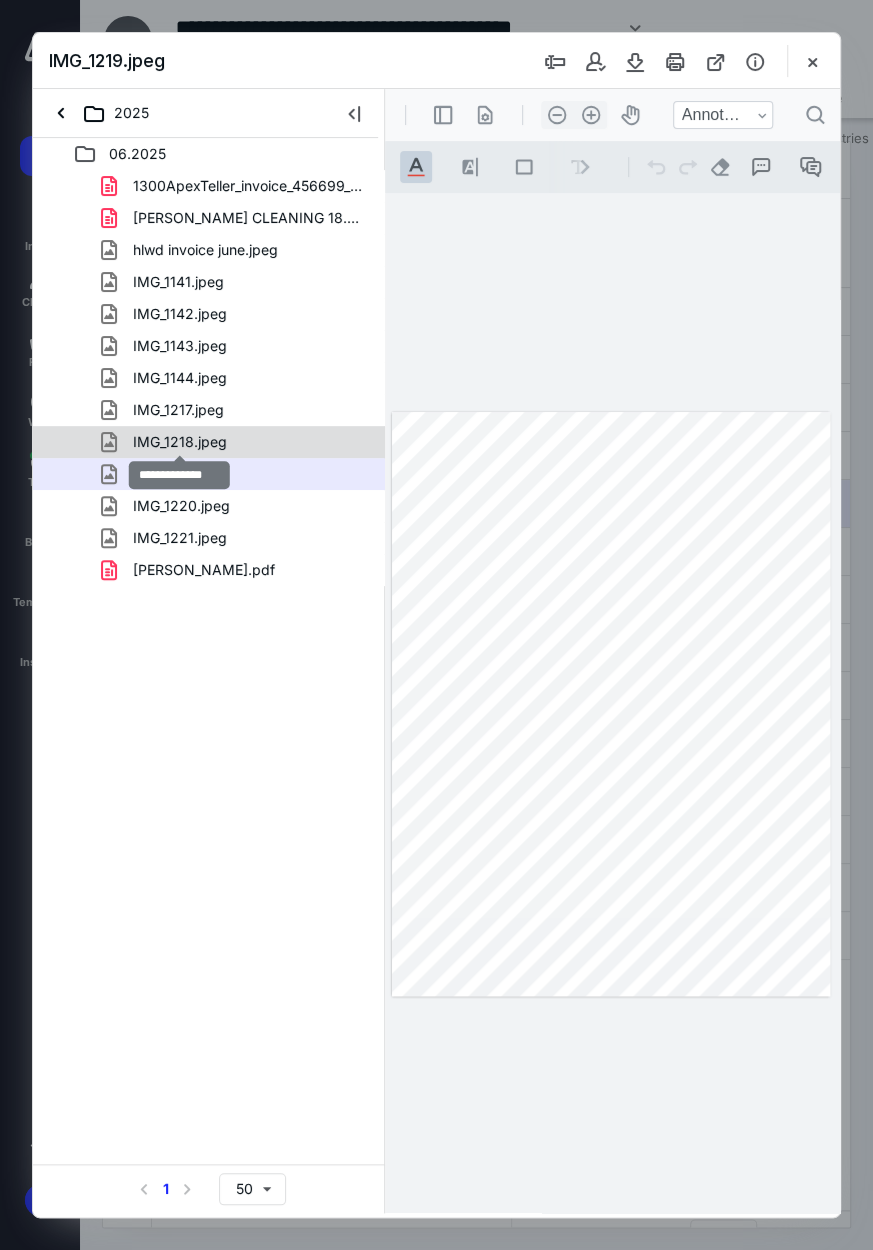 click on "IMG_1218.jpeg" at bounding box center [180, 442] 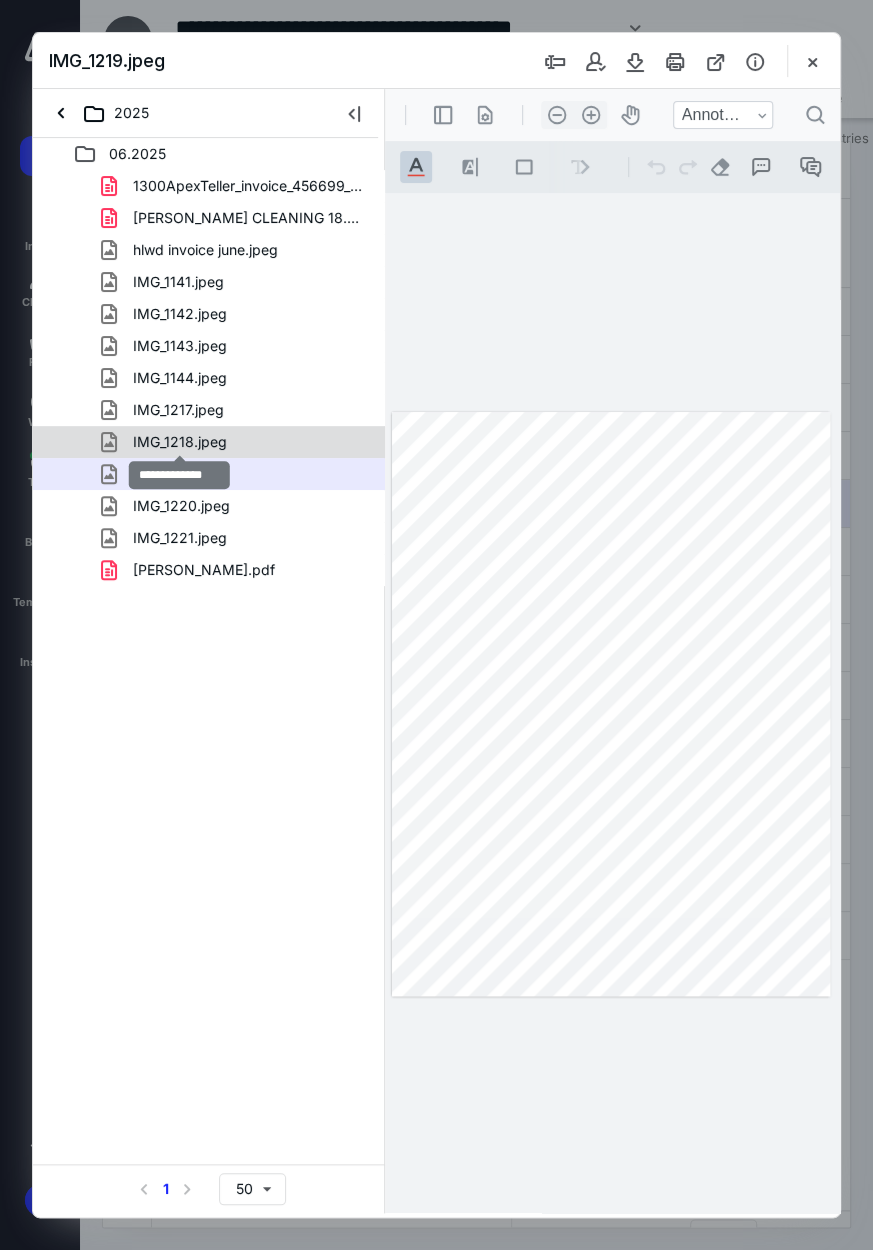 click on "1300ApexTeller_invoice_456699_20250617.pdf ELIZABETH REED CLEANING 18.pdf hlwd invoice june.jpeg IMG_1141.jpeg IMG_1142.jpeg IMG_1143.jpeg IMG_1144.jpeg IMG_1217.jpeg IMG_1218.jpeg IMG_1219.jpeg IMG_1220.jpeg IMG_1221.jpeg TELLER WIFI JUNE.pdf" at bounding box center (209, 378) 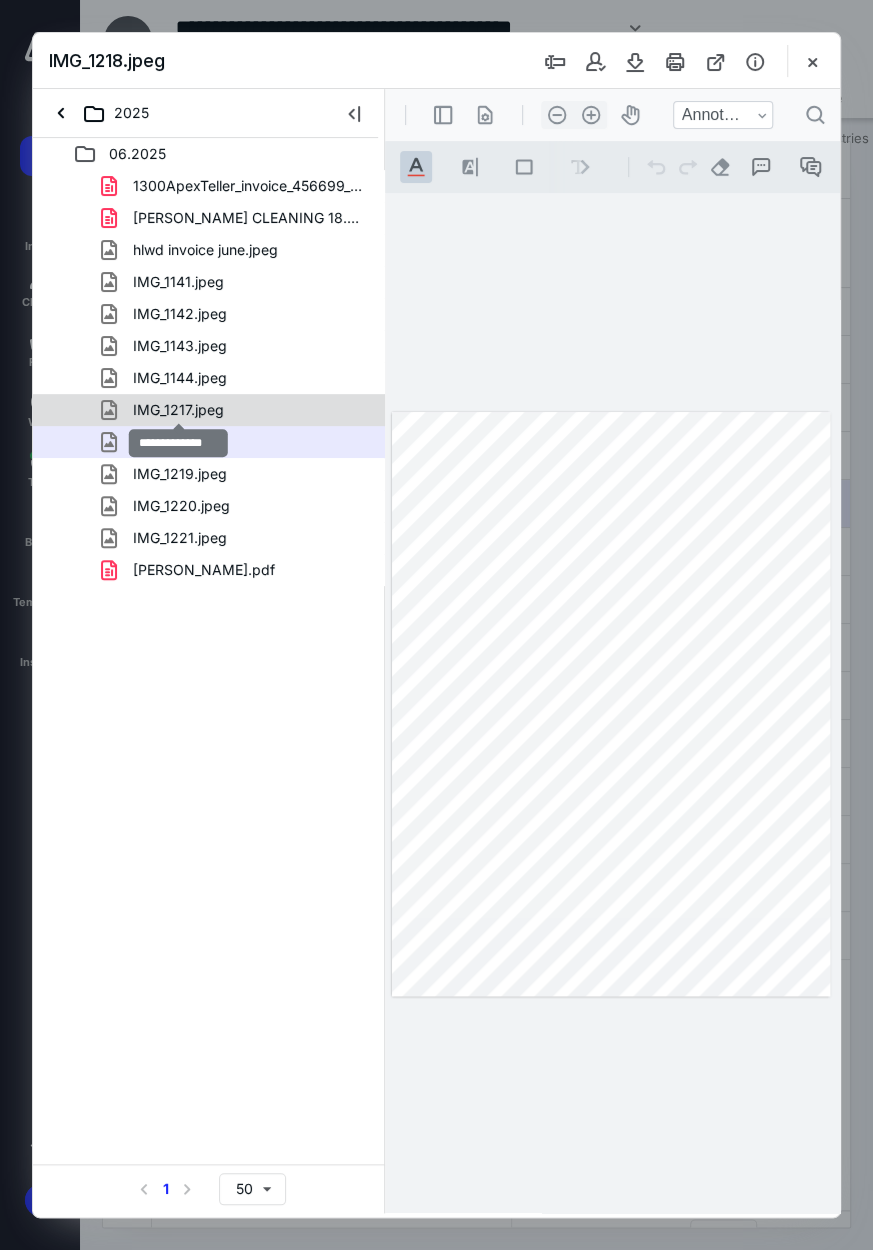 click on "IMG_1217.jpeg" at bounding box center (178, 410) 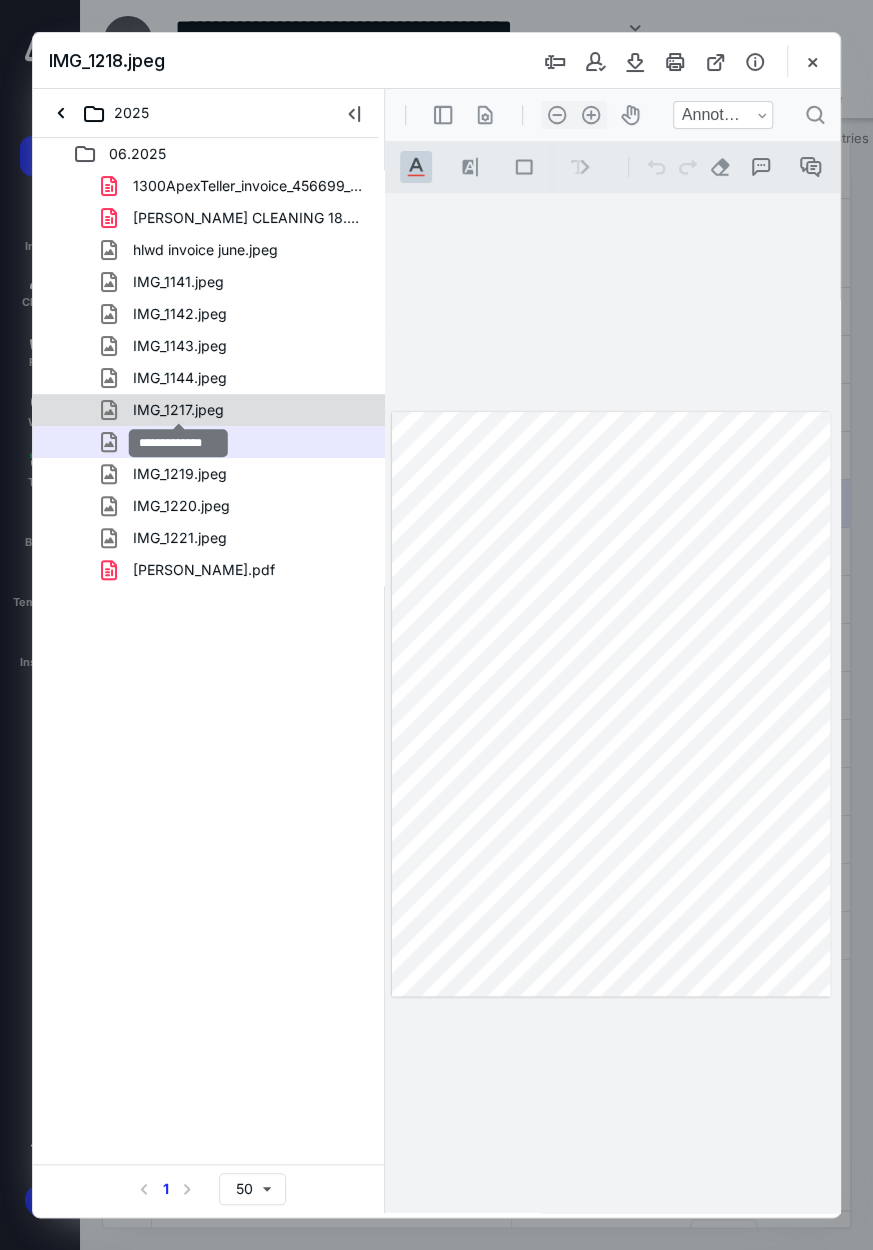 click on "1300ApexTeller_invoice_456699_20250617.pdf ELIZABETH REED CLEANING 18.pdf hlwd invoice june.jpeg IMG_1141.jpeg IMG_1142.jpeg IMG_1143.jpeg IMG_1144.jpeg IMG_1217.jpeg IMG_1218.jpeg IMG_1219.jpeg IMG_1220.jpeg IMG_1221.jpeg TELLER WIFI JUNE.pdf" at bounding box center (209, 378) 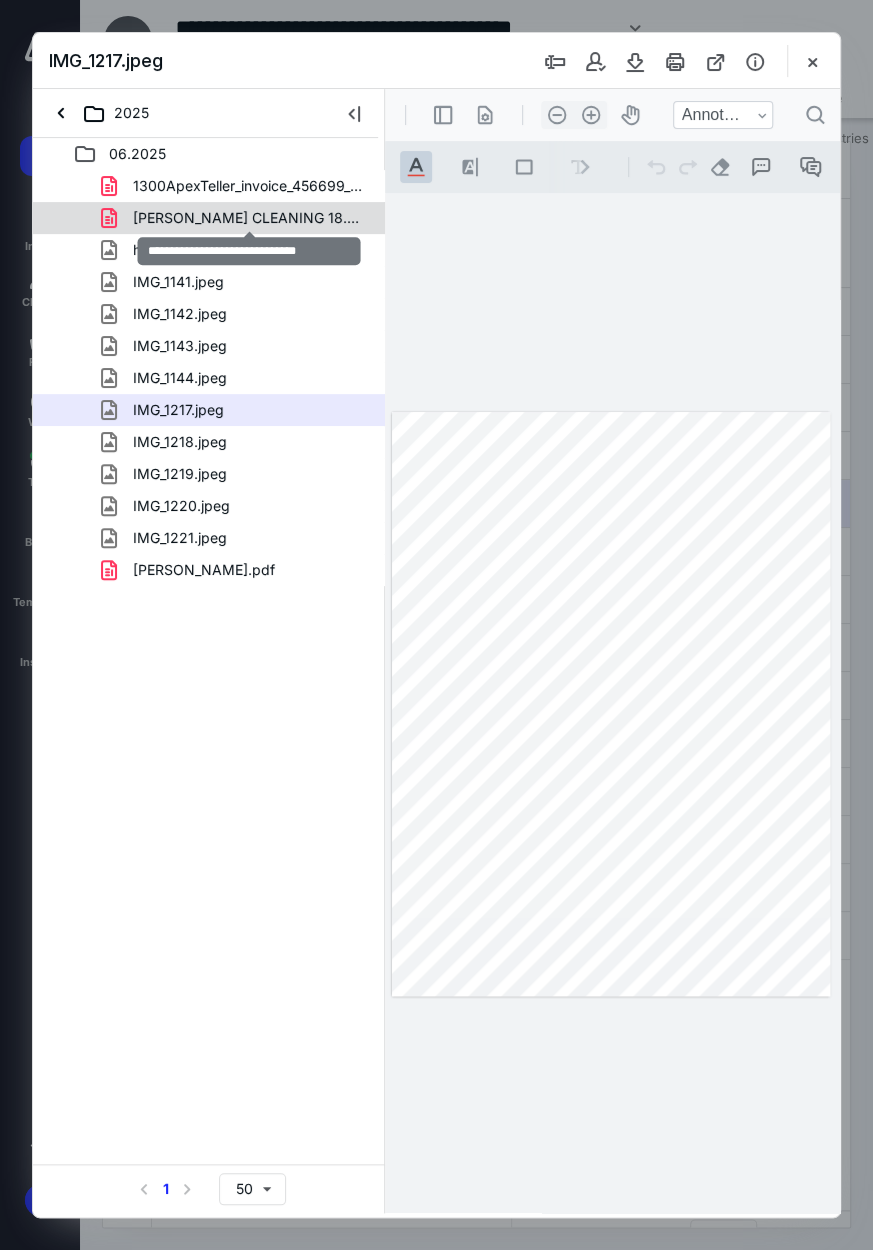 click on "ELIZABETH REED CLEANING 18.pdf" at bounding box center (249, 218) 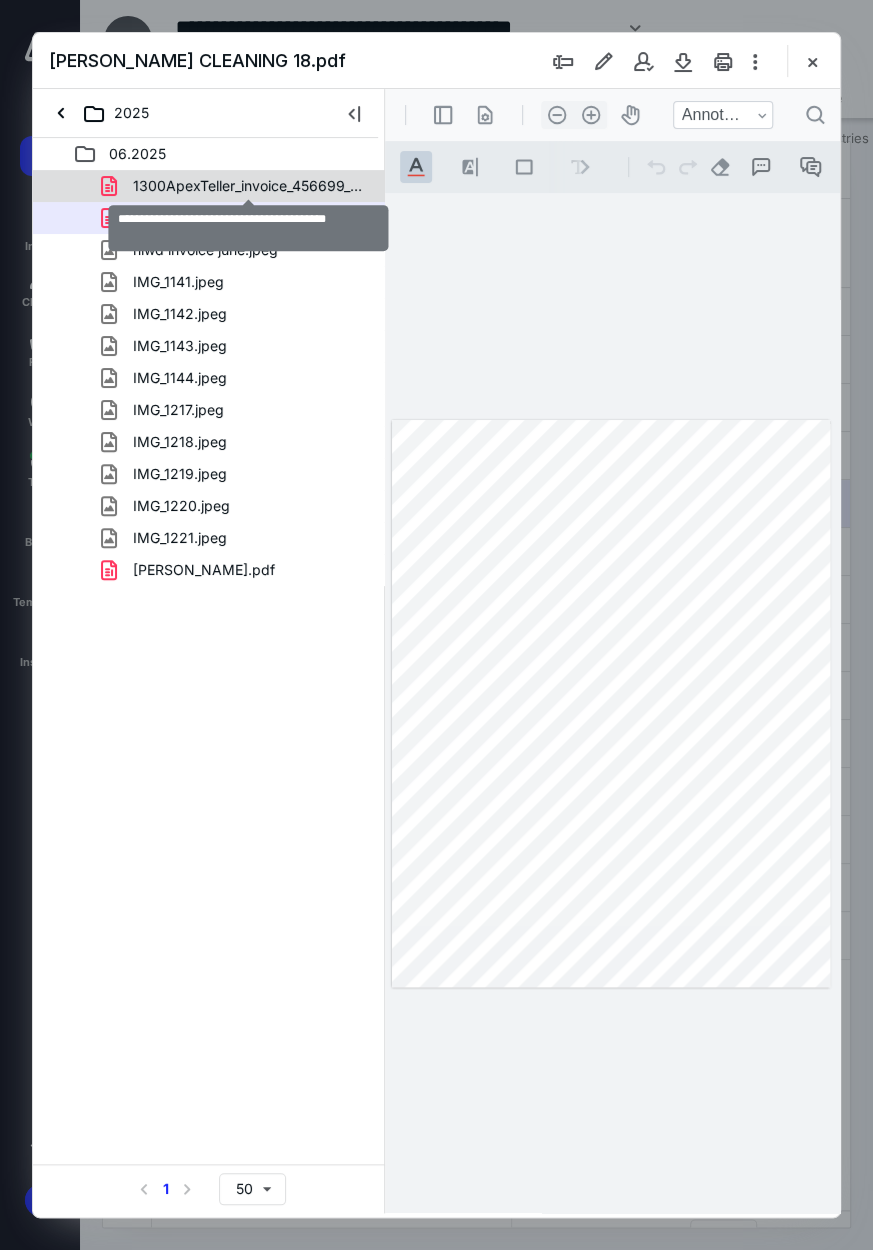 click on "1300ApexTeller_invoice_456699_20250617.pdf" at bounding box center (249, 186) 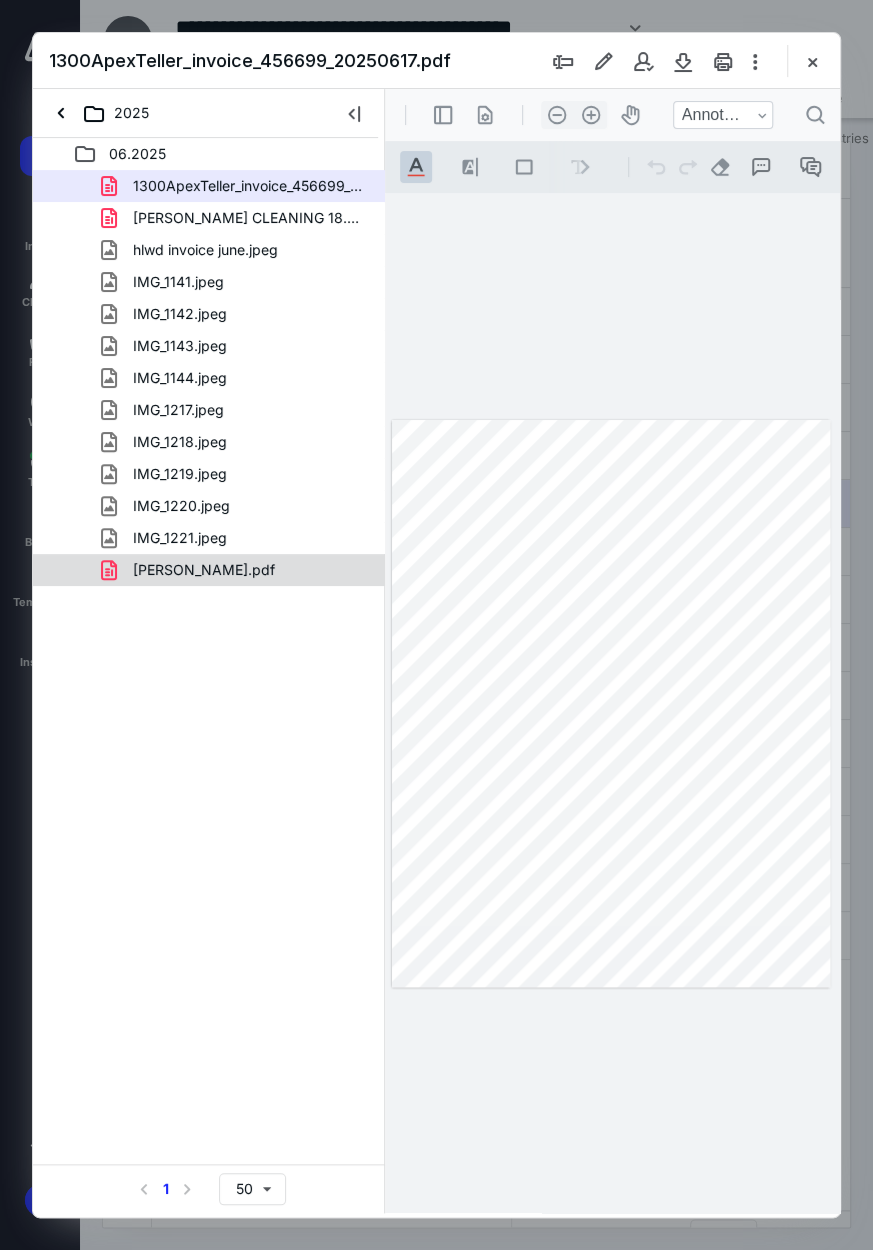 click on "TELLER WIFI JUNE.pdf" at bounding box center [204, 570] 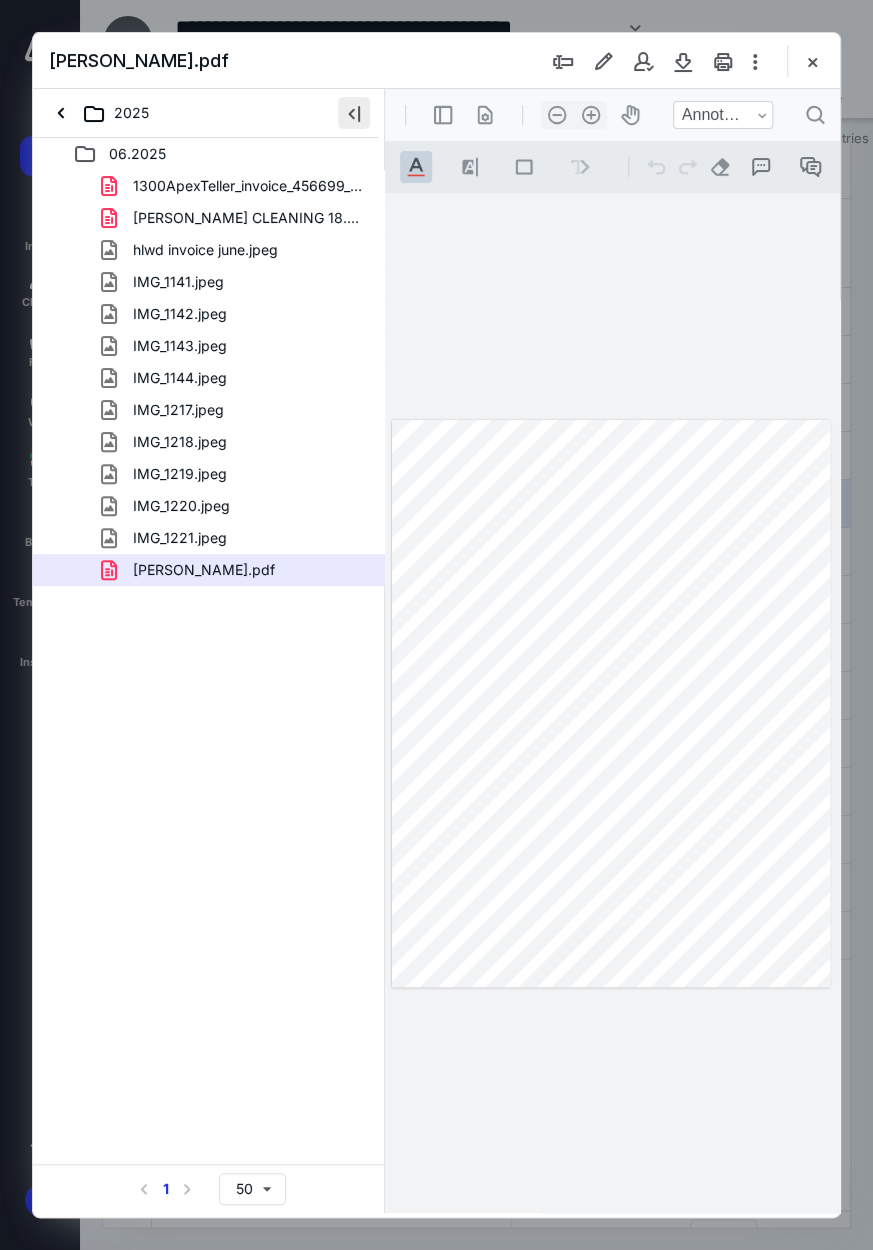 click at bounding box center (354, 113) 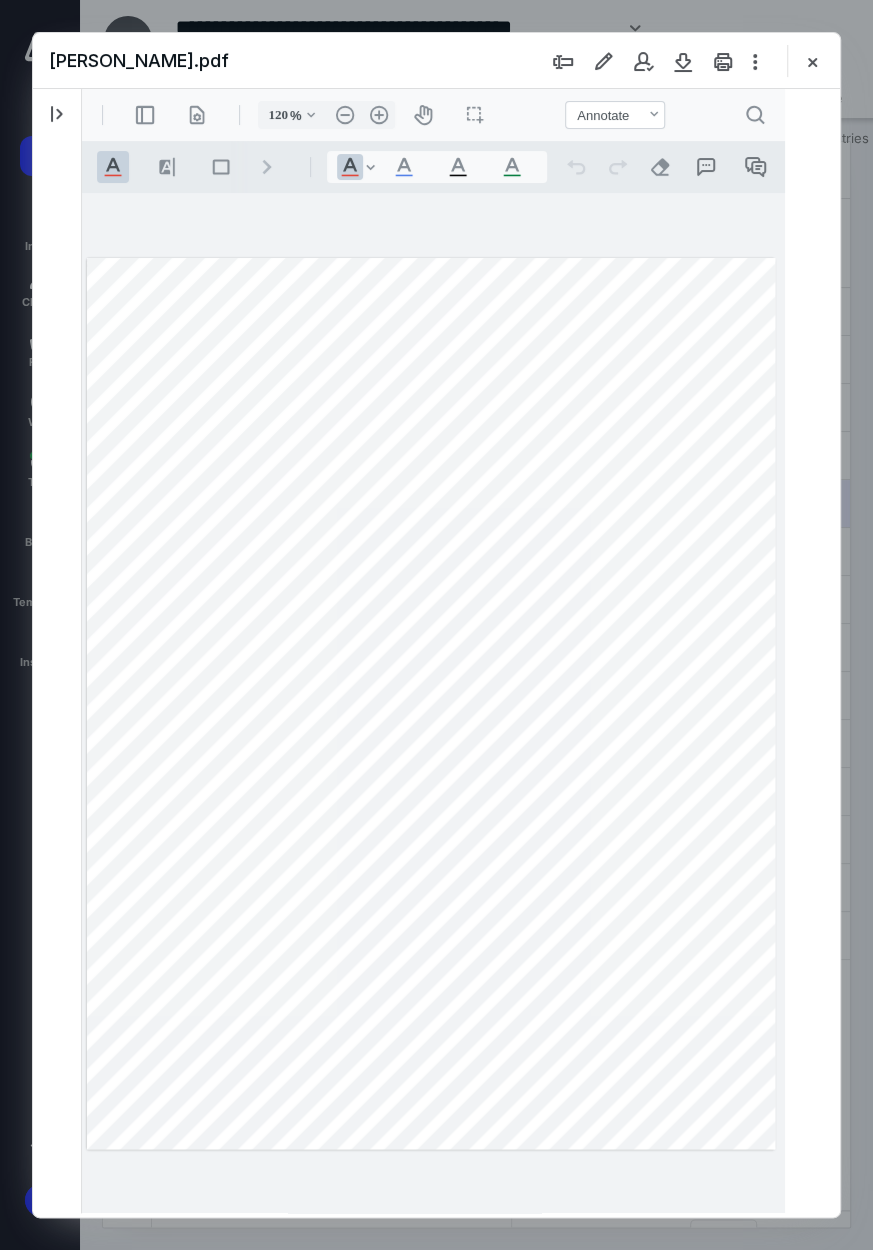 type on "121" 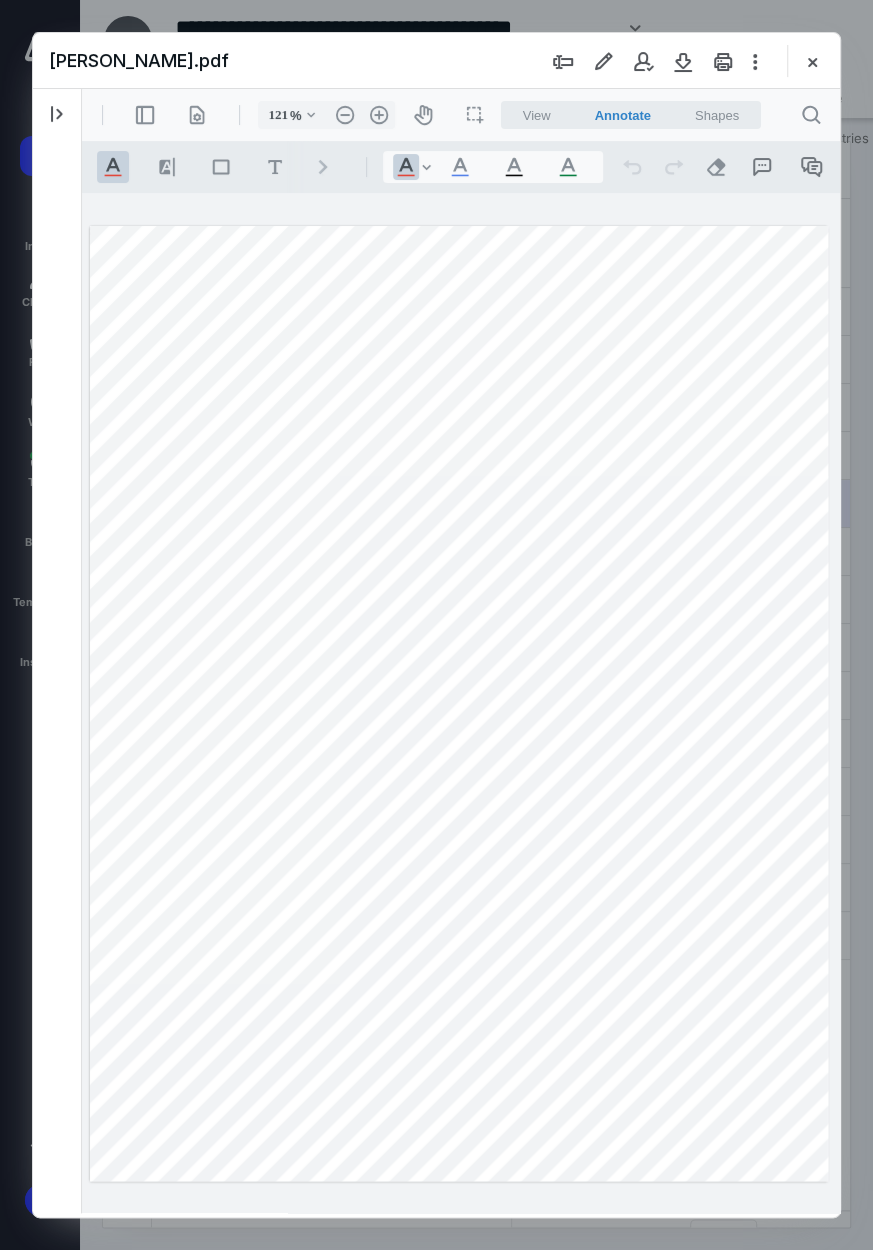 click at bounding box center [459, 703] 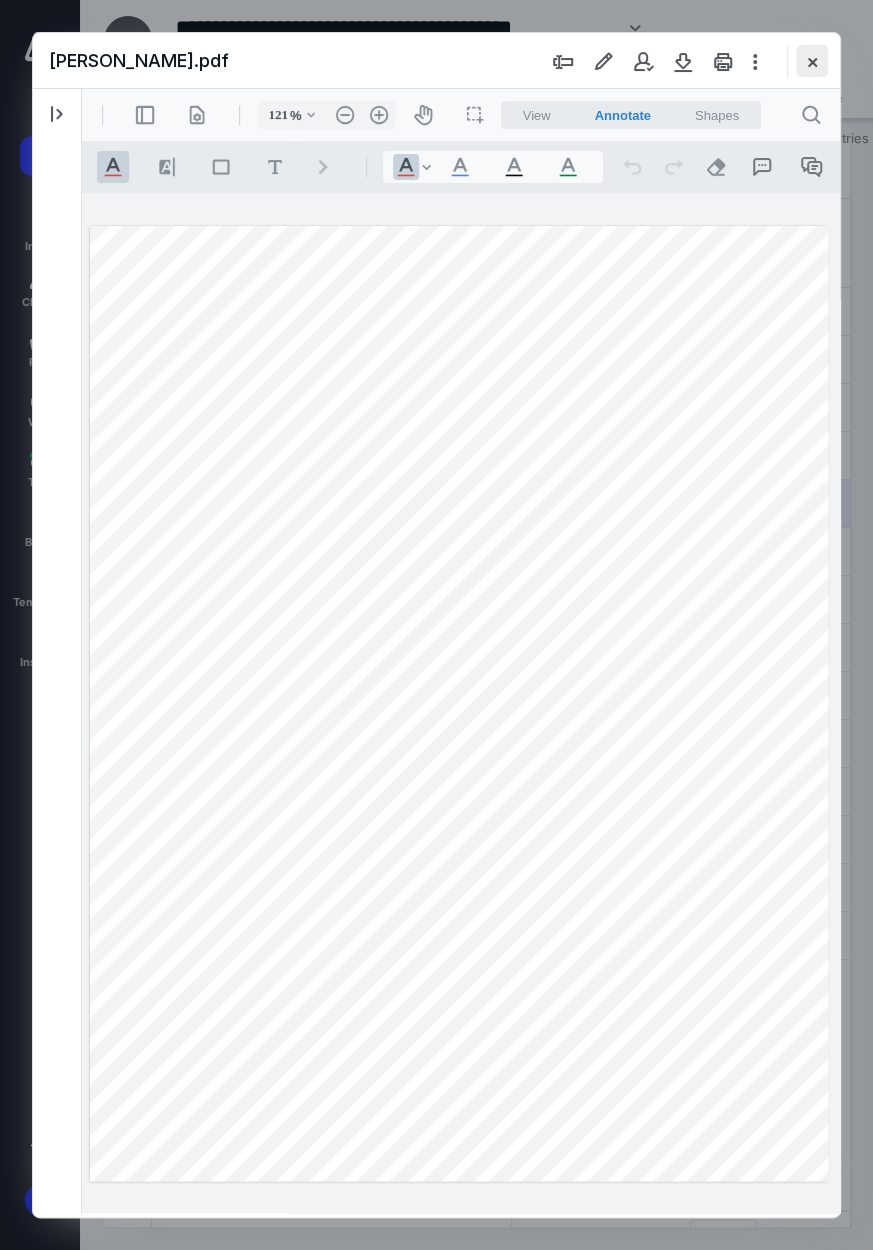 click at bounding box center [812, 61] 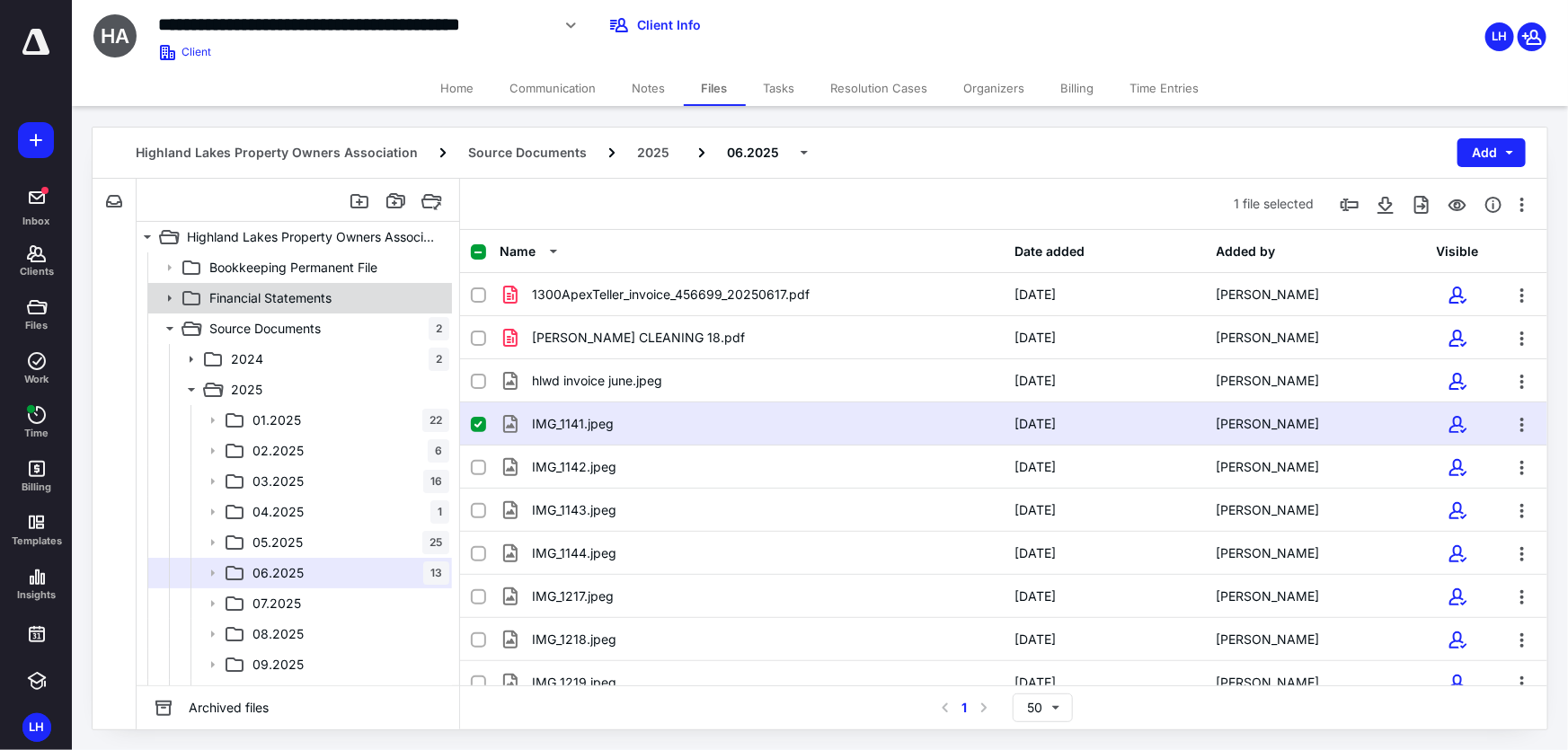 click on "Financial Statements" at bounding box center [270, 298] 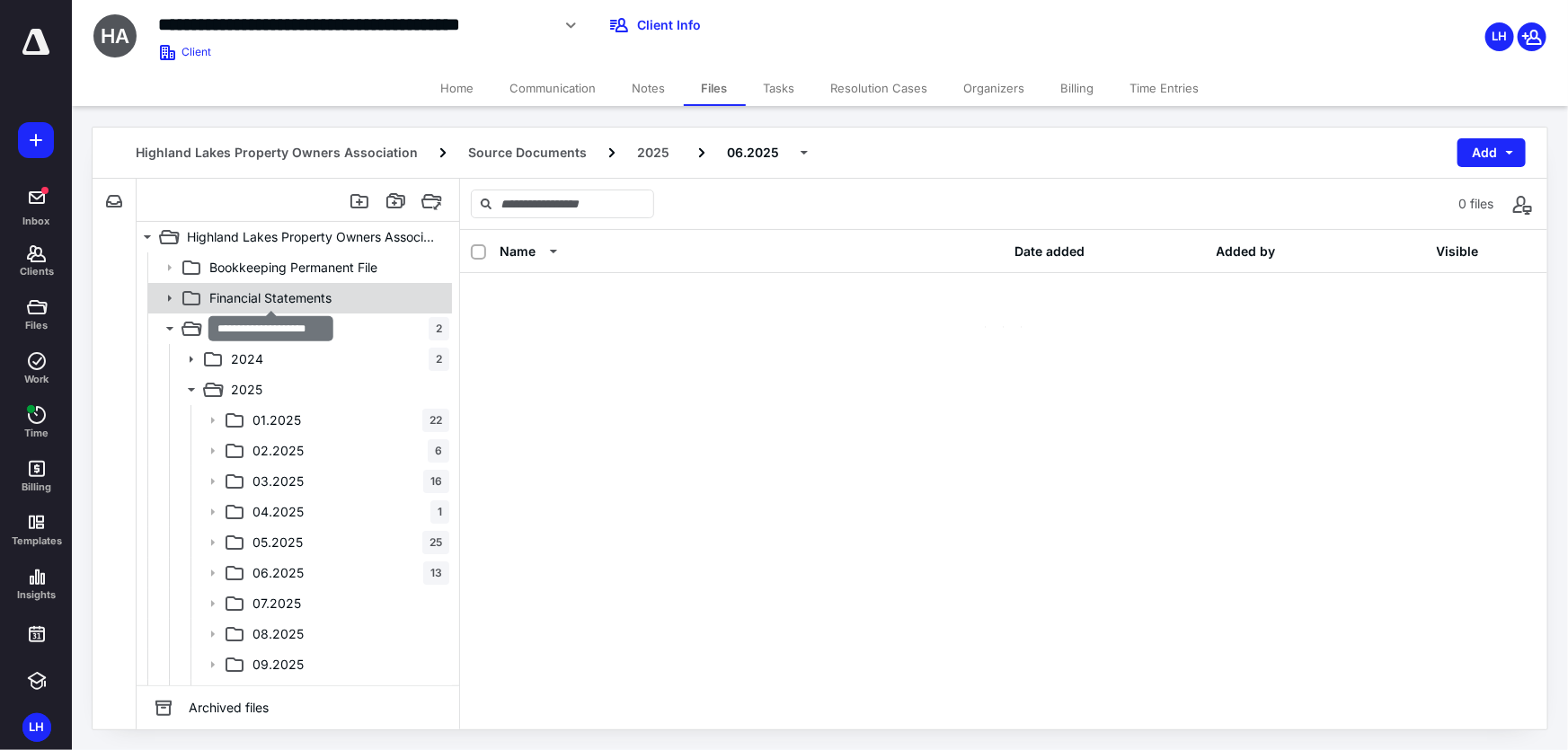click on "Financial Statements" at bounding box center (270, 298) 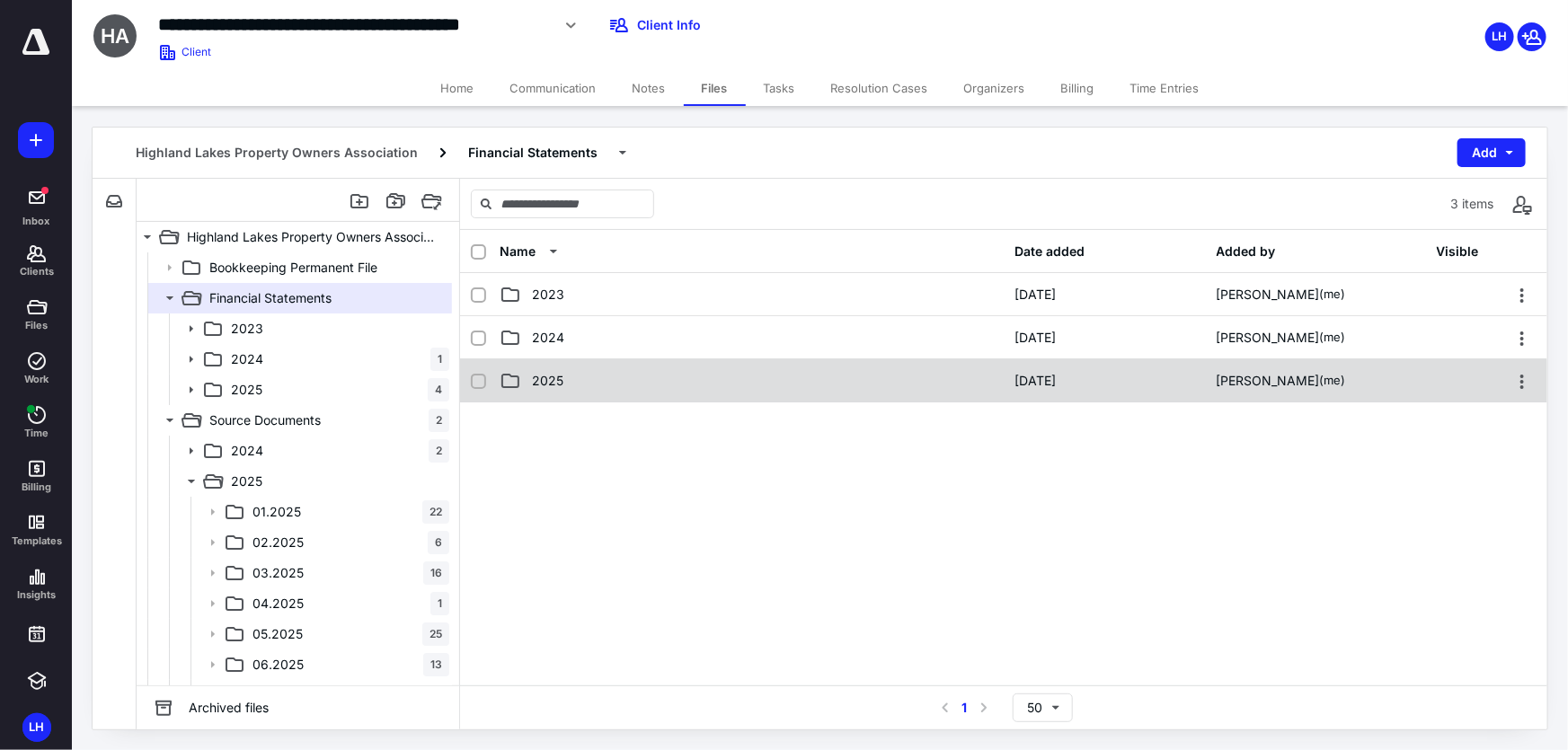 click on "2025" at bounding box center (547, 381) 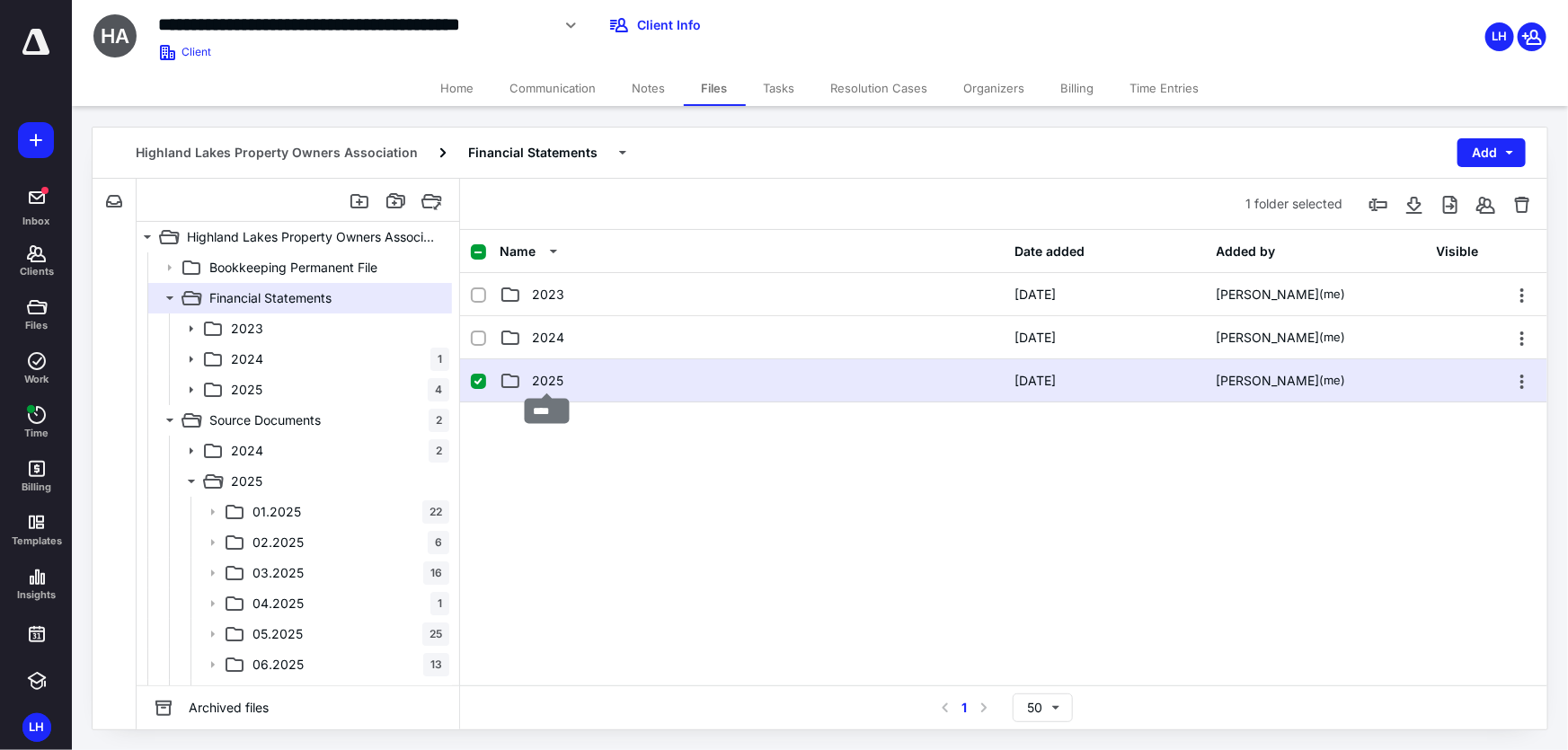 click on "2025" at bounding box center [547, 381] 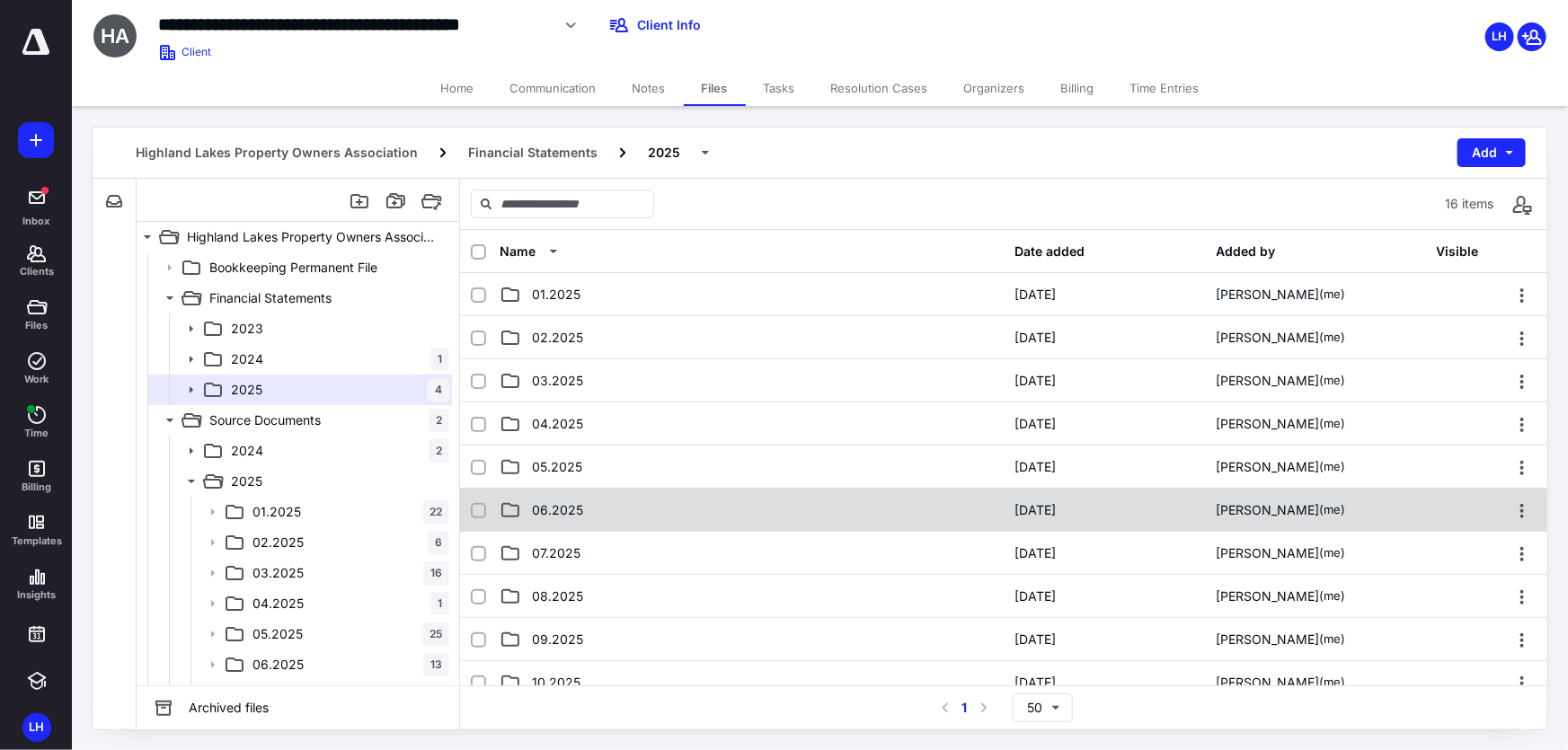 click on "06.2025" at bounding box center (751, 510) 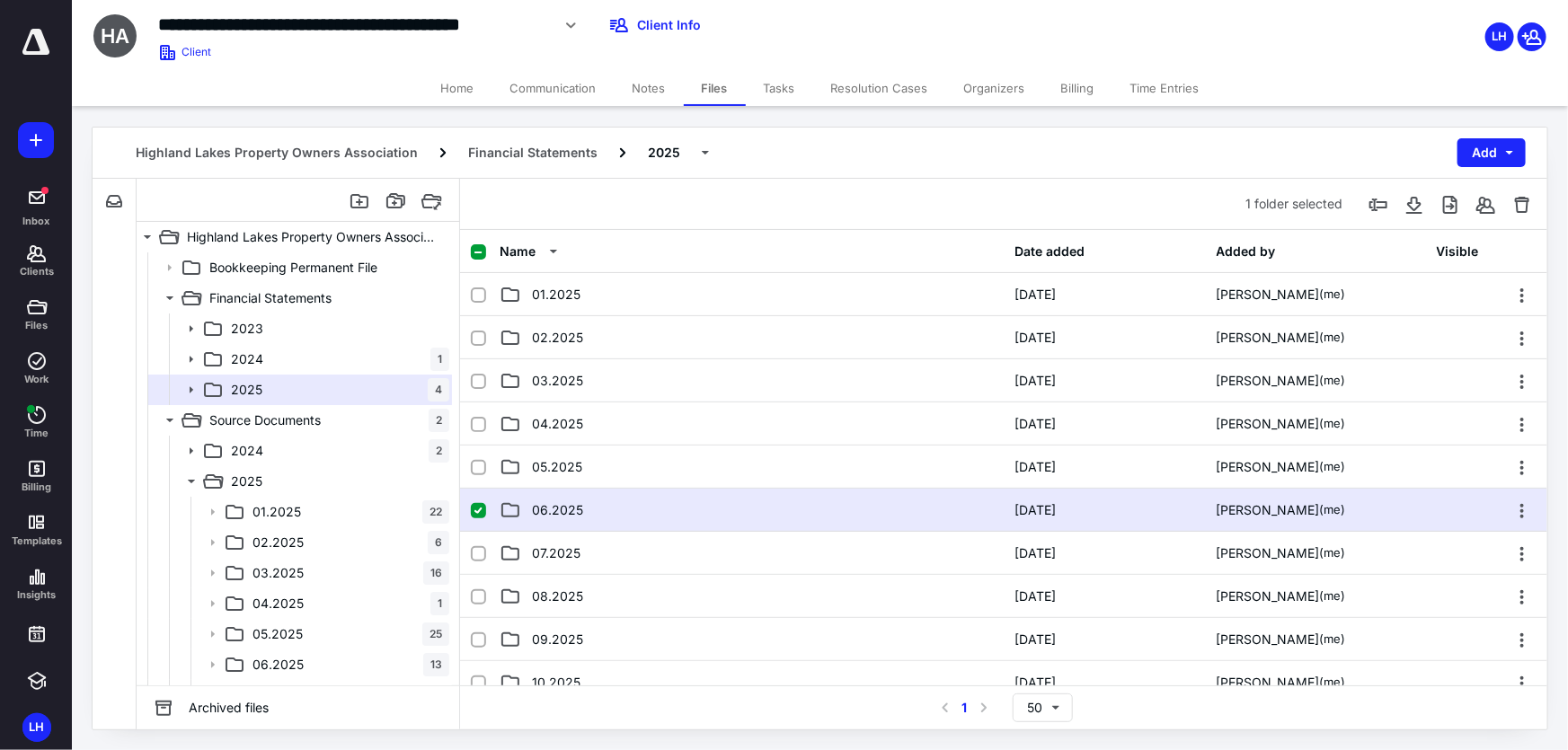 click on "06.2025" at bounding box center [751, 510] 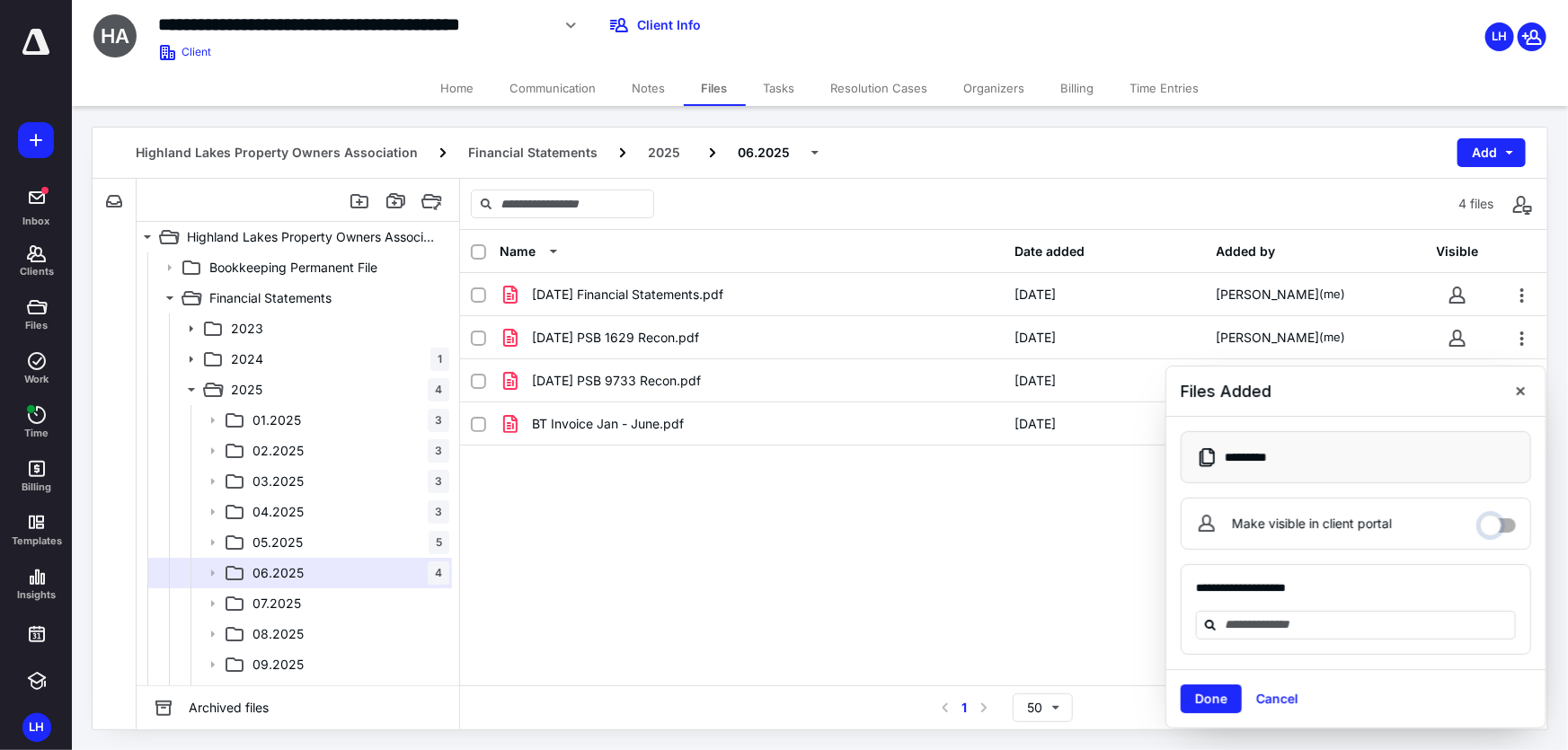 click on "Make visible in client portal" at bounding box center [1498, 521] 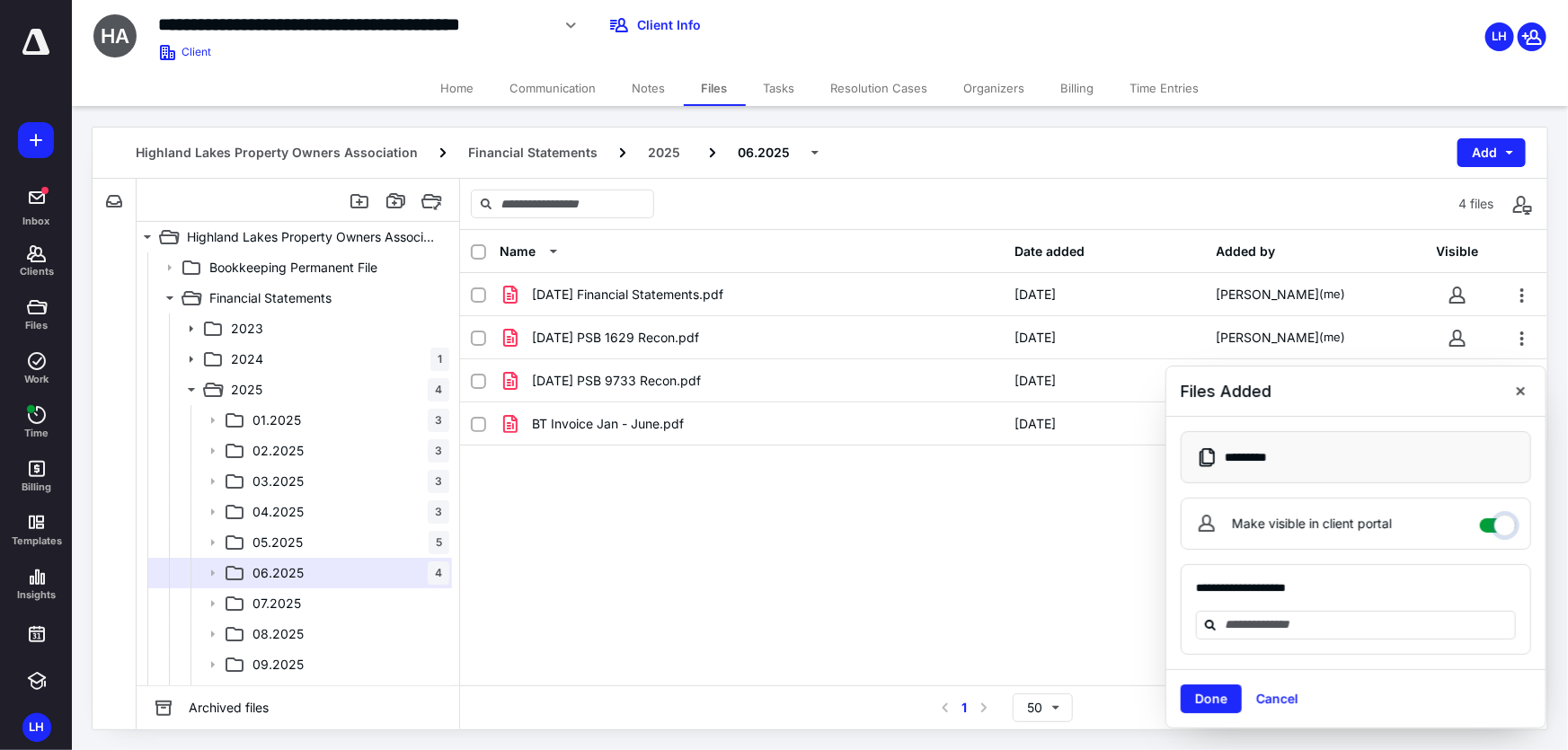 checkbox on "****" 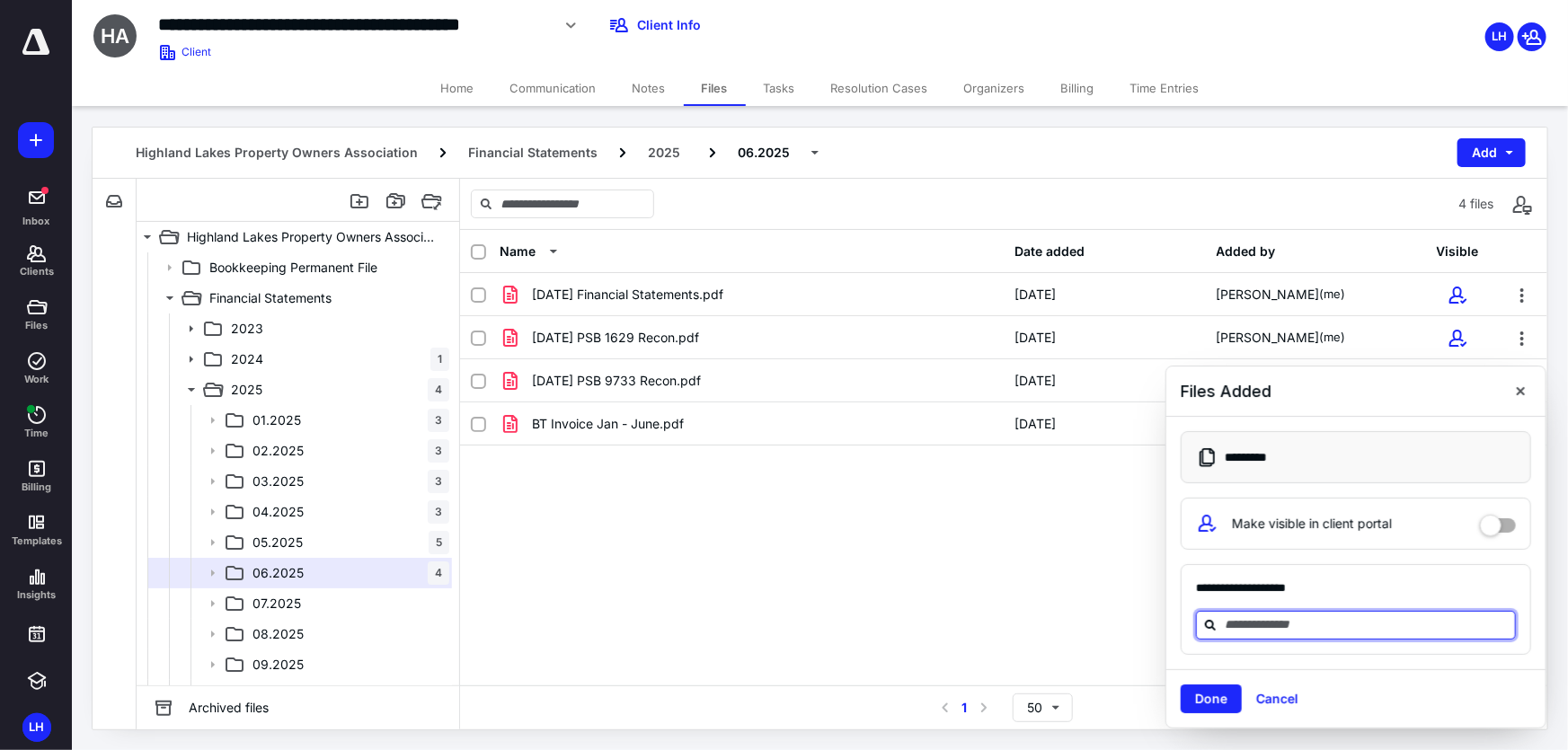 click at bounding box center [1367, 624] 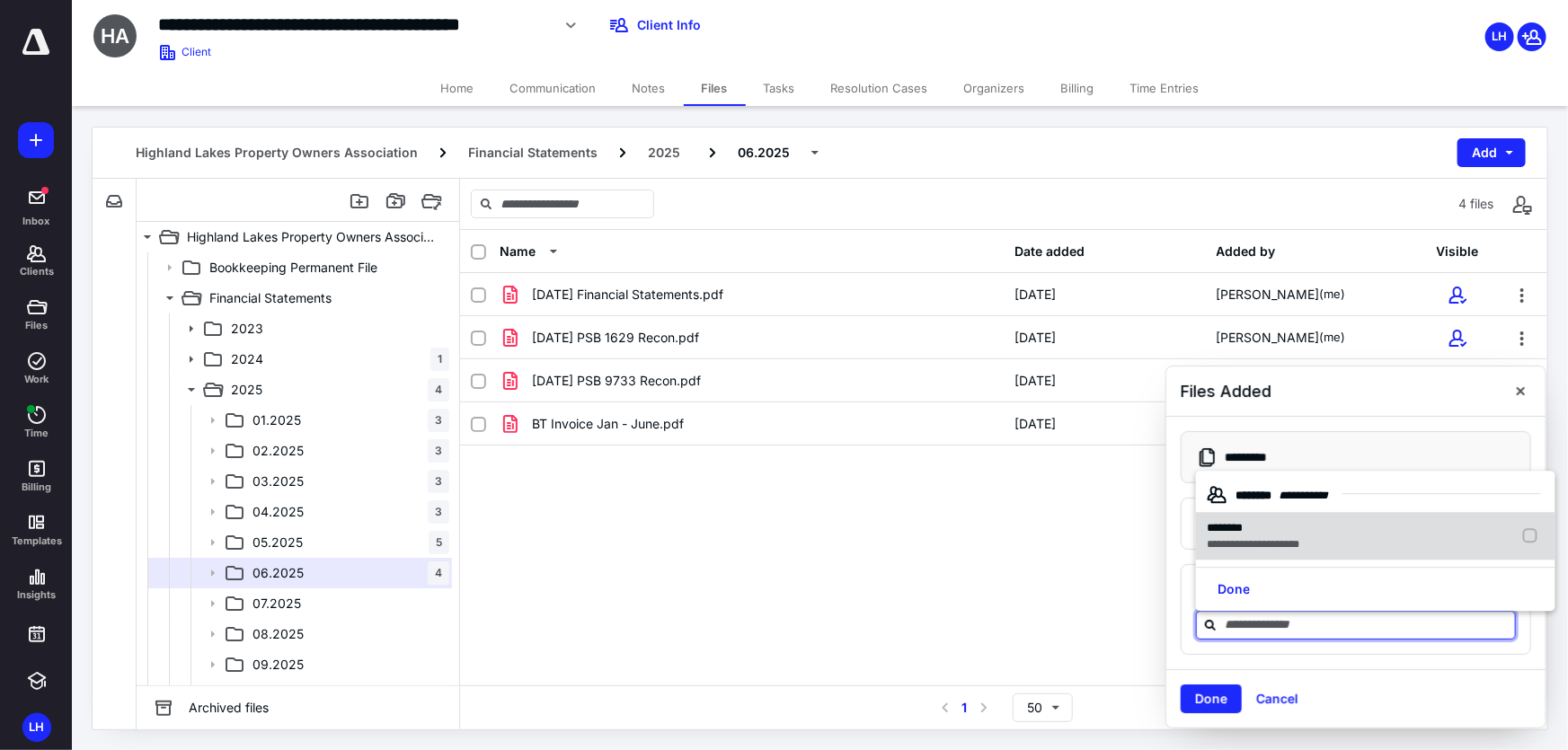 click on "**********" at bounding box center [1253, 545] 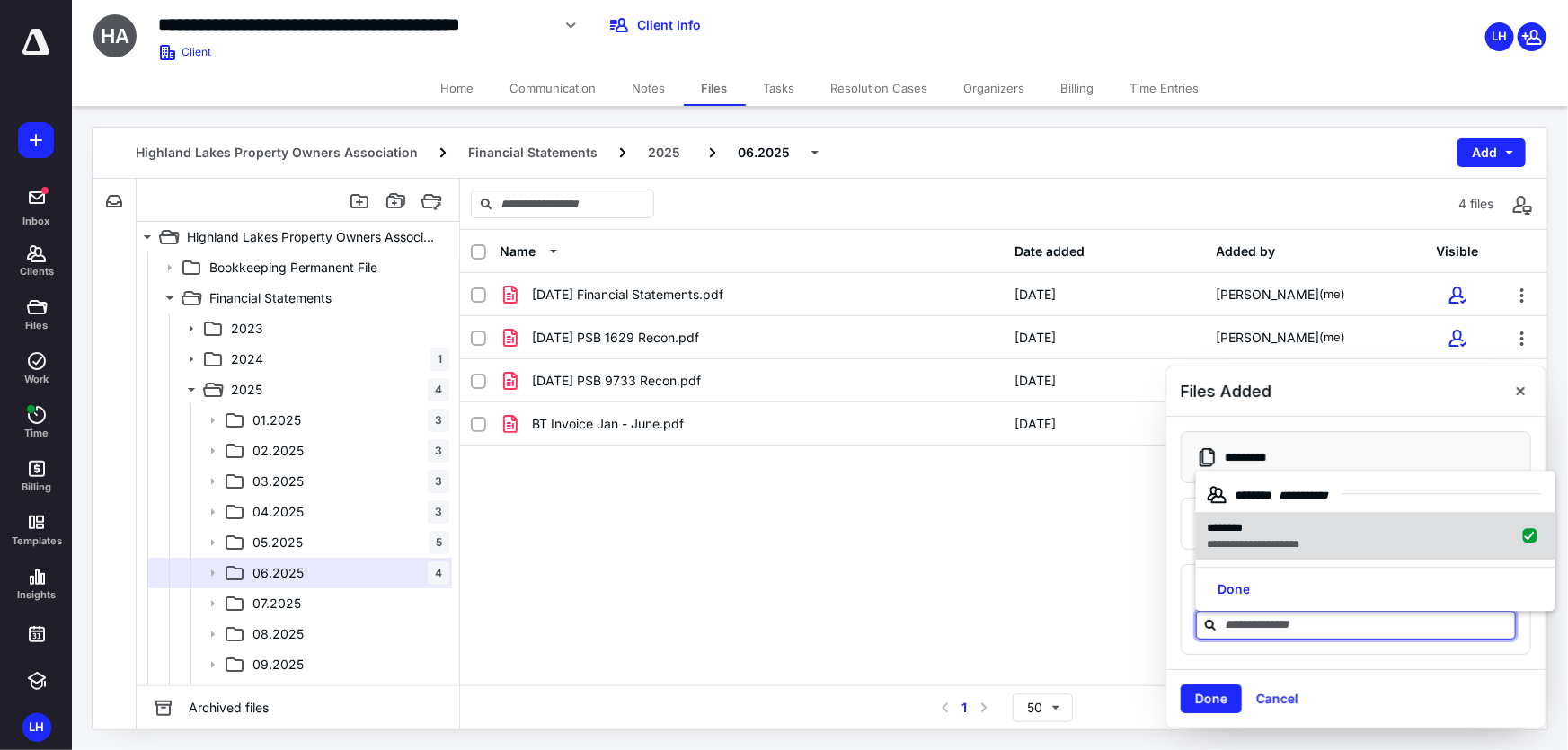 checkbox on "true" 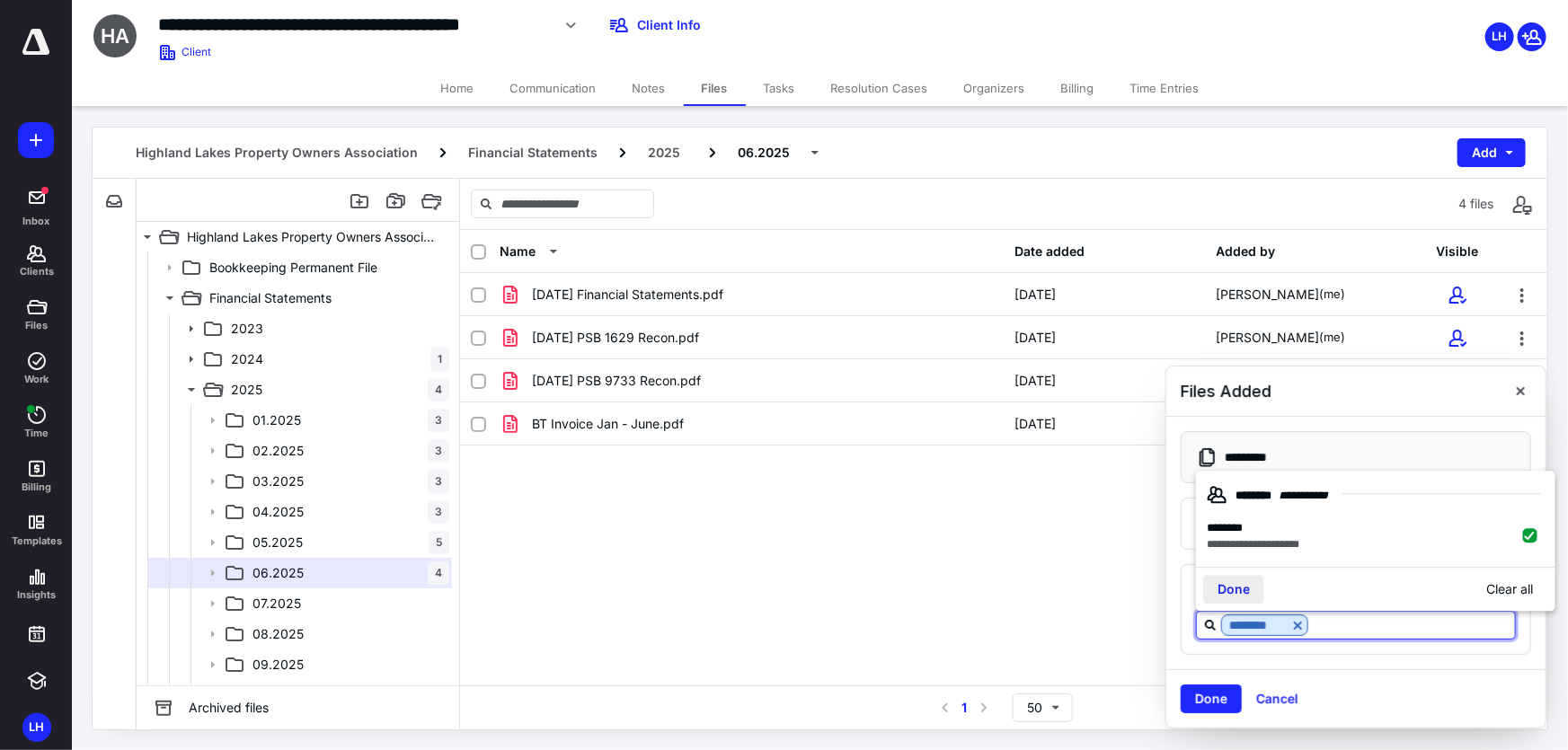 click on "Done" at bounding box center [1234, 590] 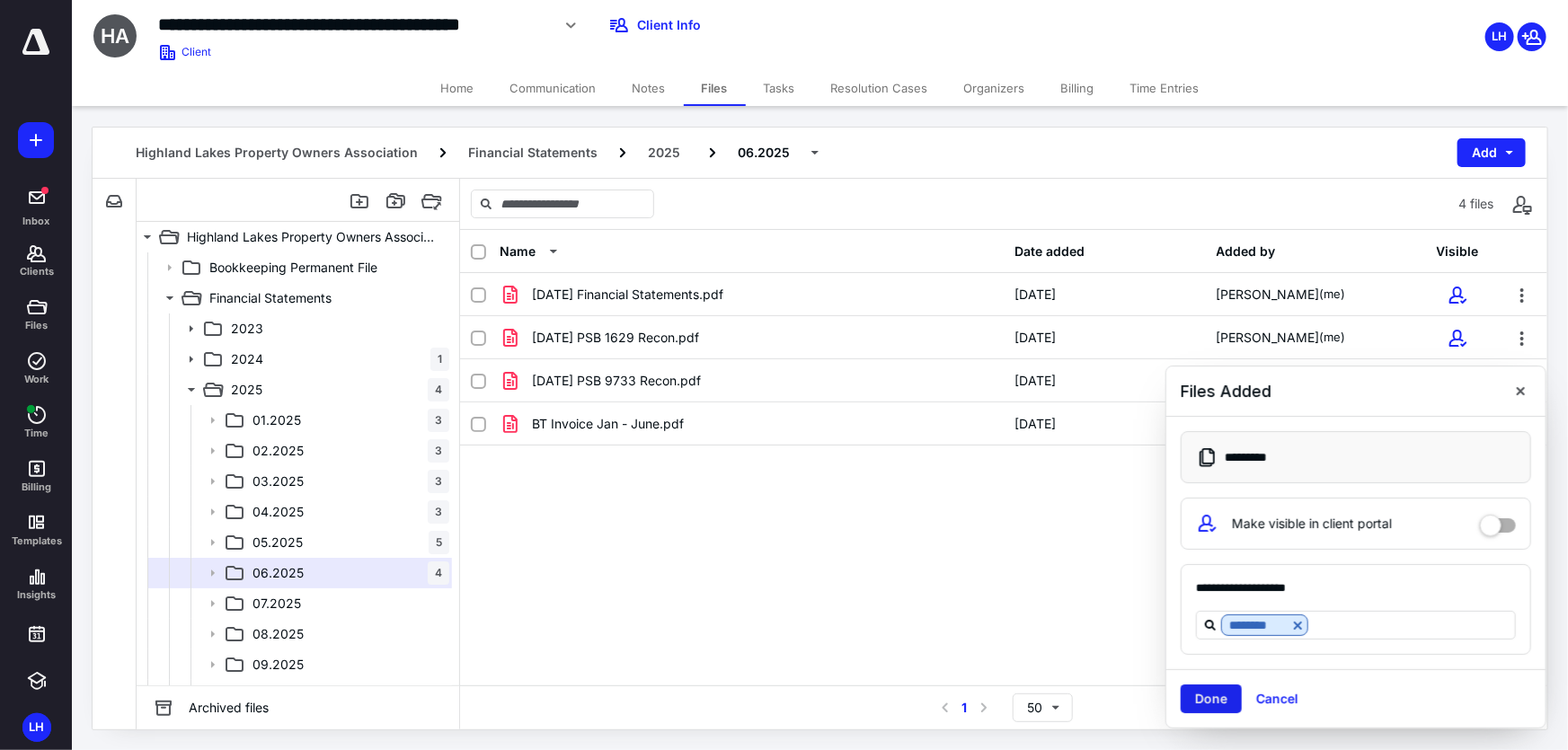 click on "Done" at bounding box center (1211, 699) 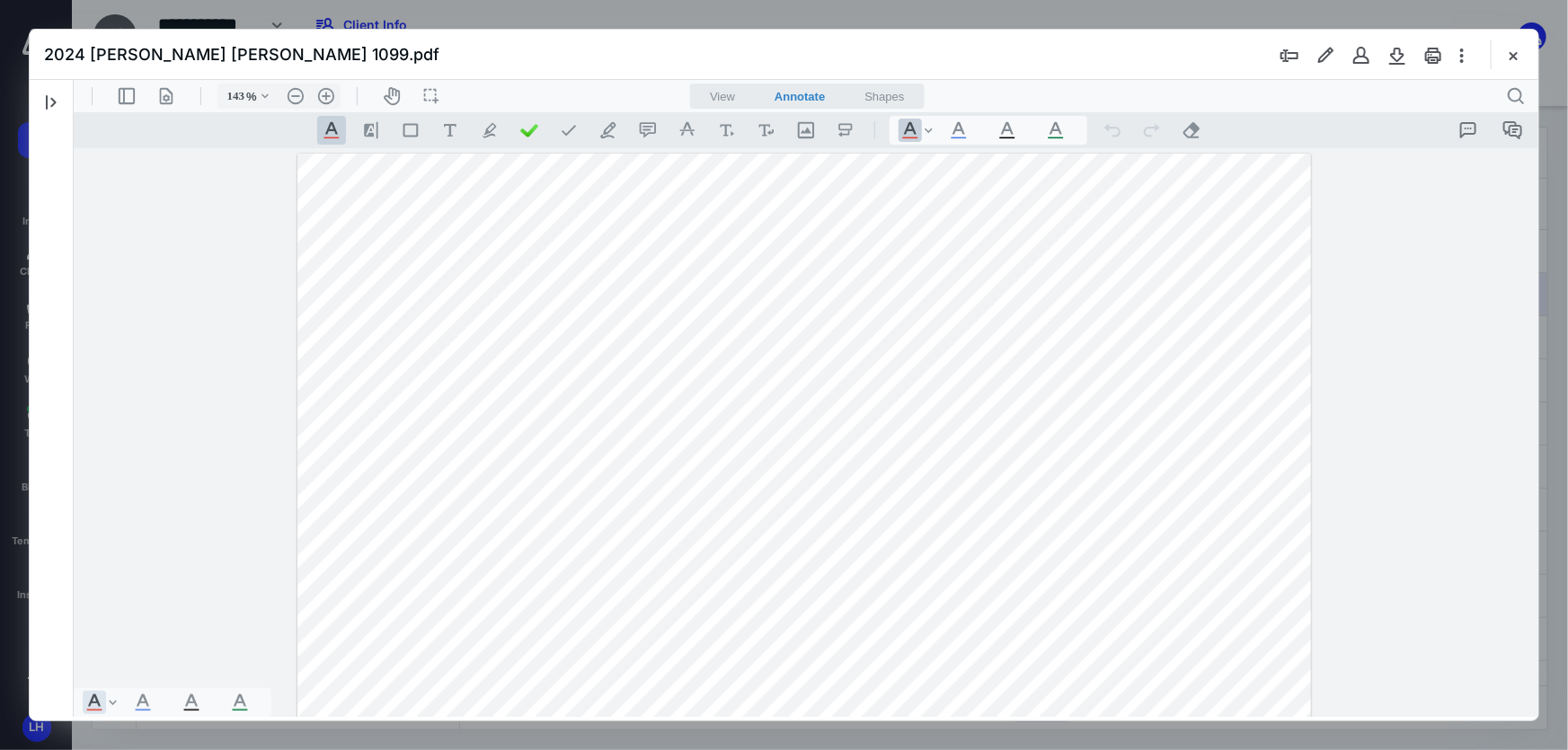 scroll, scrollTop: 0, scrollLeft: 0, axis: both 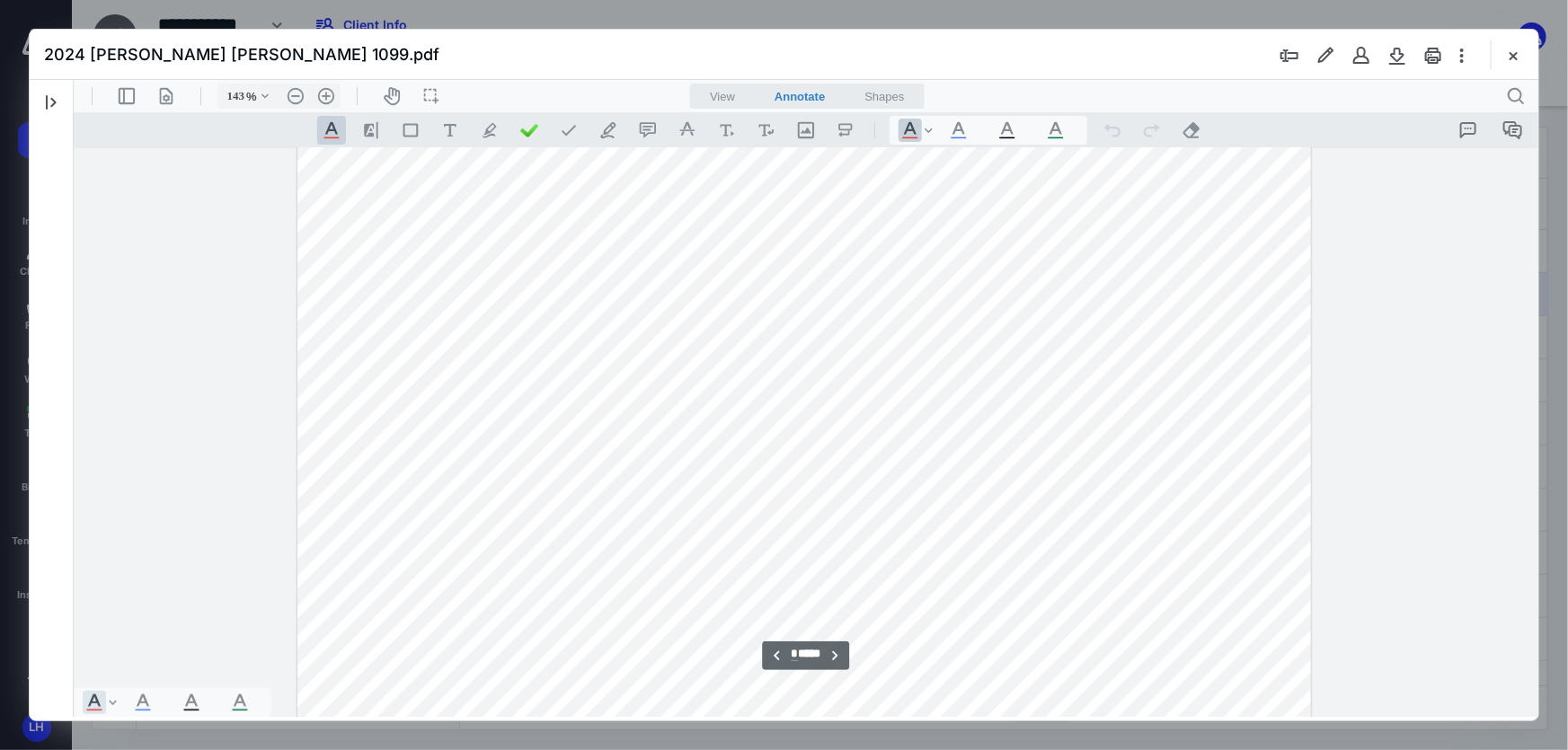 click on "**********" at bounding box center (805, 432) 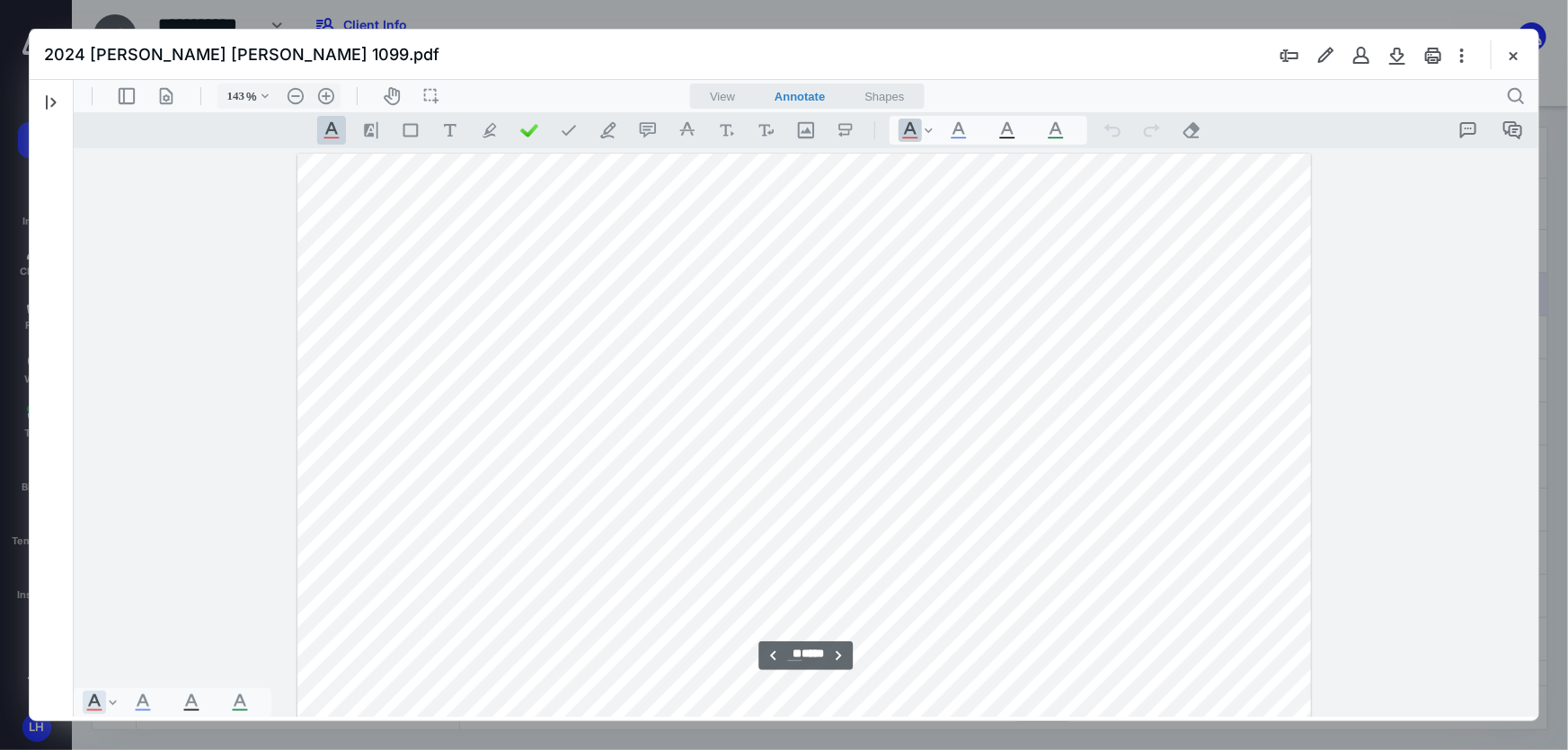 scroll, scrollTop: 12943, scrollLeft: 0, axis: vertical 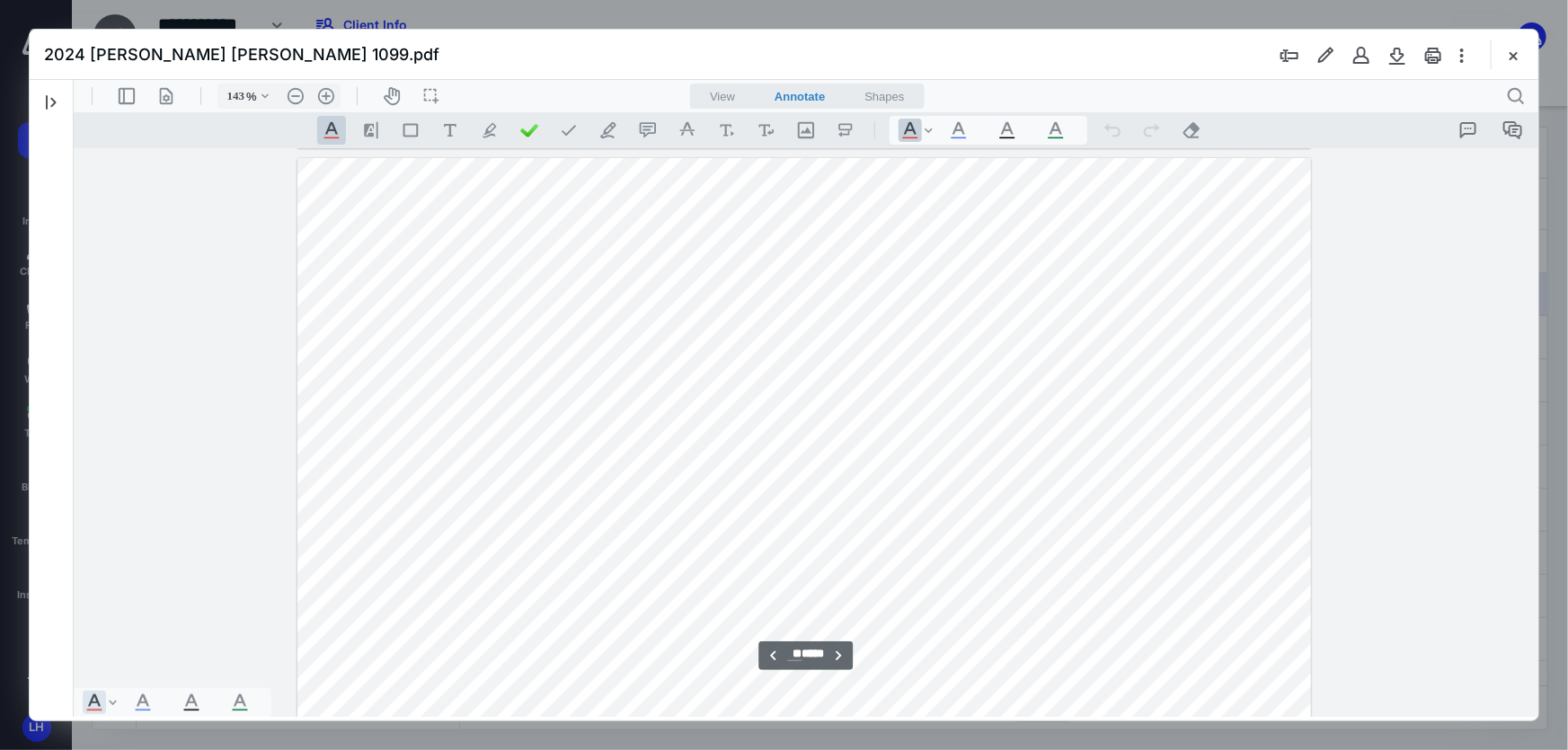 type on "**" 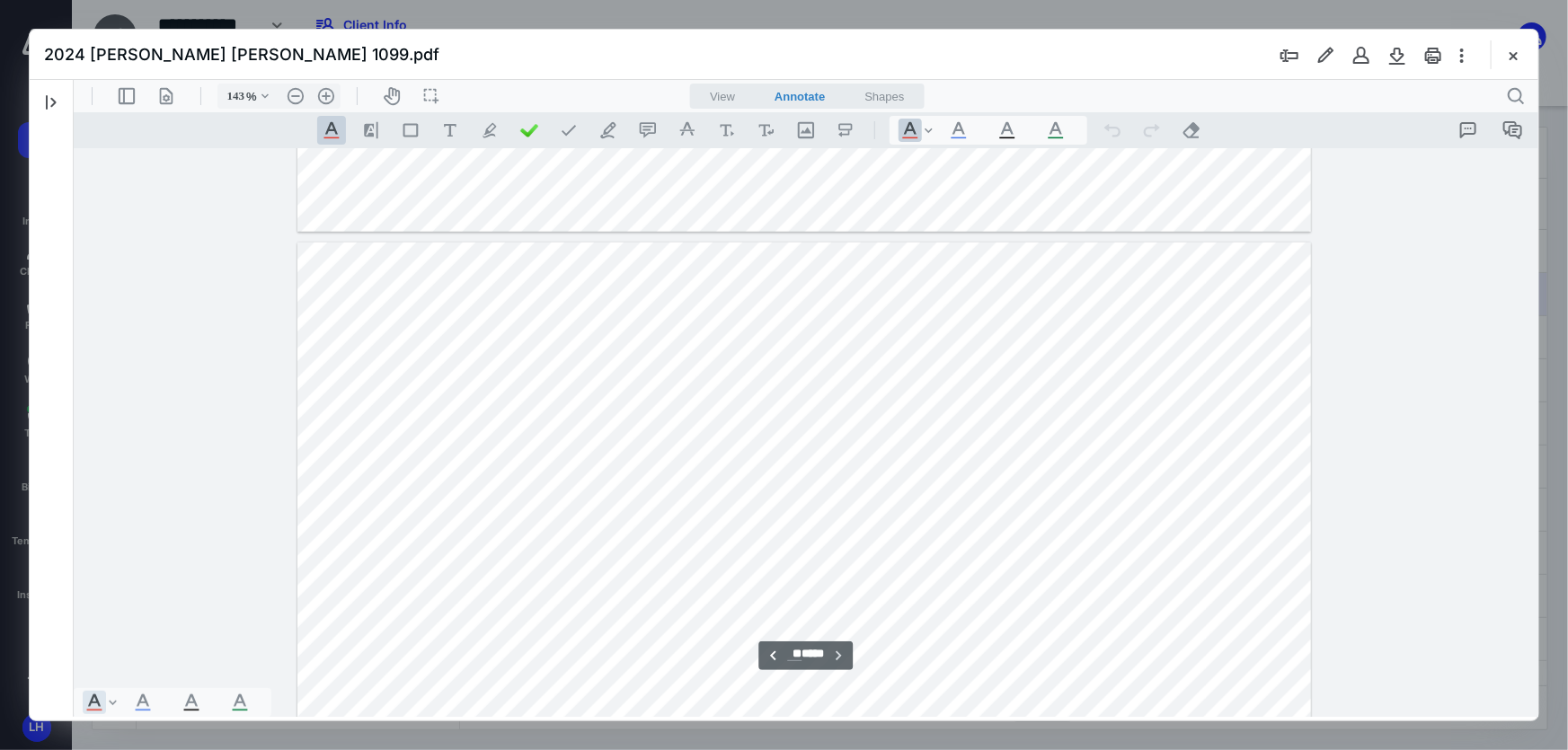 scroll, scrollTop: 21586, scrollLeft: 0, axis: vertical 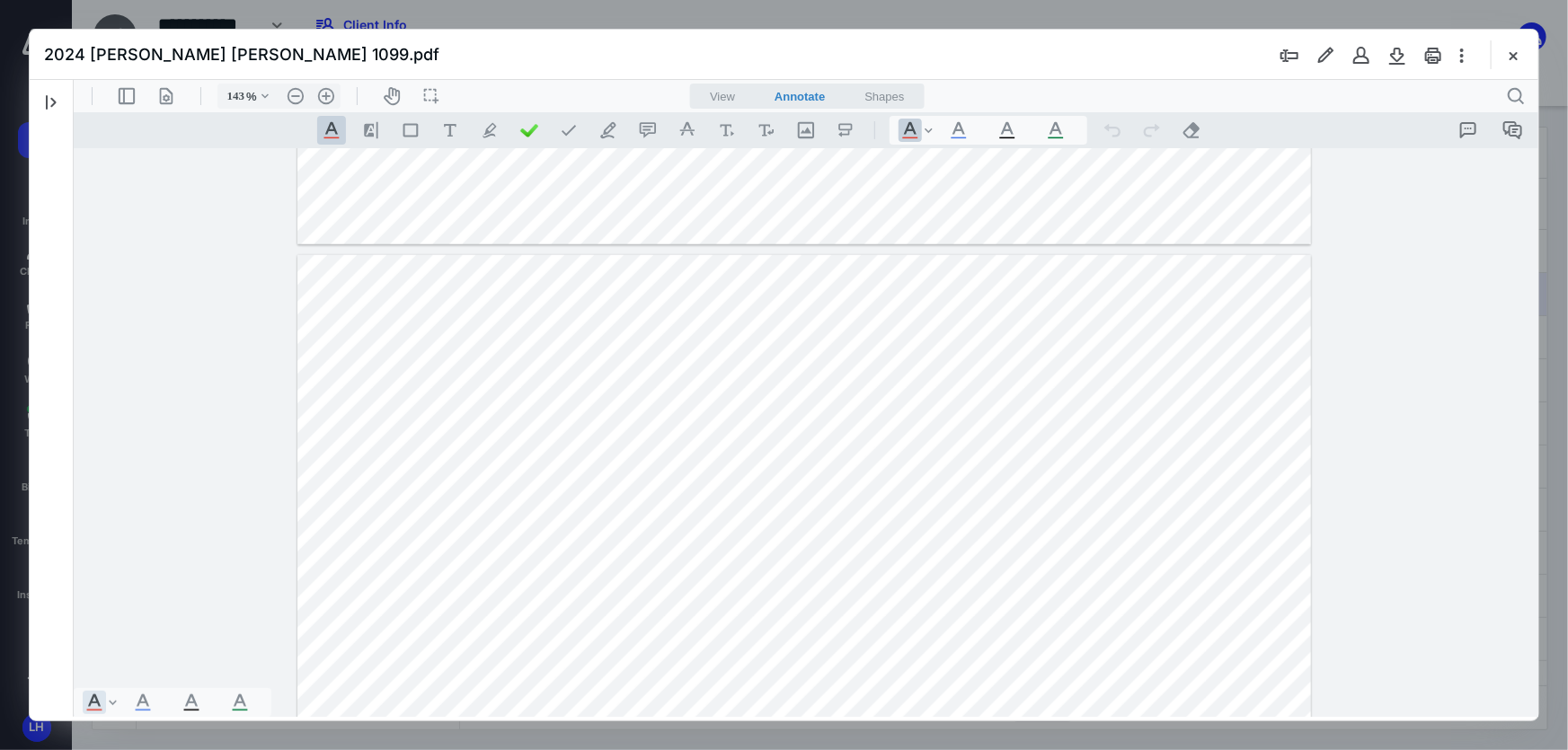 click at bounding box center [1513, 55] 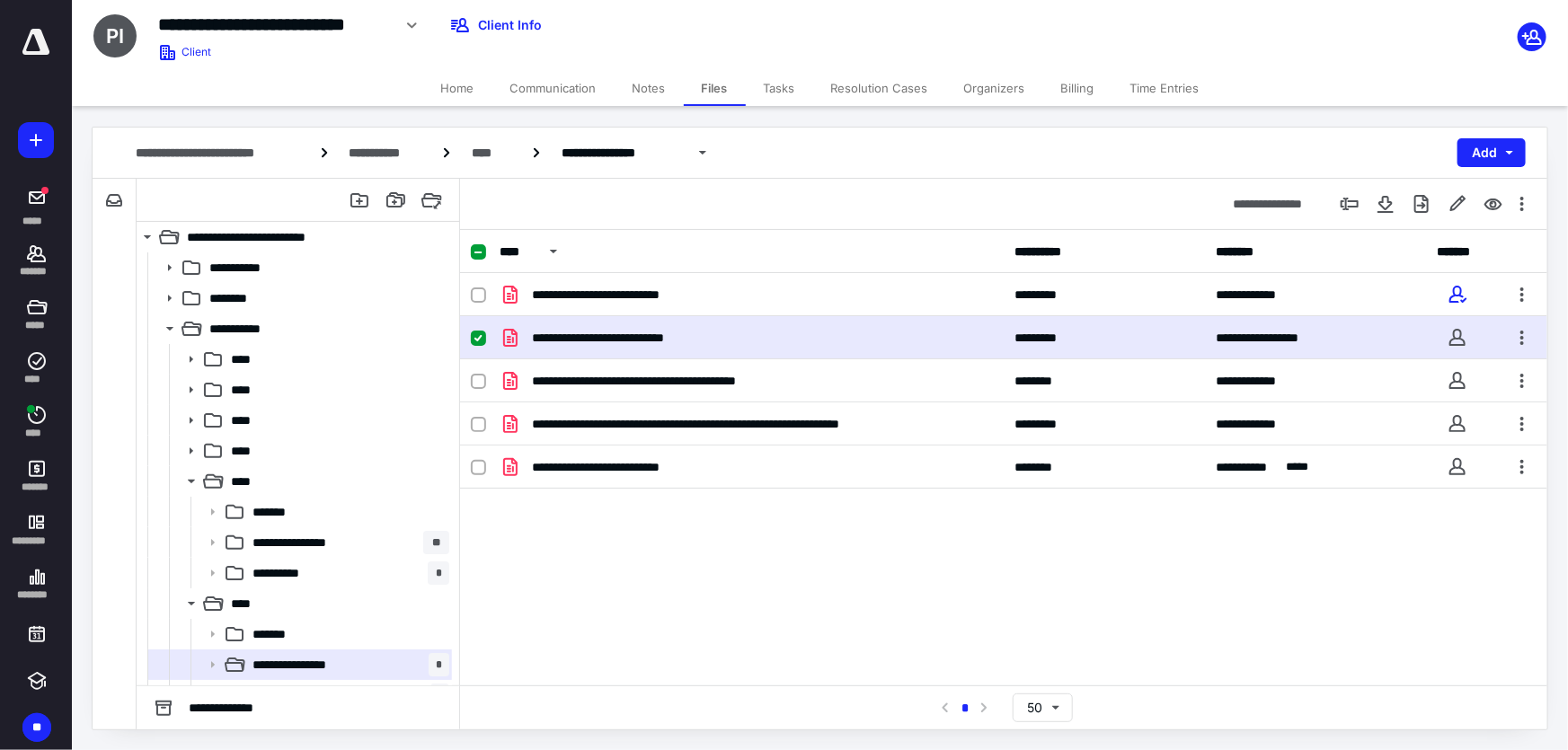 scroll, scrollTop: 0, scrollLeft: 0, axis: both 